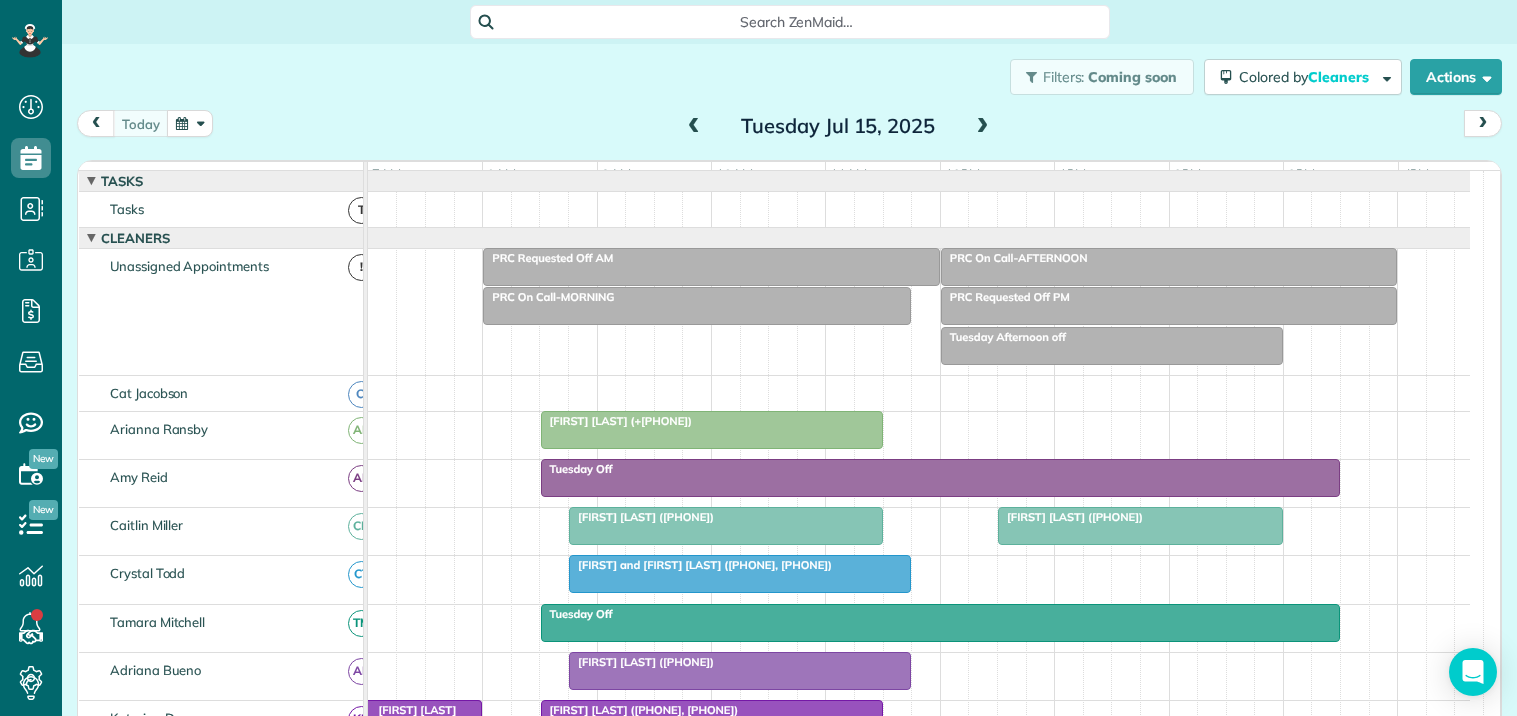 click at bounding box center (190, 123) 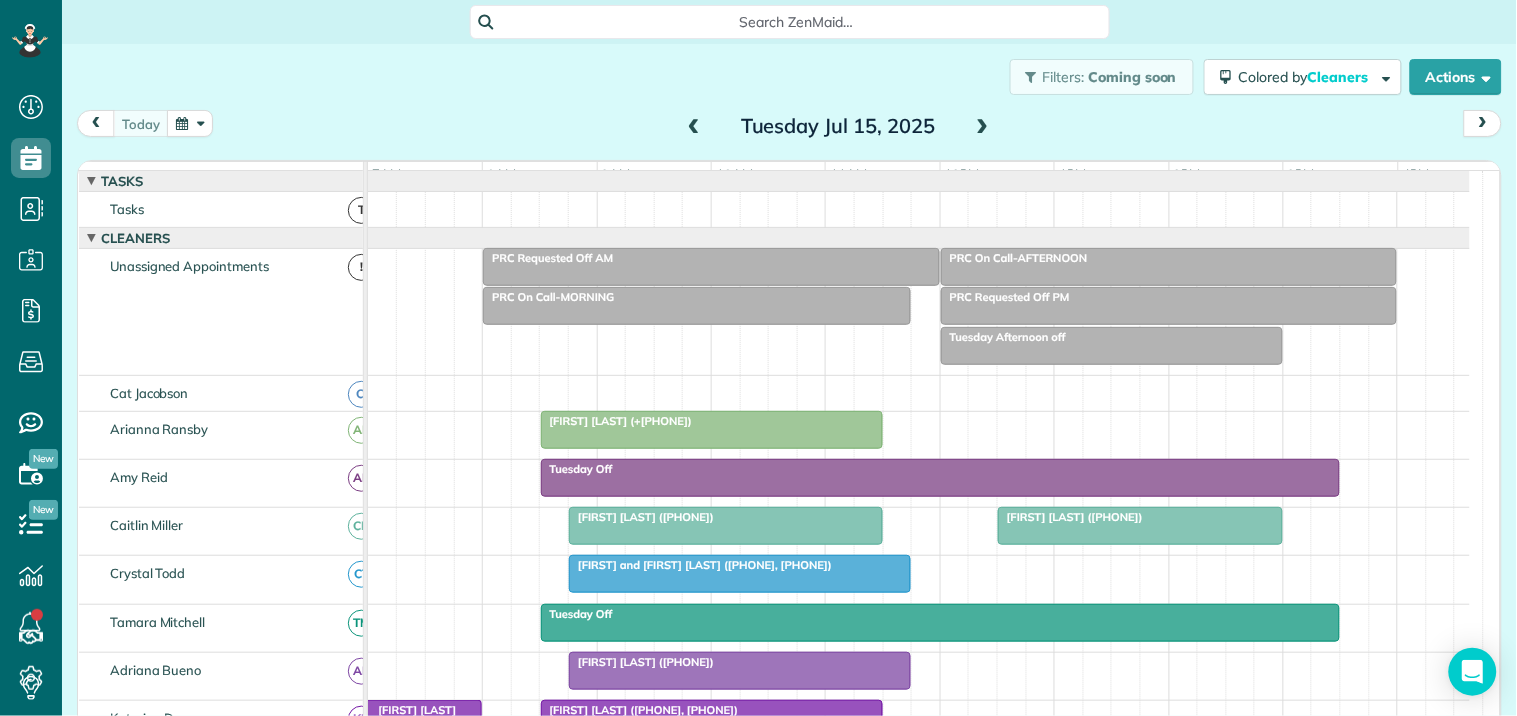 scroll, scrollTop: 716, scrollLeft: 62, axis: both 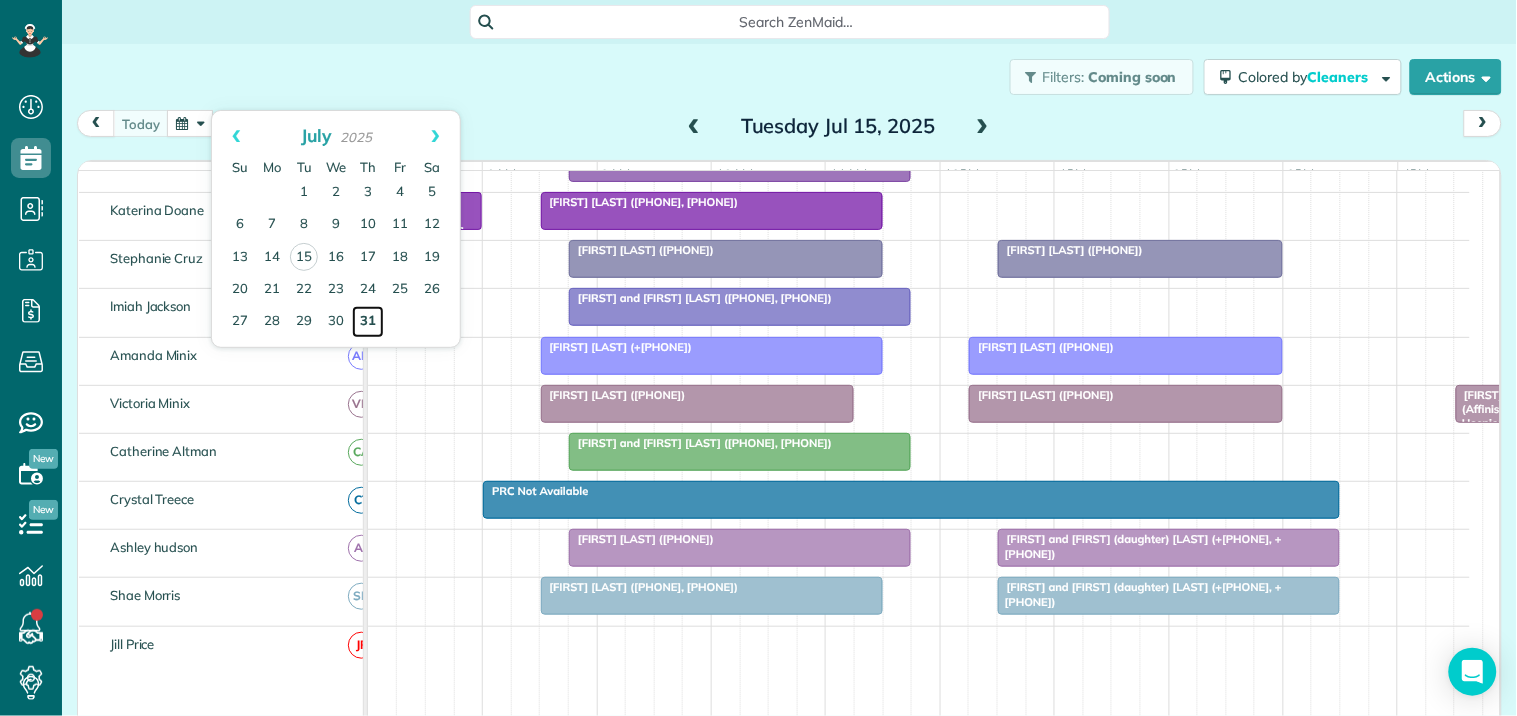 click on "31" at bounding box center [368, 322] 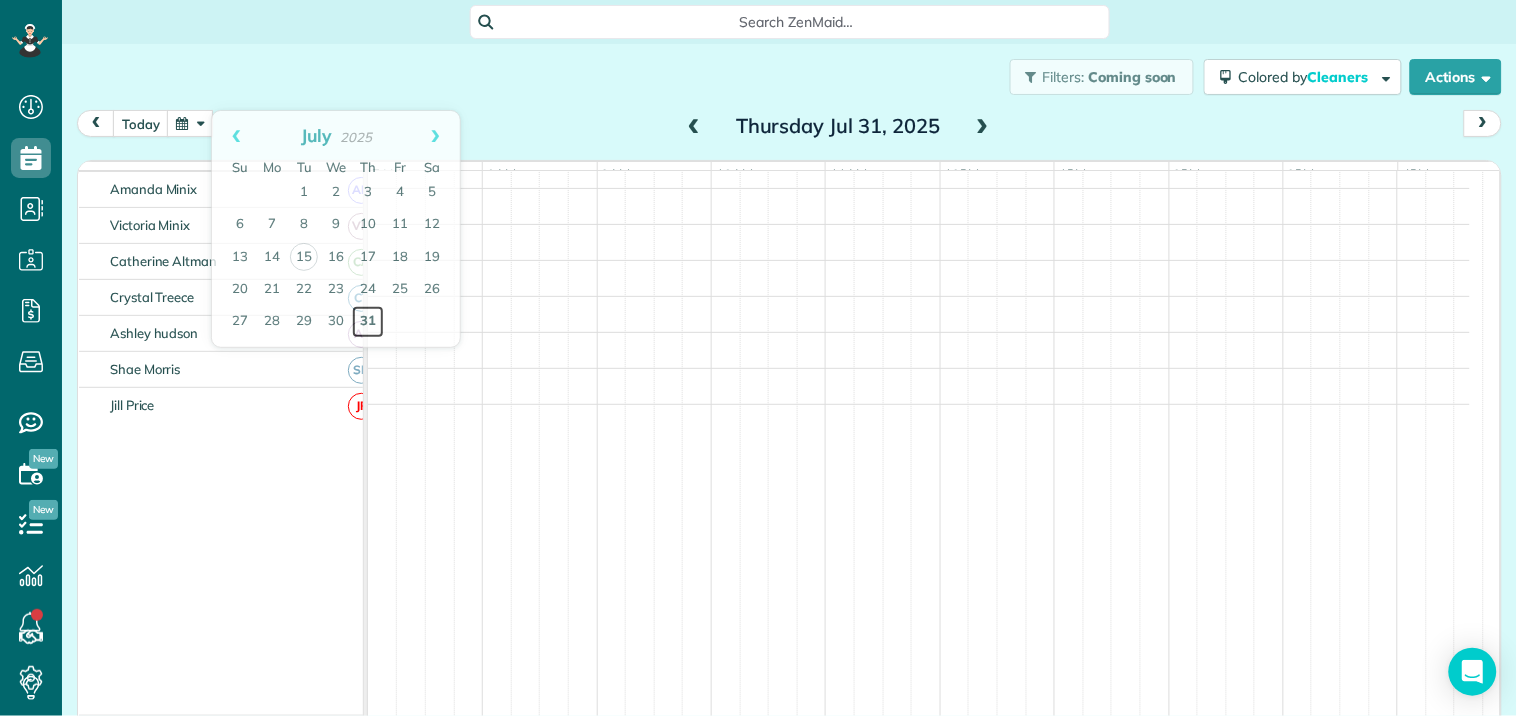 scroll, scrollTop: 345, scrollLeft: 0, axis: vertical 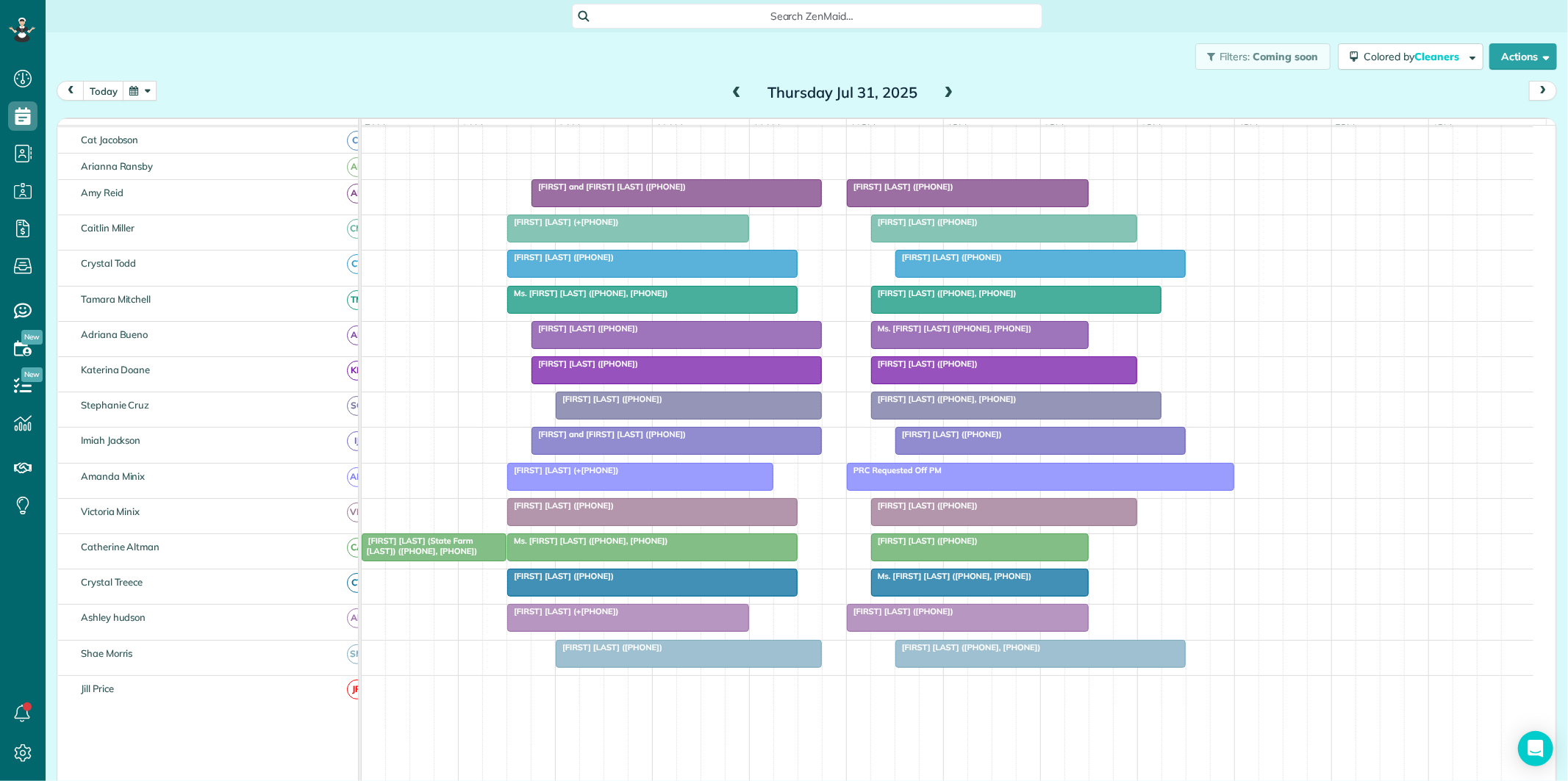 click at bounding box center [949, 93] 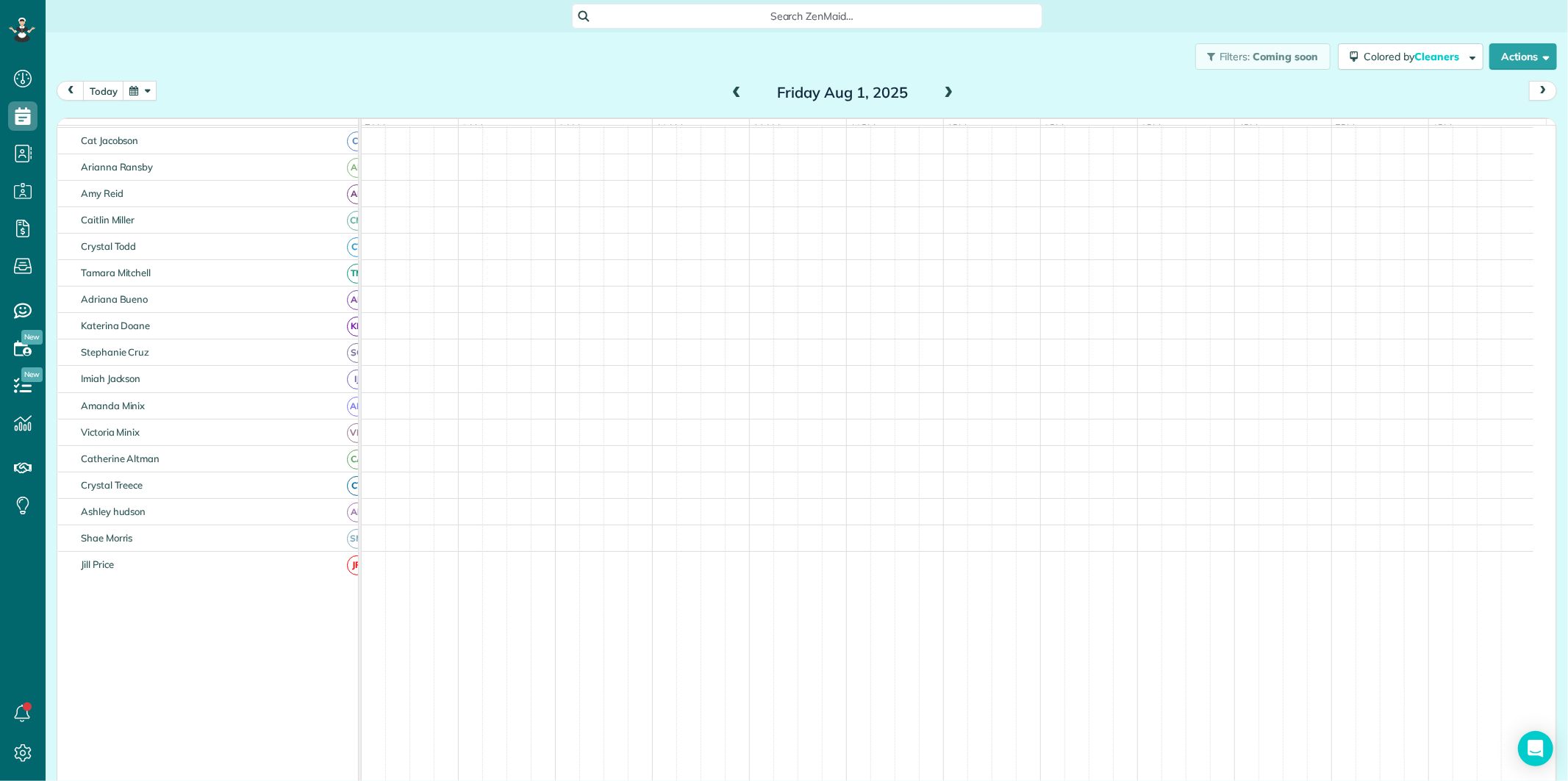 scroll, scrollTop: 82, scrollLeft: 0, axis: vertical 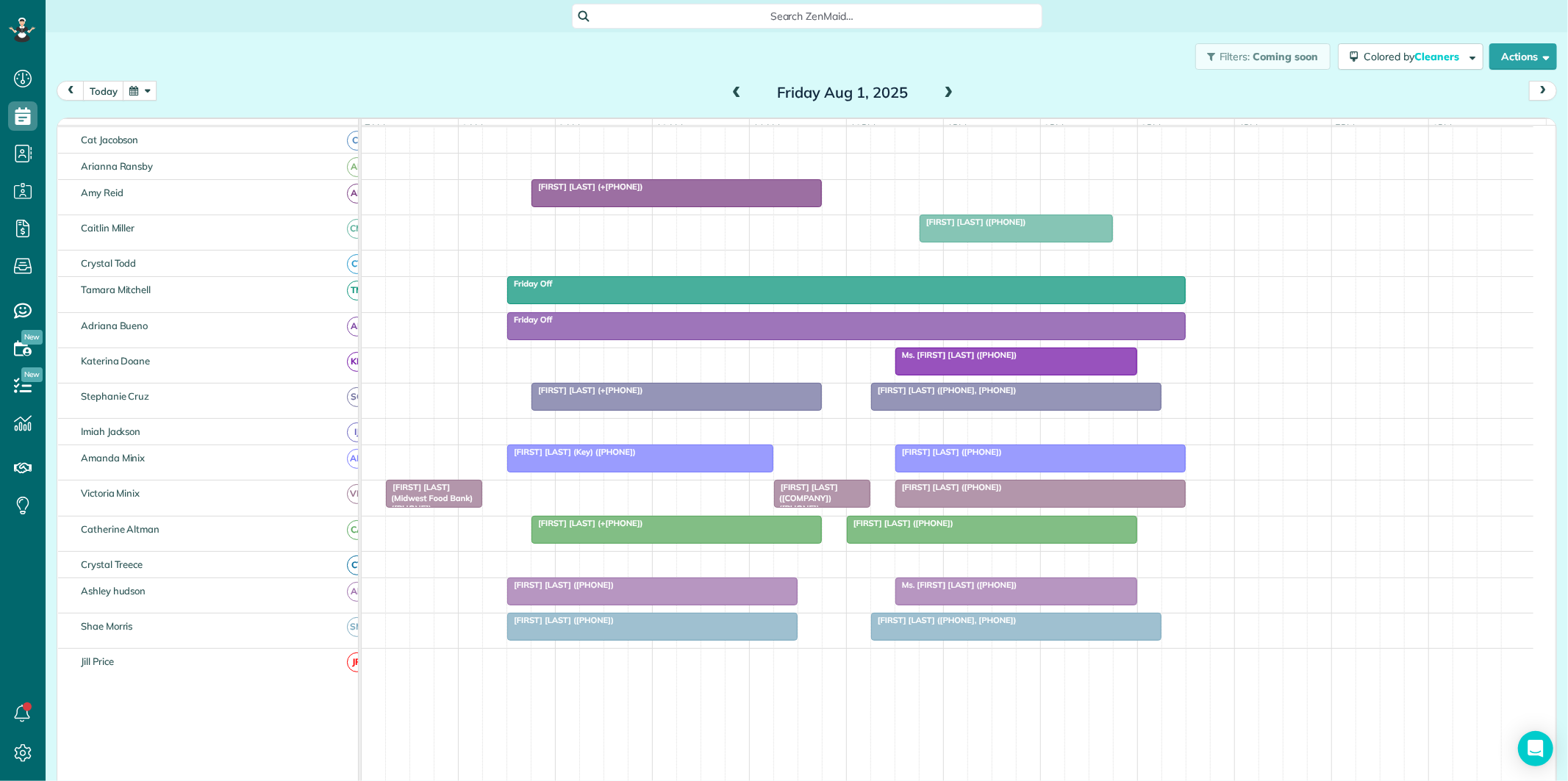click at bounding box center (737, 93) 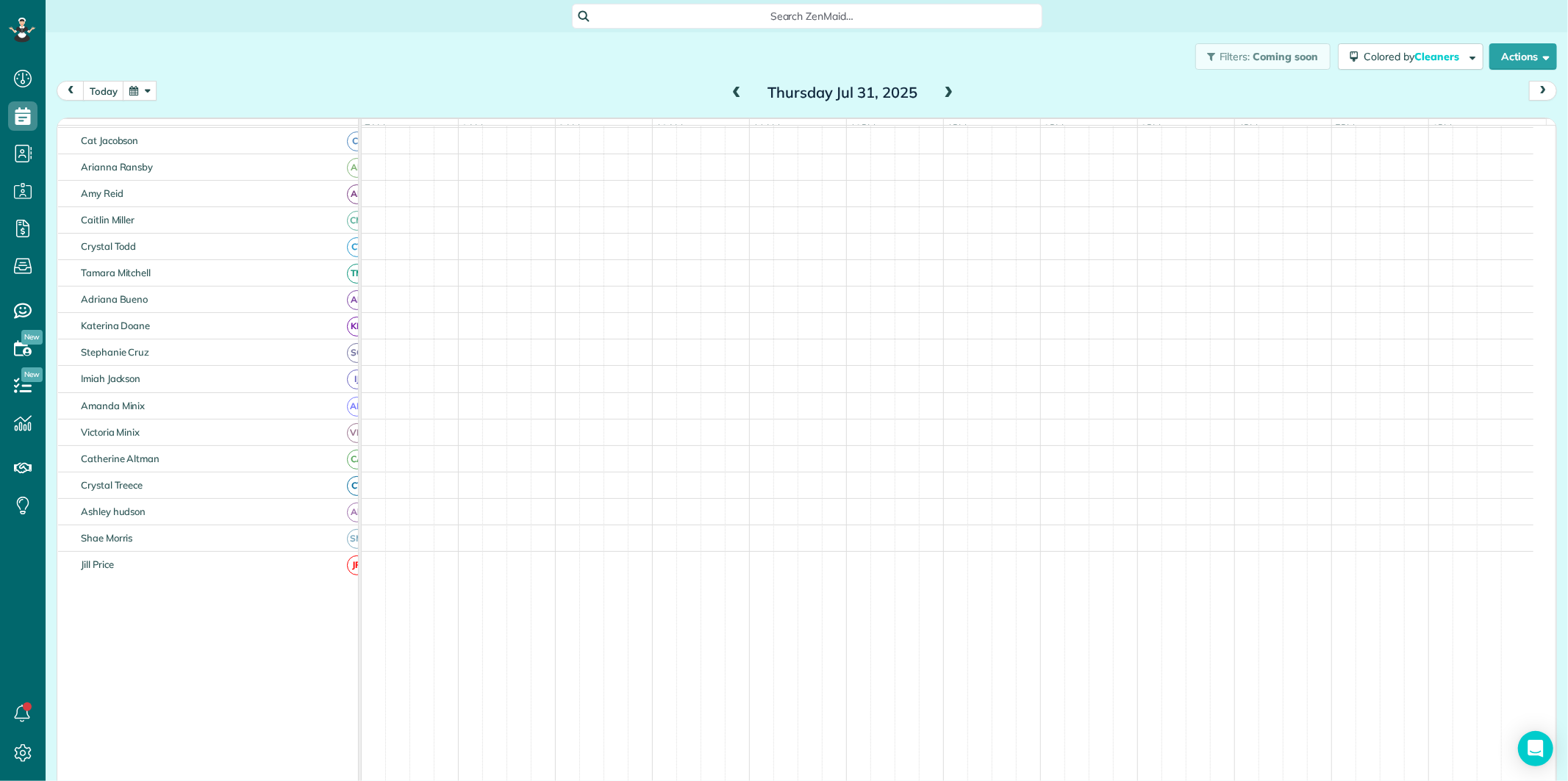 scroll, scrollTop: 82, scrollLeft: 0, axis: vertical 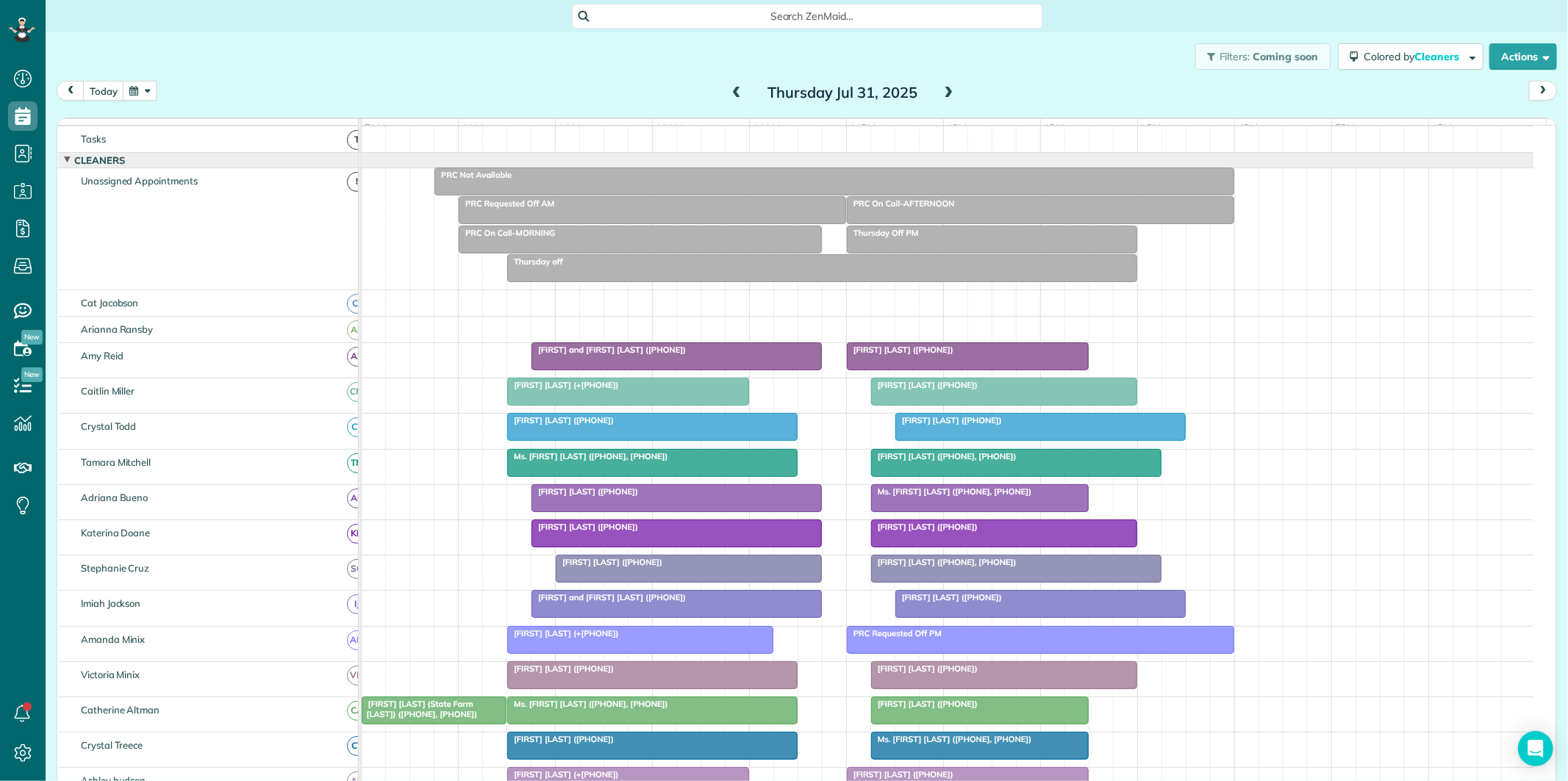 click on "PRC Not Available" at bounding box center (834, 175) 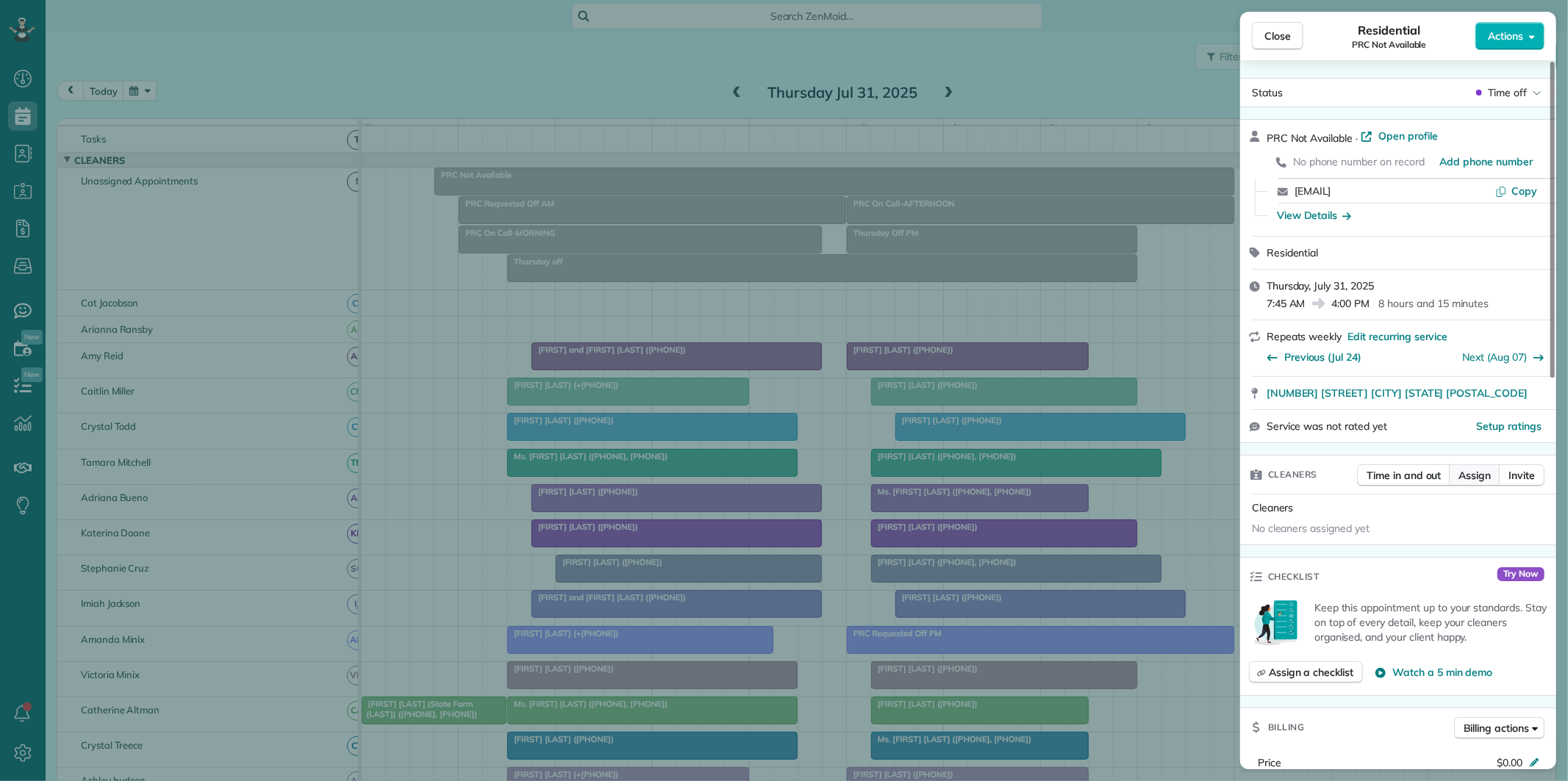 click on "Assign" at bounding box center [1475, 475] 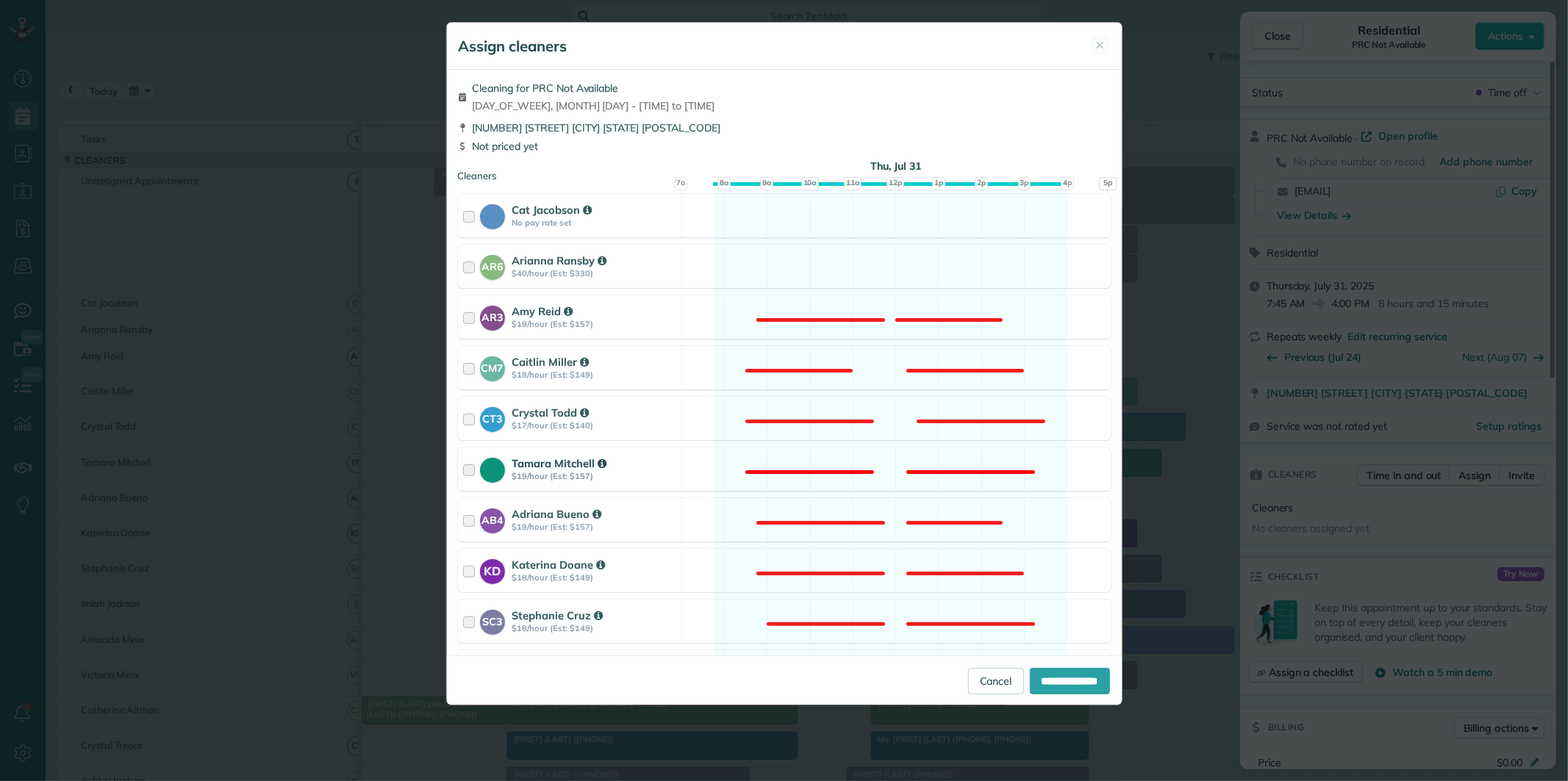 scroll, scrollTop: 245, scrollLeft: 0, axis: vertical 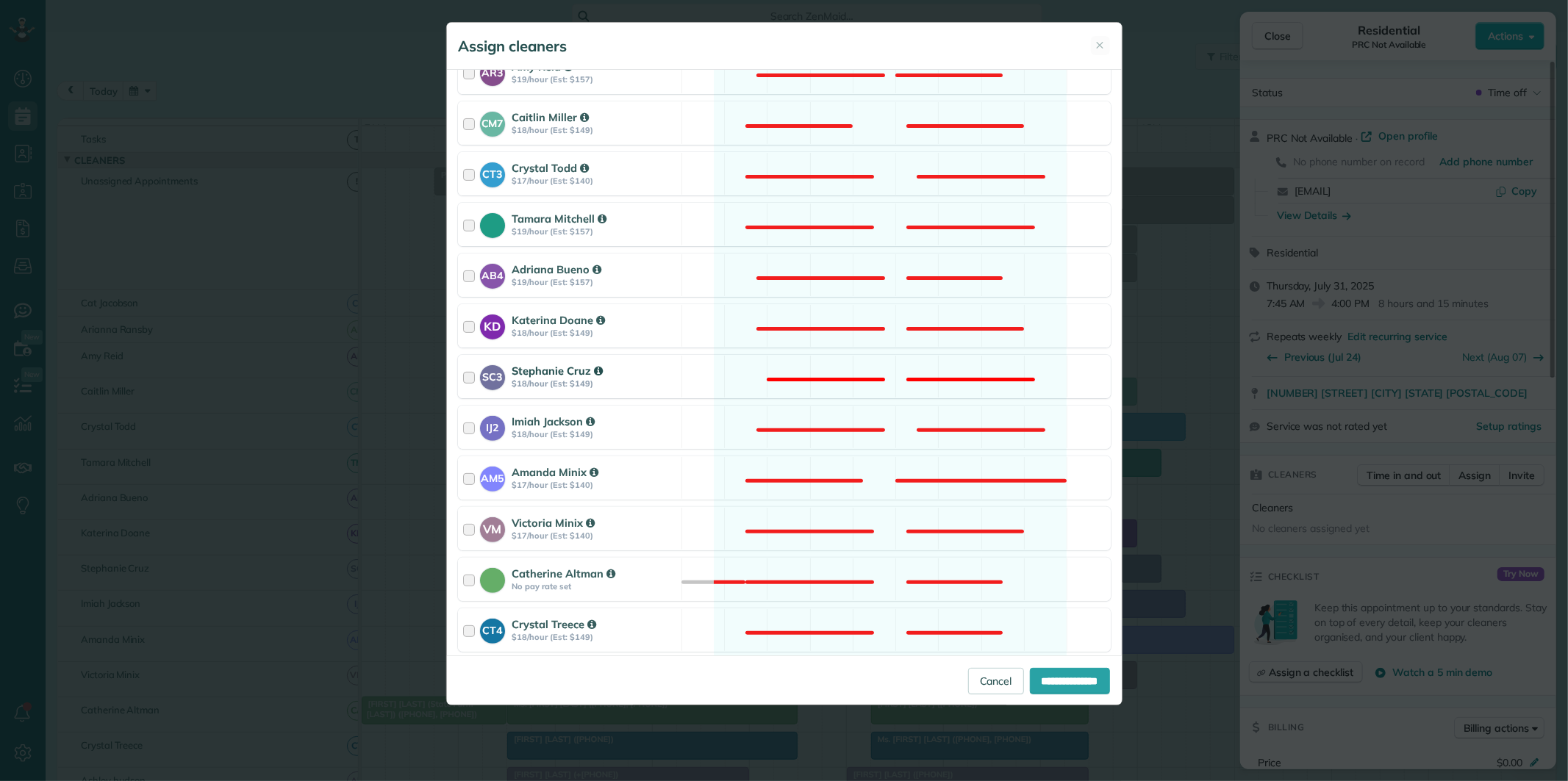 click on "SC3
Stephanie Cruz
$18/hour (Est: $149)
Not available" at bounding box center [784, 376] 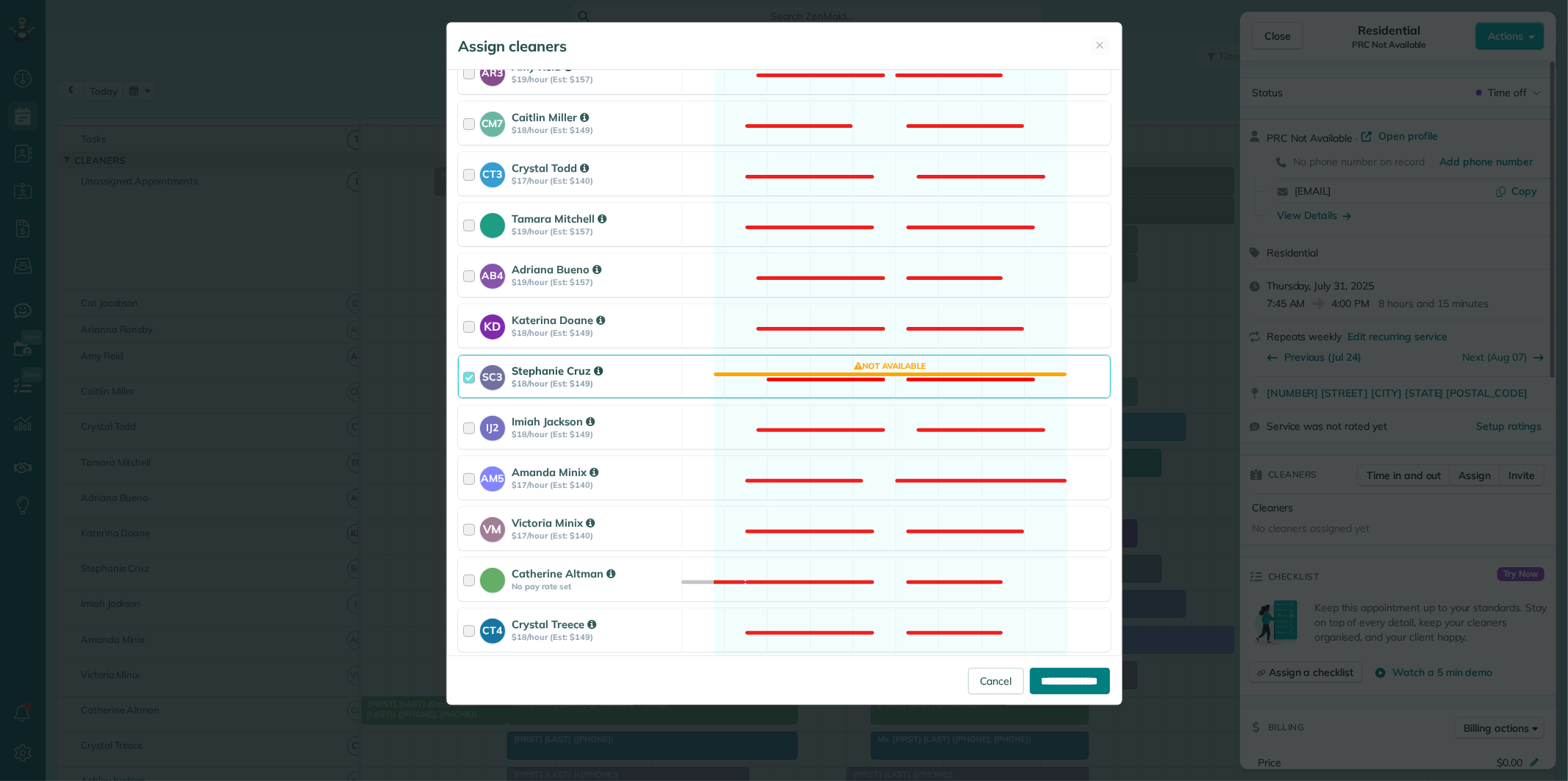 click on "**********" at bounding box center (1070, 681) 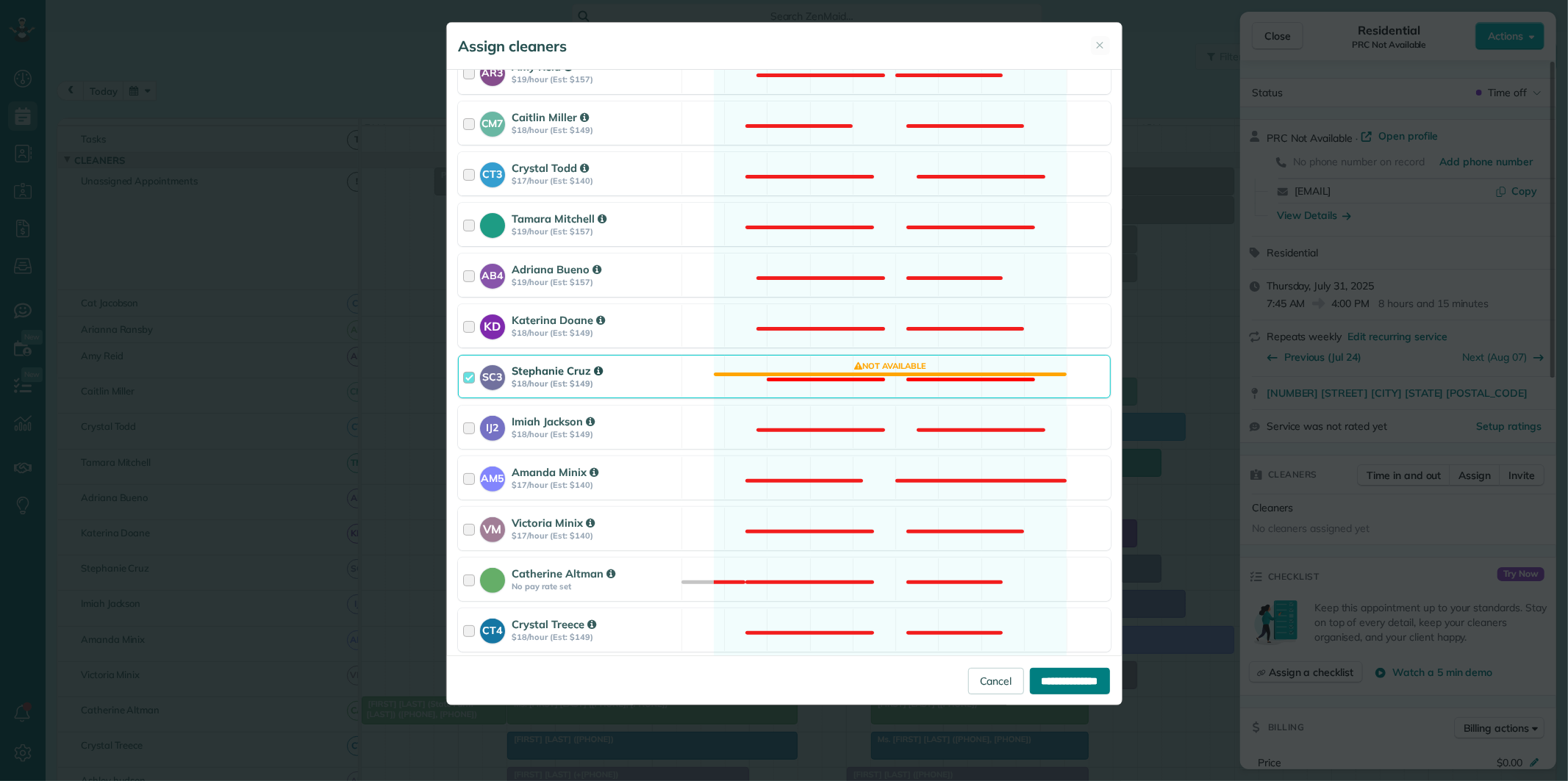 type on "**********" 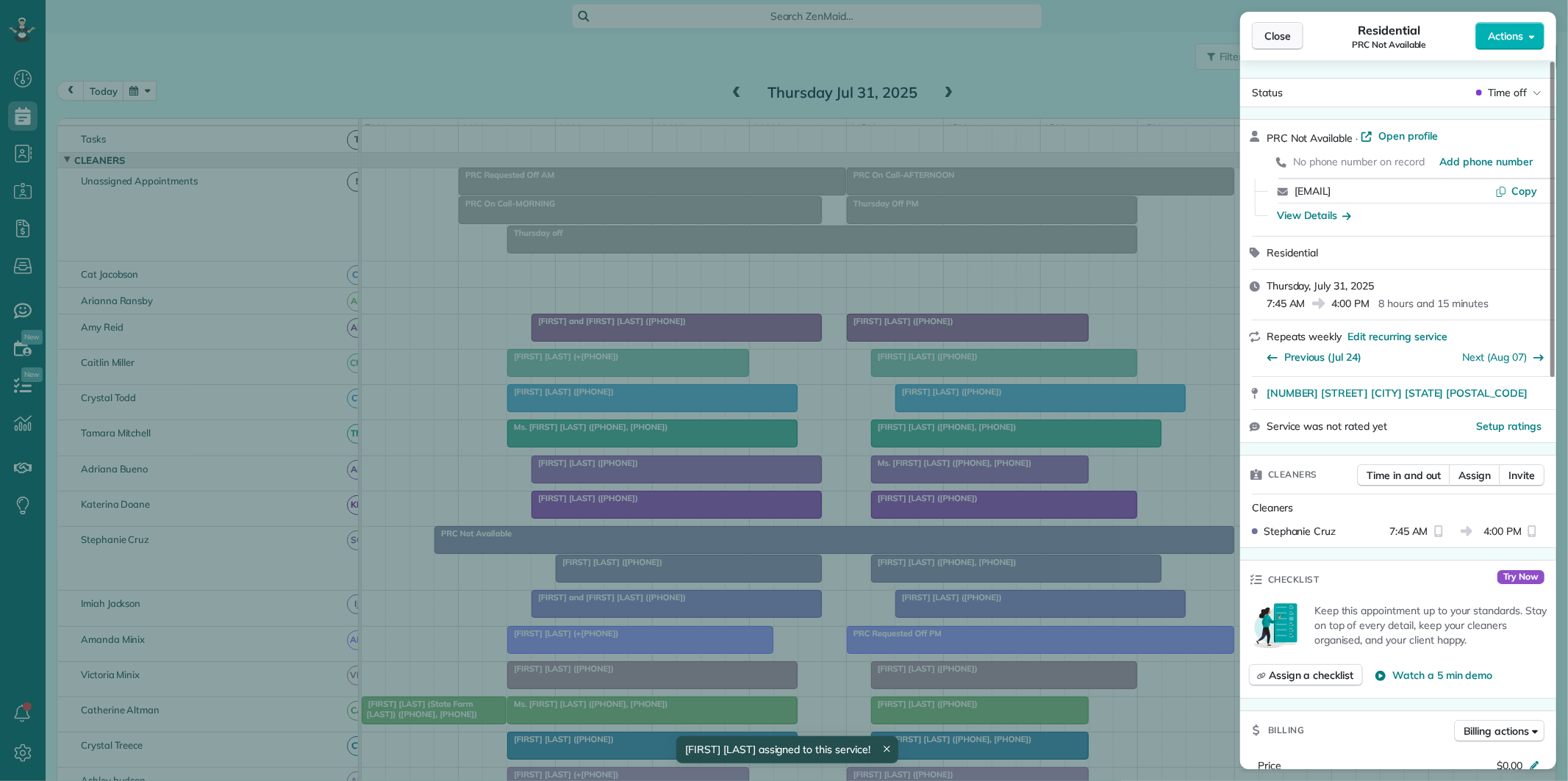 click on "Close" at bounding box center (1278, 36) 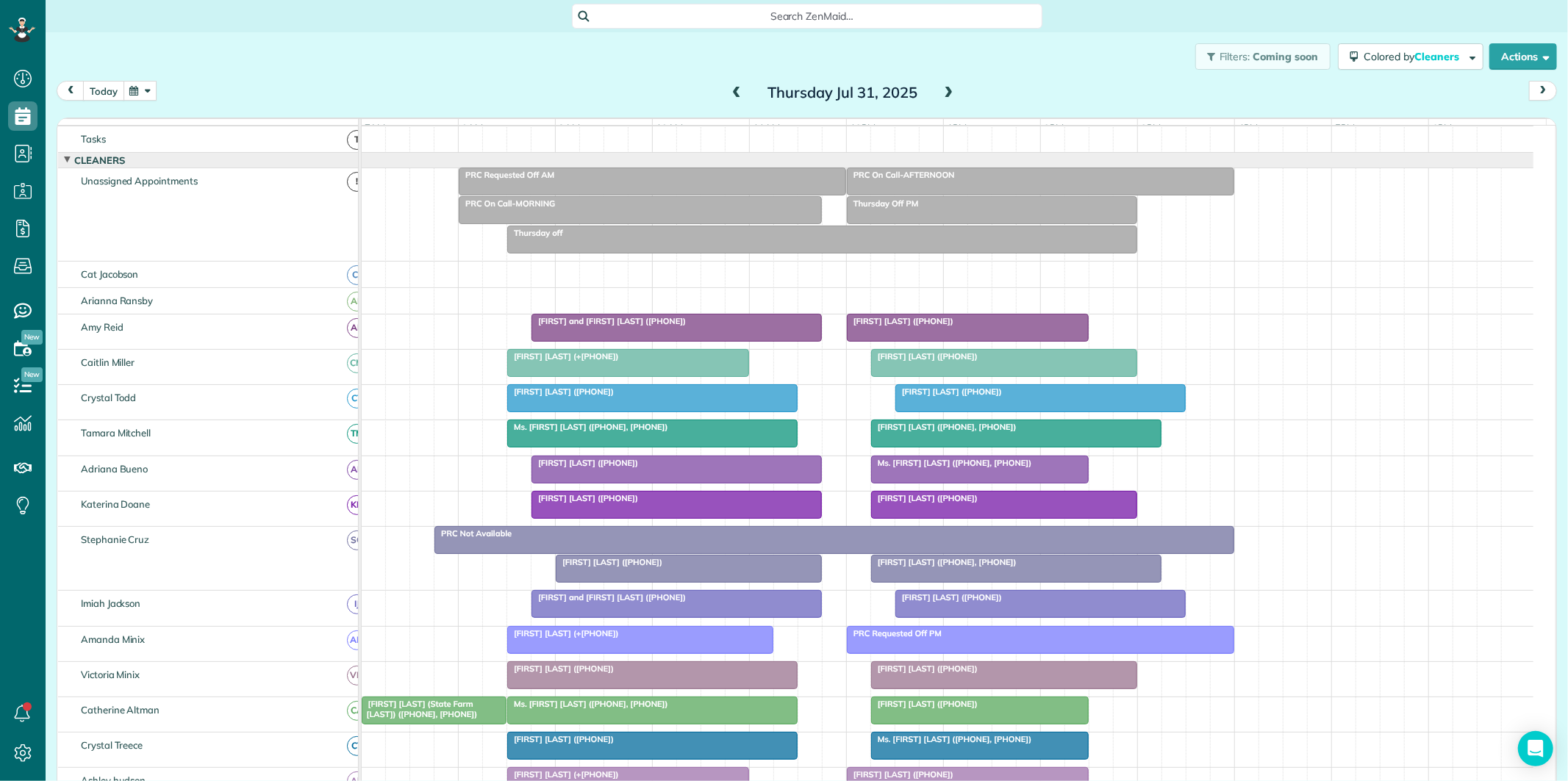 click on "today" at bounding box center [104, 90] 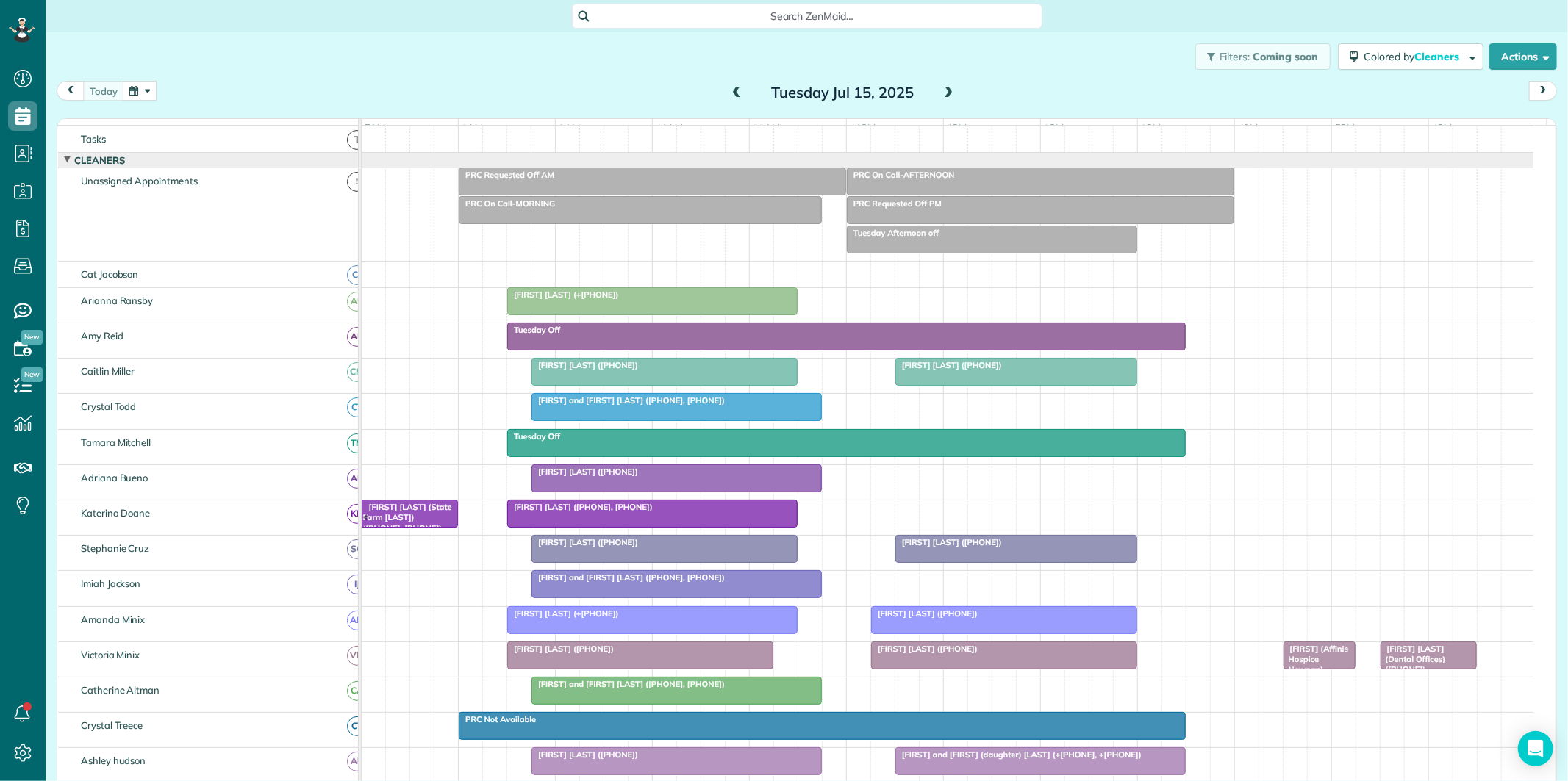 scroll, scrollTop: 60, scrollLeft: 0, axis: vertical 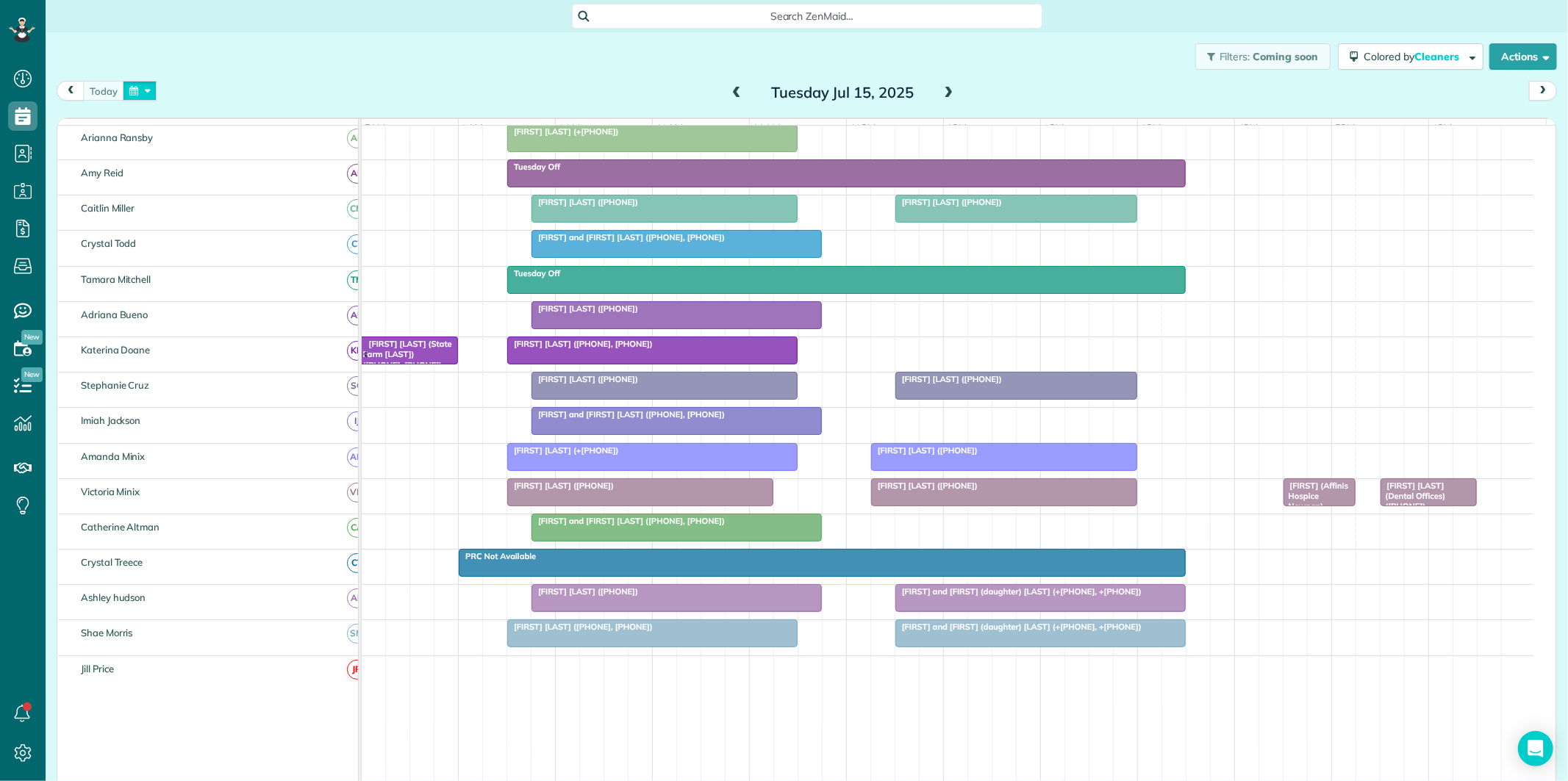 click at bounding box center [140, 90] 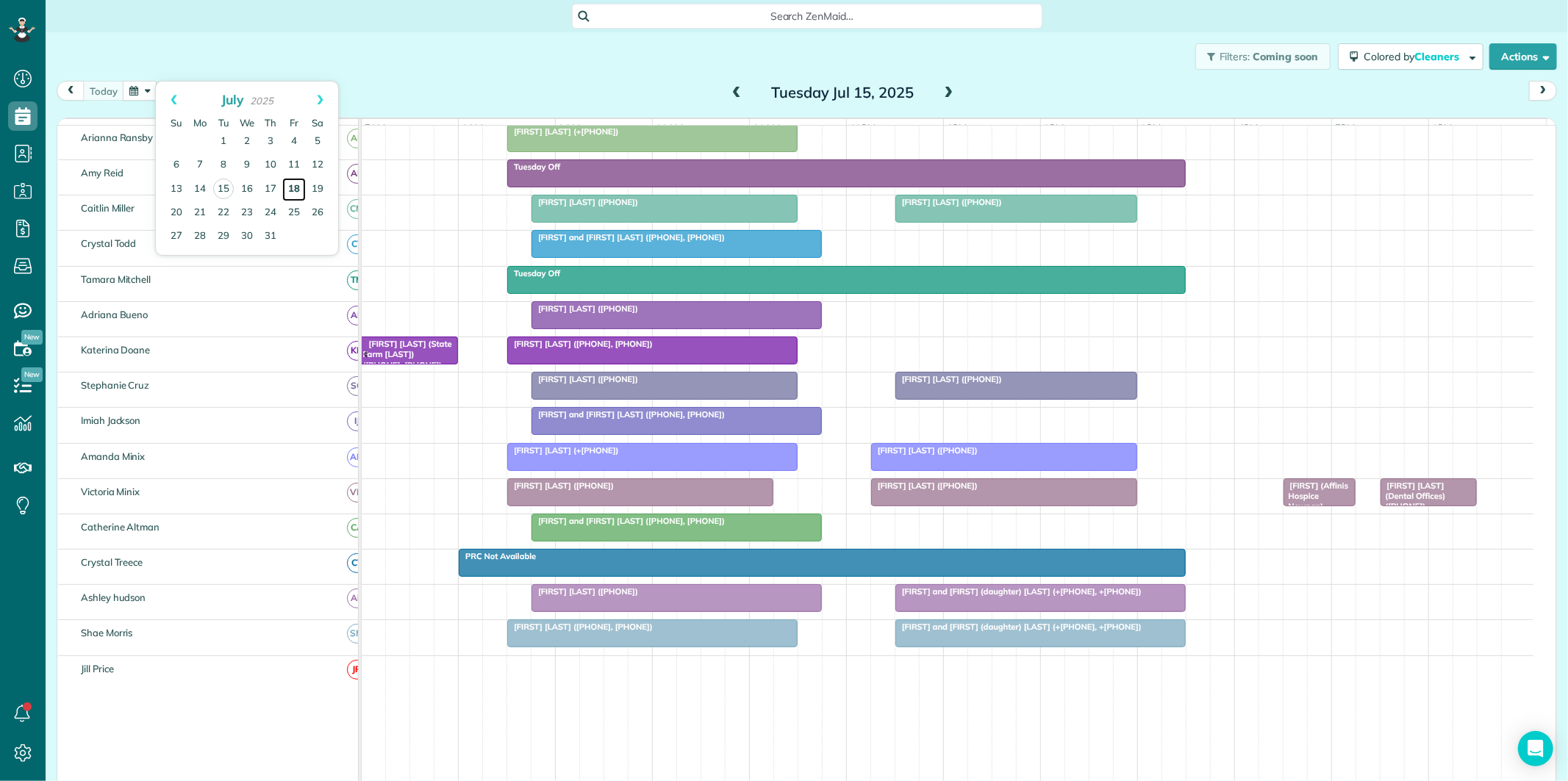 click on "18" at bounding box center (294, 190) 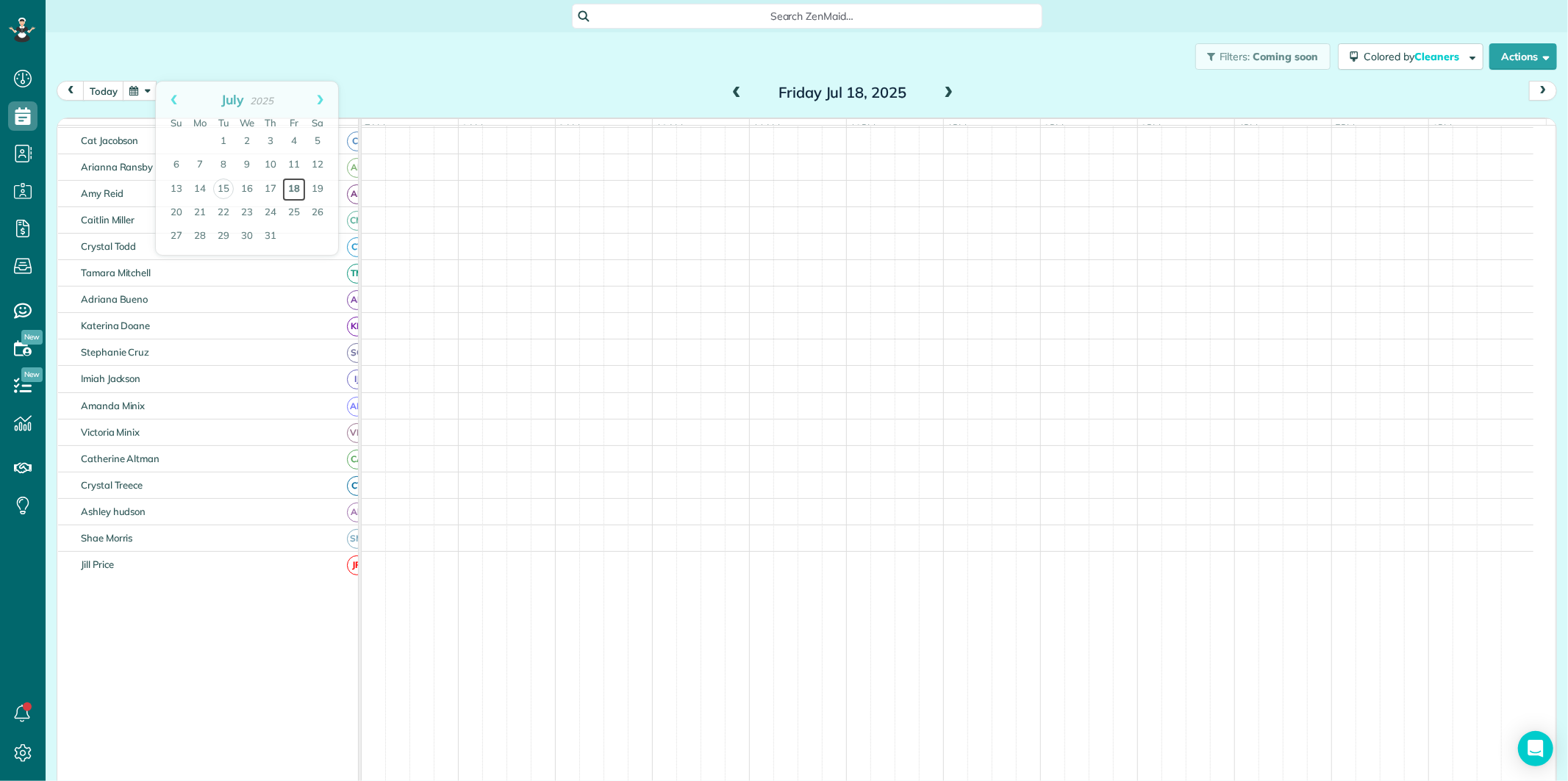 scroll, scrollTop: 82, scrollLeft: 0, axis: vertical 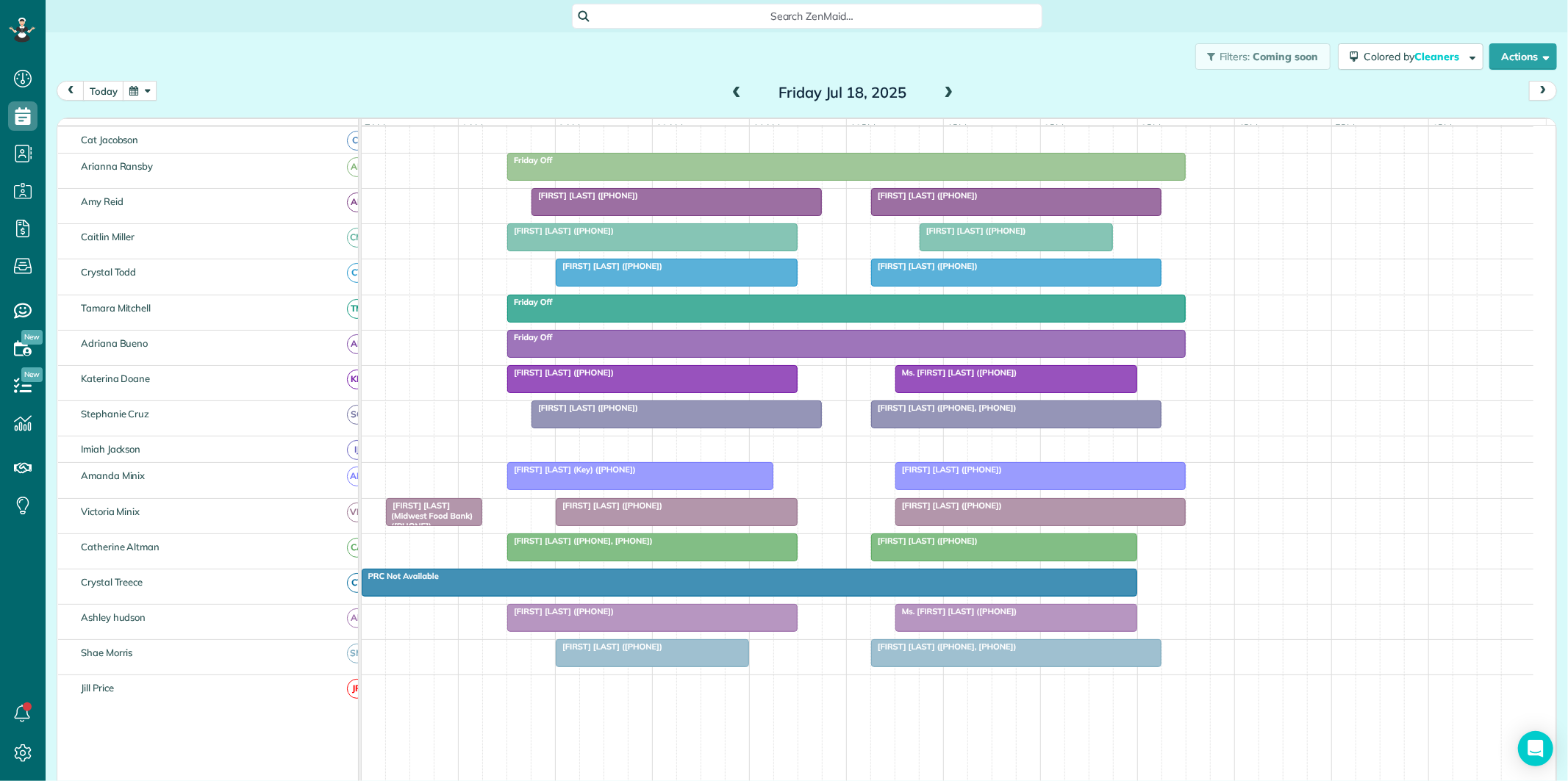 click on "Filters:   Coming soon
Colored by  Cleaners
Color by Cleaner
Color by Team
Color by Status
Color by Recurrence
Color by Paid/Unpaid
Filters  Default
Schedule Changes
Actions
Create Appointment
Create Task
Clock In/Out
Send Work Orders
Print Route Sheets
Today's Emails/Texts
Export data.." at bounding box center (806, 57) 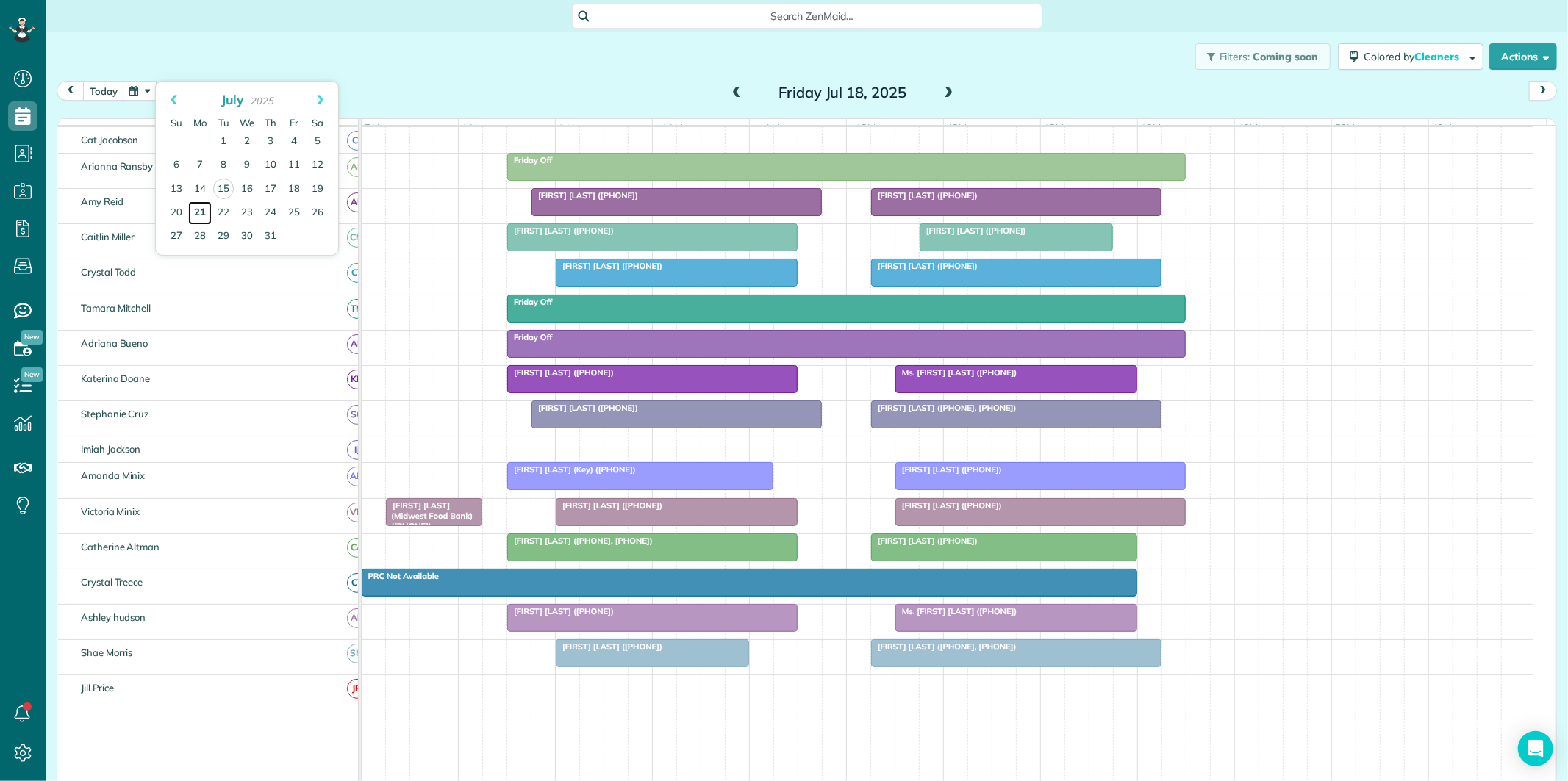 click on "21" at bounding box center (200, 213) 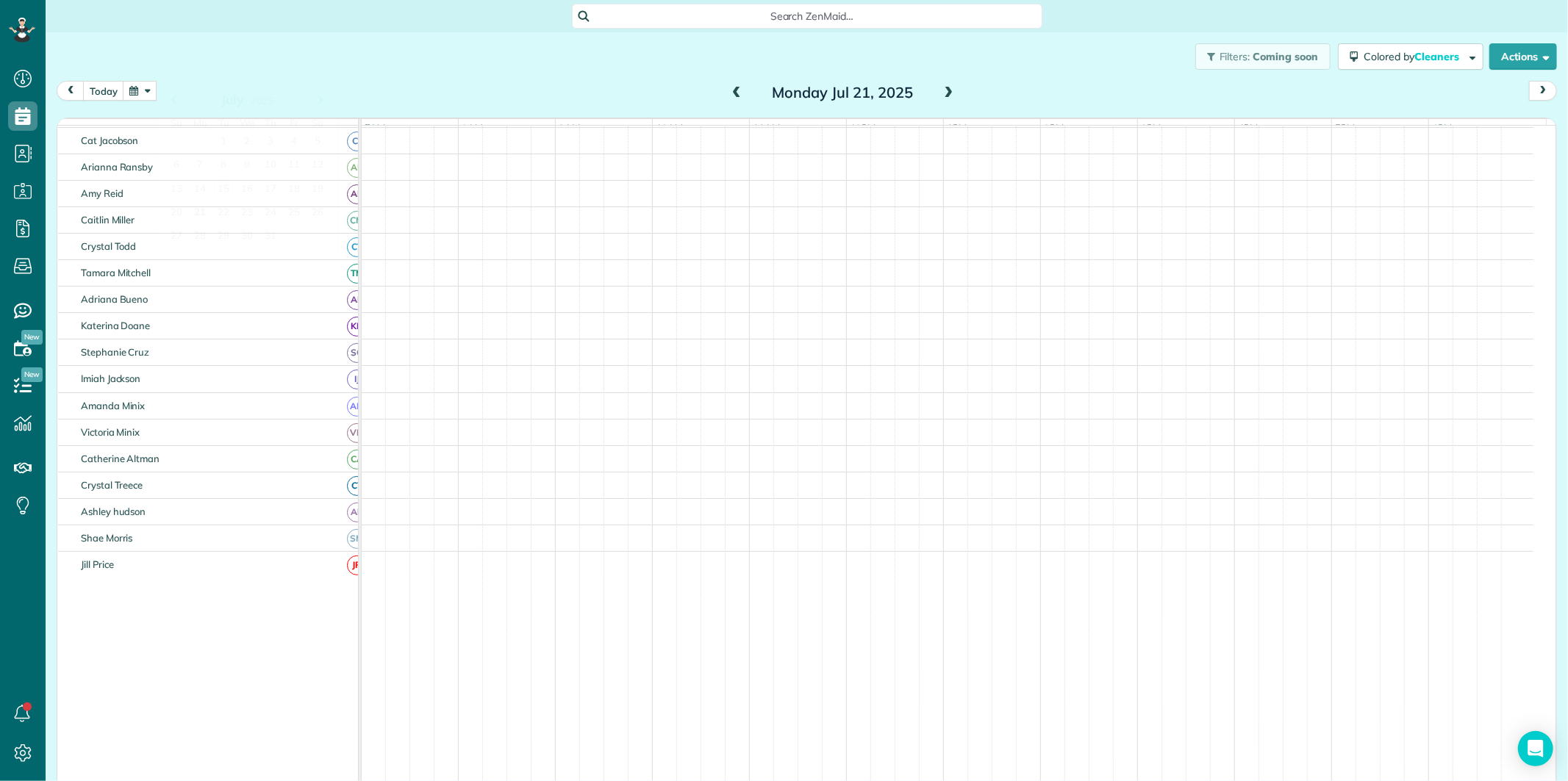 scroll, scrollTop: 206, scrollLeft: 0, axis: vertical 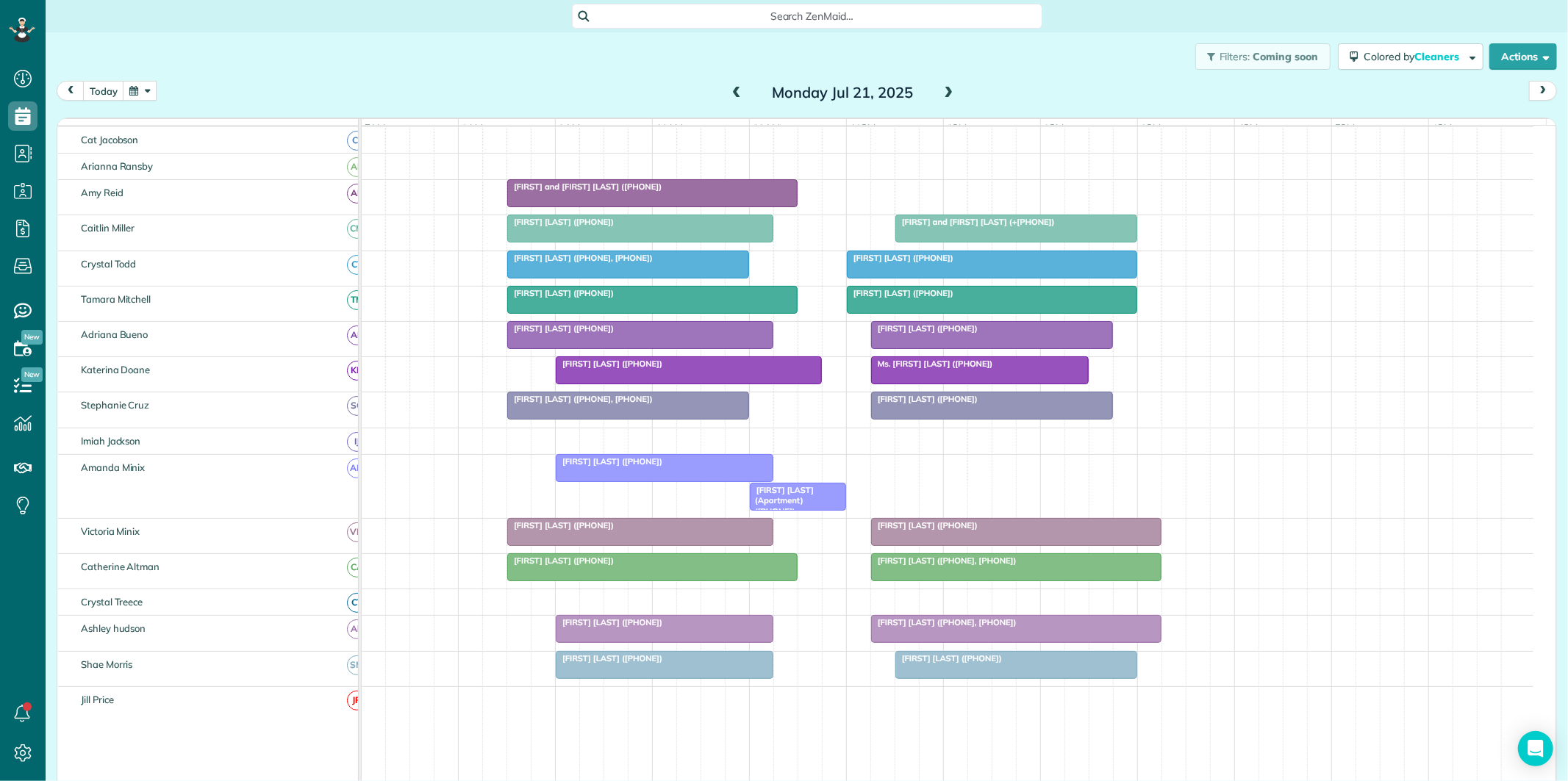 click at bounding box center (140, 90) 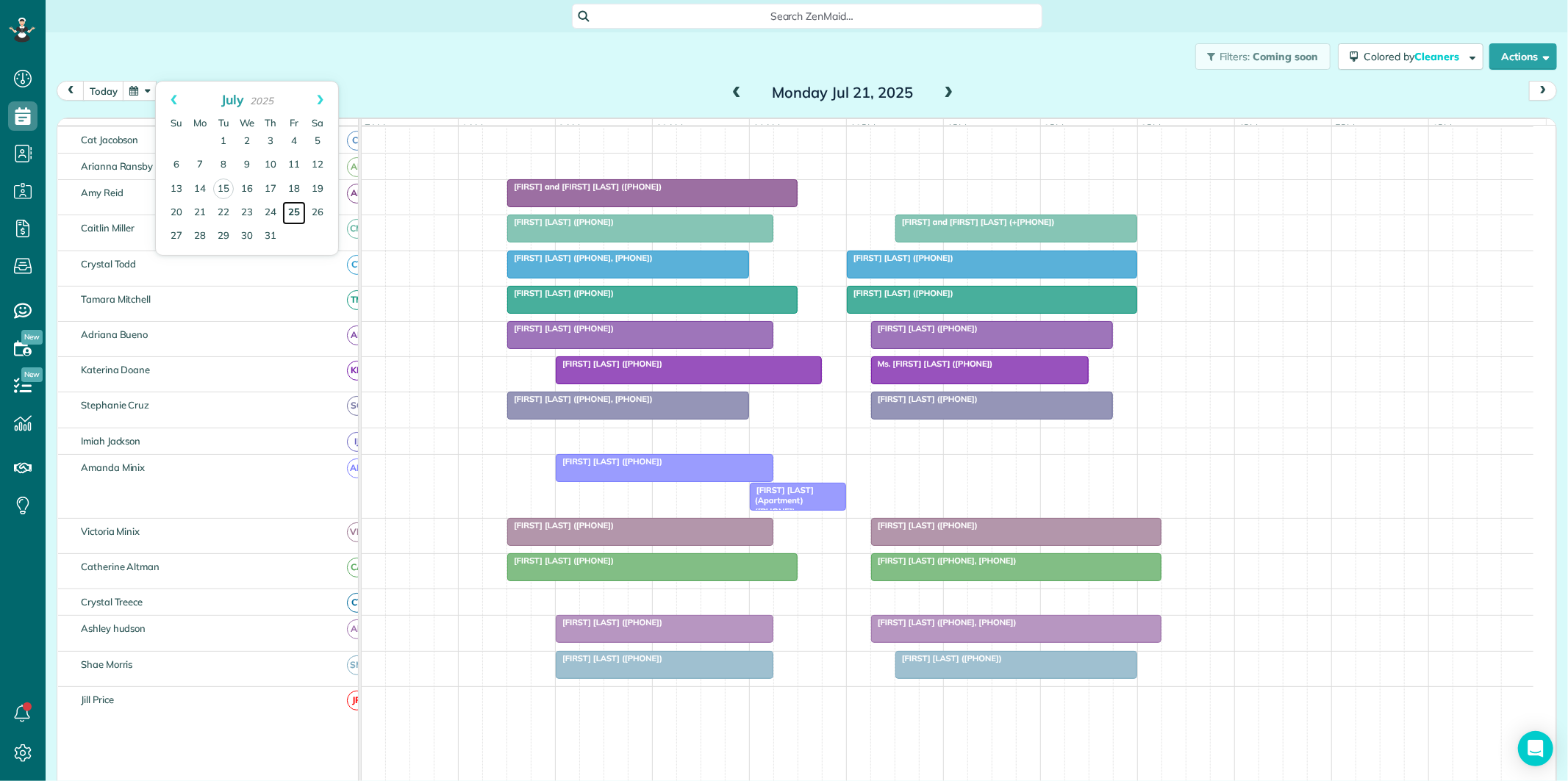 click on "25" at bounding box center (294, 213) 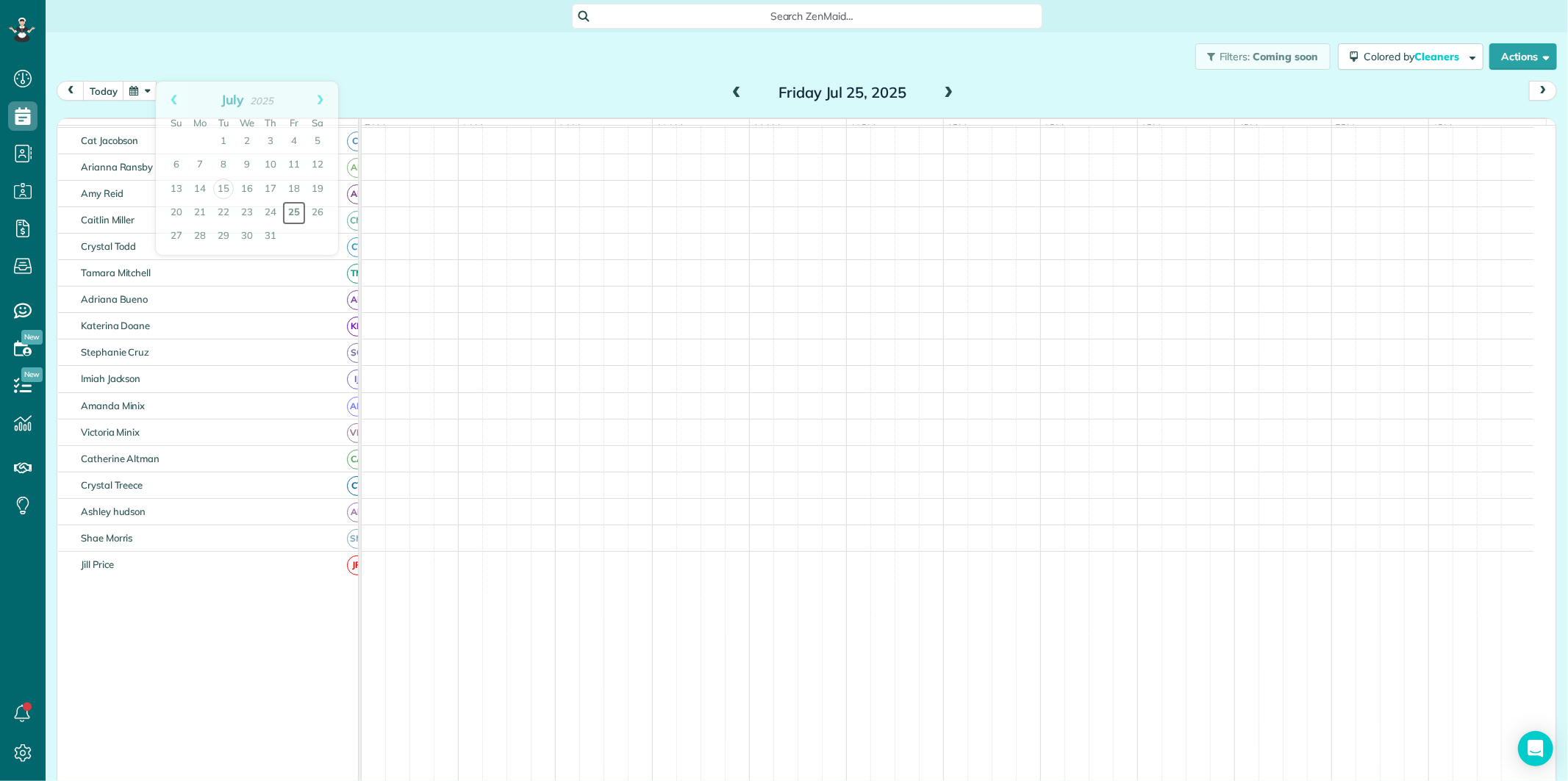 scroll, scrollTop: 82, scrollLeft: 0, axis: vertical 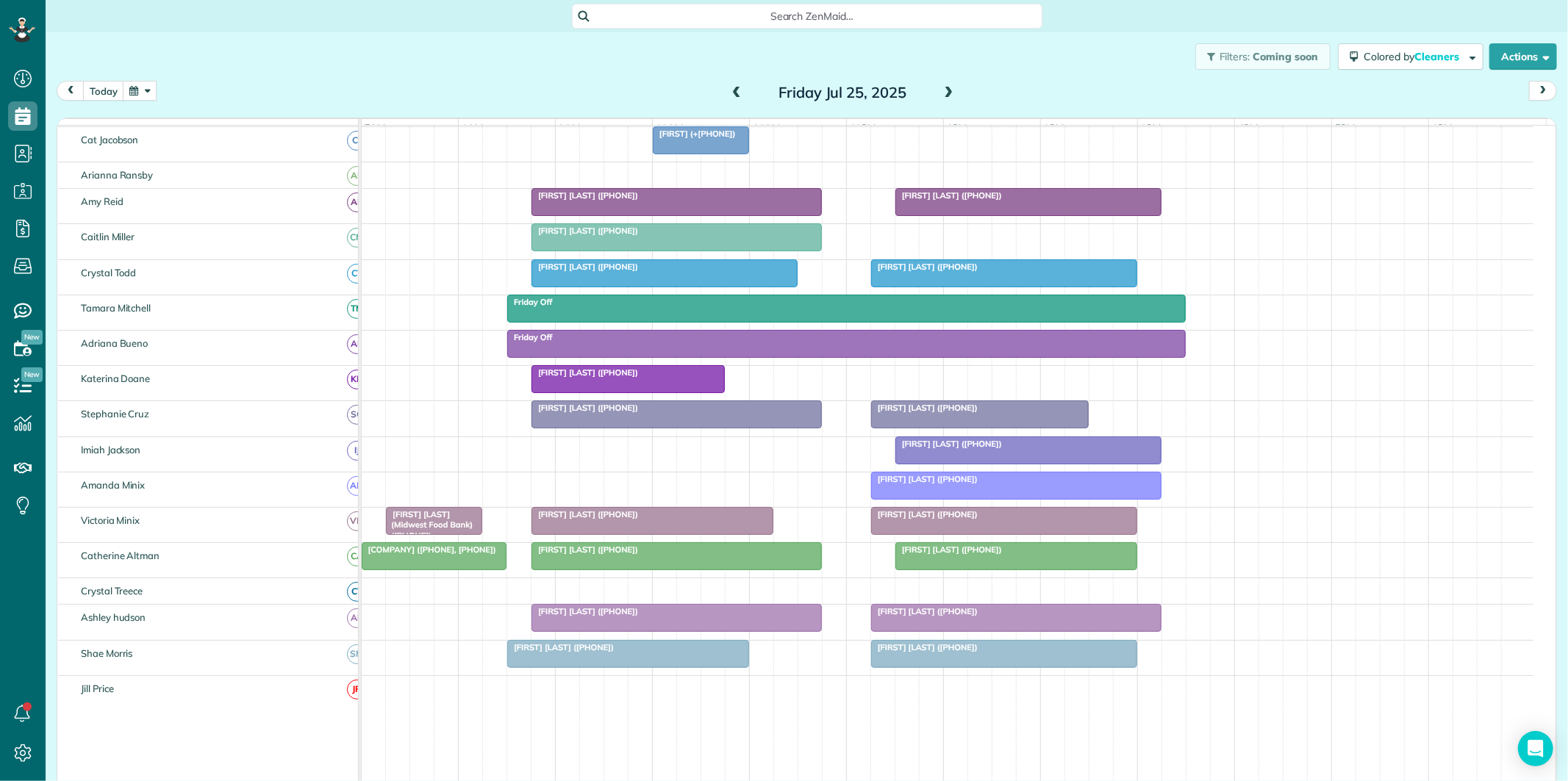 click at bounding box center [140, 90] 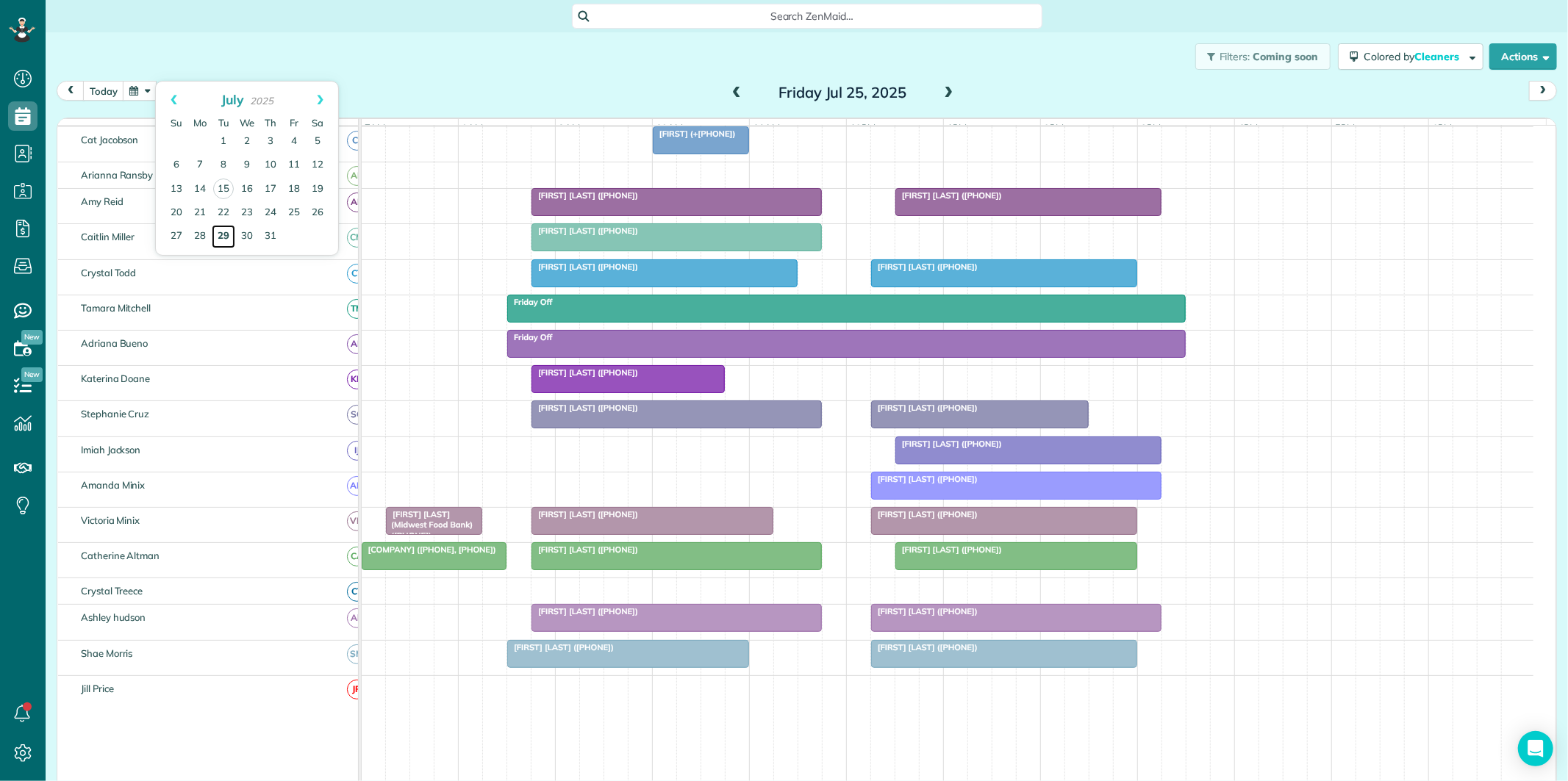 click on "29" at bounding box center [223, 237] 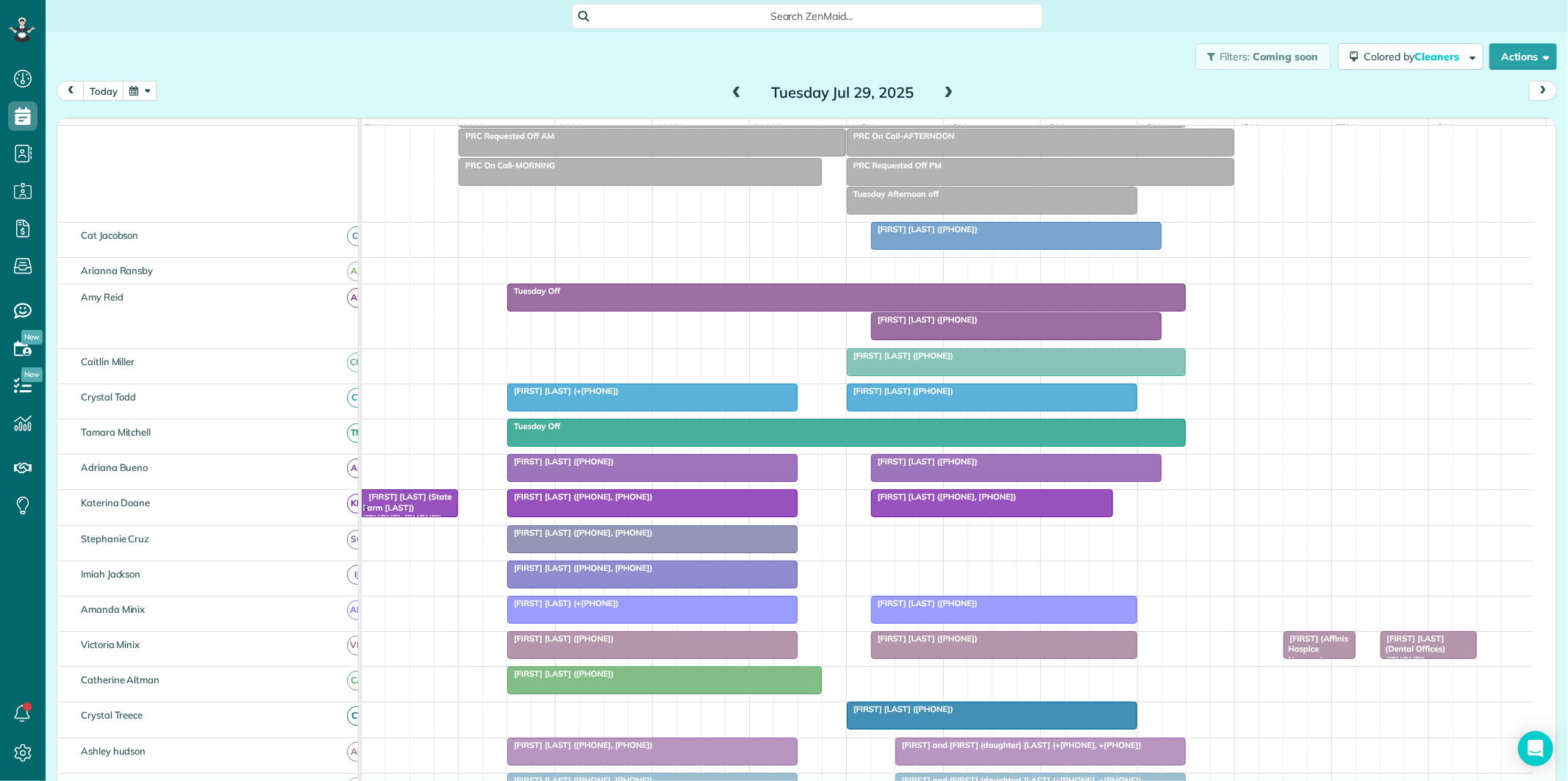 scroll, scrollTop: 178, scrollLeft: 0, axis: vertical 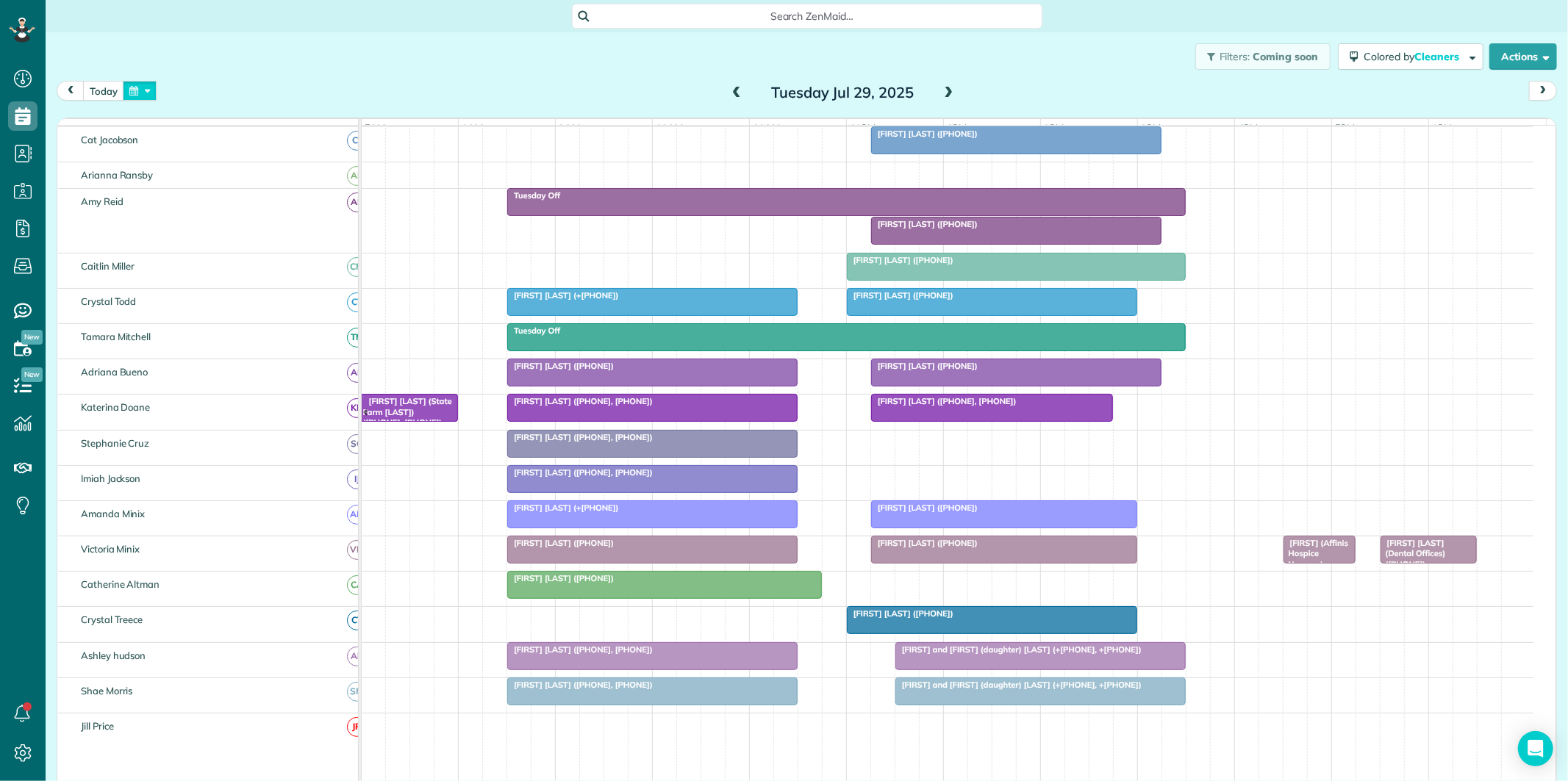 click at bounding box center (140, 90) 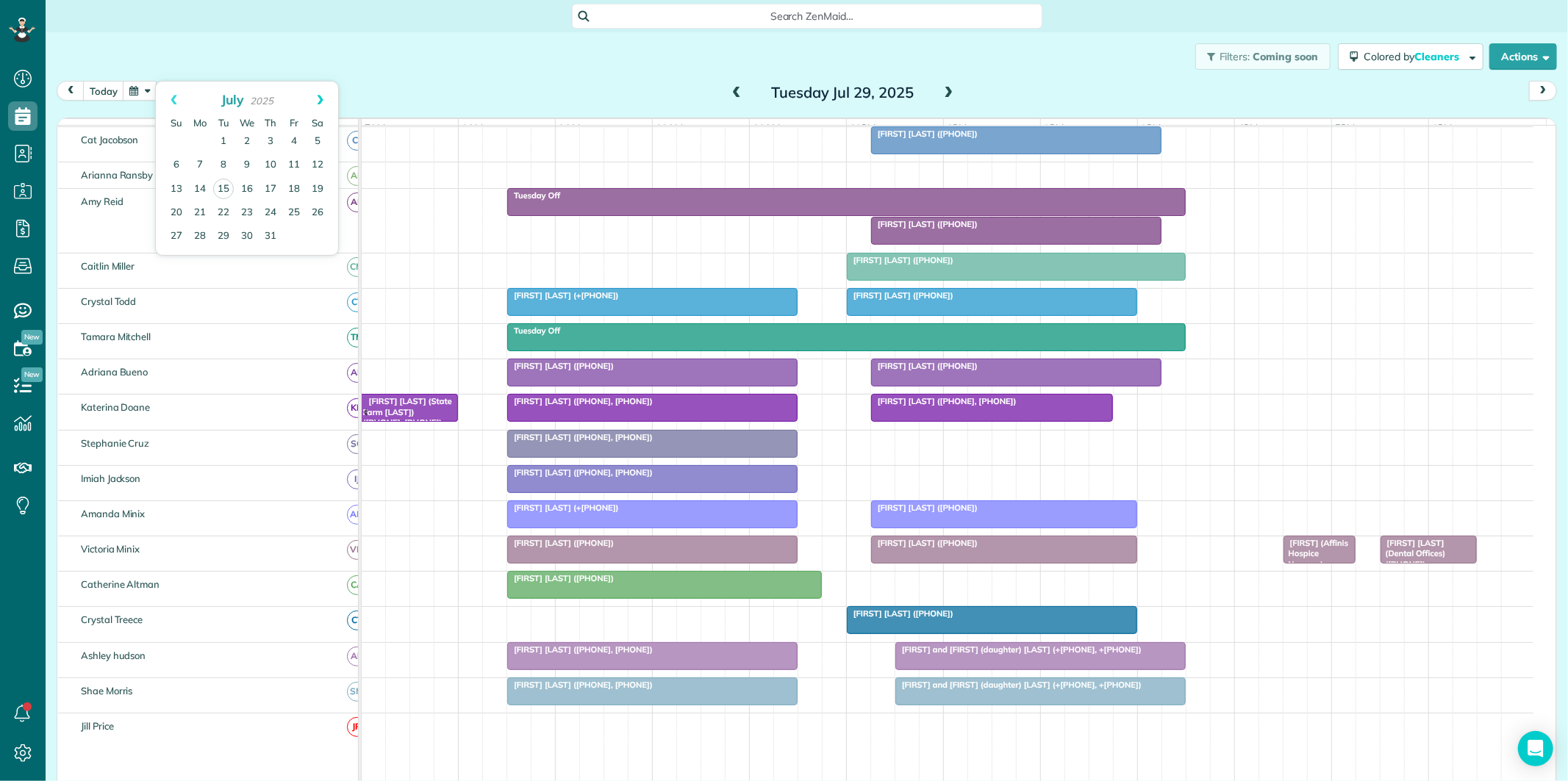 click on "Next" at bounding box center [320, 100] 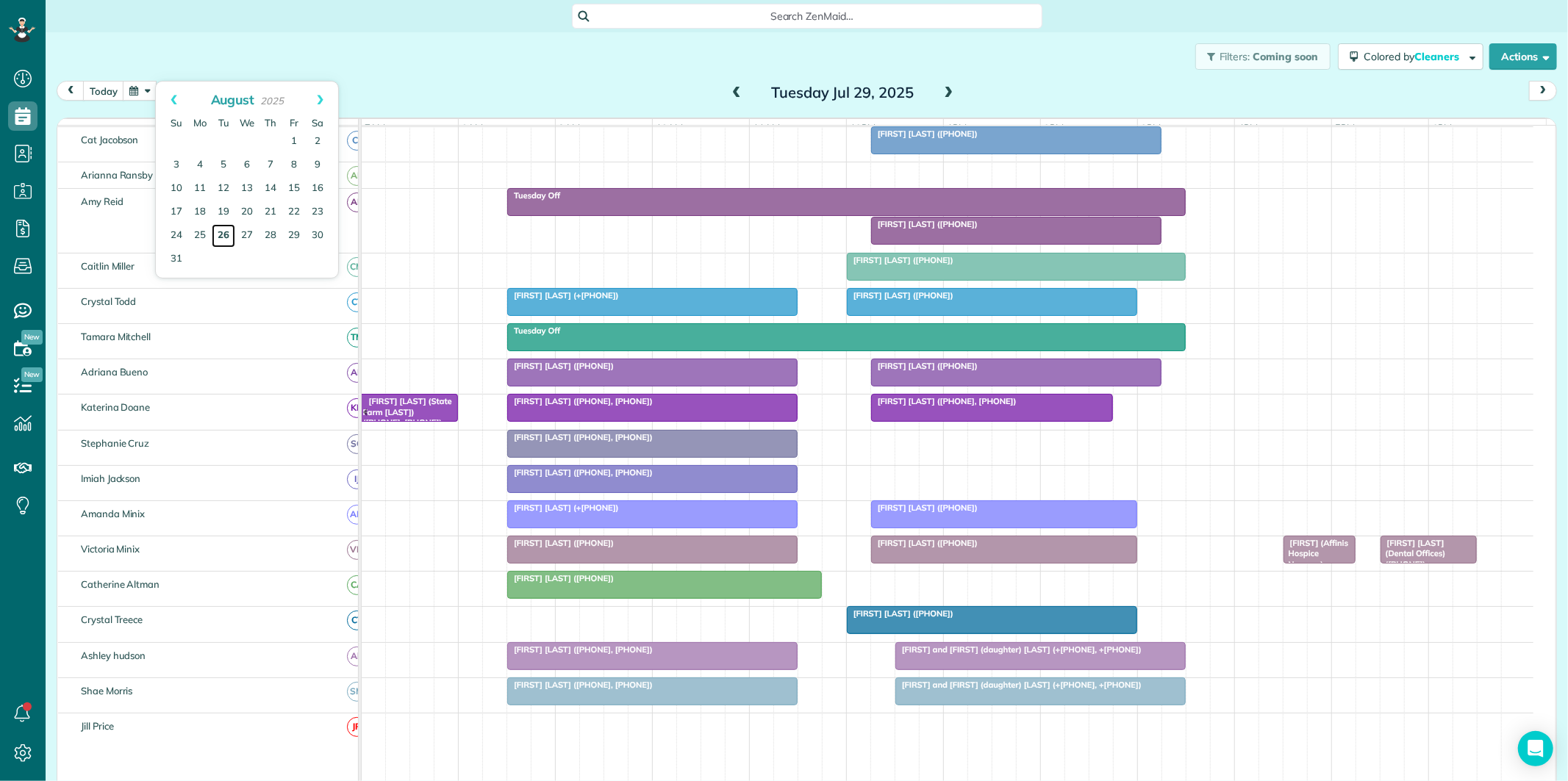 click on "26" at bounding box center (223, 236) 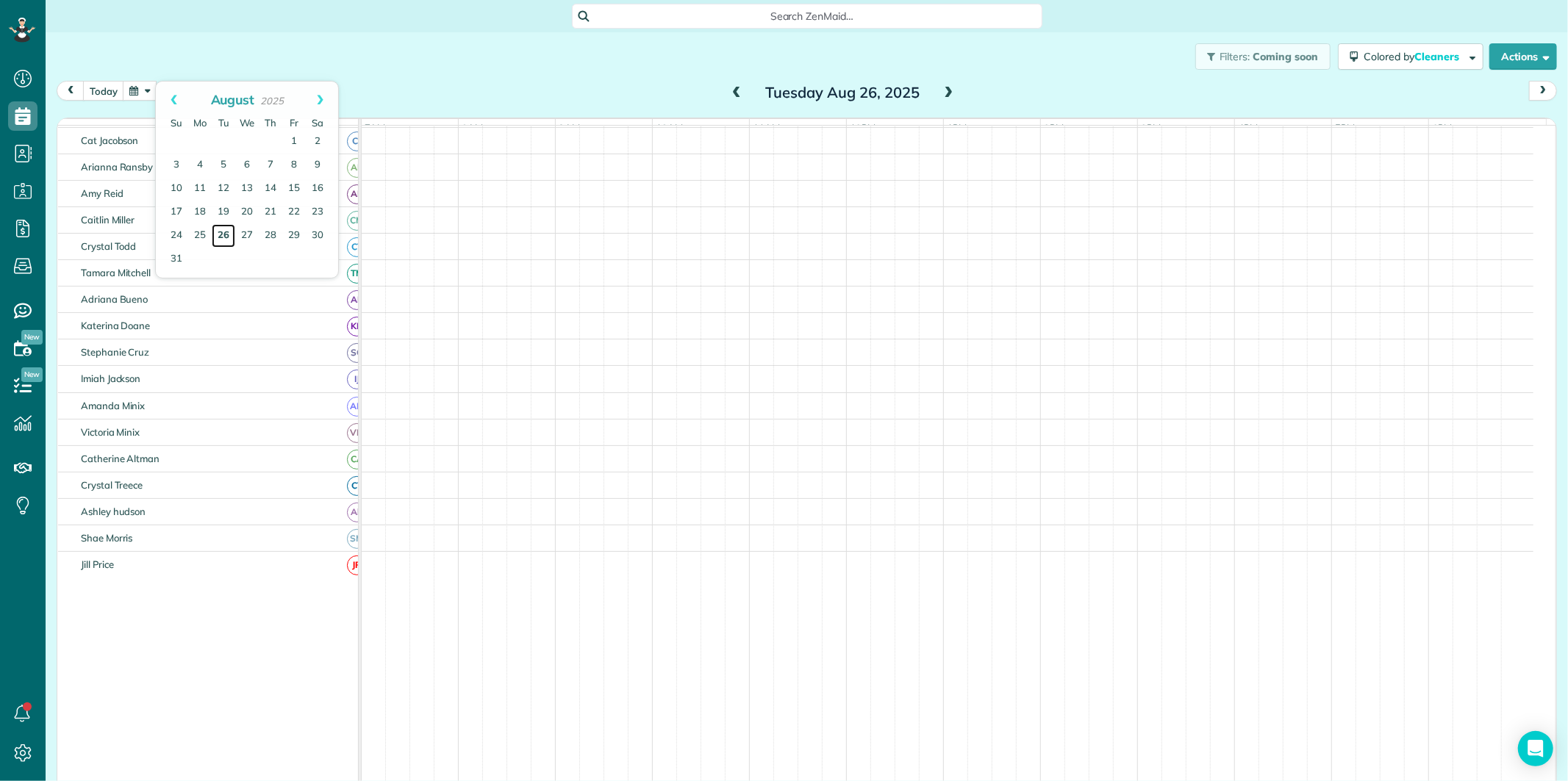 scroll, scrollTop: 82, scrollLeft: 0, axis: vertical 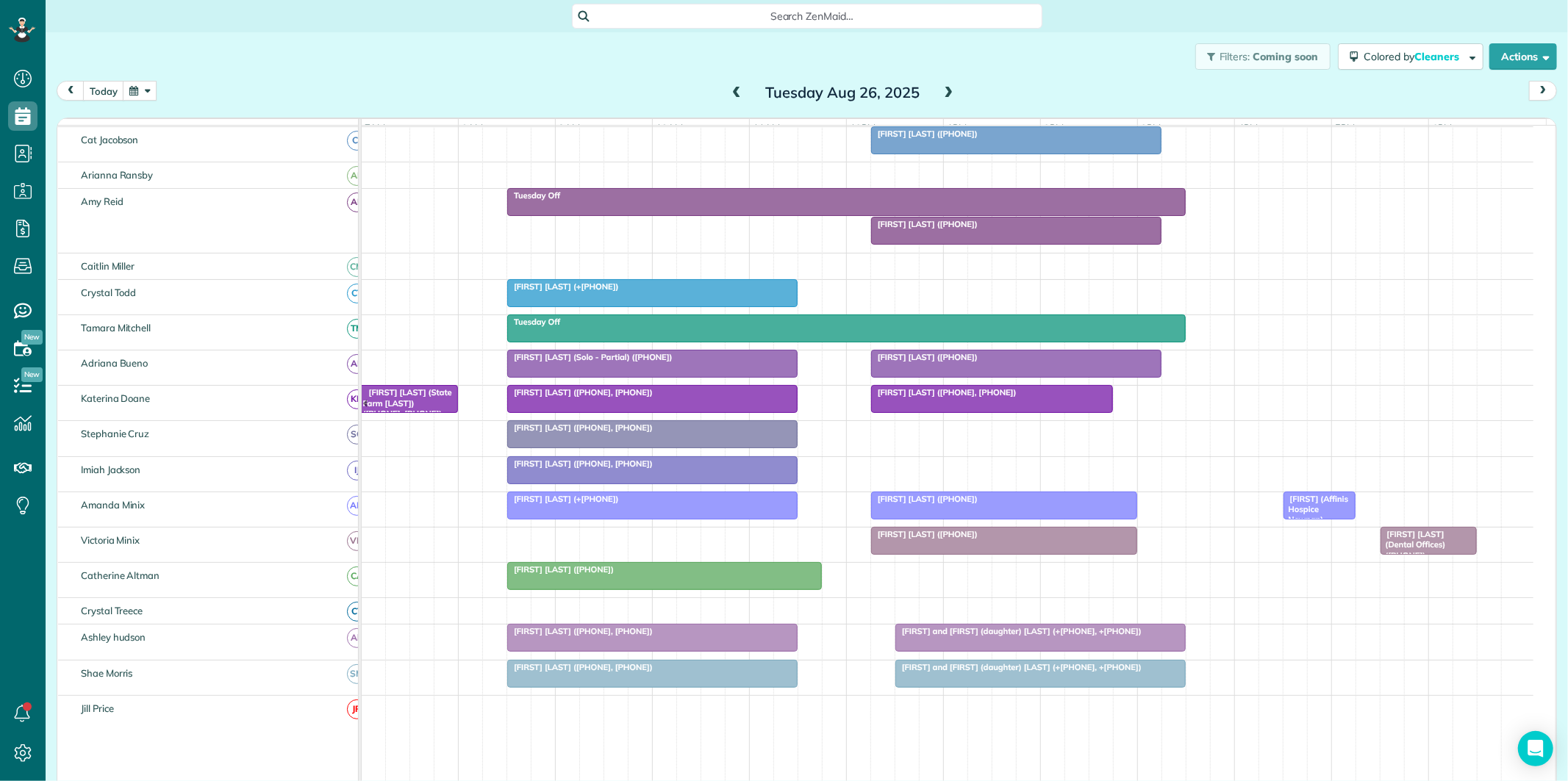 click at bounding box center [140, 90] 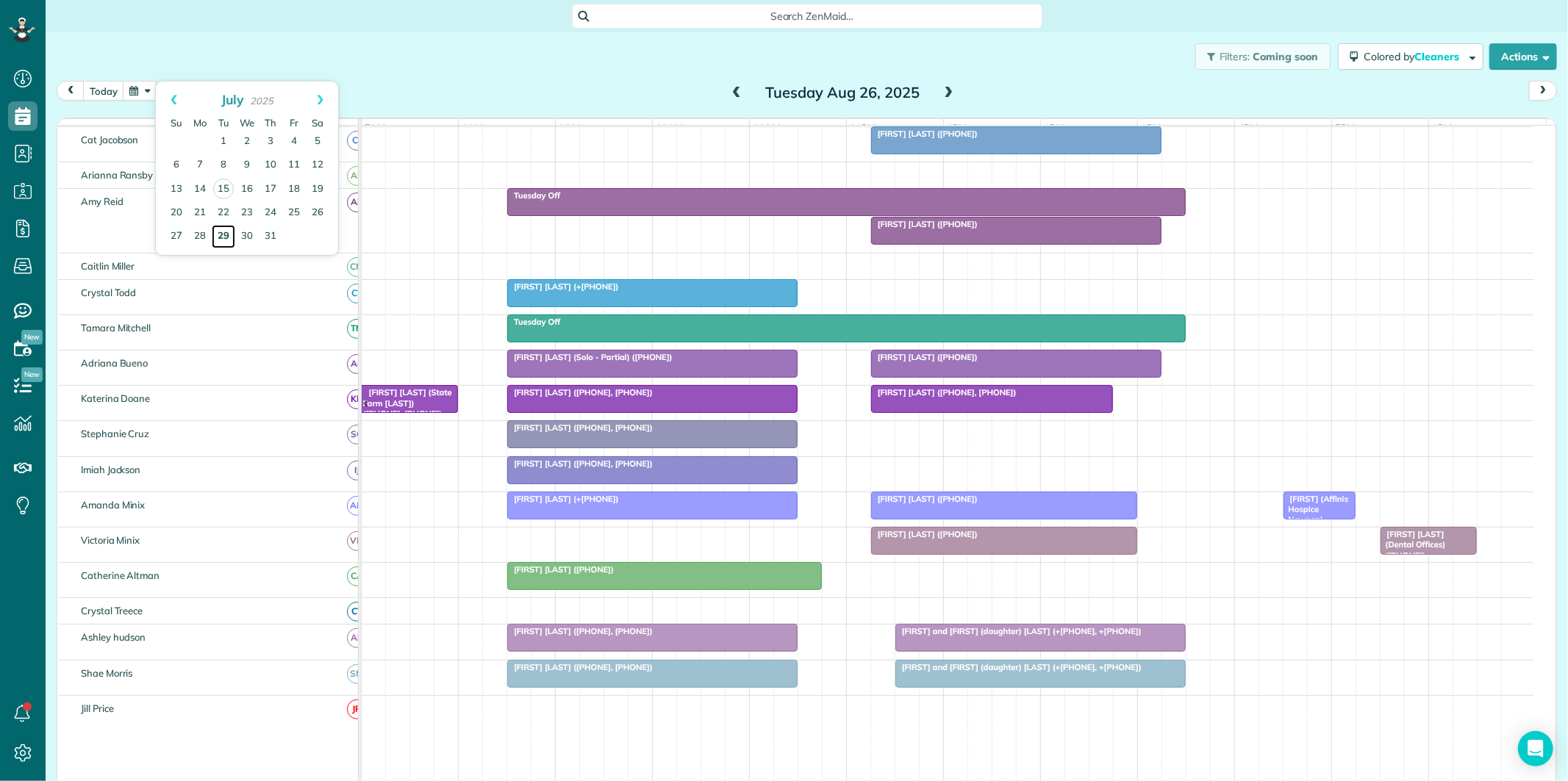 click on "29" at bounding box center [223, 237] 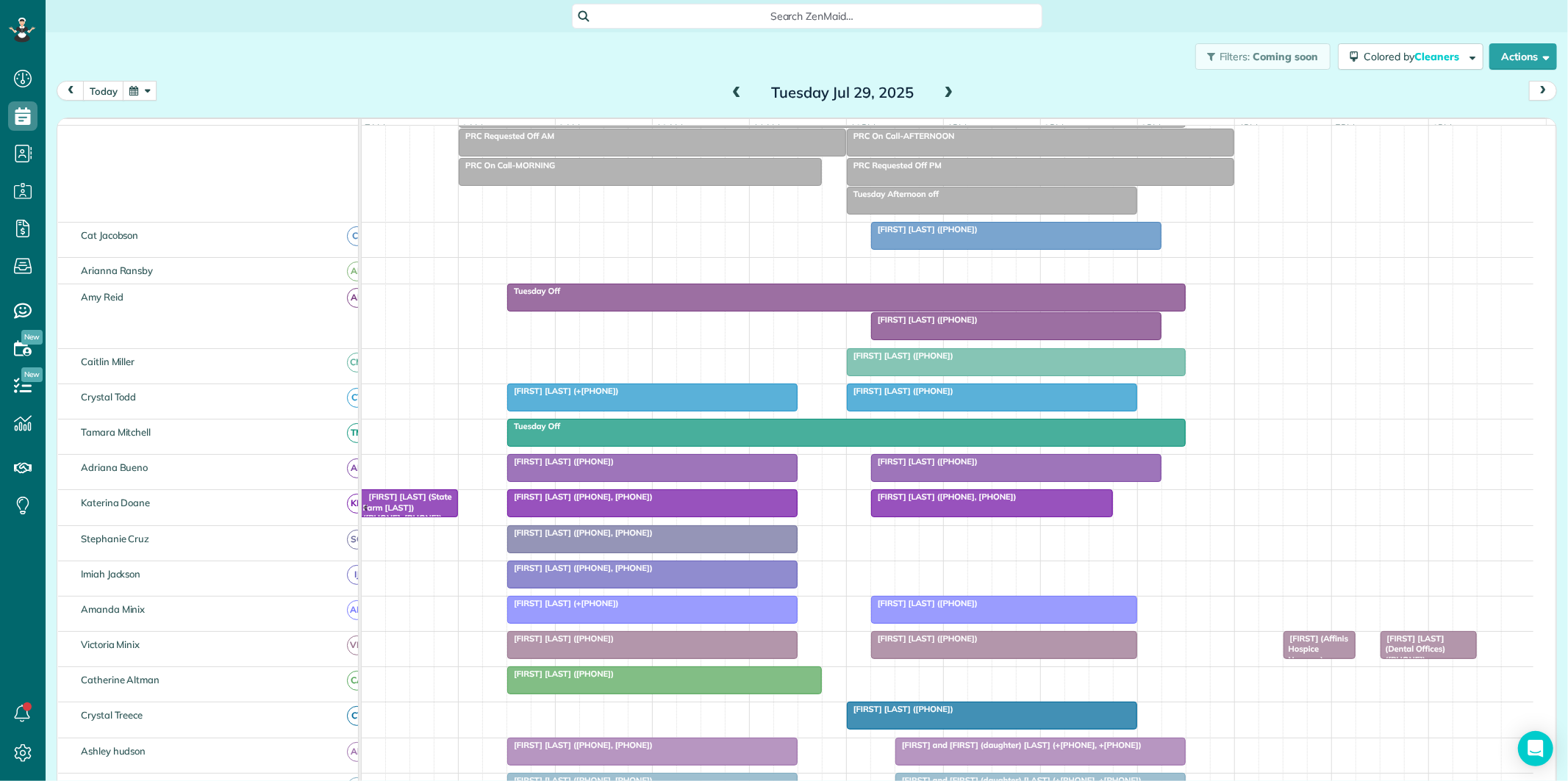 scroll, scrollTop: 178, scrollLeft: 0, axis: vertical 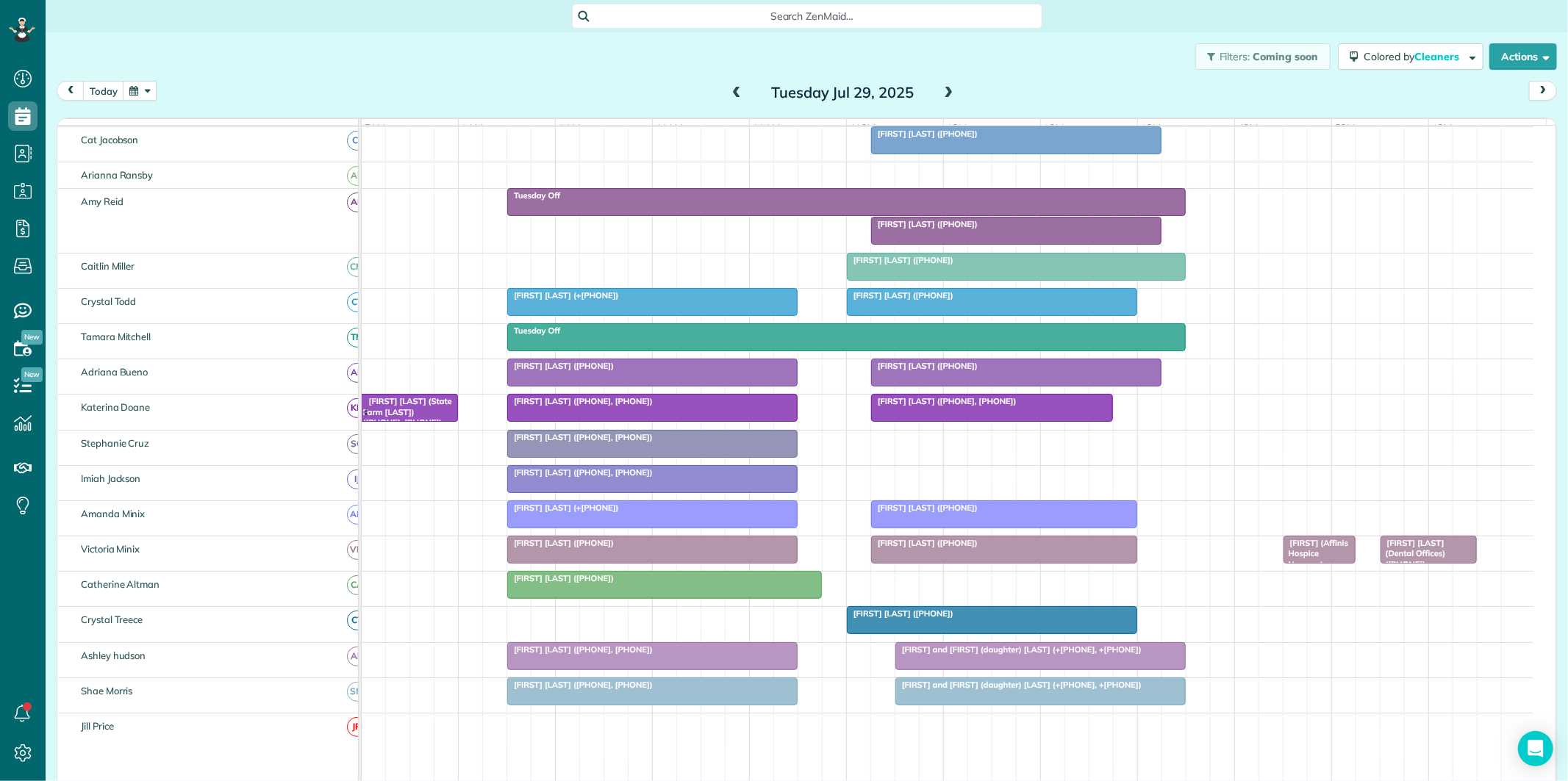 click on "[FIRST] [LAST] ([PHONE])" at bounding box center [924, 224] 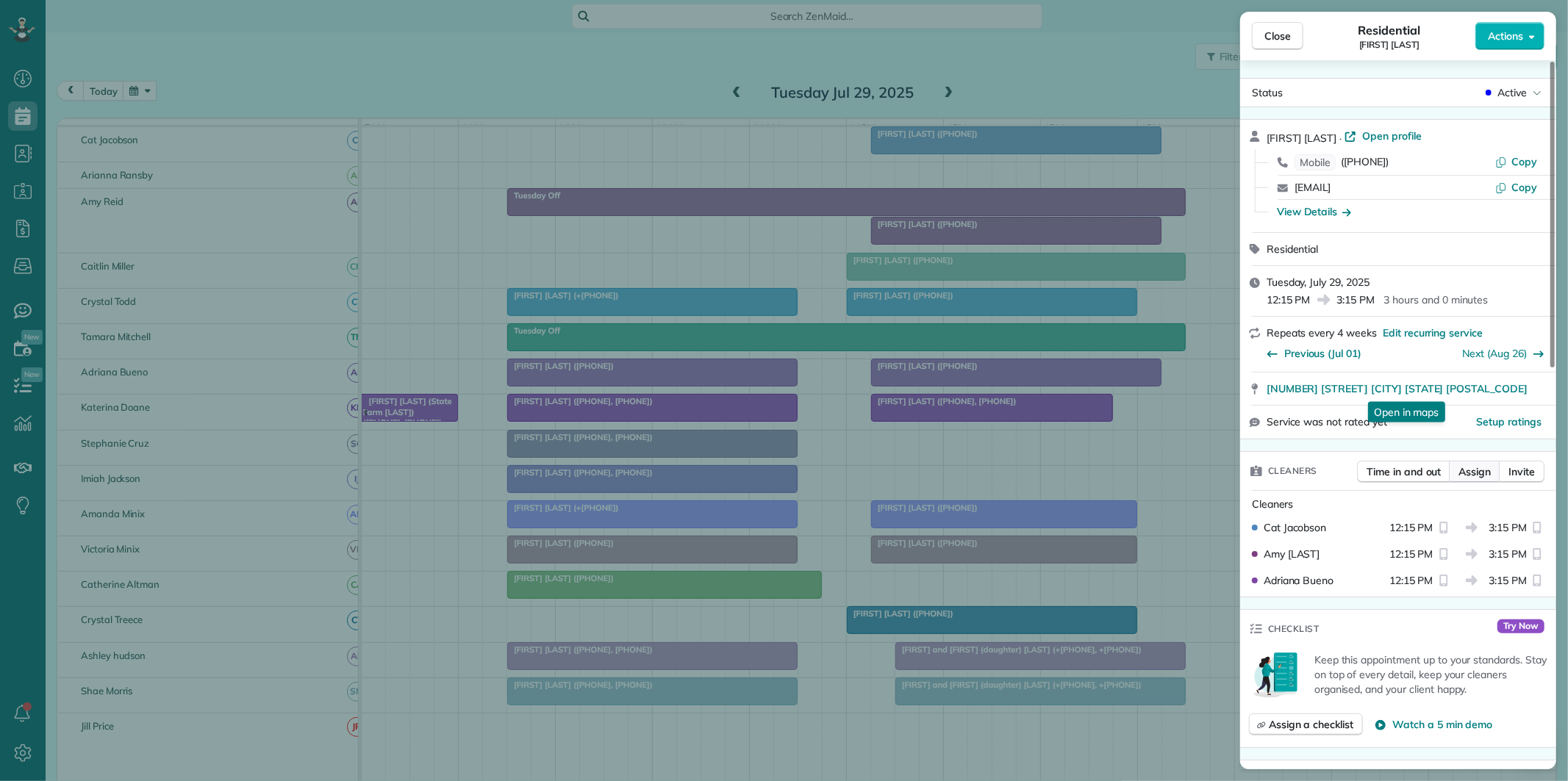 click on "Assign" at bounding box center [1475, 472] 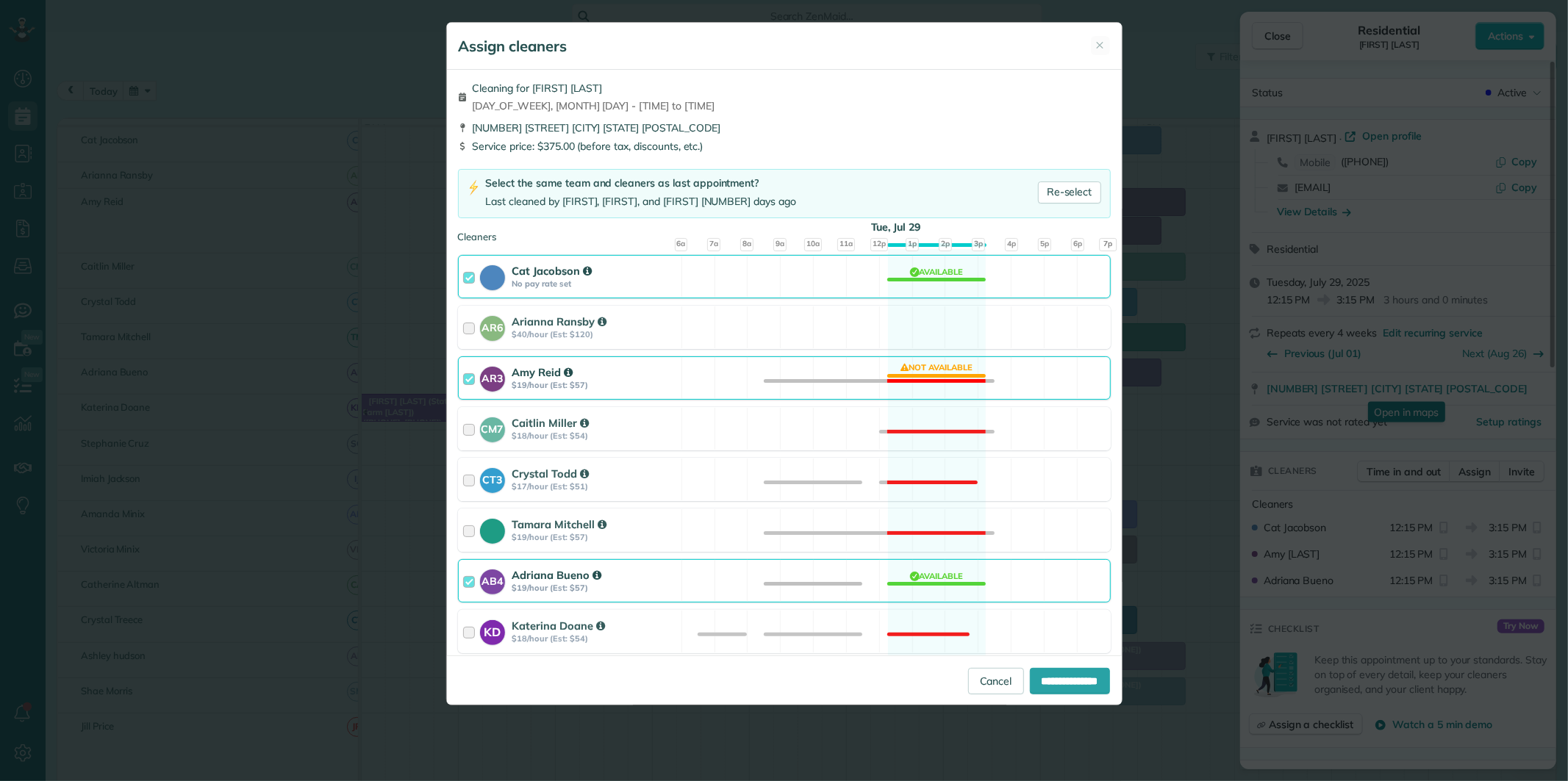 click on "AR3
Amy Reid
$19/hour (Est: $57)
Not available" at bounding box center [784, 378] 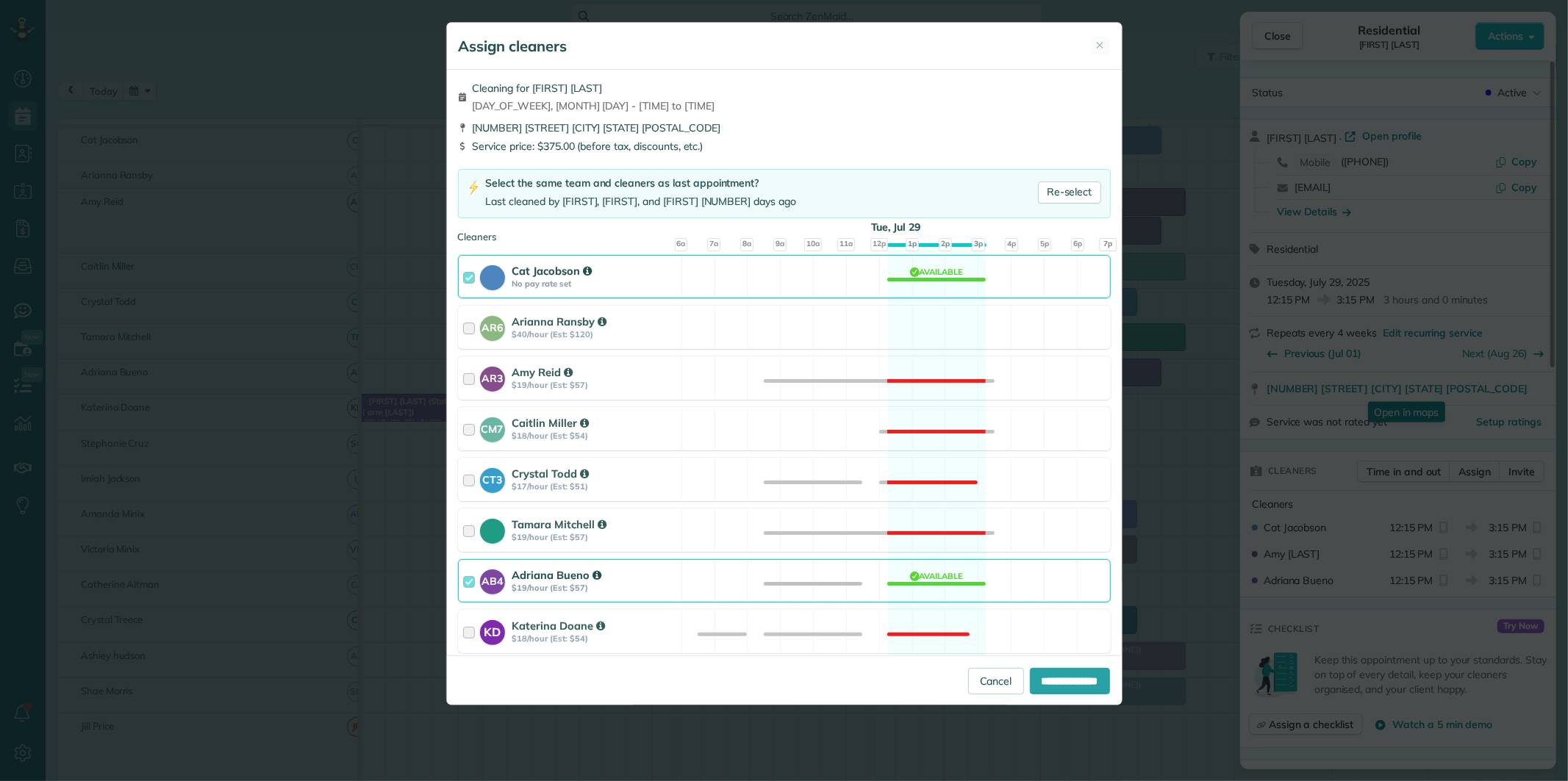 click on "Cat Jacobson
No pay rate set
Available" at bounding box center (784, 276) 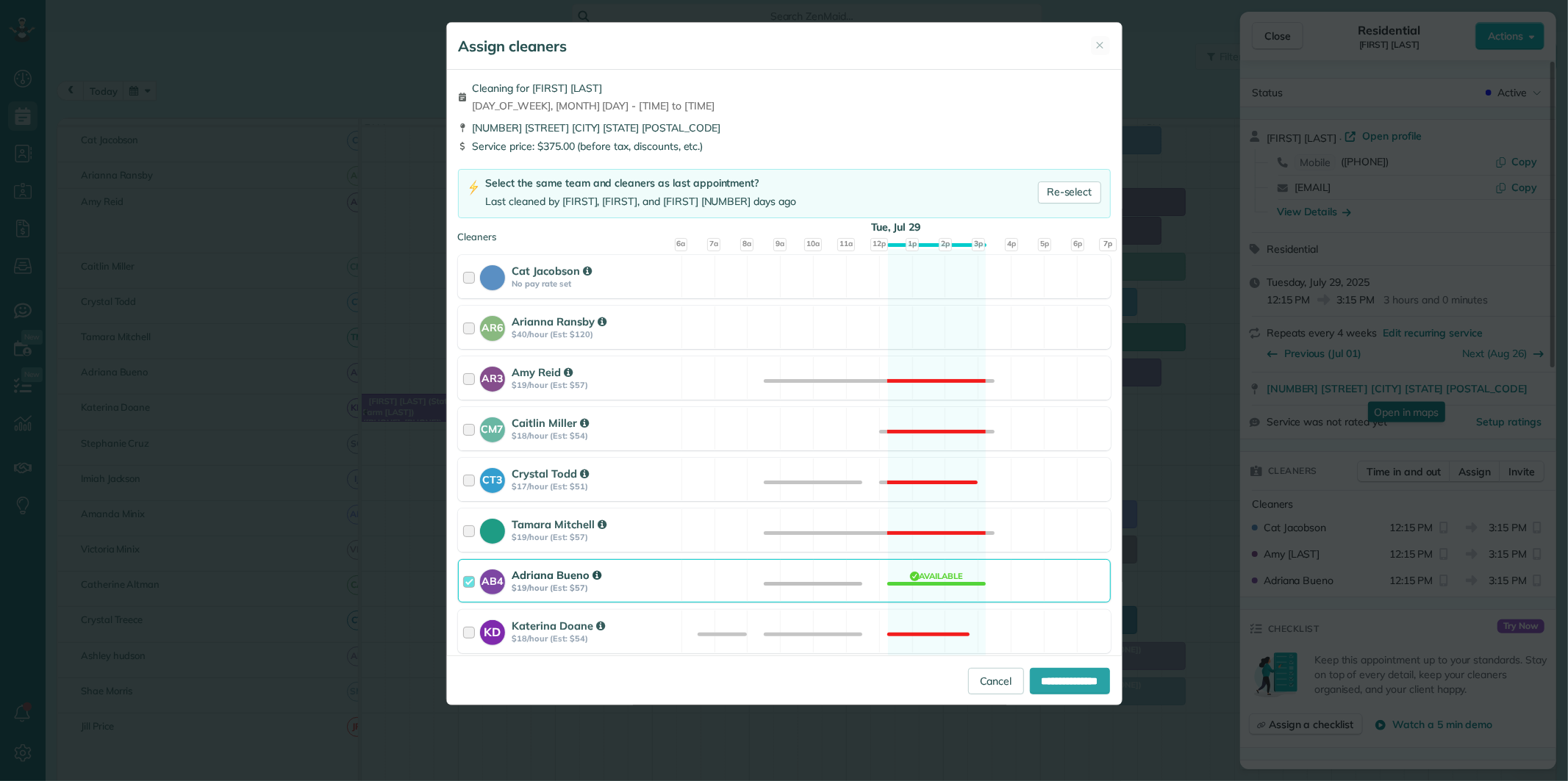 scroll, scrollTop: 245, scrollLeft: 0, axis: vertical 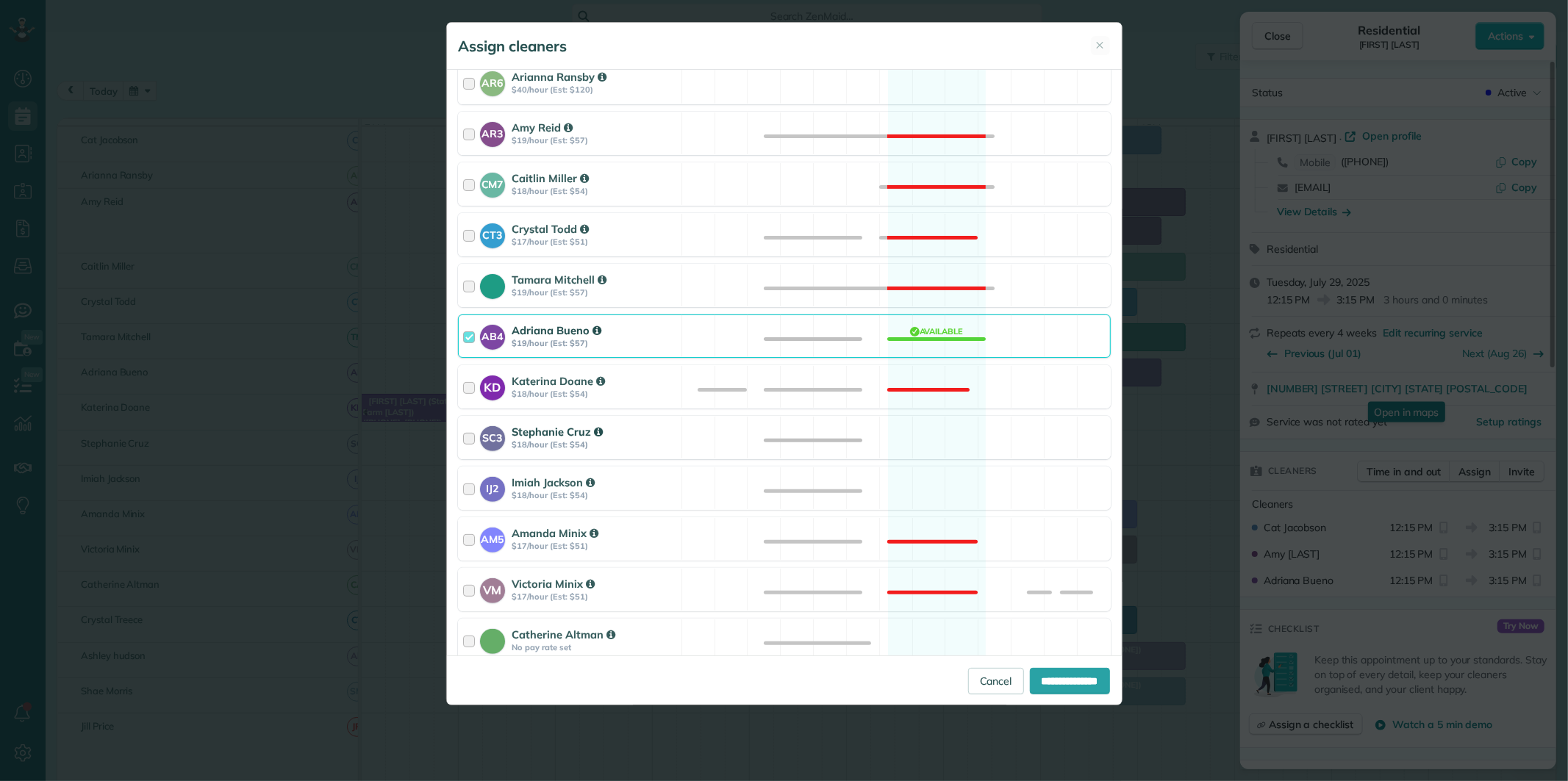 click on "SC3
Stephanie Cruz
$18/hour (Est: $54)
Available" at bounding box center (784, 437) 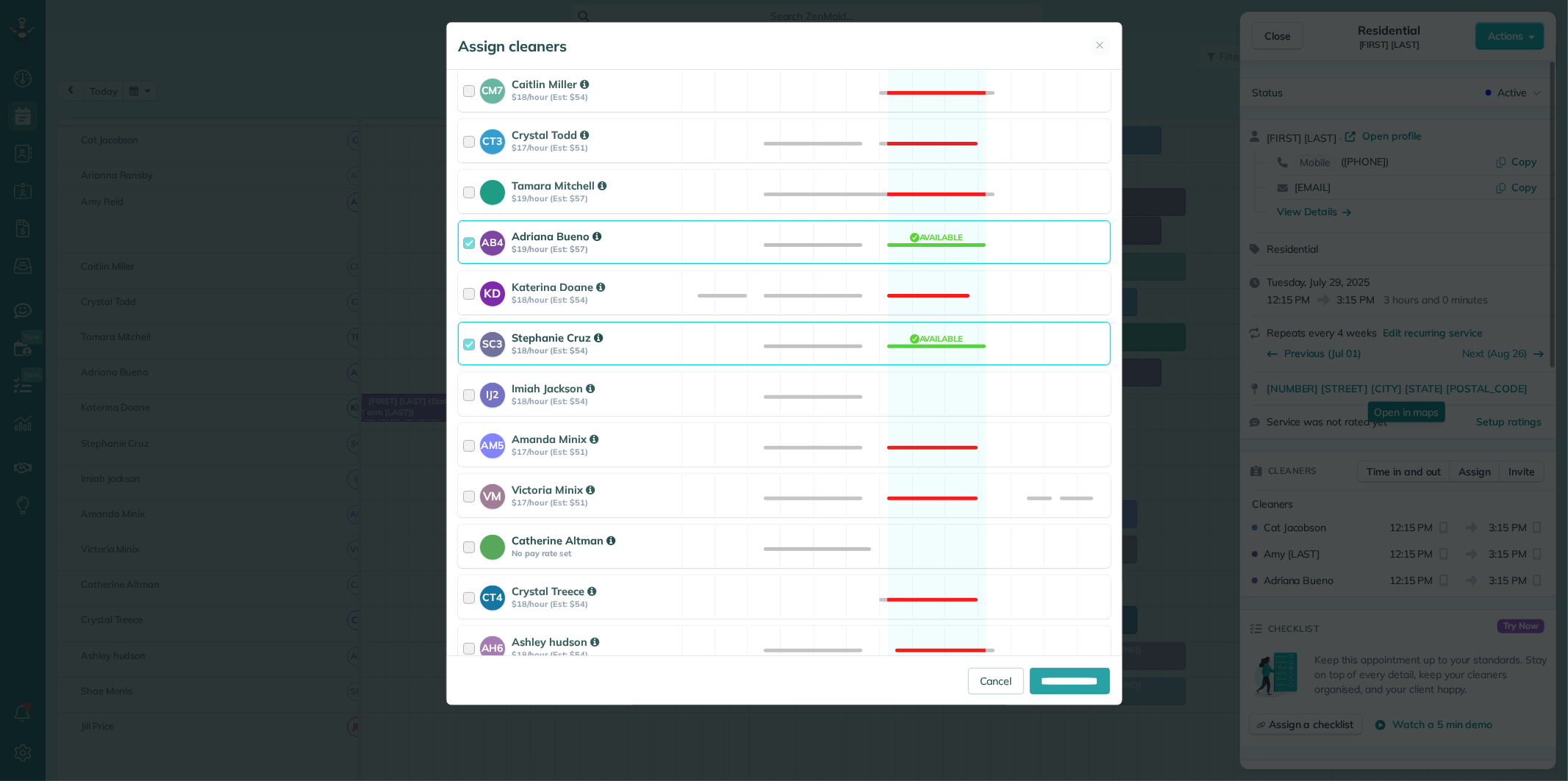 scroll, scrollTop: 408, scrollLeft: 0, axis: vertical 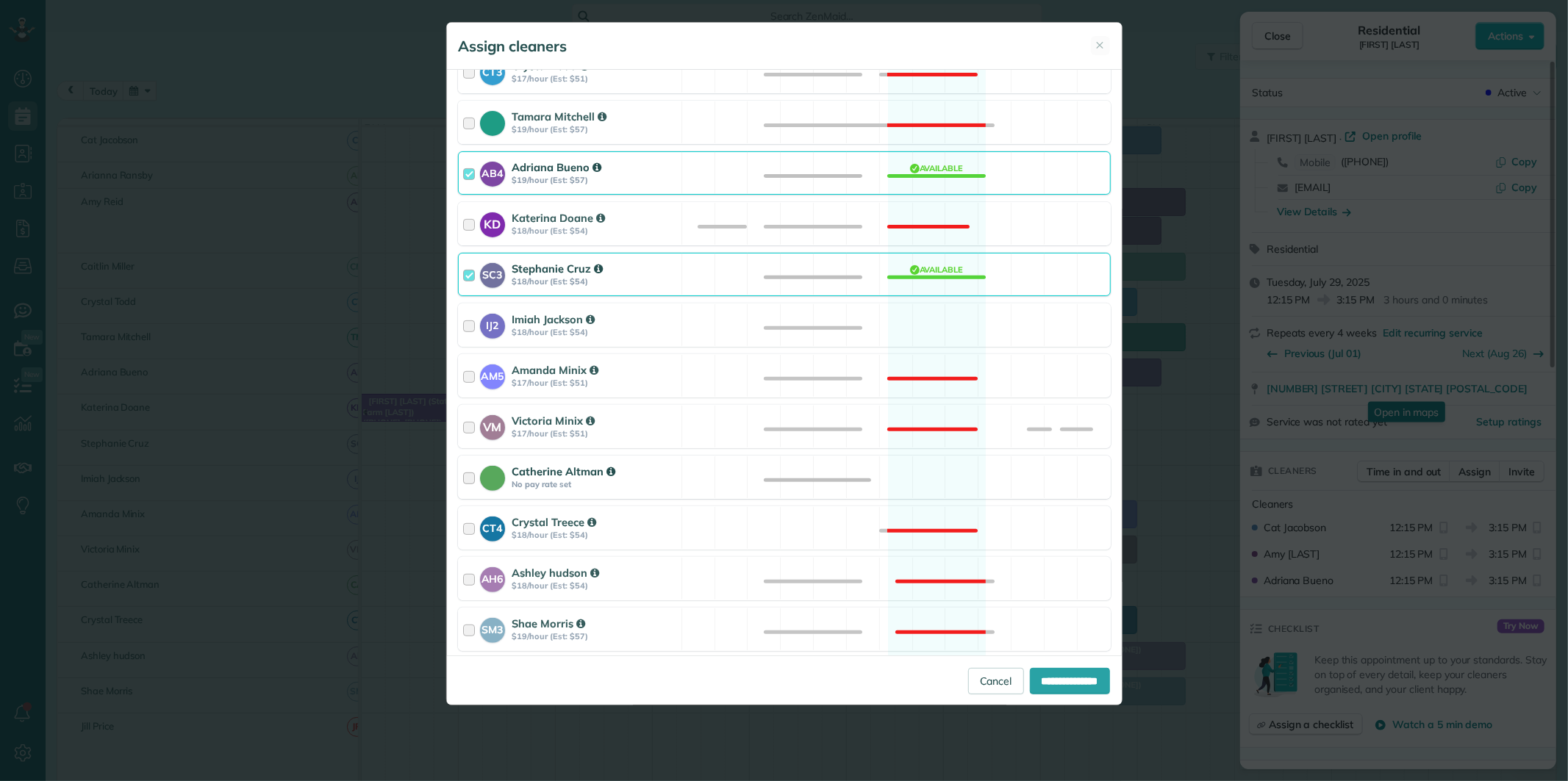 click on "Catherine Altman
No pay rate set
Available" at bounding box center [784, 477] 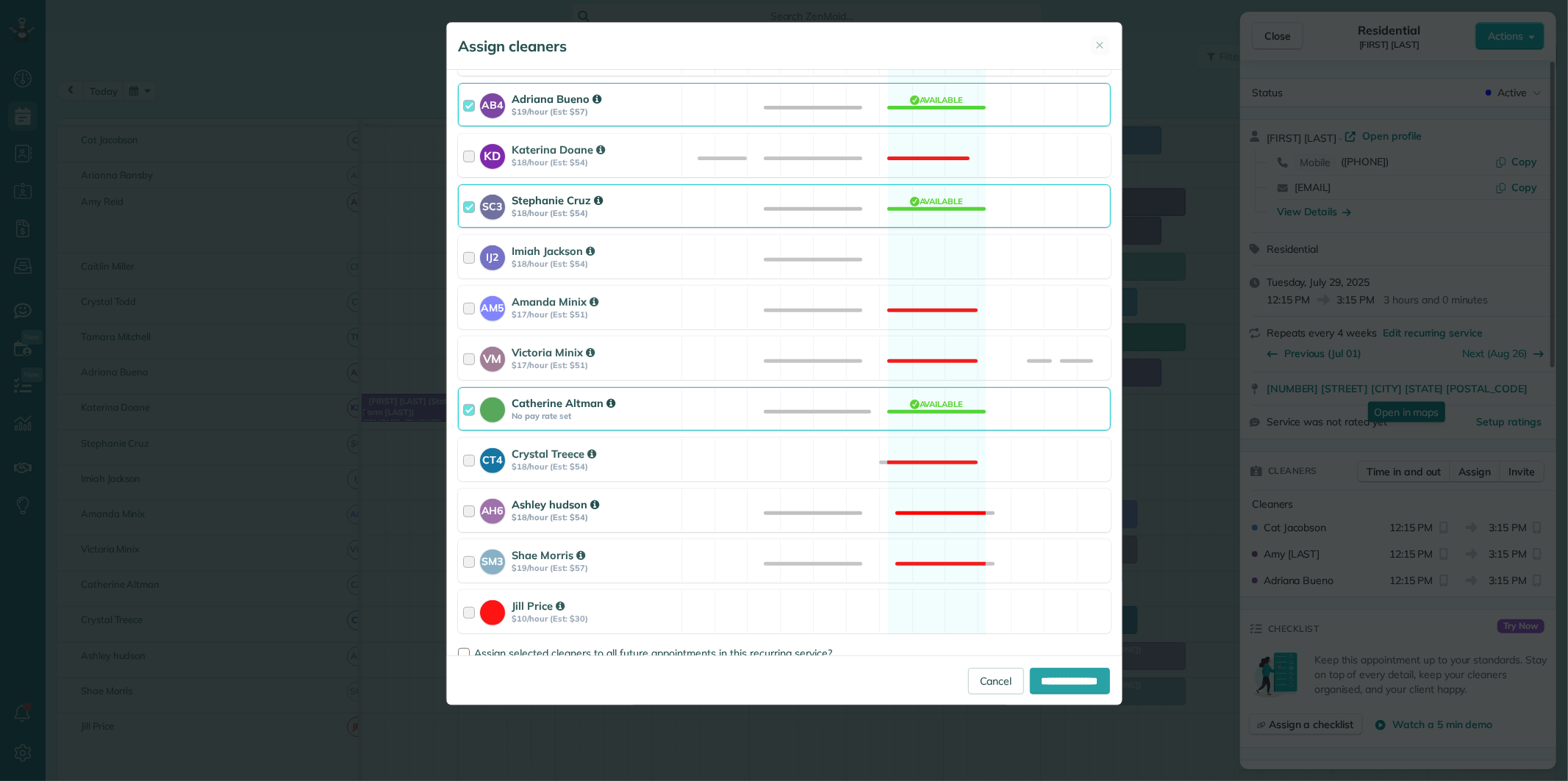 scroll, scrollTop: 509, scrollLeft: 0, axis: vertical 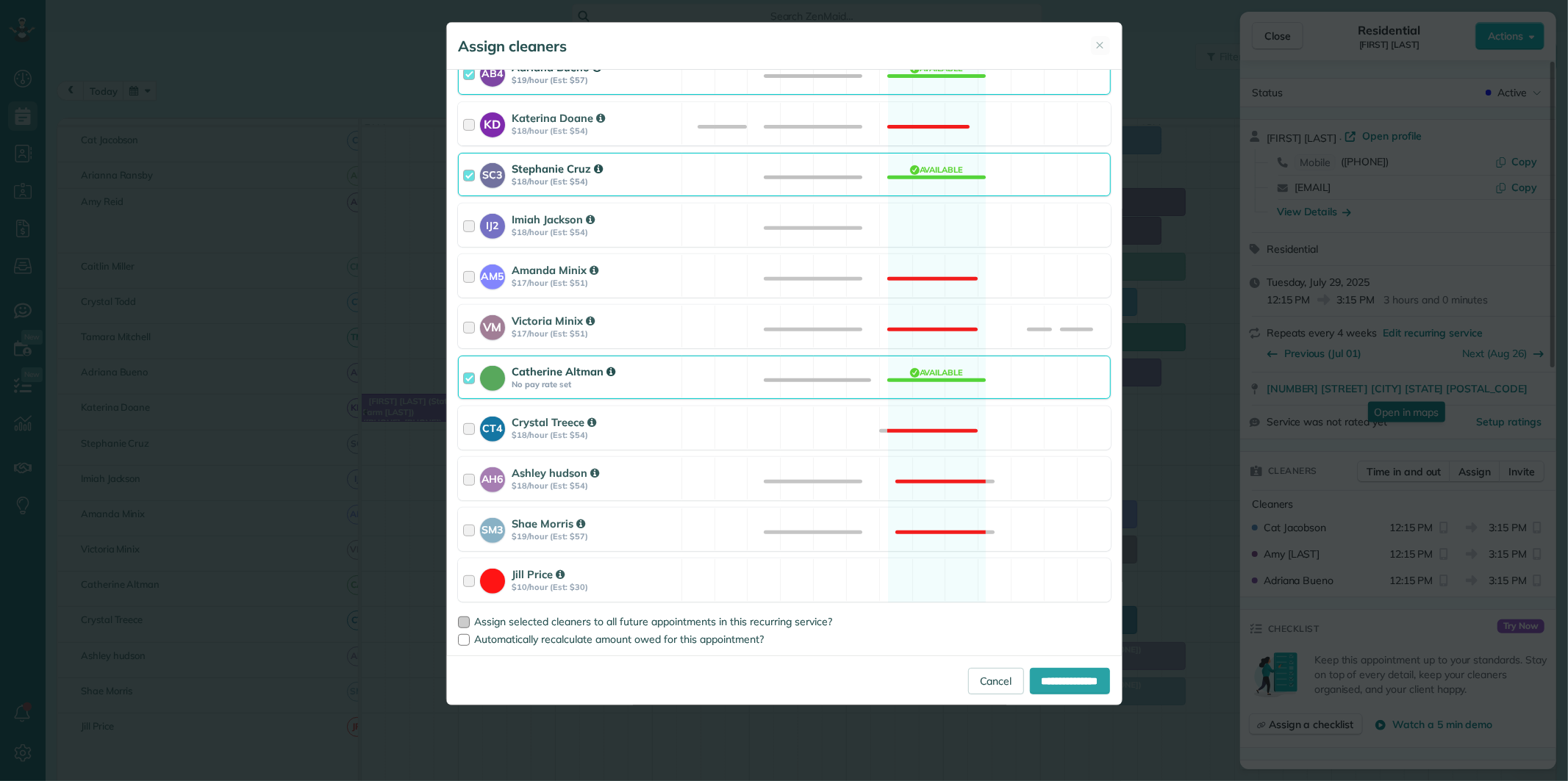 click at bounding box center (464, 622) 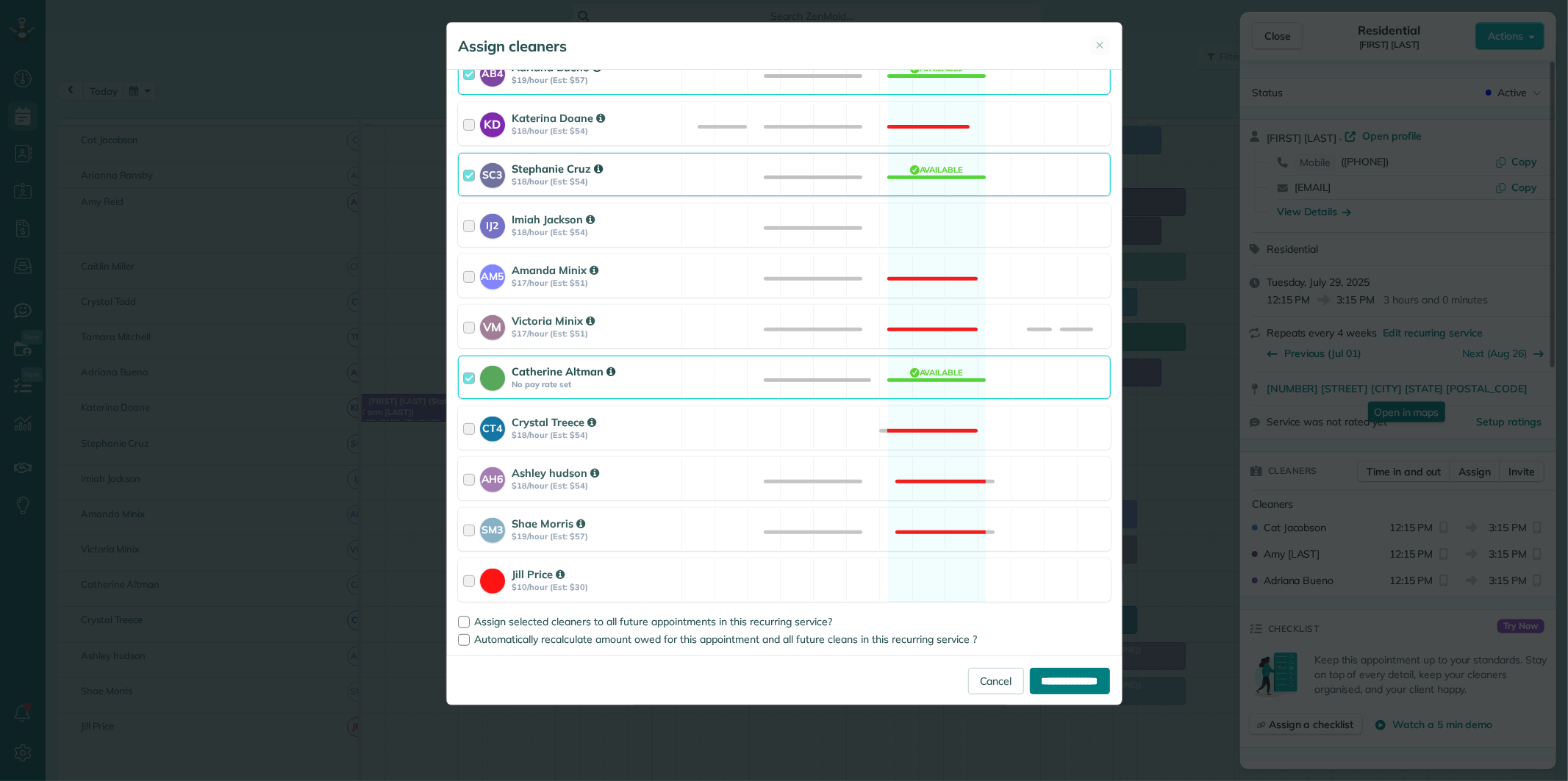 click on "**********" at bounding box center [1070, 681] 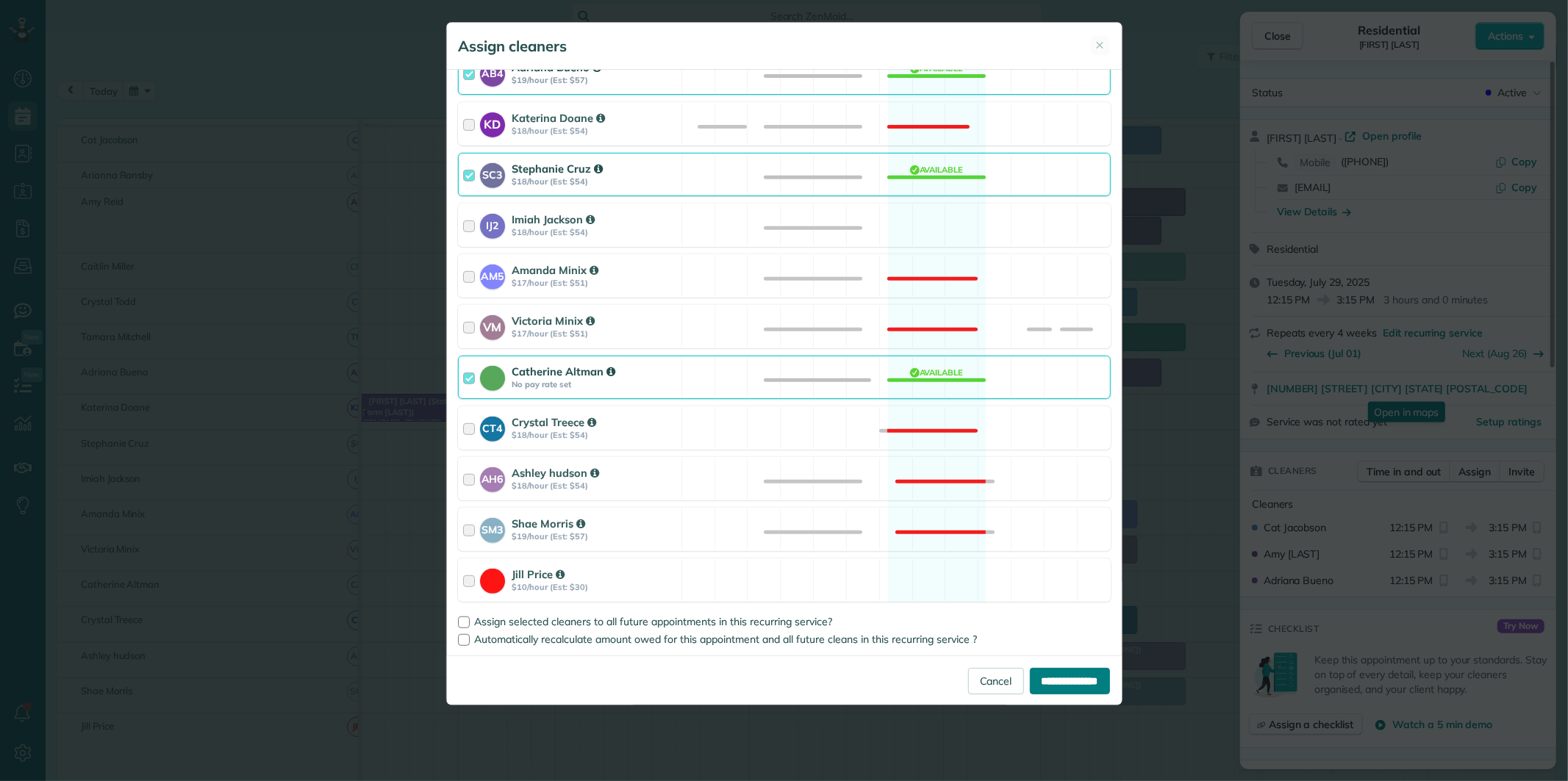 type on "**********" 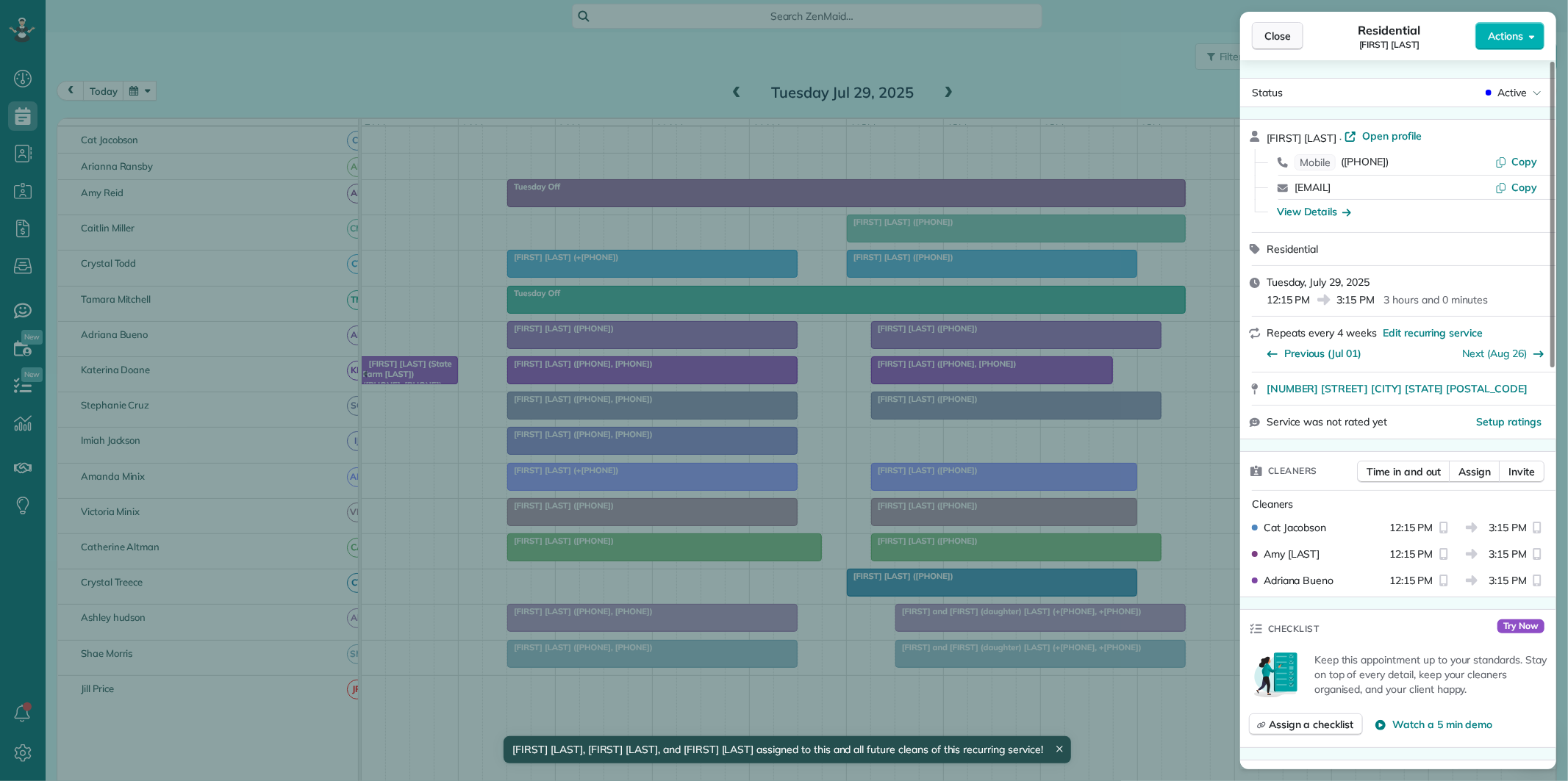 click on "Close" at bounding box center (1278, 36) 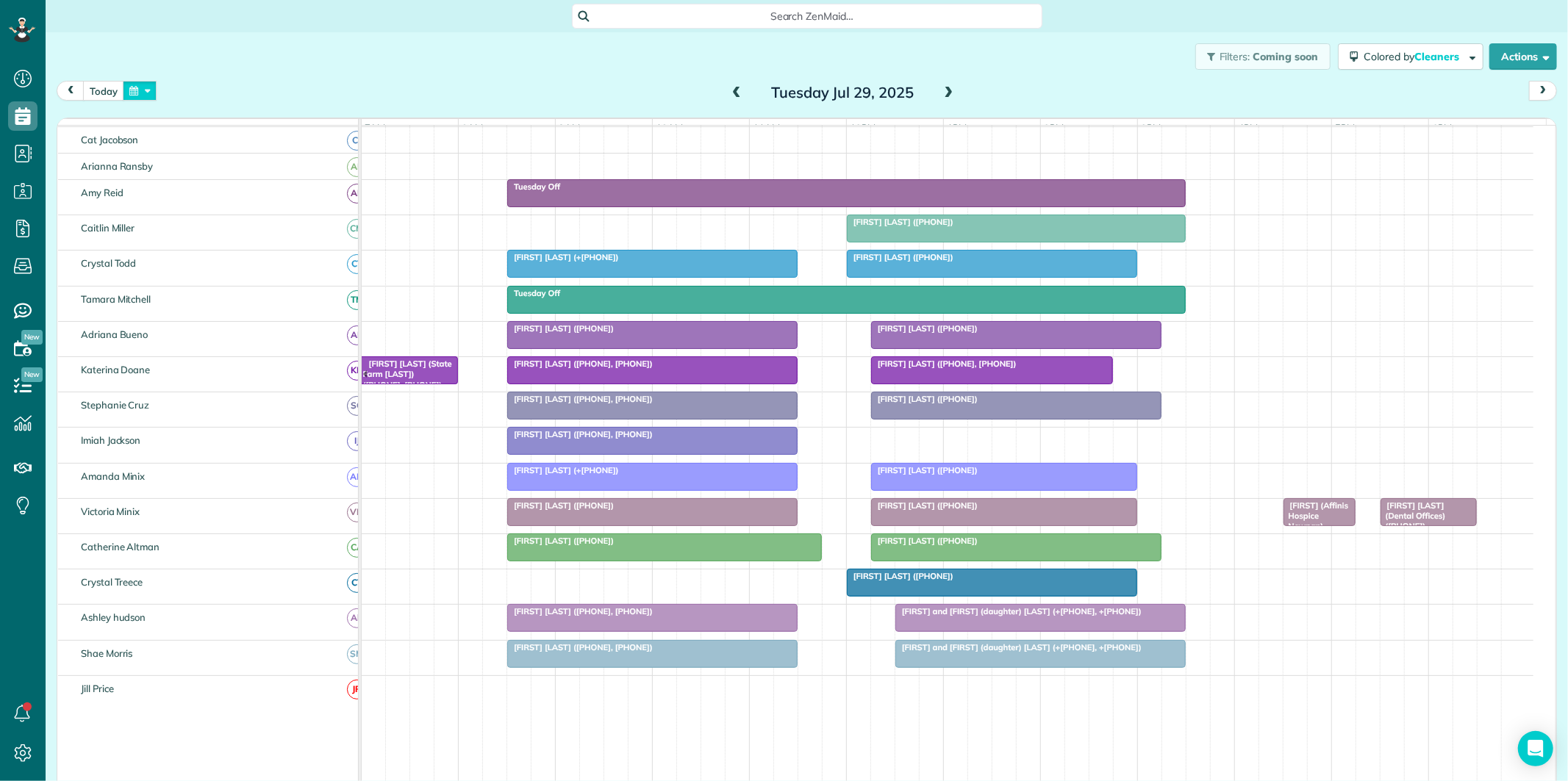 click at bounding box center (140, 90) 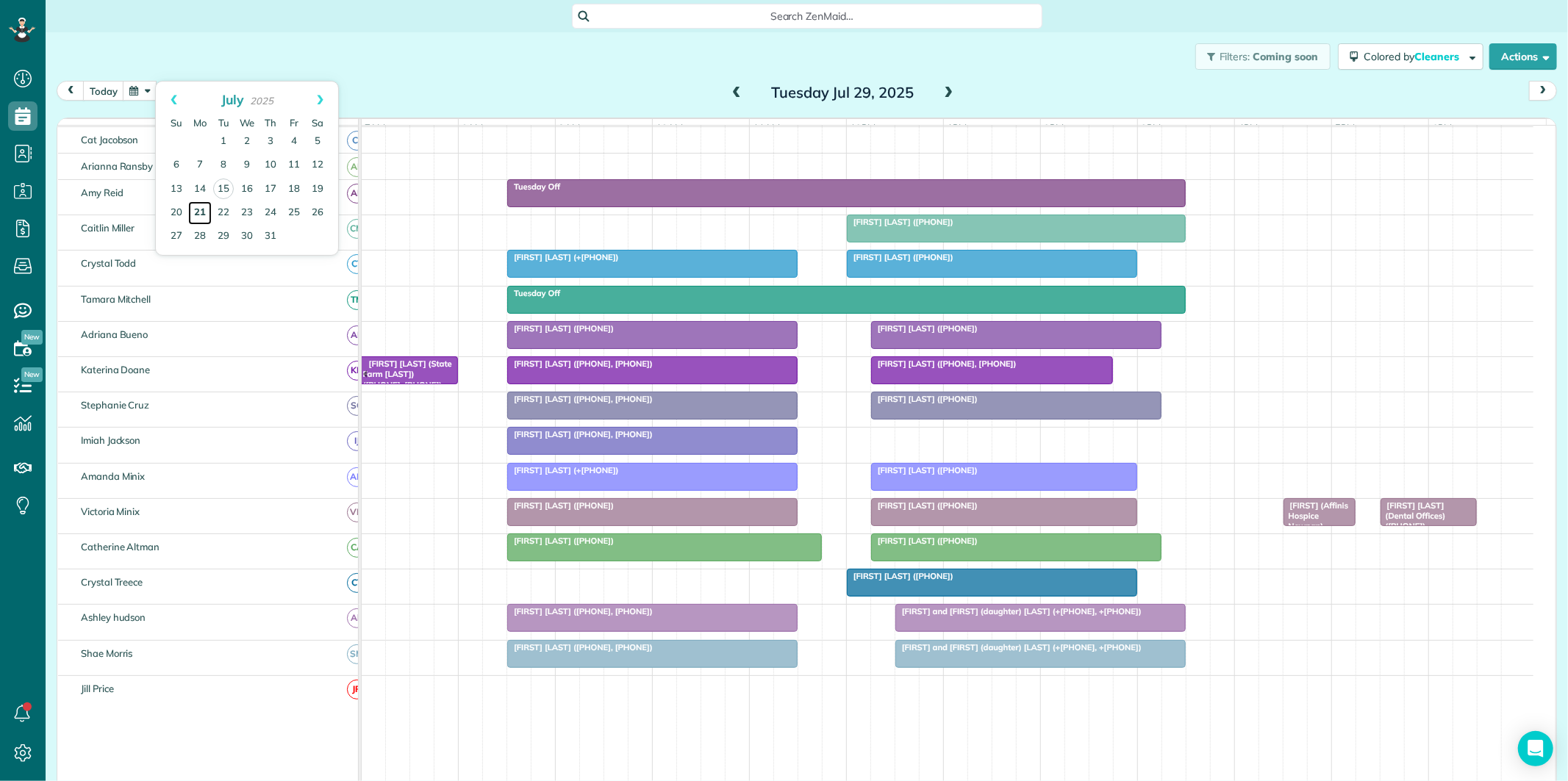 click on "21" at bounding box center [200, 213] 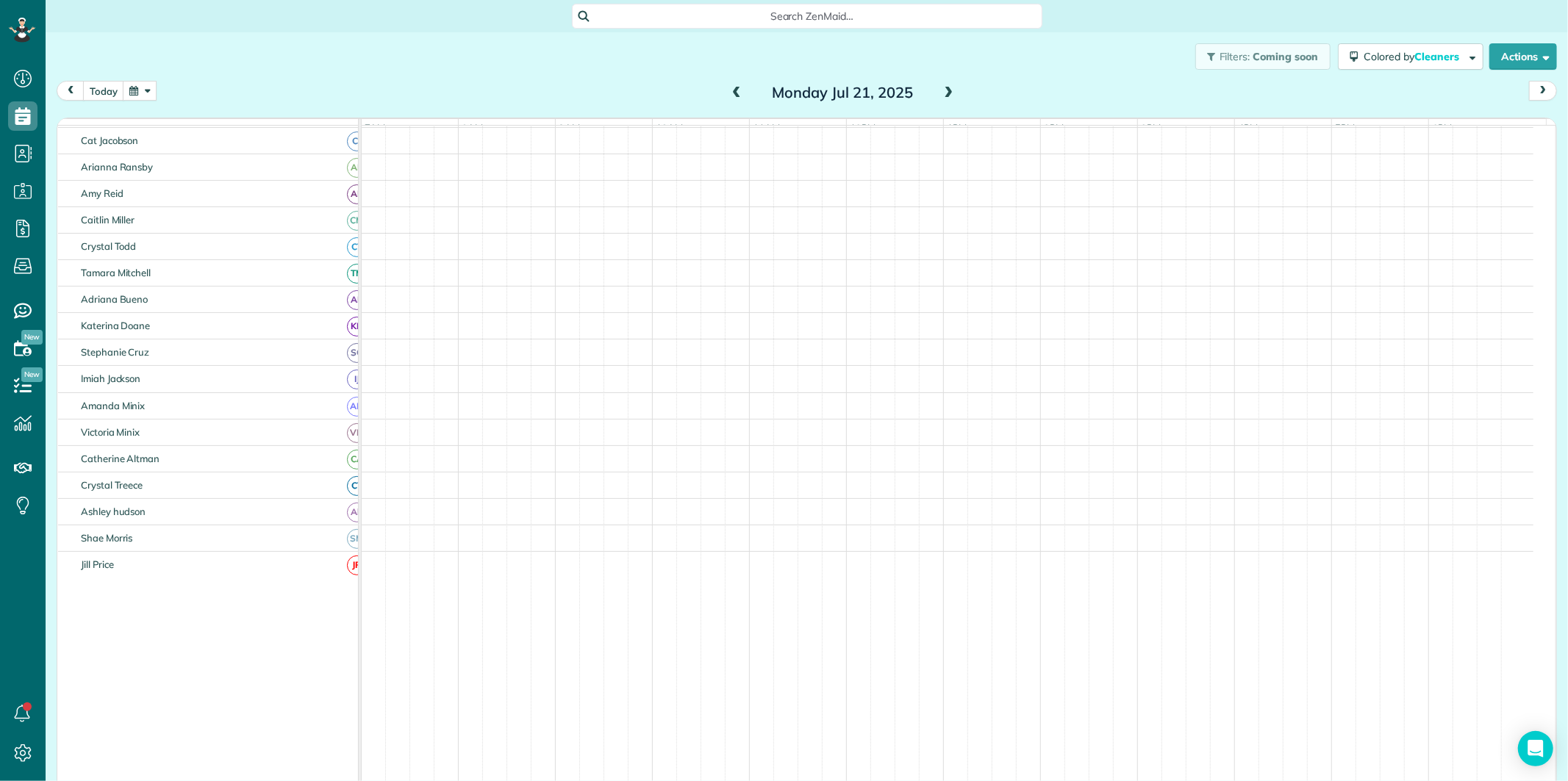 scroll, scrollTop: 206, scrollLeft: 0, axis: vertical 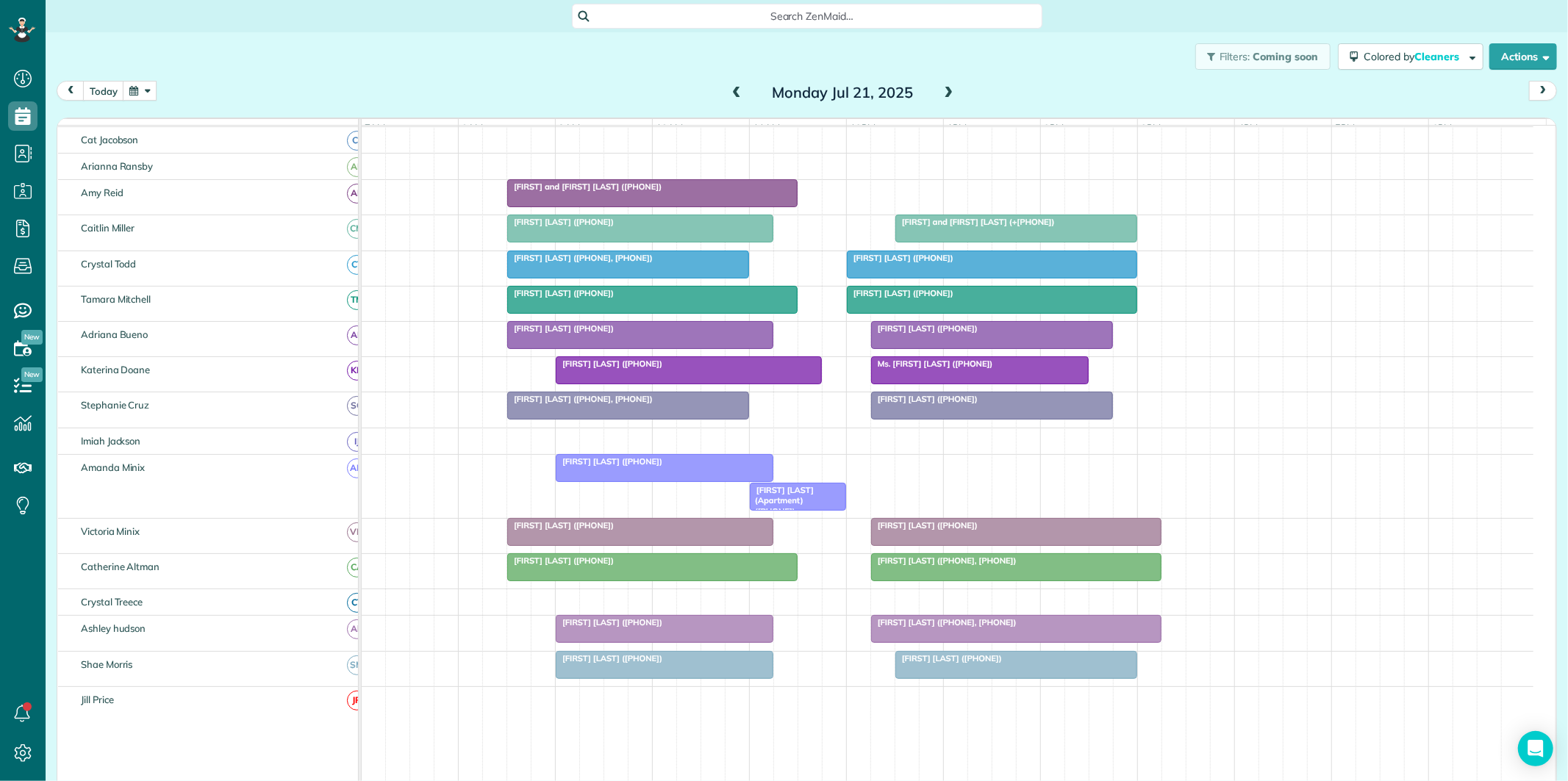 click at bounding box center [689, 370] 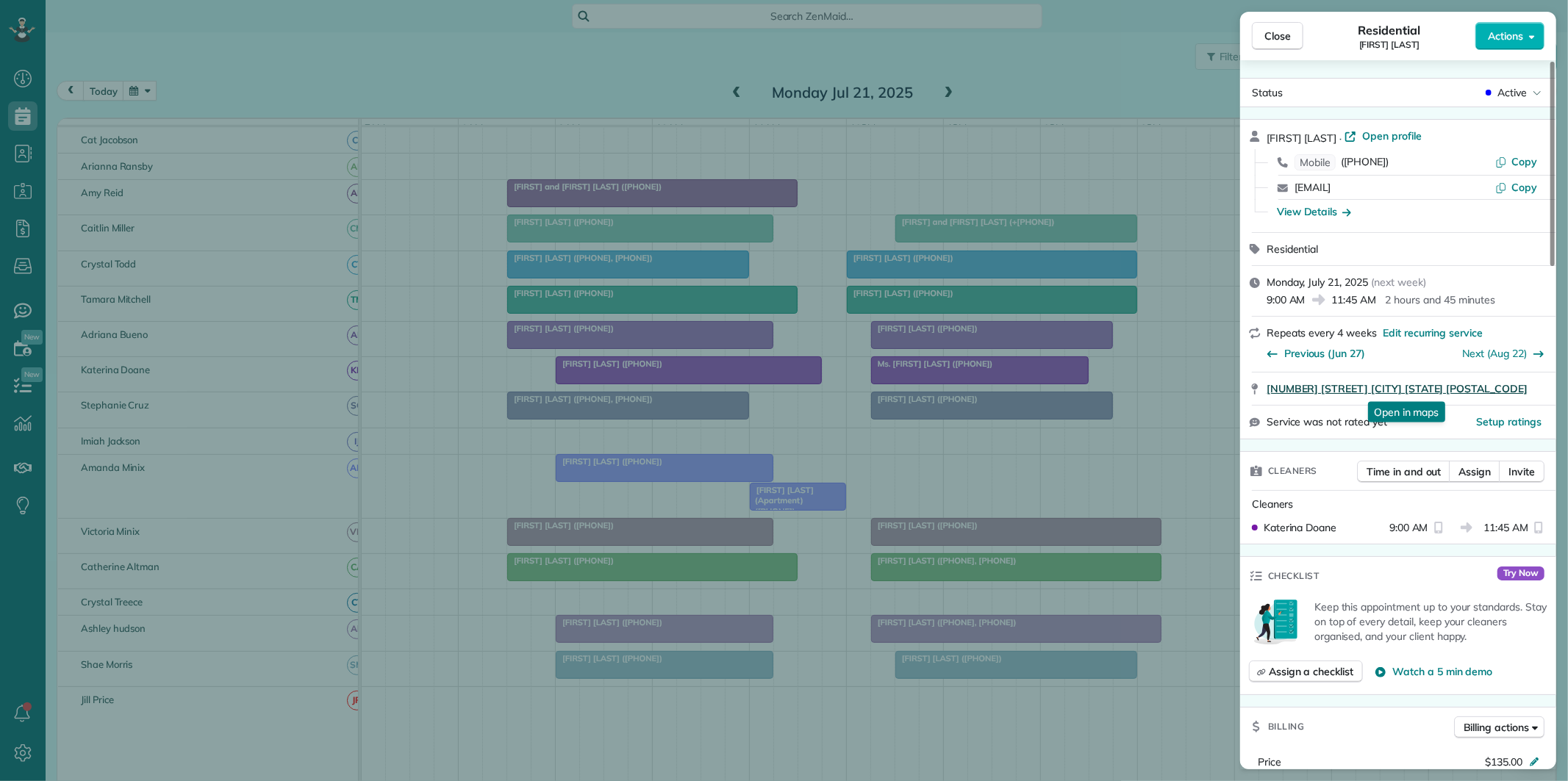 click on "[NUMBER] [STREET] [CITY] [STATE] [POSTALCODE]" at bounding box center (1397, 389) 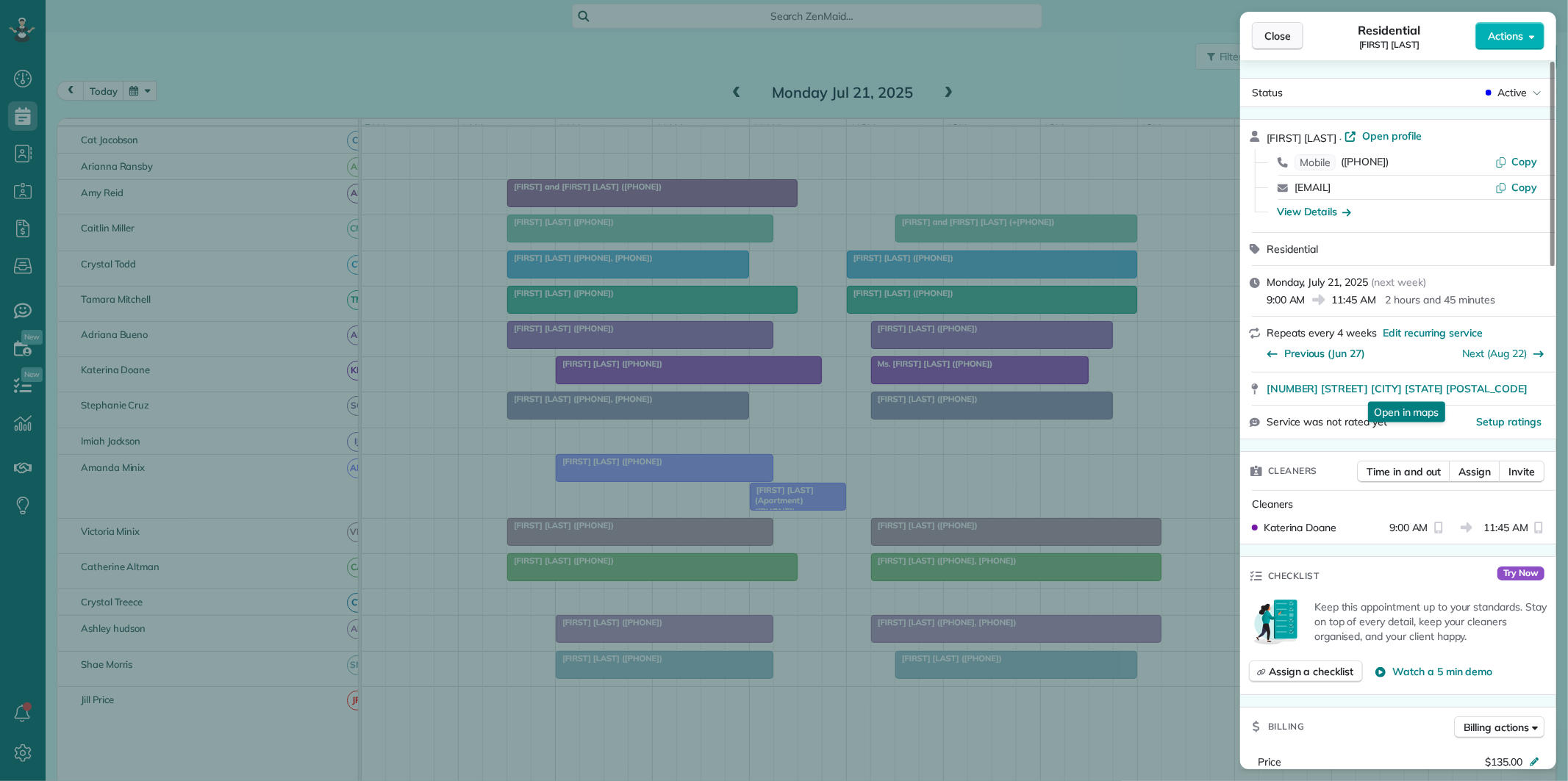 click on "Close" at bounding box center (1278, 36) 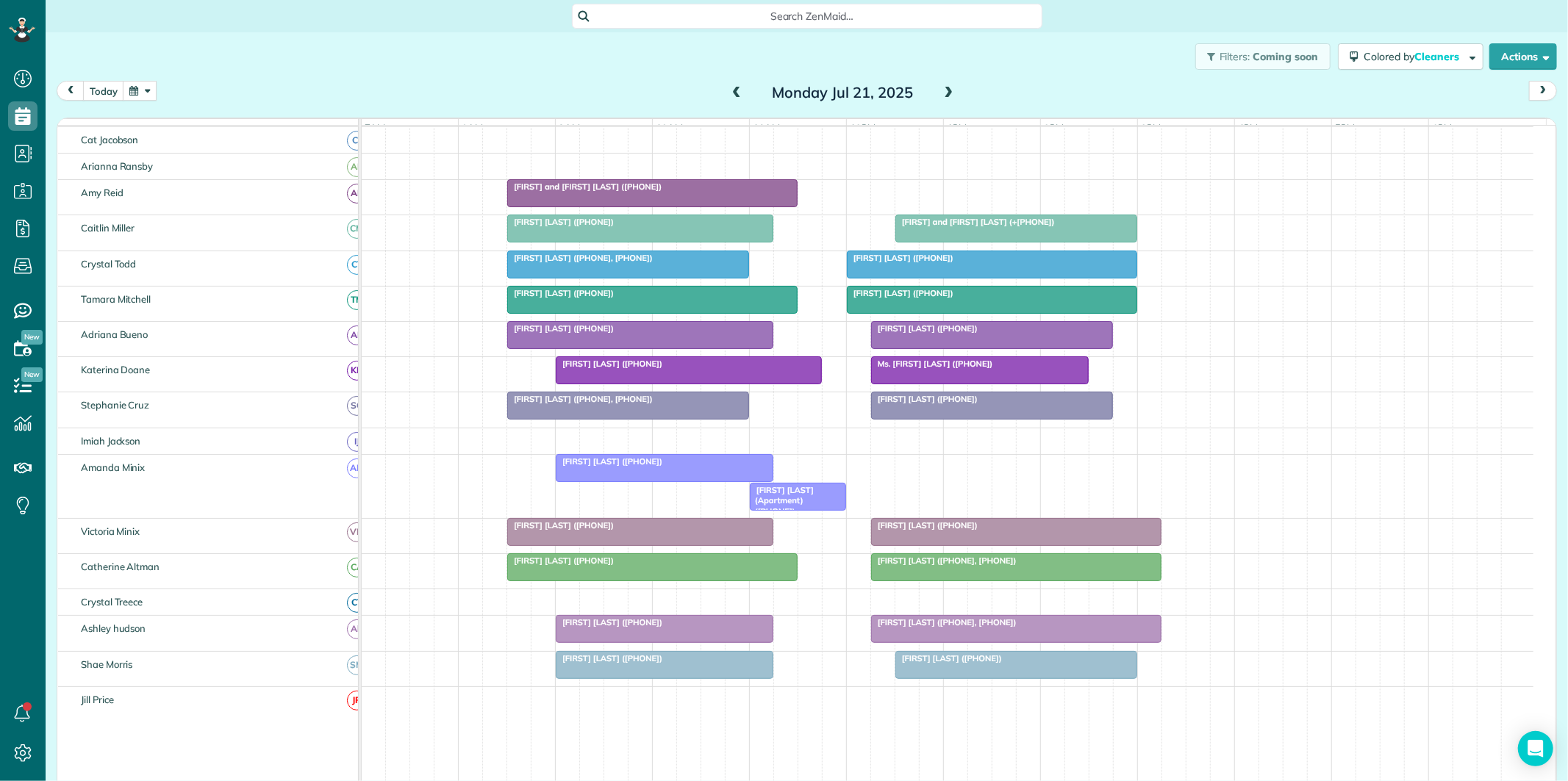 click on "Ms. [FIRST] [LAST] ([PHONE])" at bounding box center [932, 364] 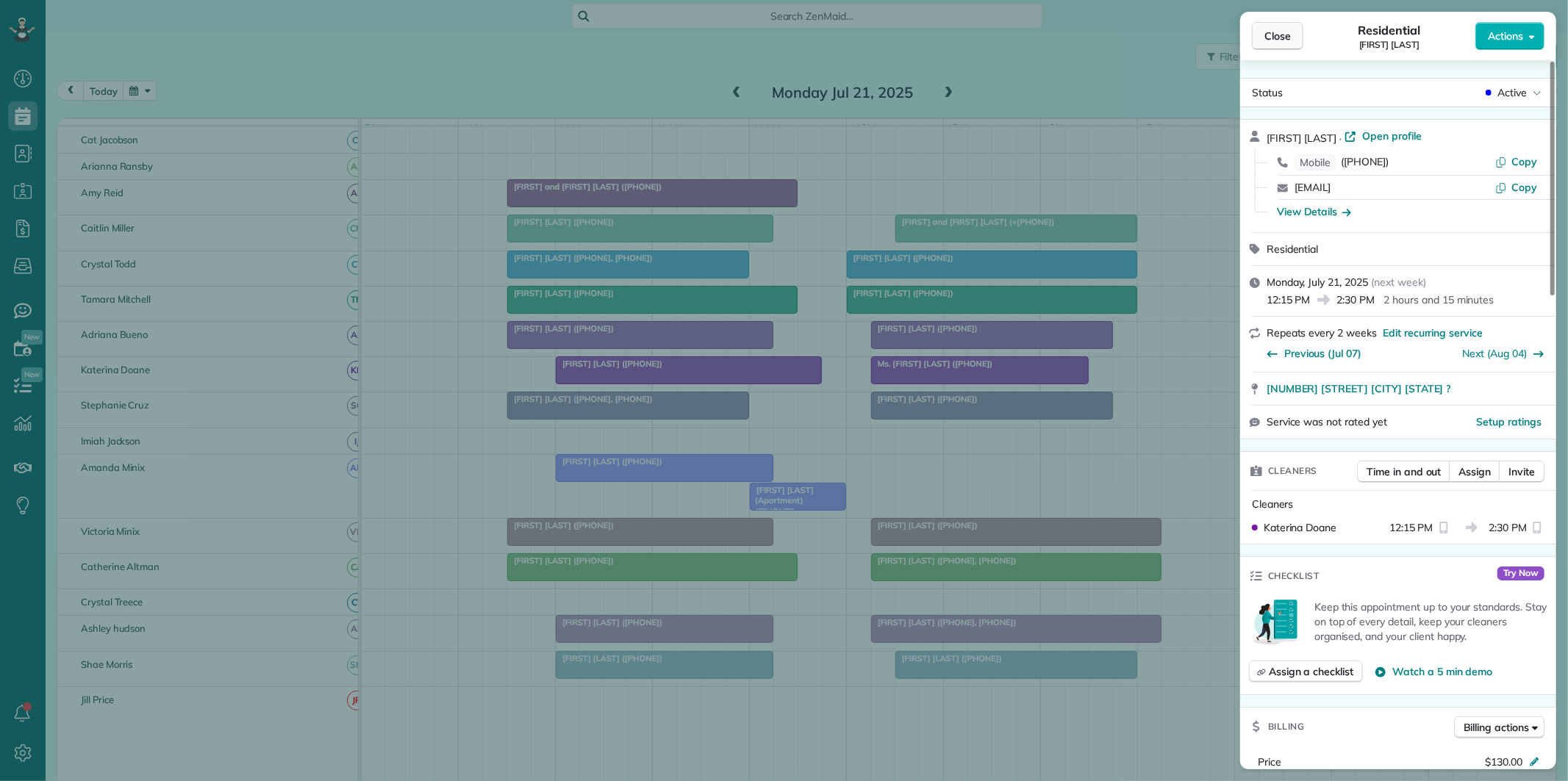 click on "Close" at bounding box center [1278, 36] 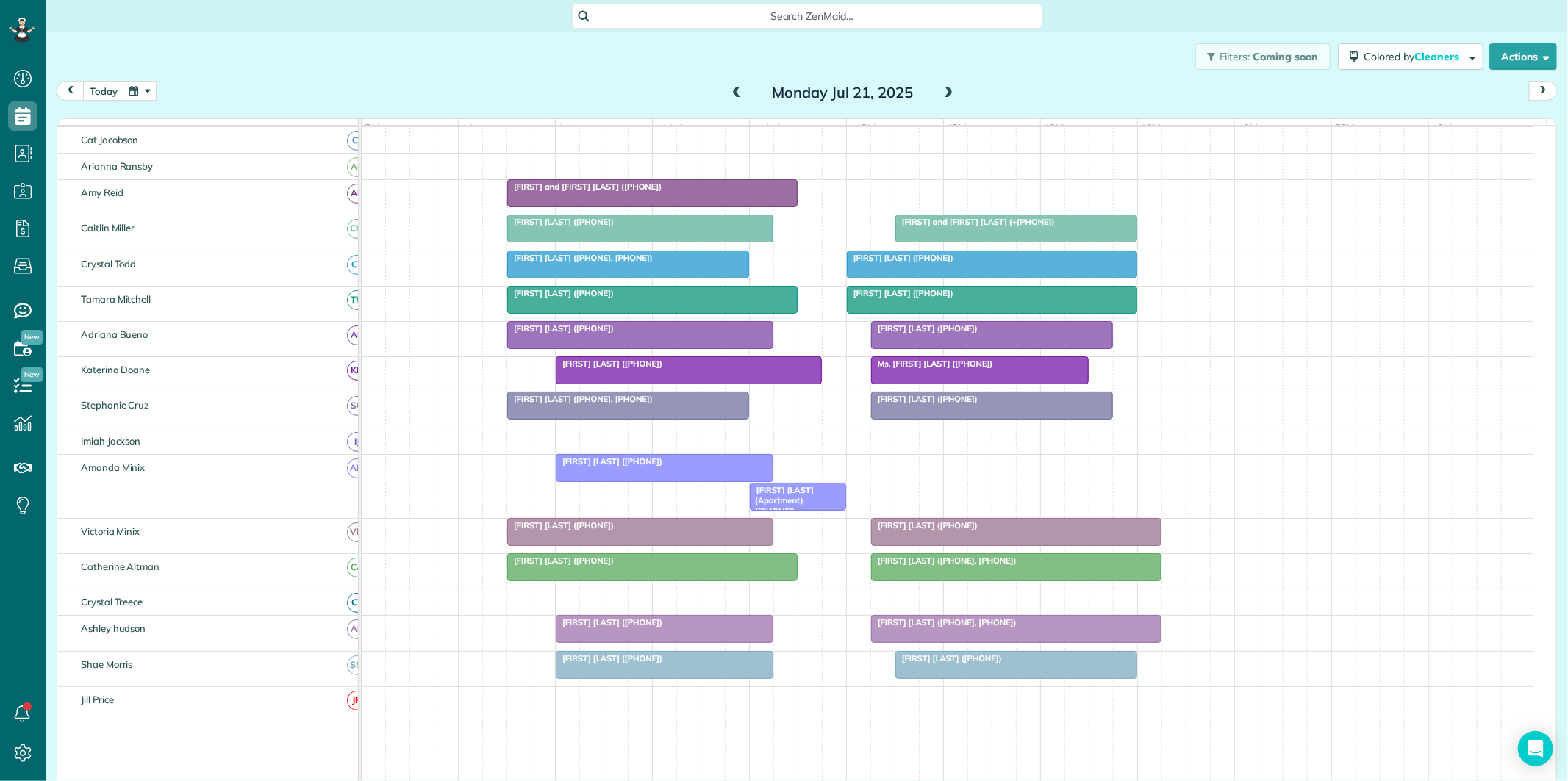 click at bounding box center (140, 90) 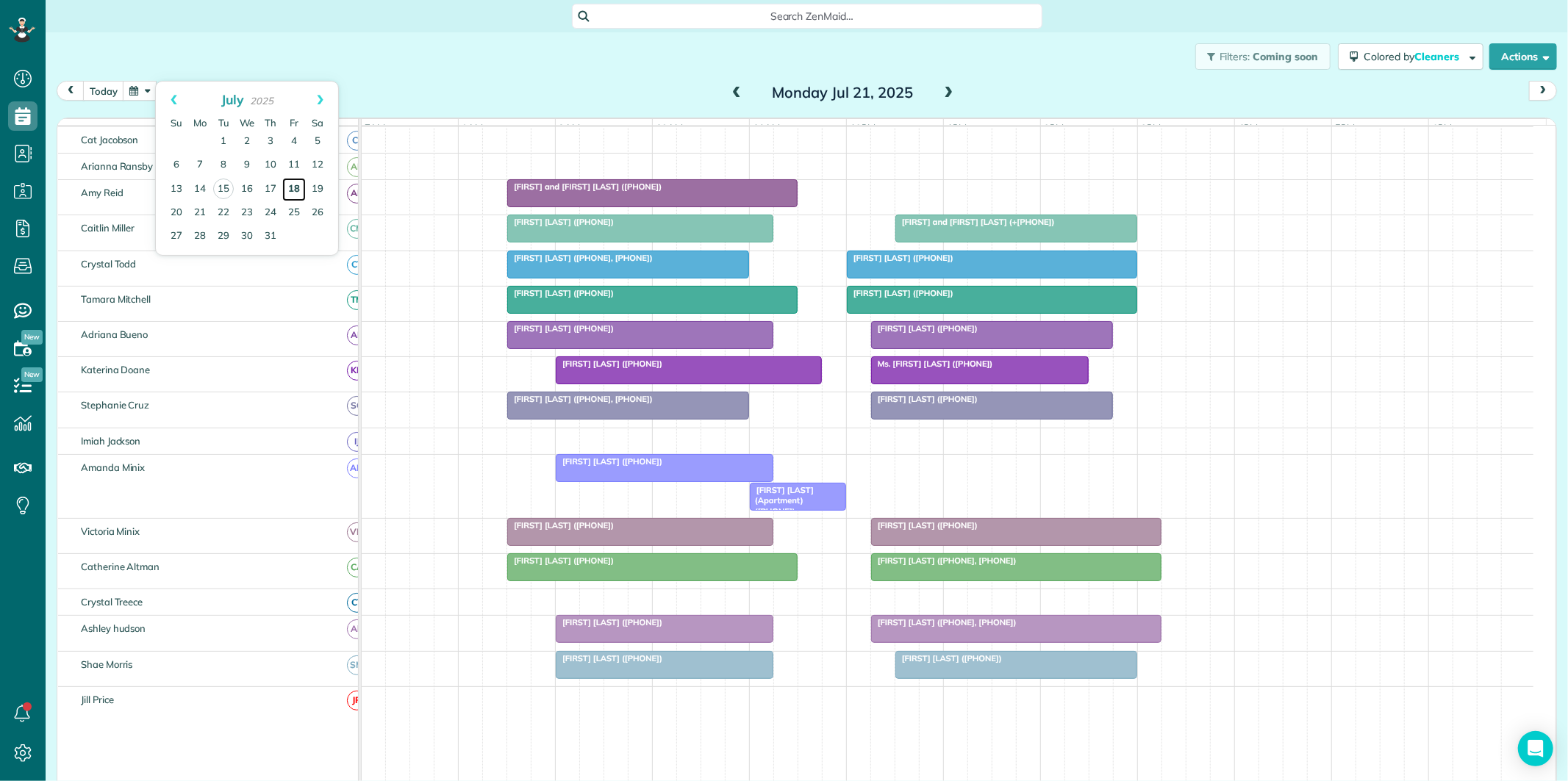 click on "18" at bounding box center [294, 190] 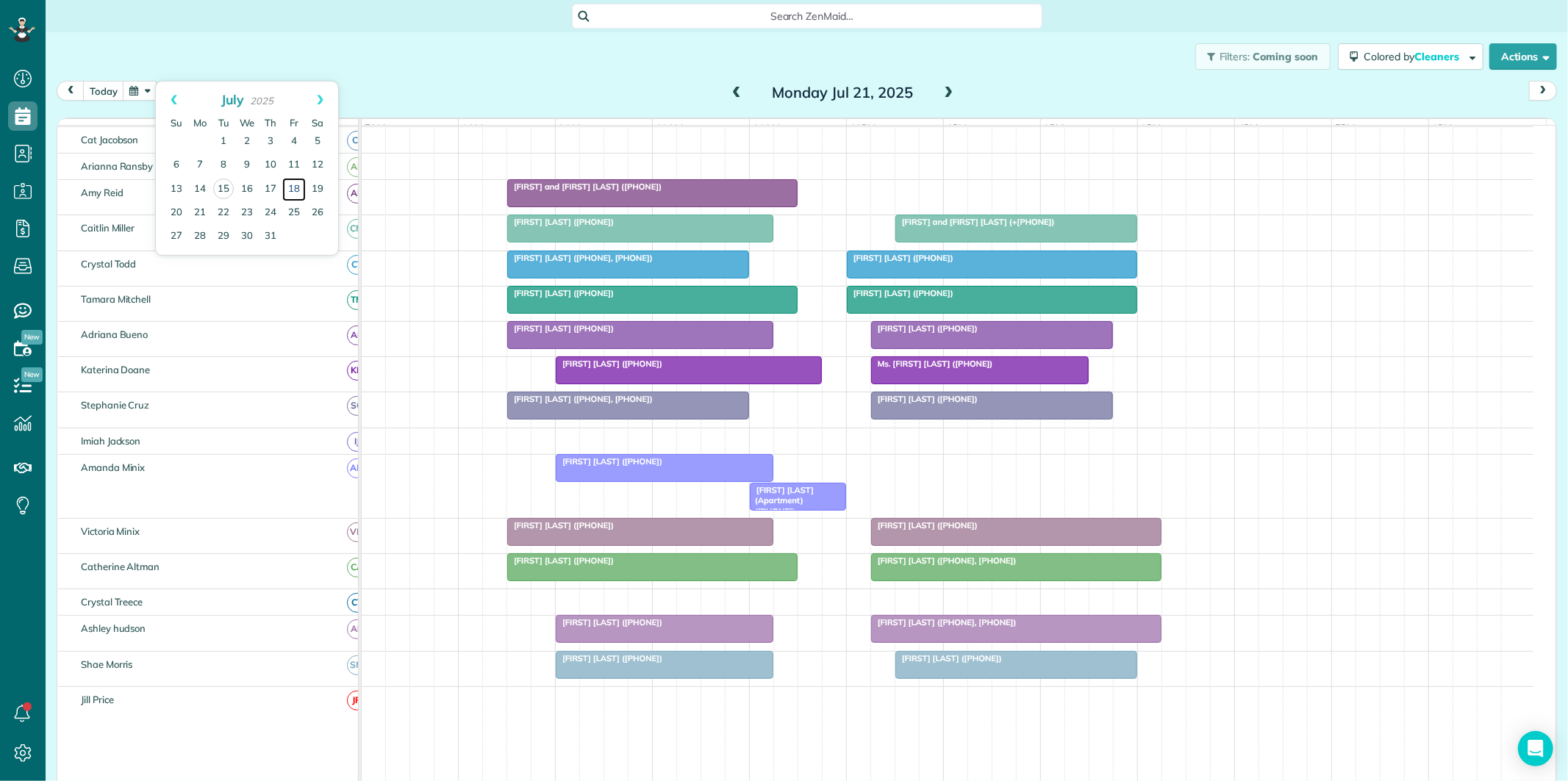 scroll, scrollTop: 82, scrollLeft: 0, axis: vertical 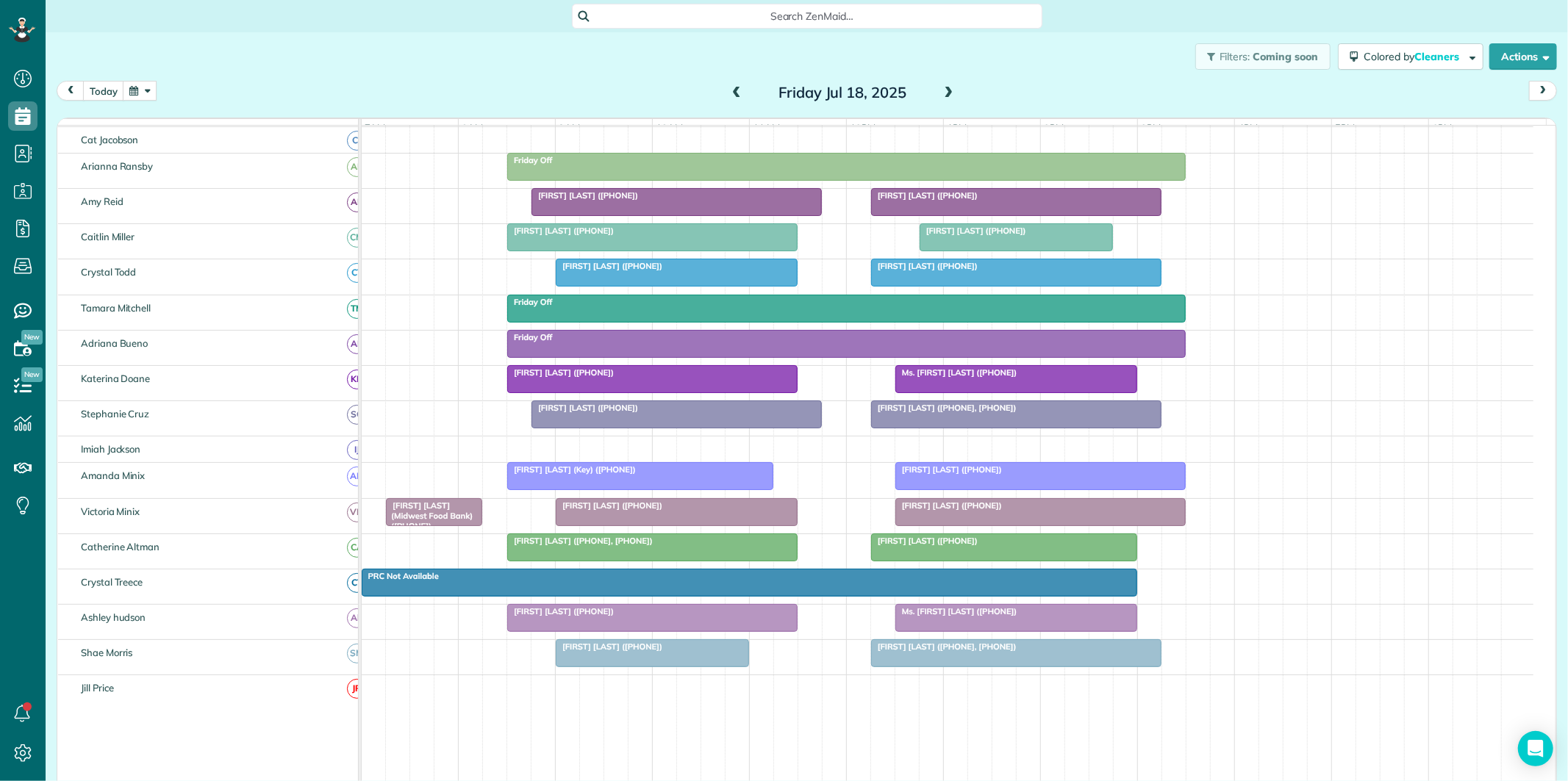 click at bounding box center [737, 93] 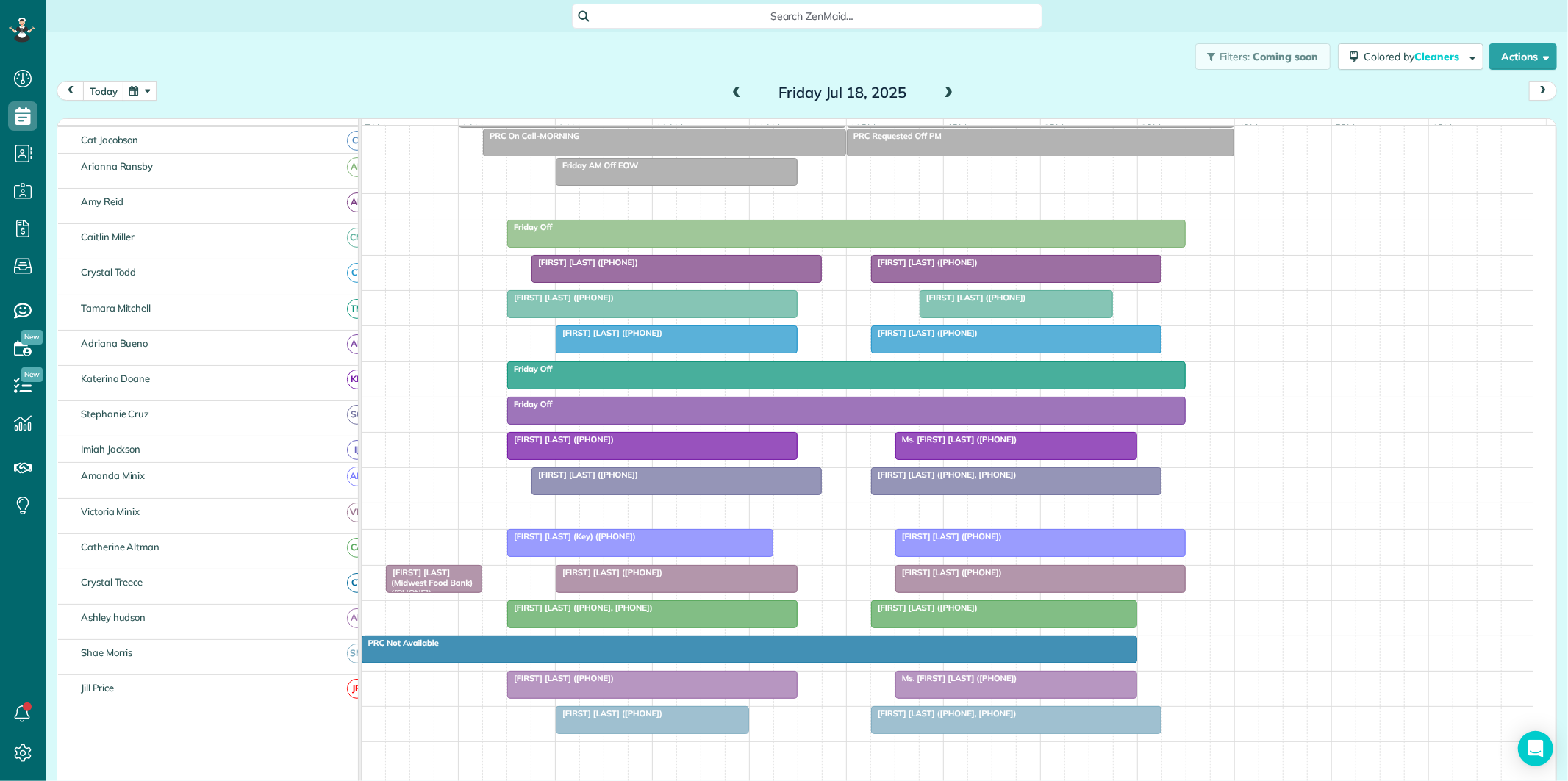 scroll, scrollTop: 82, scrollLeft: 0, axis: vertical 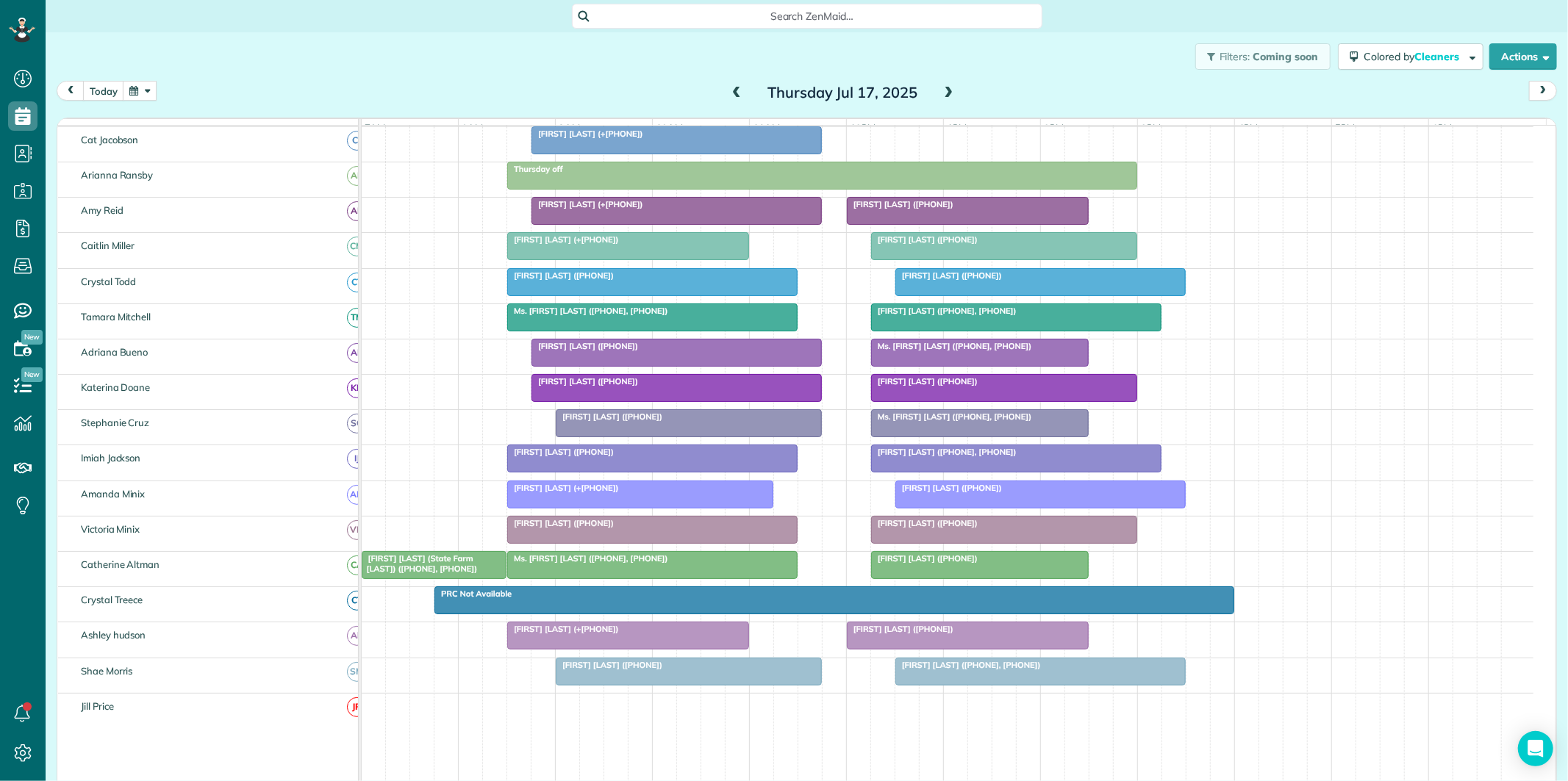 click at bounding box center (737, 93) 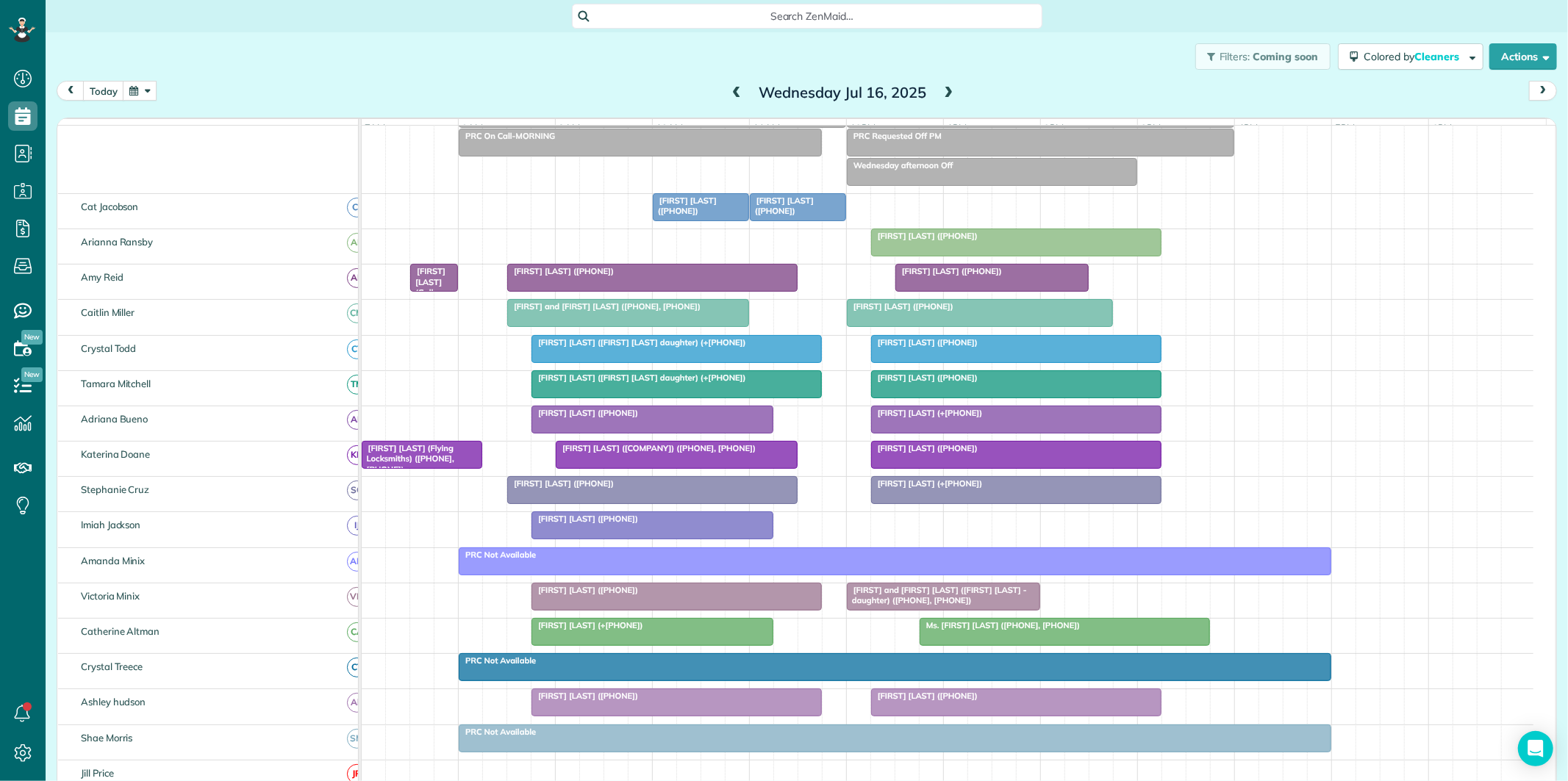 scroll, scrollTop: 149, scrollLeft: 0, axis: vertical 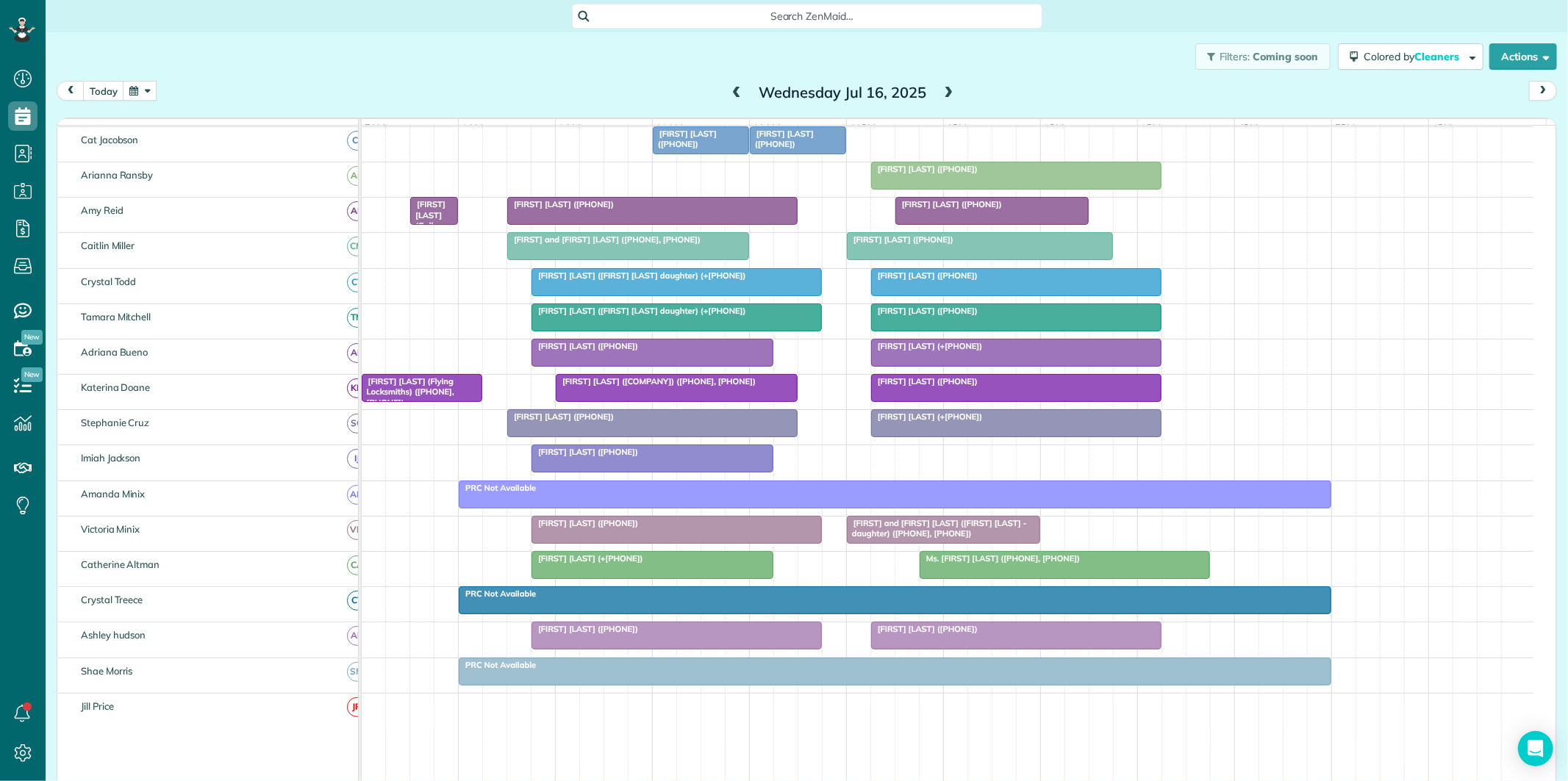 click at bounding box center (737, 93) 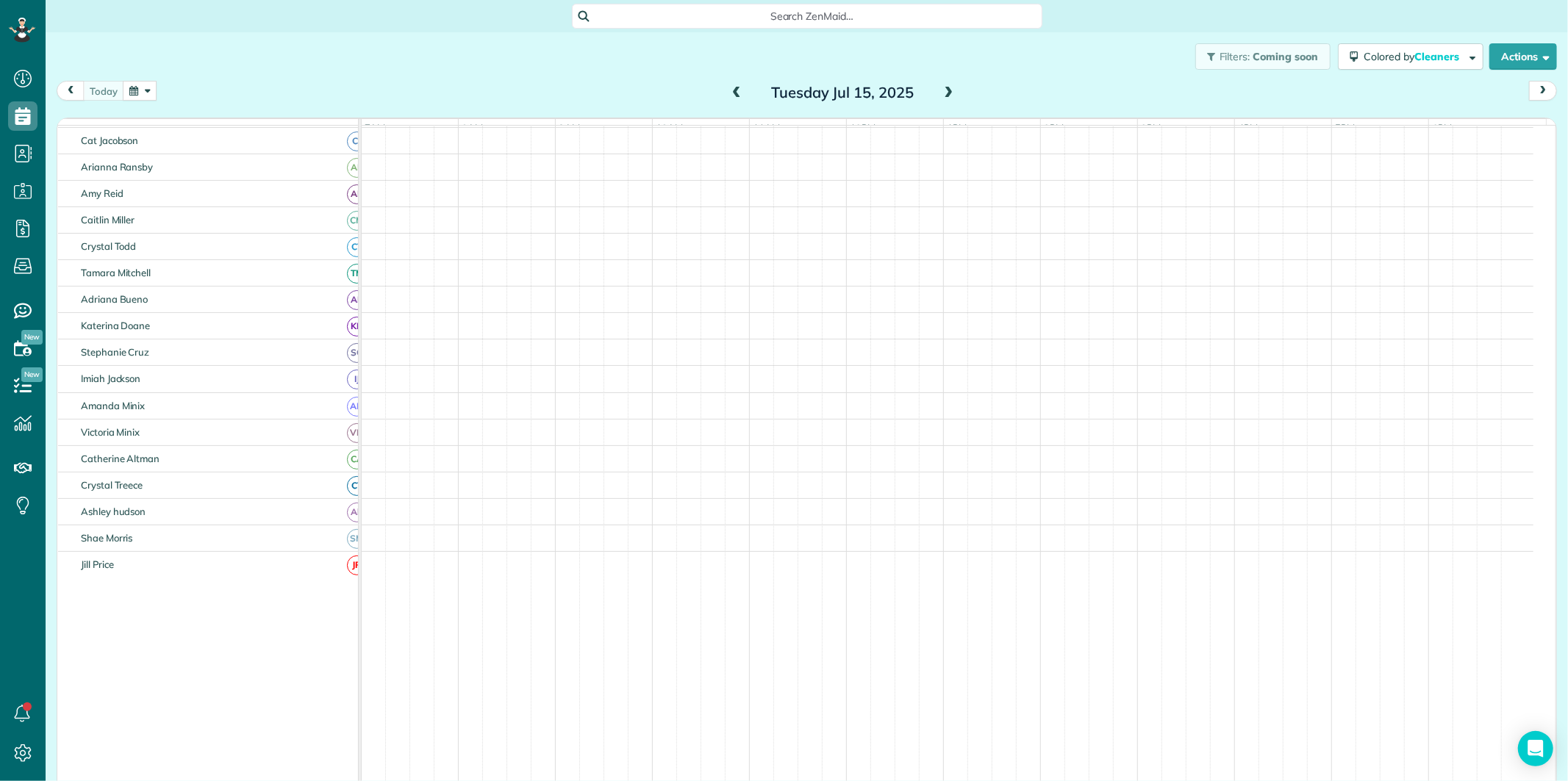 scroll, scrollTop: 82, scrollLeft: 0, axis: vertical 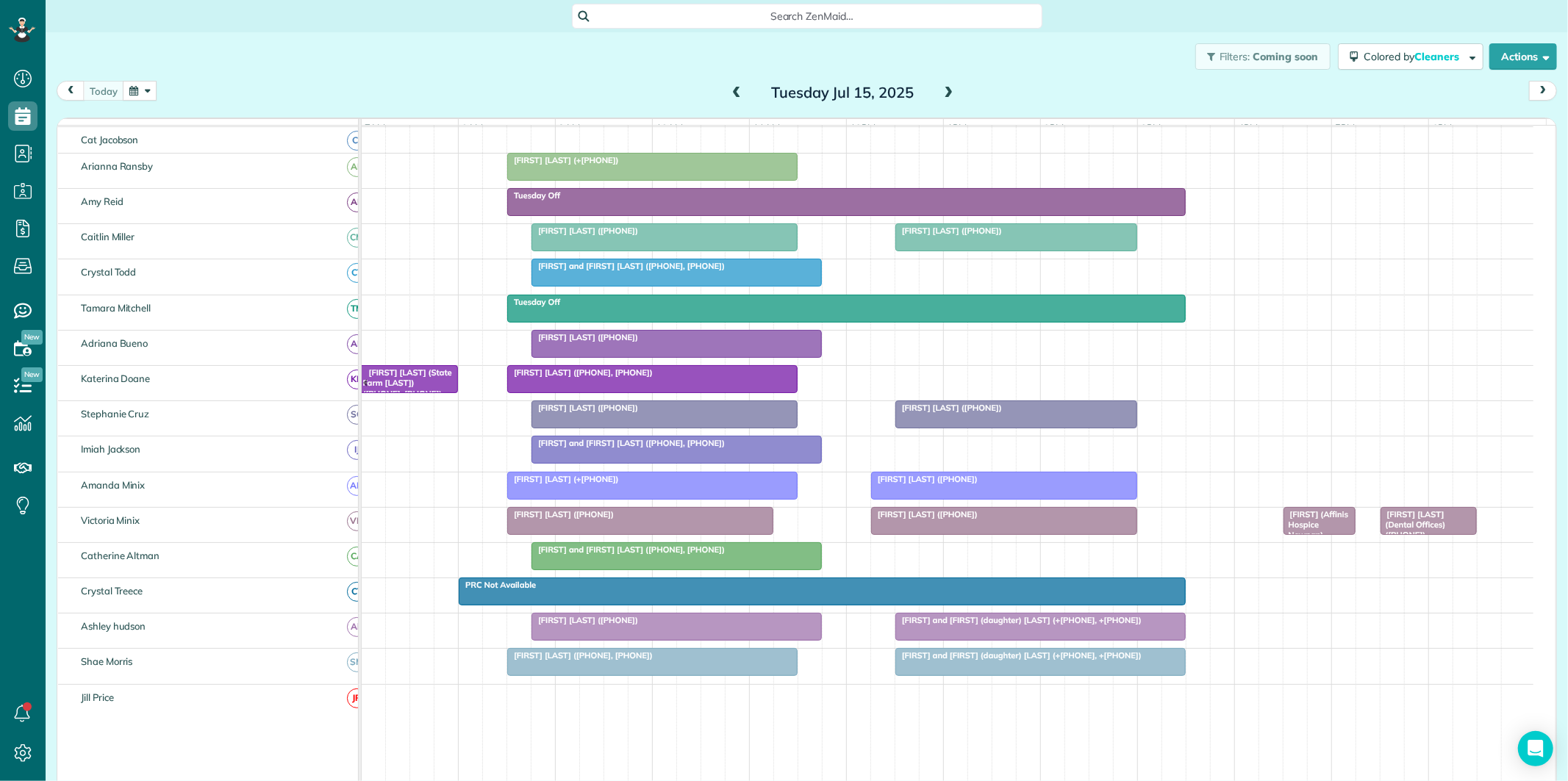 click at bounding box center [949, 93] 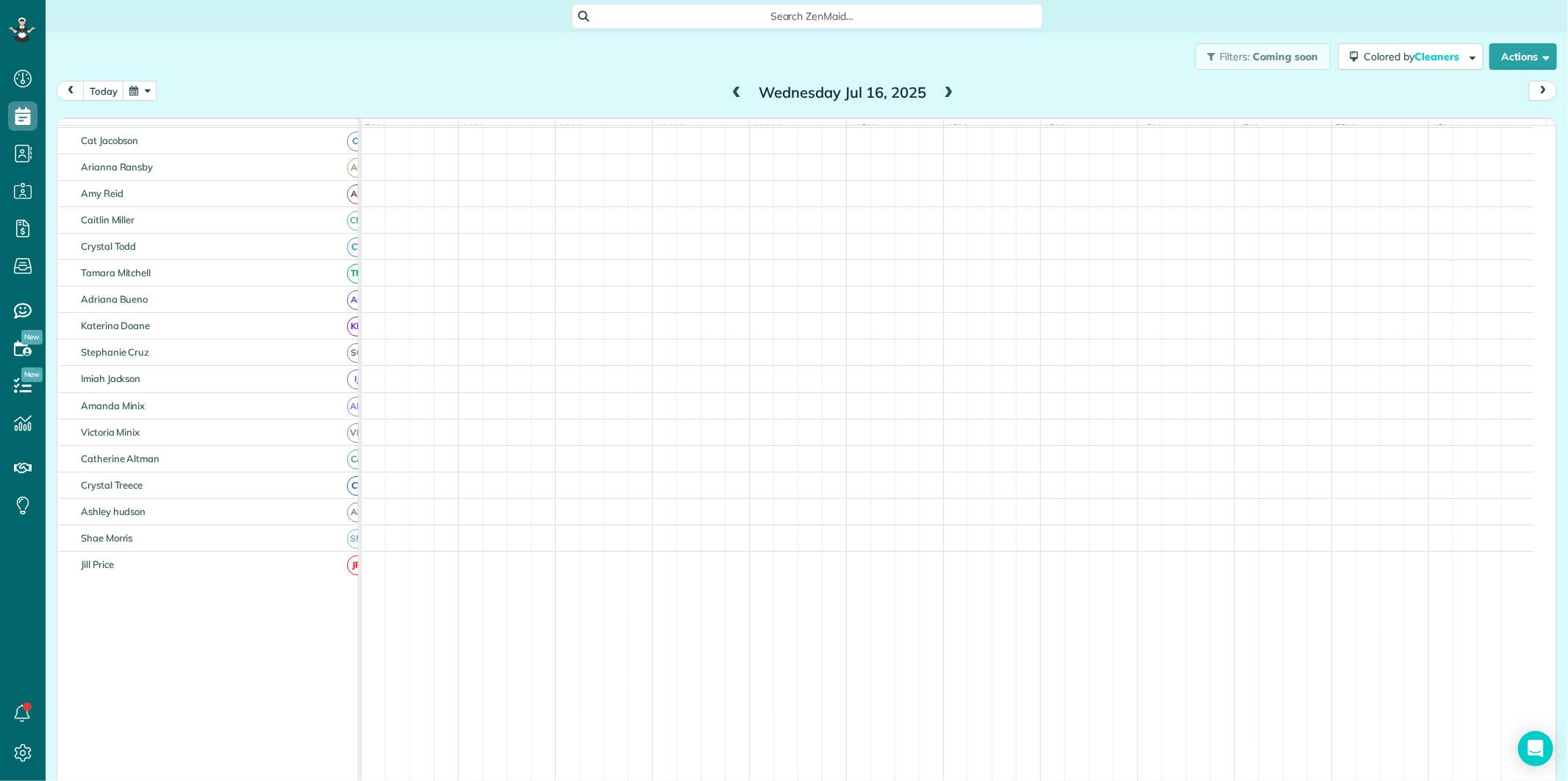 scroll, scrollTop: 82, scrollLeft: 0, axis: vertical 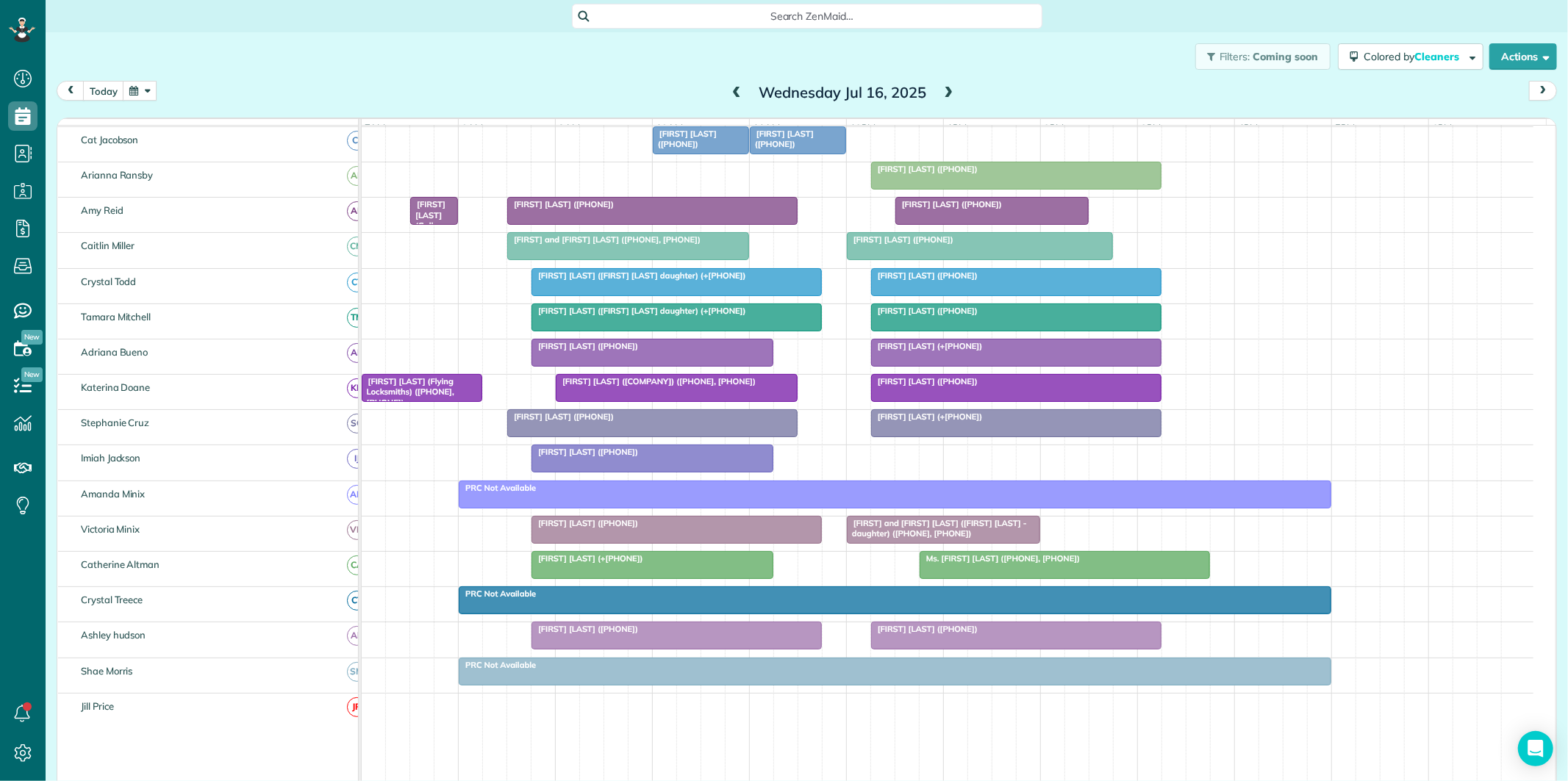 click at bounding box center [949, 93] 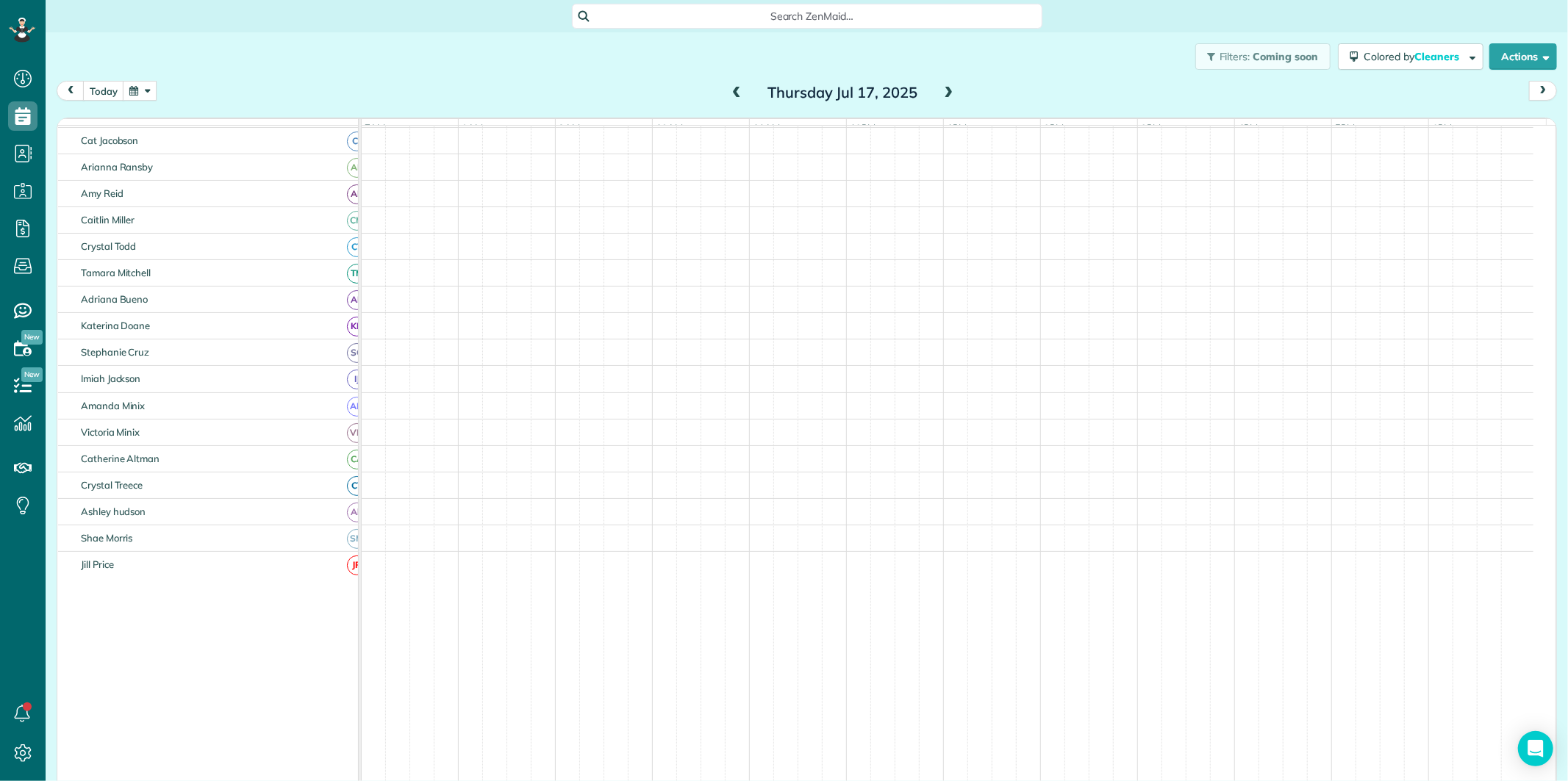 scroll, scrollTop: 82, scrollLeft: 0, axis: vertical 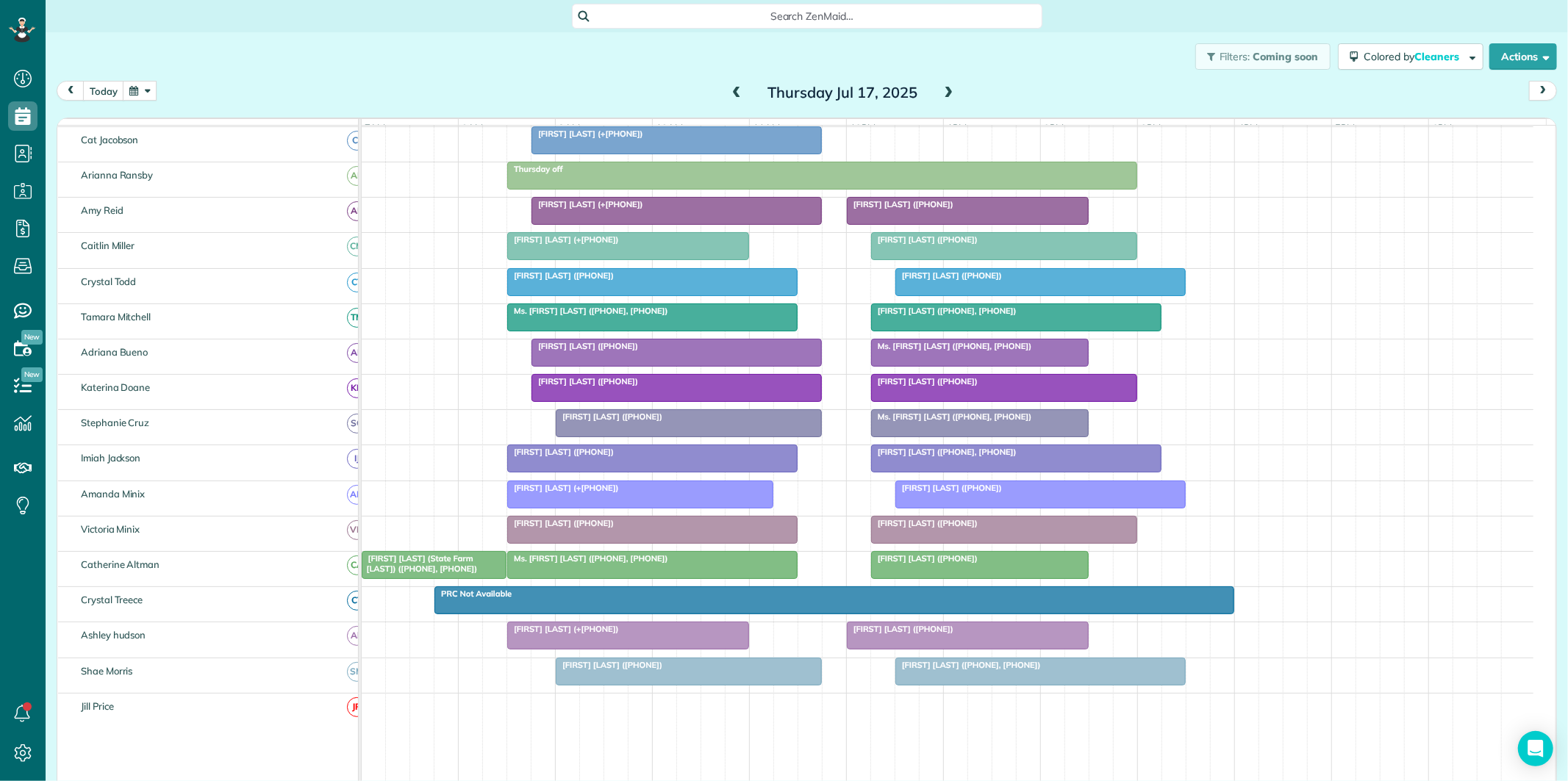 click at bounding box center [949, 93] 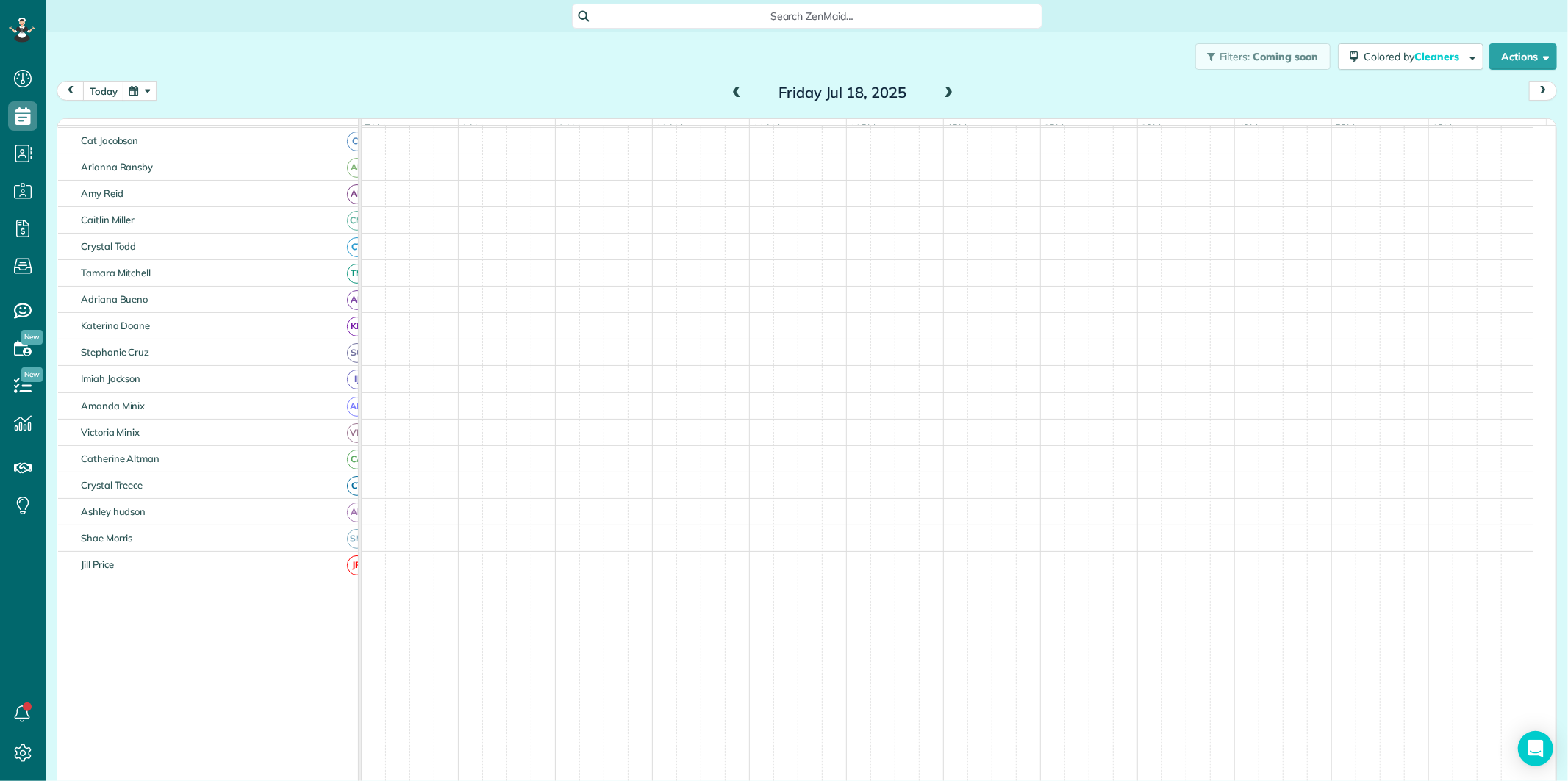 scroll, scrollTop: 82, scrollLeft: 0, axis: vertical 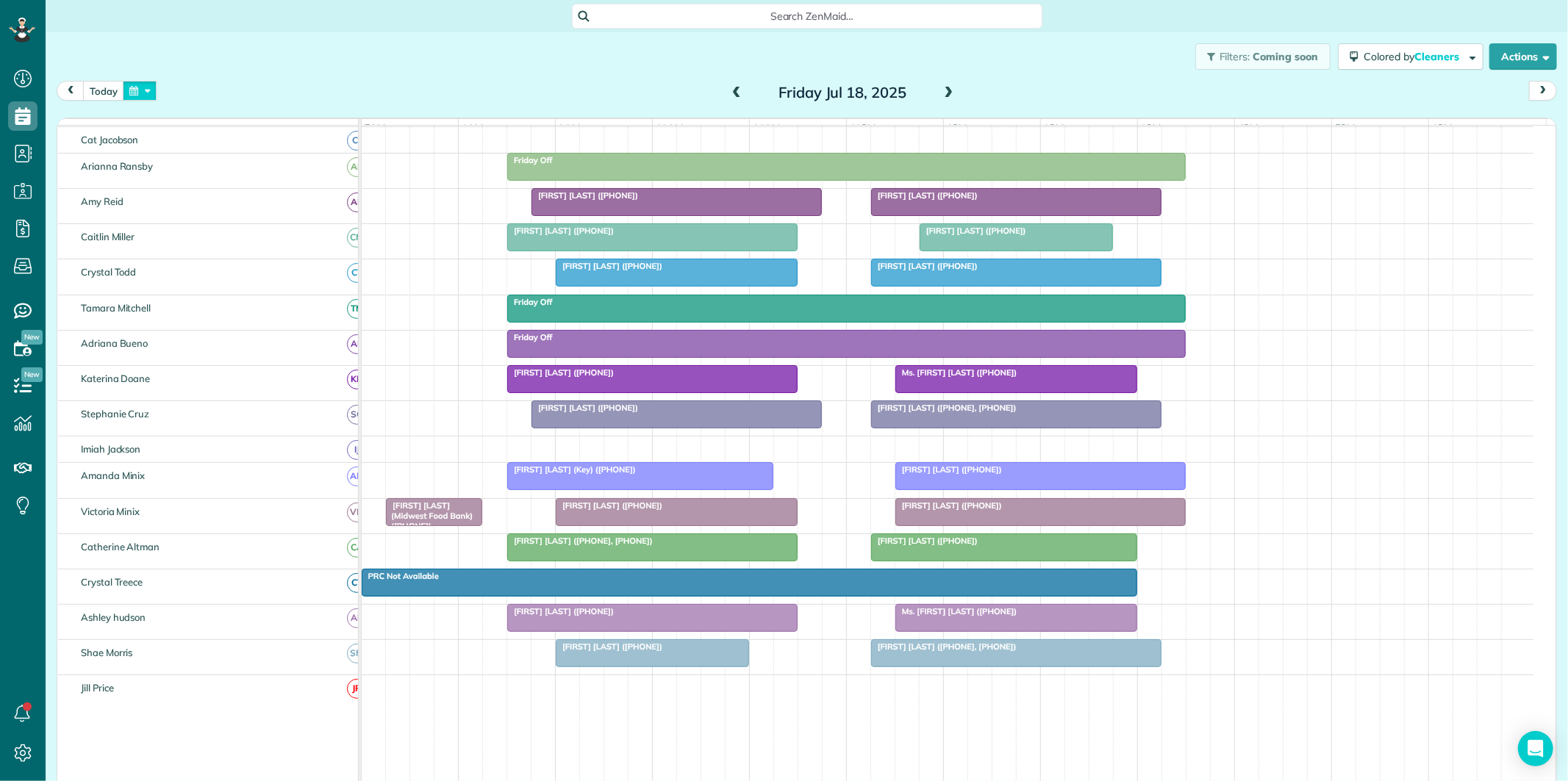 click at bounding box center [140, 90] 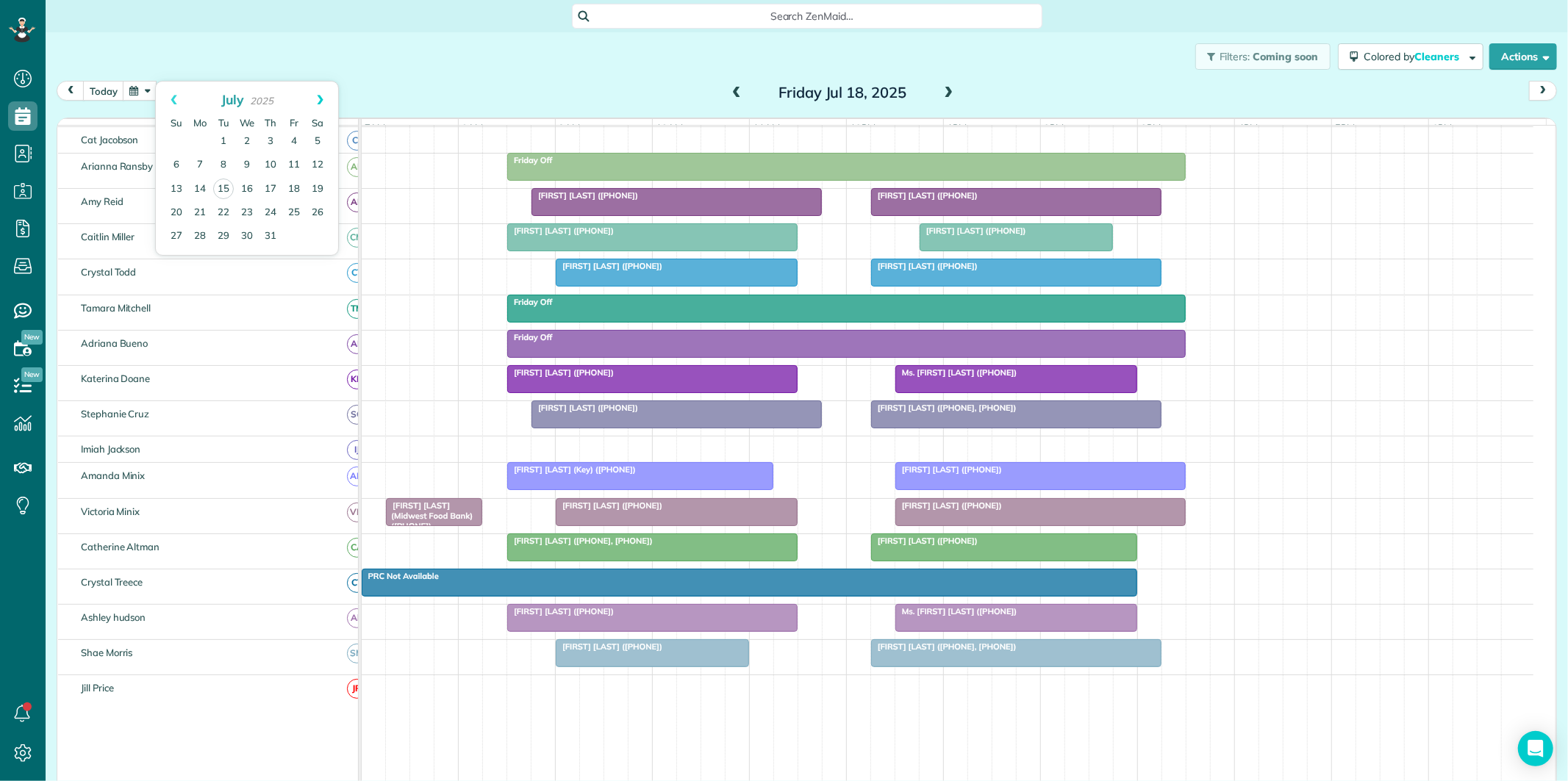 click on "Next" at bounding box center [320, 100] 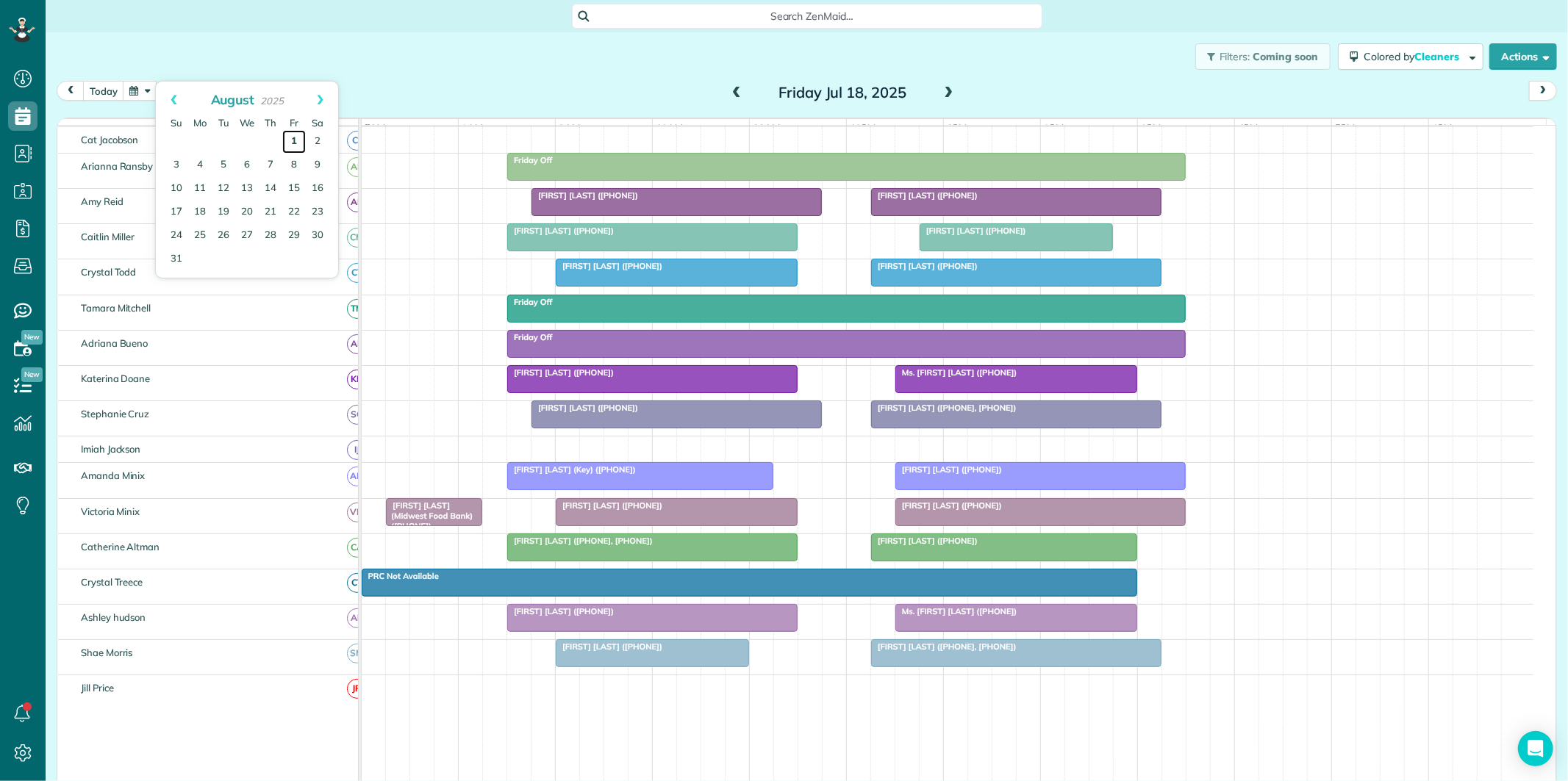 click on "1" at bounding box center [294, 142] 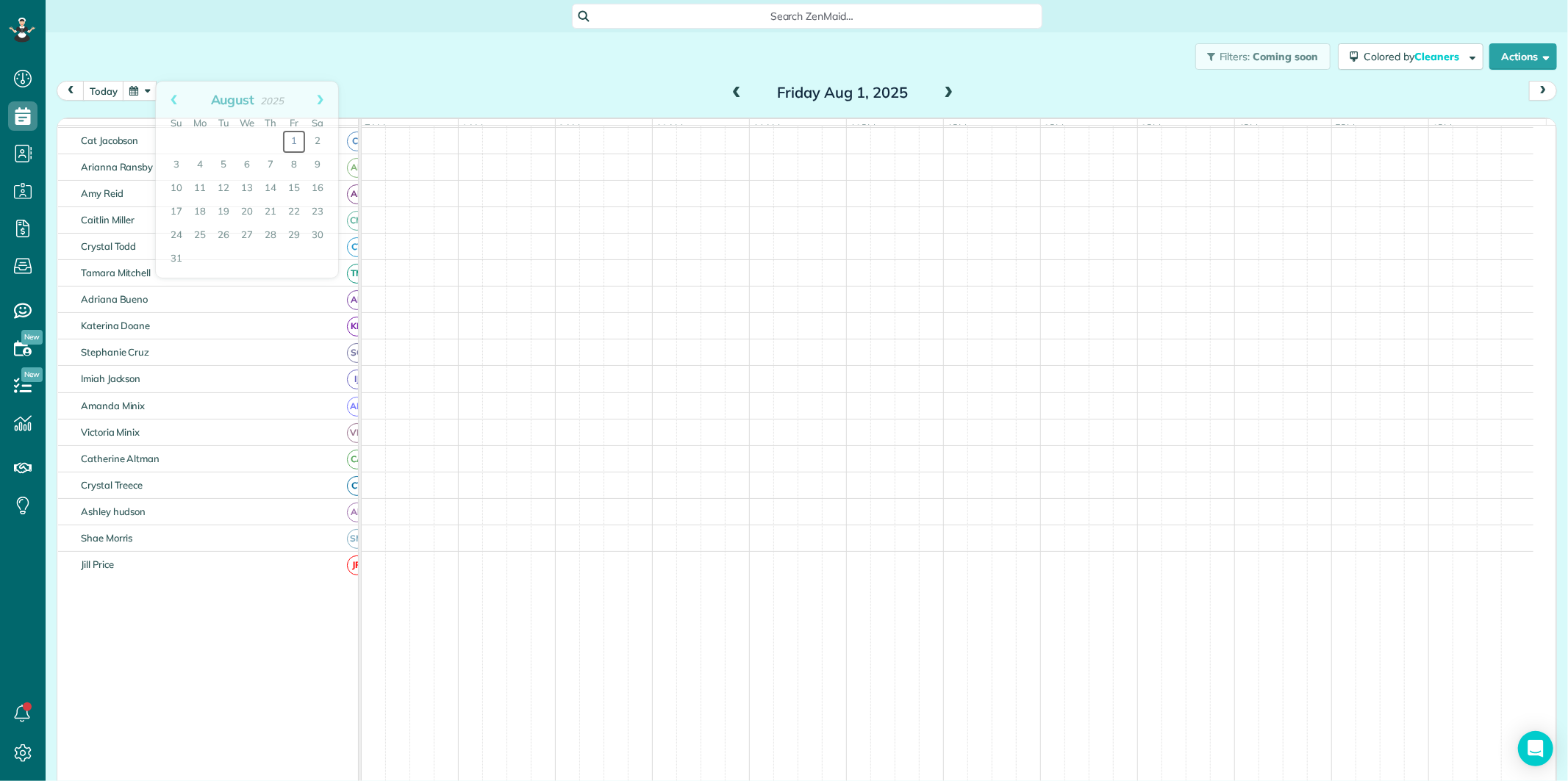 scroll, scrollTop: 82, scrollLeft: 0, axis: vertical 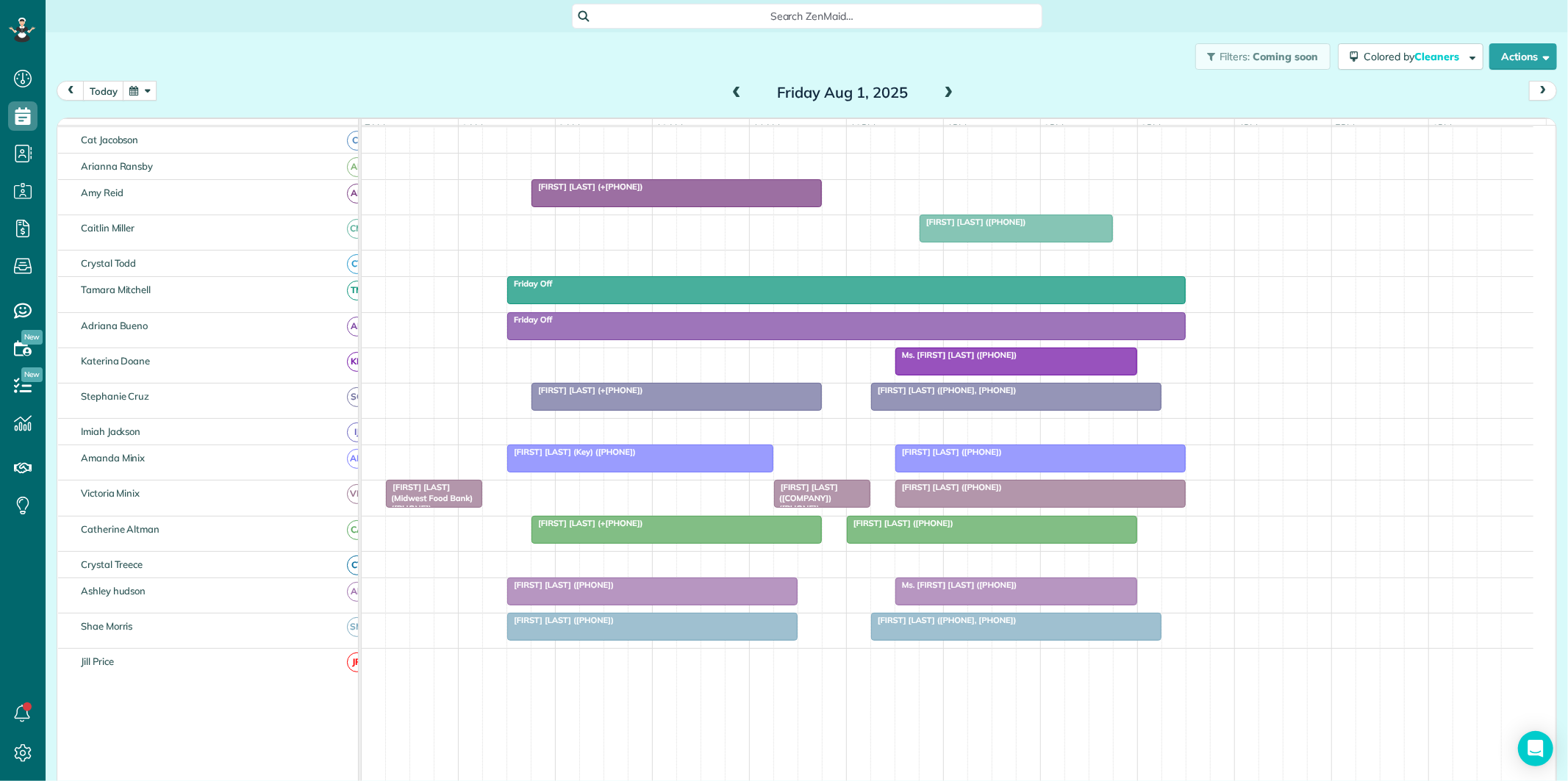 click on "Search ZenMaid…" at bounding box center (812, 16) 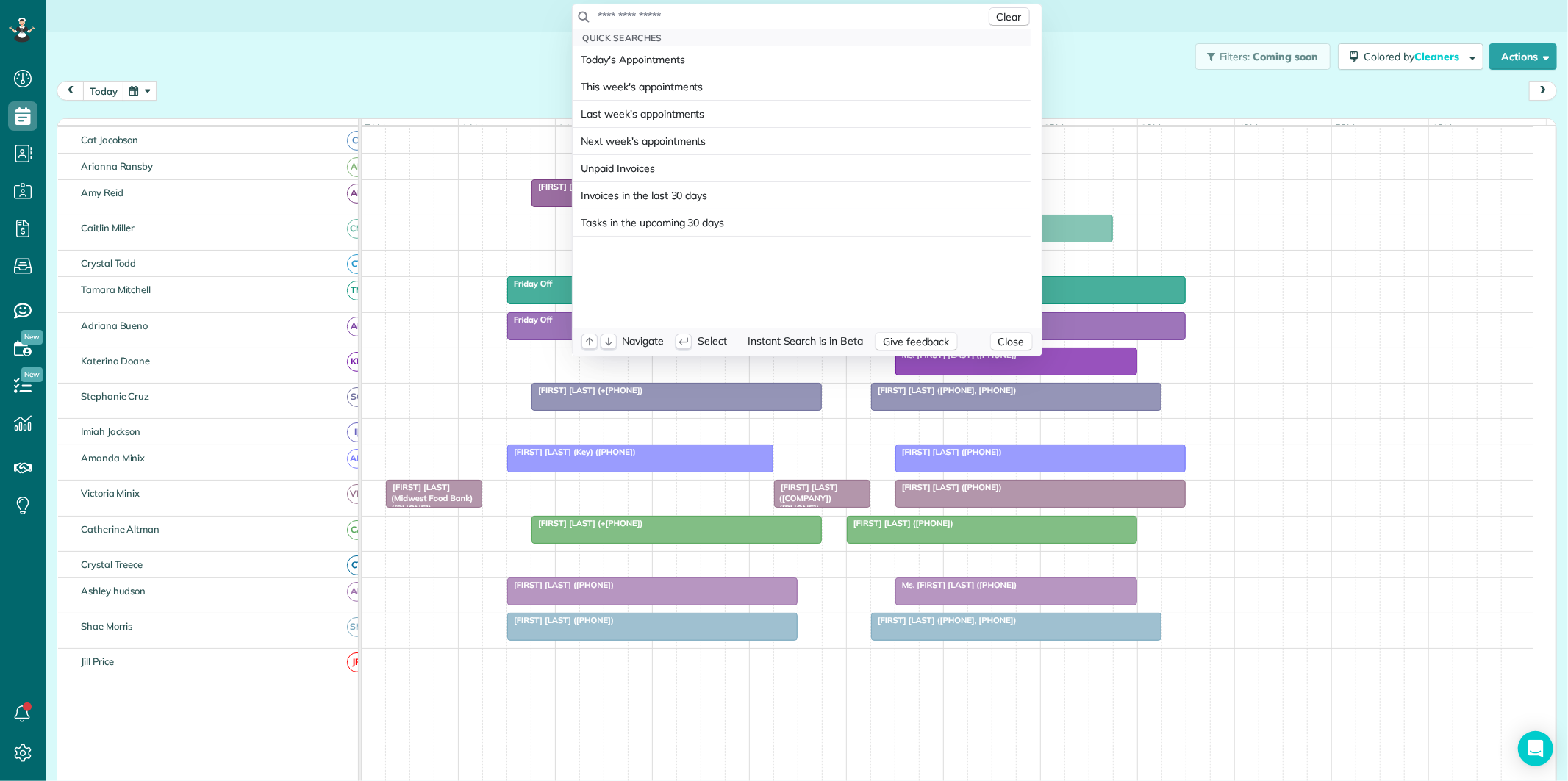 click at bounding box center [792, 16] 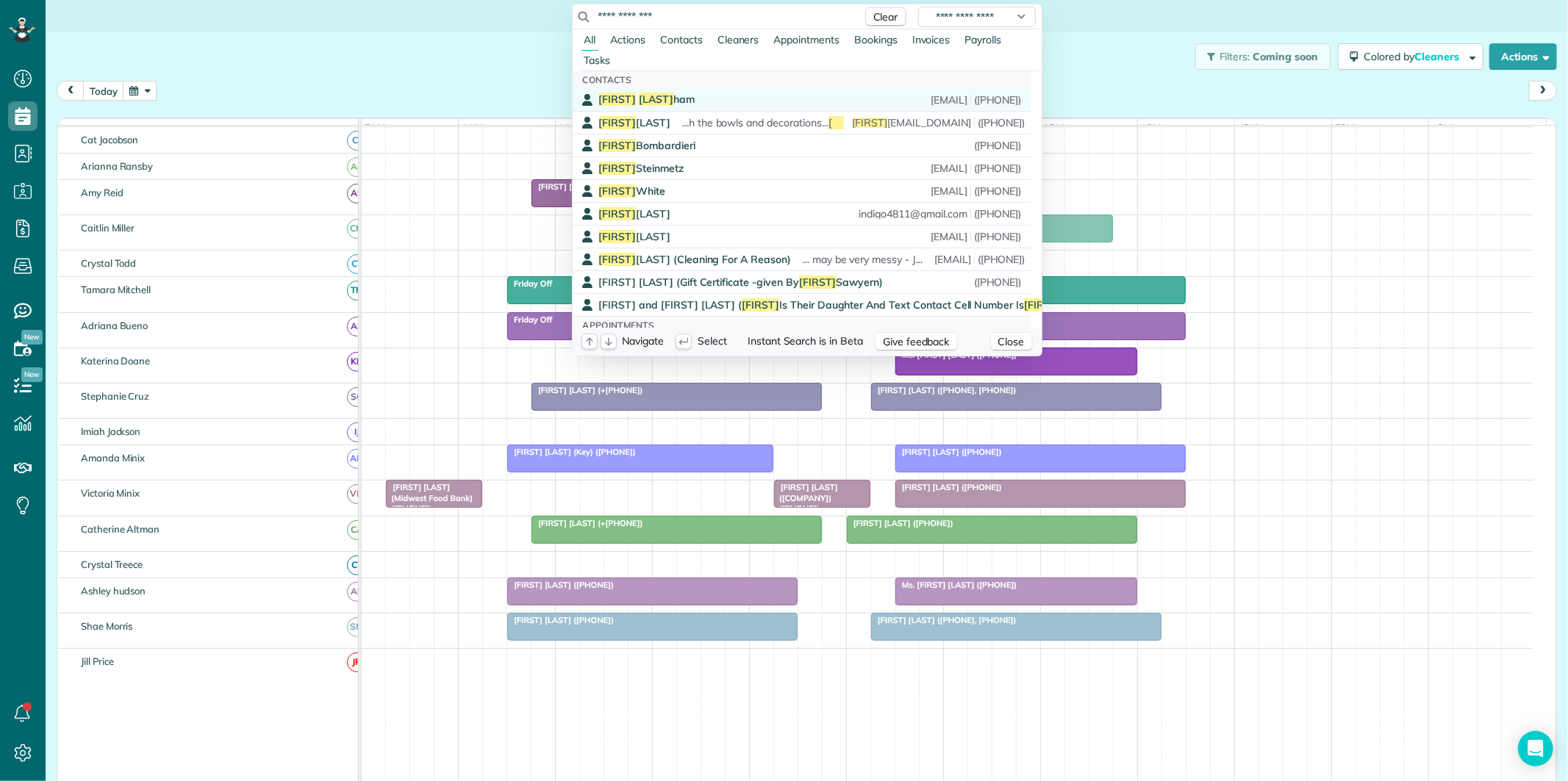 type on "**********" 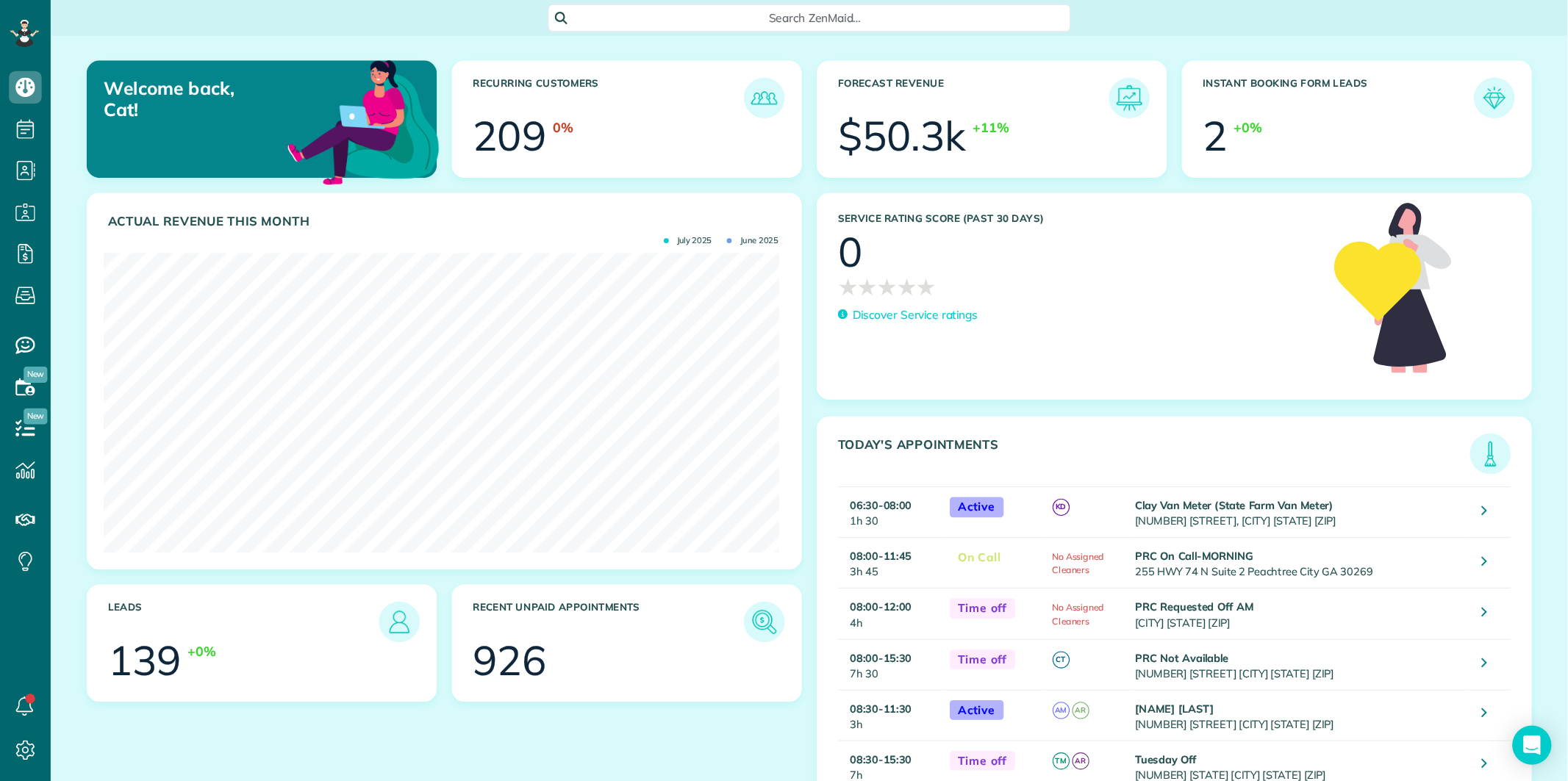 scroll, scrollTop: 0, scrollLeft: 0, axis: both 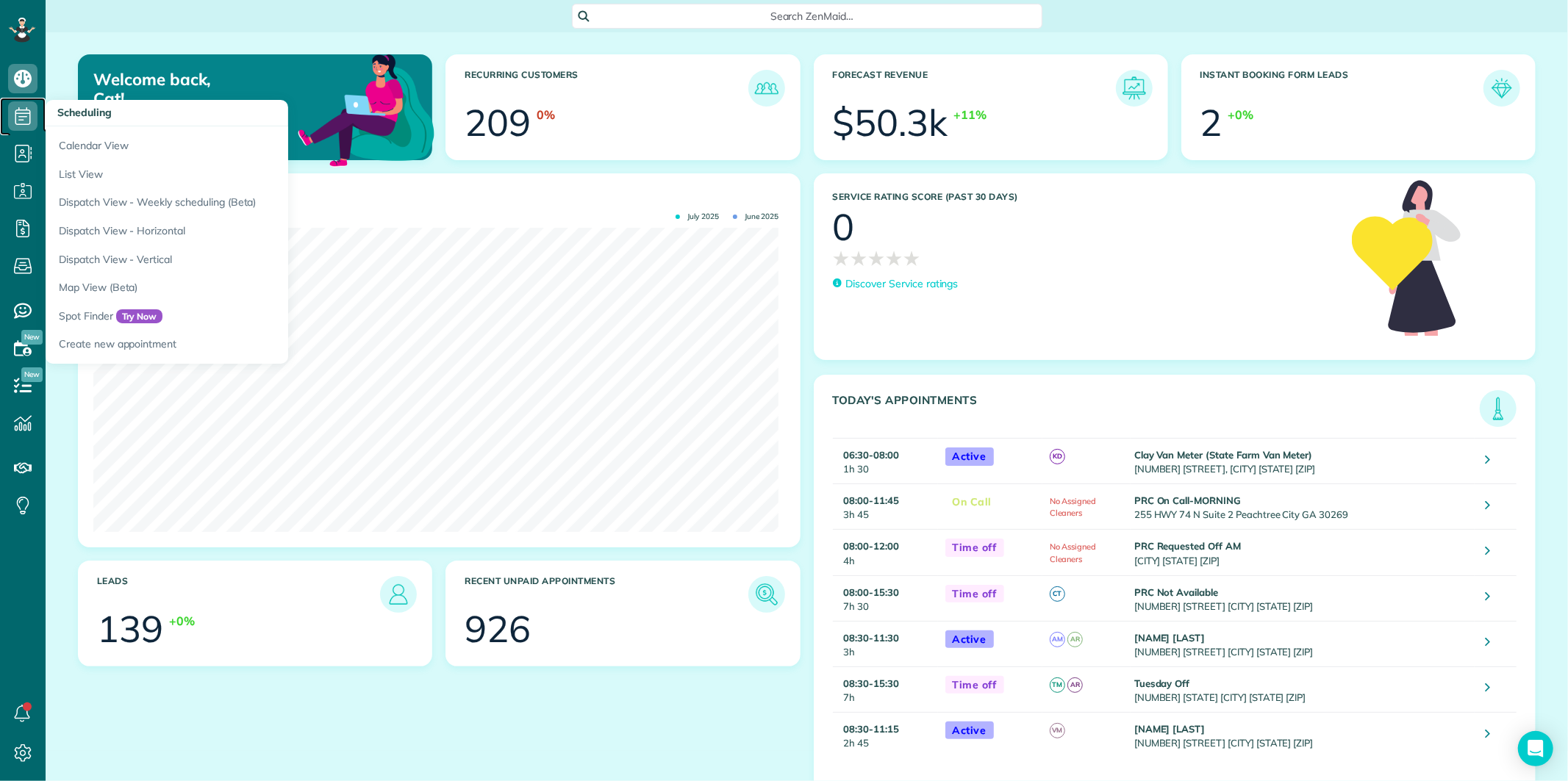 click 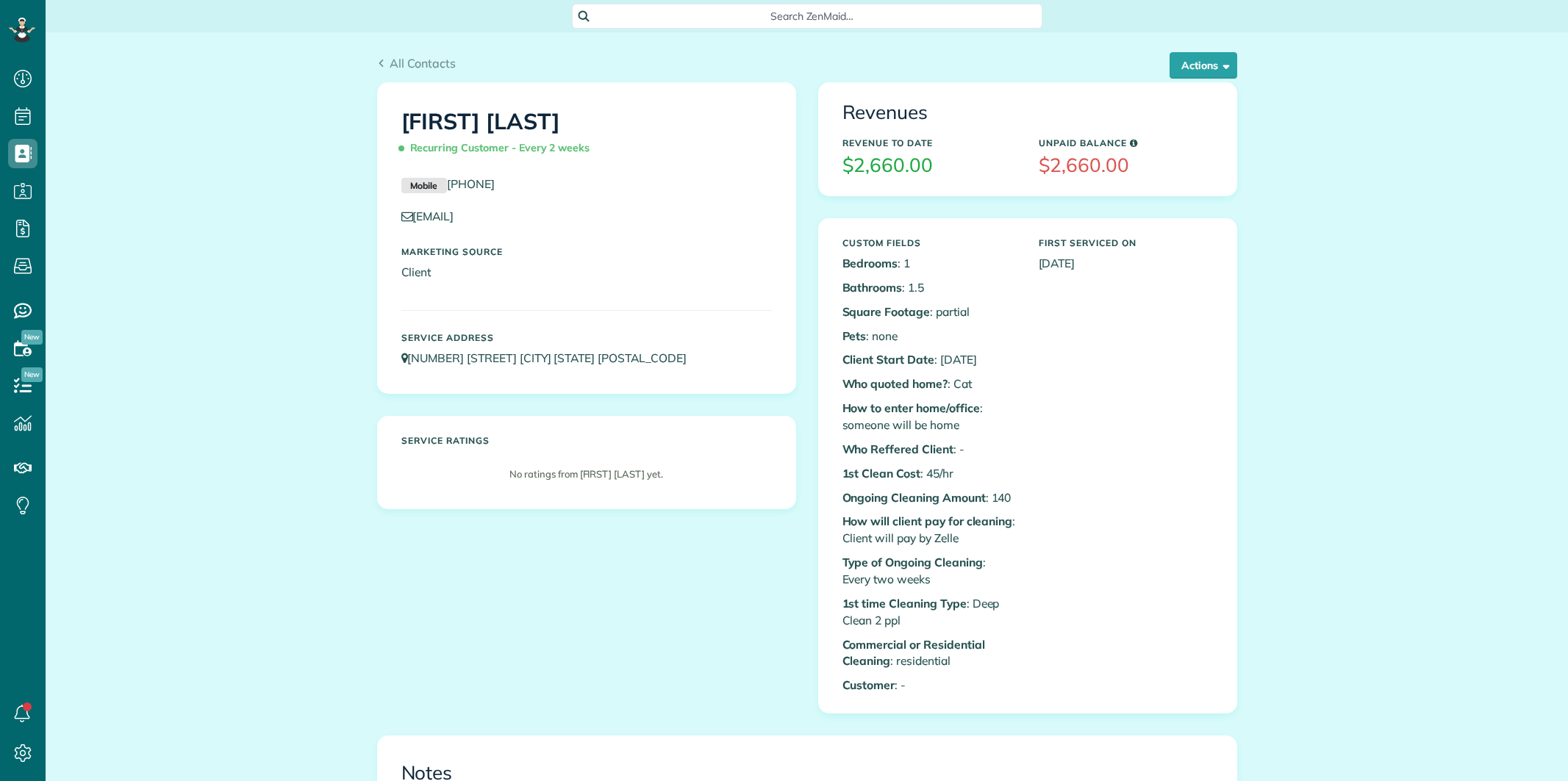 scroll, scrollTop: 0, scrollLeft: 0, axis: both 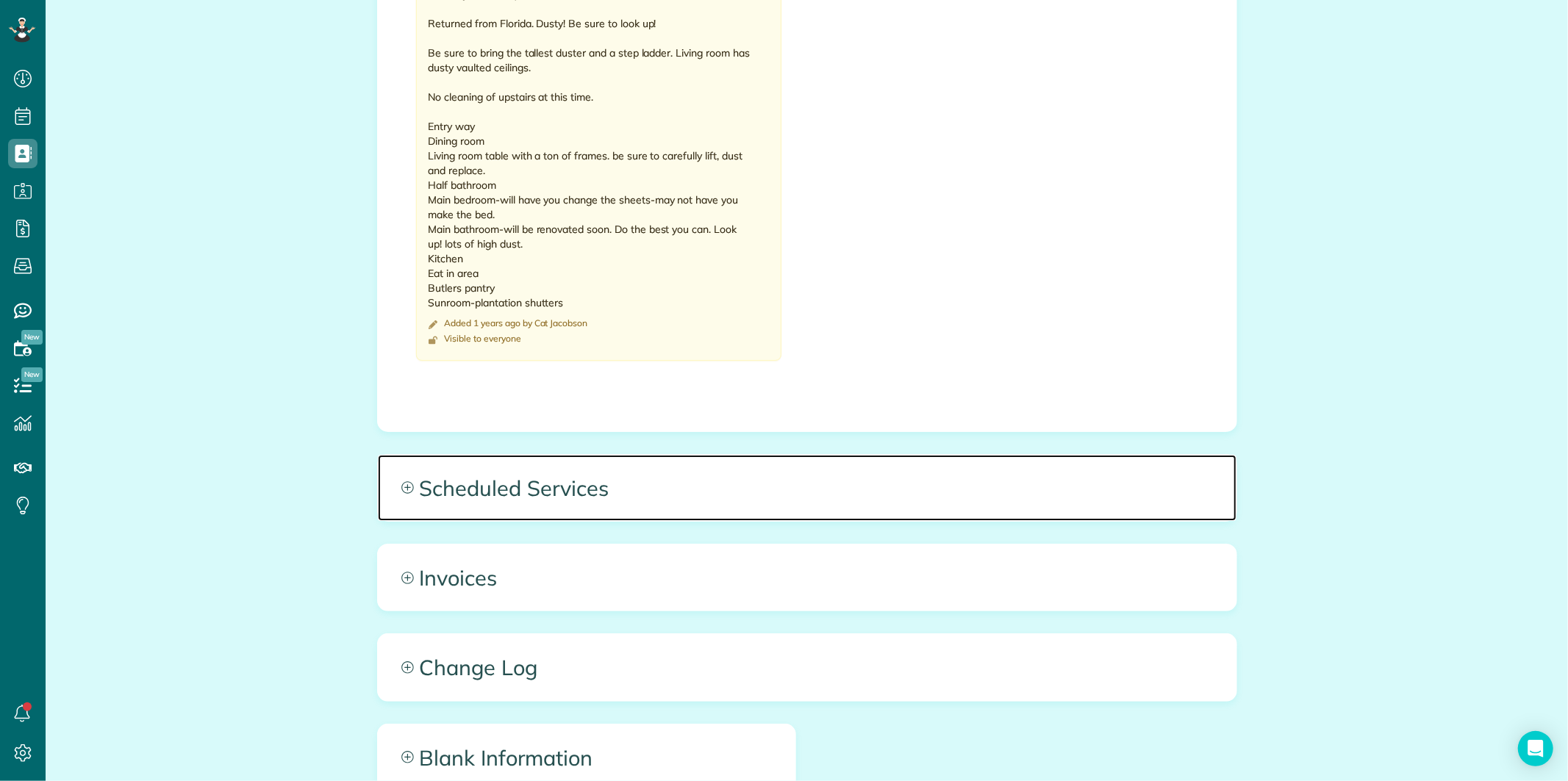click 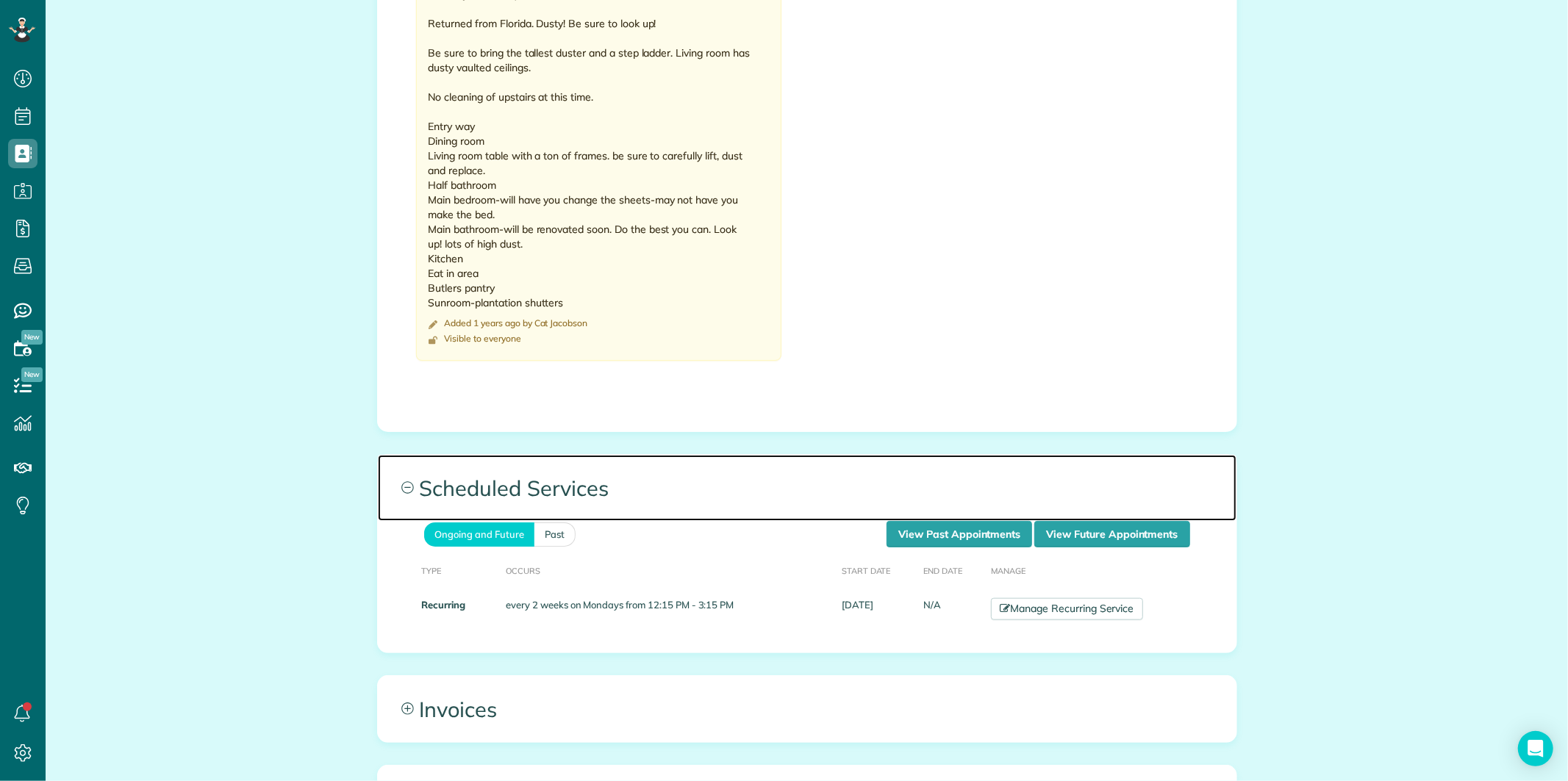 scroll, scrollTop: 1061, scrollLeft: 0, axis: vertical 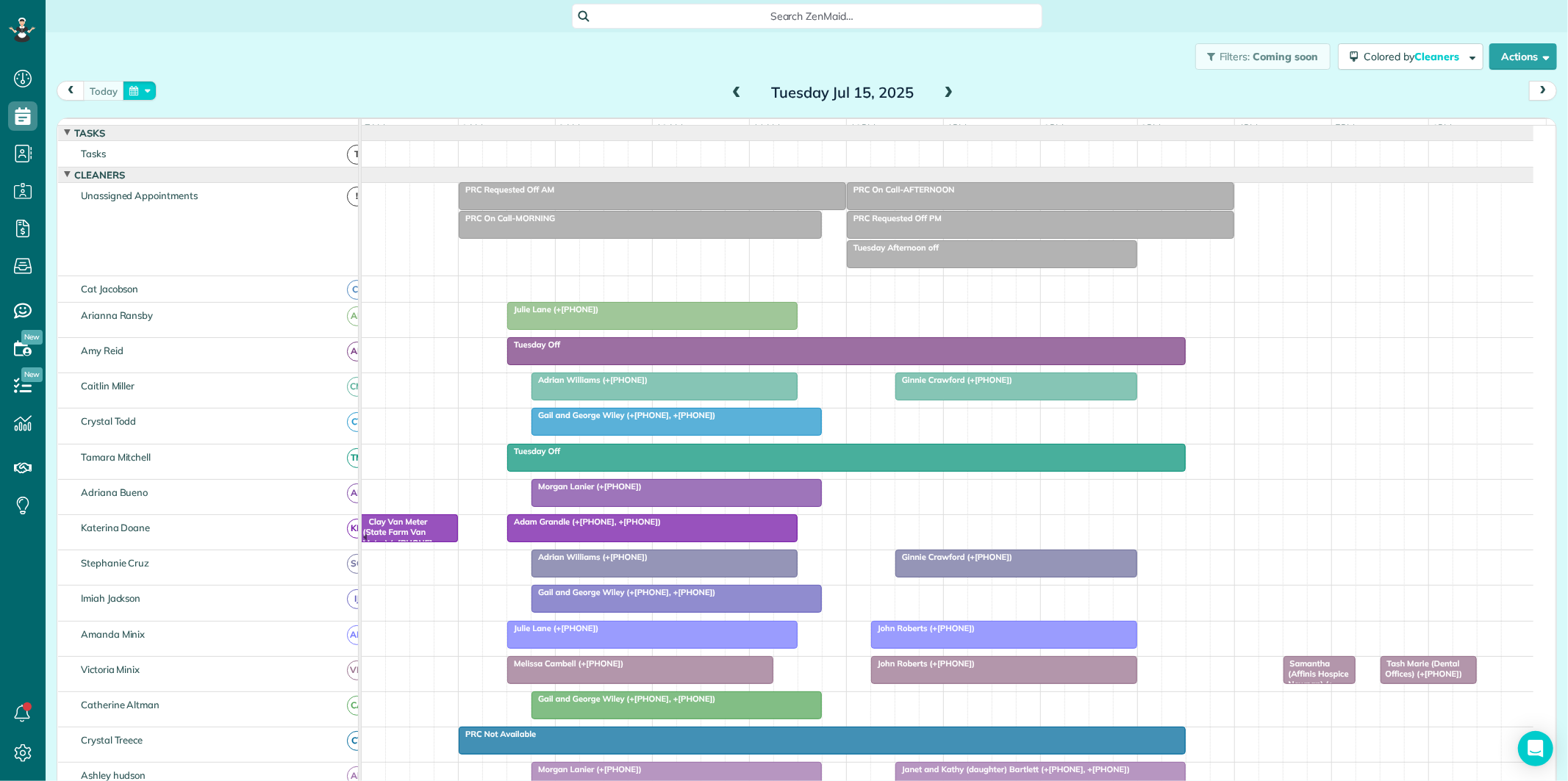 click at bounding box center [140, 90] 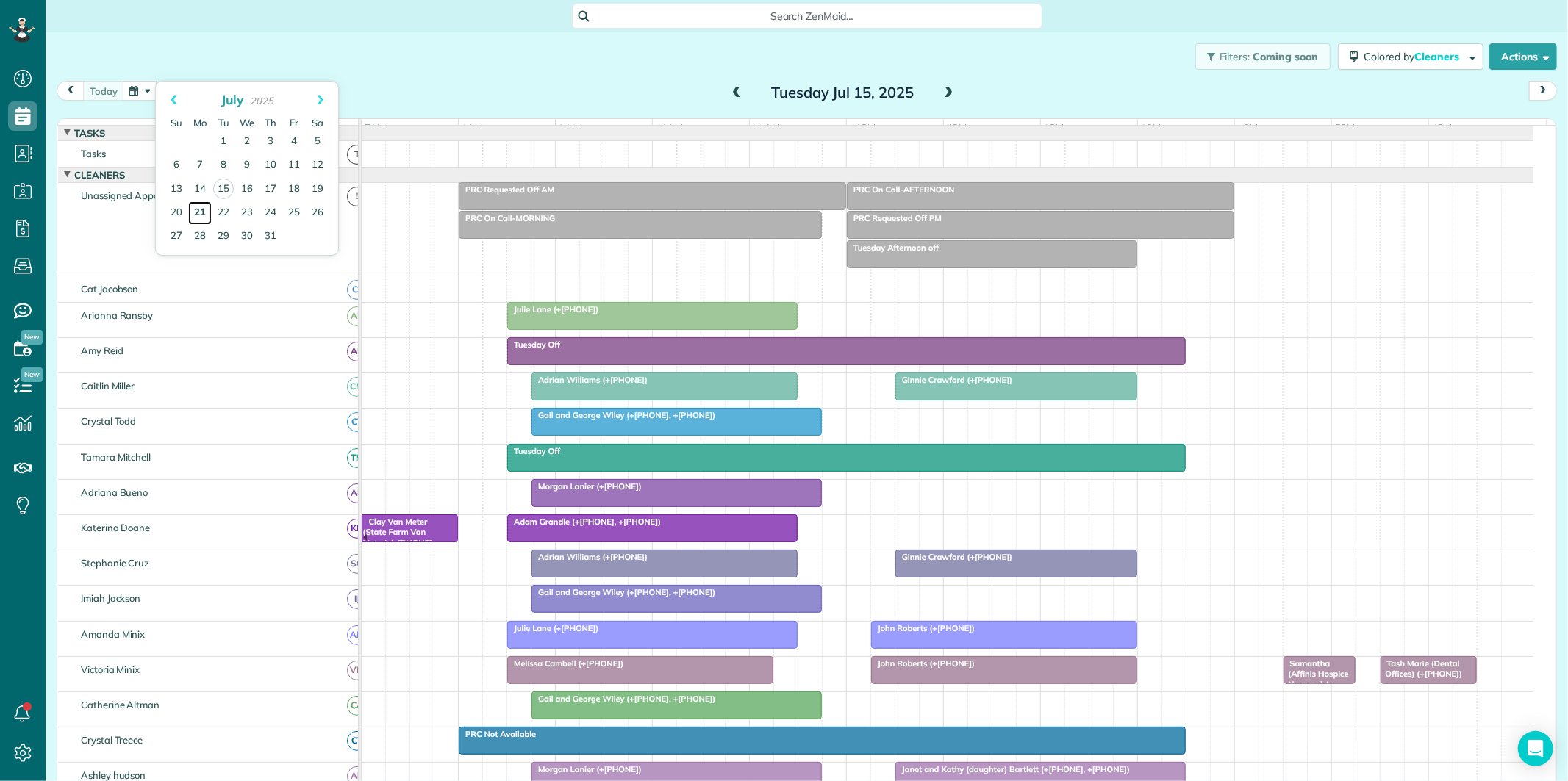 click on "21" at bounding box center [200, 213] 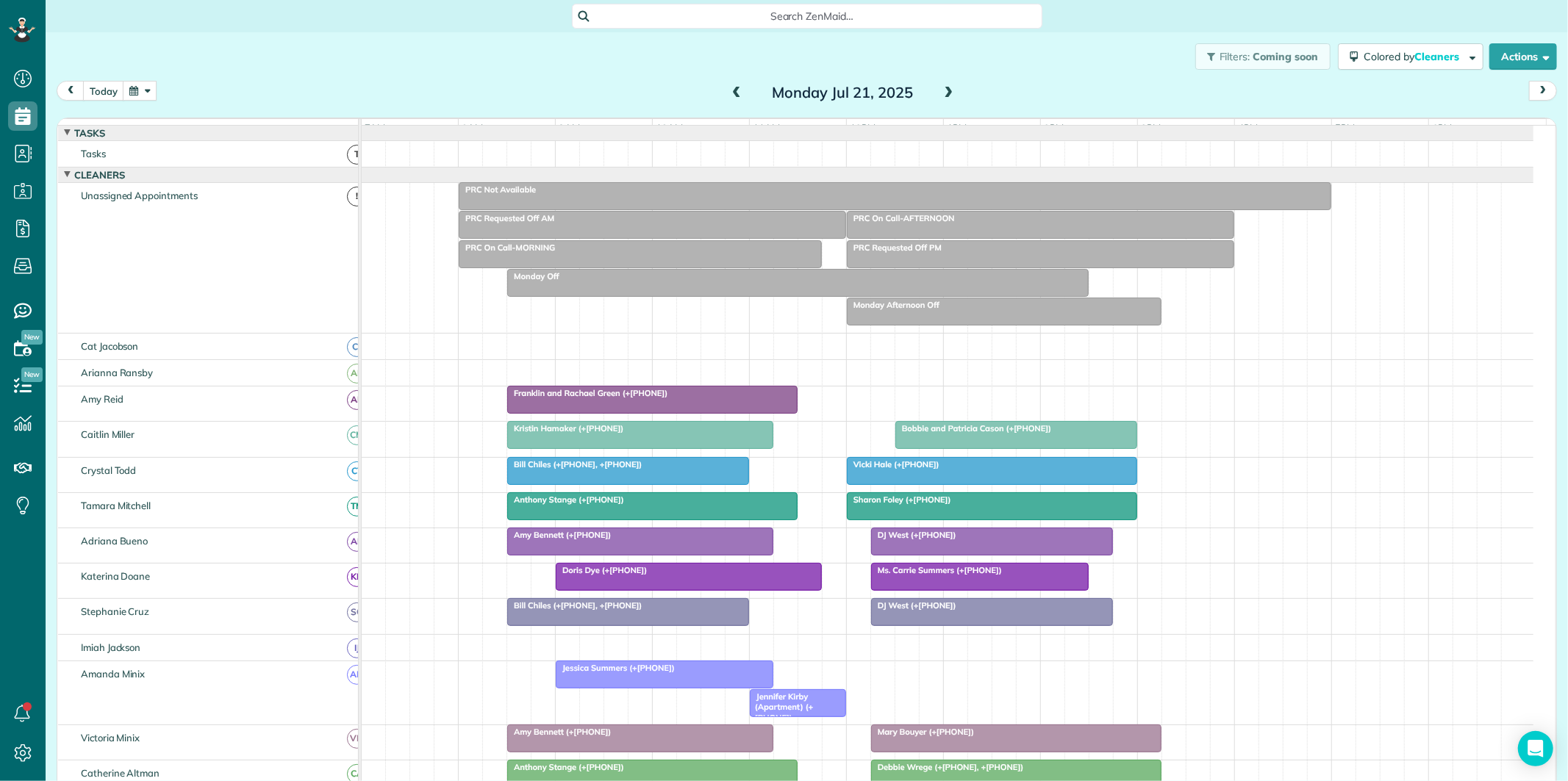 scroll, scrollTop: 162, scrollLeft: 0, axis: vertical 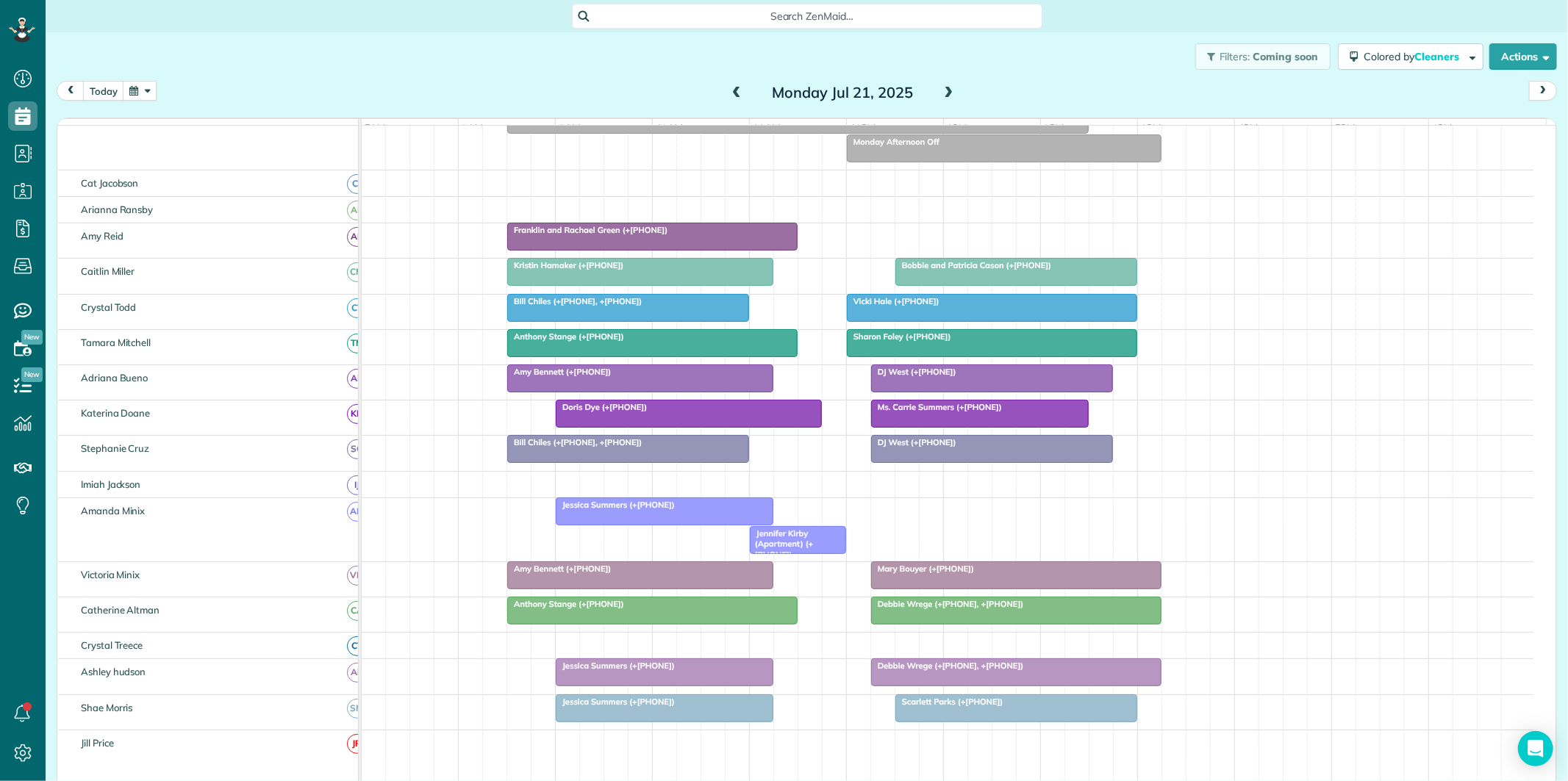 click at bounding box center (140, 90) 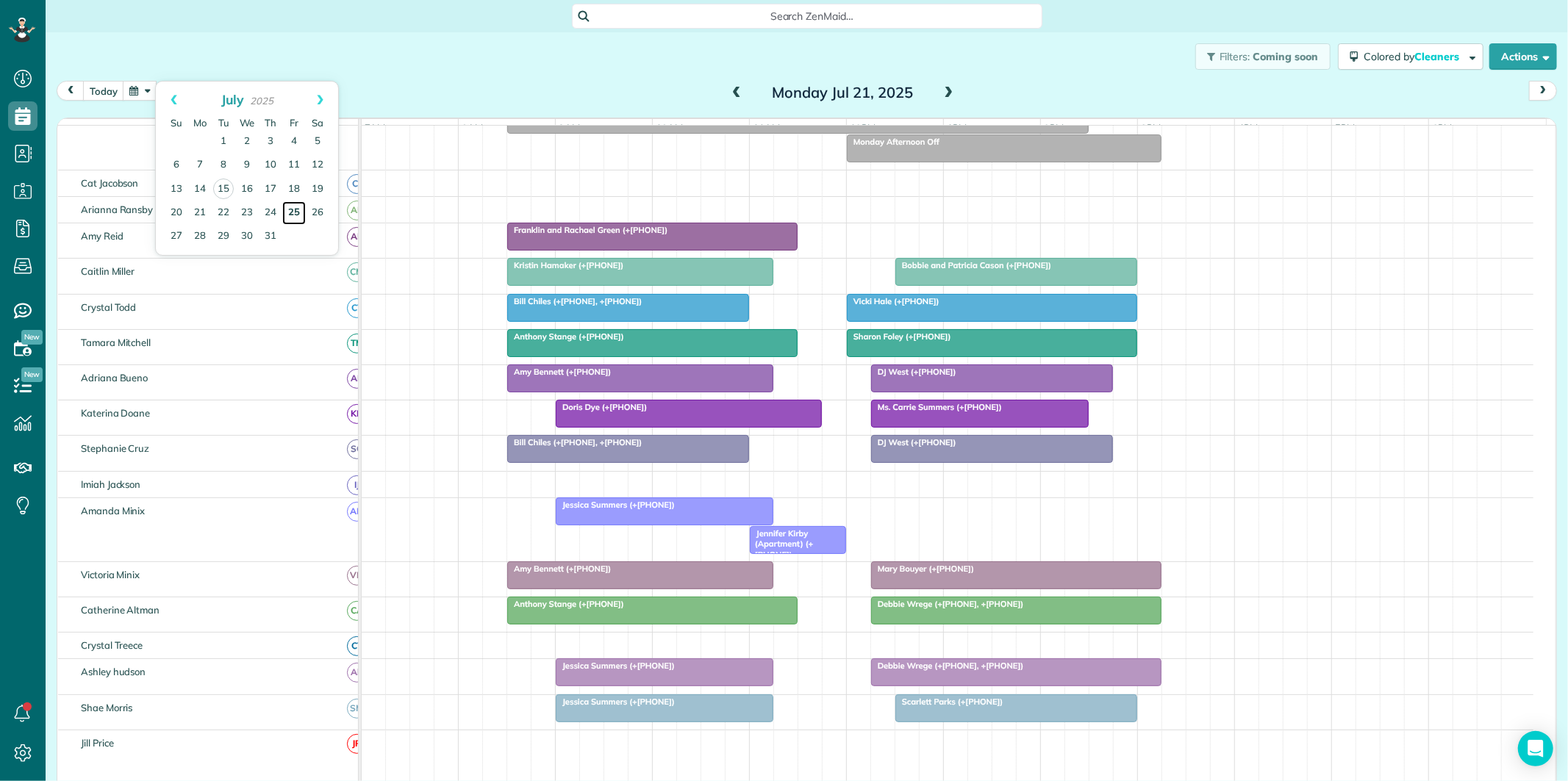 click on "25" at bounding box center [294, 213] 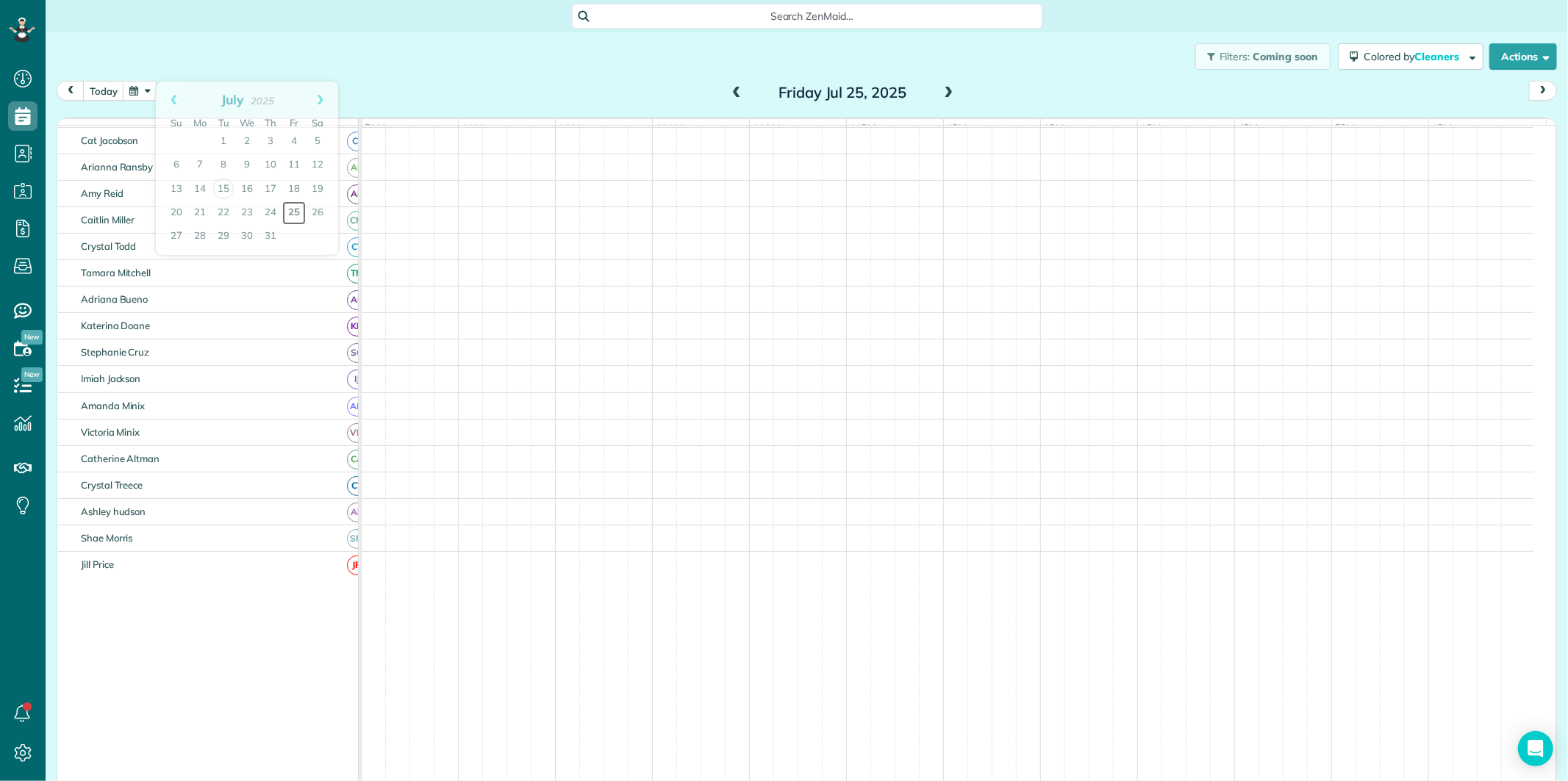 scroll, scrollTop: 39, scrollLeft: 0, axis: vertical 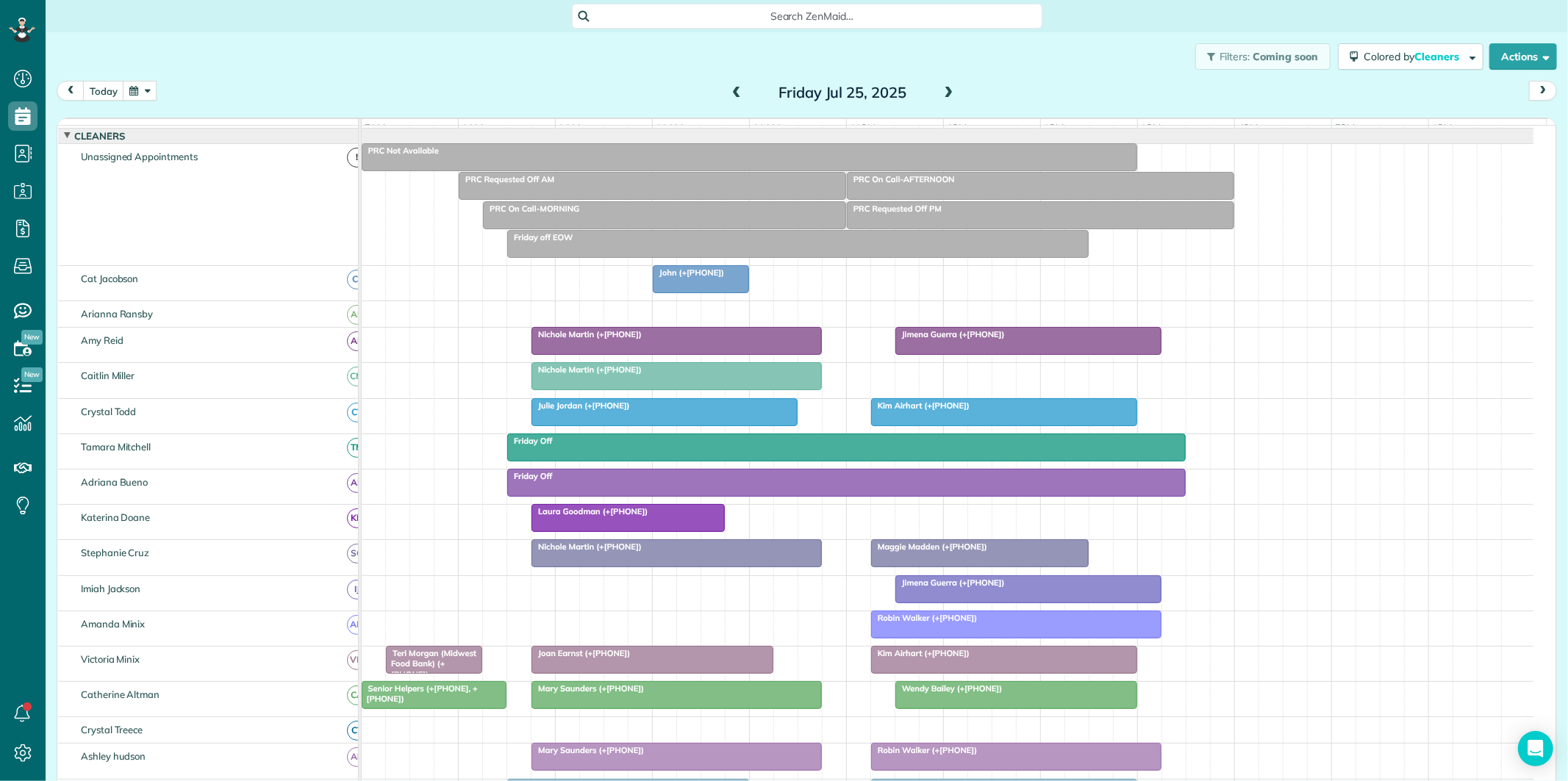click on "Nichole Martin ([PHONE])" at bounding box center [587, 334] 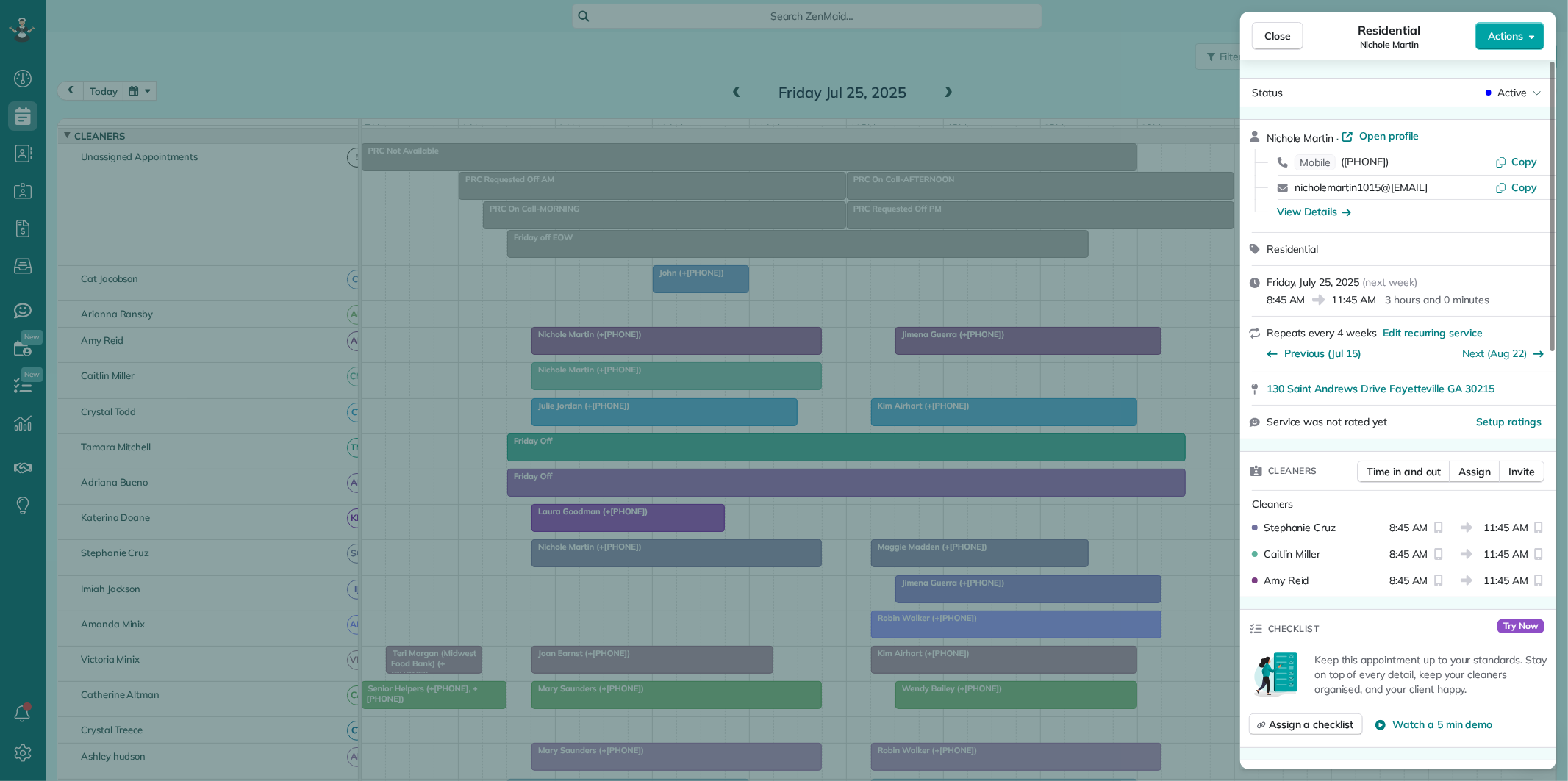 click on "Actions" at bounding box center [1510, 36] 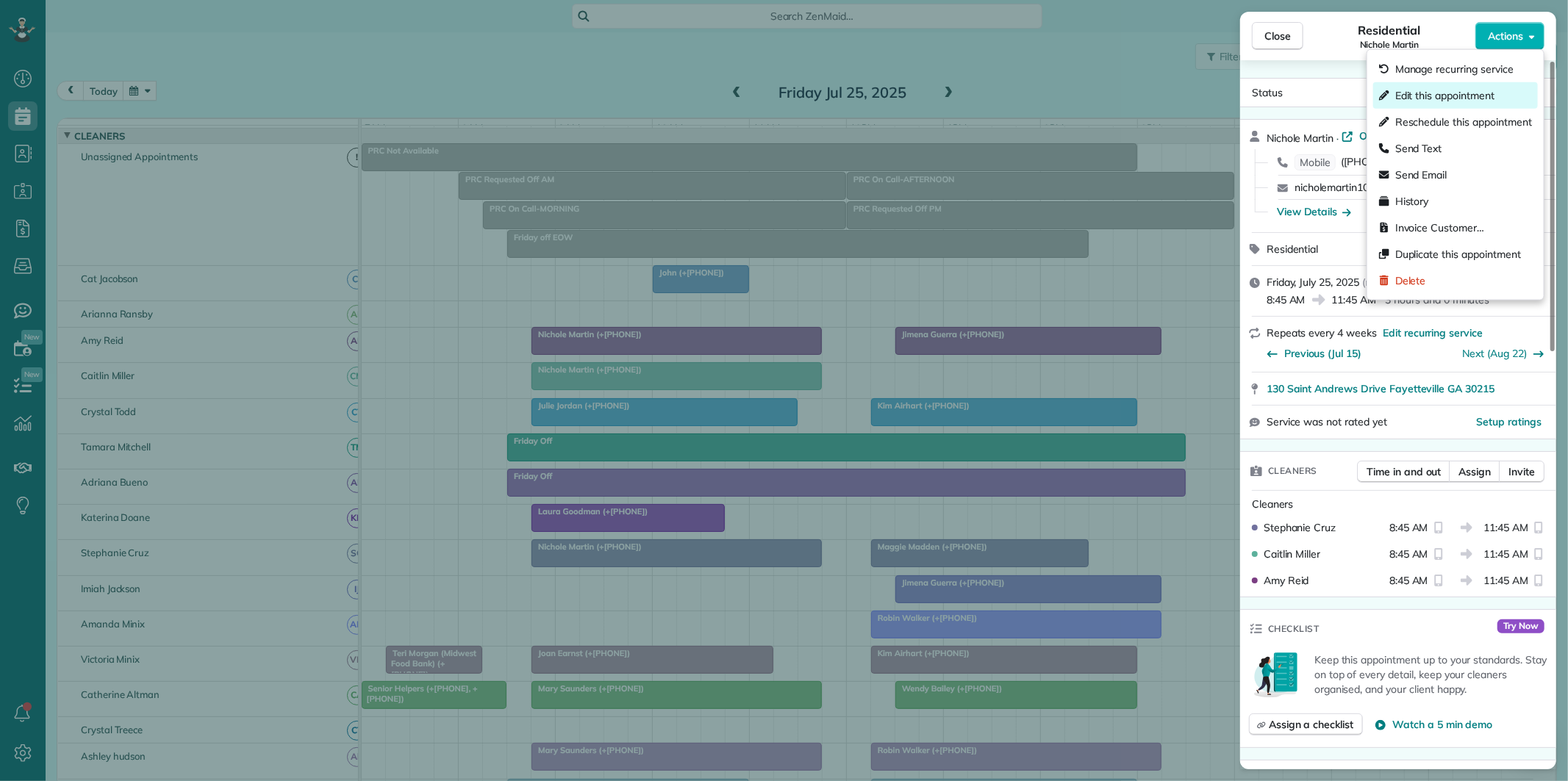 click on "Edit this appointment" at bounding box center (1445, 96) 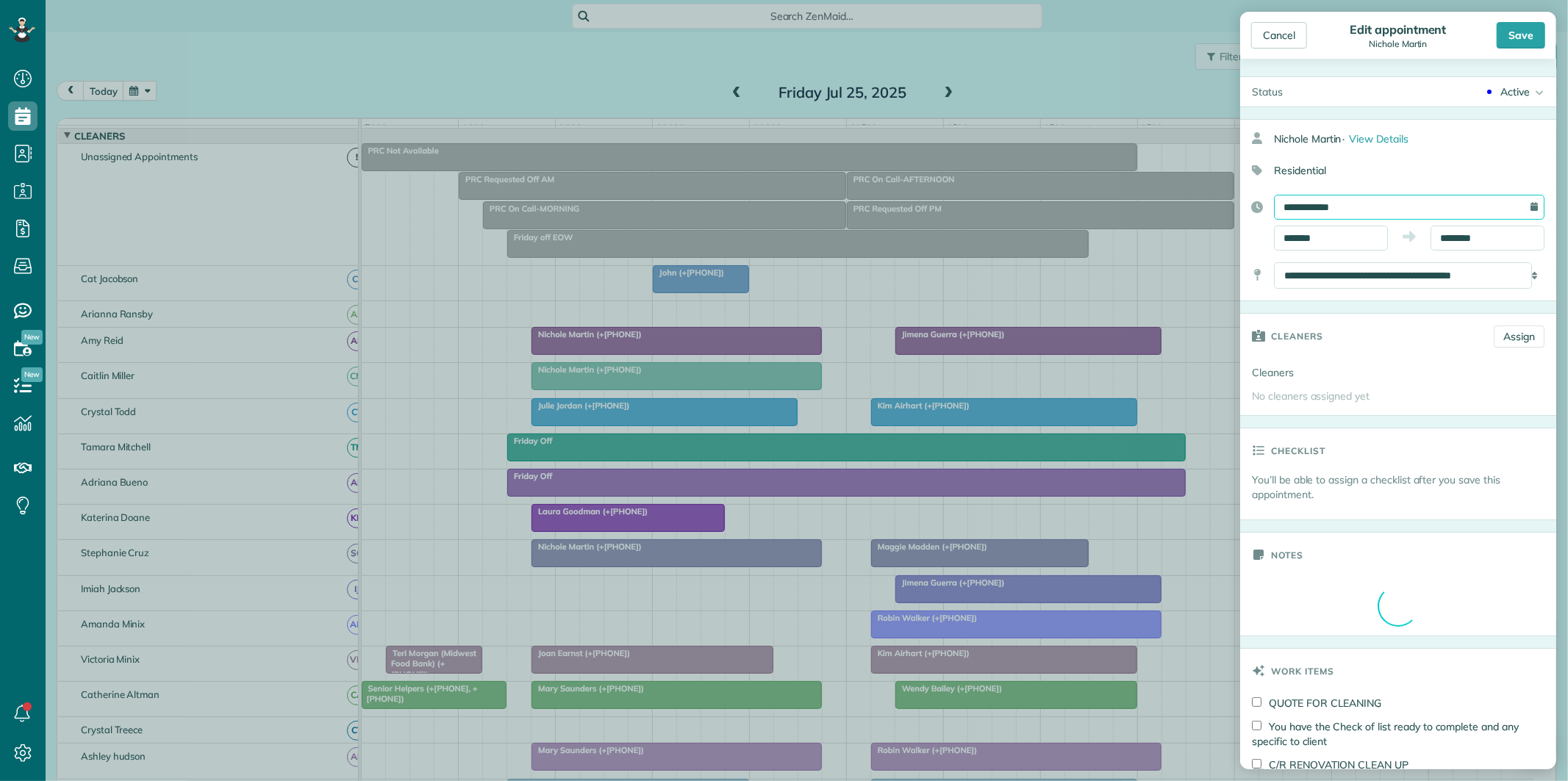 click on "**********" at bounding box center [1409, 207] 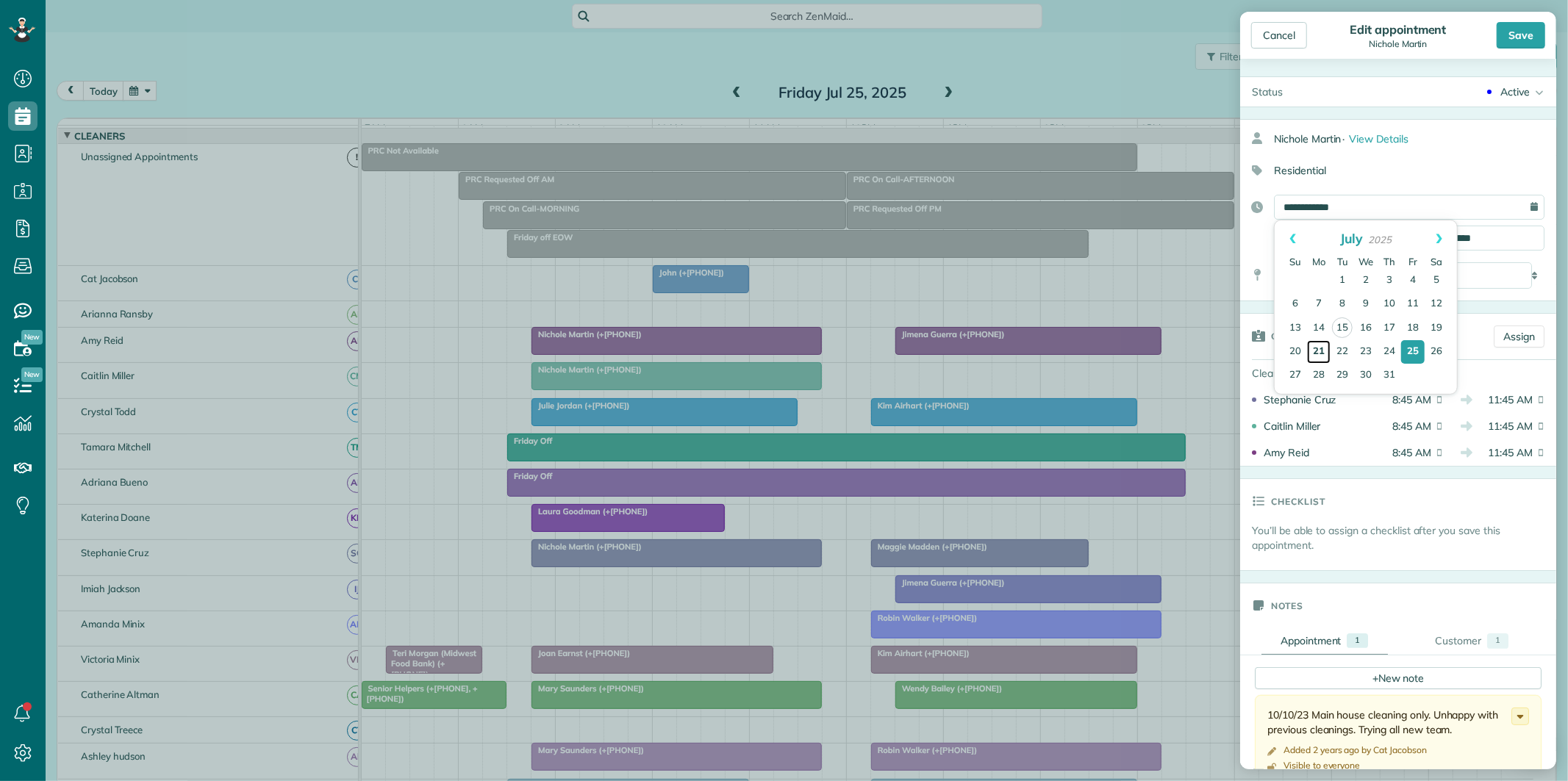 click on "21" at bounding box center [1319, 352] 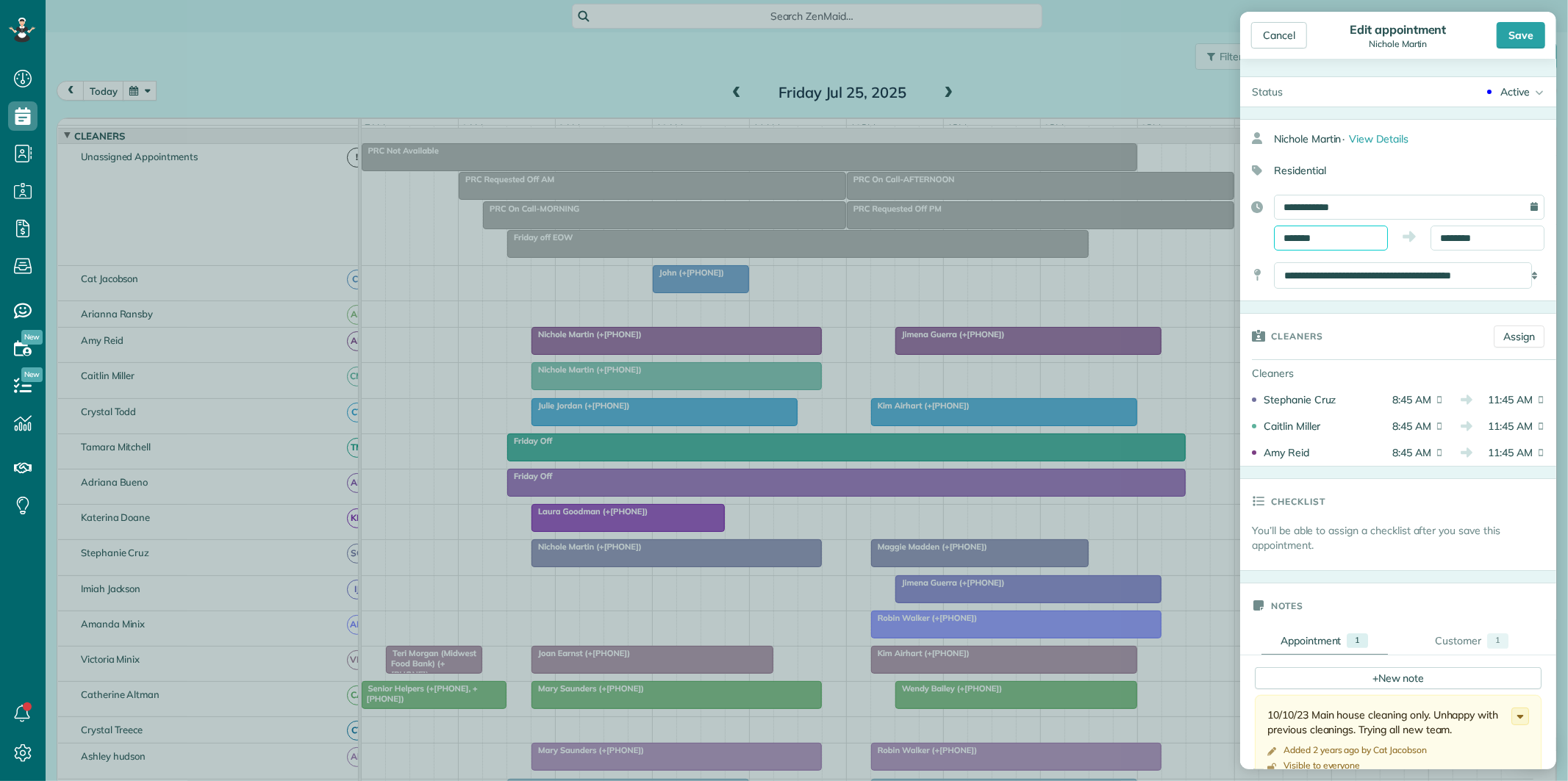 click on "*******" at bounding box center [1331, 238] 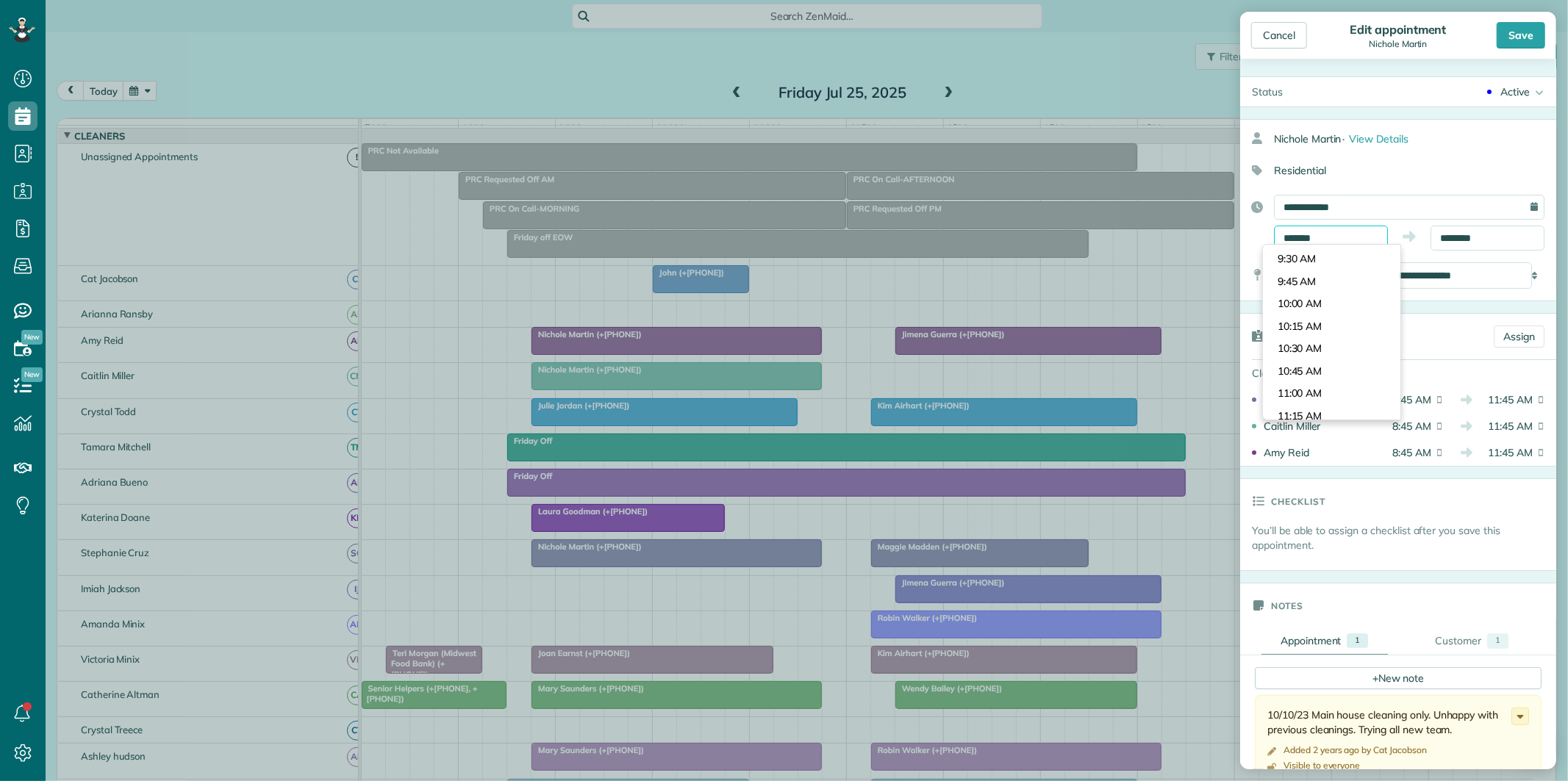 scroll, scrollTop: 985, scrollLeft: 0, axis: vertical 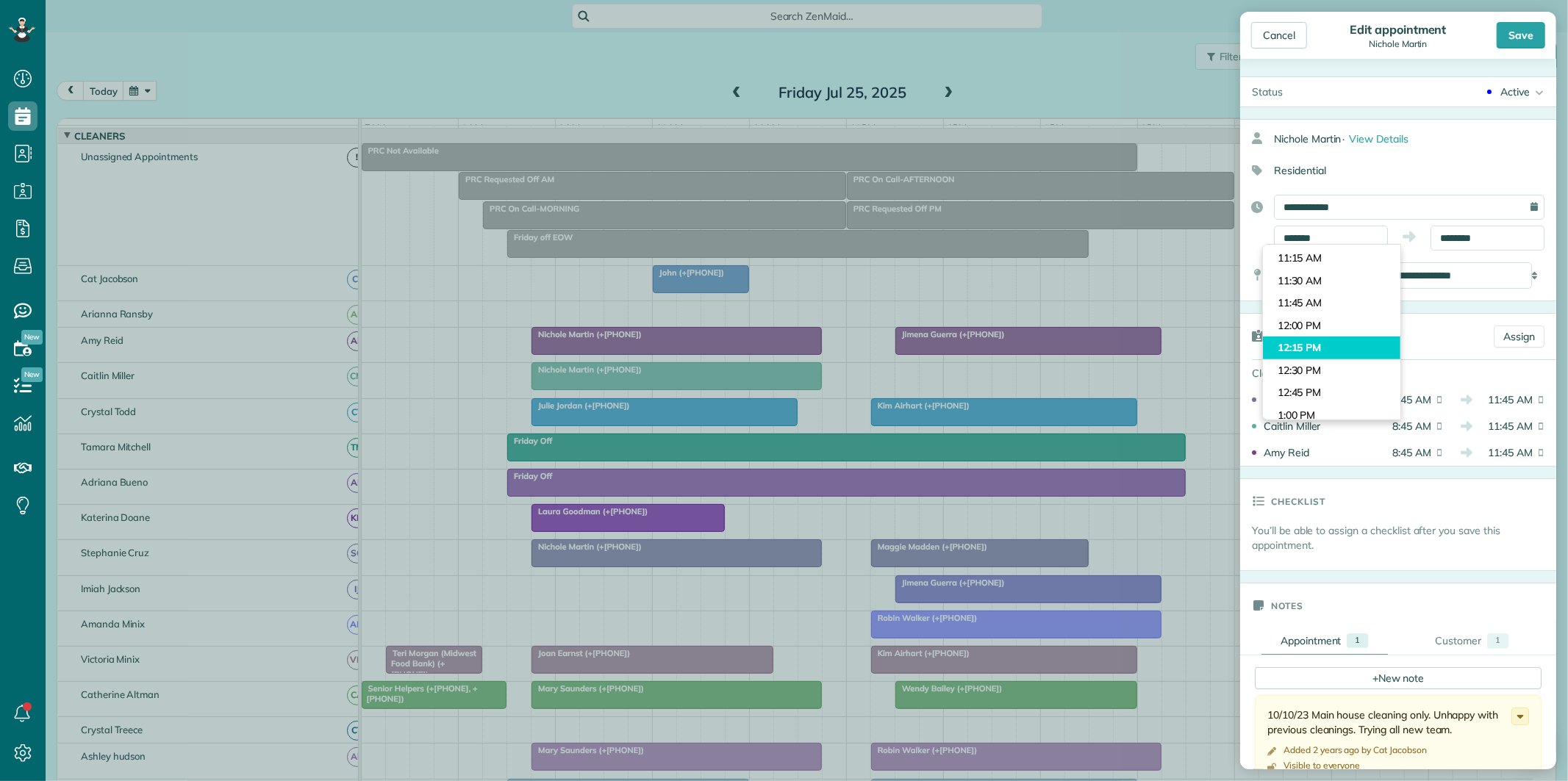 type on "********" 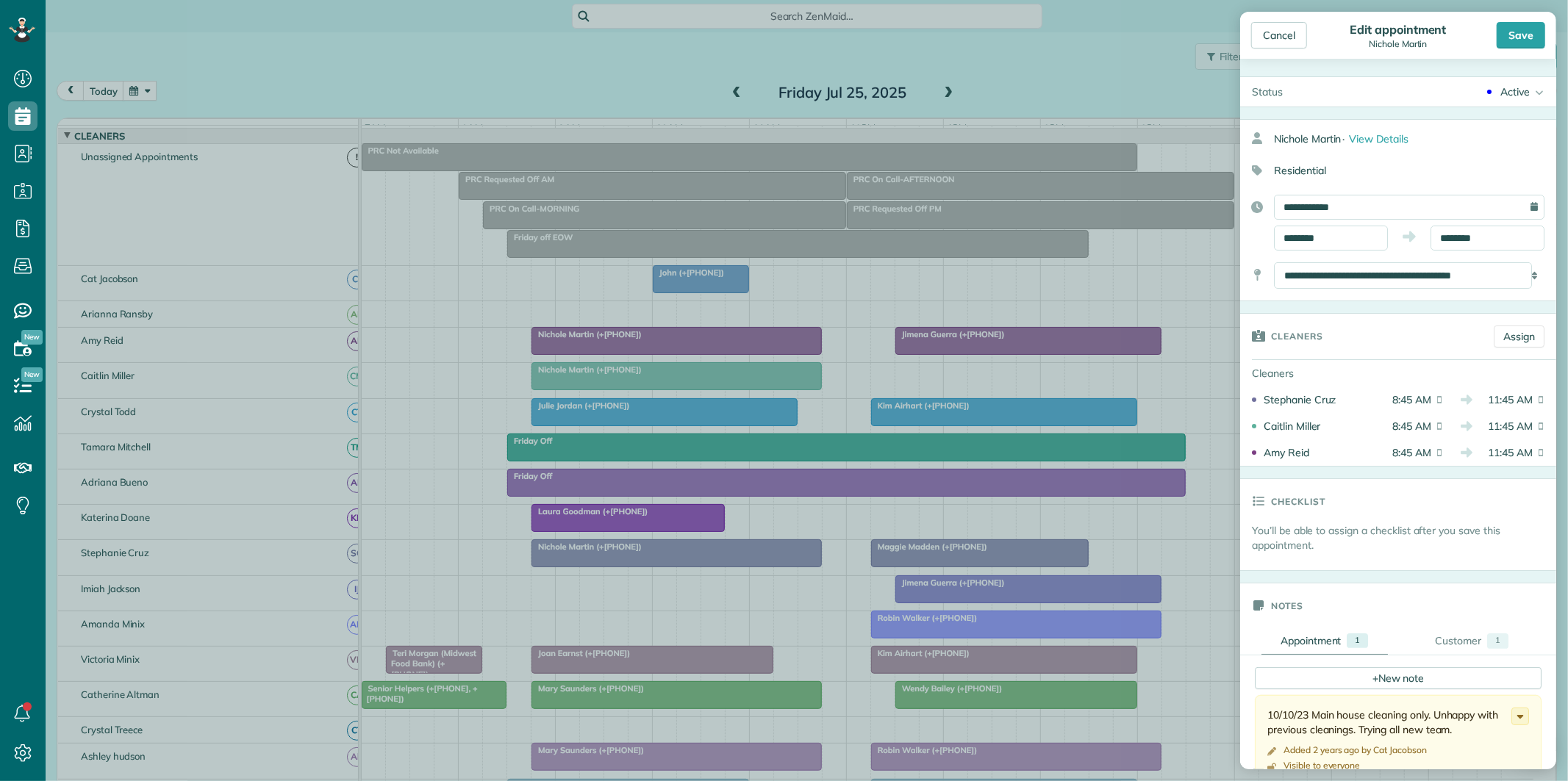 click on "Dashboard
Scheduling
Calendar View
List View
Dispatch View - Weekly scheduling (Beta)" at bounding box center [784, 390] 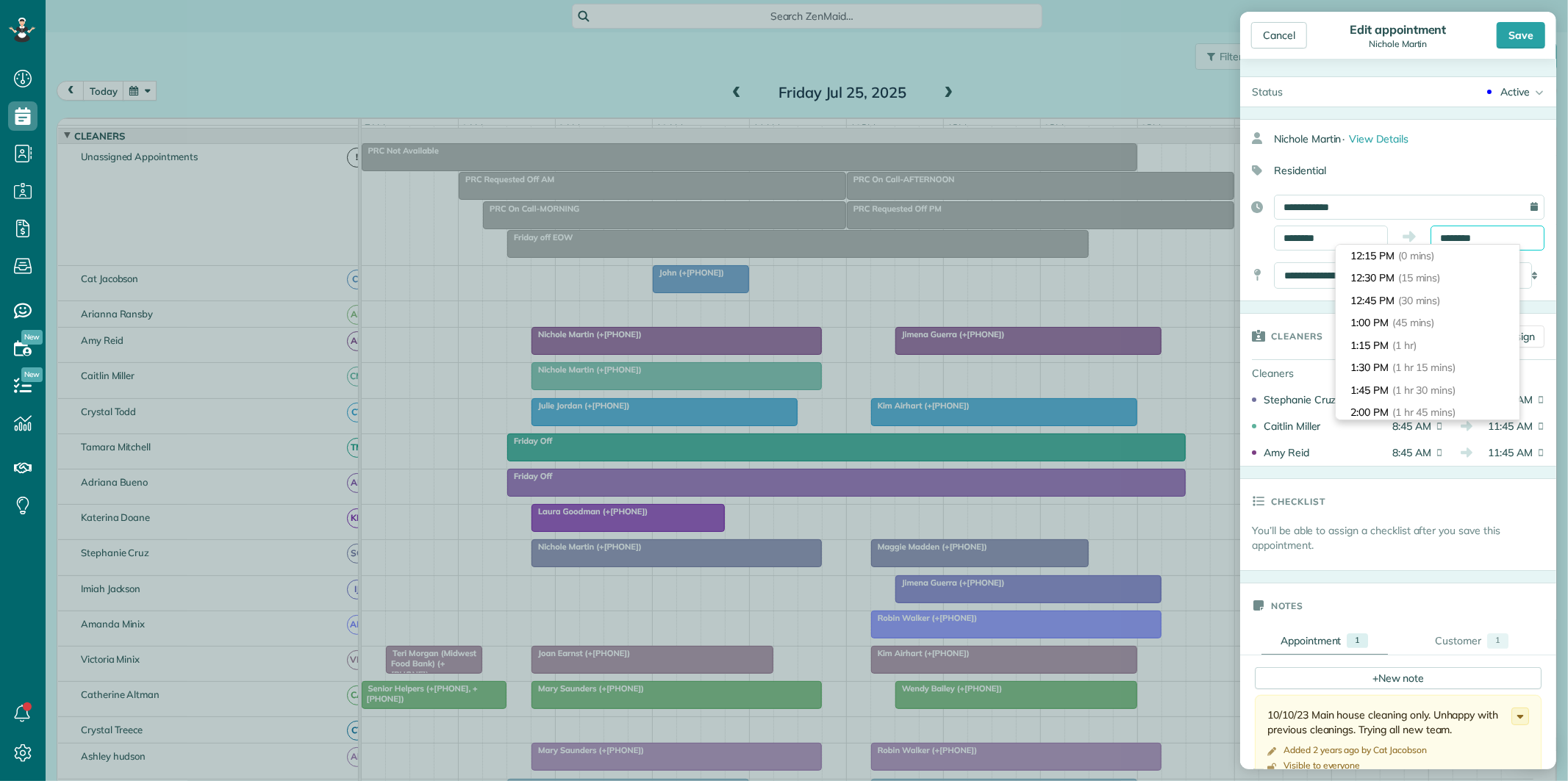click on "********" at bounding box center (1487, 238) 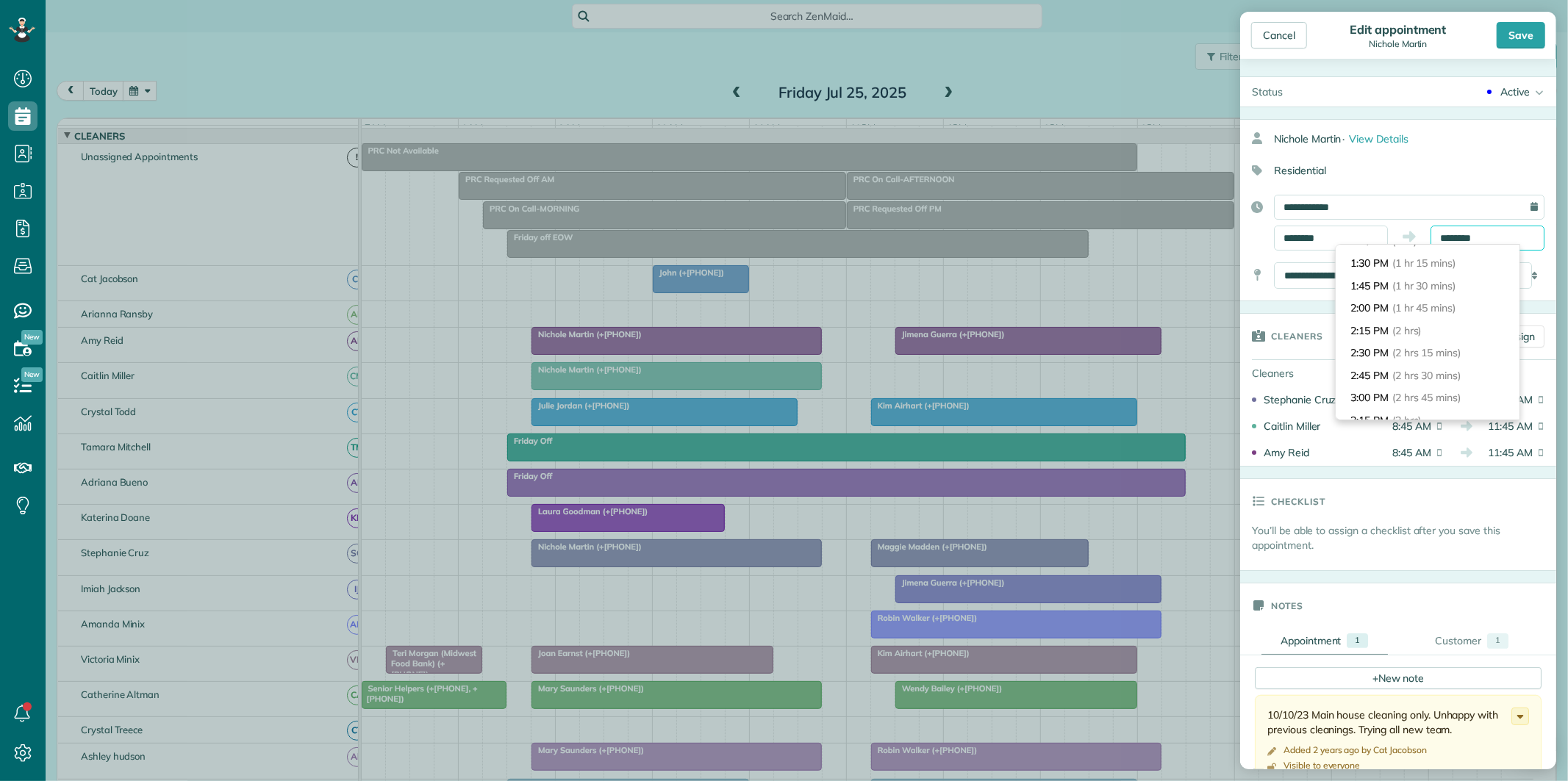 scroll, scrollTop: 245, scrollLeft: 0, axis: vertical 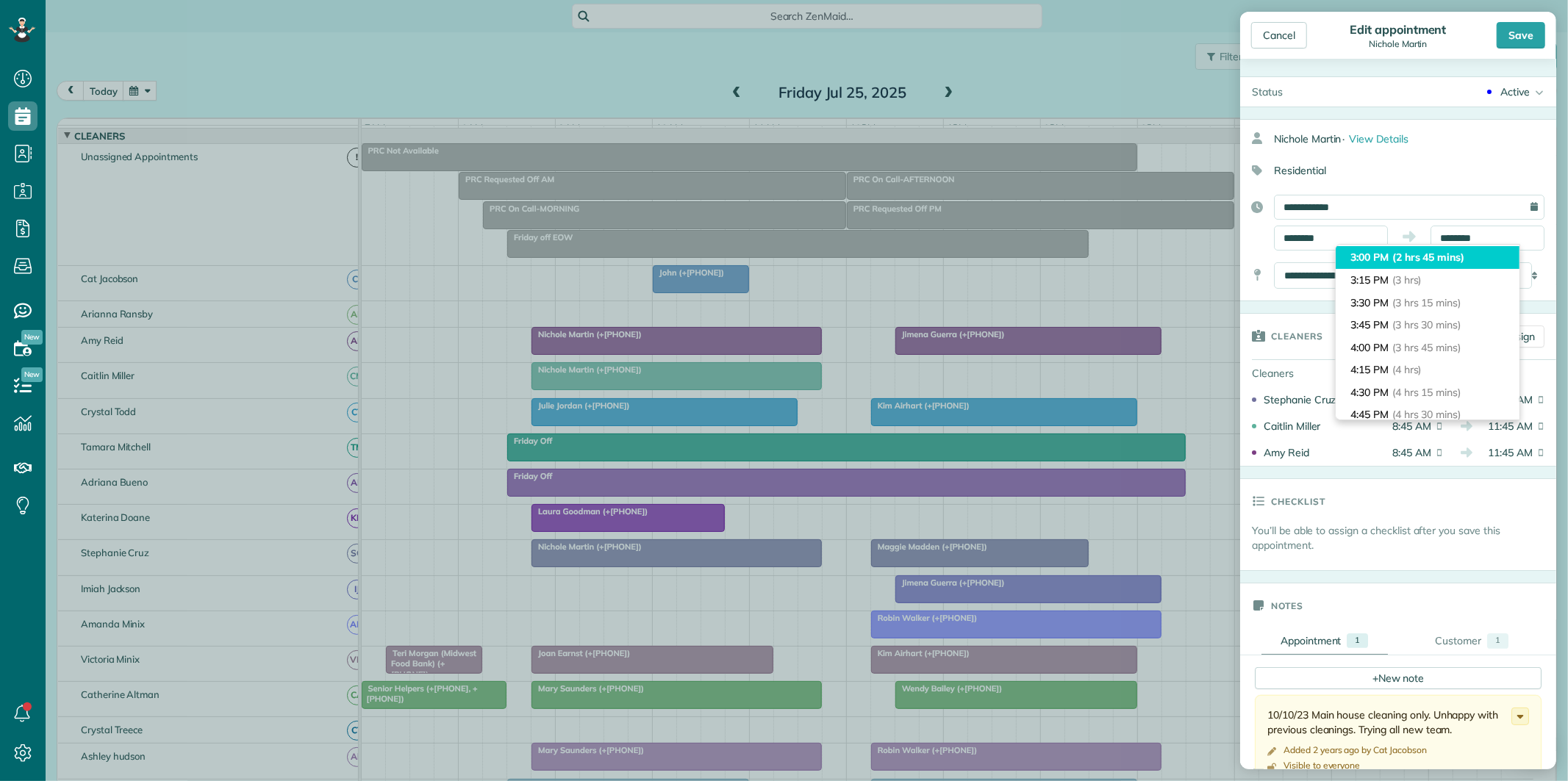 type on "*******" 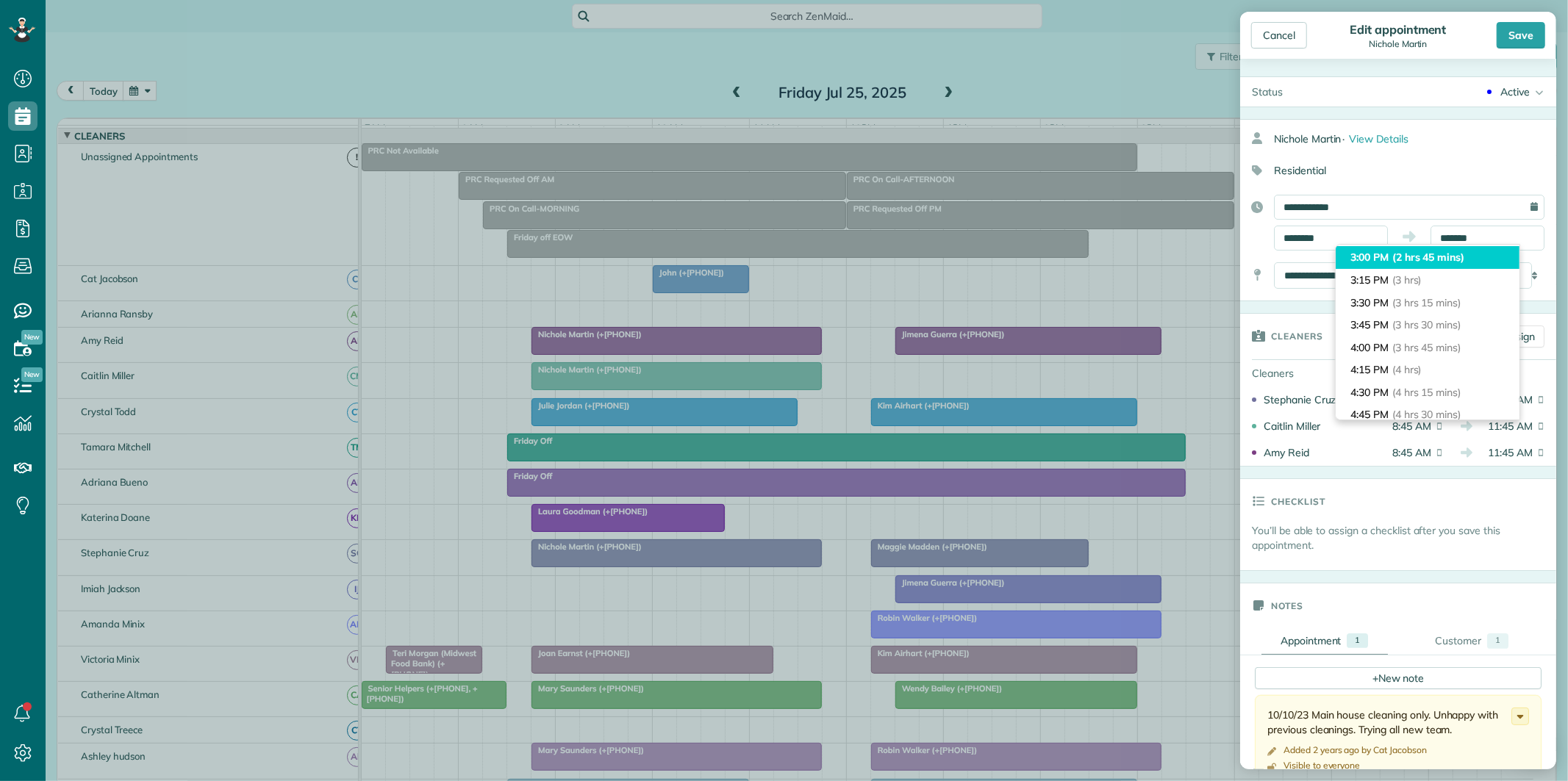 click on "(2 hrs 45 mins)" at bounding box center [1428, 257] 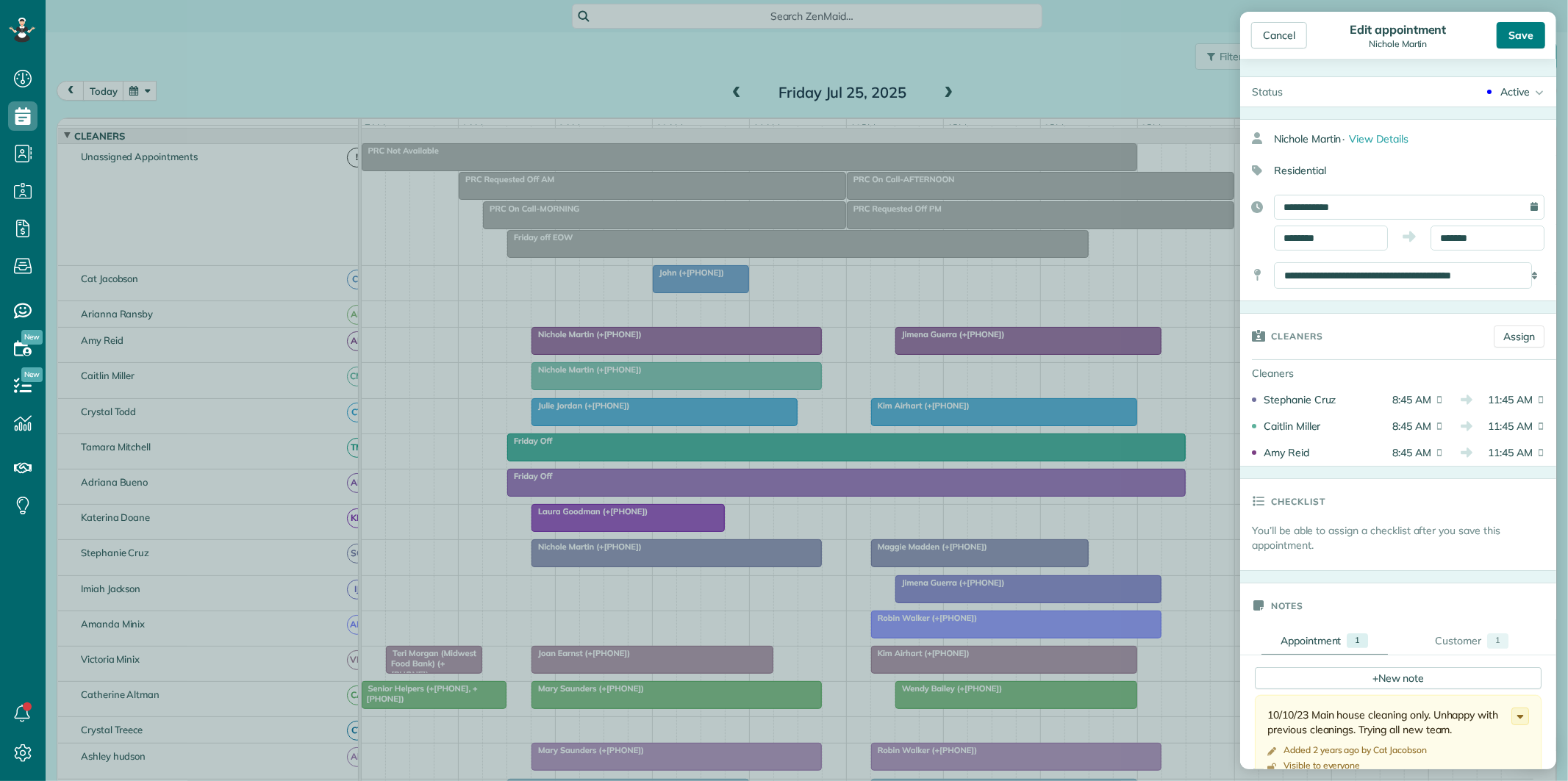click on "Save" at bounding box center [1521, 35] 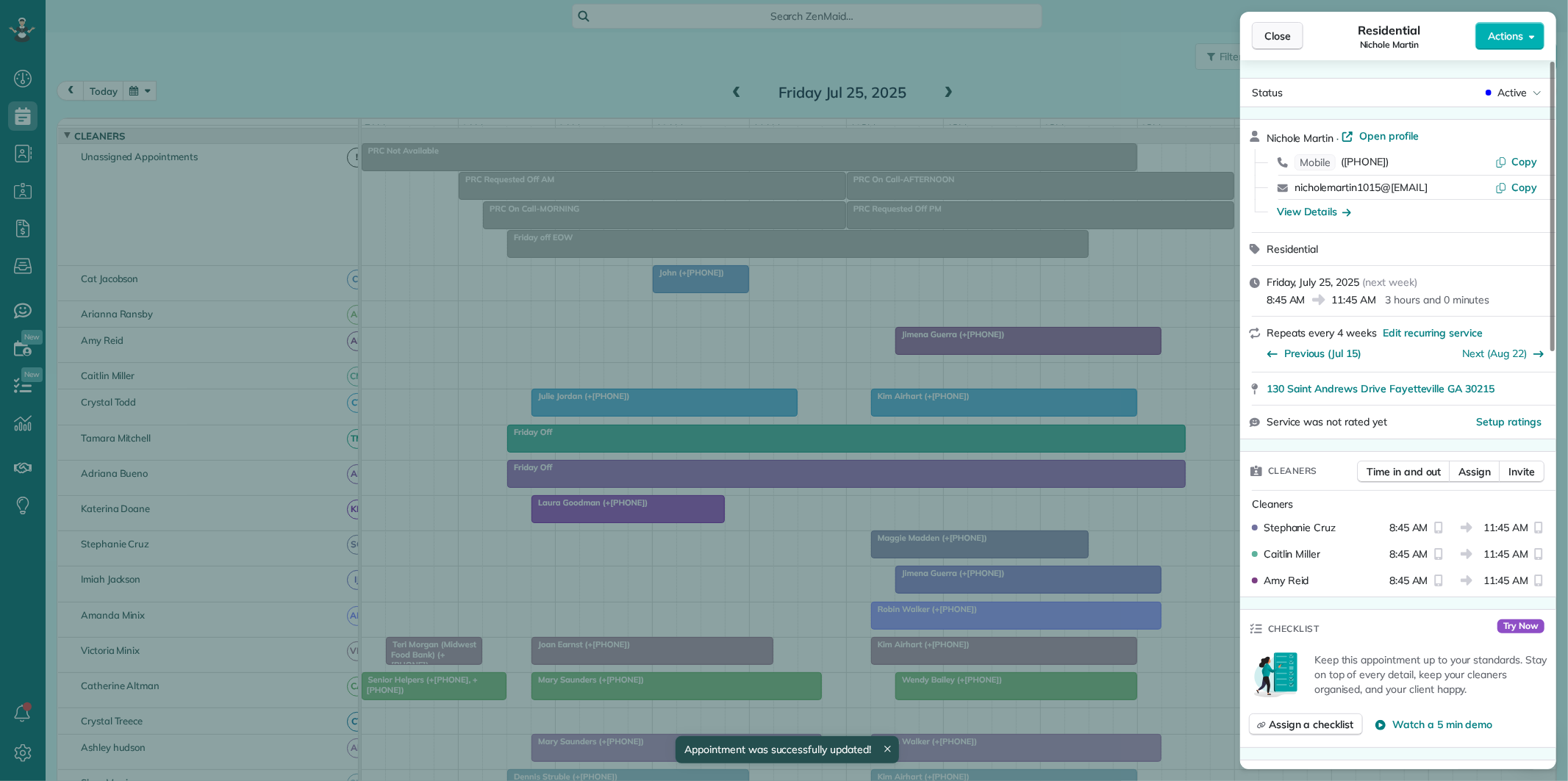 click on "Close" at bounding box center [1278, 36] 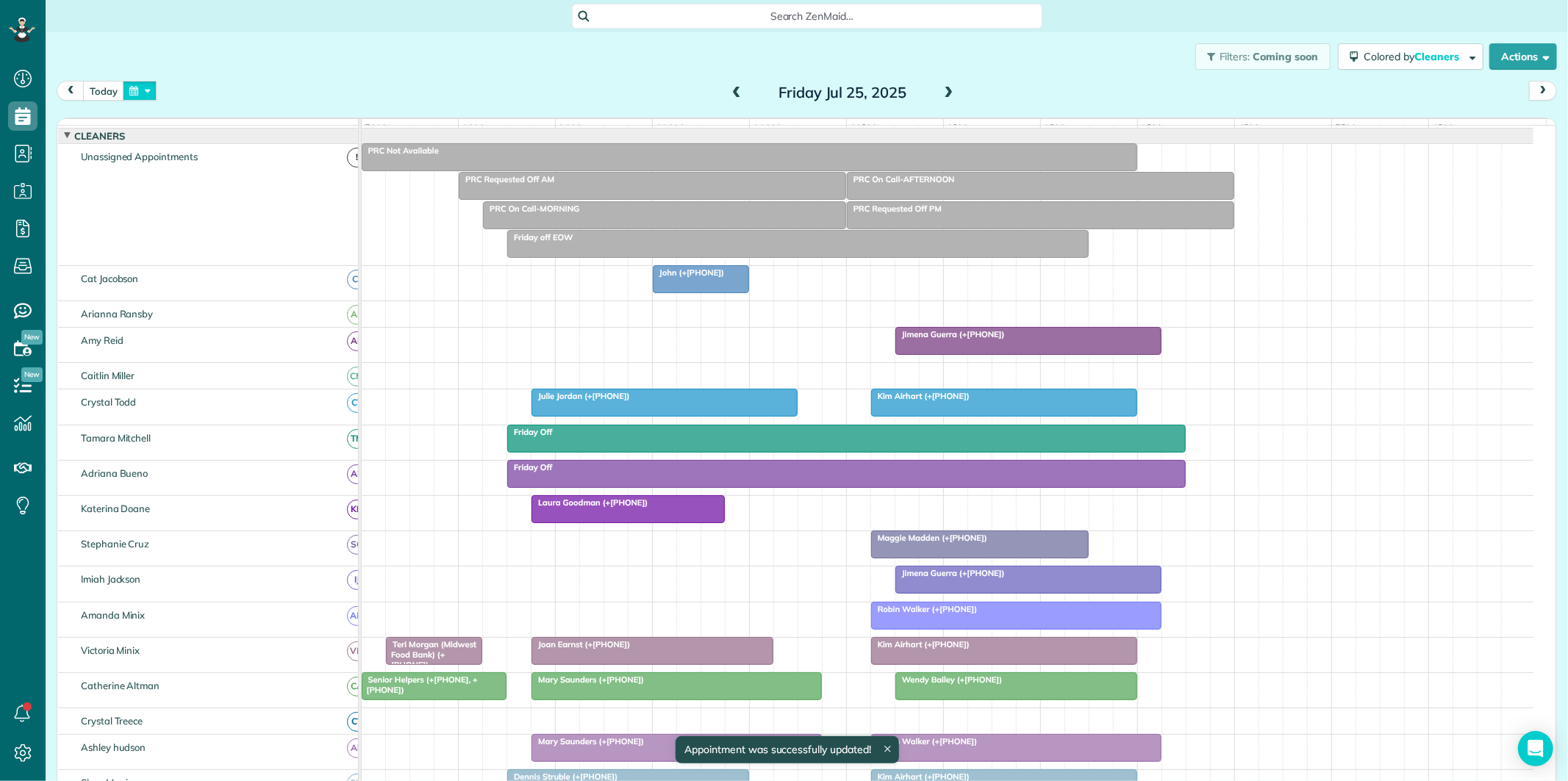 click at bounding box center [140, 90] 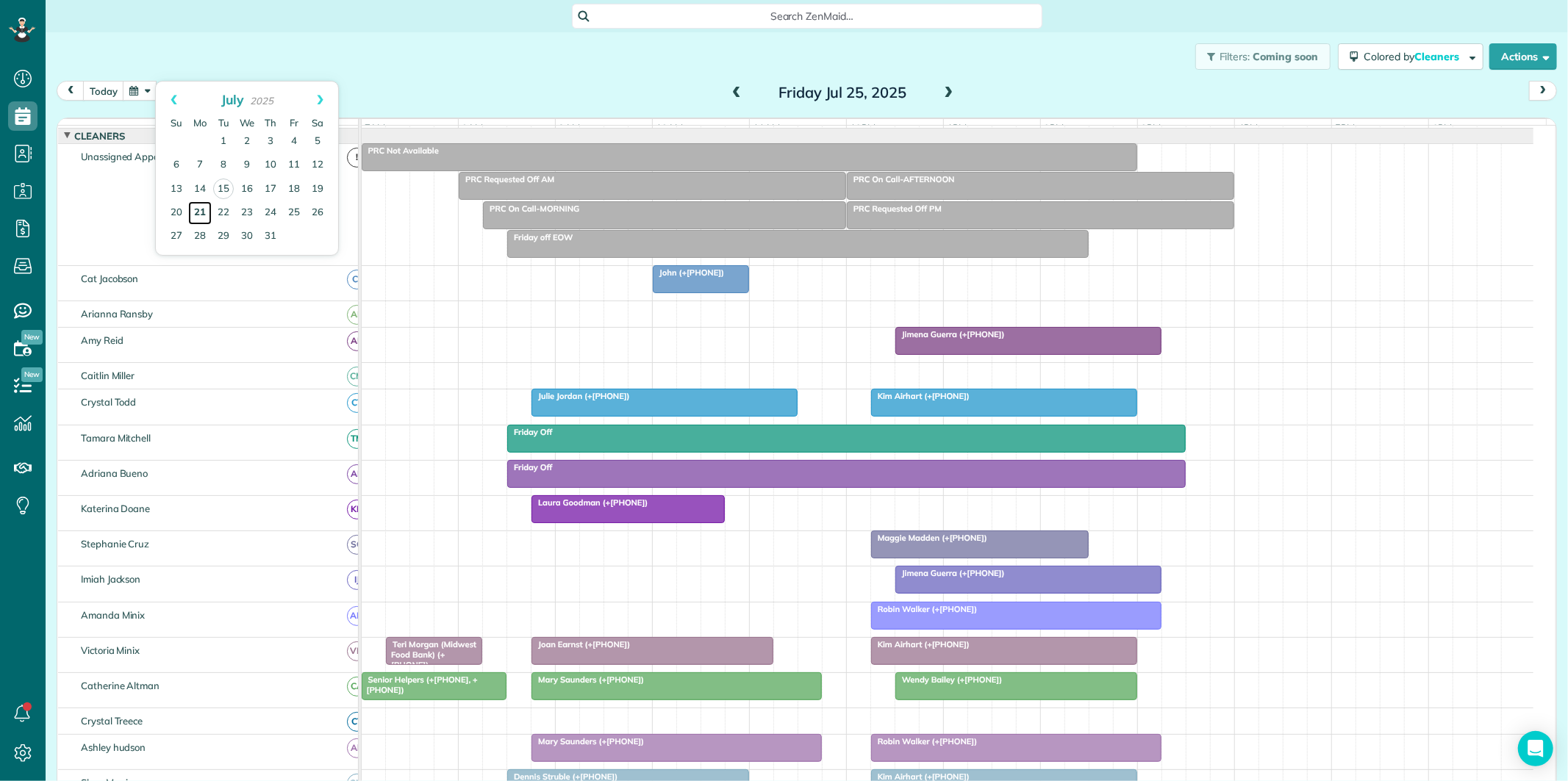click on "21" at bounding box center (200, 213) 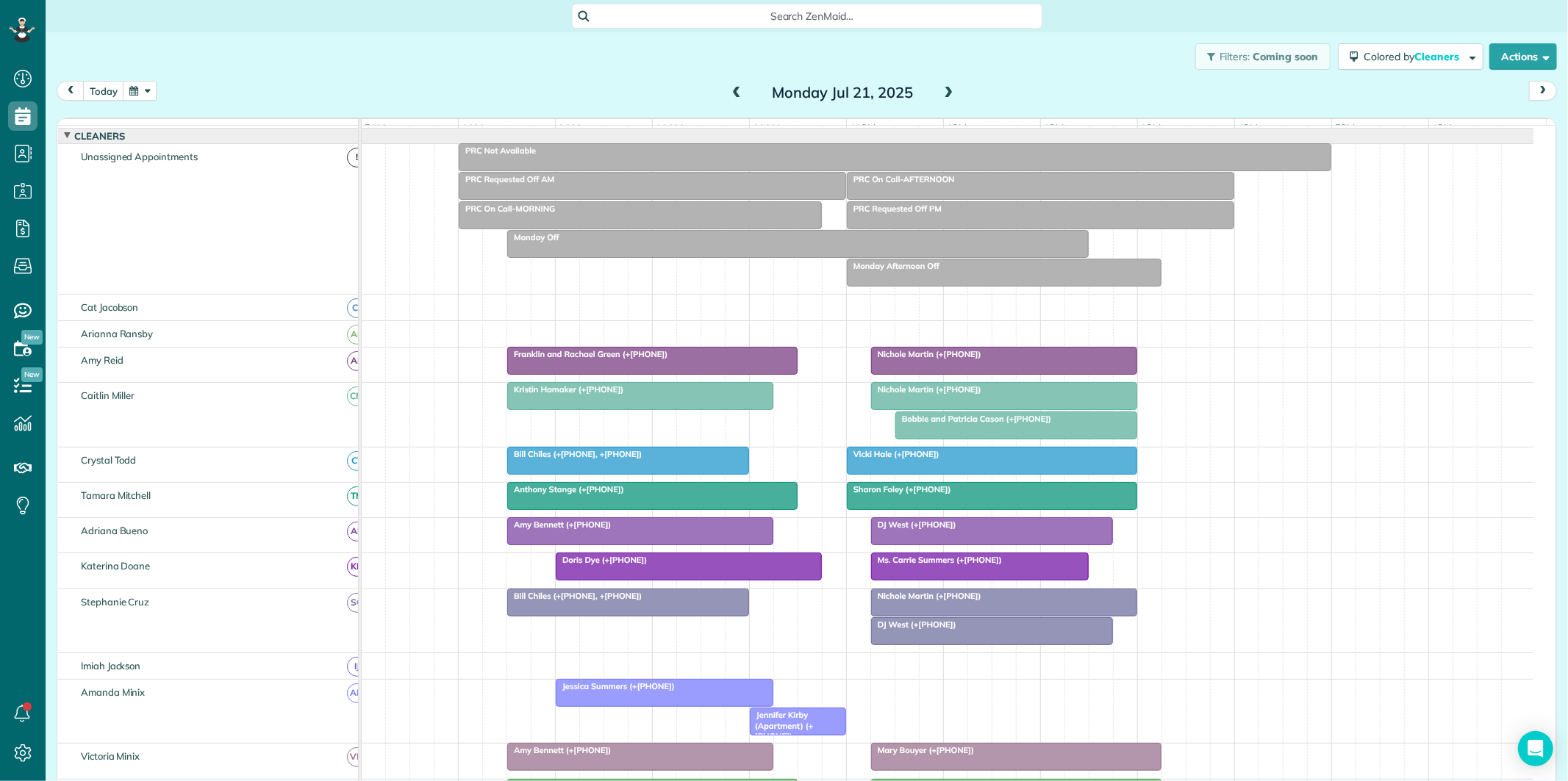 scroll, scrollTop: 119, scrollLeft: 0, axis: vertical 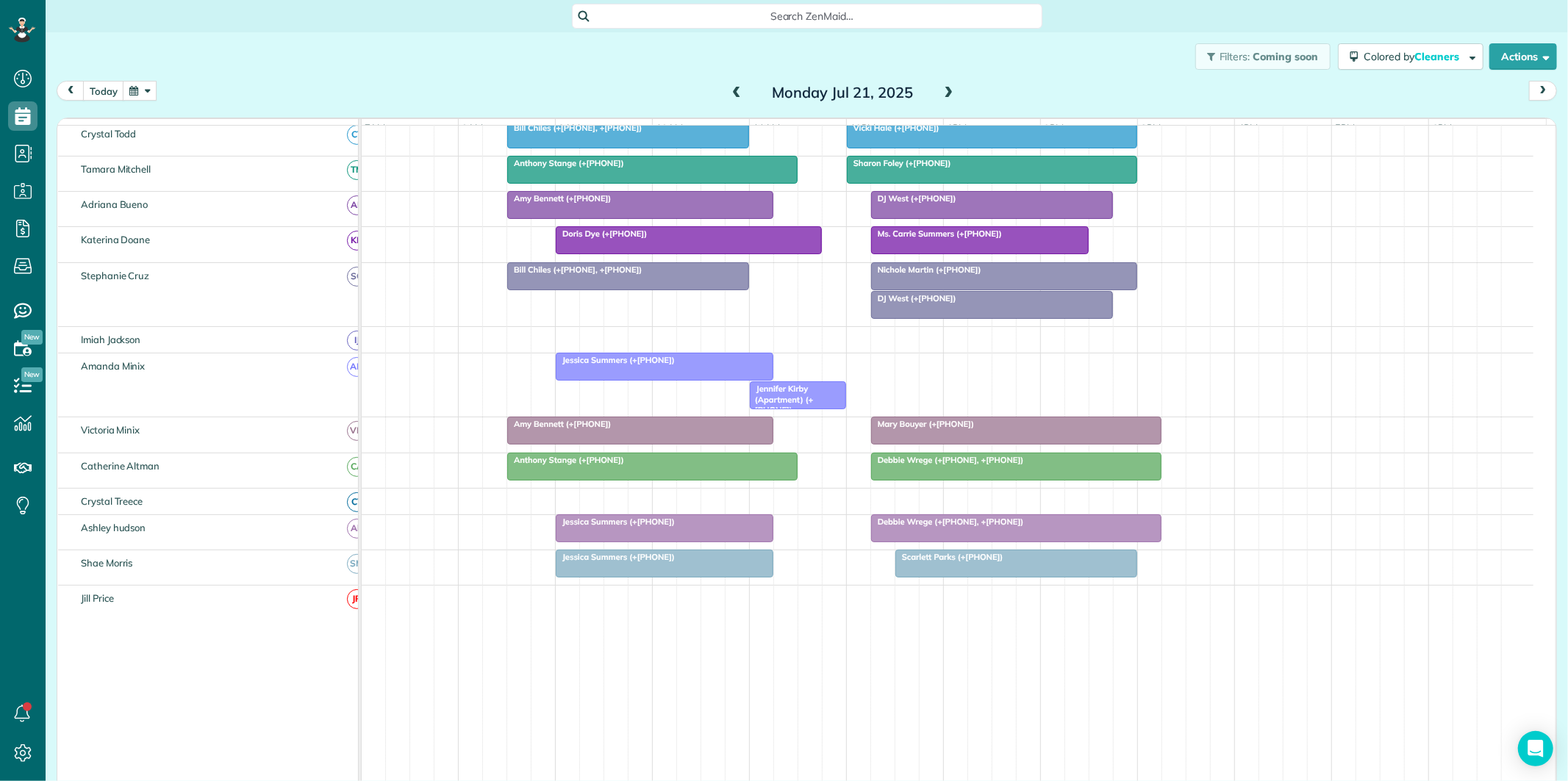 click at bounding box center [140, 90] 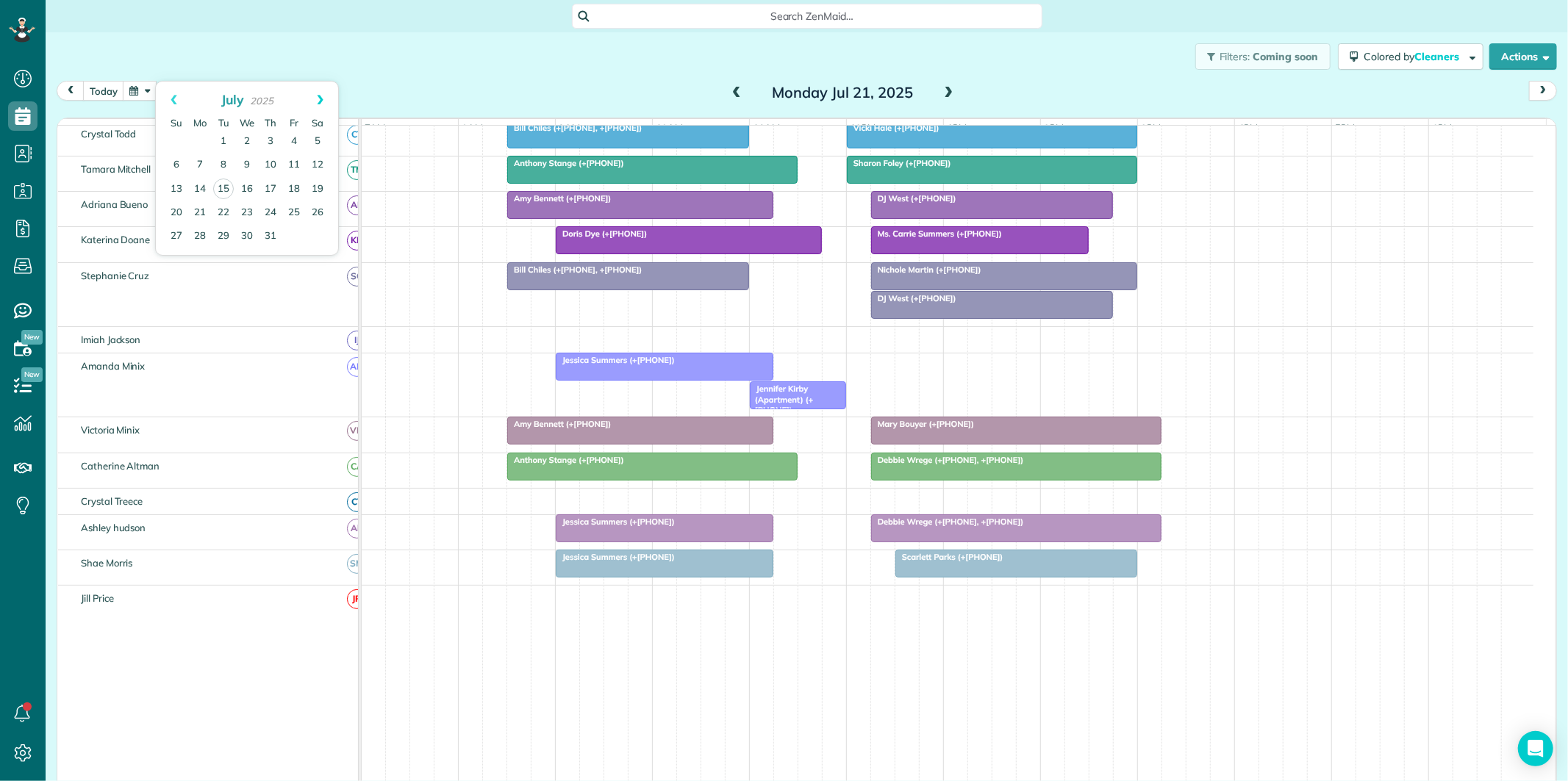 click on "Next" at bounding box center (320, 100) 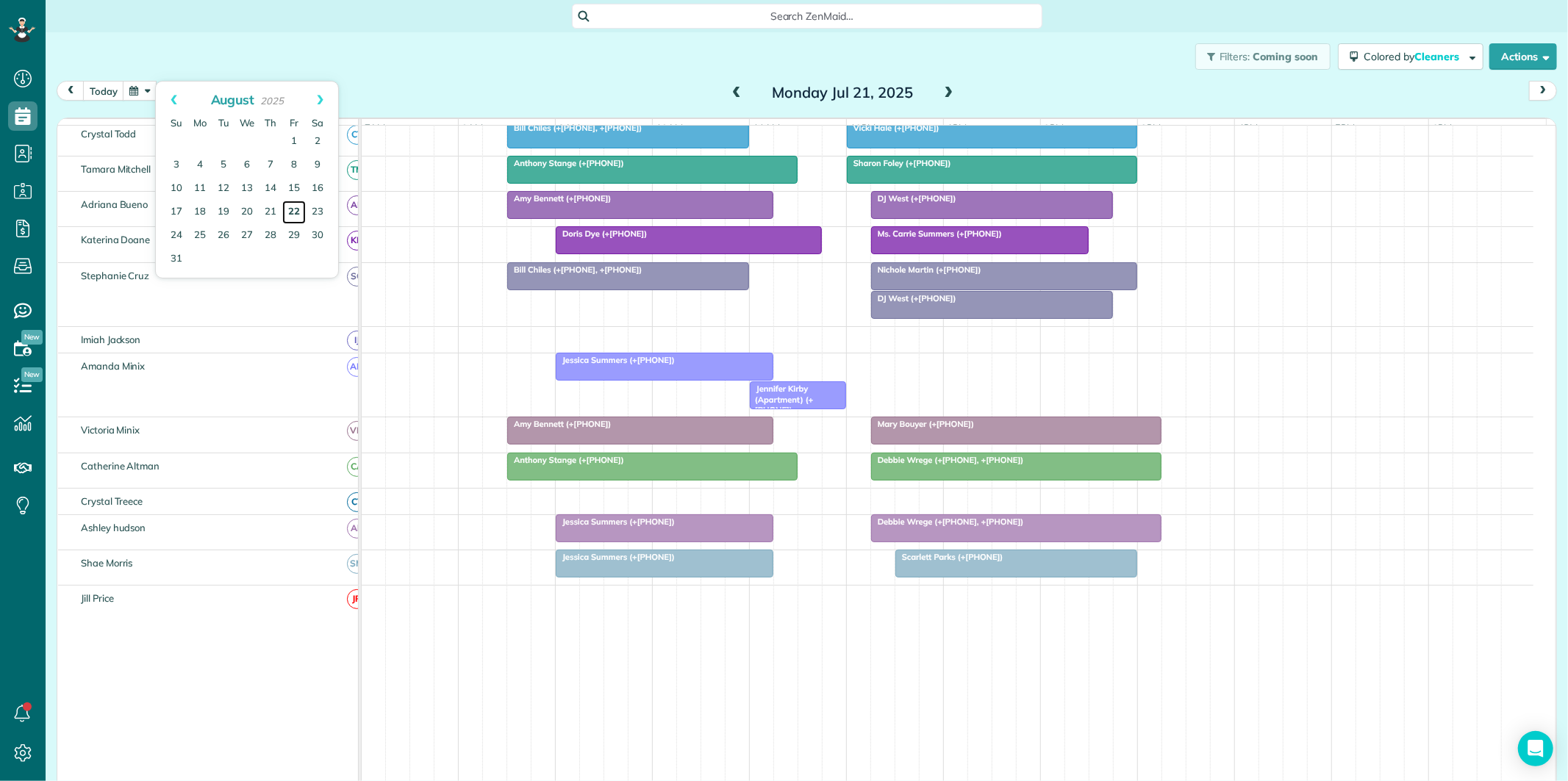 click on "22" at bounding box center [294, 212] 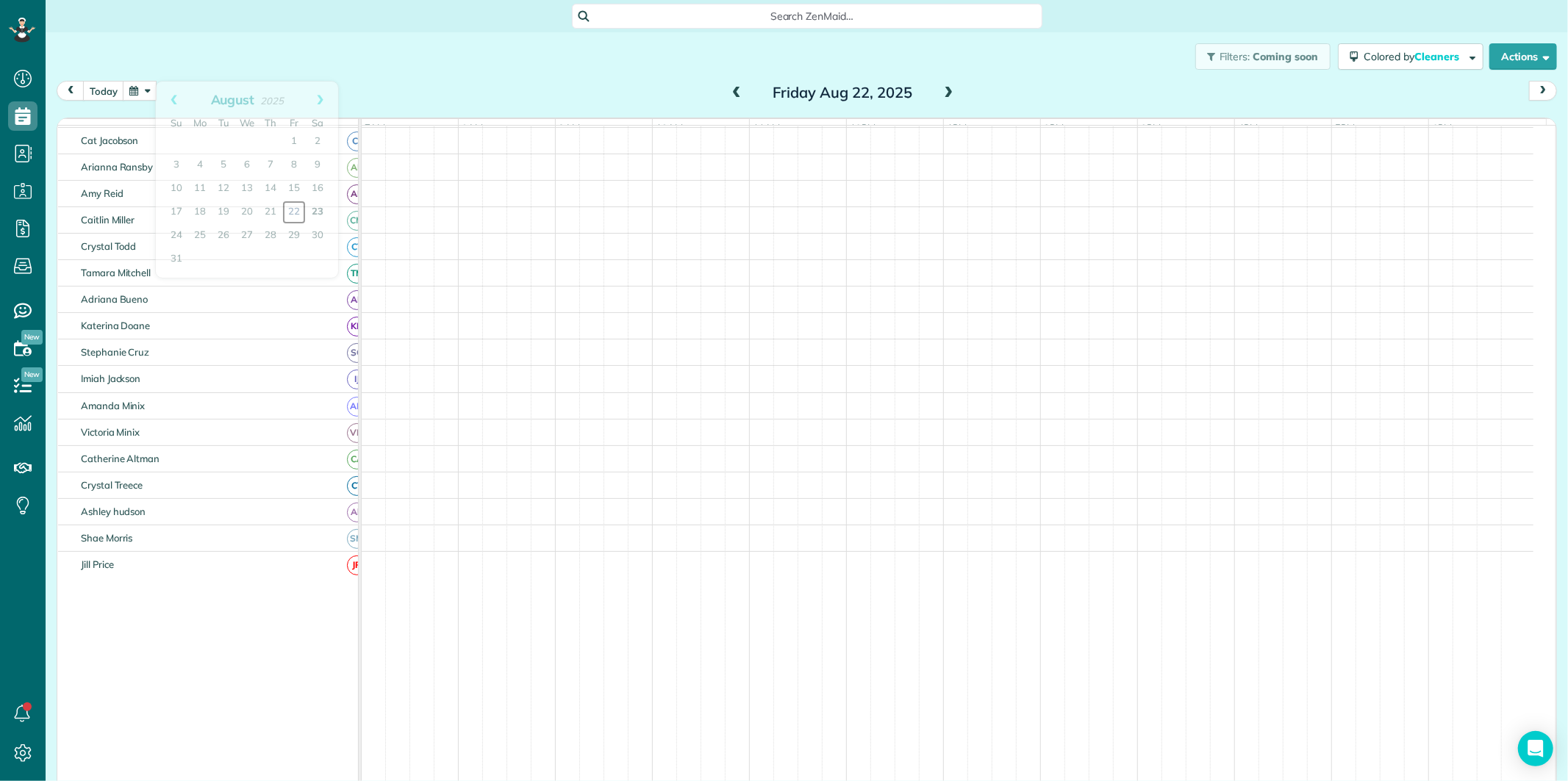 scroll, scrollTop: 82, scrollLeft: 0, axis: vertical 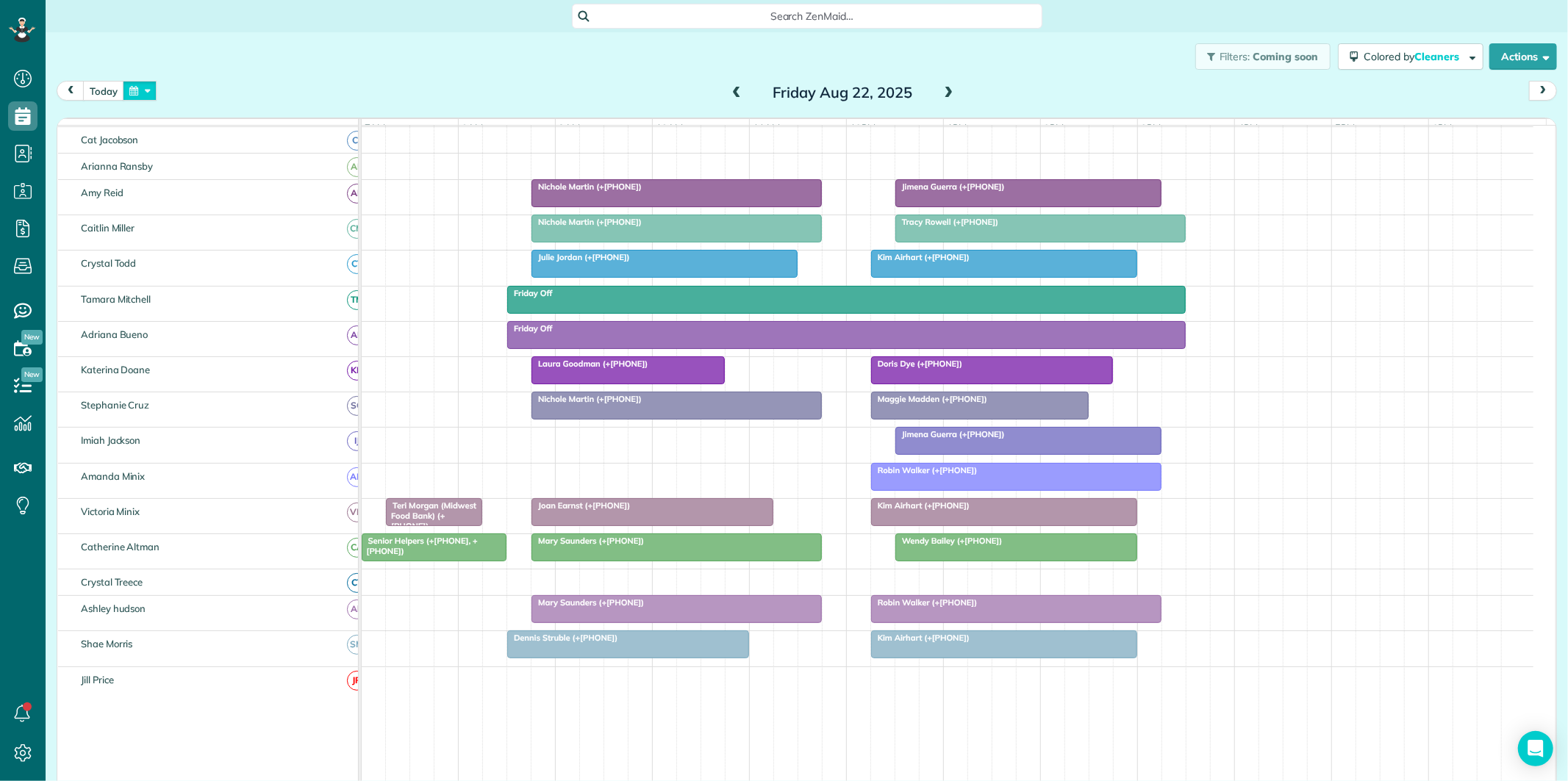 click at bounding box center (140, 90) 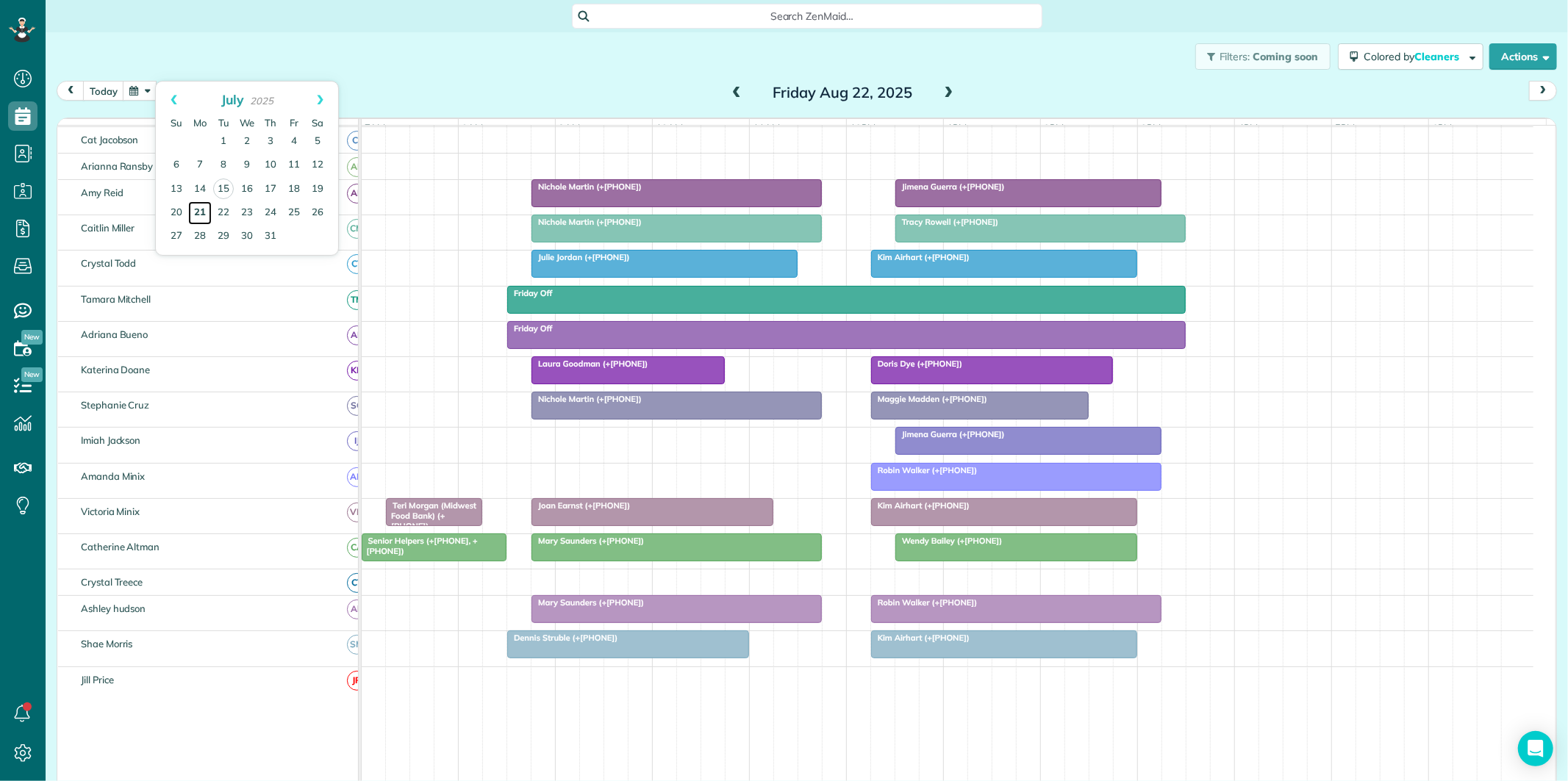 click on "21" at bounding box center [200, 213] 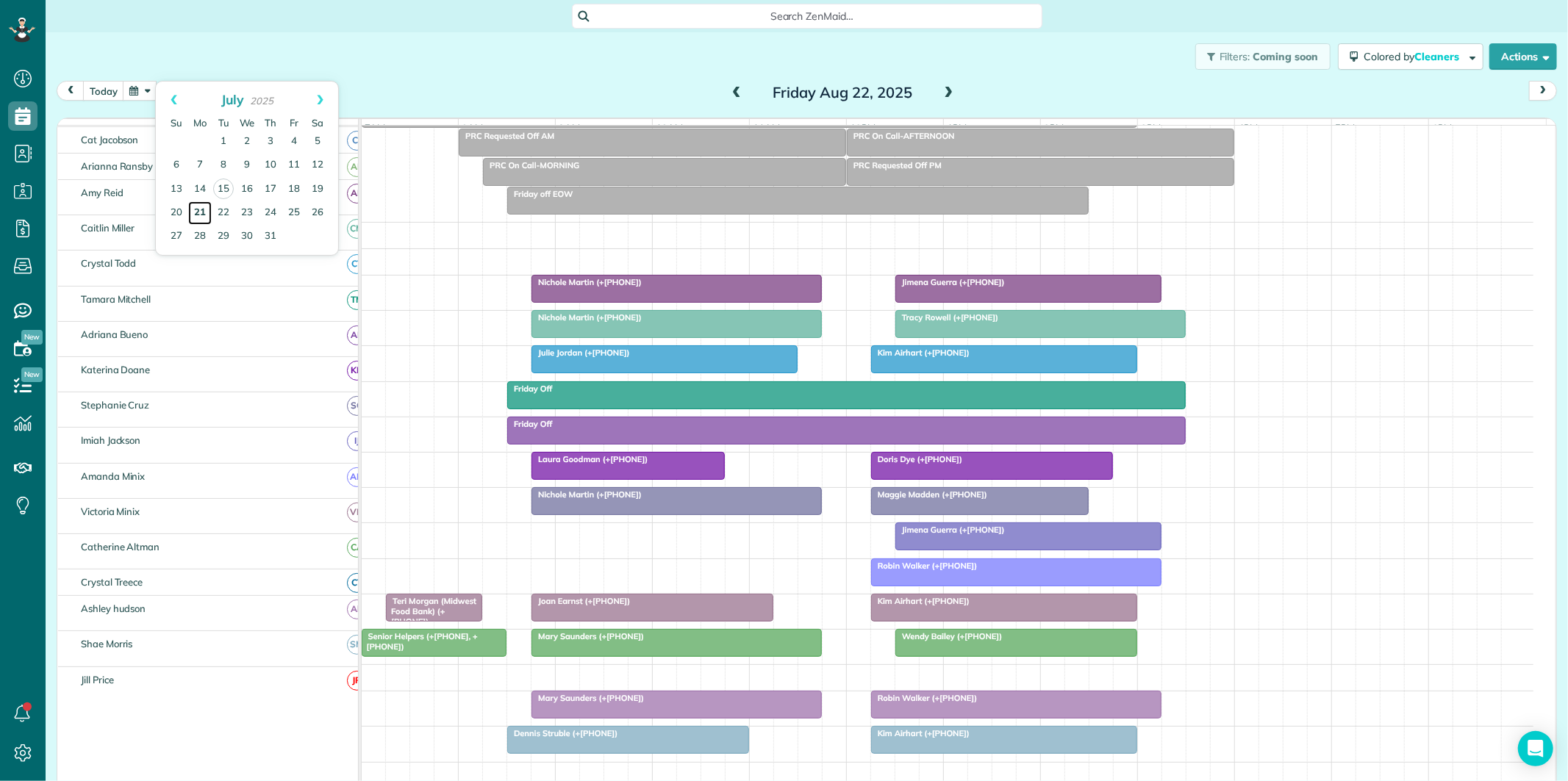 scroll, scrollTop: 82, scrollLeft: 0, axis: vertical 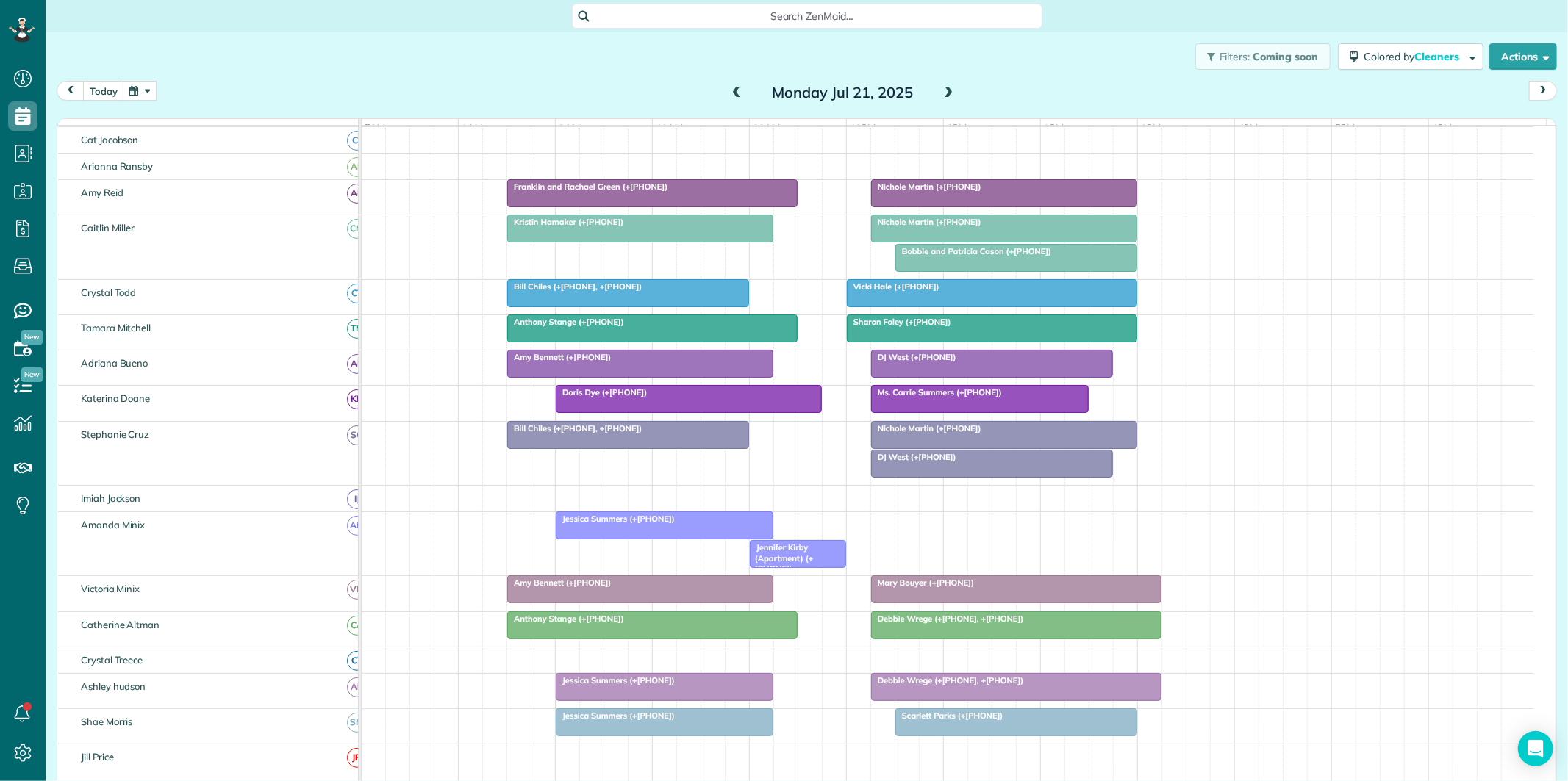 click on "[FIRST] [LAST] ([PHONE])" at bounding box center (1004, 222) 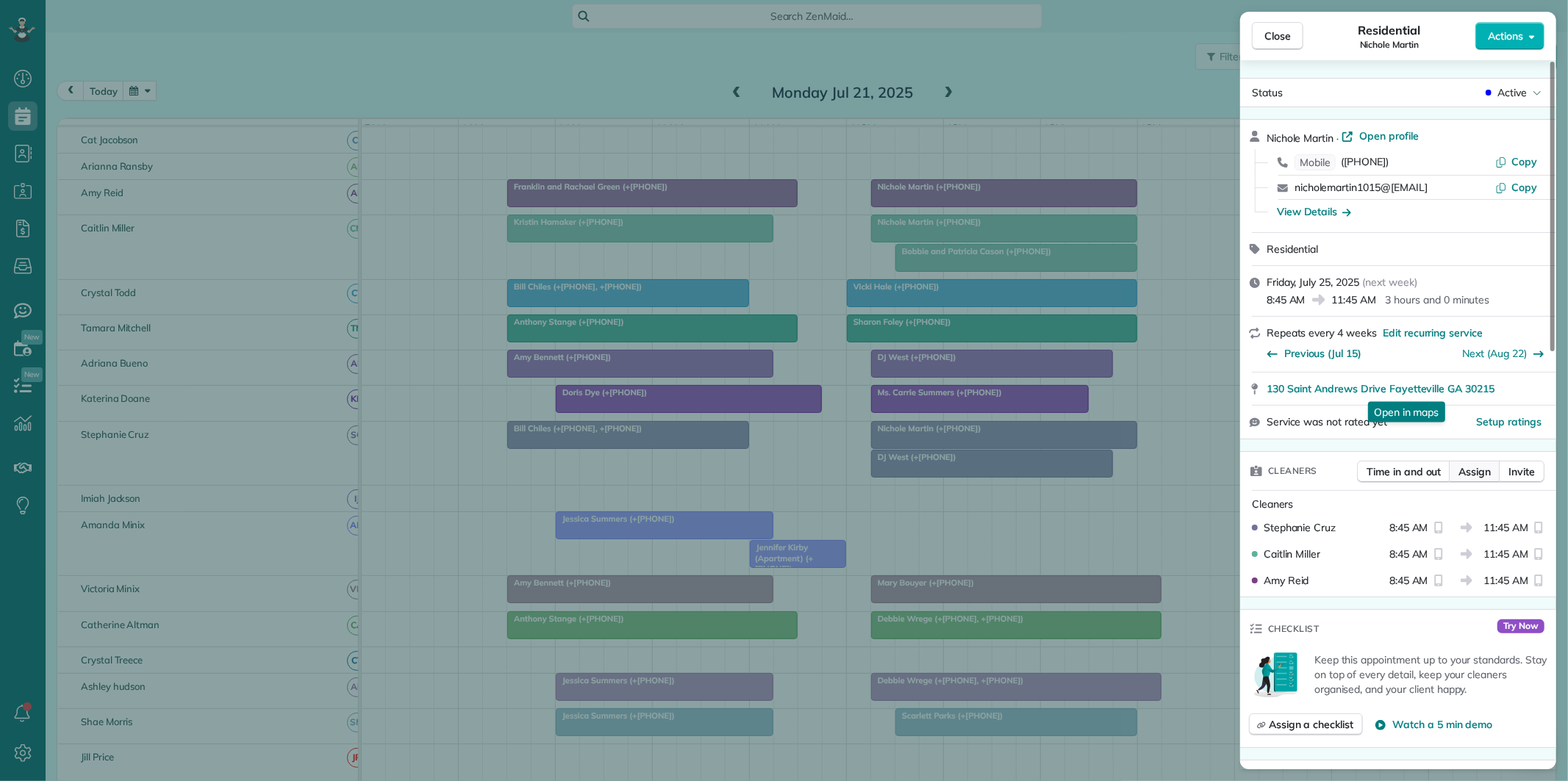 click on "Assign" at bounding box center [1475, 472] 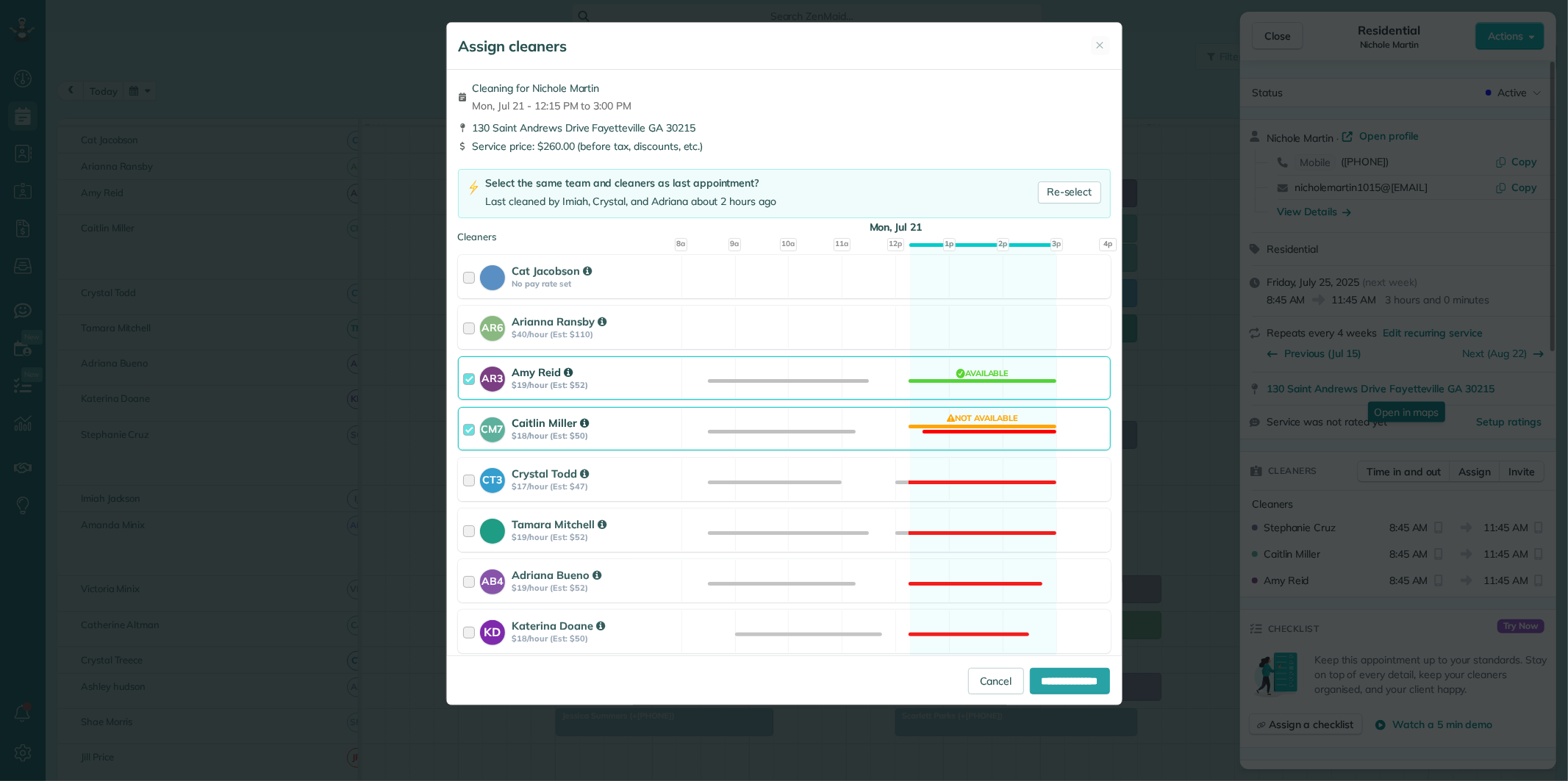 click on "CM7
Caitlin Miller
$18/hour (Est: $50)
Not available" at bounding box center [784, 428] 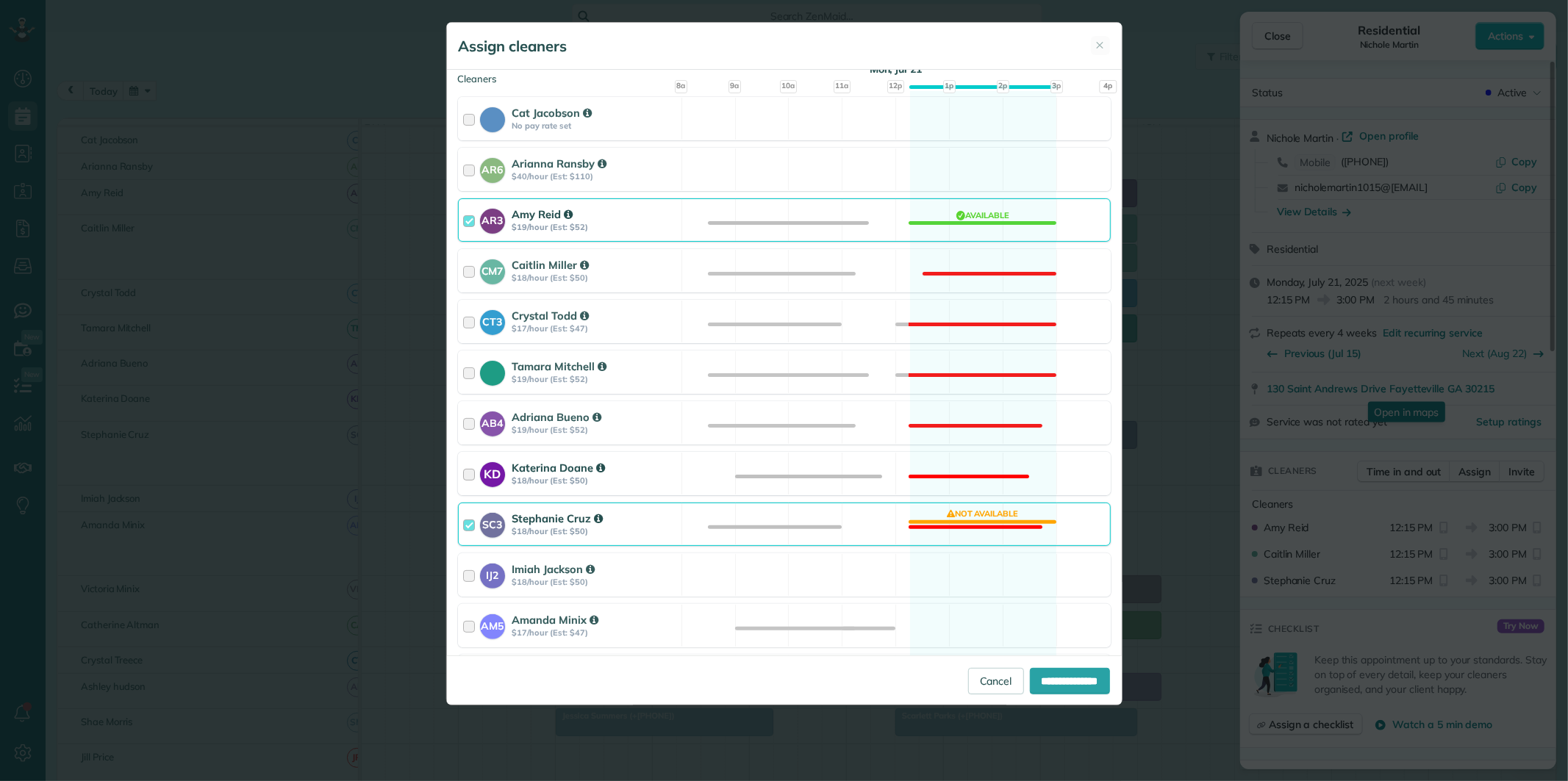 scroll, scrollTop: 163, scrollLeft: 0, axis: vertical 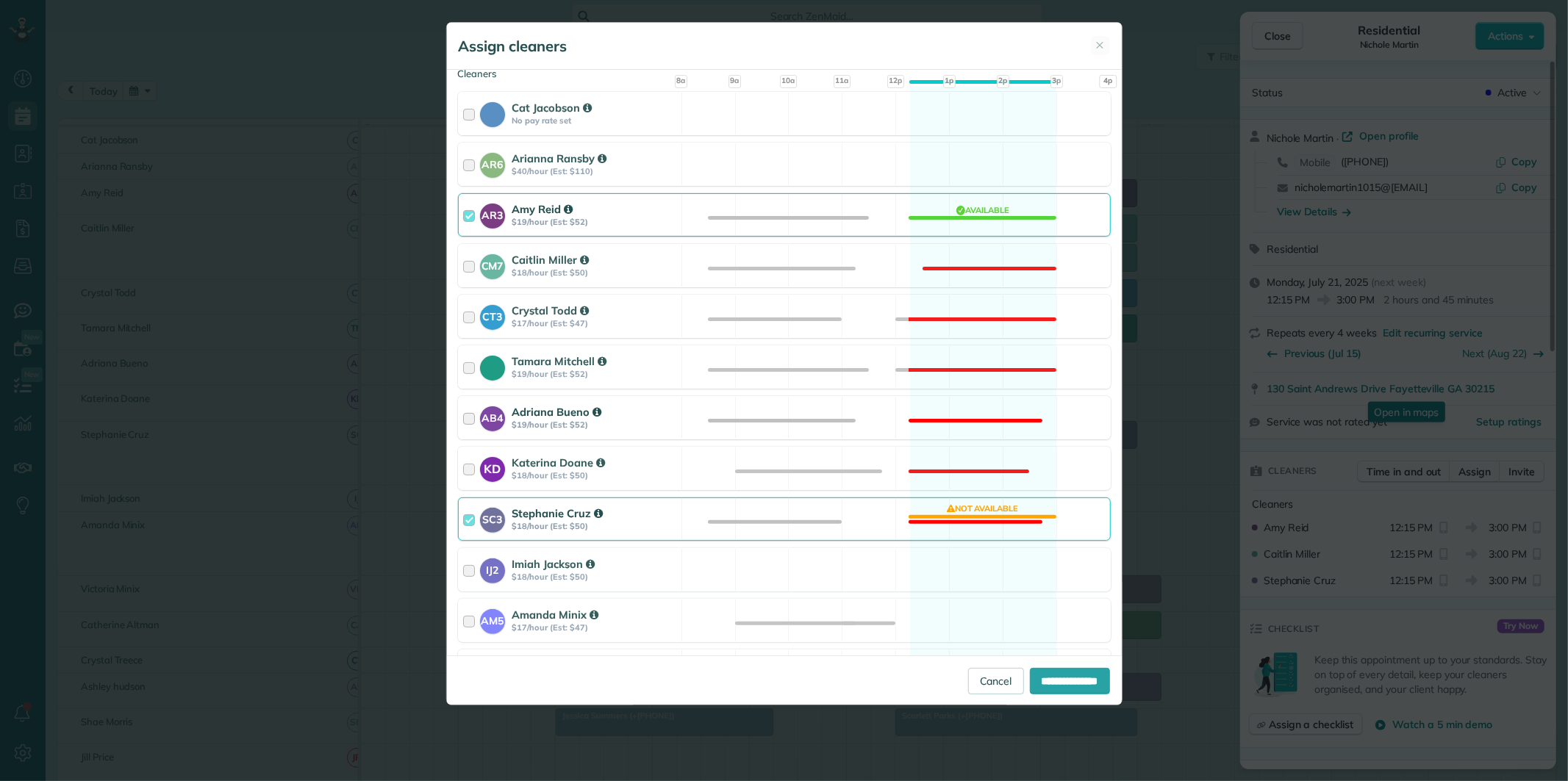 click on "AB4
Adriana Bueno
$19/hour (Est: $52)
Not available" at bounding box center (784, 417) 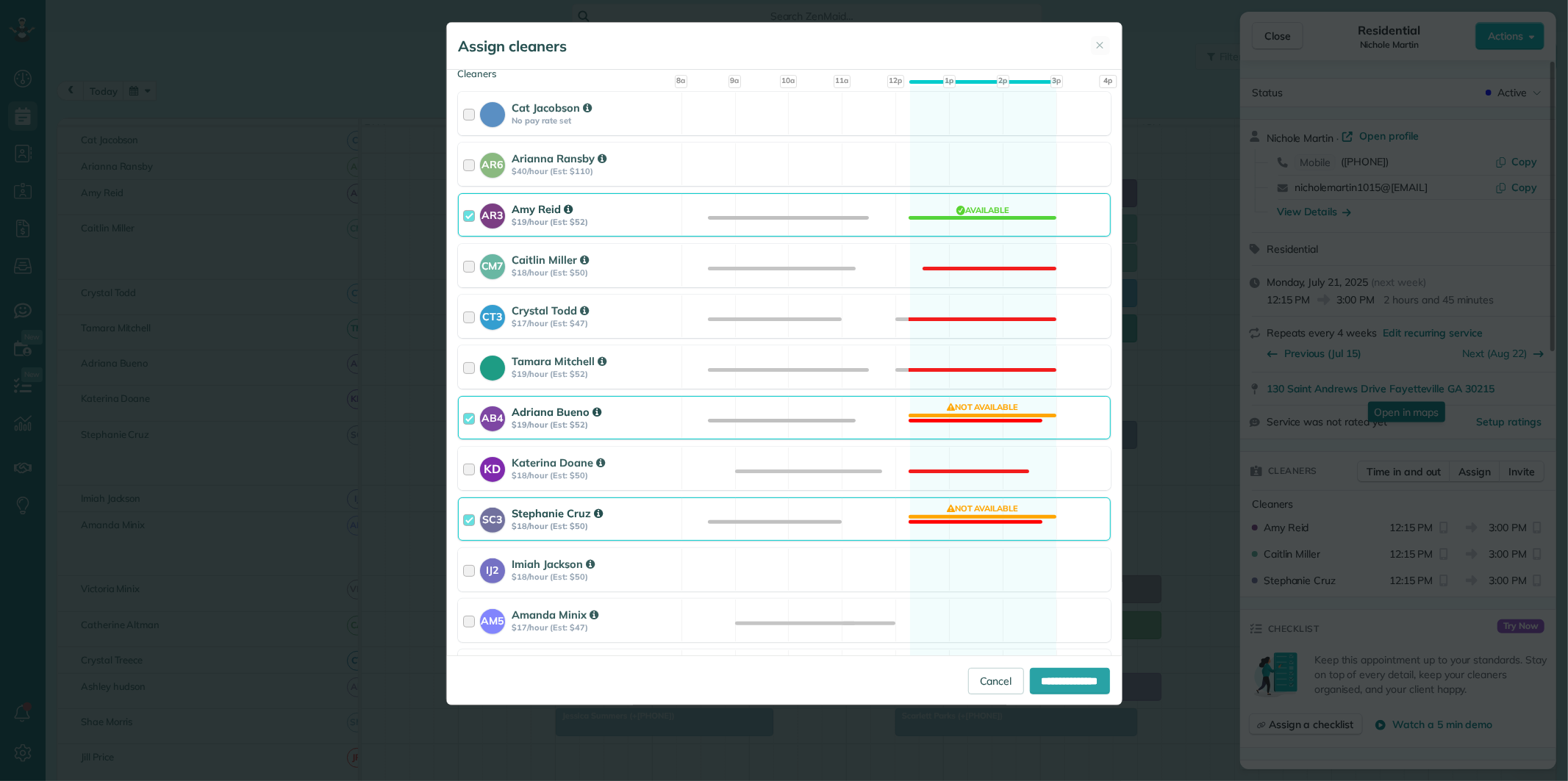 click on "SC3
Stephanie Cruz
$18/hour (Est: $50)
Not available" at bounding box center (784, 519) 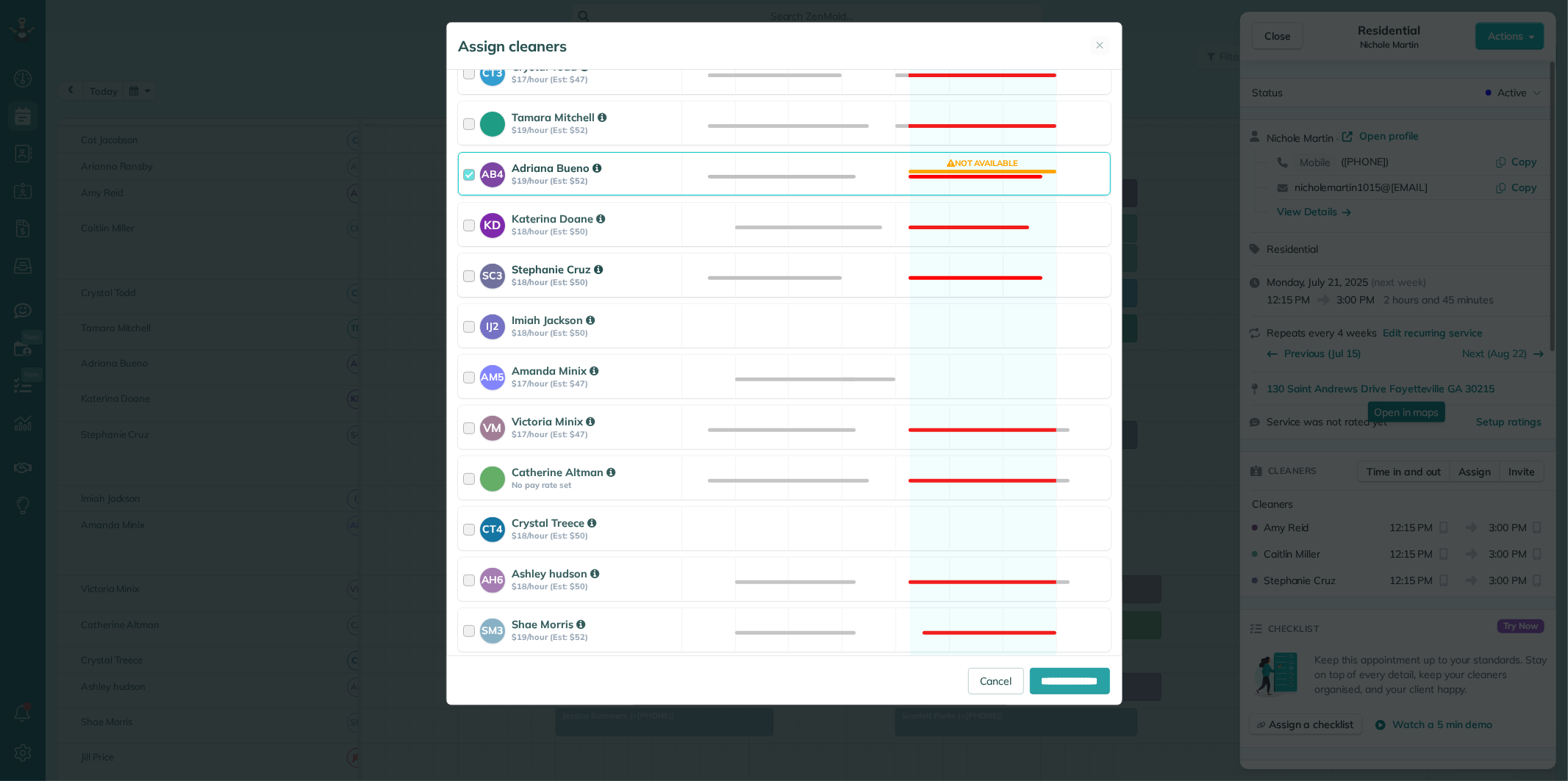 scroll, scrollTop: 408, scrollLeft: 0, axis: vertical 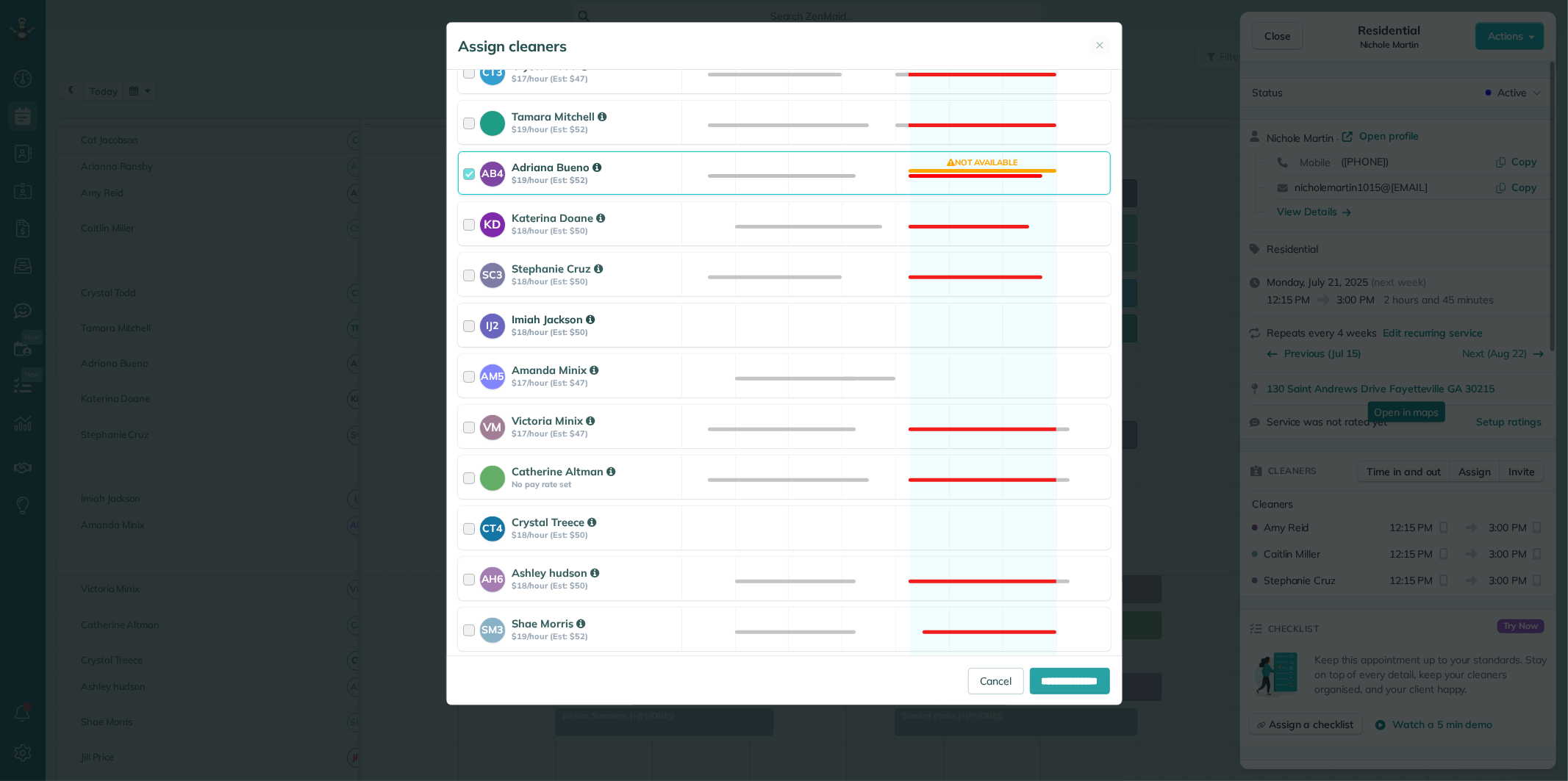 click on "IJ2
Imiah Jackson
$18/hour (Est: $50)
Available" at bounding box center [784, 325] 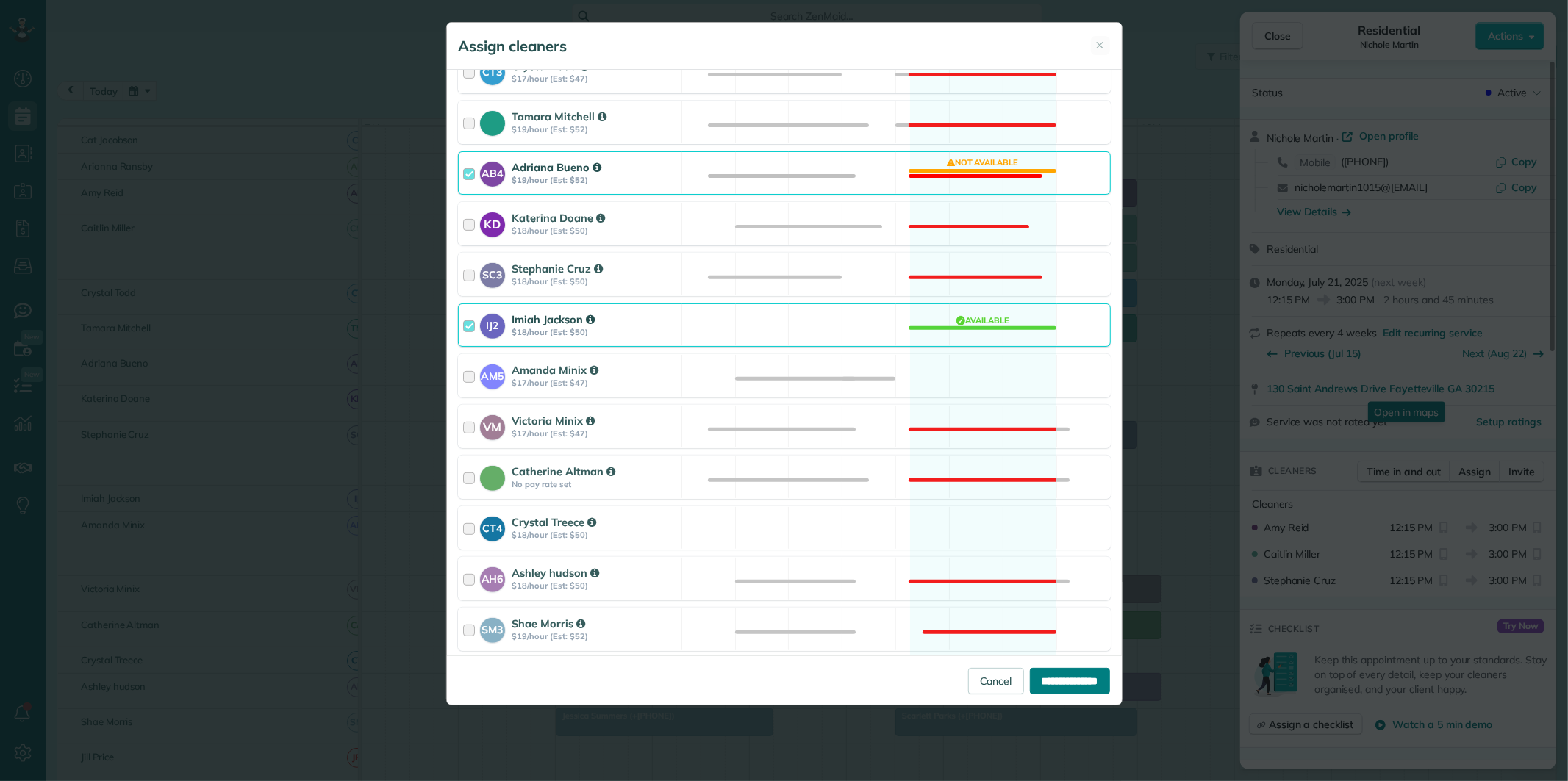 click on "**********" at bounding box center [1070, 681] 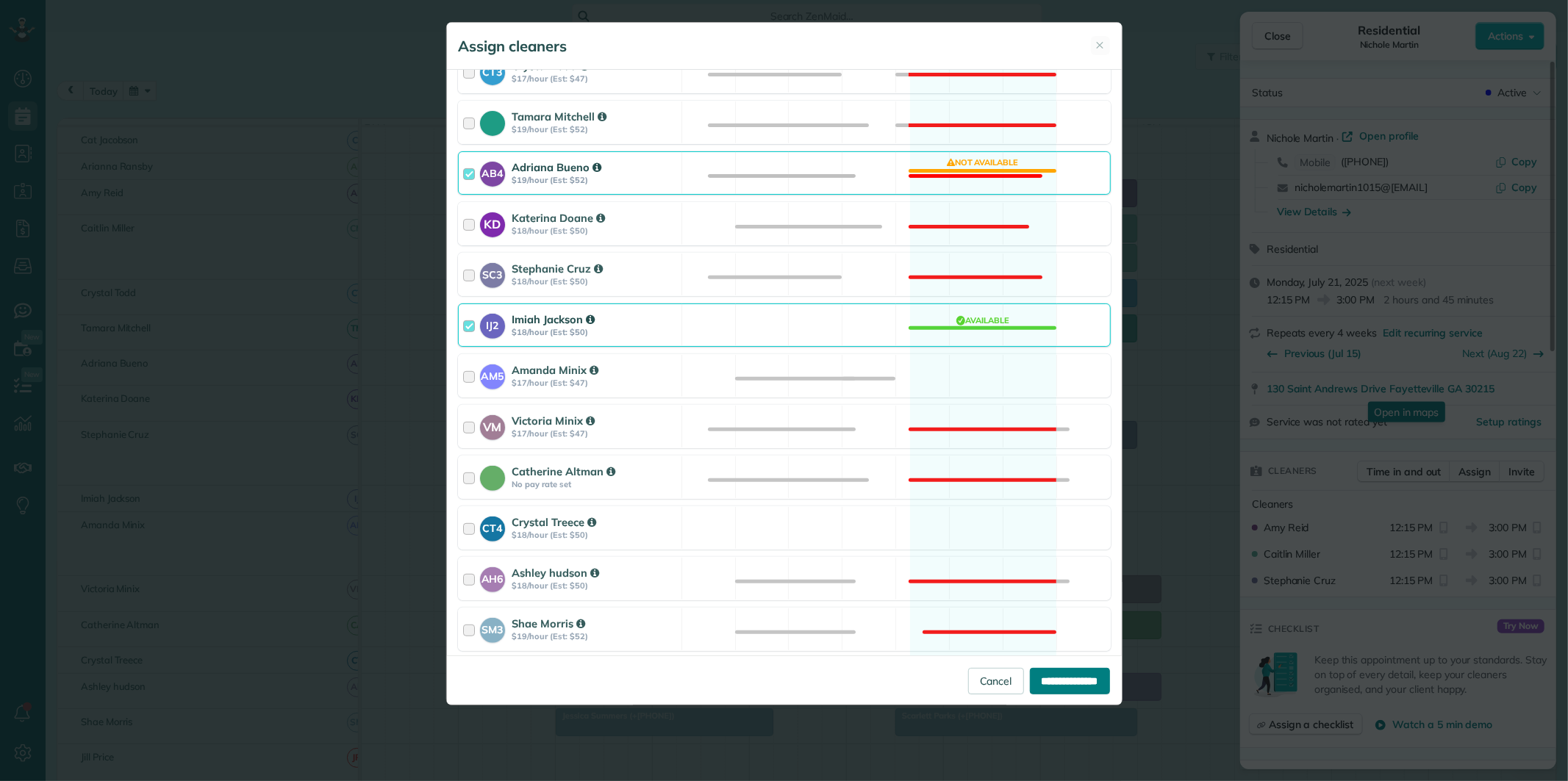 type on "**********" 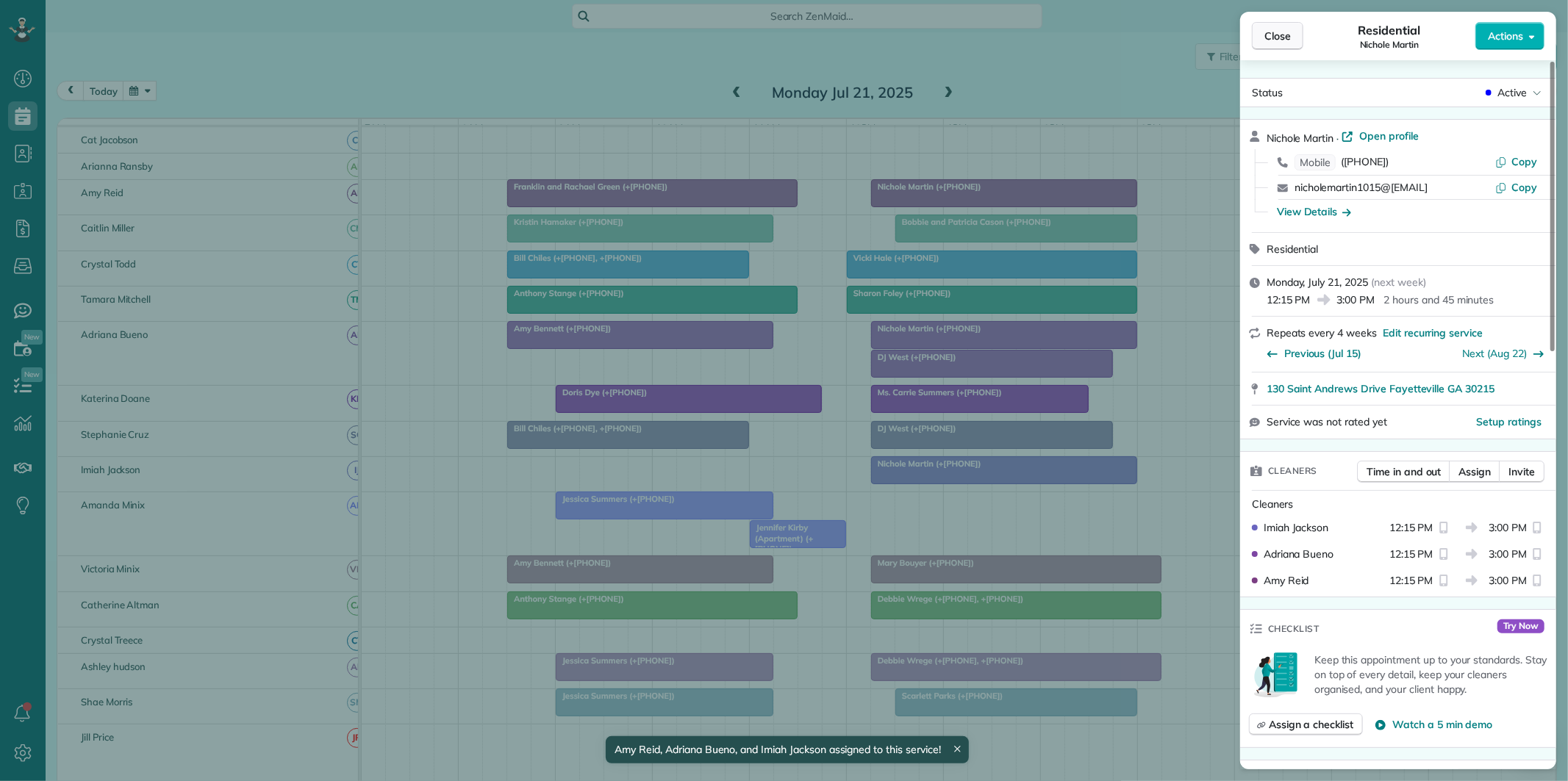 click on "Close" at bounding box center (1278, 36) 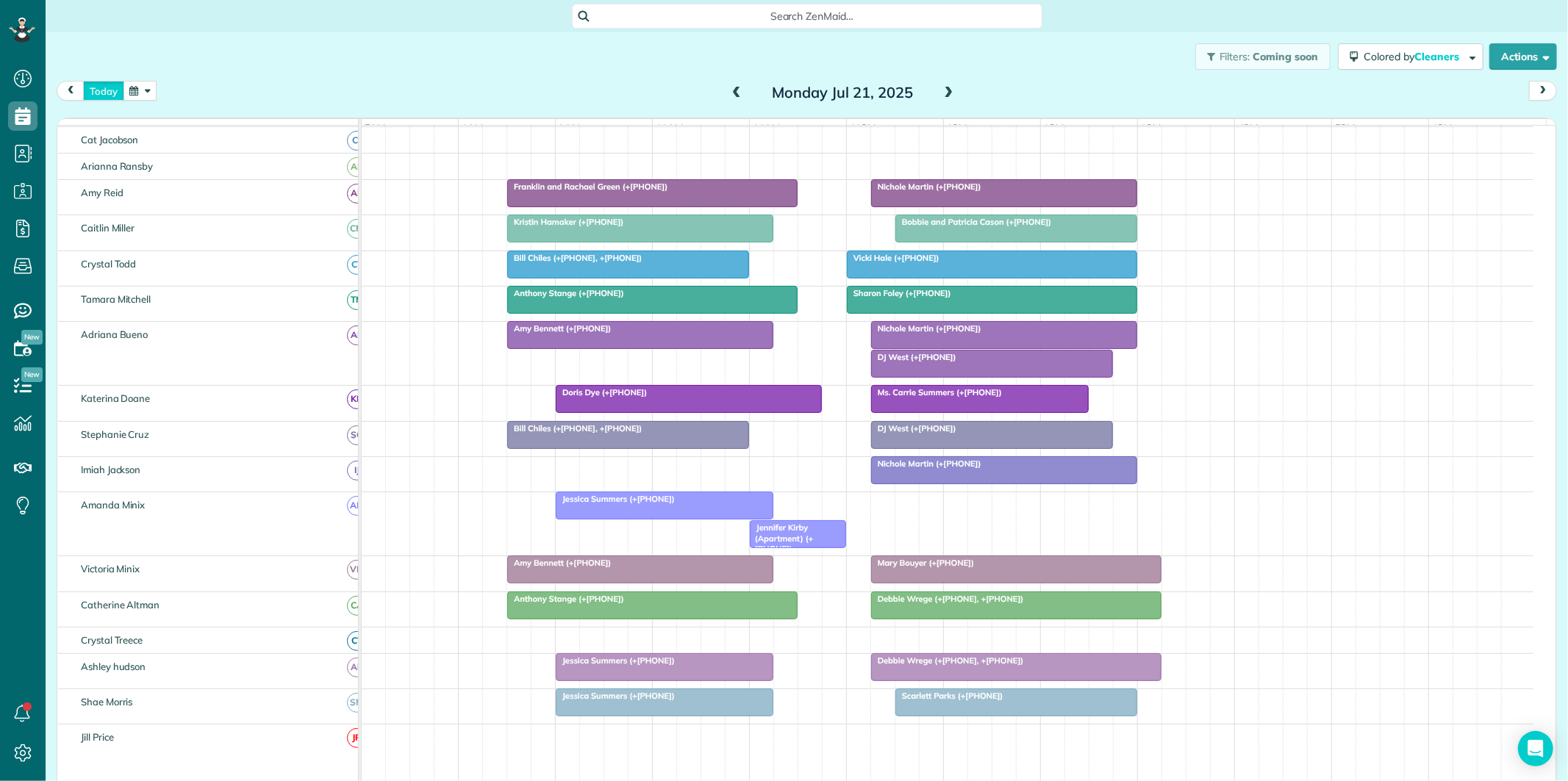 click on "today" at bounding box center (104, 90) 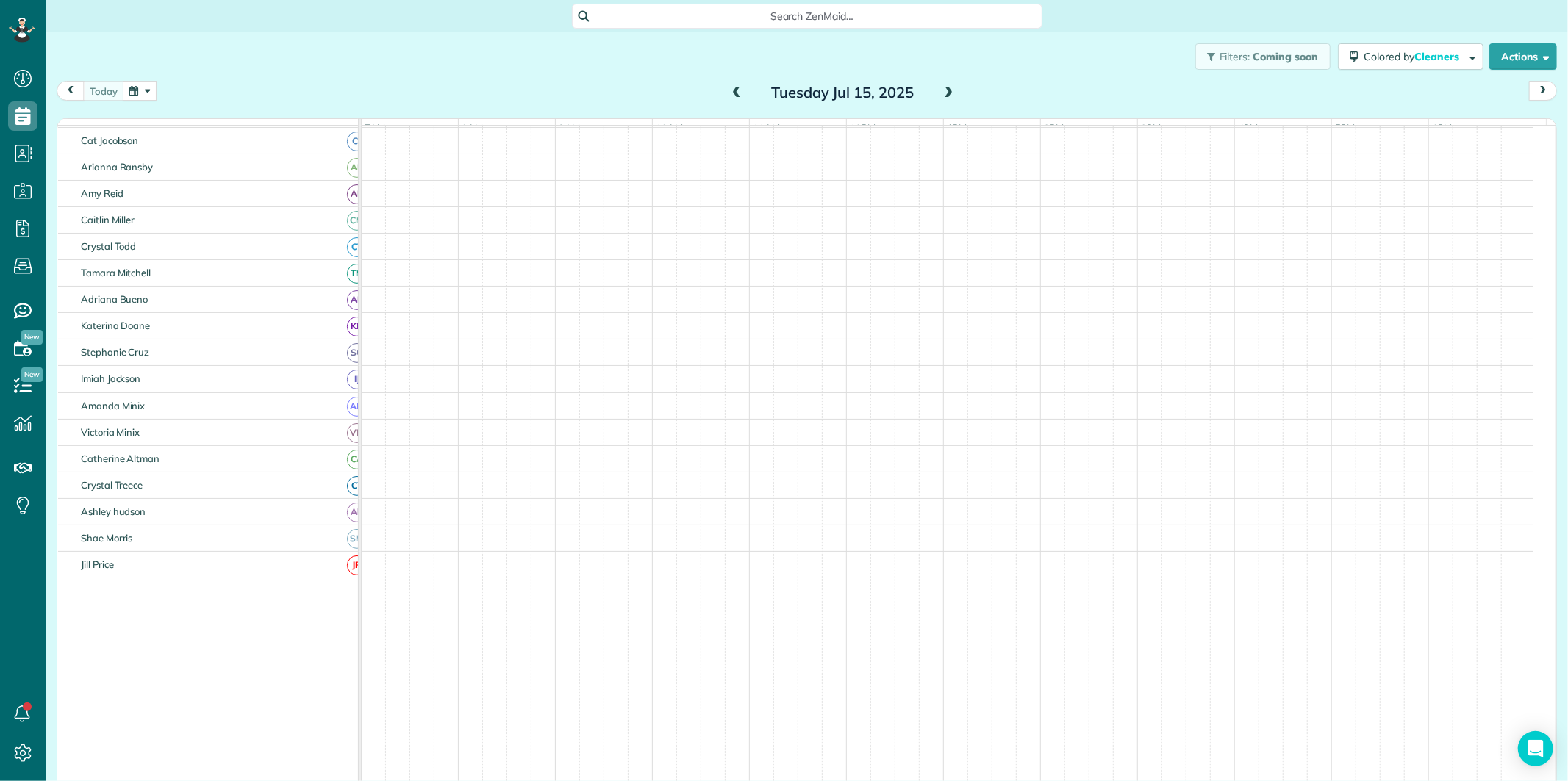 scroll, scrollTop: 149, scrollLeft: 0, axis: vertical 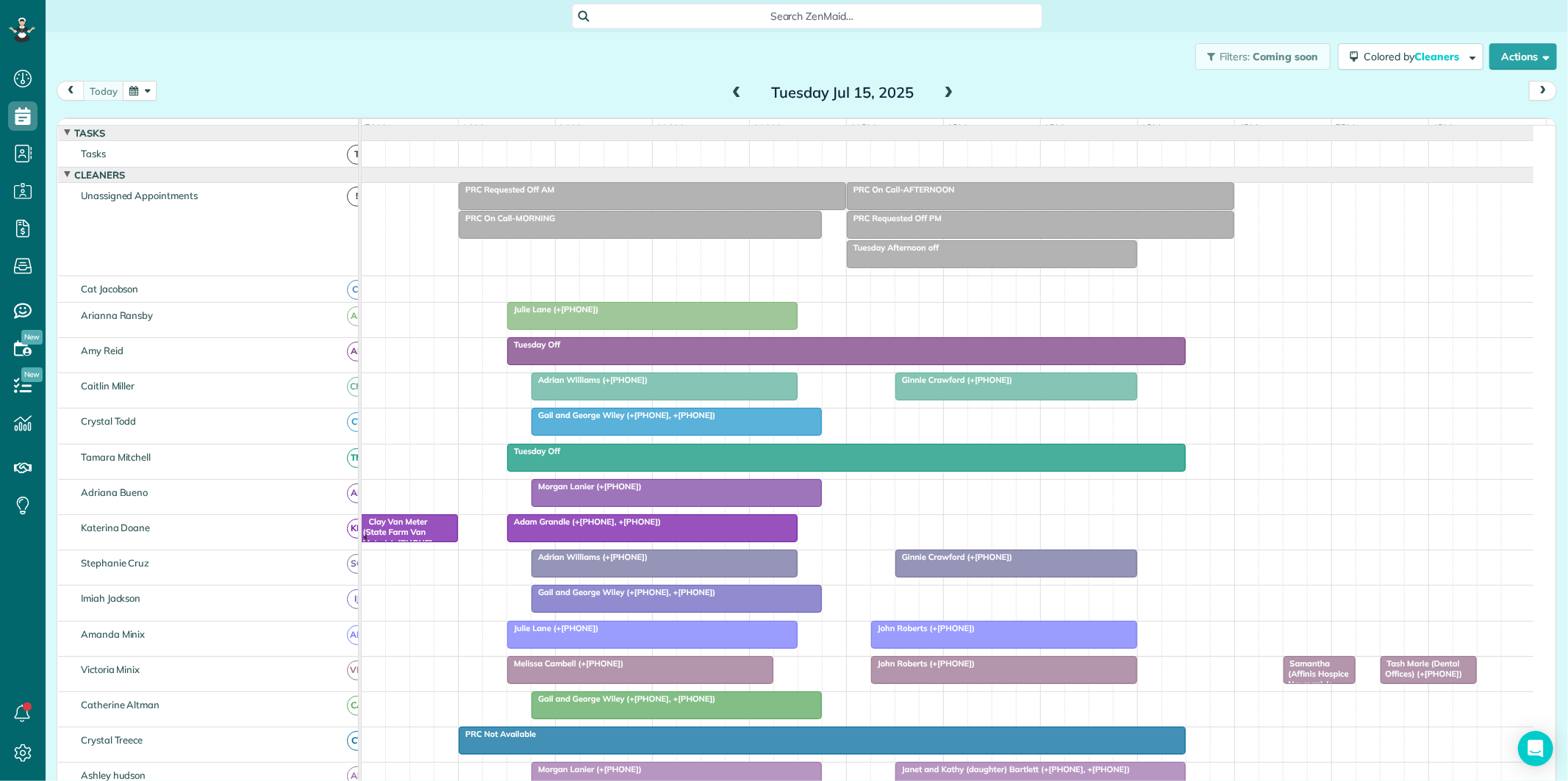 click at bounding box center (846, 351) 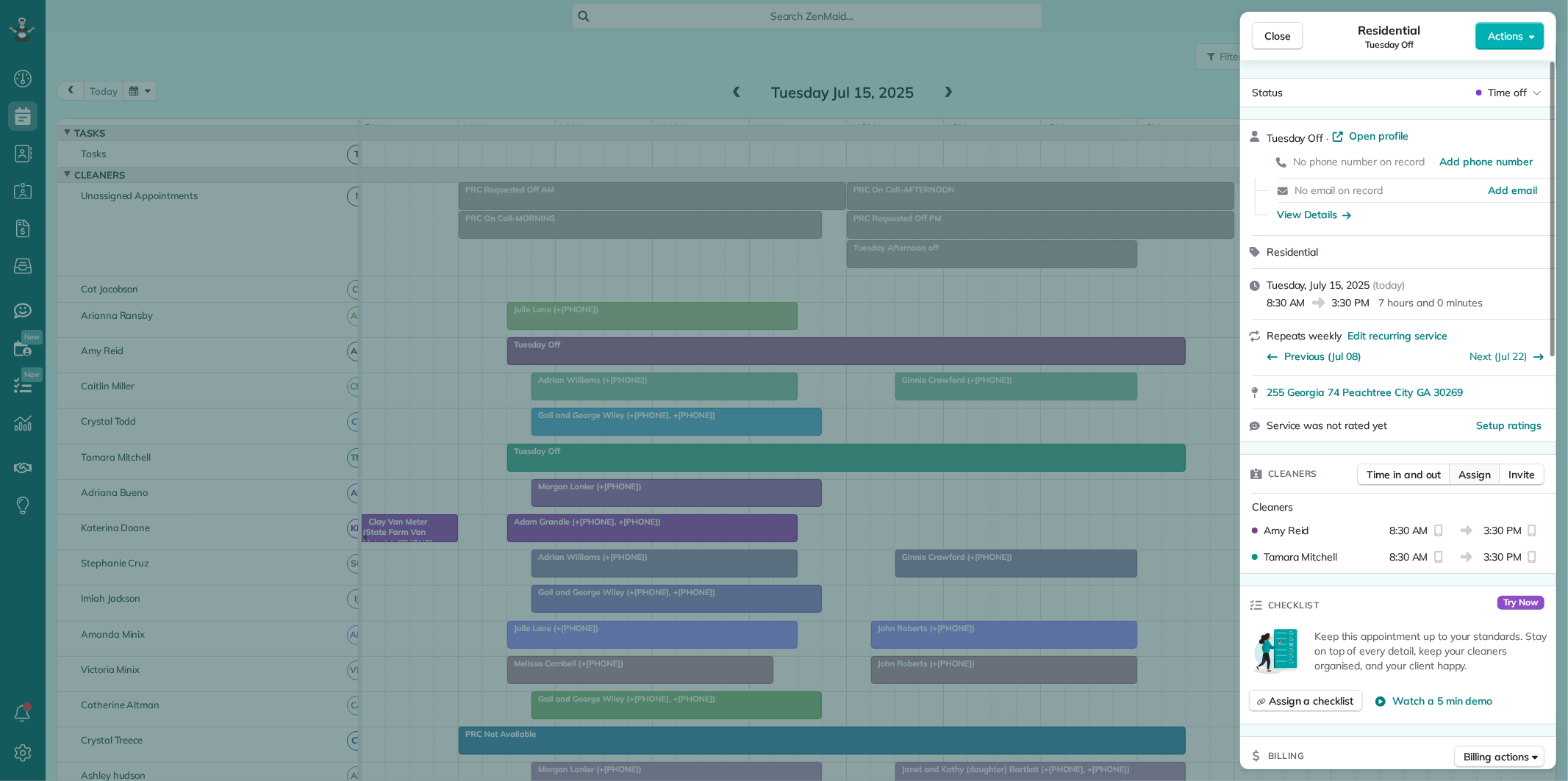 click on "Assign" at bounding box center (1475, 475) 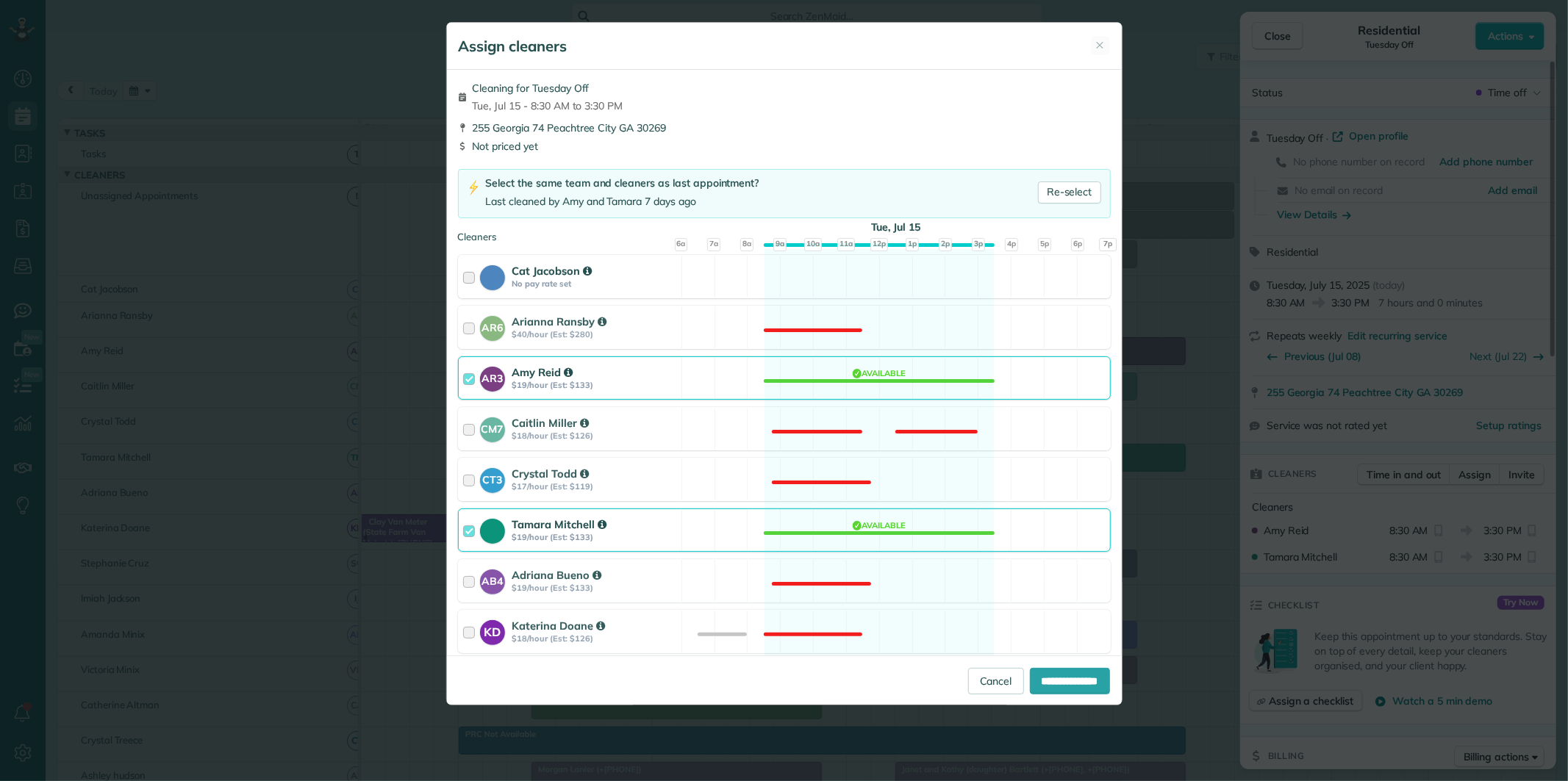 click on "Cat Jacobson
No pay rate set
Available" at bounding box center (784, 276) 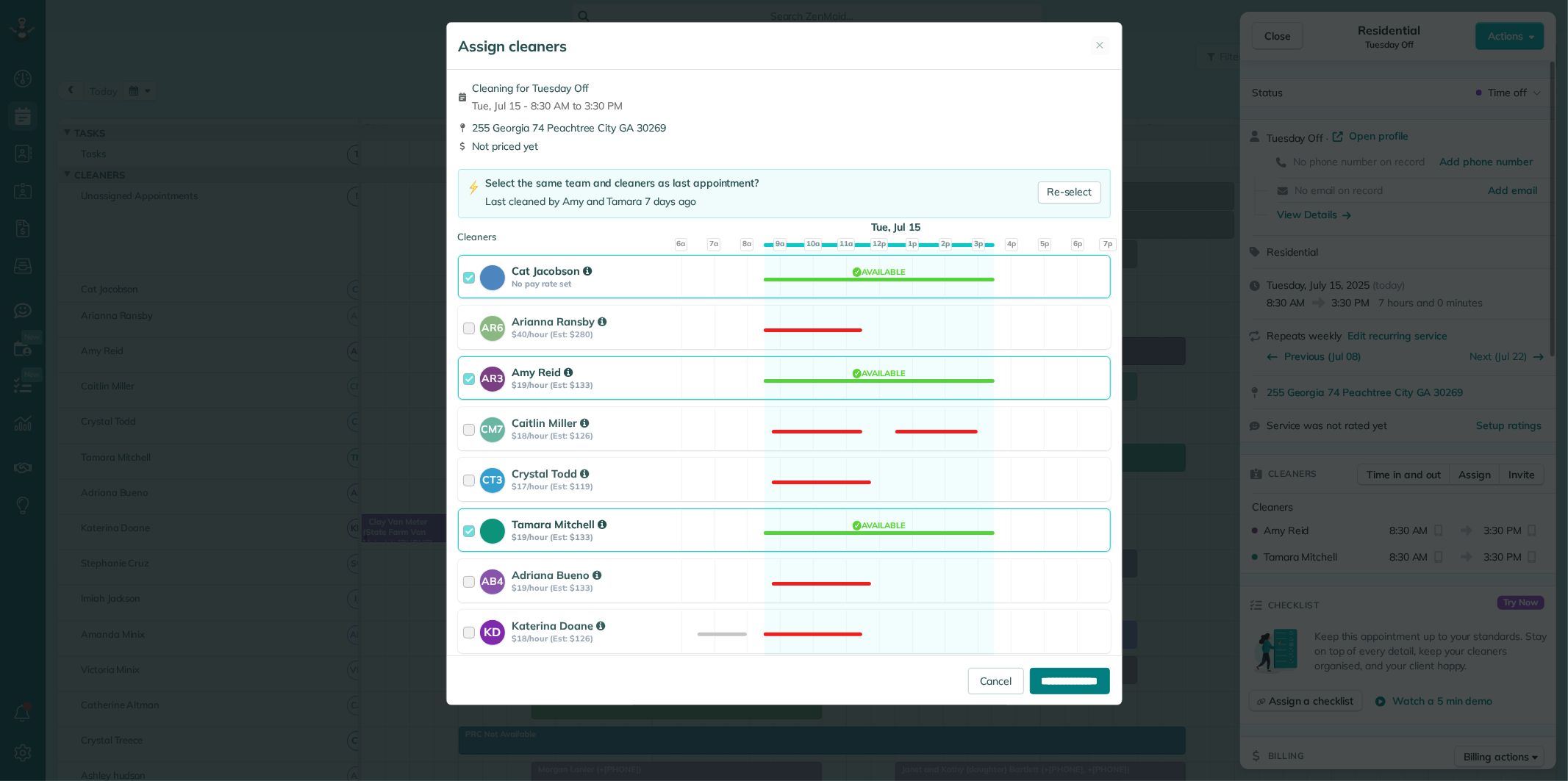click on "**********" at bounding box center [1070, 681] 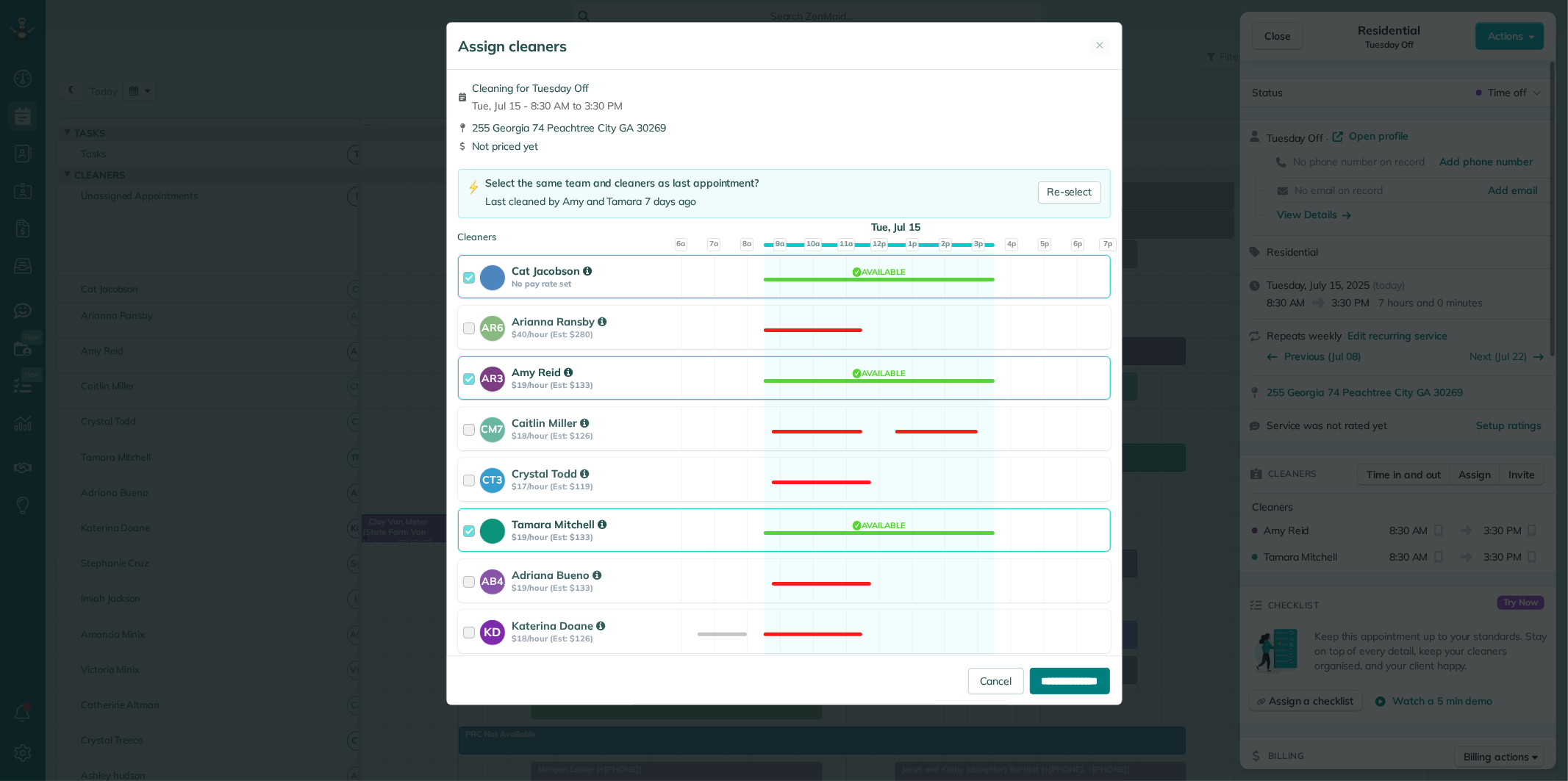 type on "**********" 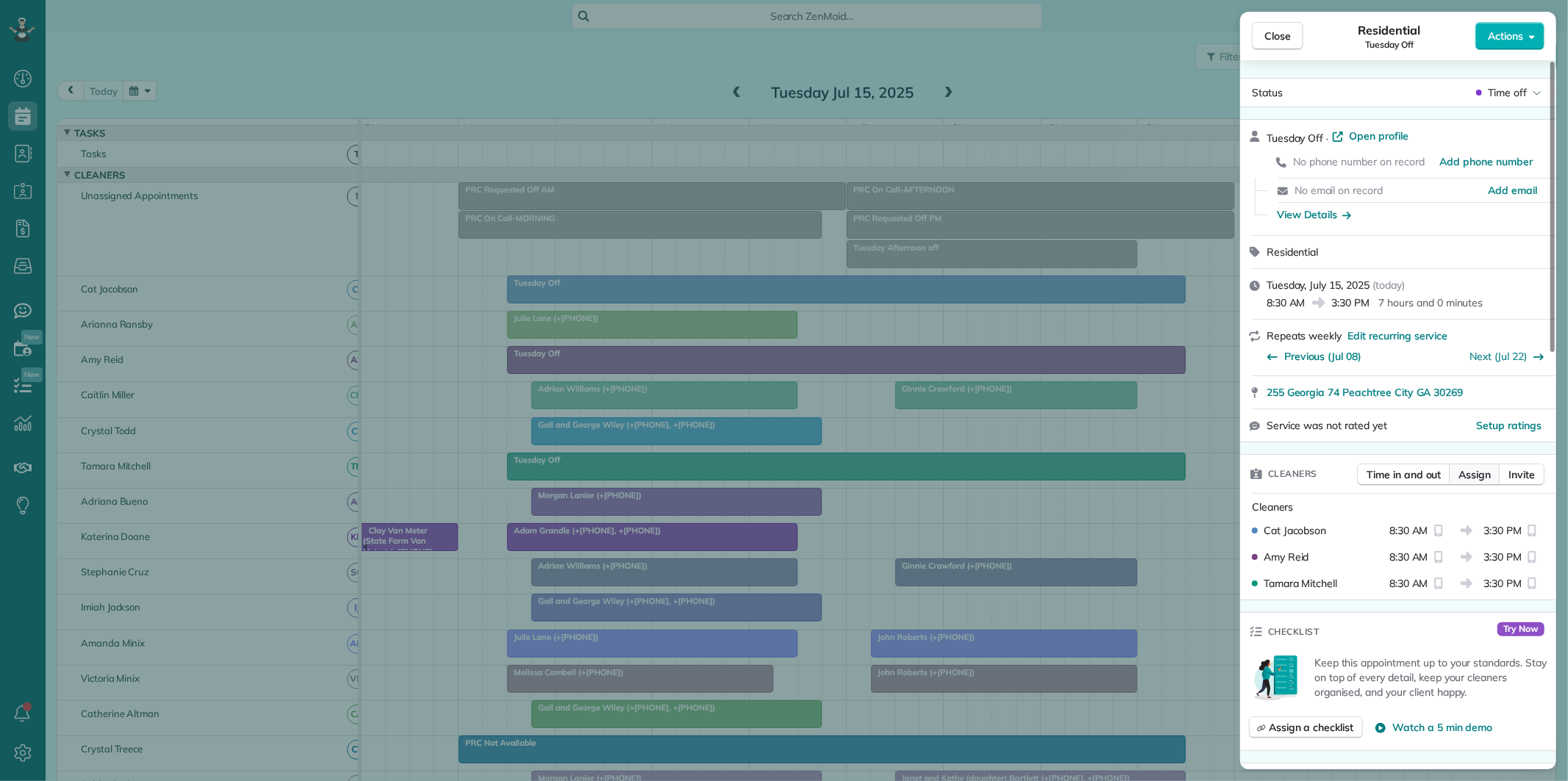 click on "Assign" at bounding box center (1475, 475) 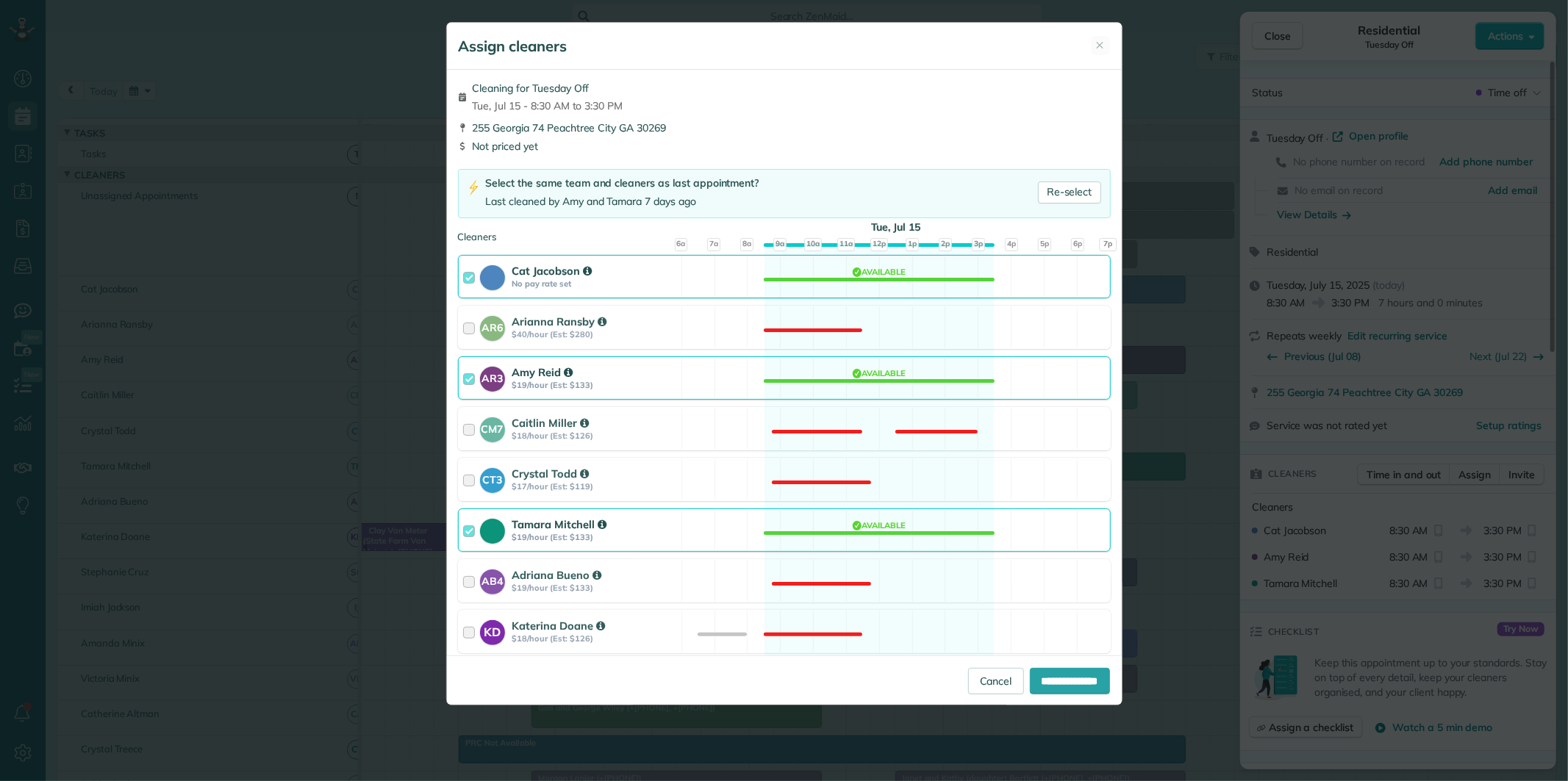 click on "Cat Jacobson
No pay rate set
Available" at bounding box center [784, 276] 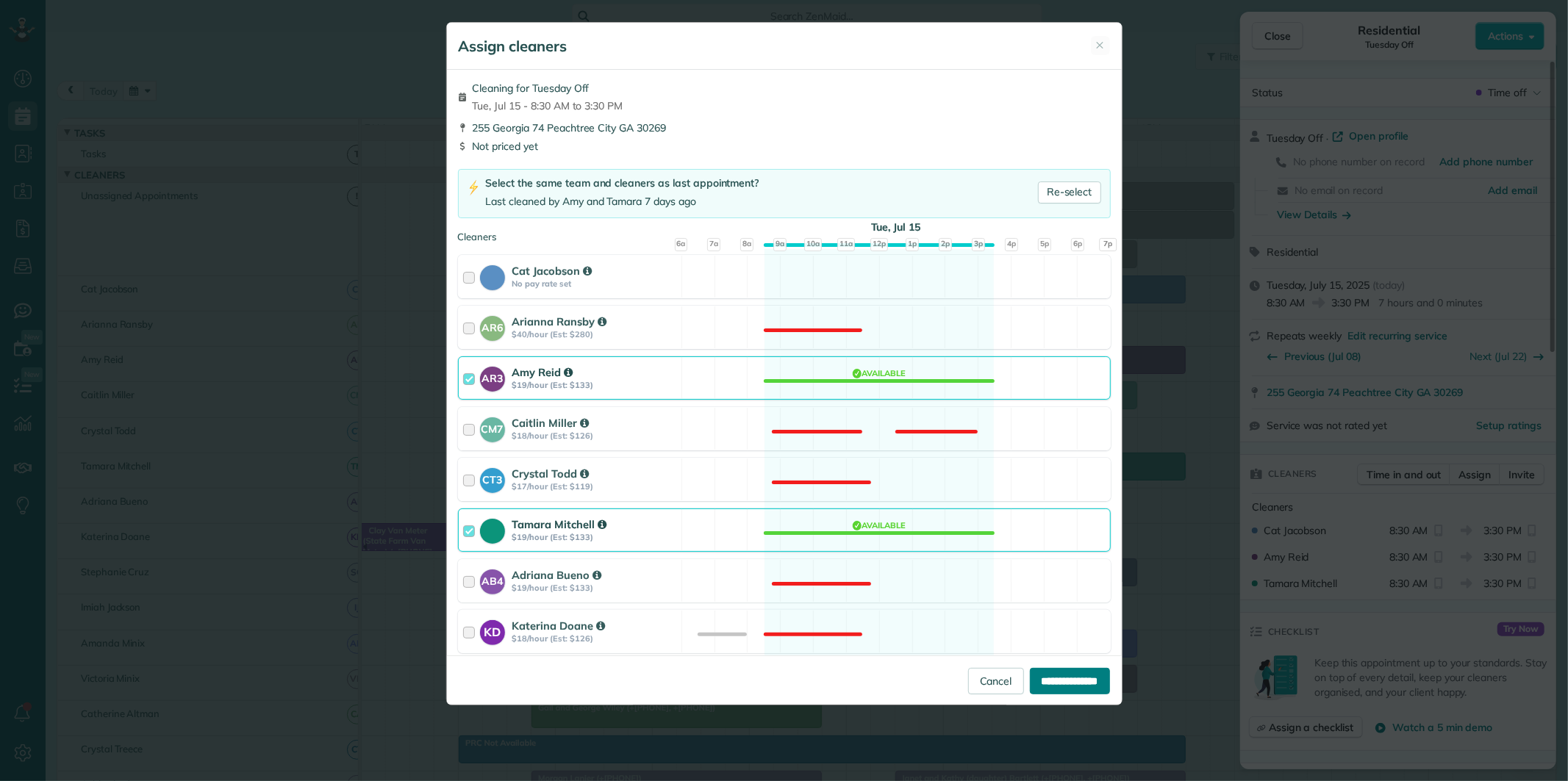 click on "**********" at bounding box center (1070, 681) 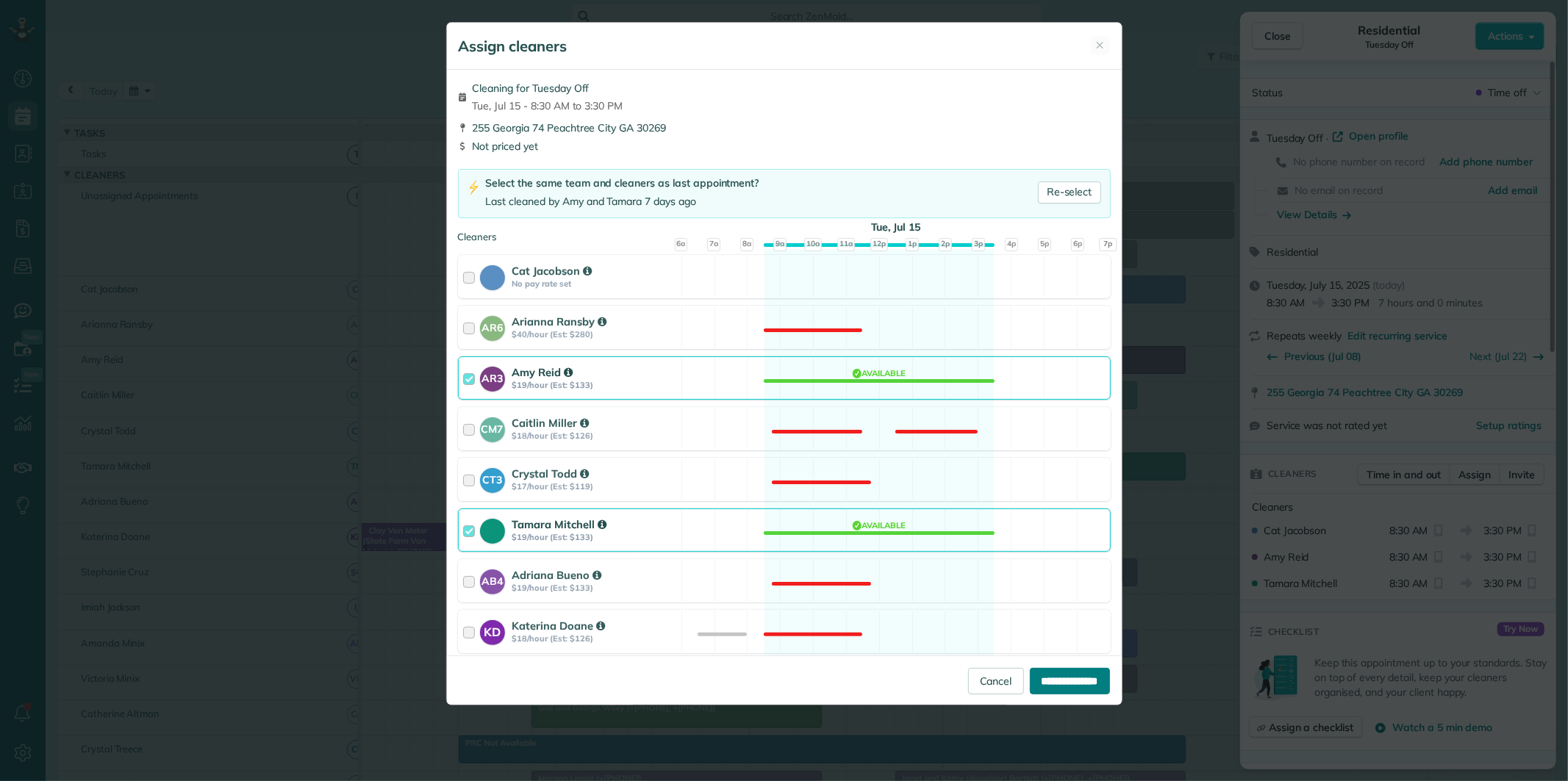 type on "**********" 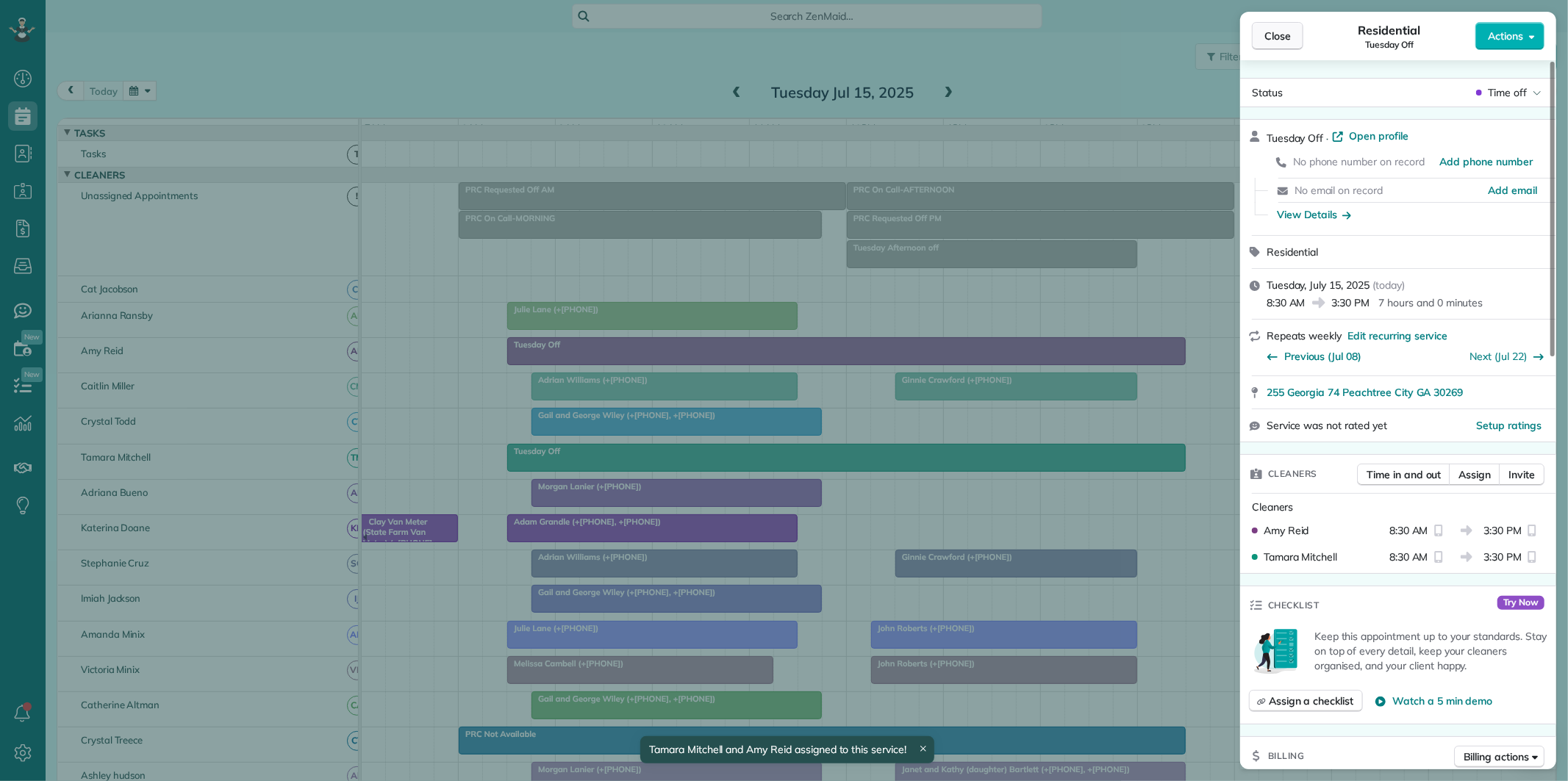 click on "Close" at bounding box center [1278, 36] 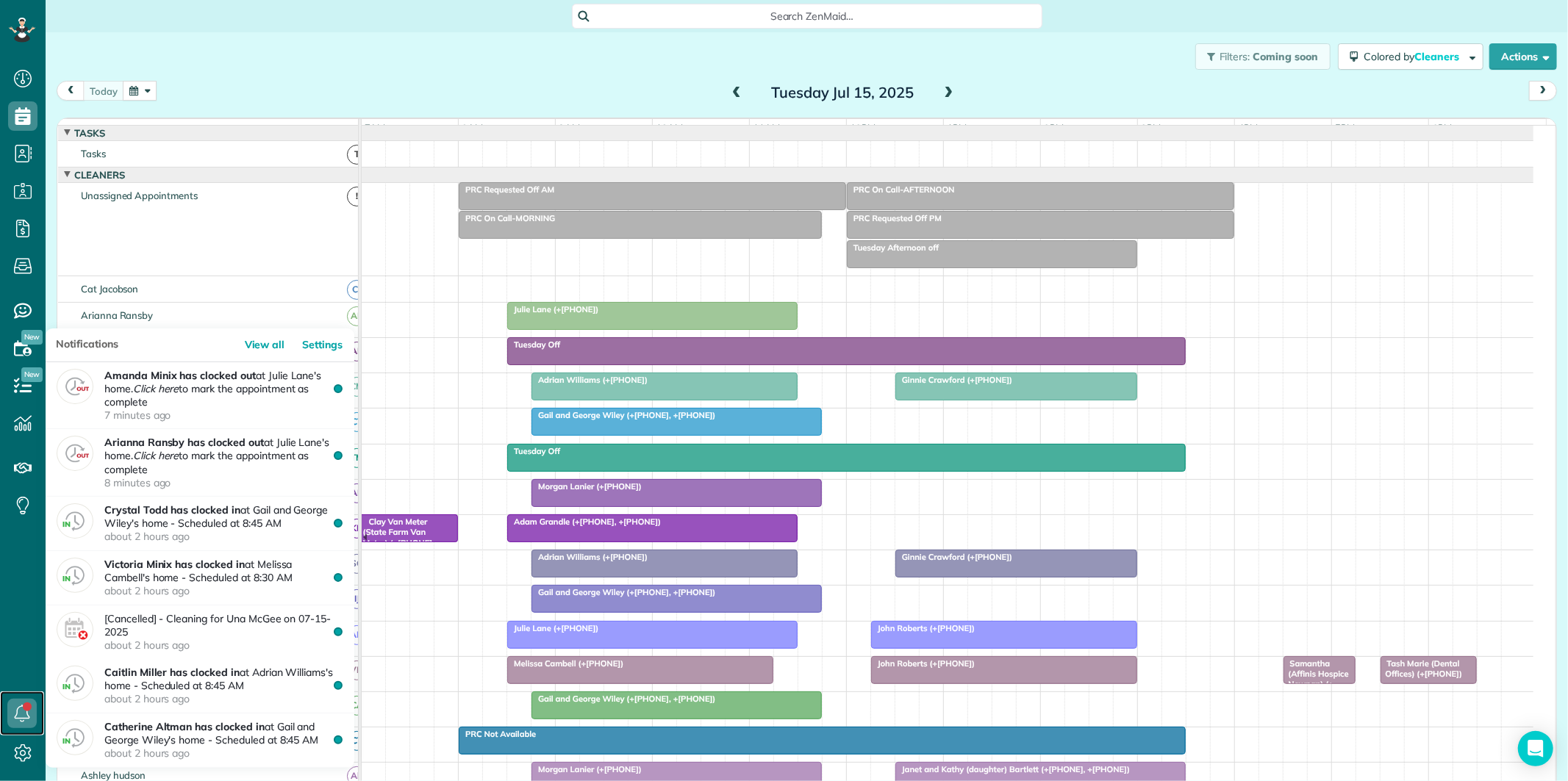click 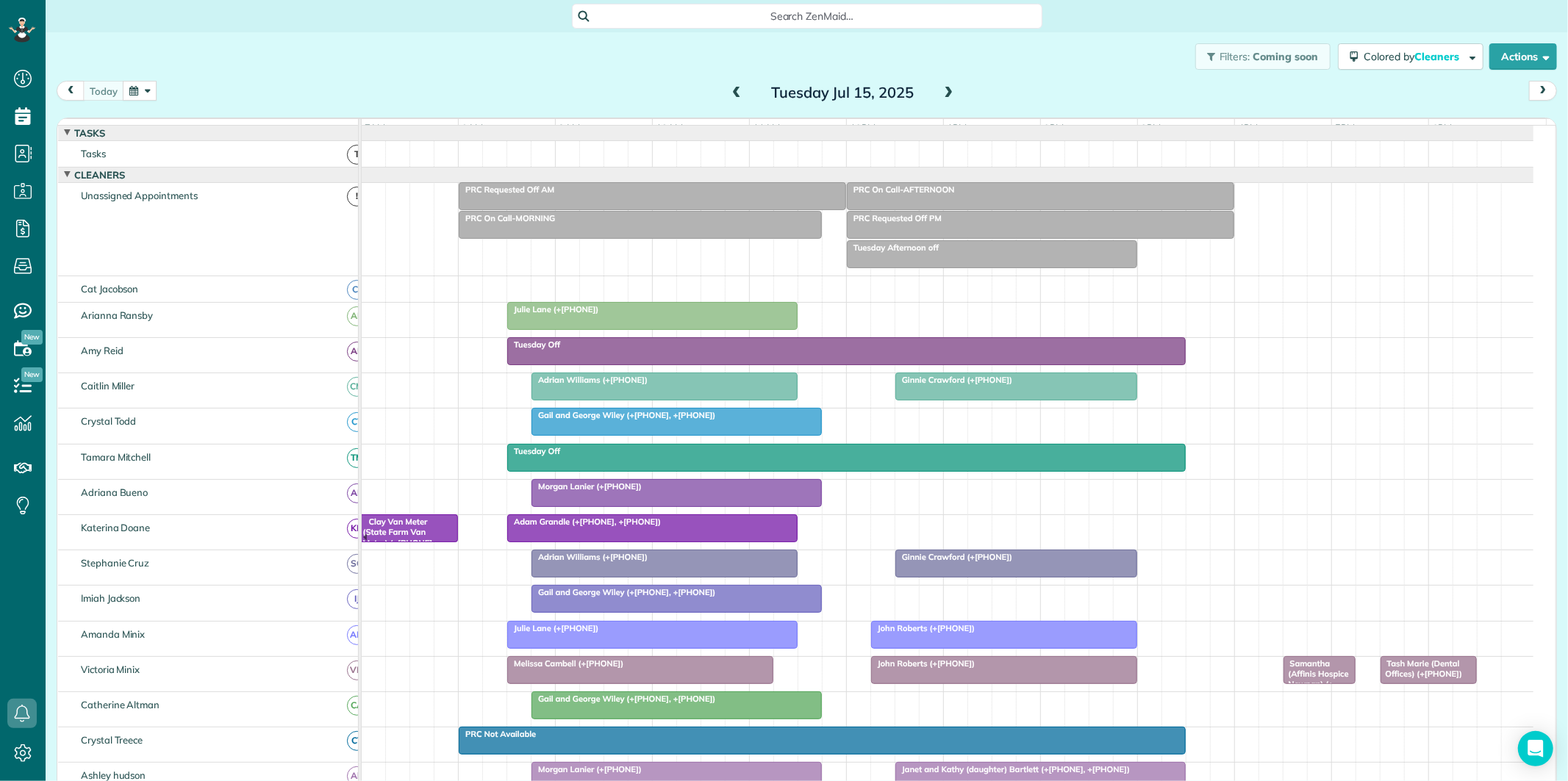 click on "Filters:   Coming soon
Colored by  Cleaners
Color by Cleaner
Color by Team
Color by Status
Color by Recurrence
Color by Paid/Unpaid
Filters  Default
Schedule Changes
Actions
Create Appointment
Create Task
Clock In/Out
Send Work Orders
Print Route Sheets
Today's Emails/Texts
Export data.." at bounding box center [806, 57] 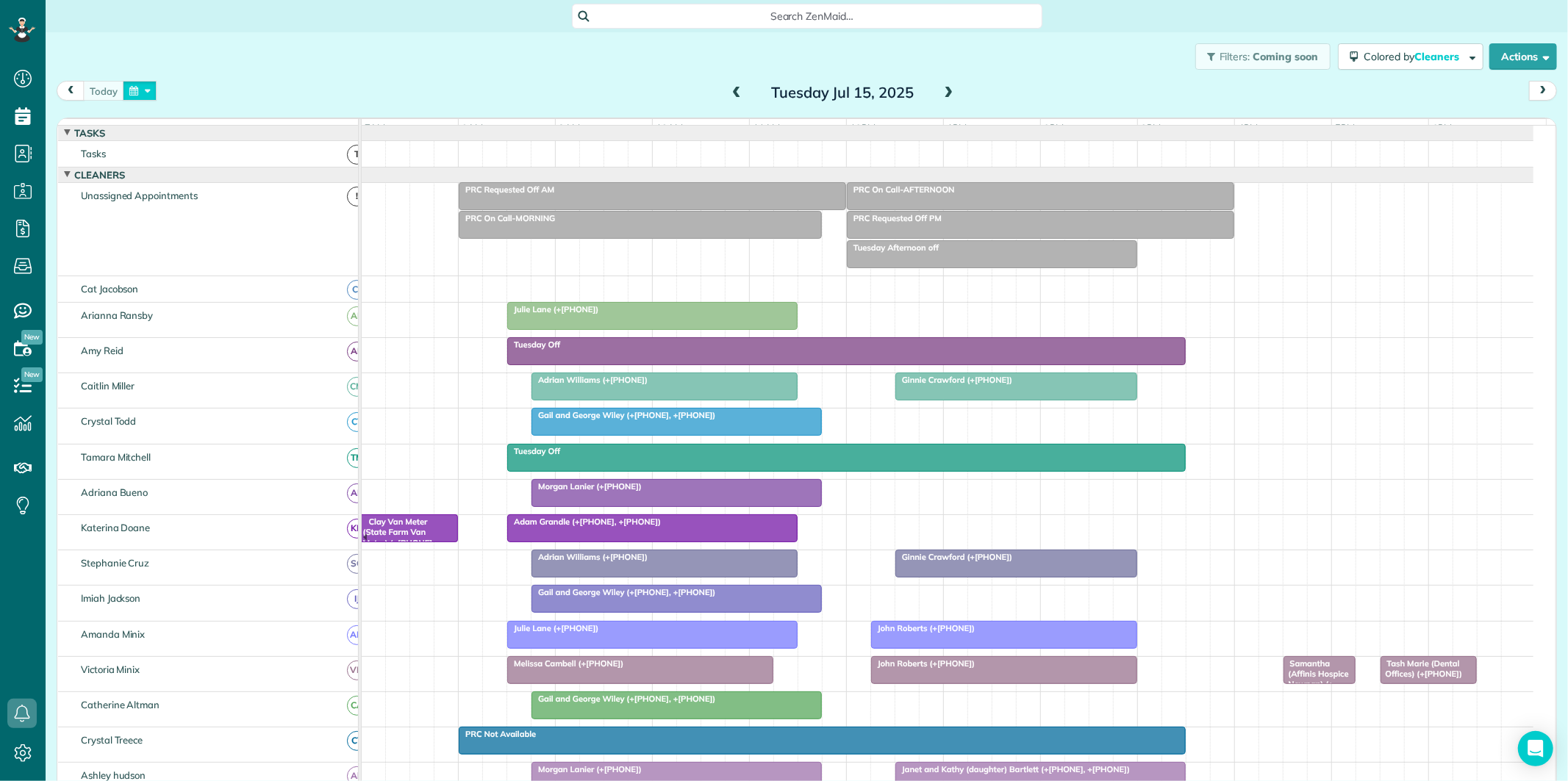 click at bounding box center (140, 90) 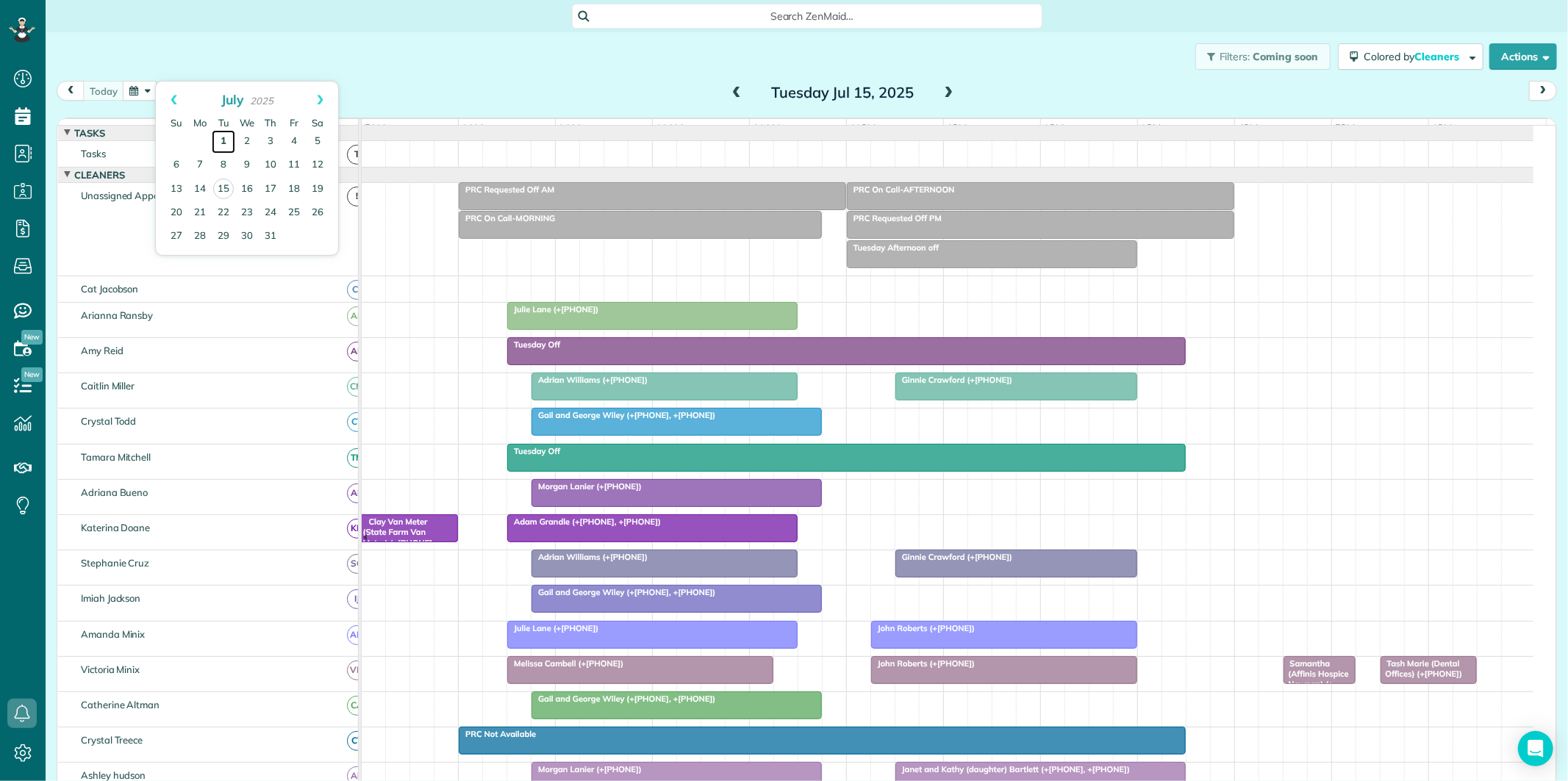 click on "1" at bounding box center (223, 142) 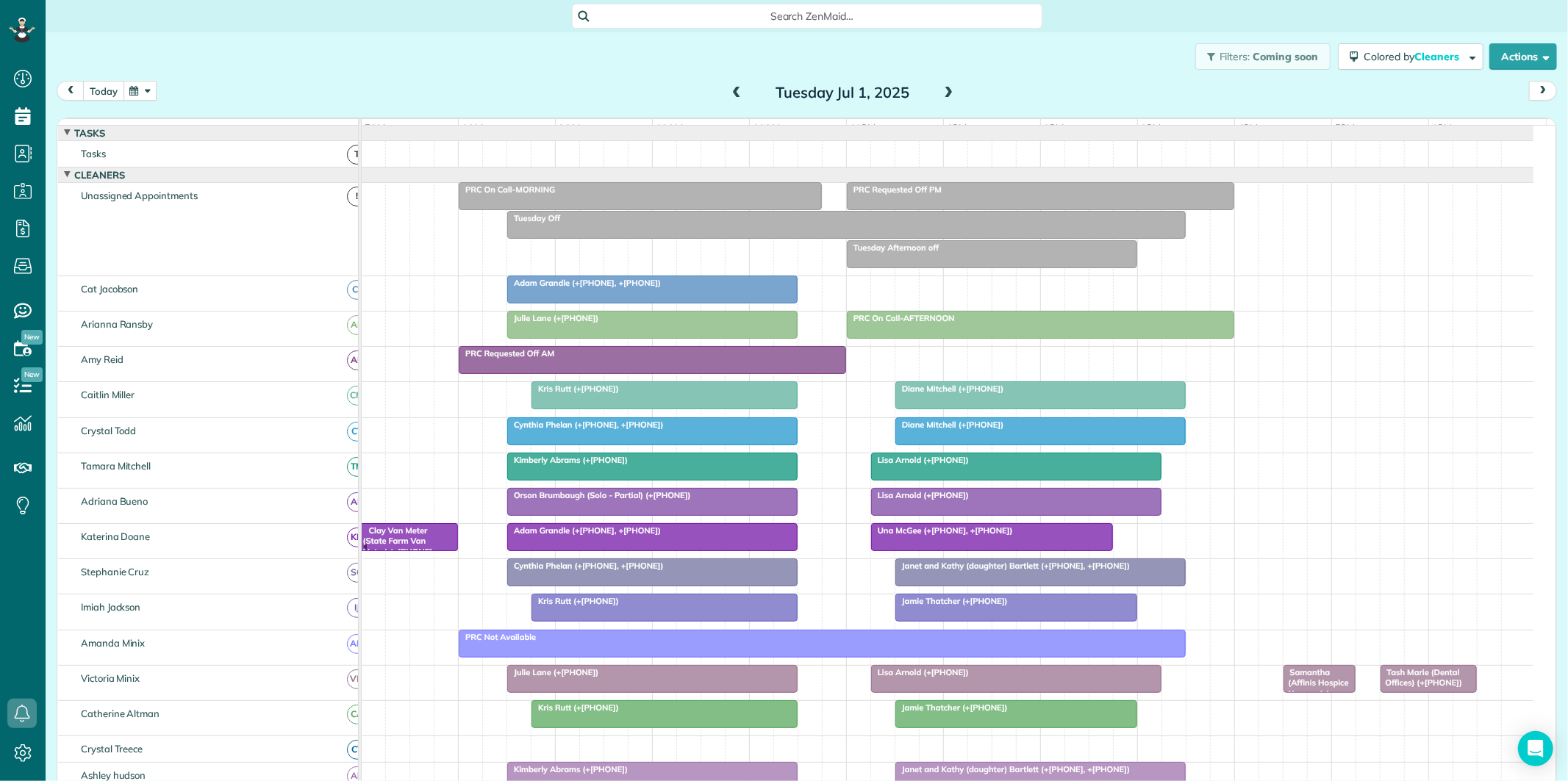 click on "today" at bounding box center [104, 90] 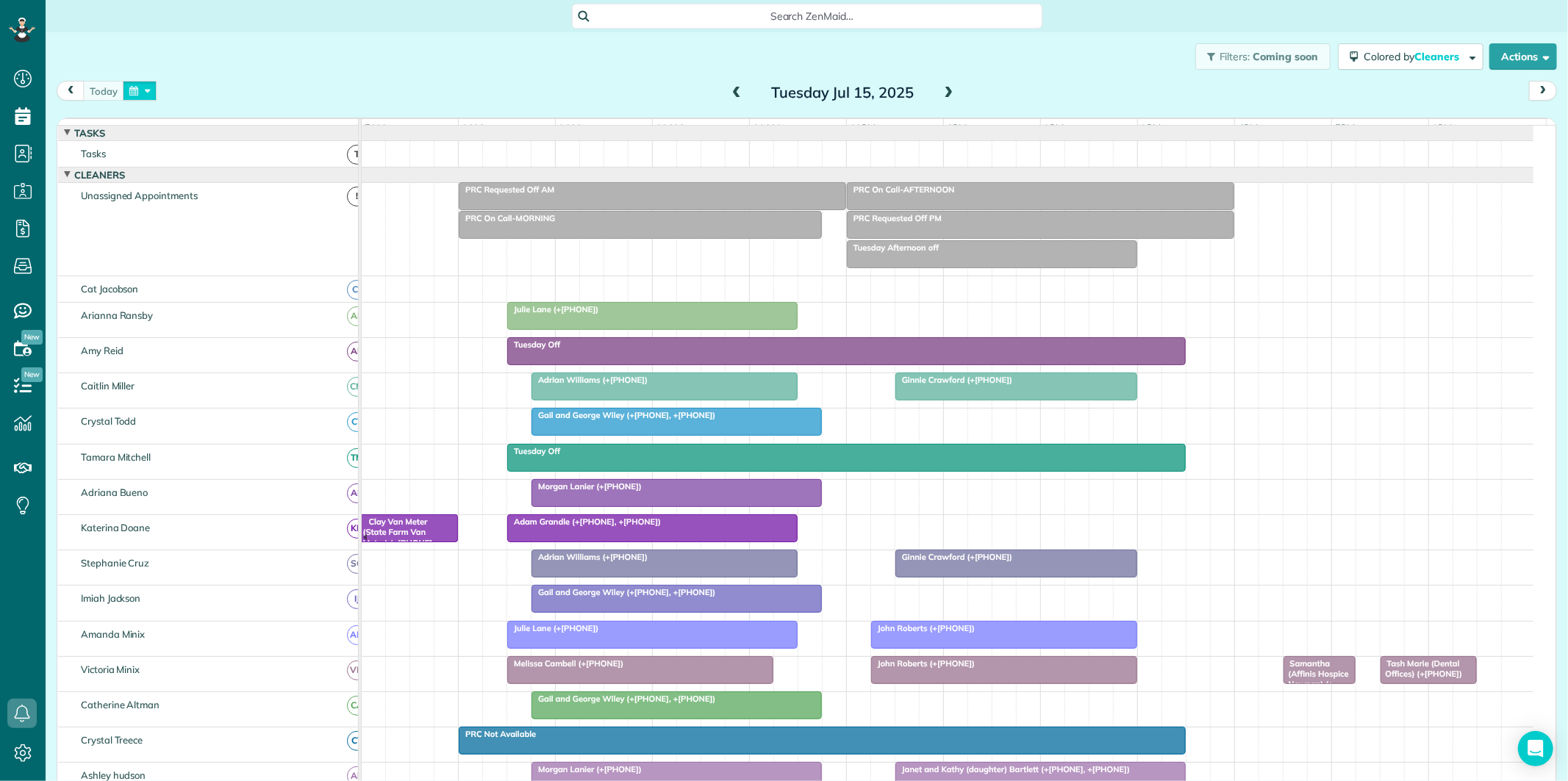 click at bounding box center [140, 90] 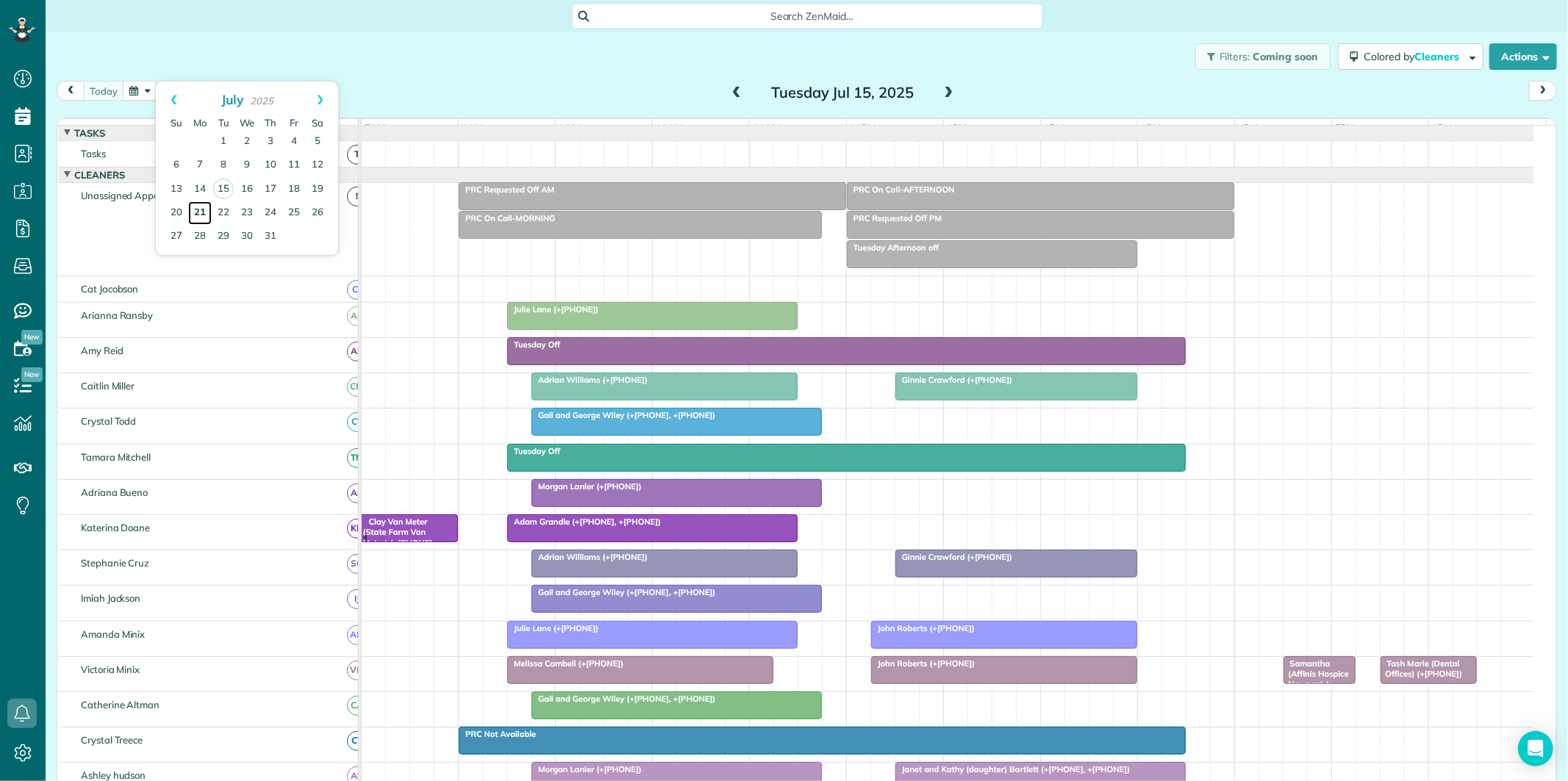 click on "21" at bounding box center (200, 213) 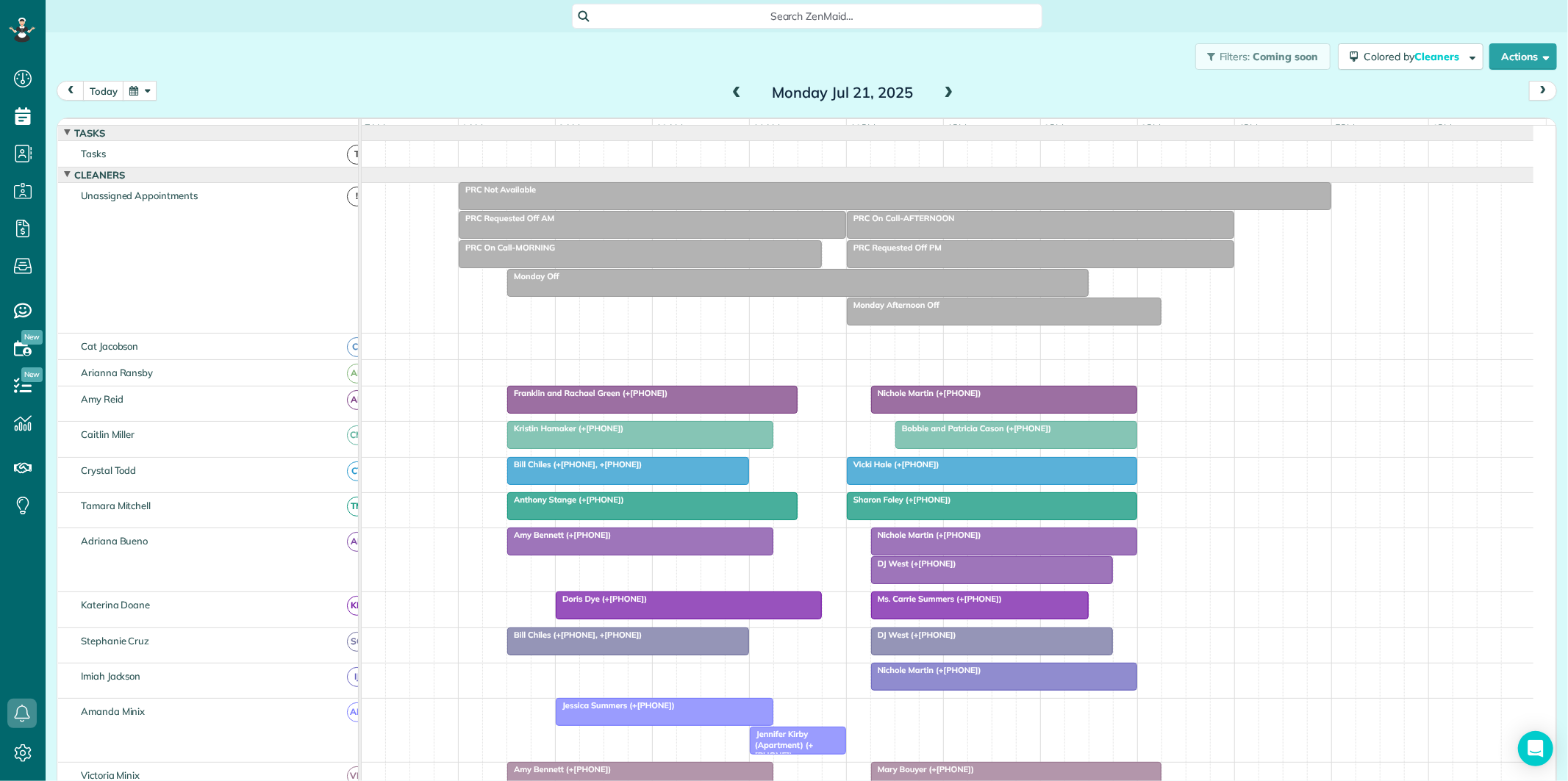 scroll, scrollTop: 98, scrollLeft: 0, axis: vertical 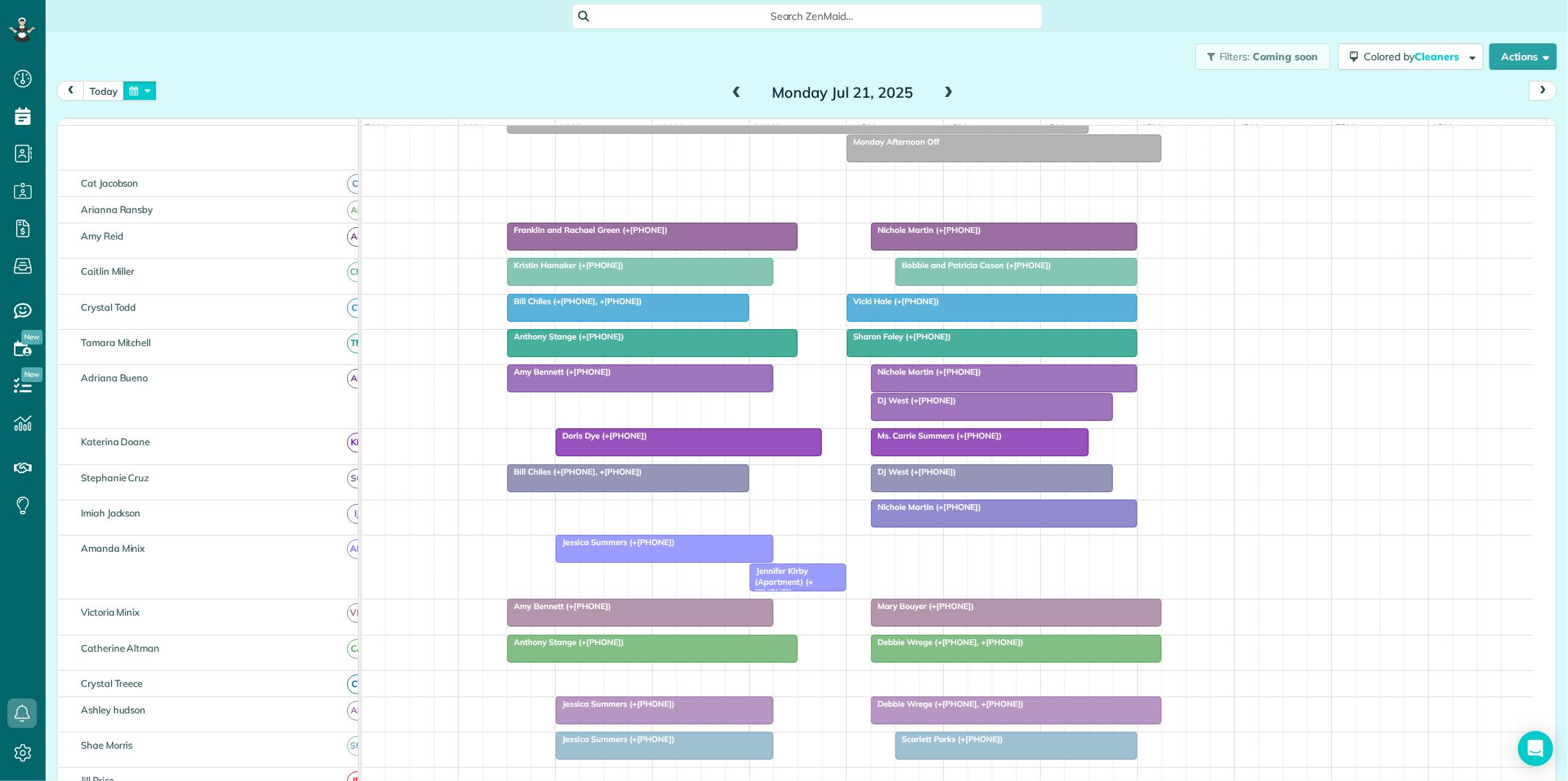 click at bounding box center (140, 90) 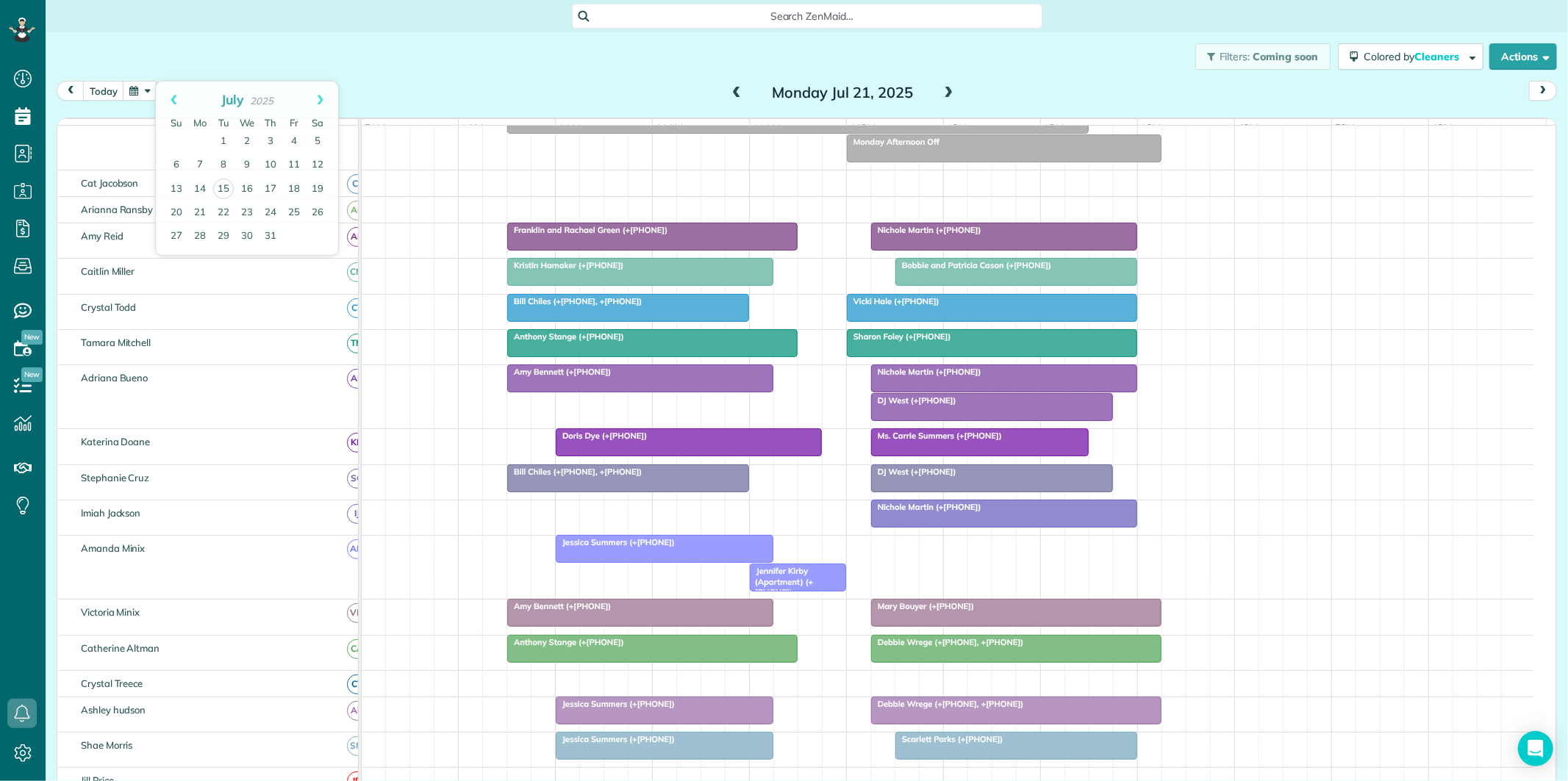 click on "Filters:   Coming soon
Colored by  Cleaners
Color by Cleaner
Color by Team
Color by Status
Color by Recurrence
Color by Paid/Unpaid
Filters  Default
Schedule Changes
Actions
Create Appointment
Create Task
Clock In/Out
Send Work Orders
Print Route Sheets
Today's Emails/Texts
Export data.." at bounding box center (806, 57) 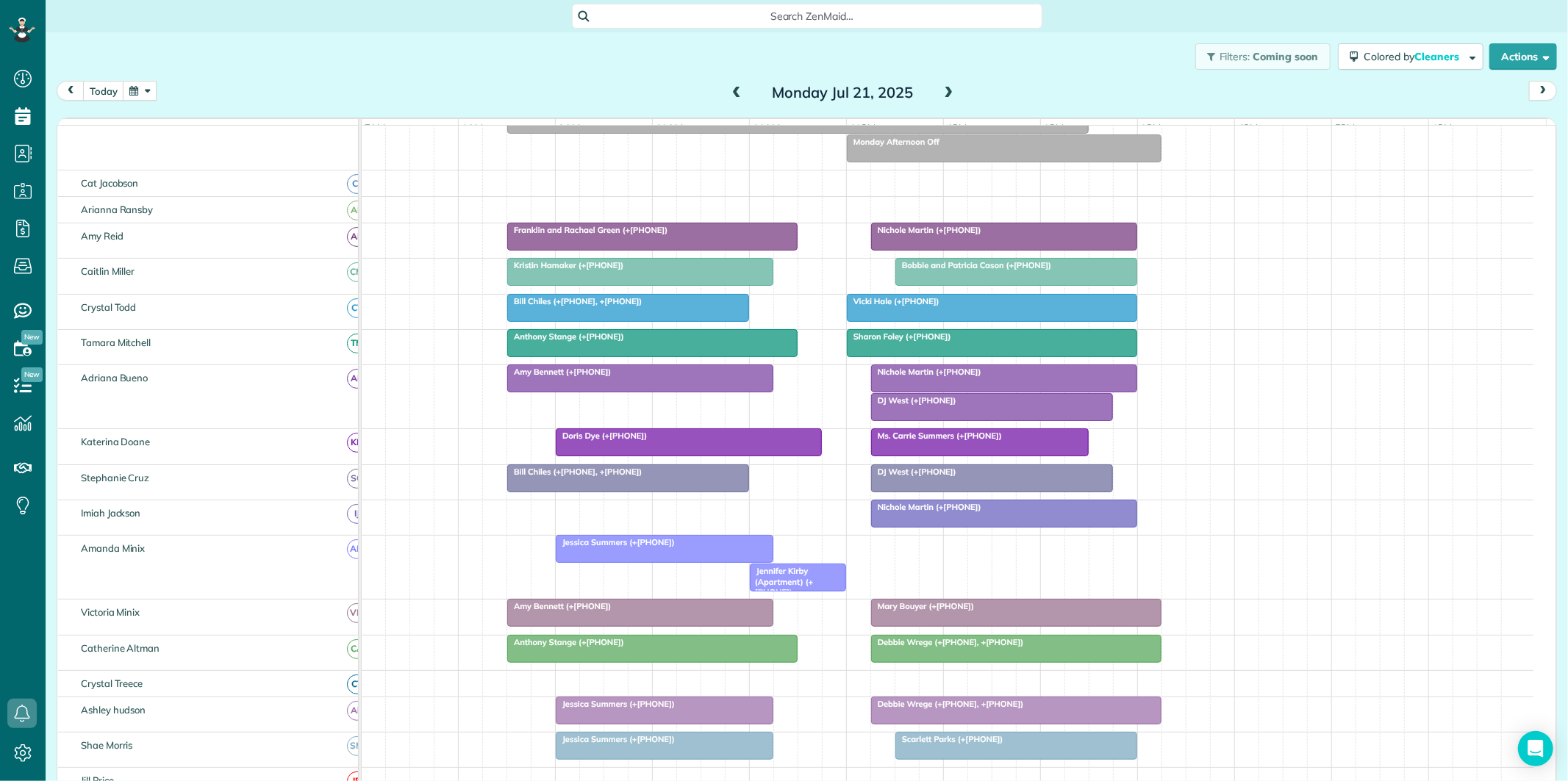 click on "[FIRST] [LAST] ([PHONE])" at bounding box center [992, 400] 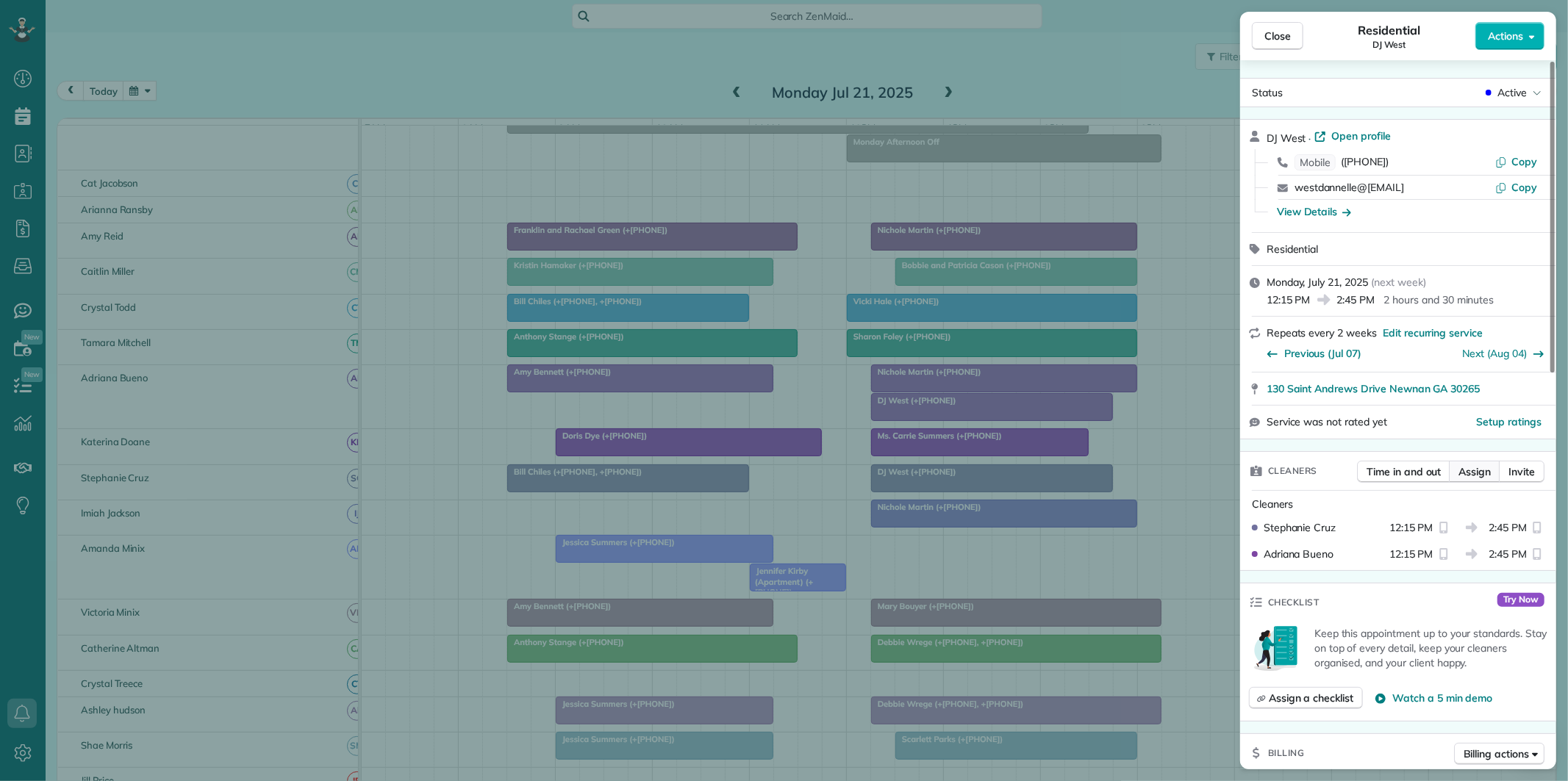 click on "Assign" at bounding box center [1475, 472] 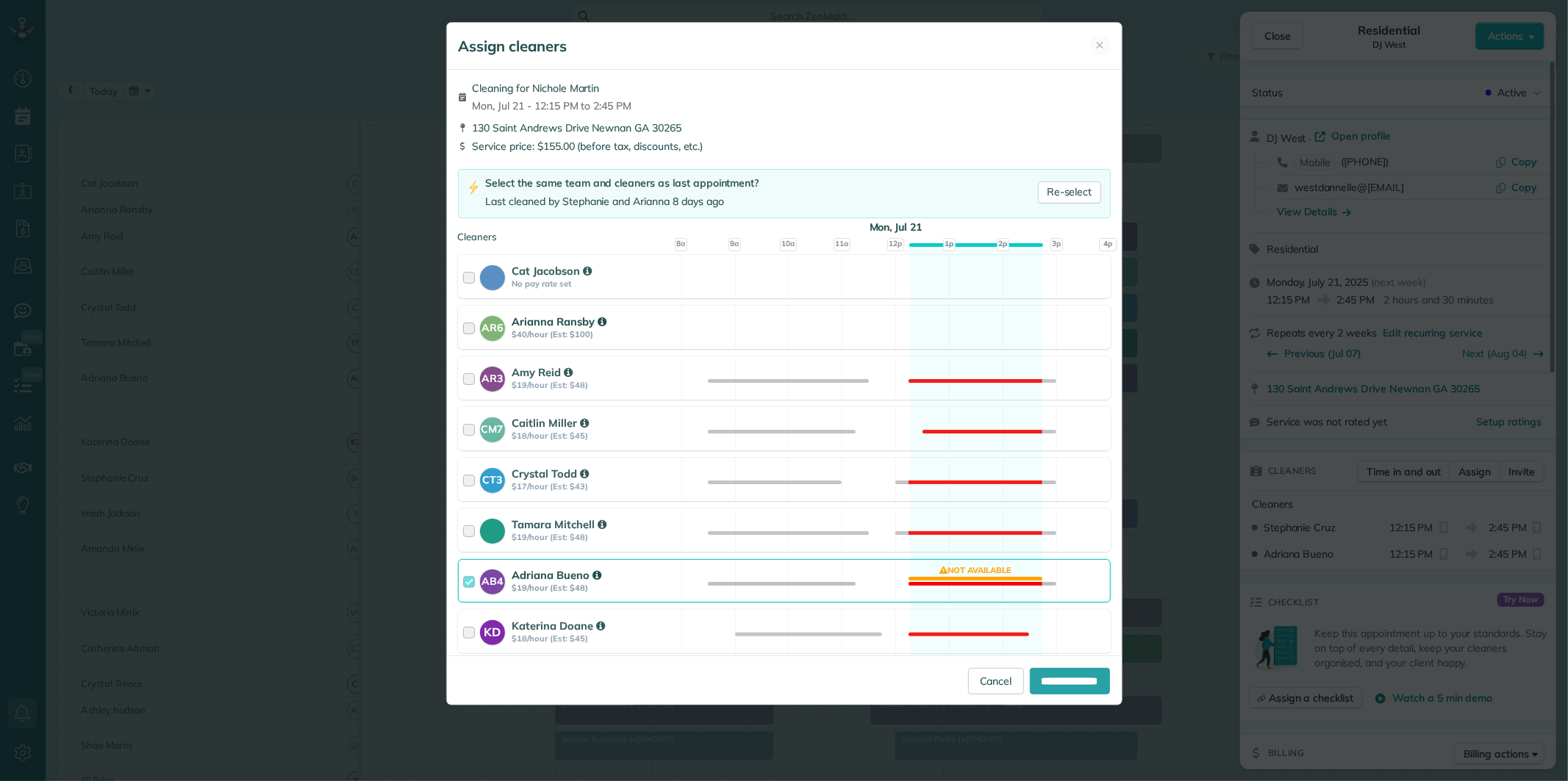click on "AR6
Arianna Ransby
$40/hour (Est: $100)
Available" at bounding box center [784, 327] 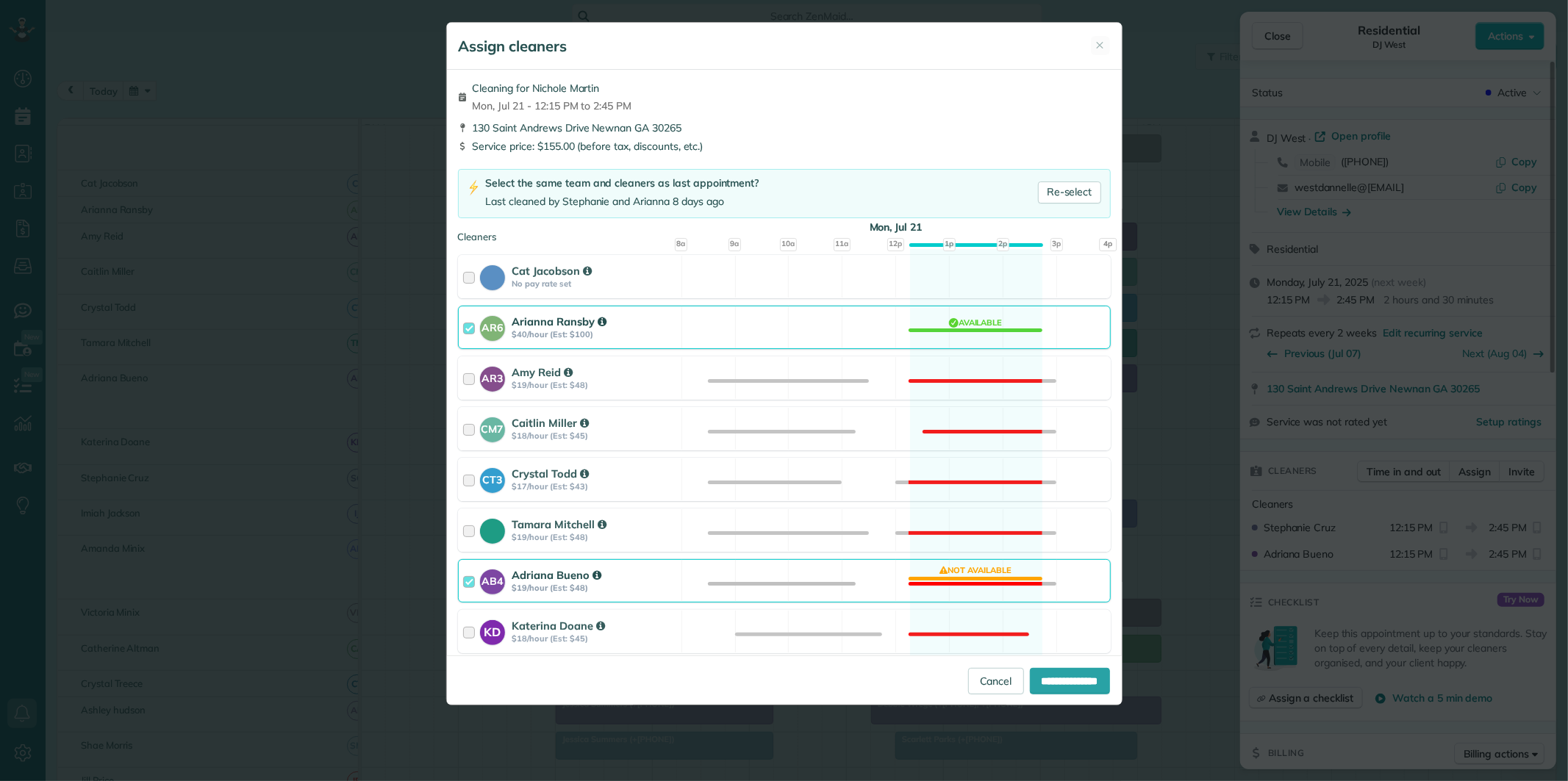 click on "AB4
Adriana Bueno
$19/hour (Est: $48)
Not available" at bounding box center [784, 580] 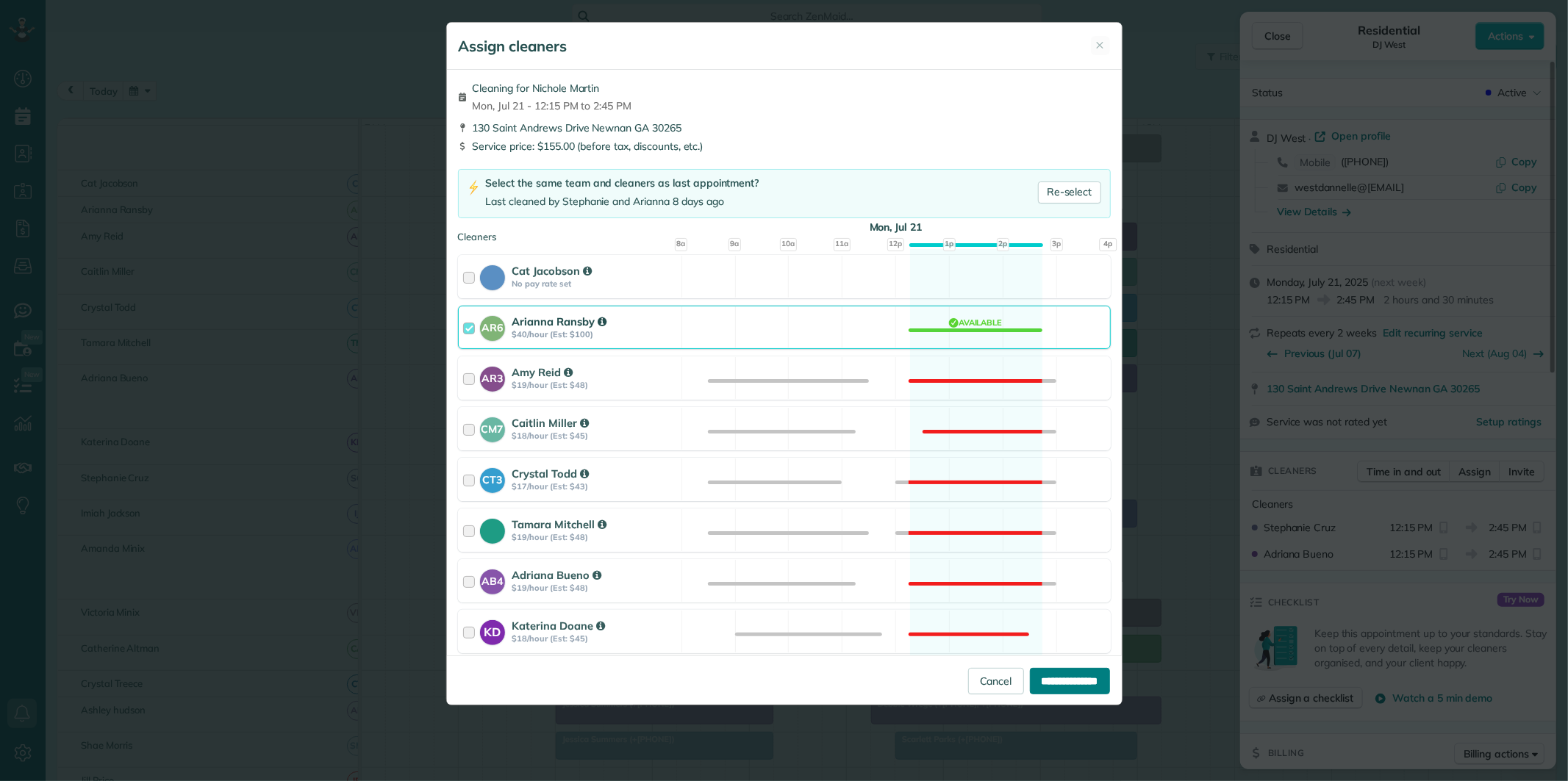 click on "**********" at bounding box center (1070, 681) 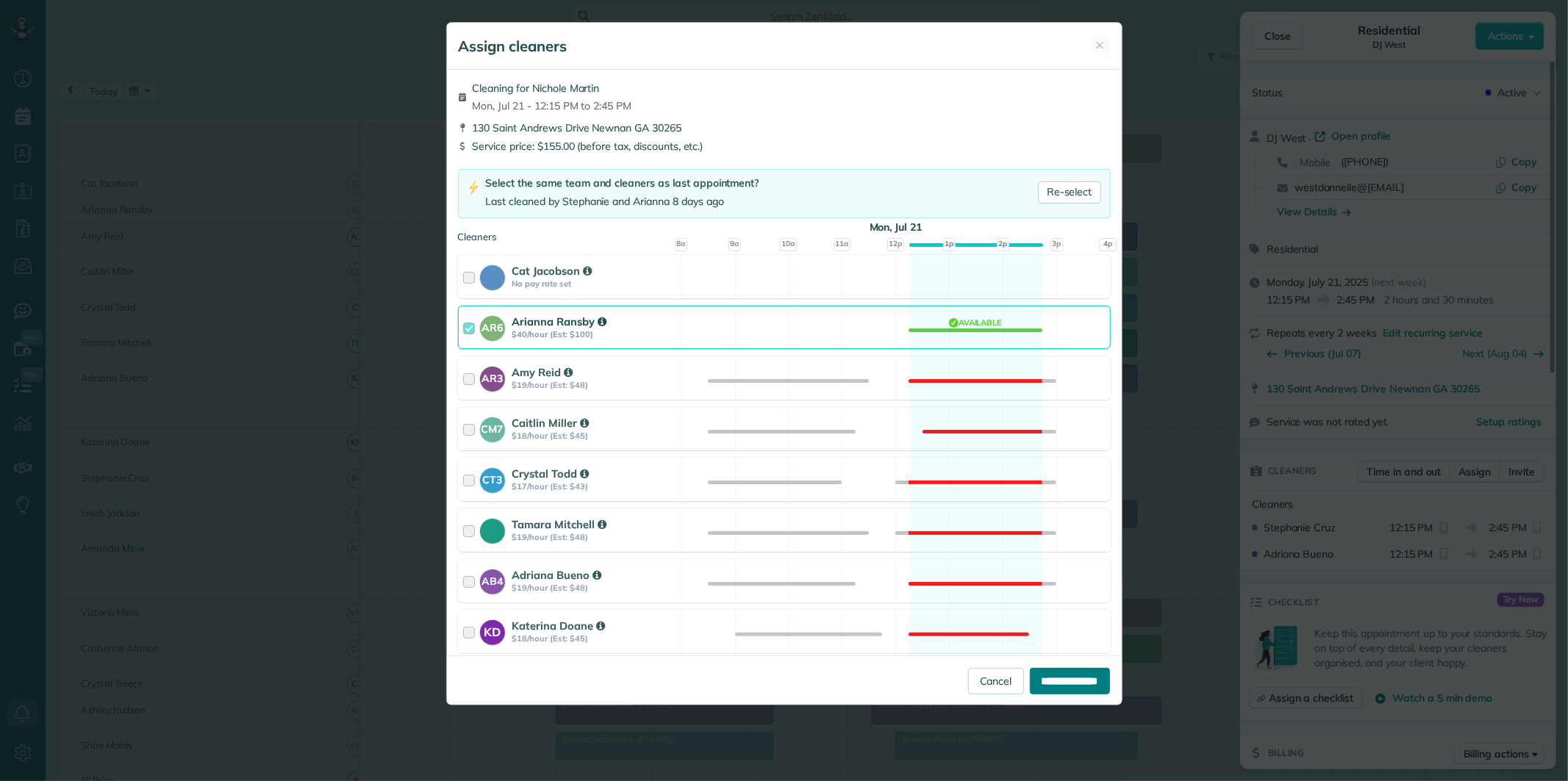 type on "**********" 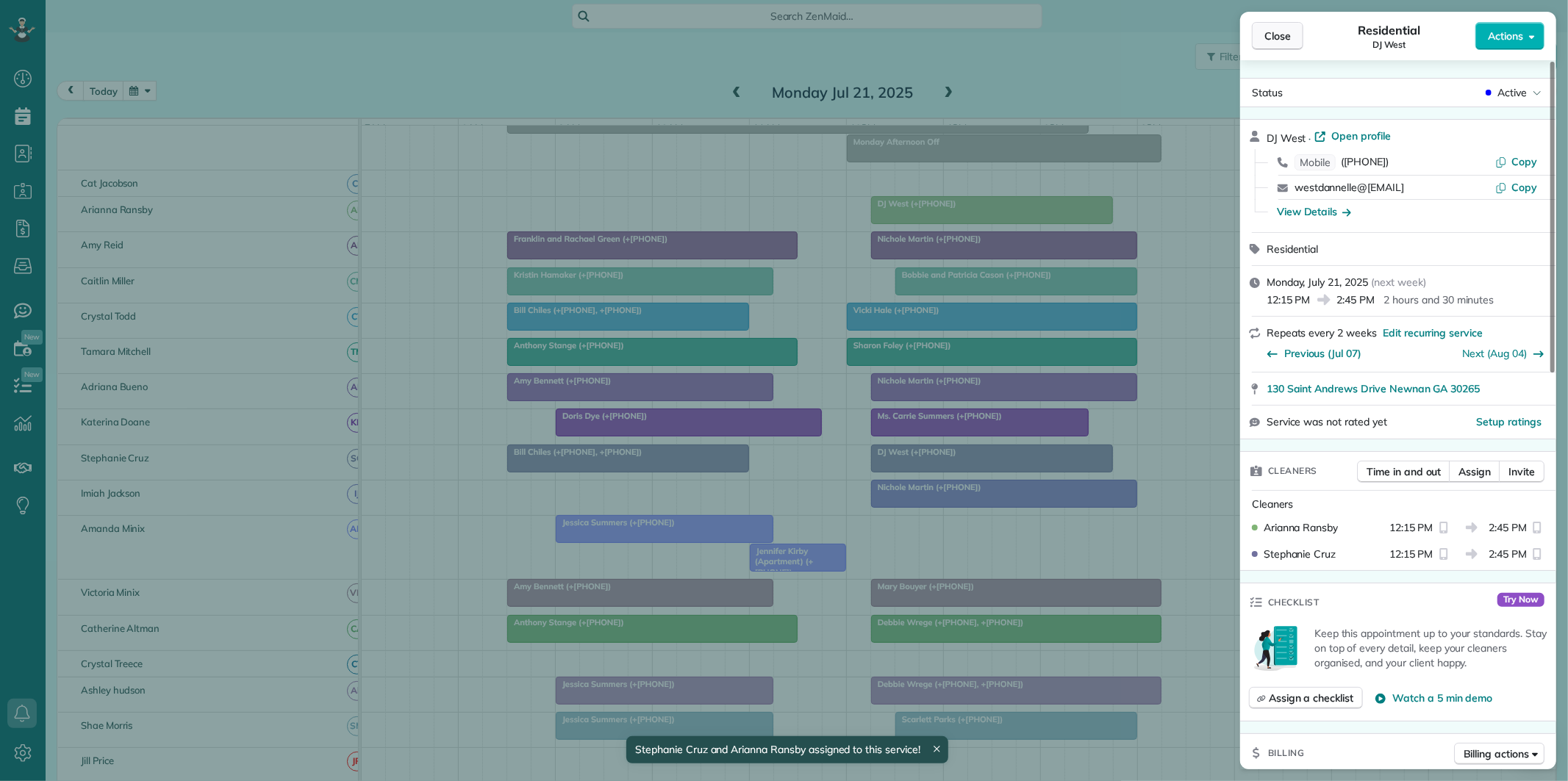 click on "Close" at bounding box center [1278, 36] 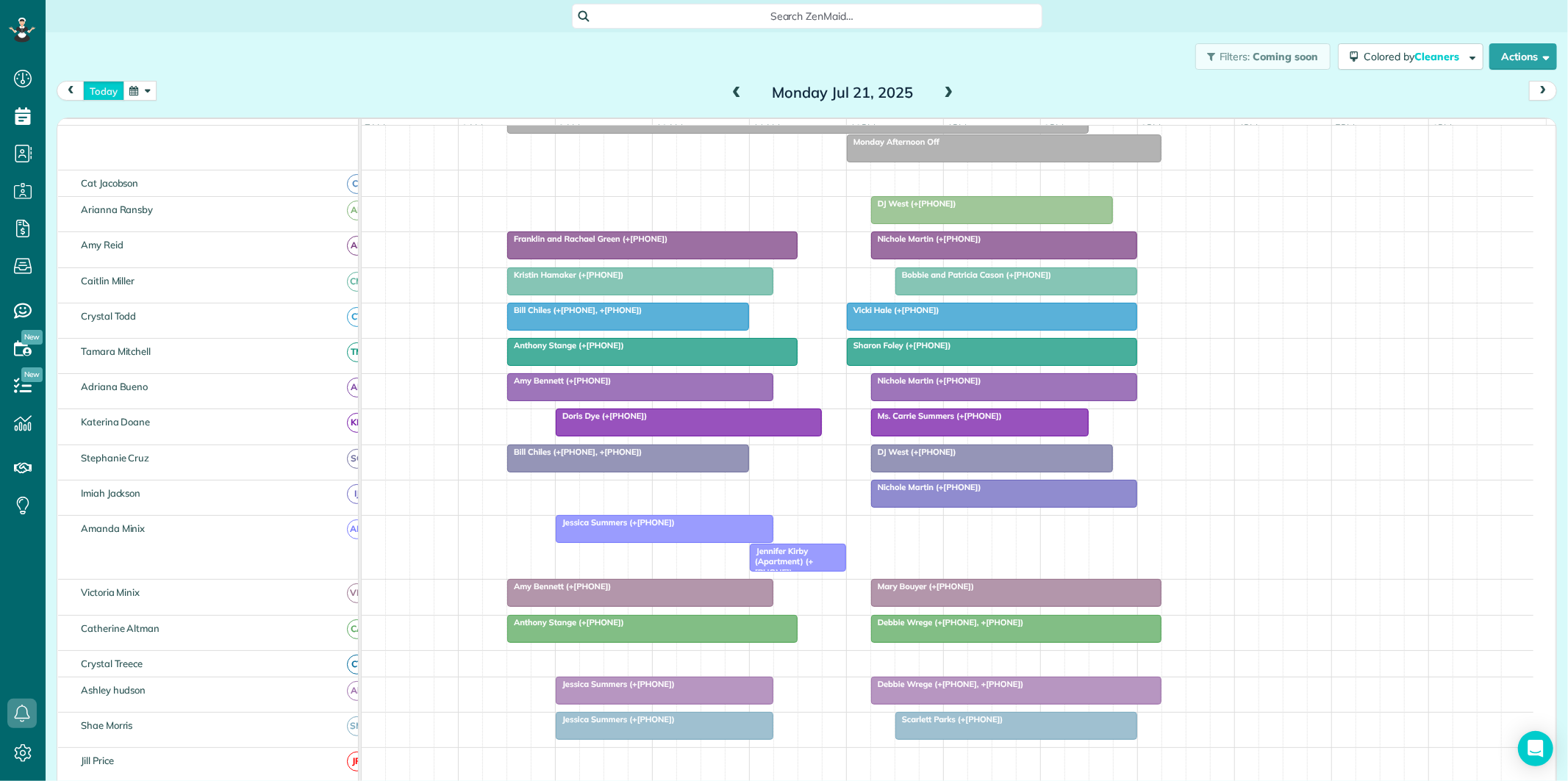 click on "today" at bounding box center (104, 90) 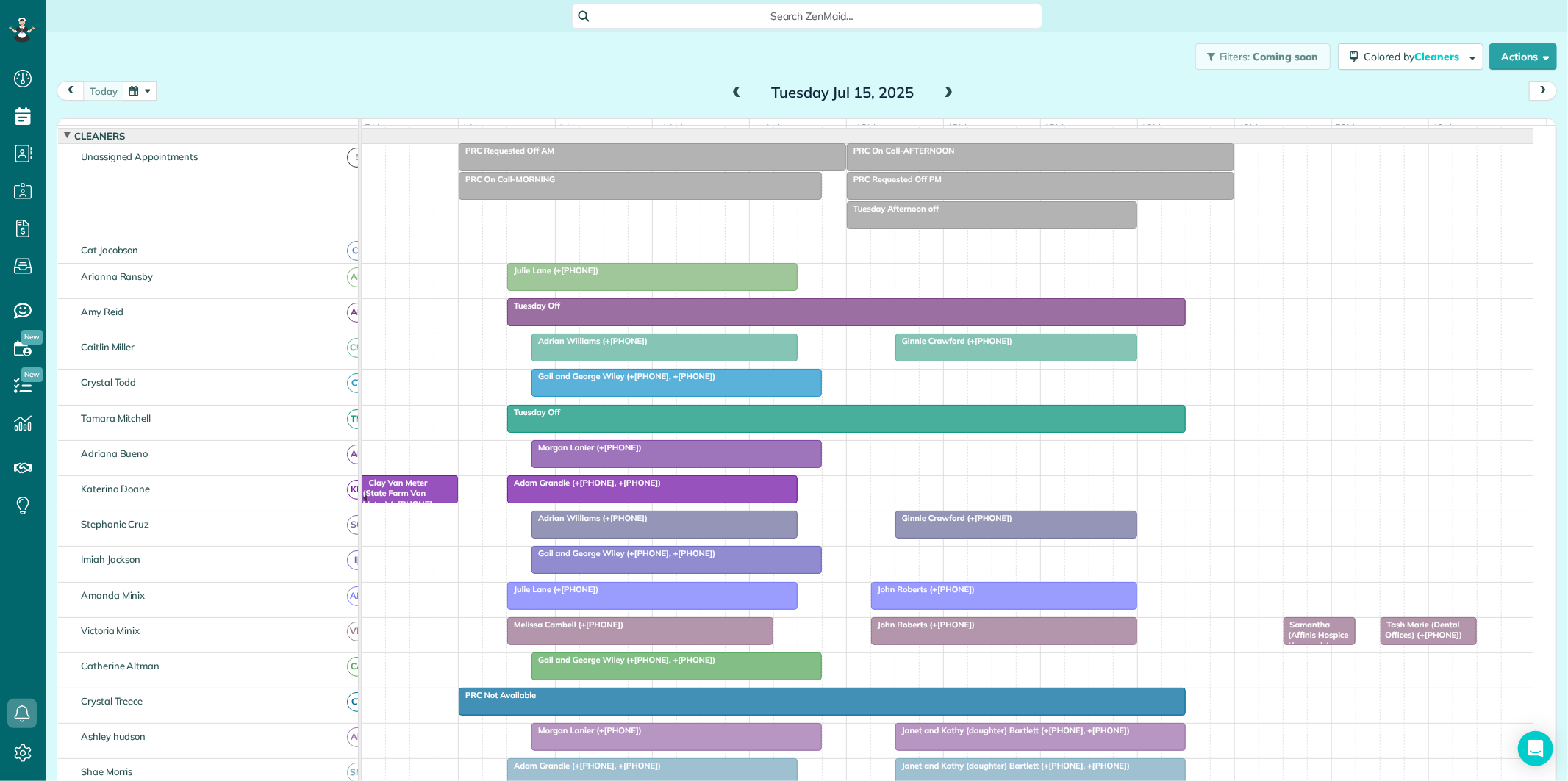 scroll, scrollTop: 282, scrollLeft: 0, axis: vertical 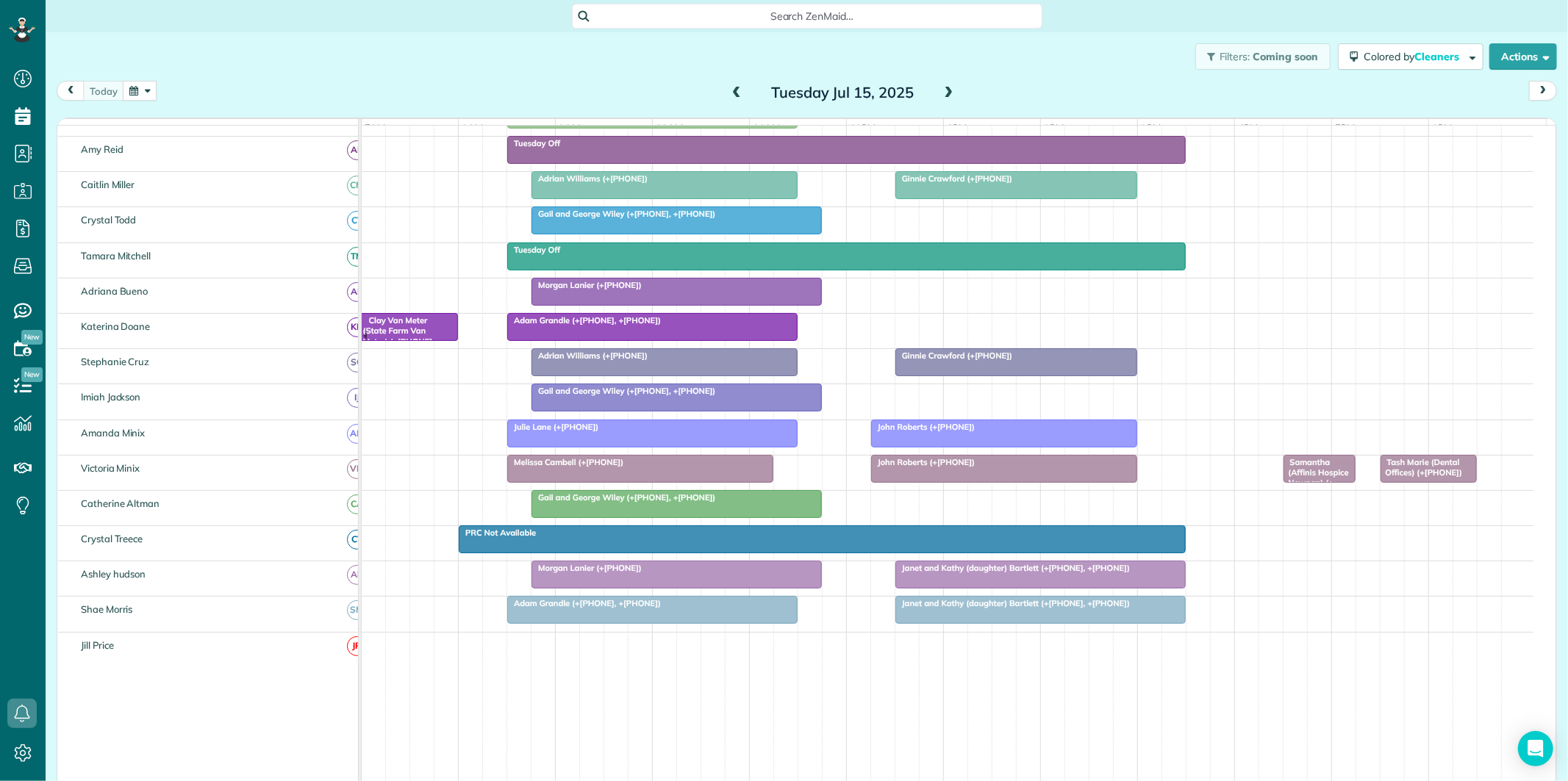 click at bounding box center [949, 93] 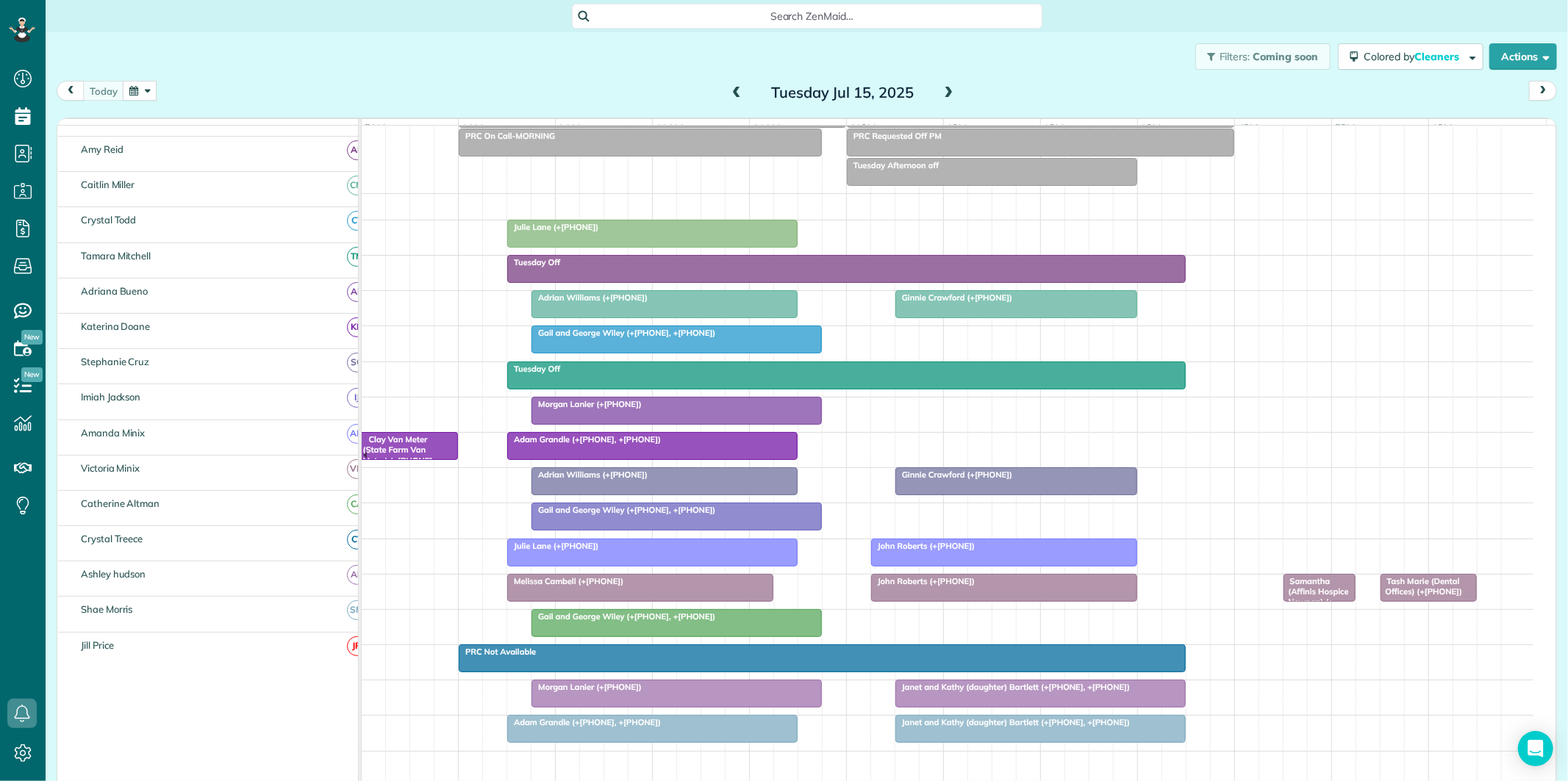 scroll, scrollTop: 82, scrollLeft: 0, axis: vertical 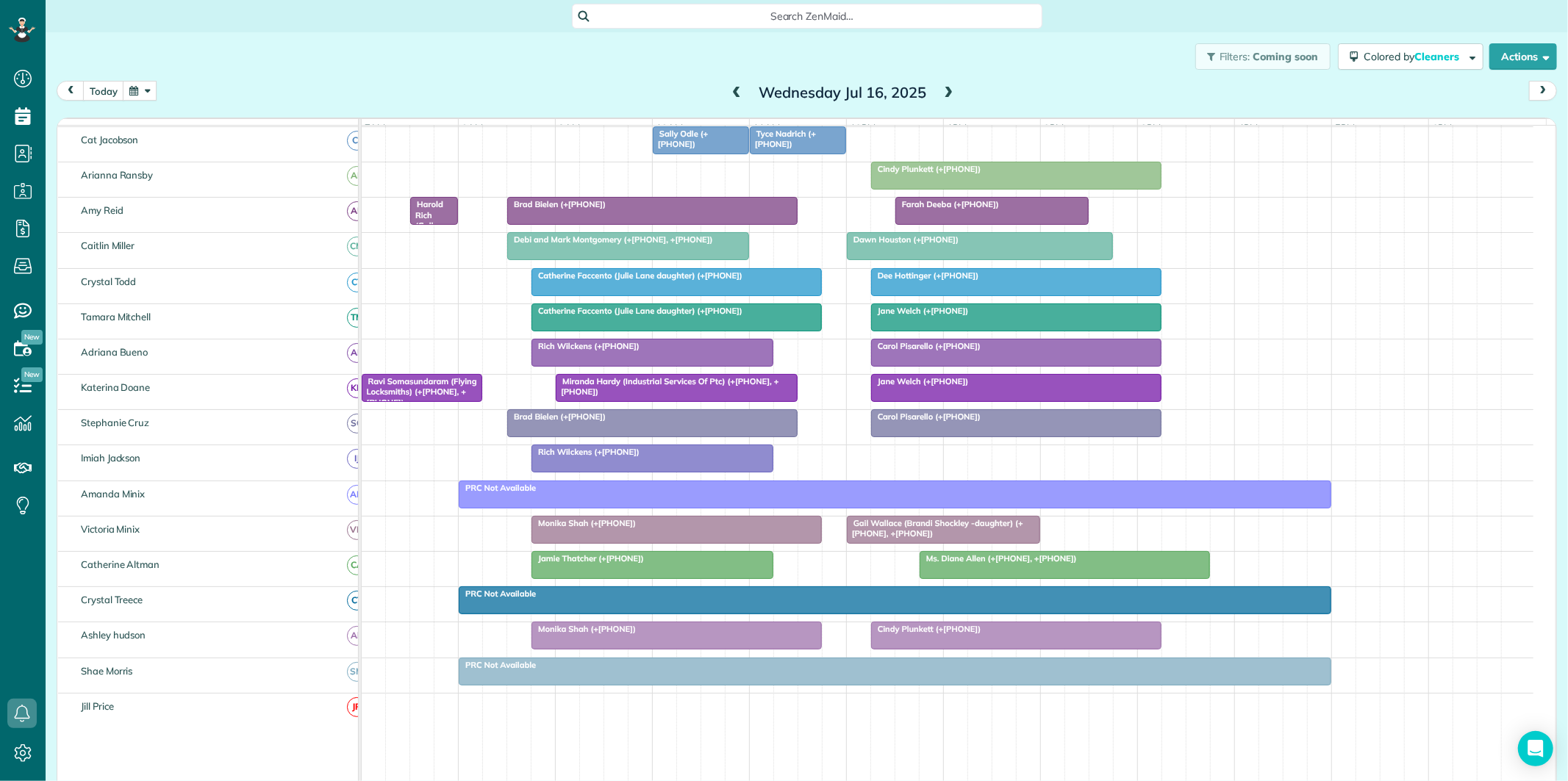 click at bounding box center [949, 93] 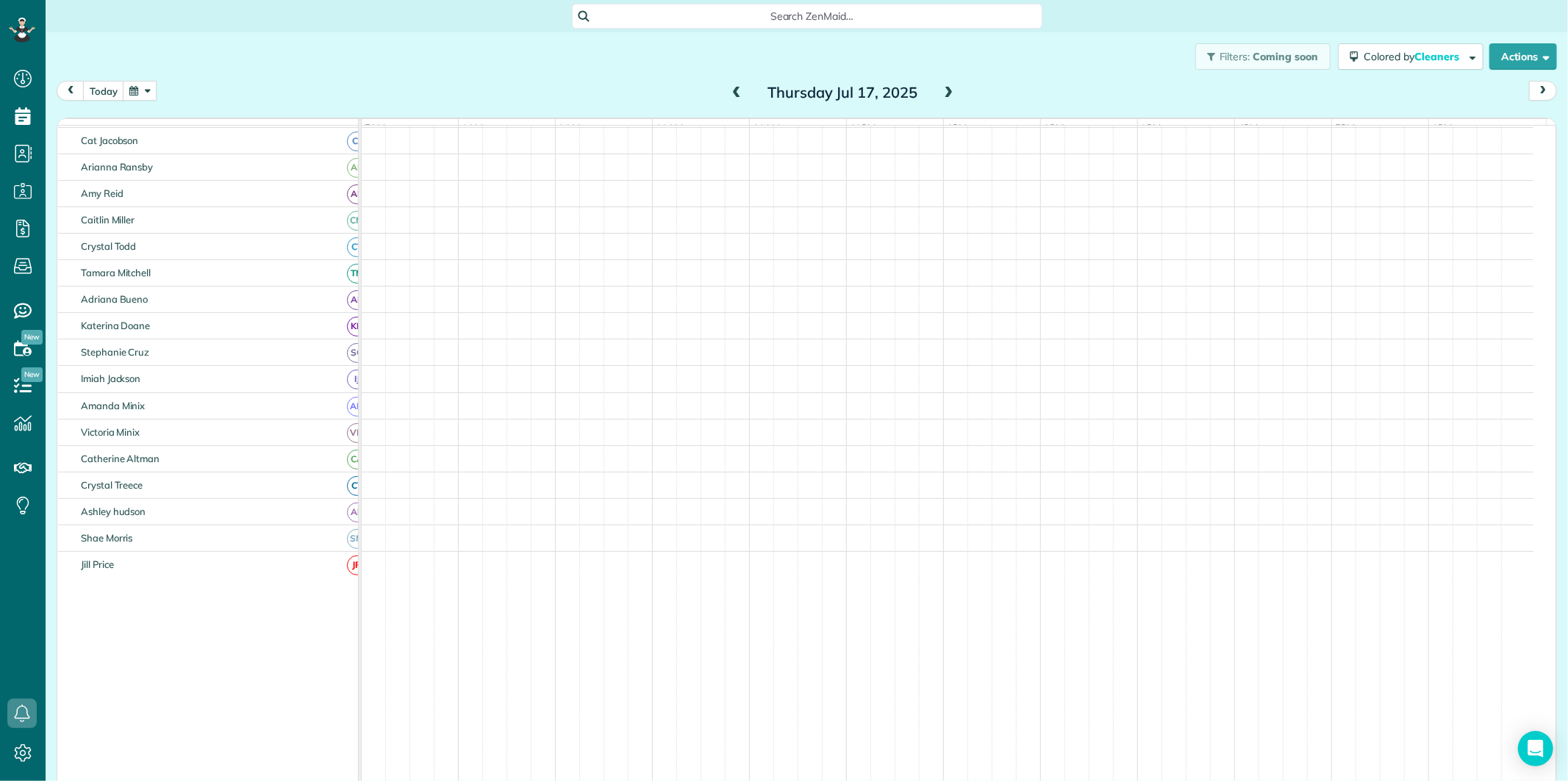 scroll, scrollTop: 82, scrollLeft: 0, axis: vertical 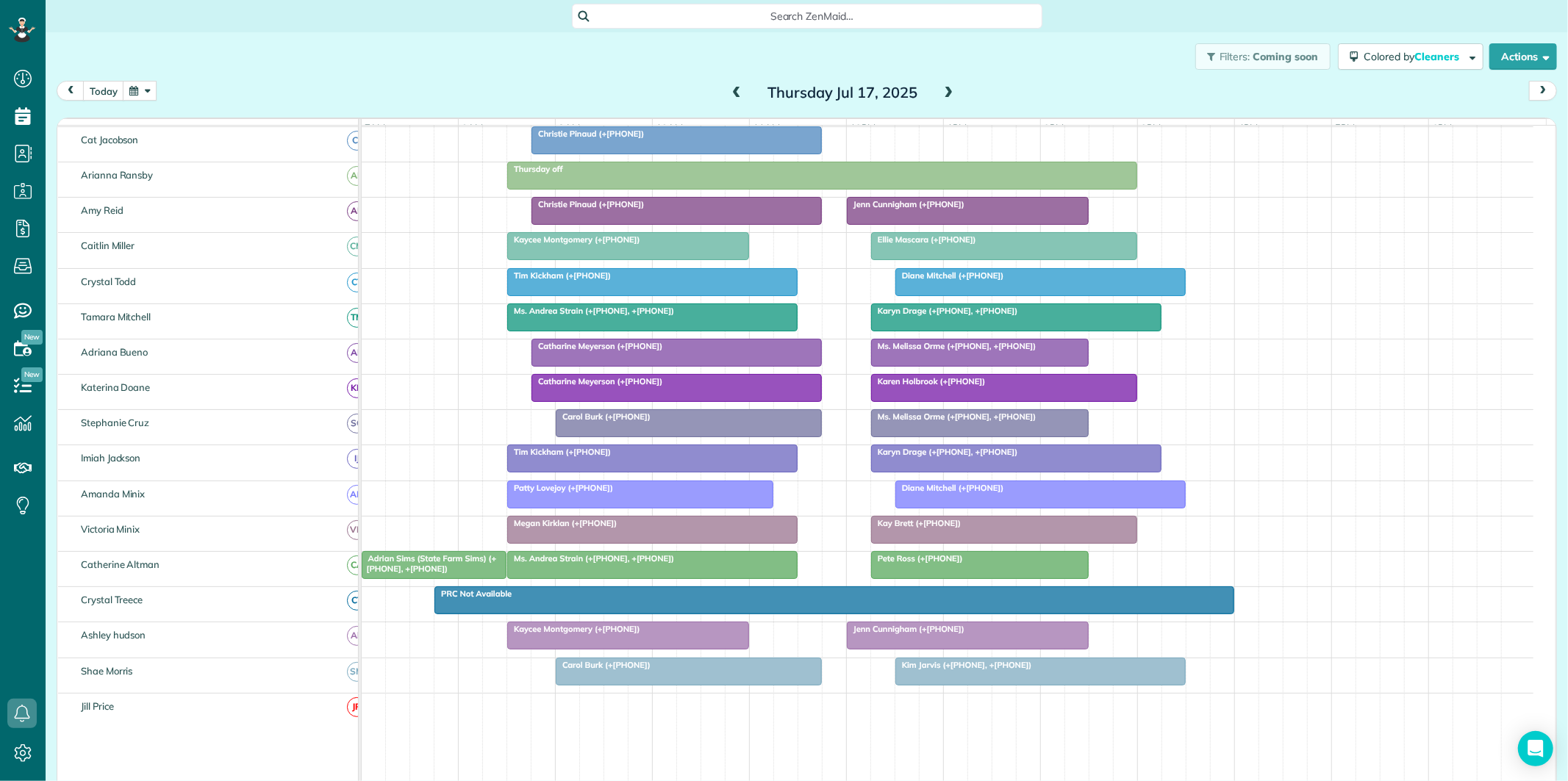 click at bounding box center (737, 93) 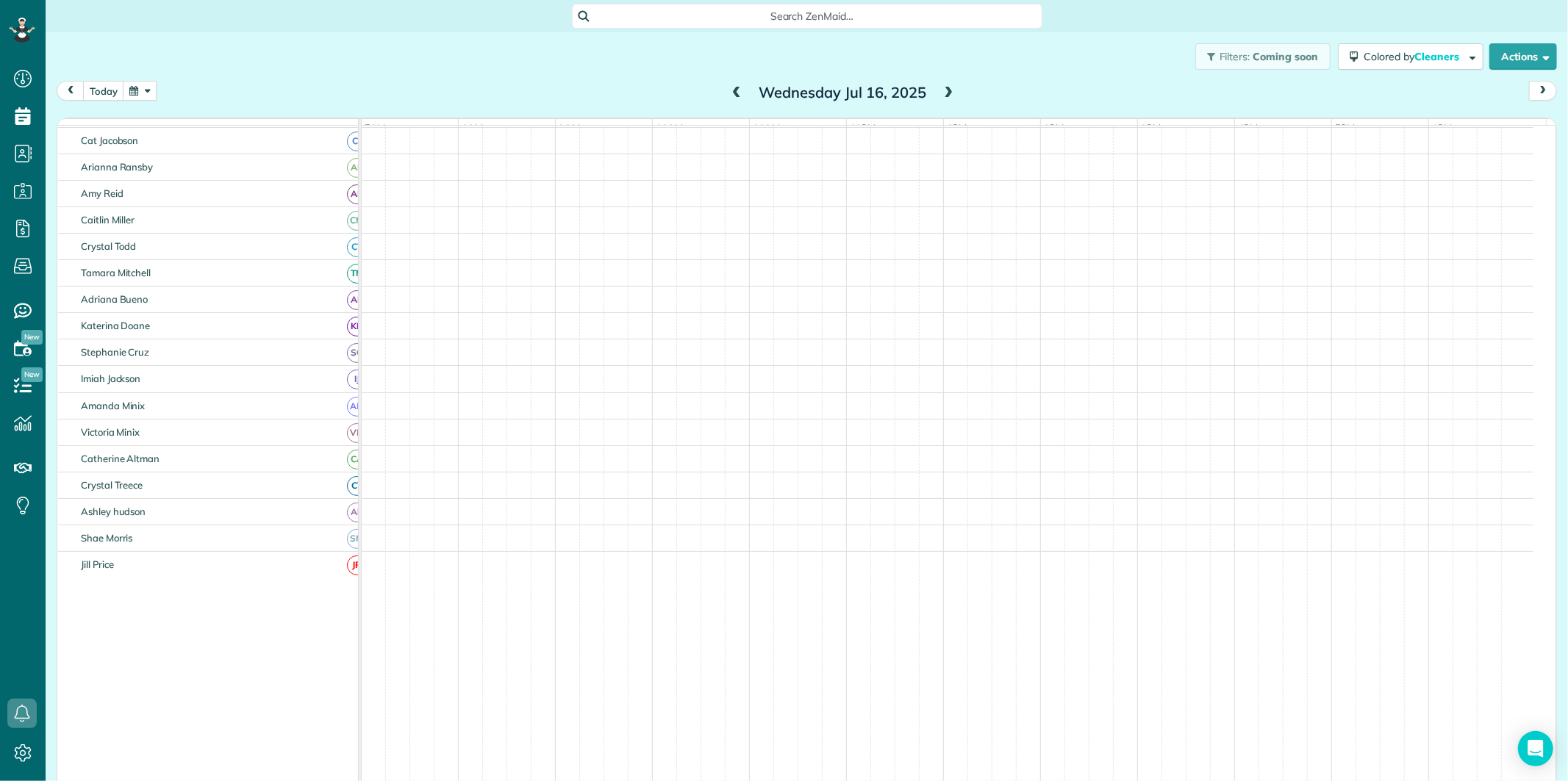 scroll, scrollTop: 149, scrollLeft: 0, axis: vertical 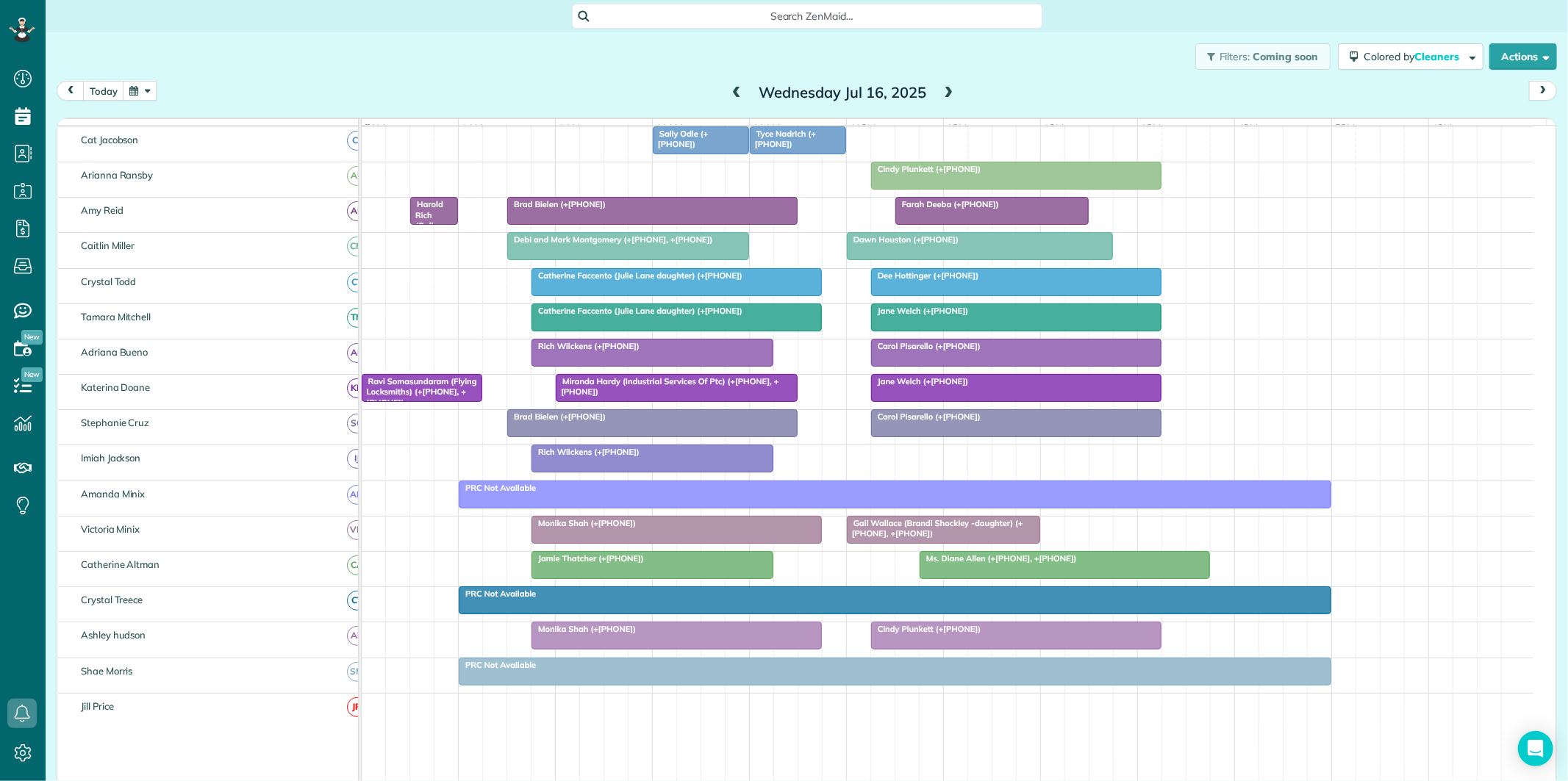 click at bounding box center (949, 93) 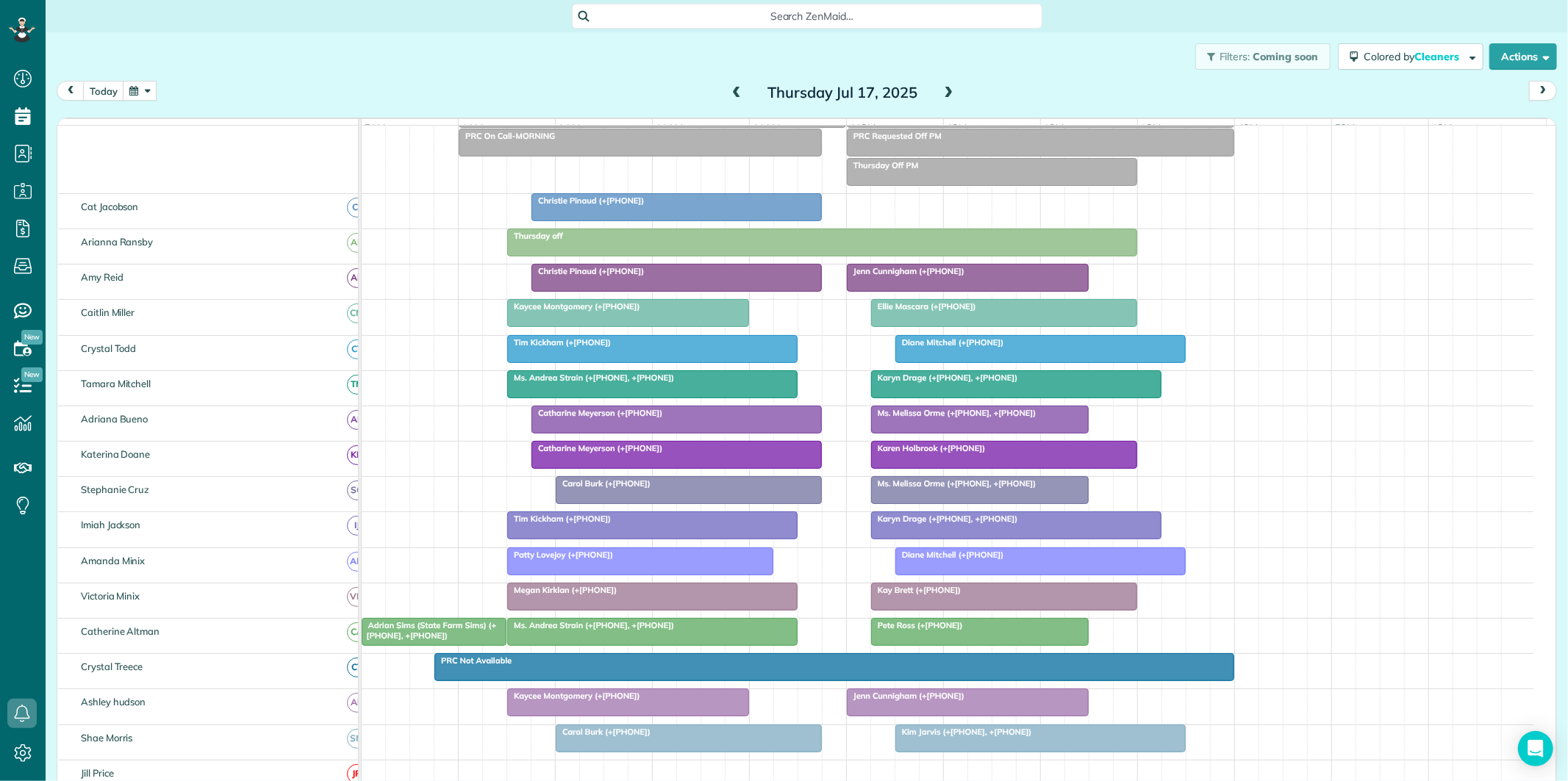 scroll, scrollTop: 149, scrollLeft: 0, axis: vertical 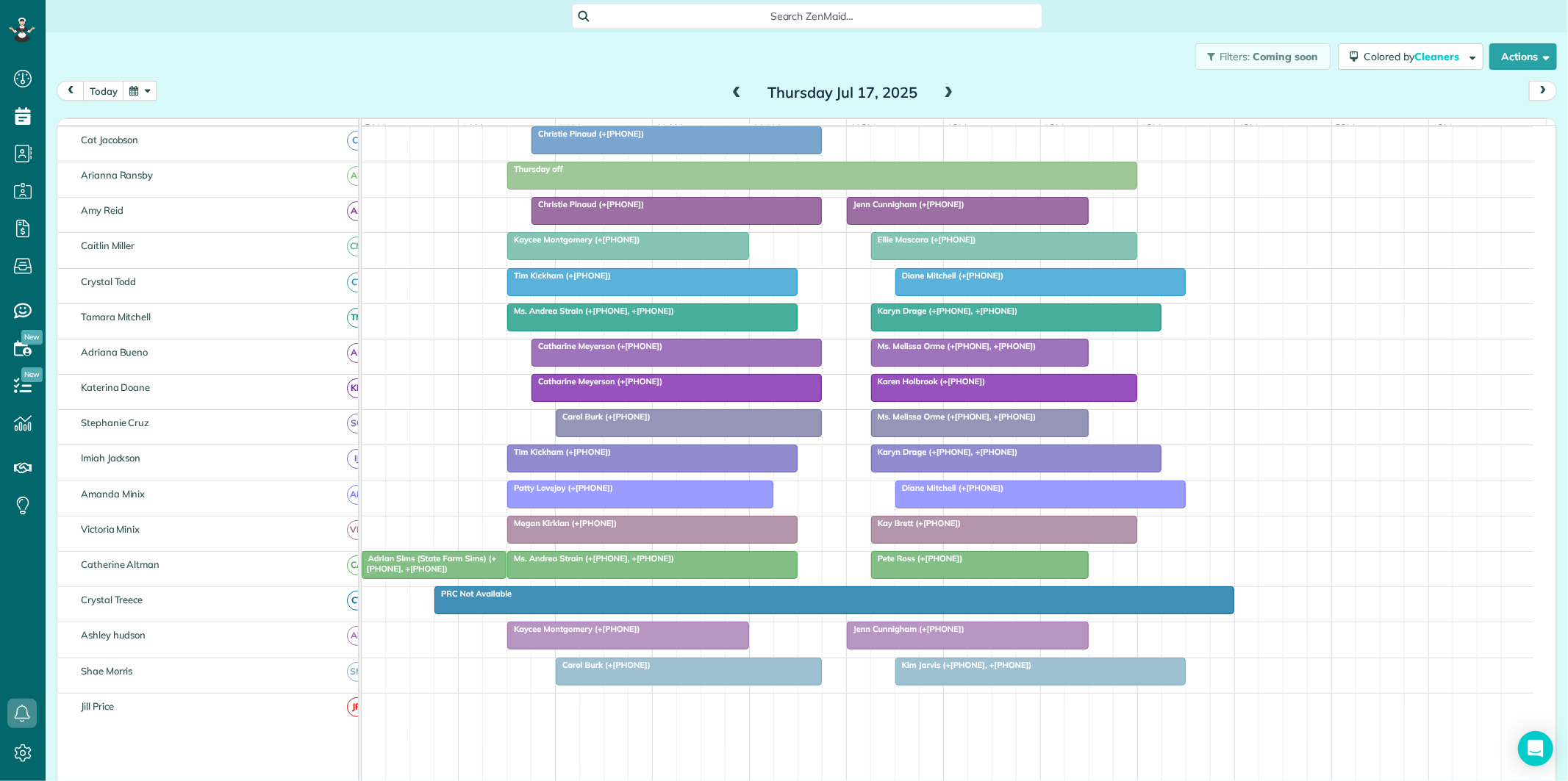 click at bounding box center (737, 93) 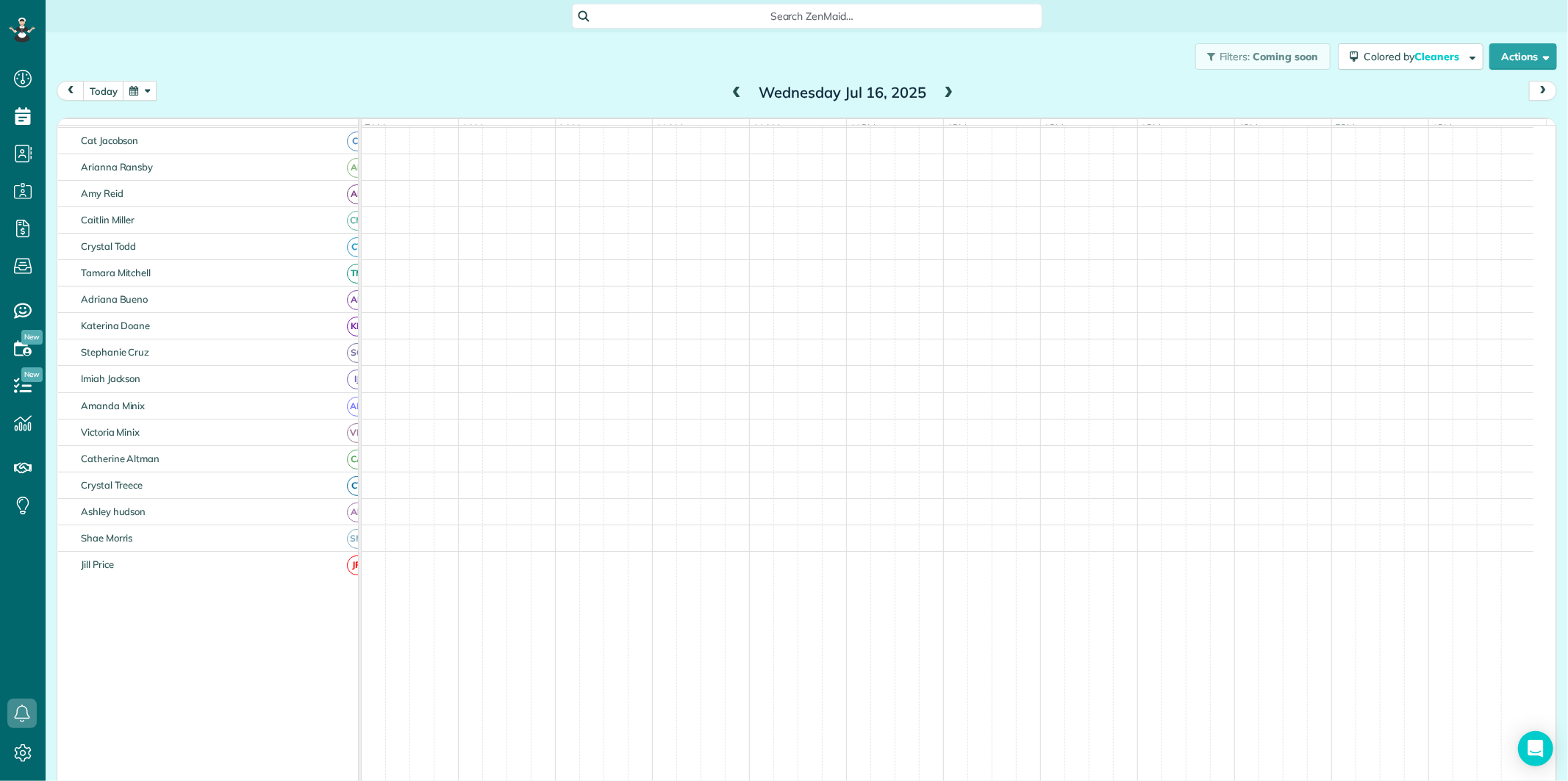 scroll, scrollTop: 82, scrollLeft: 0, axis: vertical 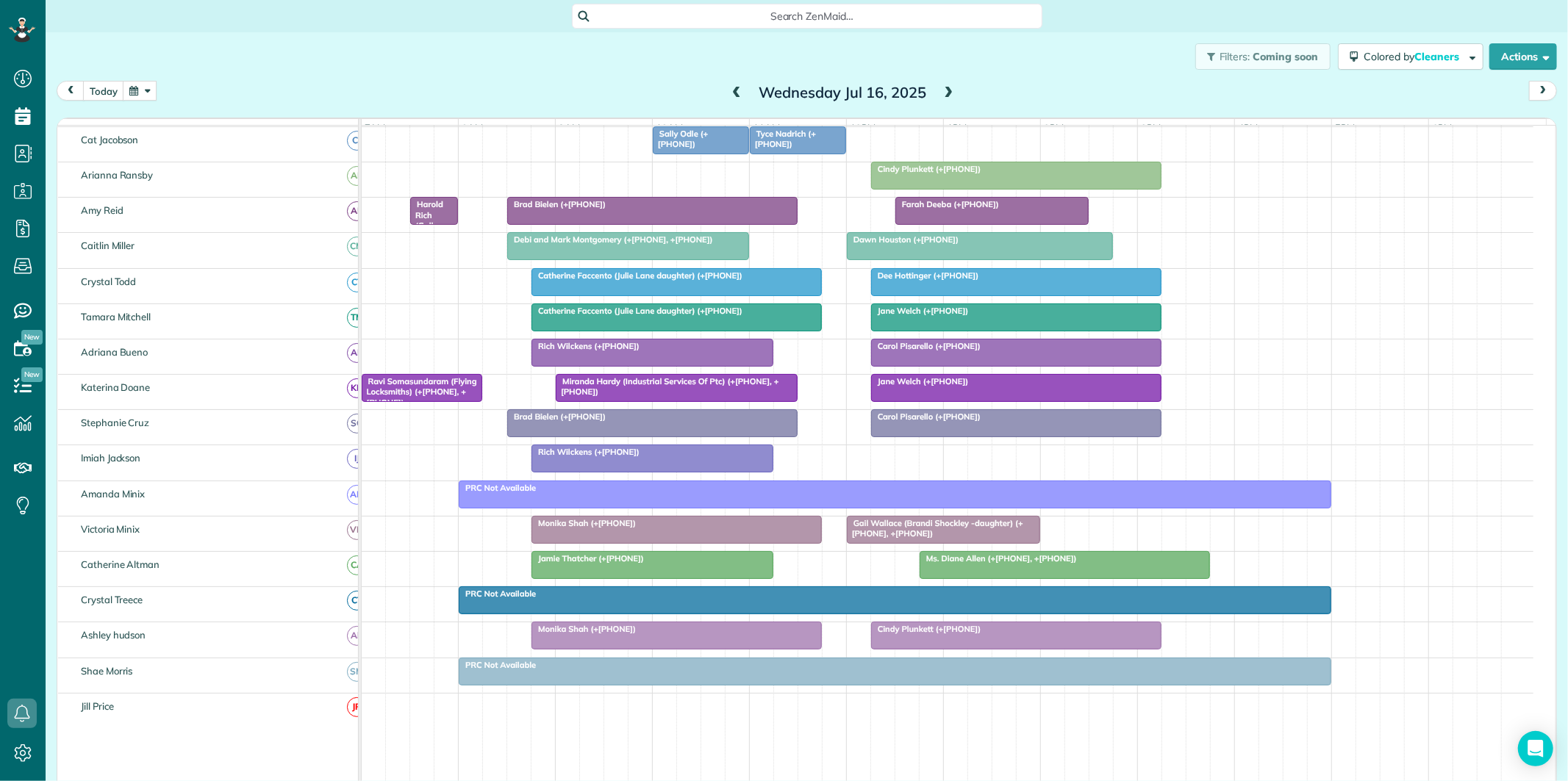click at bounding box center [949, 93] 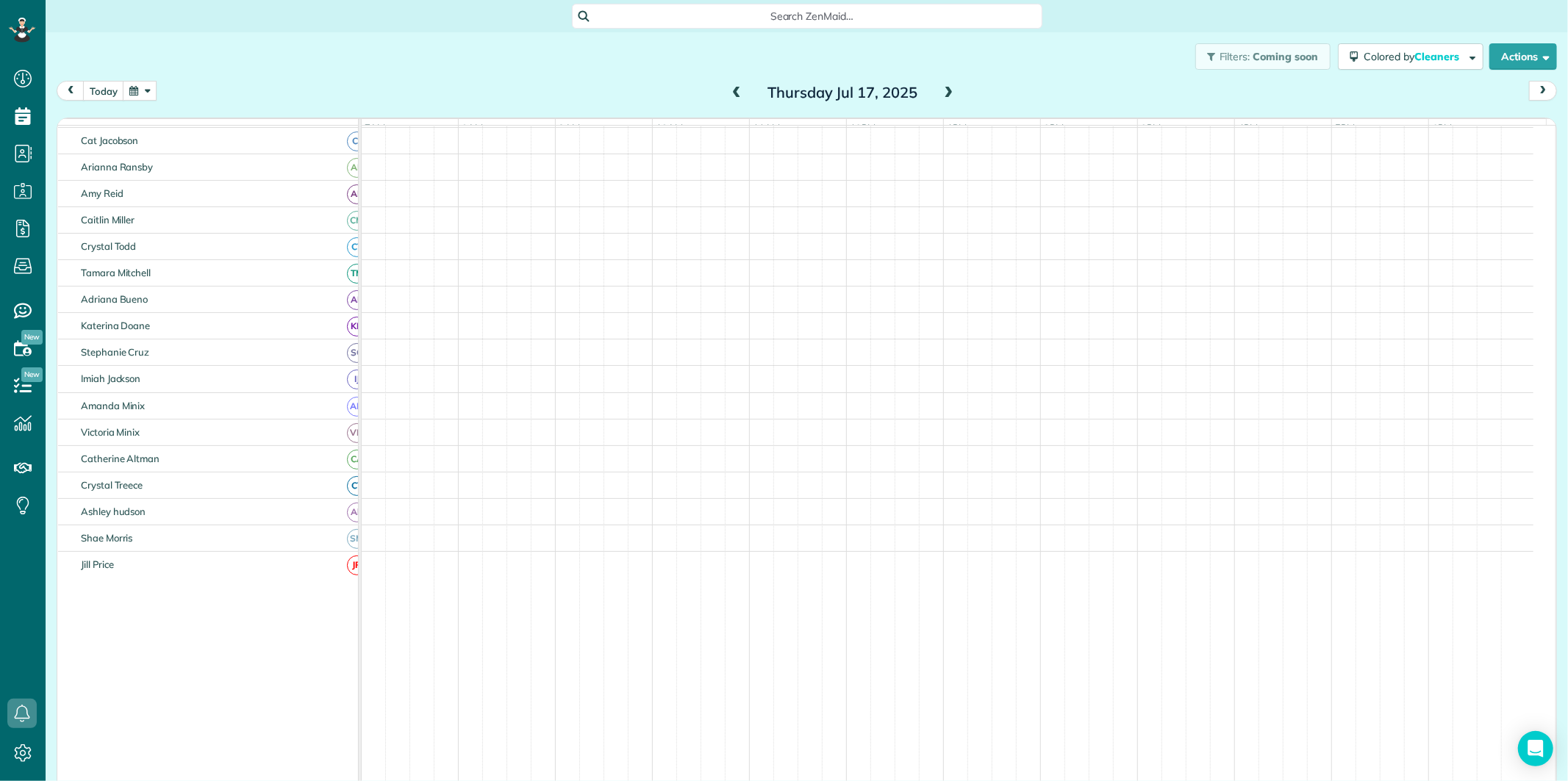 scroll, scrollTop: 82, scrollLeft: 0, axis: vertical 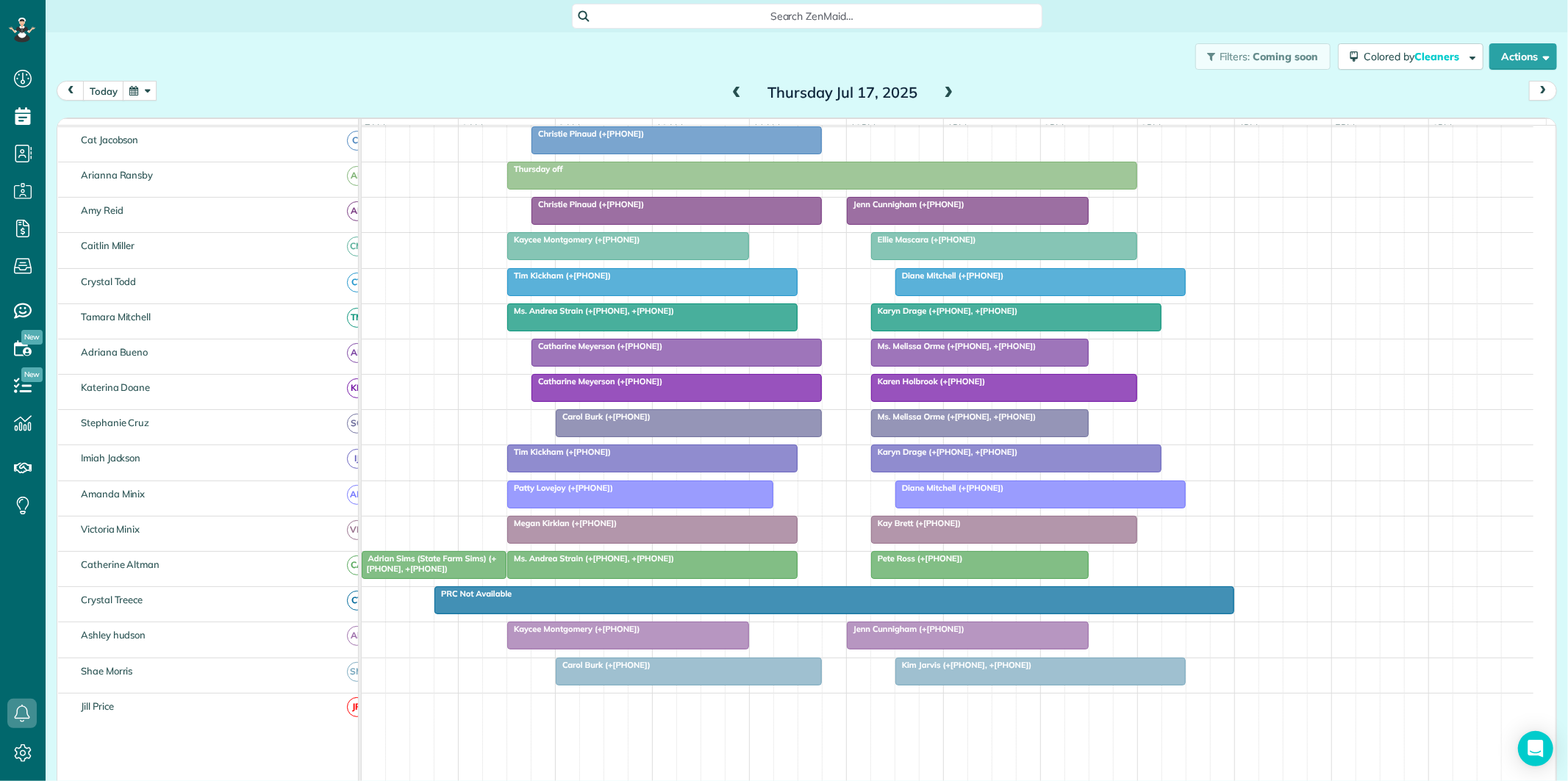 click at bounding box center [949, 93] 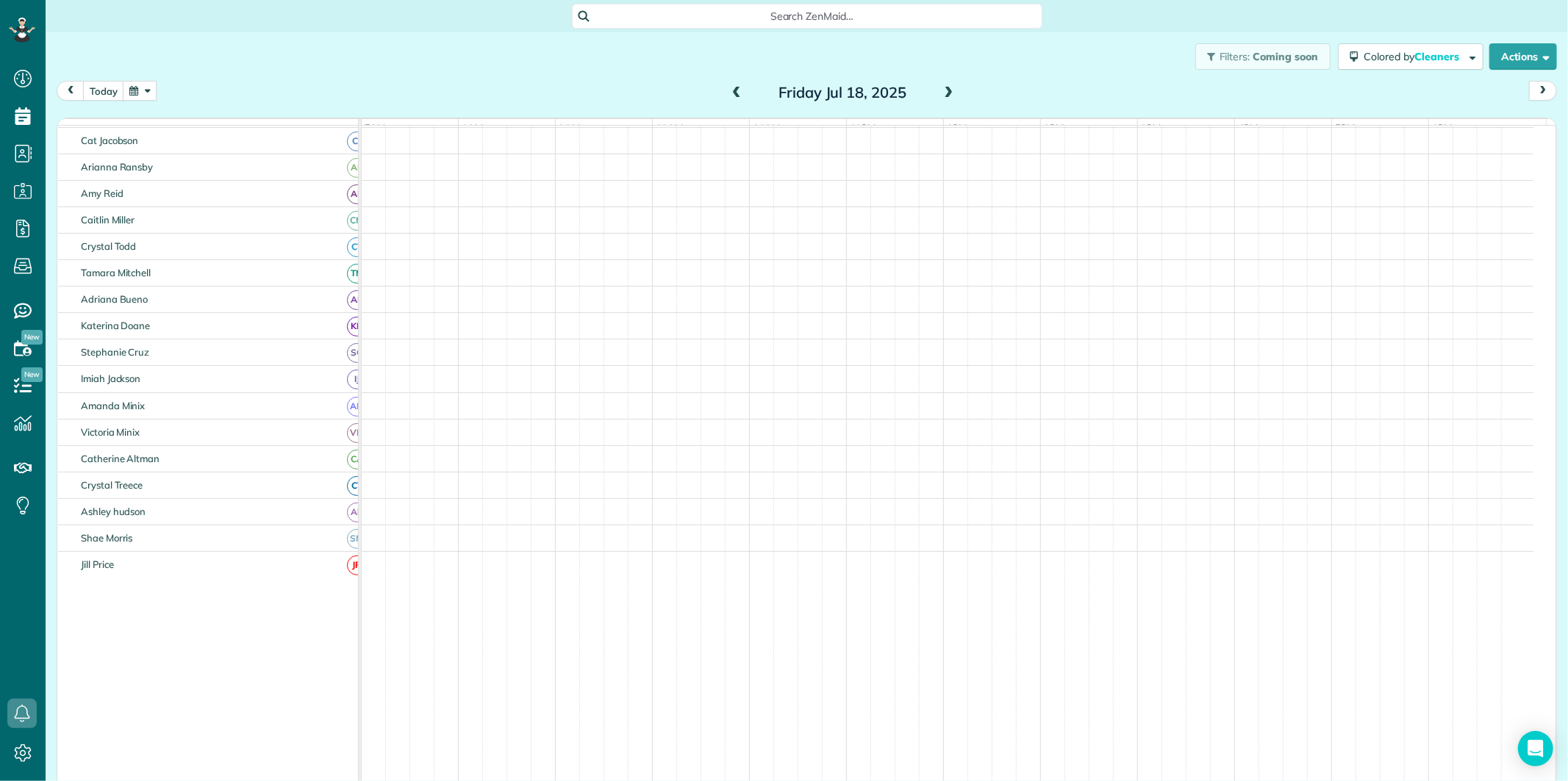 scroll, scrollTop: 82, scrollLeft: 0, axis: vertical 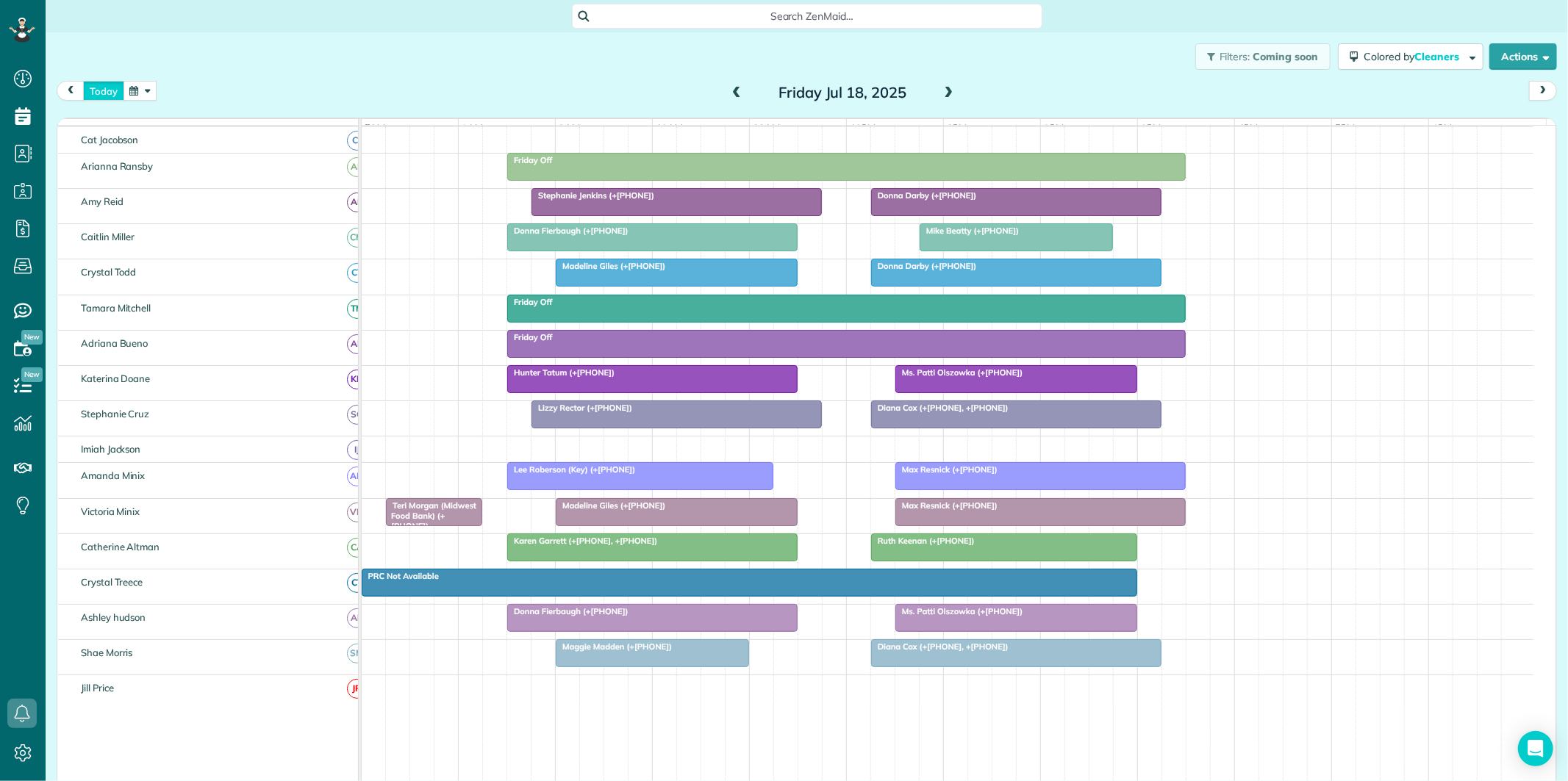 click on "today" at bounding box center (104, 90) 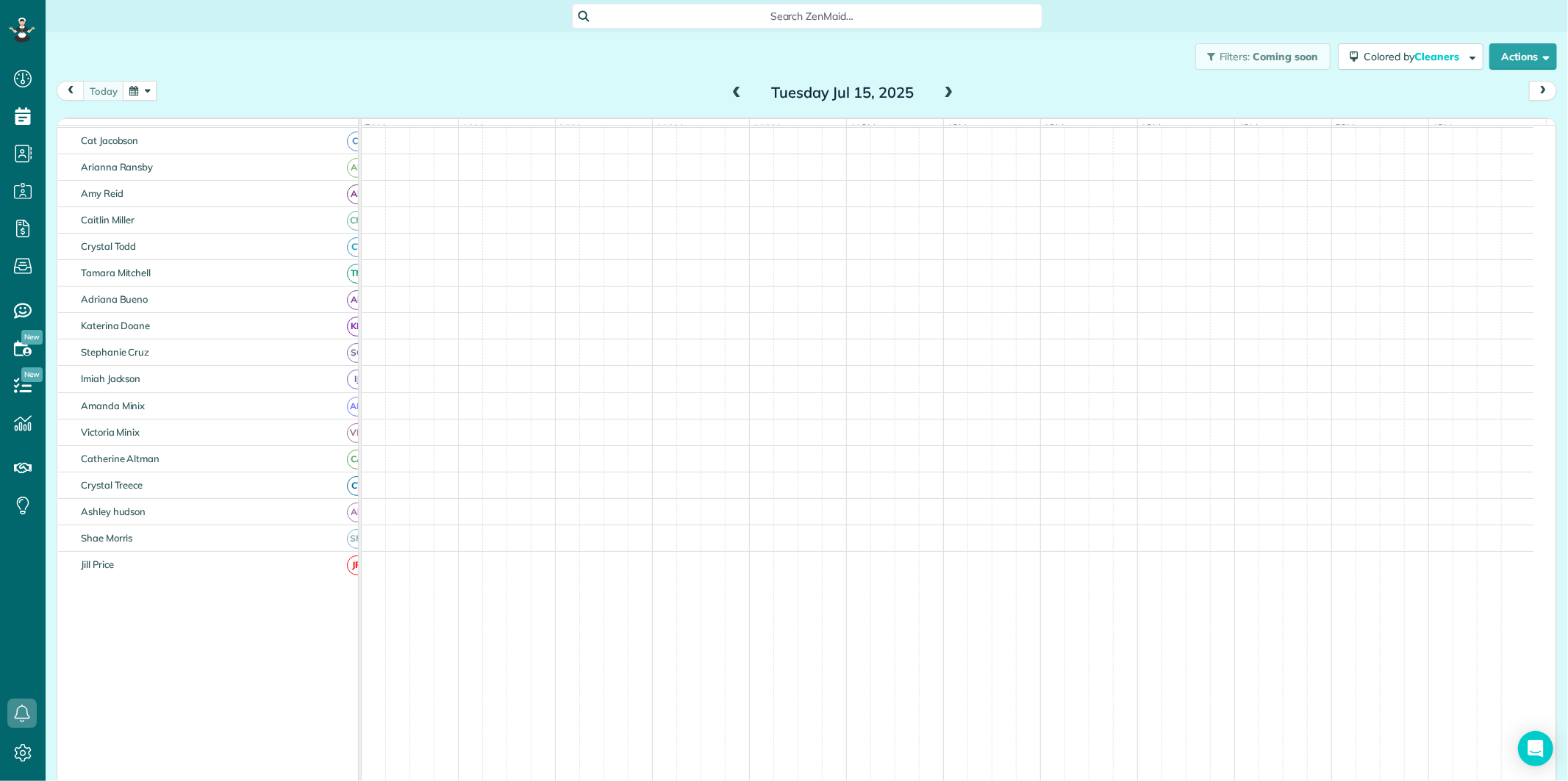 scroll, scrollTop: 149, scrollLeft: 0, axis: vertical 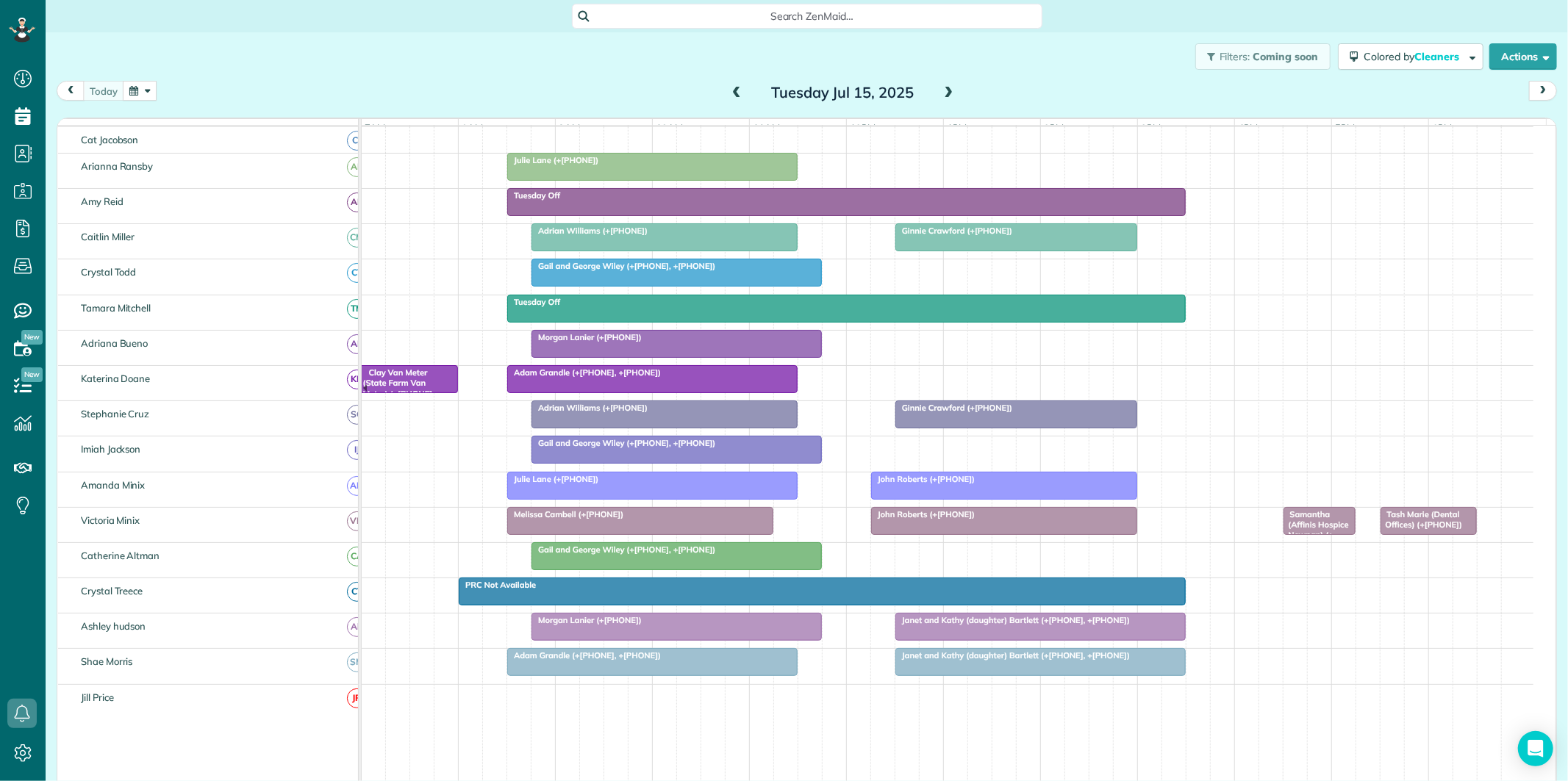 click at bounding box center [737, 93] 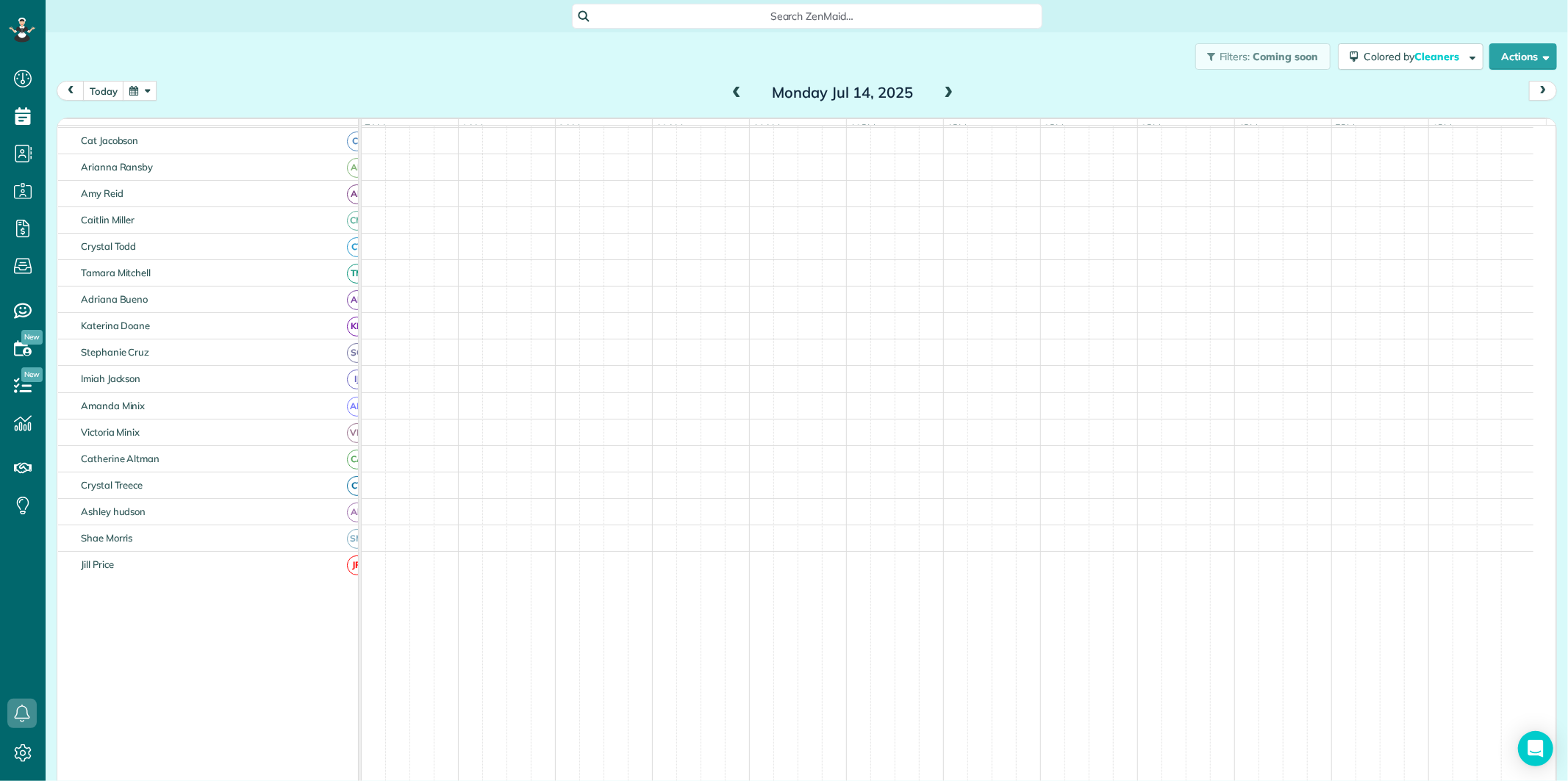 scroll, scrollTop: 82, scrollLeft: 0, axis: vertical 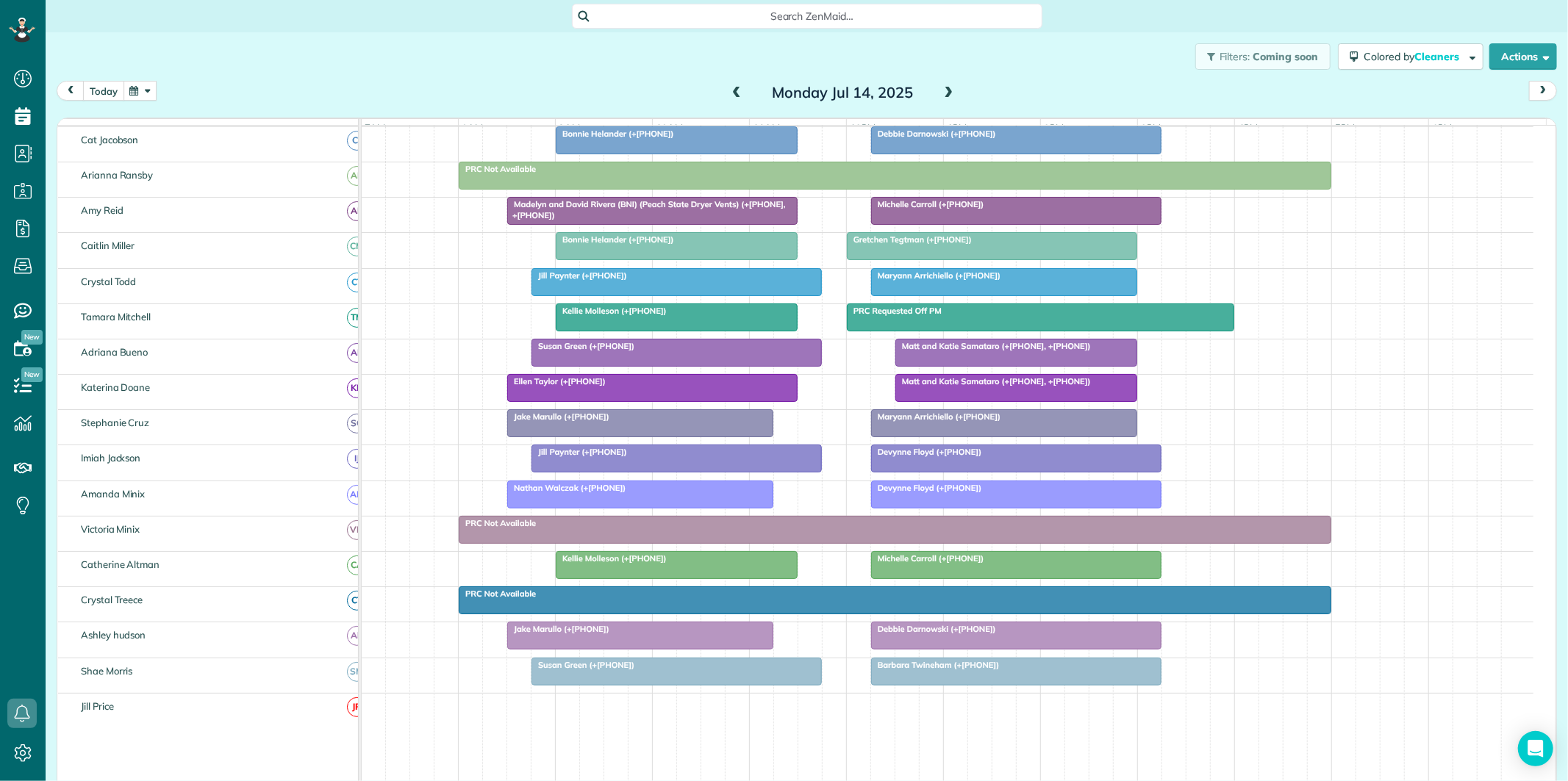 click on "today" at bounding box center [104, 90] 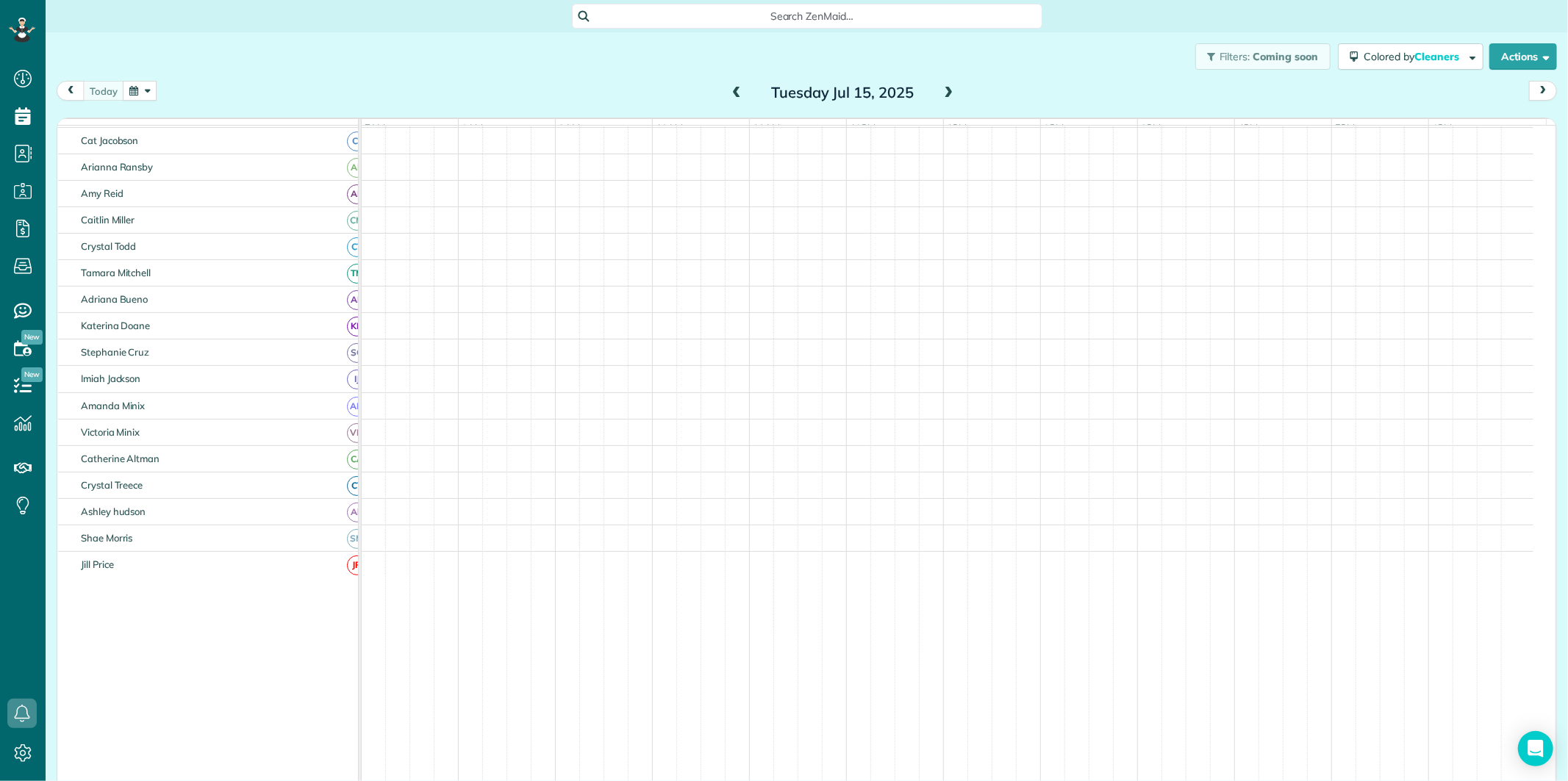 scroll, scrollTop: 82, scrollLeft: 0, axis: vertical 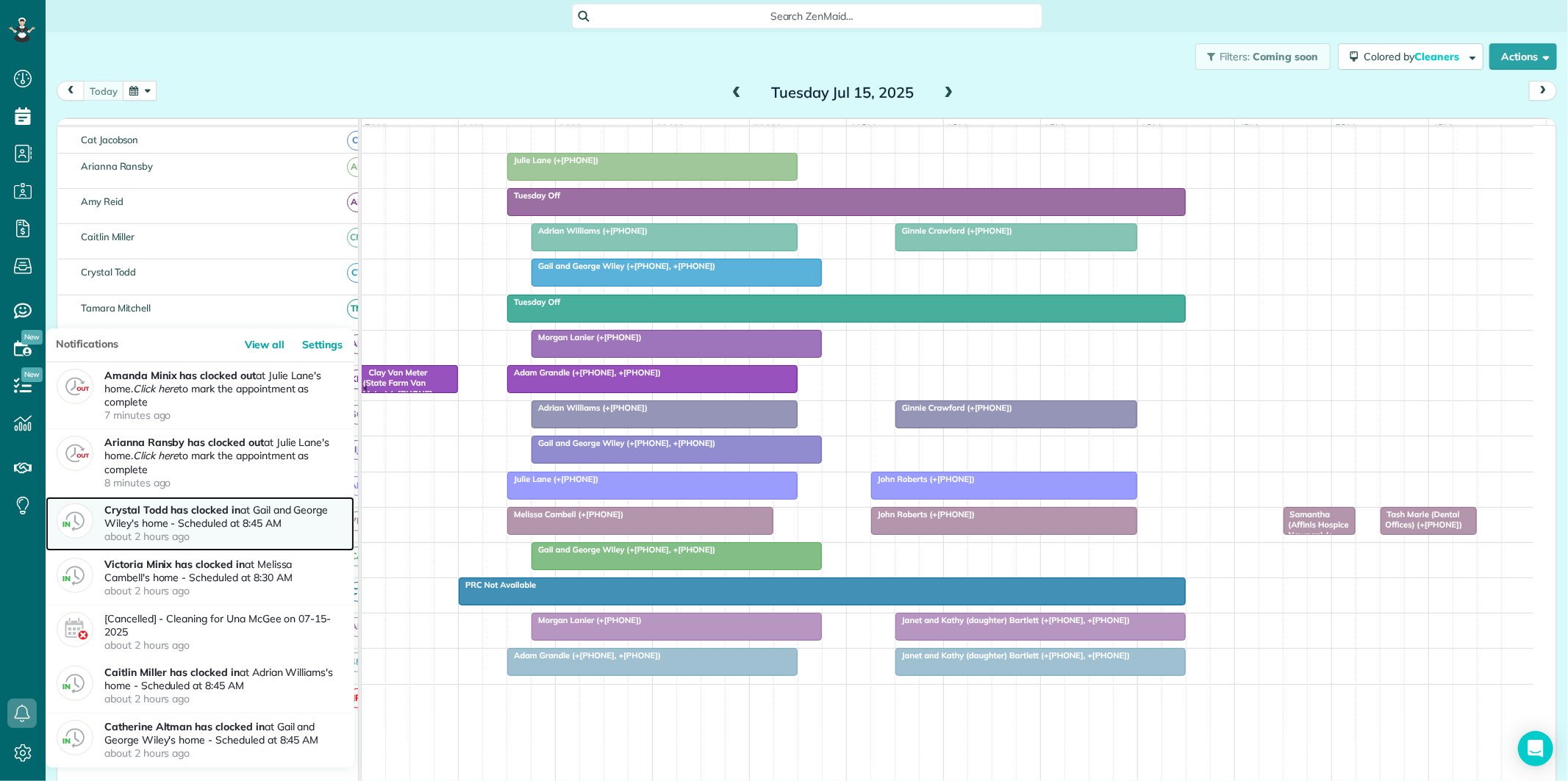 click on "Crystal Todd has clocked in  at Gail and George Wiley's home - Scheduled at  8:45 AM about 2 hours ago" at bounding box center (223, 523) 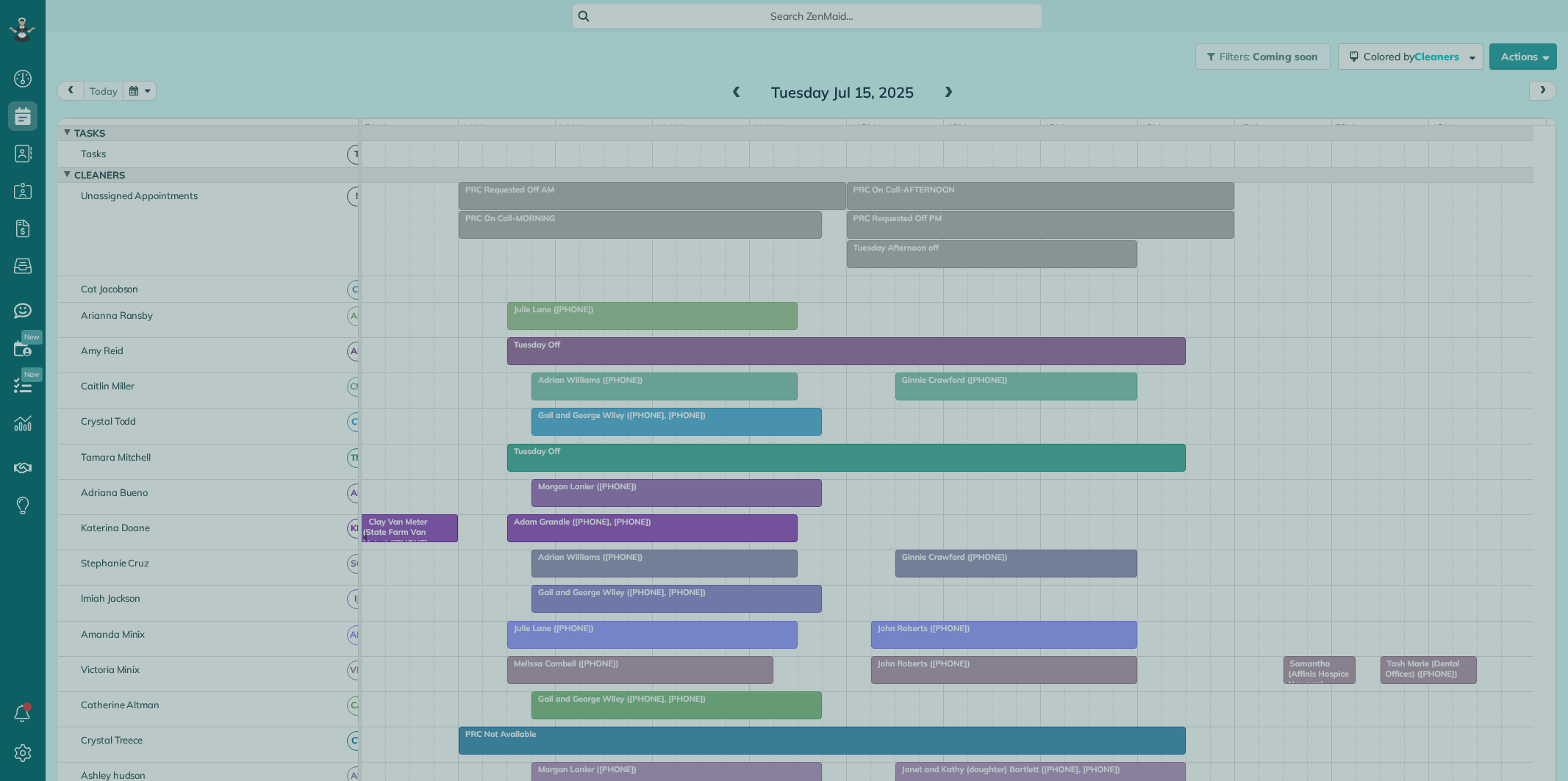 scroll, scrollTop: 0, scrollLeft: 0, axis: both 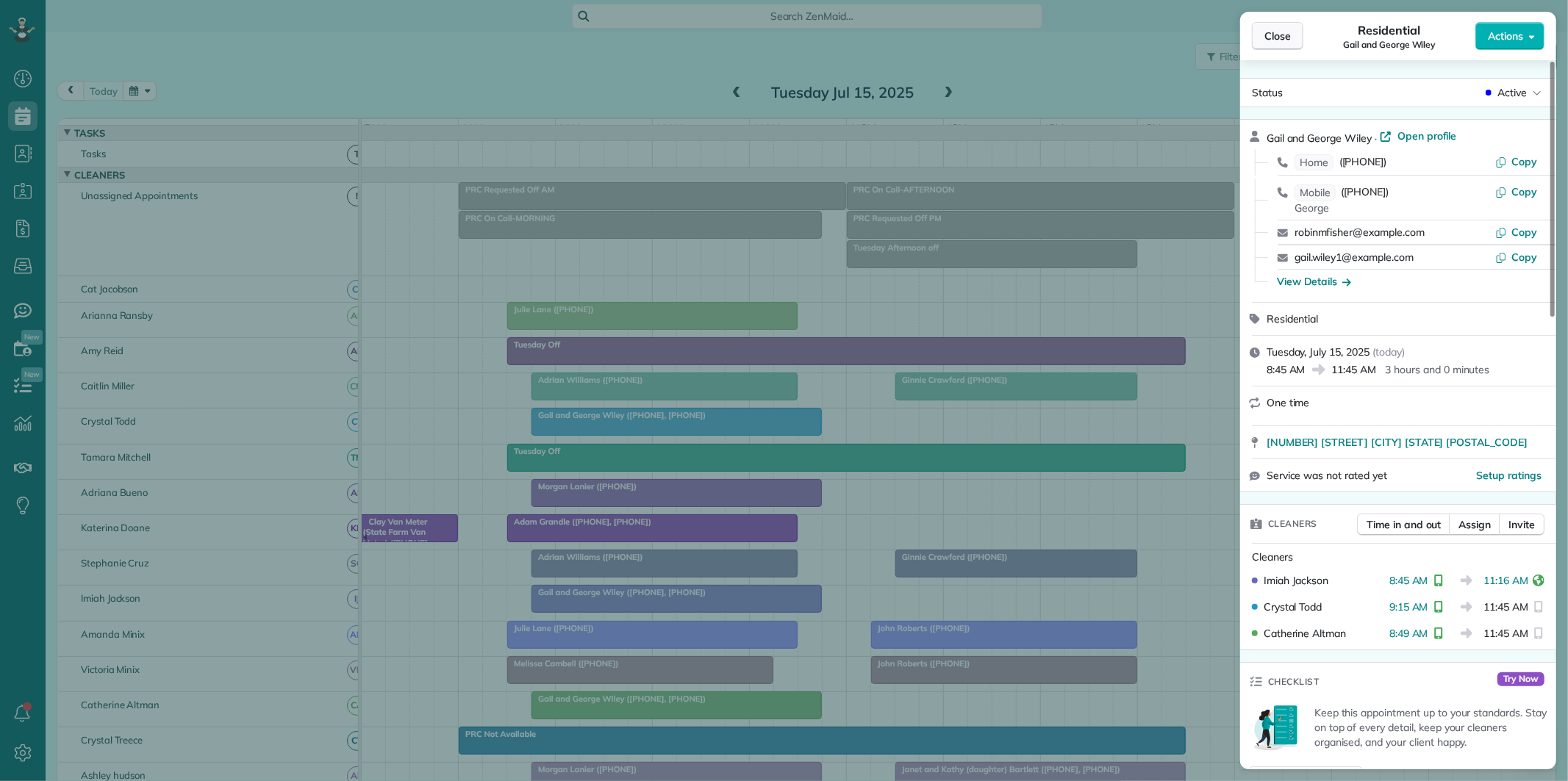 click on "Close" at bounding box center (1278, 36) 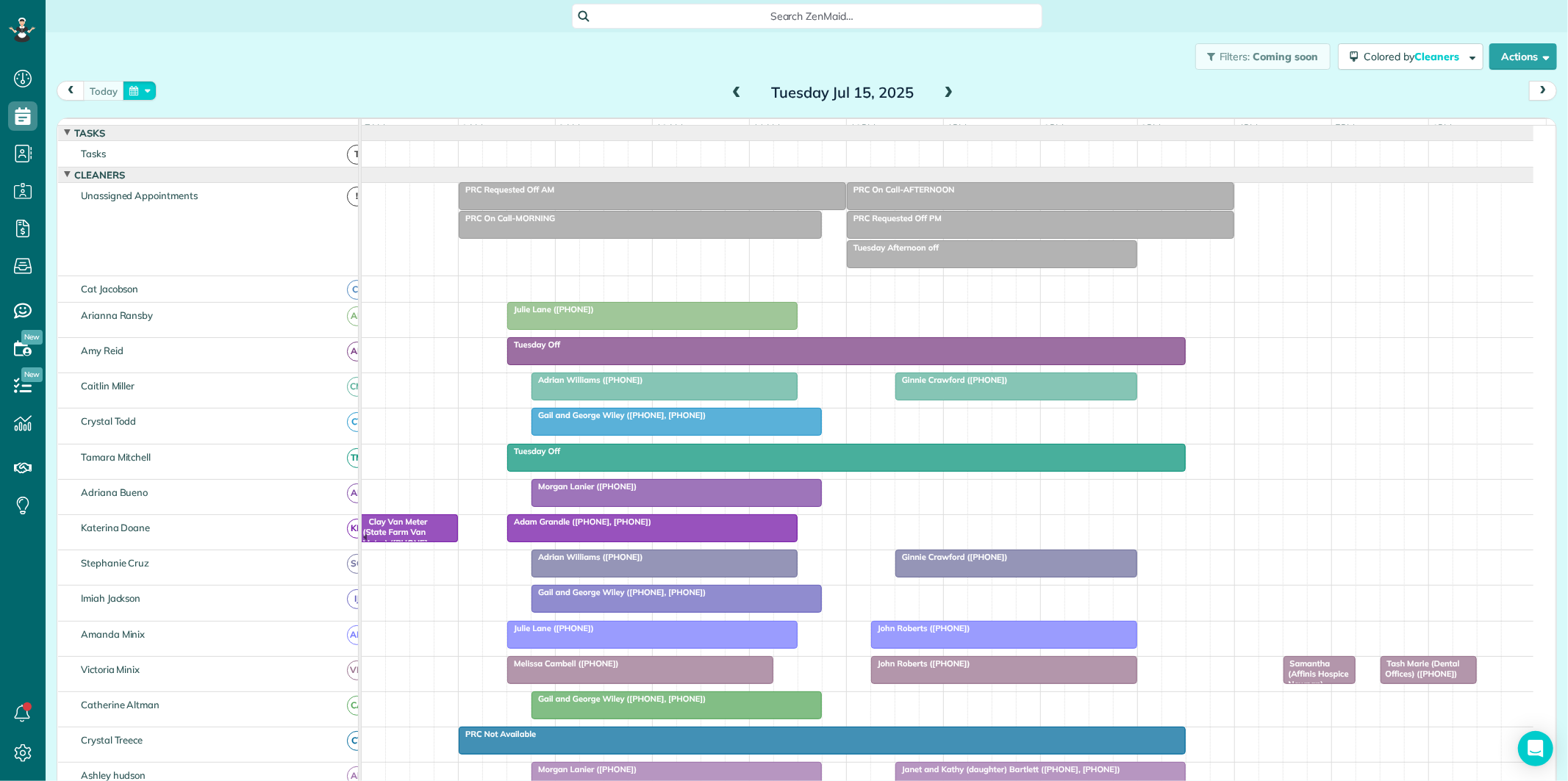 click at bounding box center [140, 90] 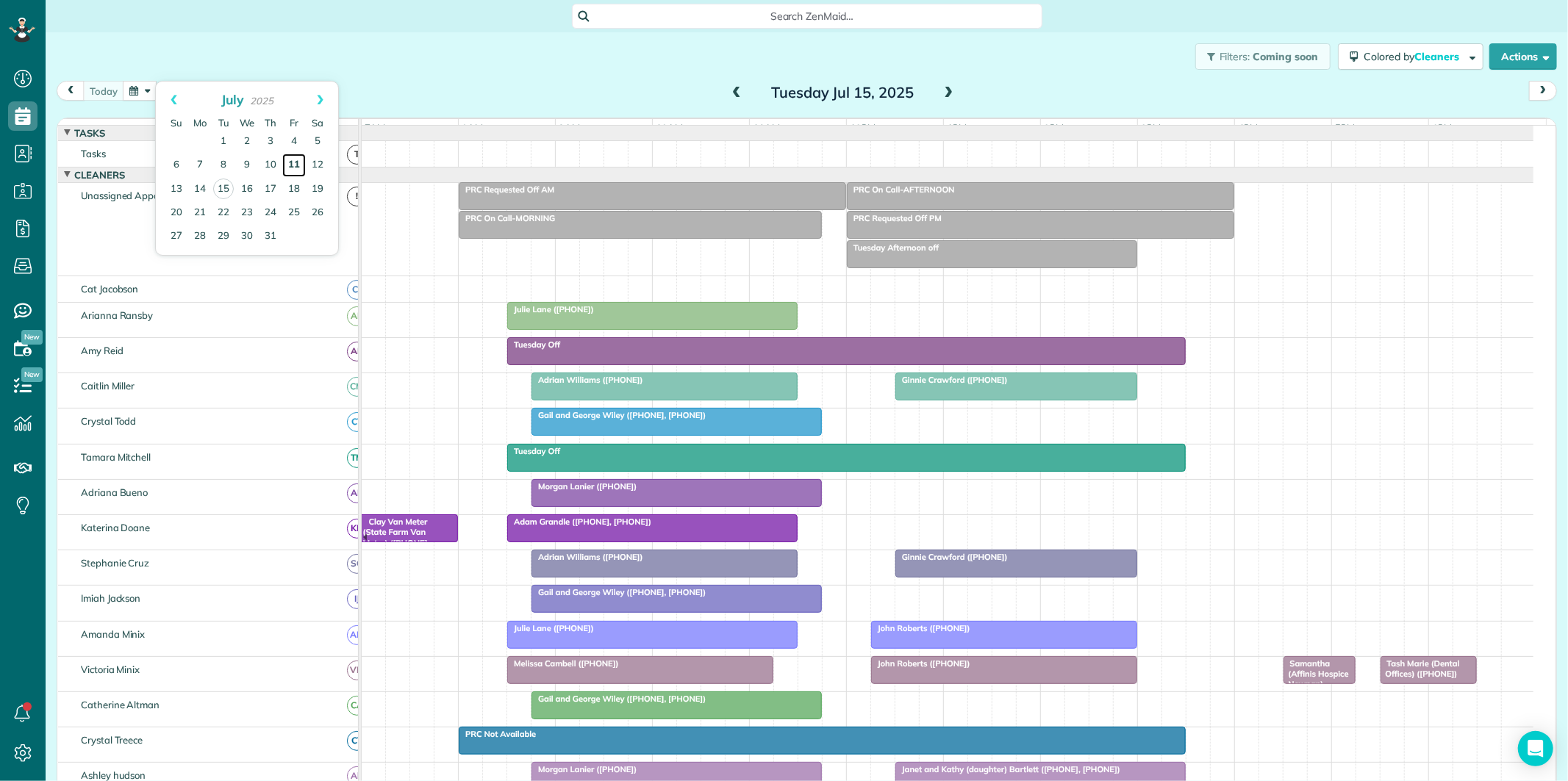 click on "11" at bounding box center (294, 165) 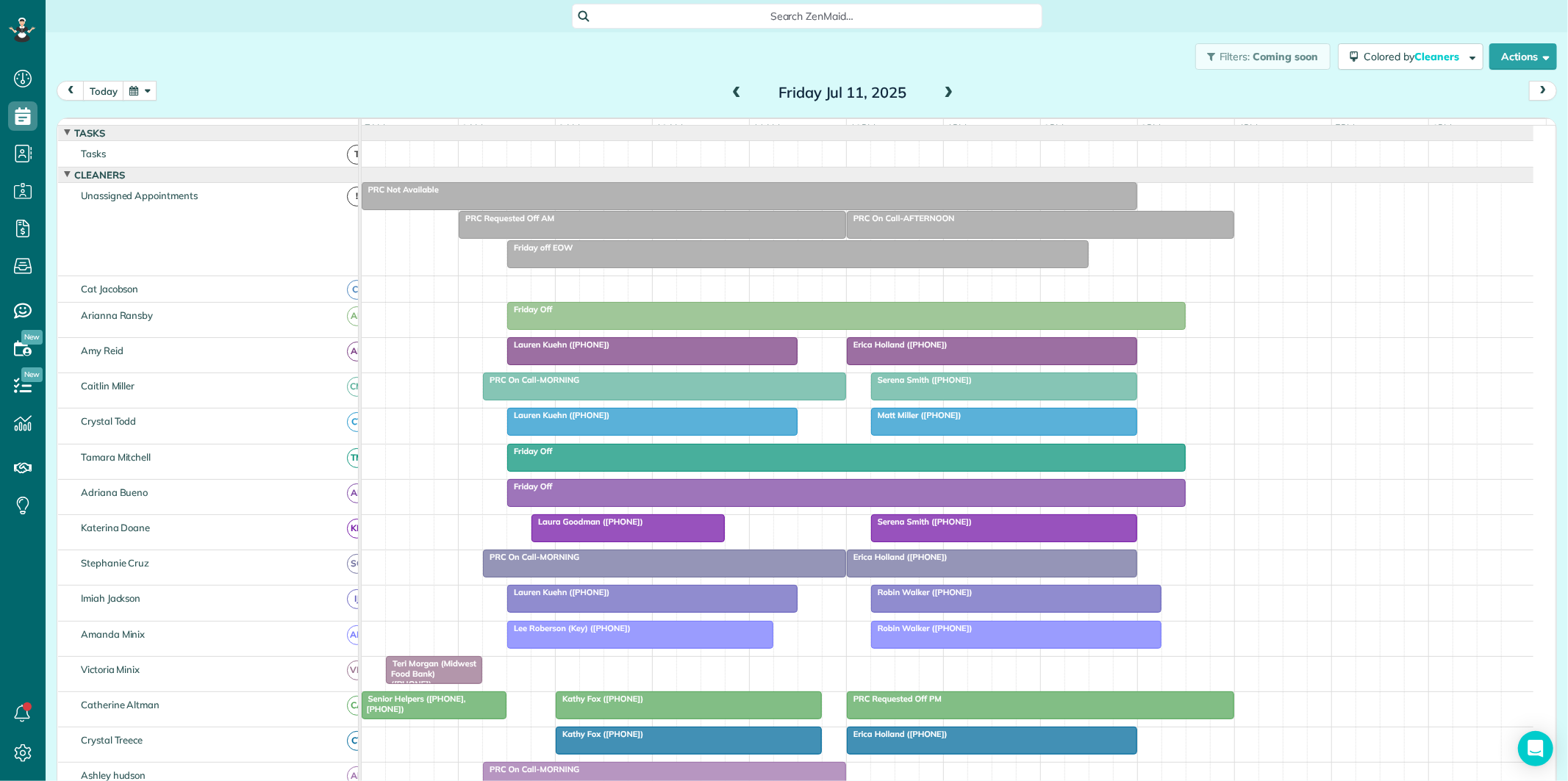 scroll, scrollTop: 53, scrollLeft: 0, axis: vertical 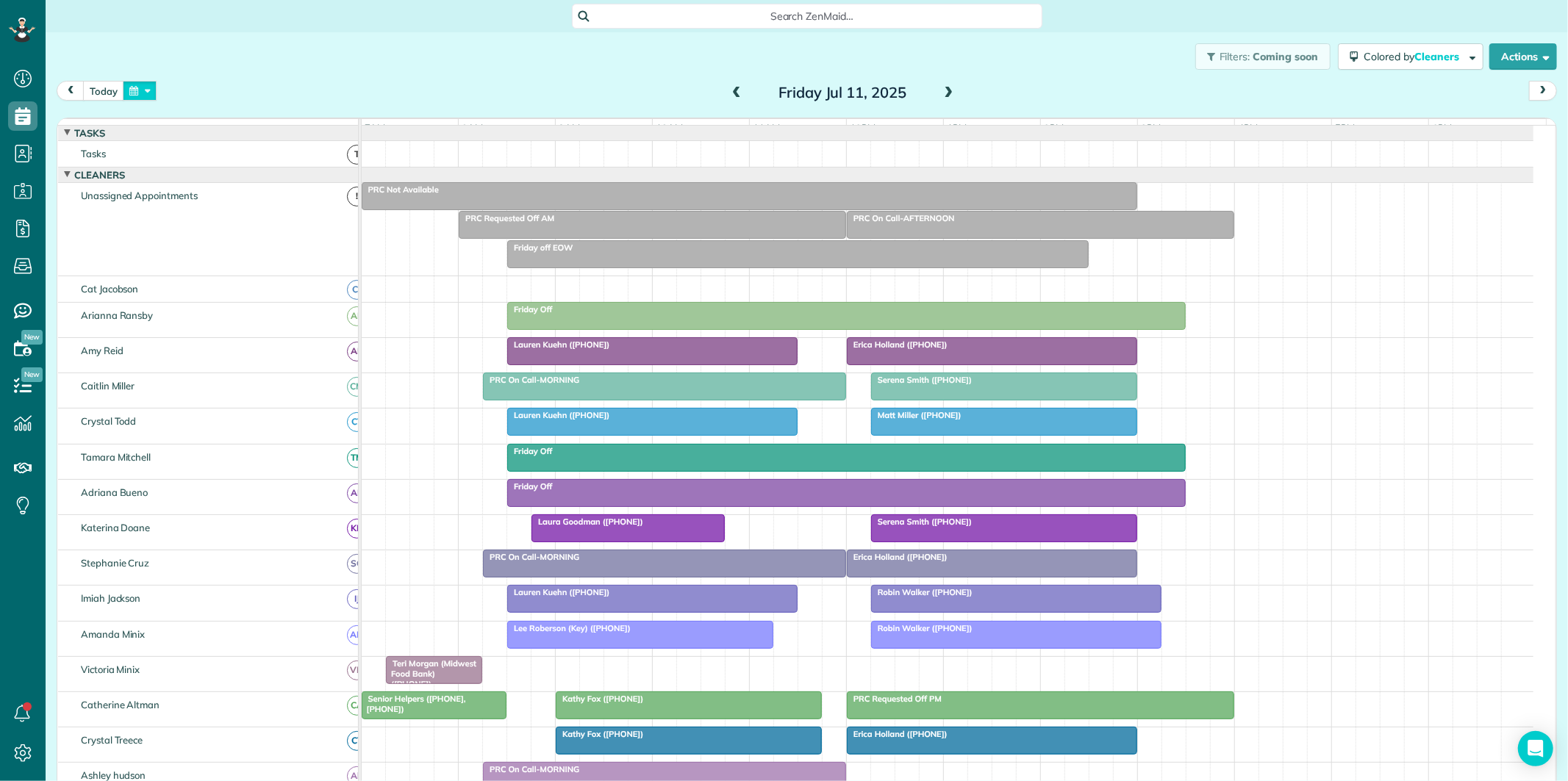click at bounding box center (140, 90) 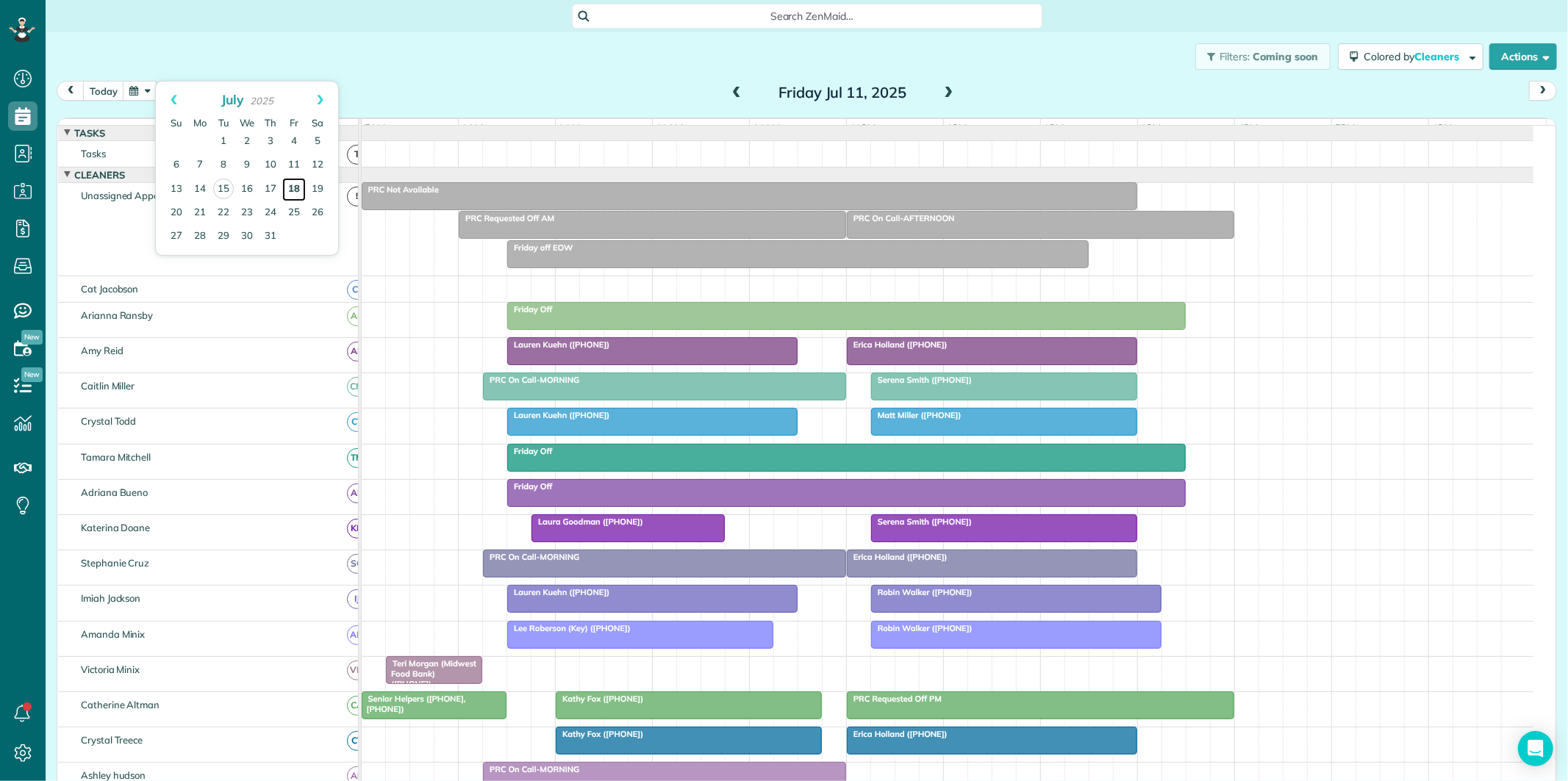 click on "18" at bounding box center (294, 190) 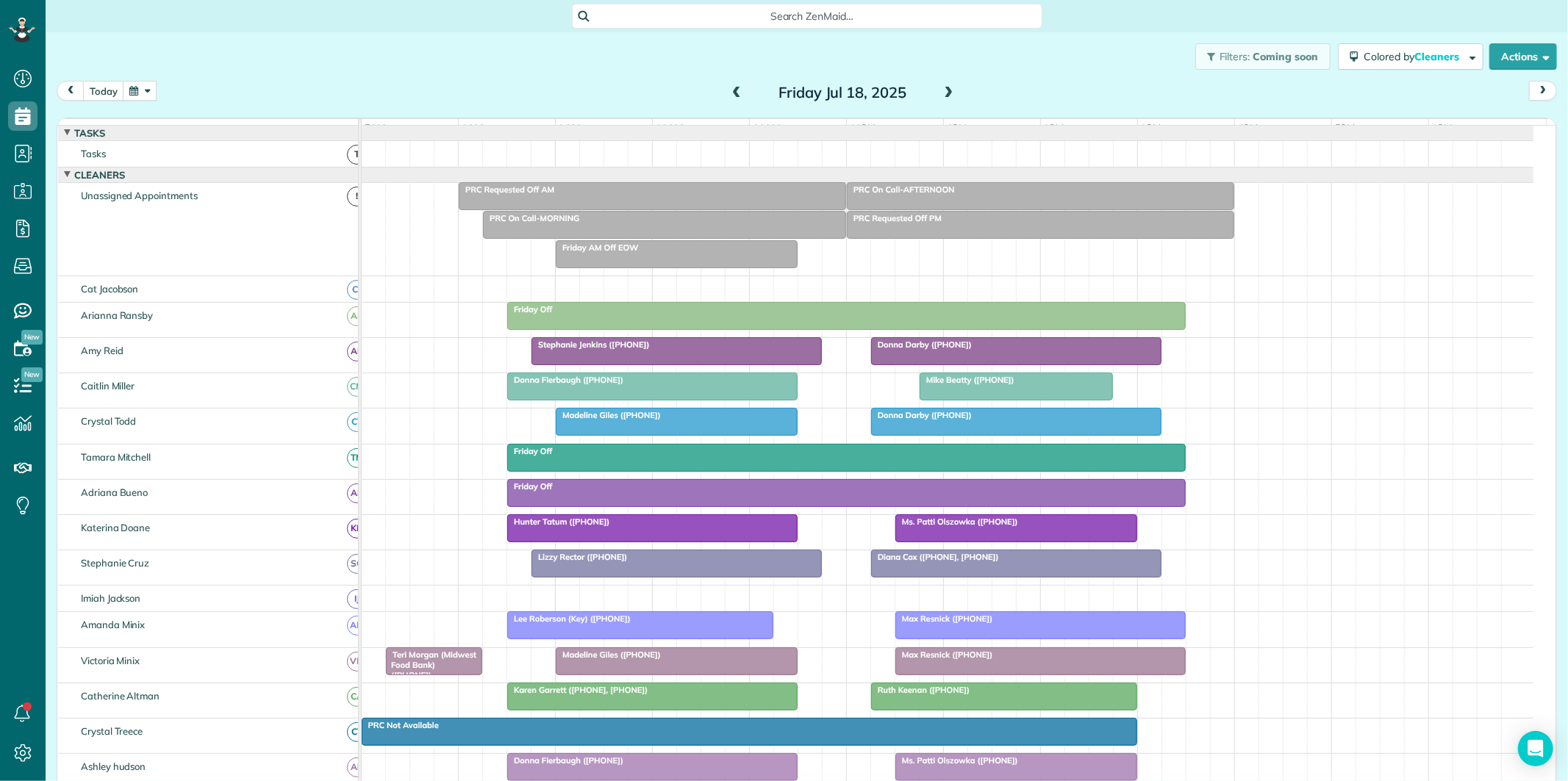click at bounding box center [140, 90] 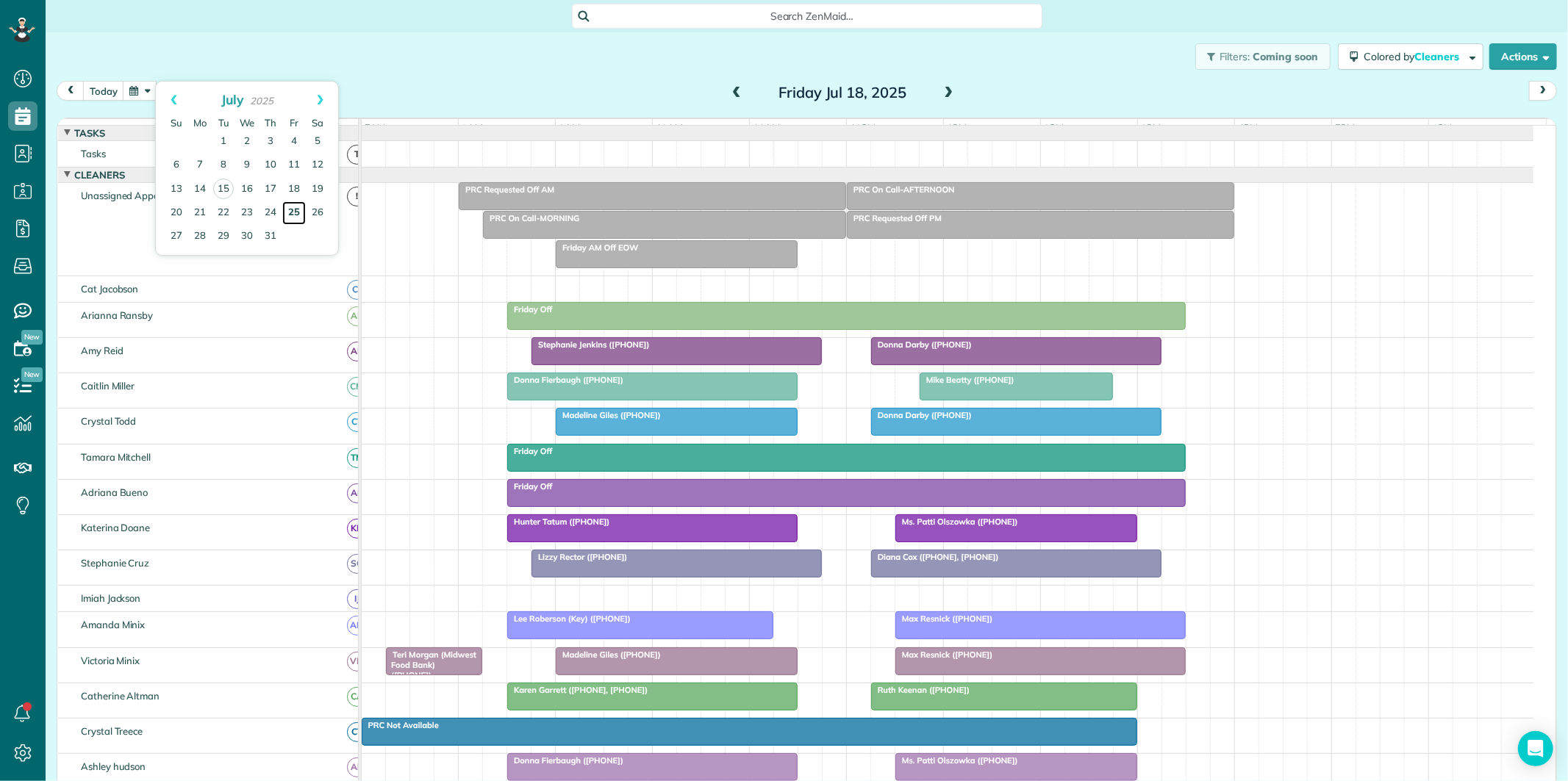 click on "25" at bounding box center [294, 213] 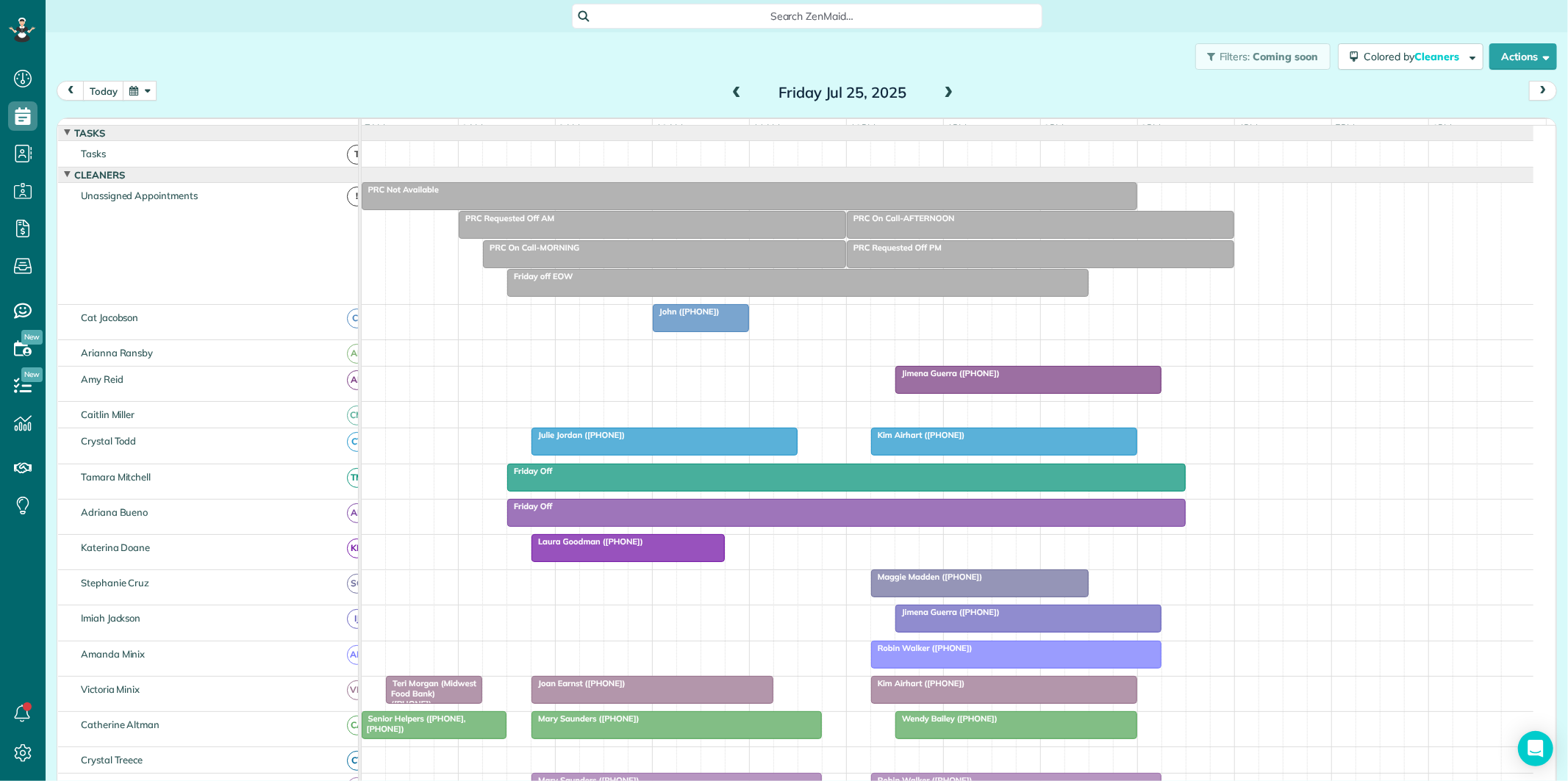 click at bounding box center [737, 93] 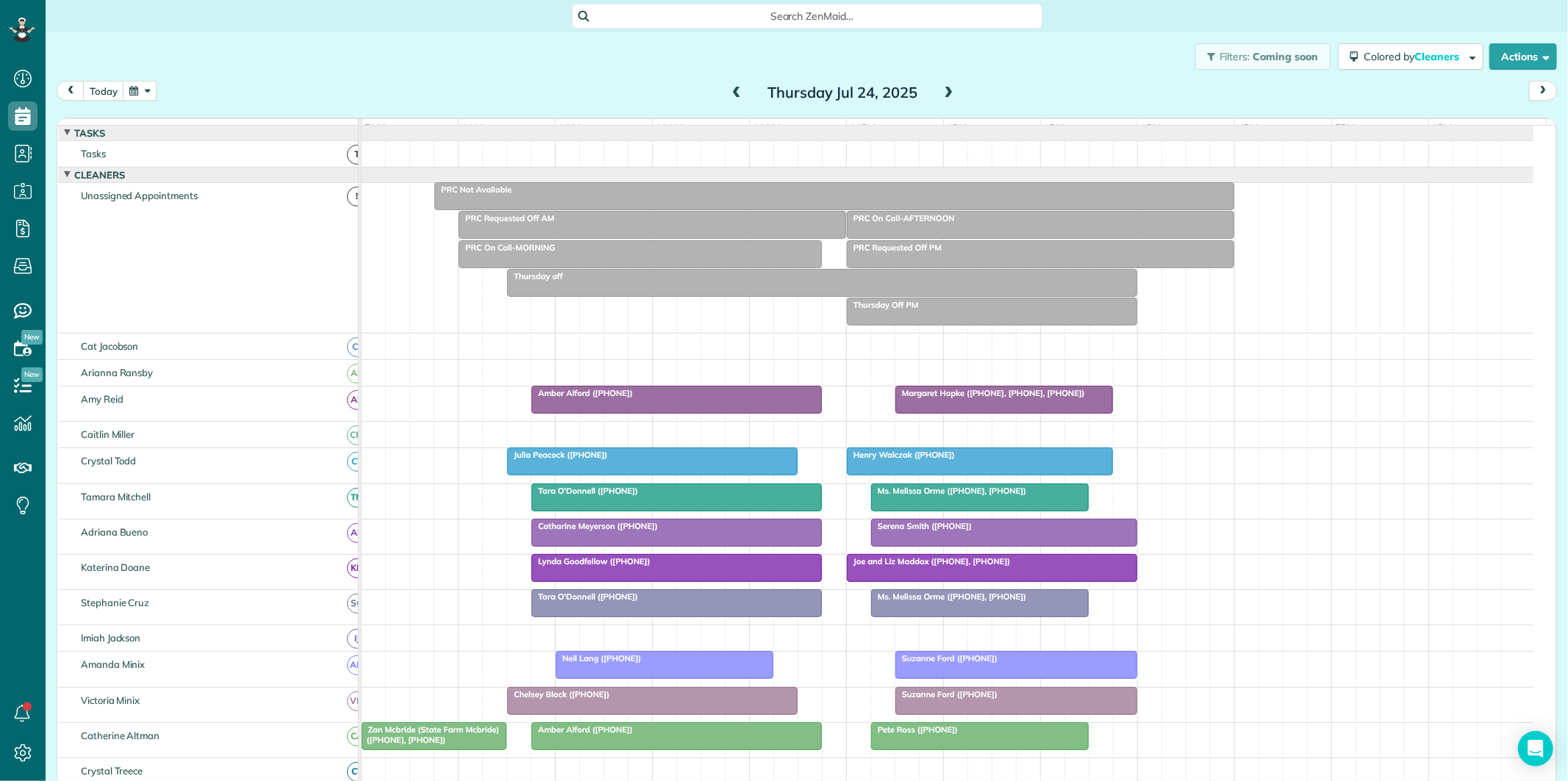 click at bounding box center (140, 90) 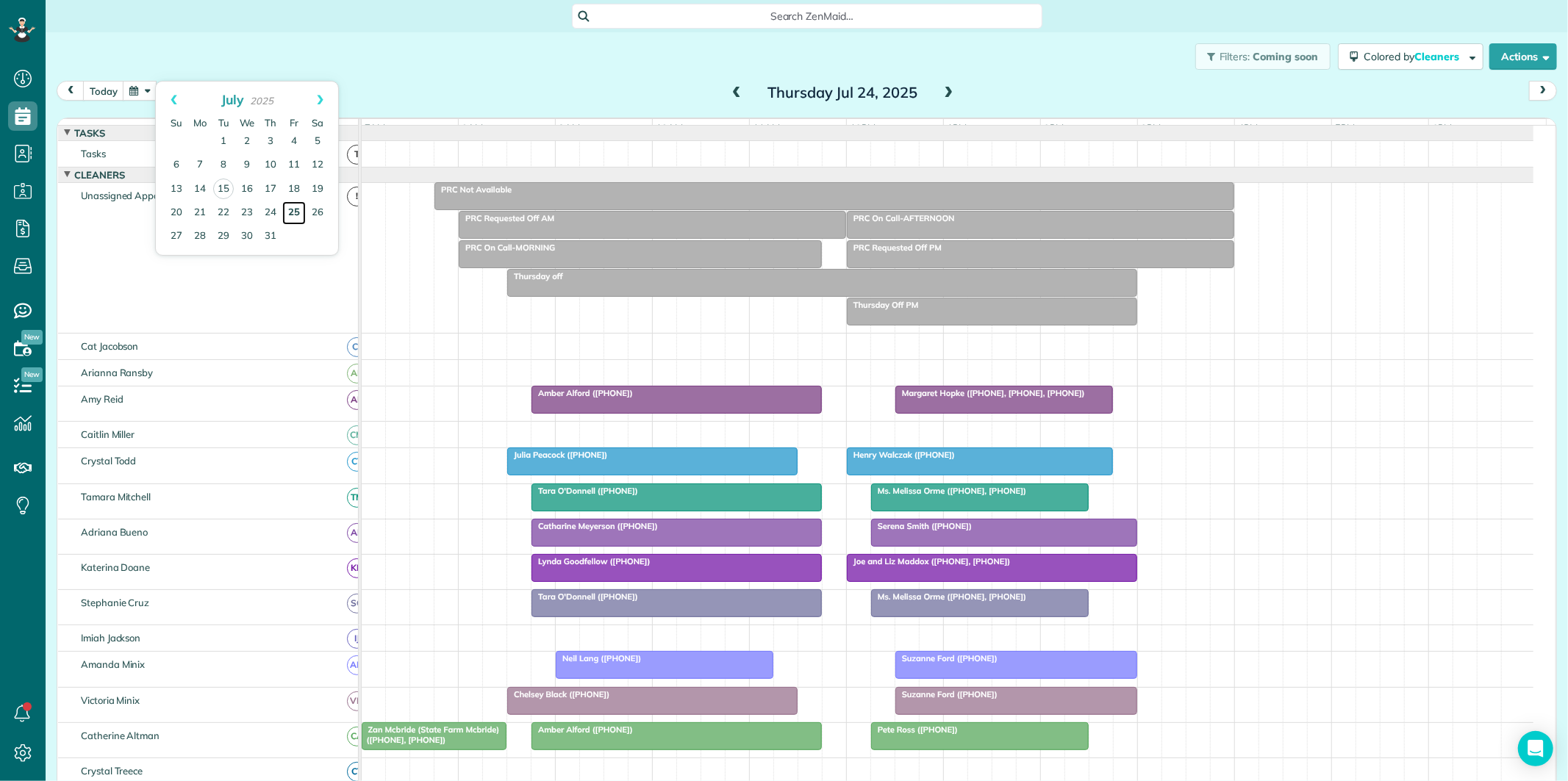 click on "25" at bounding box center (294, 213) 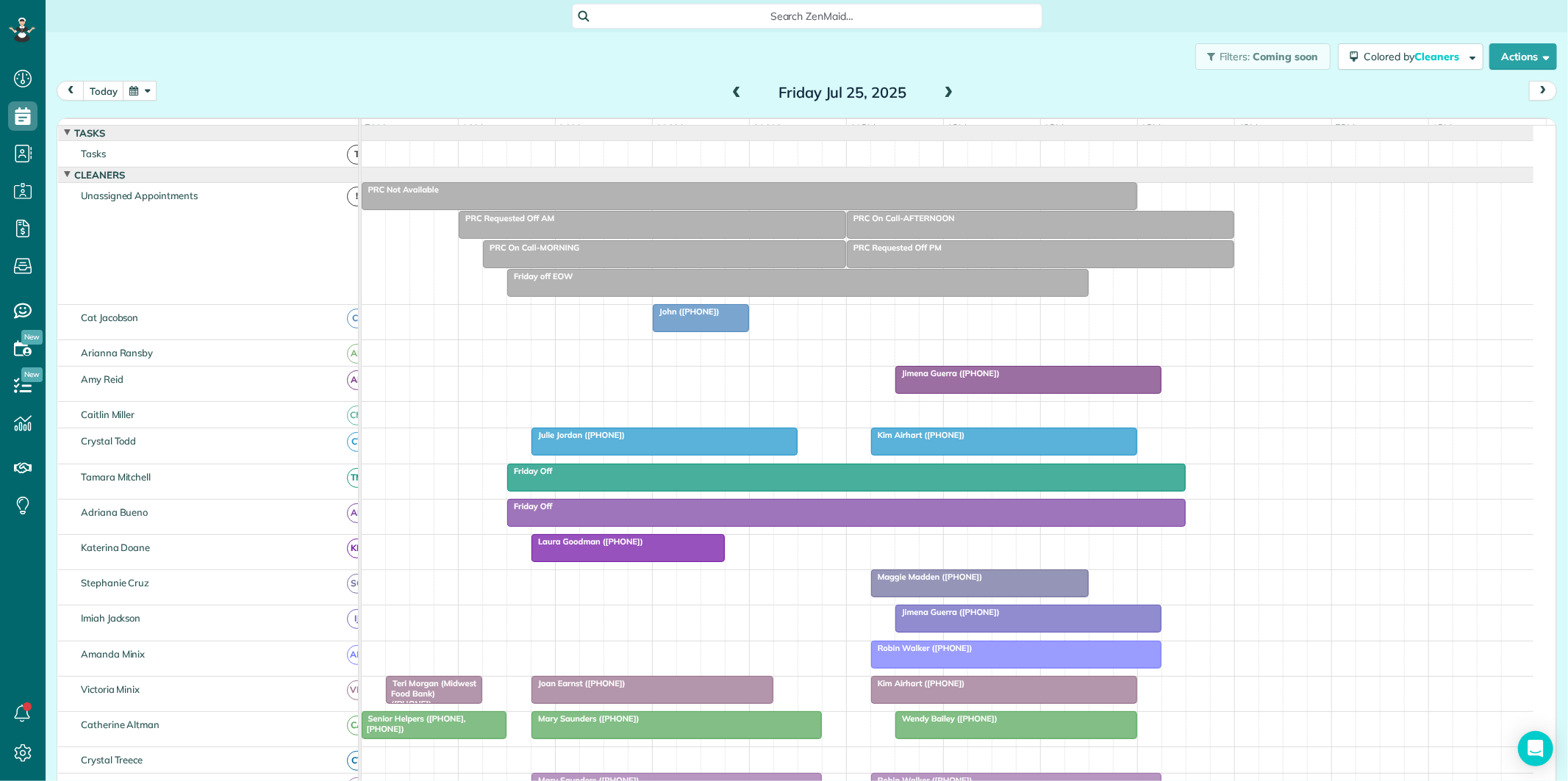 scroll, scrollTop: 67, scrollLeft: 0, axis: vertical 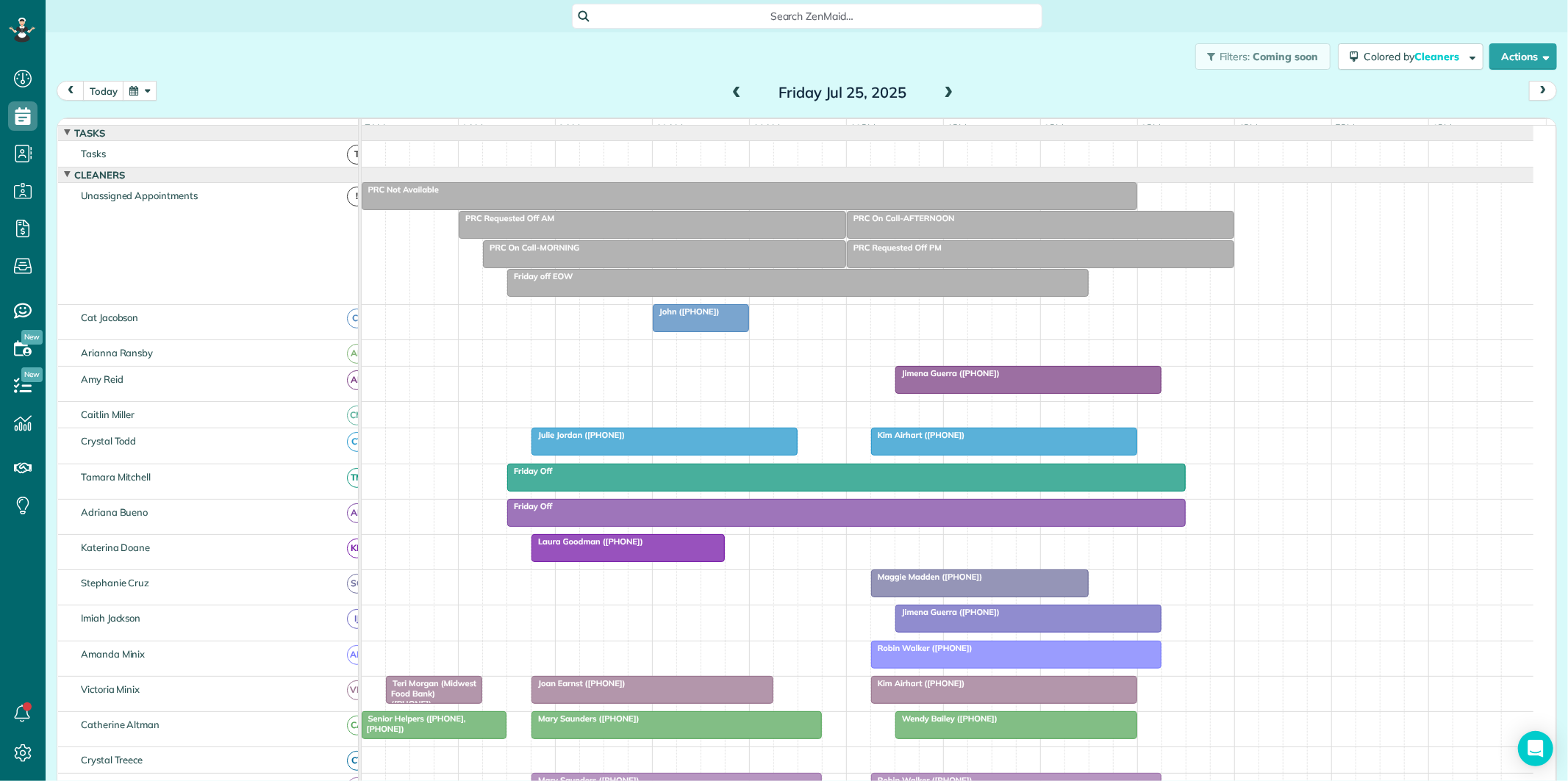 click at bounding box center (737, 93) 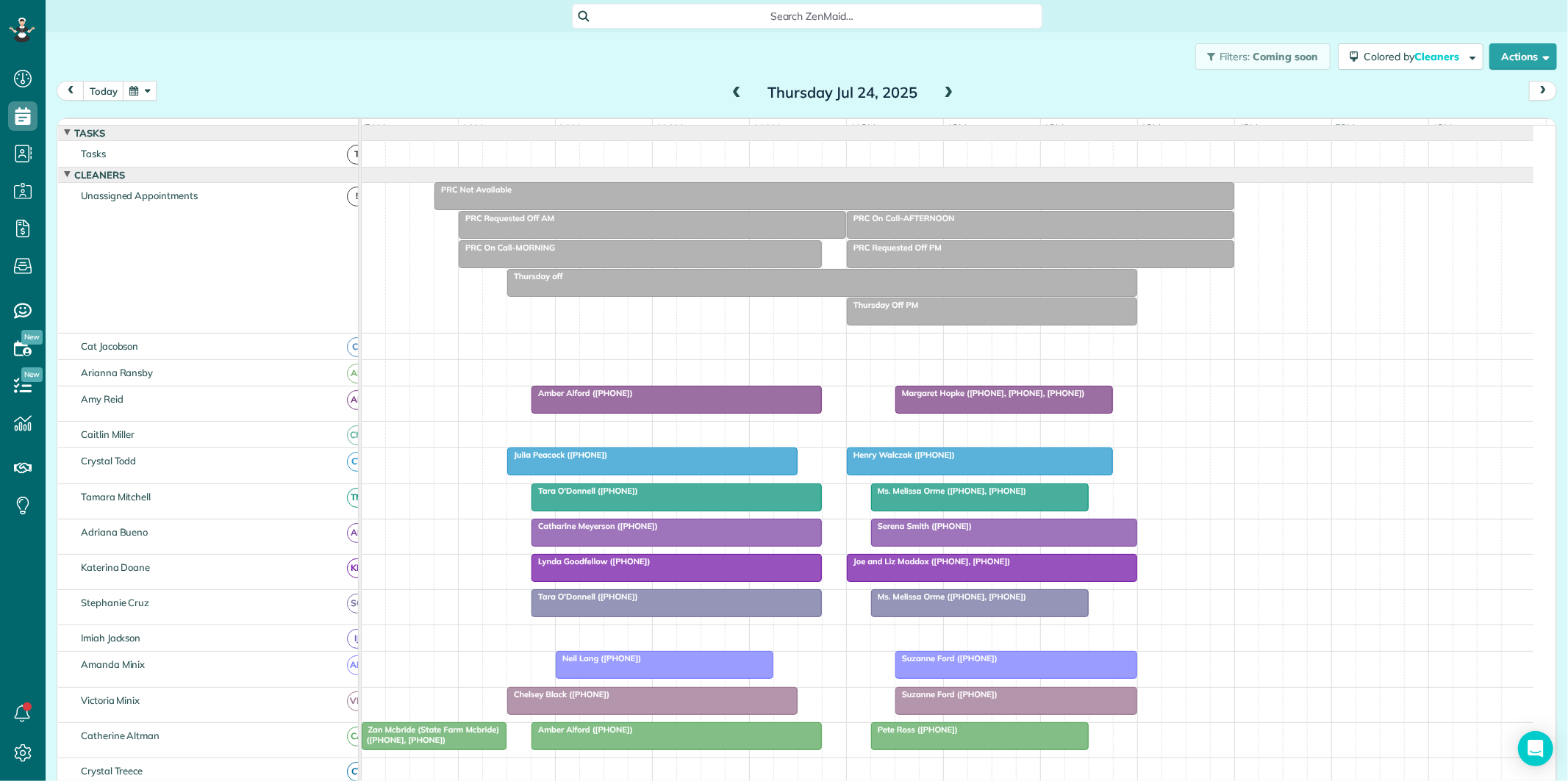 click at bounding box center [737, 93] 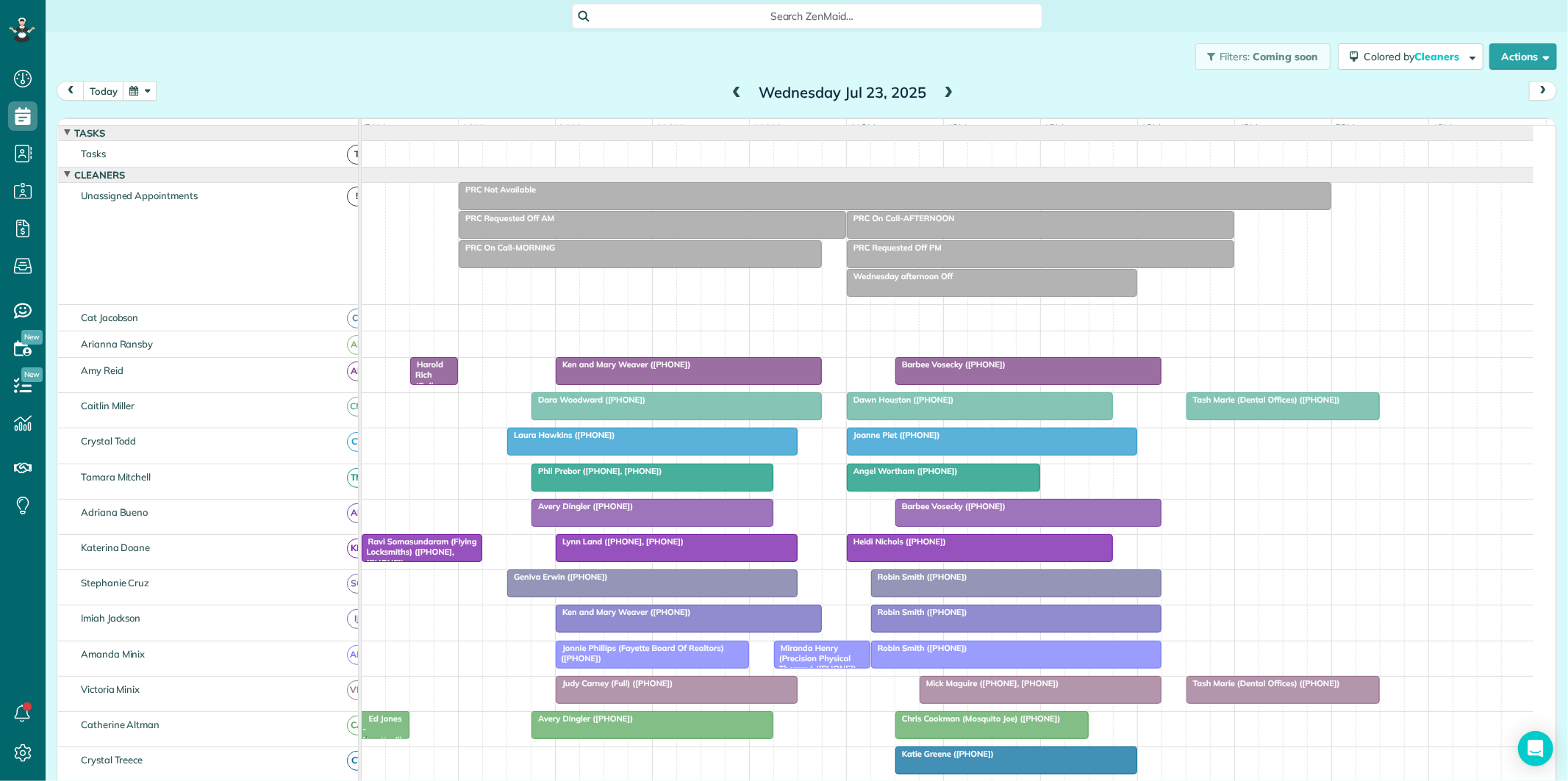 click on "today   Wednesday Jul 23, 2025" at bounding box center (806, 94) 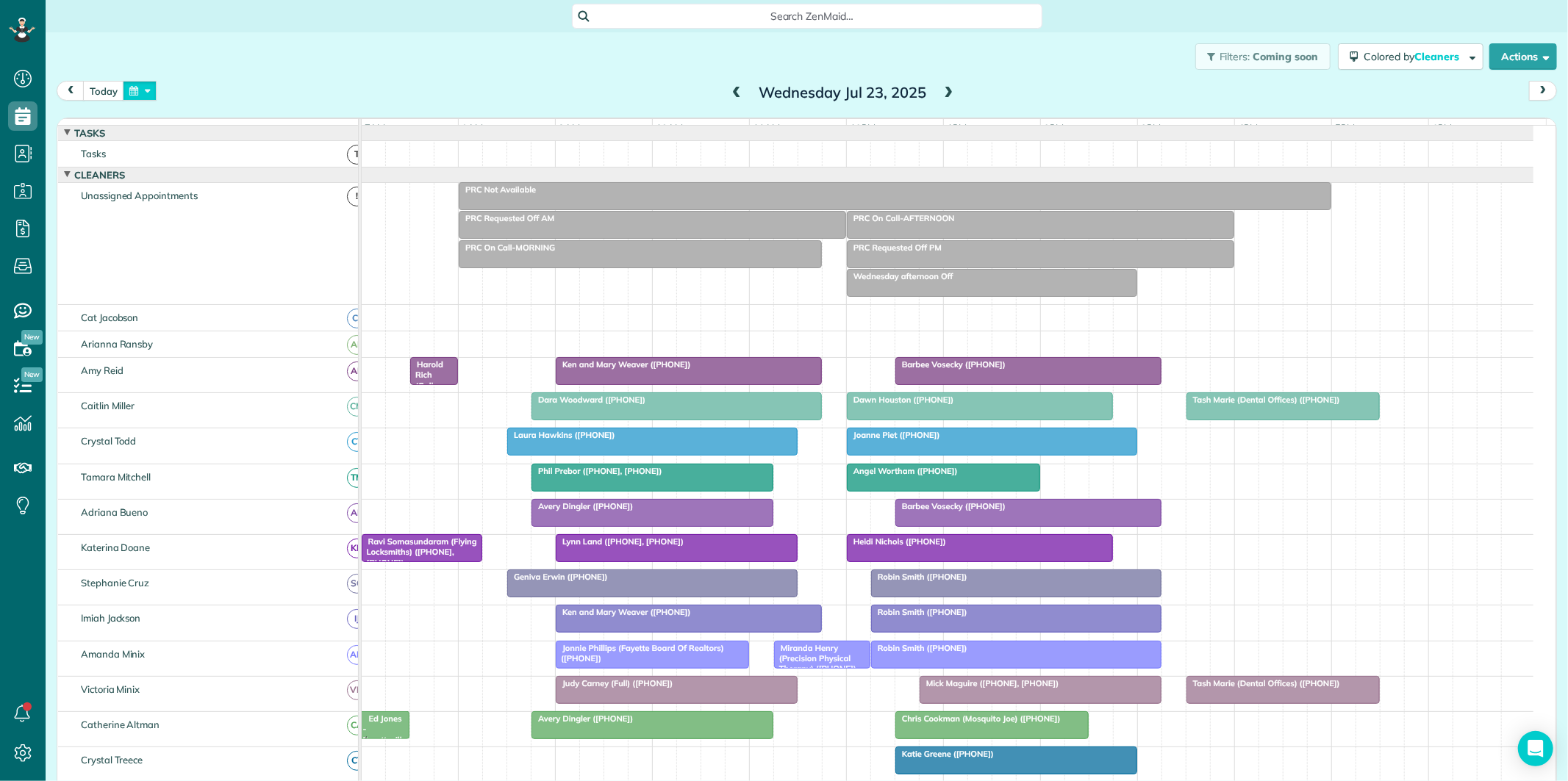 click at bounding box center (140, 90) 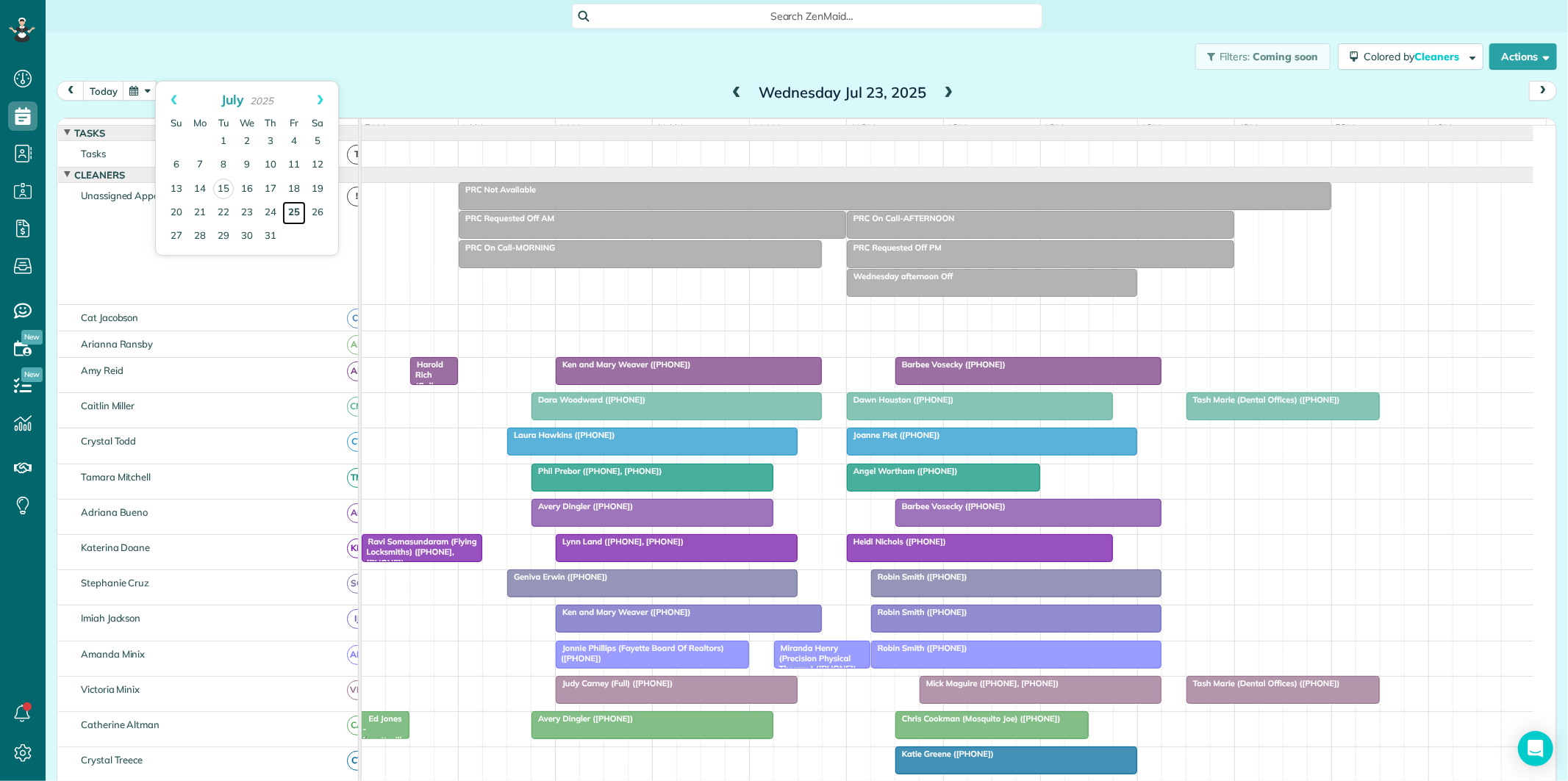 click on "25" at bounding box center [294, 213] 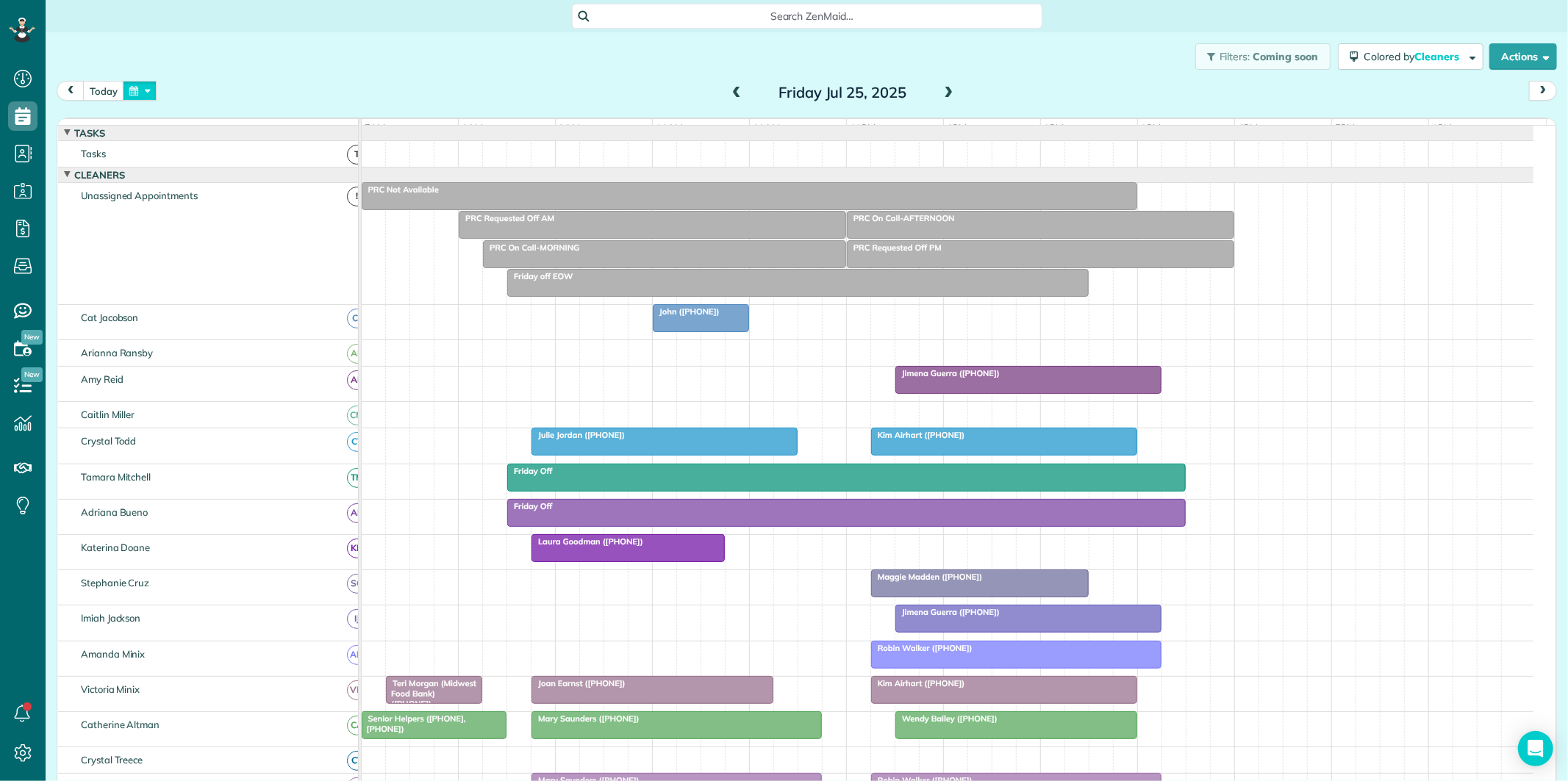 click at bounding box center (140, 90) 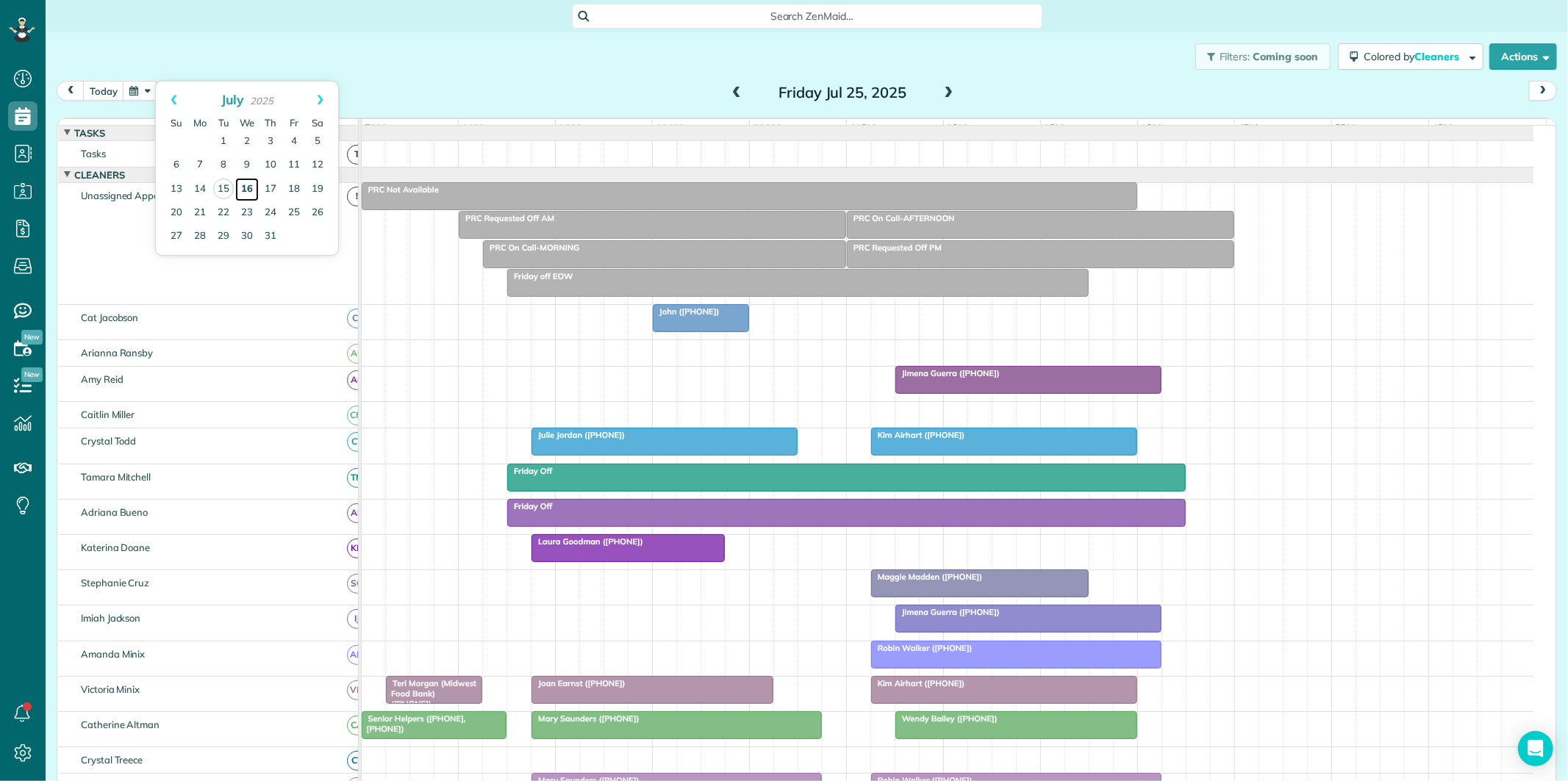 click on "16" at bounding box center (247, 190) 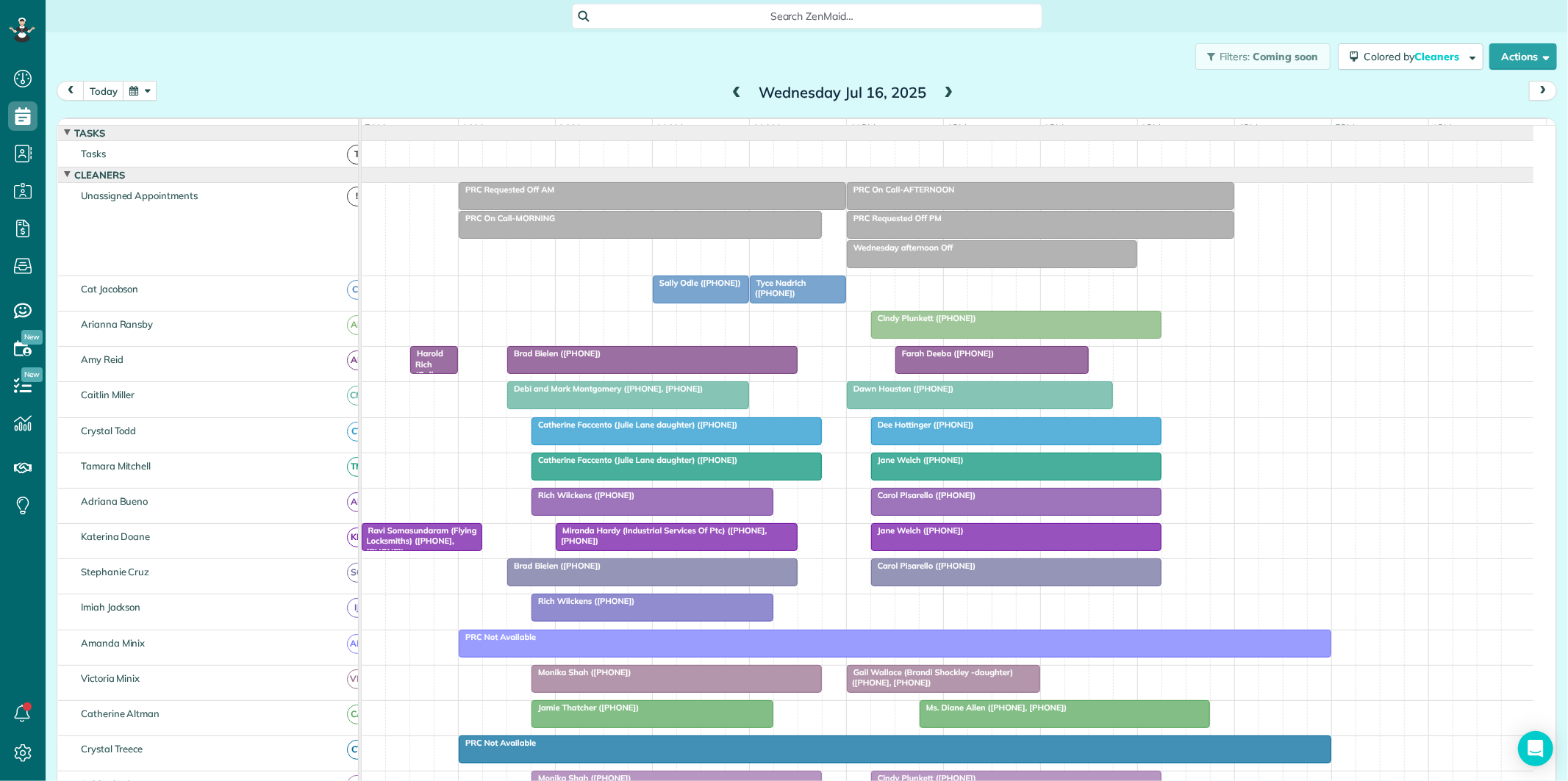 click at bounding box center [949, 93] 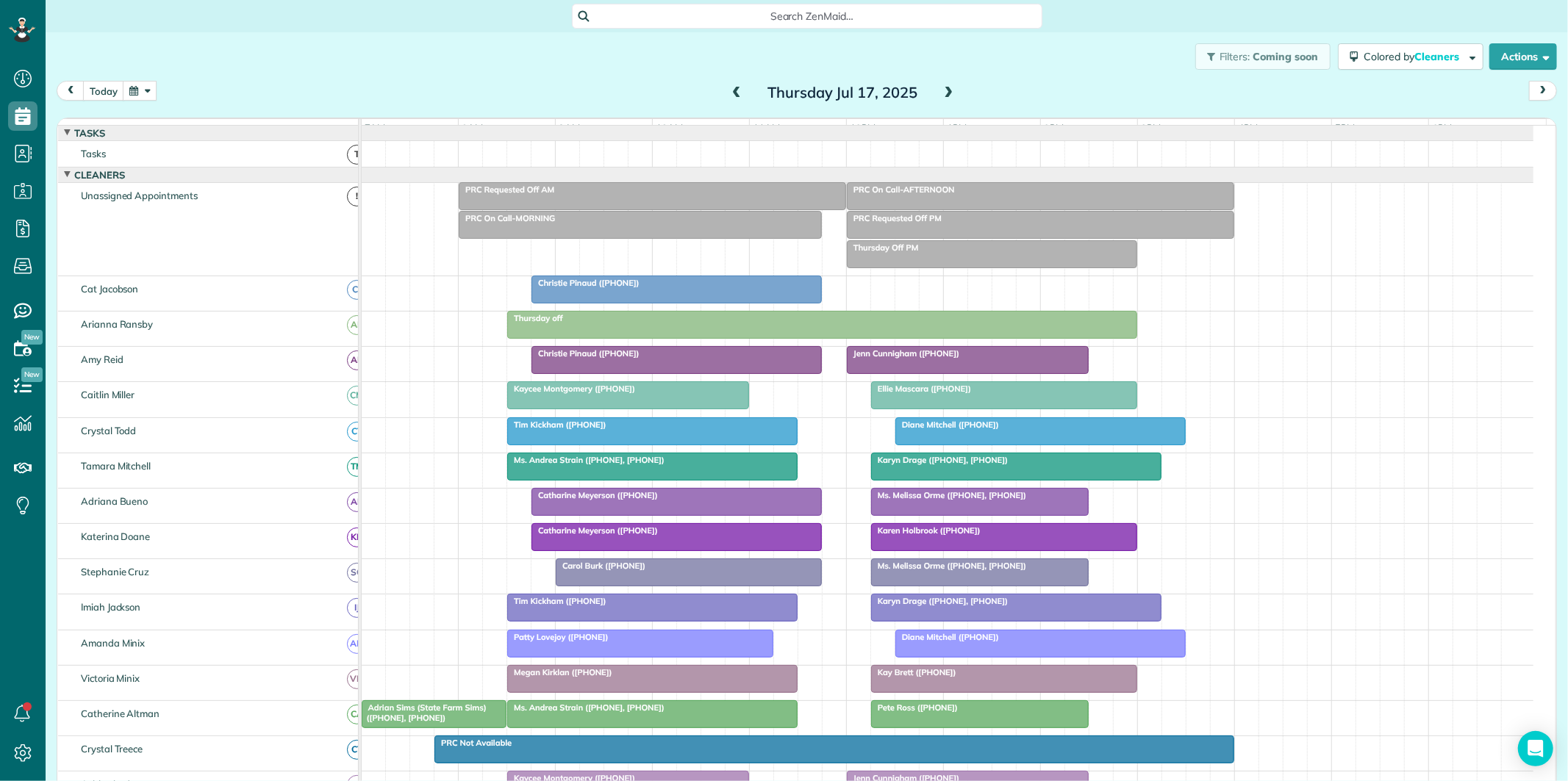 click at bounding box center (737, 93) 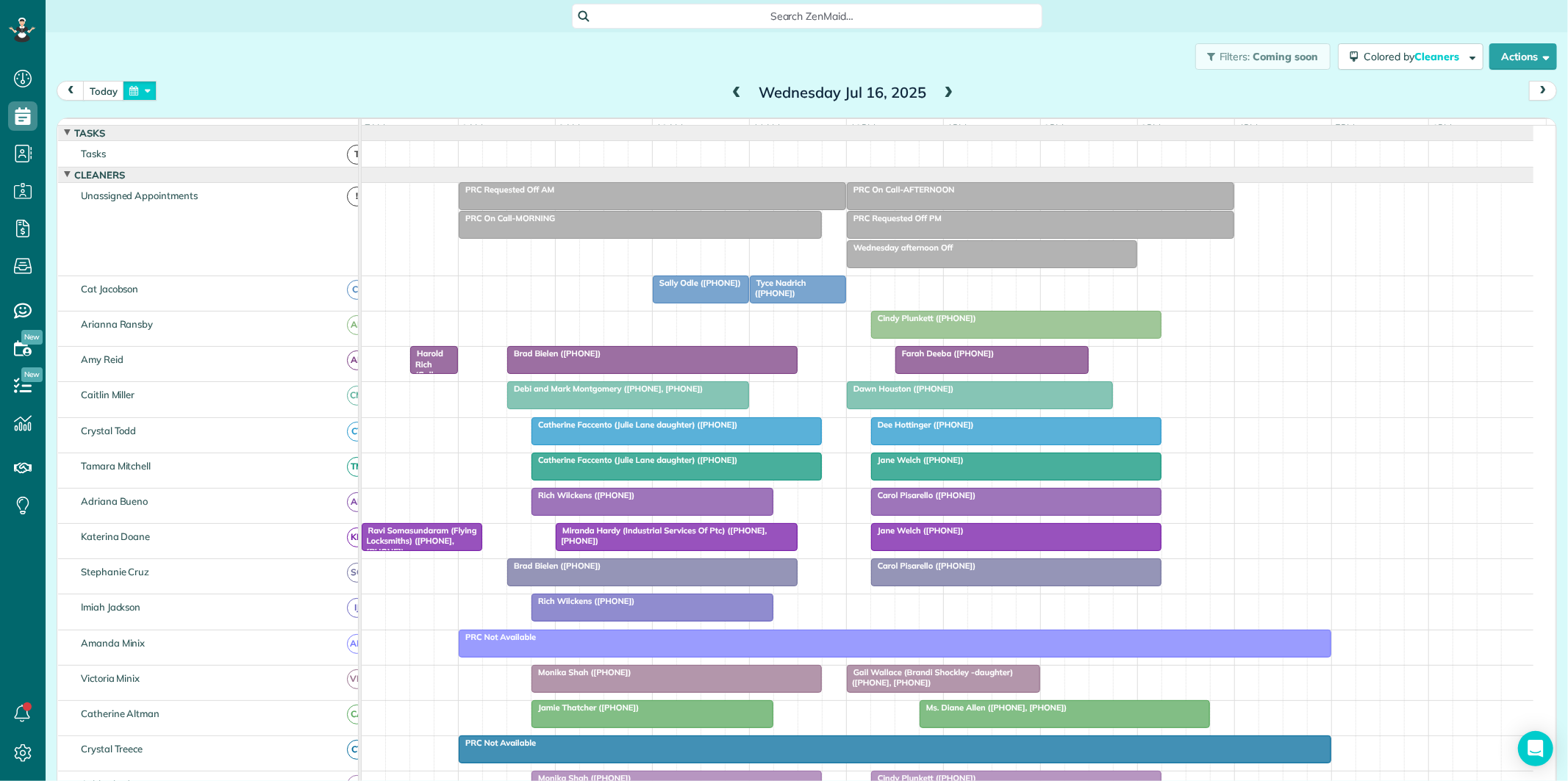 click at bounding box center (140, 90) 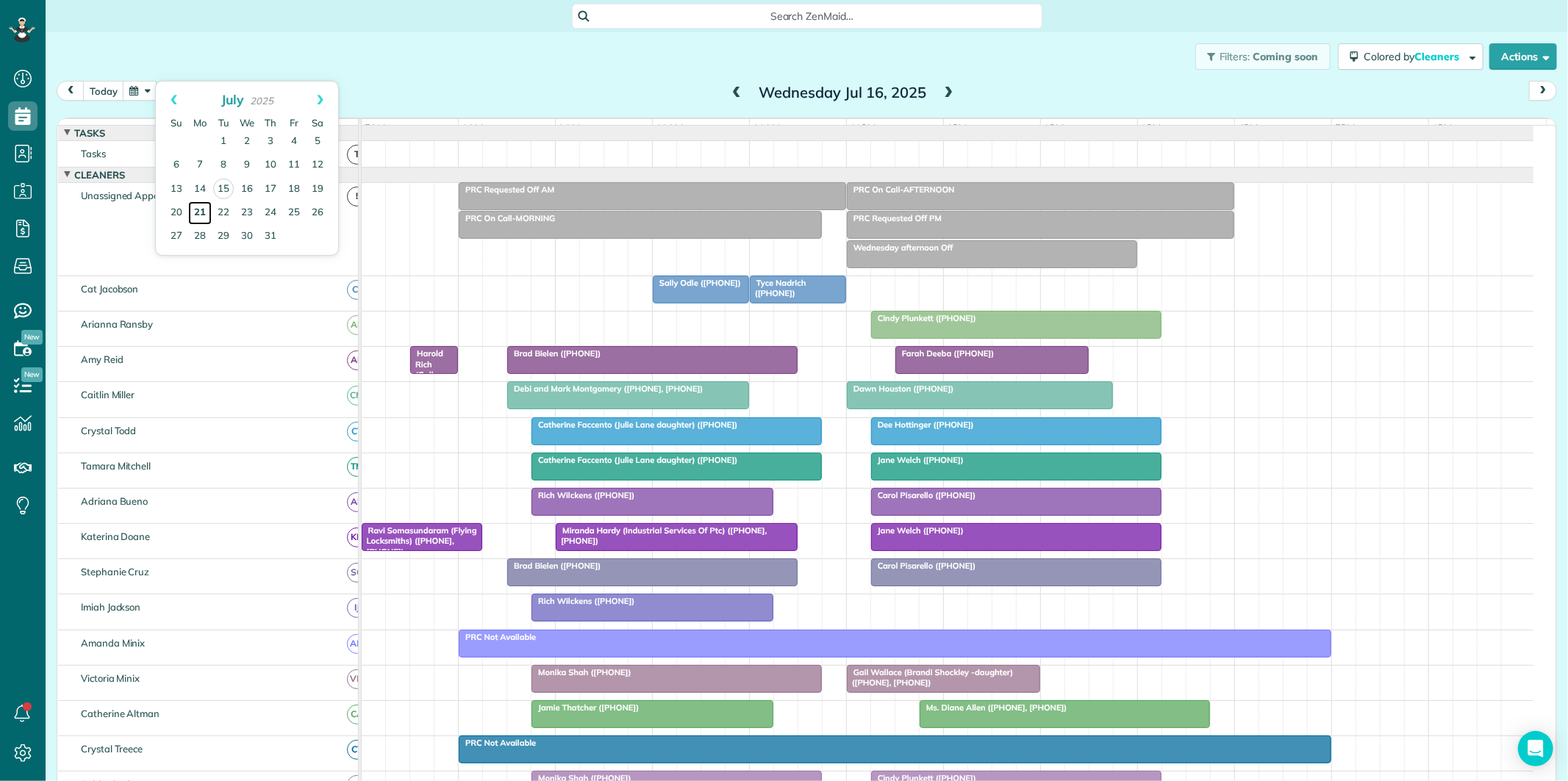 click on "21" at bounding box center [200, 213] 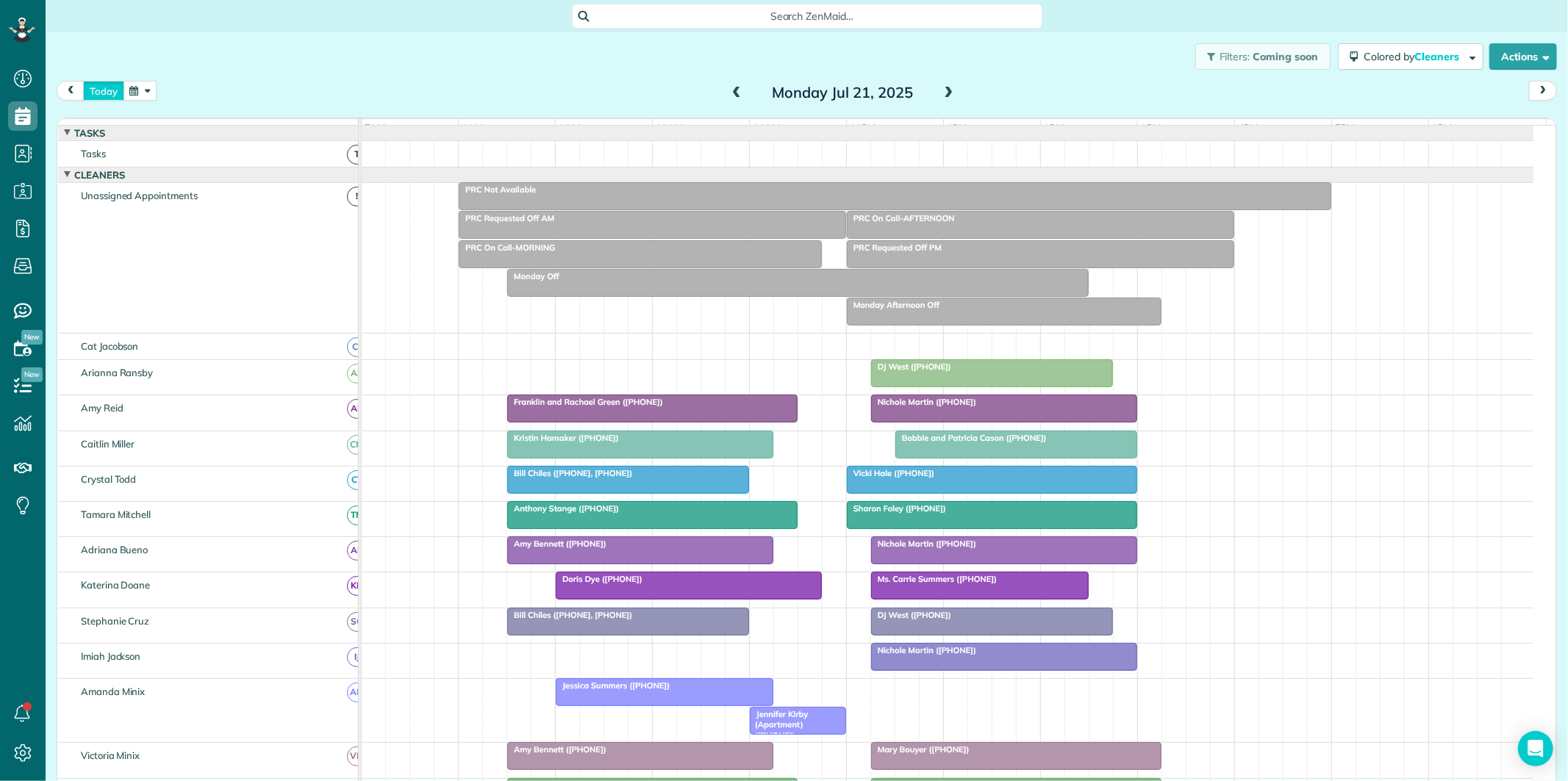 click on "today" at bounding box center (104, 90) 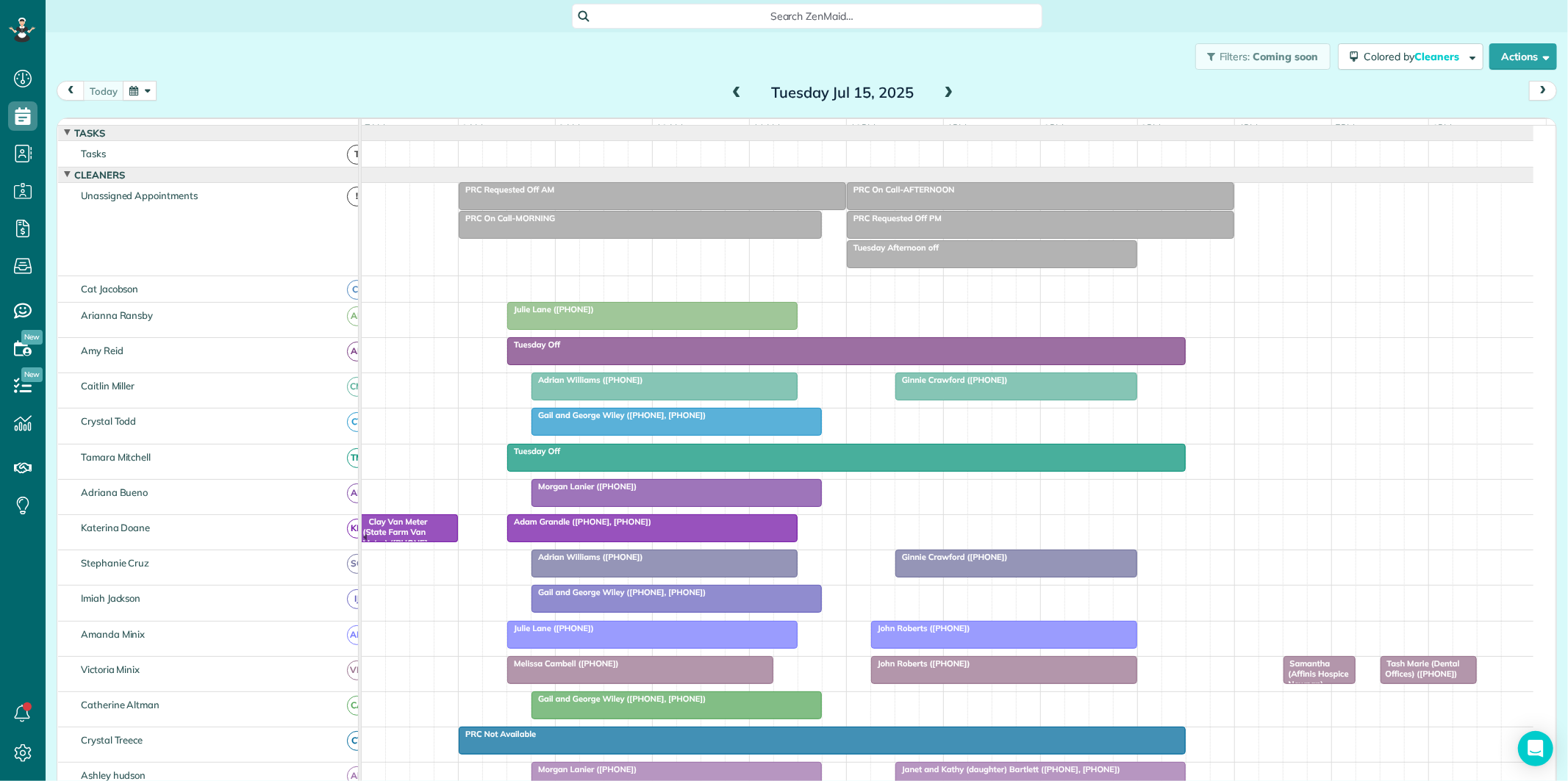 click on "[FIRST] [LAST] ([PHONE], [PHONE])" at bounding box center [652, 522] 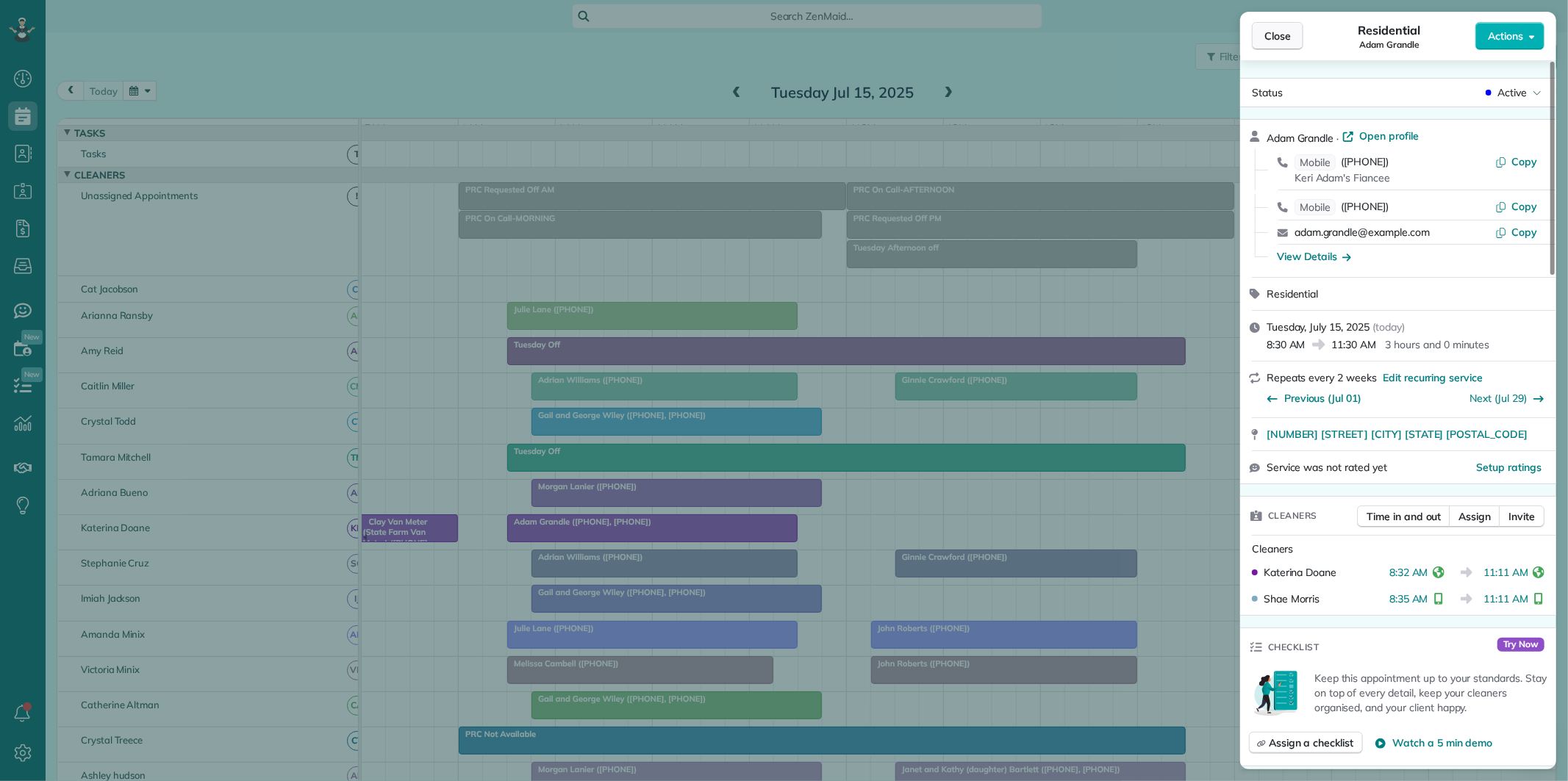 click on "Close" at bounding box center [1278, 36] 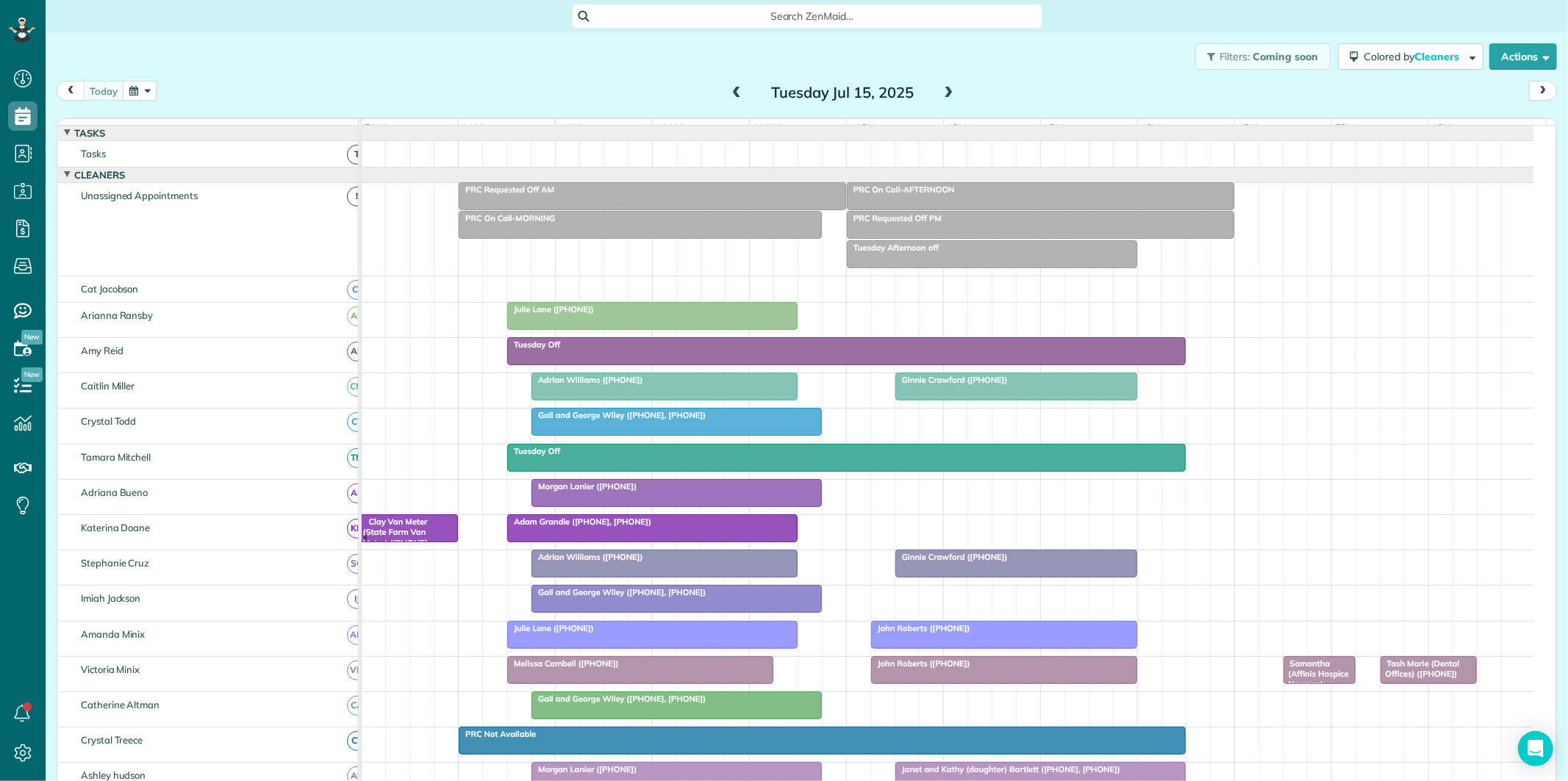 click at bounding box center (140, 90) 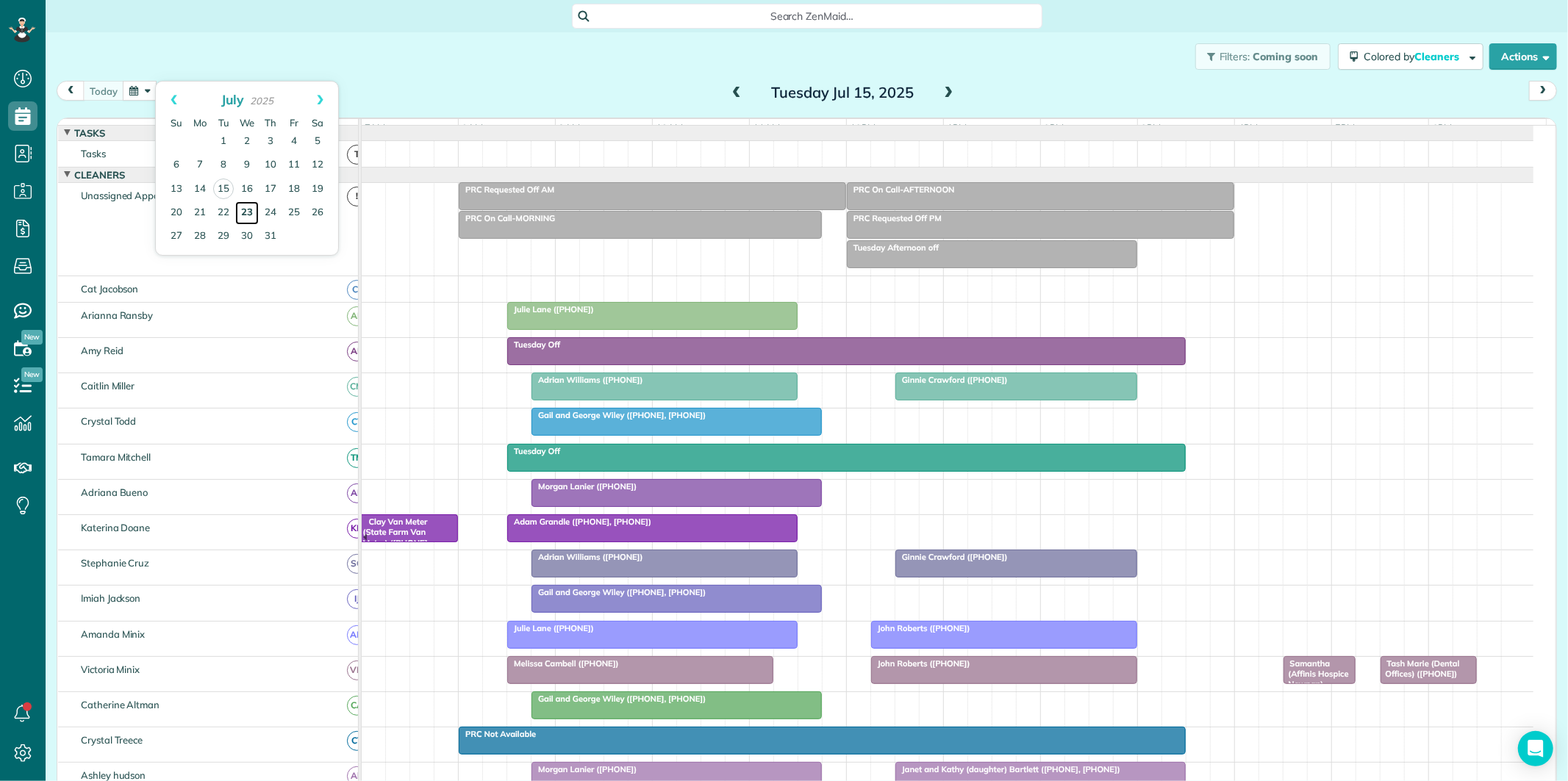 click on "23" at bounding box center [247, 213] 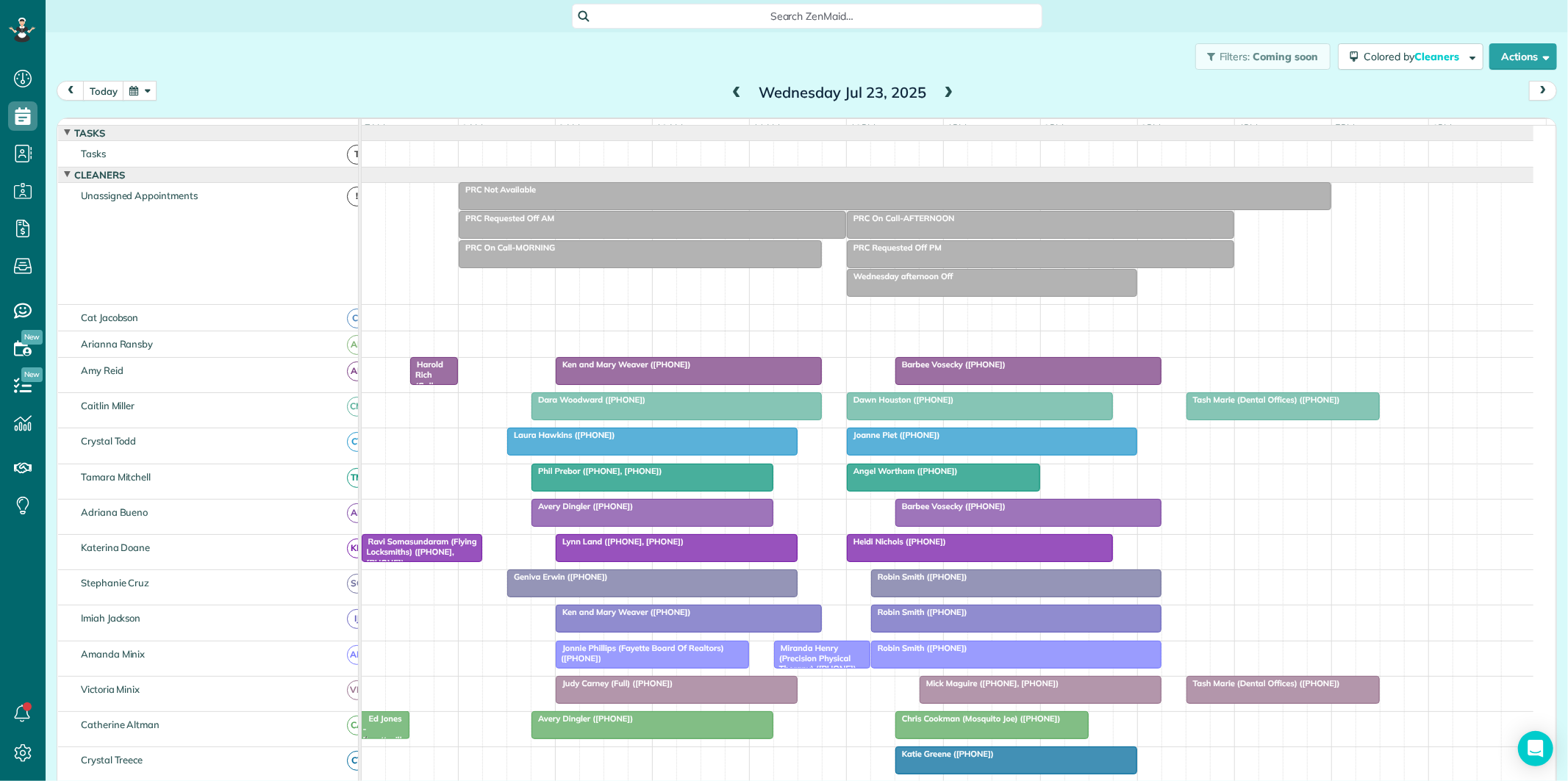 scroll, scrollTop: 90, scrollLeft: 0, axis: vertical 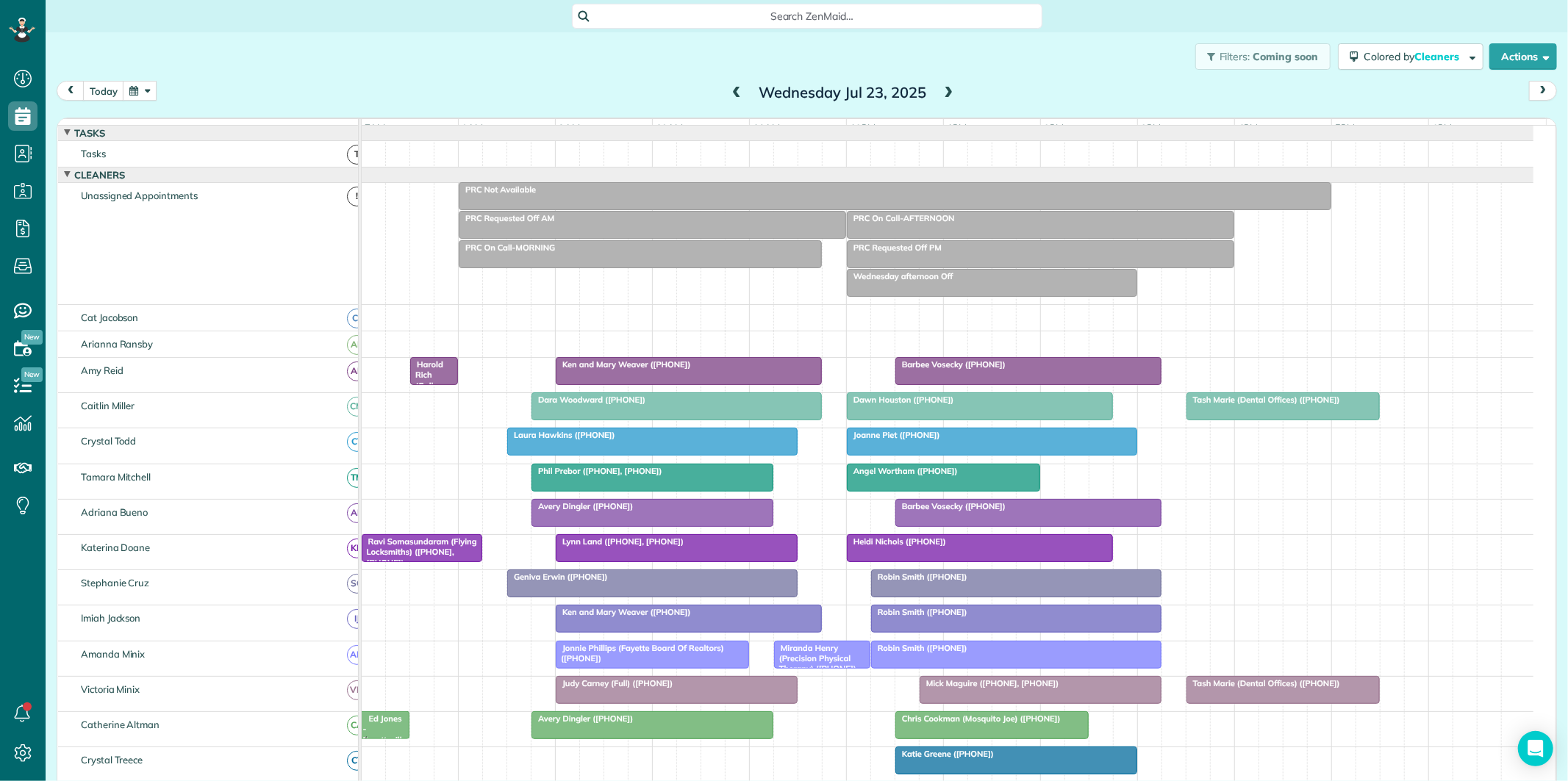 click on "PRC Requested Off AM" at bounding box center [652, 218] 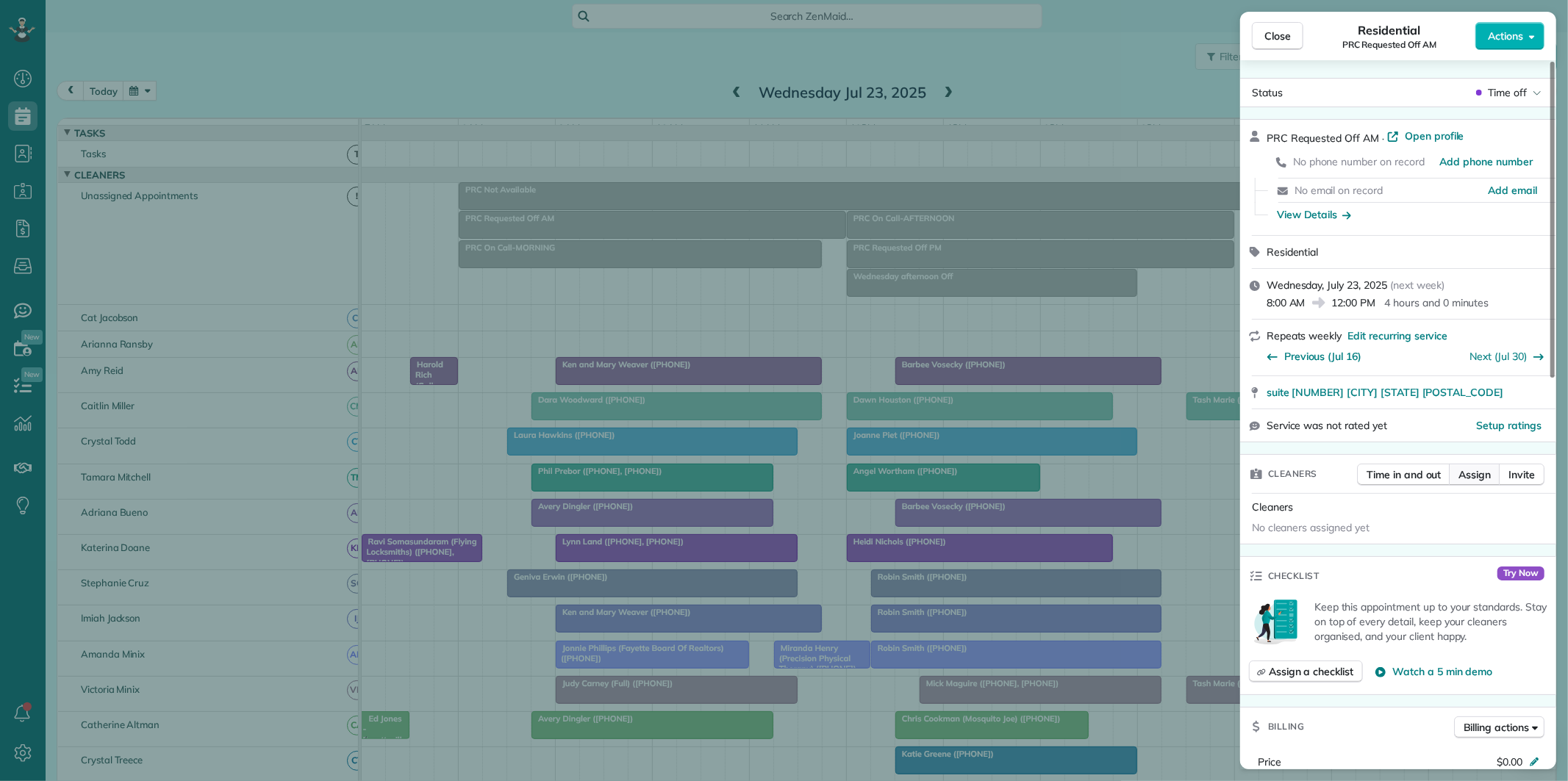 click on "Assign" at bounding box center (1475, 475) 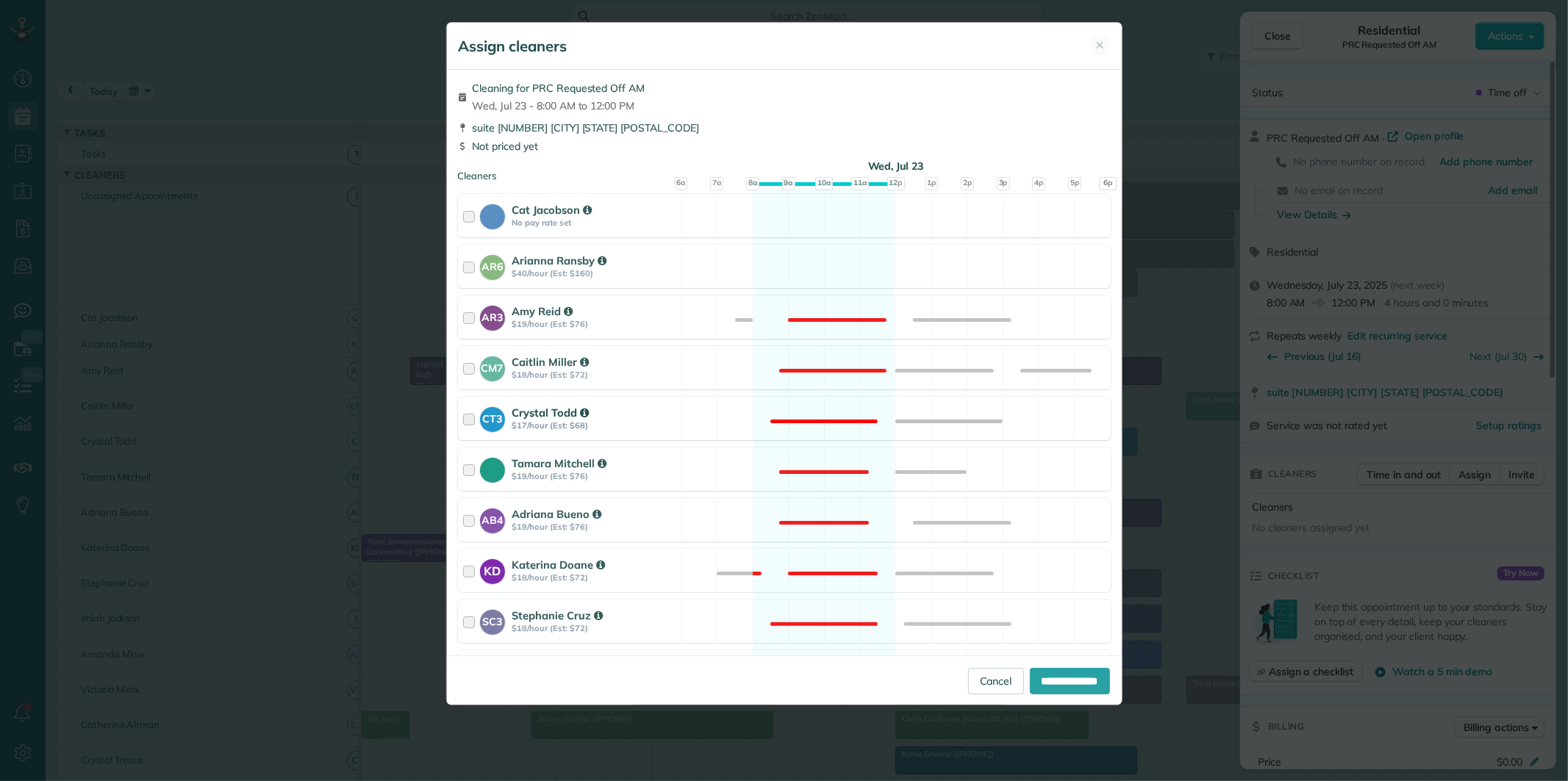click on "CT3
Crystal Todd
$17/hour (Est: $68)
Not available" at bounding box center (784, 418) 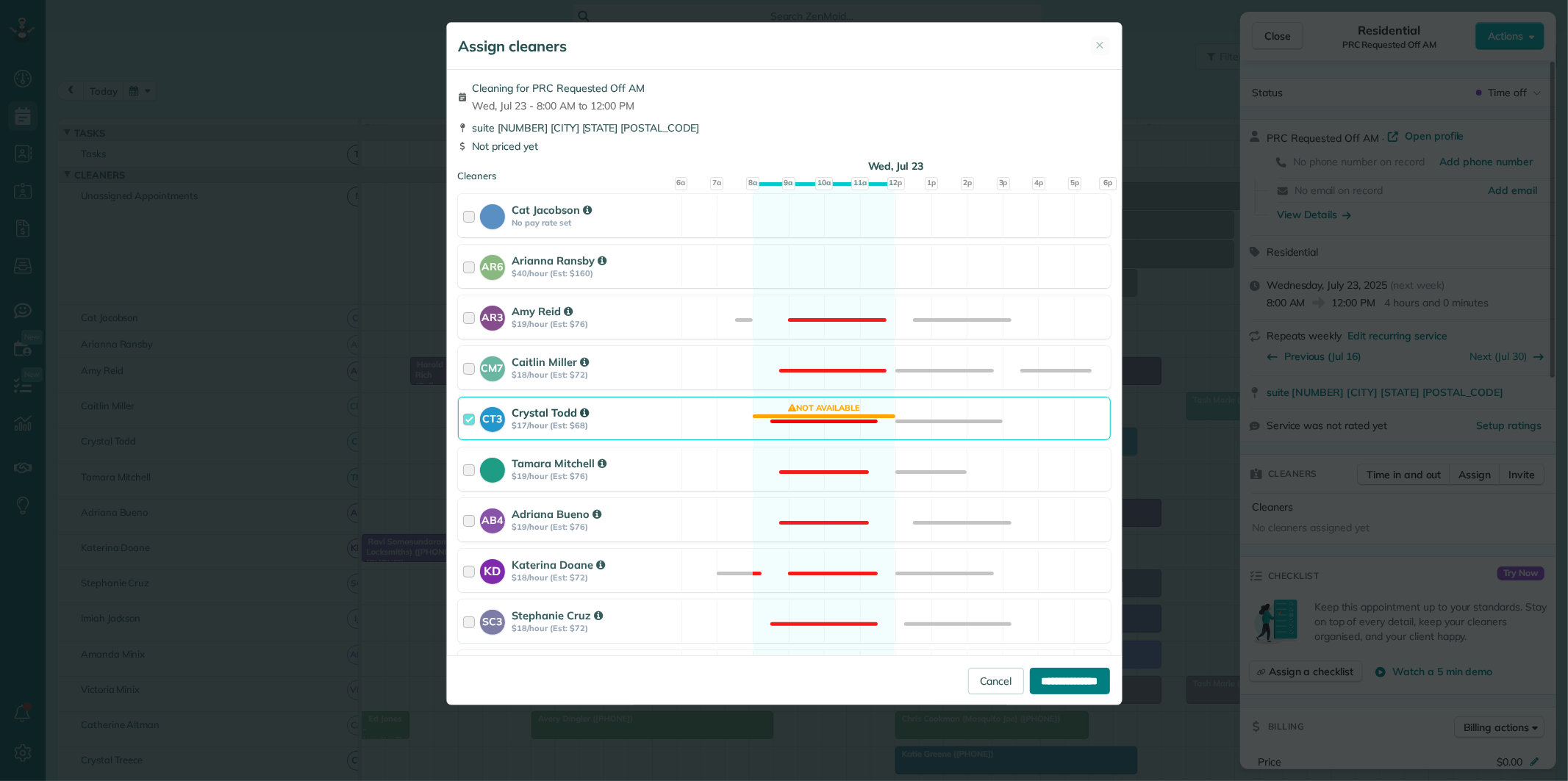 click on "**********" at bounding box center [1070, 681] 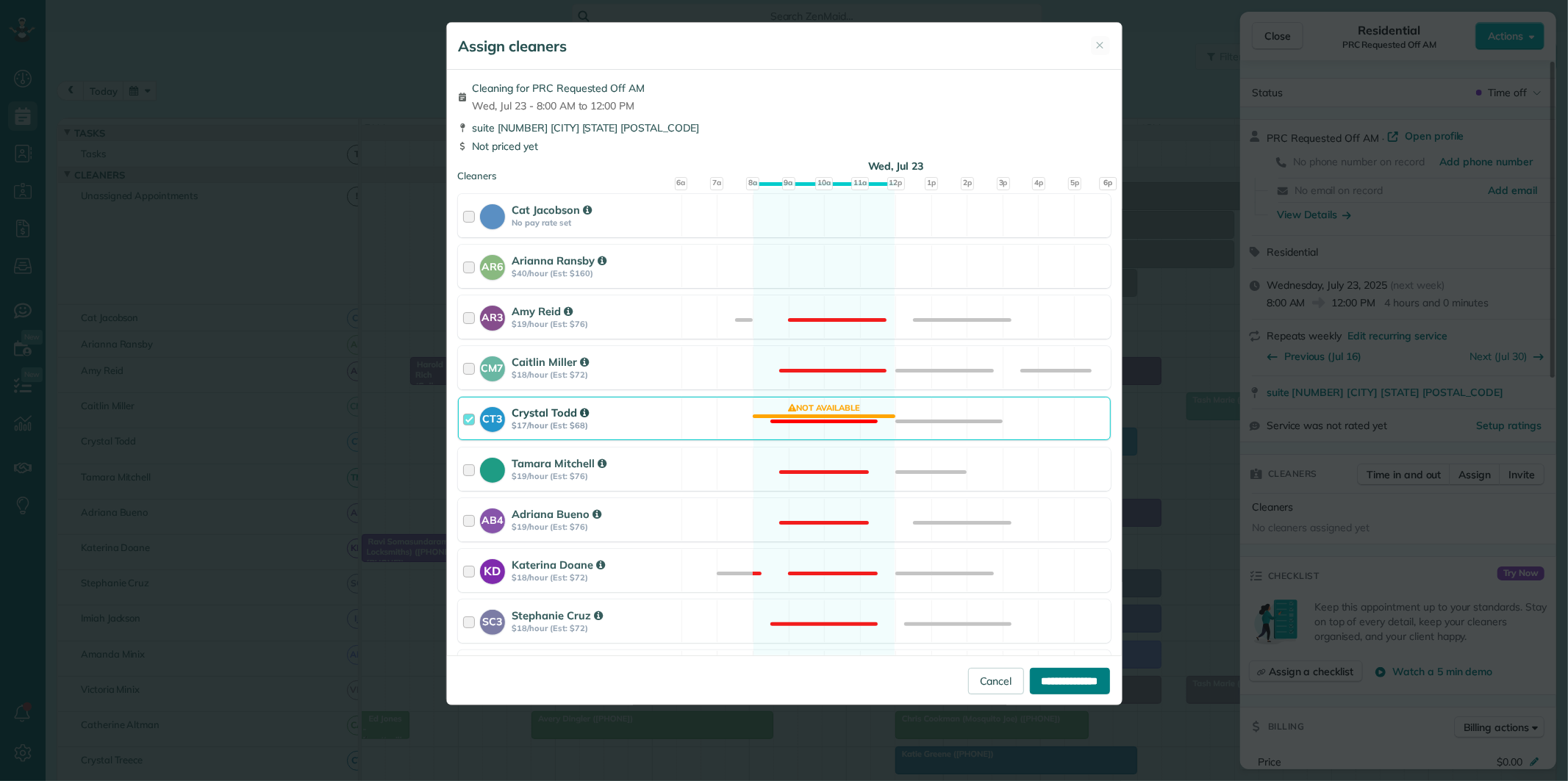 type on "**********" 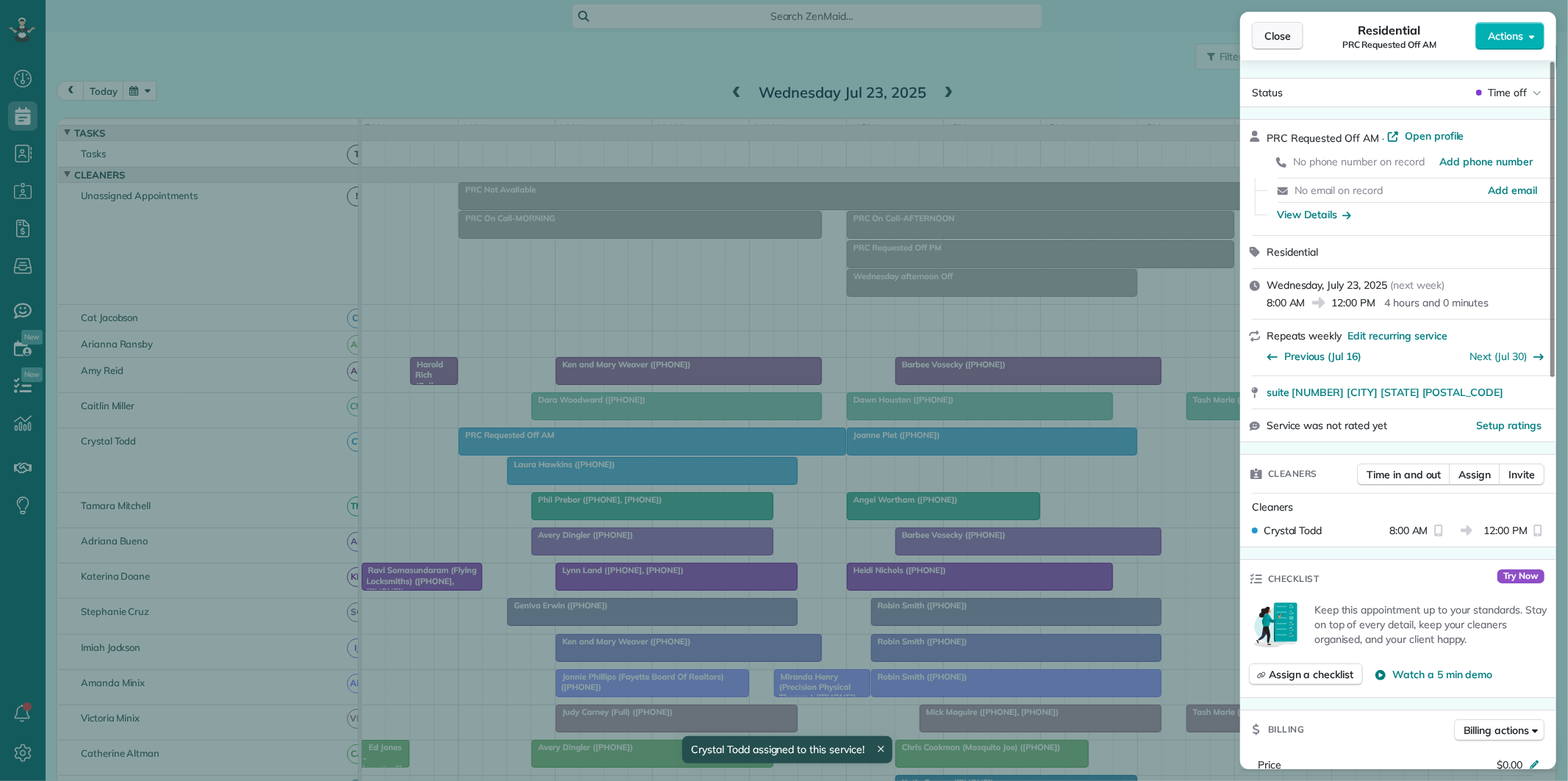click on "Close" at bounding box center (1278, 36) 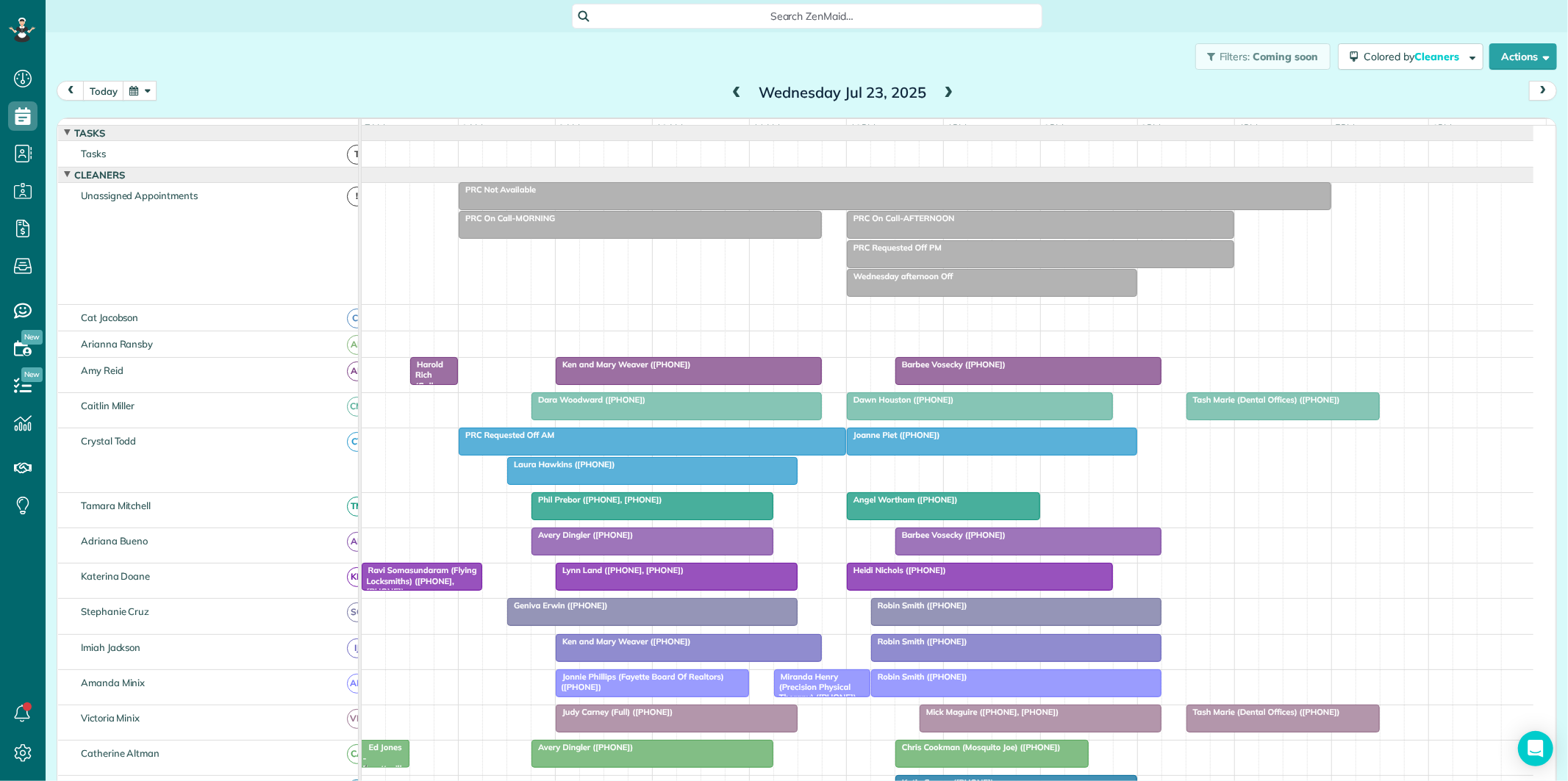 scroll, scrollTop: 325, scrollLeft: 0, axis: vertical 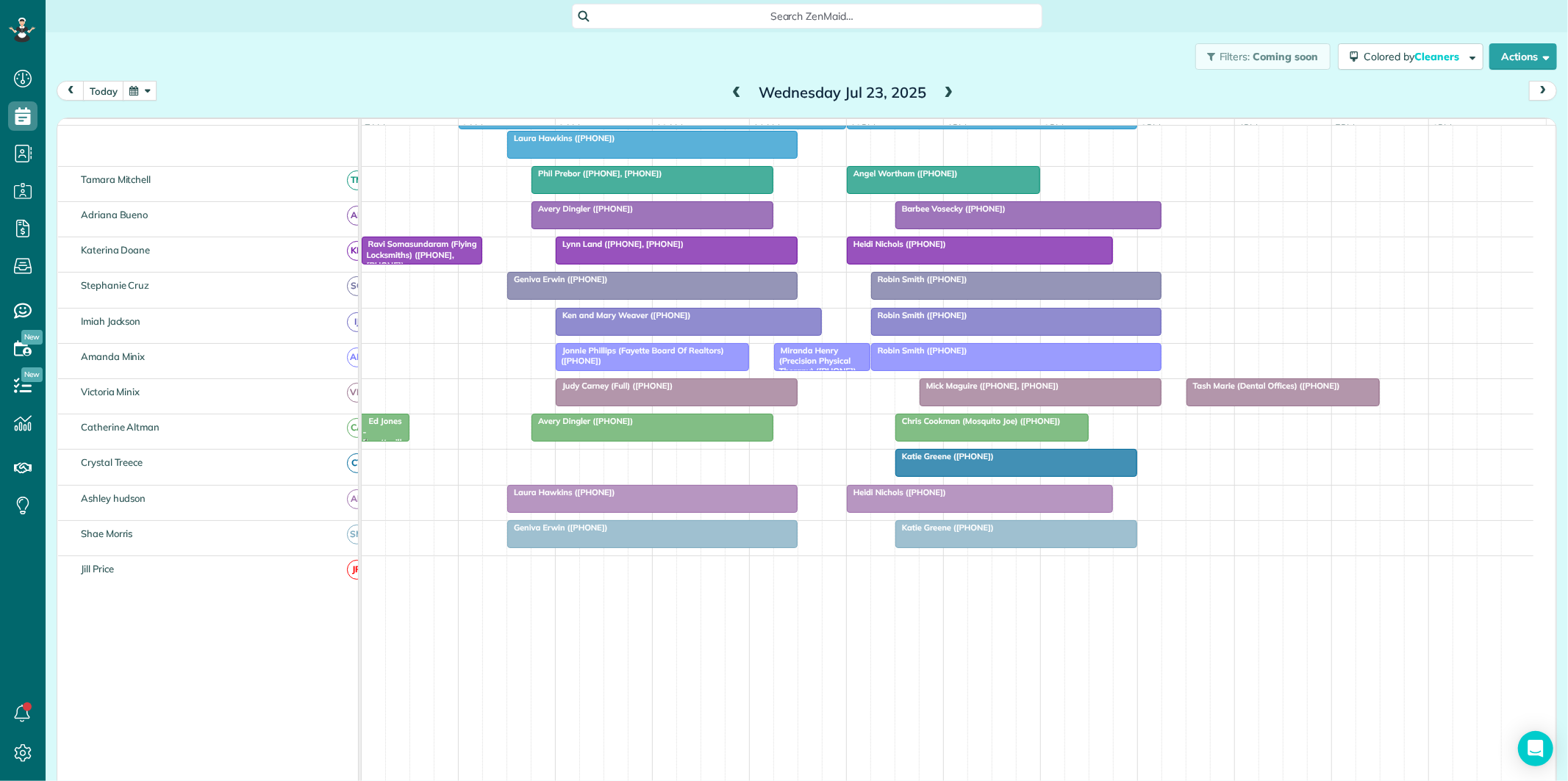 click at bounding box center [949, 93] 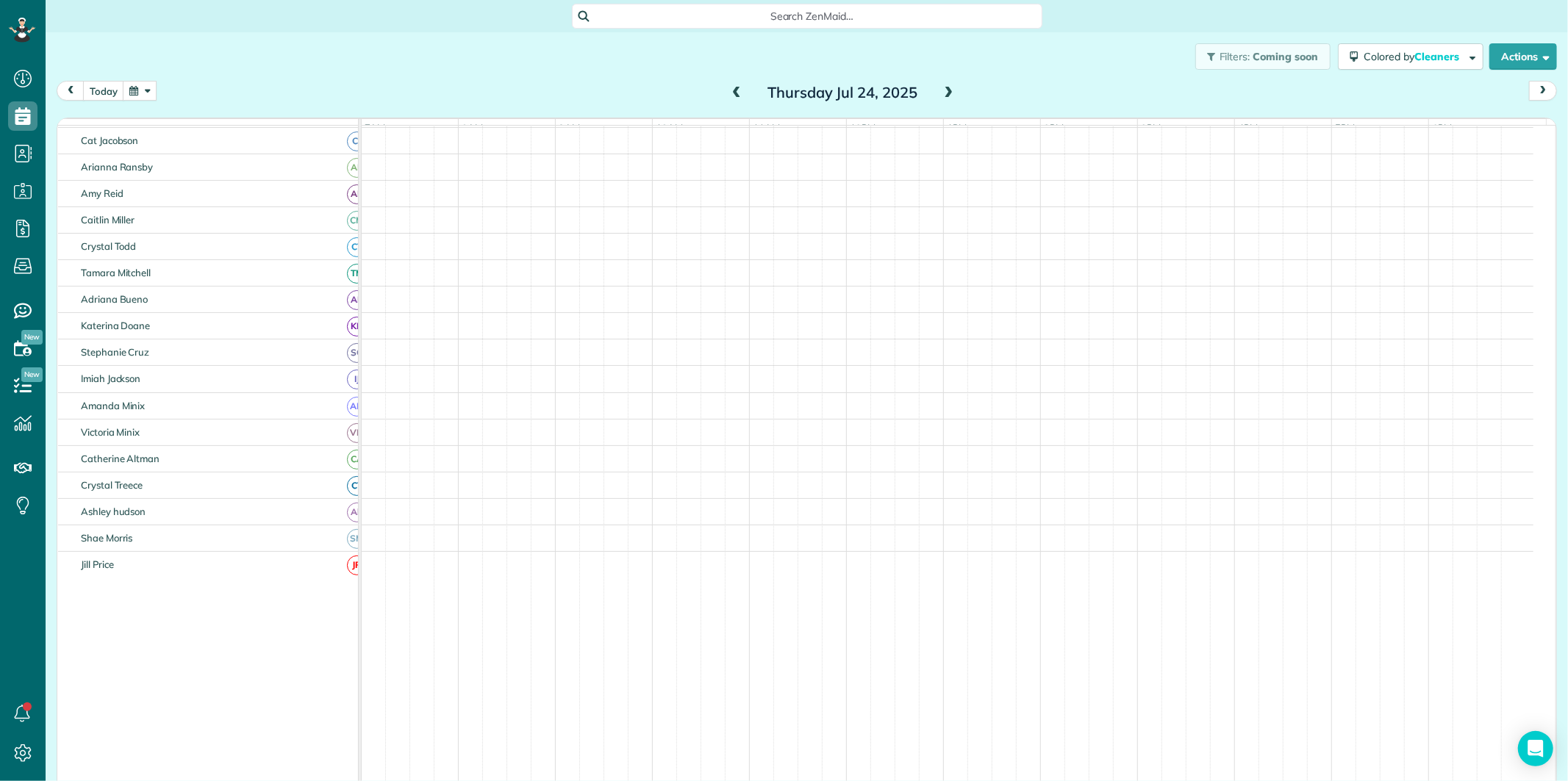 scroll, scrollTop: 206, scrollLeft: 0, axis: vertical 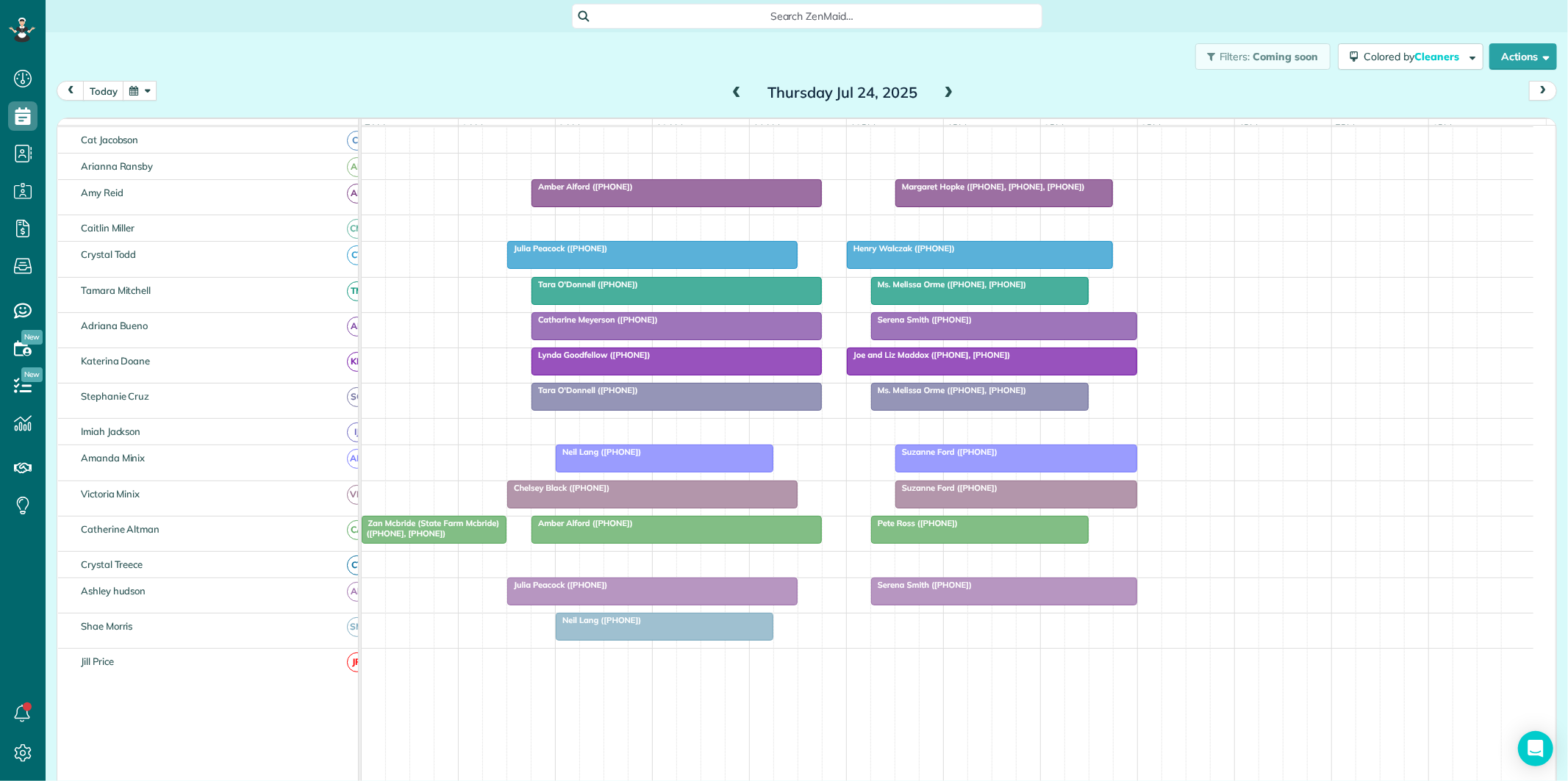 click at bounding box center (737, 93) 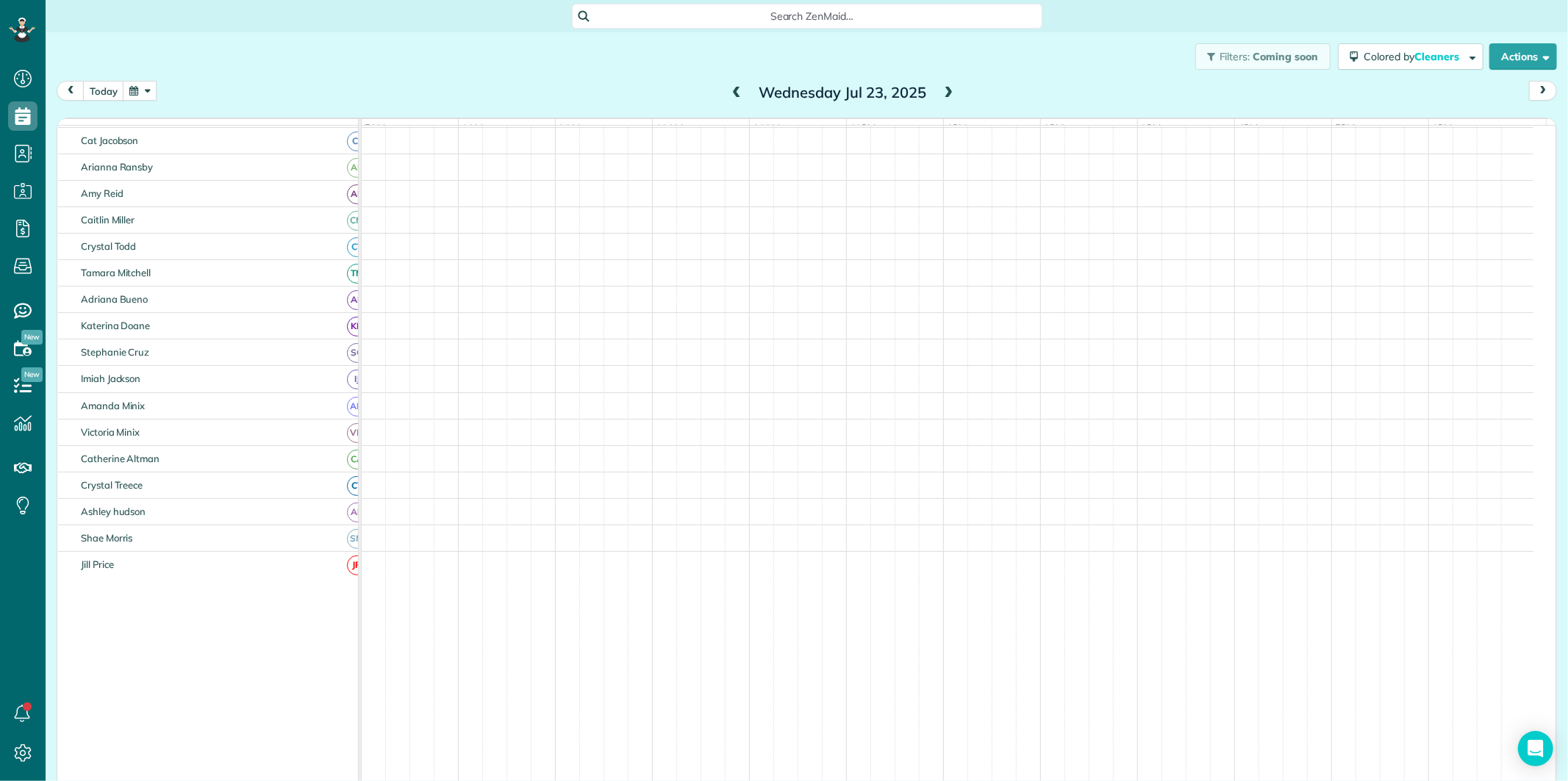 scroll, scrollTop: 82, scrollLeft: 0, axis: vertical 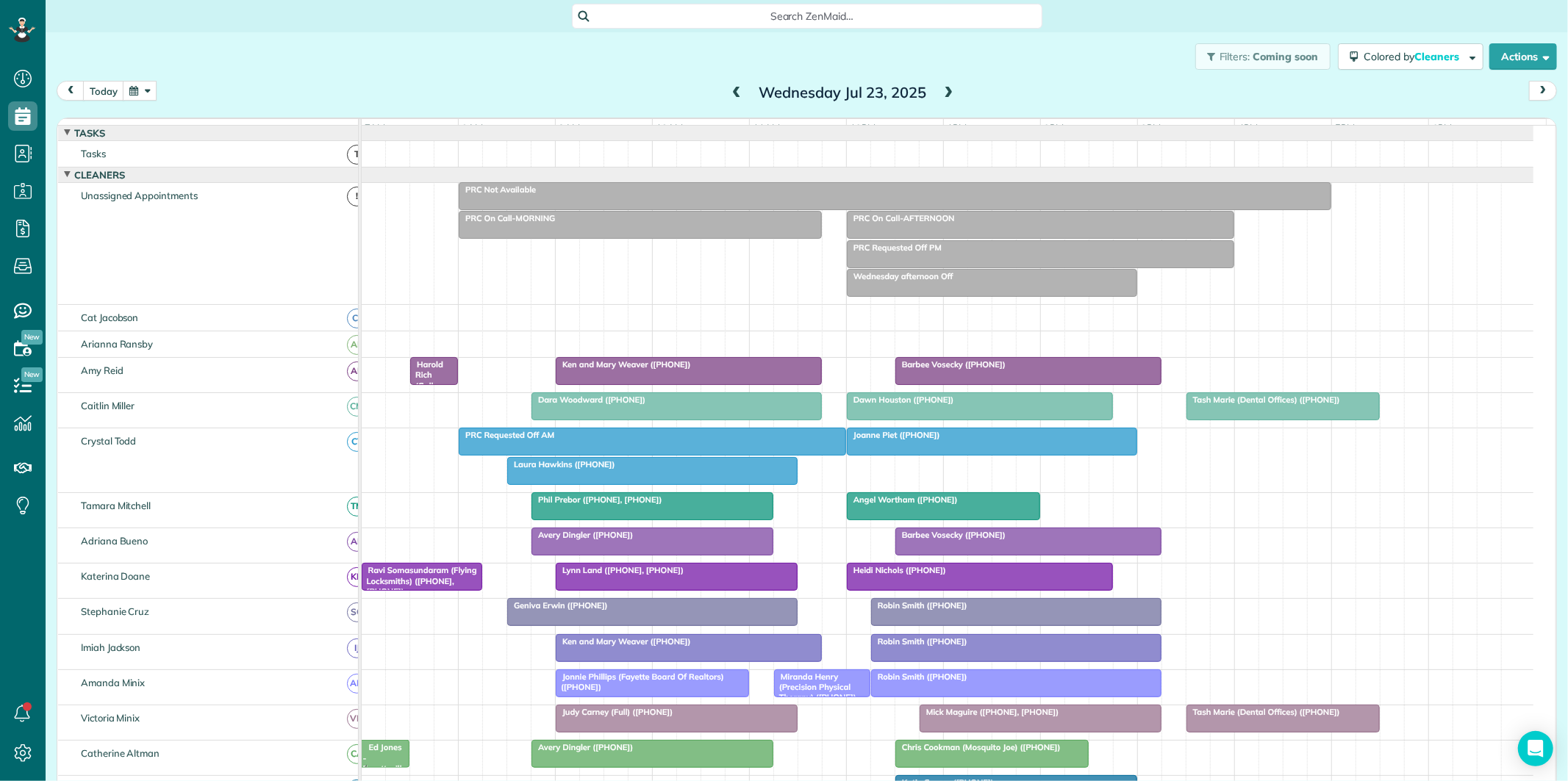 click at bounding box center [949, 93] 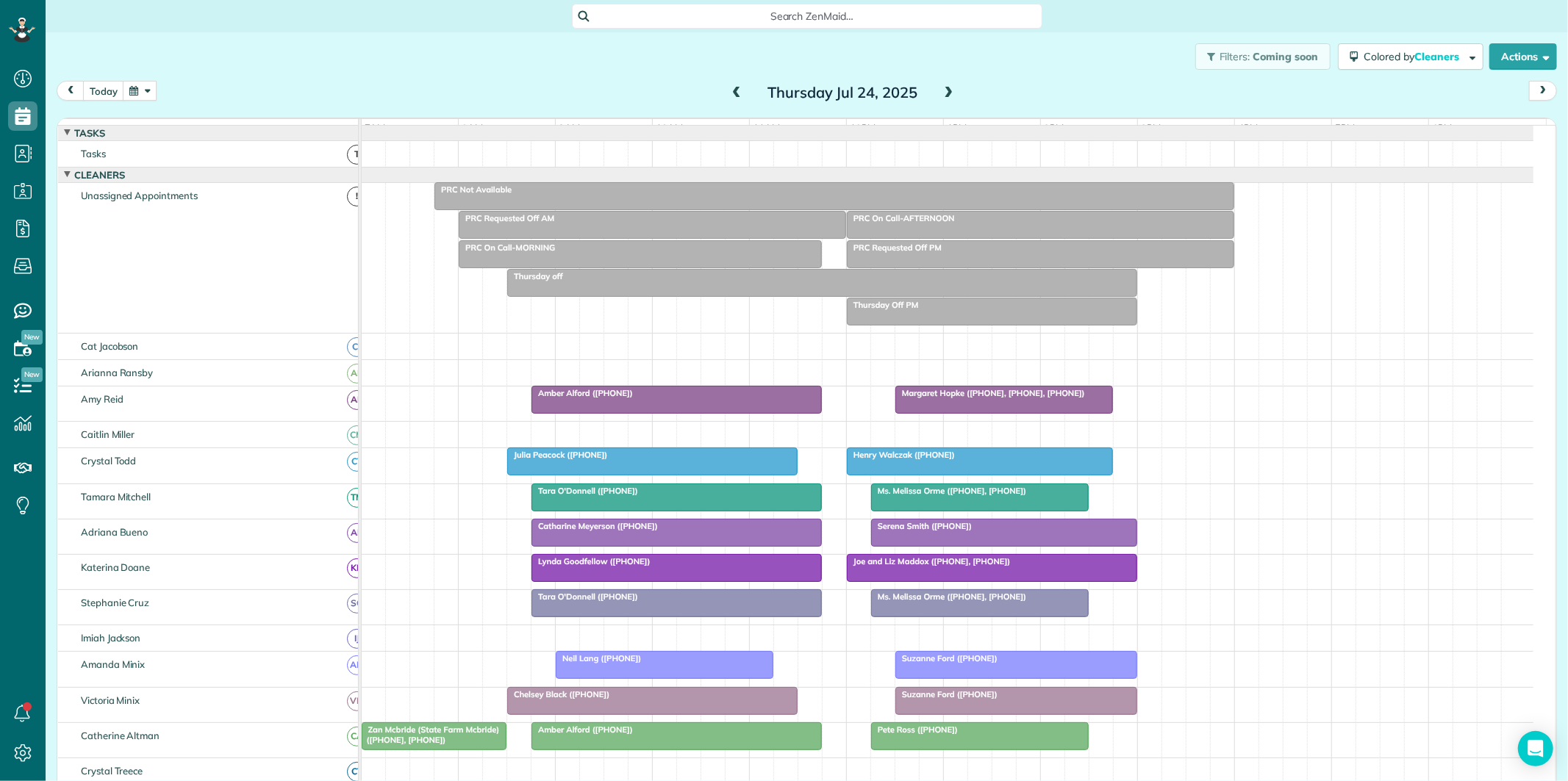 click at bounding box center [737, 93] 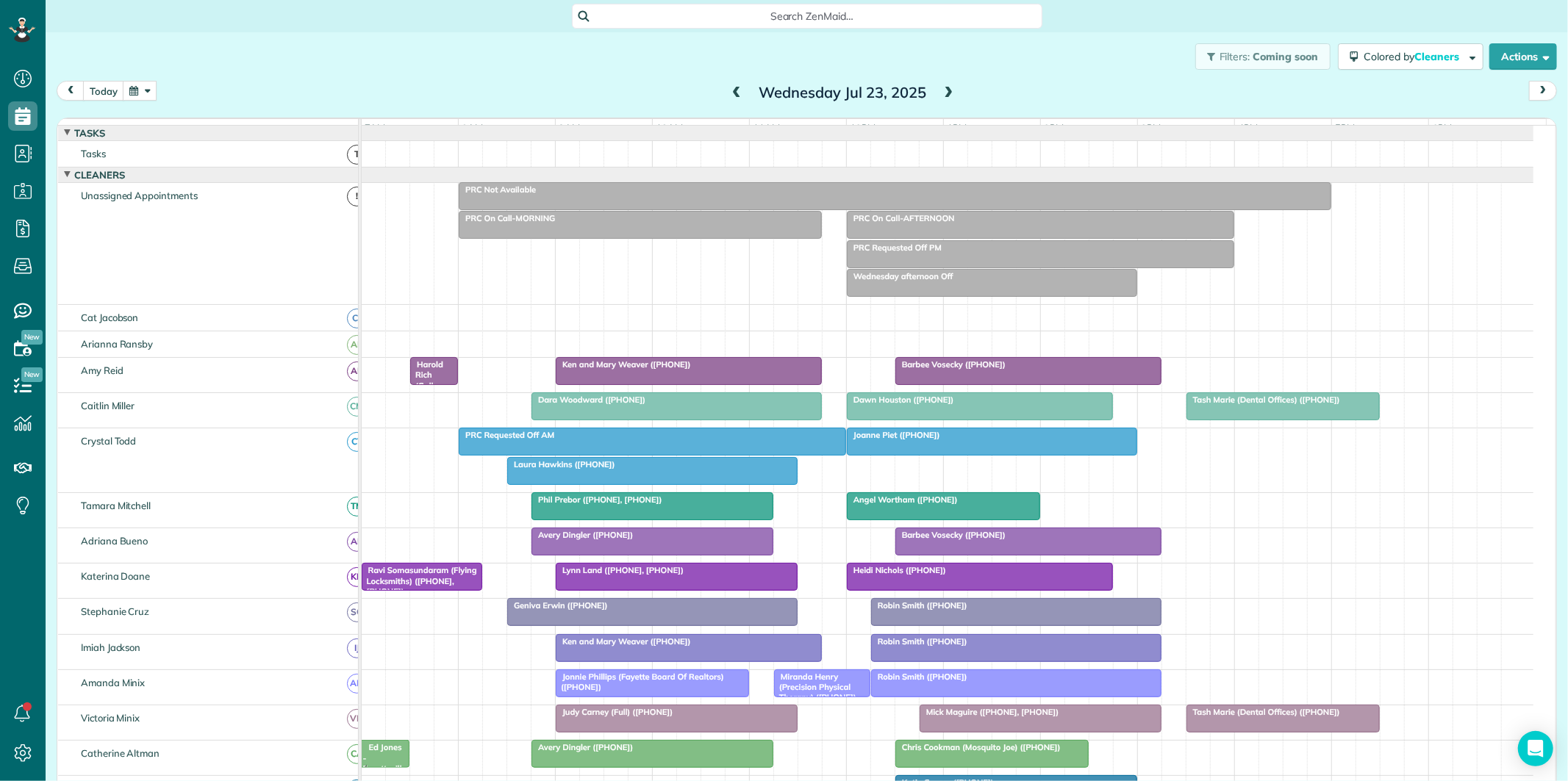 click at bounding box center (949, 93) 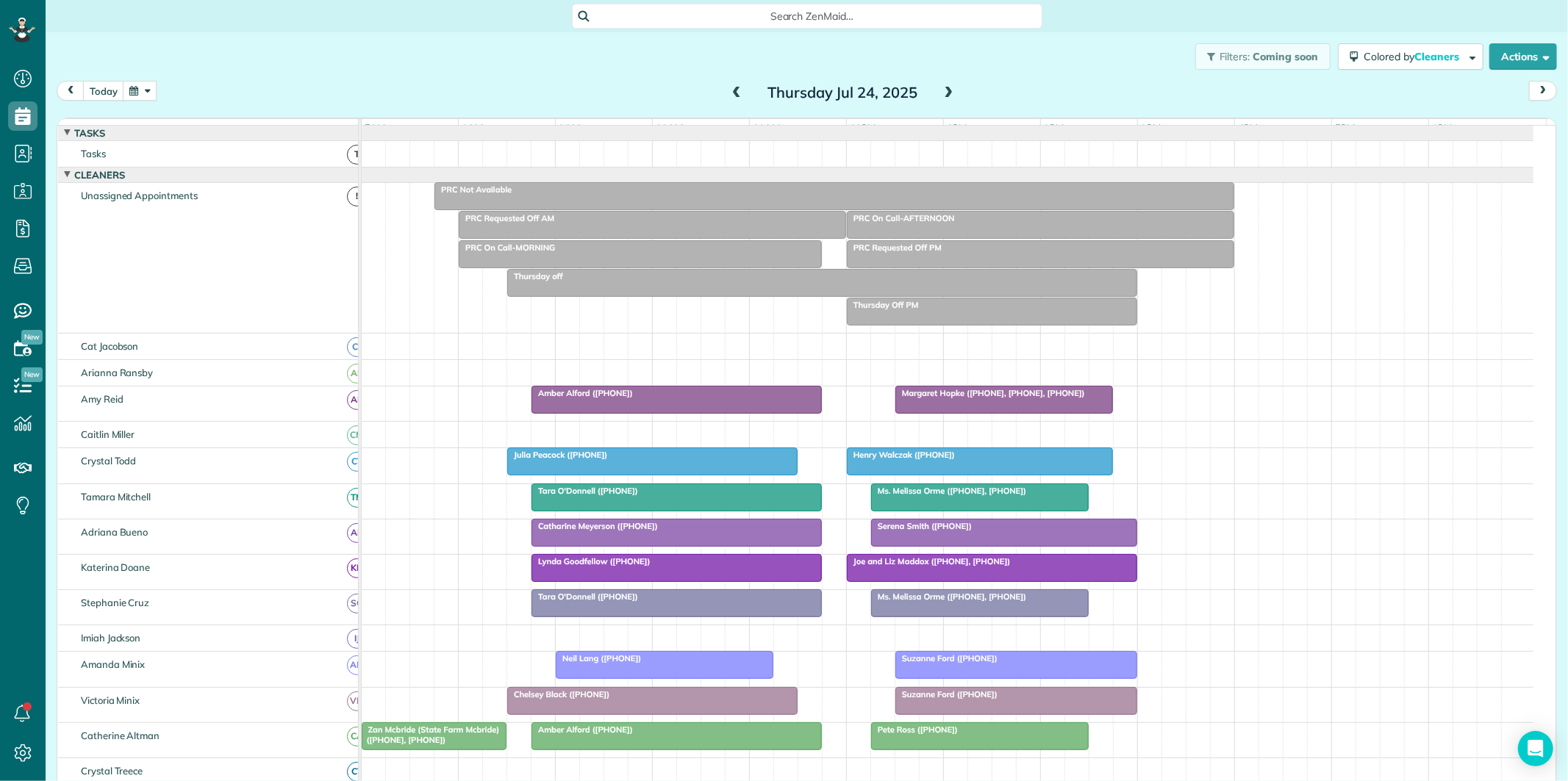 scroll, scrollTop: 98, scrollLeft: 0, axis: vertical 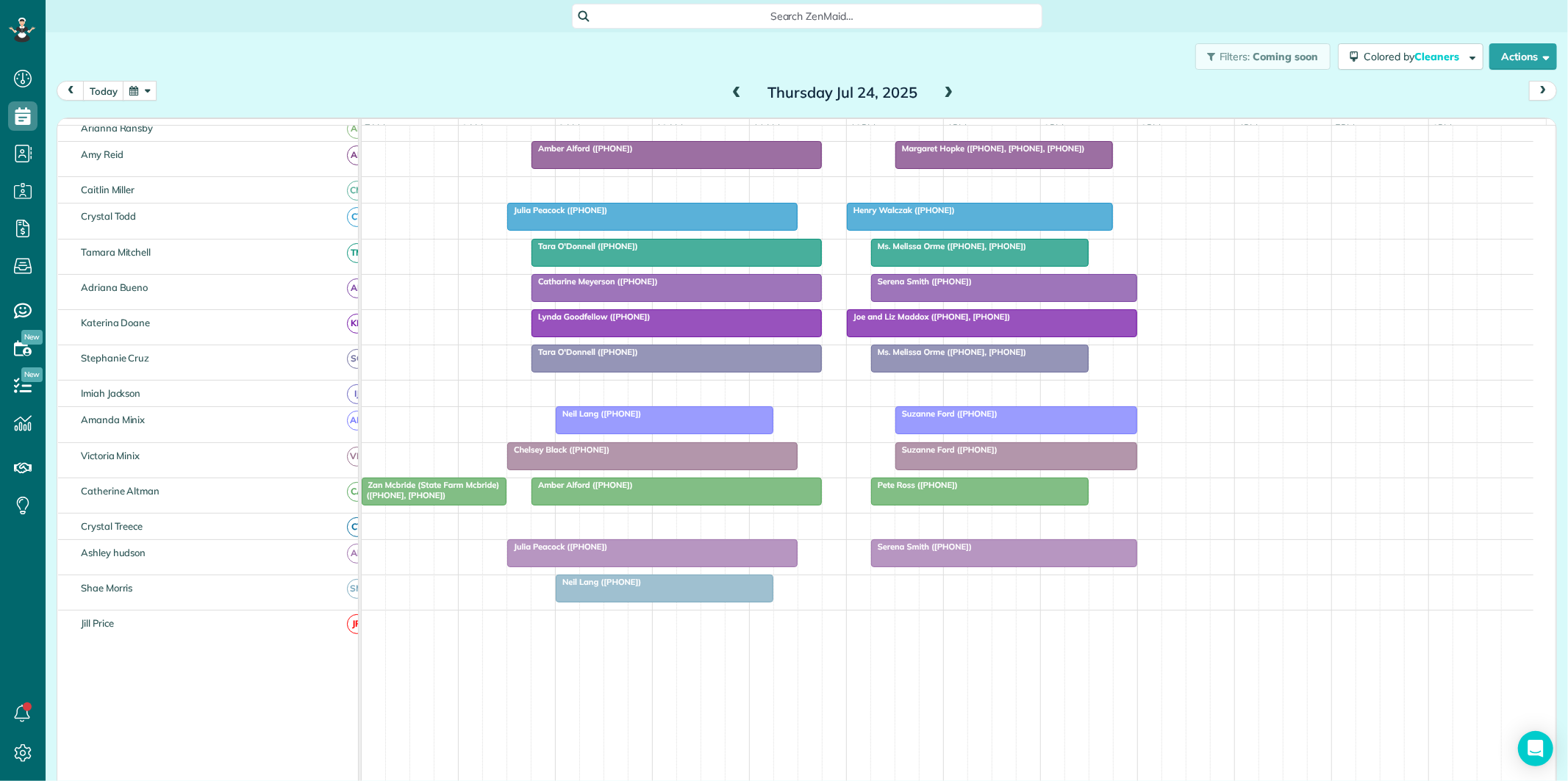 click at bounding box center (737, 93) 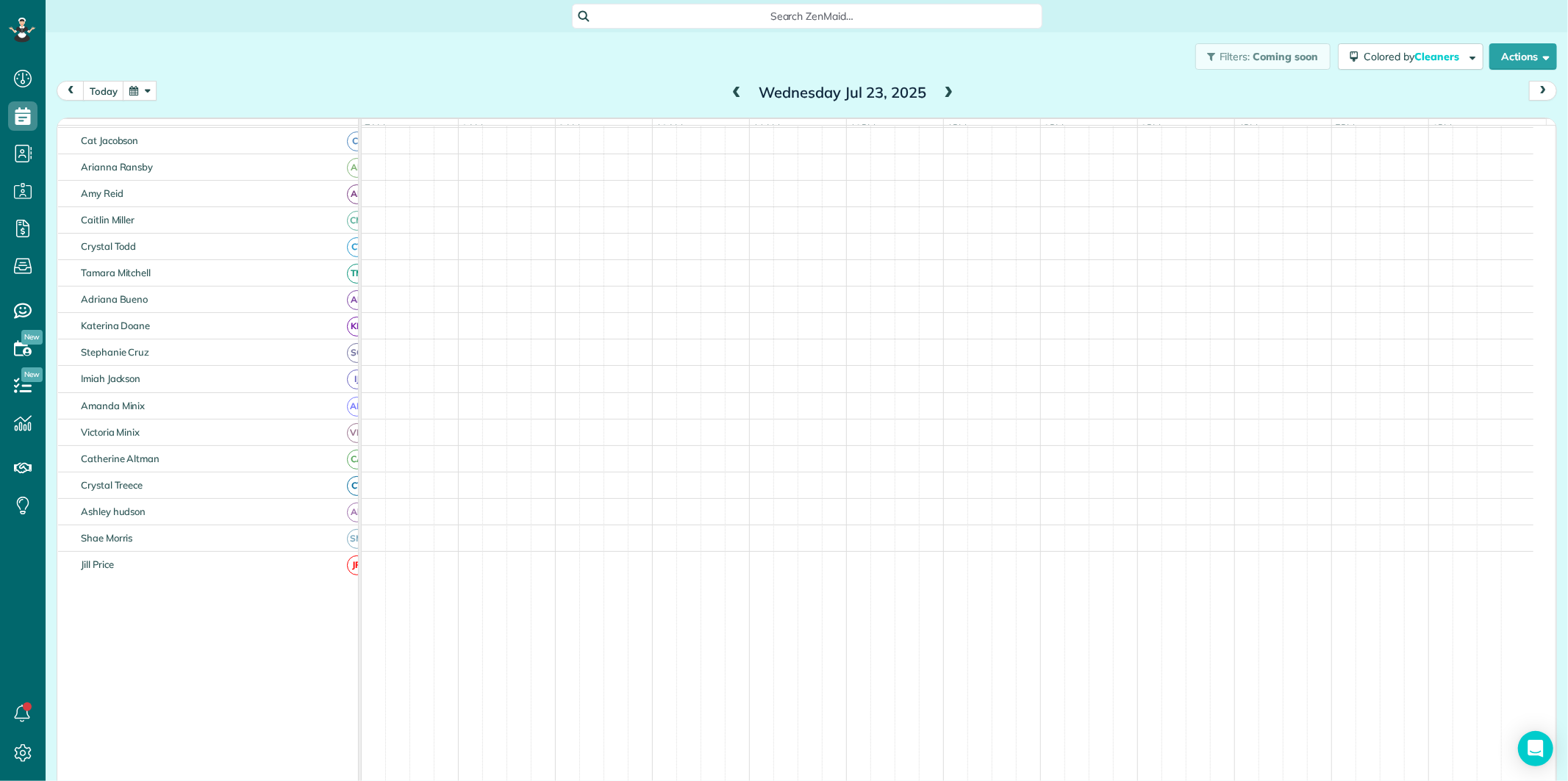 scroll, scrollTop: 82, scrollLeft: 0, axis: vertical 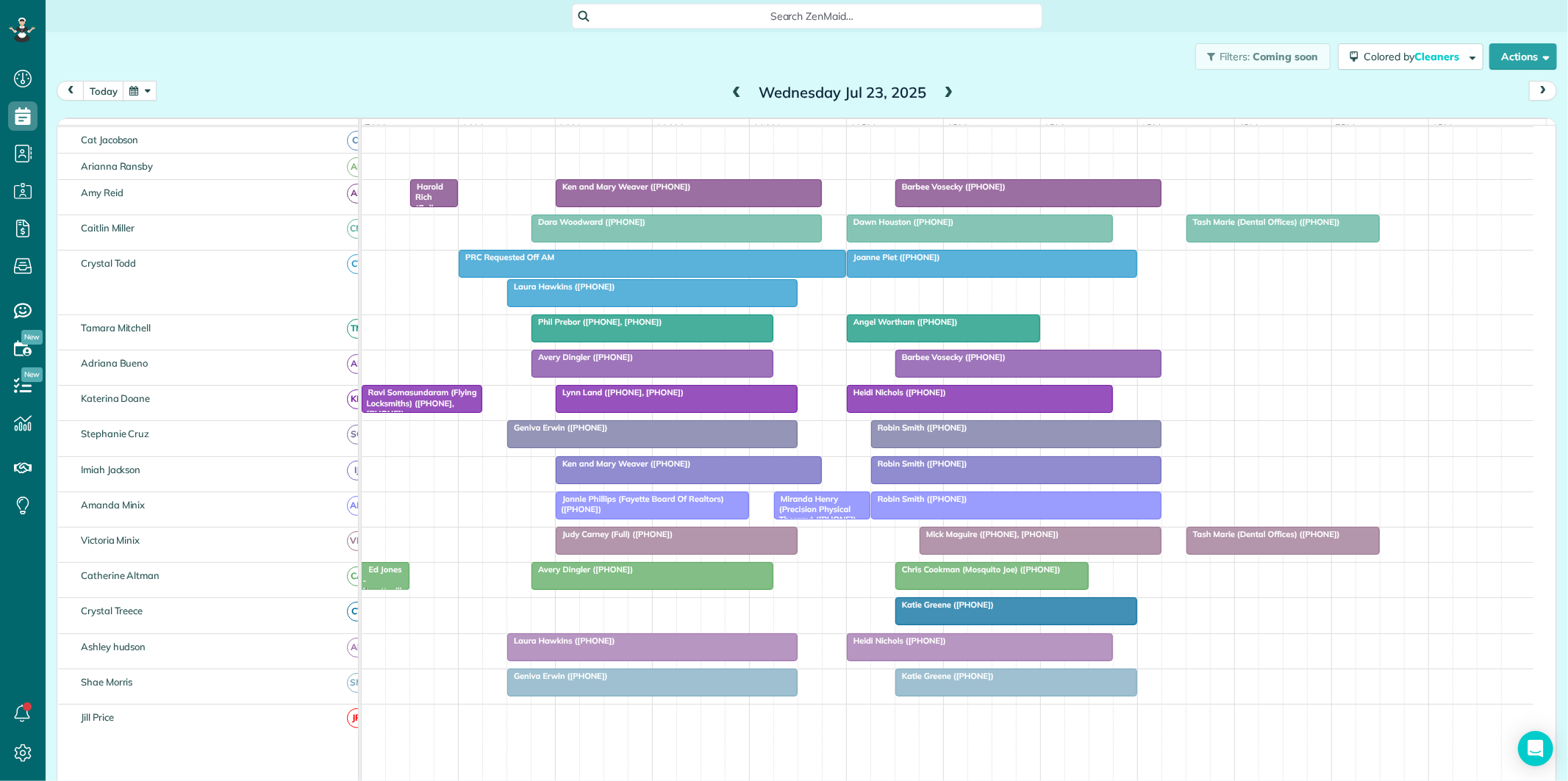 click at bounding box center (737, 93) 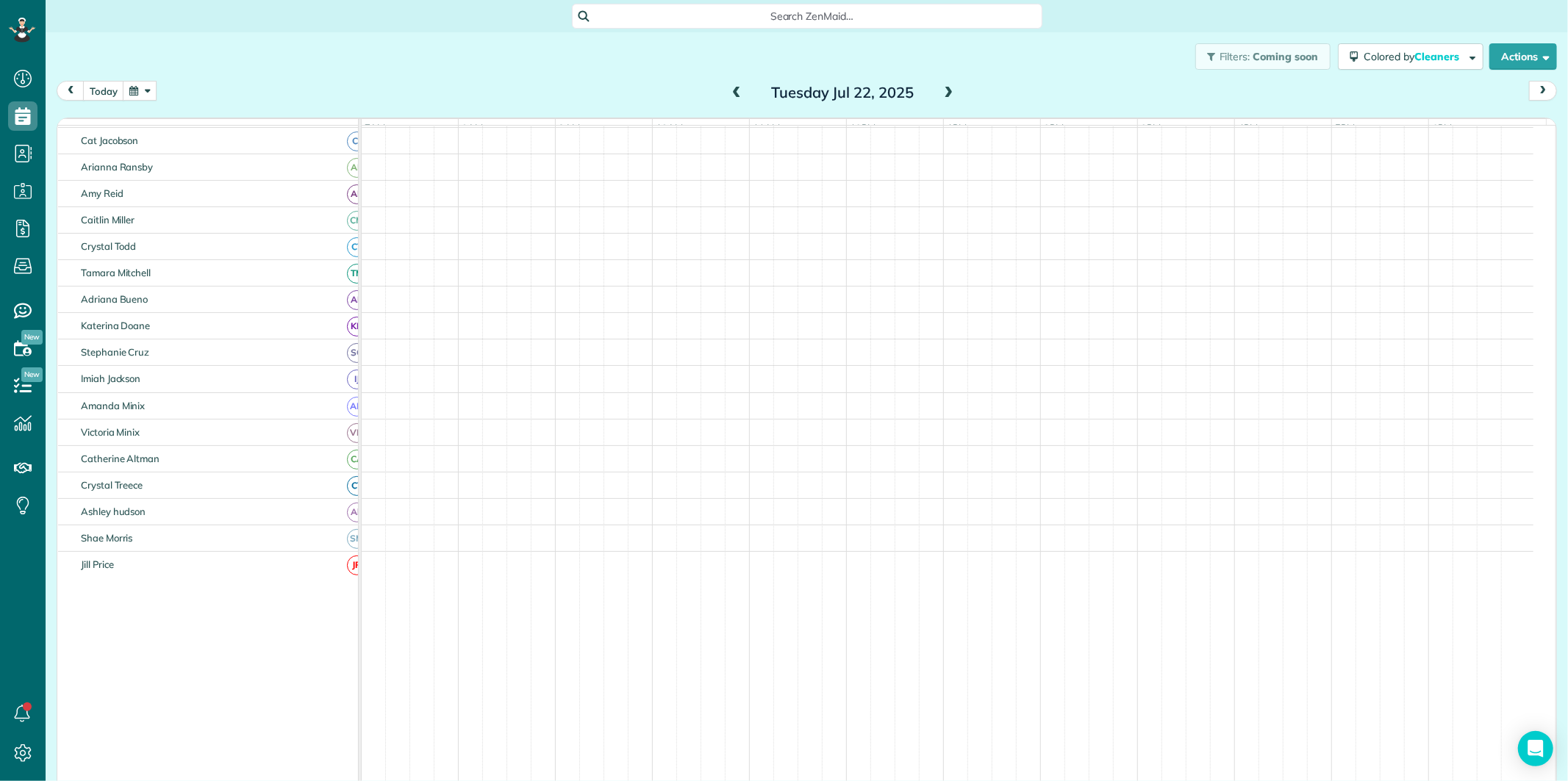 scroll, scrollTop: 82, scrollLeft: 0, axis: vertical 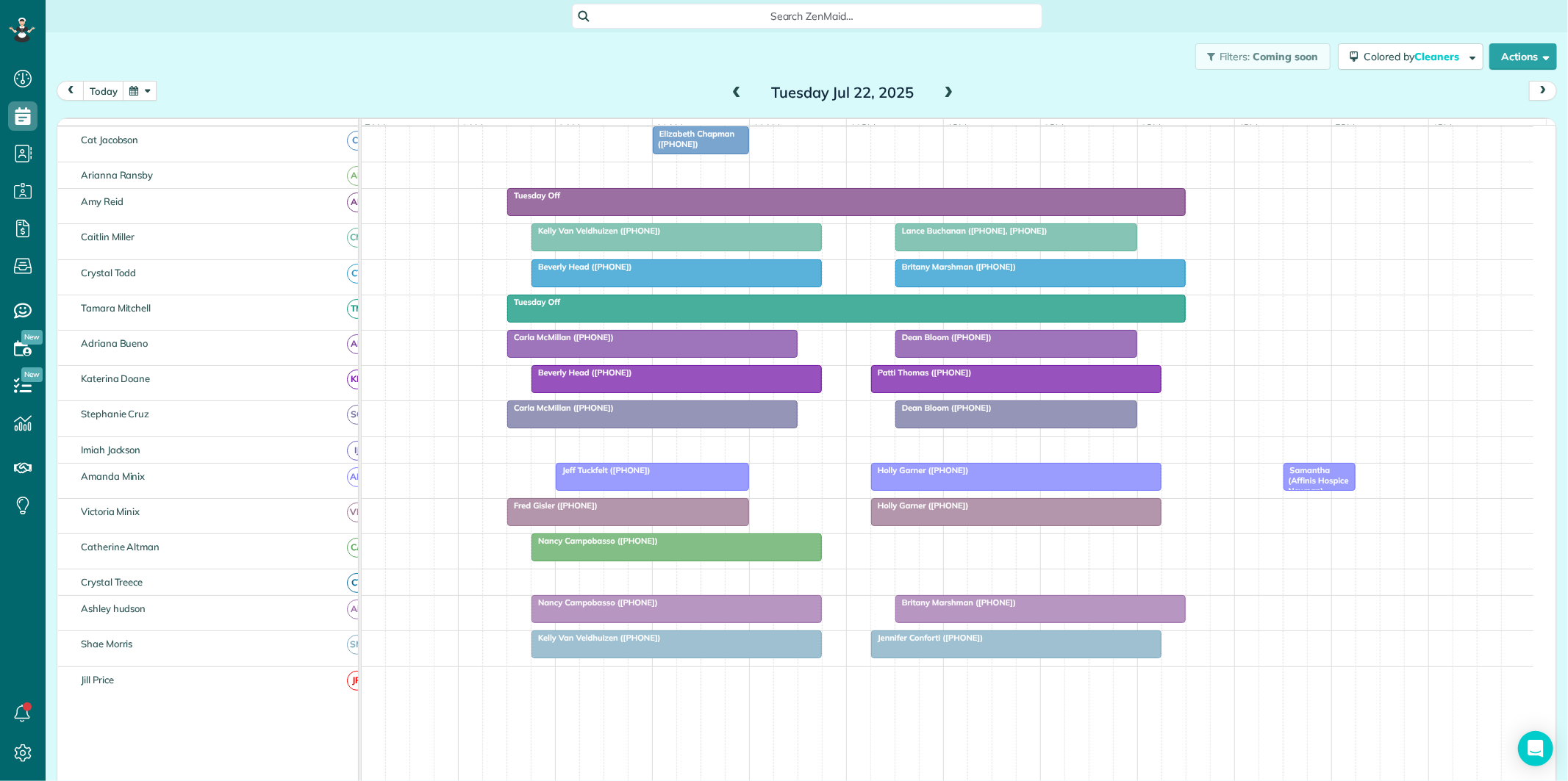 click at bounding box center [737, 93] 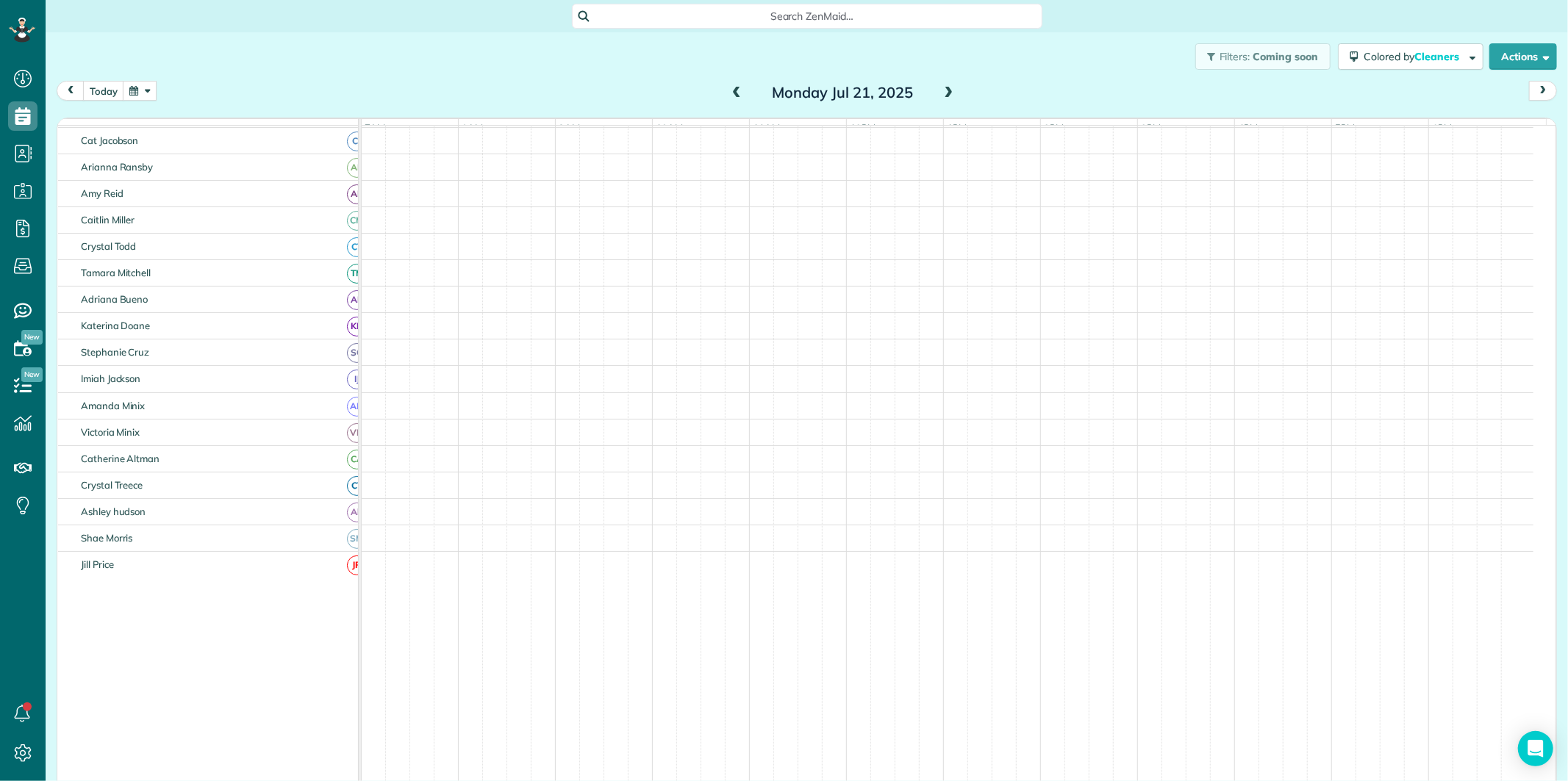 scroll, scrollTop: 206, scrollLeft: 0, axis: vertical 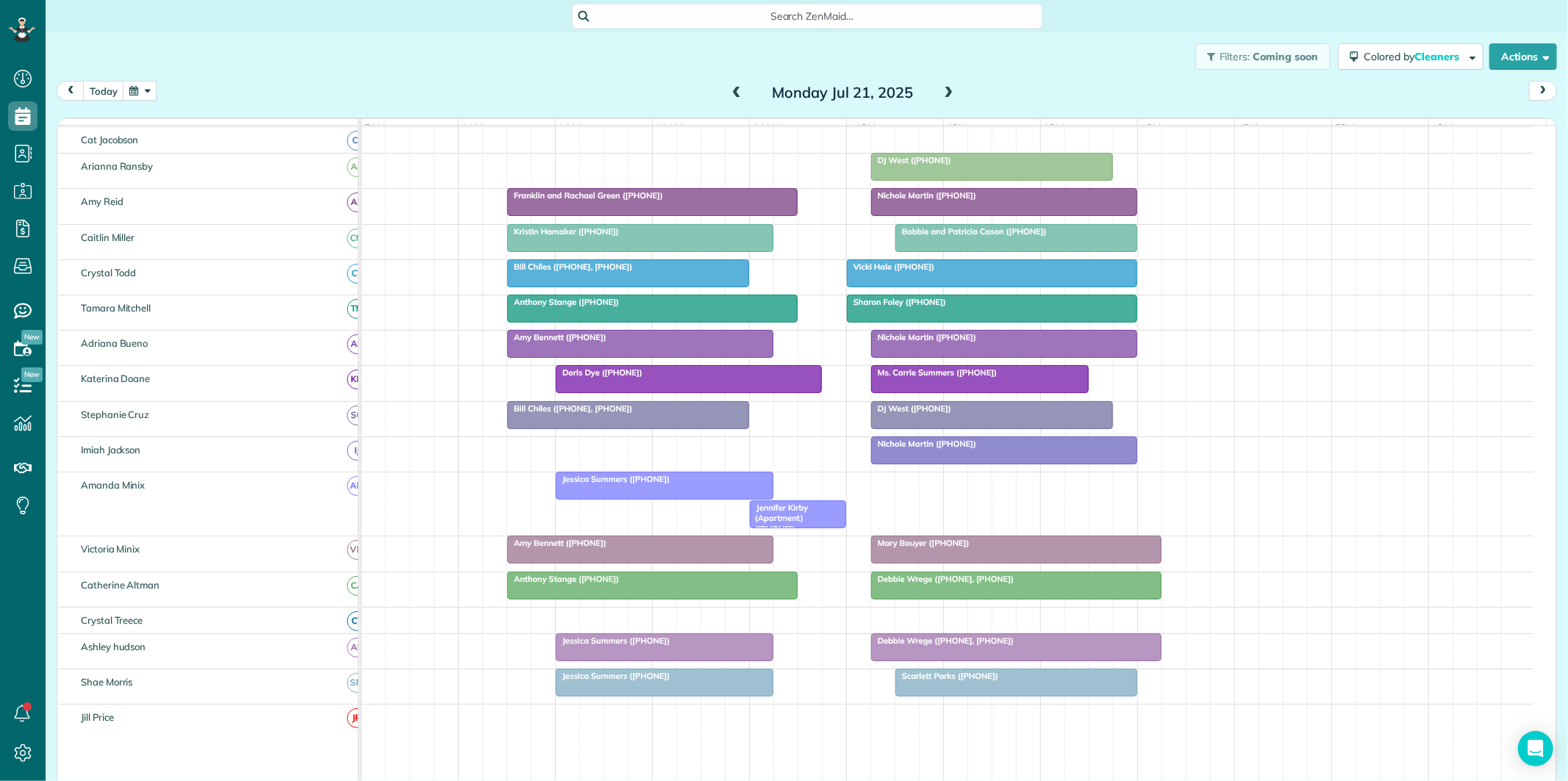 click at bounding box center [949, 93] 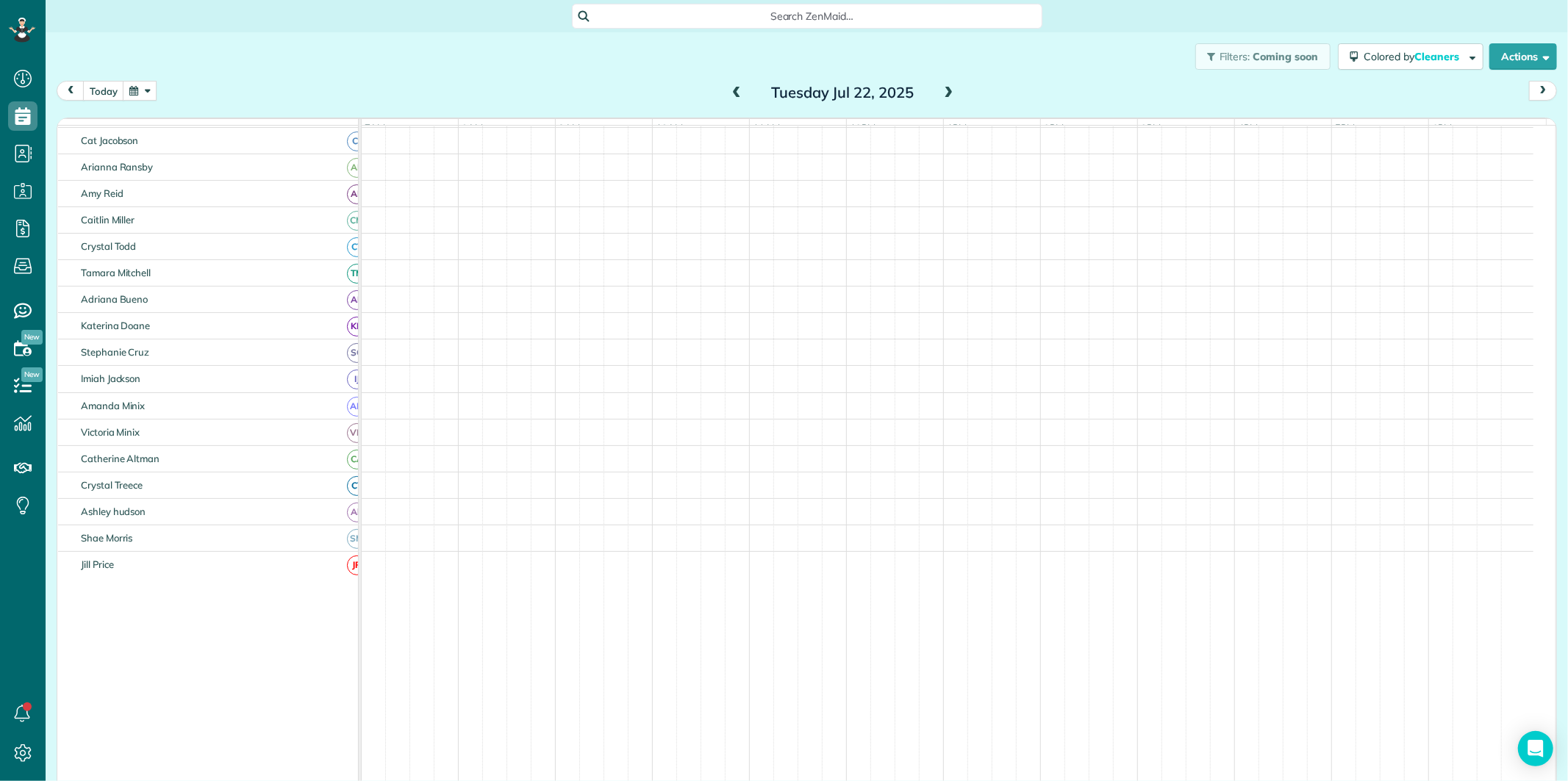 scroll, scrollTop: 82, scrollLeft: 0, axis: vertical 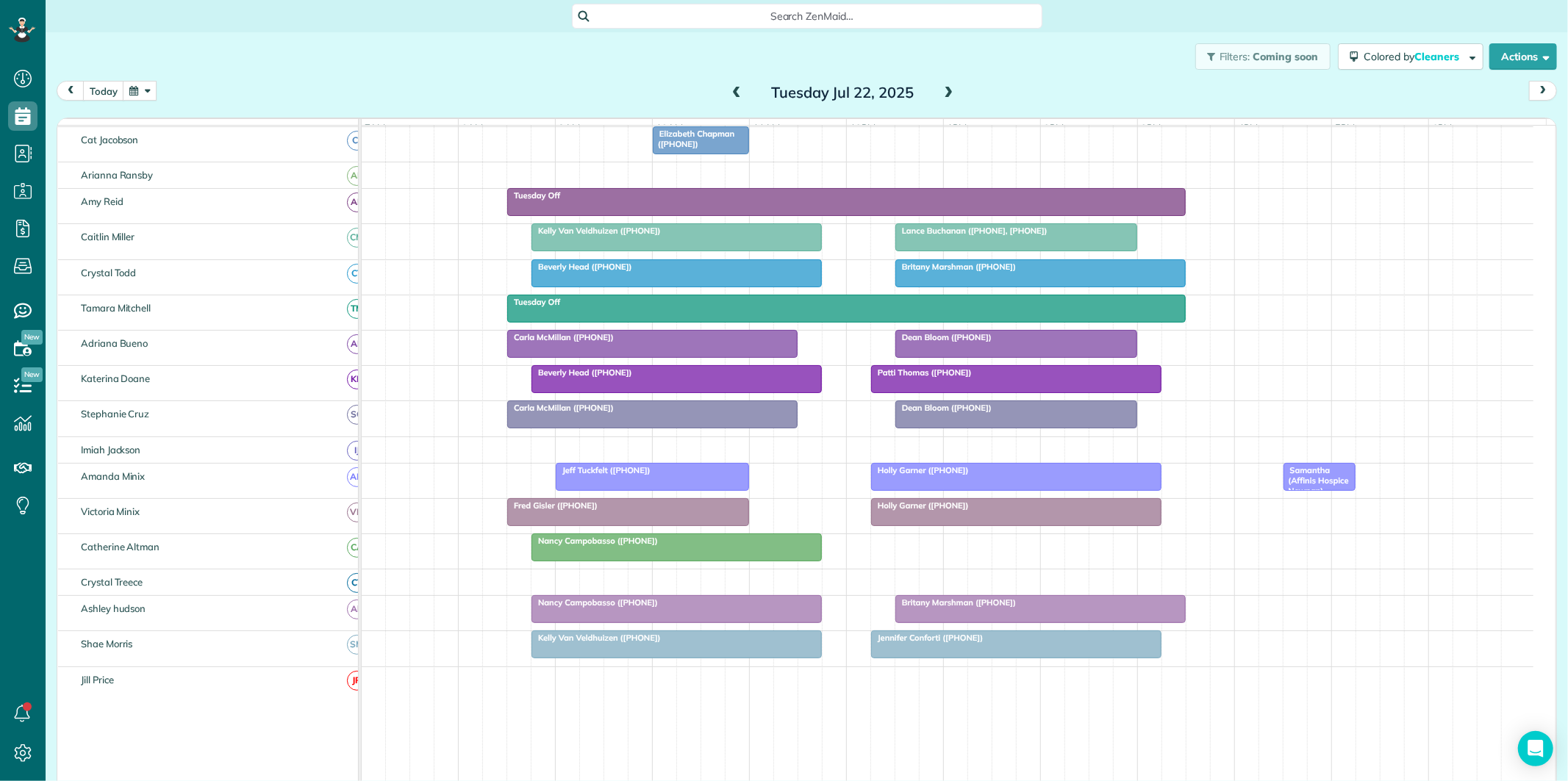 click at bounding box center [949, 93] 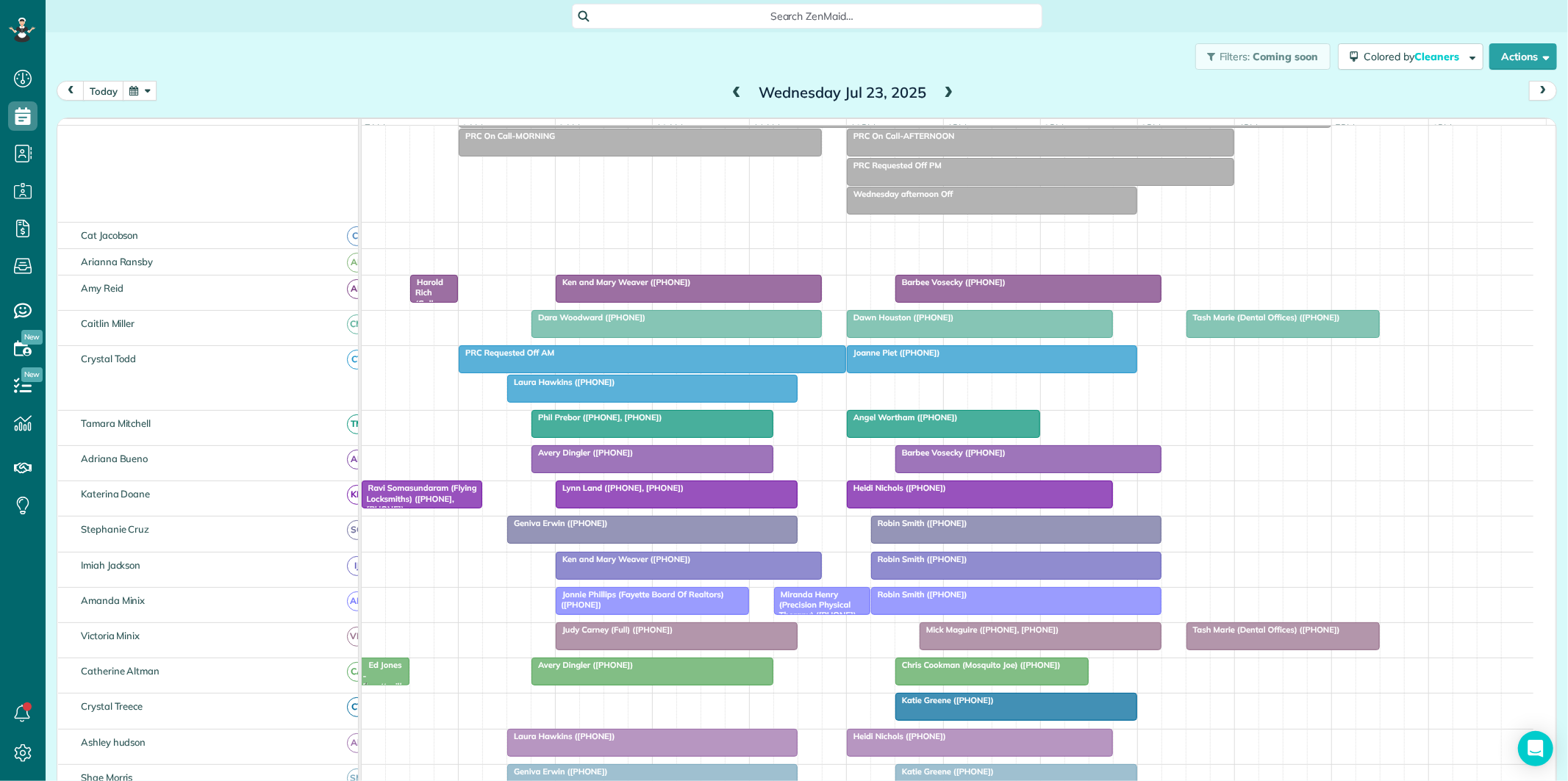 scroll, scrollTop: 178, scrollLeft: 0, axis: vertical 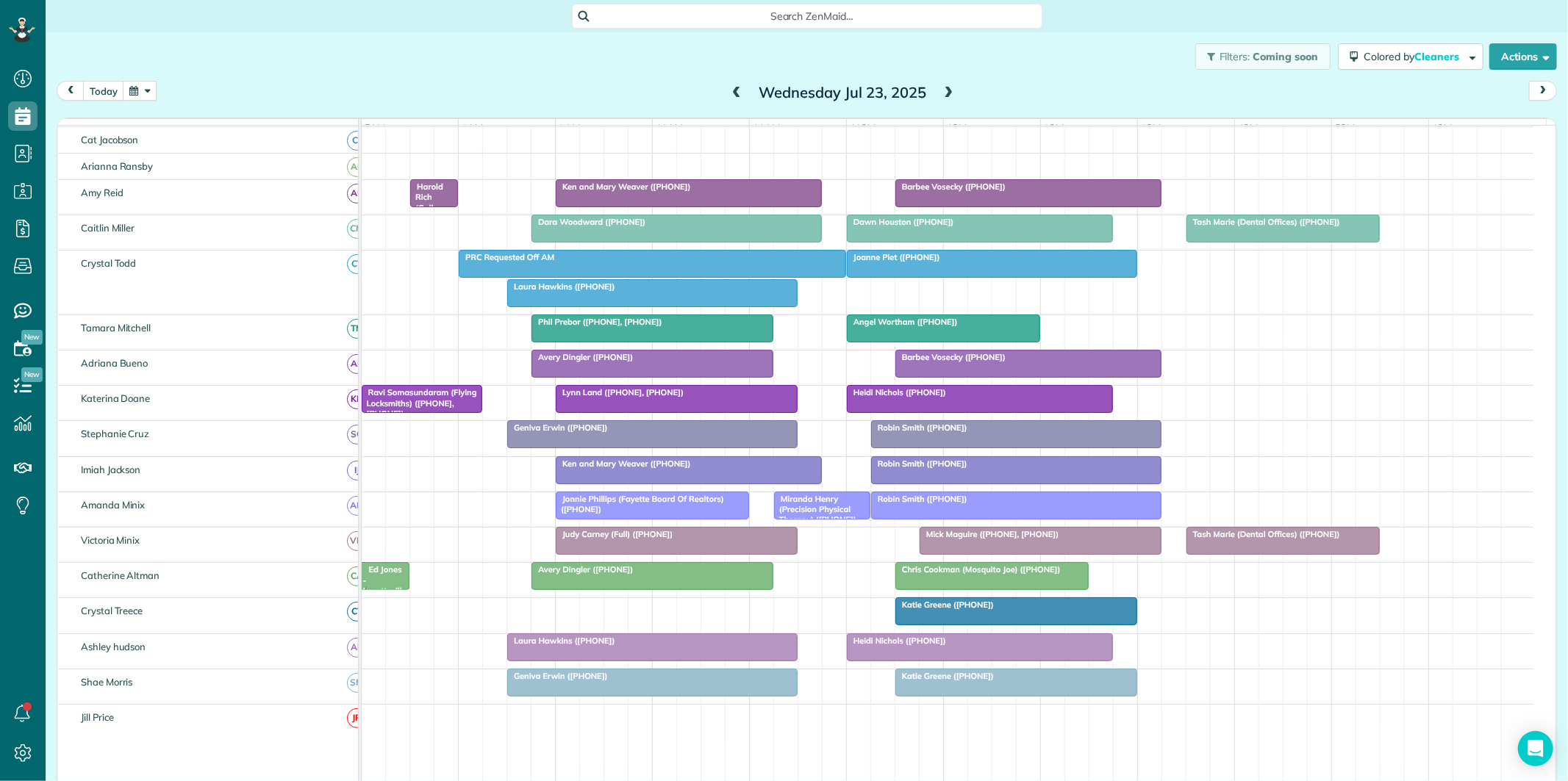 click at bounding box center [949, 93] 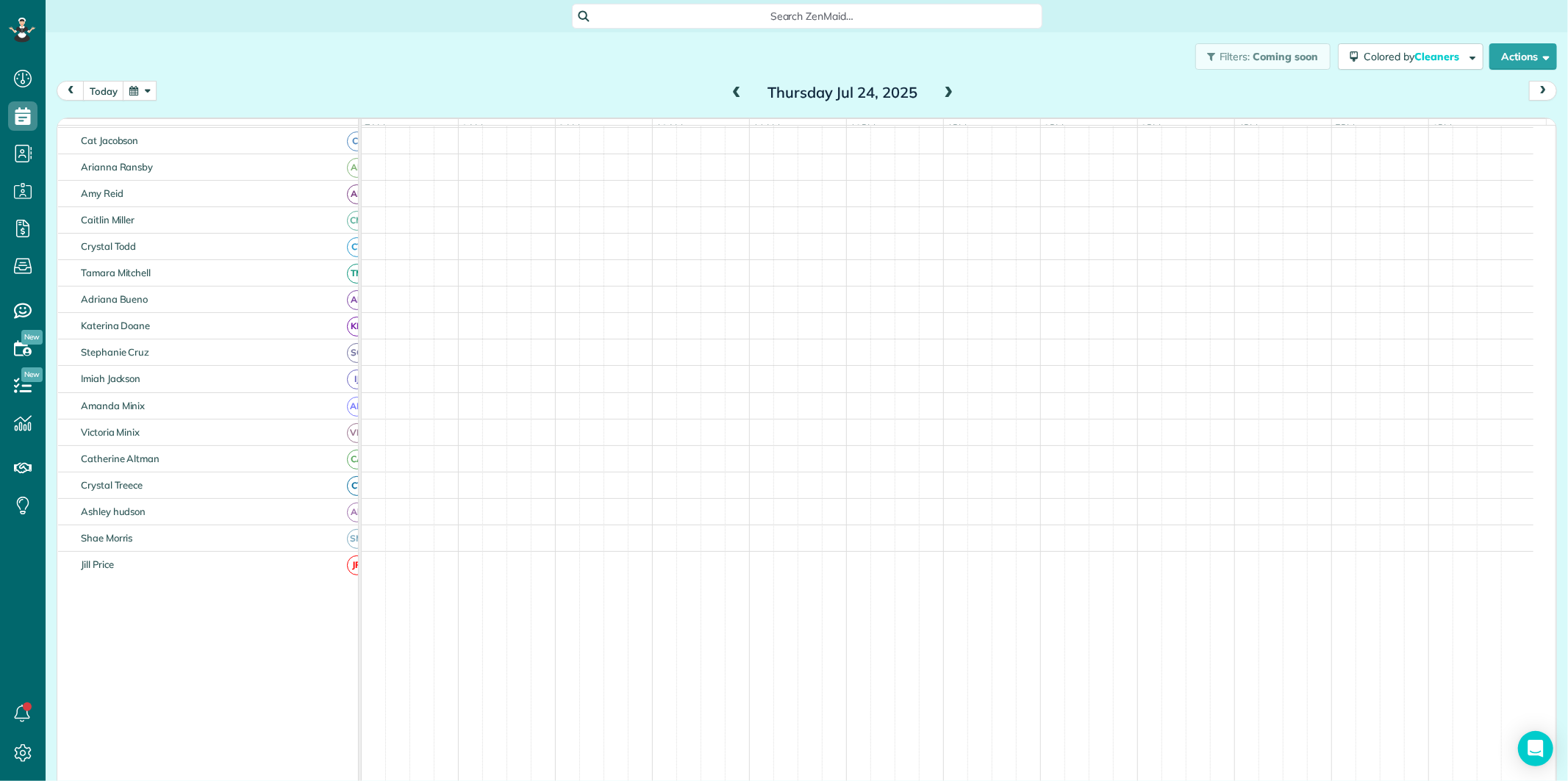 scroll, scrollTop: 82, scrollLeft: 0, axis: vertical 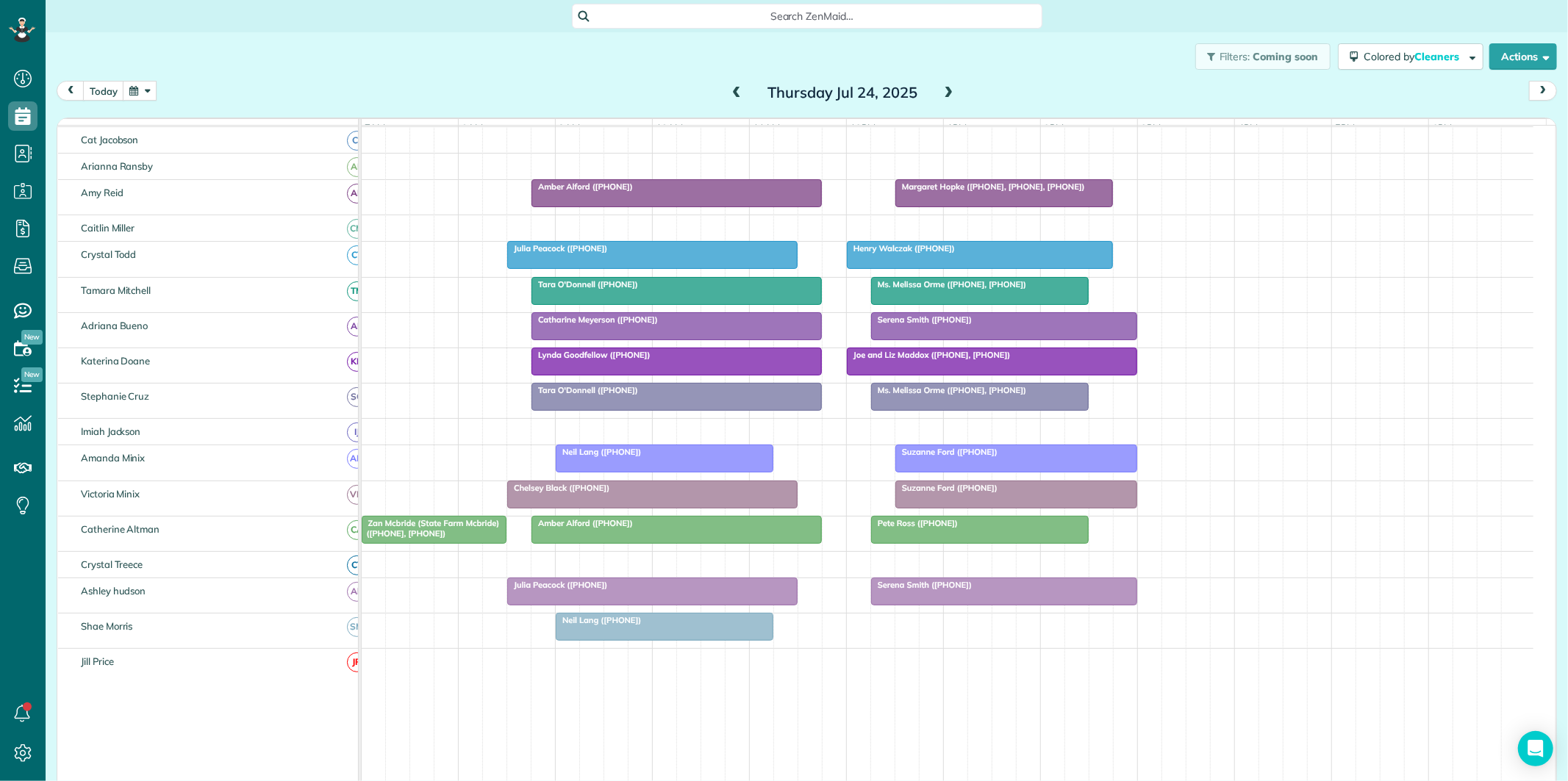click at bounding box center (737, 93) 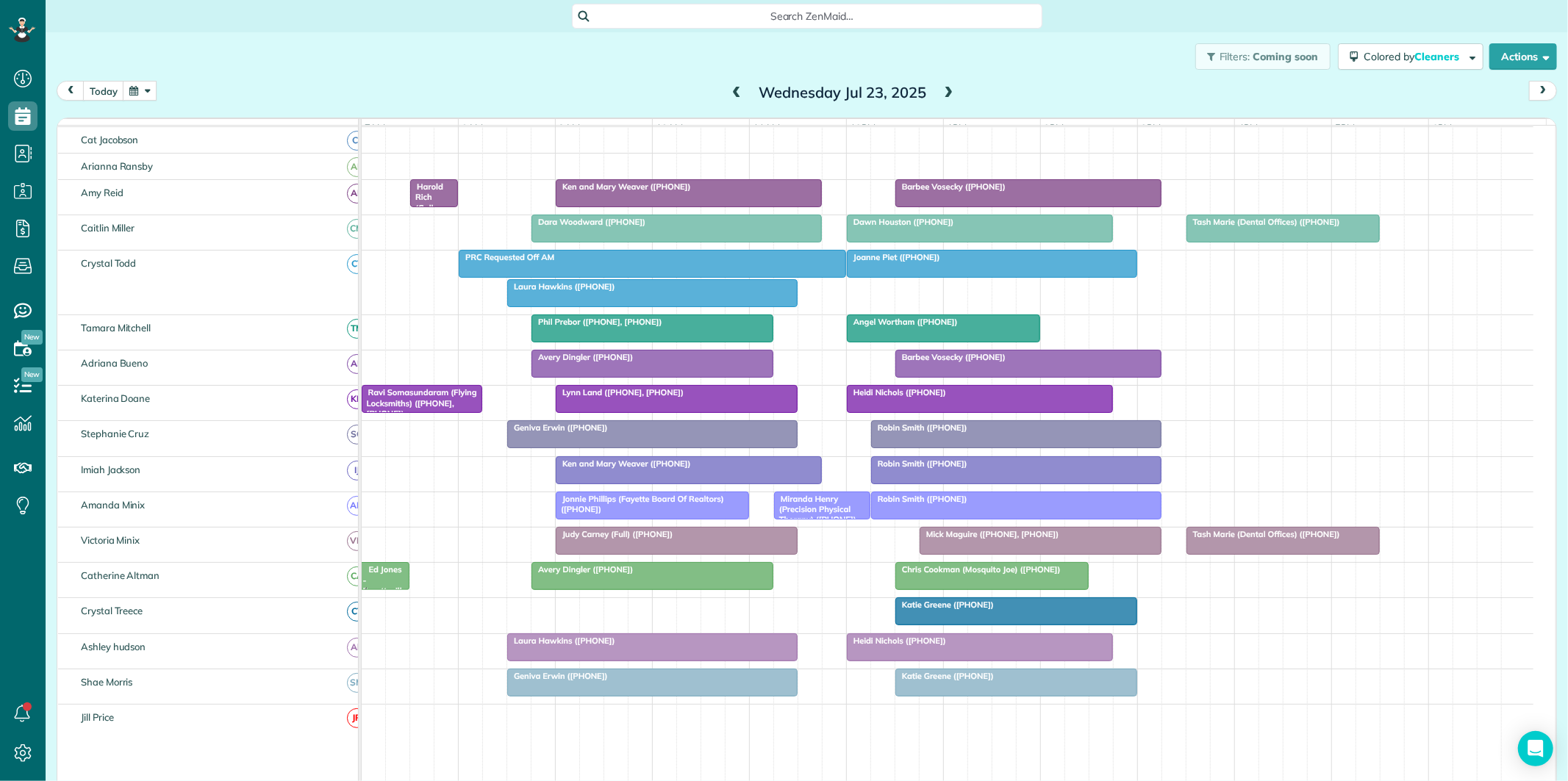 click at bounding box center [949, 93] 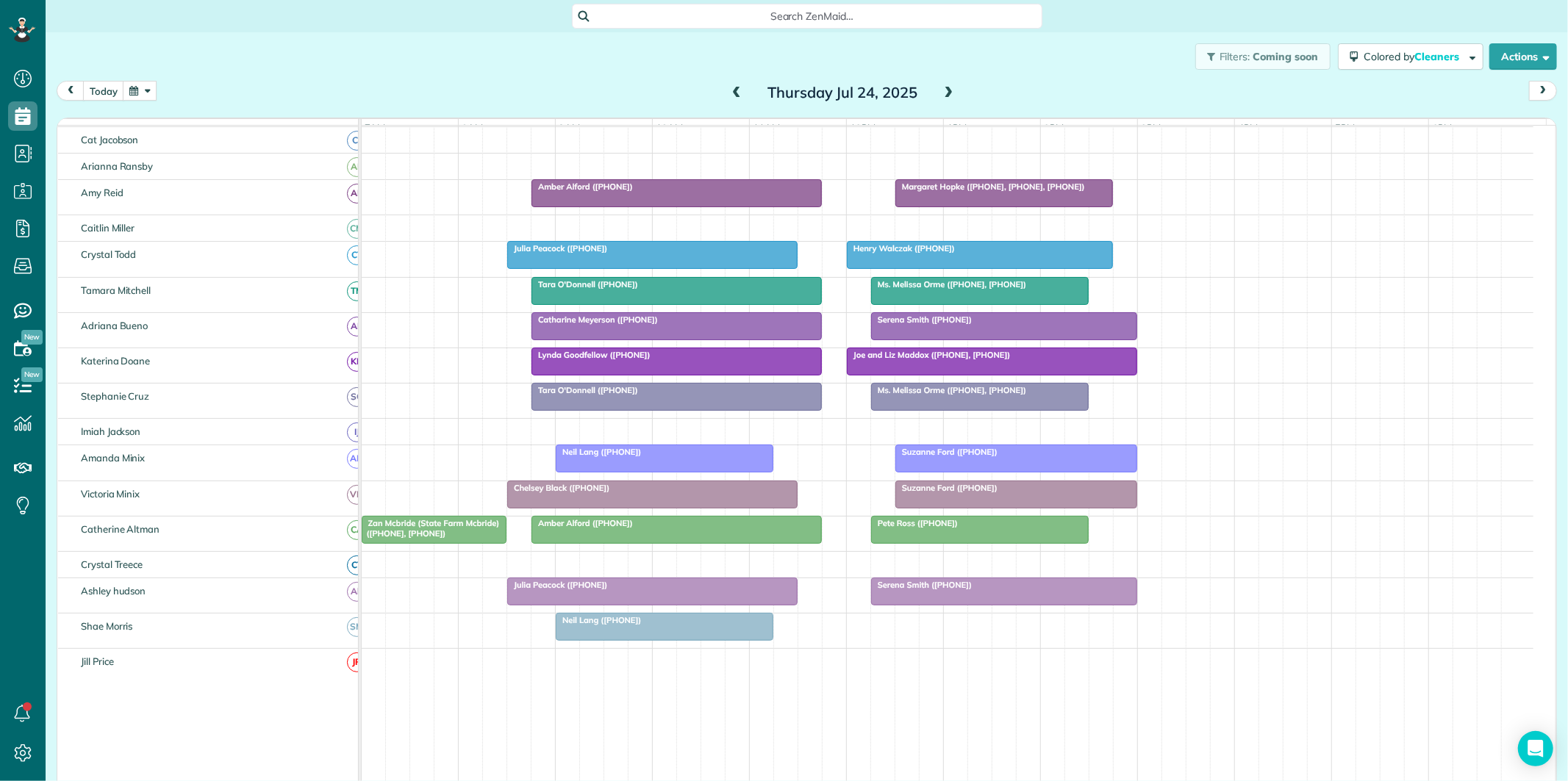 click at bounding box center [737, 93] 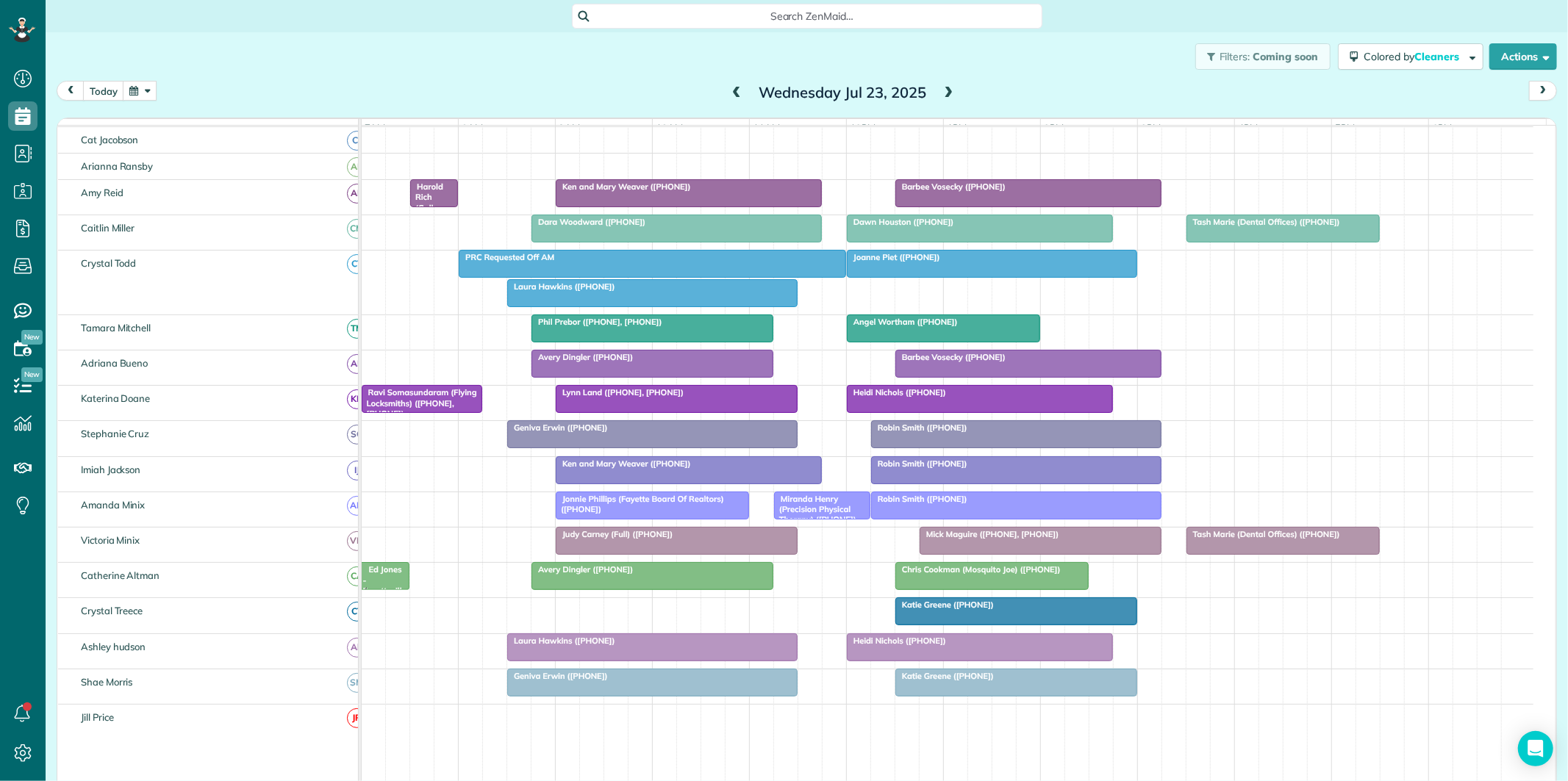 click at bounding box center (737, 93) 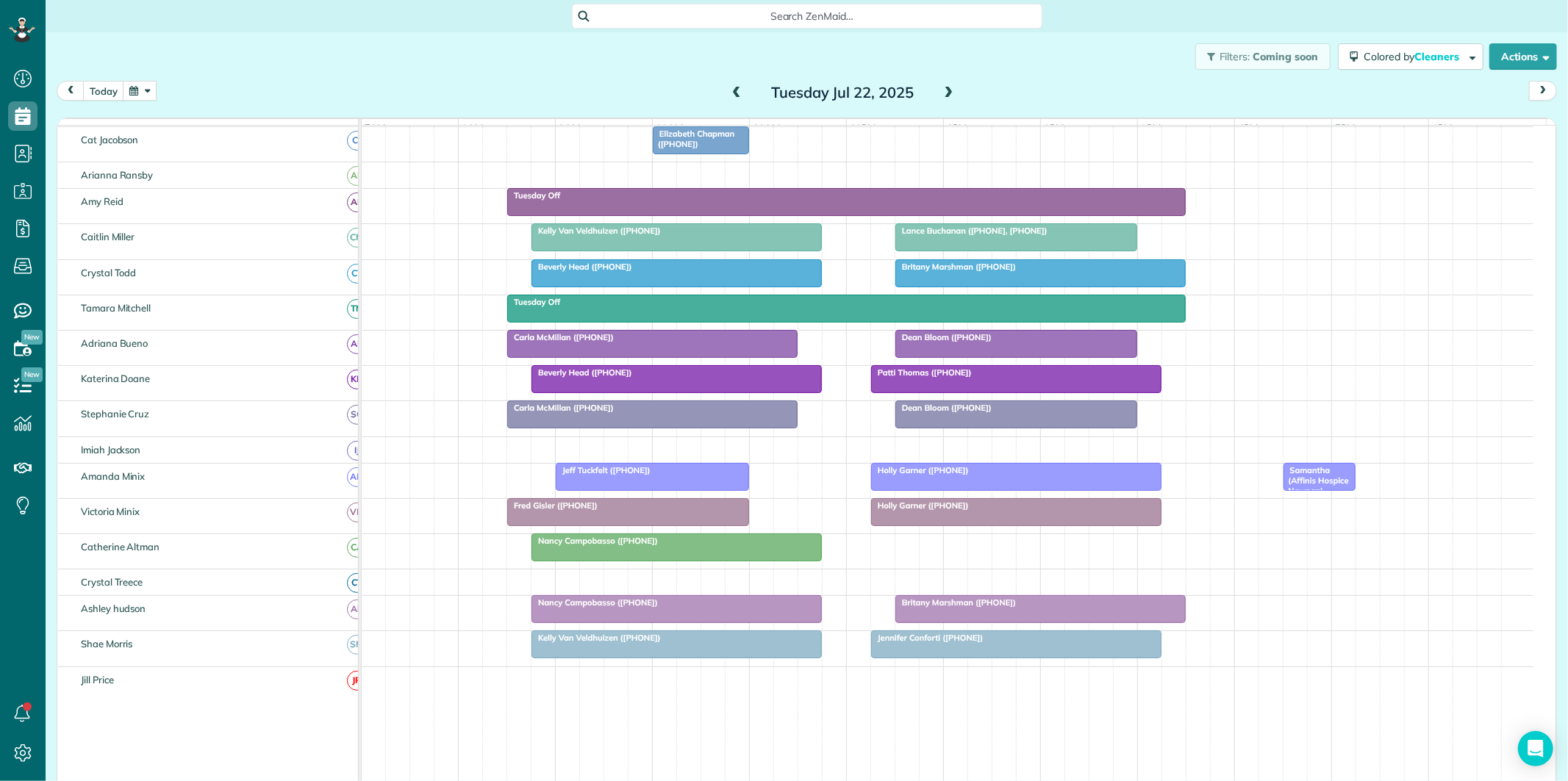 click at bounding box center (737, 93) 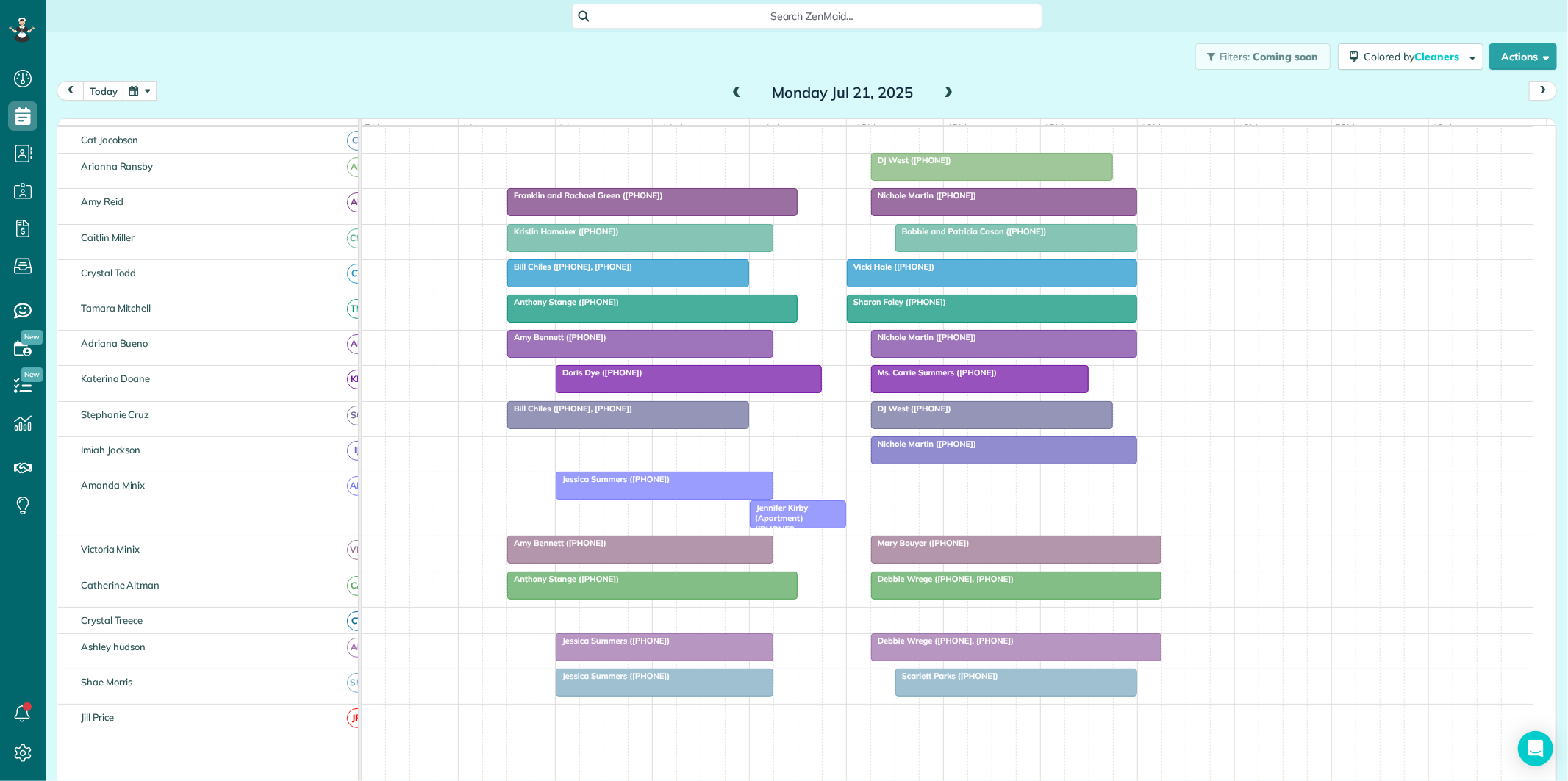 click at bounding box center [949, 93] 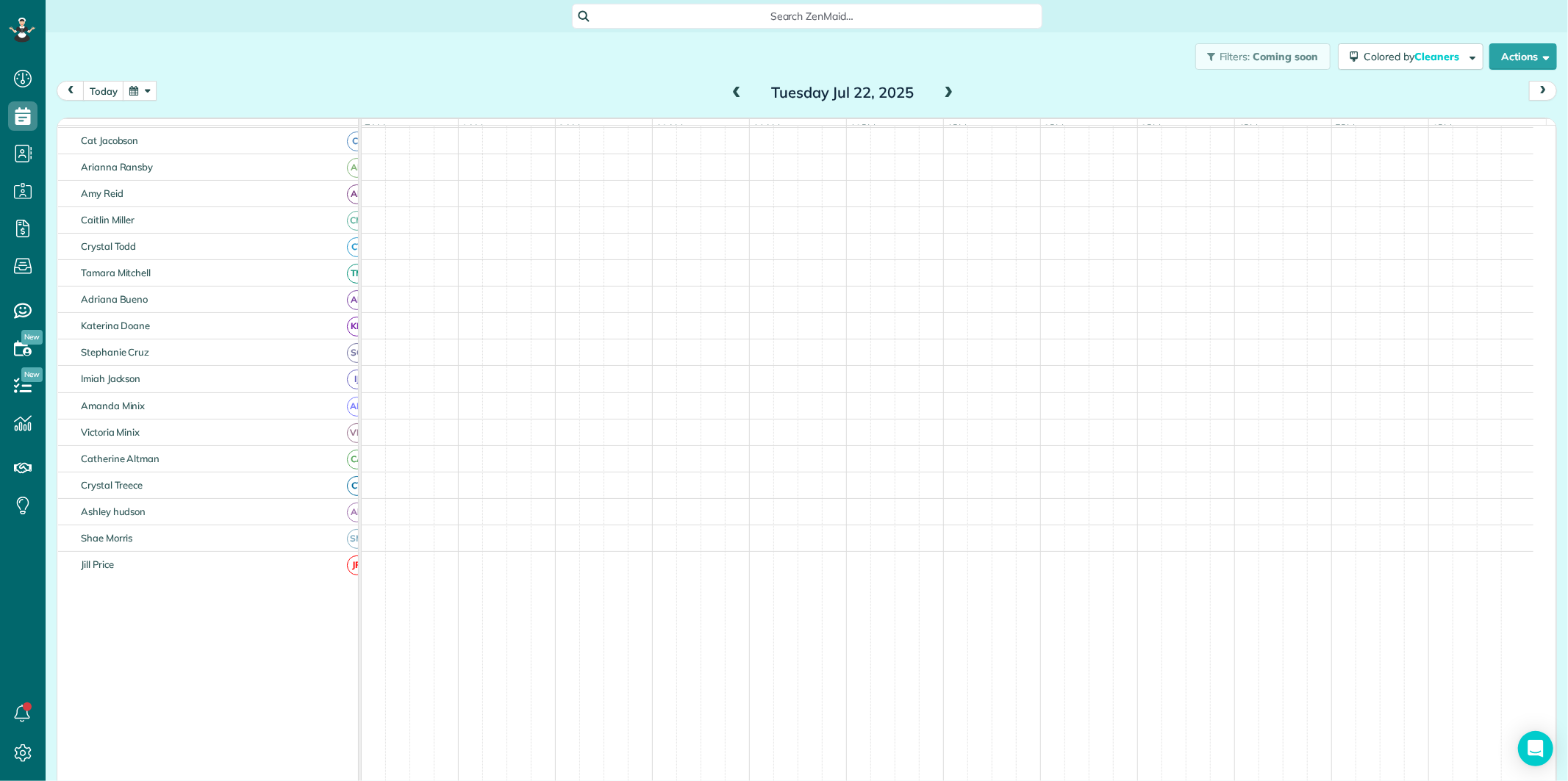 scroll, scrollTop: 82, scrollLeft: 0, axis: vertical 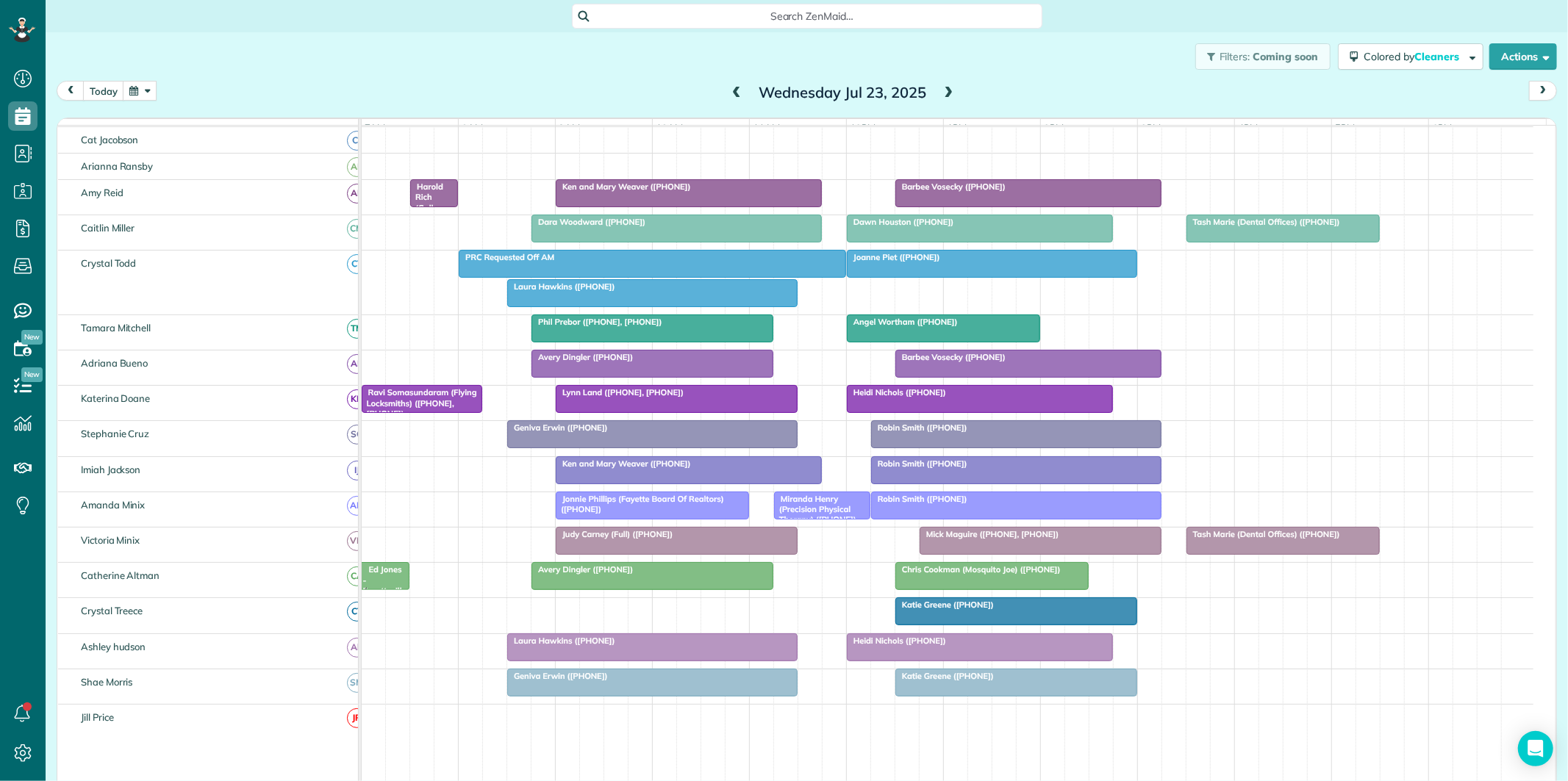 click at bounding box center (949, 93) 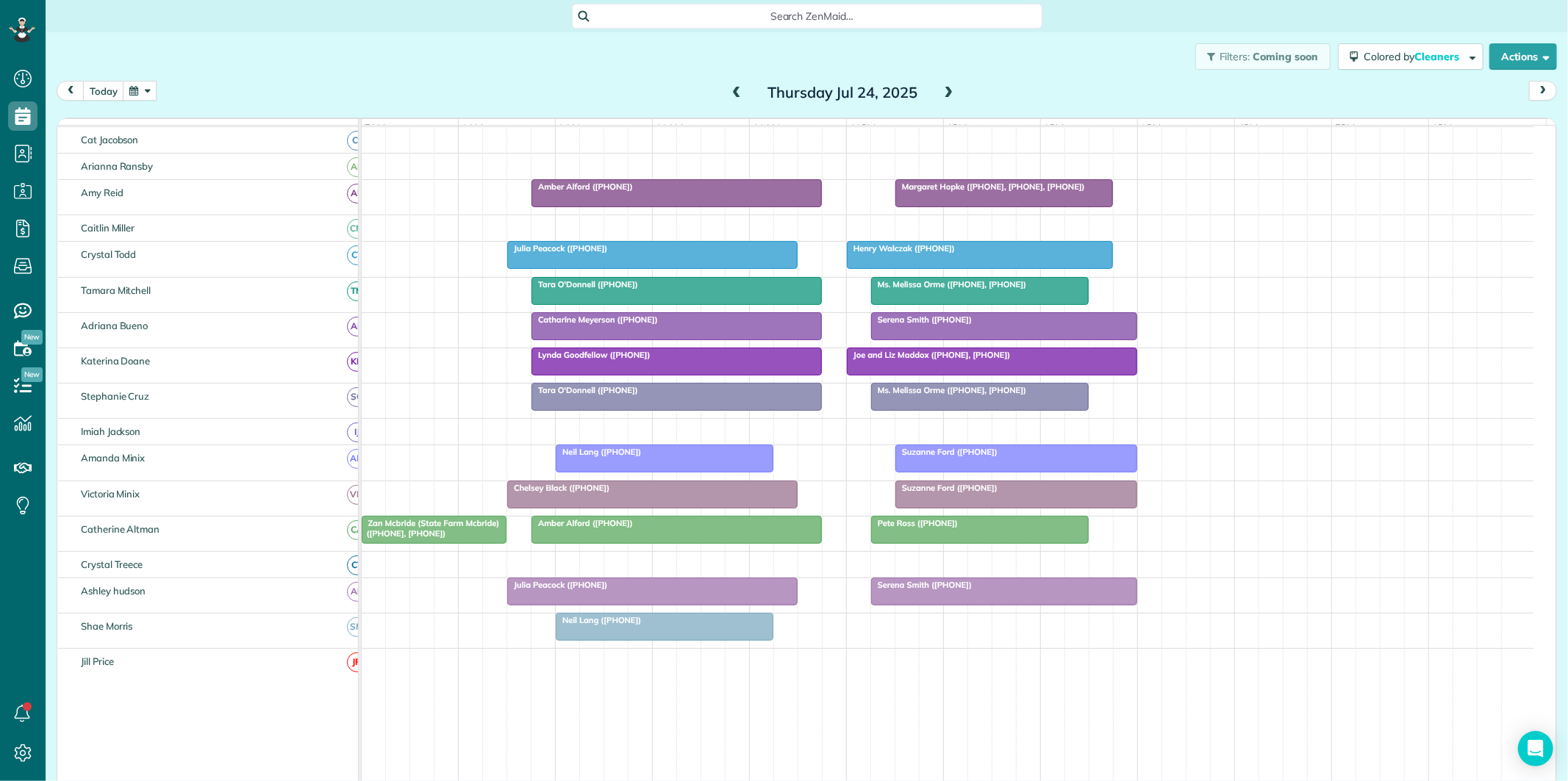 click at bounding box center [949, 93] 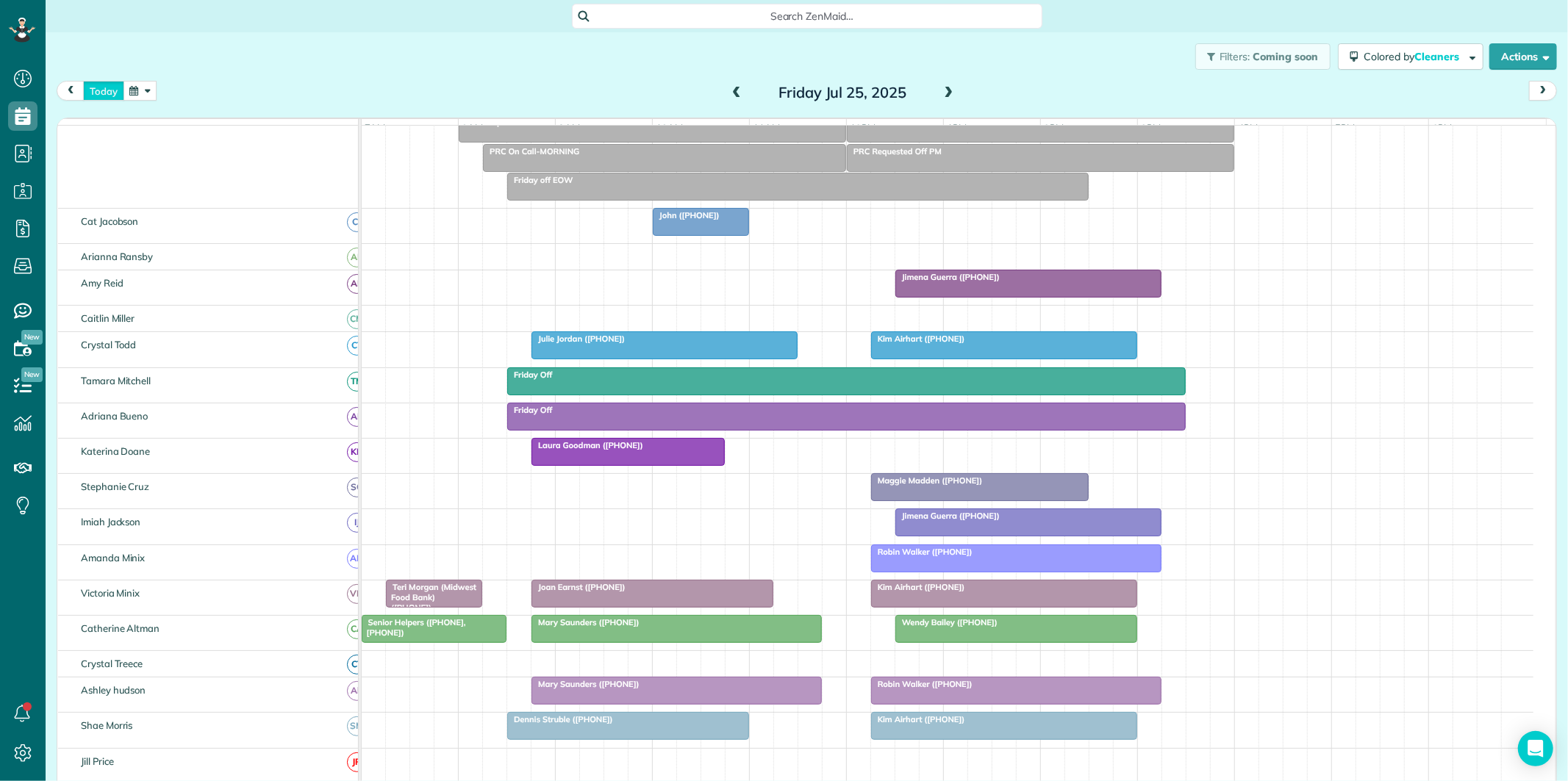 click on "today" at bounding box center [104, 90] 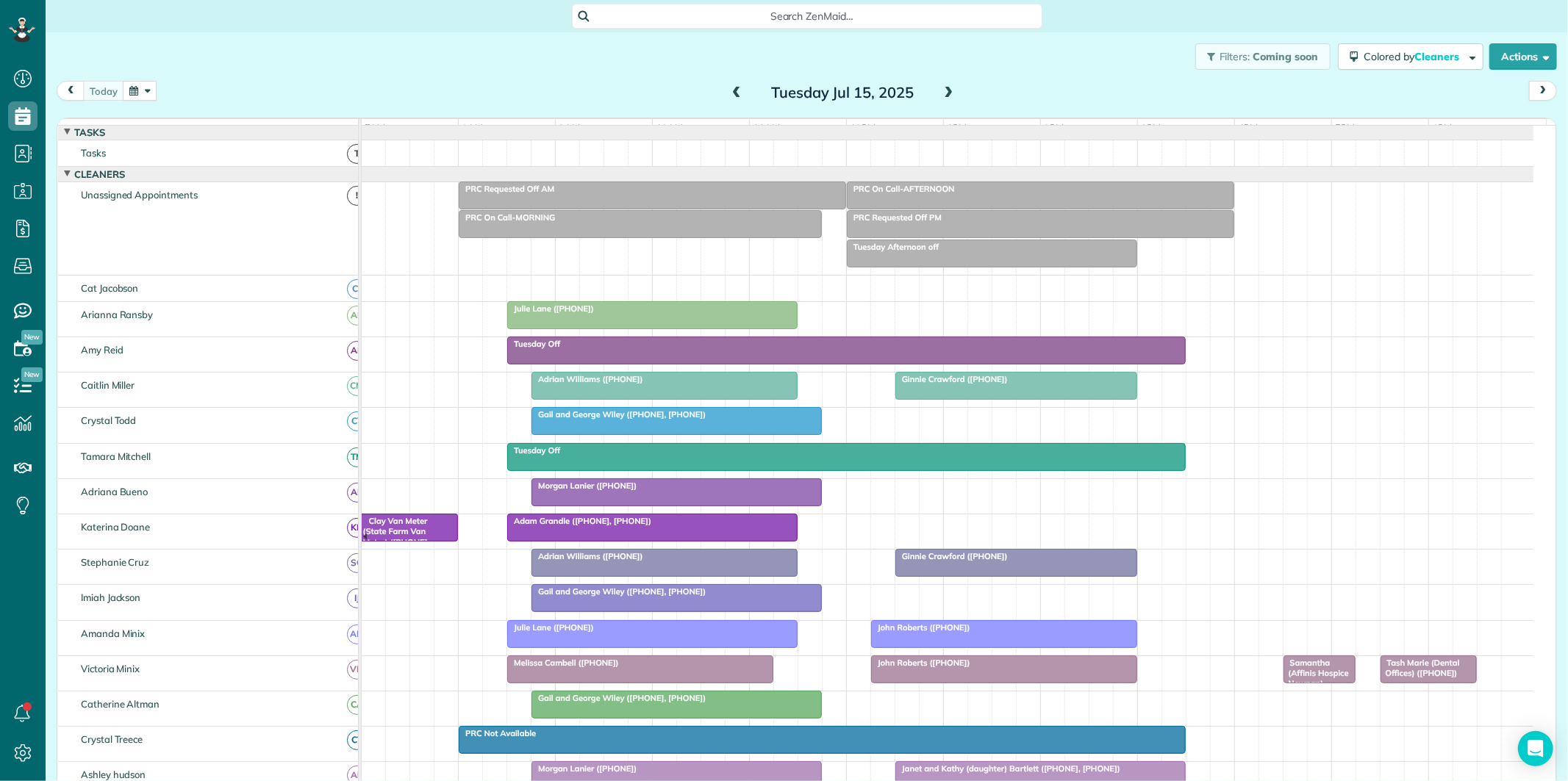 click at bounding box center (949, 93) 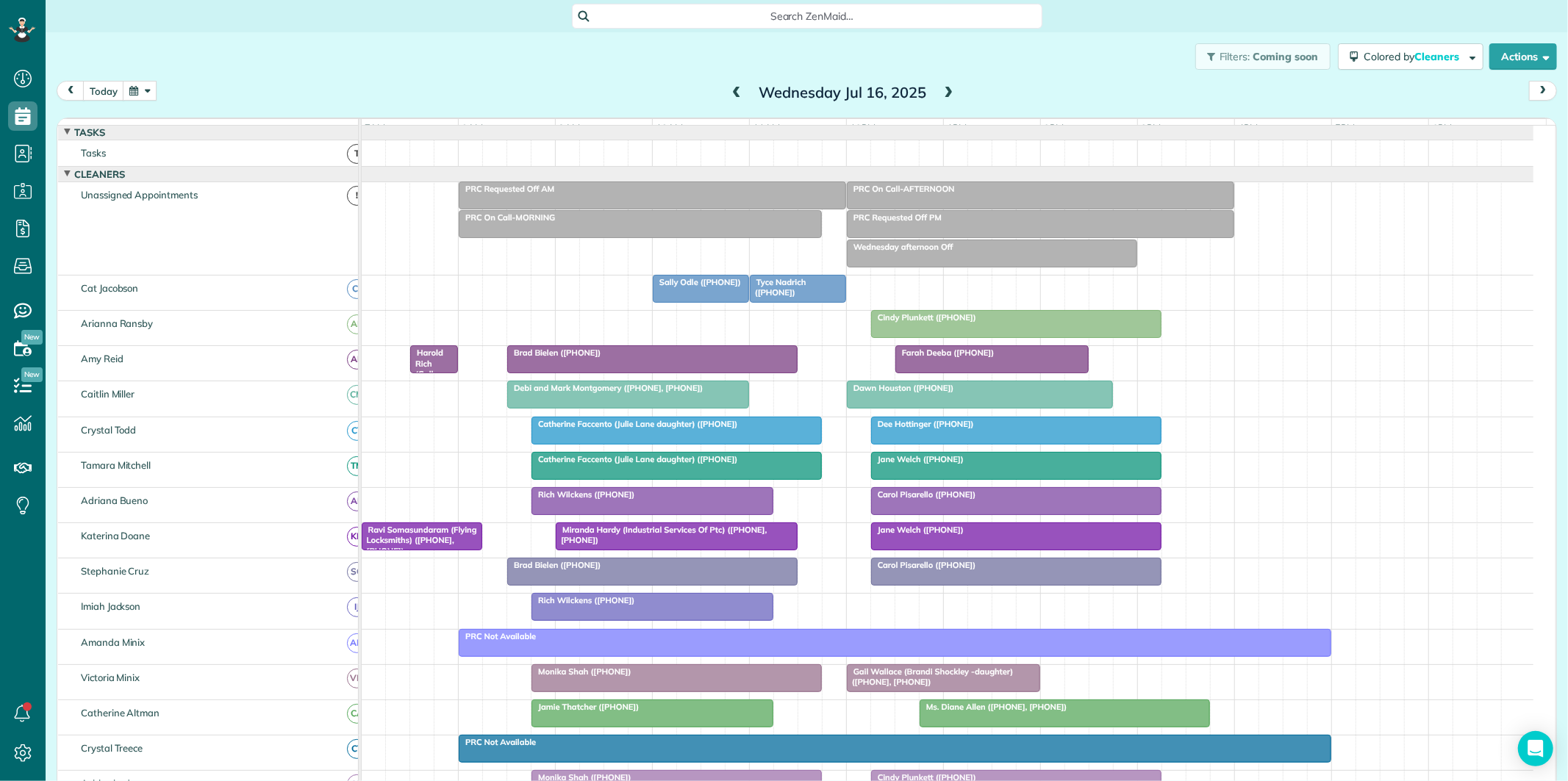 click at bounding box center [949, 93] 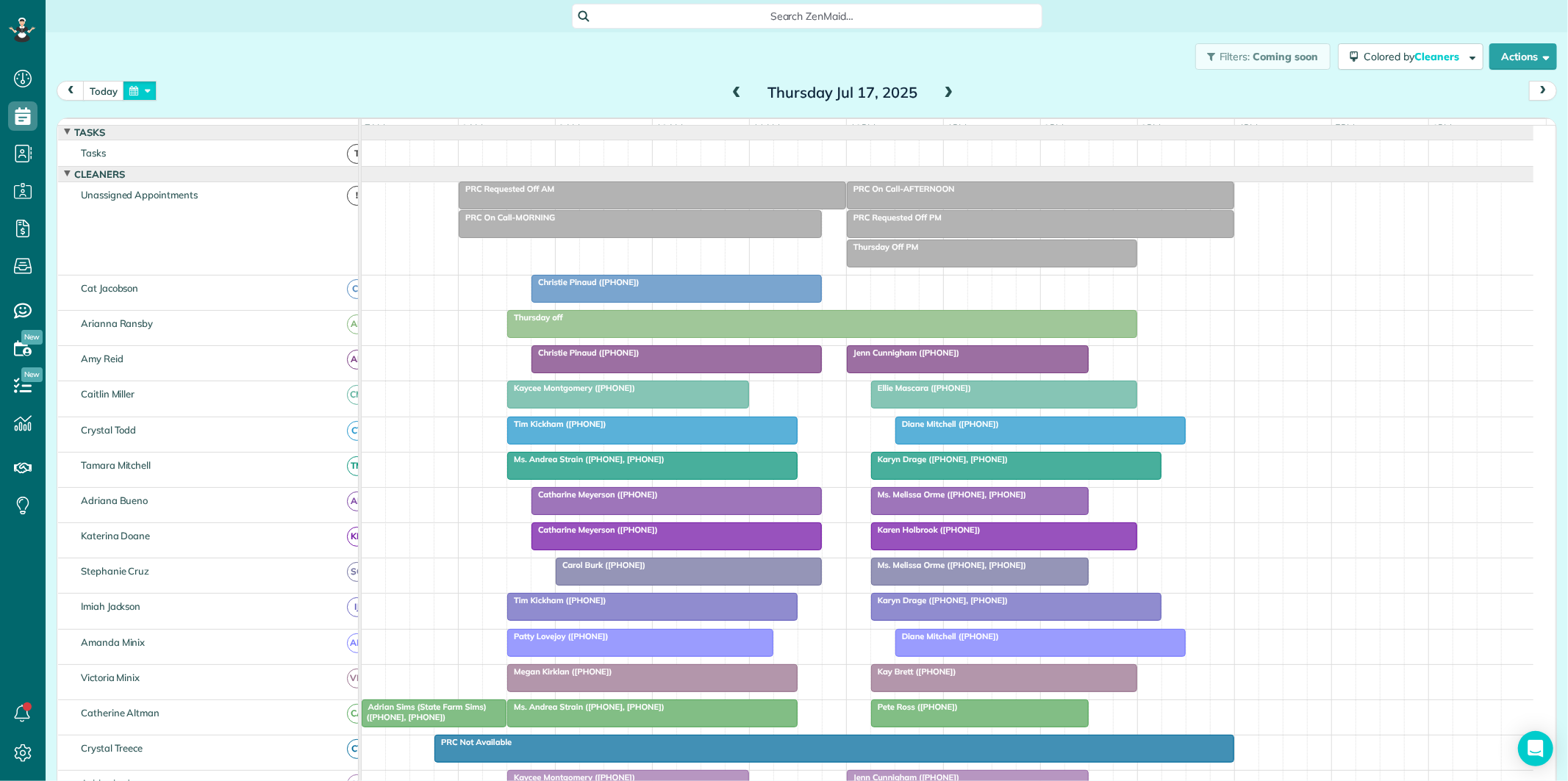 click at bounding box center [140, 90] 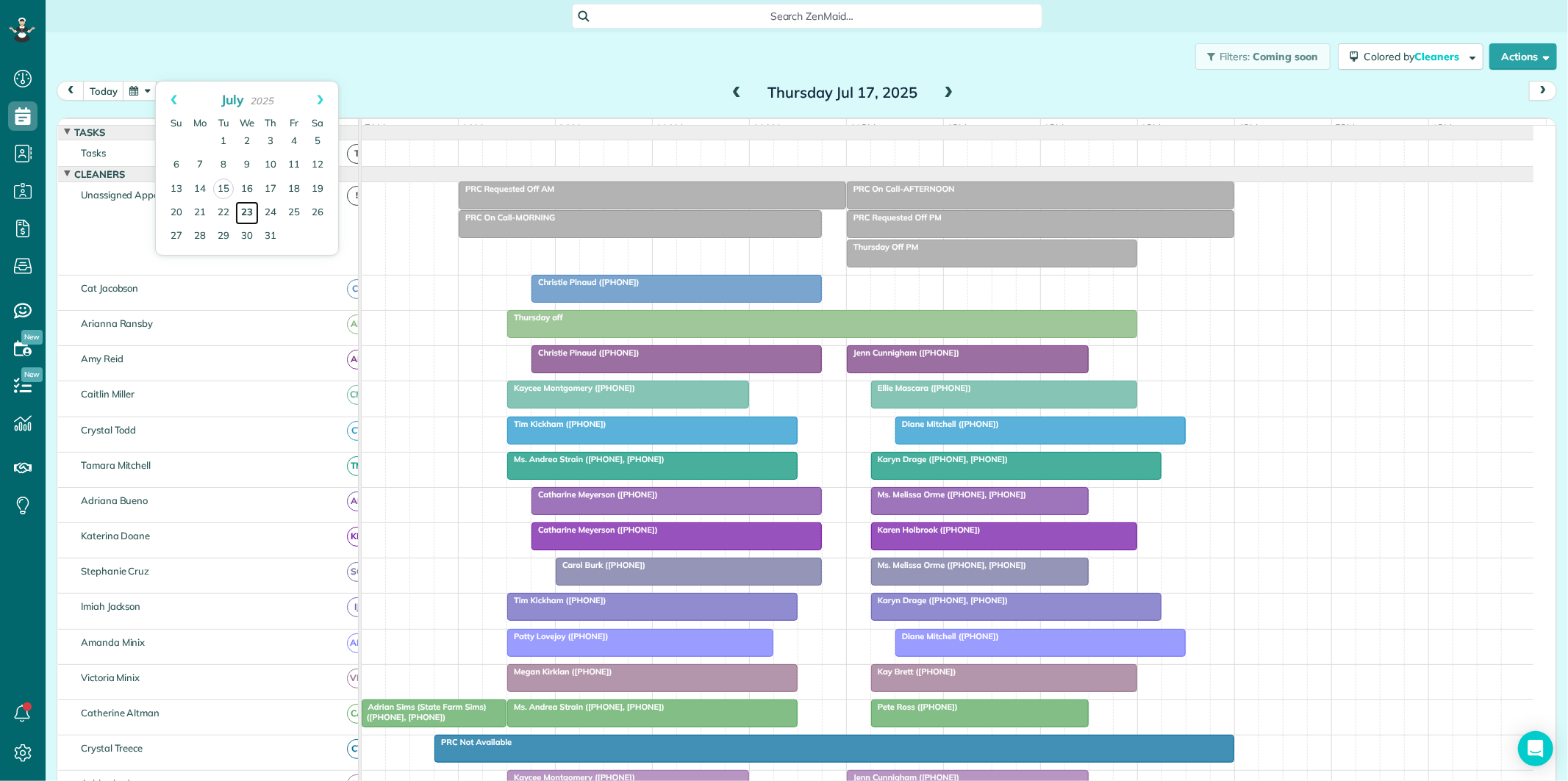 click on "23" at bounding box center [247, 213] 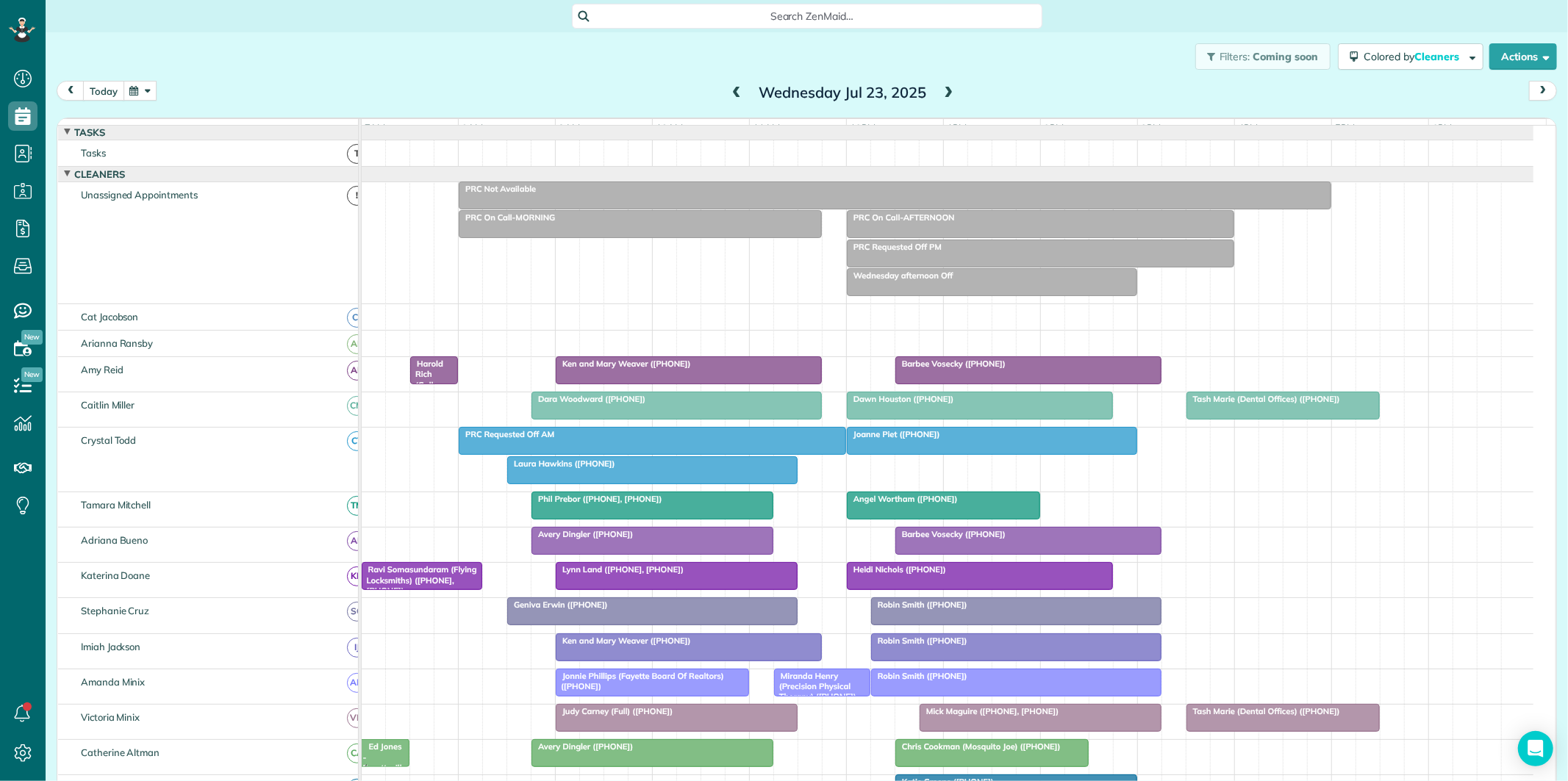click on "today" at bounding box center [104, 90] 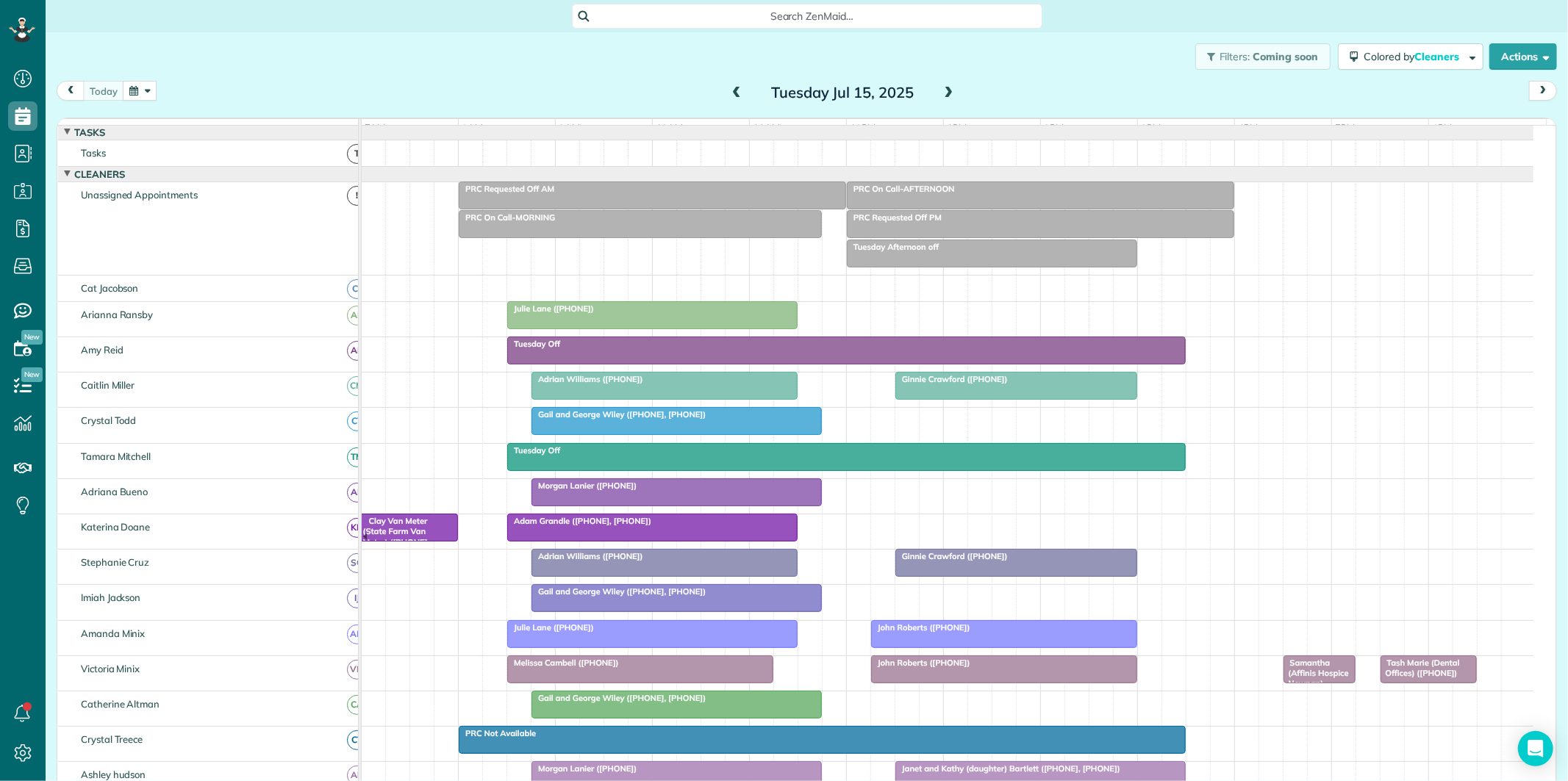 click at bounding box center [140, 90] 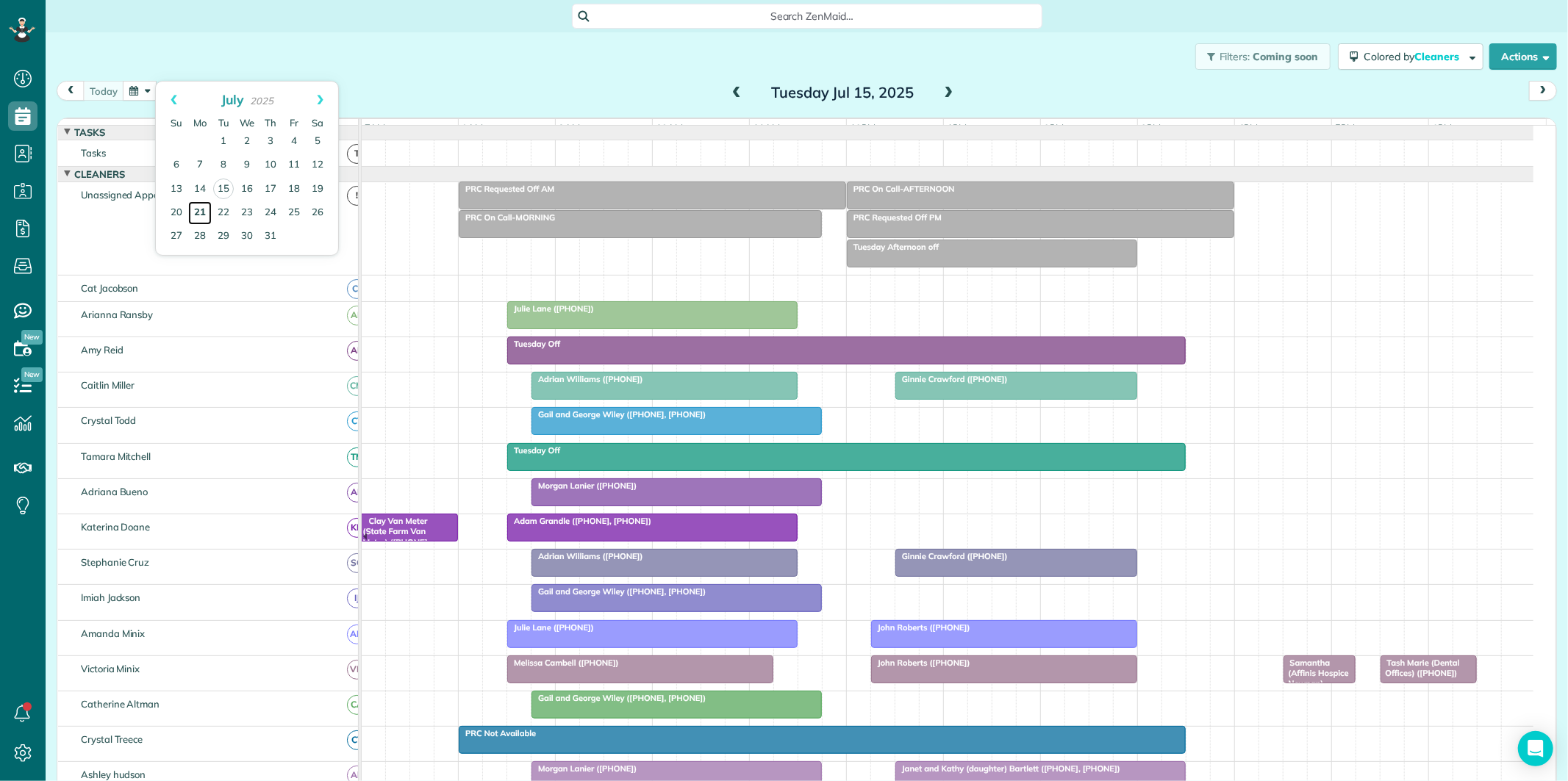 click on "21" at bounding box center (200, 213) 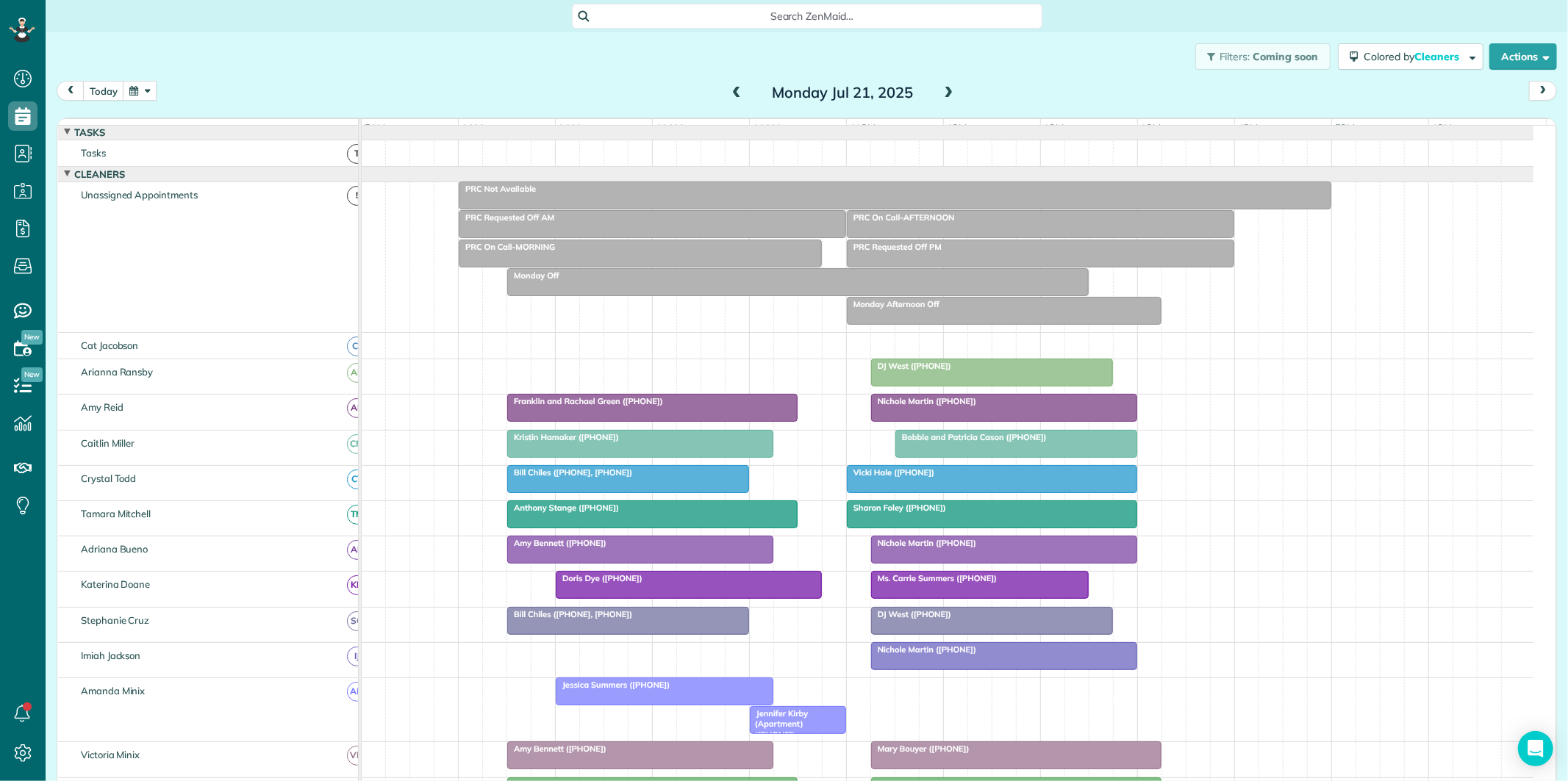 click on "[FIRST] [LAST] ([PHONE])" at bounding box center [689, 578] 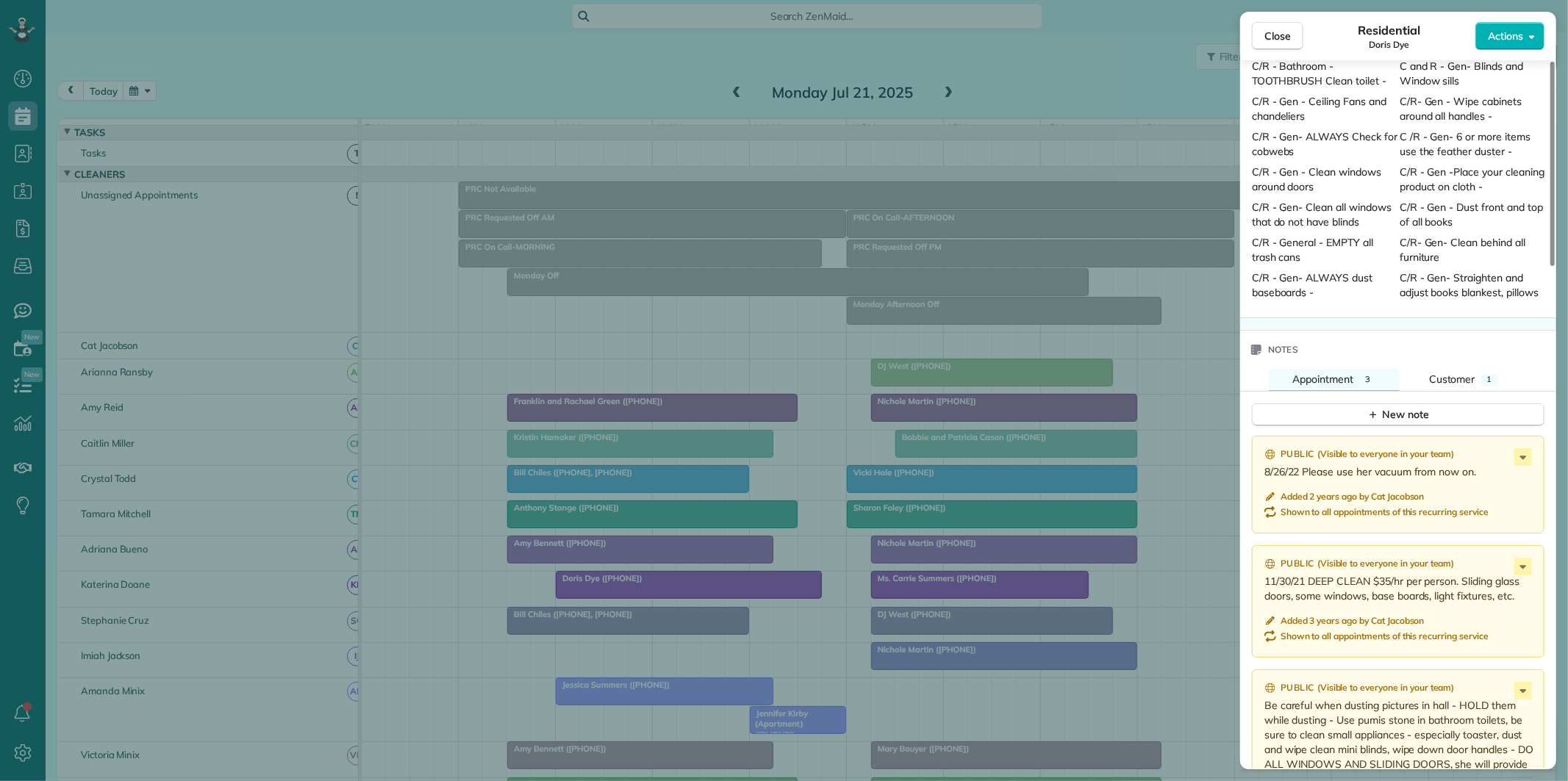 scroll, scrollTop: 1551, scrollLeft: 0, axis: vertical 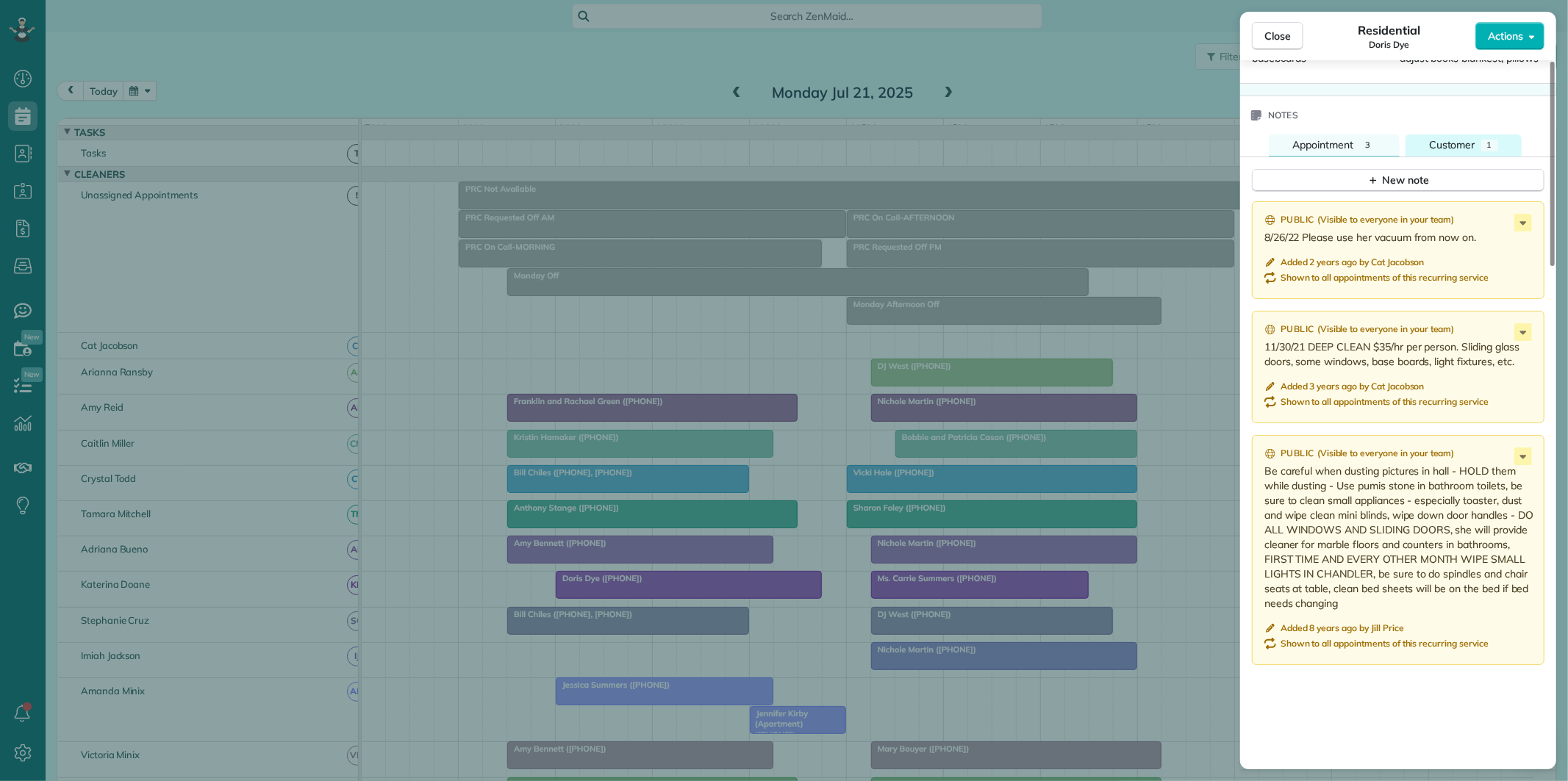 click on "Customer" at bounding box center (1452, 145) 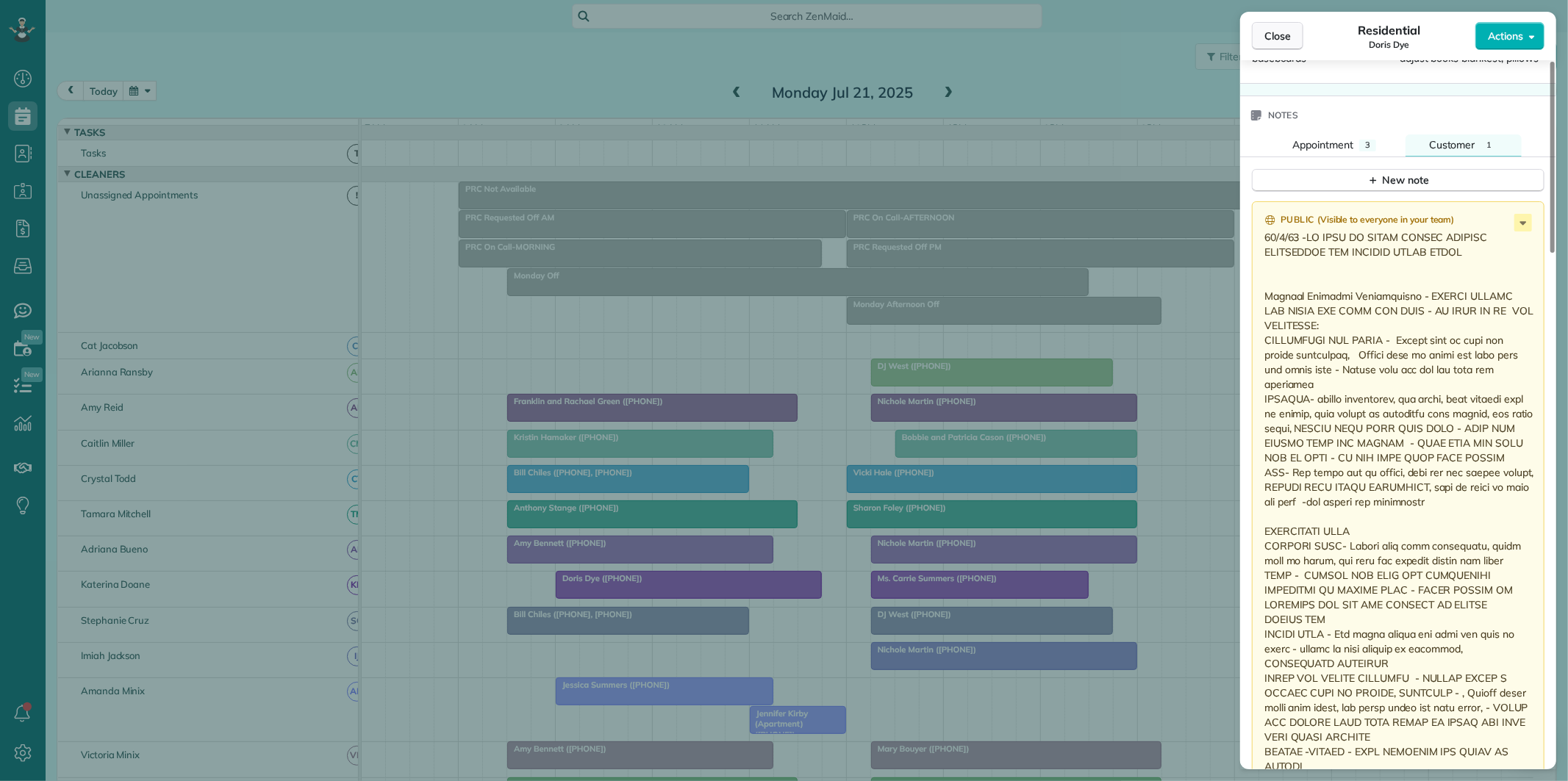 click on "Close" at bounding box center (1278, 36) 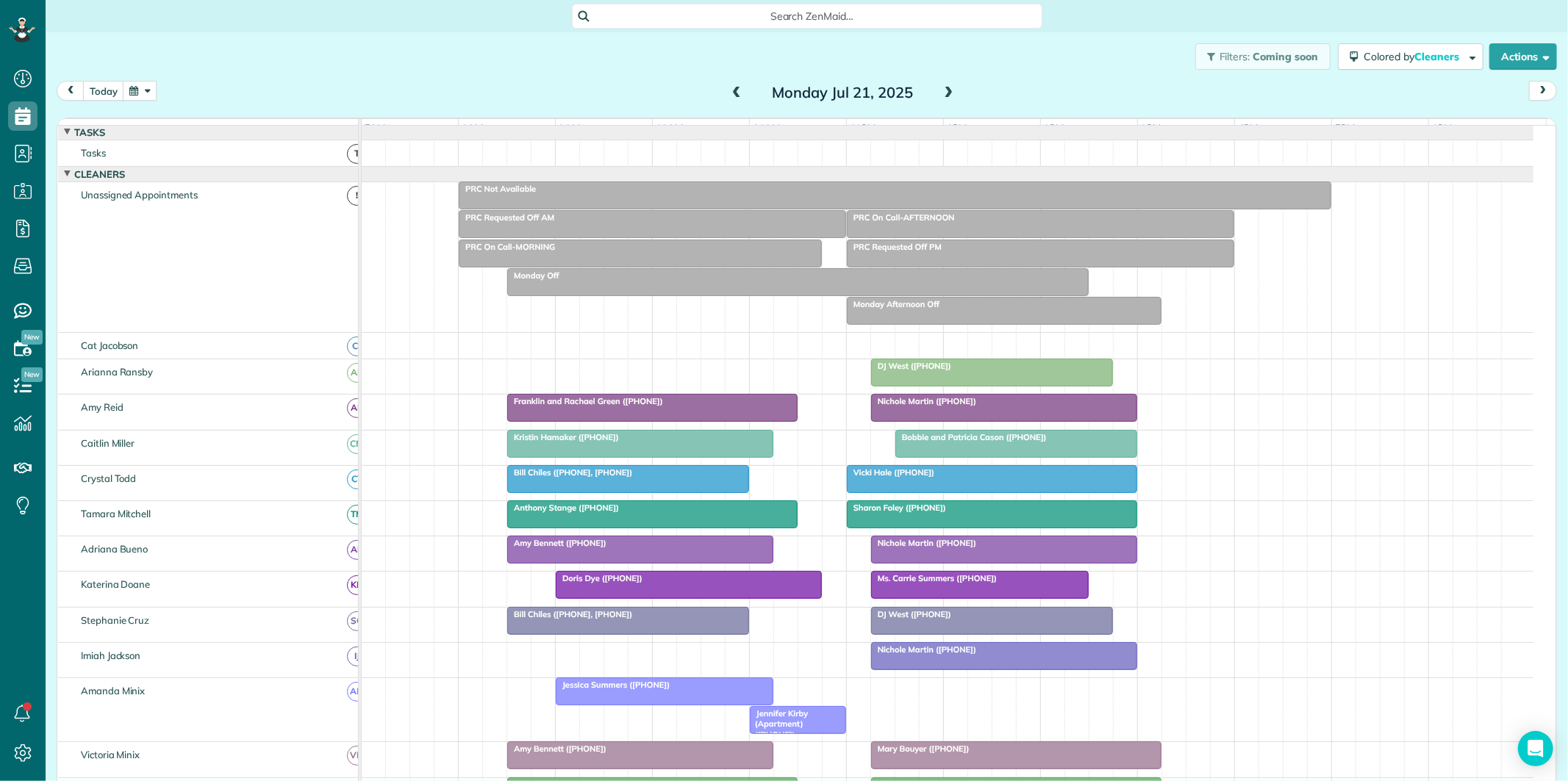 click at bounding box center (689, 585) 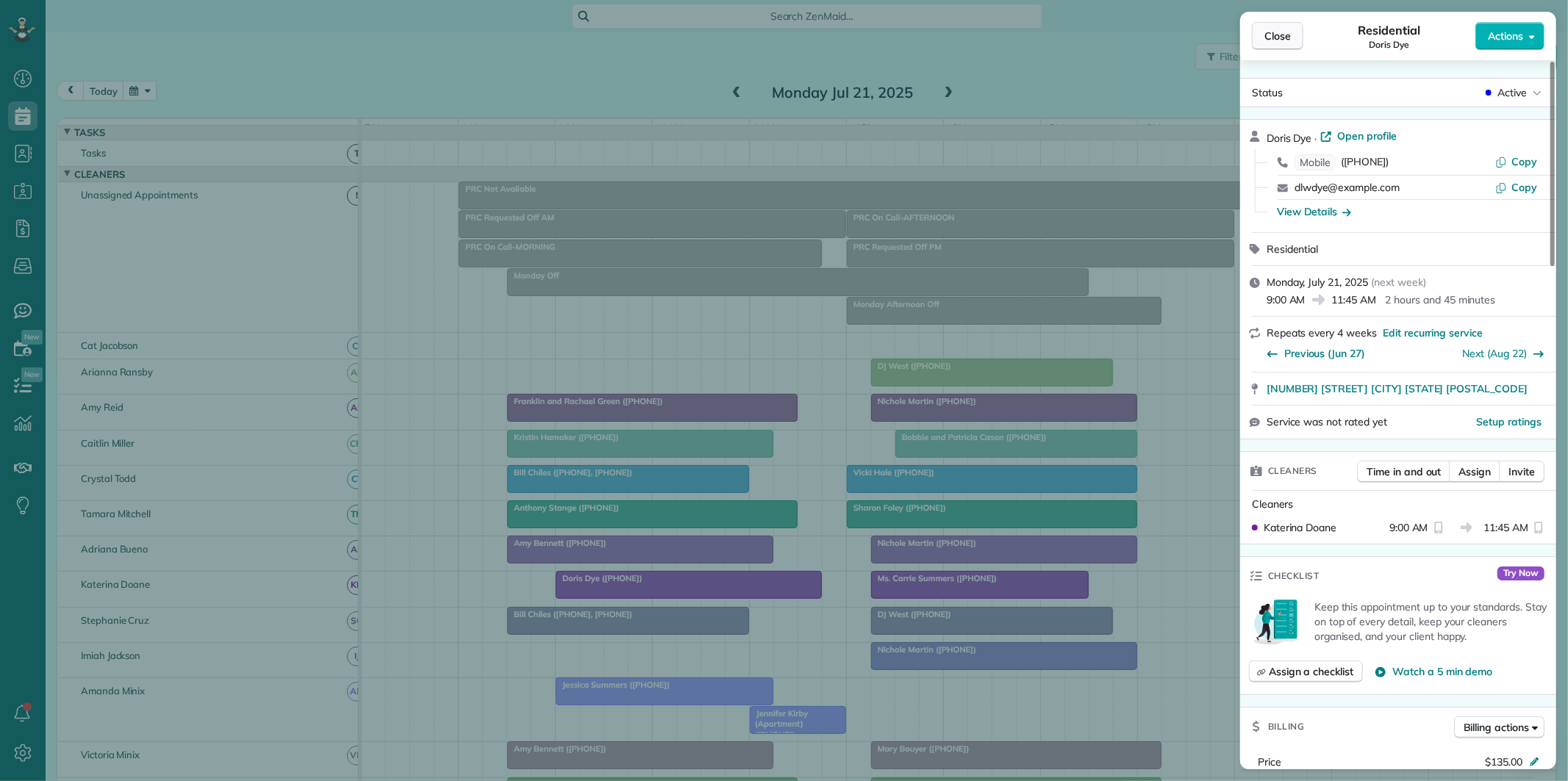 click on "Close" at bounding box center [1278, 36] 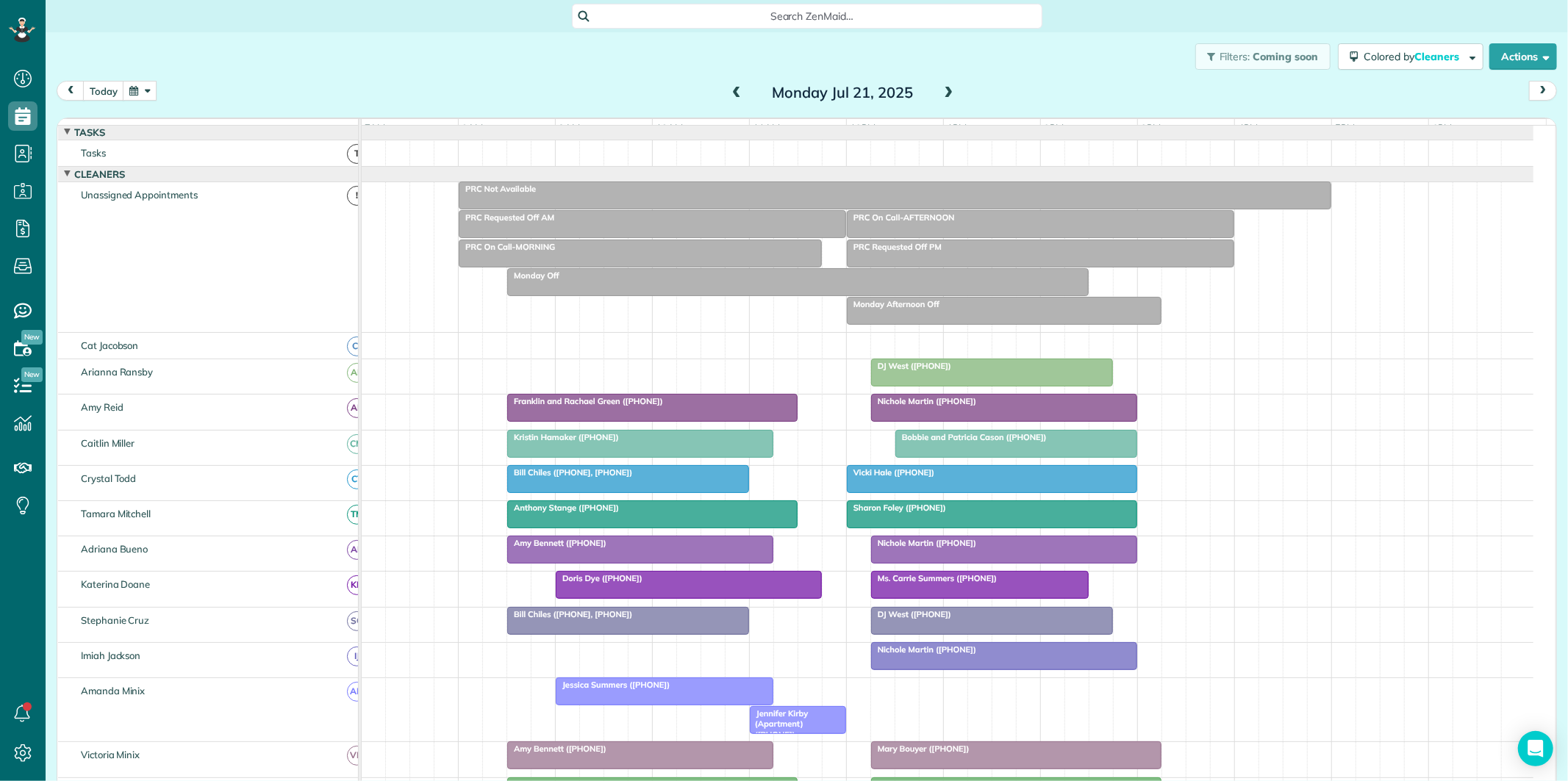 click at bounding box center [949, 93] 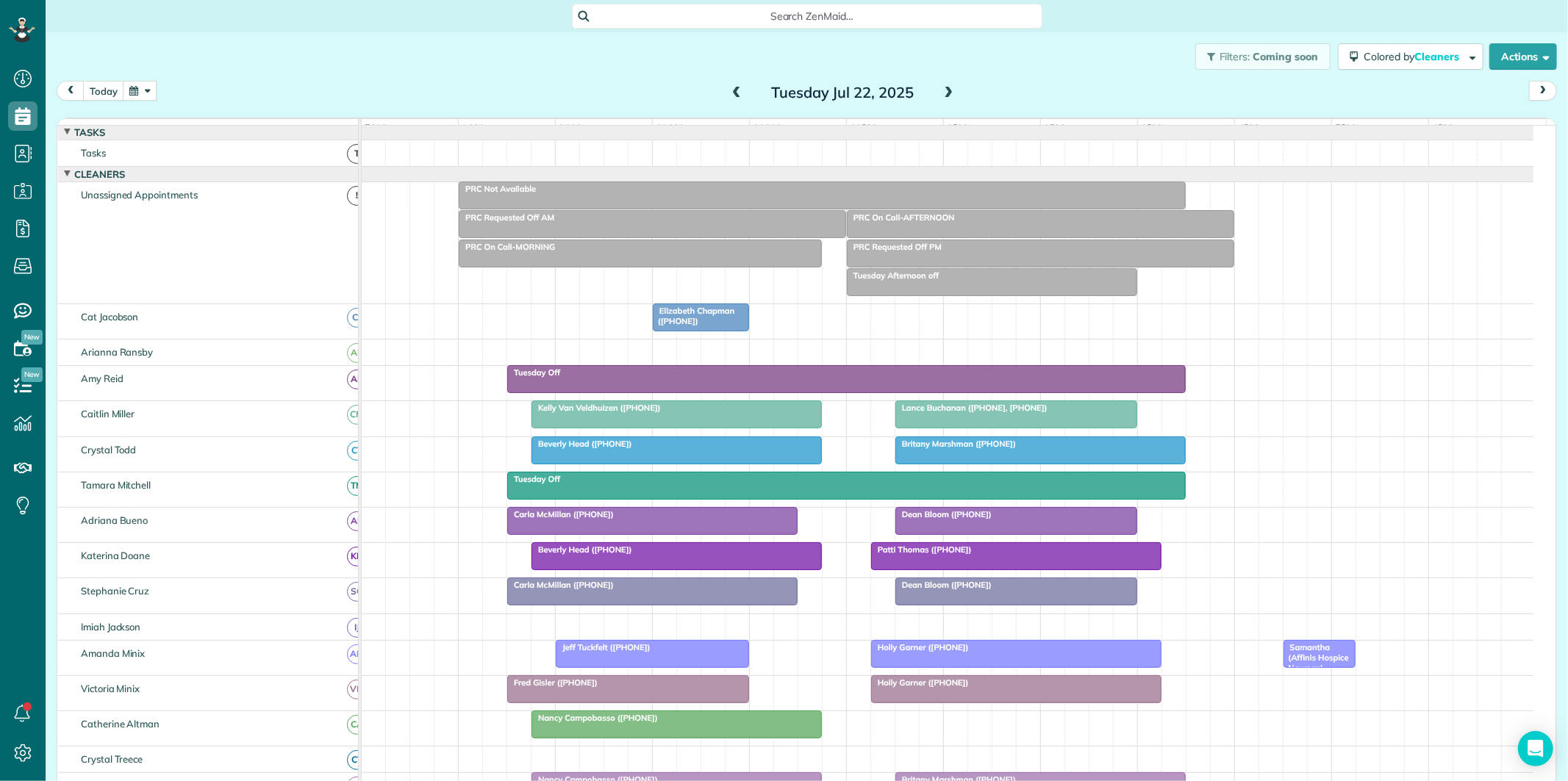 scroll, scrollTop: 245, scrollLeft: 0, axis: vertical 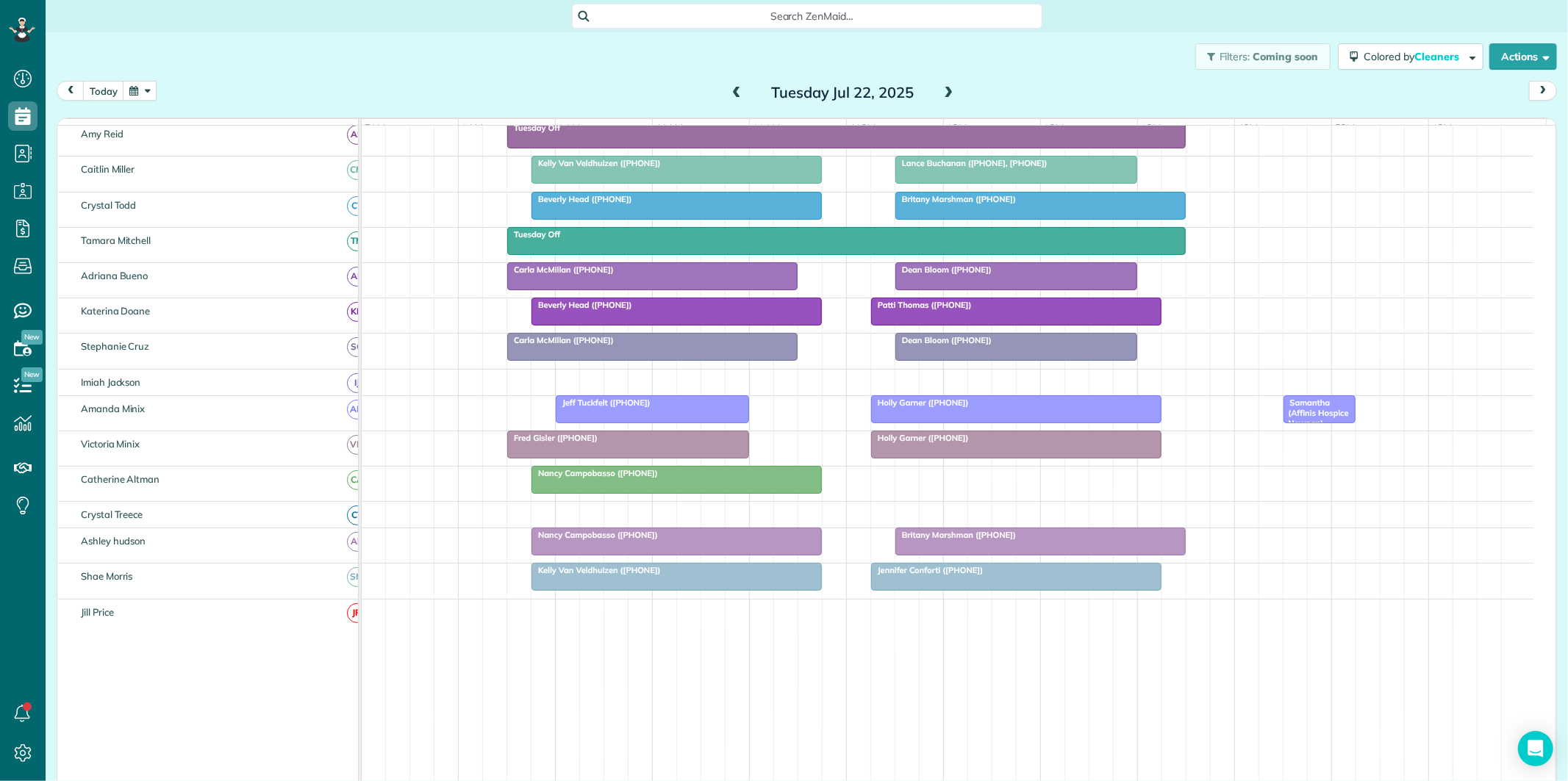 click at bounding box center (737, 93) 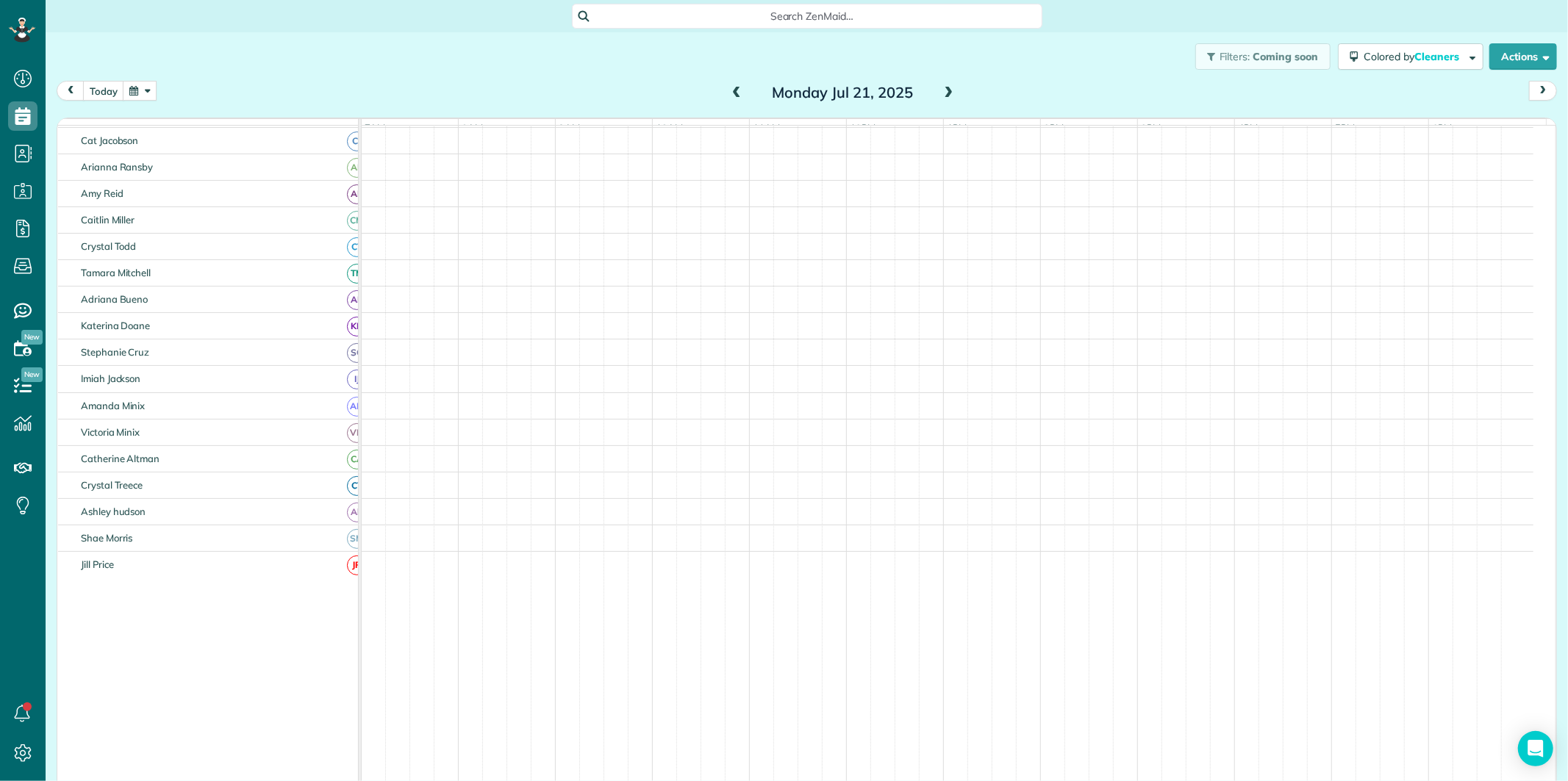 scroll, scrollTop: 206, scrollLeft: 0, axis: vertical 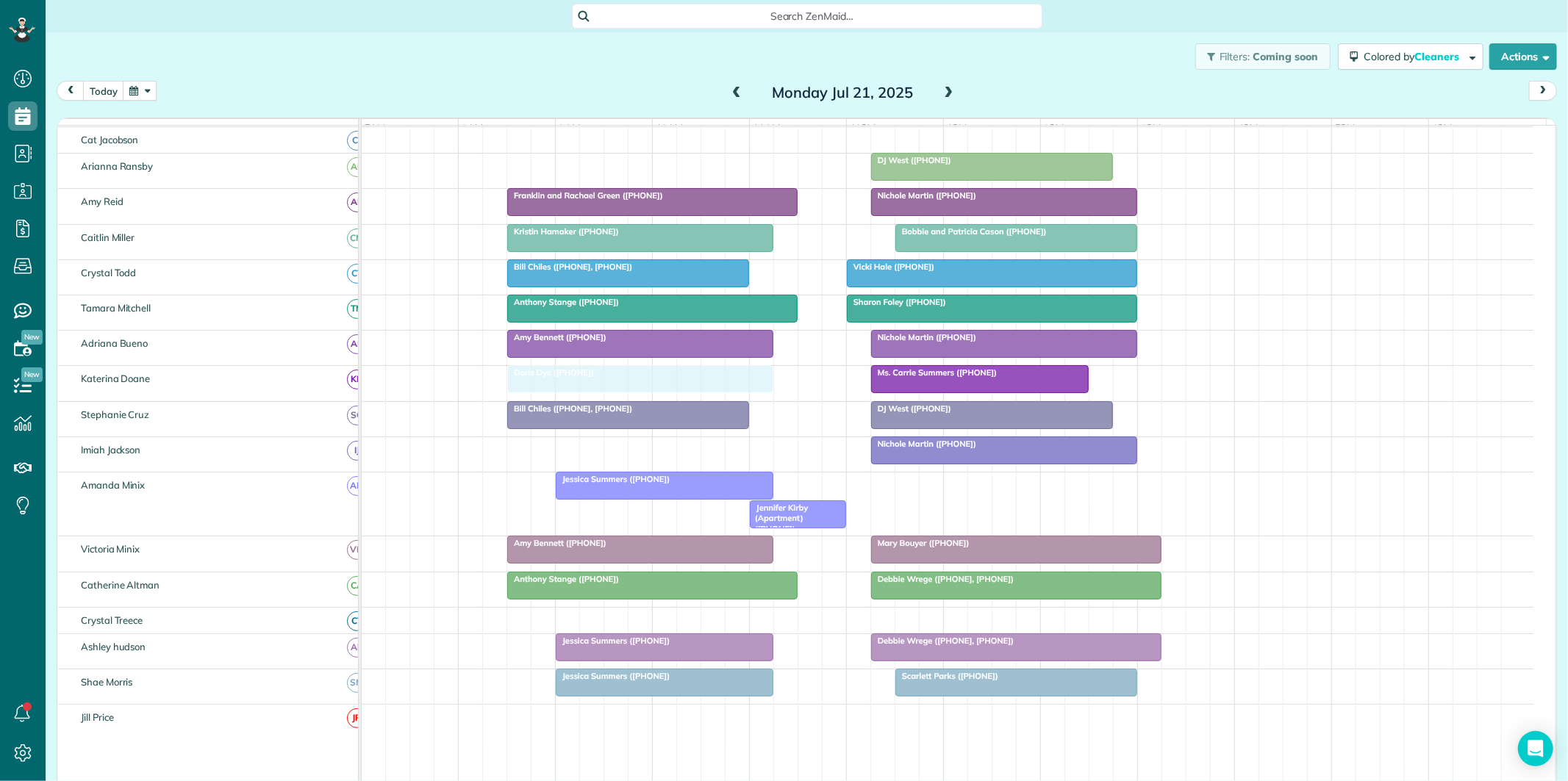 drag, startPoint x: 678, startPoint y: 392, endPoint x: 631, endPoint y: 395, distance: 47.095647 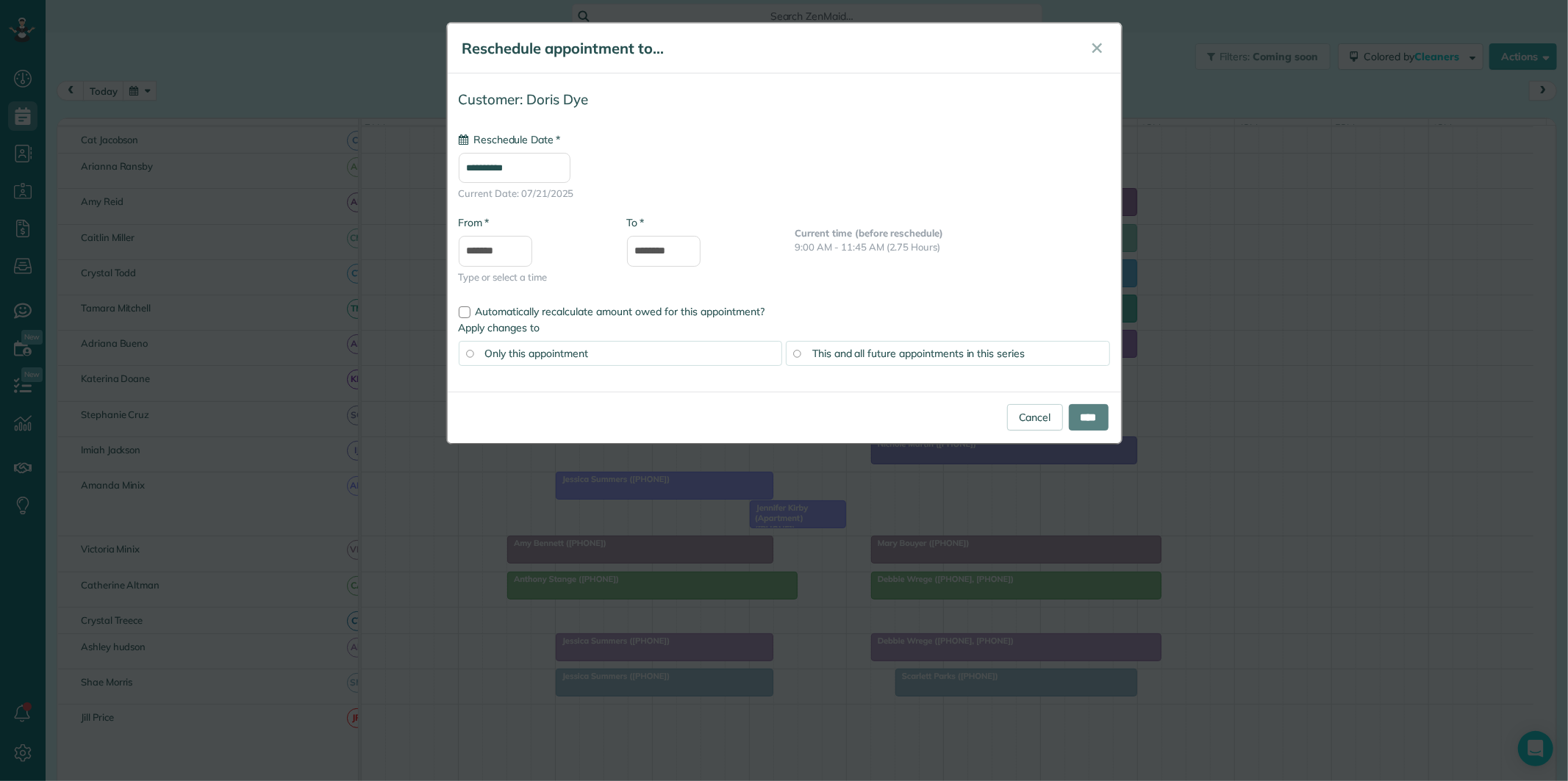 type on "**********" 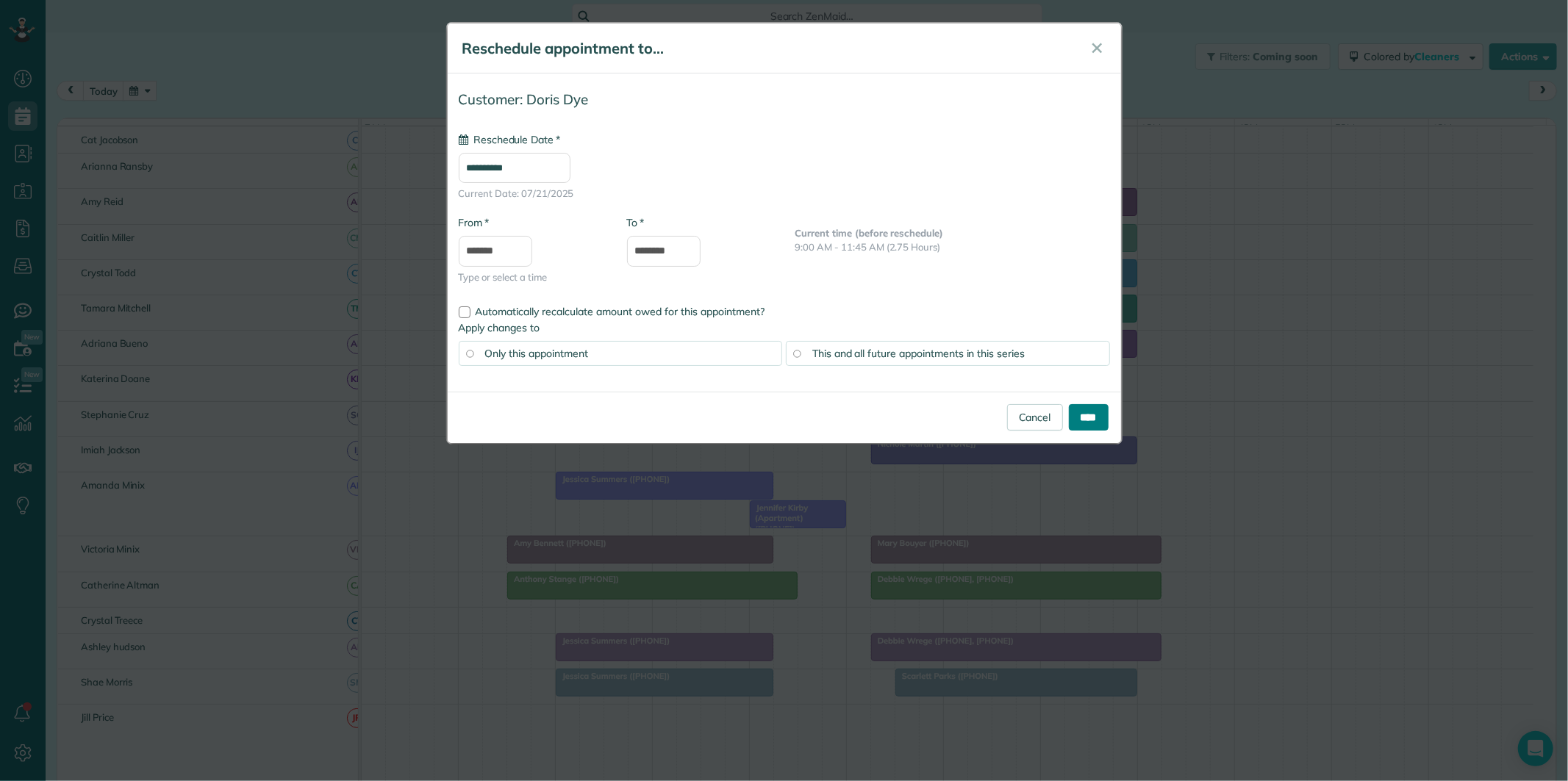 click on "****" at bounding box center (1089, 417) 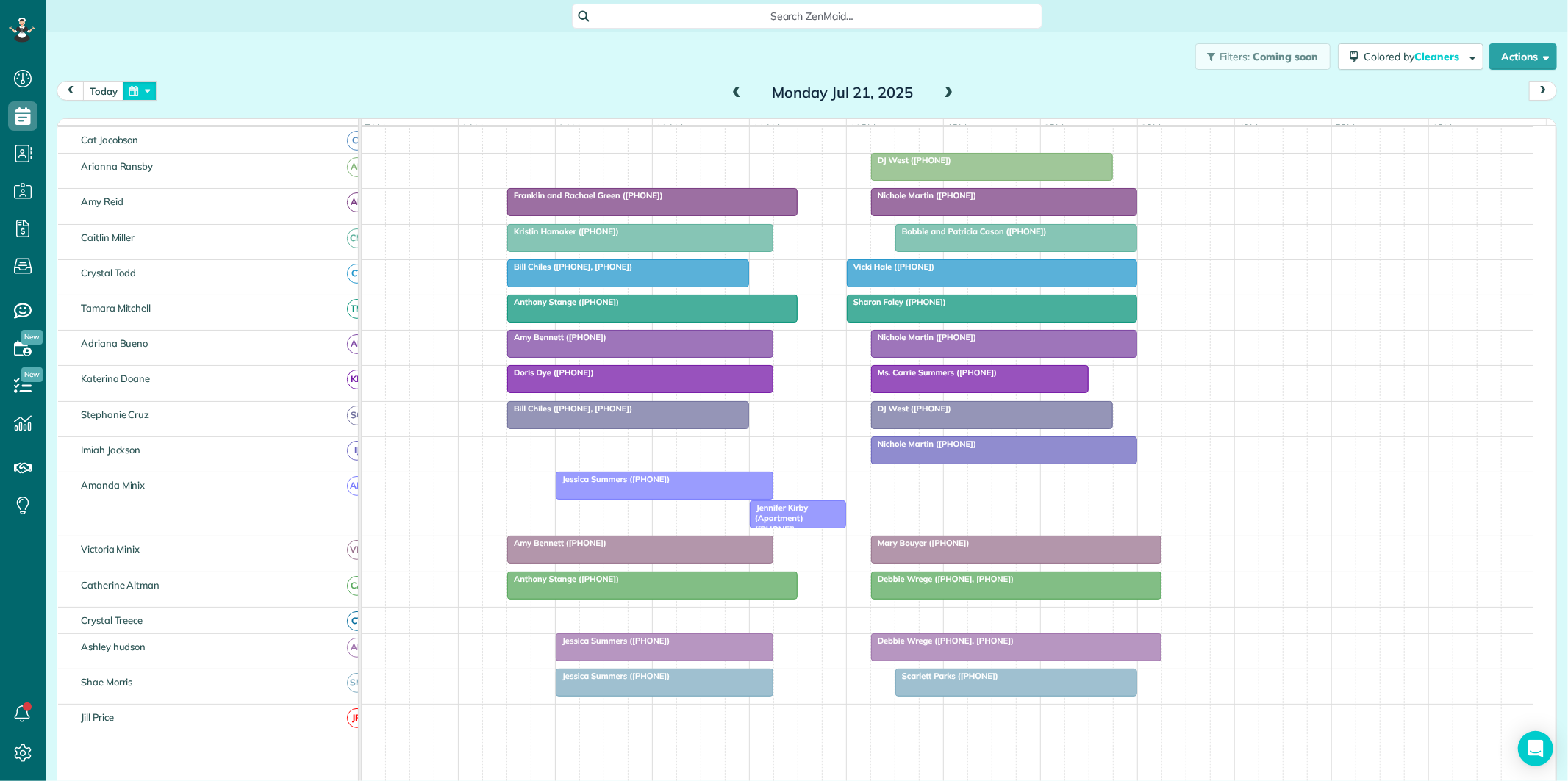 click at bounding box center [140, 90] 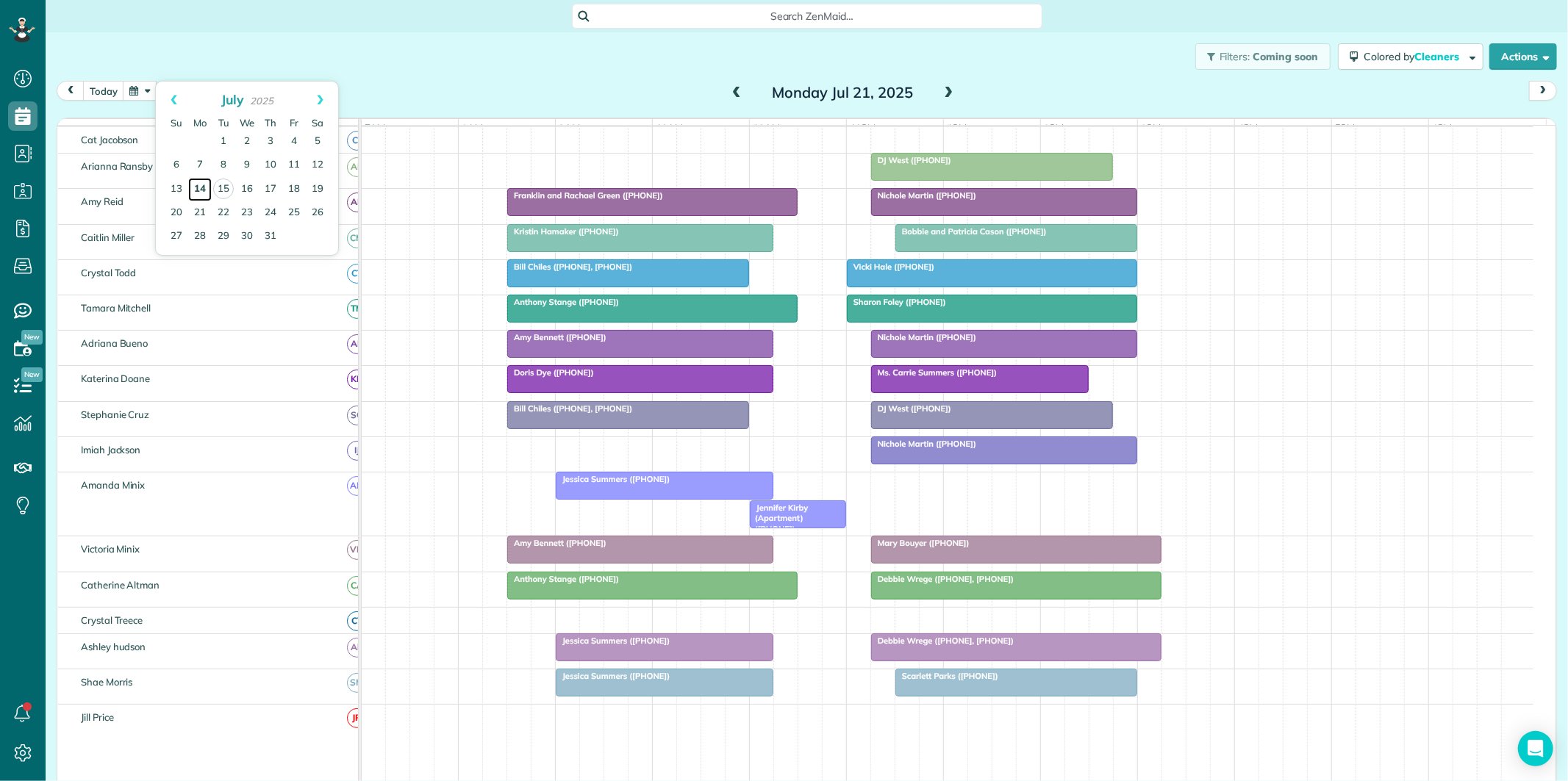 click on "14" at bounding box center [200, 190] 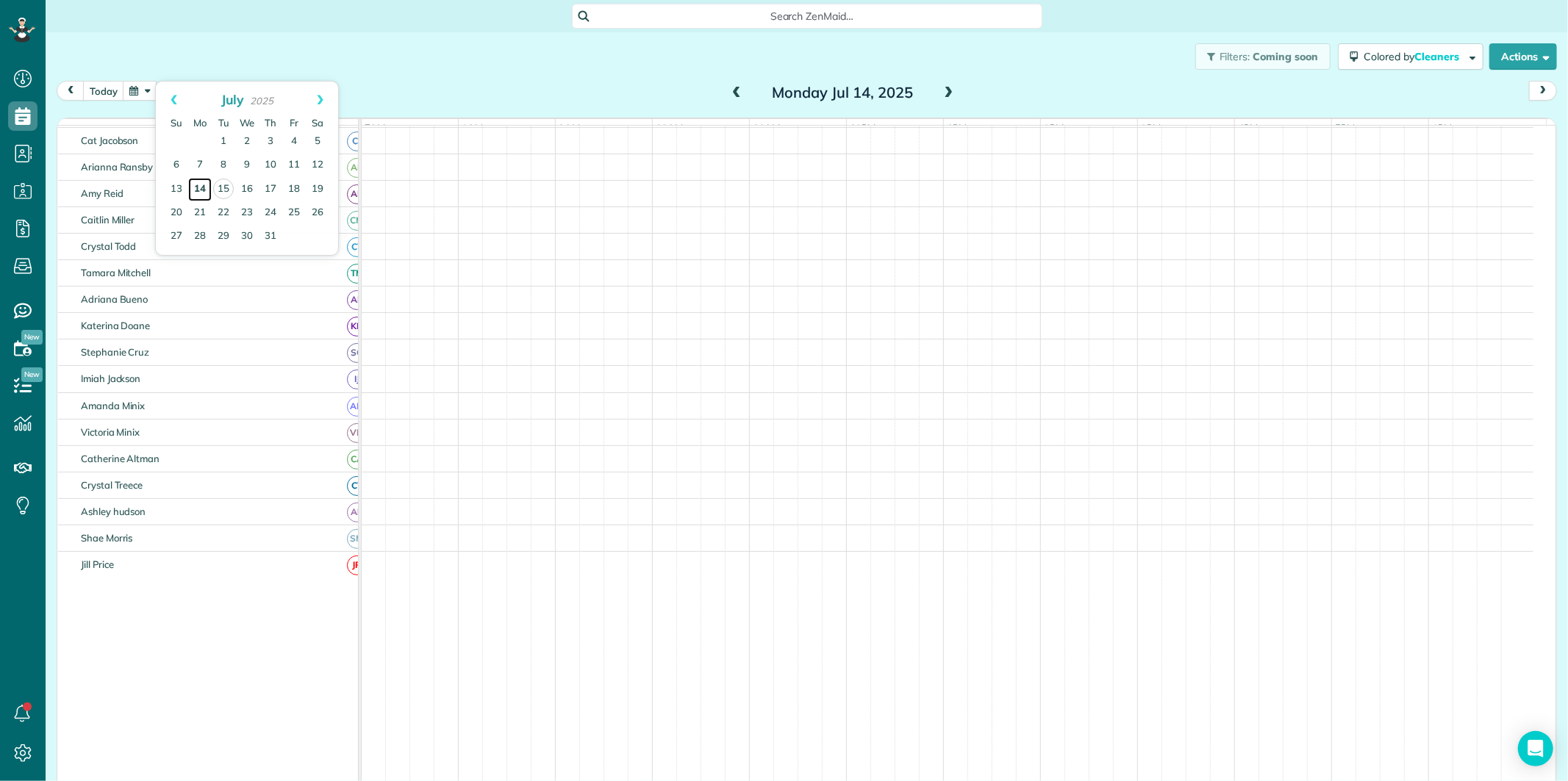 scroll, scrollTop: 82, scrollLeft: 0, axis: vertical 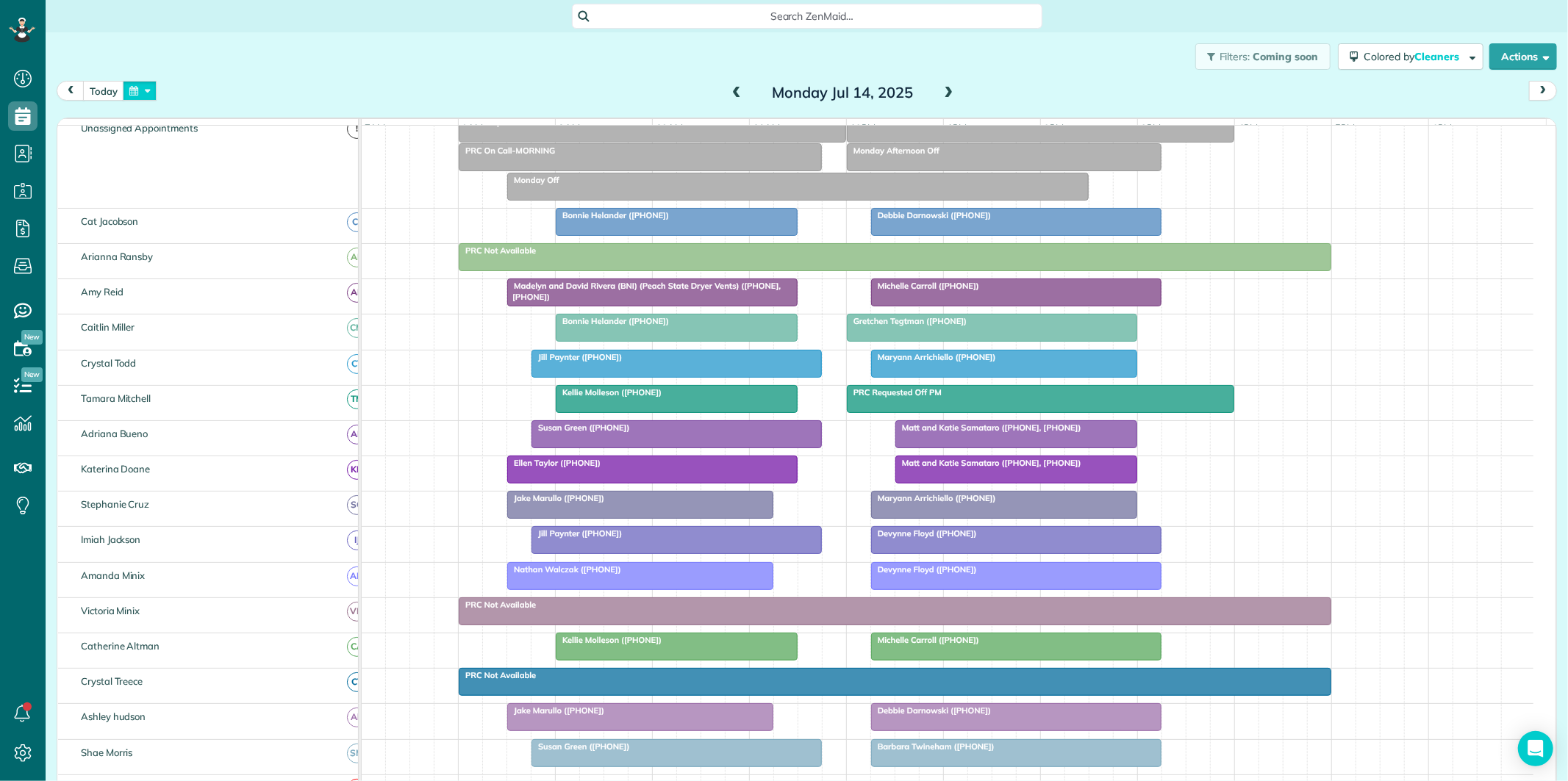 click at bounding box center [140, 90] 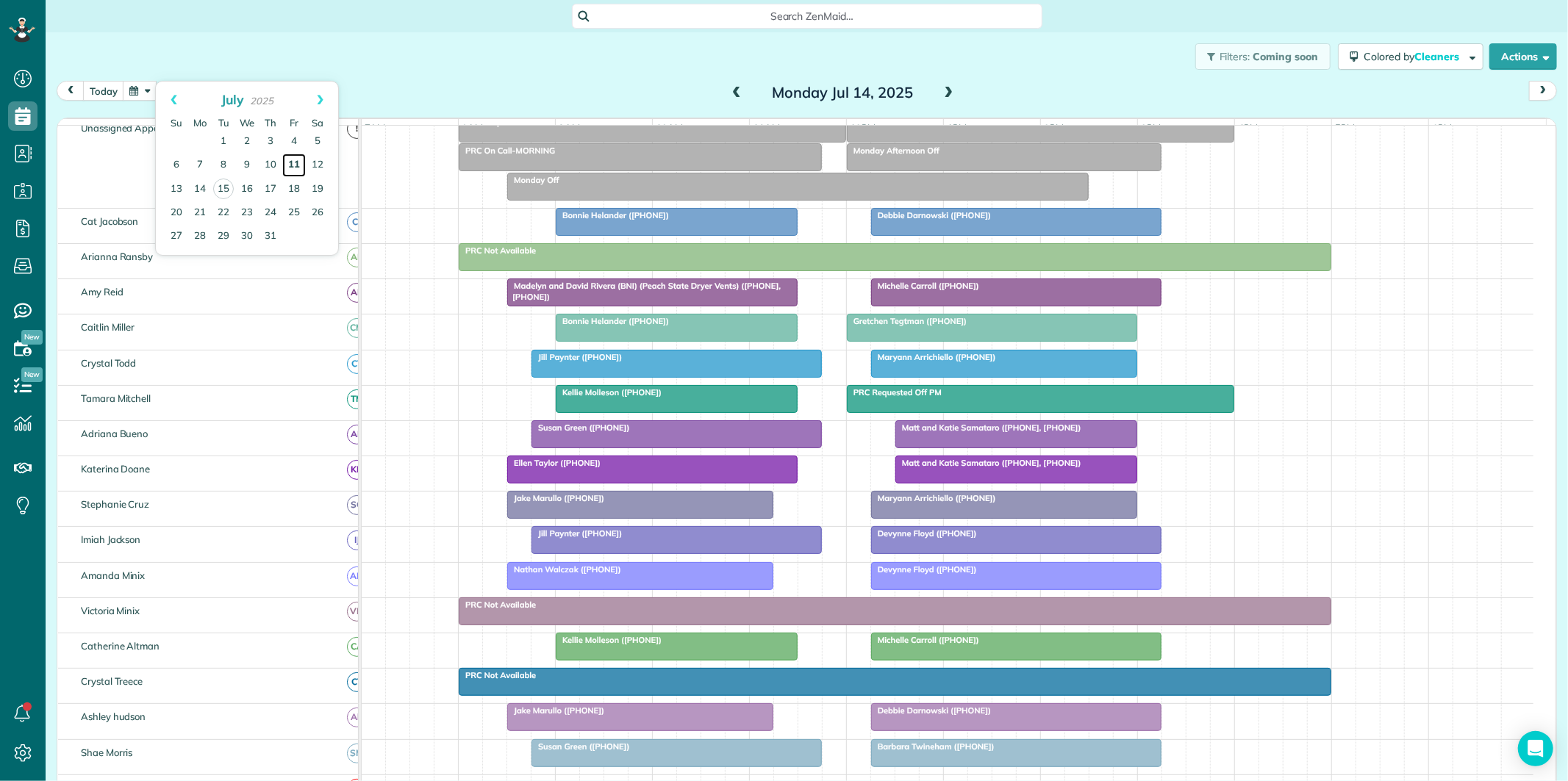 click on "11" at bounding box center [294, 165] 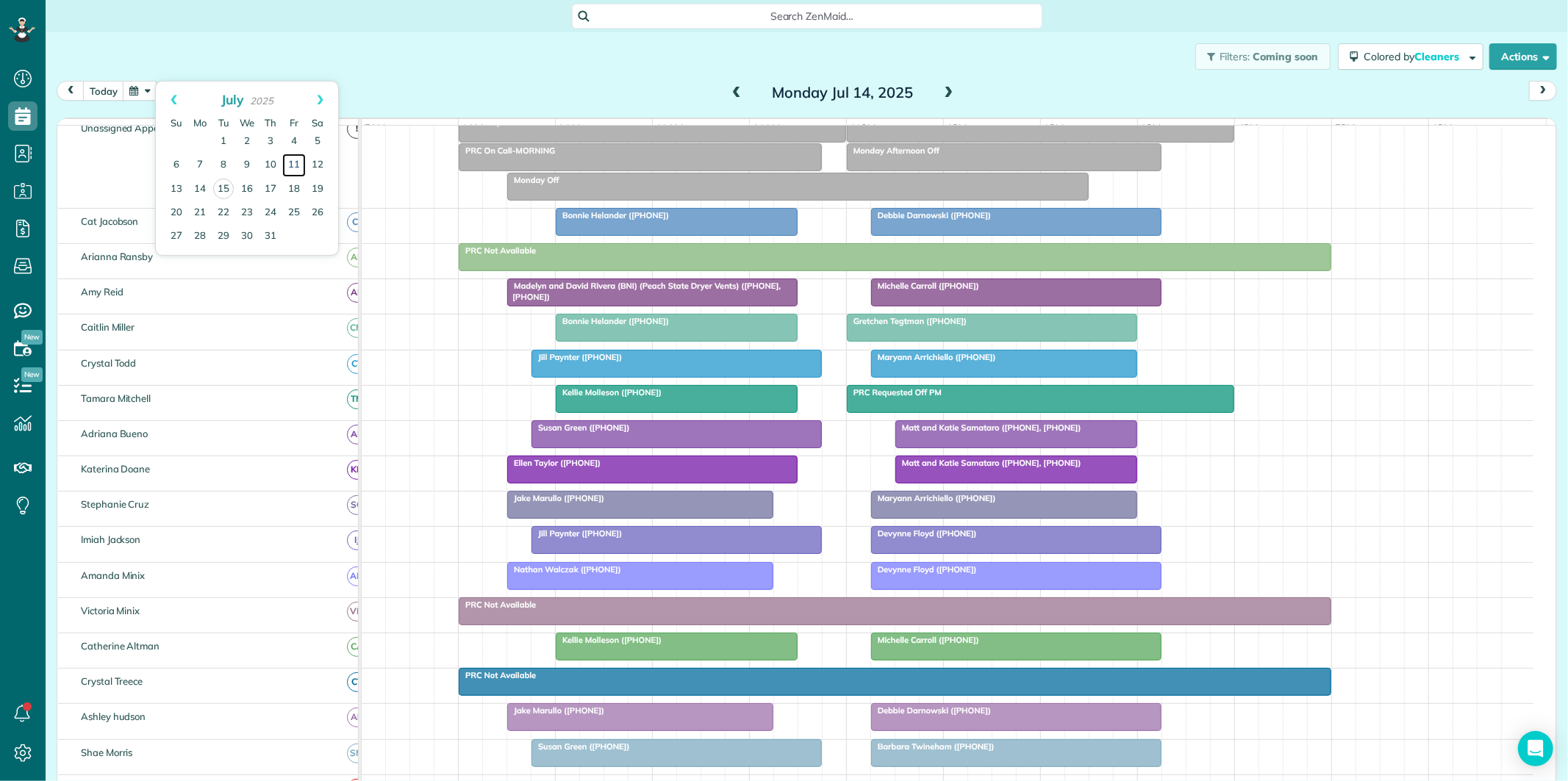 scroll, scrollTop: 1, scrollLeft: 0, axis: vertical 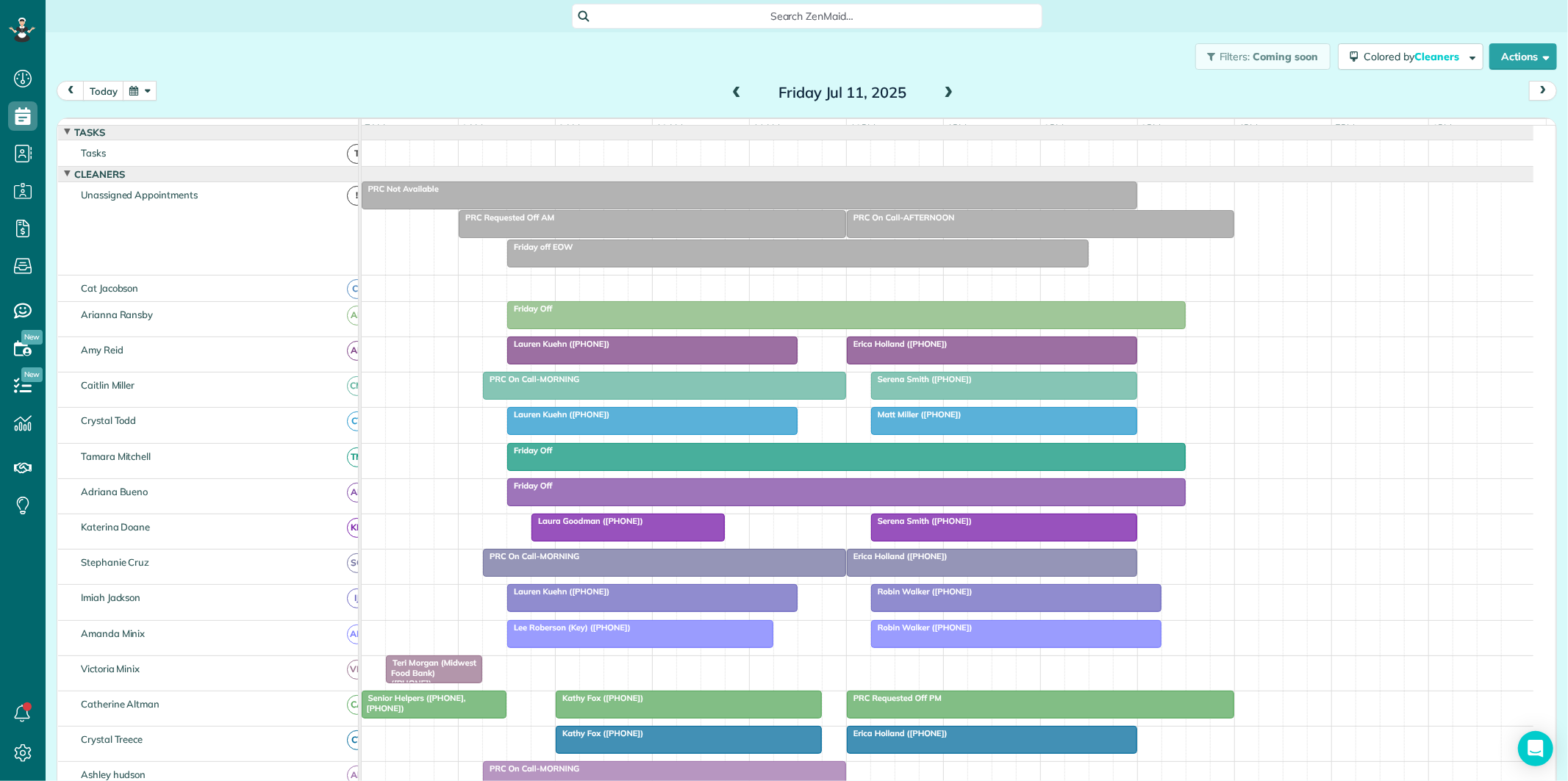 click at bounding box center [737, 93] 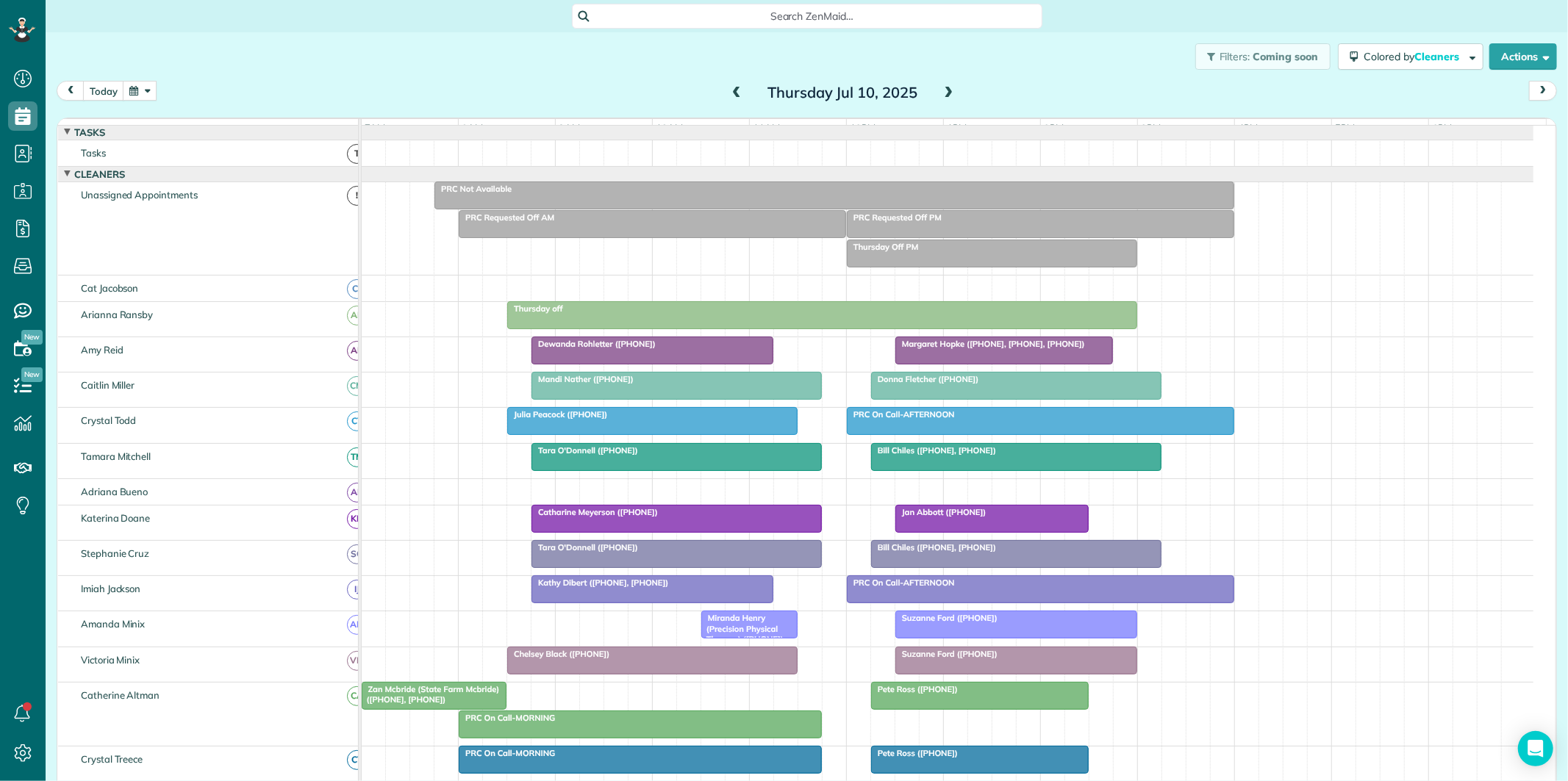 click at bounding box center [737, 93] 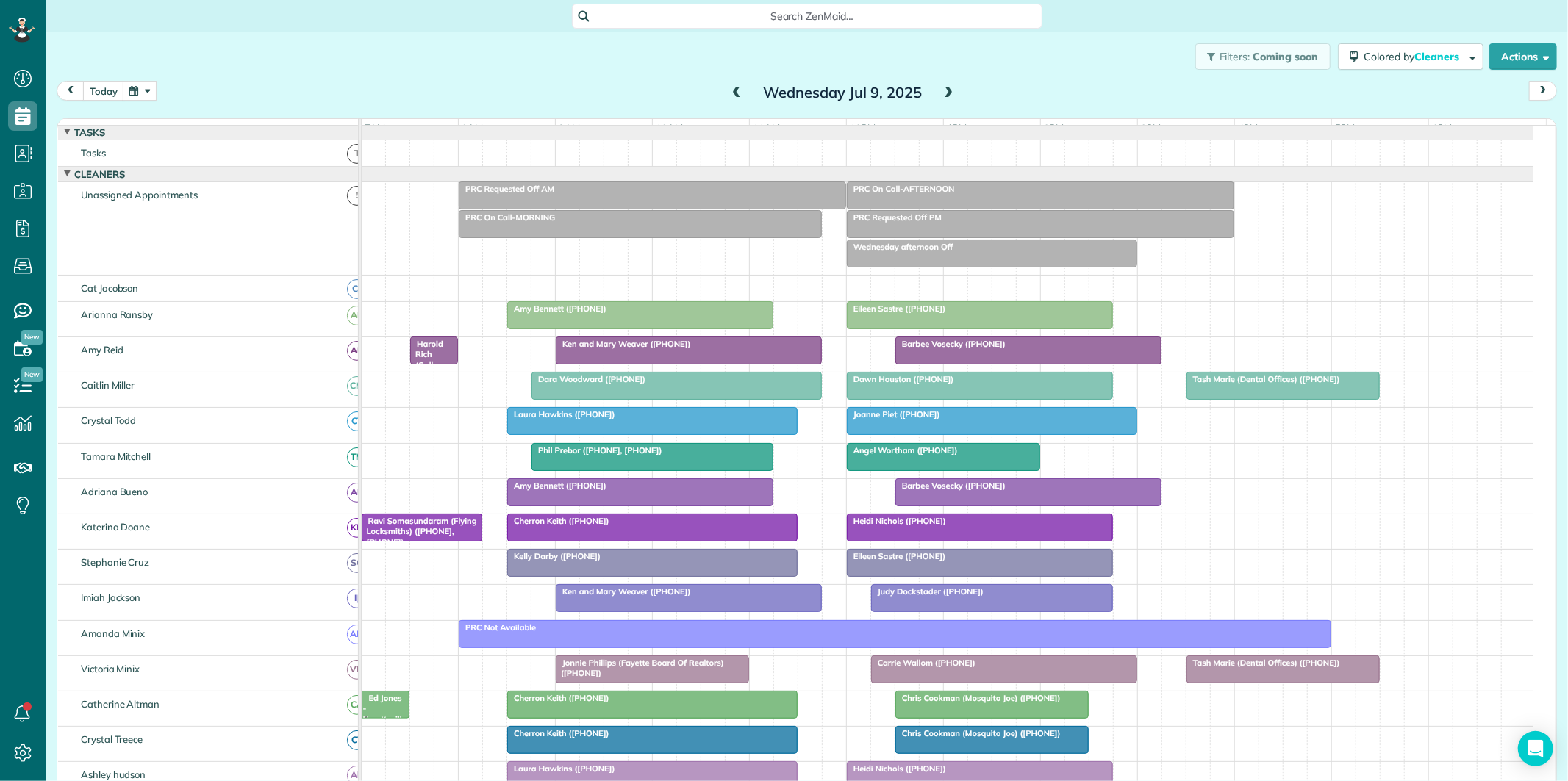 click at bounding box center (737, 93) 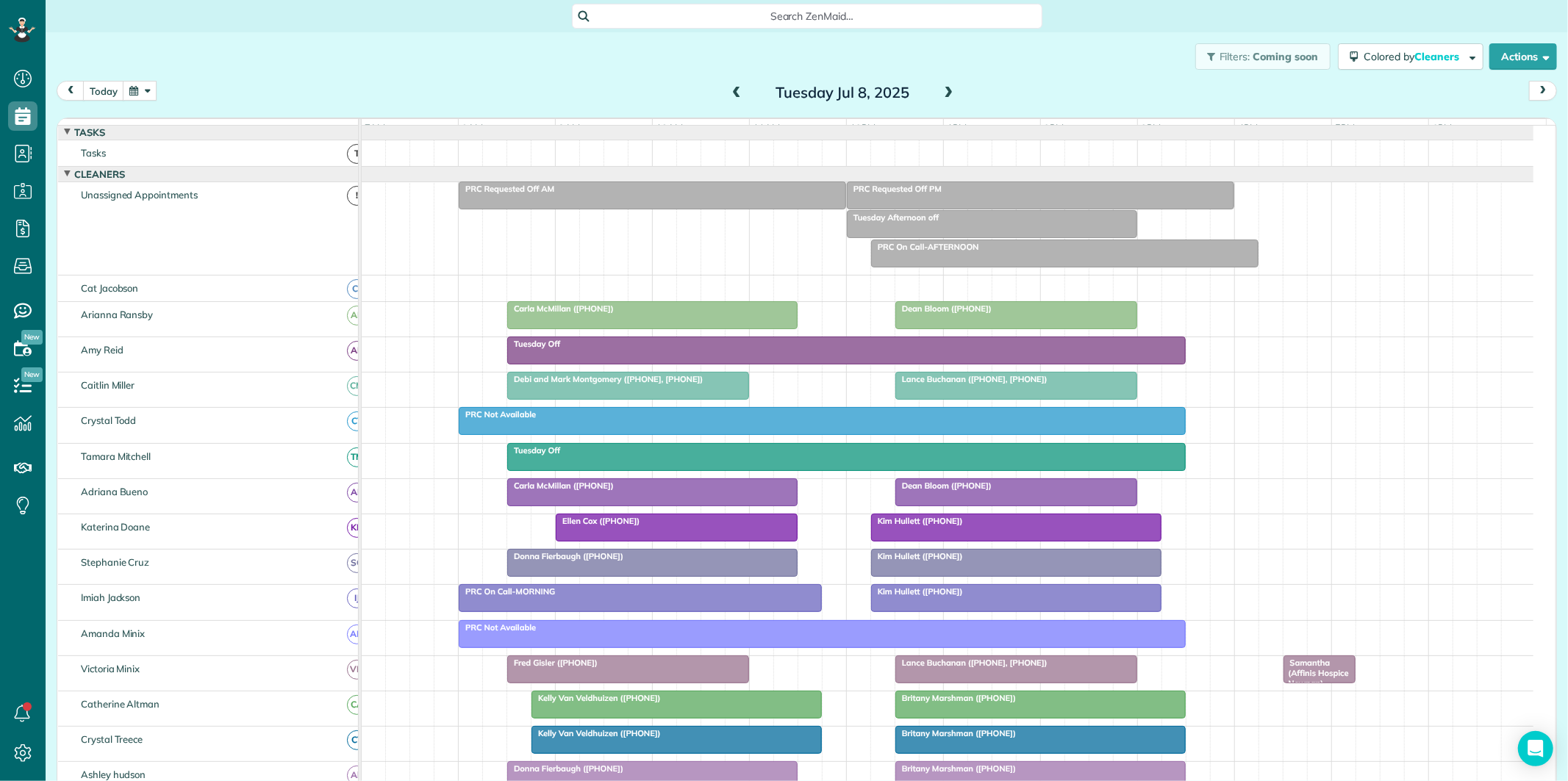 click at bounding box center (737, 93) 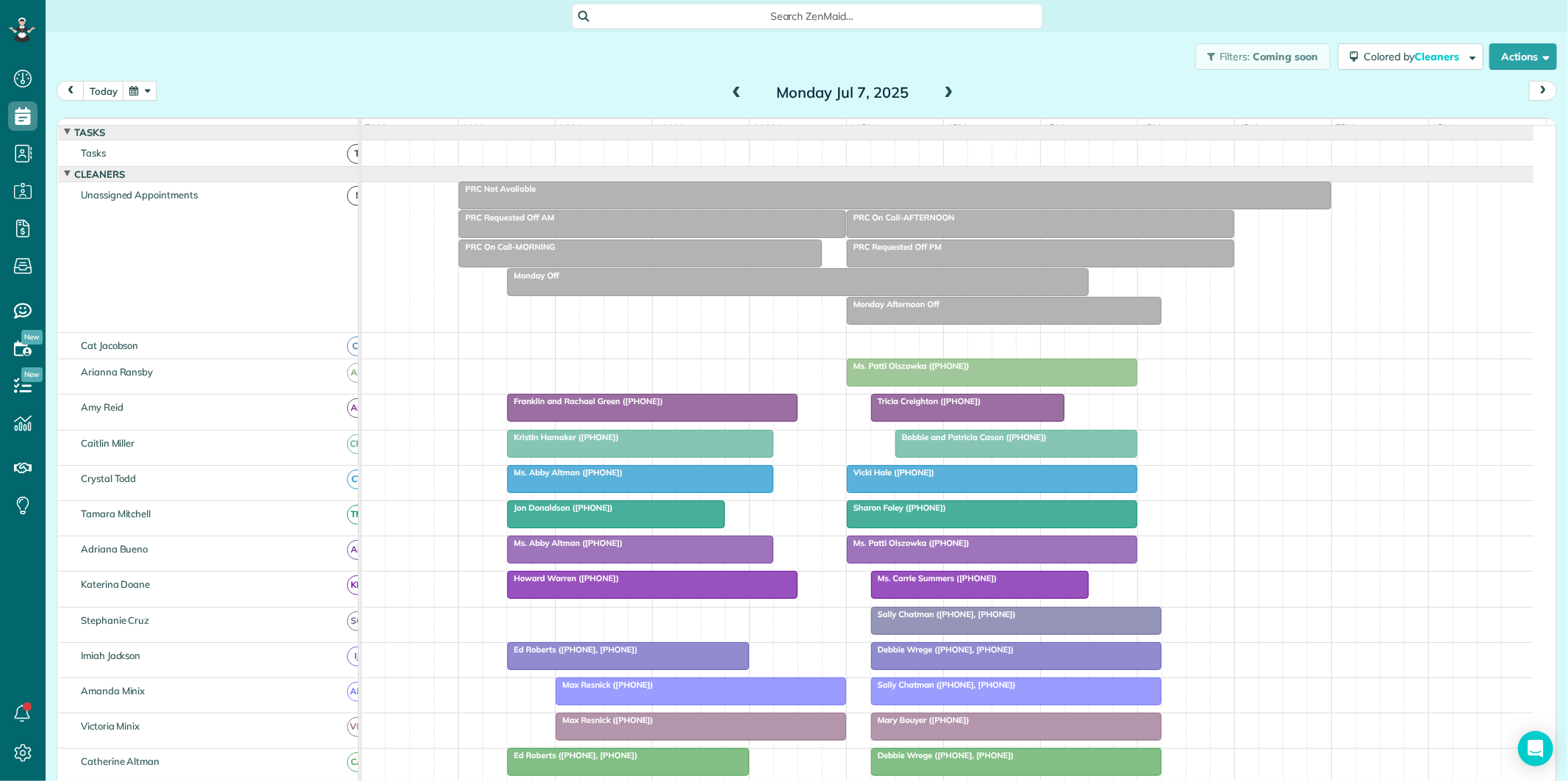 click at bounding box center (737, 93) 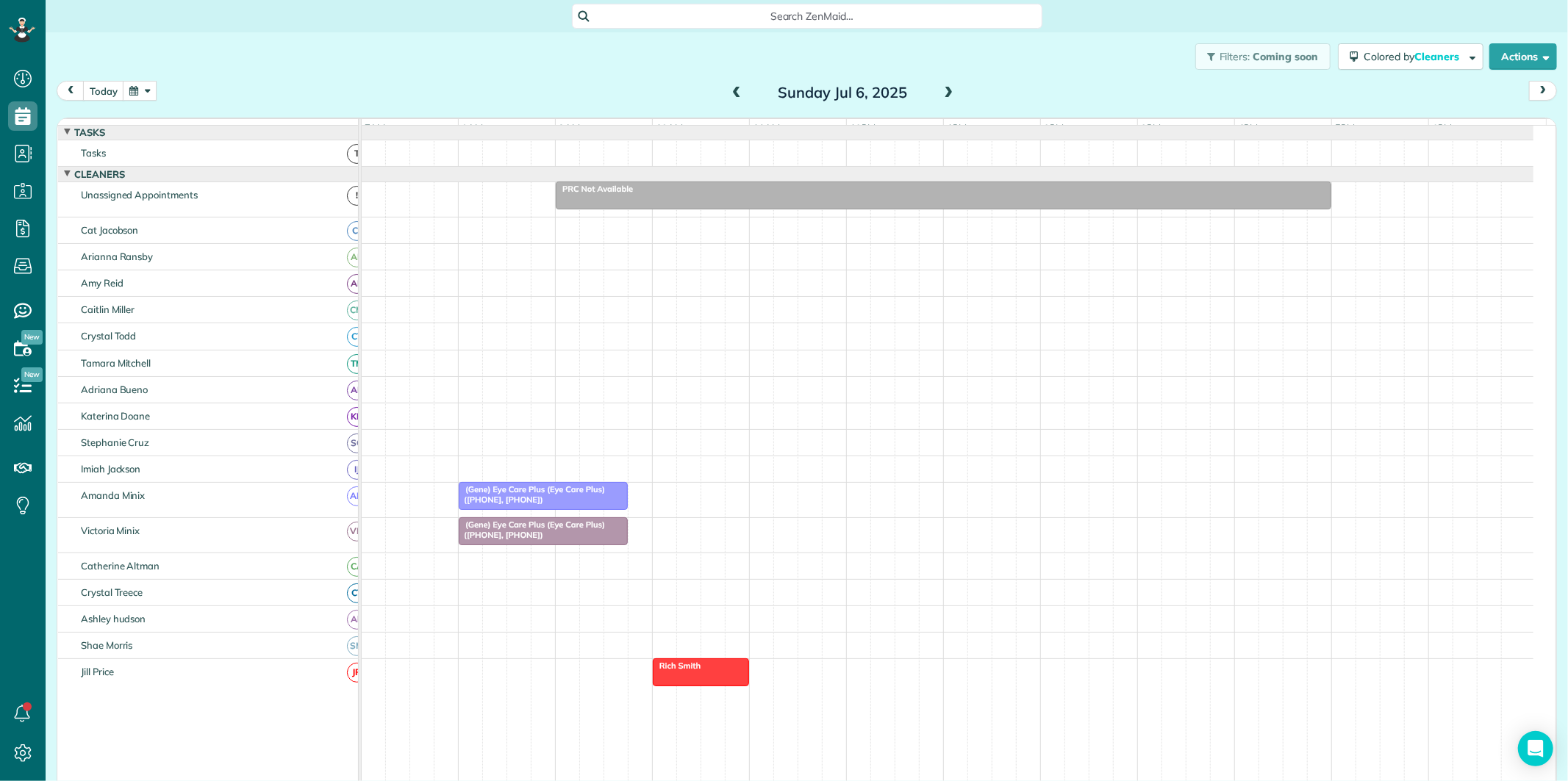 click at bounding box center (949, 93) 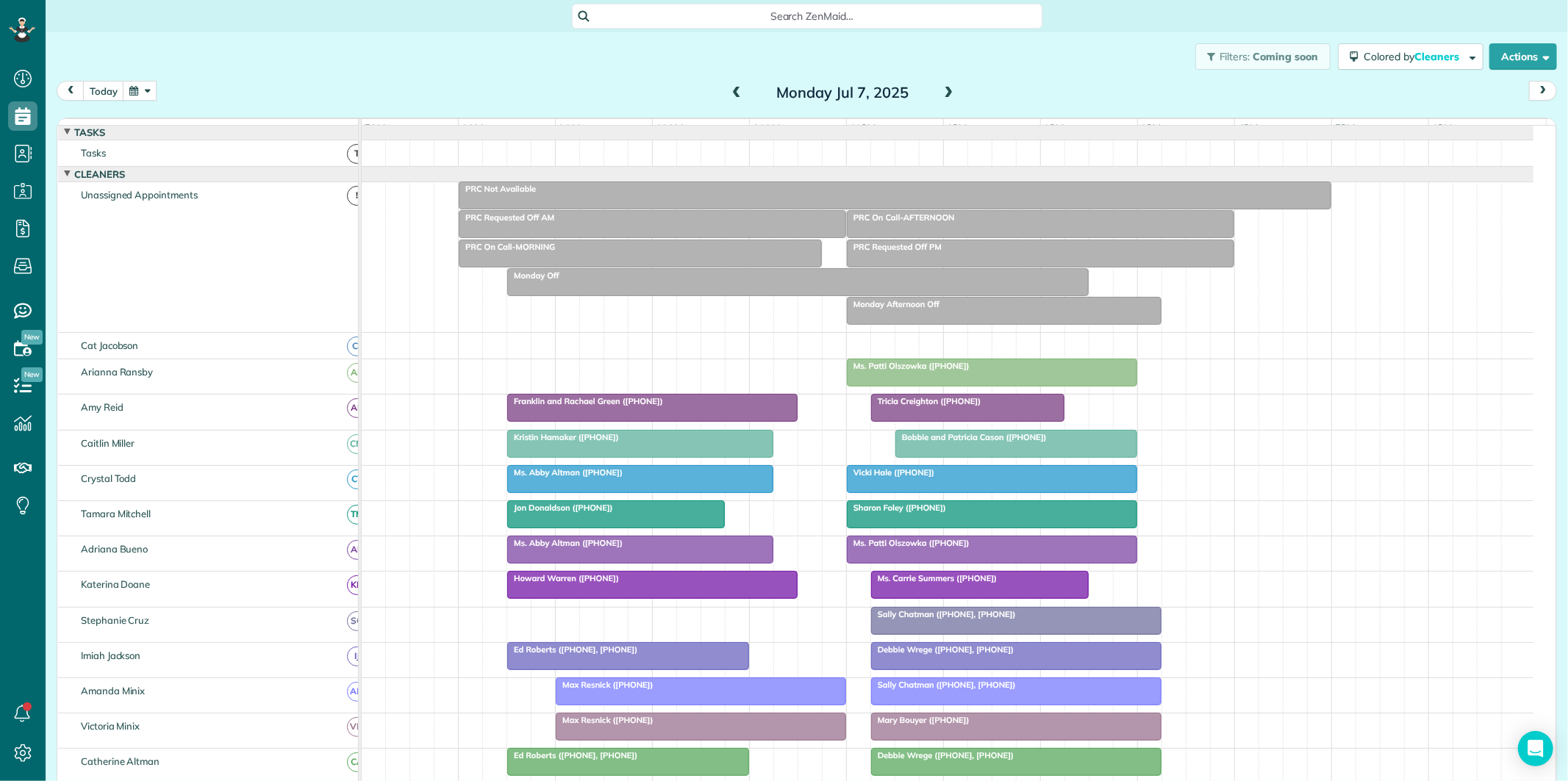 click at bounding box center [949, 93] 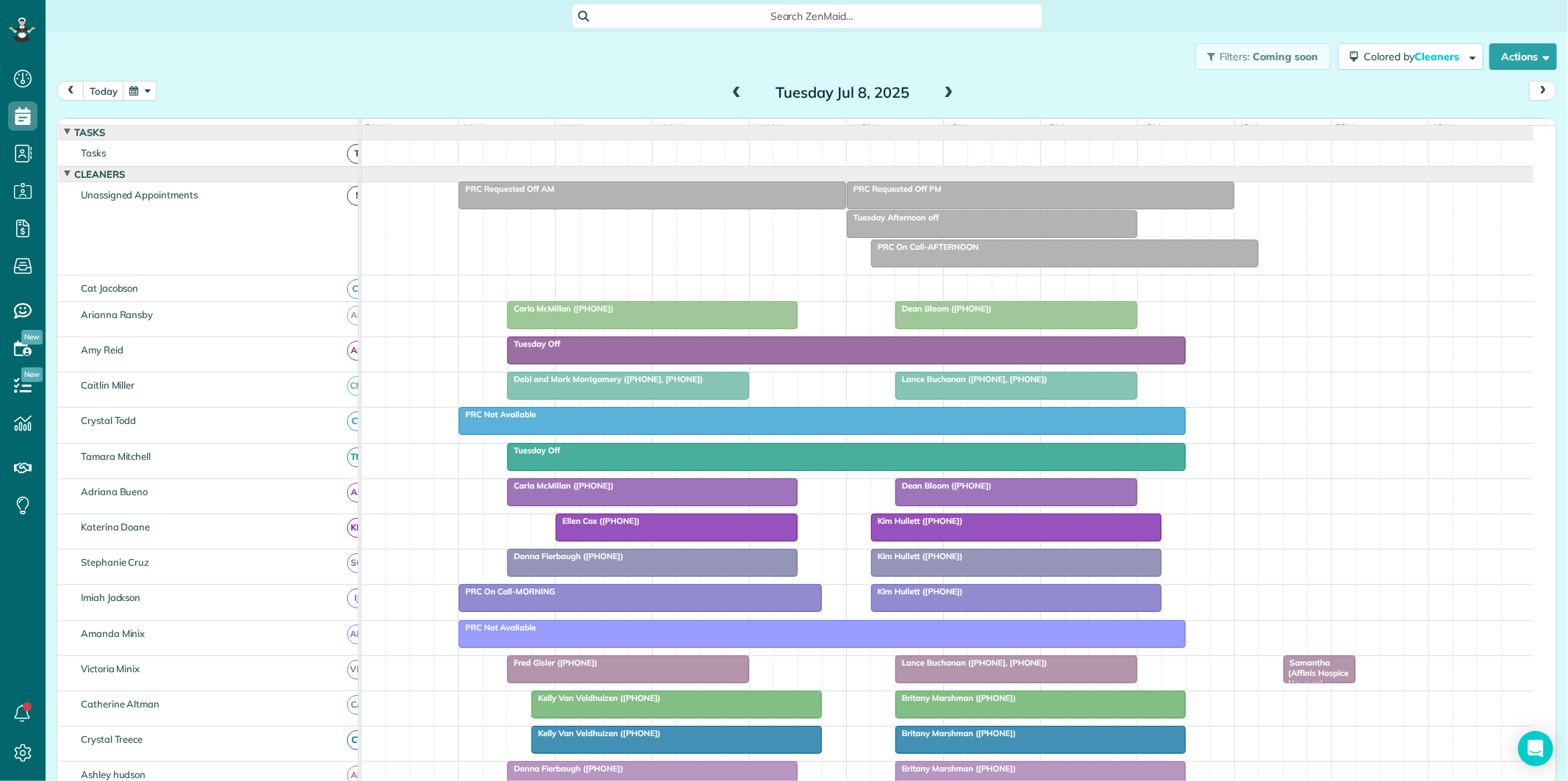 click at bounding box center [949, 93] 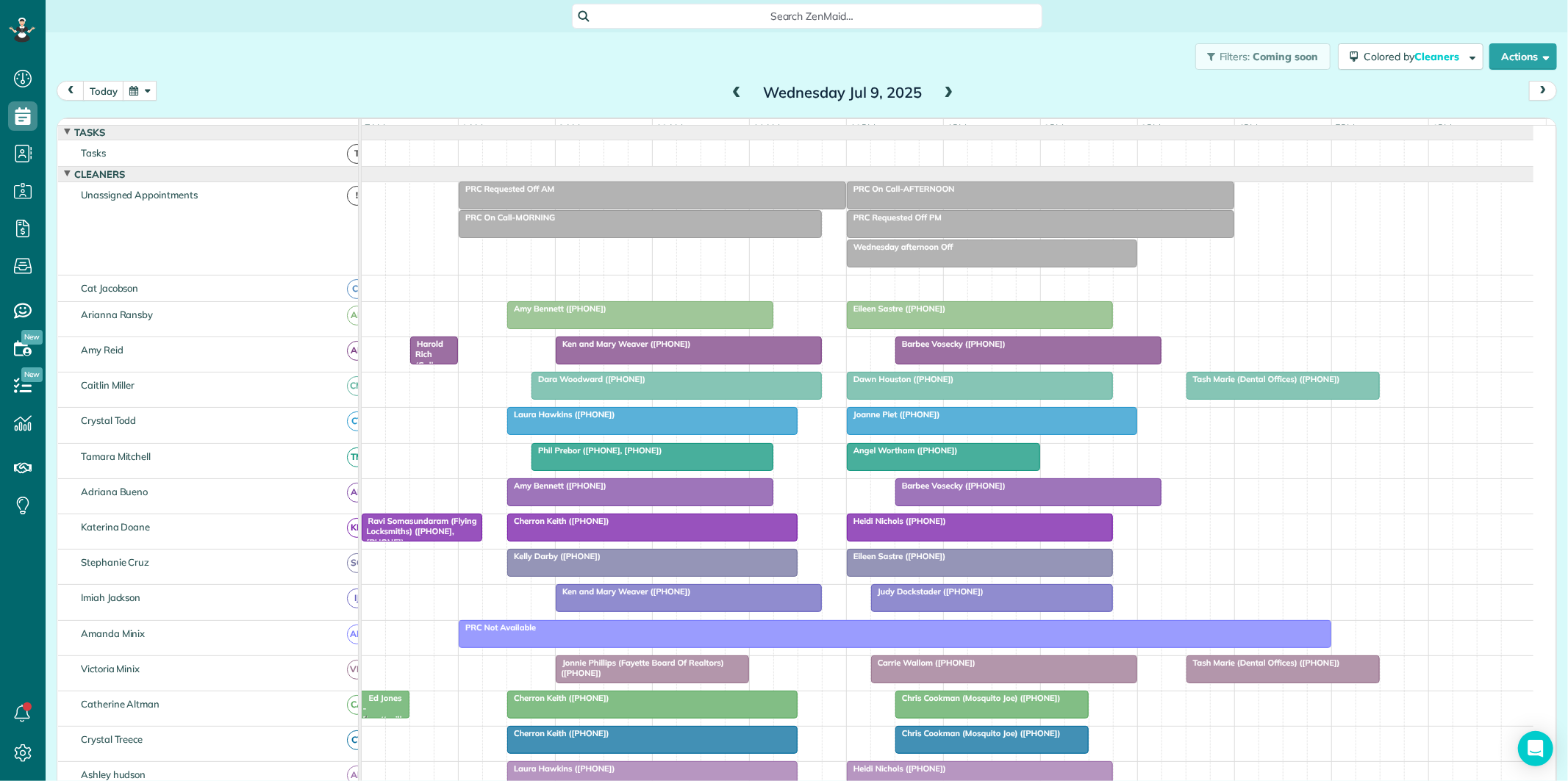 click at bounding box center [949, 93] 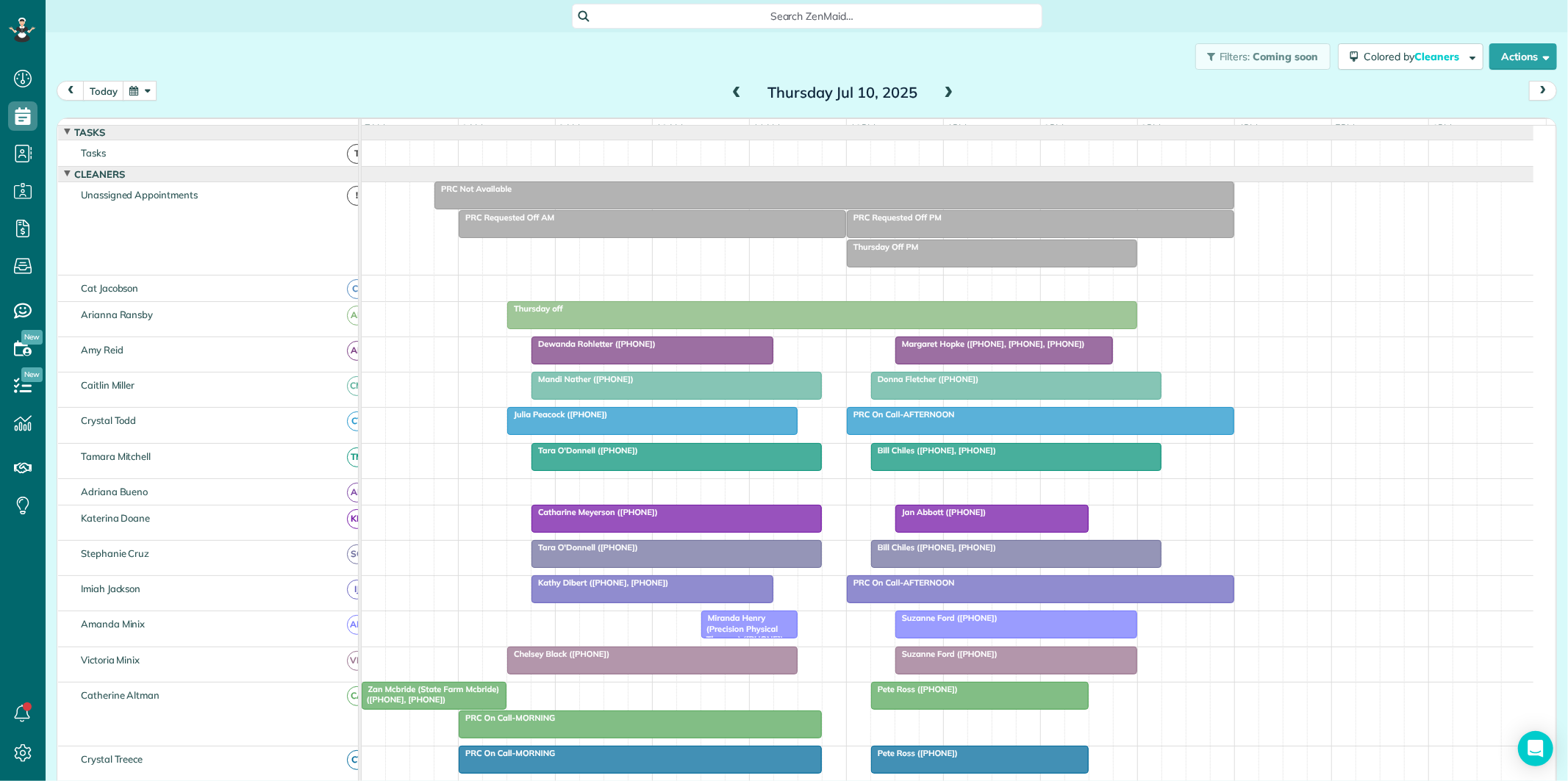 click at bounding box center (949, 93) 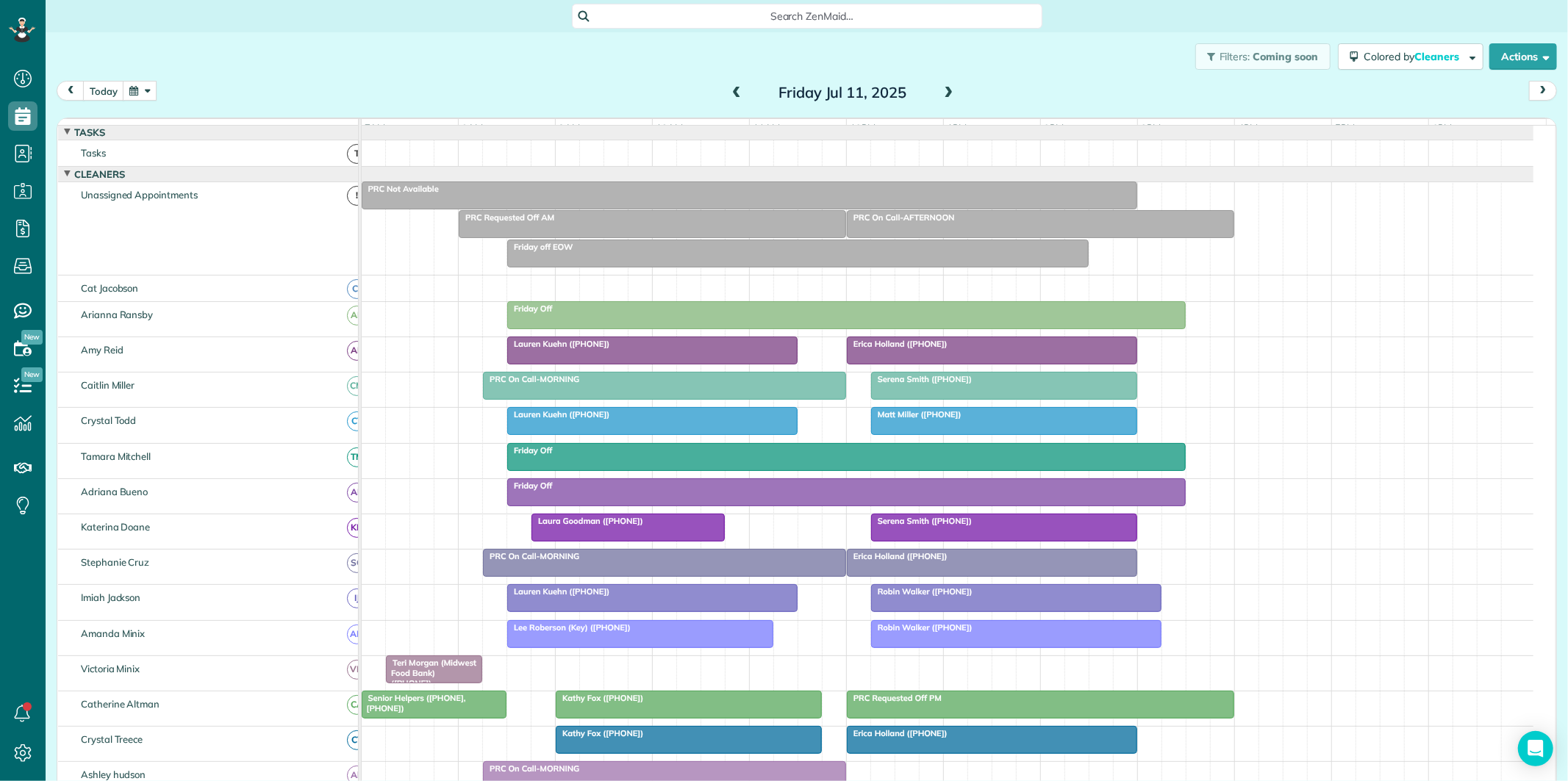 click at bounding box center (949, 93) 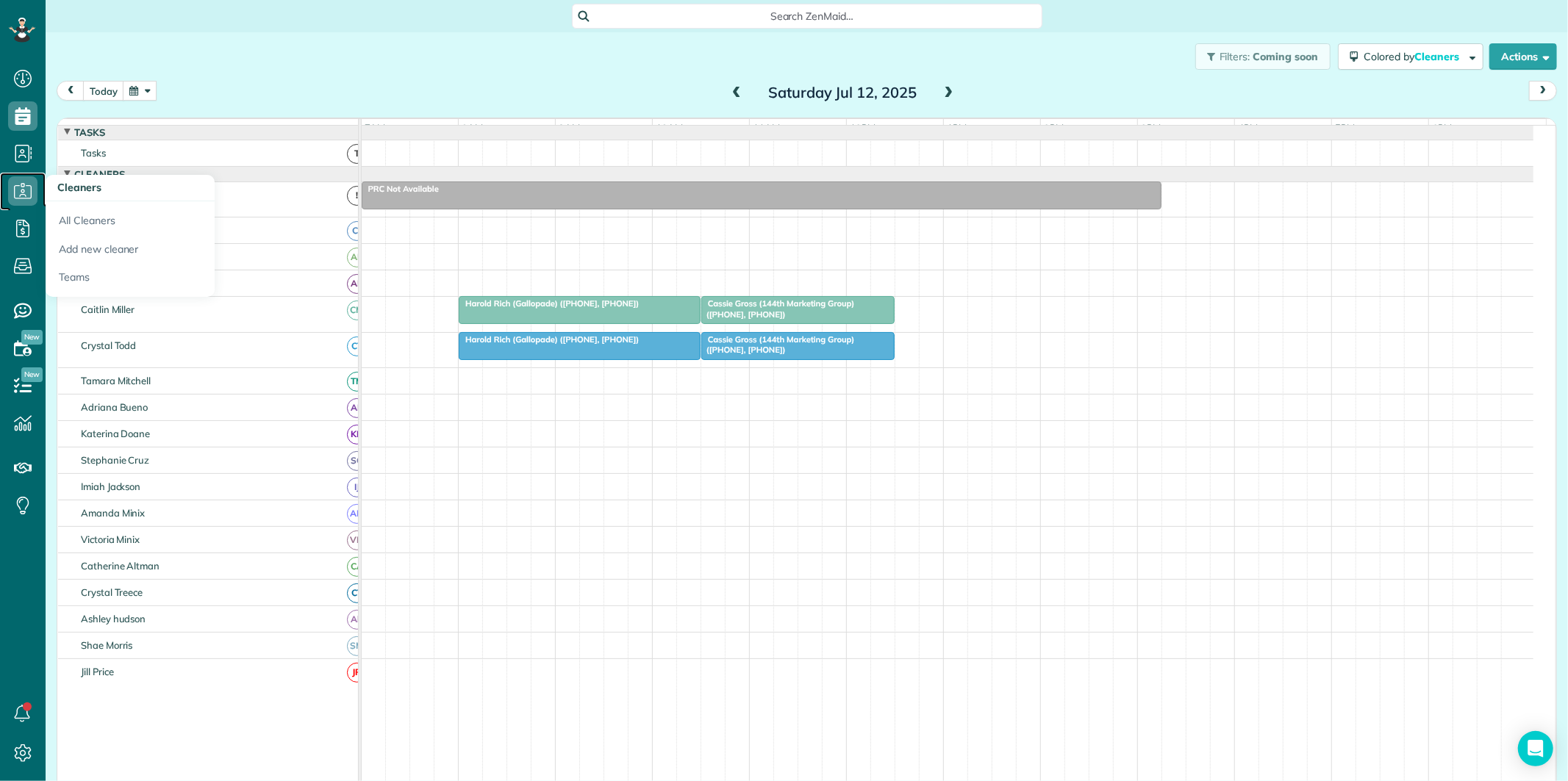 click 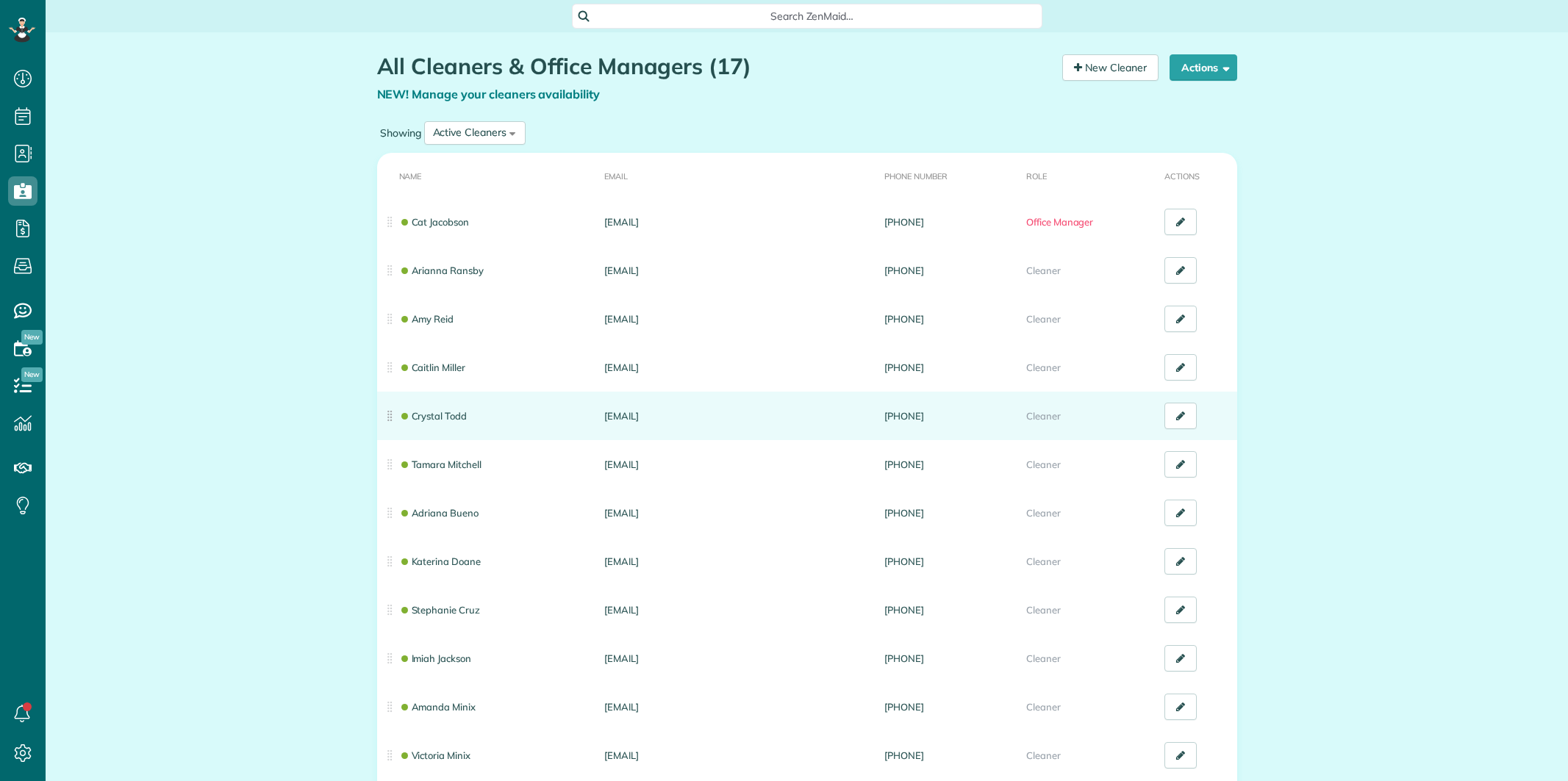 scroll, scrollTop: 0, scrollLeft: 0, axis: both 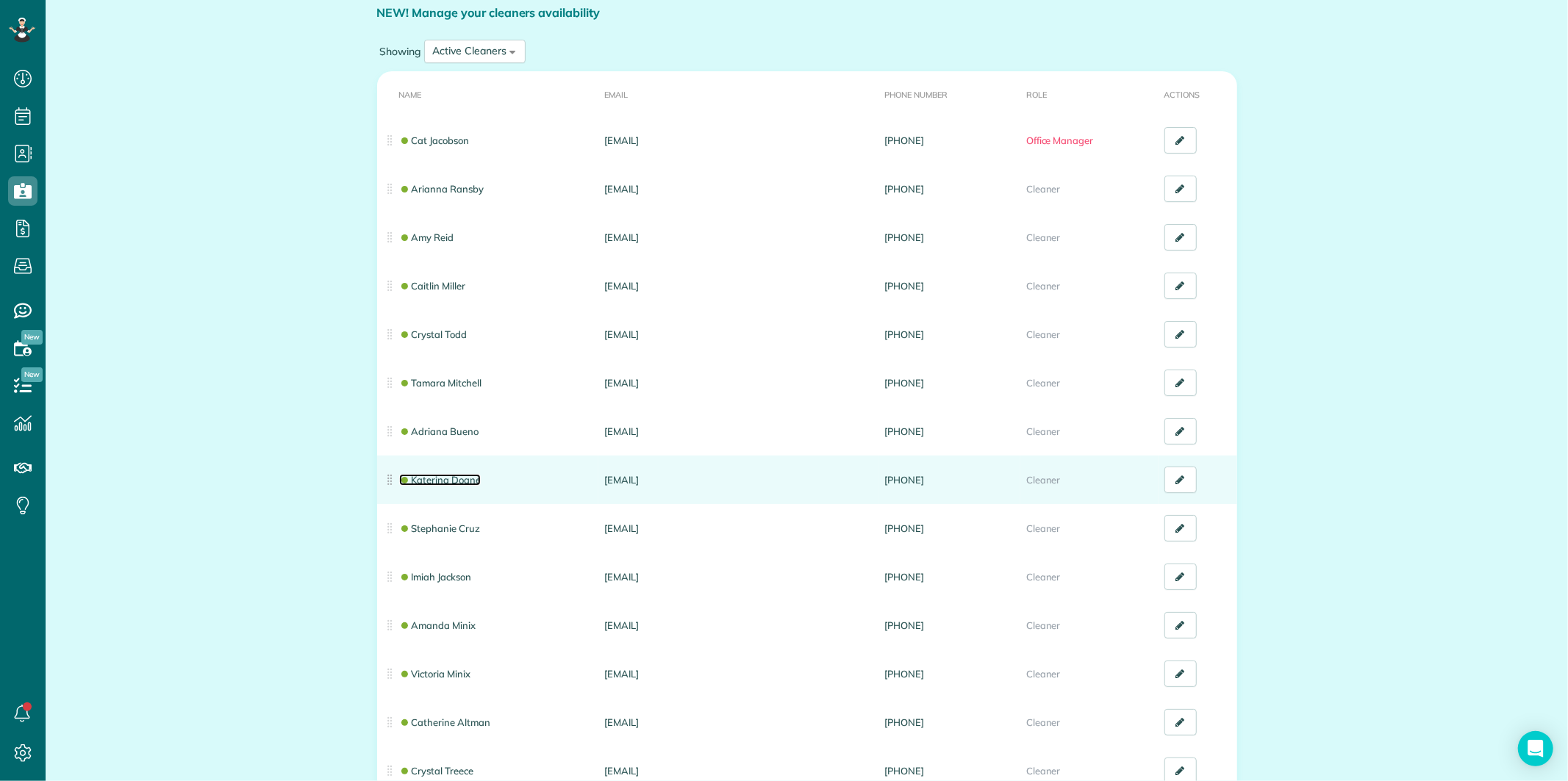 click on "Katerina Doane" at bounding box center [440, 480] 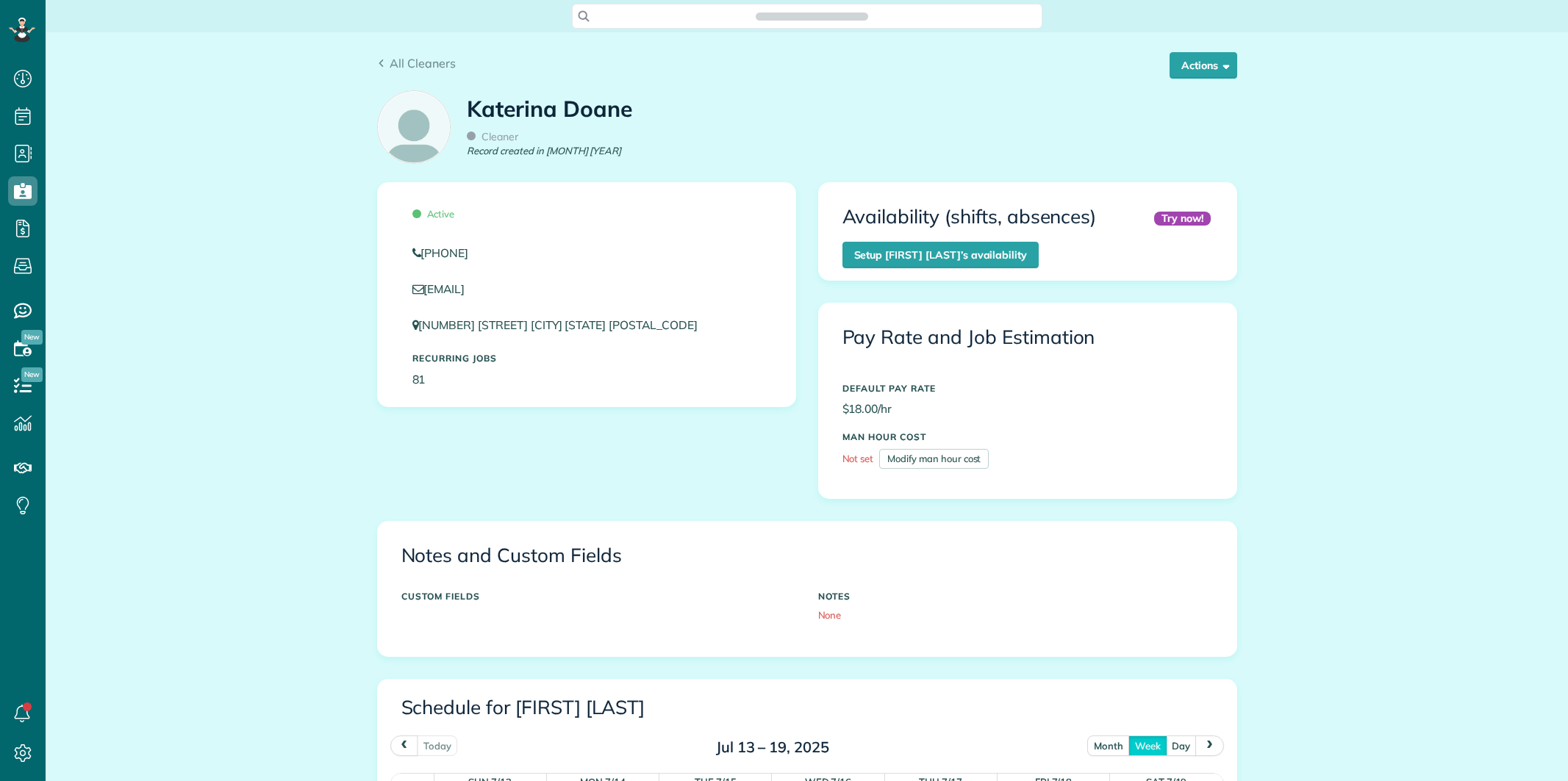 scroll, scrollTop: 0, scrollLeft: 0, axis: both 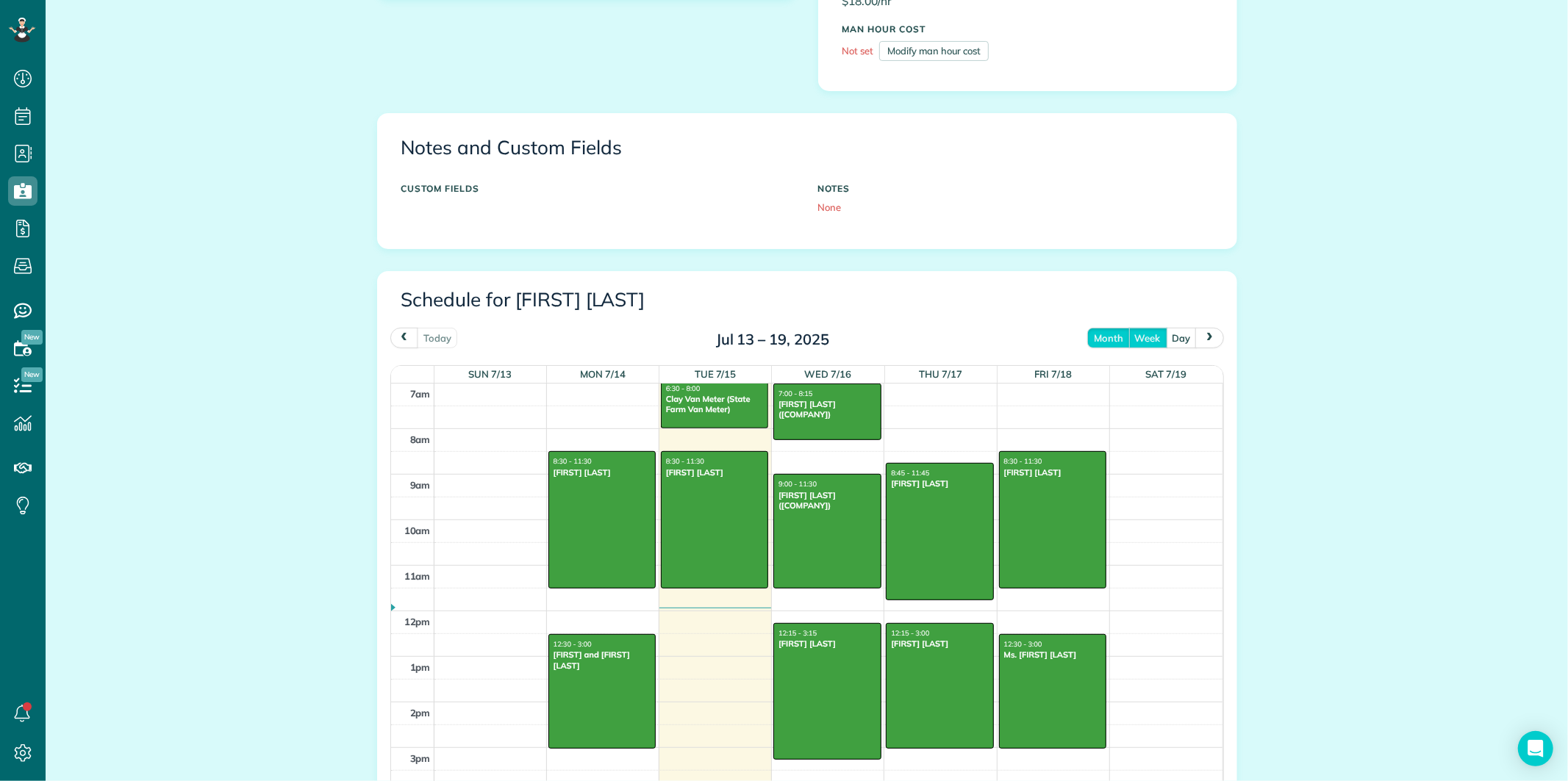 click on "month" at bounding box center (1109, 337) 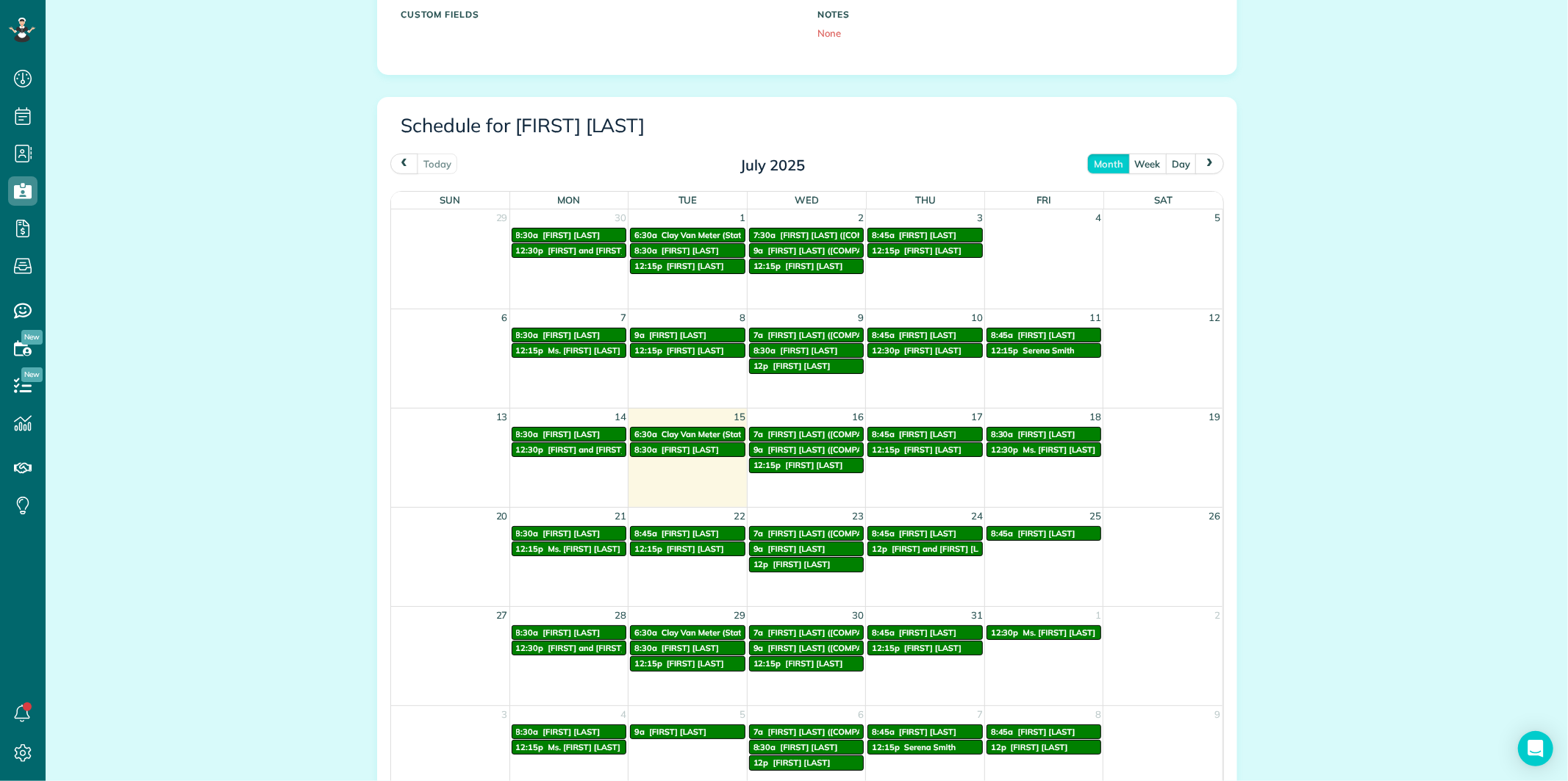 scroll, scrollTop: 569, scrollLeft: 0, axis: vertical 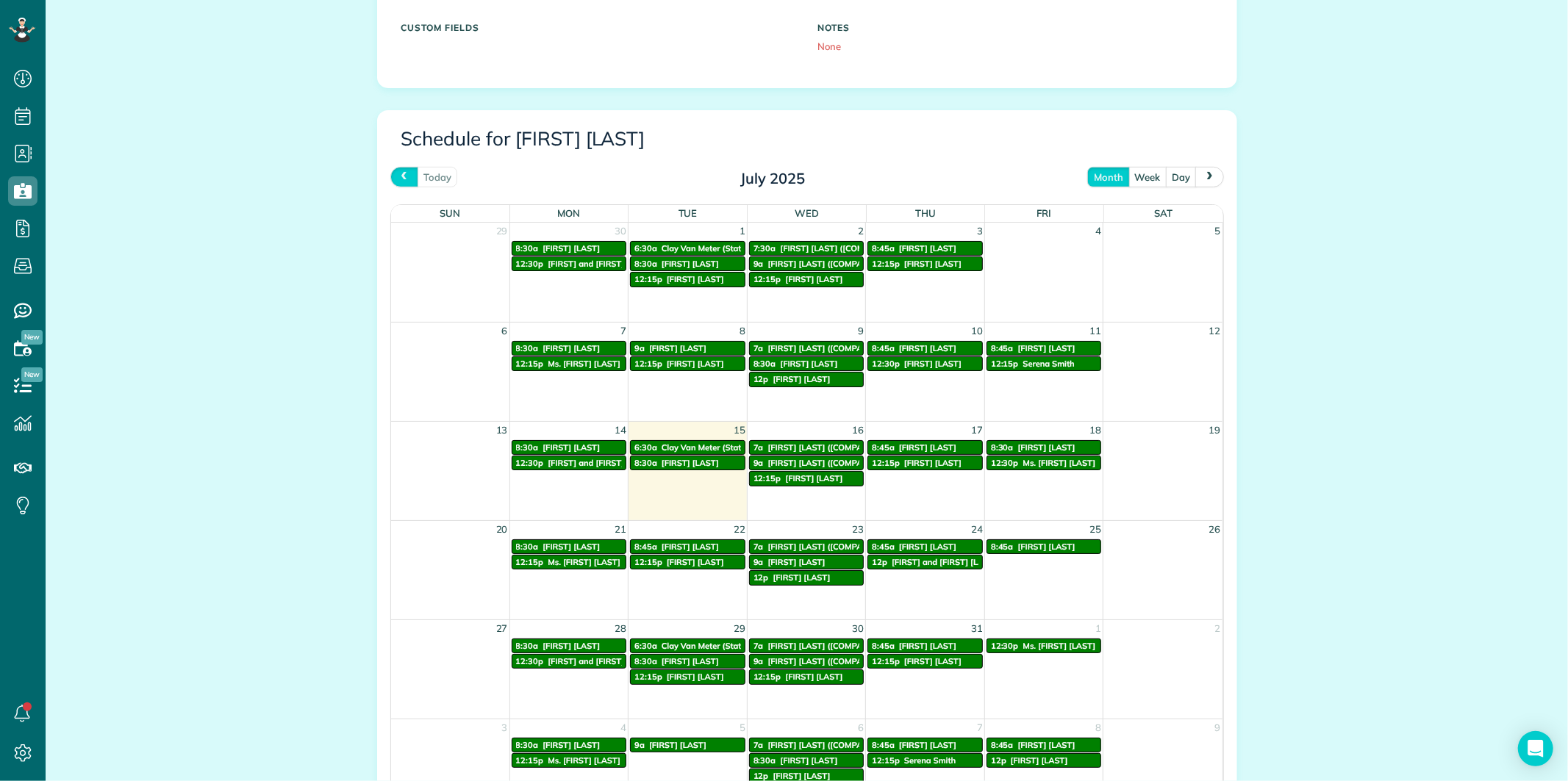 click at bounding box center (404, 176) 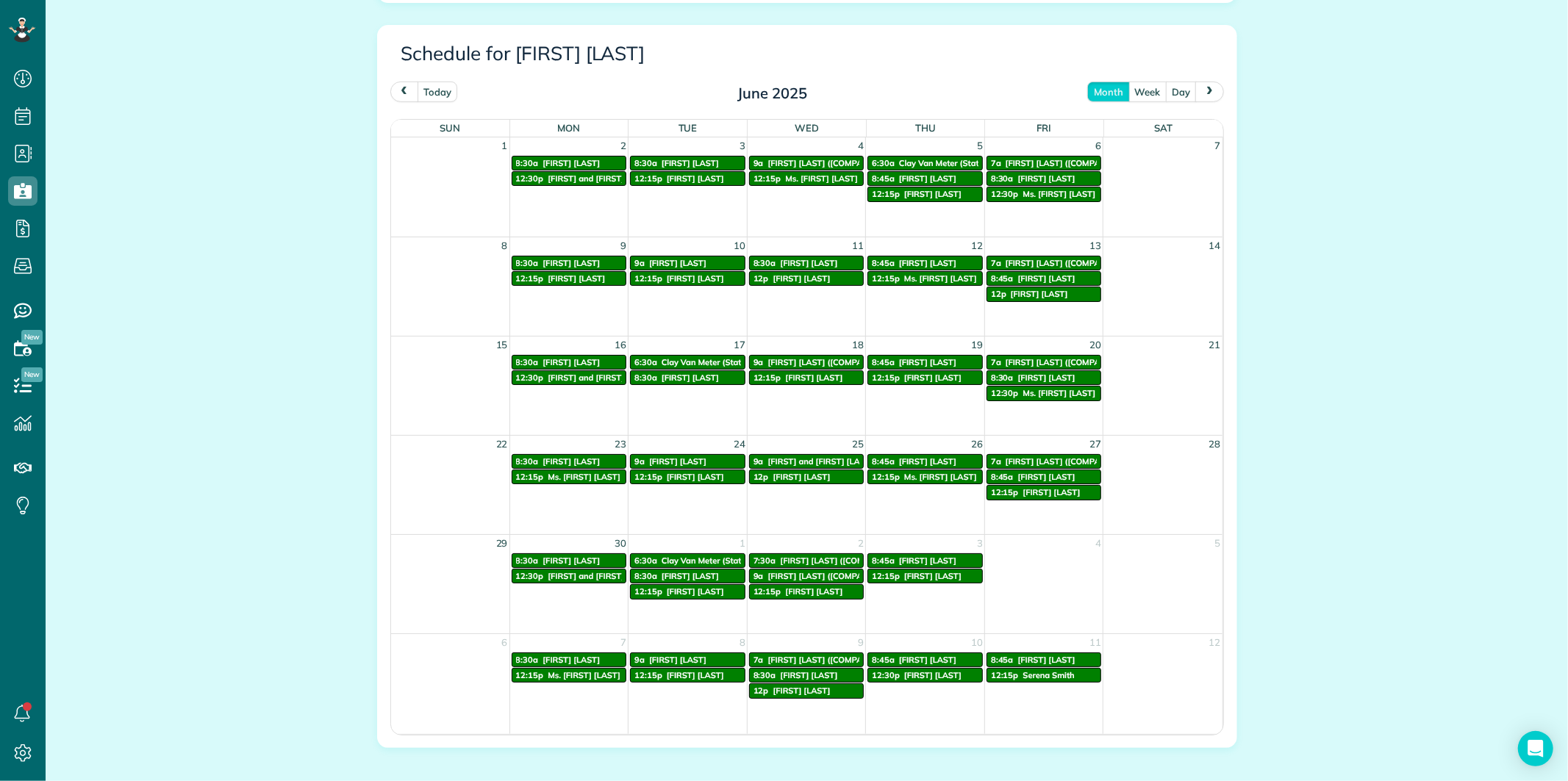 scroll, scrollTop: 732, scrollLeft: 0, axis: vertical 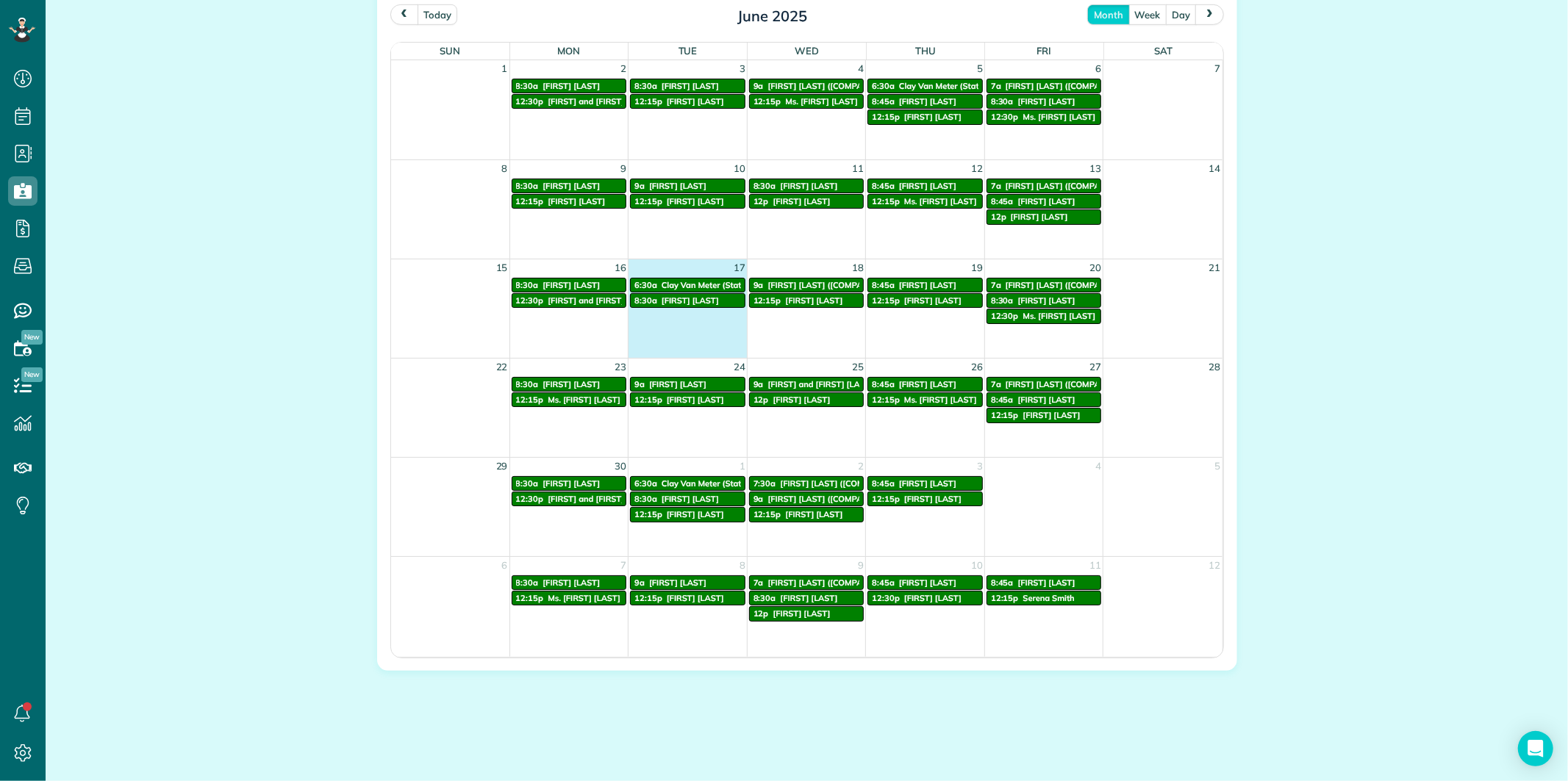click on "15 16 17 18 19 20 21 8:30a   Ellen Taylor 6:30a   Clay Van Meter (State Farm Van Meter) 9a   Miranda Hardy (Industrial Services Of Ptc) 8:45a   Catharine Meyerson 7a   Ravi Somasundaram (Flying Locksmiths) 12:30p   Matt and Katie Samataro 8:30a   Adam Grandle 12:15p   Una McGee 12:15p   Karen Holbrook 8:30a   Hunter Tatum 12:30p   Ms. Patti Olszowka" at bounding box center (806, 308) 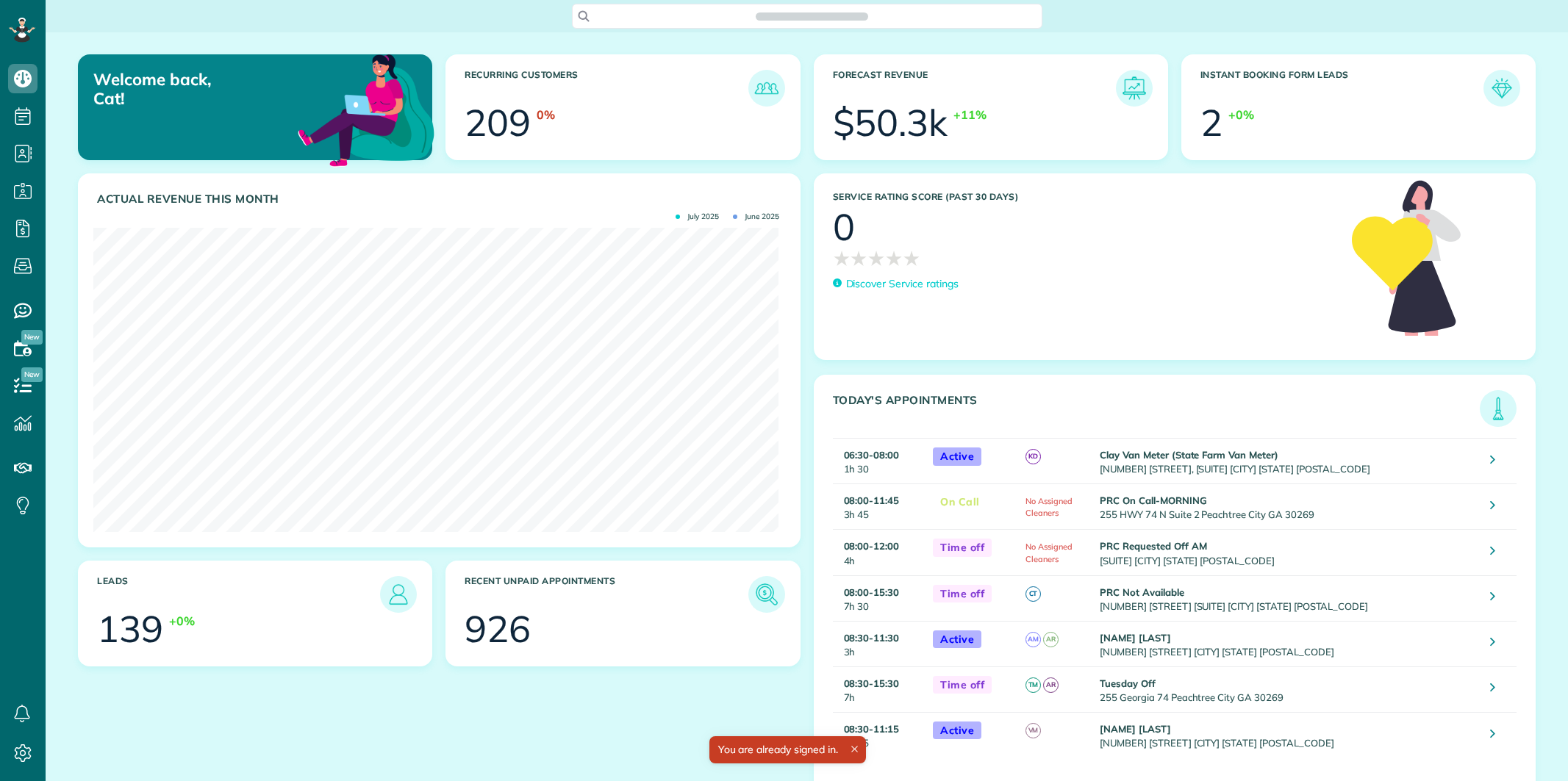 scroll, scrollTop: 0, scrollLeft: 0, axis: both 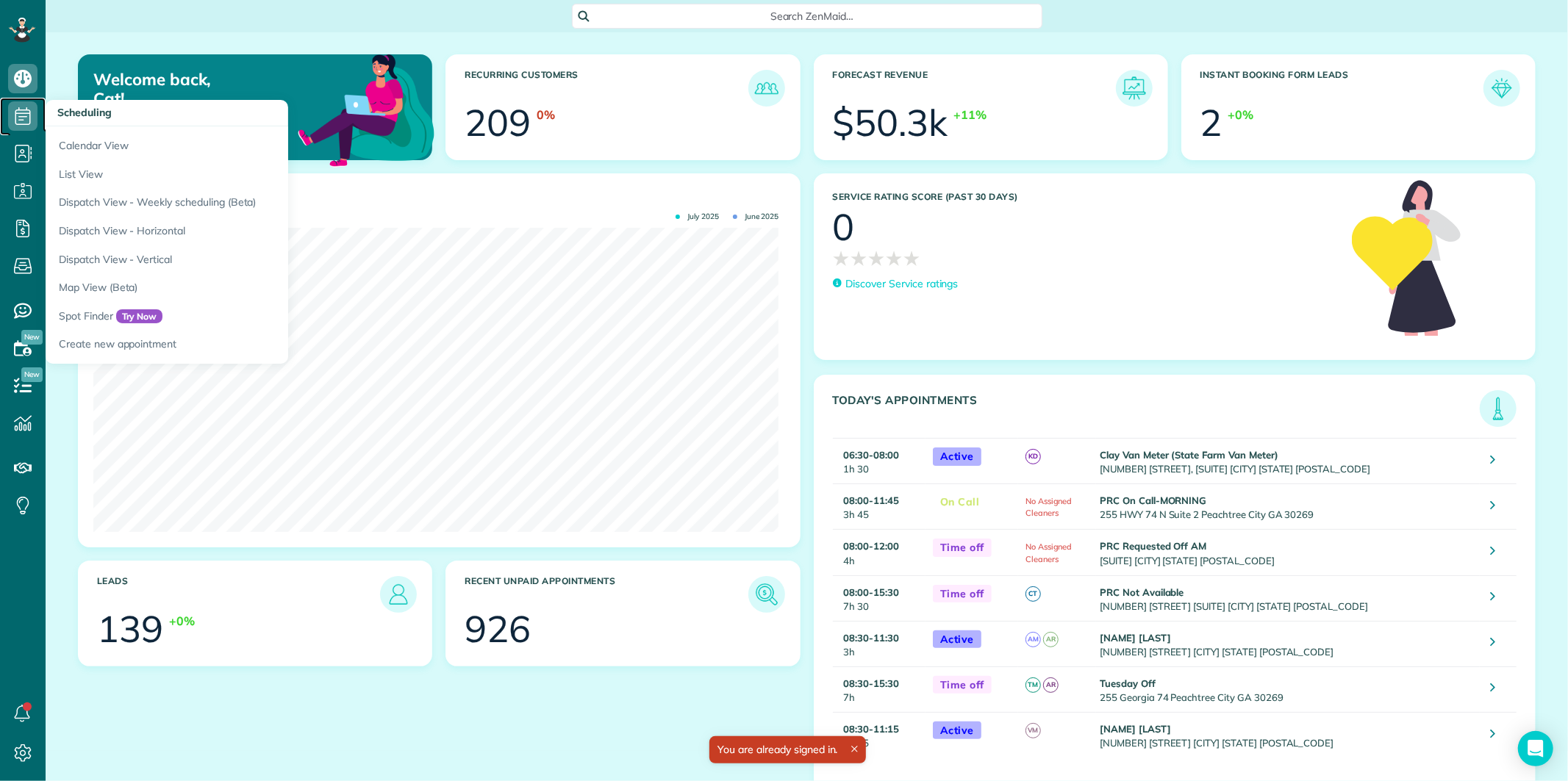 click 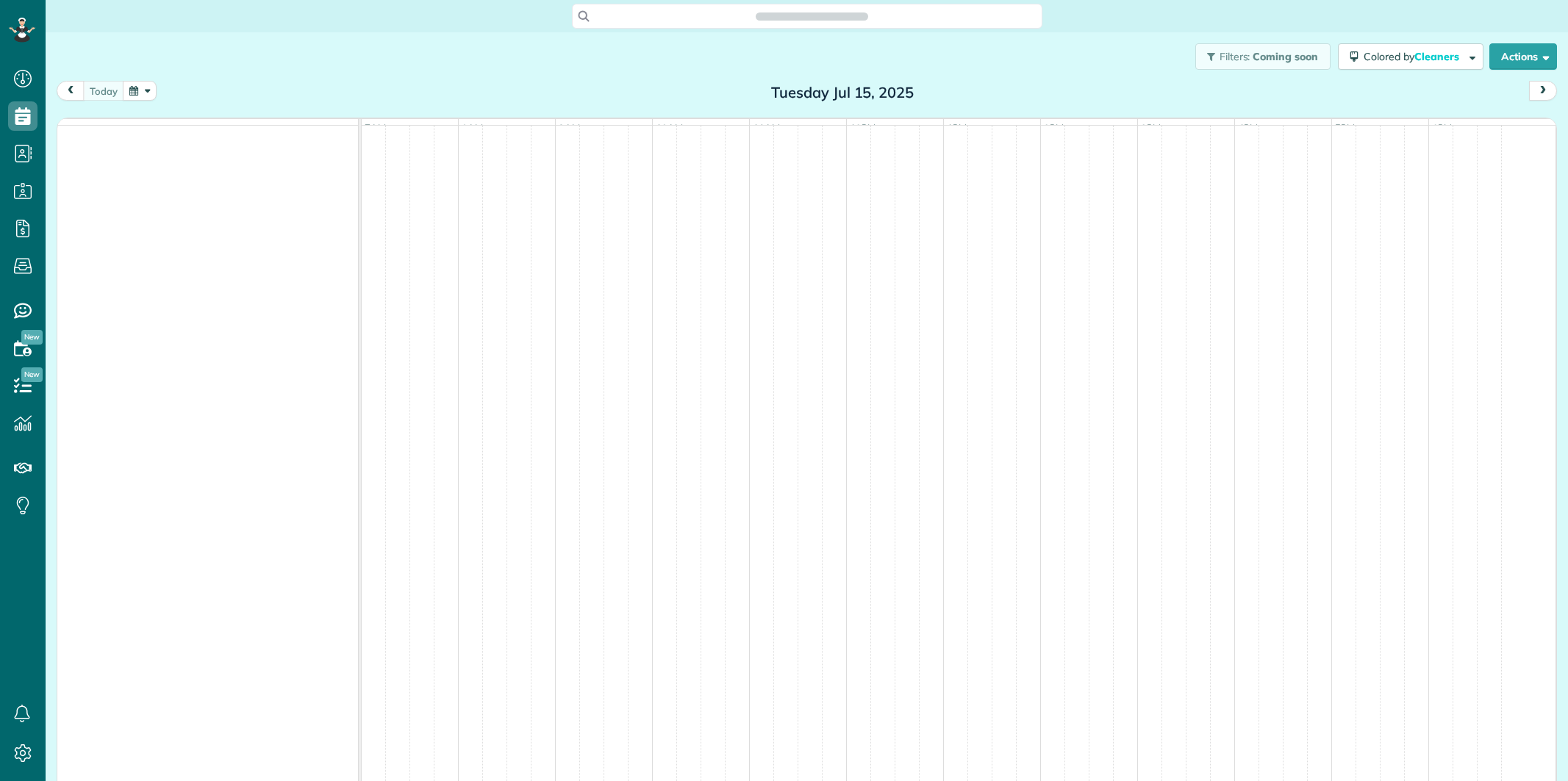 scroll, scrollTop: 0, scrollLeft: 0, axis: both 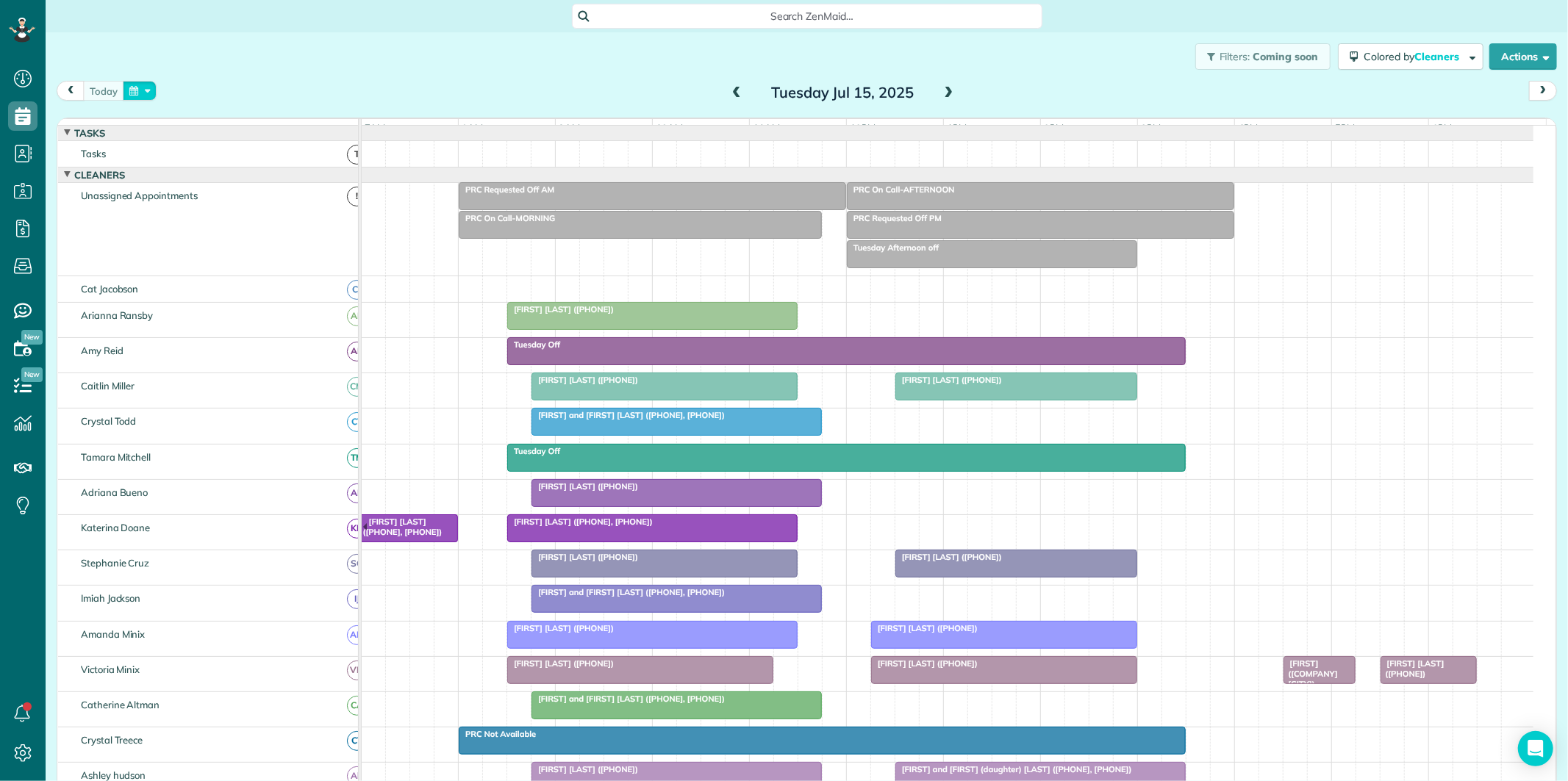 click at bounding box center [140, 90] 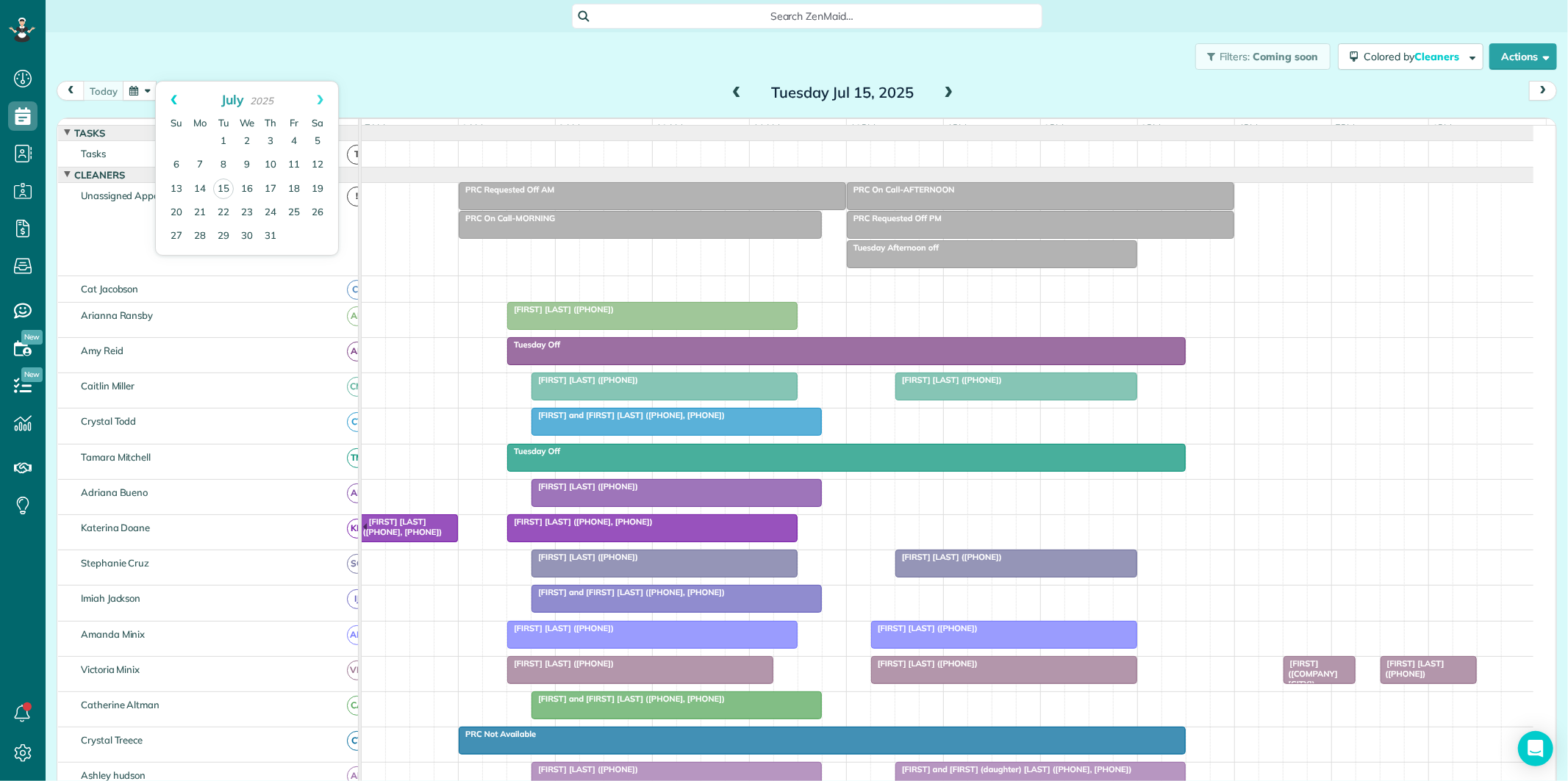 click on "Prev" at bounding box center (173, 100) 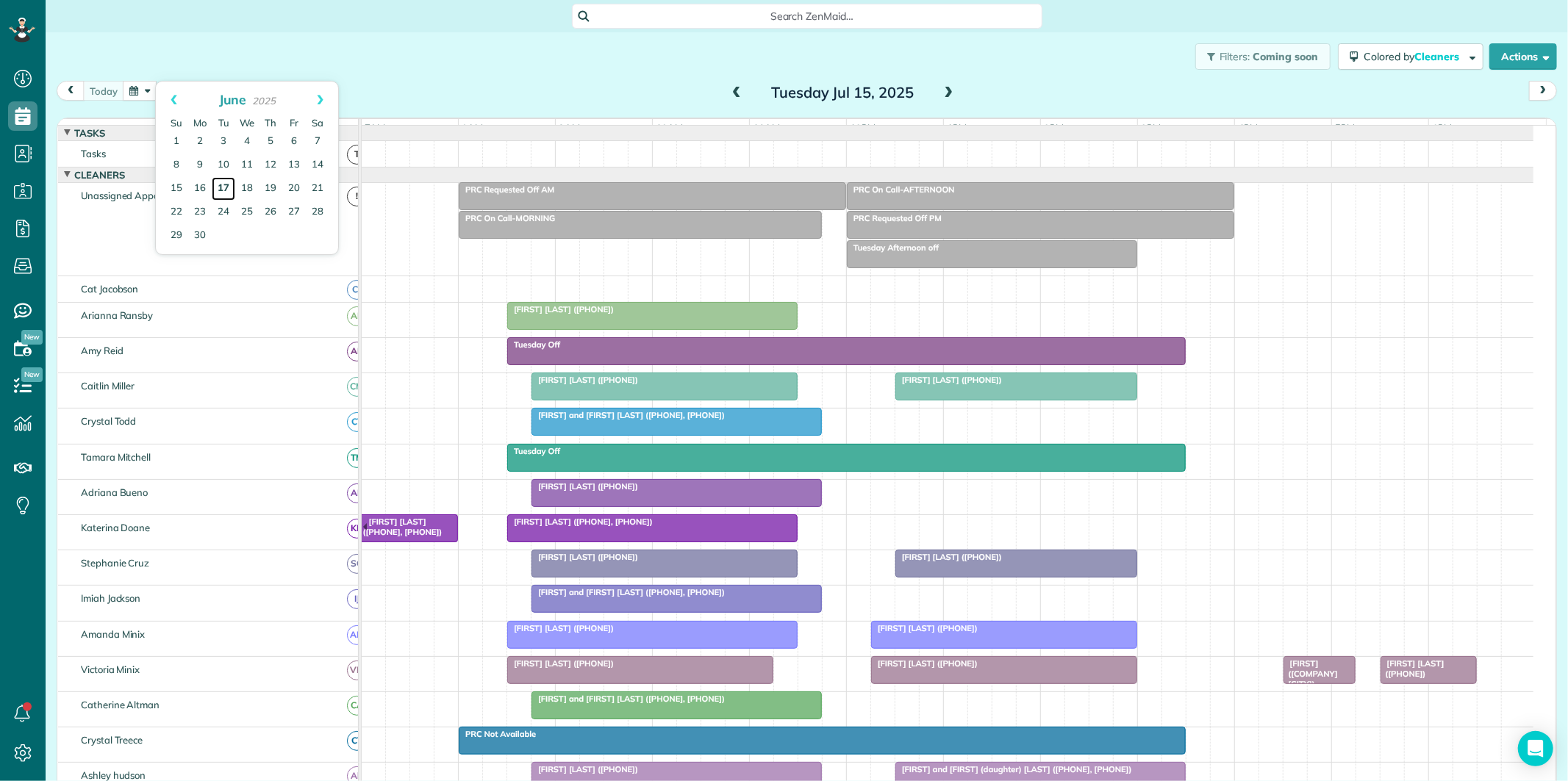 click on "17" at bounding box center [223, 189] 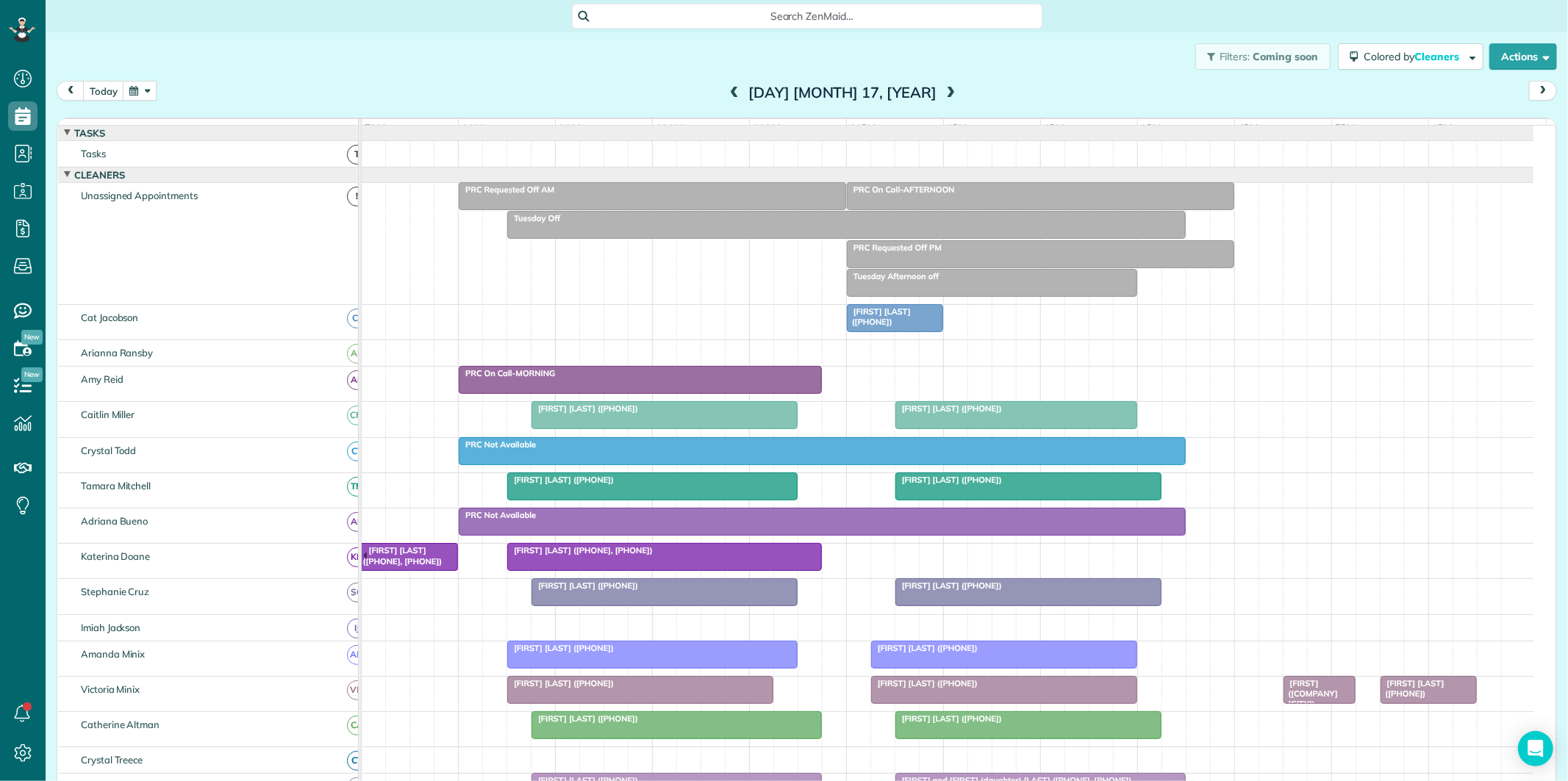 scroll, scrollTop: 138, scrollLeft: 0, axis: vertical 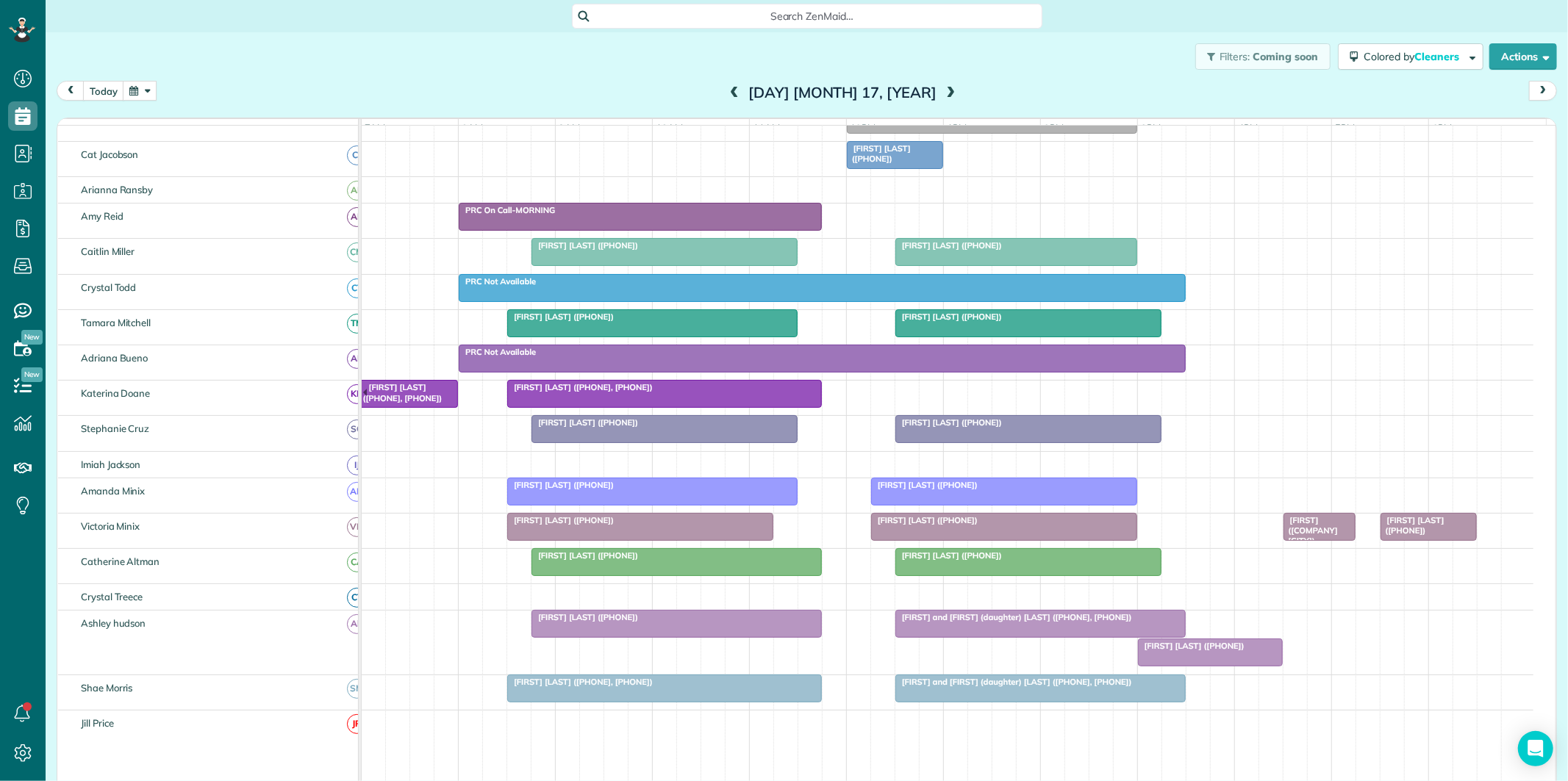 click at bounding box center [140, 90] 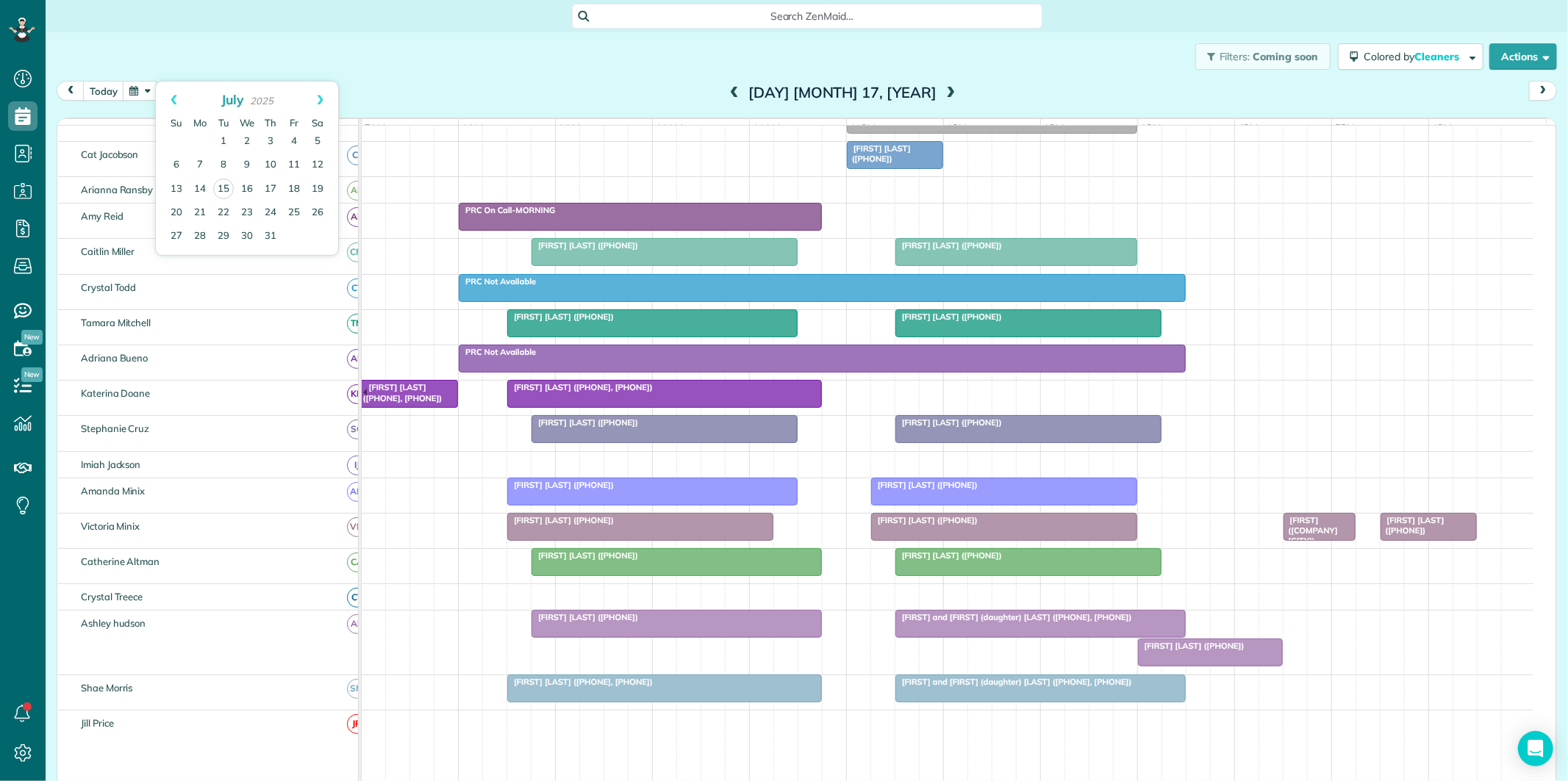 click on "today   [DAY] [MONTH] 17, [YEAR]" at bounding box center (806, 94) 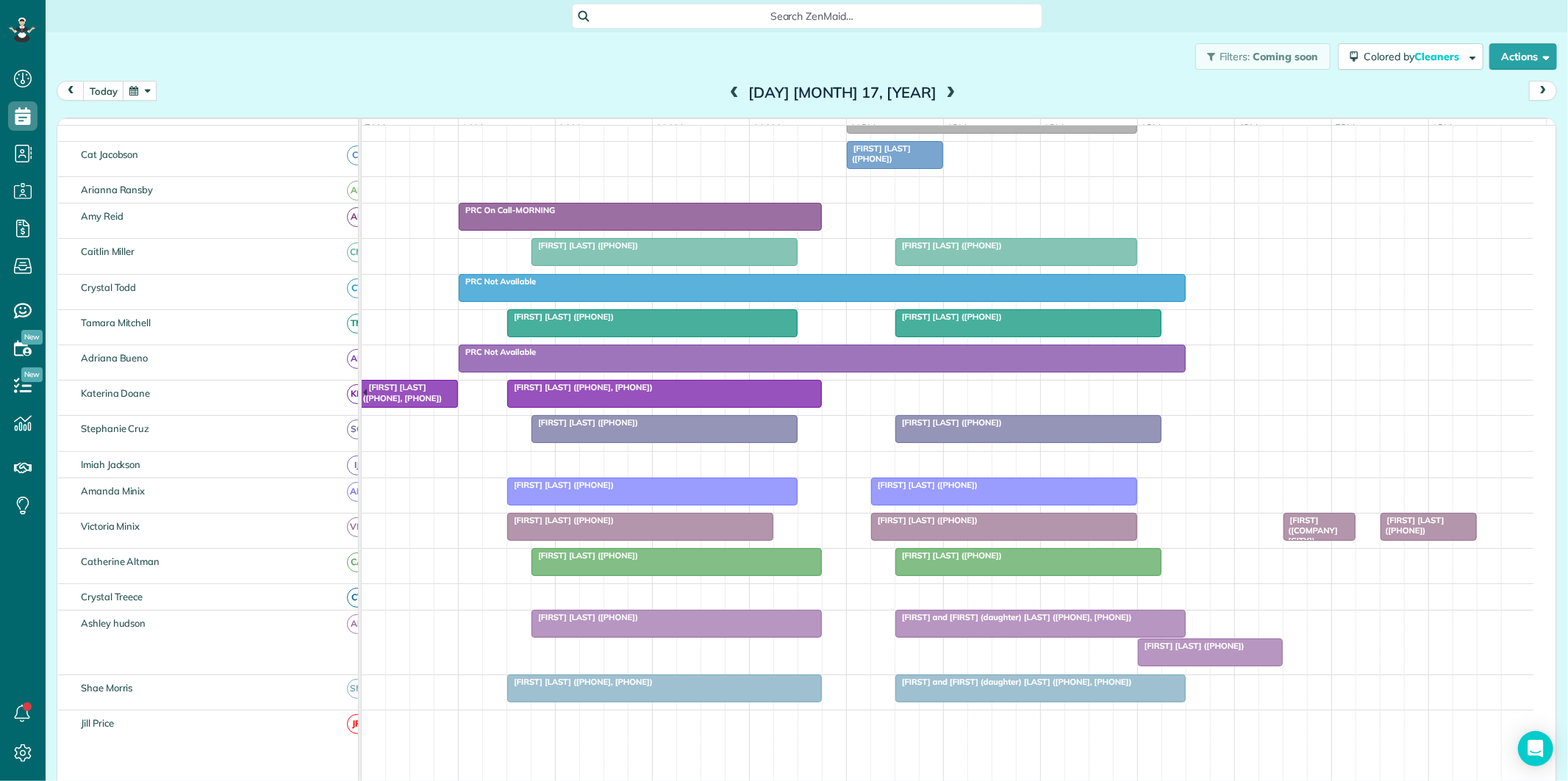 click at bounding box center (140, 90) 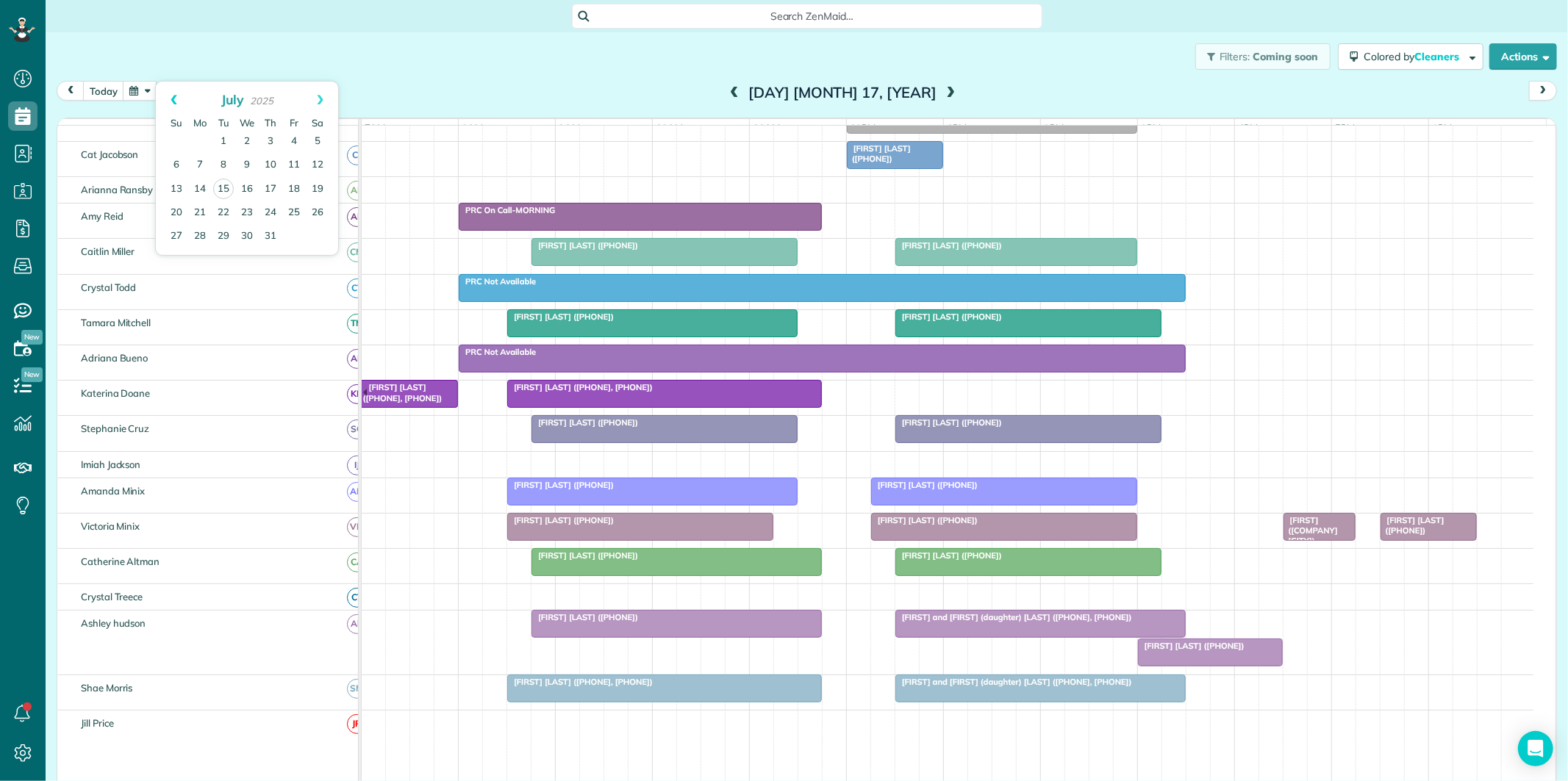 click on "Prev" at bounding box center [173, 100] 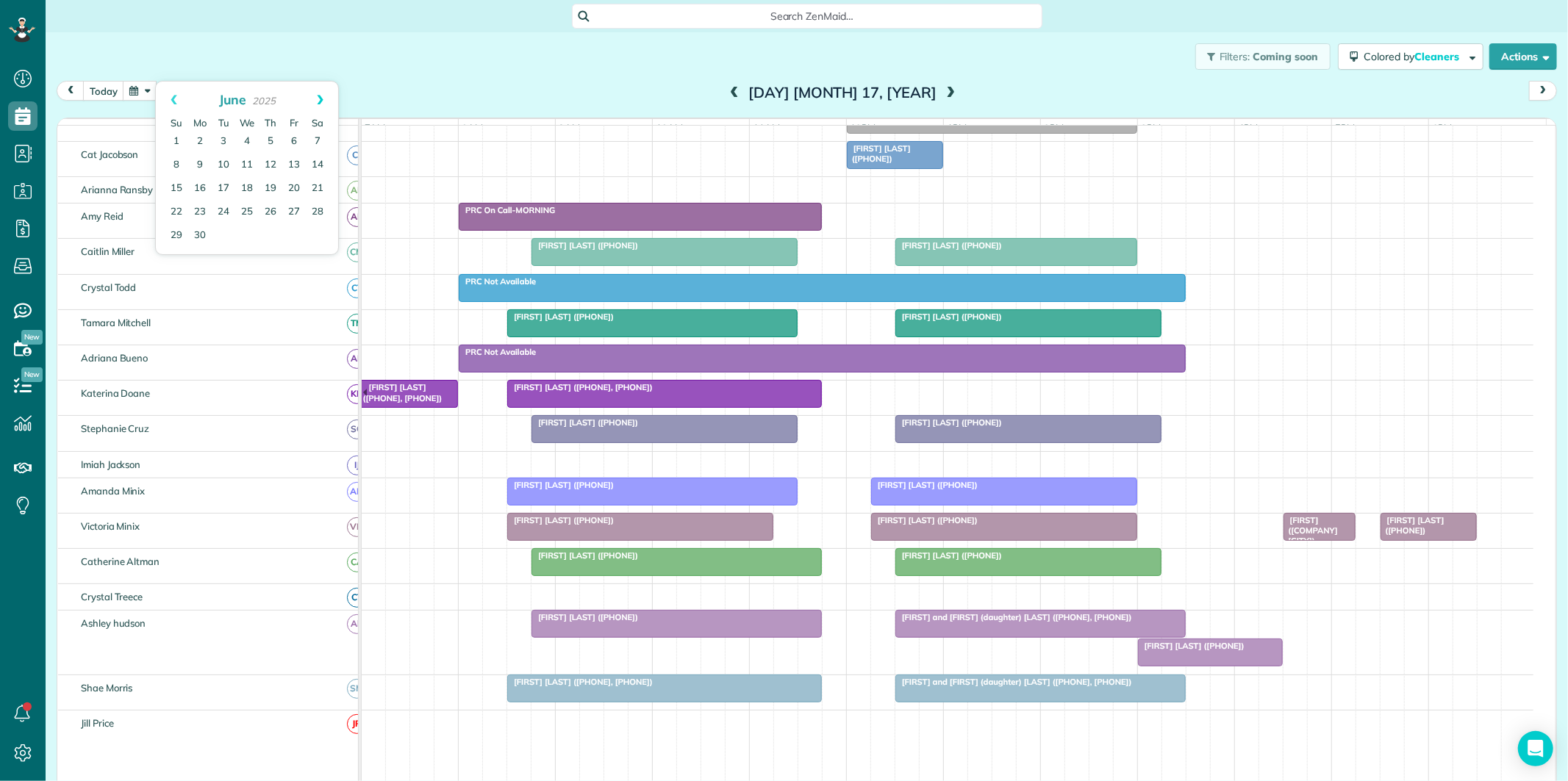 click on "Next" at bounding box center (320, 100) 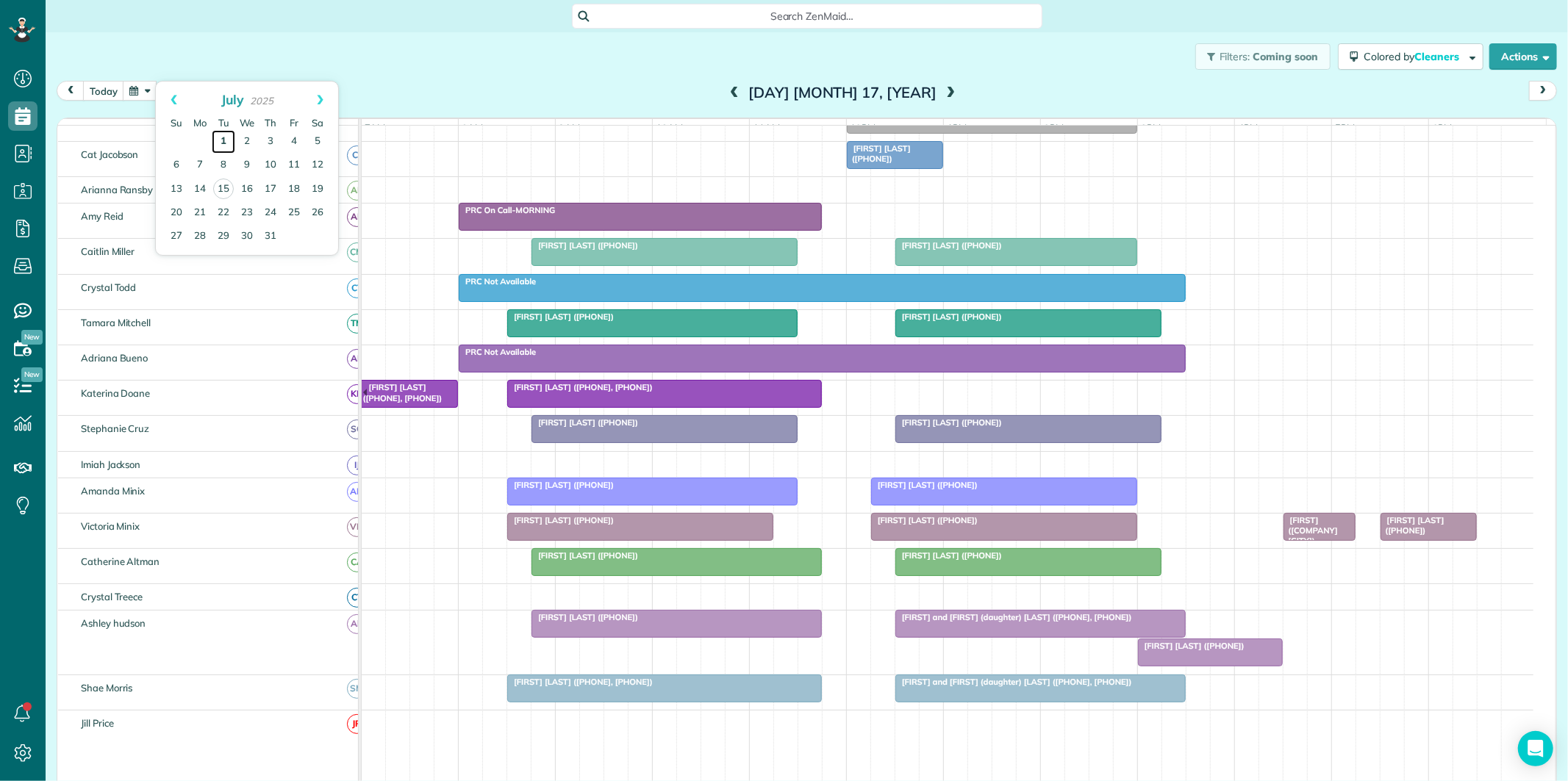 click on "1" at bounding box center (223, 142) 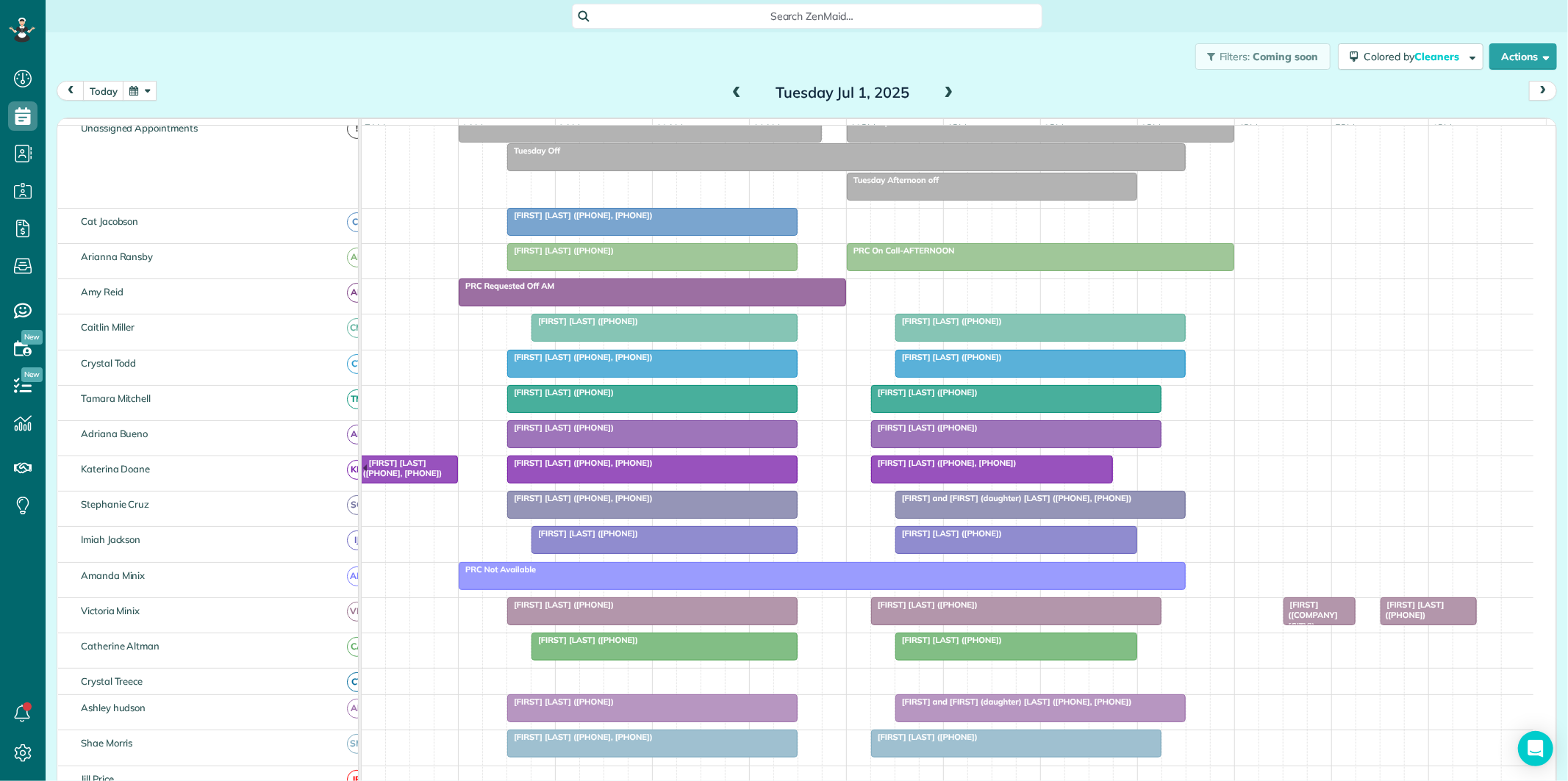 scroll, scrollTop: 134, scrollLeft: 0, axis: vertical 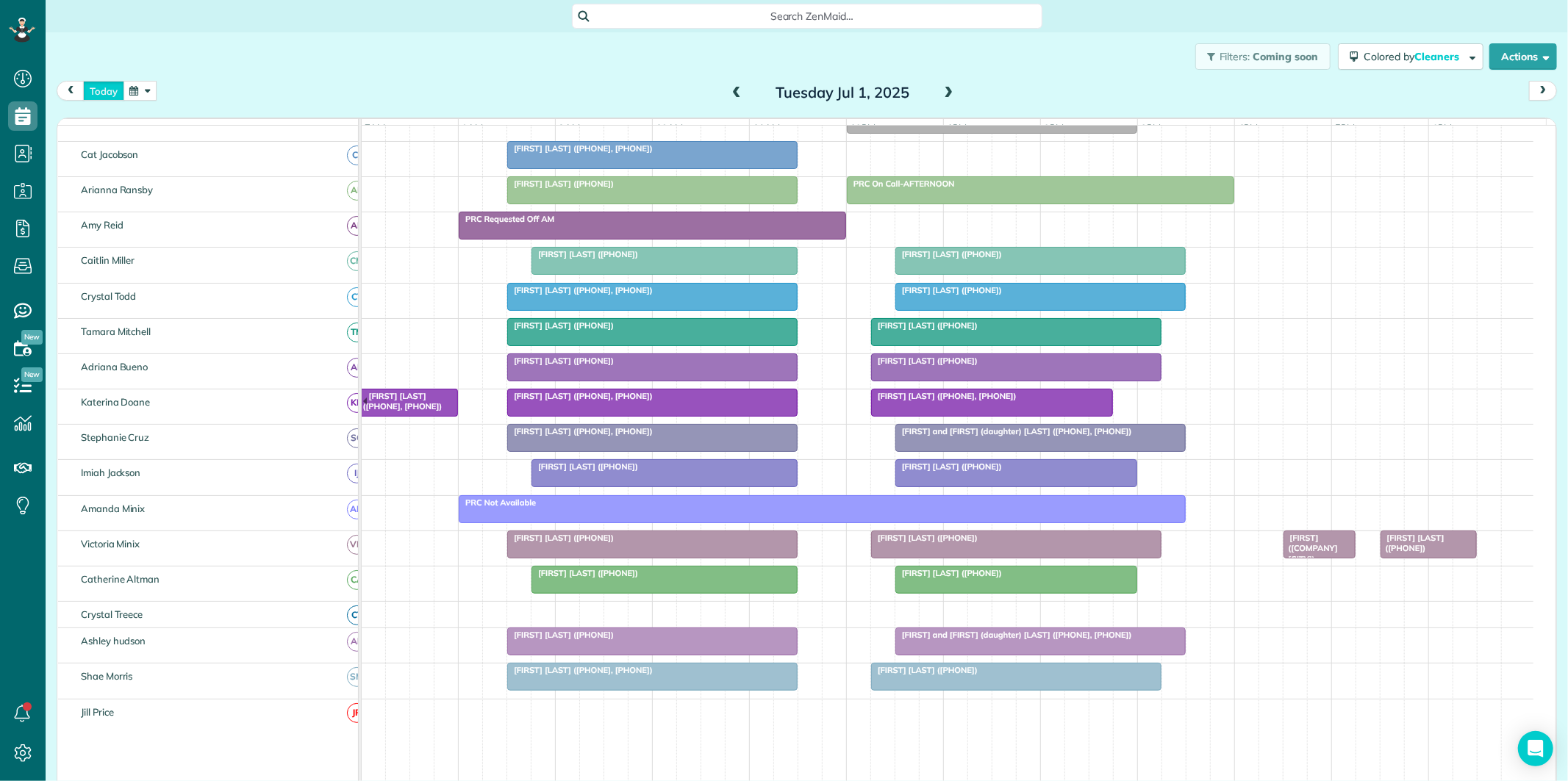 click on "today" at bounding box center [104, 90] 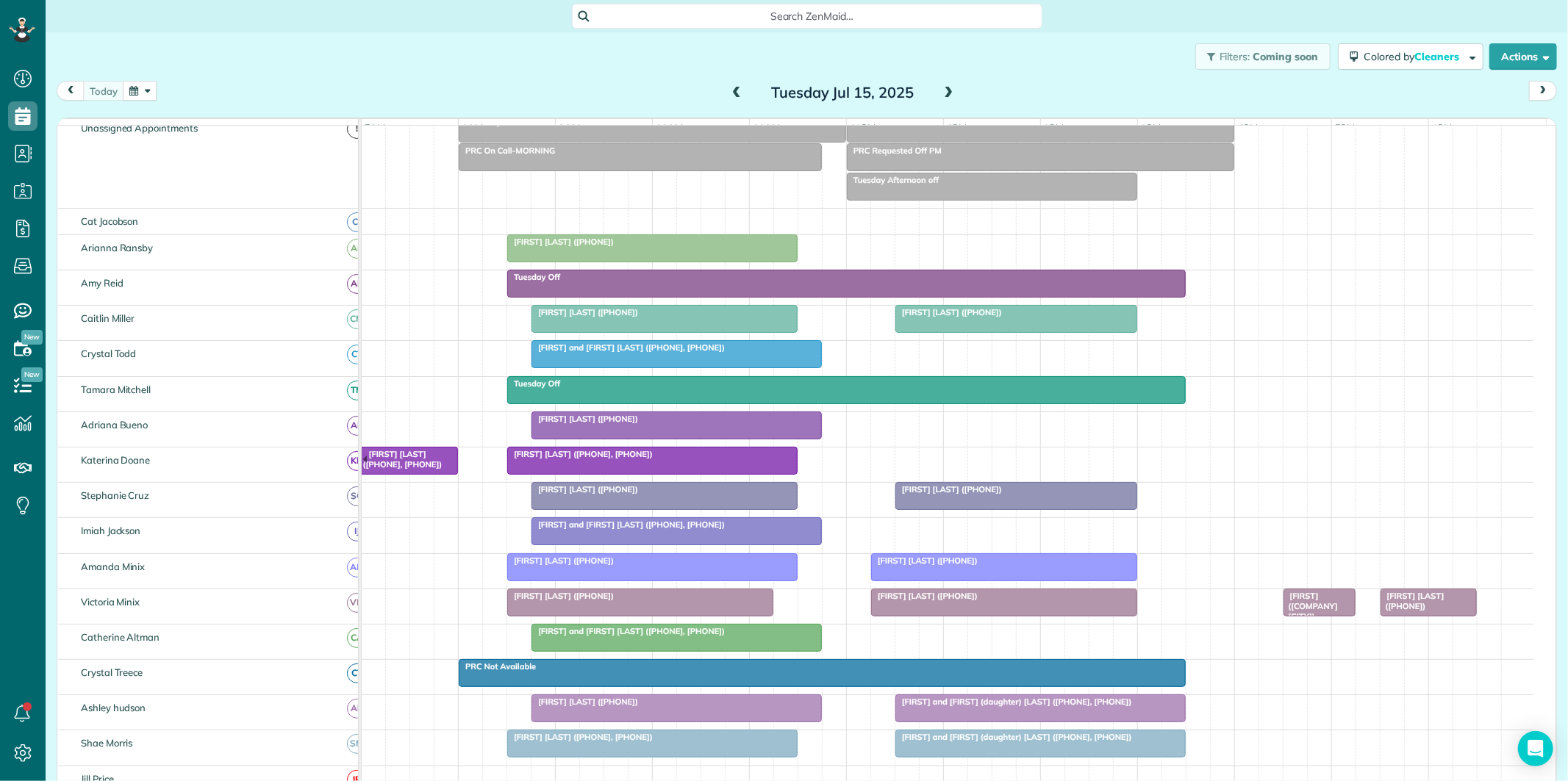 scroll, scrollTop: 134, scrollLeft: 0, axis: vertical 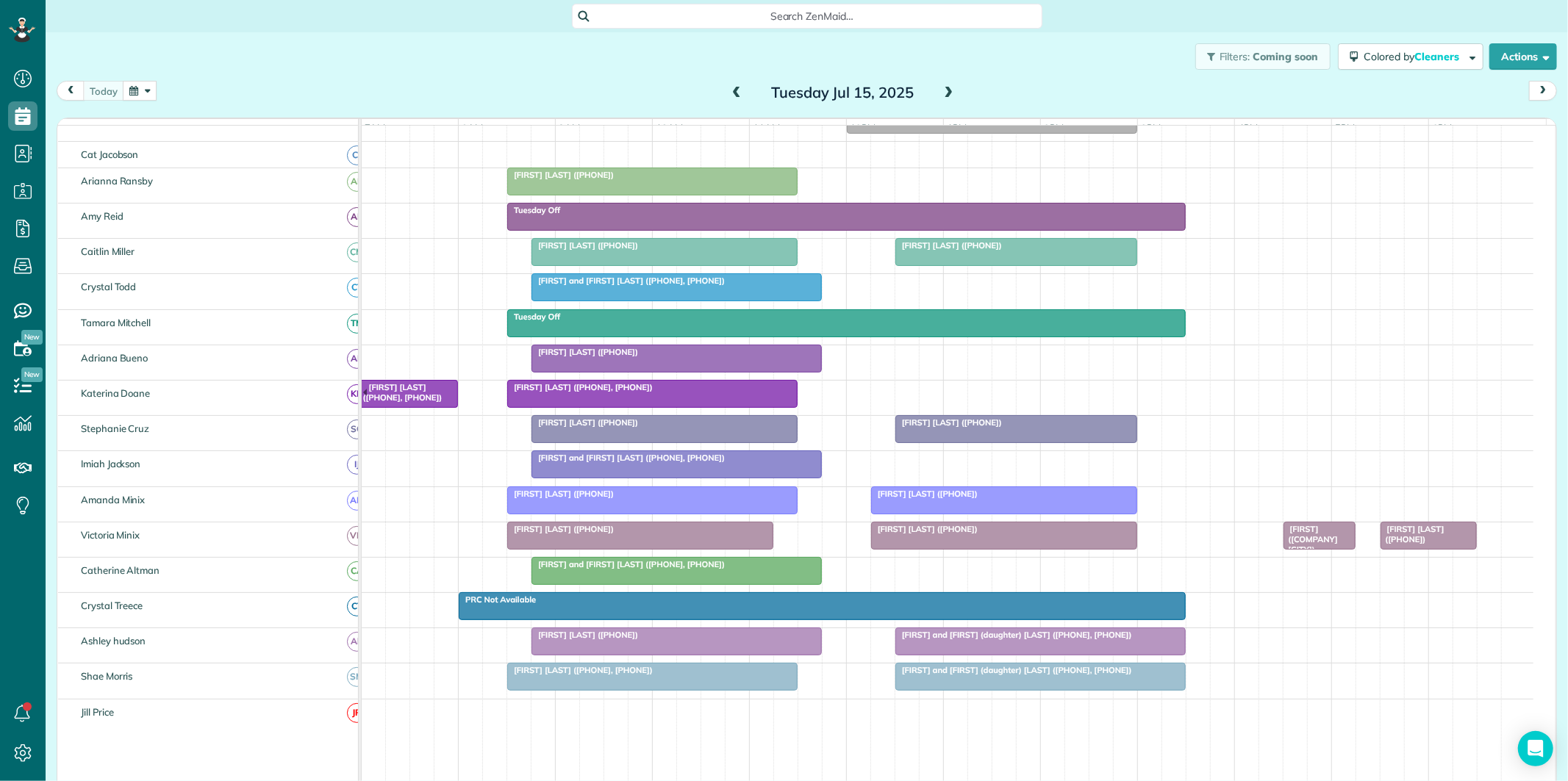 click on "Filters:   Coming soon
Colored by  Cleaners
Color by Cleaner
Color by Team
Color by Status
Color by Recurrence
Color by Paid/Unpaid
Filters  Default
Schedule Changes
Actions
Create Appointment
Create Task
Clock In/Out
Send Work Orders
Print Route Sheets
Today's Emails/Texts
Export data.." at bounding box center [806, 57] 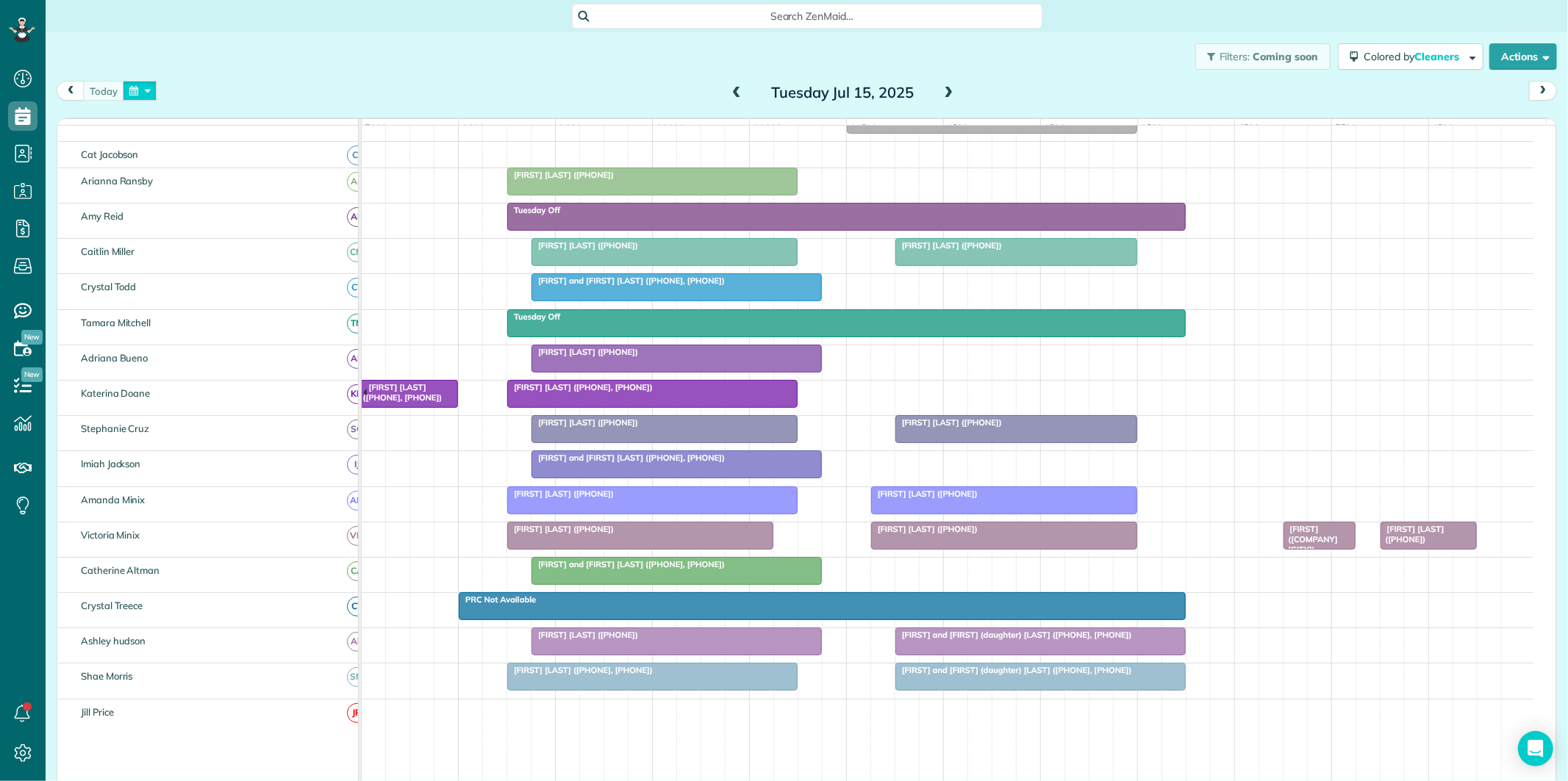 click at bounding box center [140, 90] 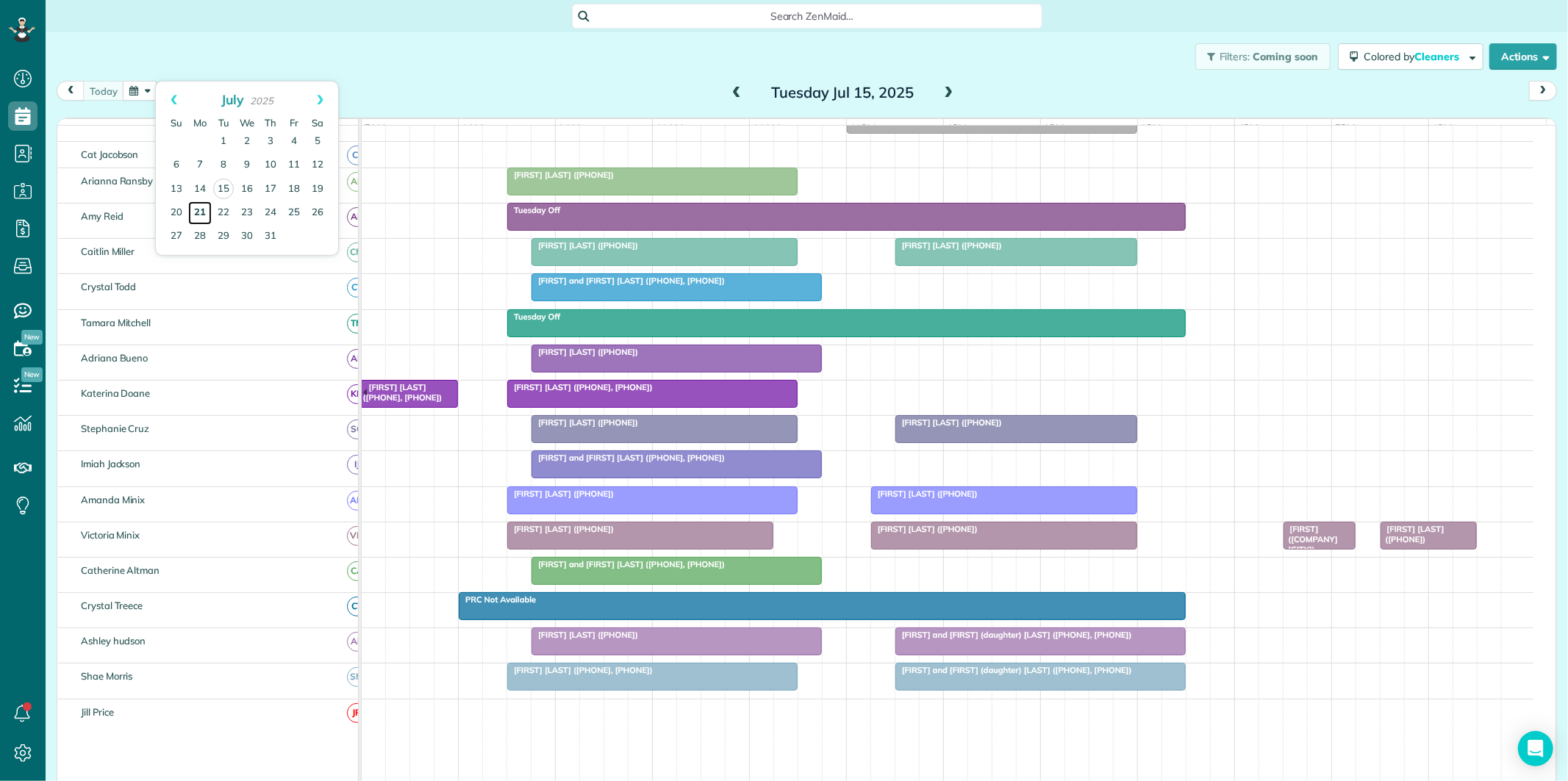 click on "21" at bounding box center [200, 213] 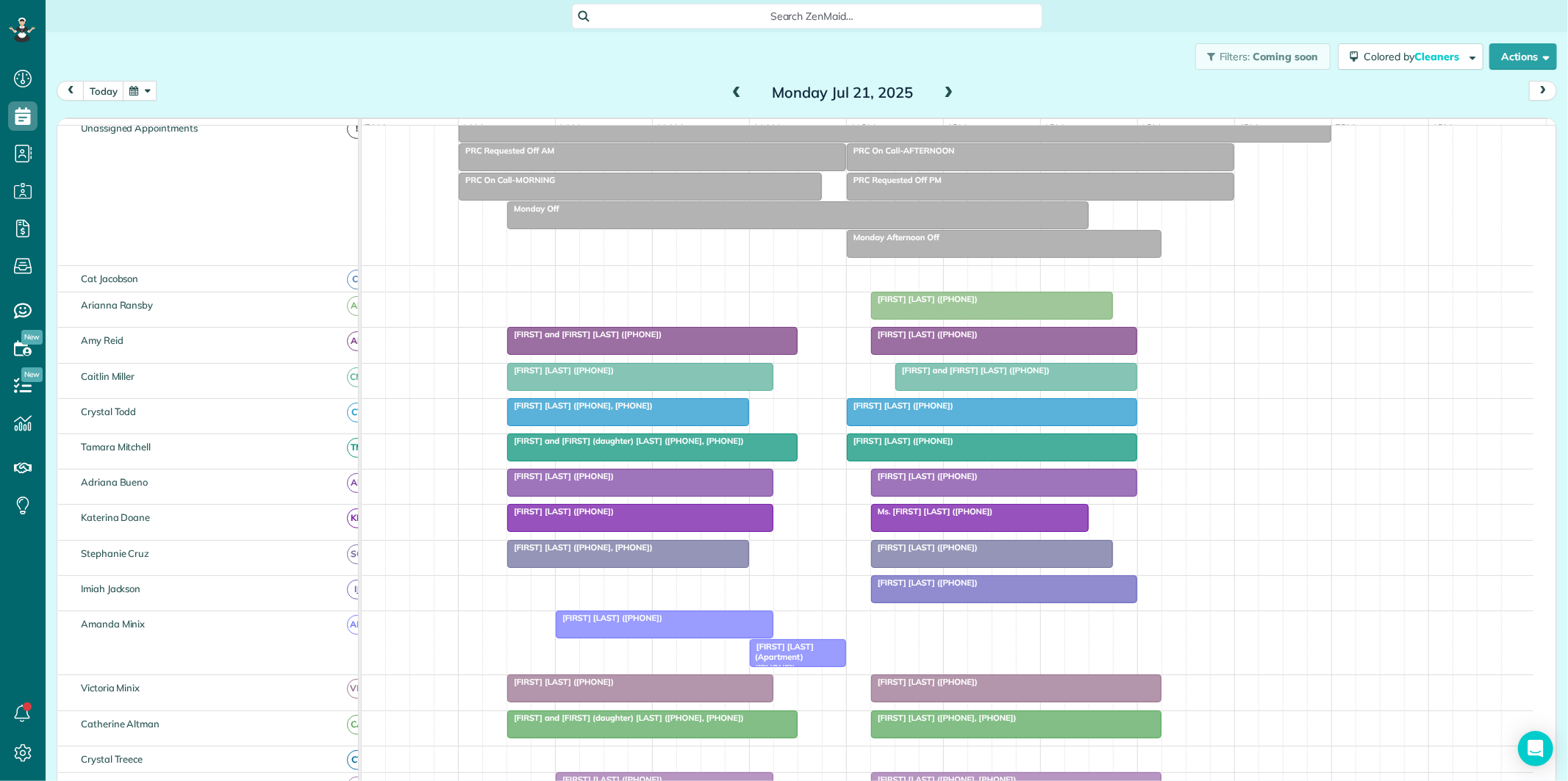 scroll, scrollTop: 192, scrollLeft: 0, axis: vertical 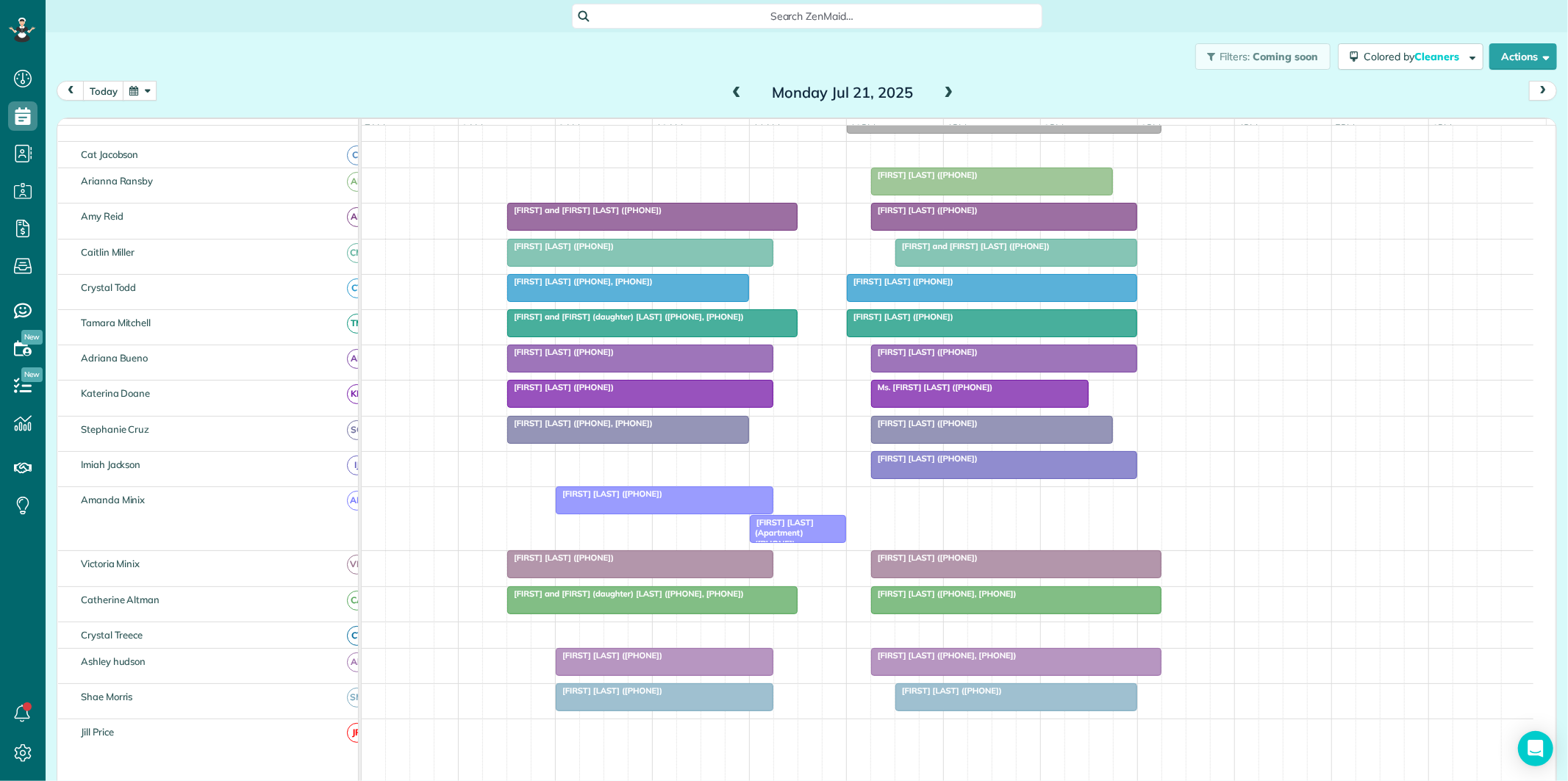 click at bounding box center (640, 394) 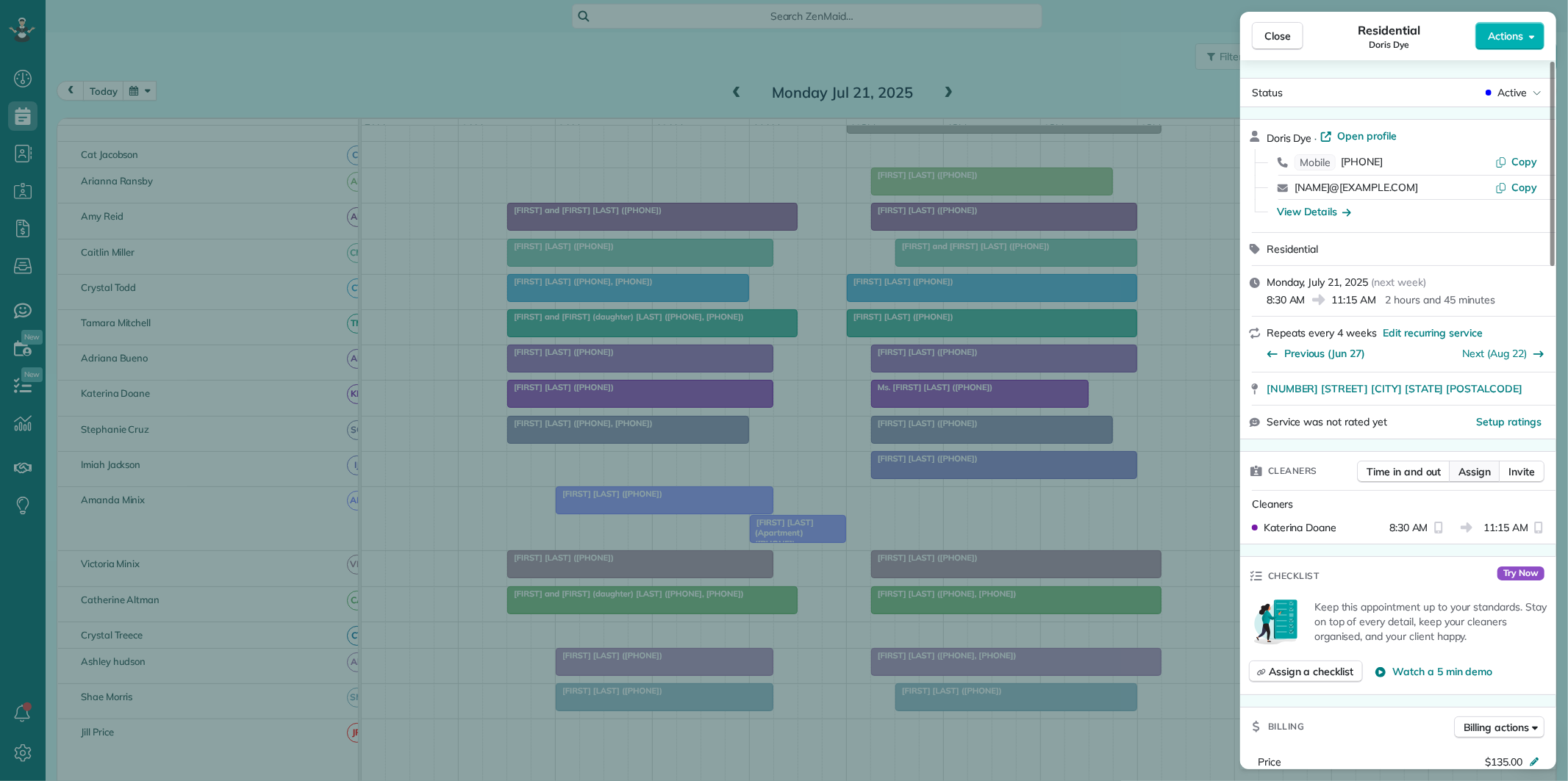 click on "Assign" at bounding box center [1475, 472] 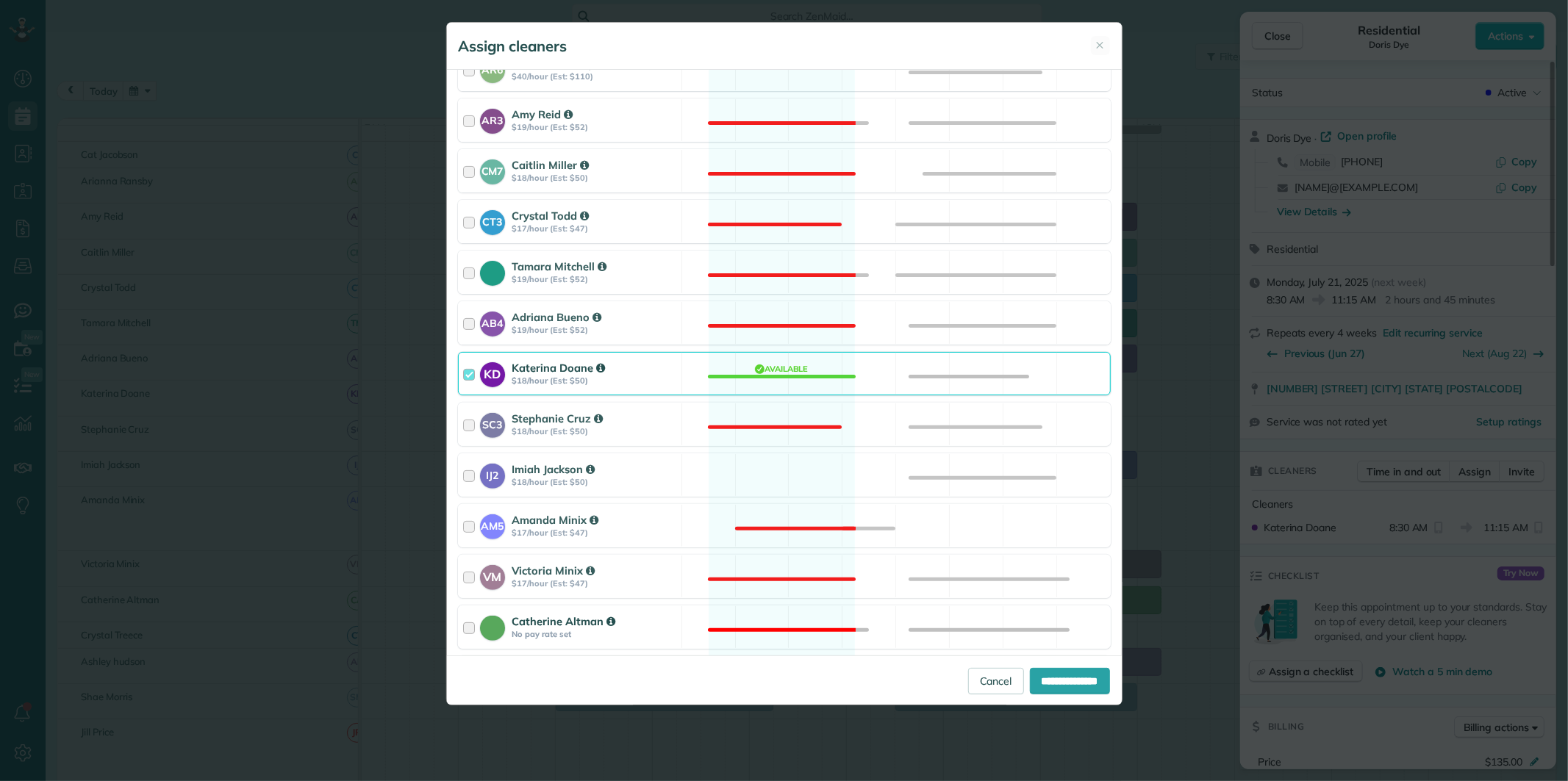 scroll, scrollTop: 408, scrollLeft: 0, axis: vertical 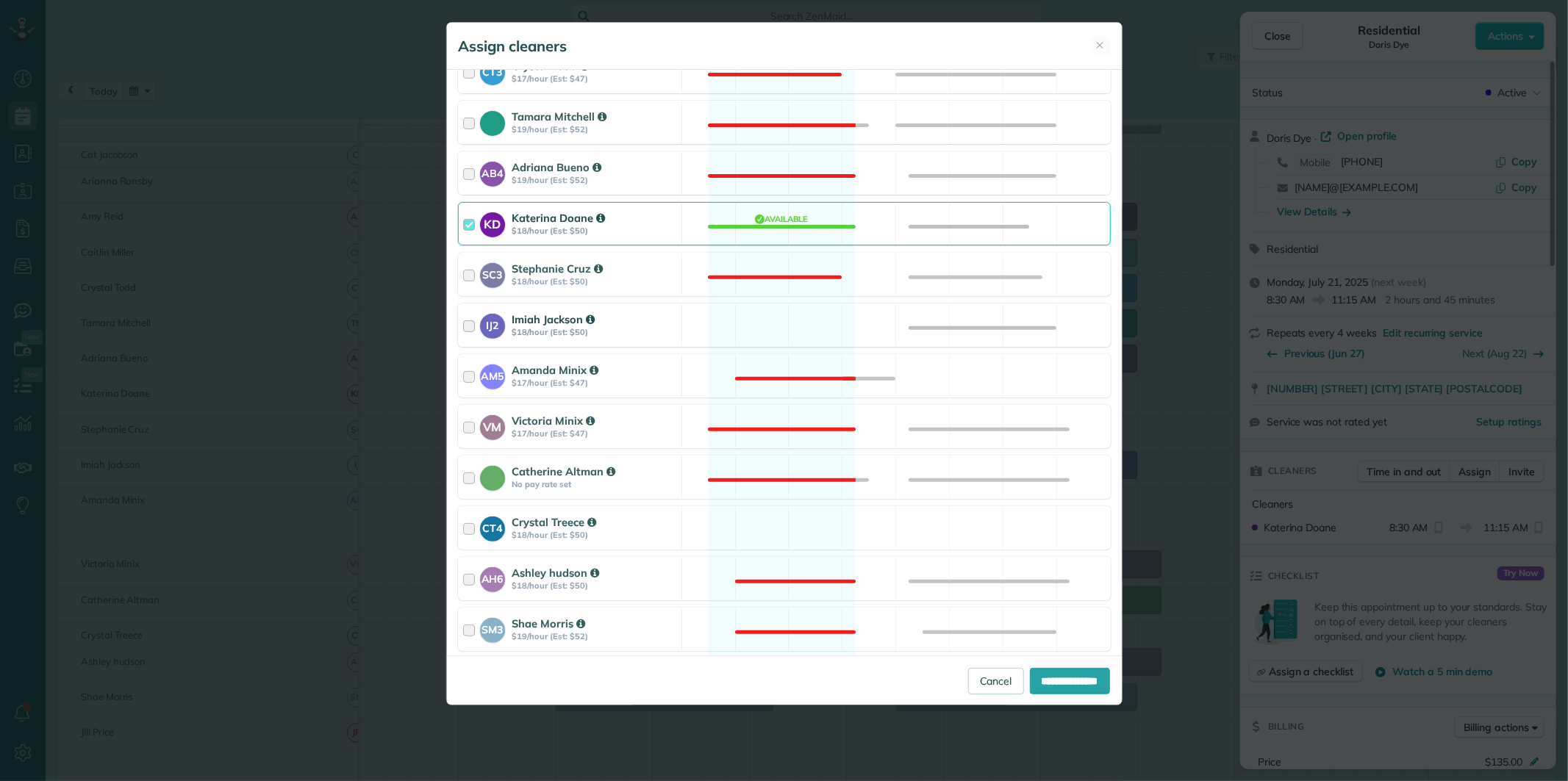 click on "$18/hour (Est: $50)" at bounding box center (784, 325) 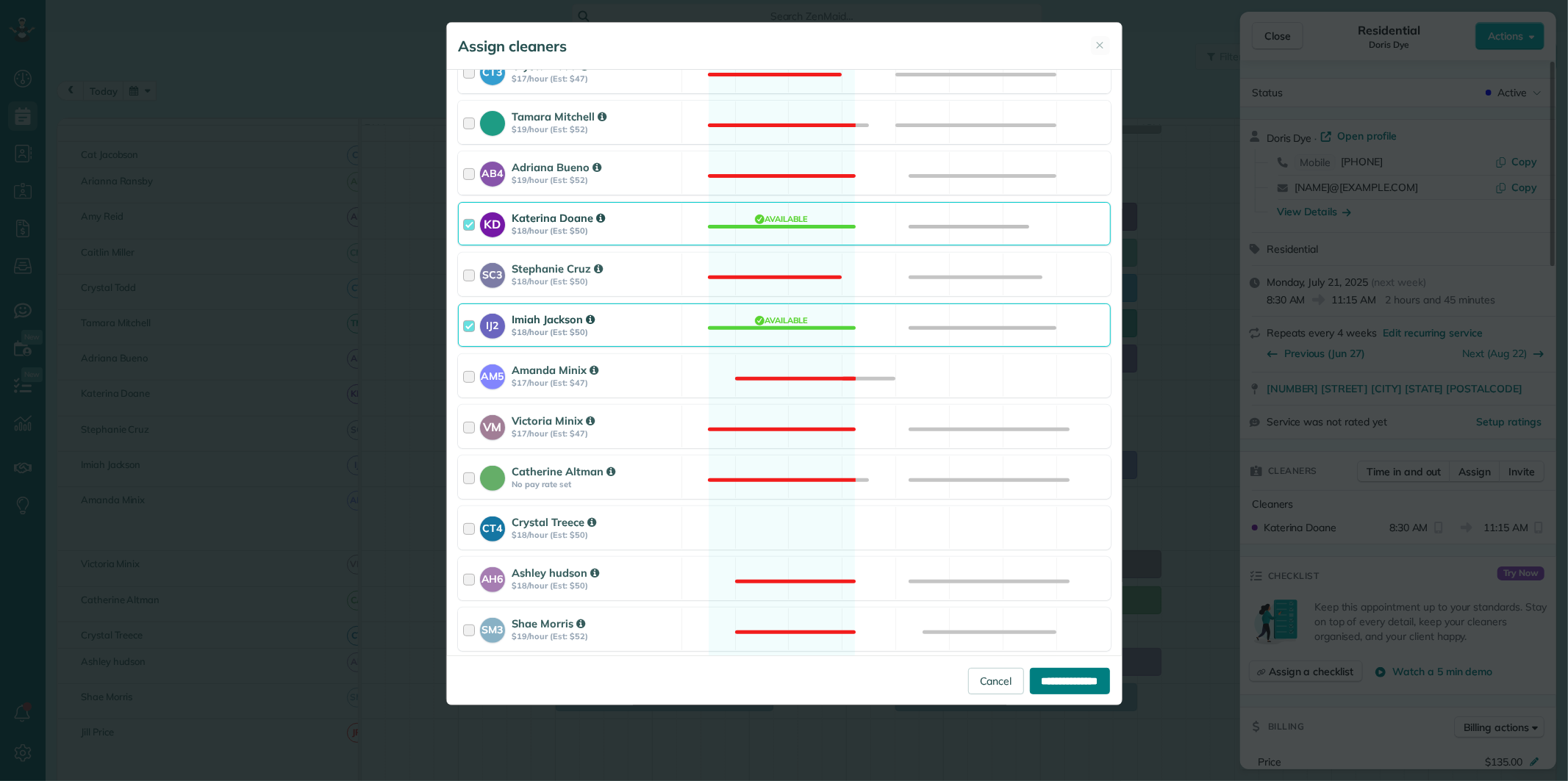 click on "**********" at bounding box center (1070, 681) 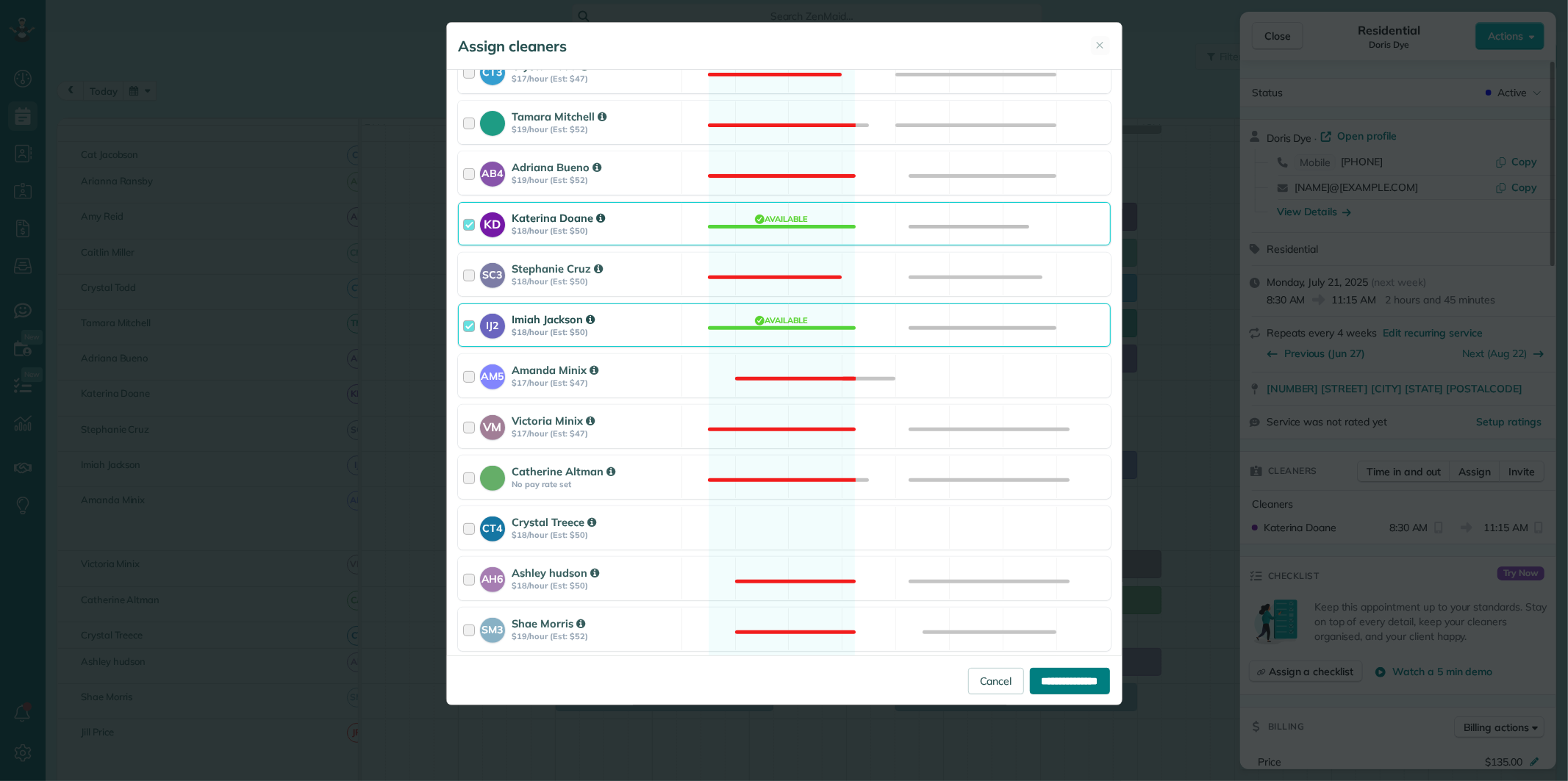 type on "**********" 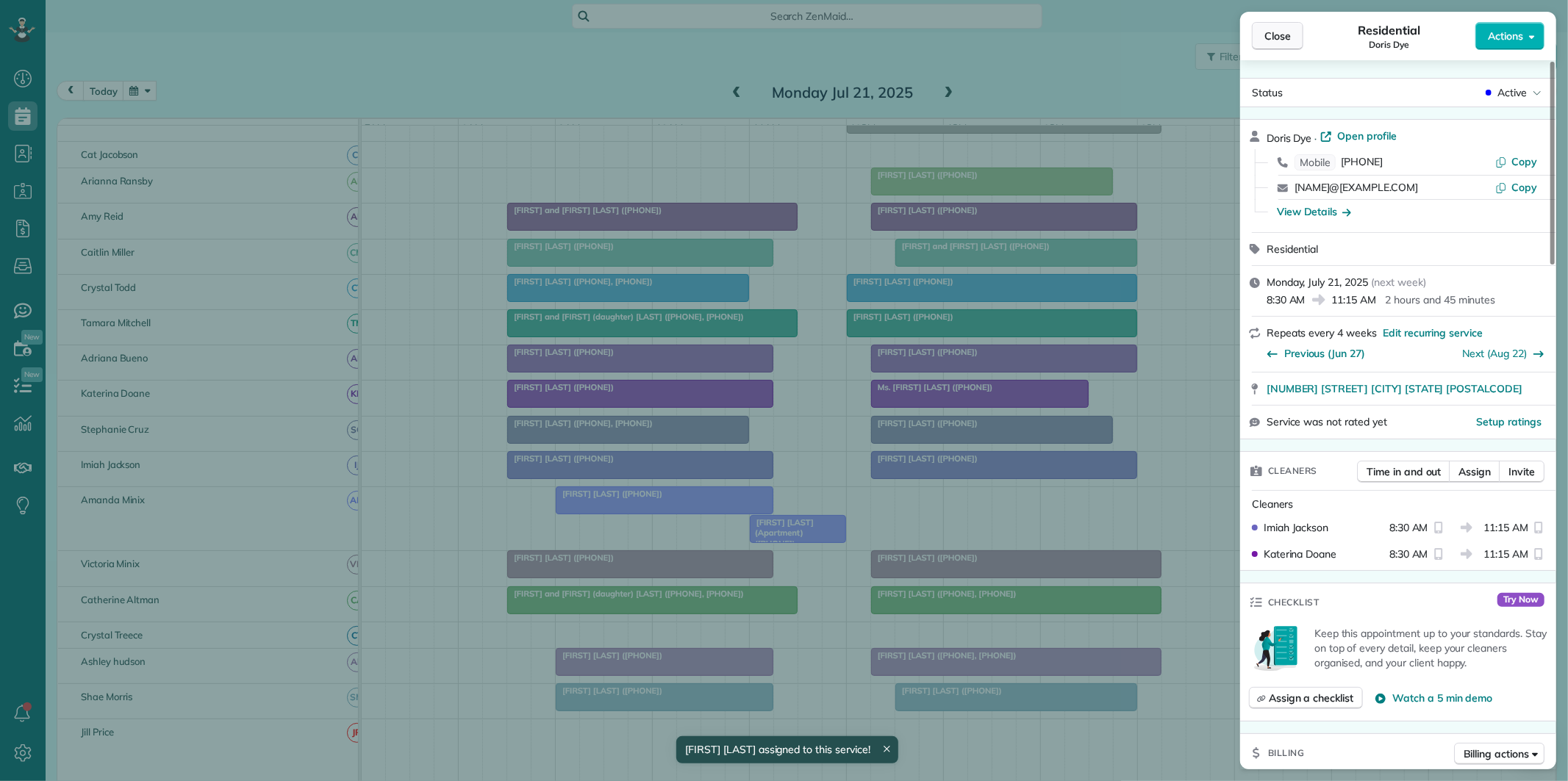 click on "Close" at bounding box center (1278, 36) 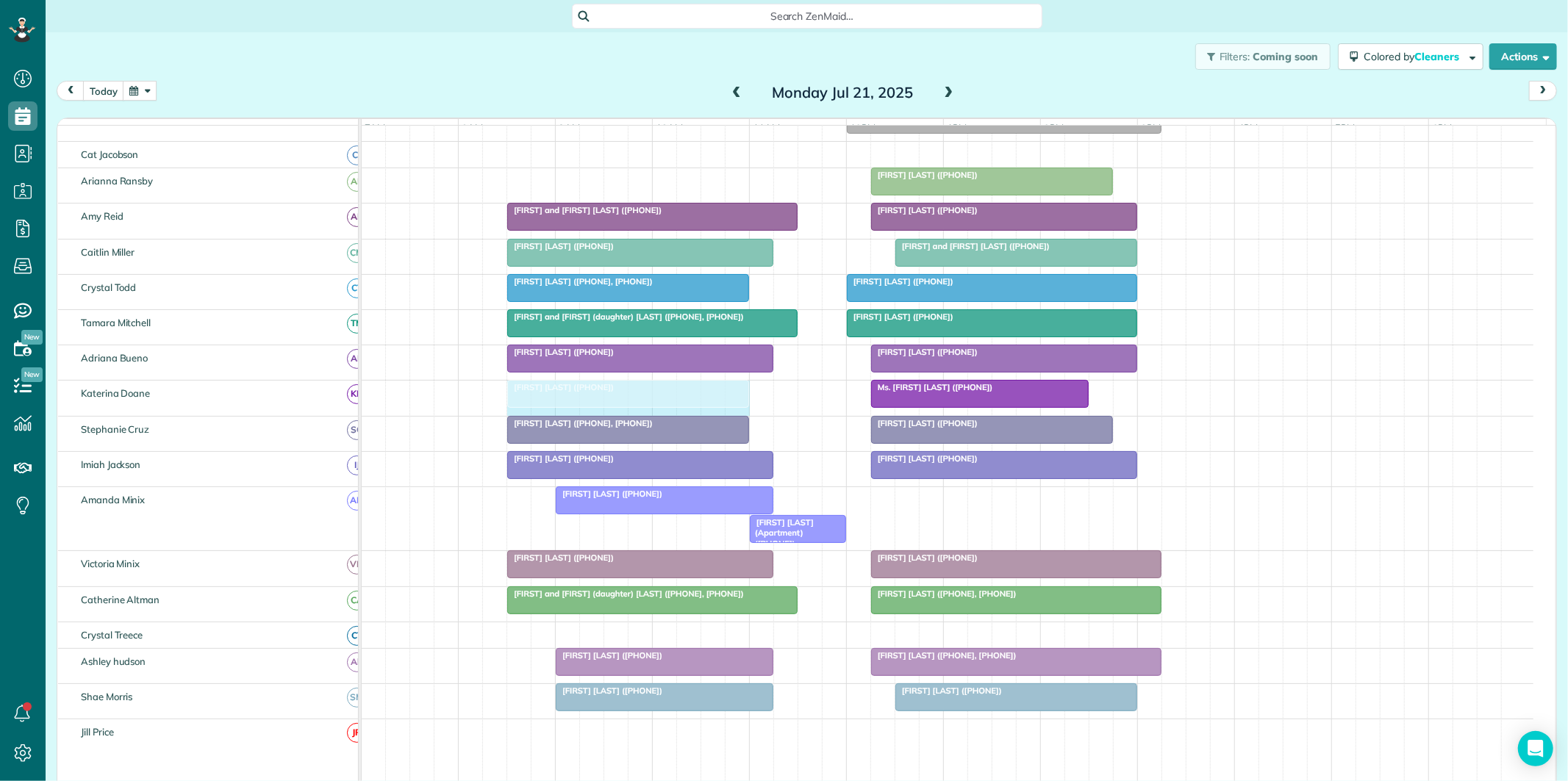 drag, startPoint x: 767, startPoint y: 405, endPoint x: 739, endPoint y: 405, distance: 28 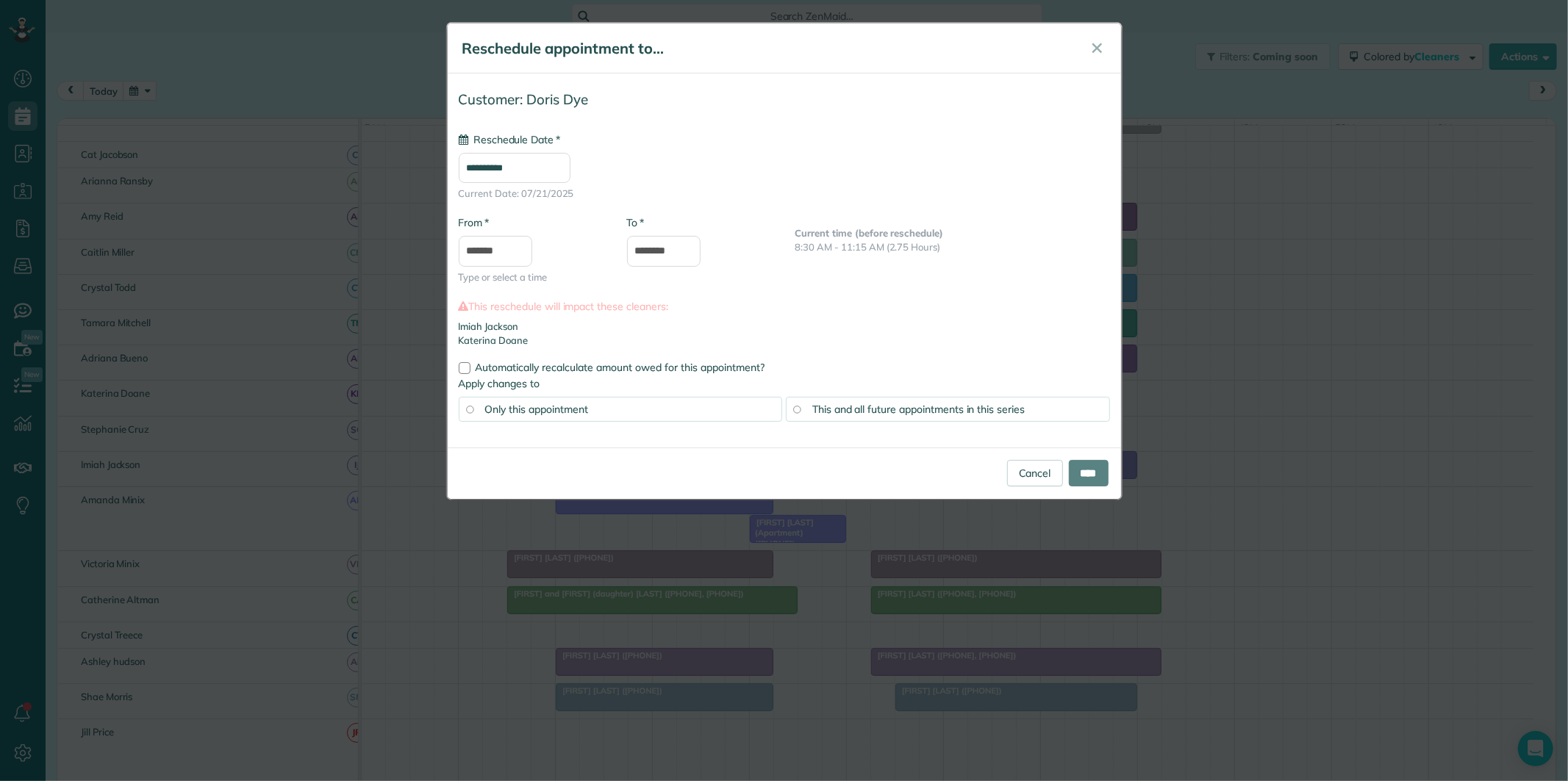 type on "**********" 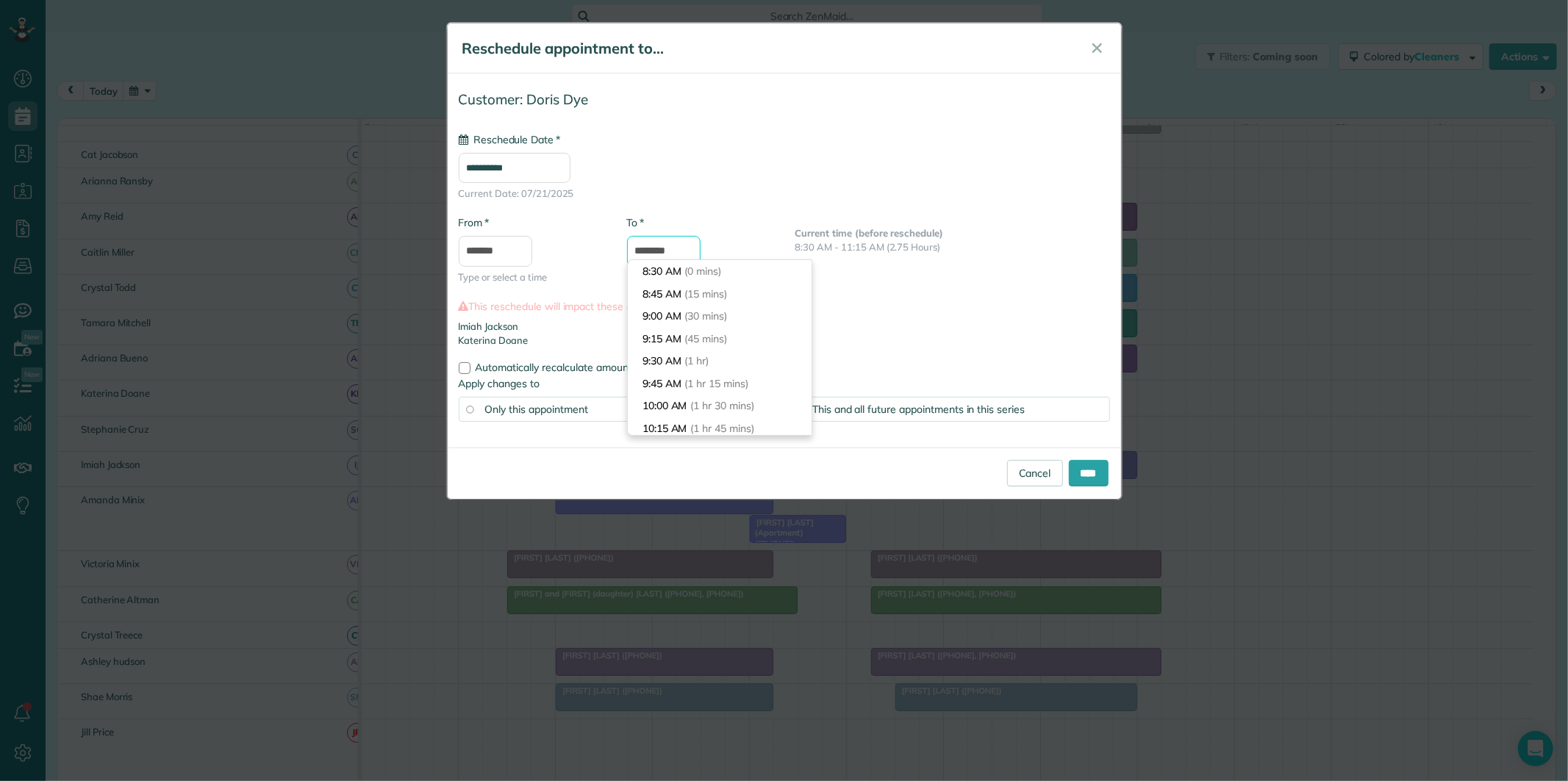 click on "********" at bounding box center [664, 251] 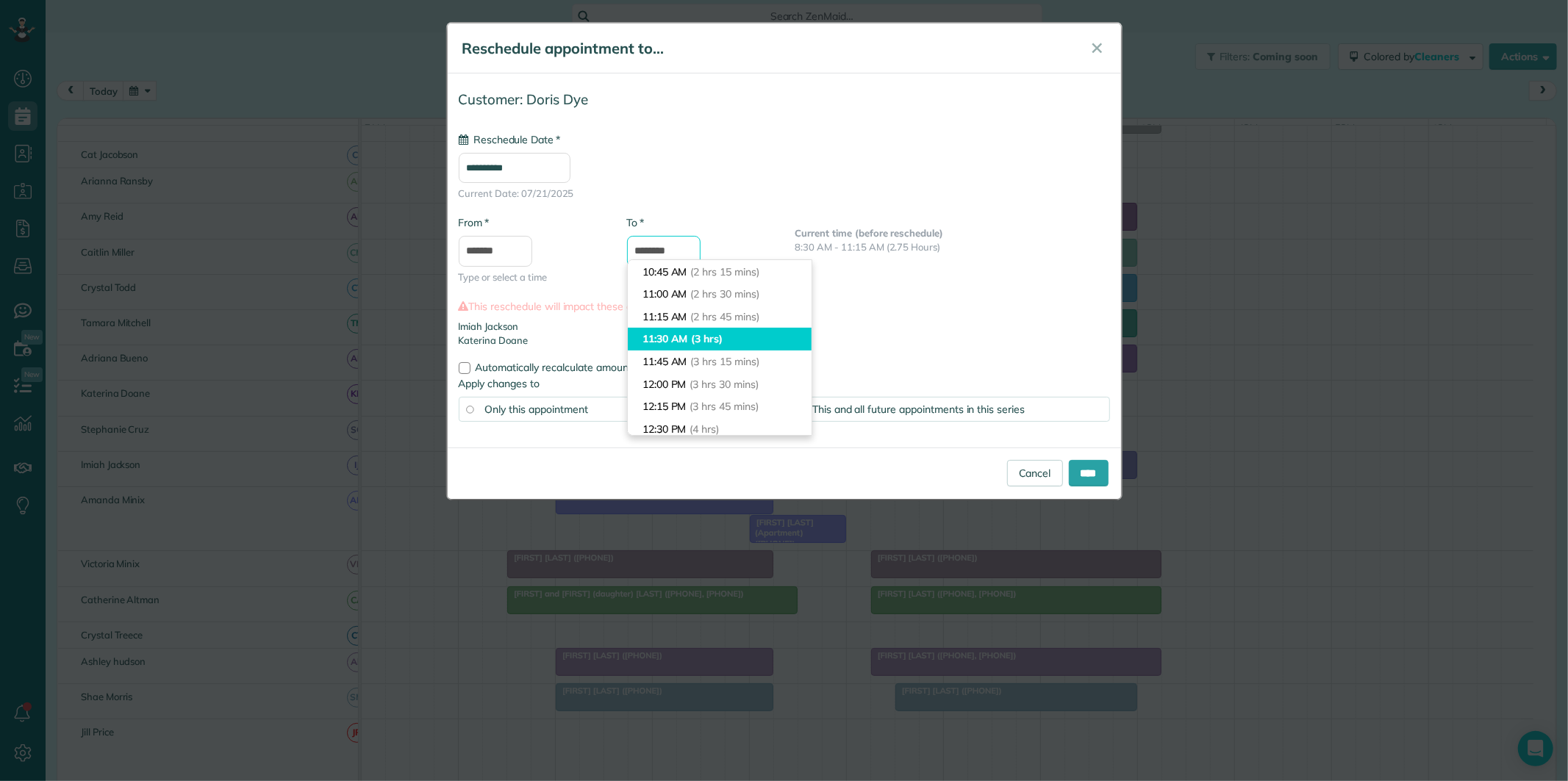 scroll, scrollTop: 120, scrollLeft: 0, axis: vertical 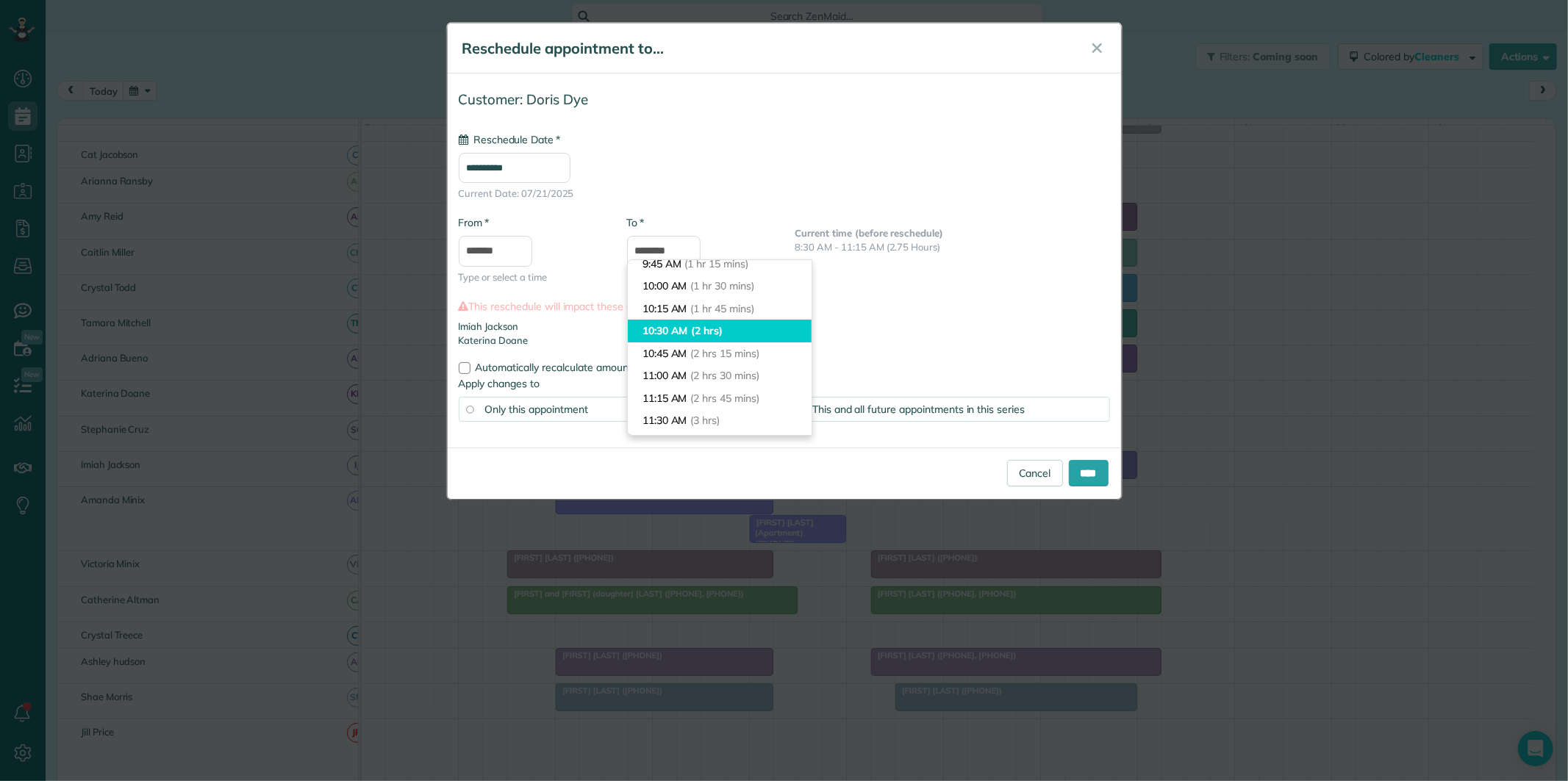 type on "********" 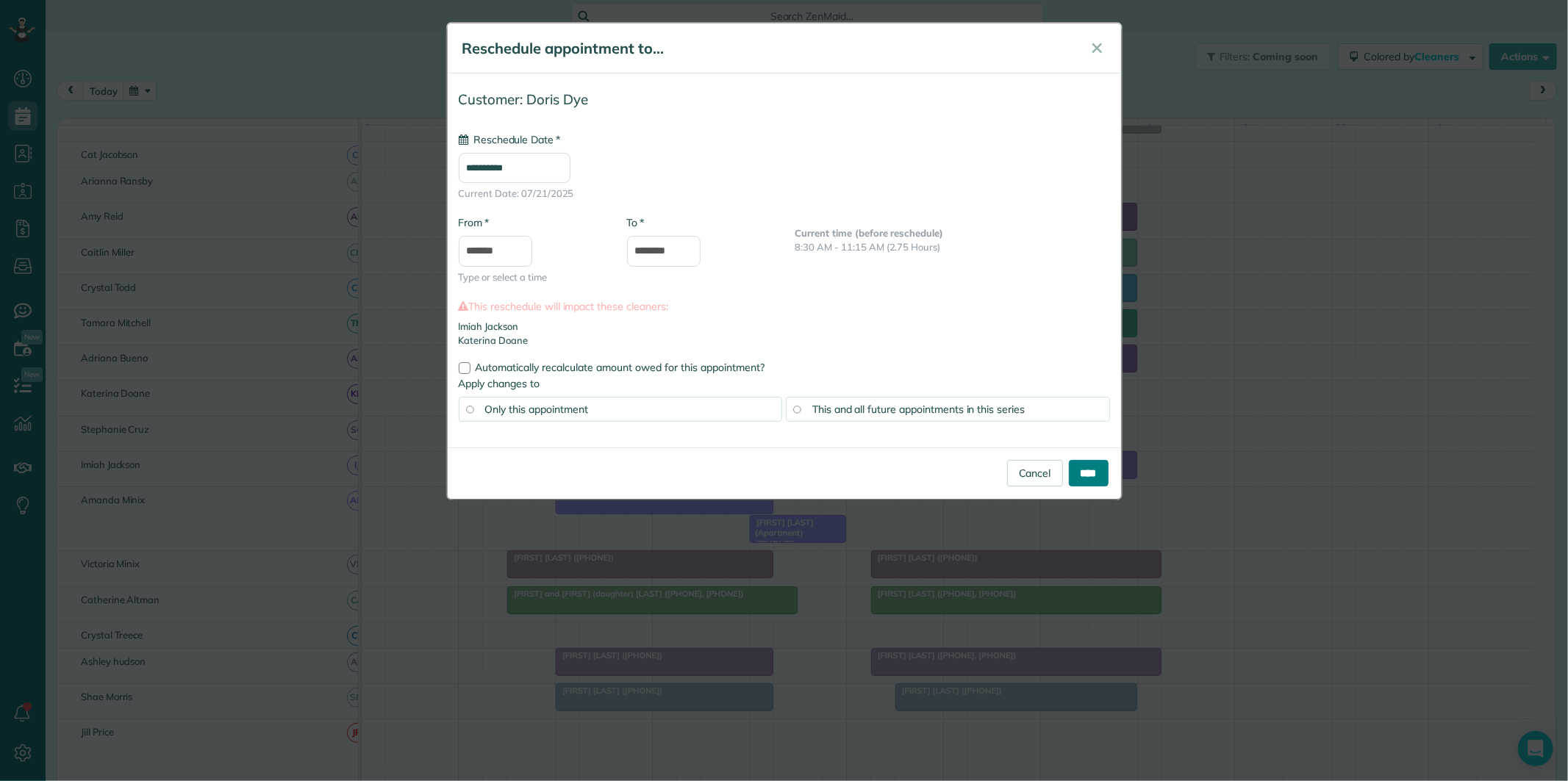 click on "****" at bounding box center [1089, 473] 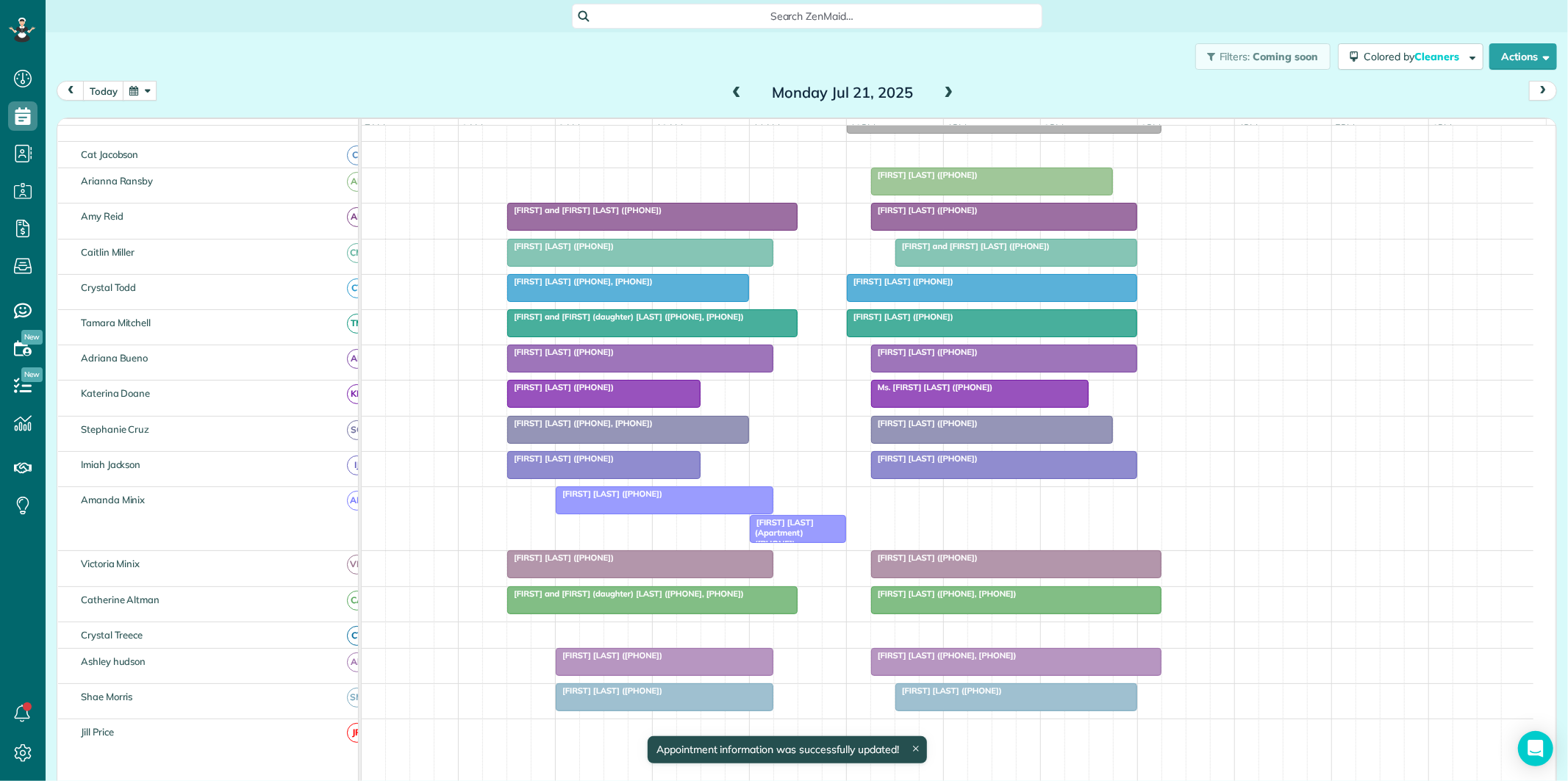 click on "Filters:   Coming soon
Colored by  Cleaners
Color by Cleaner
Color by Team
Color by Status
Color by Recurrence
Color by Paid/Unpaid
Filters  Default
Schedule Changes
Actions
Create Appointment
Create Task
Clock In/Out
Send Work Orders
Print Route Sheets
Today's Emails/Texts
Export data.." at bounding box center [806, 57] 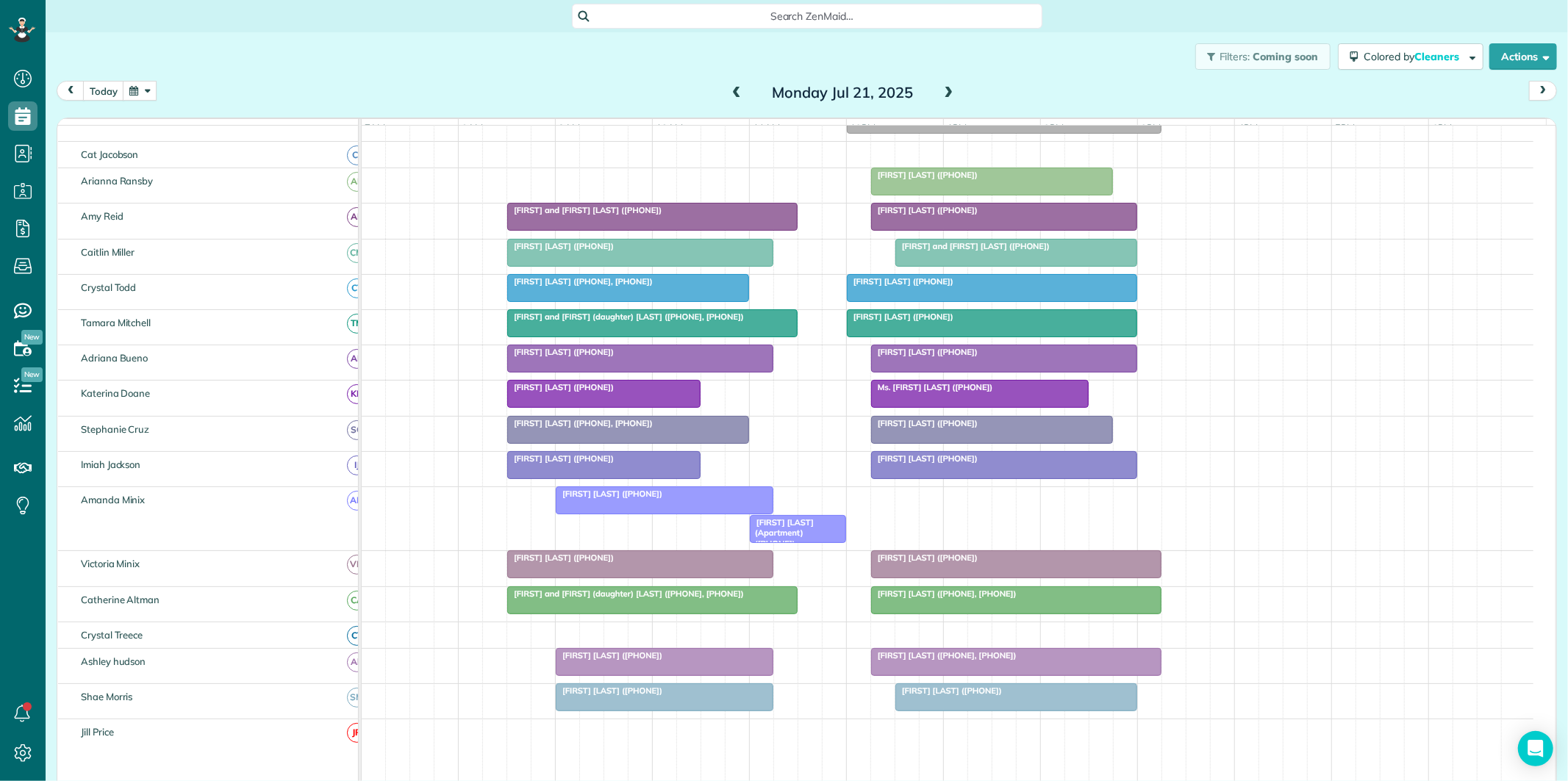 click on "today   [DAY] [MONTH] 21, [YEAR]" at bounding box center [806, 94] 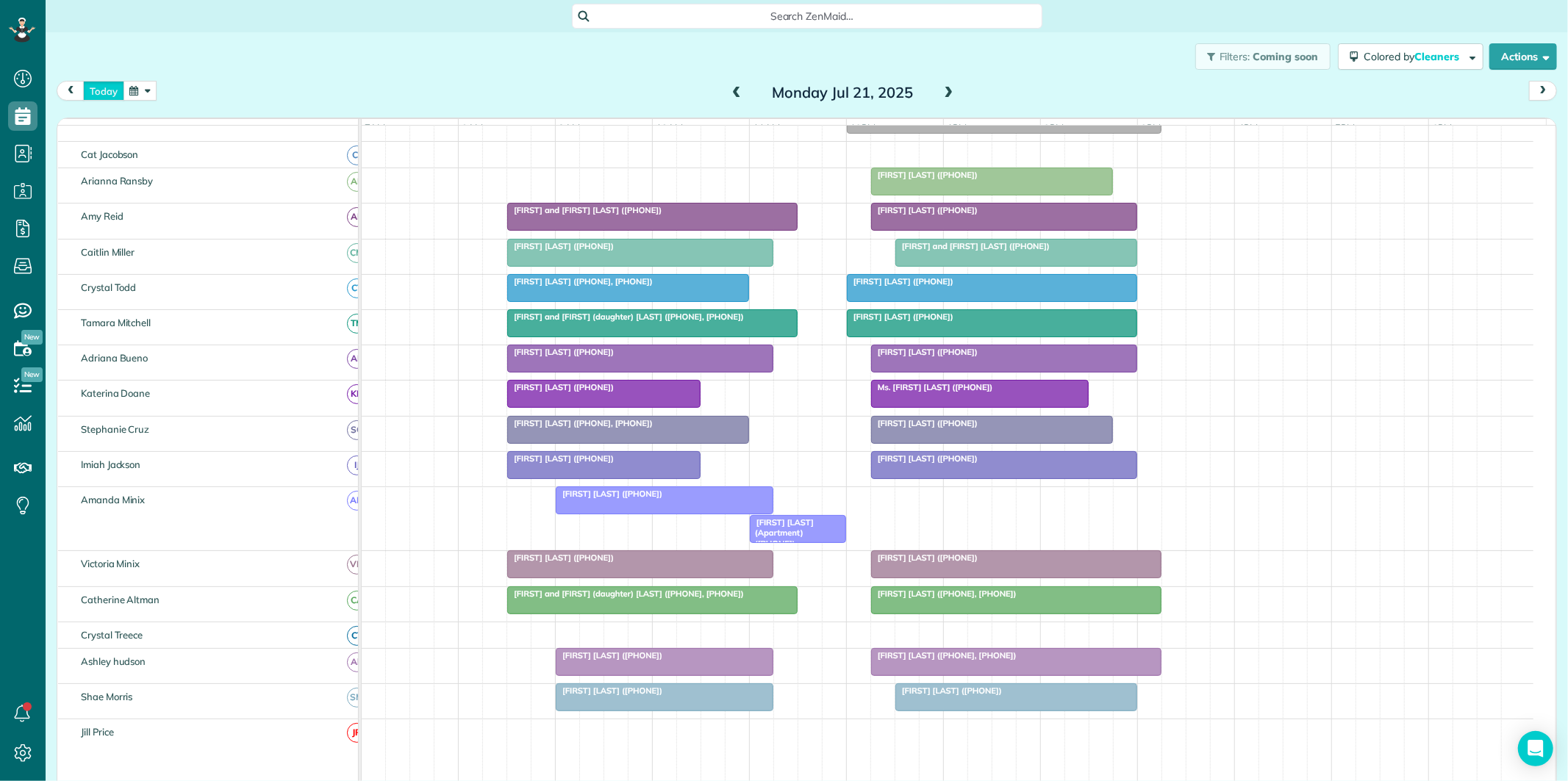 click on "today" at bounding box center [104, 90] 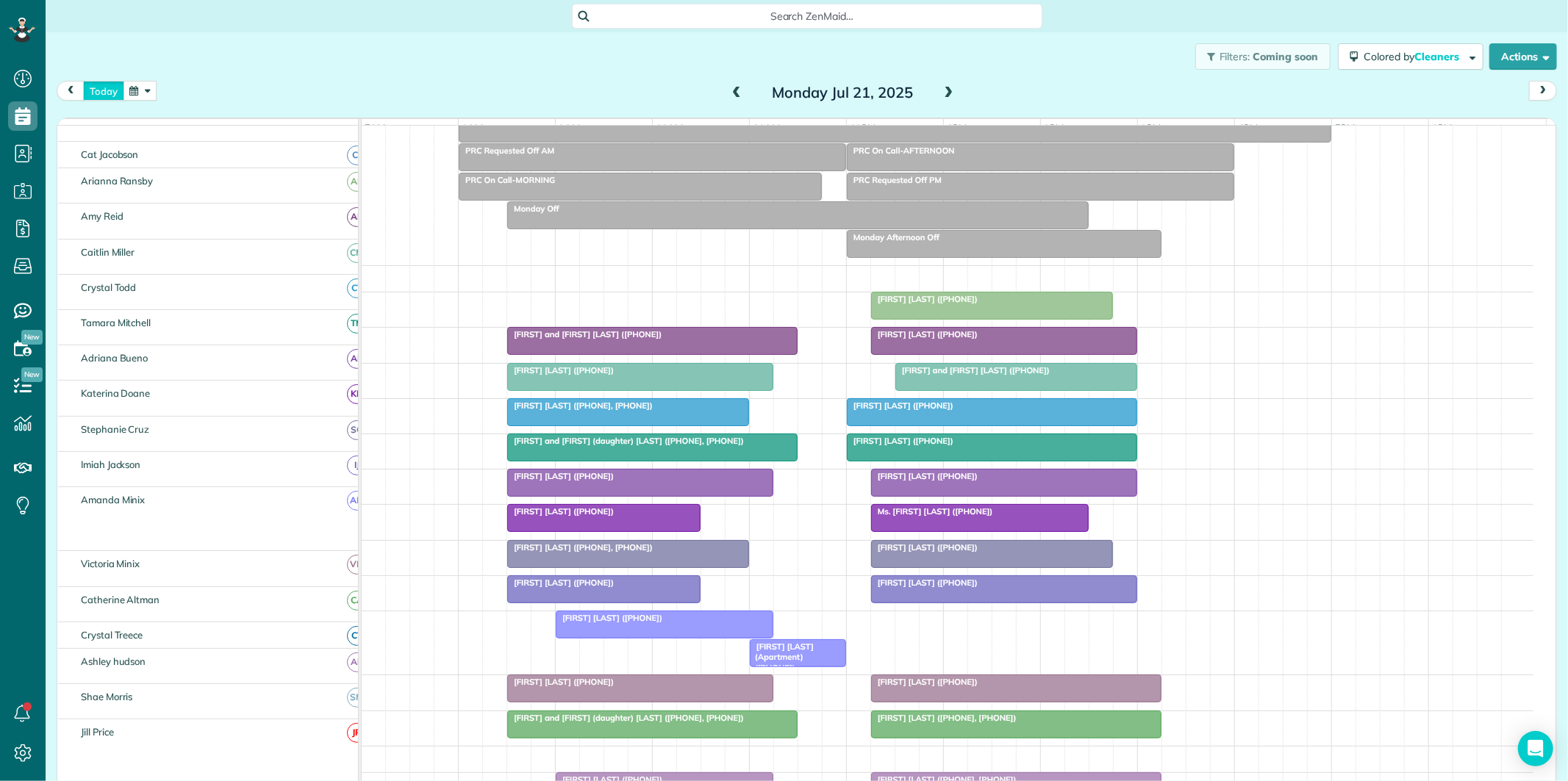 scroll, scrollTop: 68, scrollLeft: 0, axis: vertical 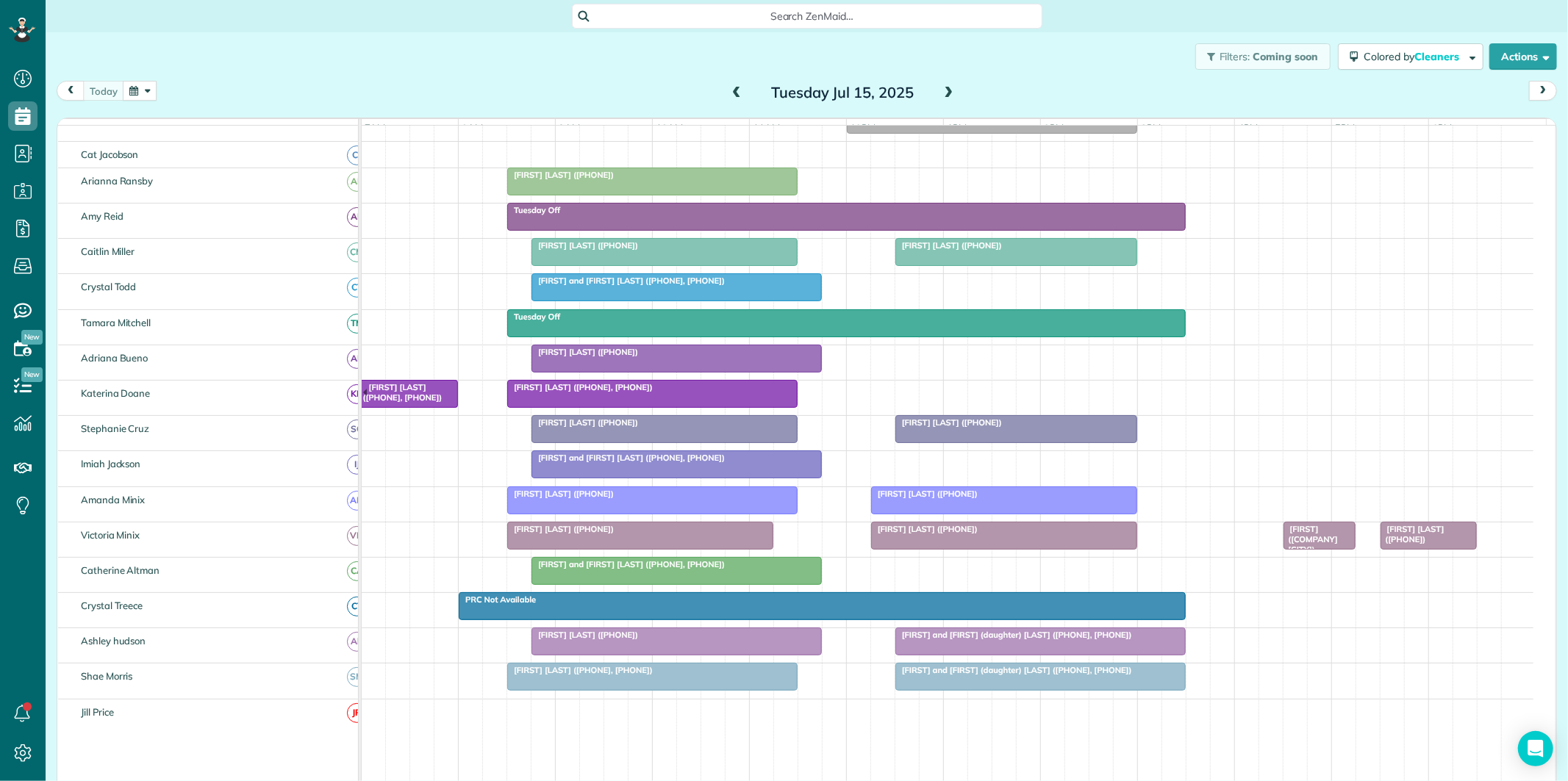 click at bounding box center (140, 90) 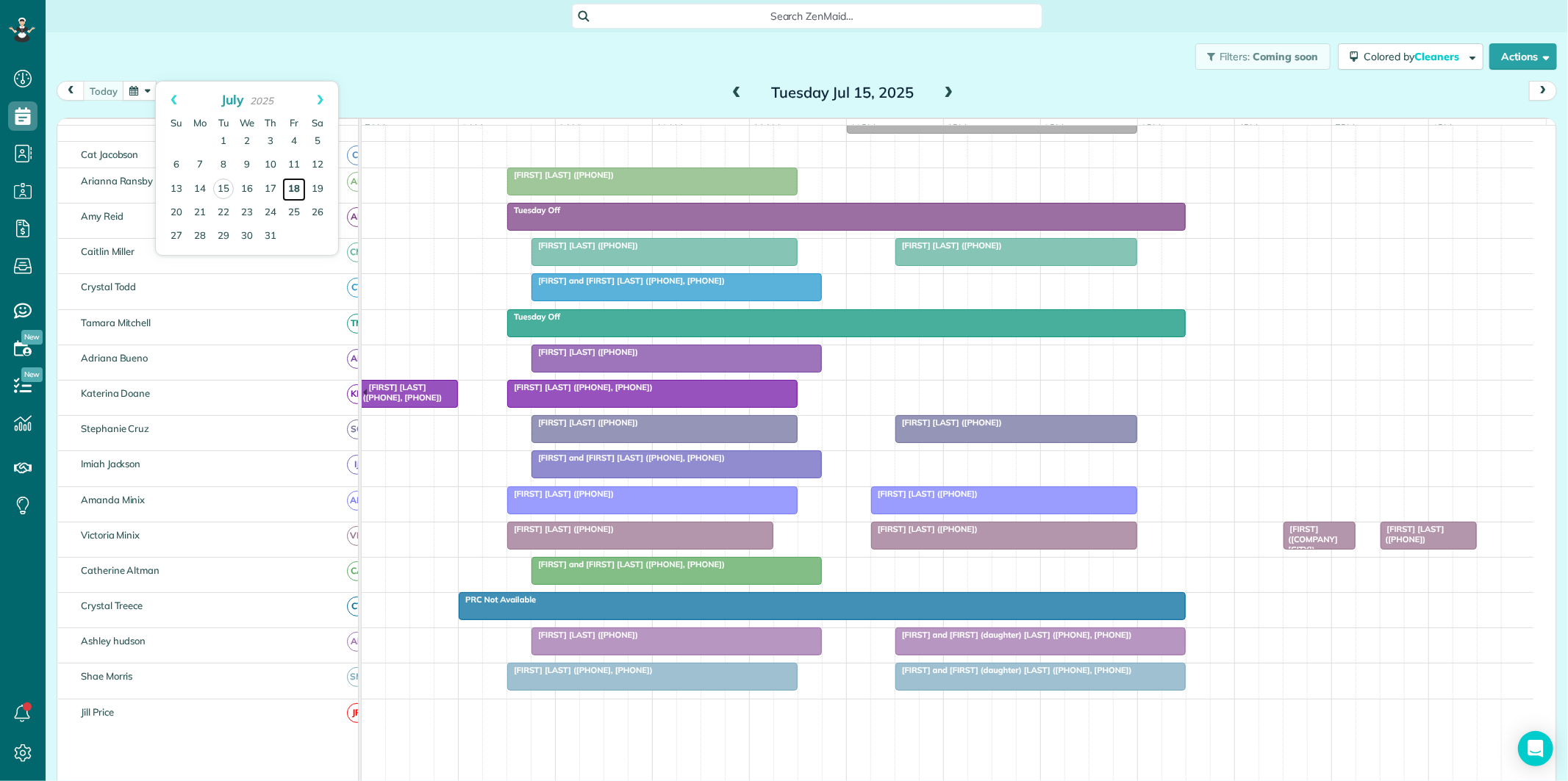 click on "18" at bounding box center (294, 190) 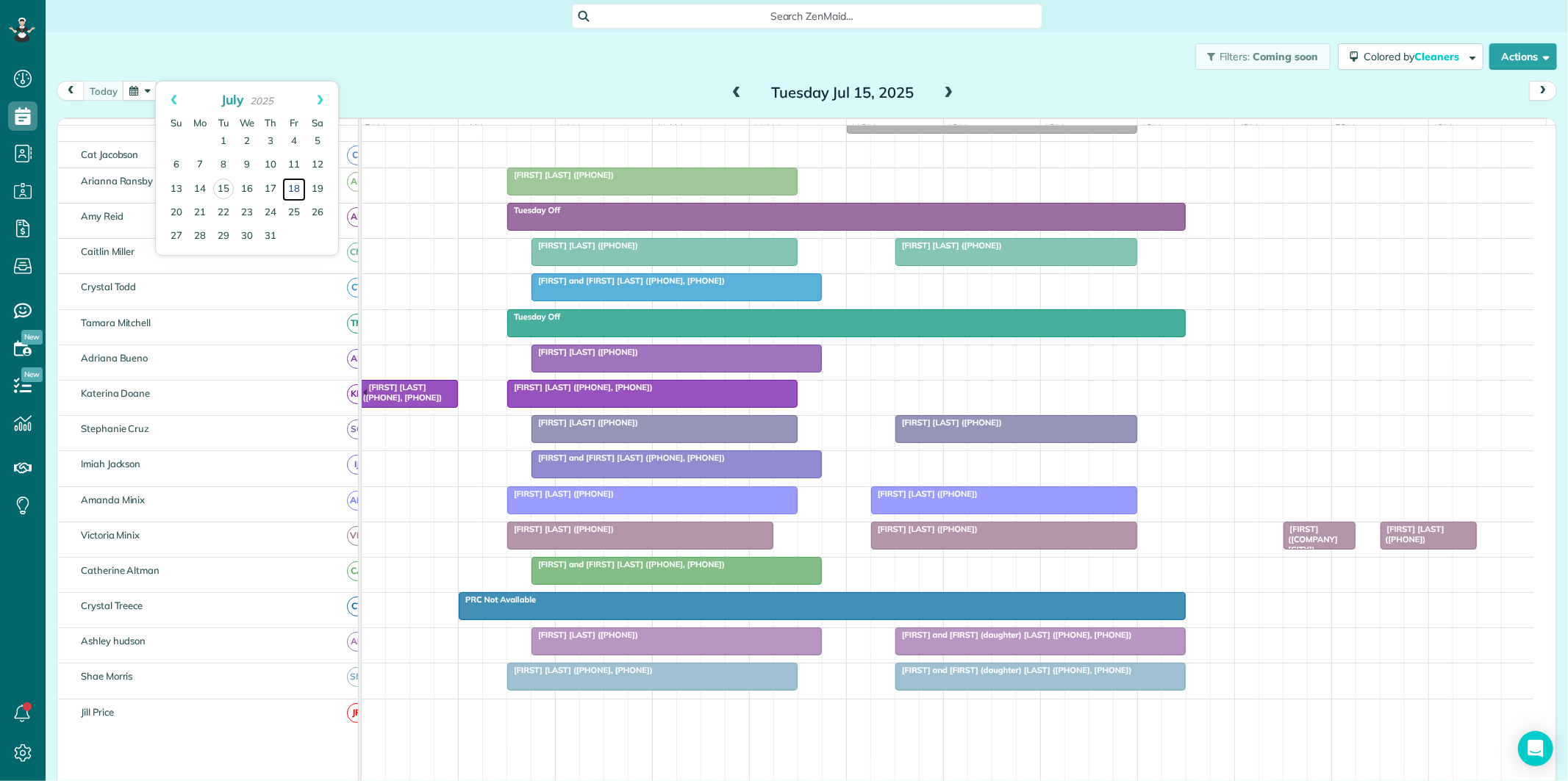 scroll, scrollTop: 68, scrollLeft: 0, axis: vertical 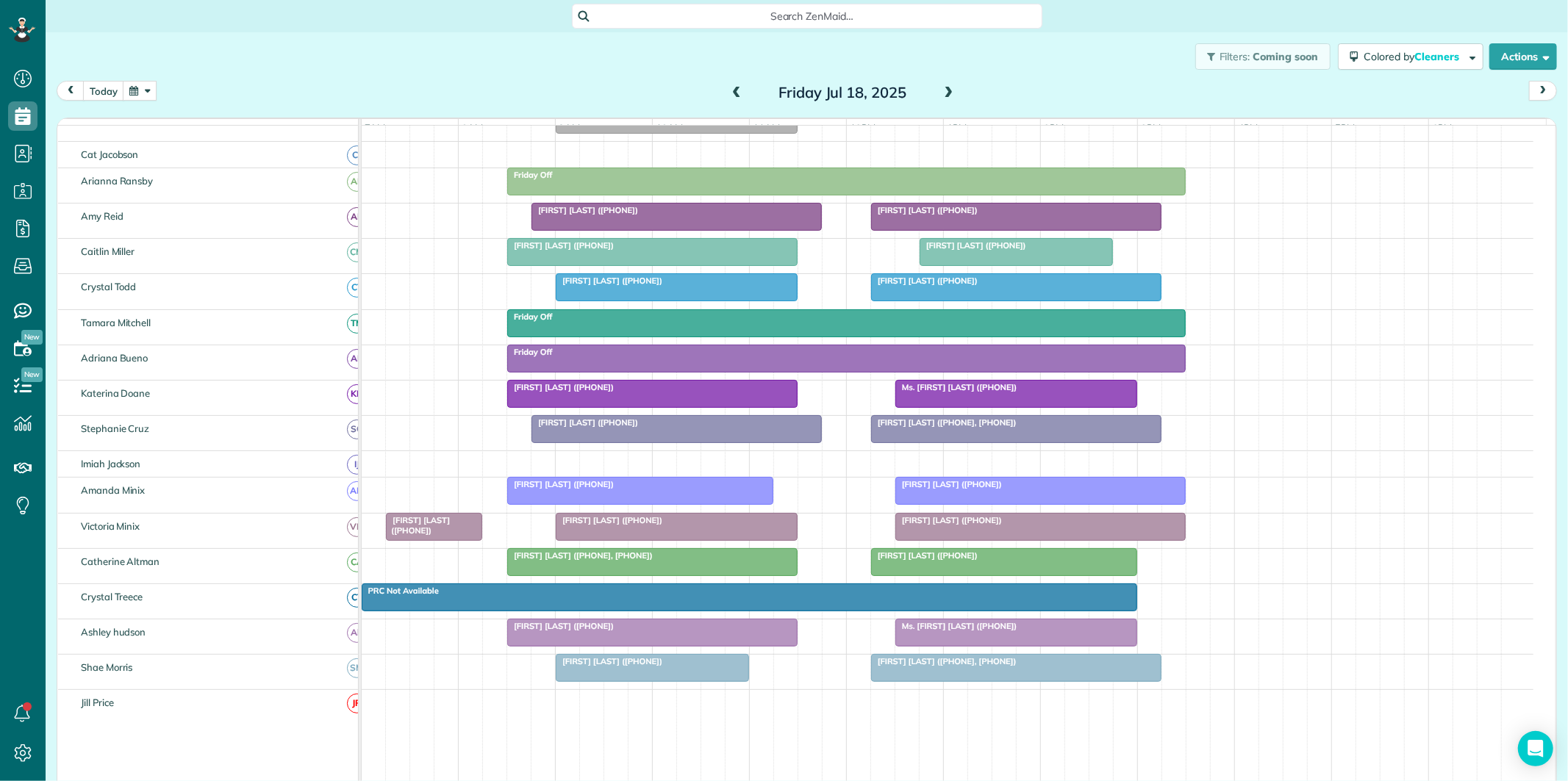 click on "Ms. [FIRST] [LAST] ([PHONE])" at bounding box center [956, 387] 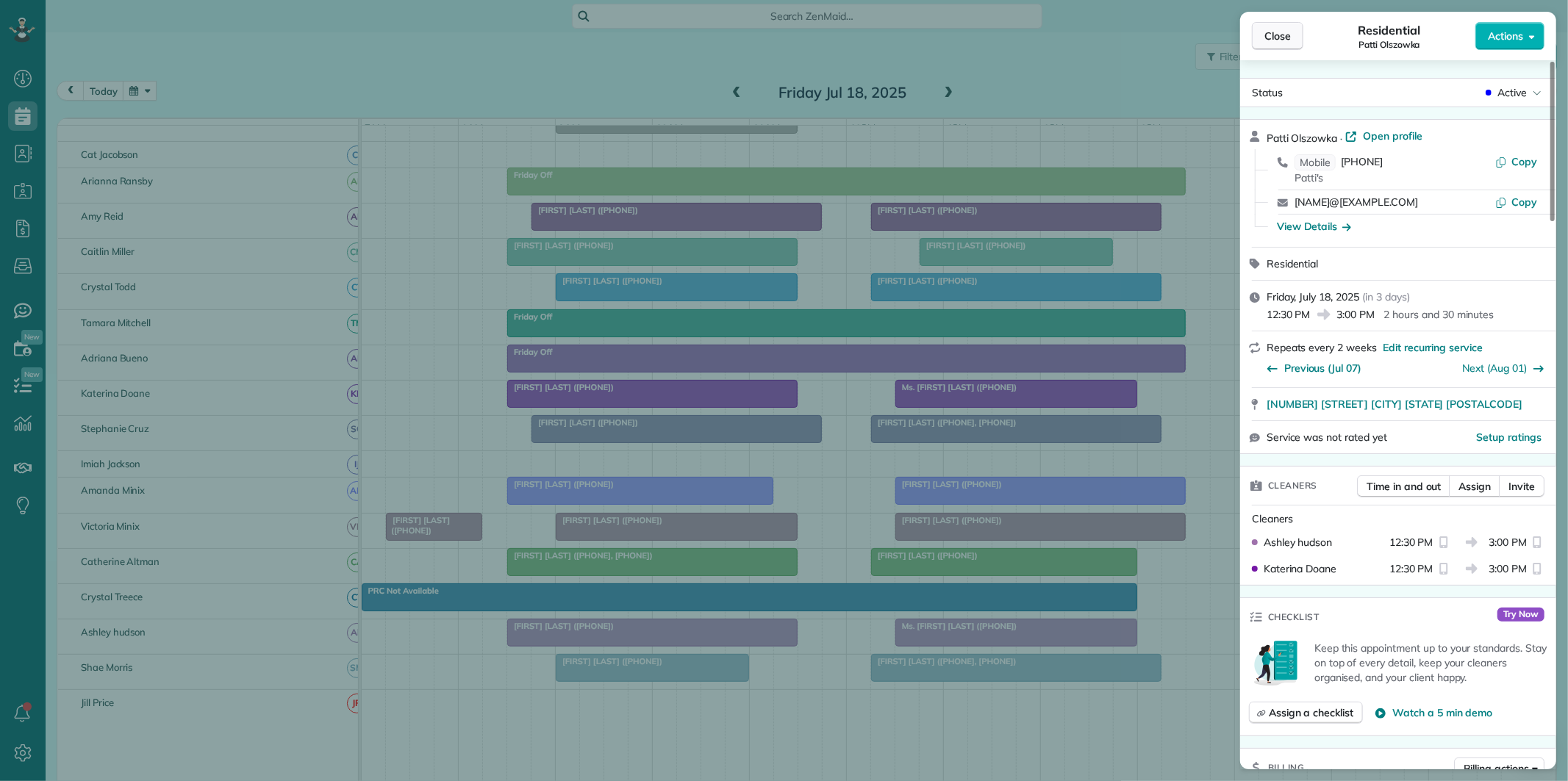 click on "Close" at bounding box center (1278, 36) 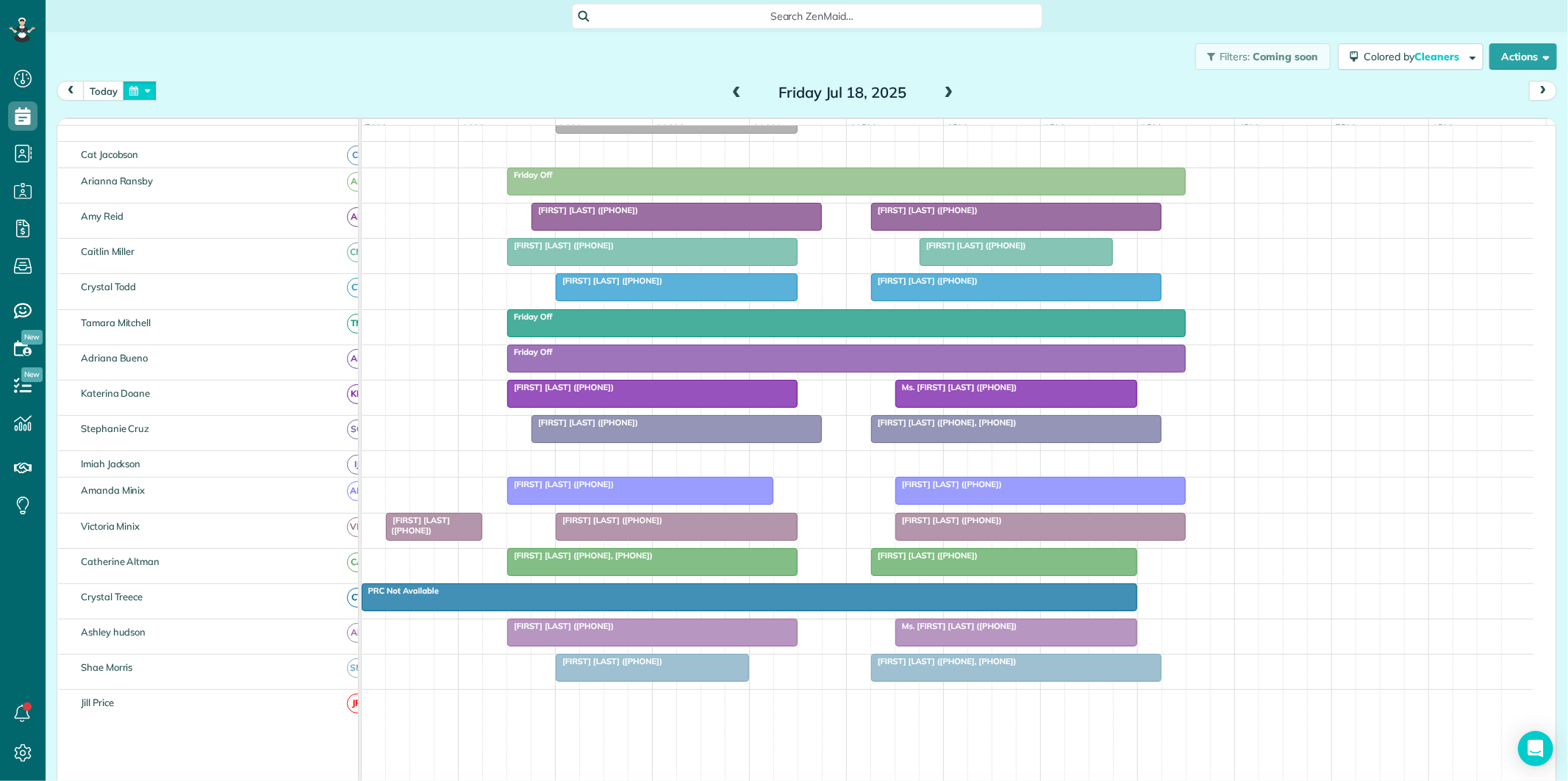 click at bounding box center [140, 90] 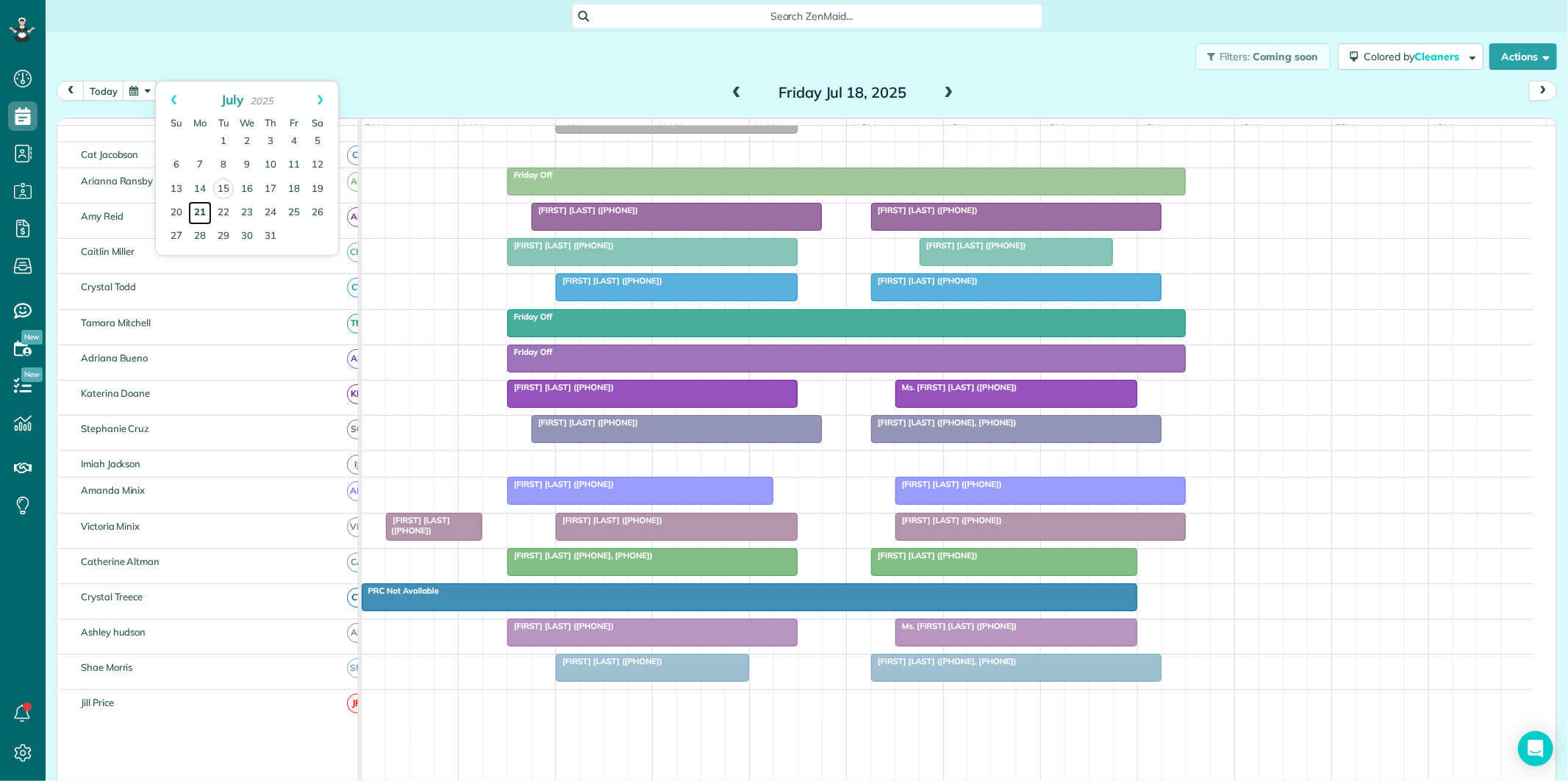 click on "21" at bounding box center (200, 213) 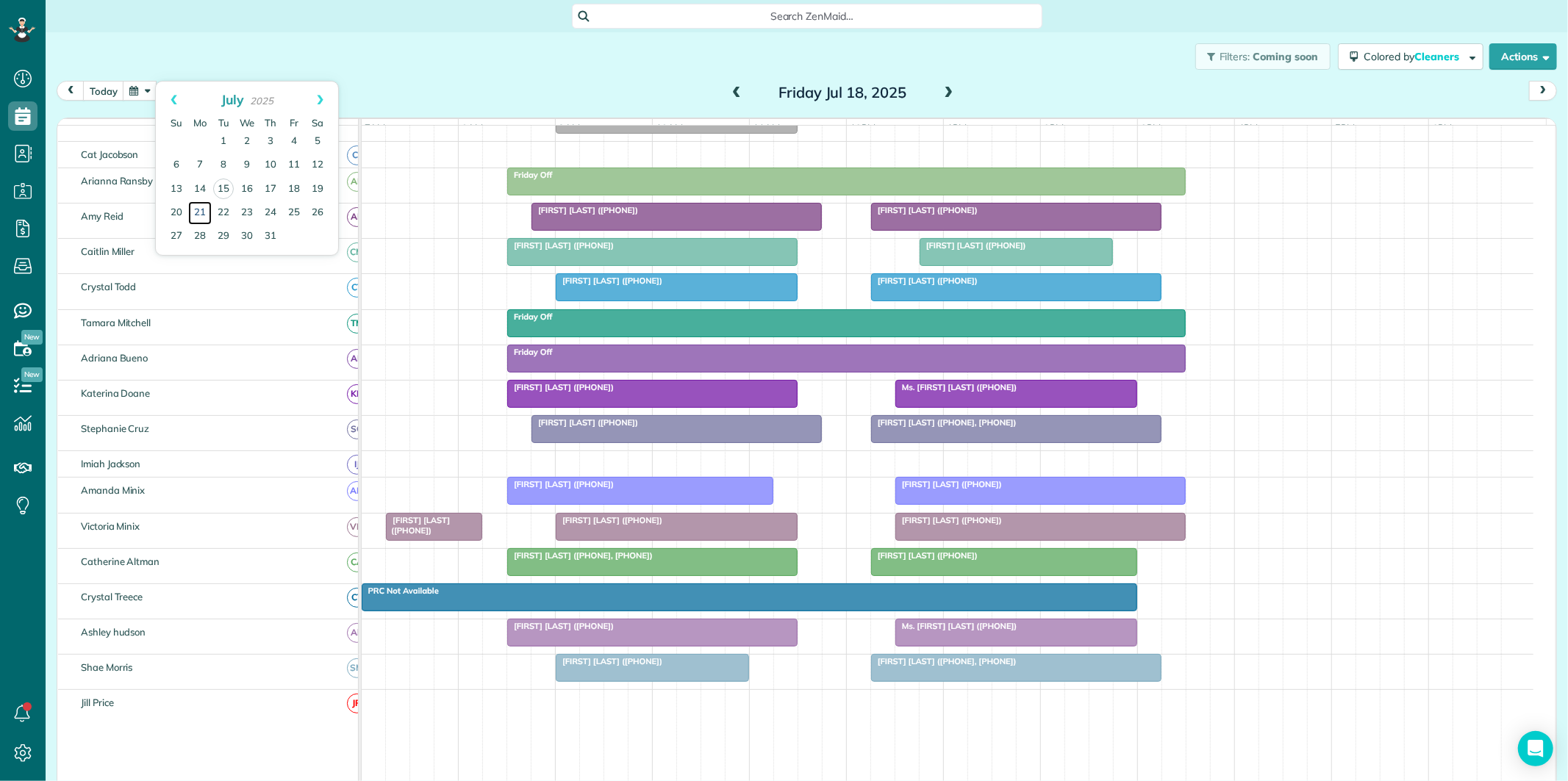 scroll, scrollTop: 68, scrollLeft: 0, axis: vertical 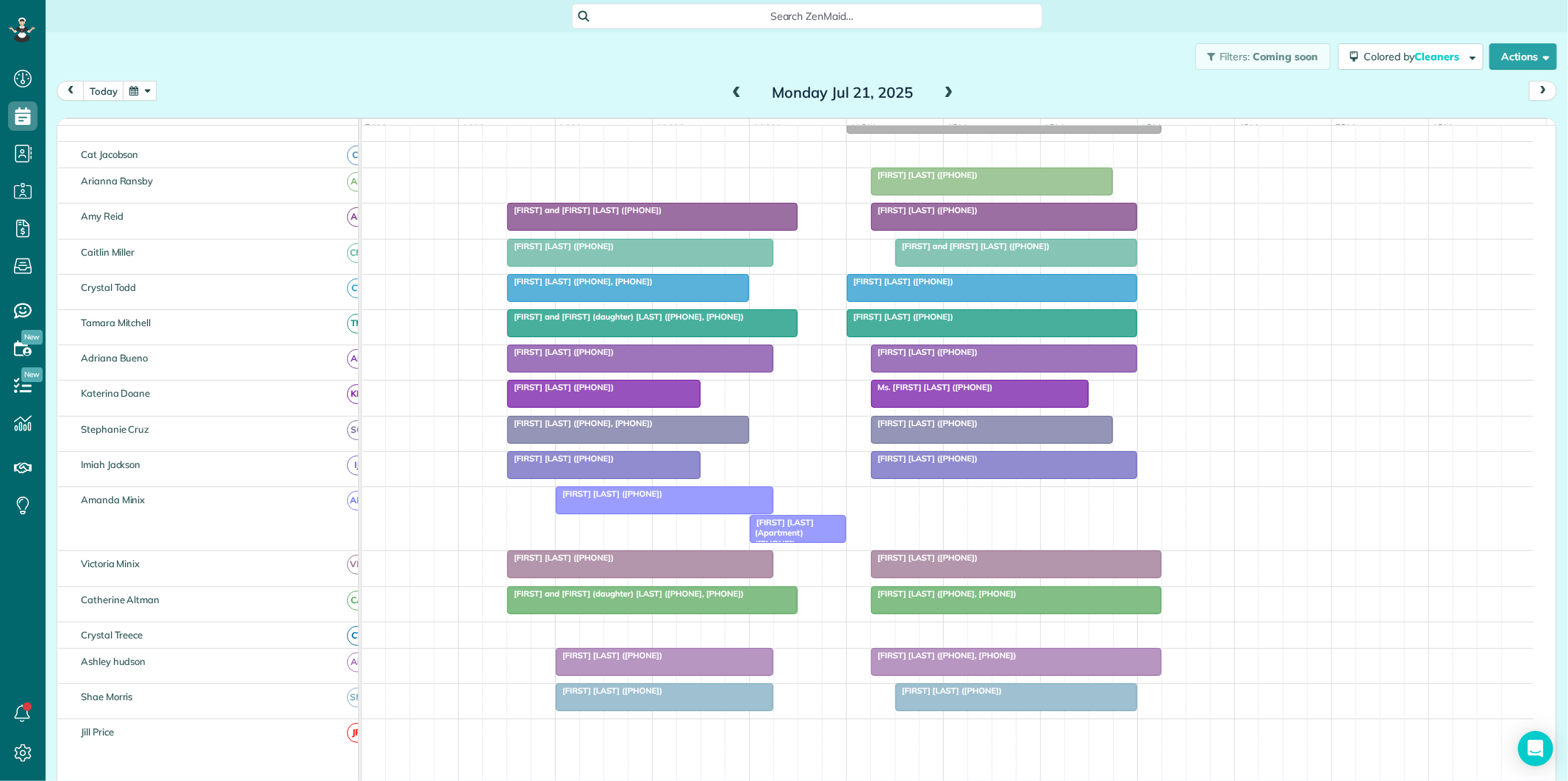 click on "[FIRST] [LAST] ([PHONE])" at bounding box center [560, 387] 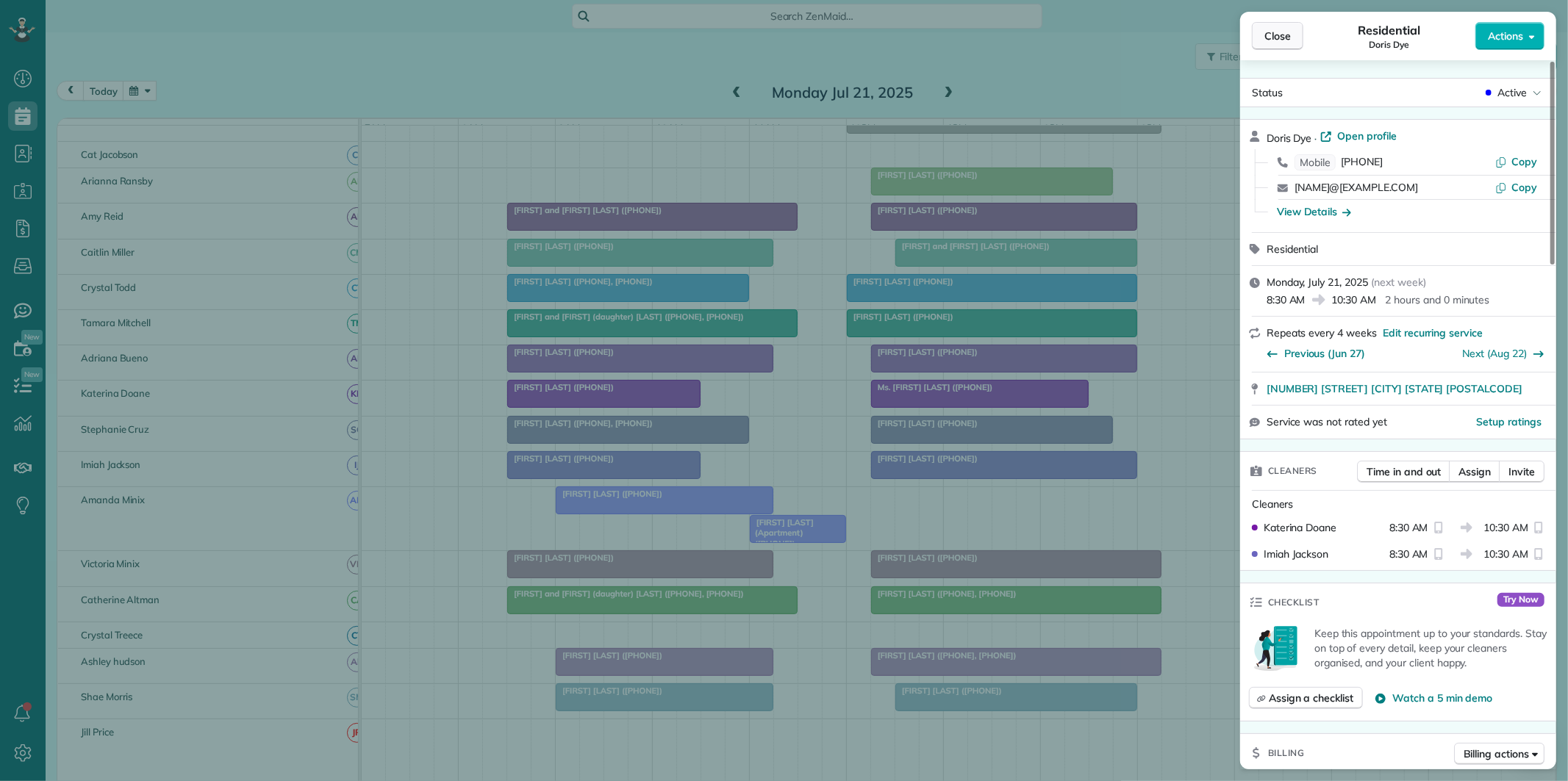 click on "Close" at bounding box center (1278, 36) 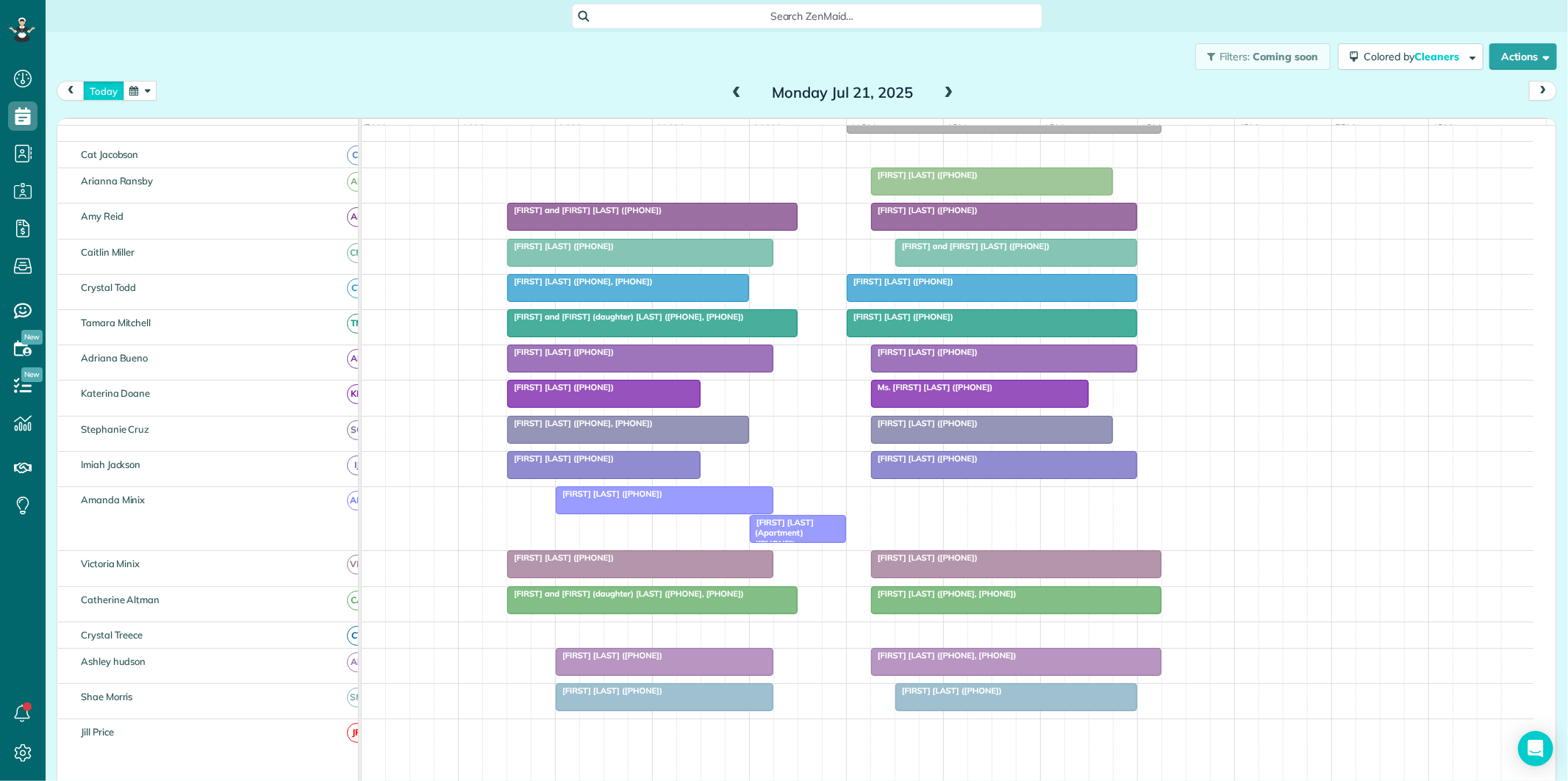 click on "today" at bounding box center (104, 90) 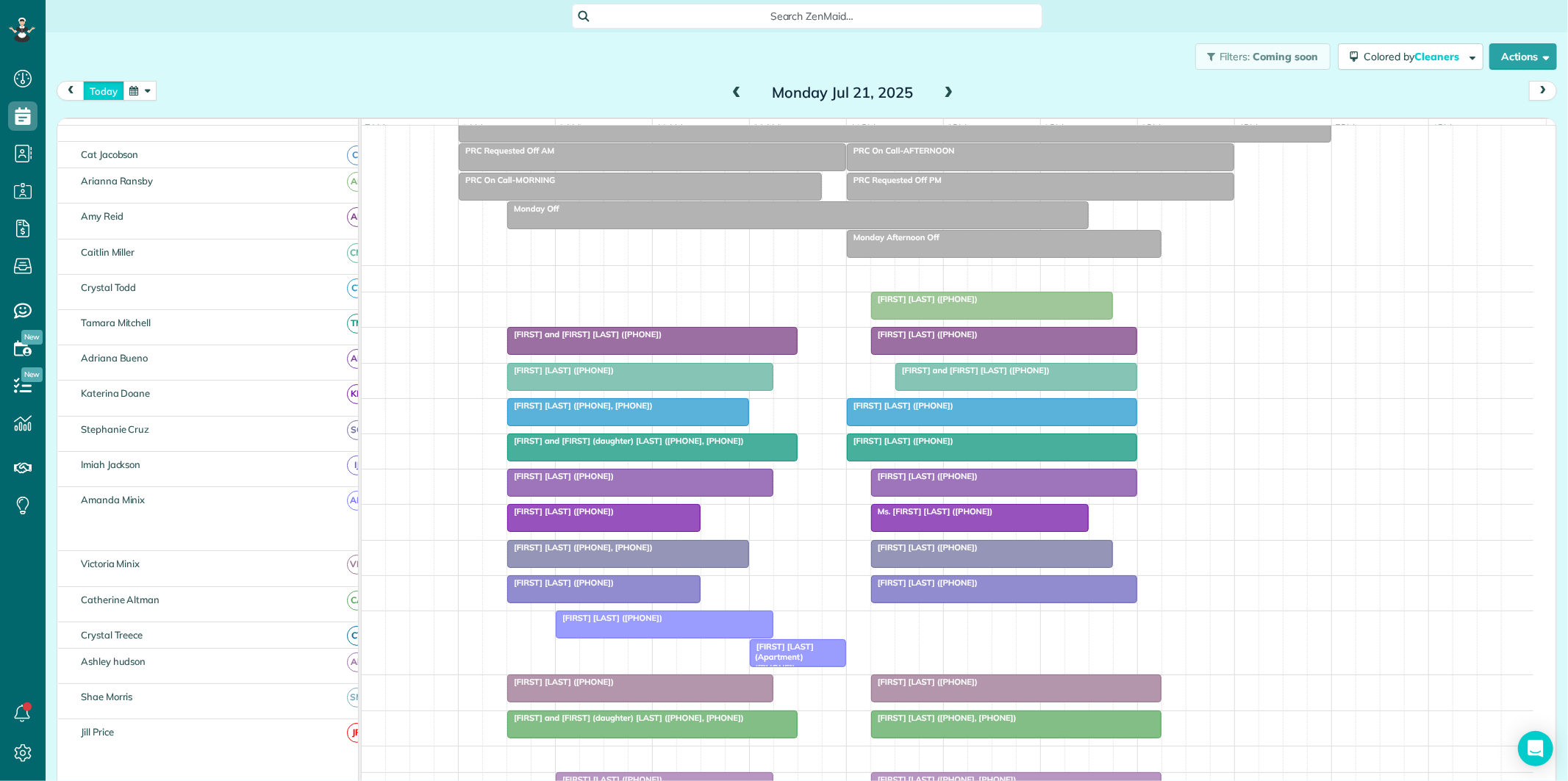 scroll, scrollTop: 68, scrollLeft: 0, axis: vertical 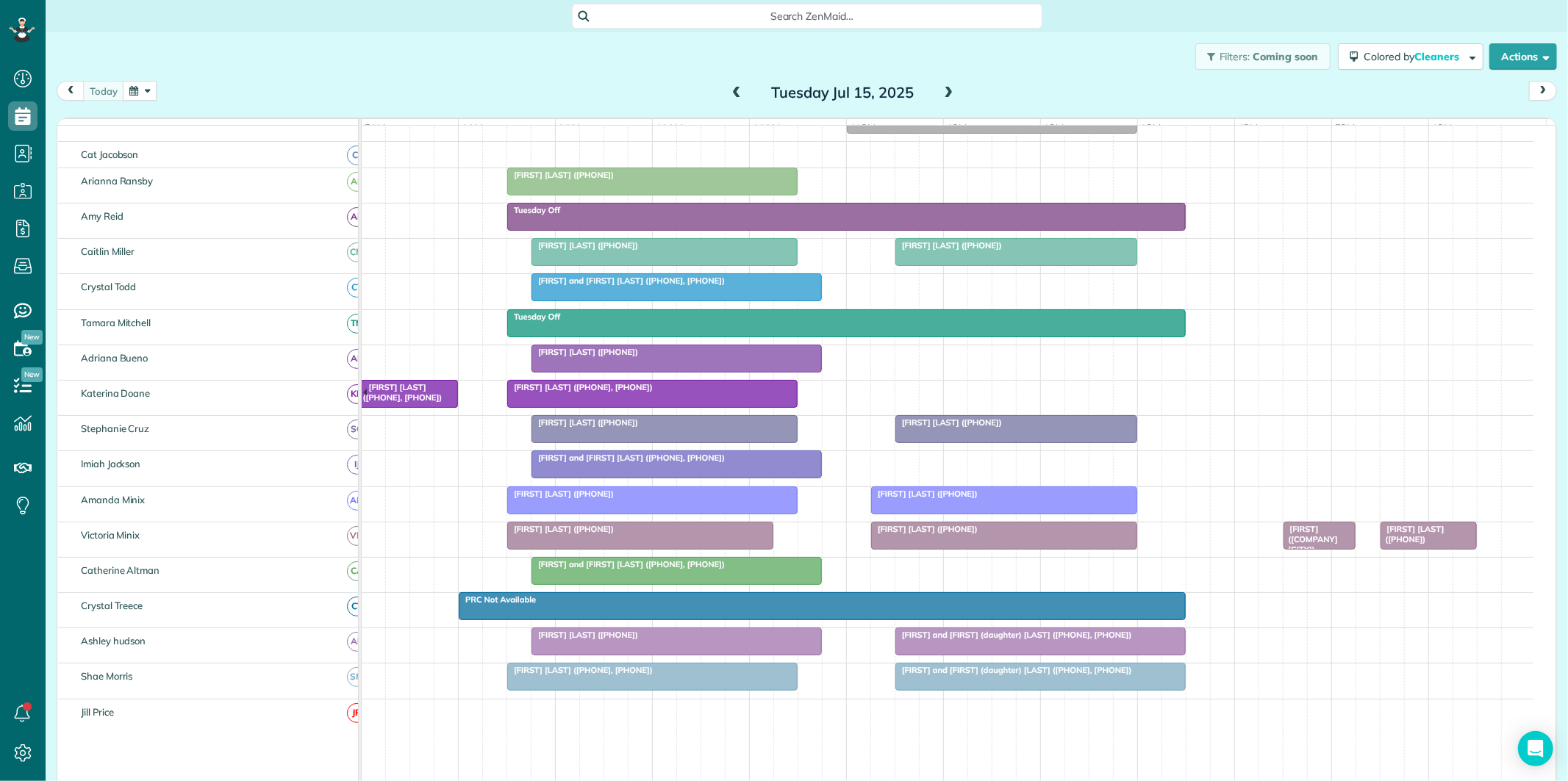 click on "Filters:   Coming soon
Colored by  Cleaners
Color by Cleaner
Color by Team
Color by Status
Color by Recurrence
Color by Paid/Unpaid
Filters  Default
Schedule Changes
Actions
Create Appointment
Create Task
Clock In/Out
Send Work Orders
Print Route Sheets
Today's Emails/Texts
Export data.." at bounding box center [806, 57] 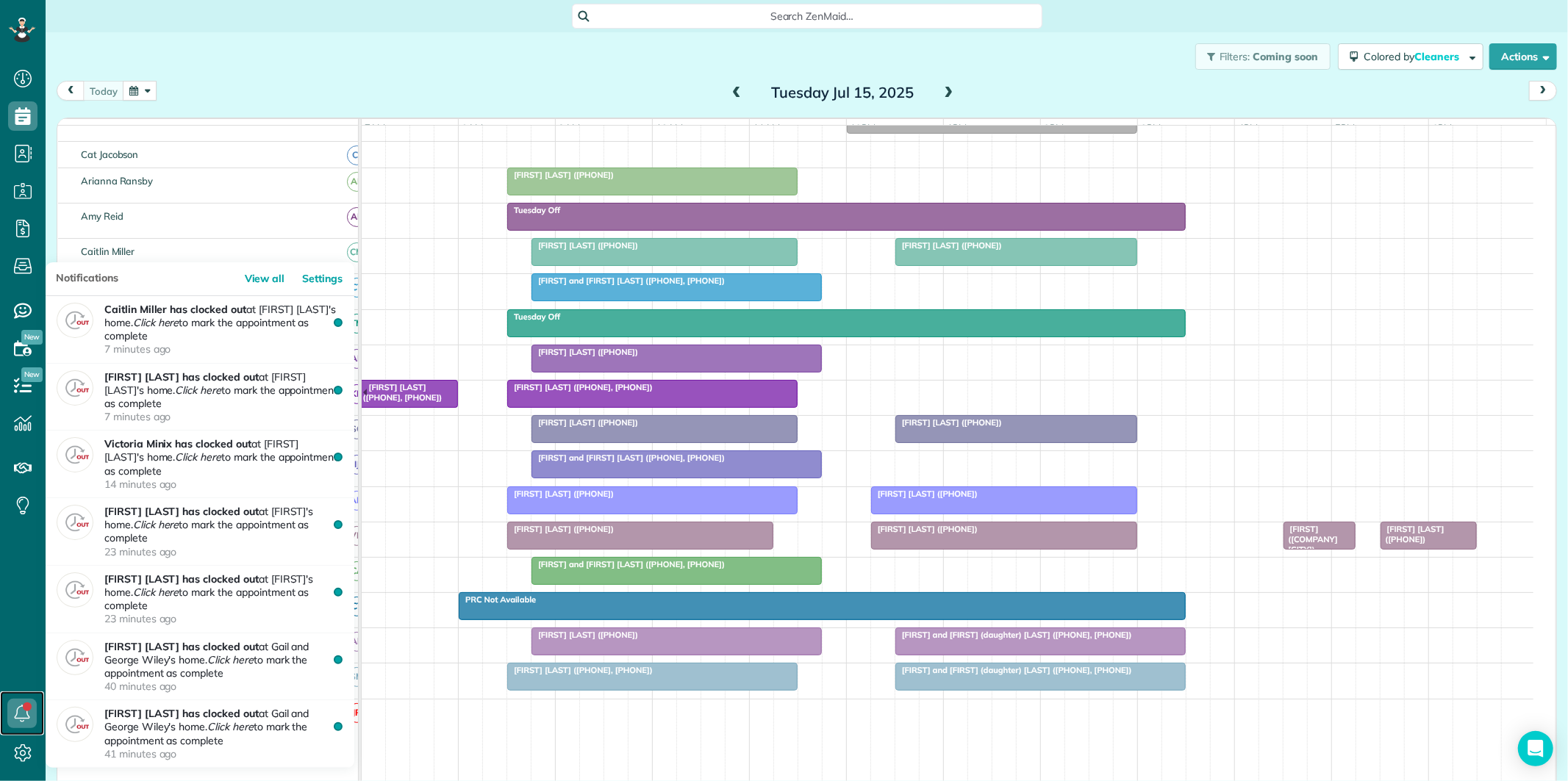 click 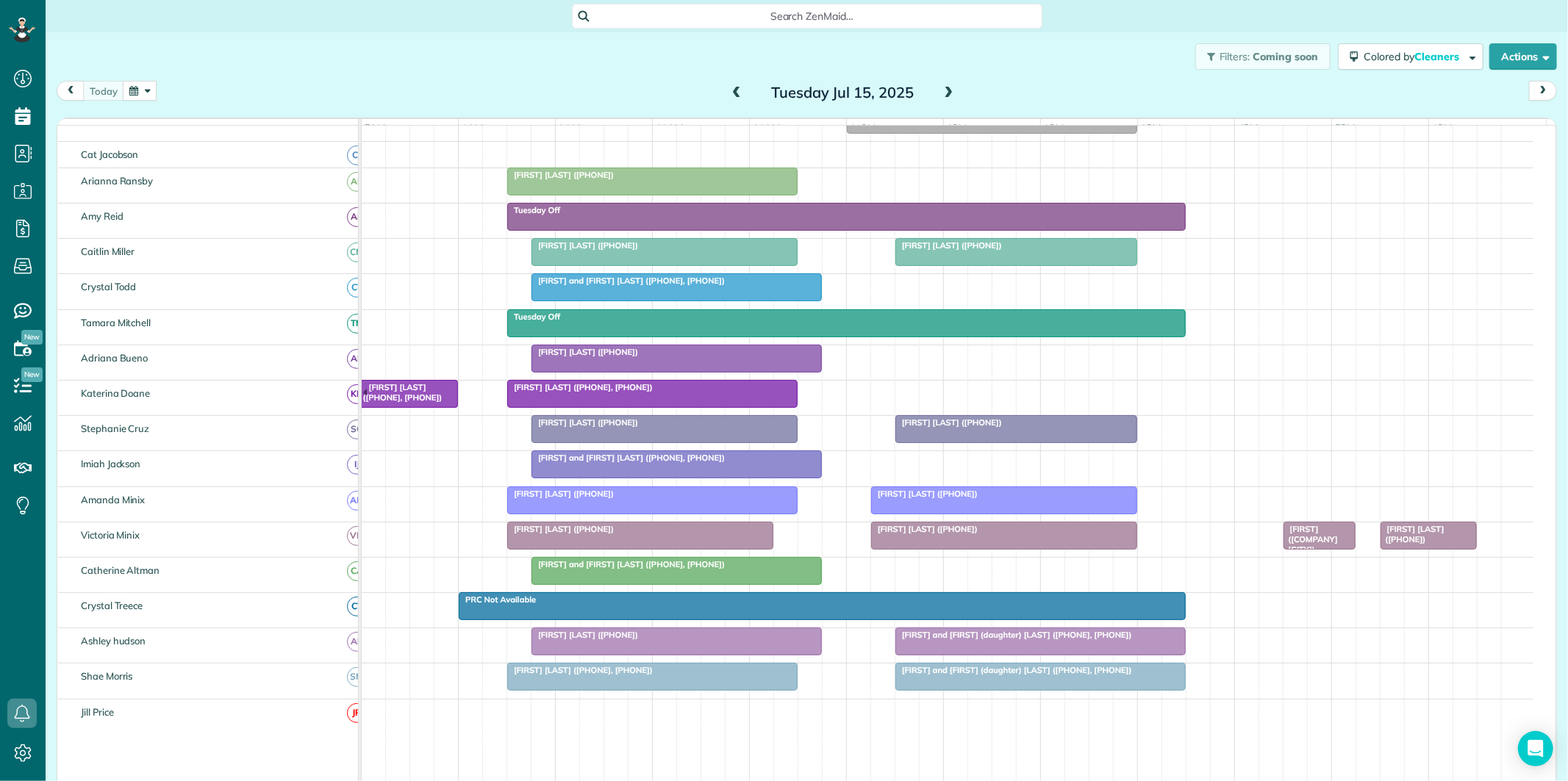 click on "Filters:   Coming soon
Colored by  Cleaners
Color by Cleaner
Color by Team
Color by Status
Color by Recurrence
Color by Paid/Unpaid
Filters  Default
Schedule Changes
Actions
Create Appointment
Create Task
Clock In/Out
Send Work Orders
Print Route Sheets
Today's Emails/Texts
Export data.." at bounding box center [806, 57] 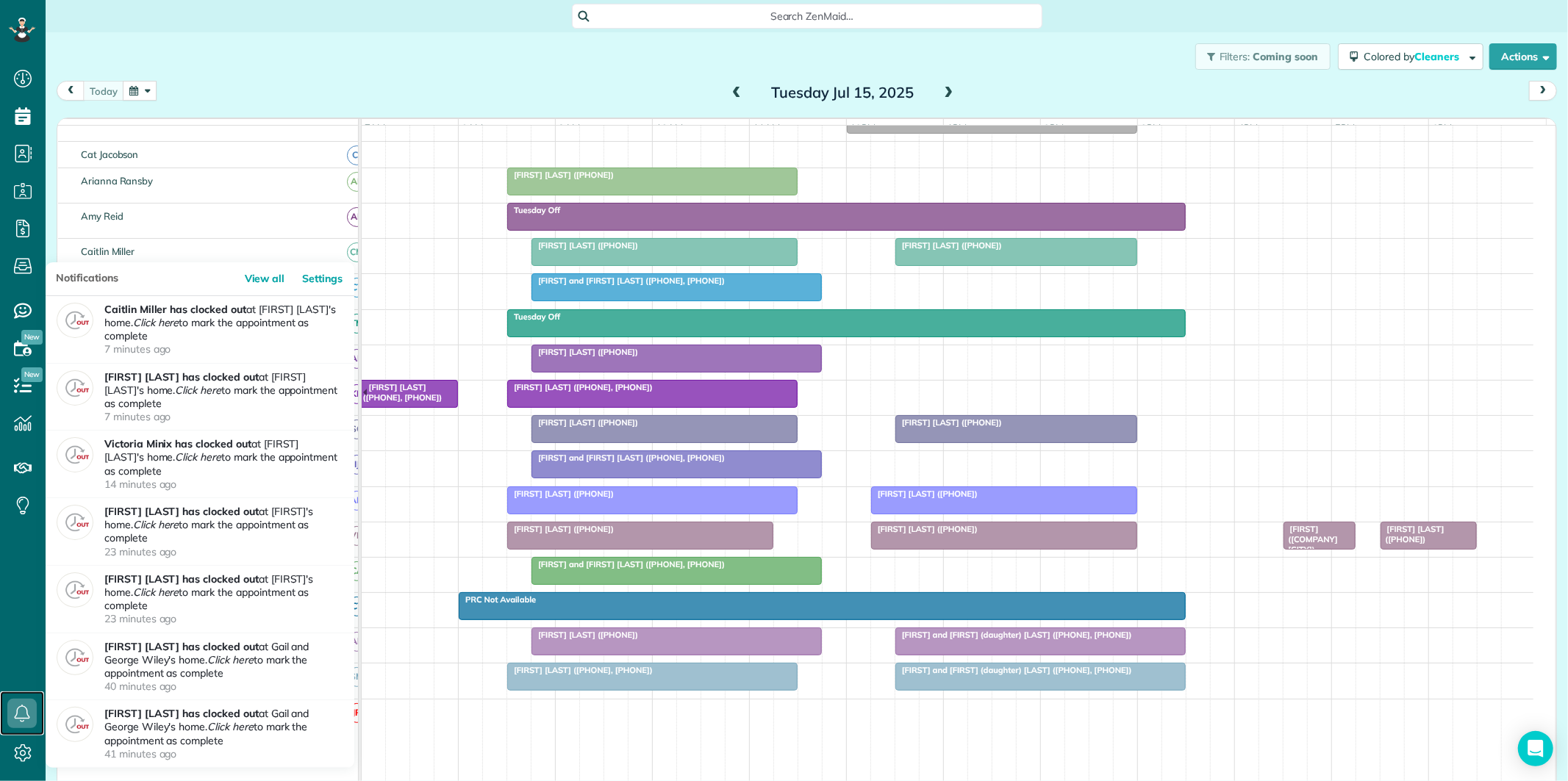 click 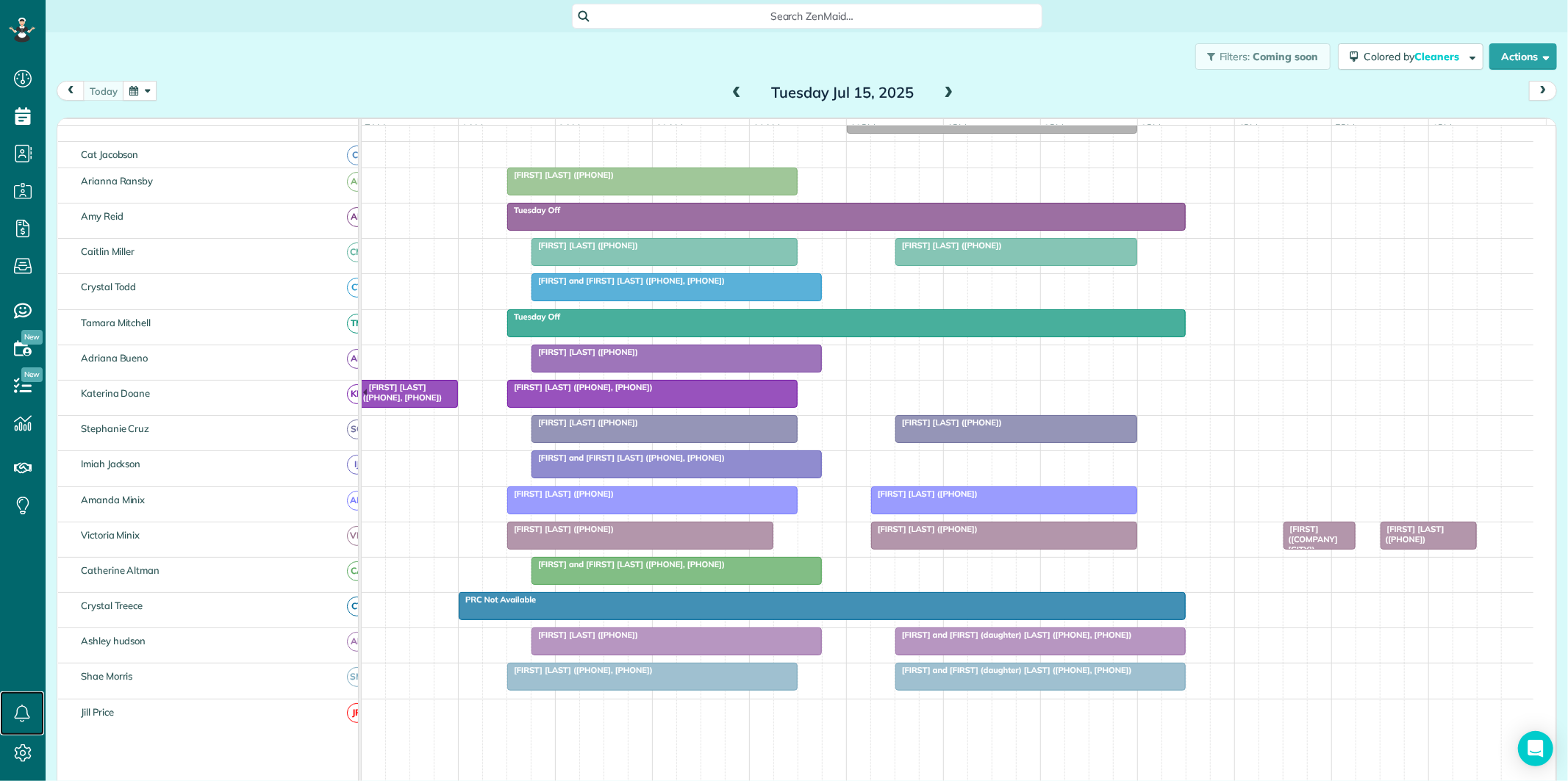 click at bounding box center [652, 394] 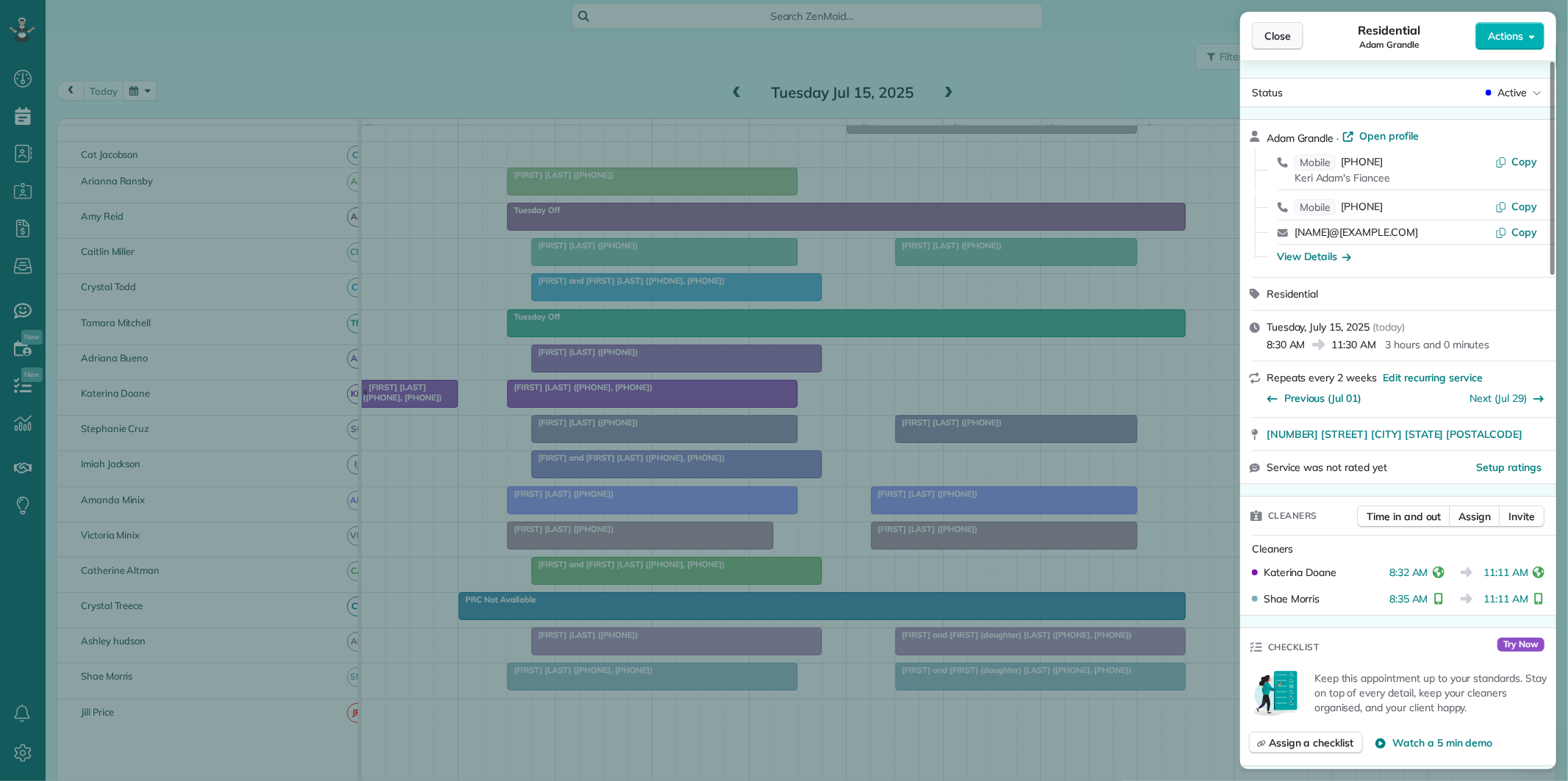 click on "Close" at bounding box center (1278, 36) 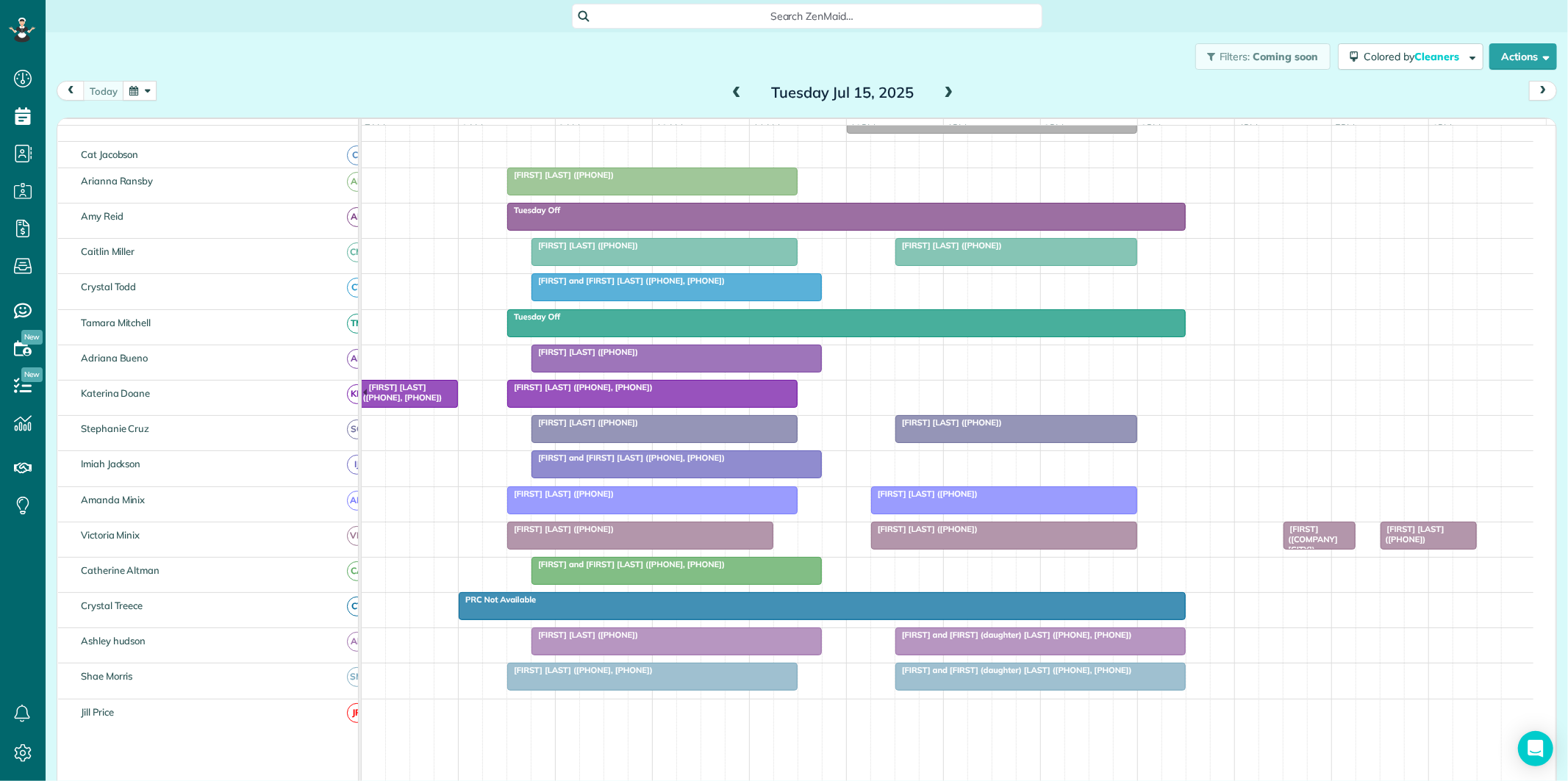 click on "[FIRST] [LAST] ([PHONE], [PHONE])" at bounding box center (402, 392) 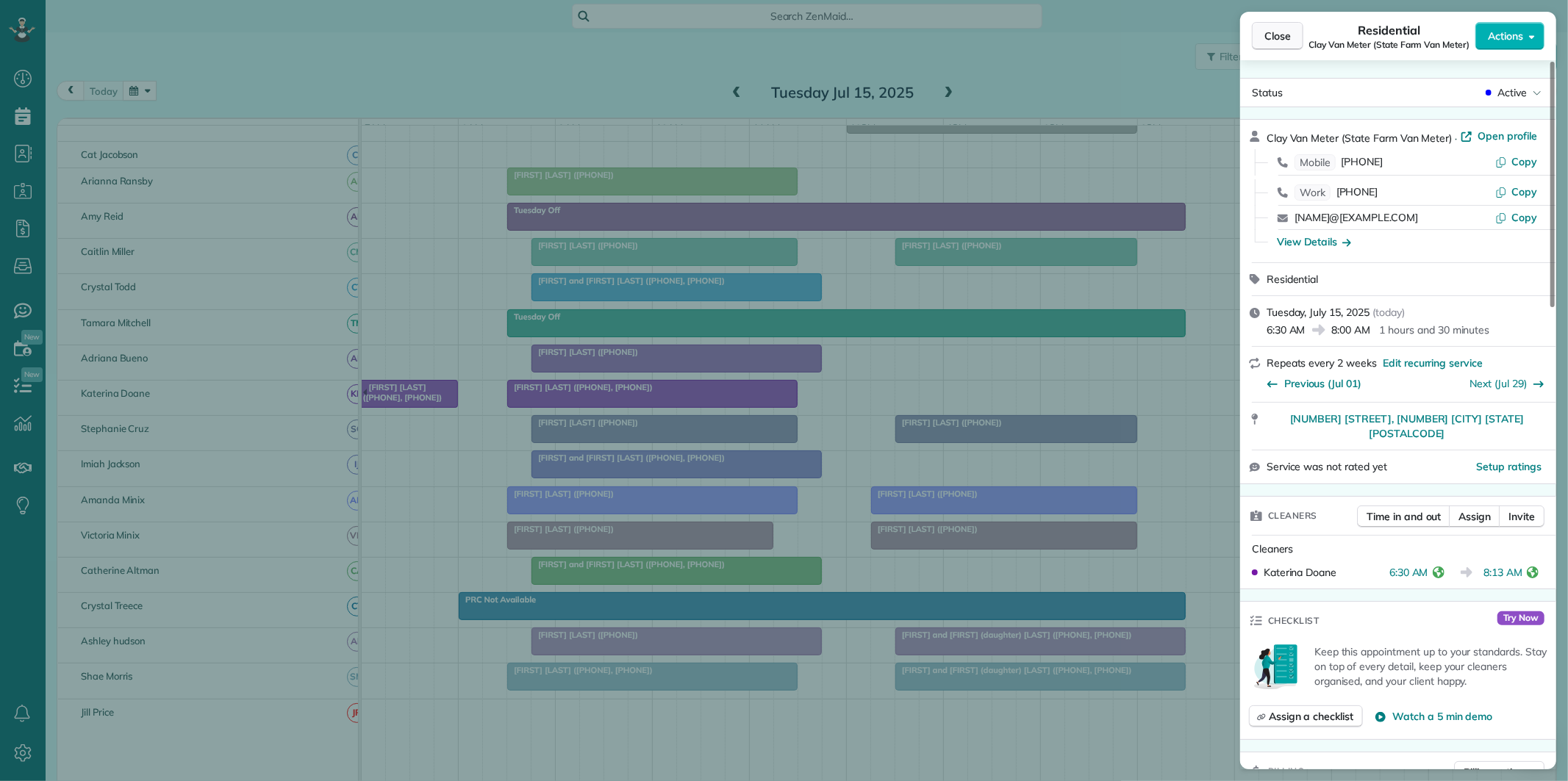 click on "Close" at bounding box center (1278, 36) 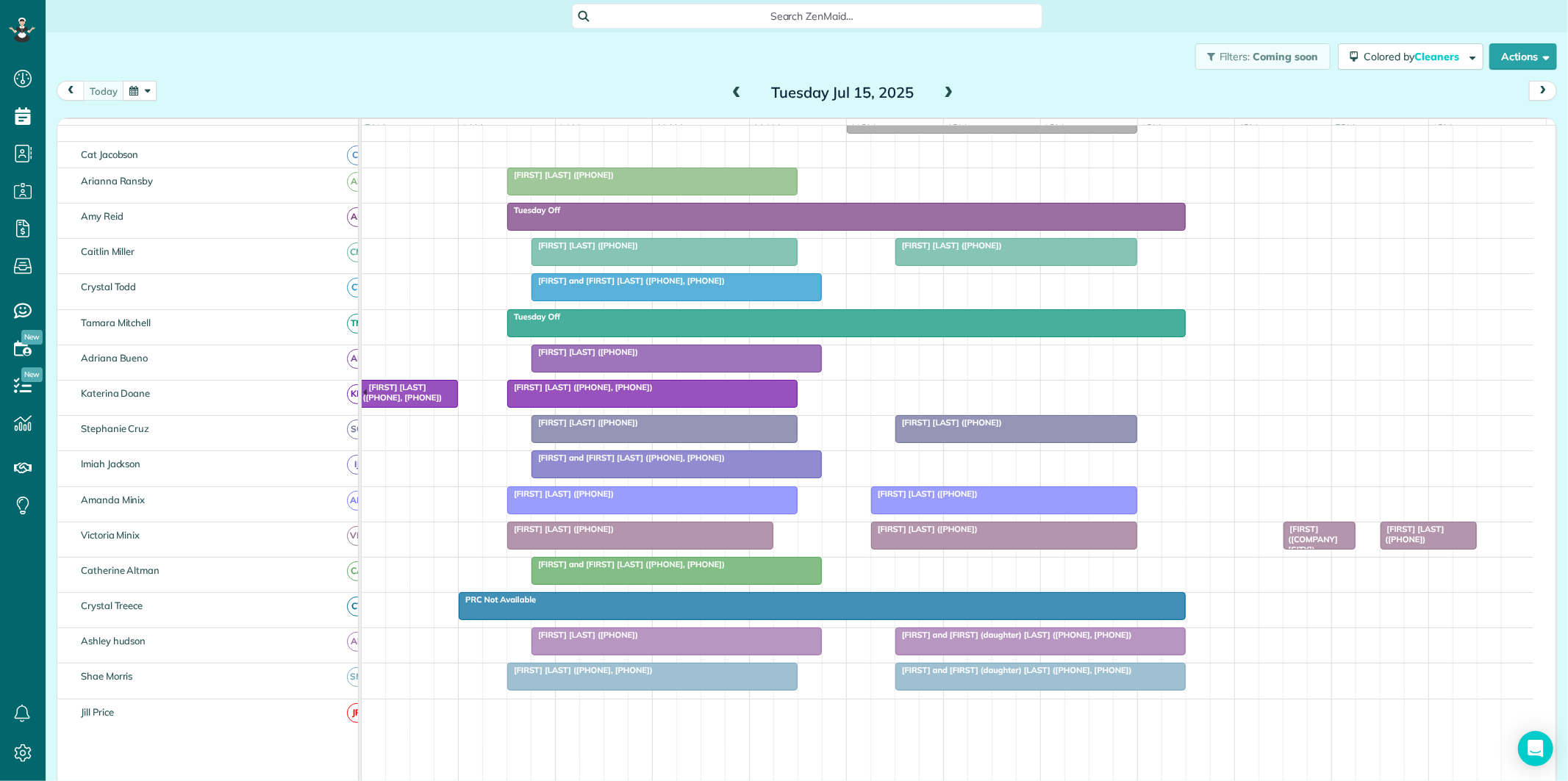 click at bounding box center (140, 90) 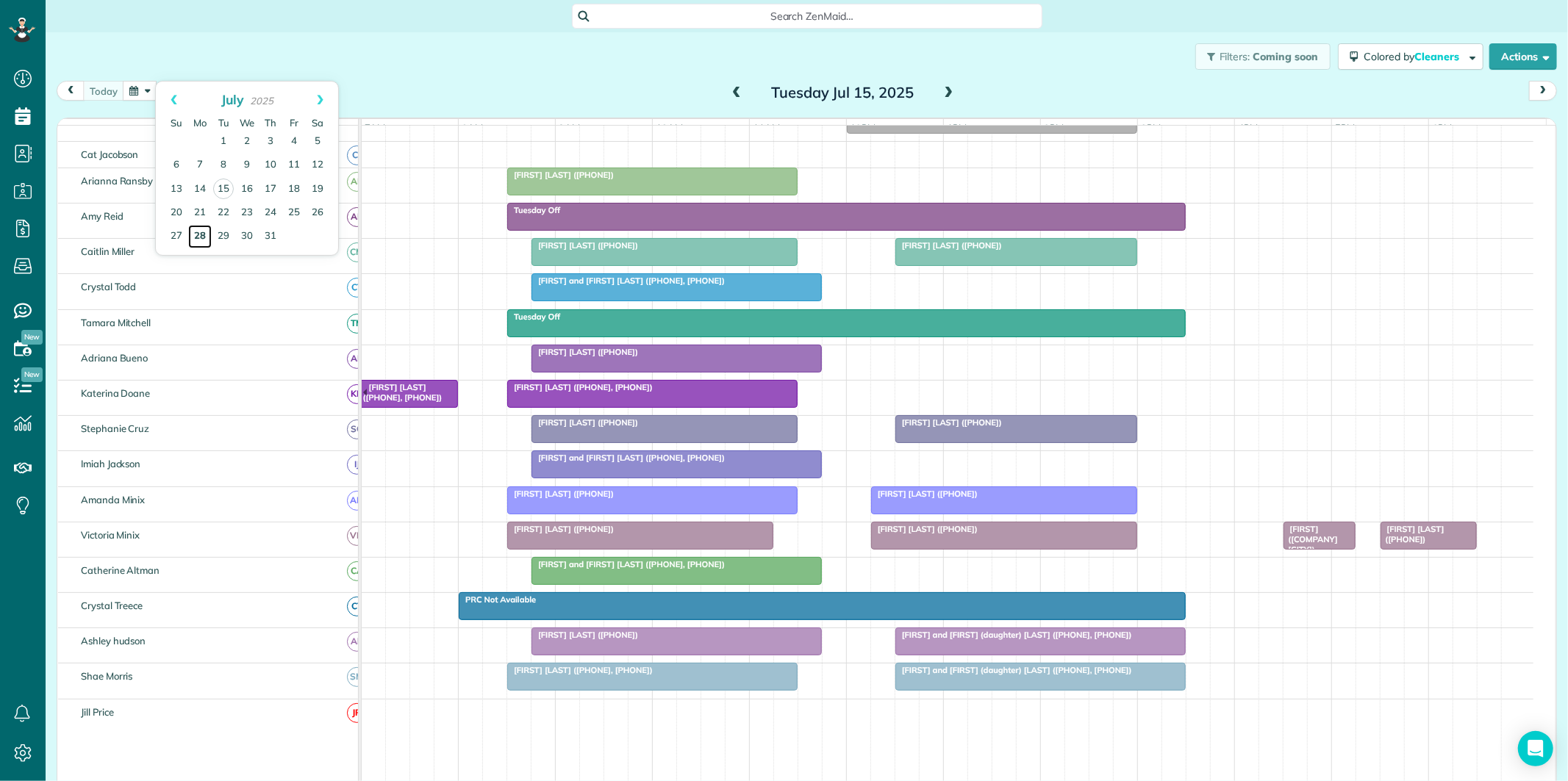 click on "28" at bounding box center (200, 237) 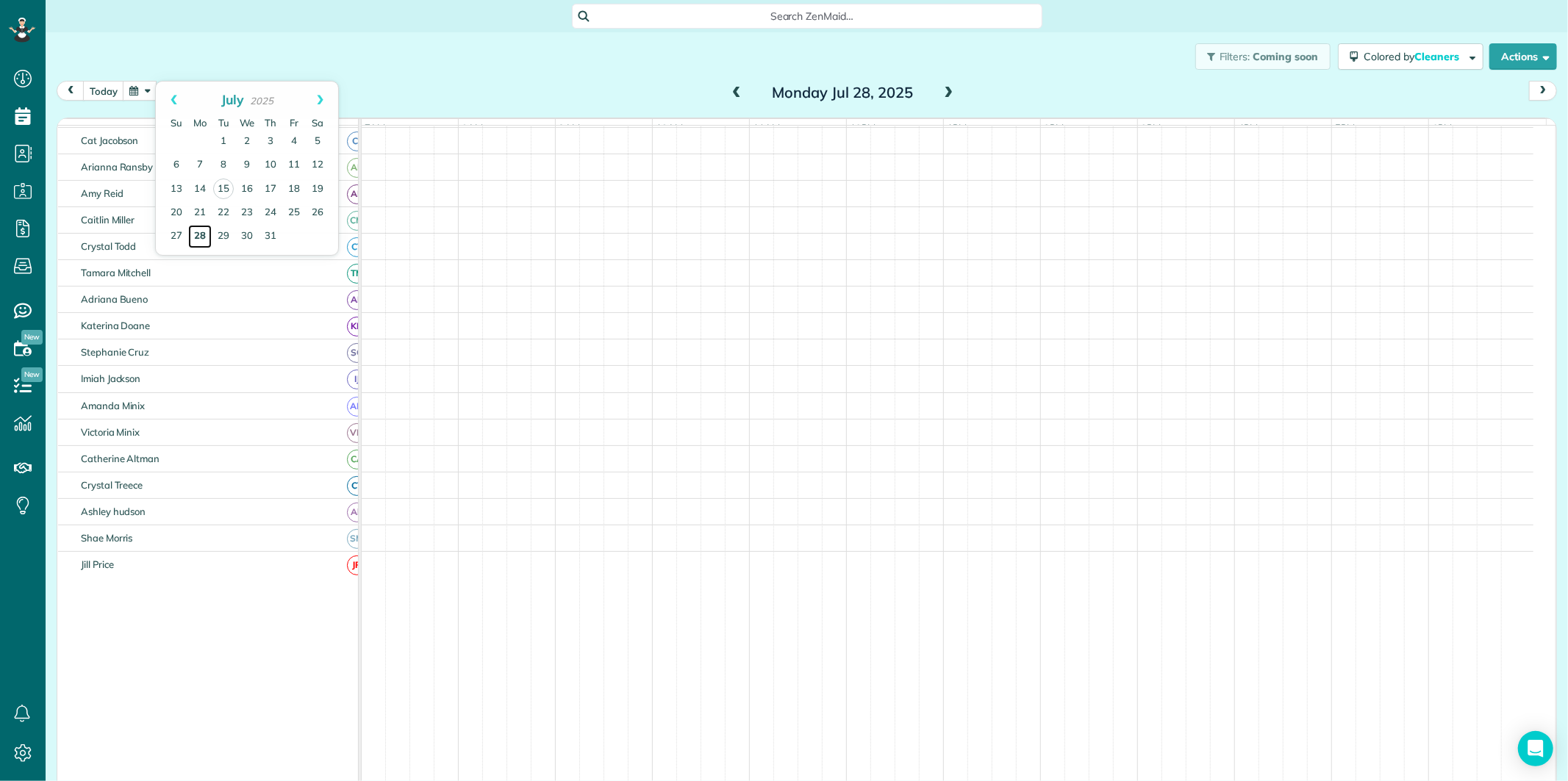 scroll, scrollTop: 68, scrollLeft: 0, axis: vertical 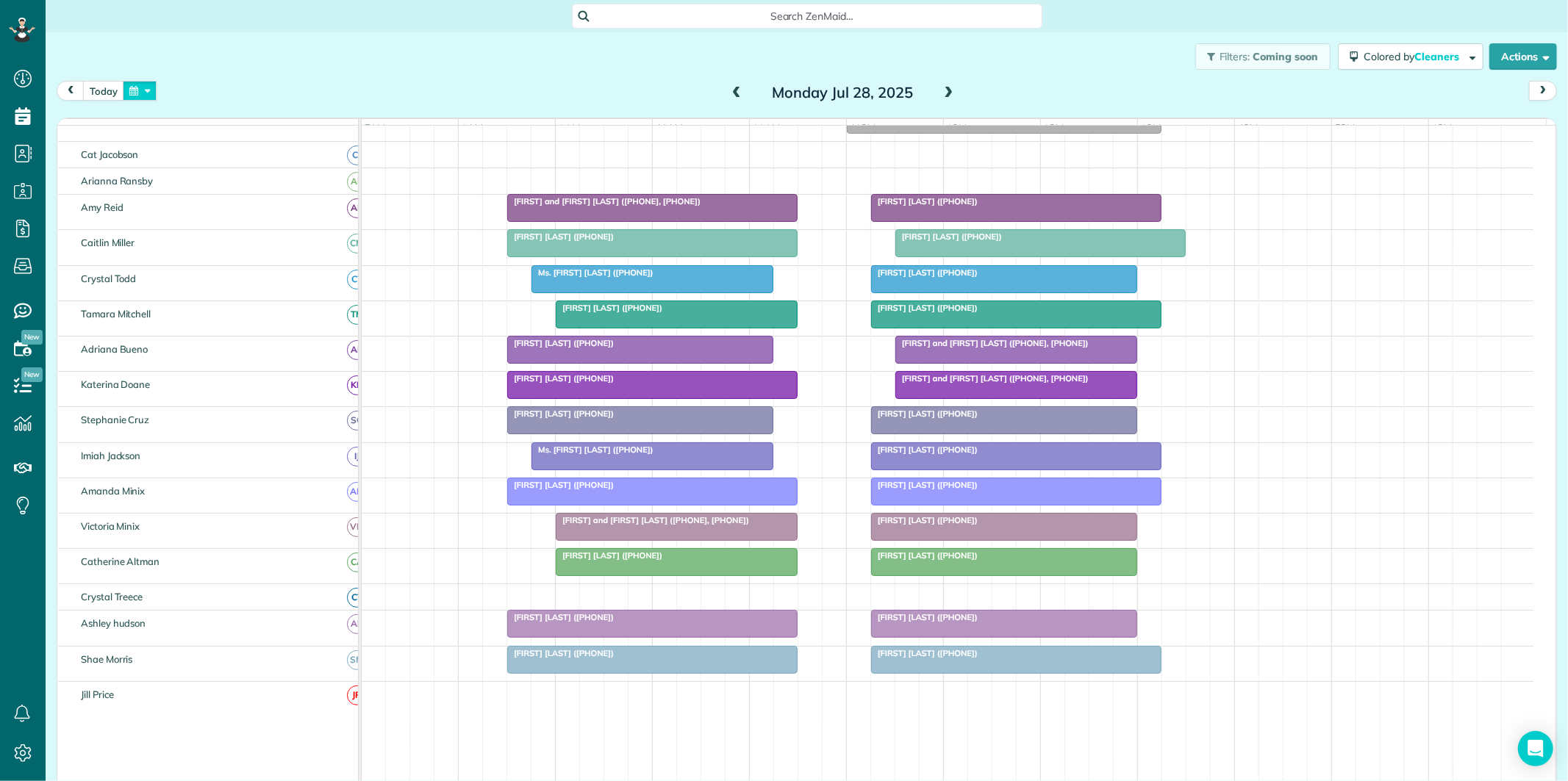 click at bounding box center (140, 90) 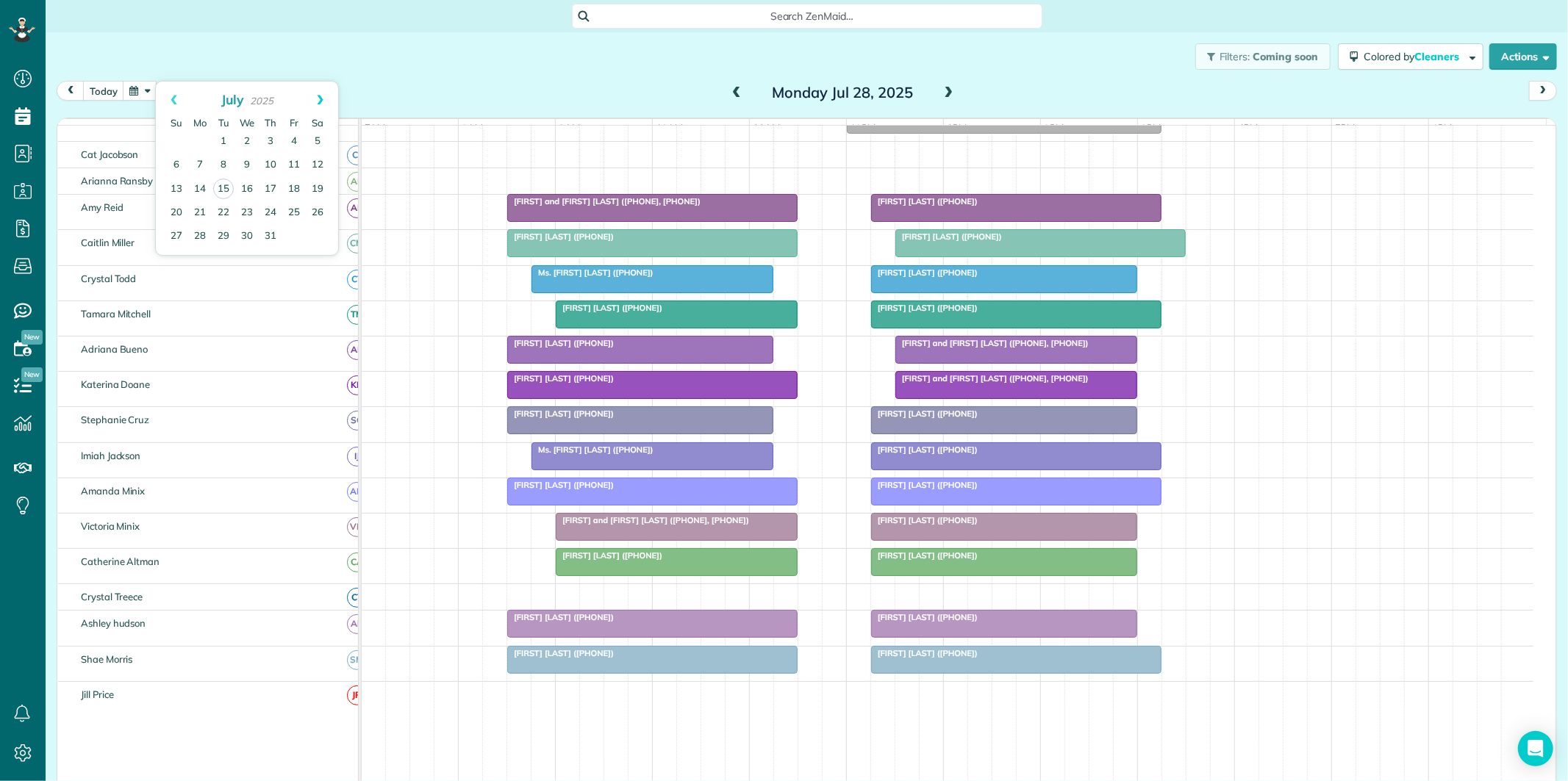 click on "Next" at bounding box center (320, 100) 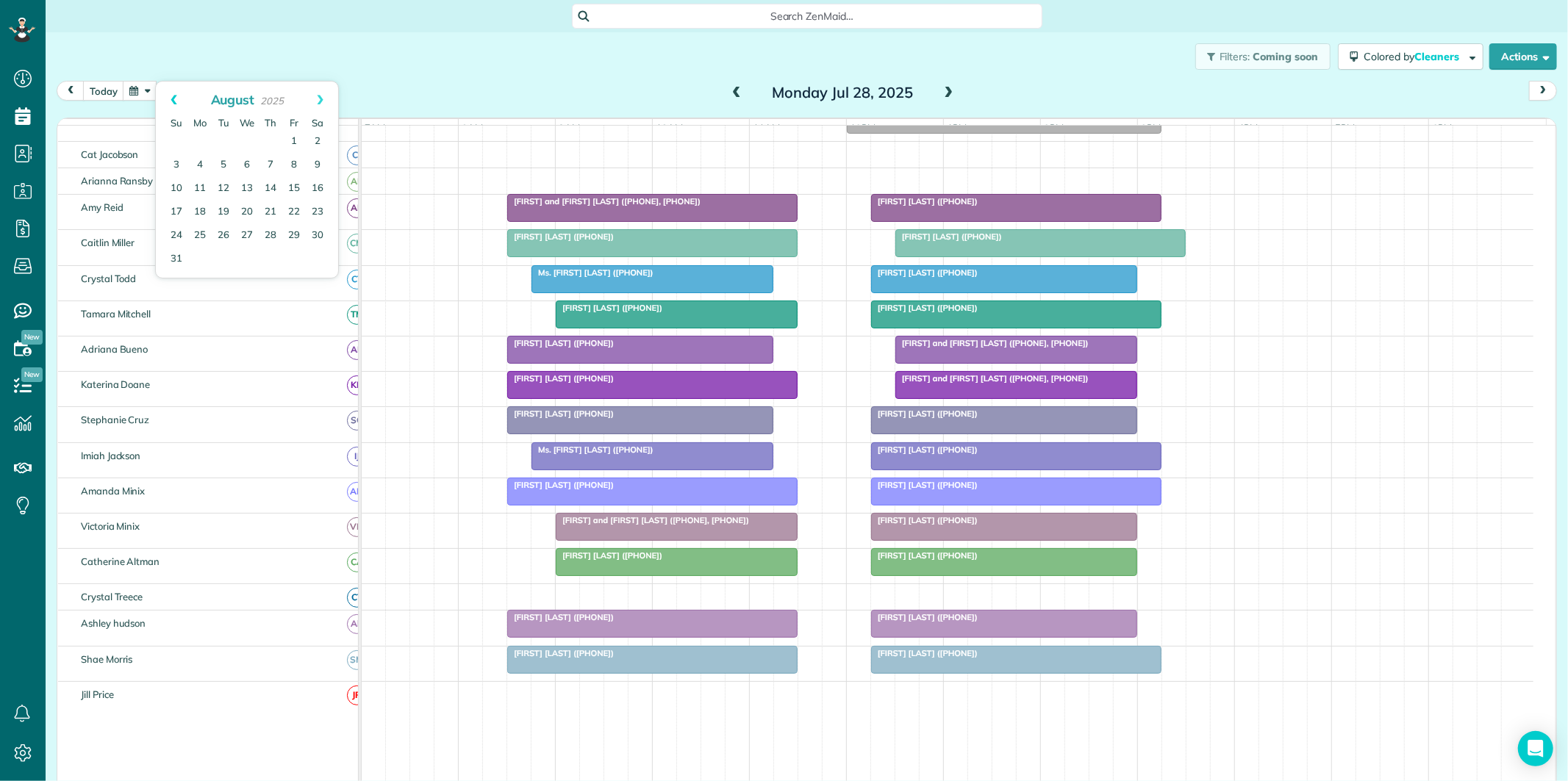 click on "Prev" at bounding box center [173, 100] 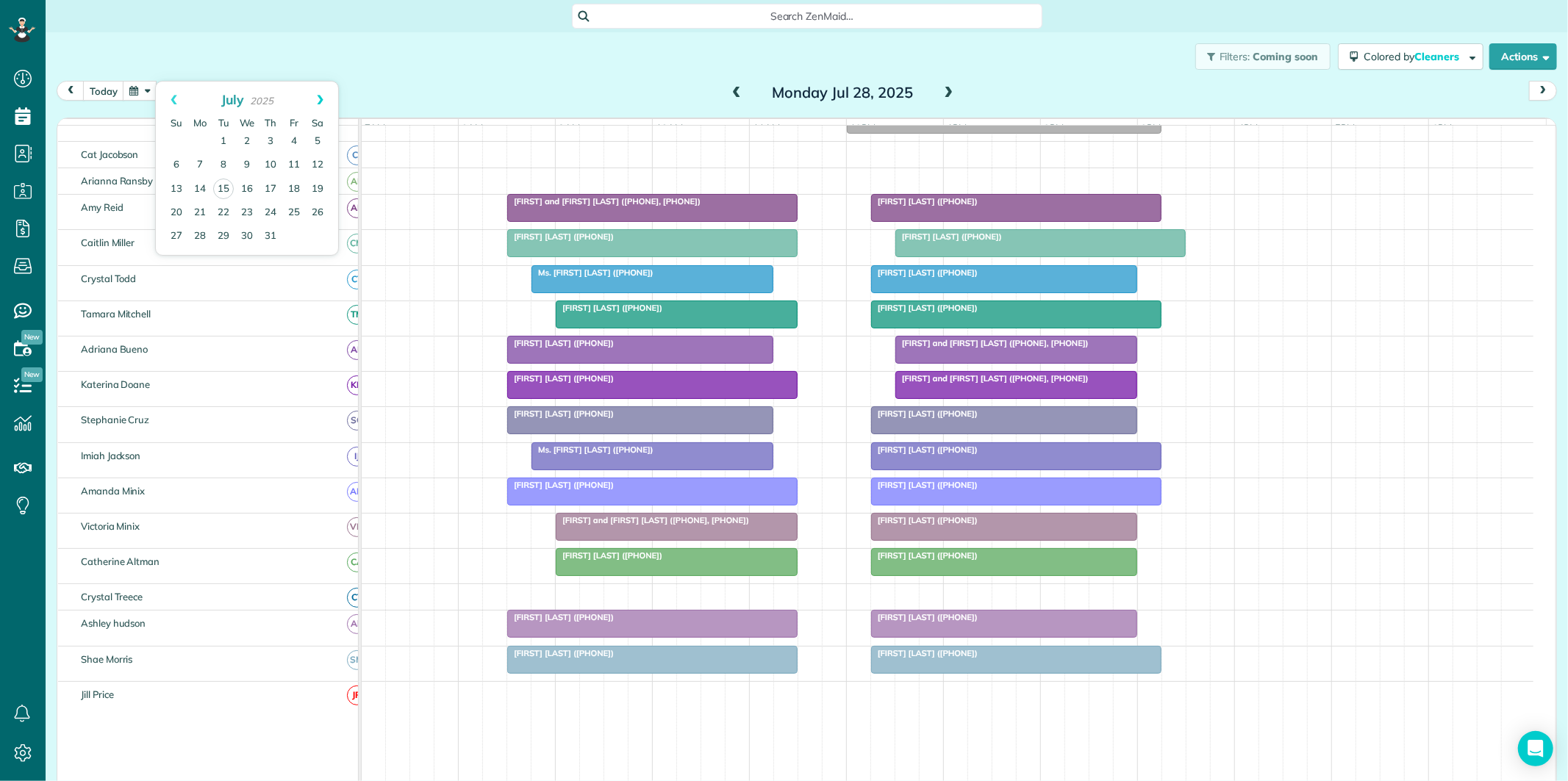 click on "Next" at bounding box center (320, 100) 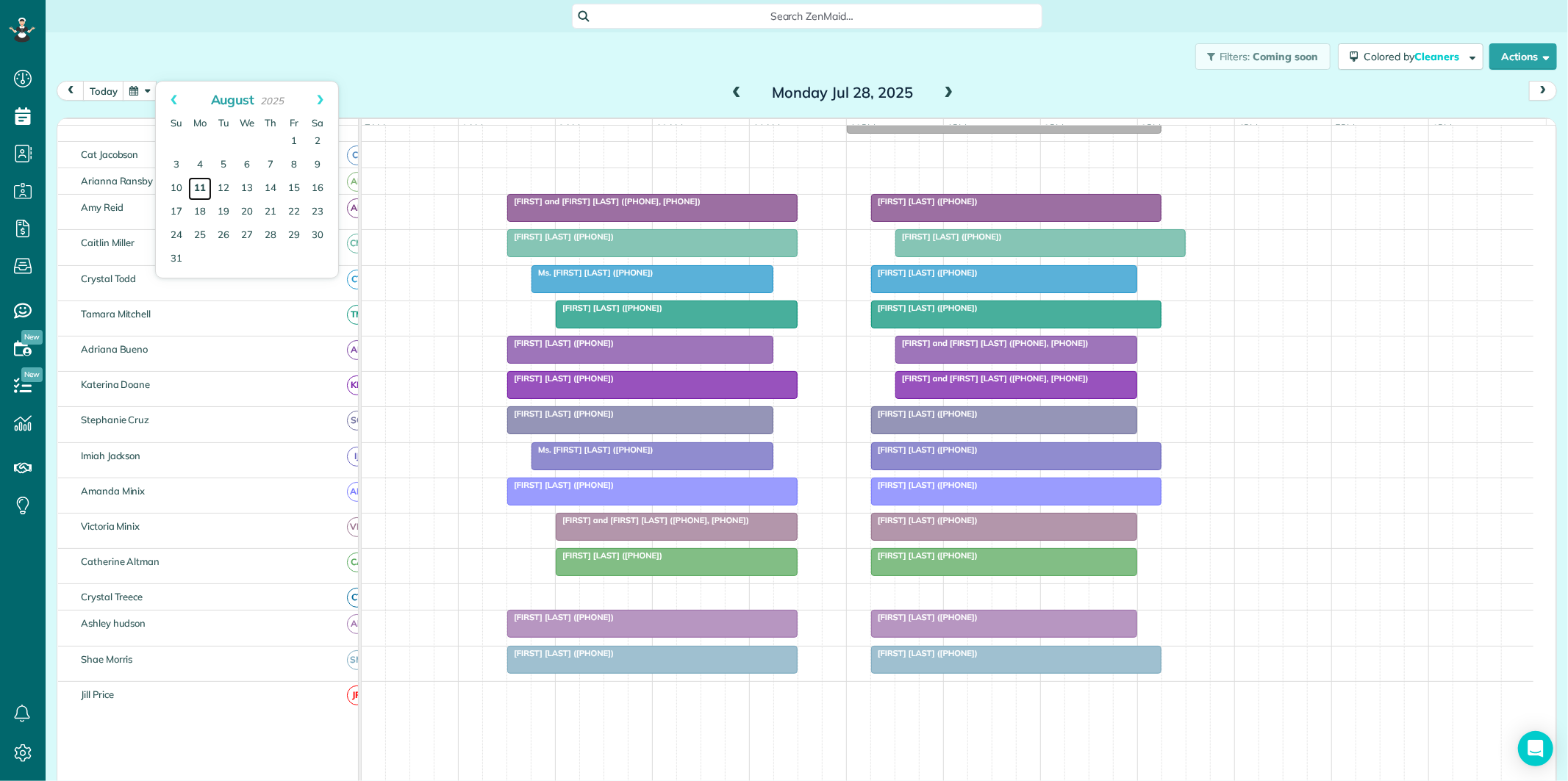 click on "11" at bounding box center (200, 189) 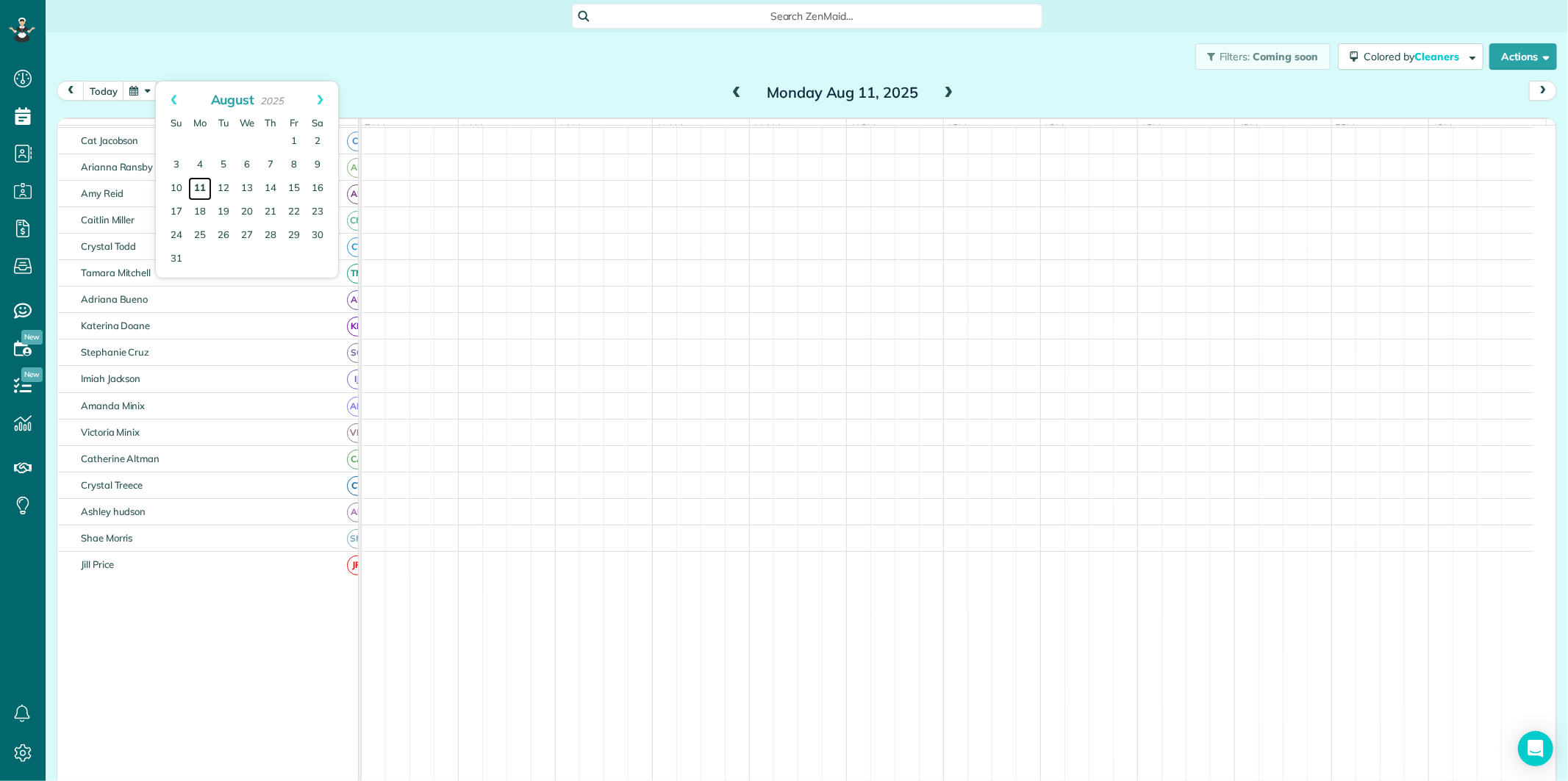 scroll, scrollTop: 68, scrollLeft: 0, axis: vertical 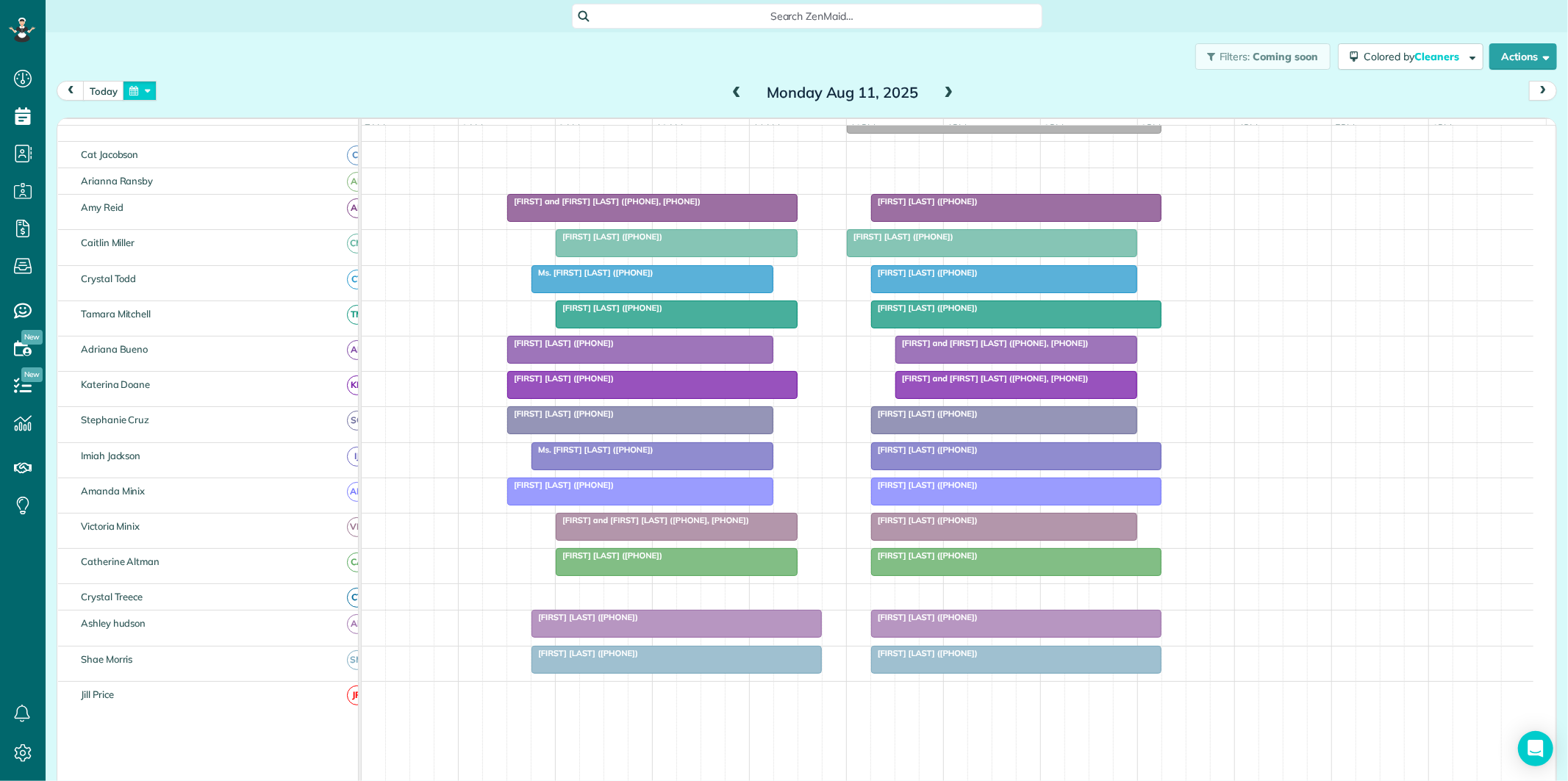 click at bounding box center (140, 90) 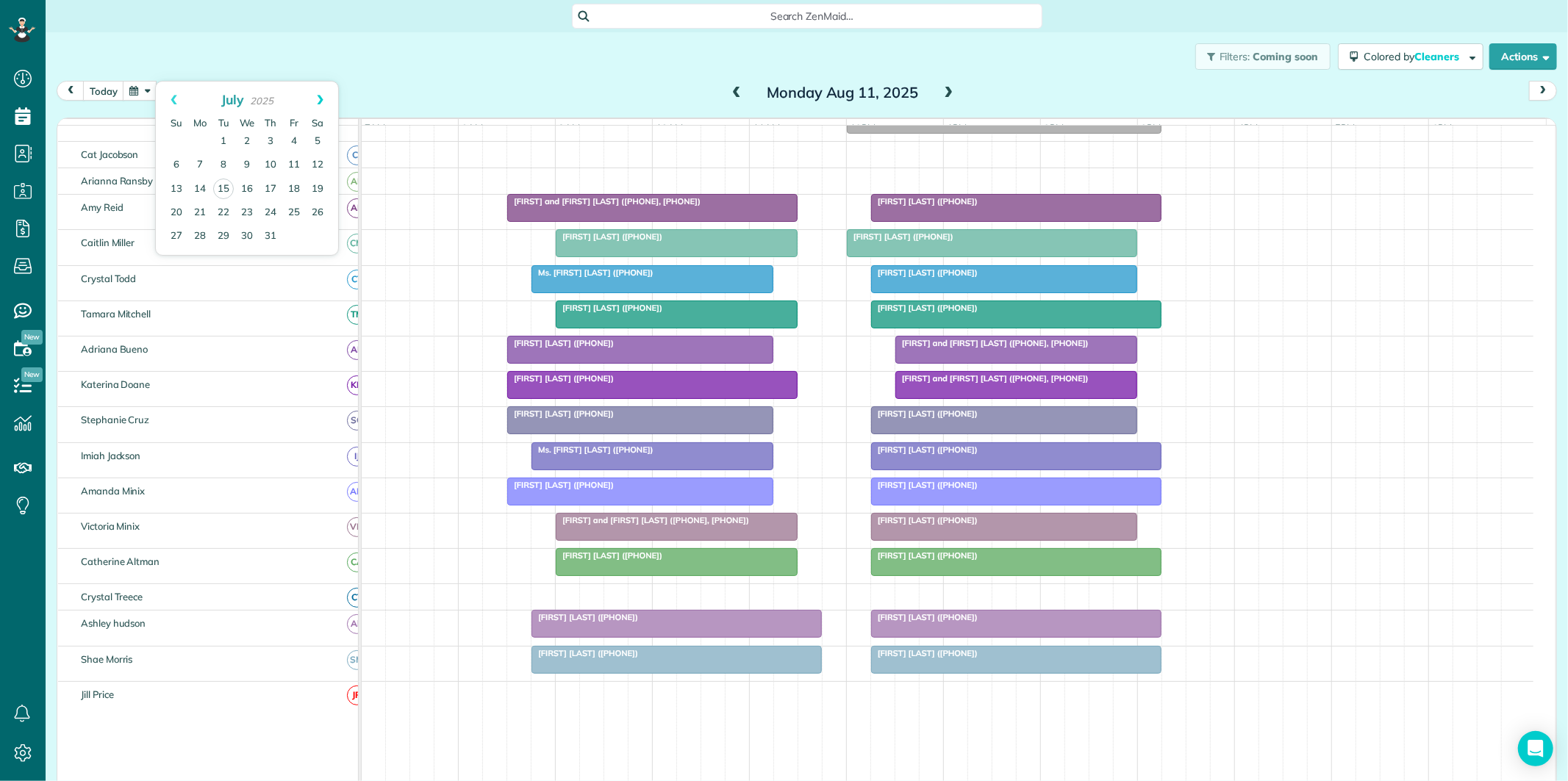 click on "Next" at bounding box center (320, 100) 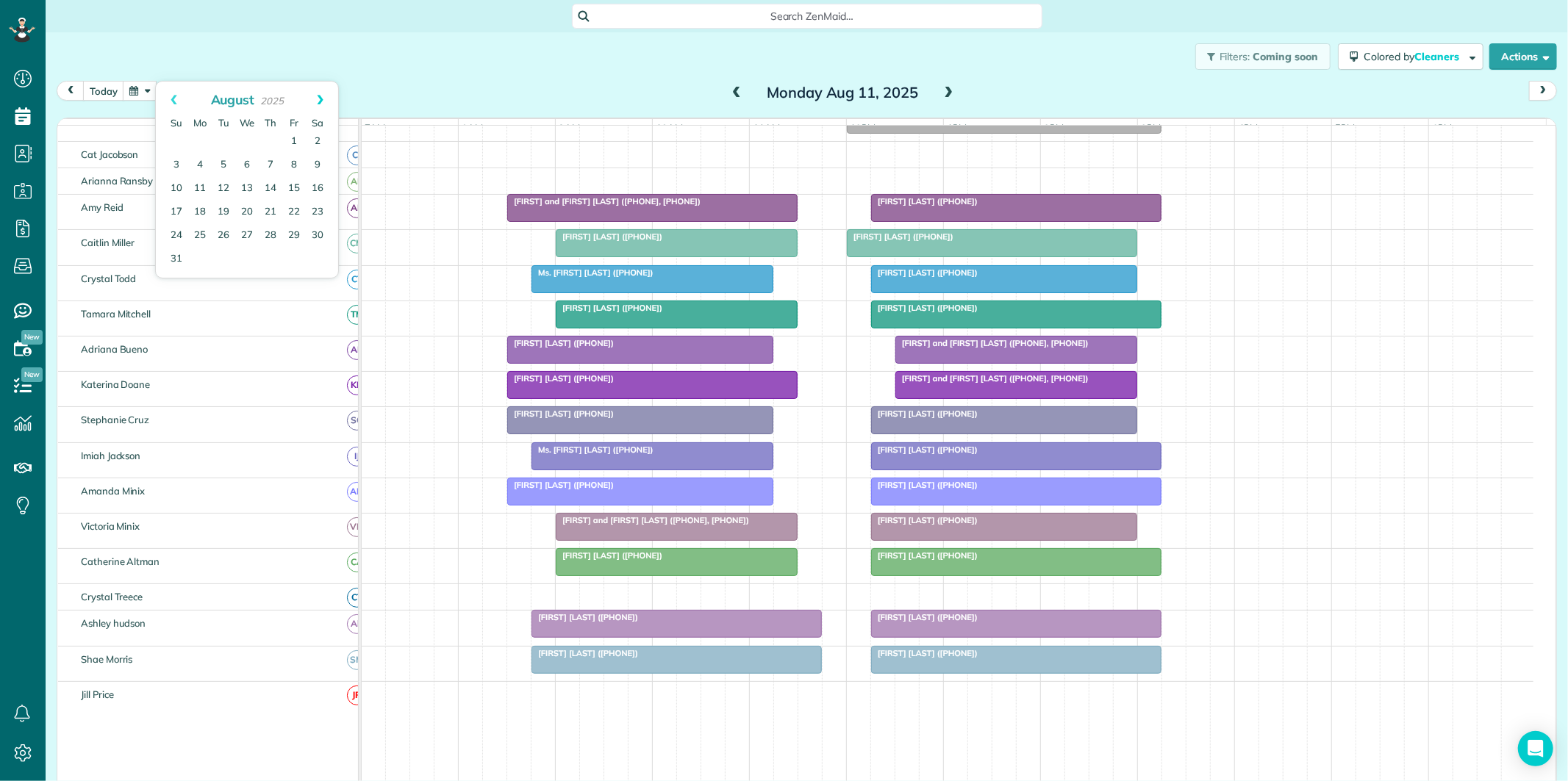 click on "Next" at bounding box center [320, 100] 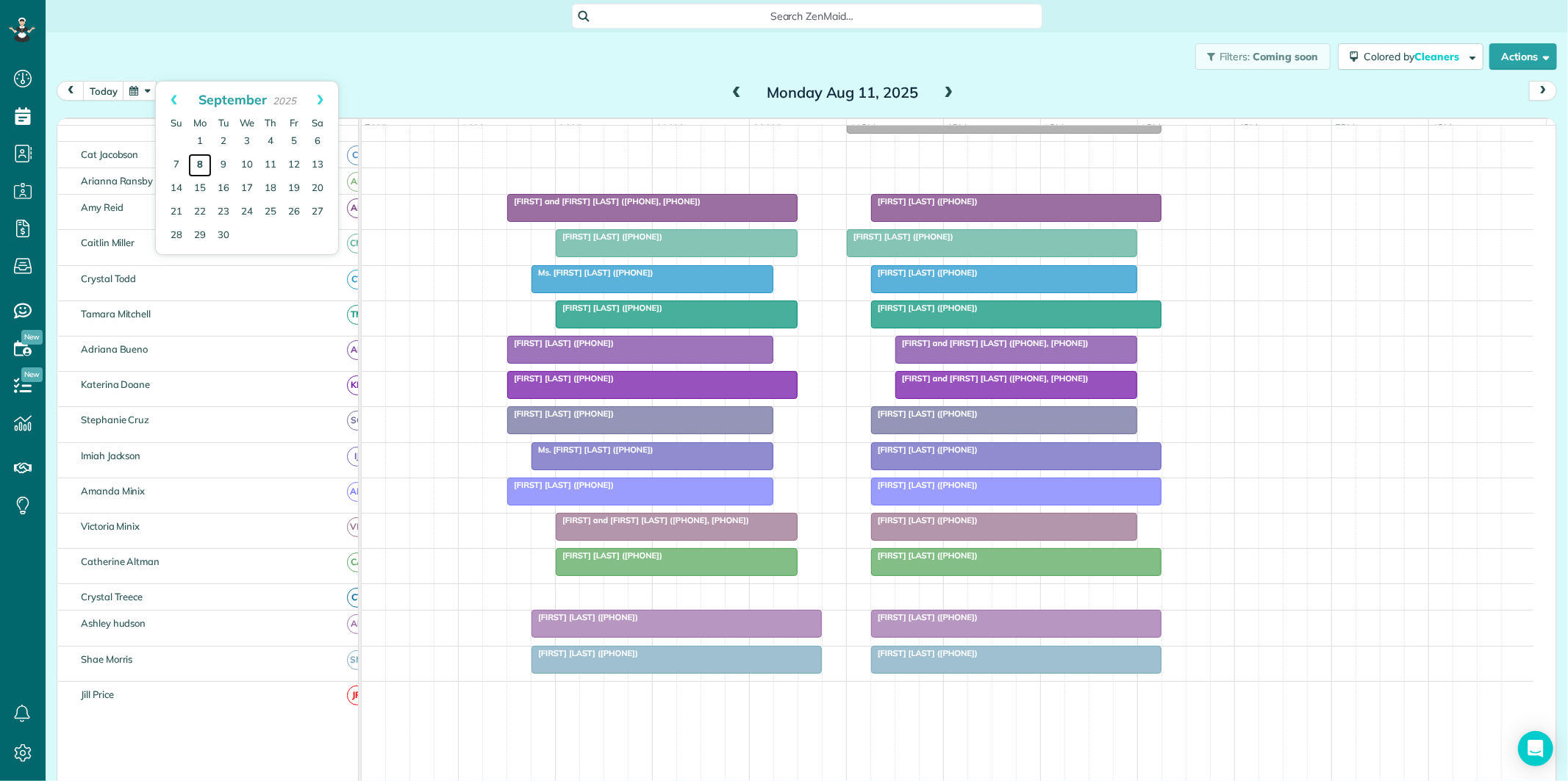 click on "8" at bounding box center (200, 165) 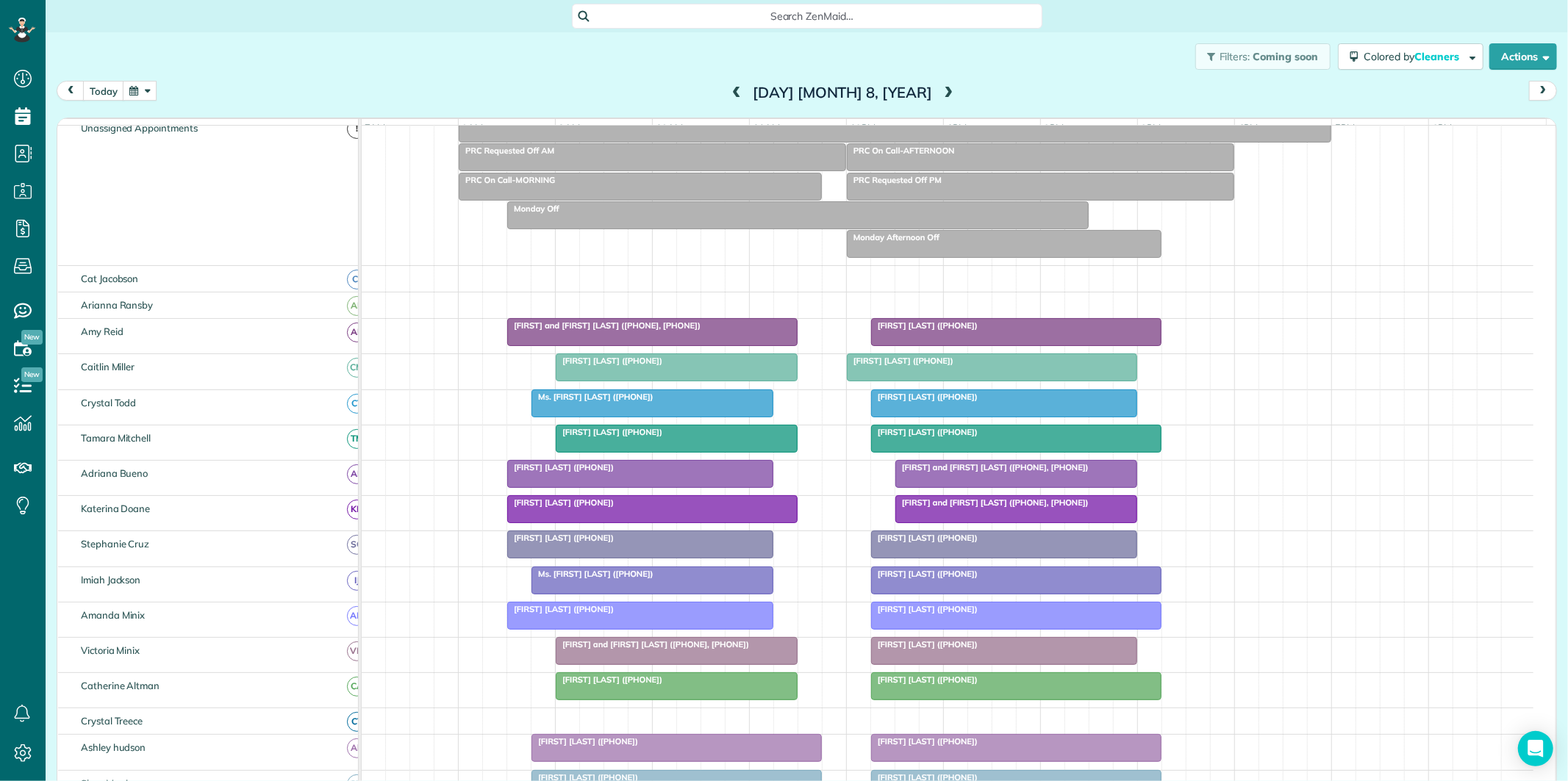 scroll, scrollTop: 192, scrollLeft: 0, axis: vertical 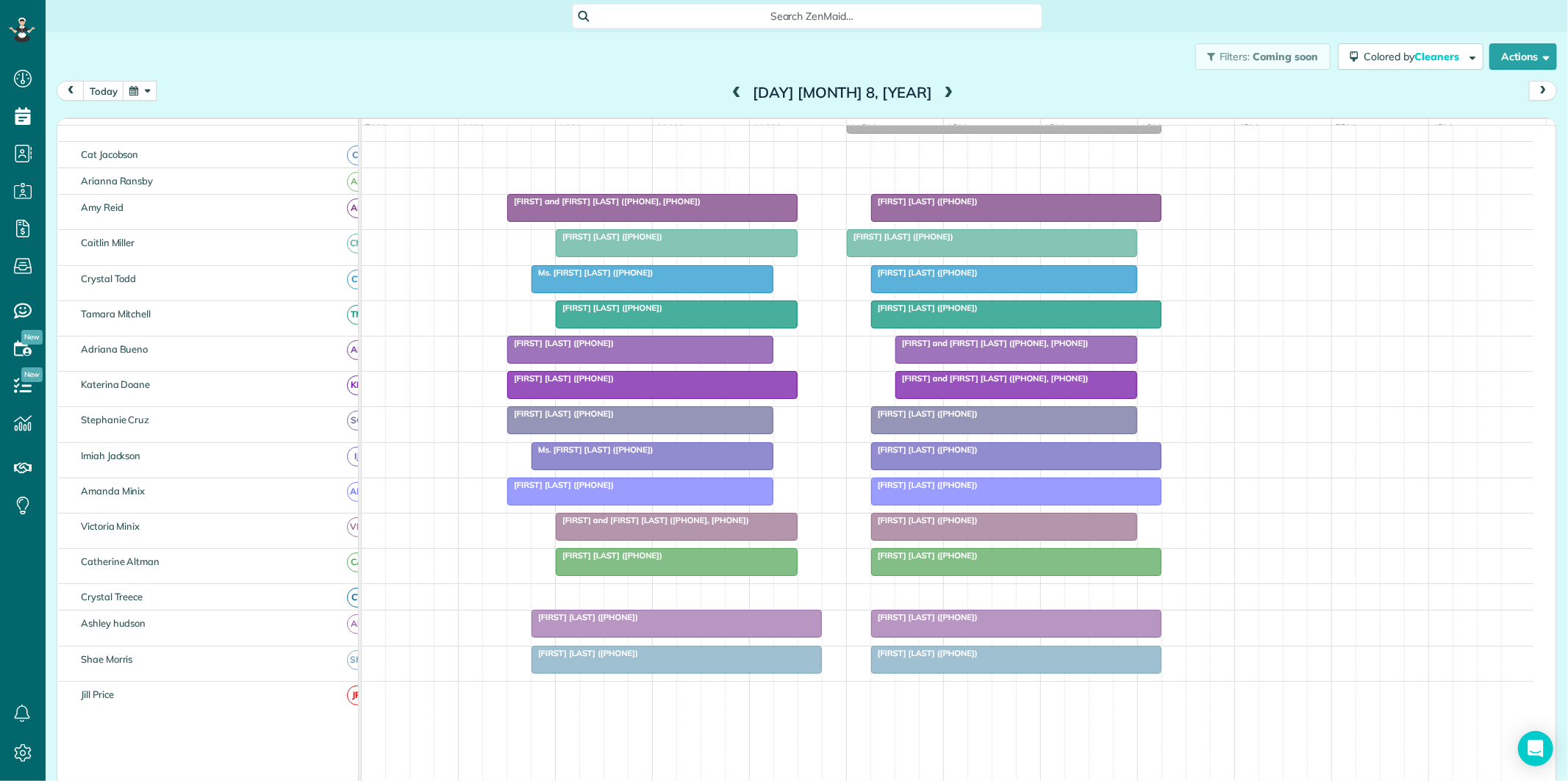 click at bounding box center [140, 90] 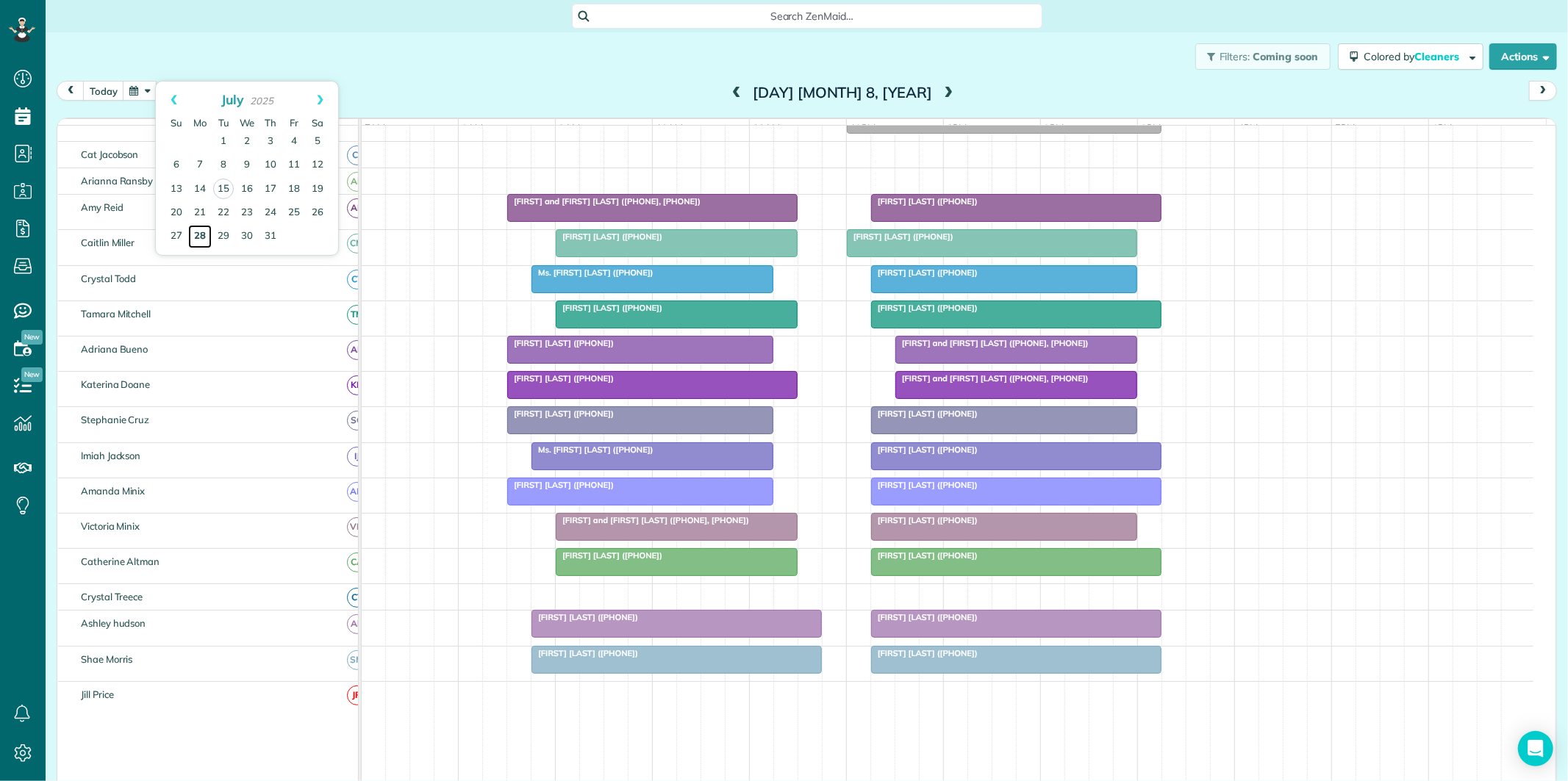 click on "28" at bounding box center [200, 237] 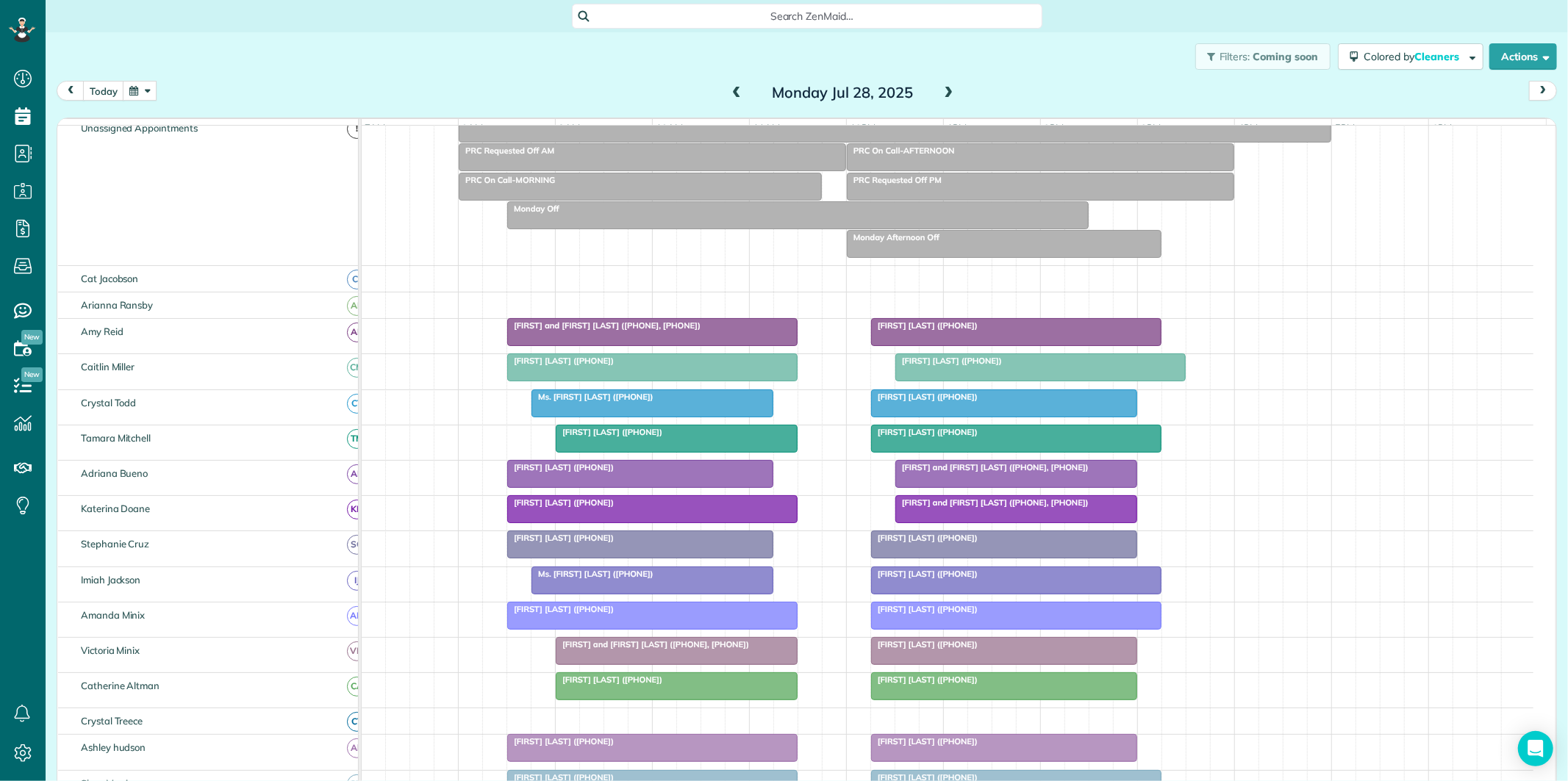 scroll, scrollTop: 192, scrollLeft: 0, axis: vertical 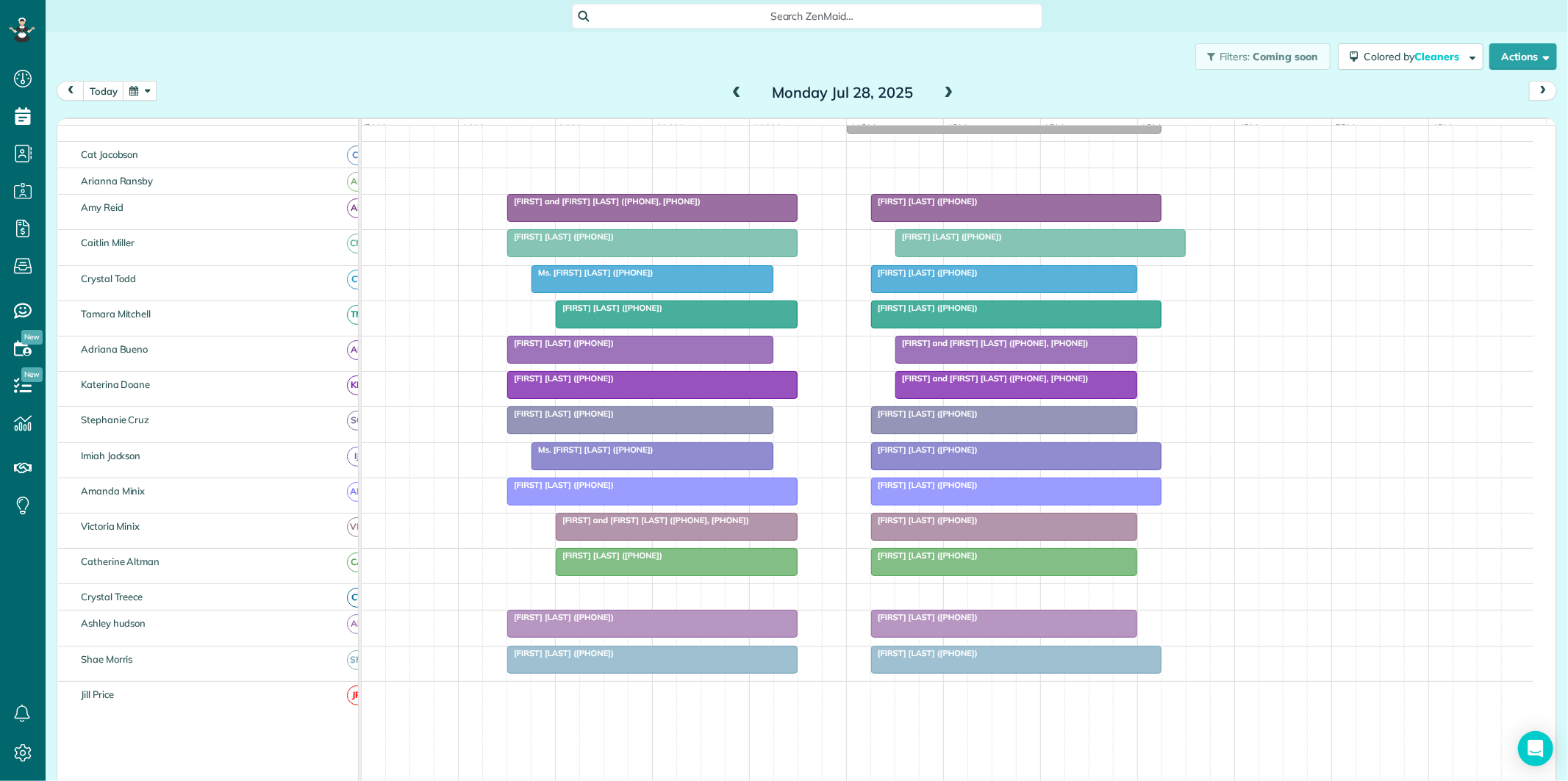 click on "[FIRST] [LAST] ([PHONE])" at bounding box center [1016, 653] 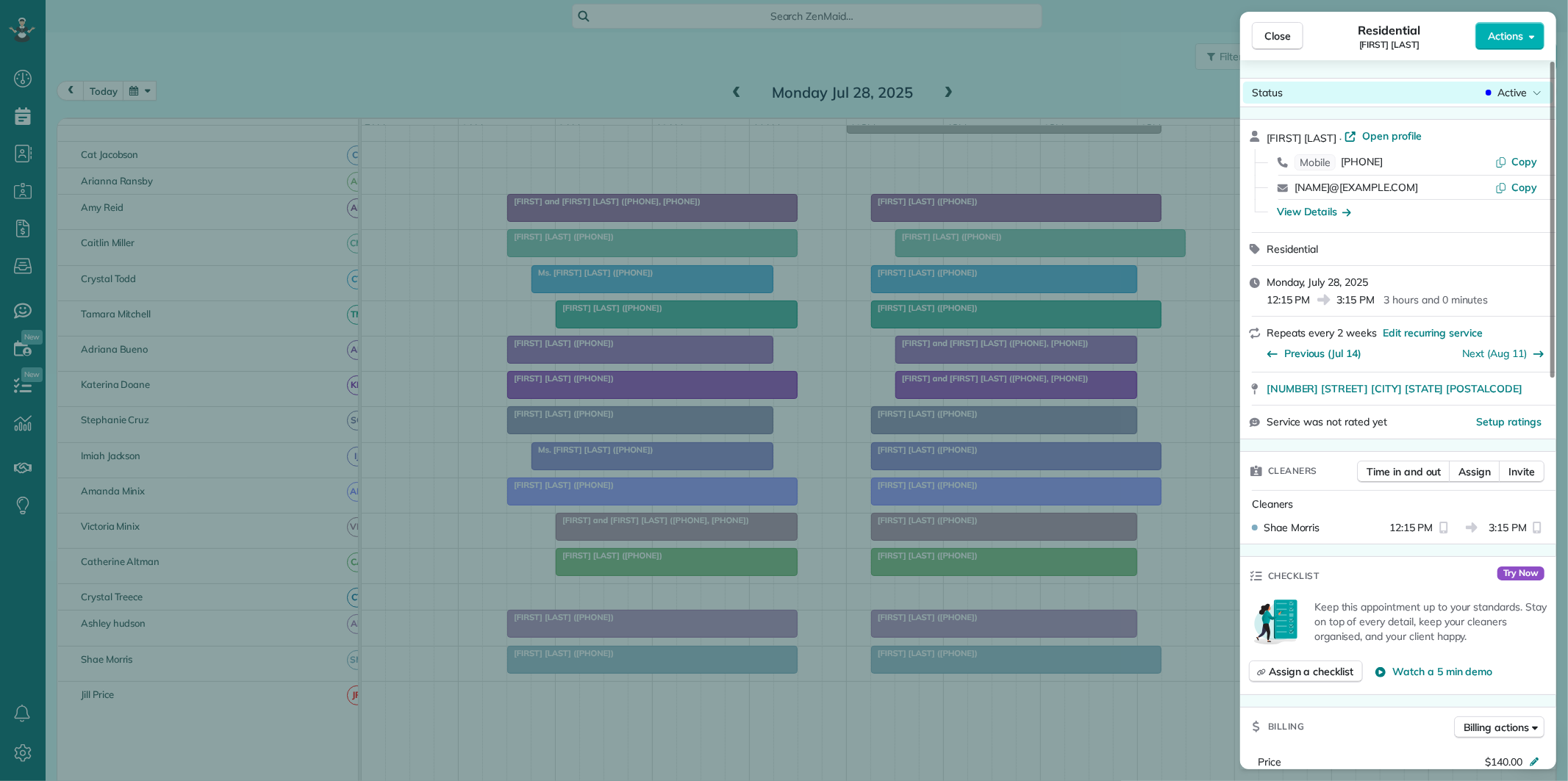 click on "Active" at bounding box center (1512, 93) 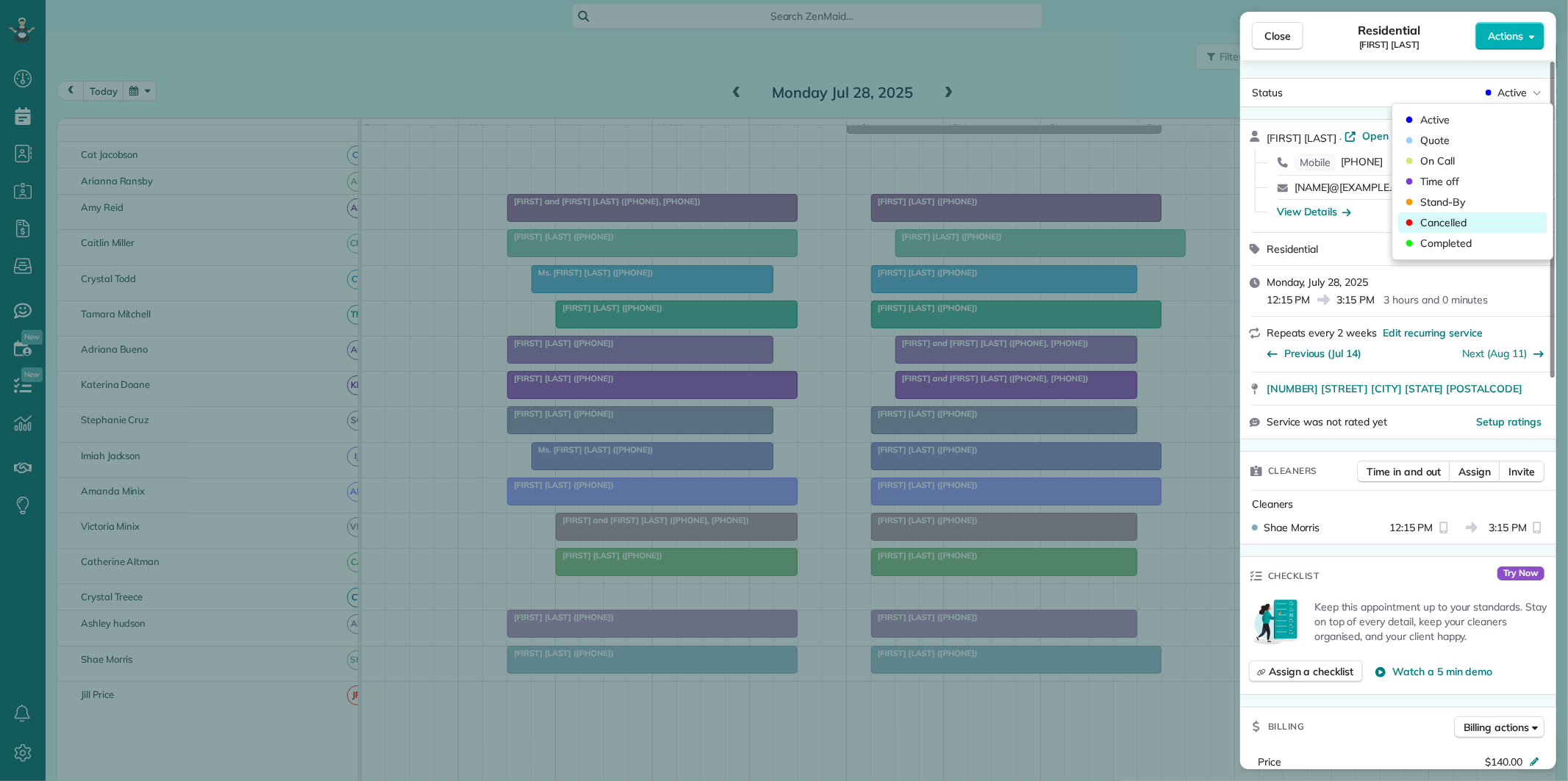click on "Cancelled" at bounding box center (1443, 223) 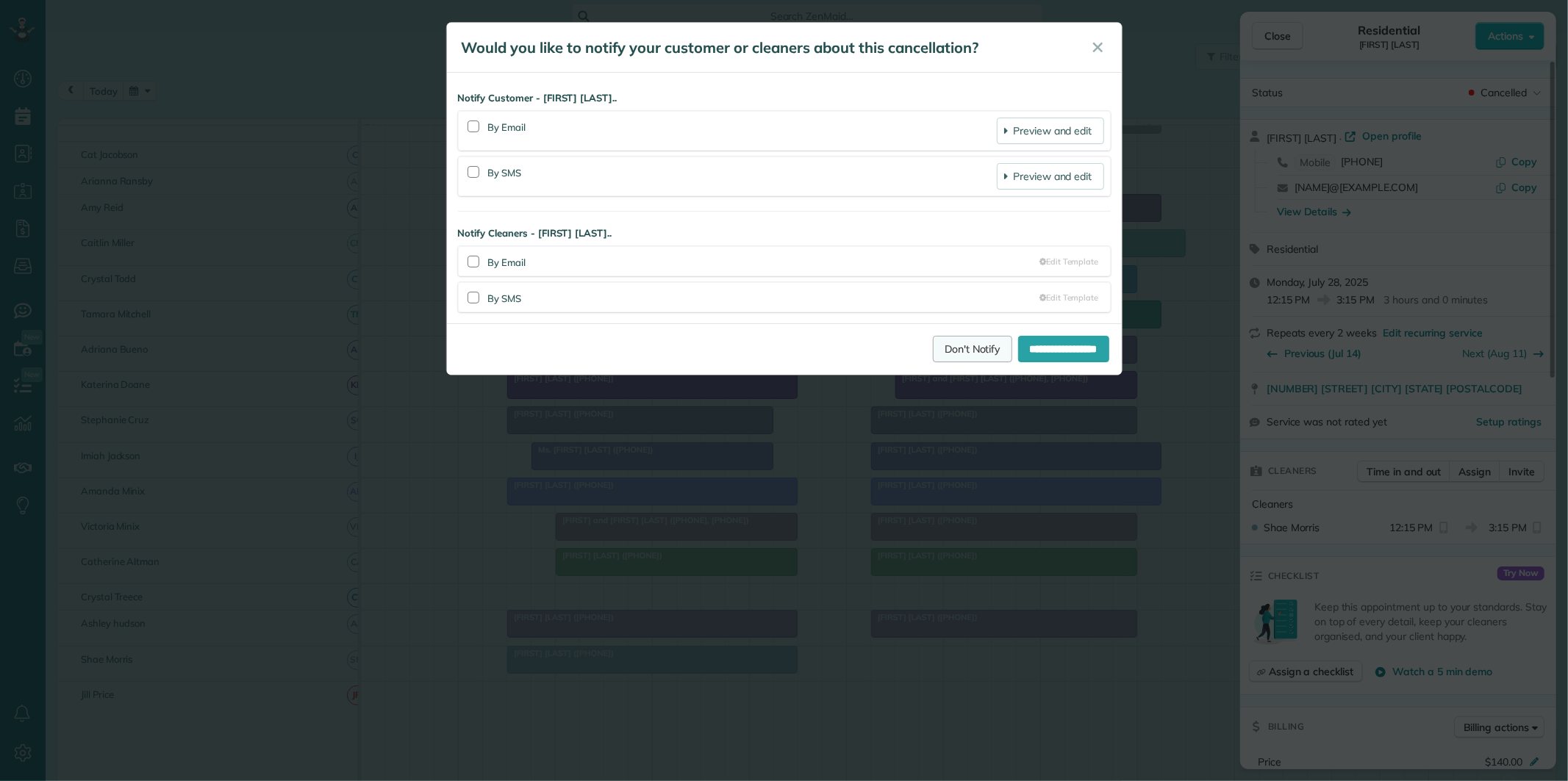 click on "Don't Notify" at bounding box center (973, 349) 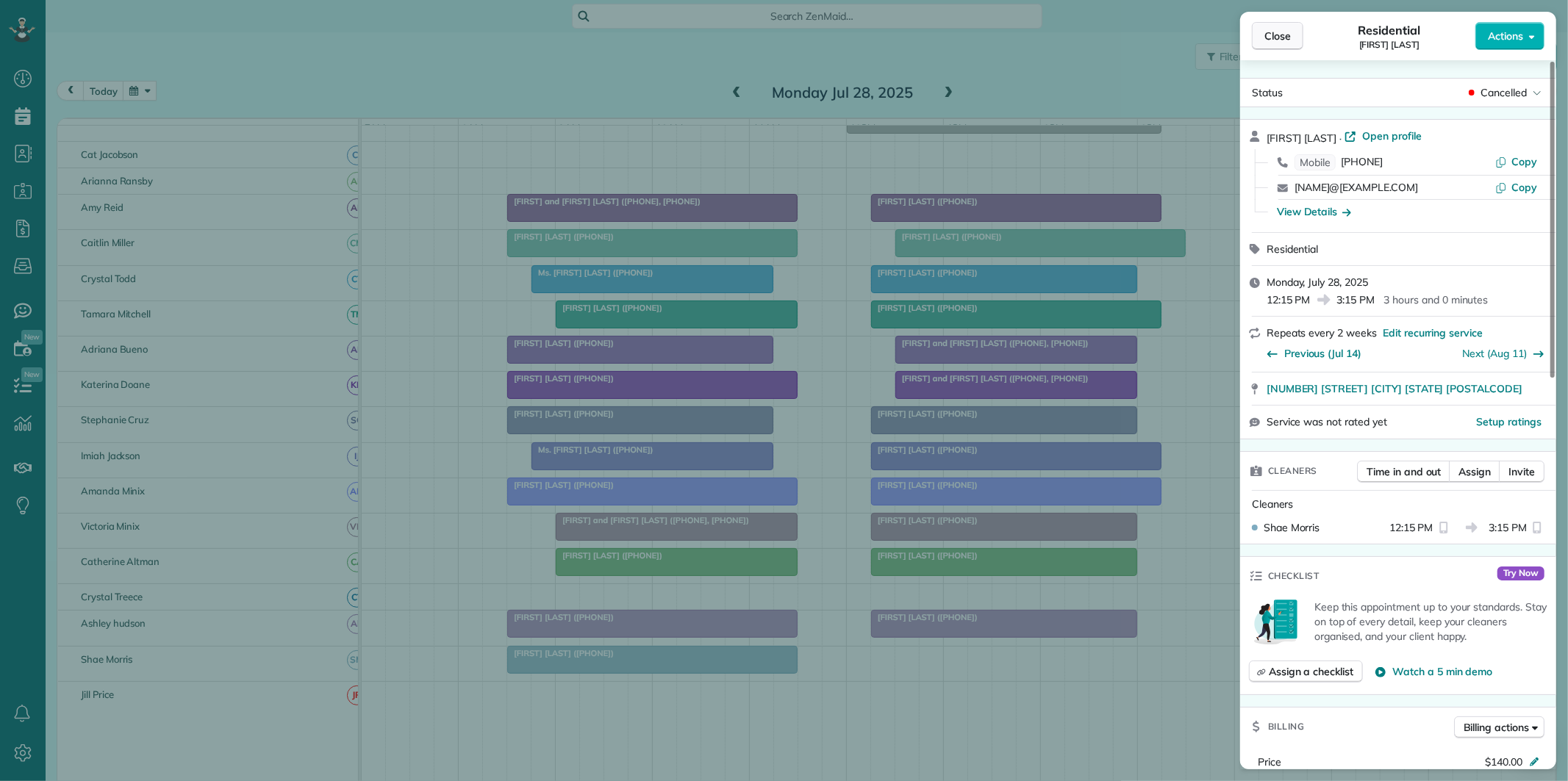click on "Close" at bounding box center [1278, 36] 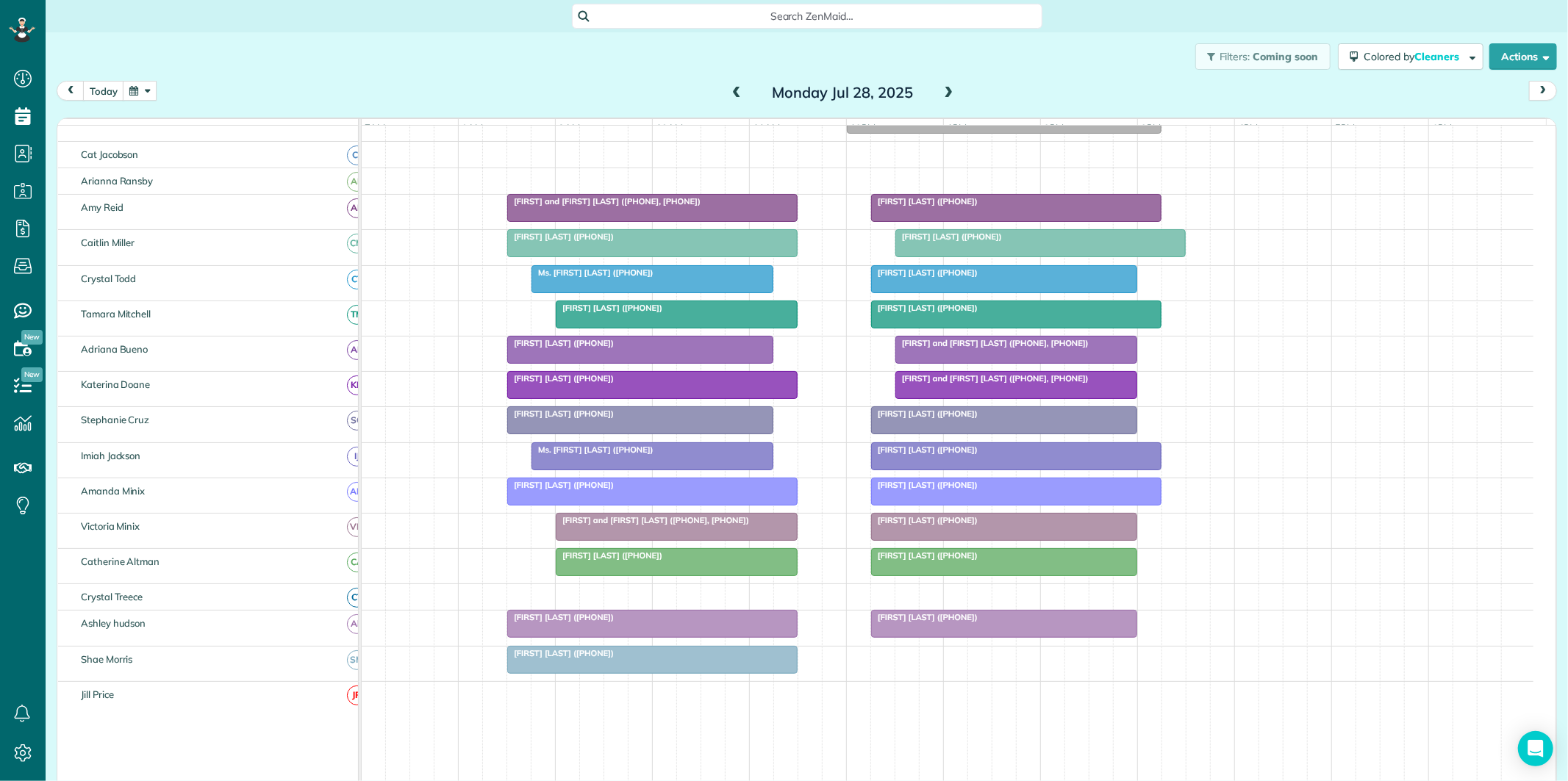 click at bounding box center (140, 90) 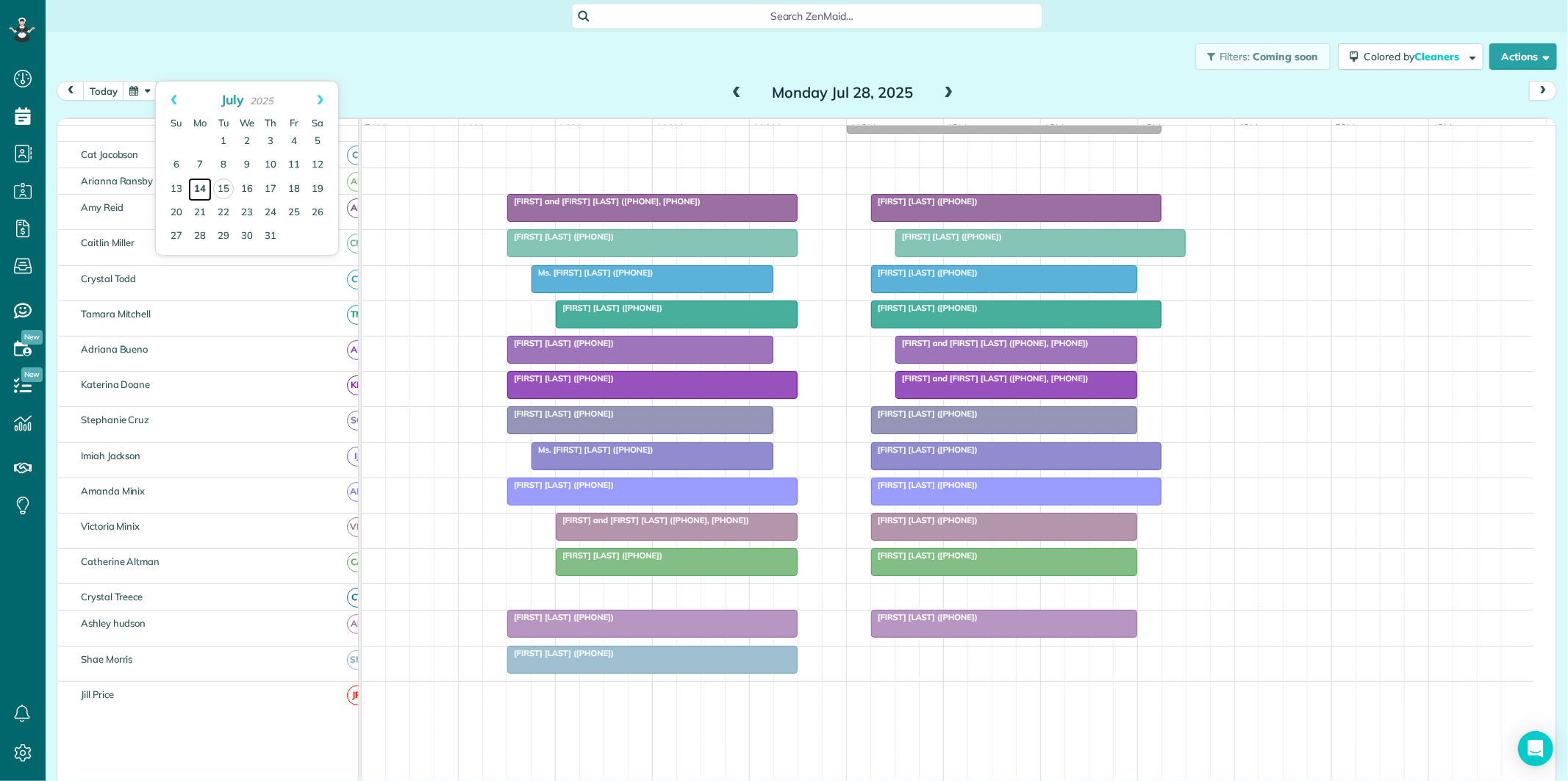 click on "14" at bounding box center (200, 190) 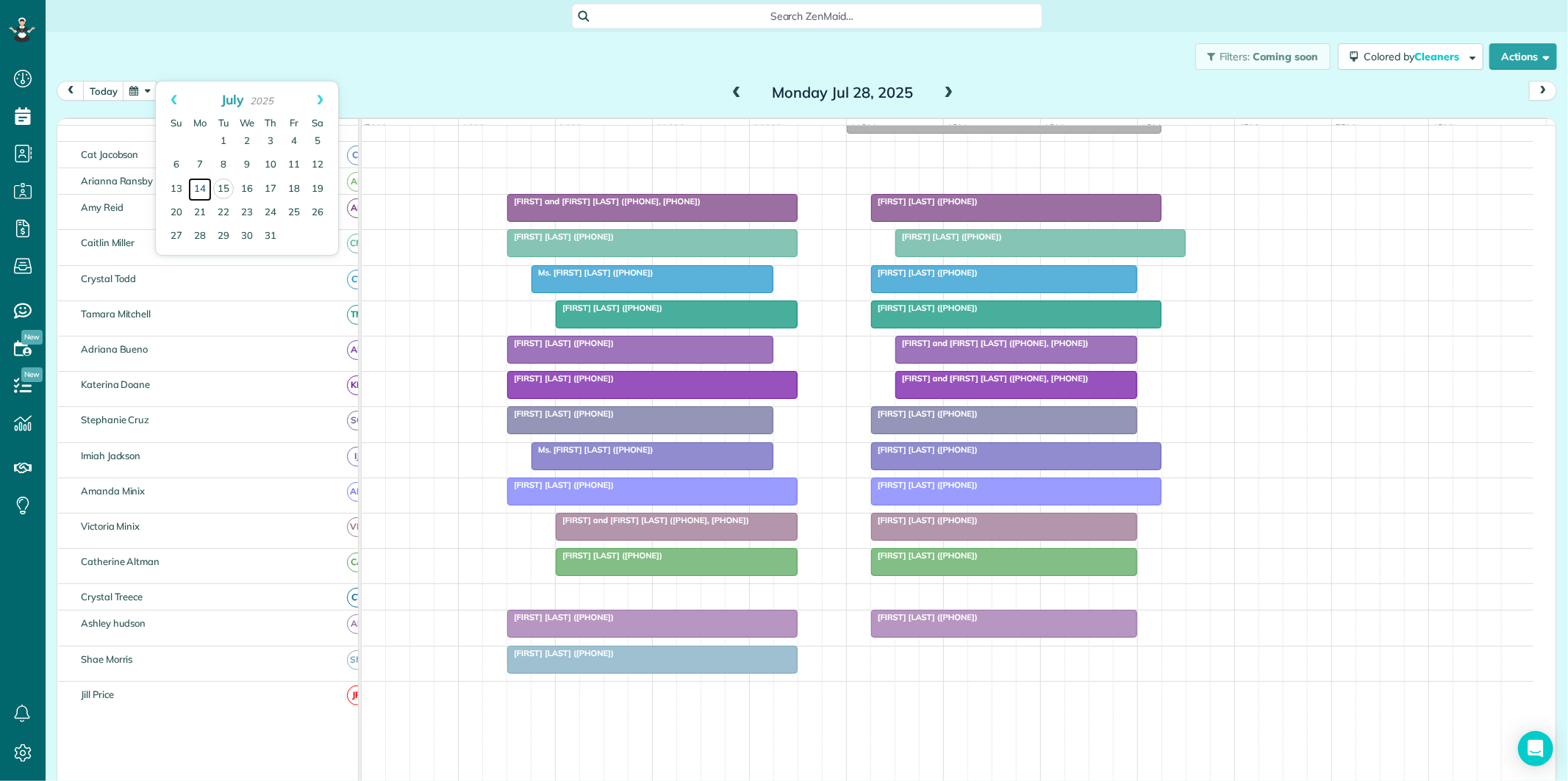 scroll, scrollTop: 68, scrollLeft: 0, axis: vertical 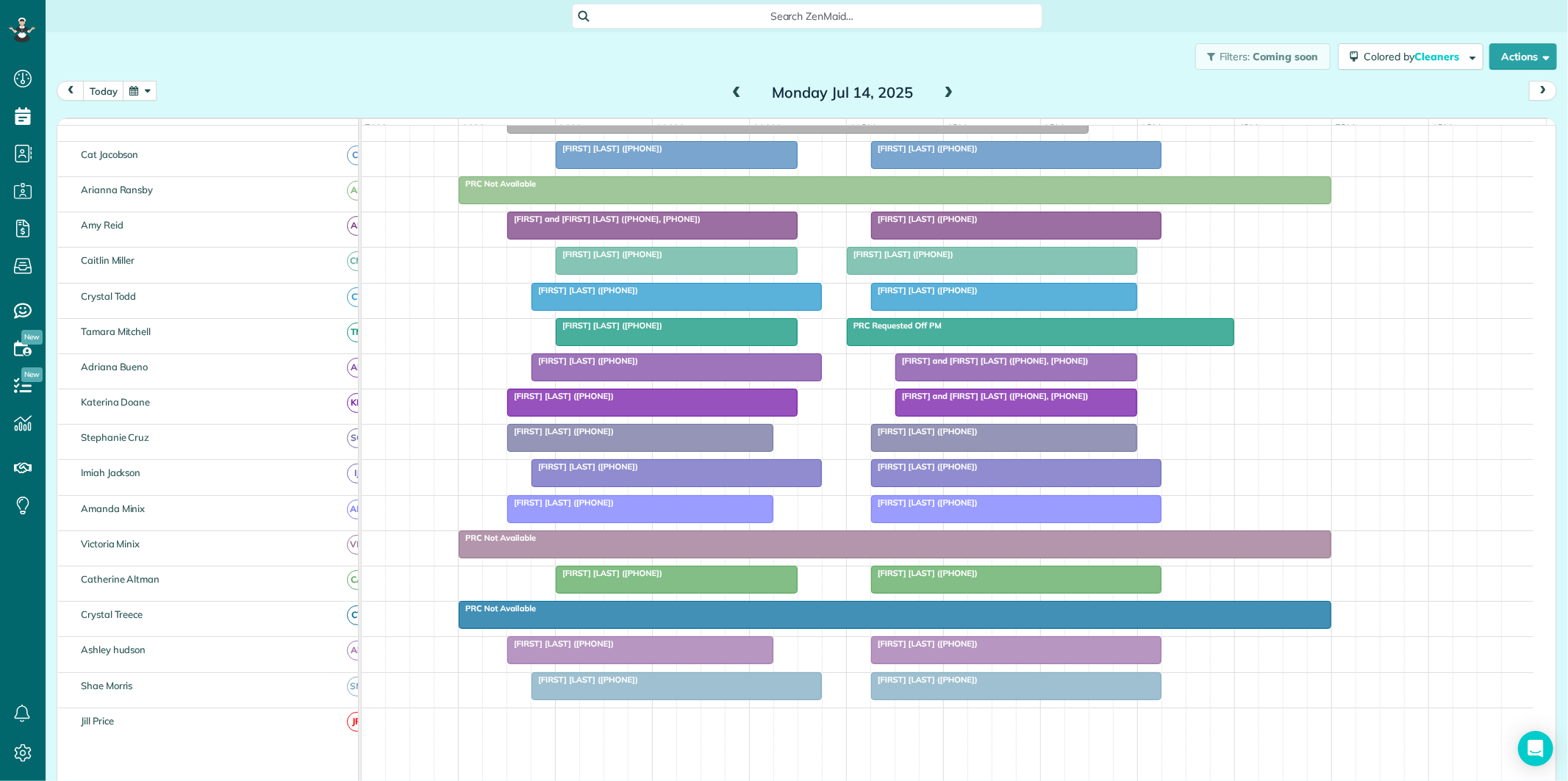 click at bounding box center [1016, 686] 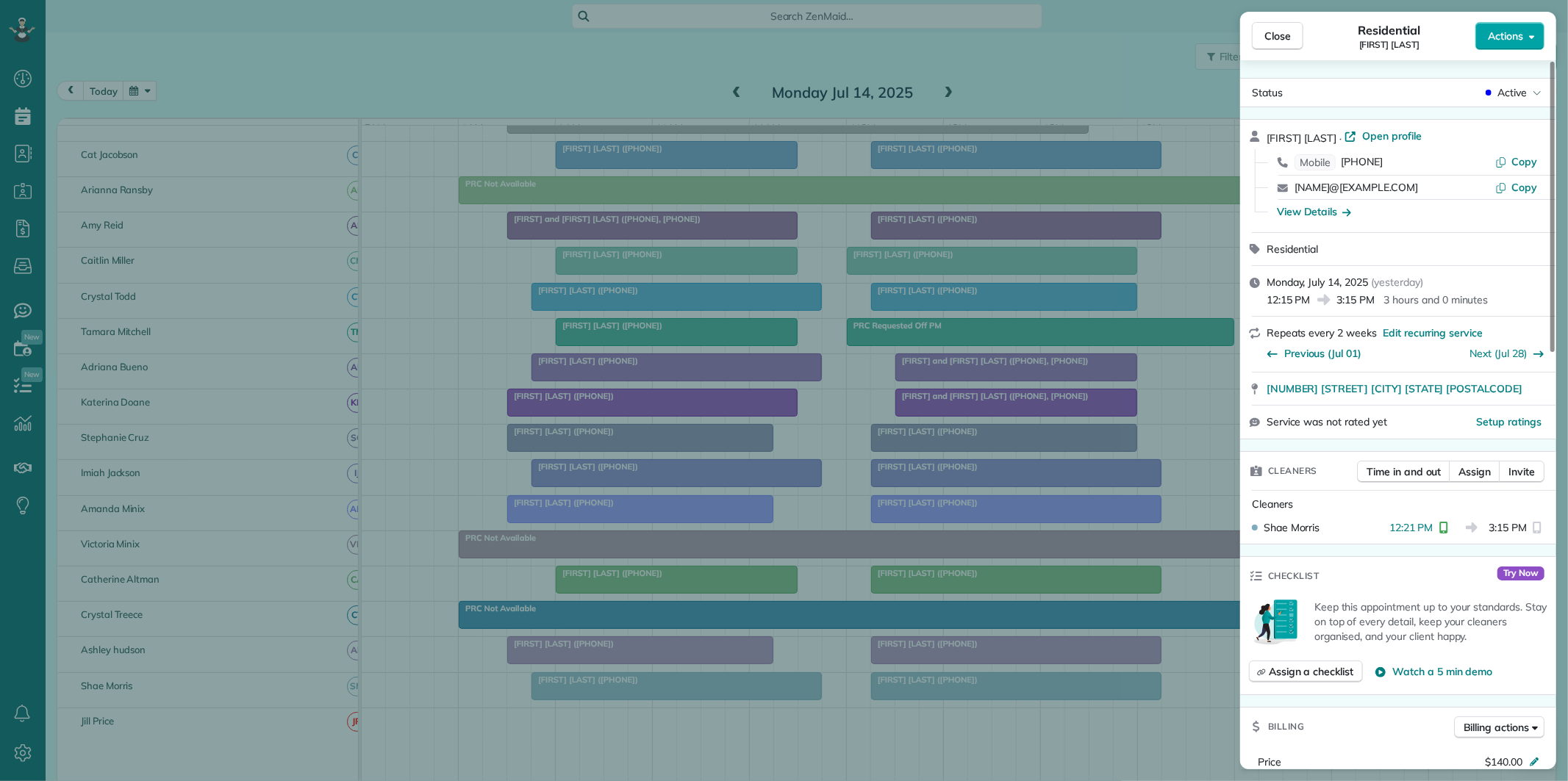 click on "Actions" at bounding box center [1506, 36] 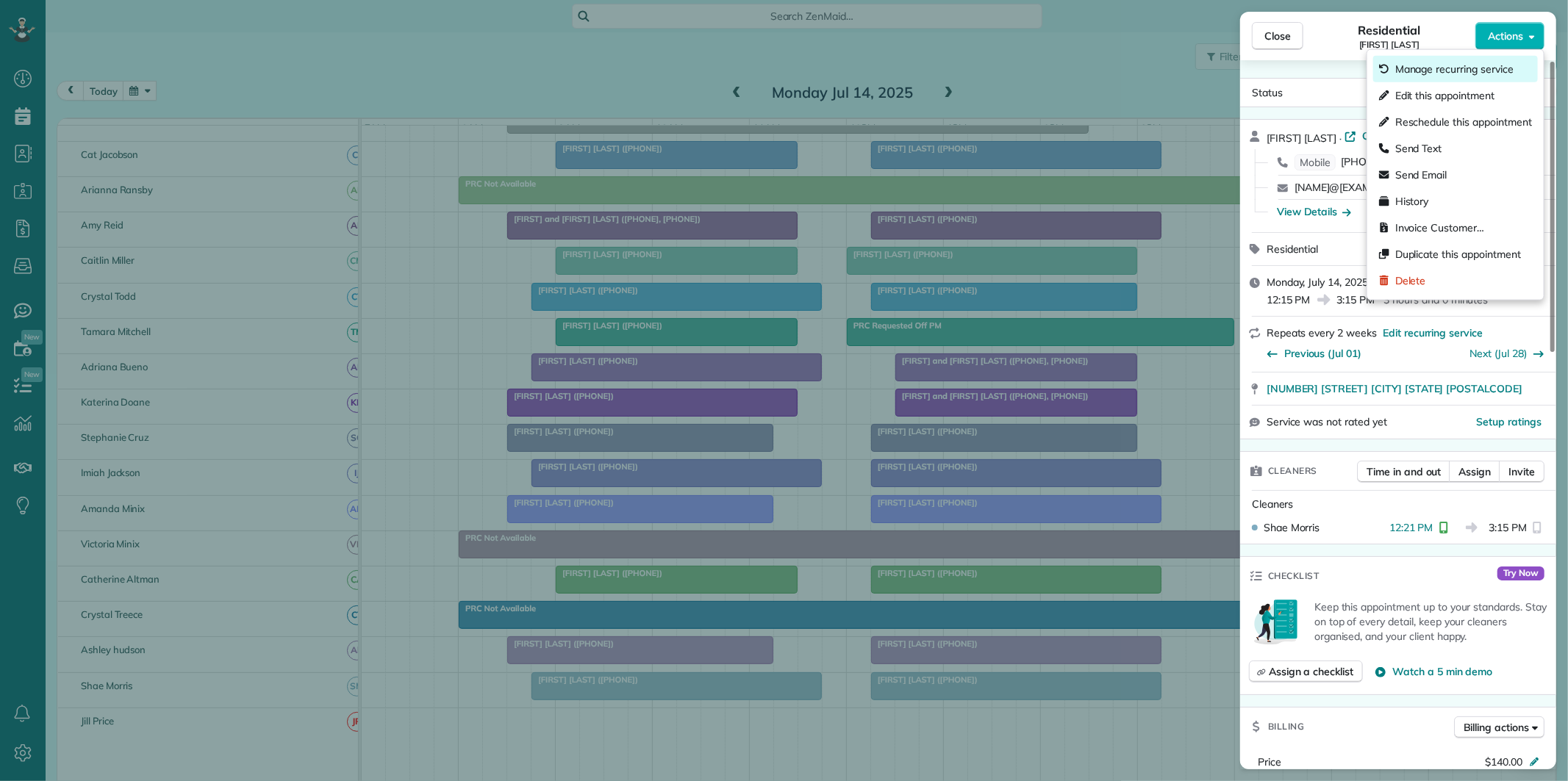 click on "Manage recurring service" at bounding box center (1456, 69) 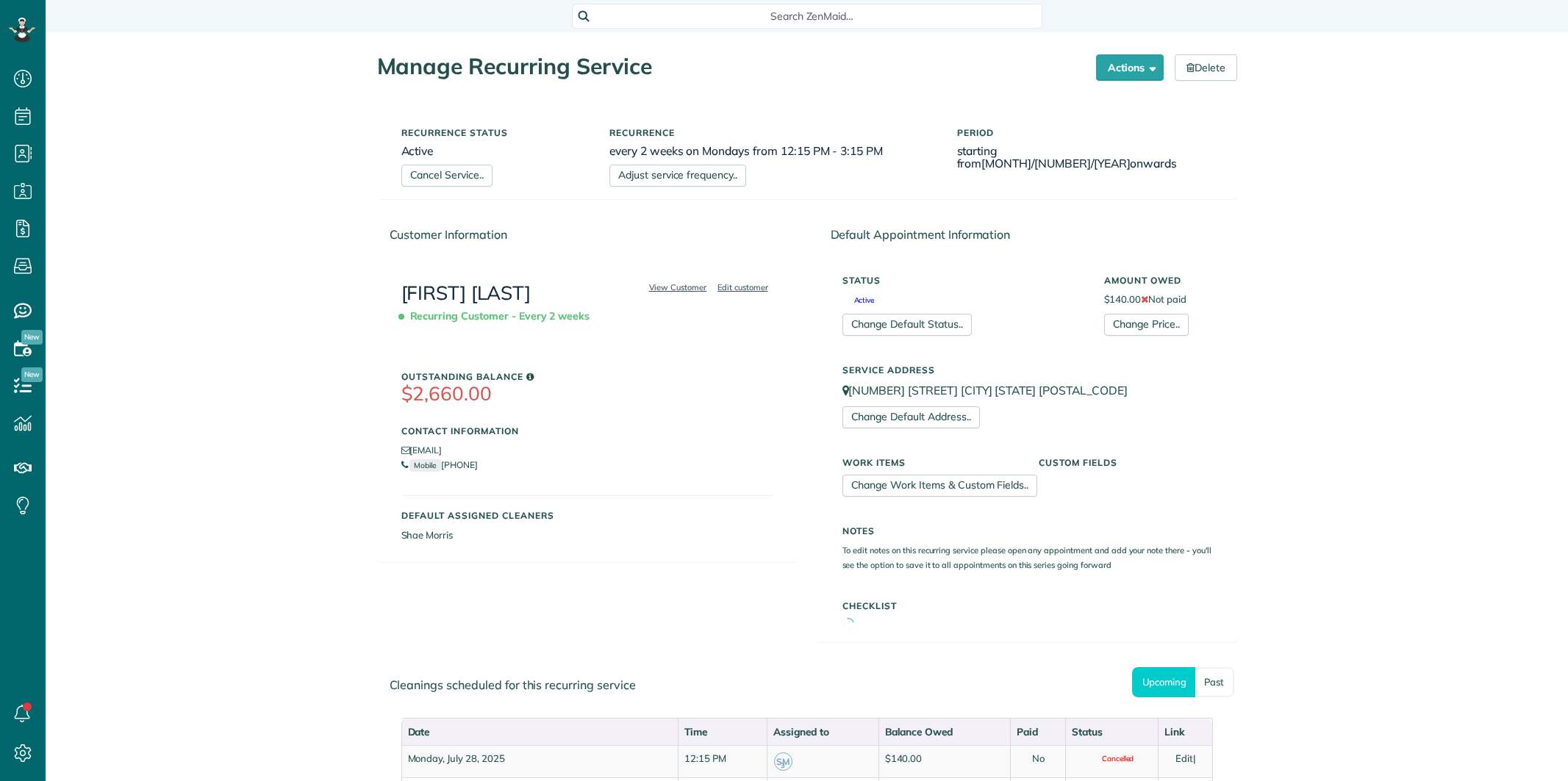 scroll, scrollTop: 0, scrollLeft: 0, axis: both 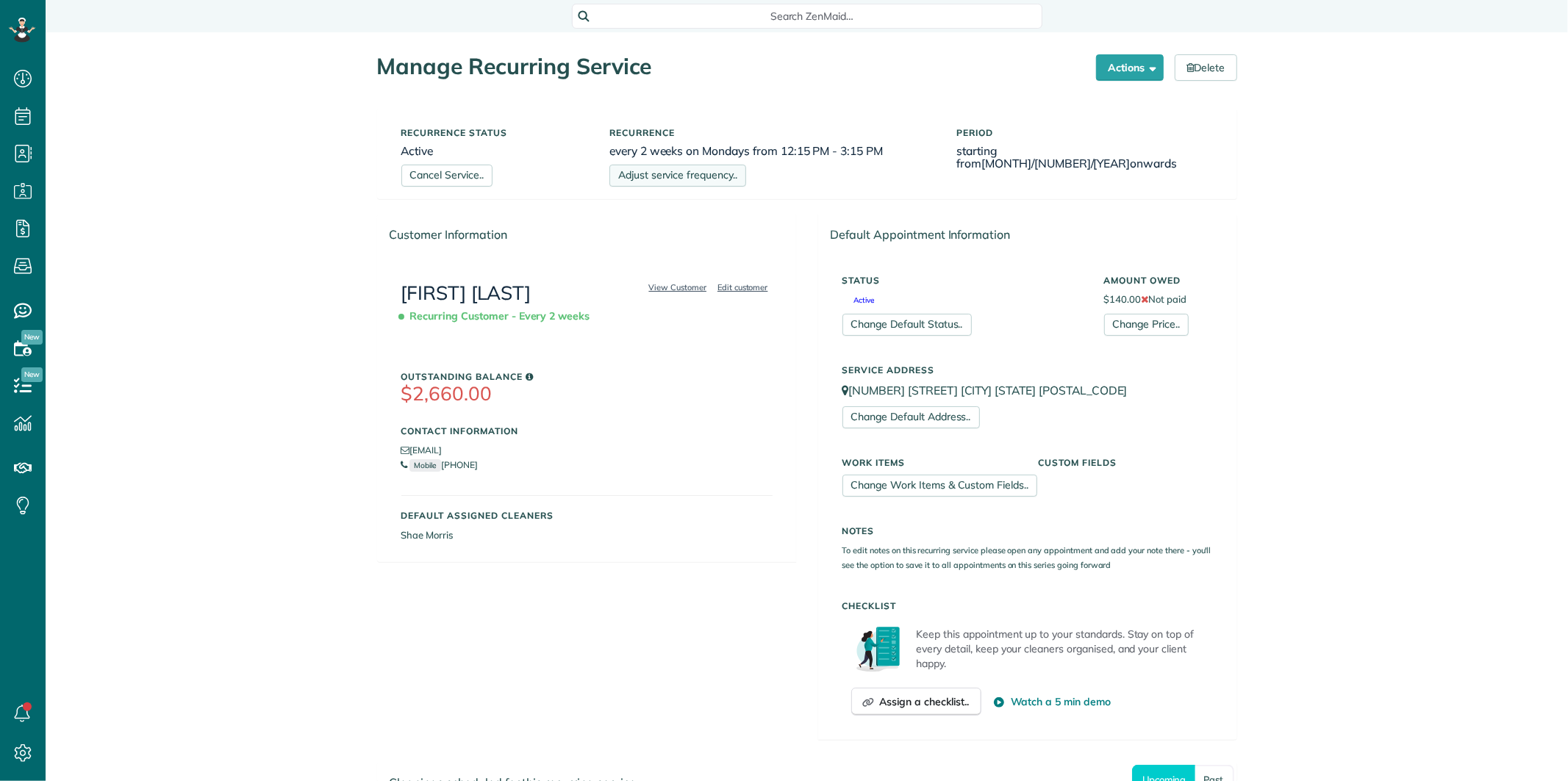 click on "Adjust service frequency.." at bounding box center [678, 176] 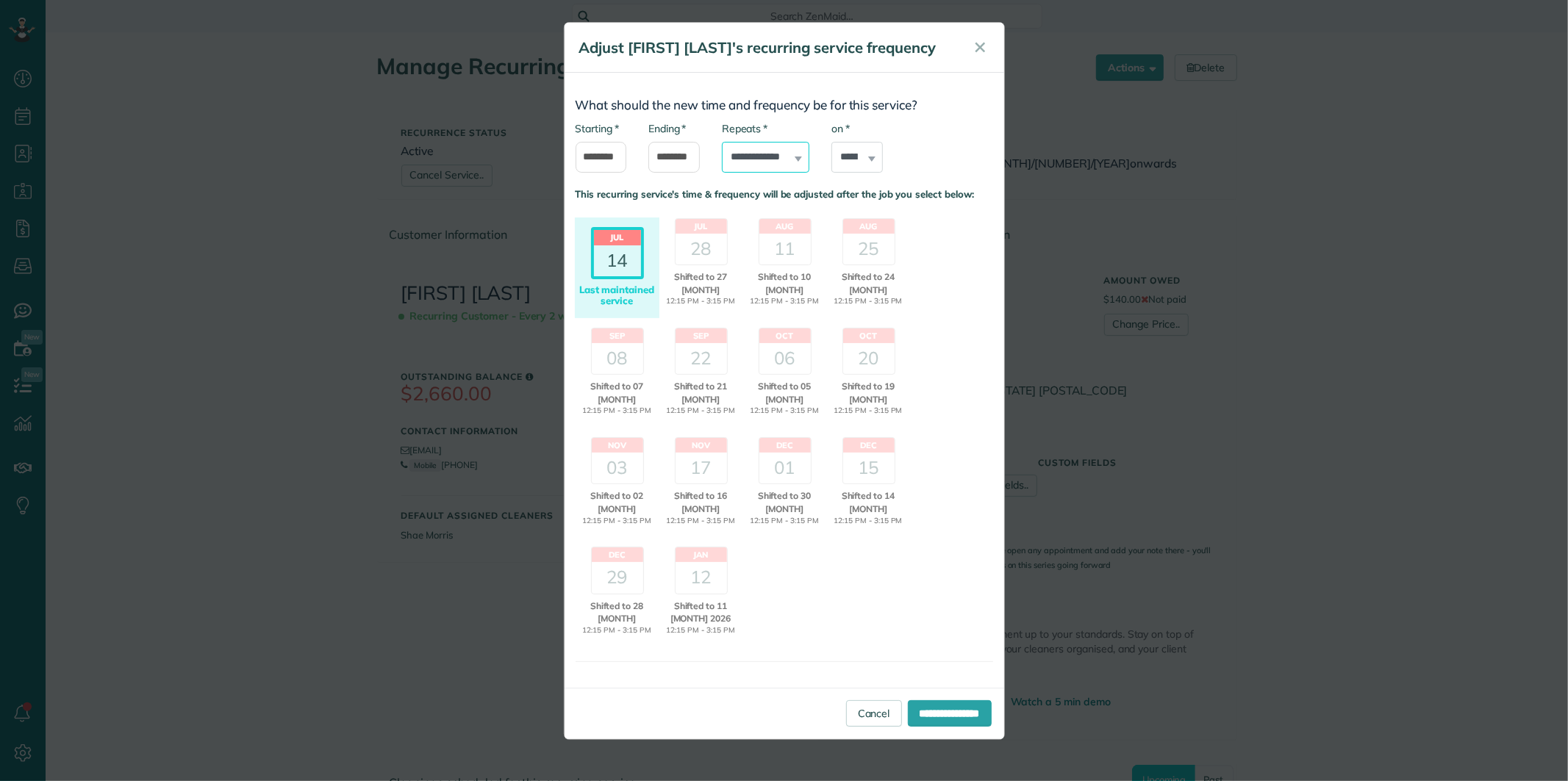 click on "**********" at bounding box center [765, 157] 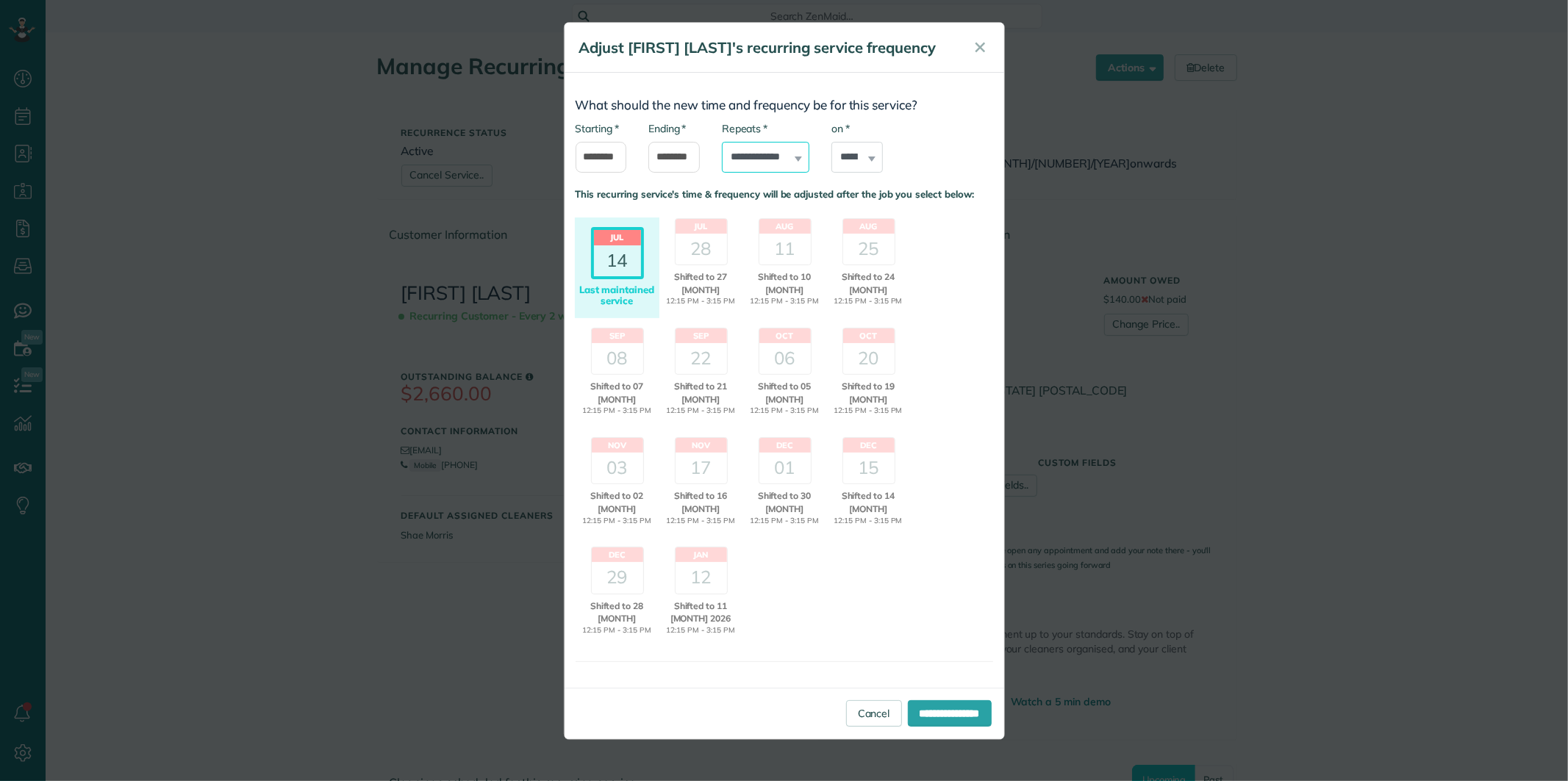 select on "**********" 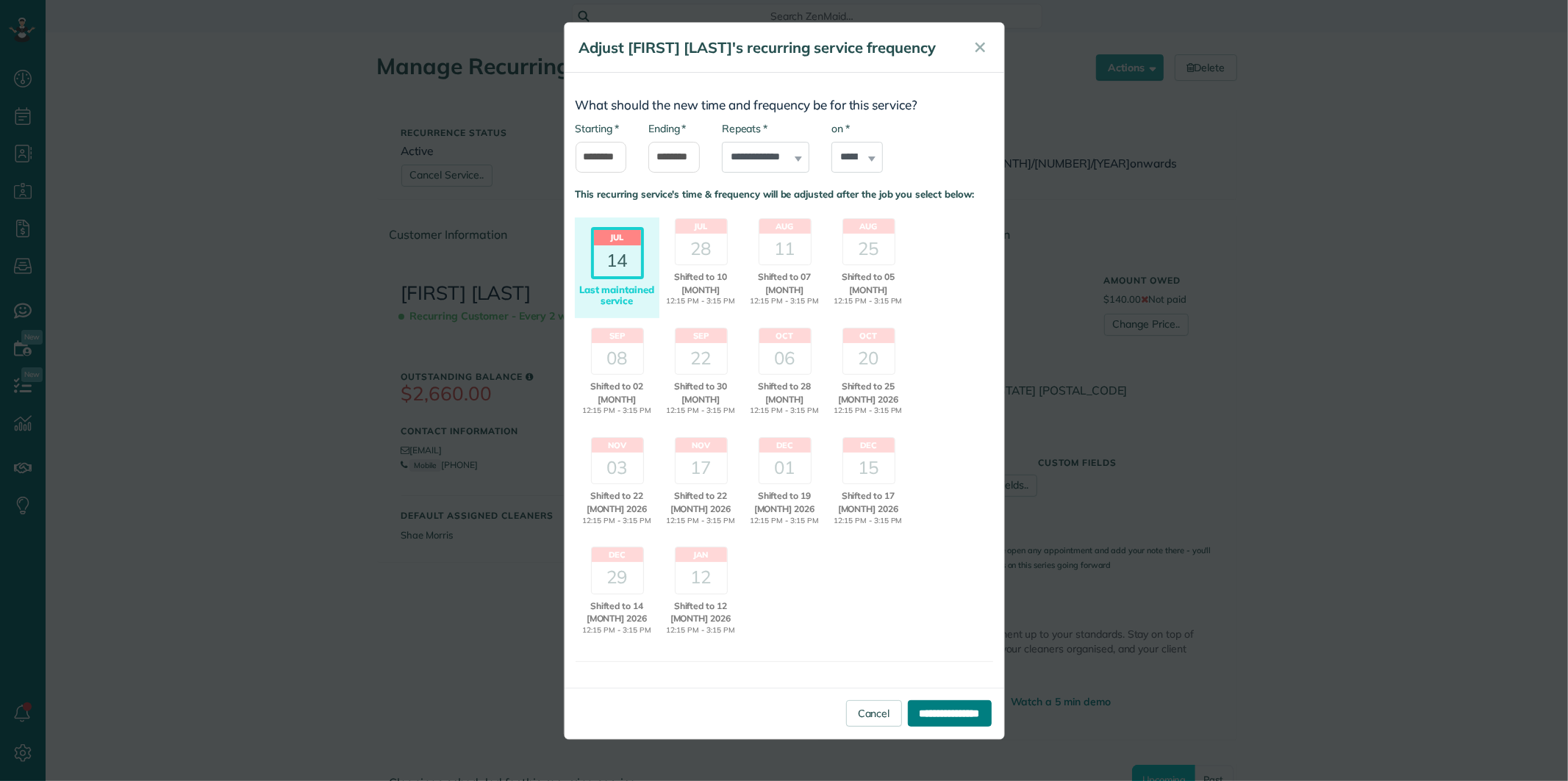 click on "**********" at bounding box center (950, 713) 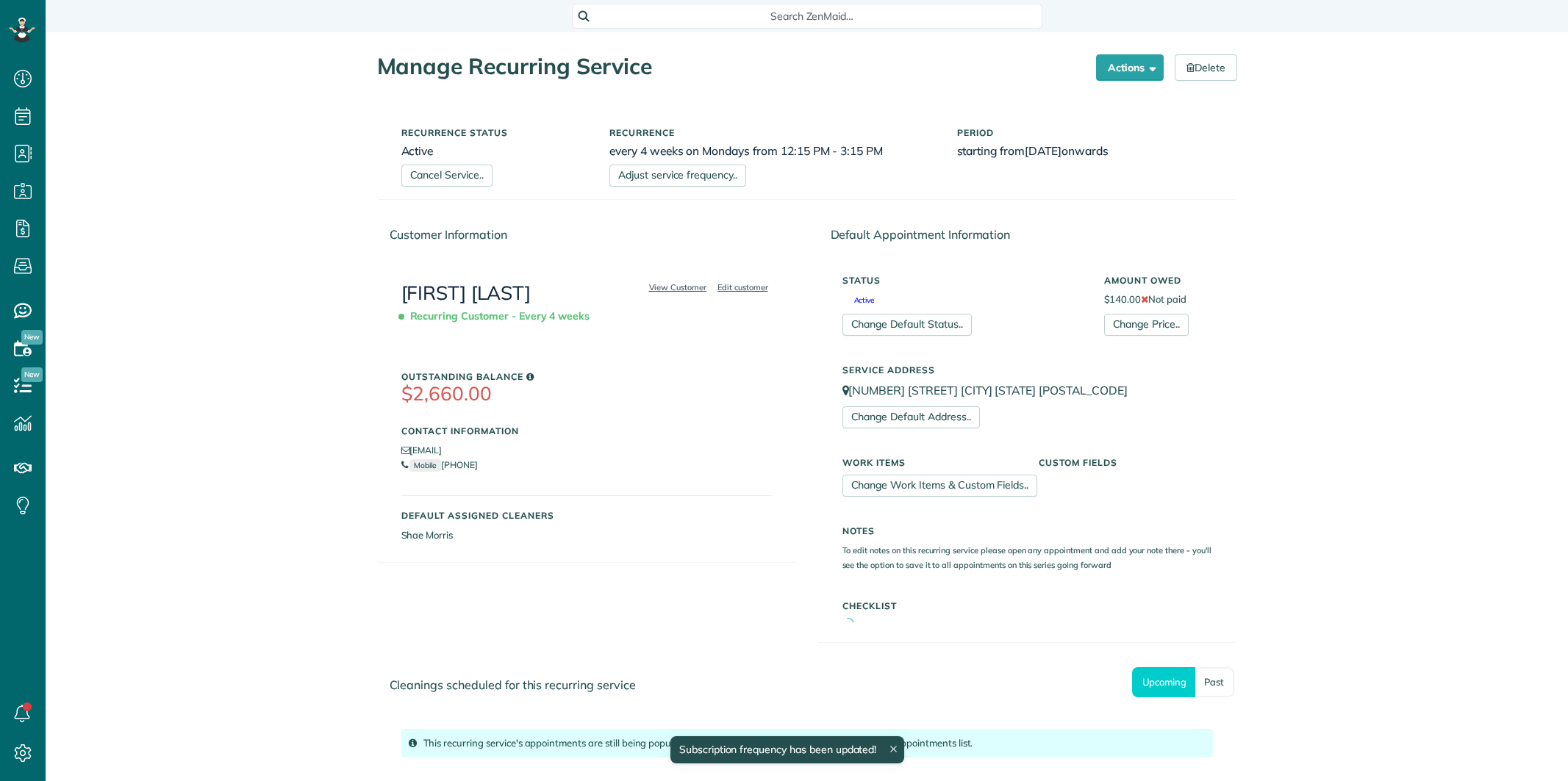 scroll, scrollTop: 0, scrollLeft: 0, axis: both 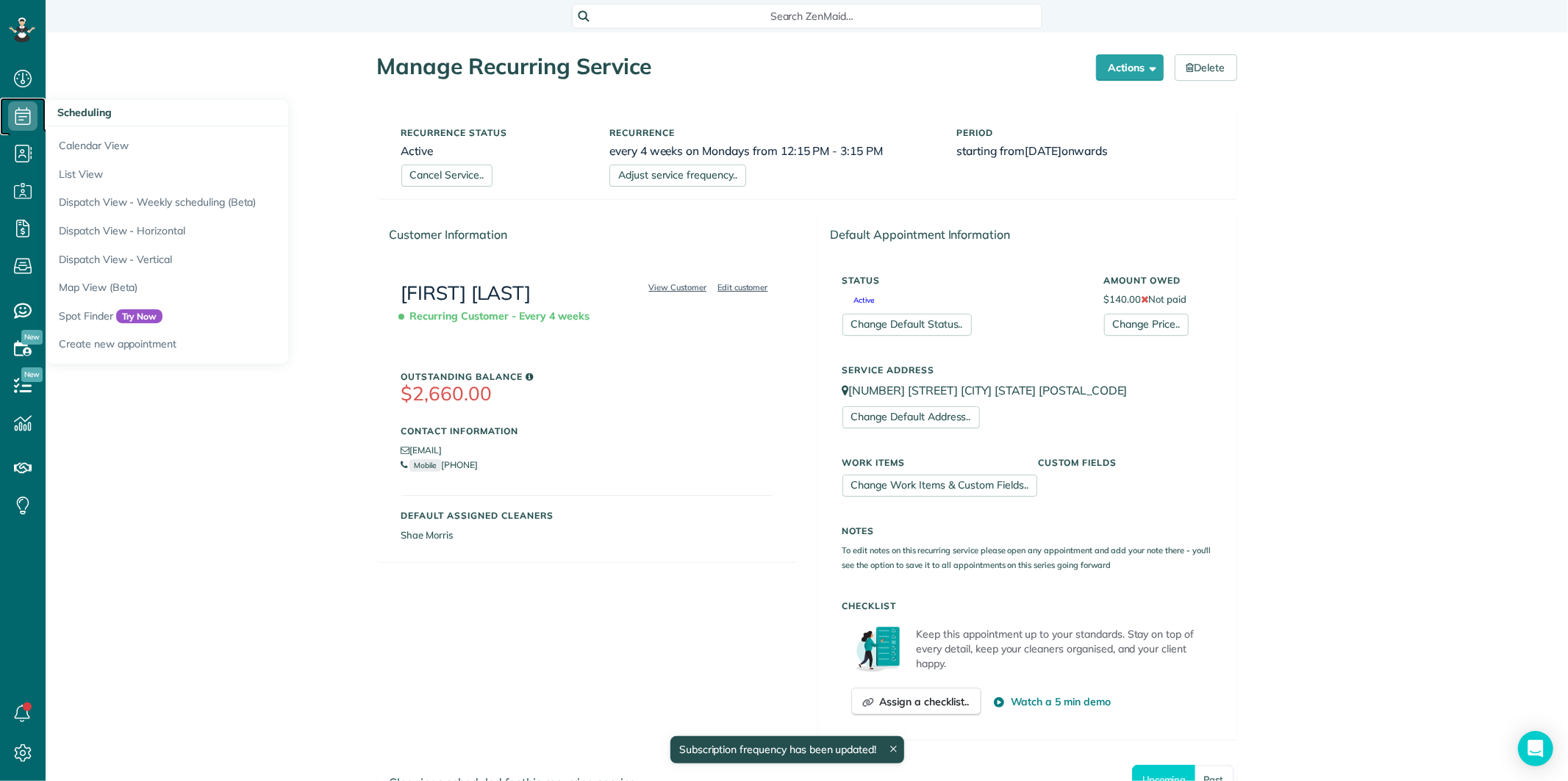 click 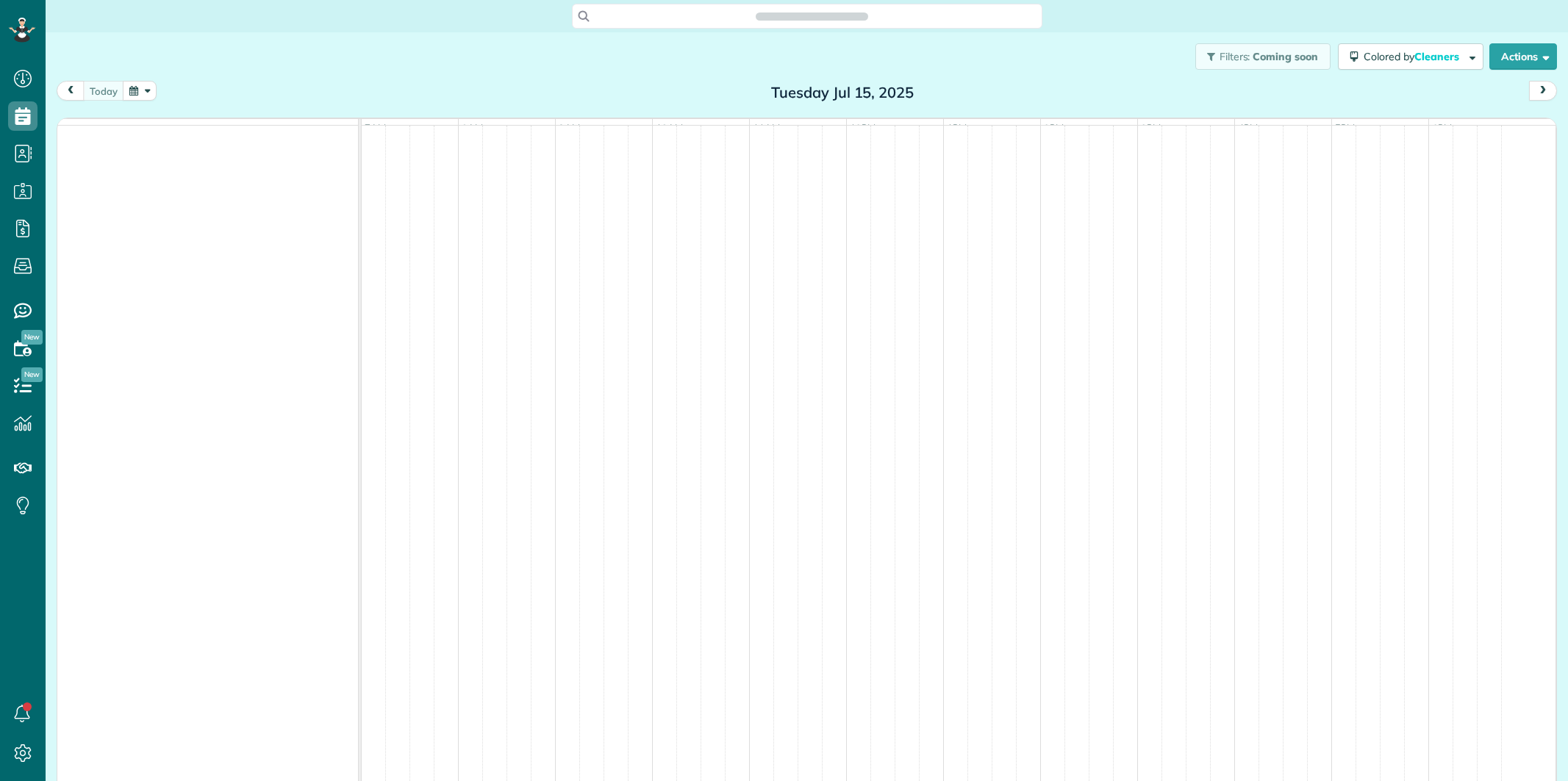 scroll, scrollTop: 0, scrollLeft: 0, axis: both 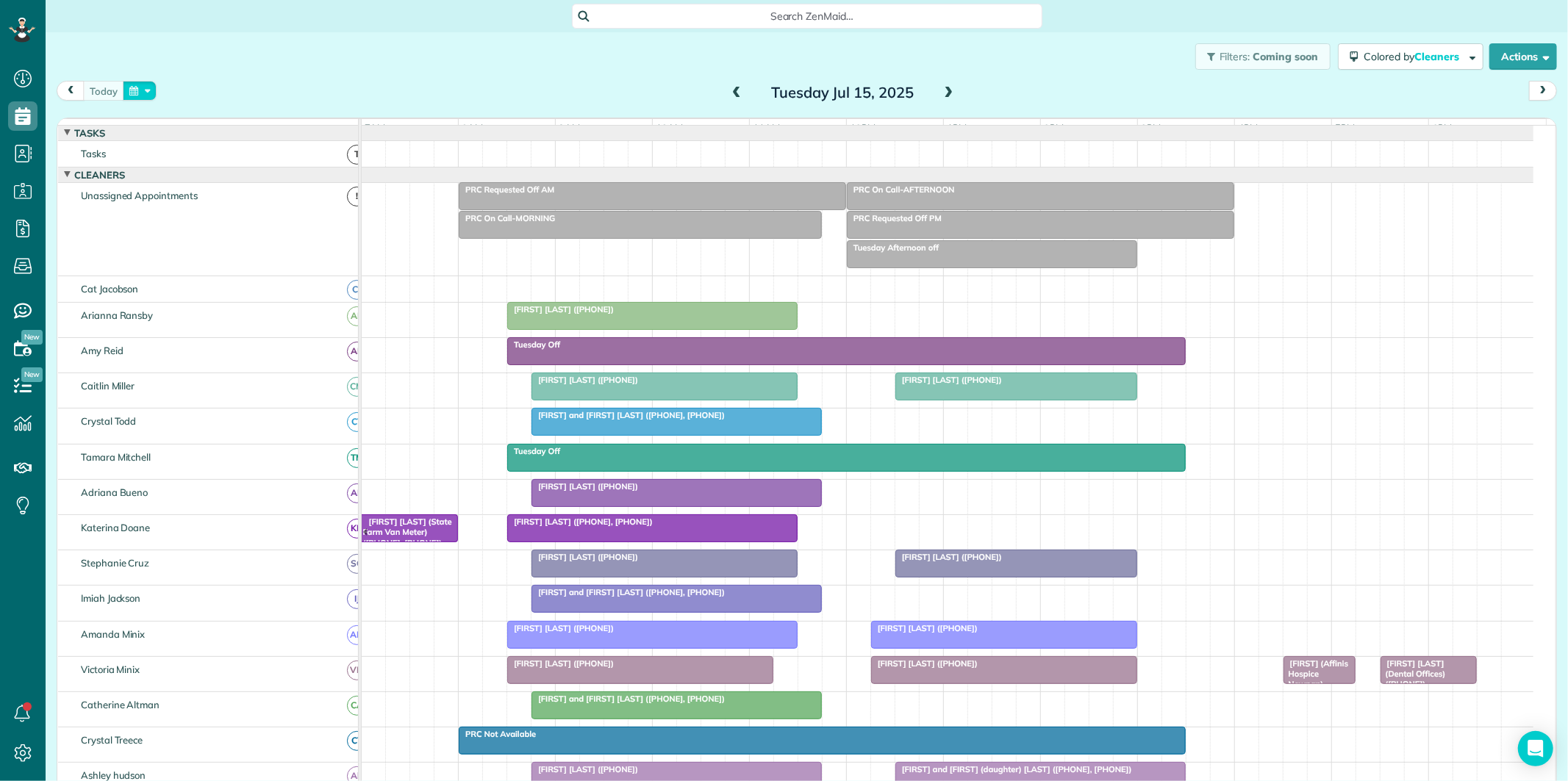 click at bounding box center [140, 90] 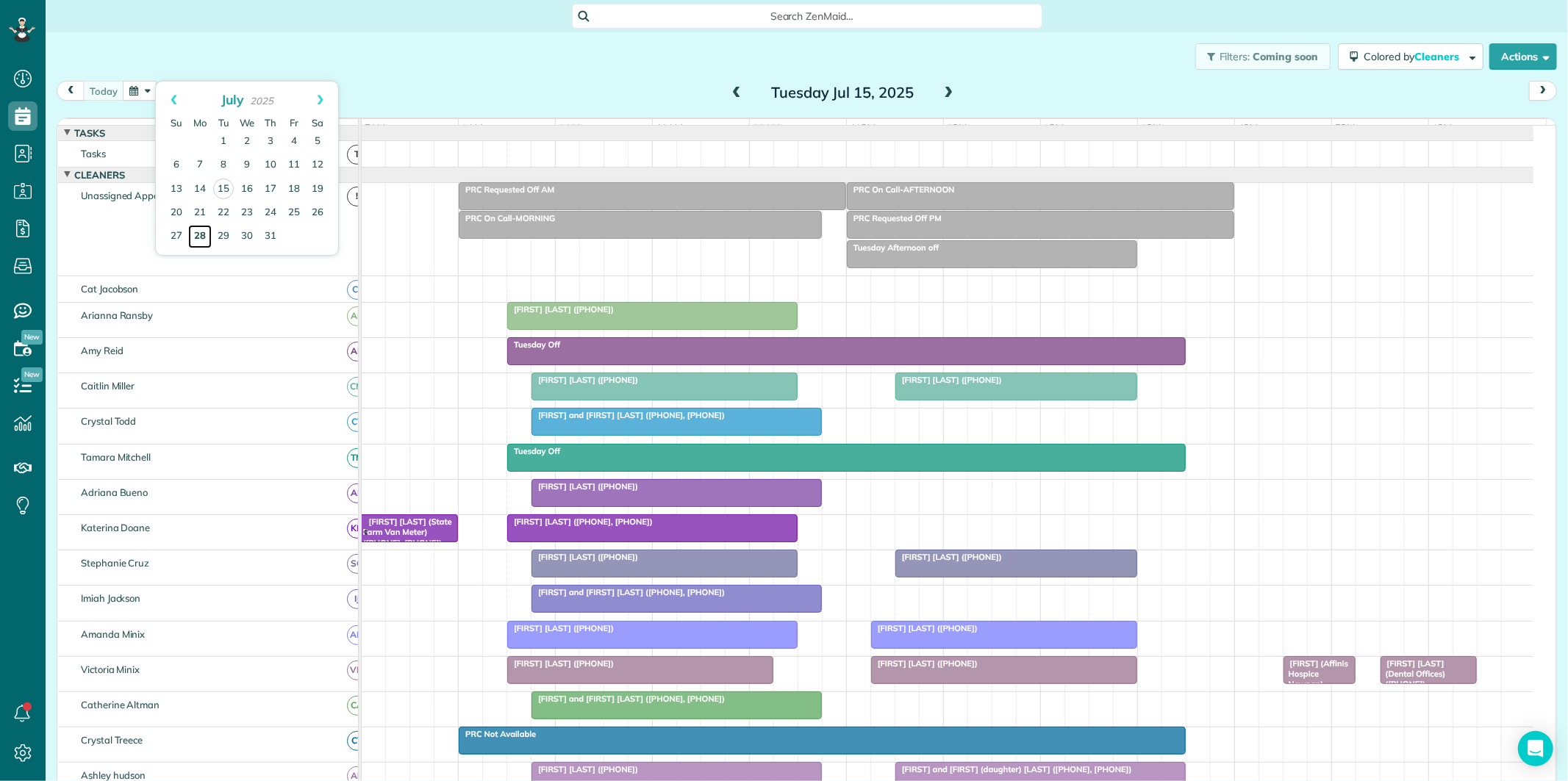 click on "28" at bounding box center (200, 237) 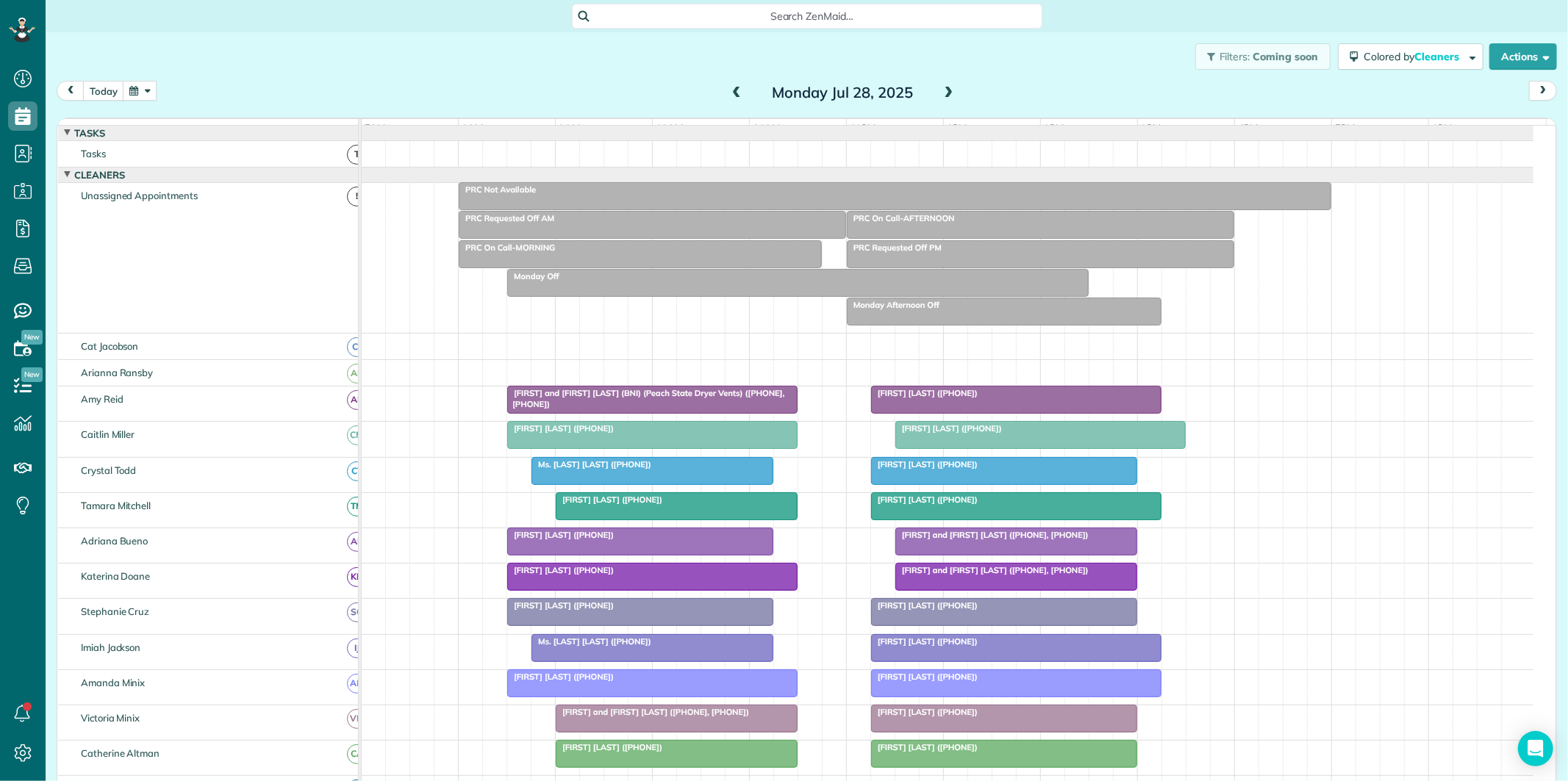 scroll, scrollTop: 173, scrollLeft: 0, axis: vertical 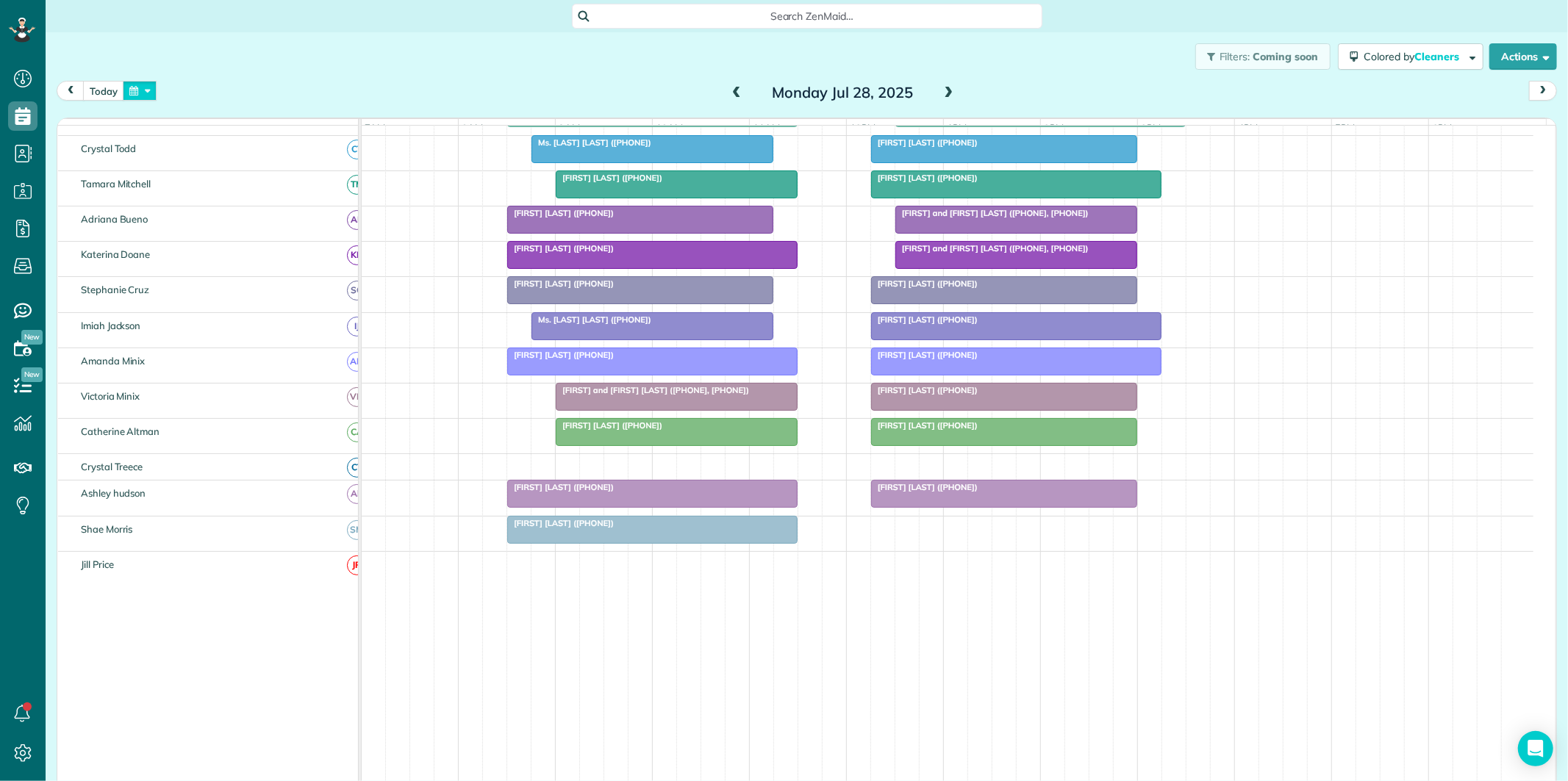 click at bounding box center [140, 90] 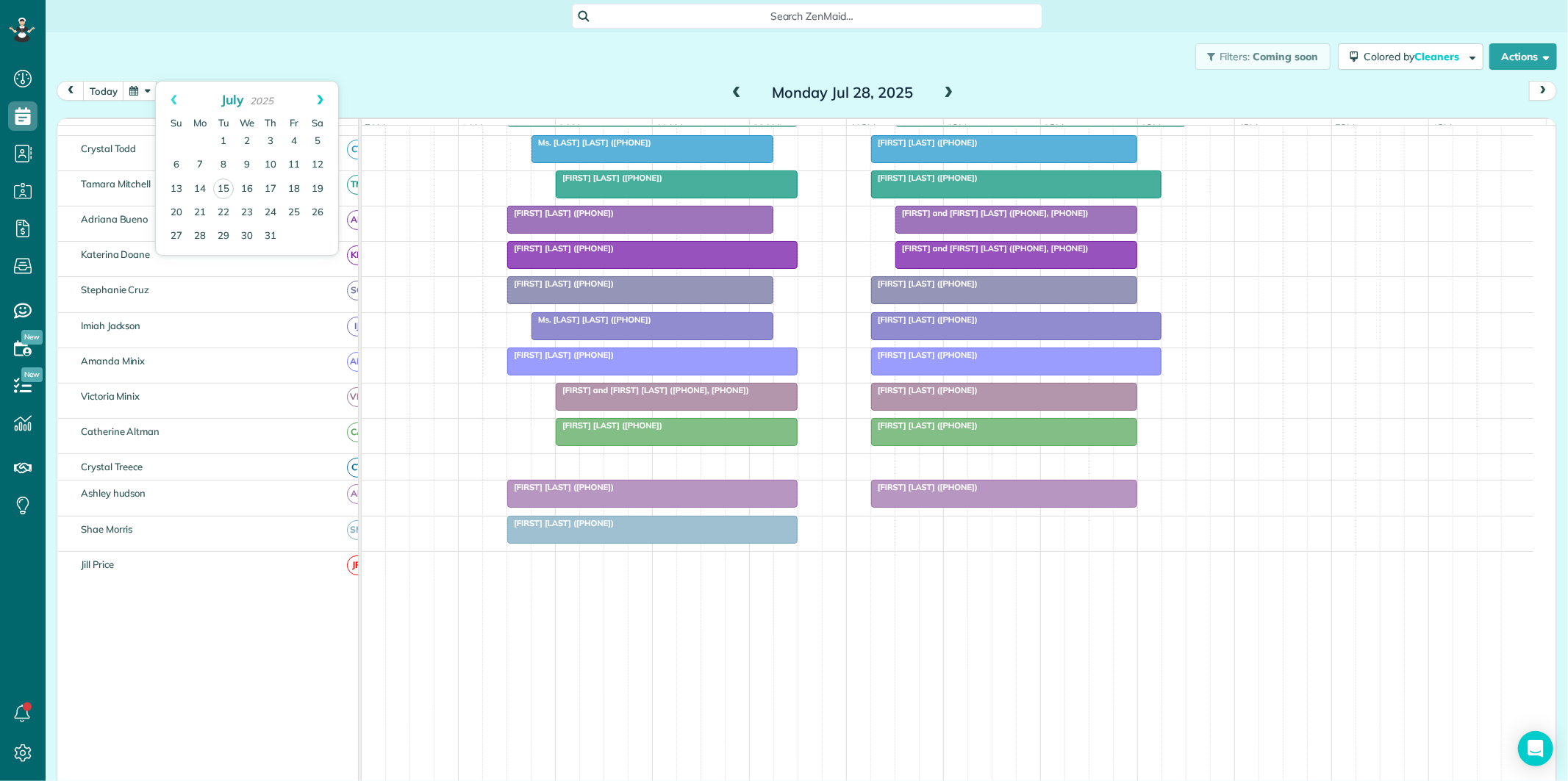 click on "Next" at bounding box center [320, 100] 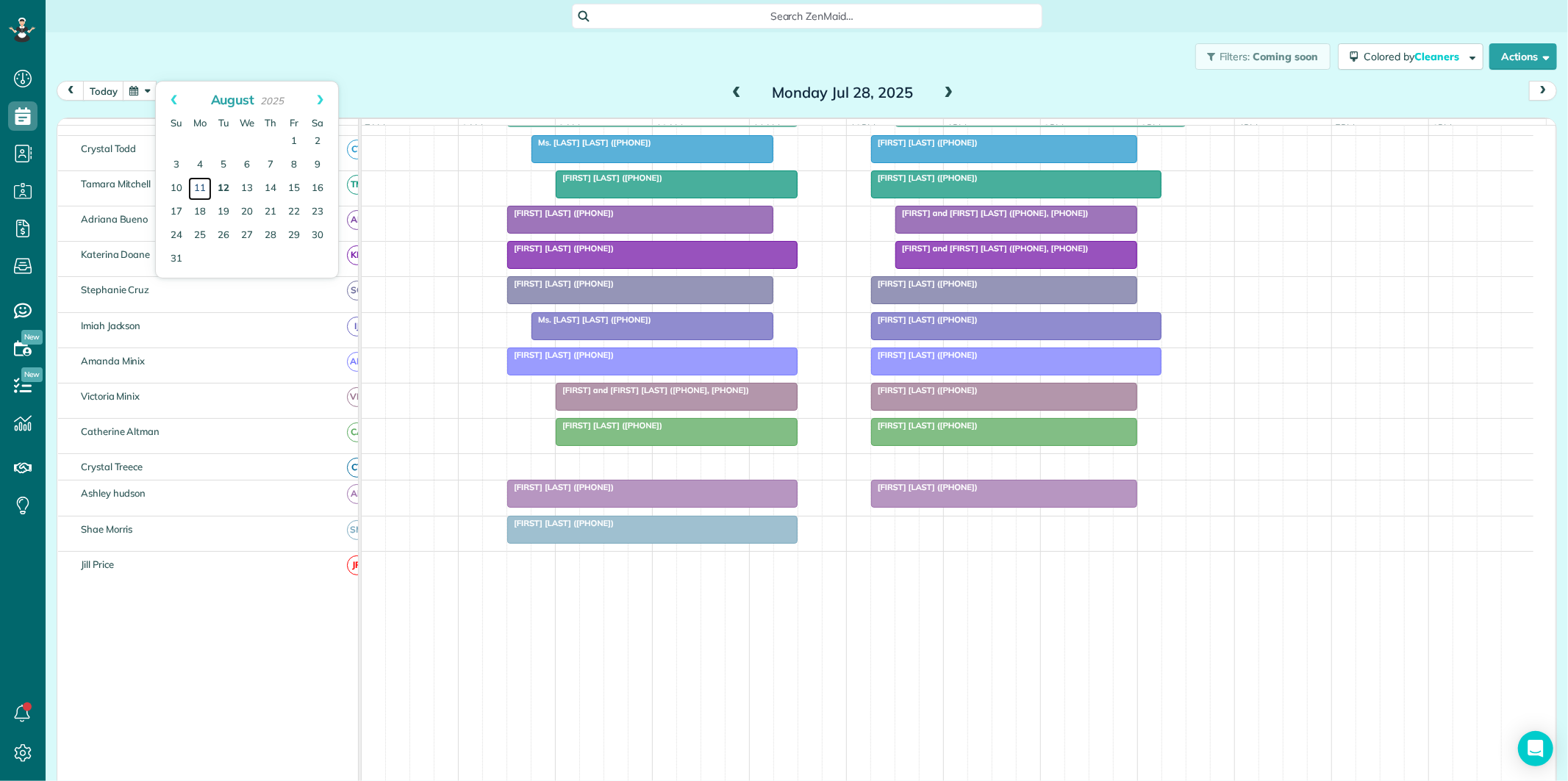 drag, startPoint x: 199, startPoint y: 180, endPoint x: 225, endPoint y: 181, distance: 26.019224 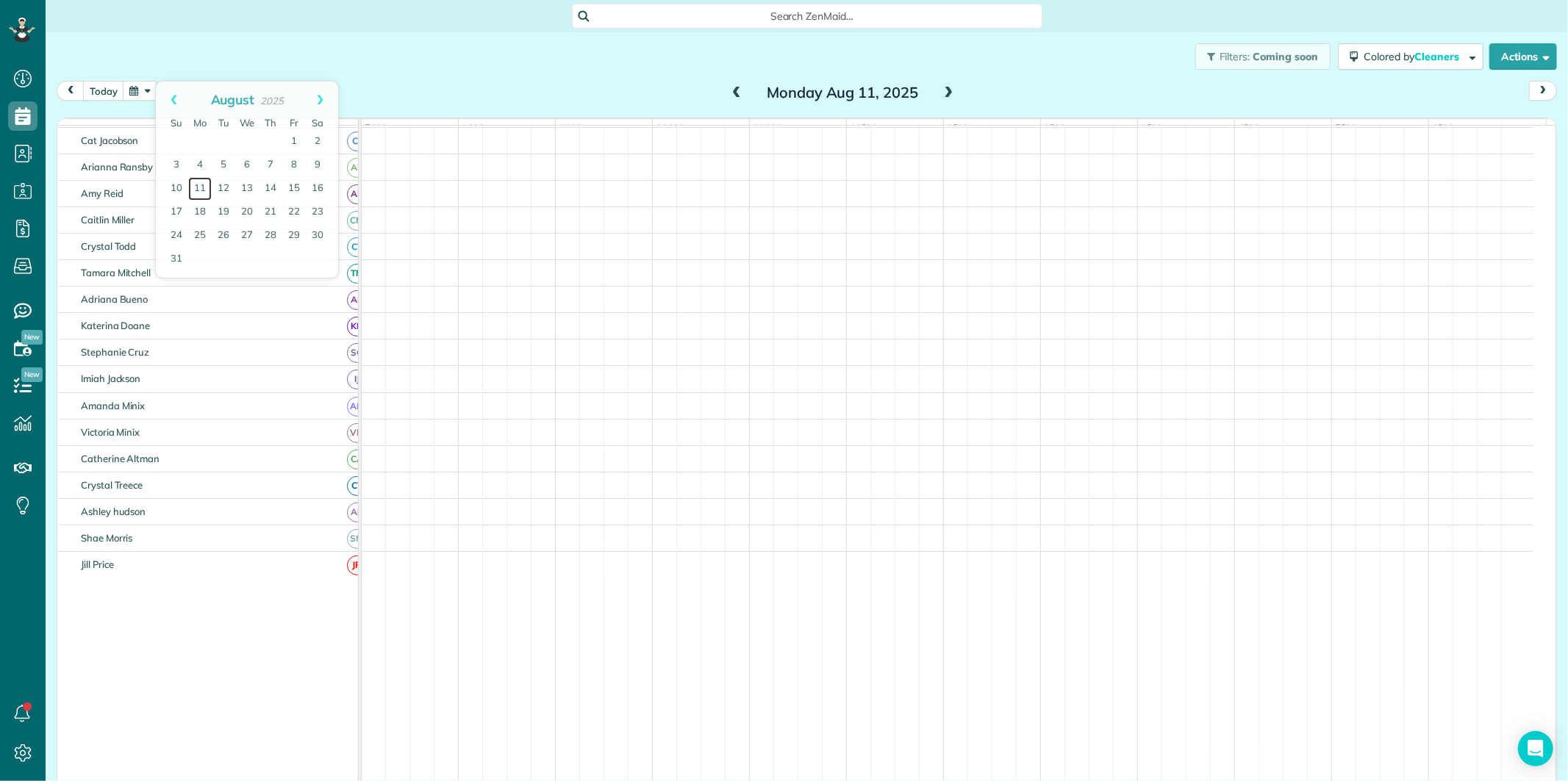 scroll, scrollTop: 82, scrollLeft: 0, axis: vertical 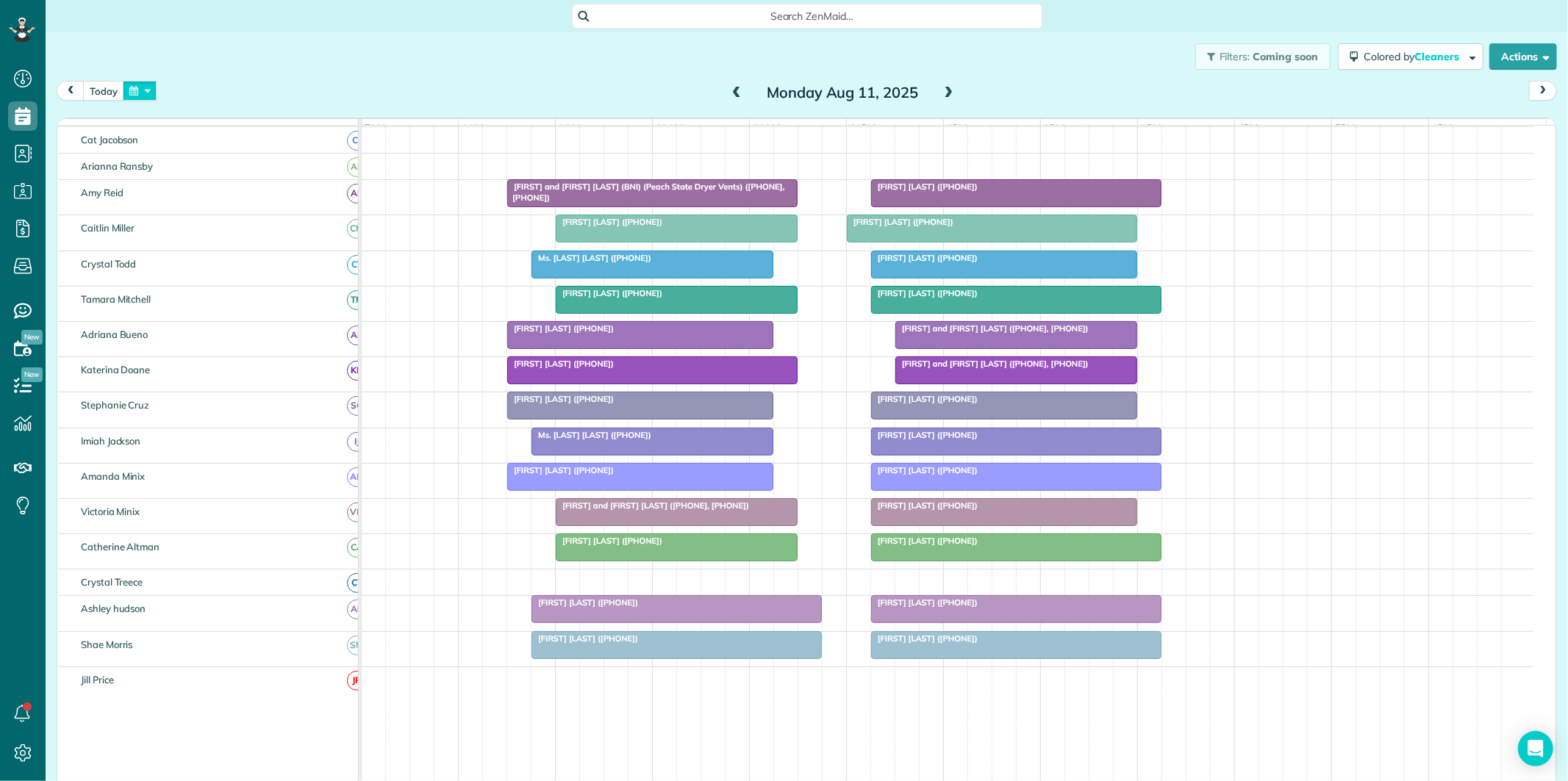 click at bounding box center (140, 90) 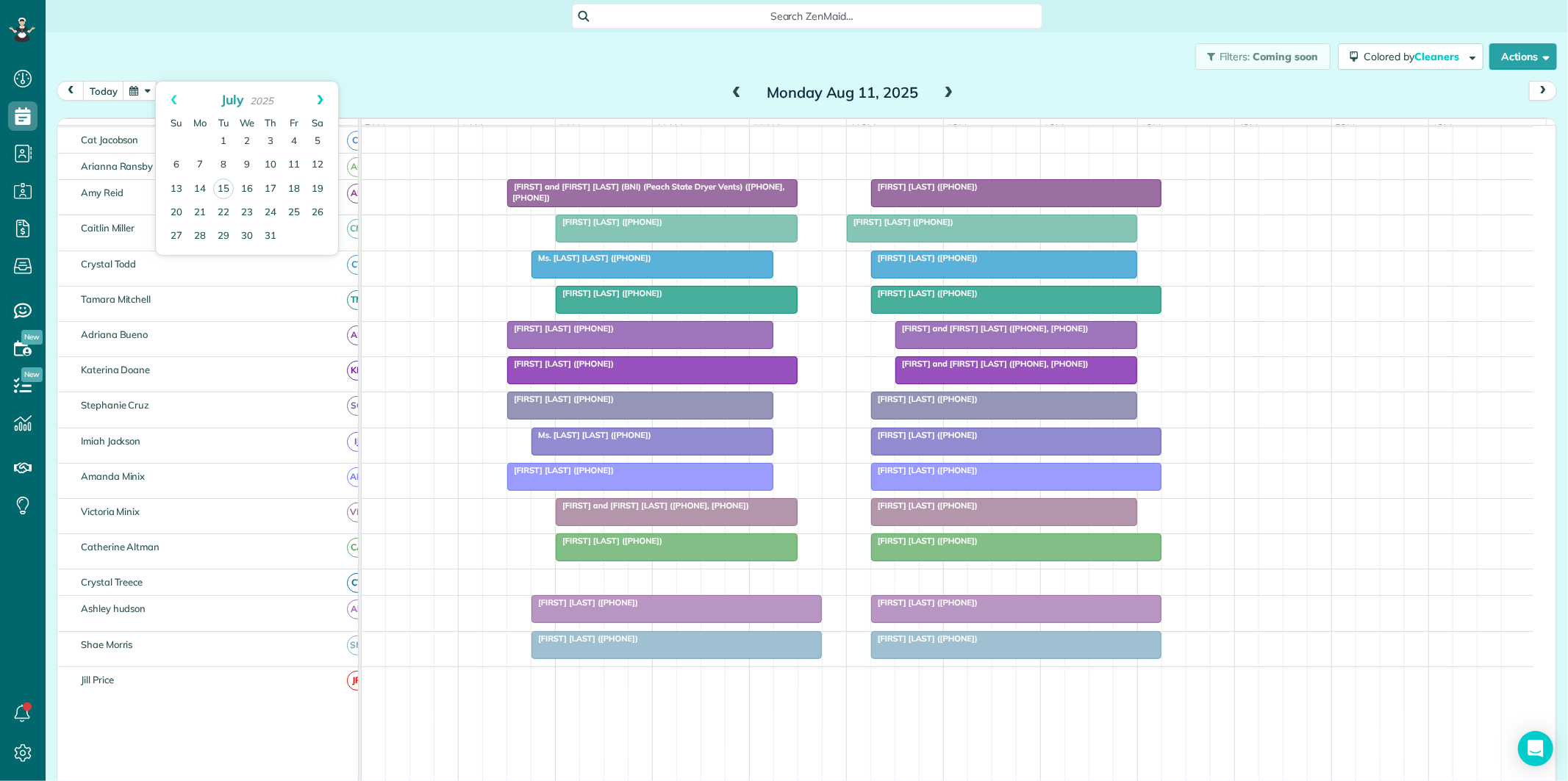 click on "Next" at bounding box center [320, 100] 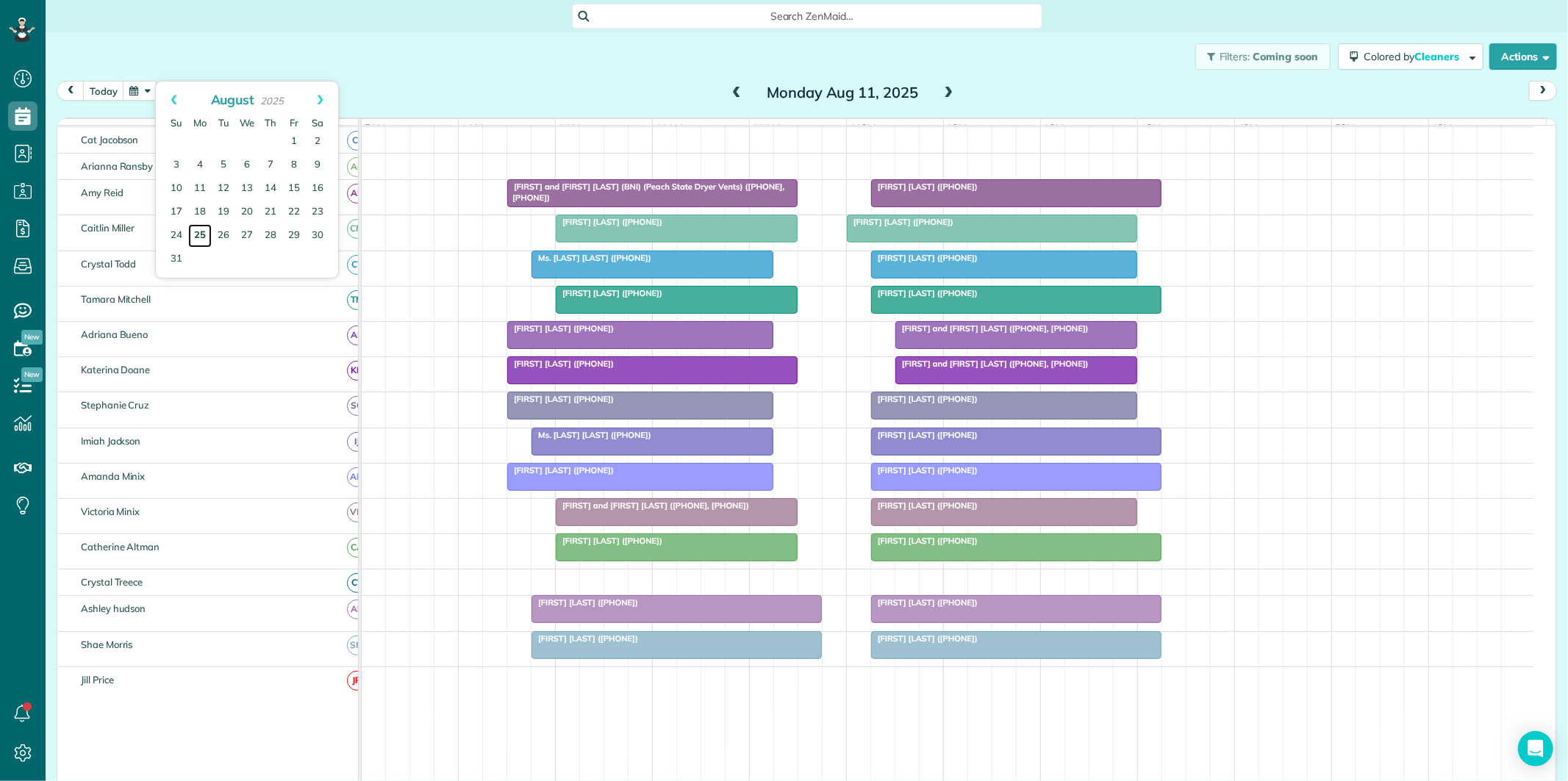 click on "25" at bounding box center (200, 236) 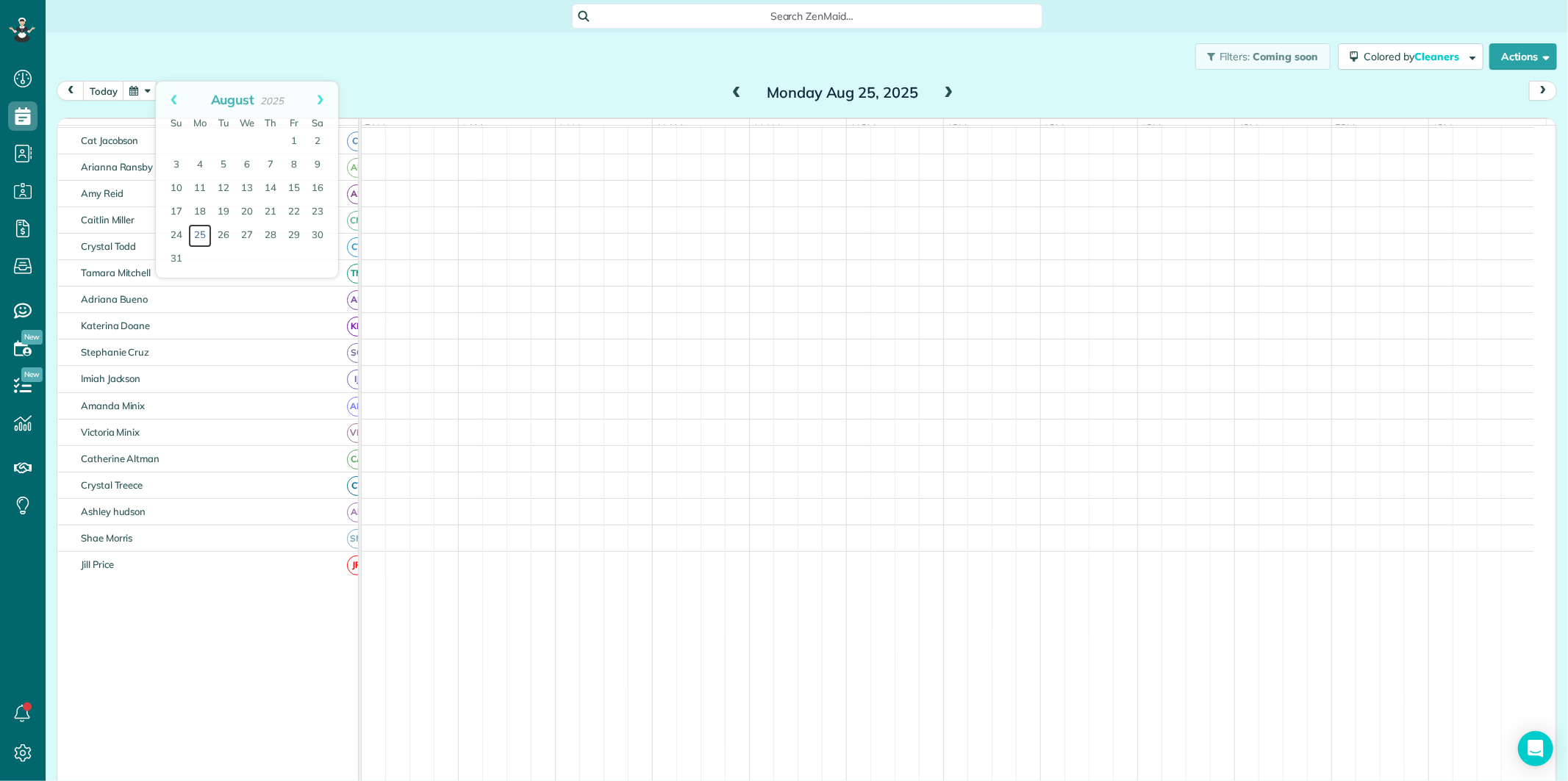 scroll, scrollTop: 82, scrollLeft: 0, axis: vertical 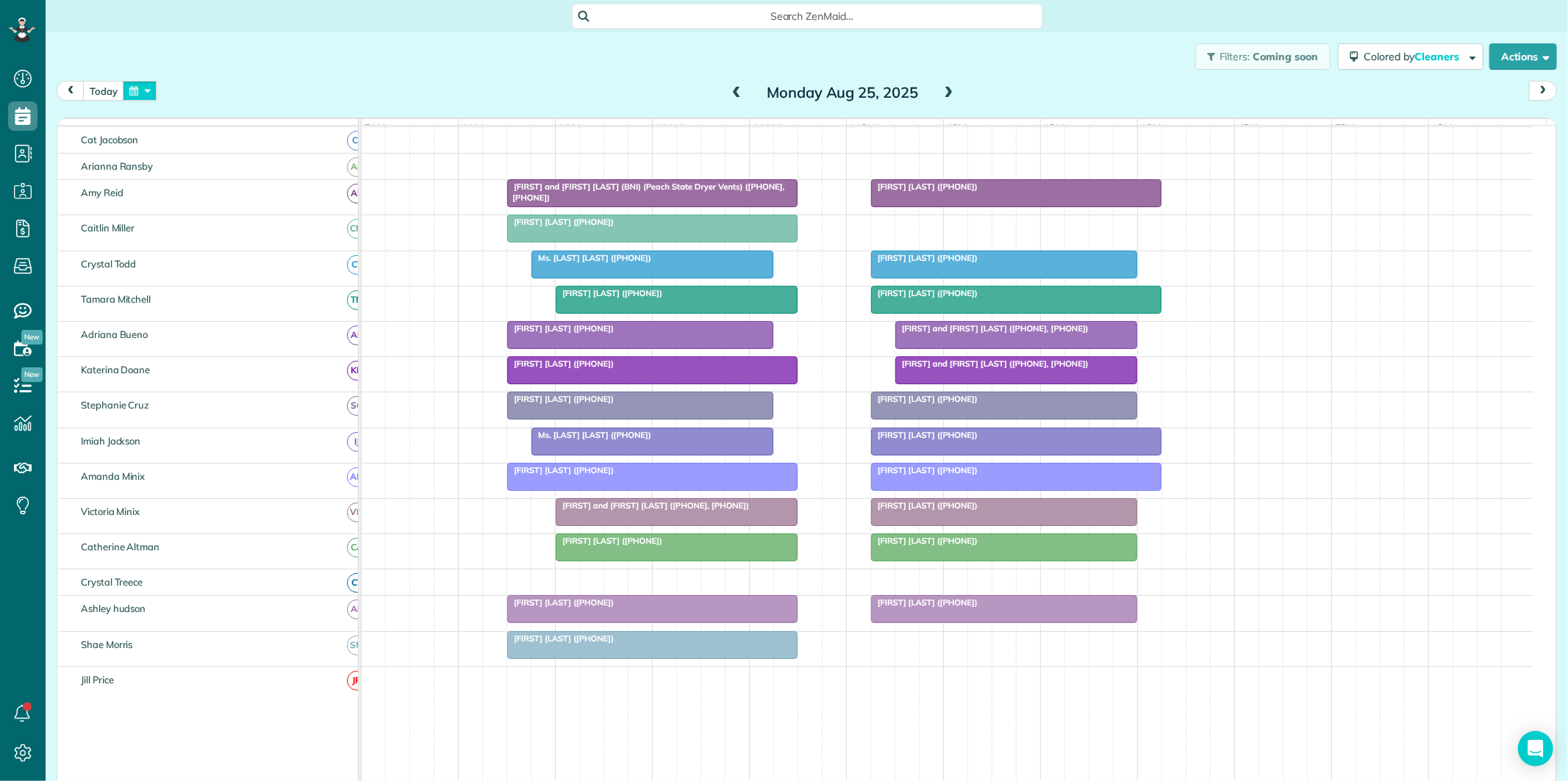 click at bounding box center [140, 90] 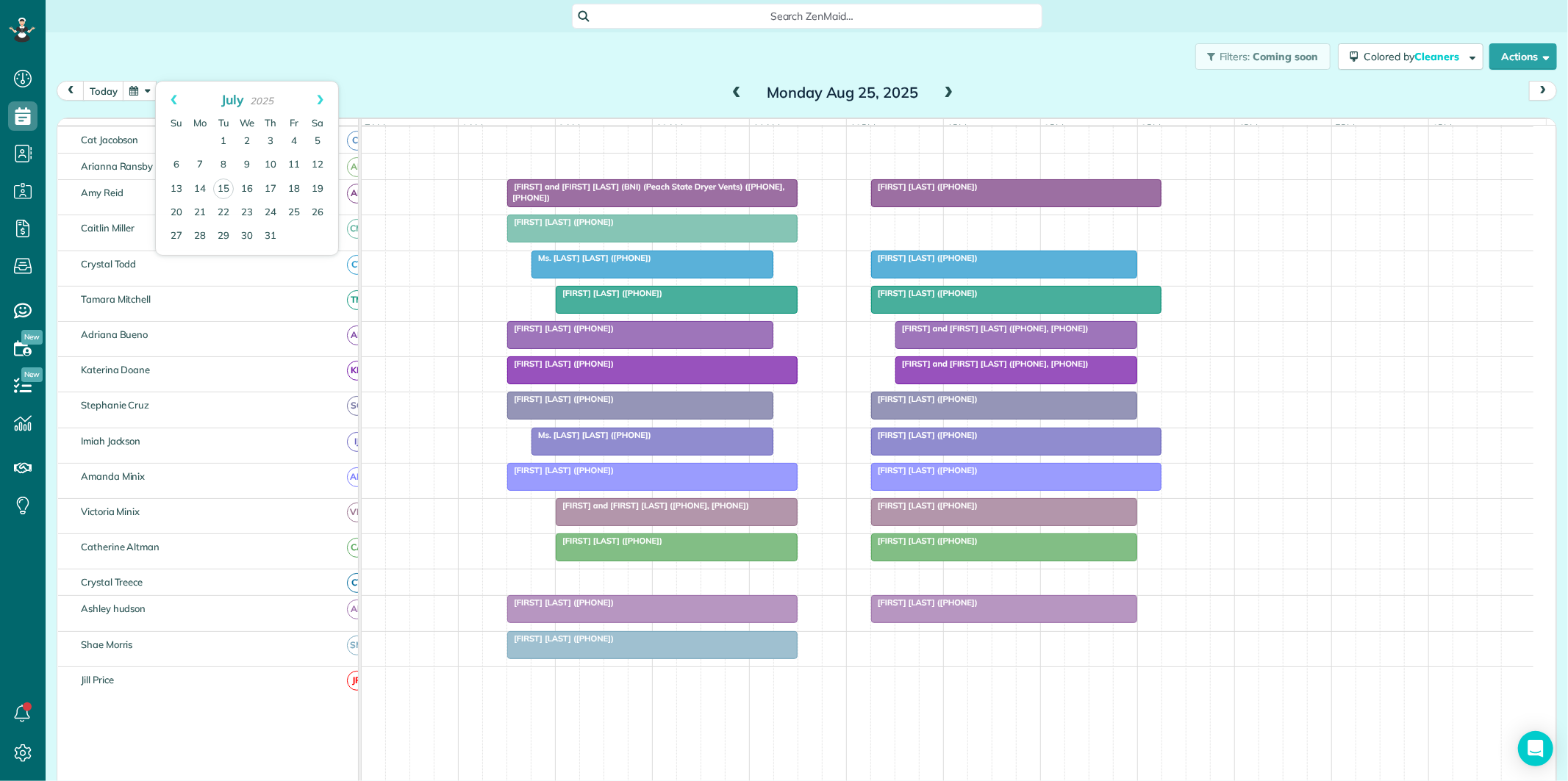 click on "Filters:   Coming soon
Colored by  Cleaners
Color by Cleaner
Color by Team
Color by Status
Color by Recurrence
Color by Paid/Unpaid
Filters  Default
Schedule Changes
Actions
Create Appointment
Create Task
Clock In/Out
Send Work Orders
Print Route Sheets
Today's Emails/Texts
Export data.." at bounding box center (806, 57) 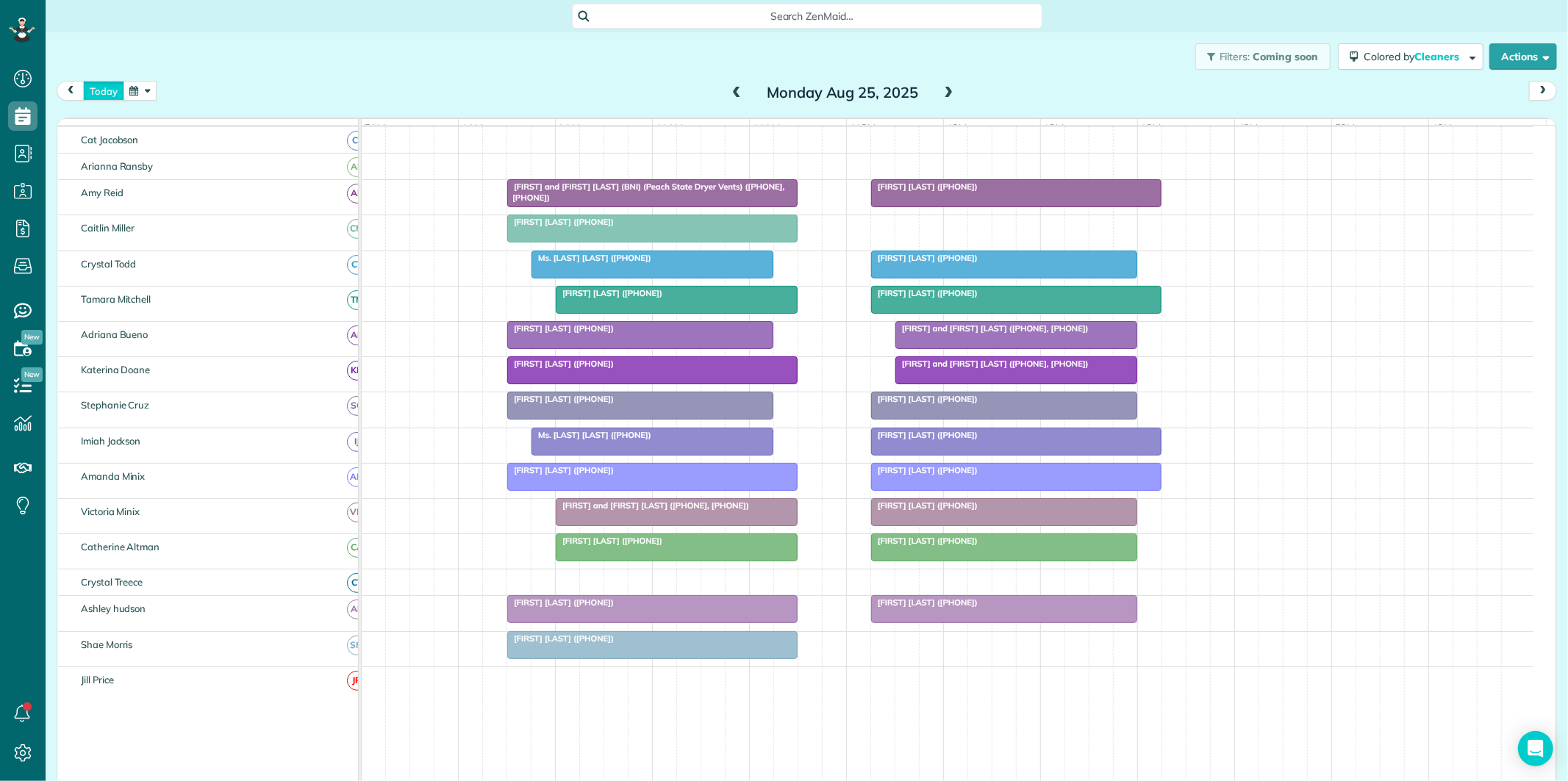 click on "today" at bounding box center [104, 90] 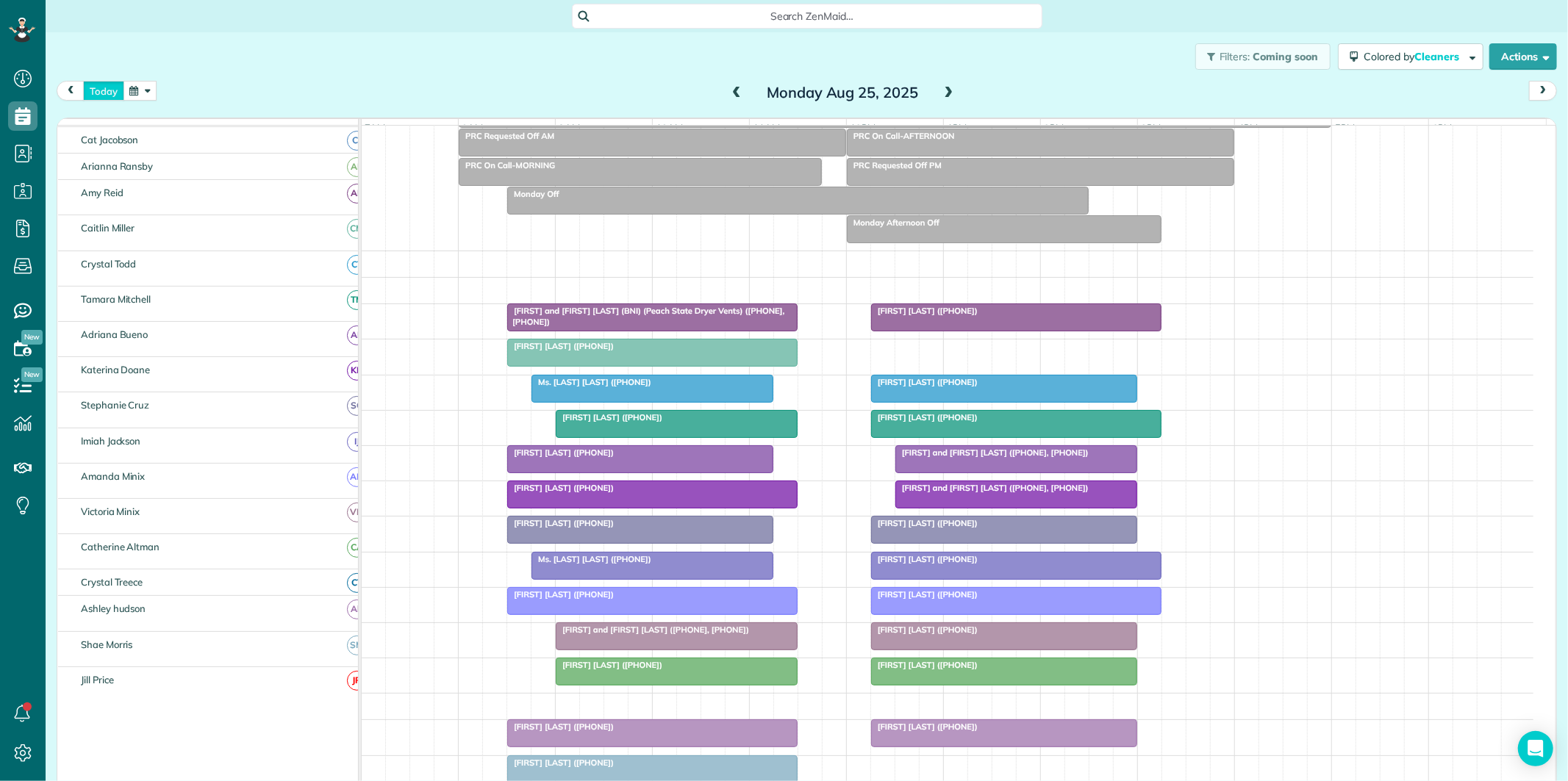 scroll, scrollTop: 82, scrollLeft: 0, axis: vertical 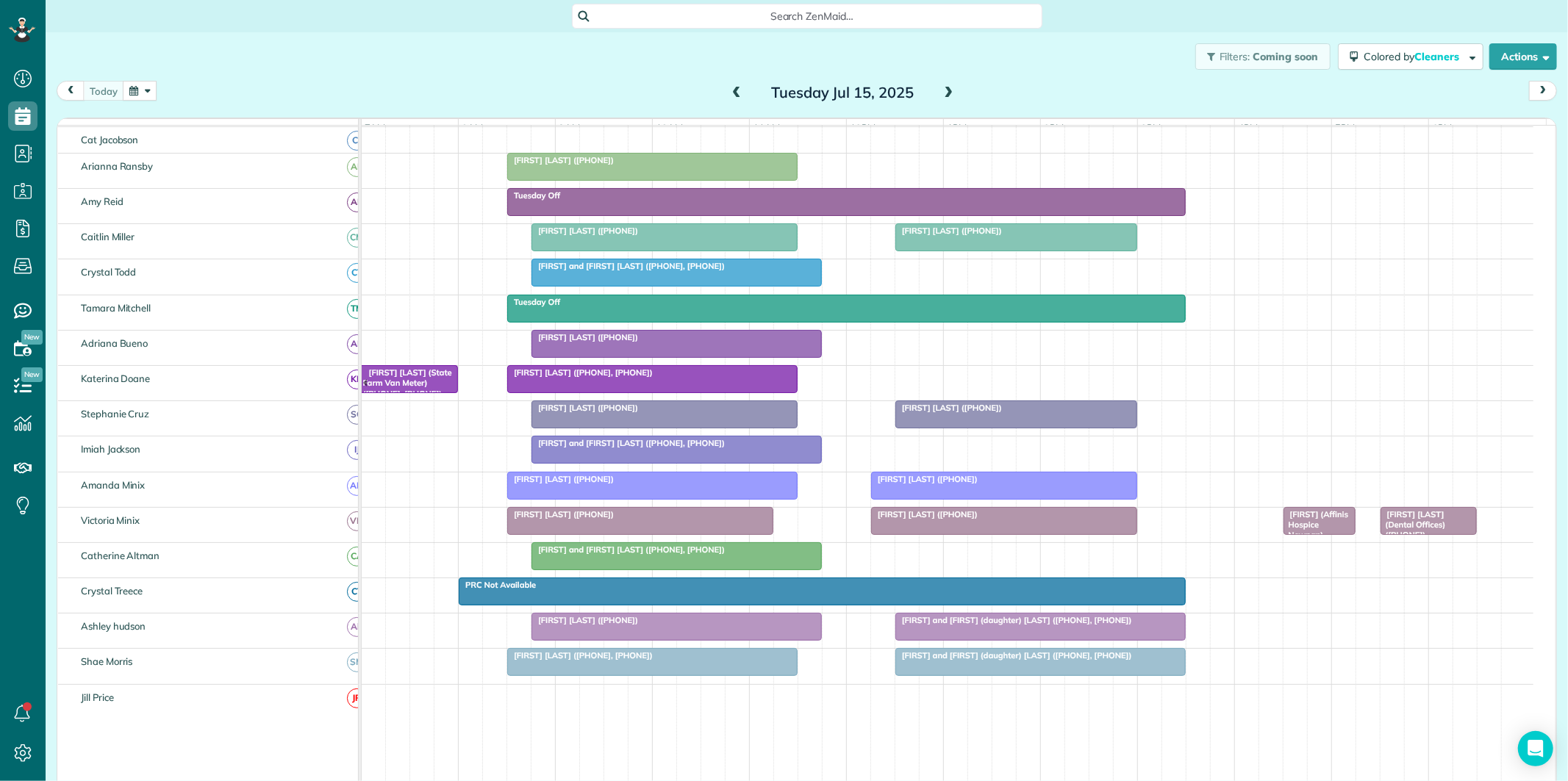 click at bounding box center [676, 556] 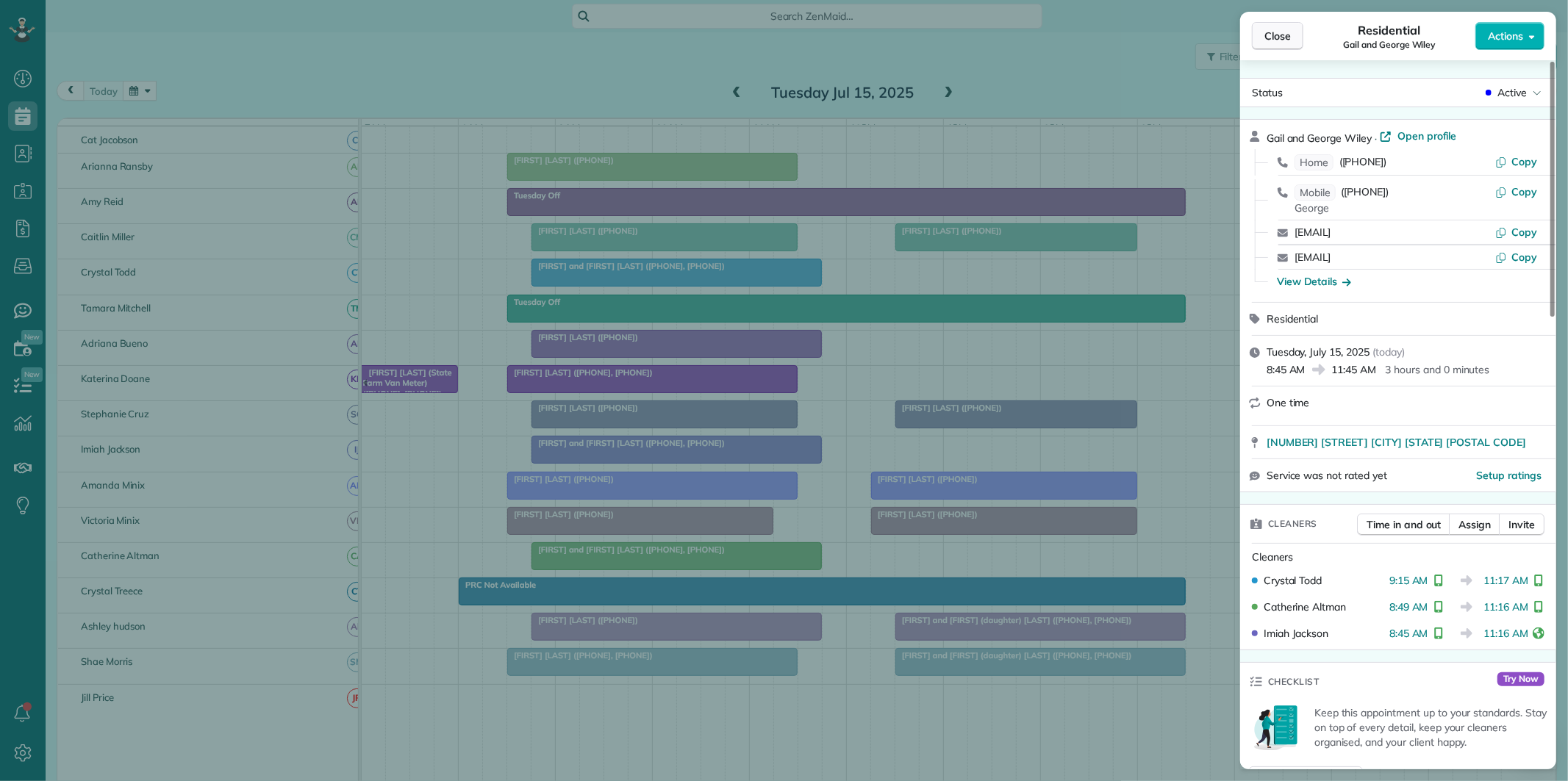 click on "Close" at bounding box center (1278, 36) 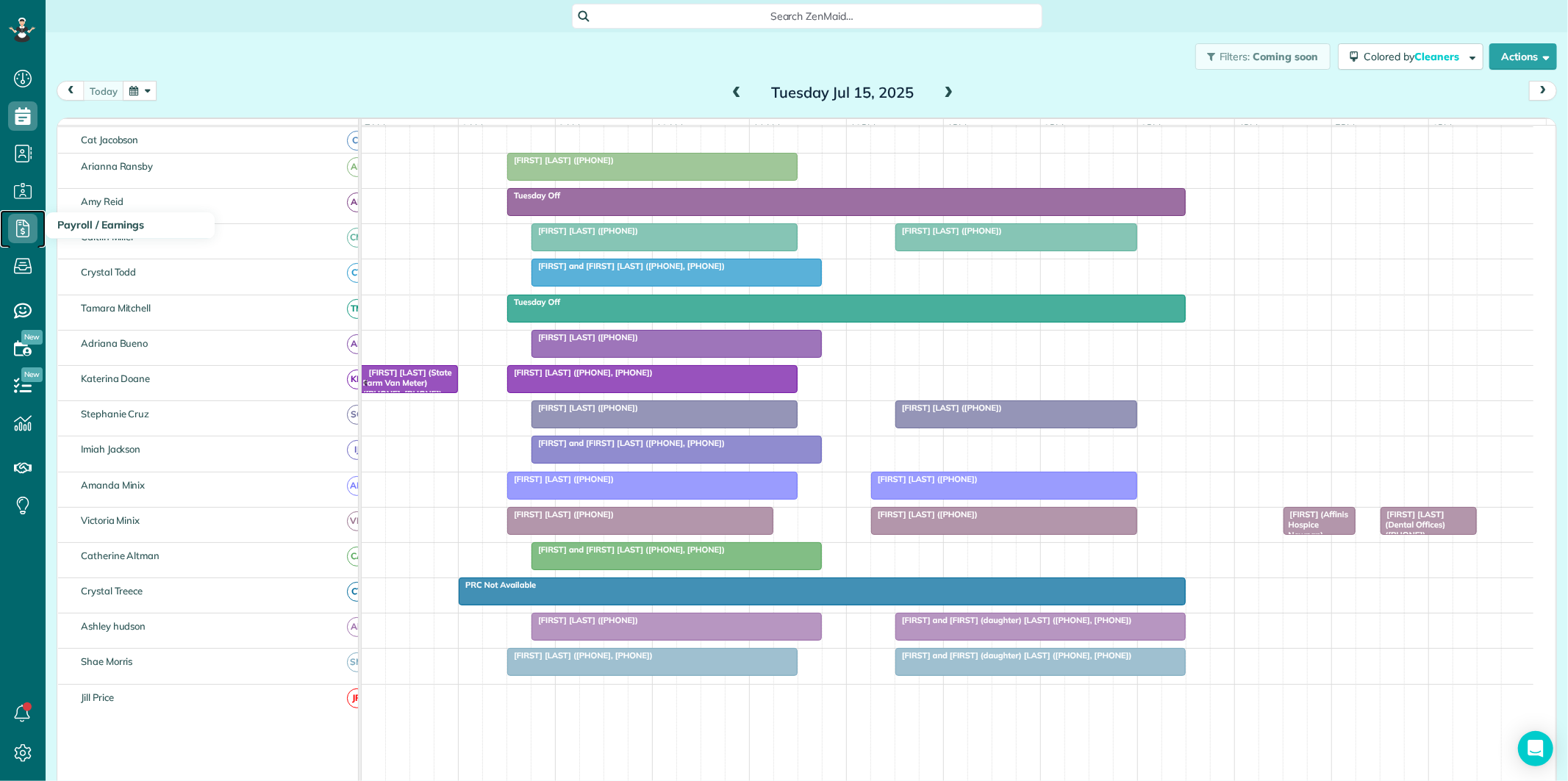 click 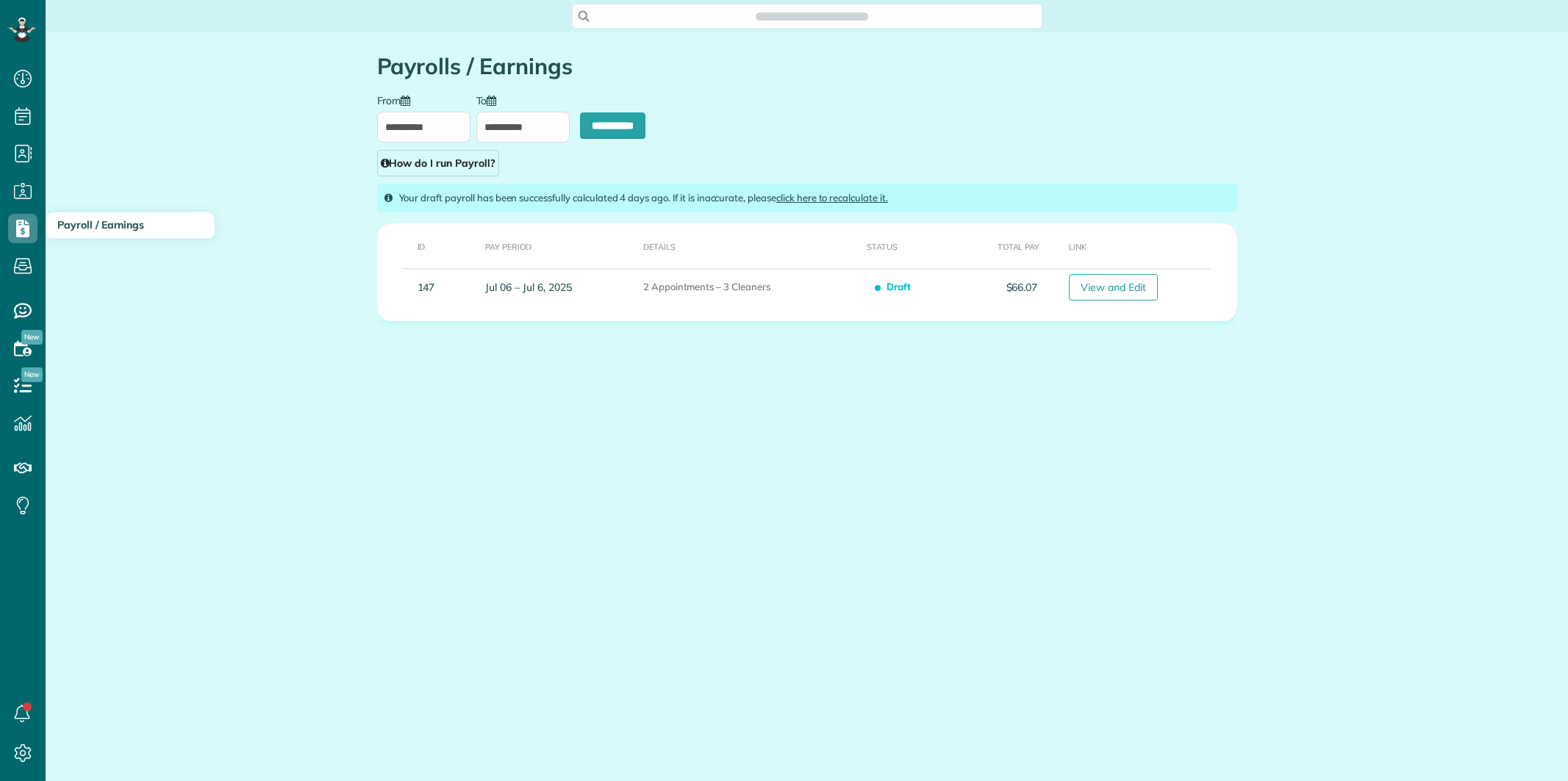 scroll, scrollTop: 0, scrollLeft: 0, axis: both 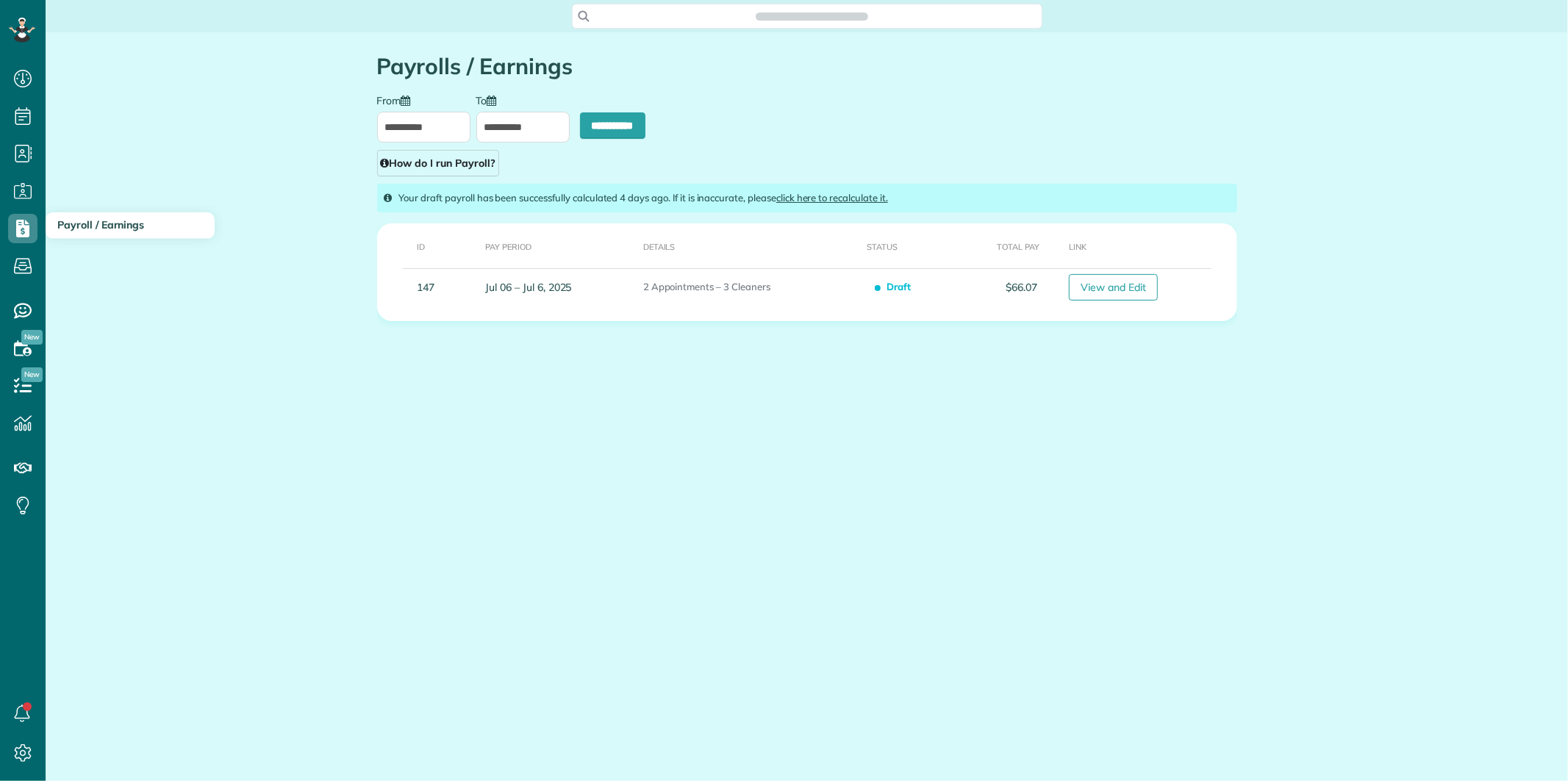 type on "**********" 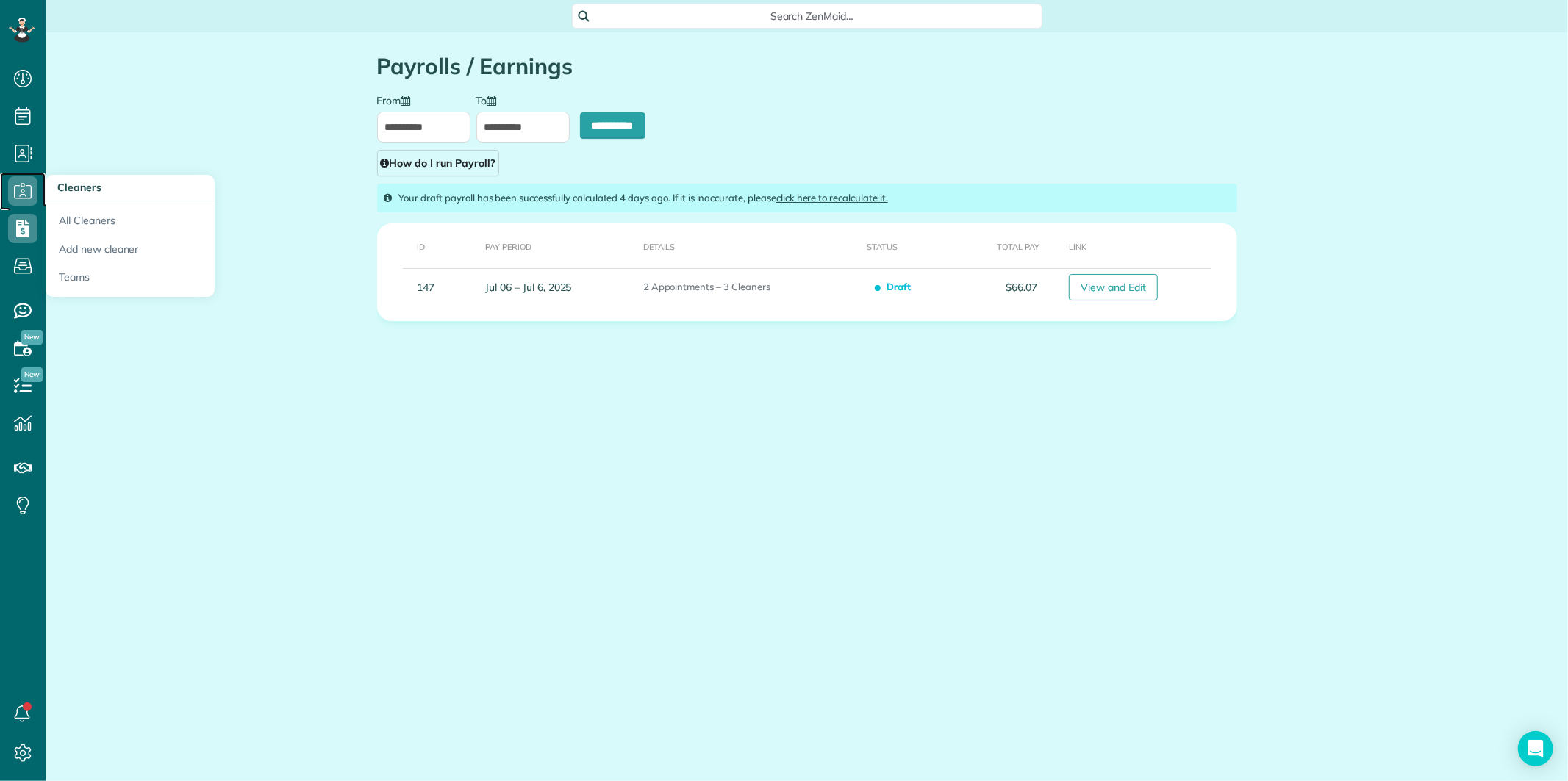 click 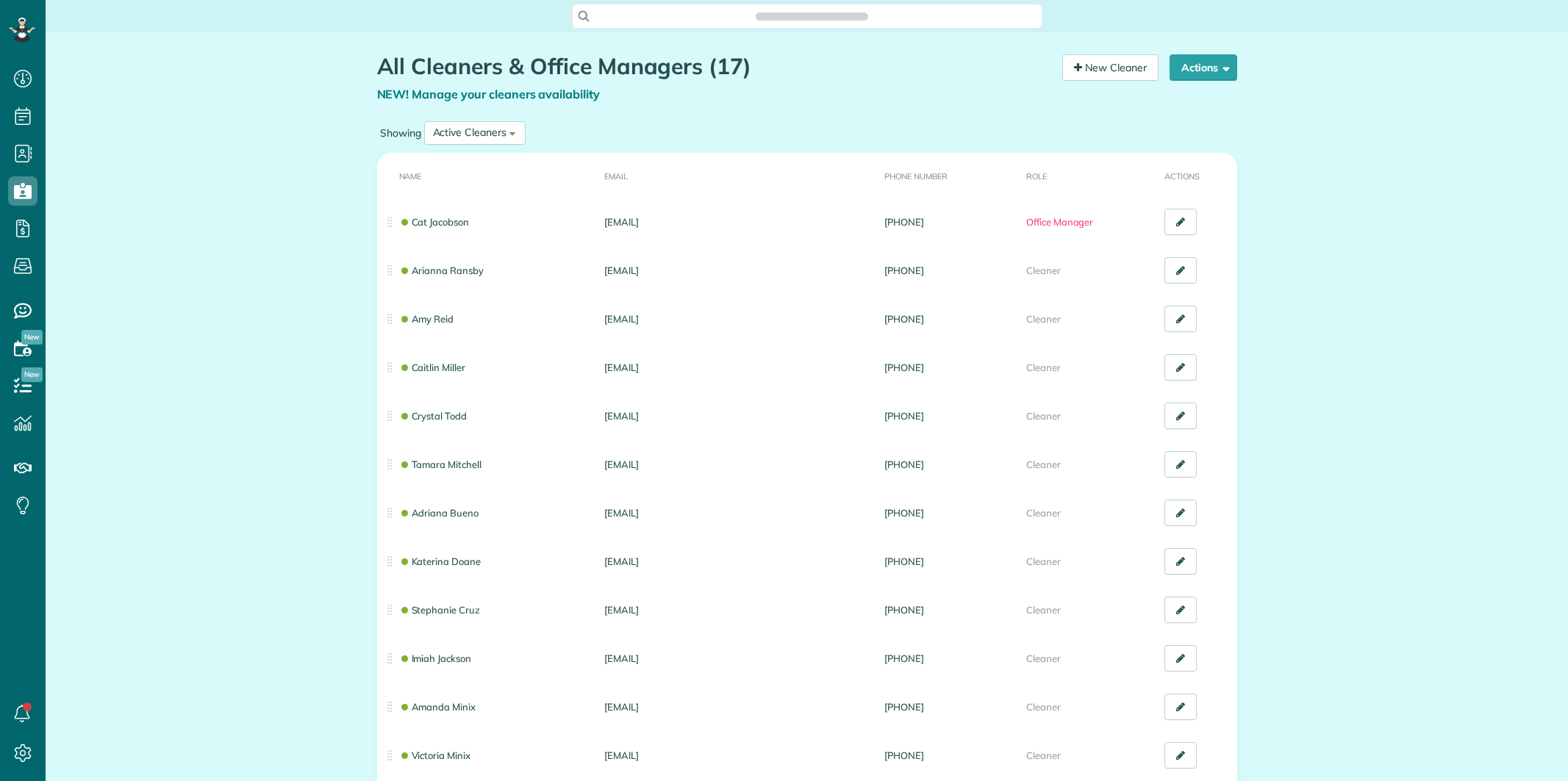 scroll, scrollTop: 0, scrollLeft: 0, axis: both 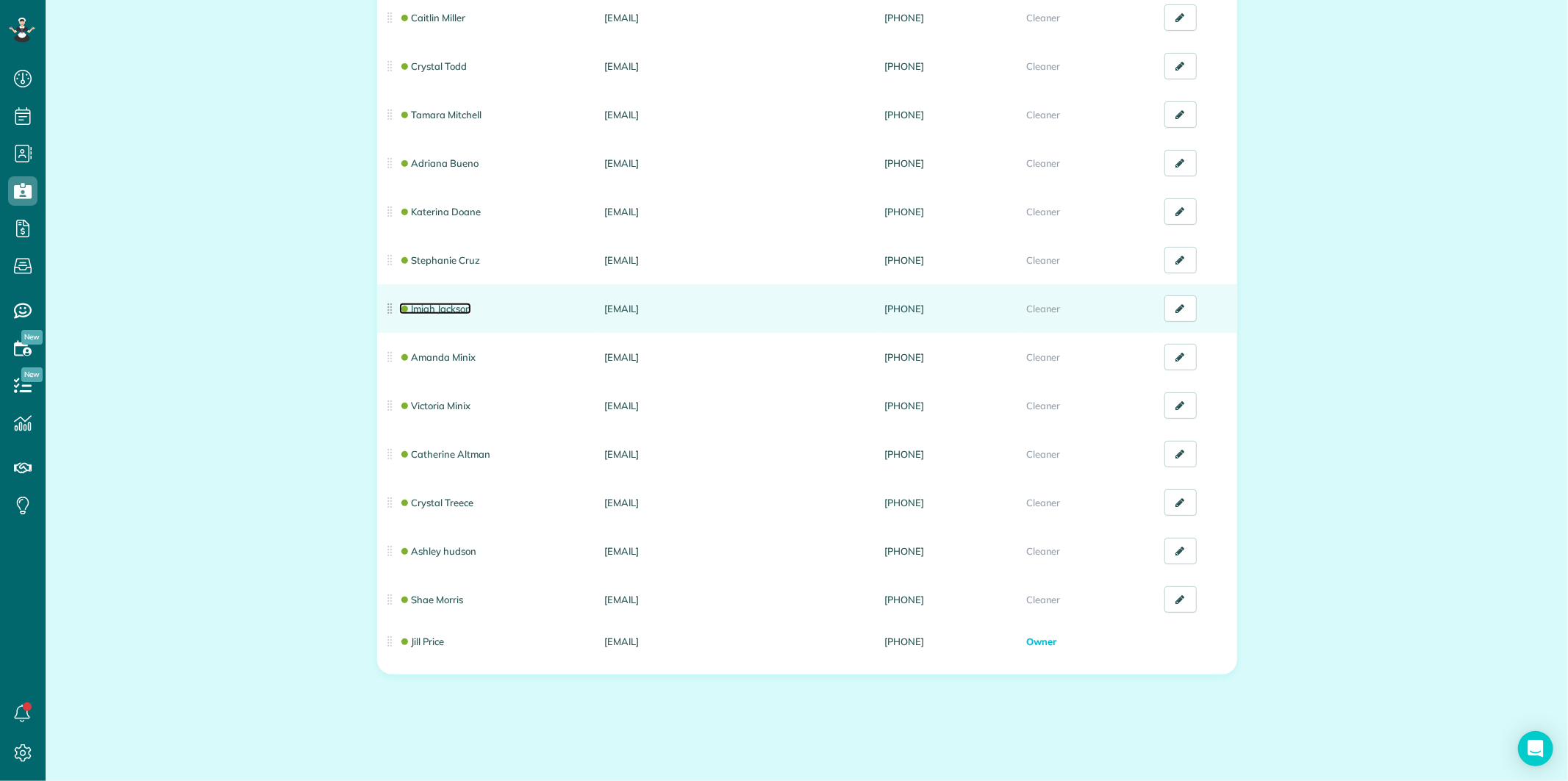 click on "Imiah Jackson" at bounding box center [435, 309] 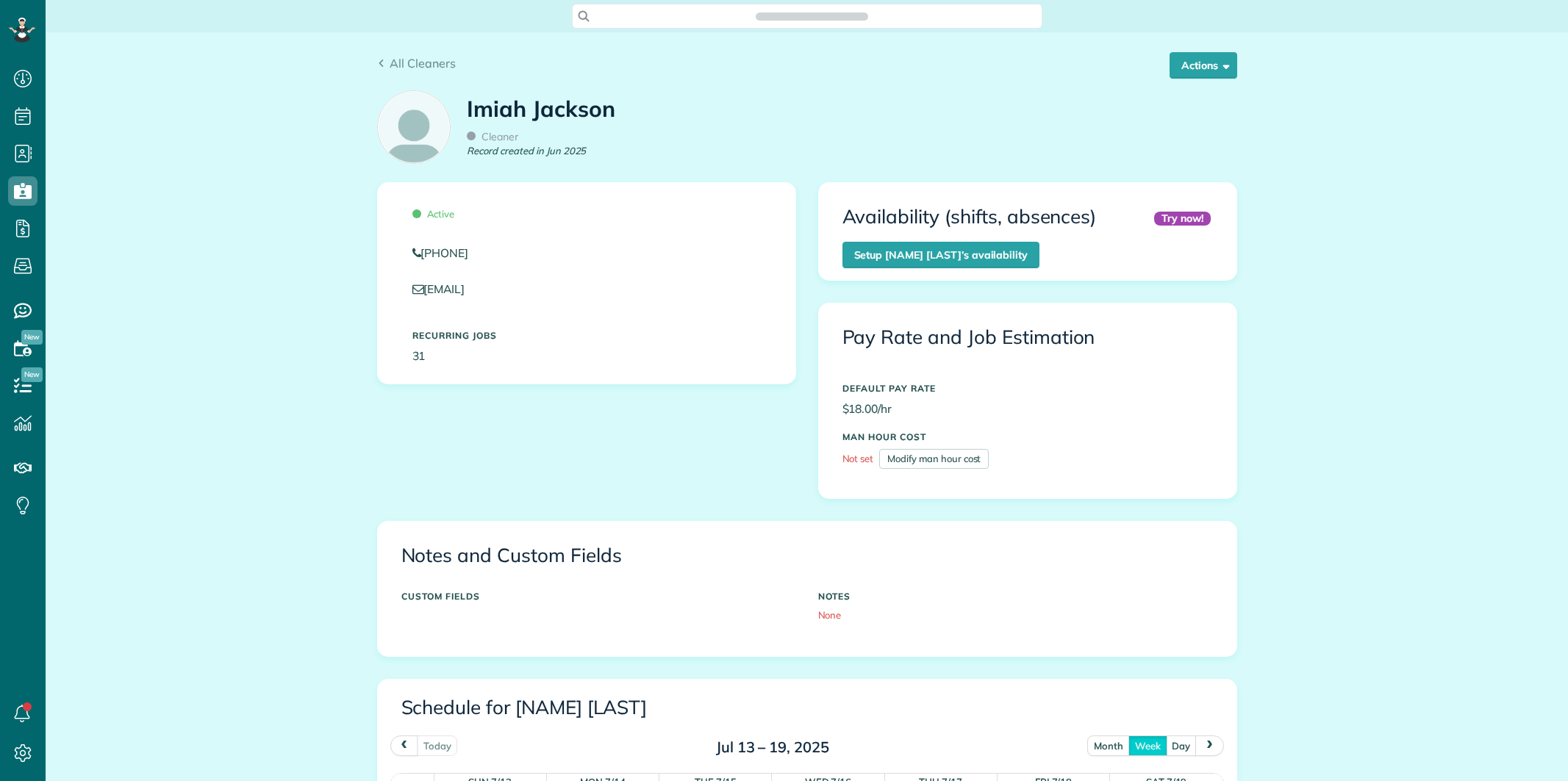 scroll, scrollTop: 0, scrollLeft: 0, axis: both 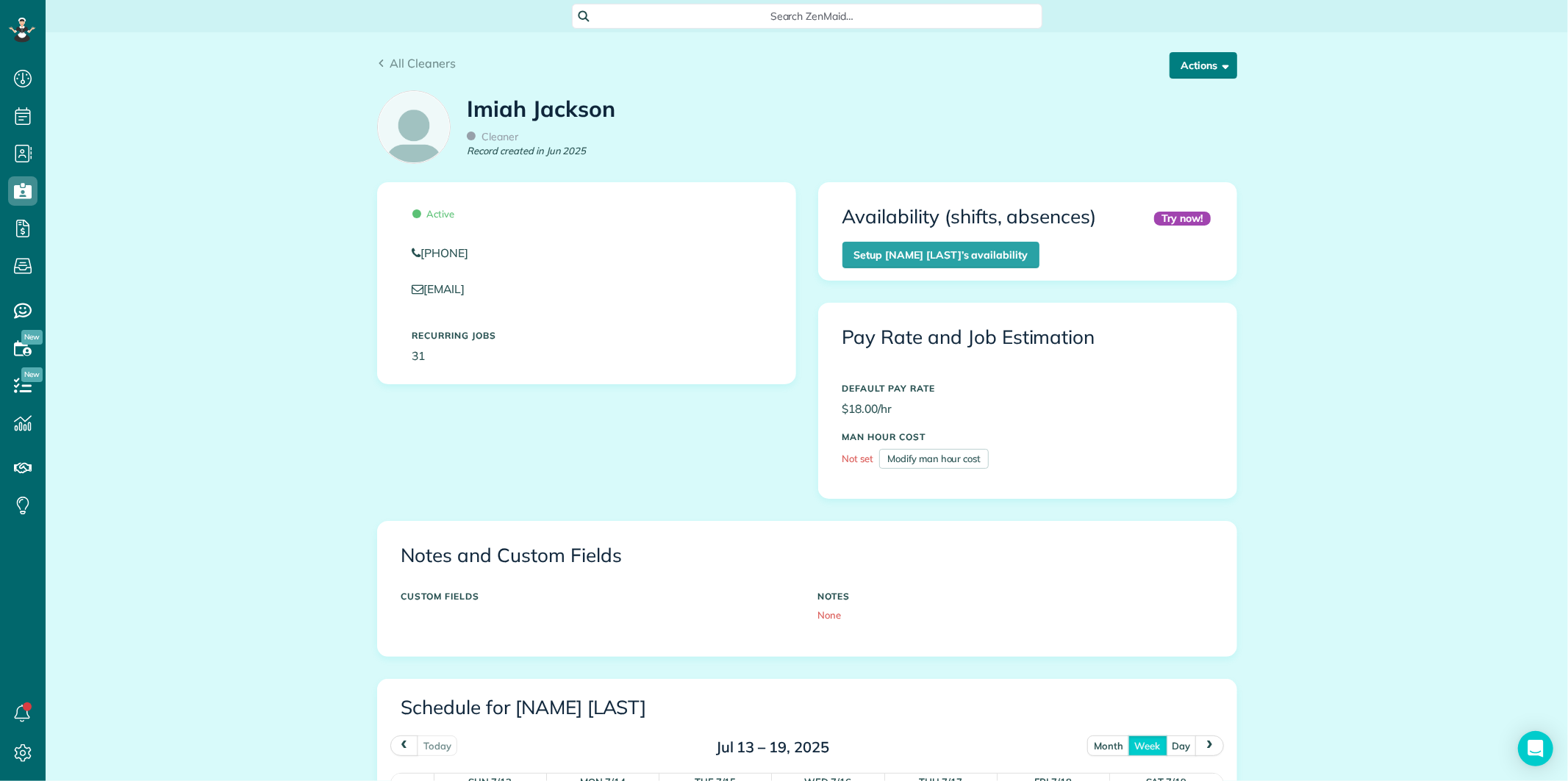 click on "Actions" at bounding box center [1203, 65] 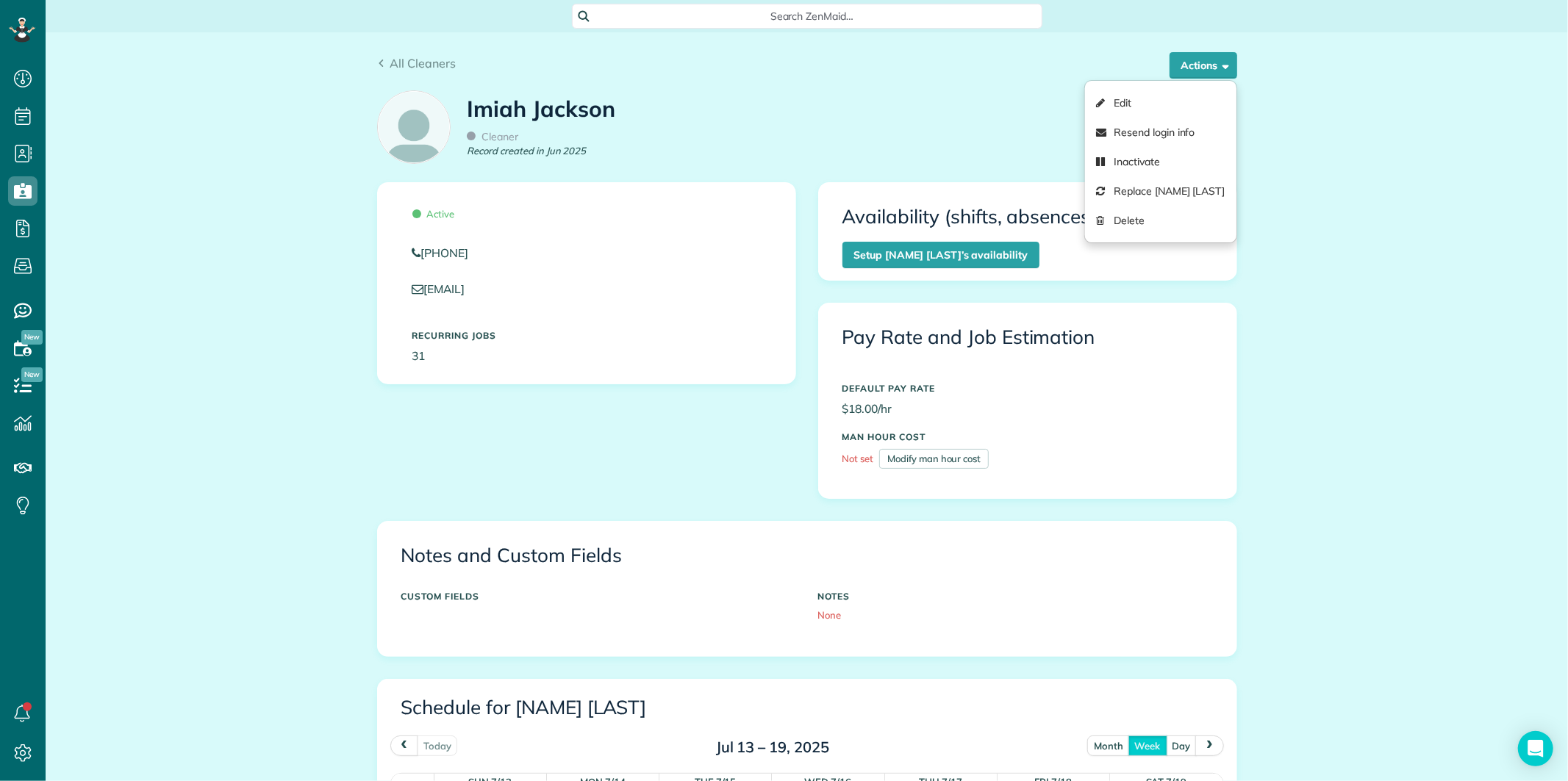 click on "All Cleaners
Actions
Edit
Resend login info
Inactivate
Replace [NAME] [LAST]
Delete
[NAME] [LAST]
Cleaner" at bounding box center (806, 772) 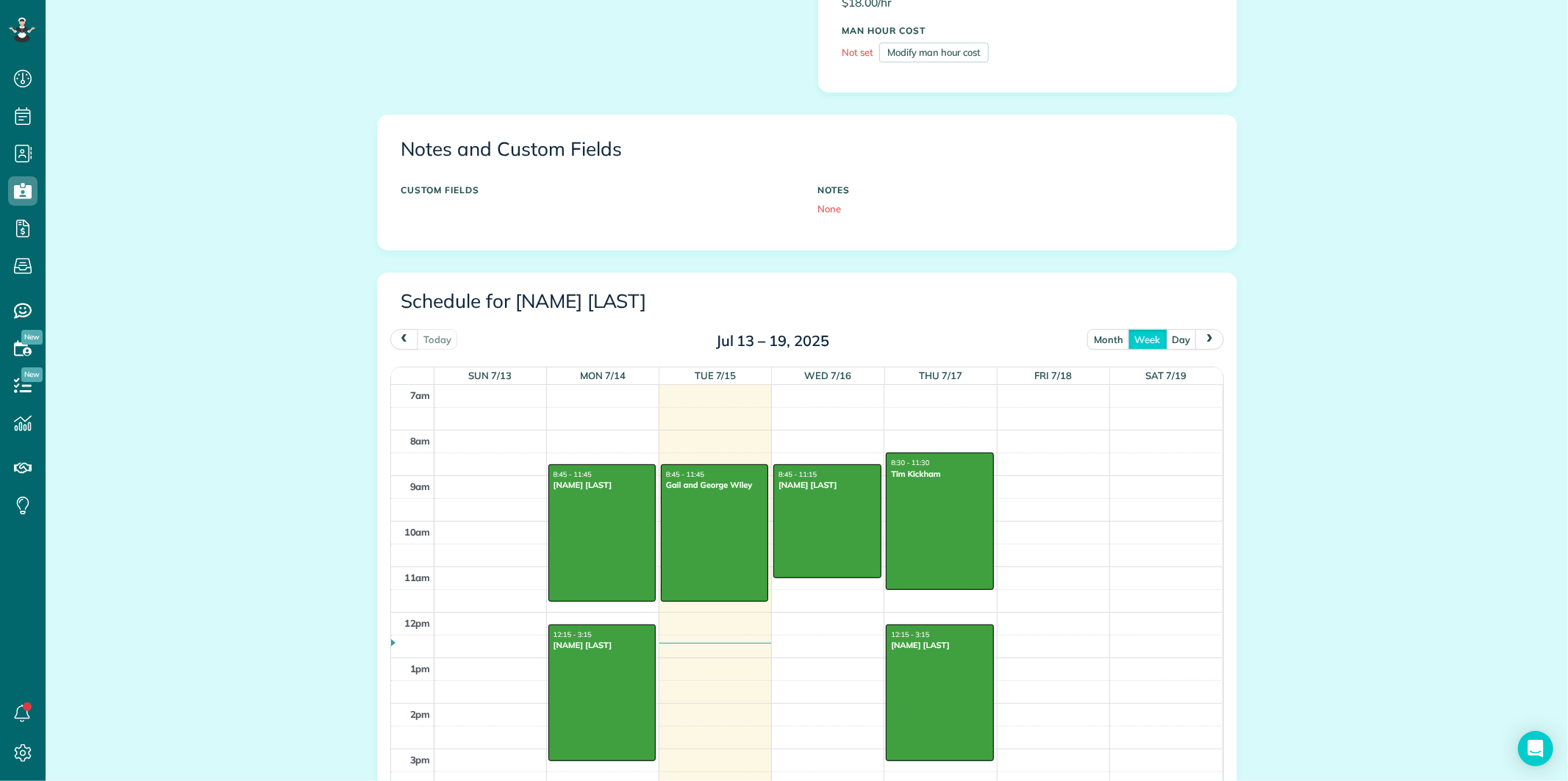 scroll, scrollTop: 408, scrollLeft: 0, axis: vertical 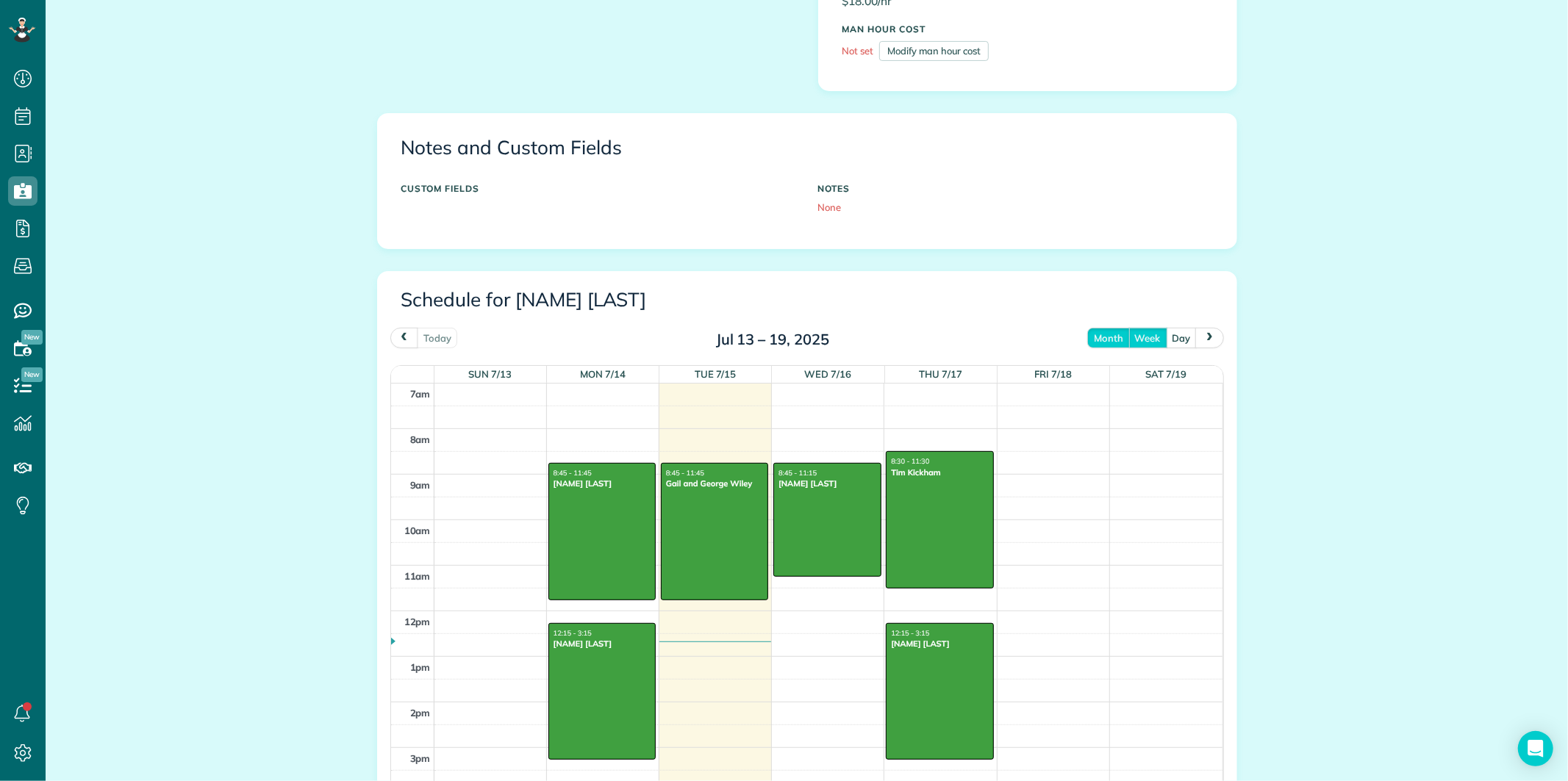 click on "month" at bounding box center [1109, 337] 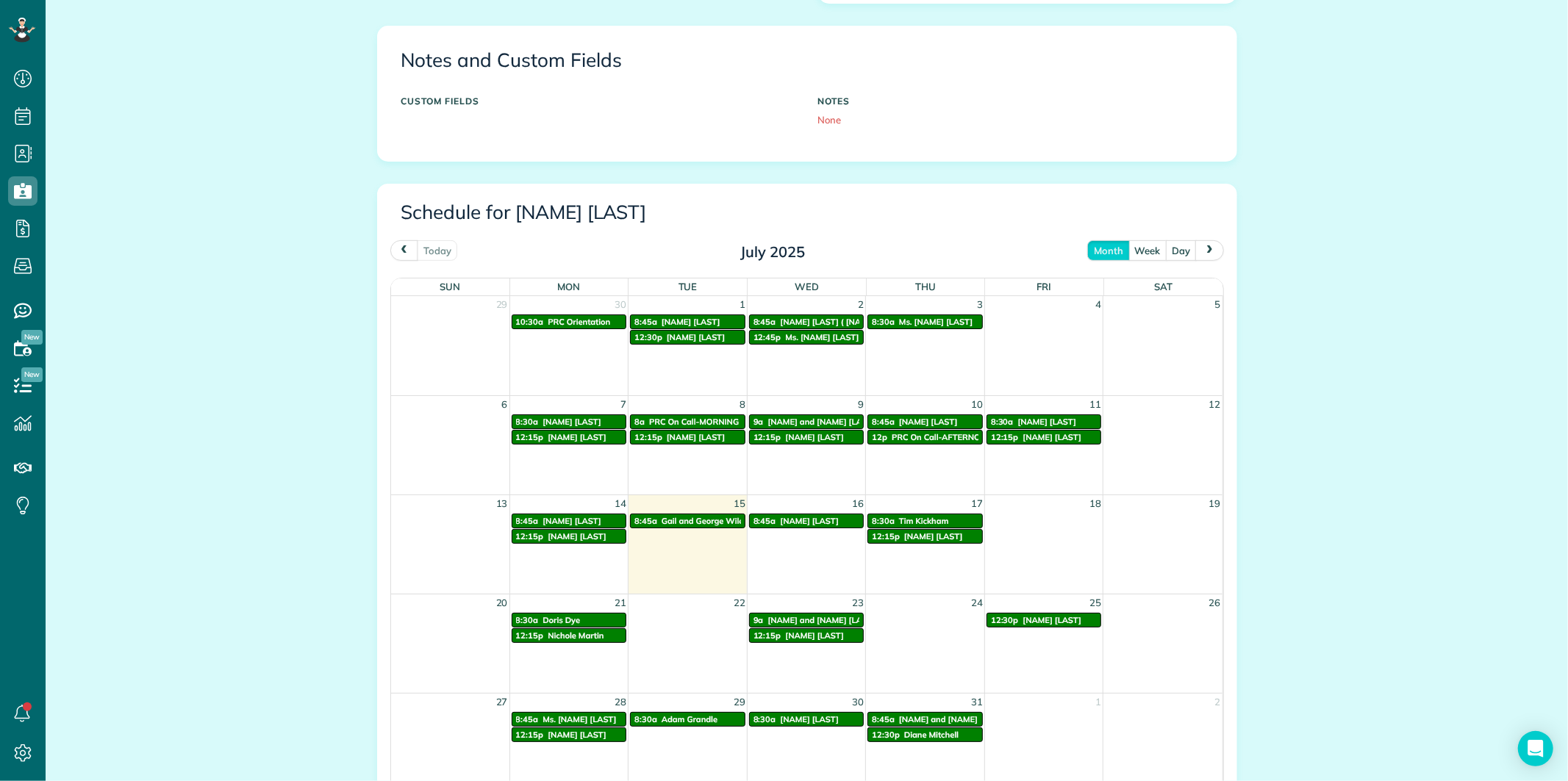 scroll, scrollTop: 732, scrollLeft: 0, axis: vertical 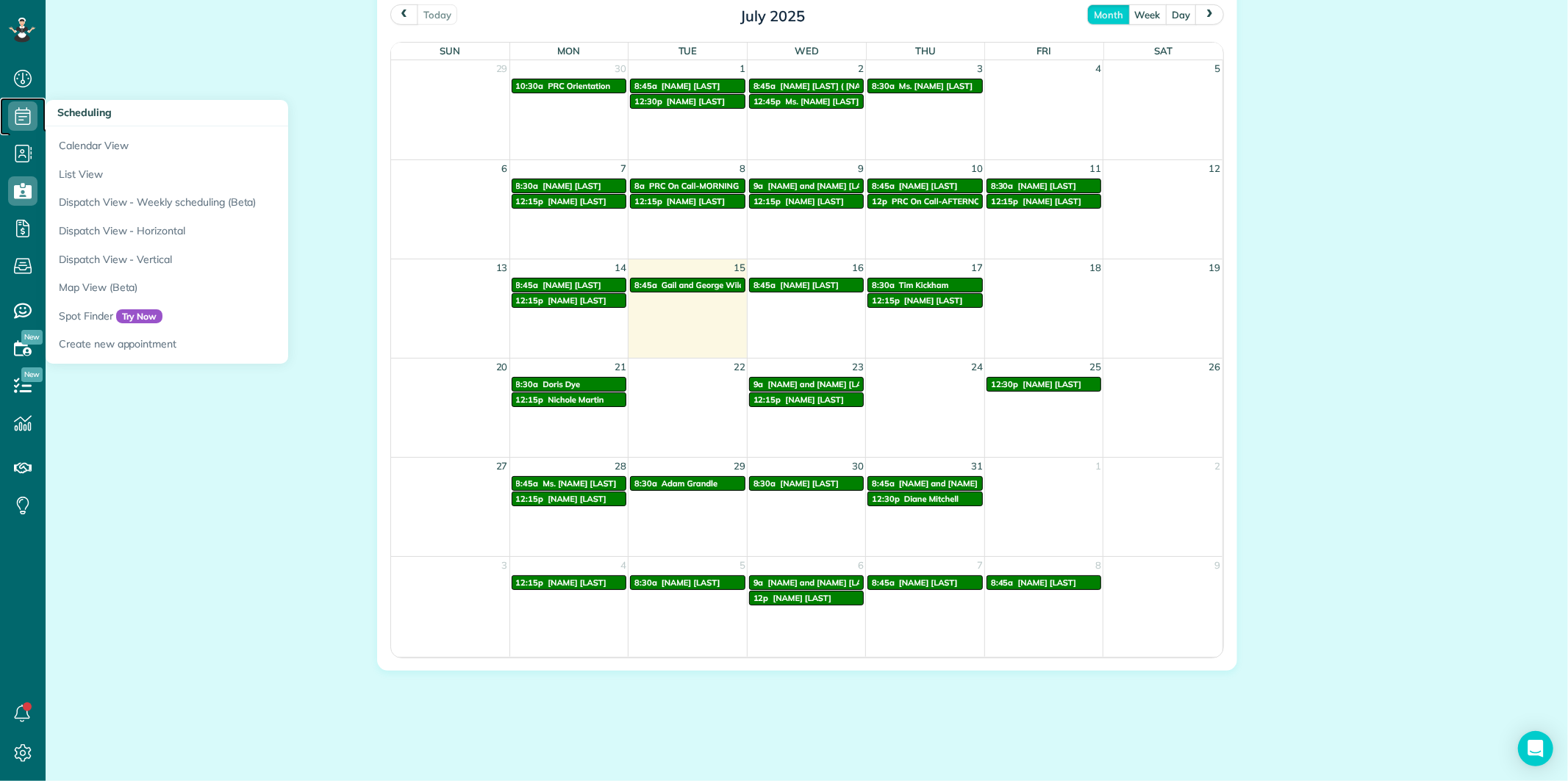 click 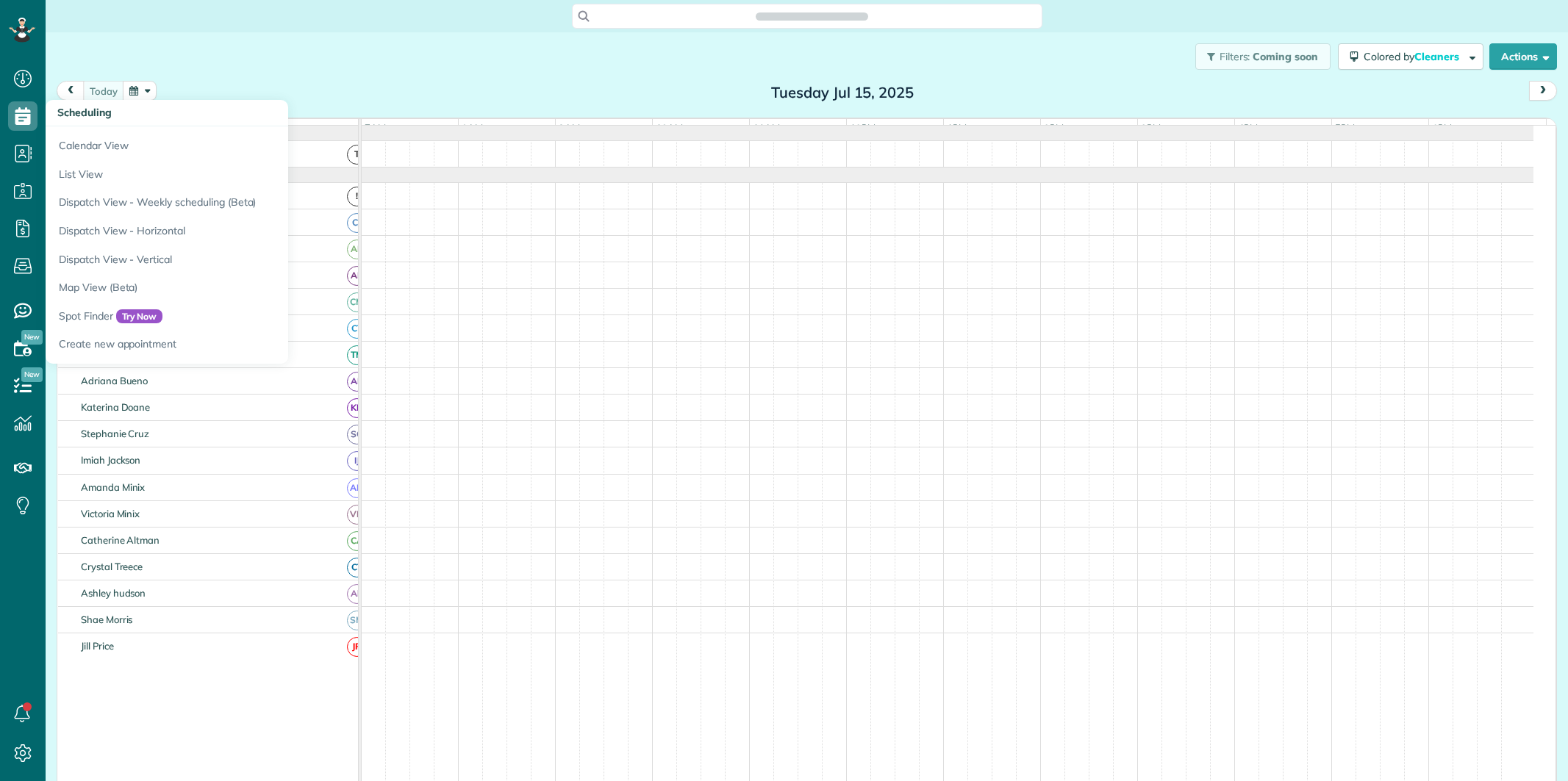 scroll, scrollTop: 0, scrollLeft: 0, axis: both 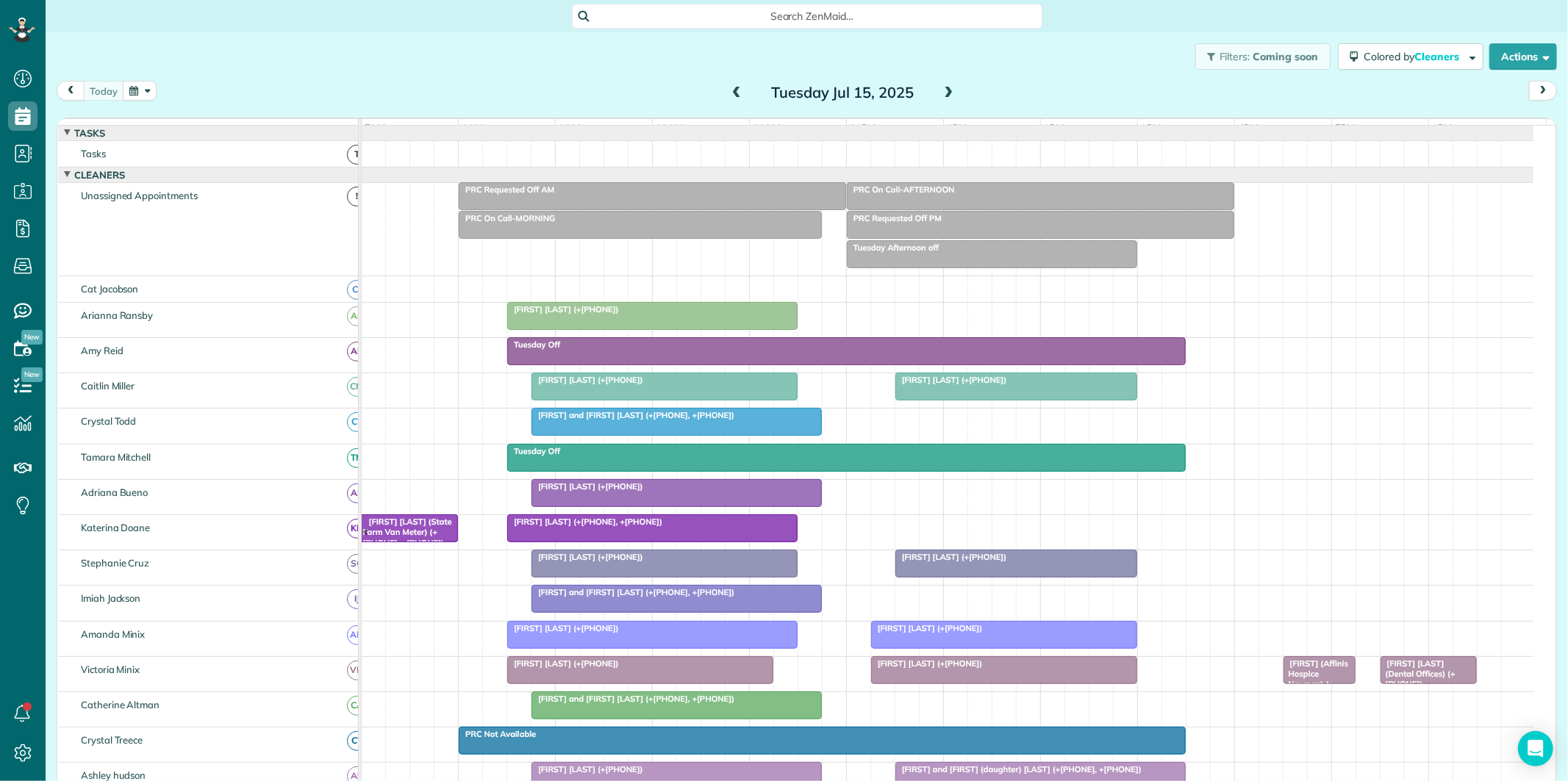click on "[FIRST] [LAST] (+[PHONE])" at bounding box center (652, 628) 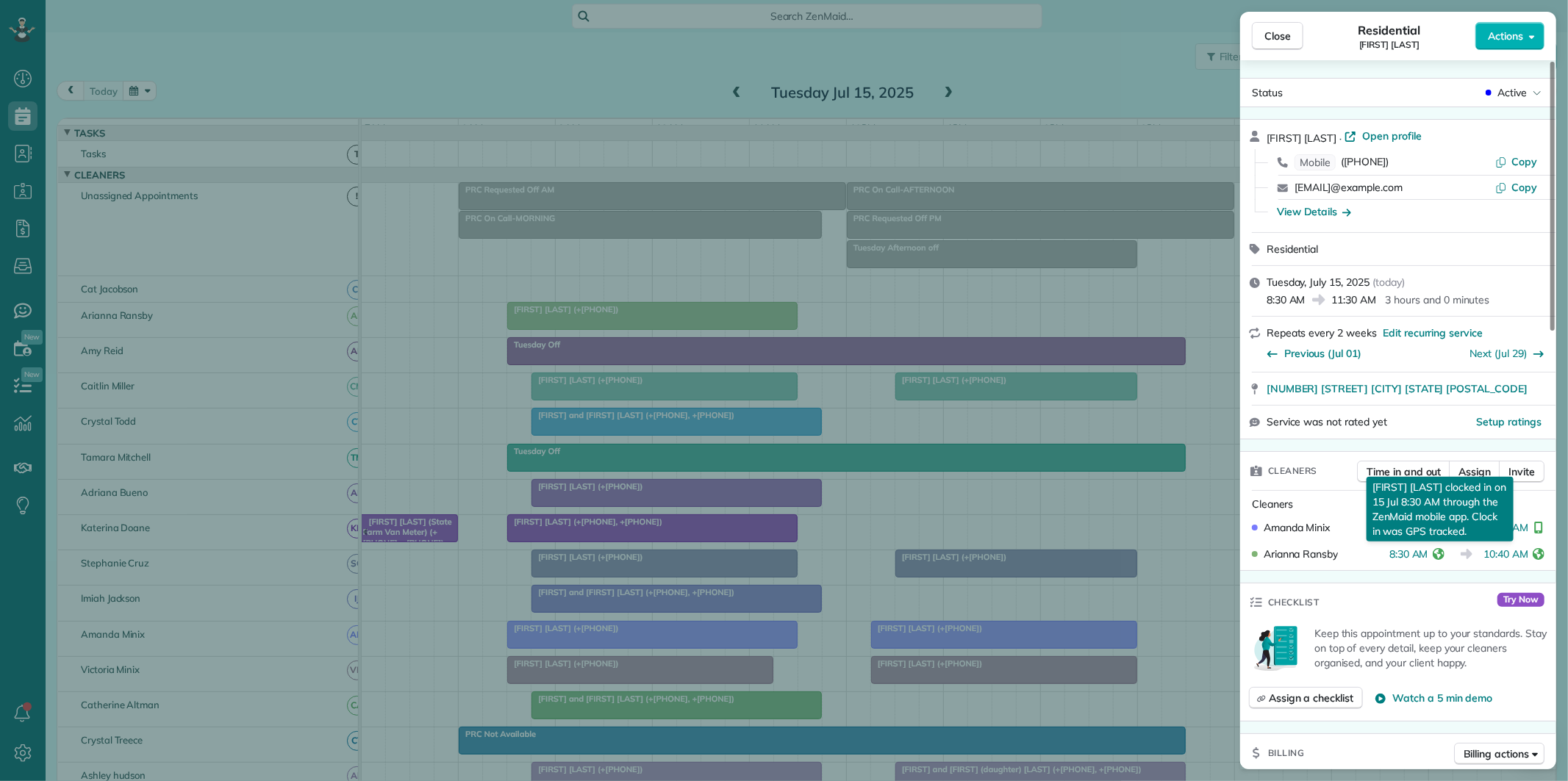 click 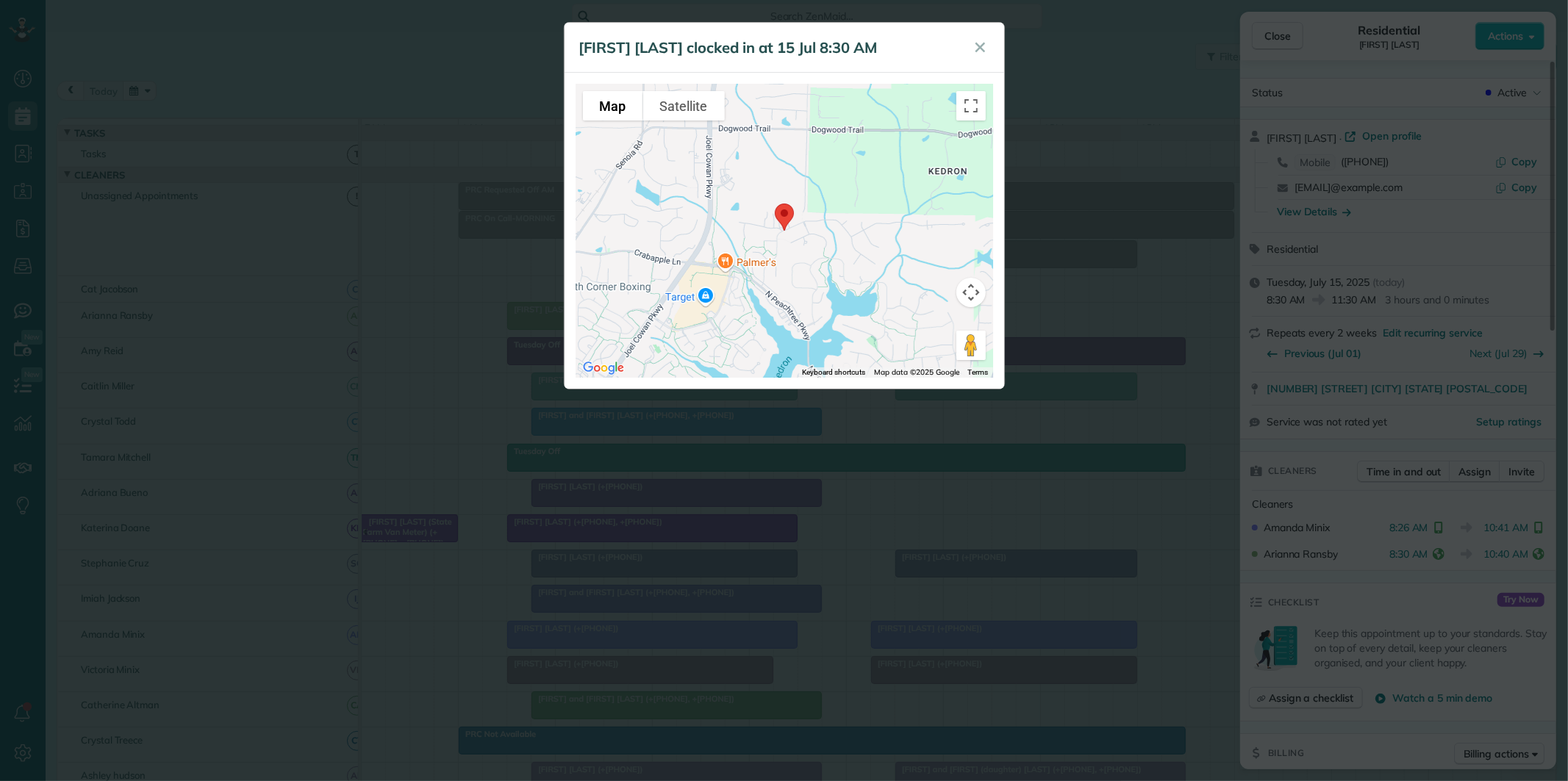 click at bounding box center (784, 217) 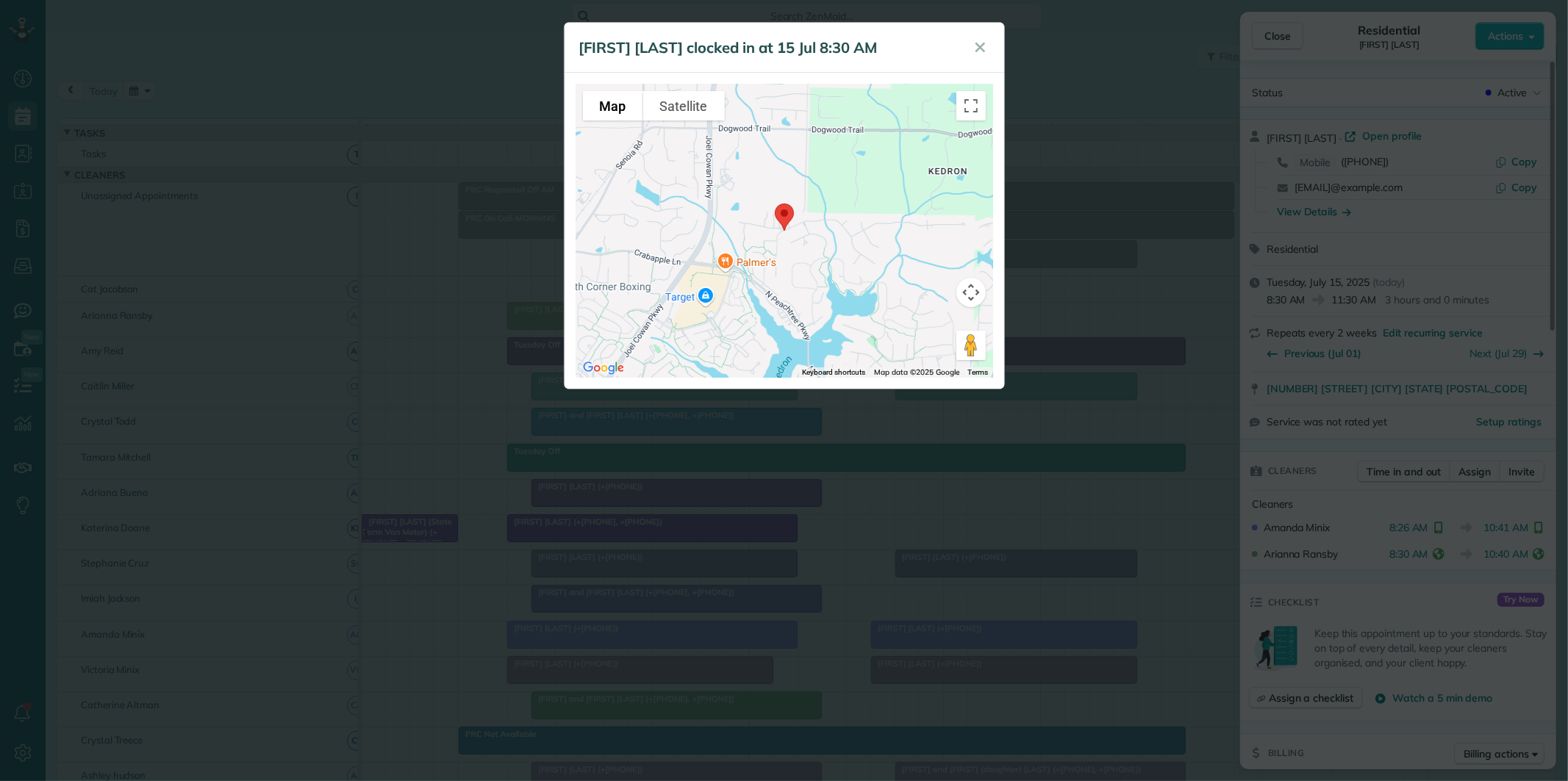 click at bounding box center (784, 231) 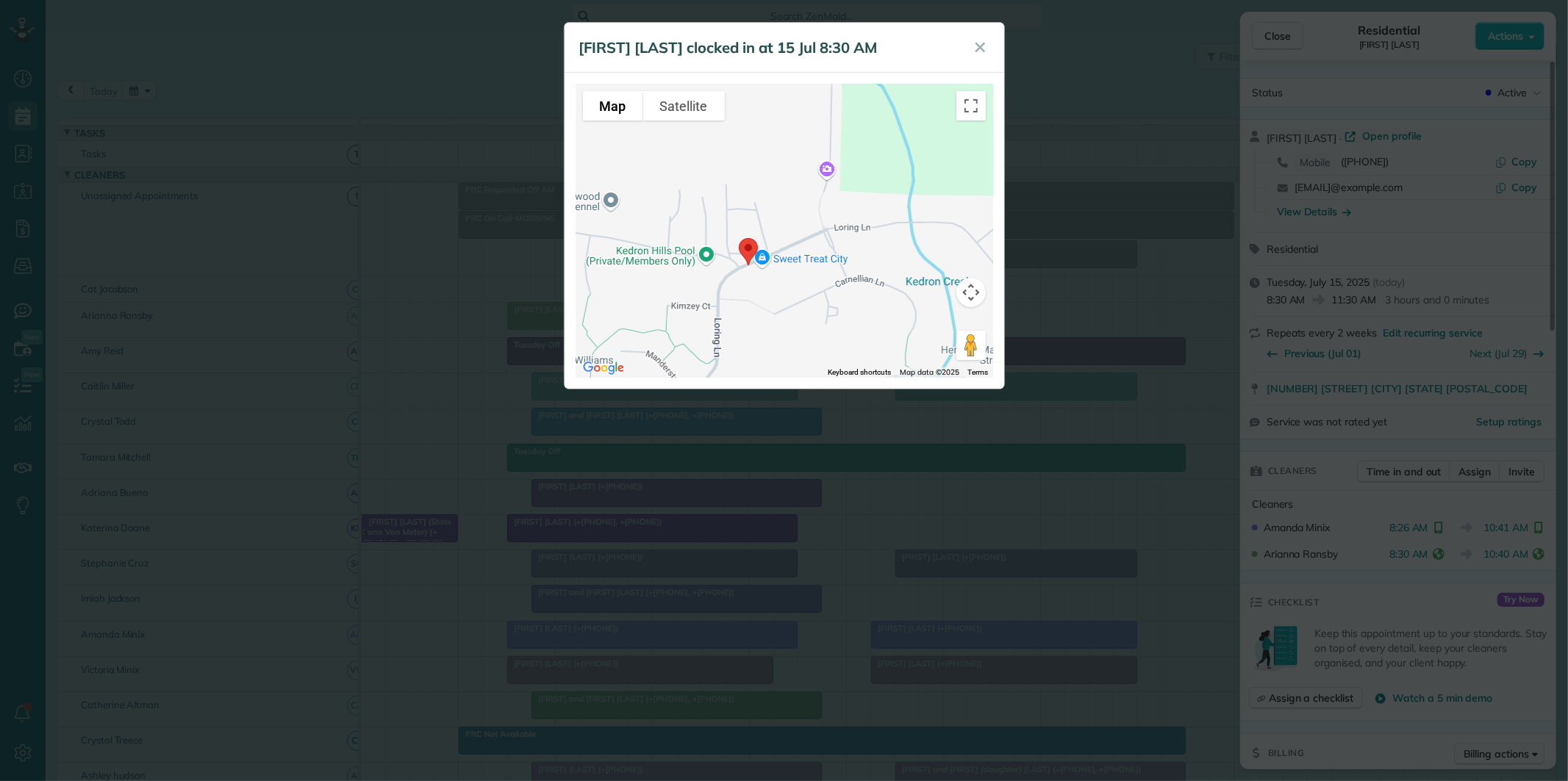 drag, startPoint x: 753, startPoint y: 220, endPoint x: 777, endPoint y: 207, distance: 27.294688 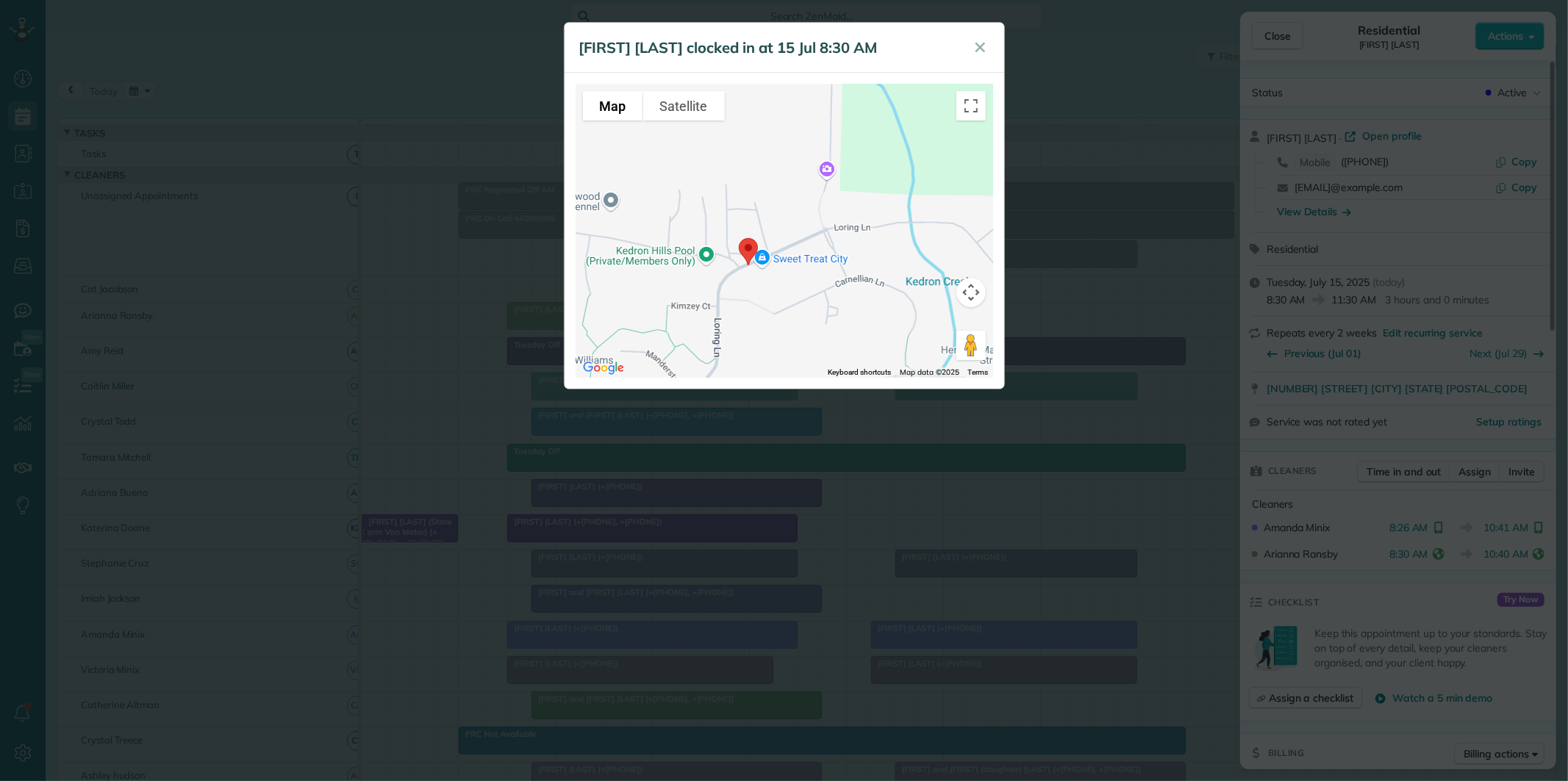 click at bounding box center (784, 231) 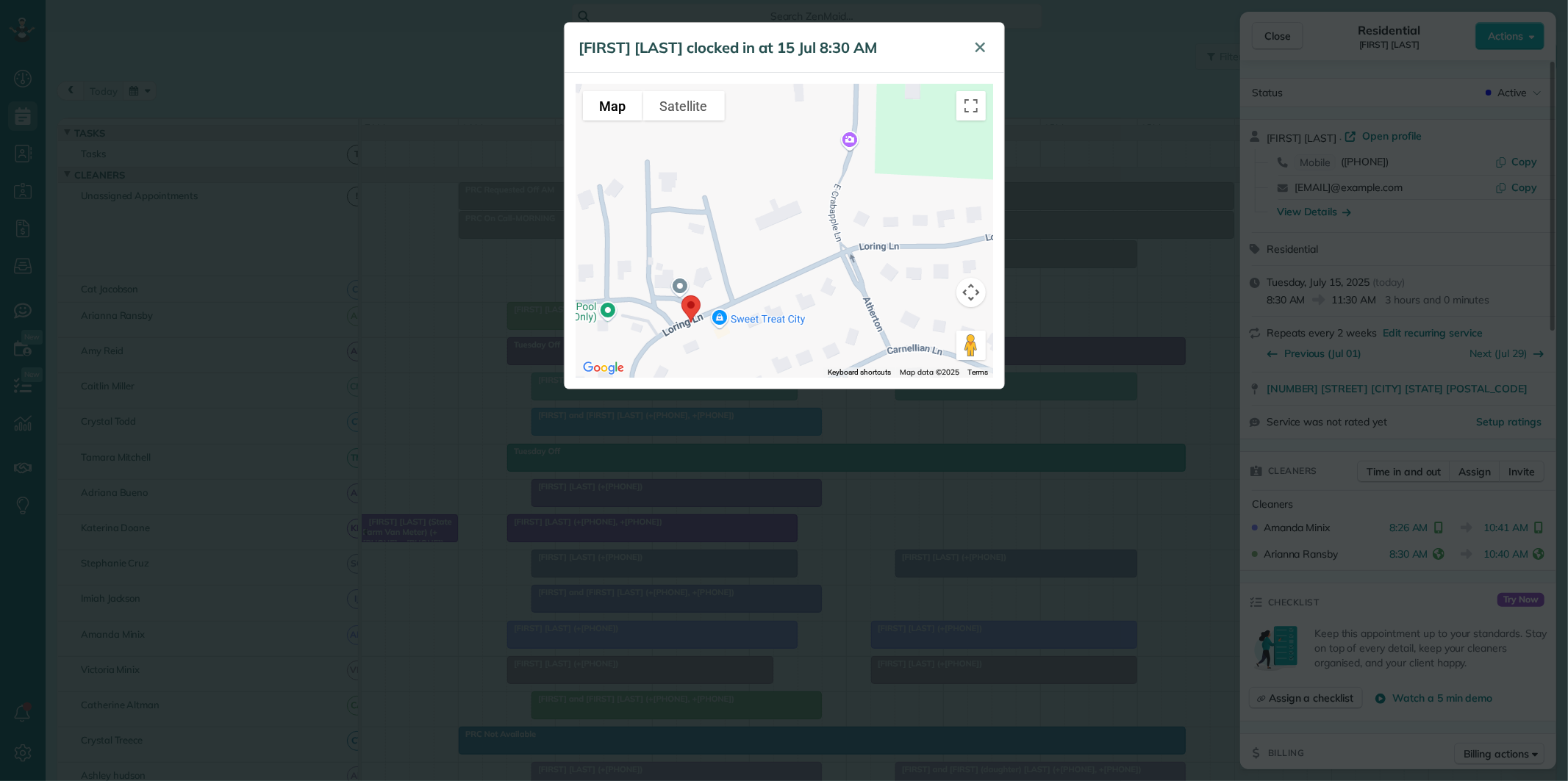 click on "✕" at bounding box center [981, 47] 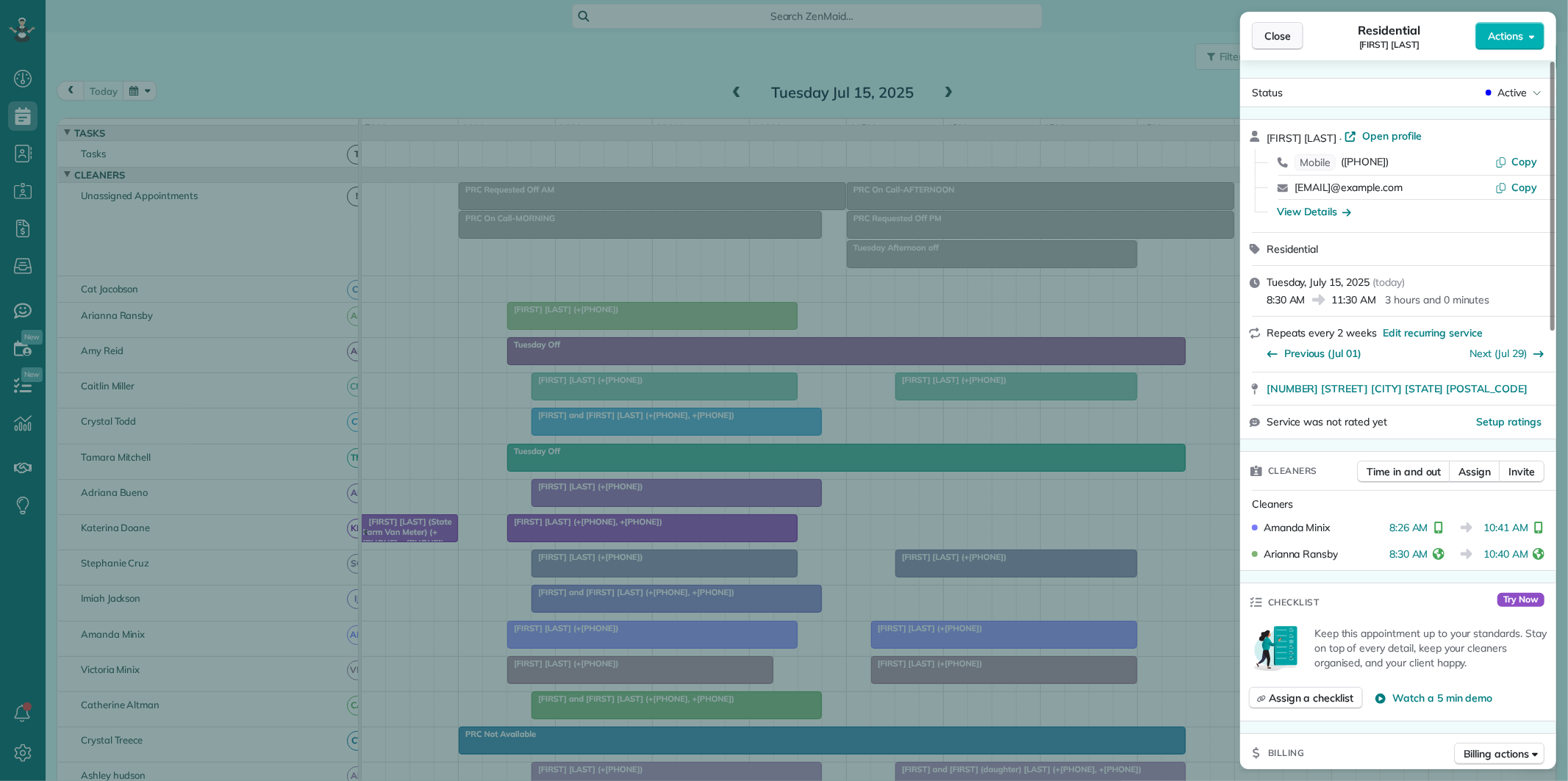 click on "Close" at bounding box center [1278, 36] 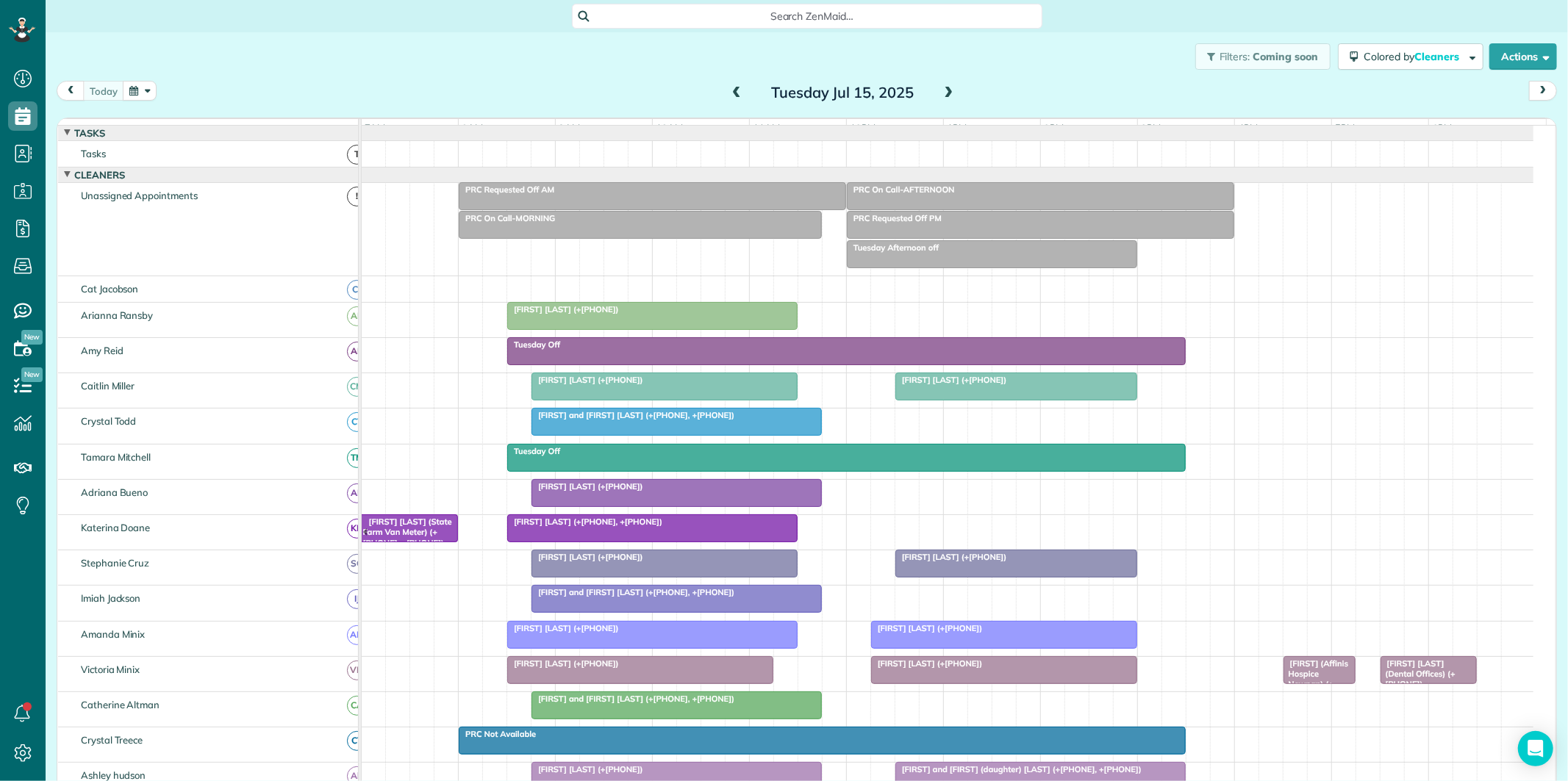 click on "Melissa Cambell (+19089109099)" at bounding box center (640, 663) 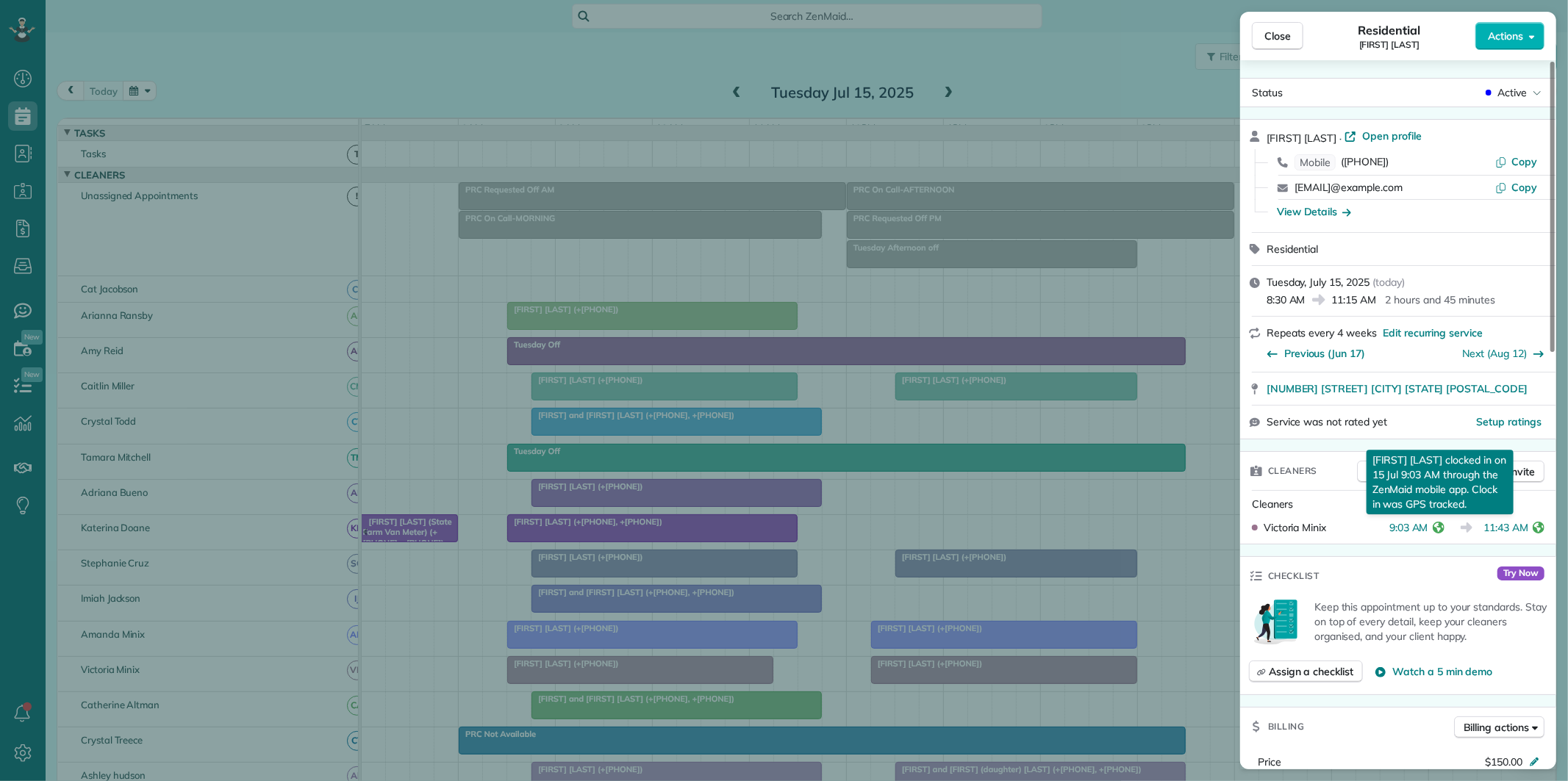 click 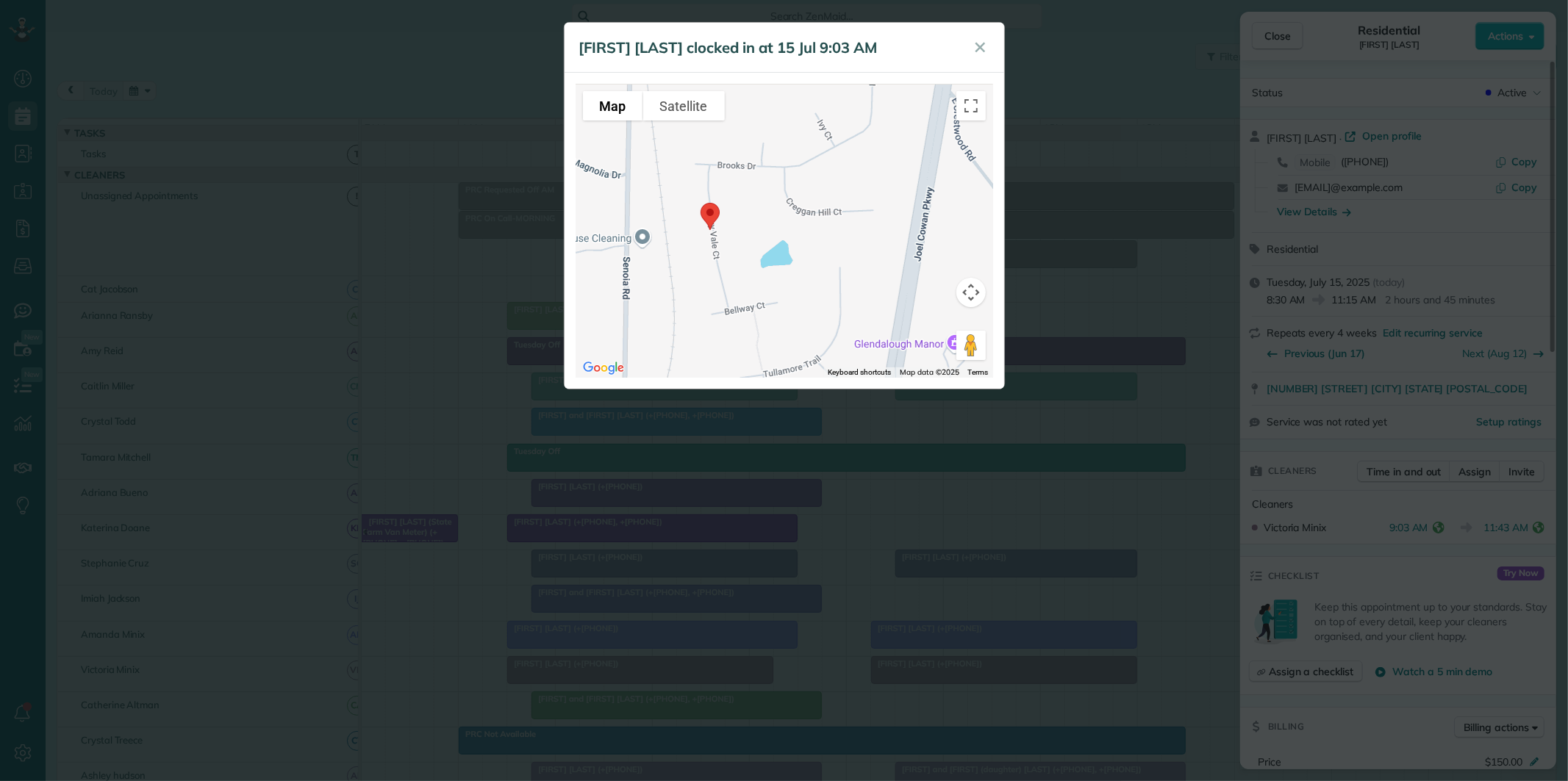 drag, startPoint x: 783, startPoint y: 219, endPoint x: 812, endPoint y: 229, distance: 30.675723 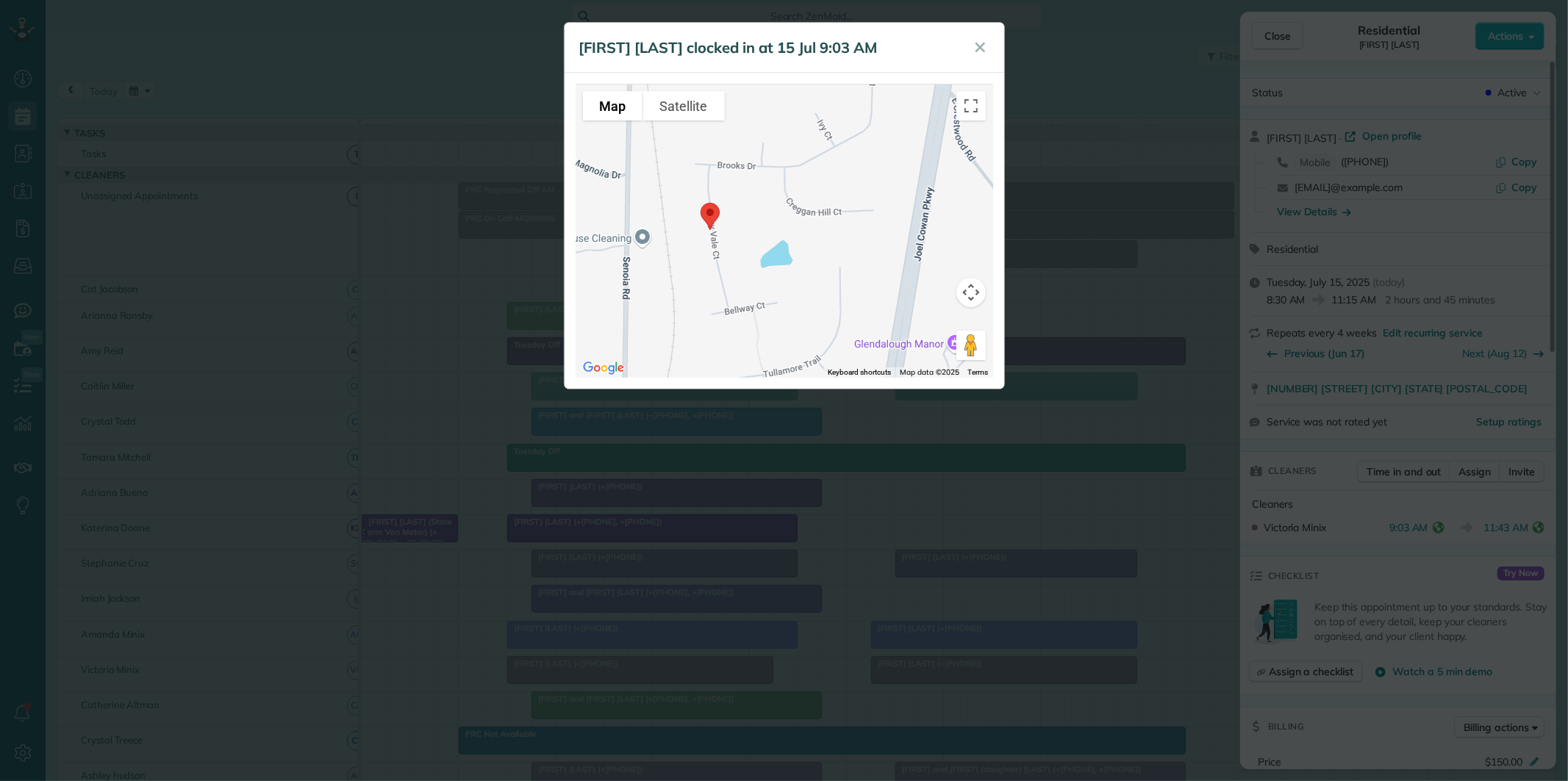 click at bounding box center (784, 231) 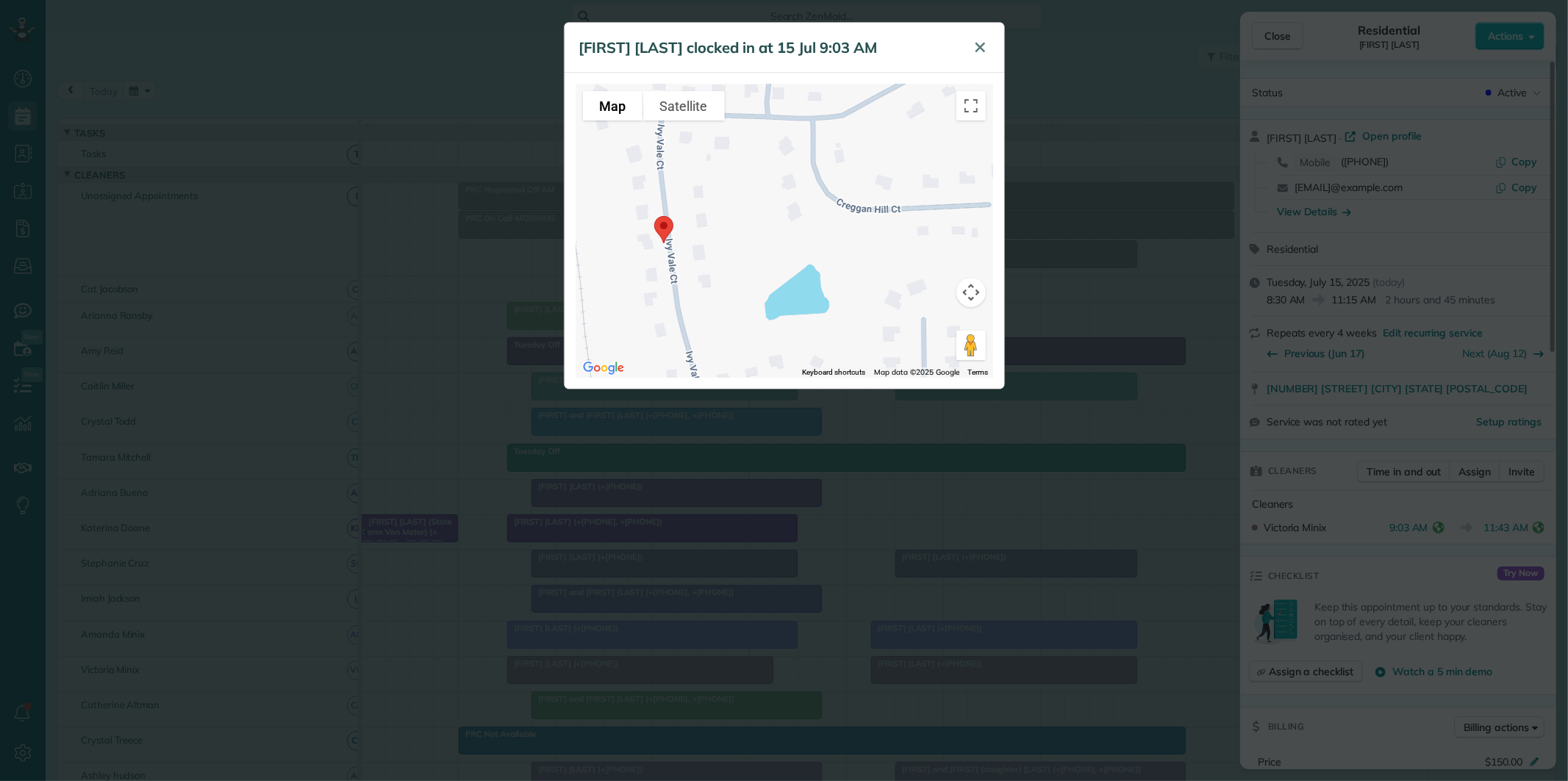 click on "✕" at bounding box center [981, 47] 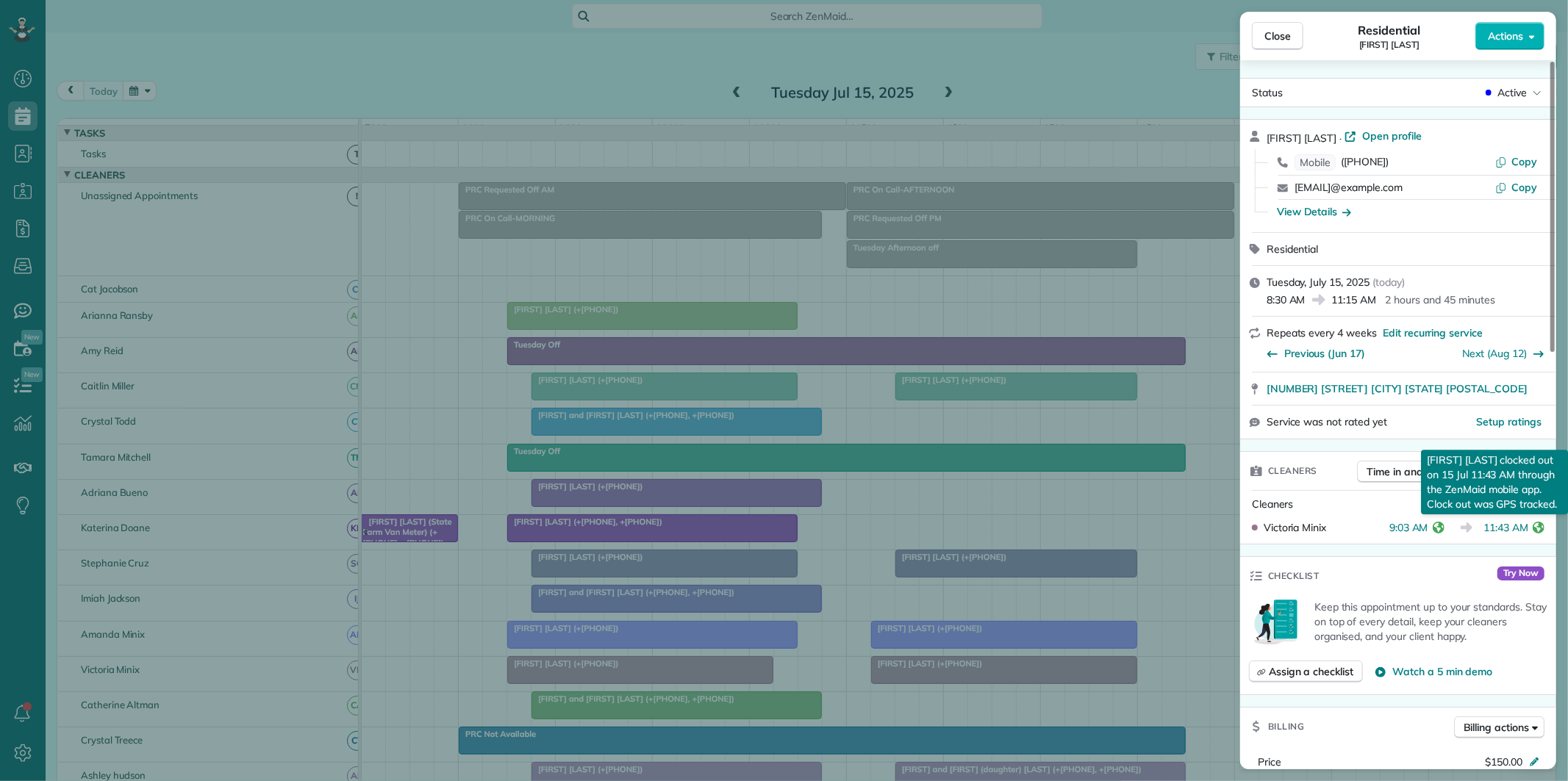 click 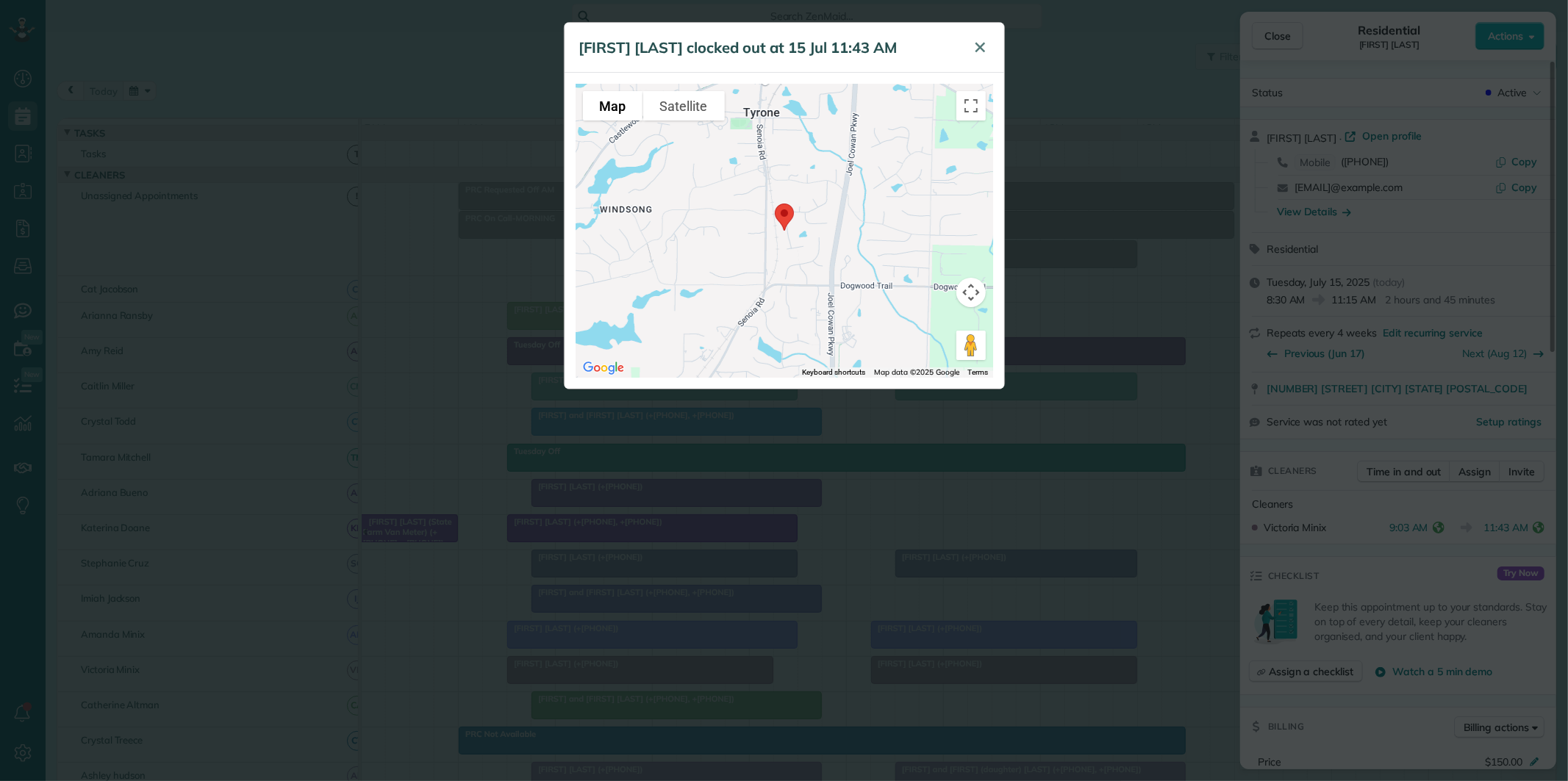 click on "✕" at bounding box center [981, 47] 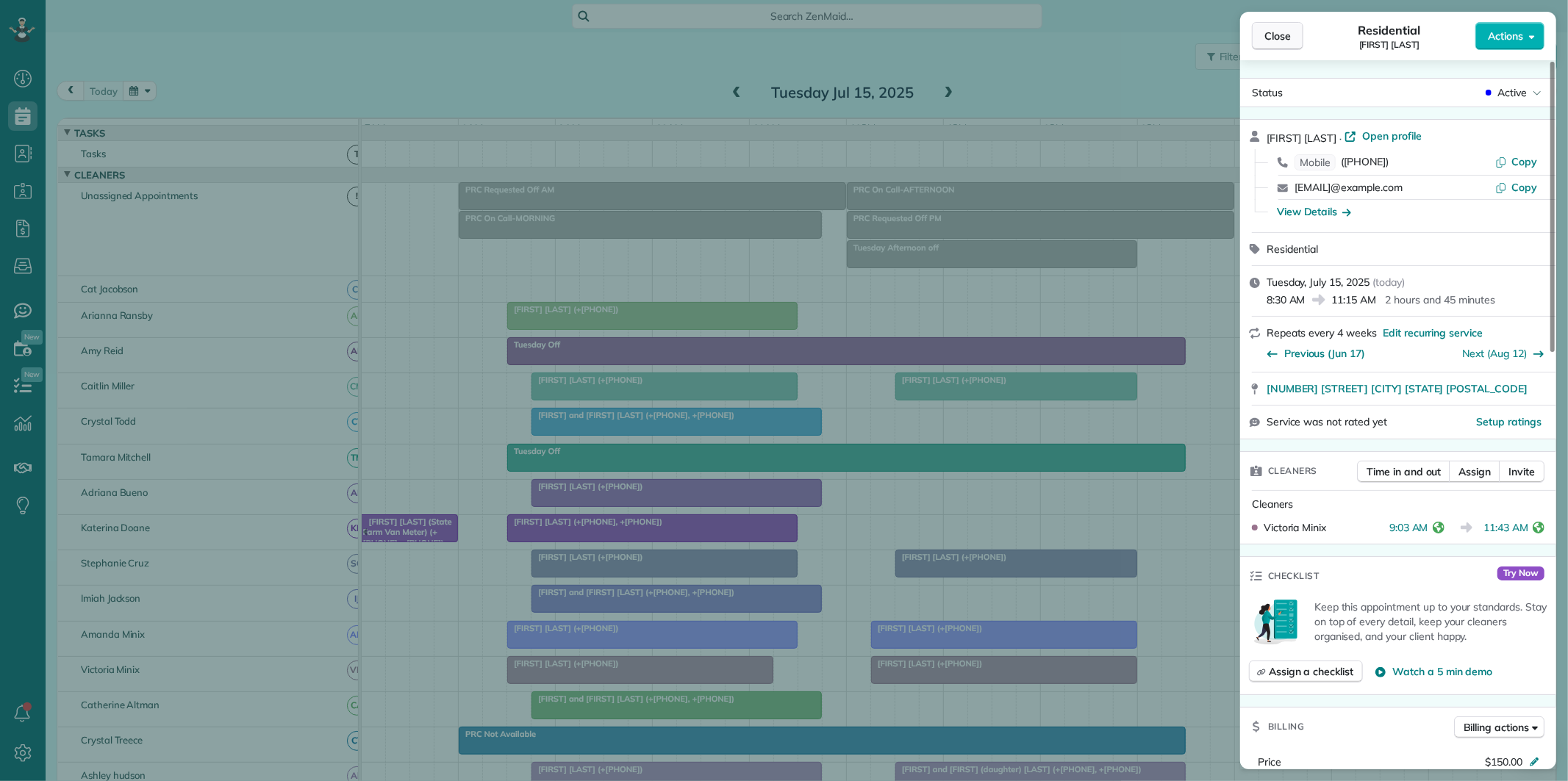 click on "Close" at bounding box center (1278, 36) 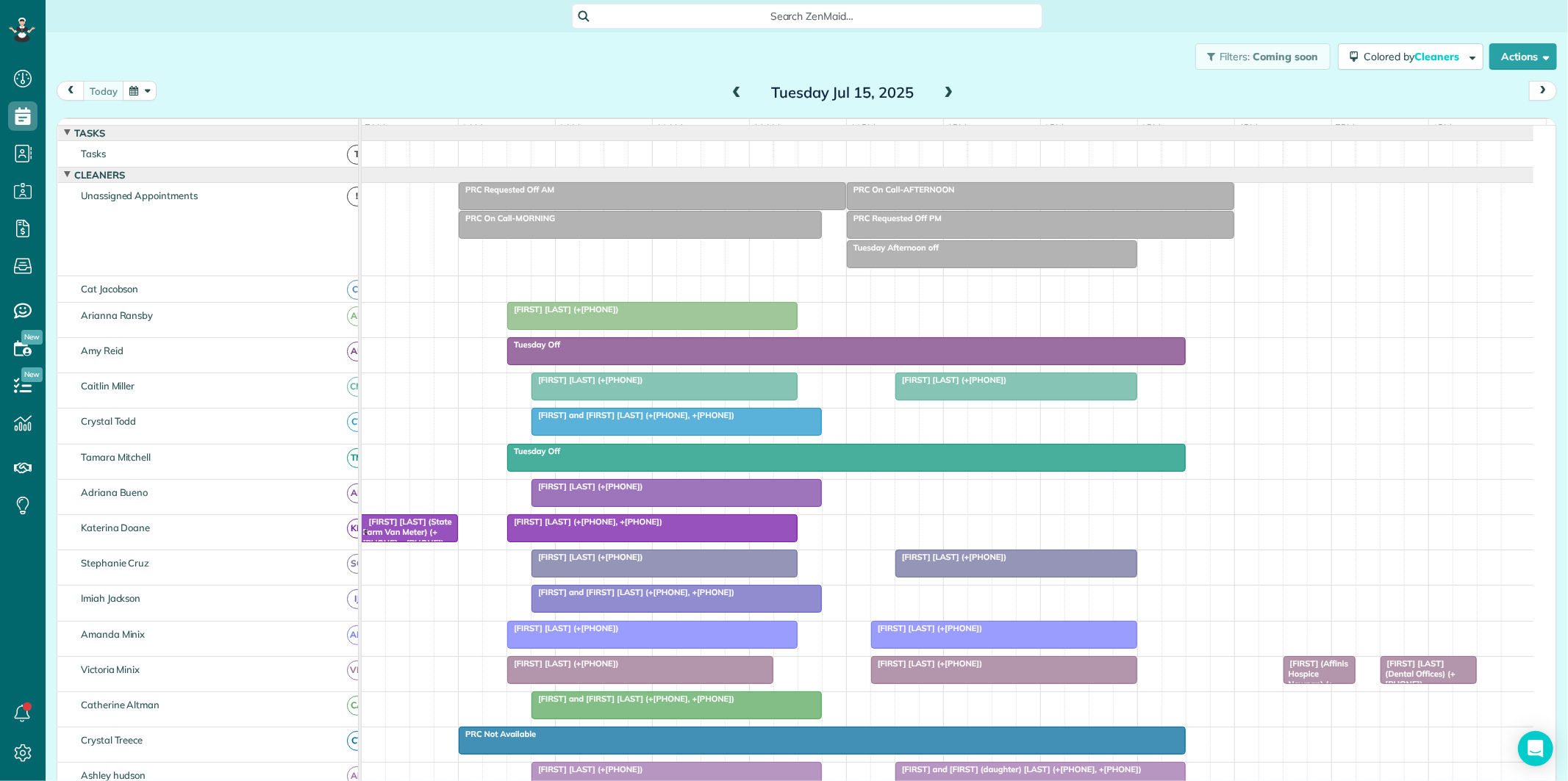 click on "Morgan Lanier (+17703172784)" at bounding box center [676, 486] 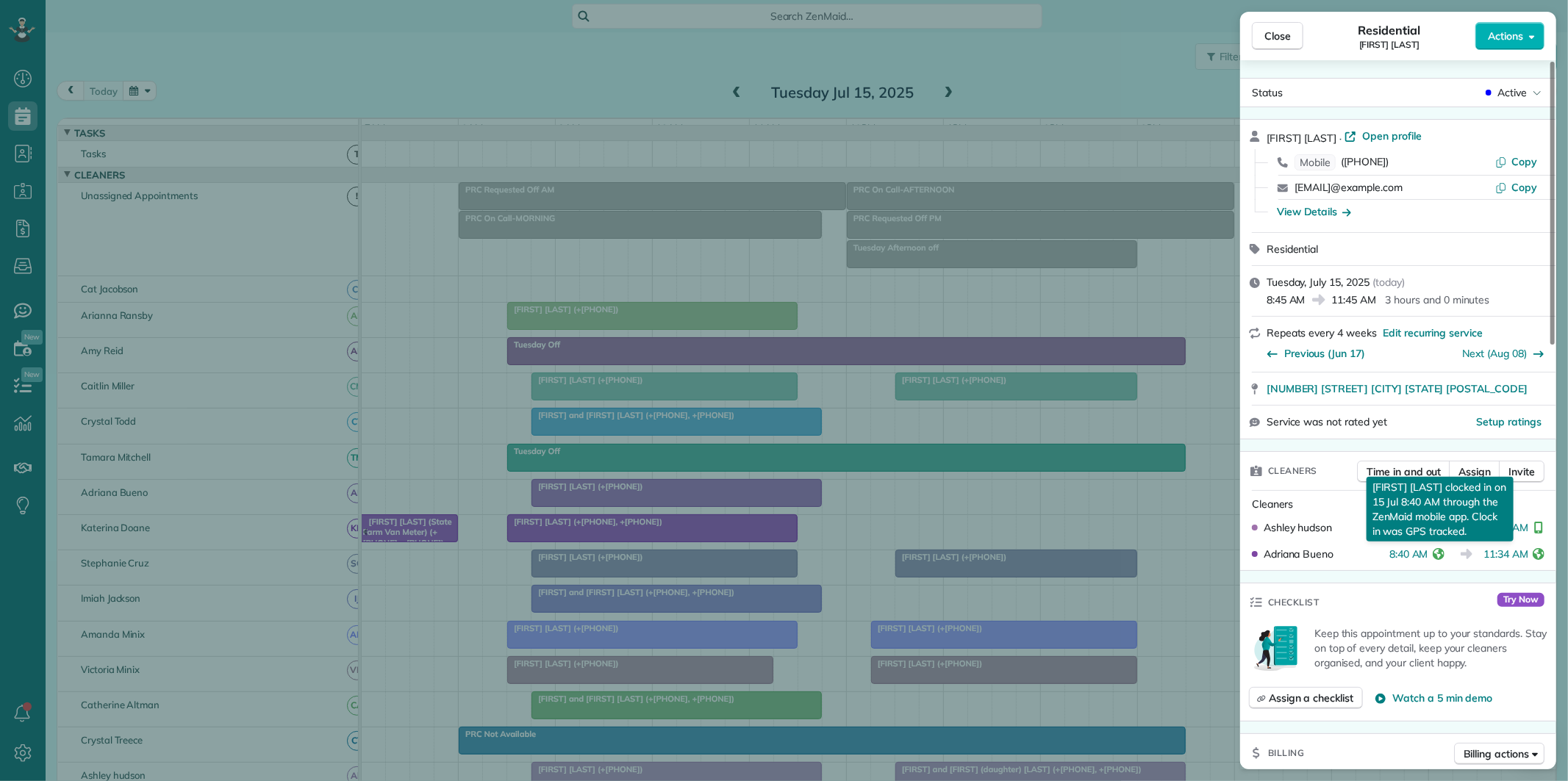 click 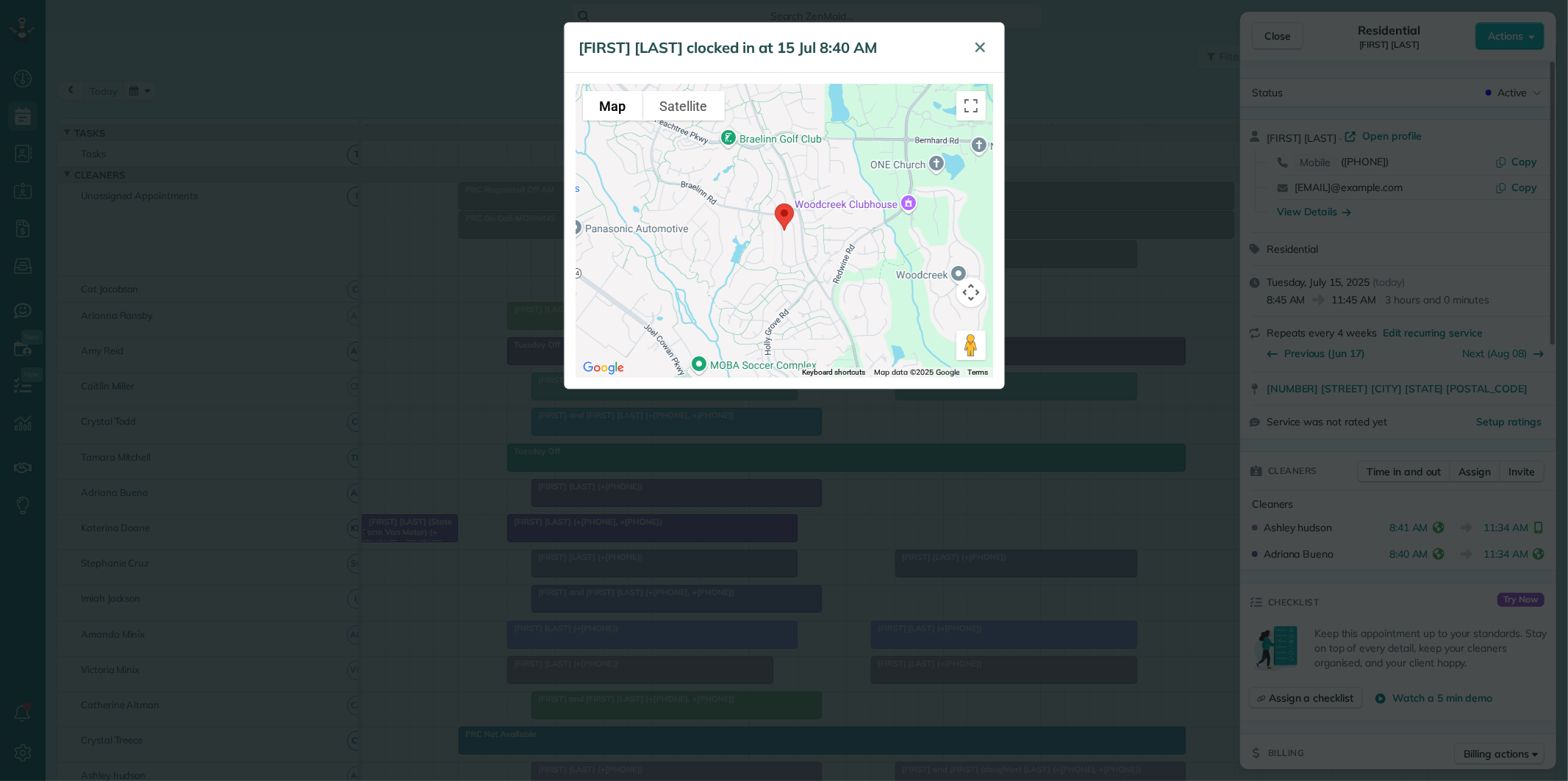 click on "✕" at bounding box center (981, 47) 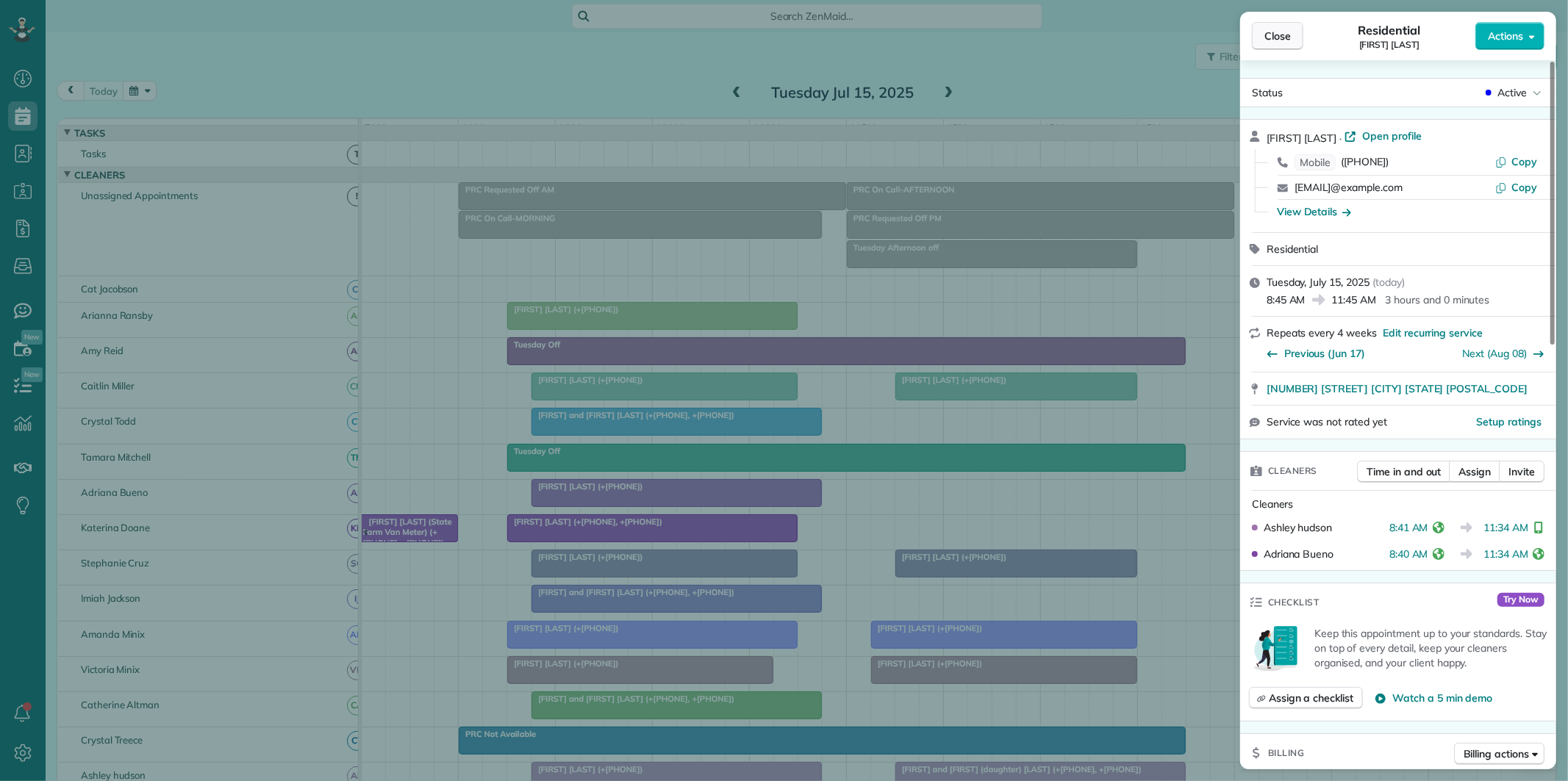 click on "Close" at bounding box center [1278, 36] 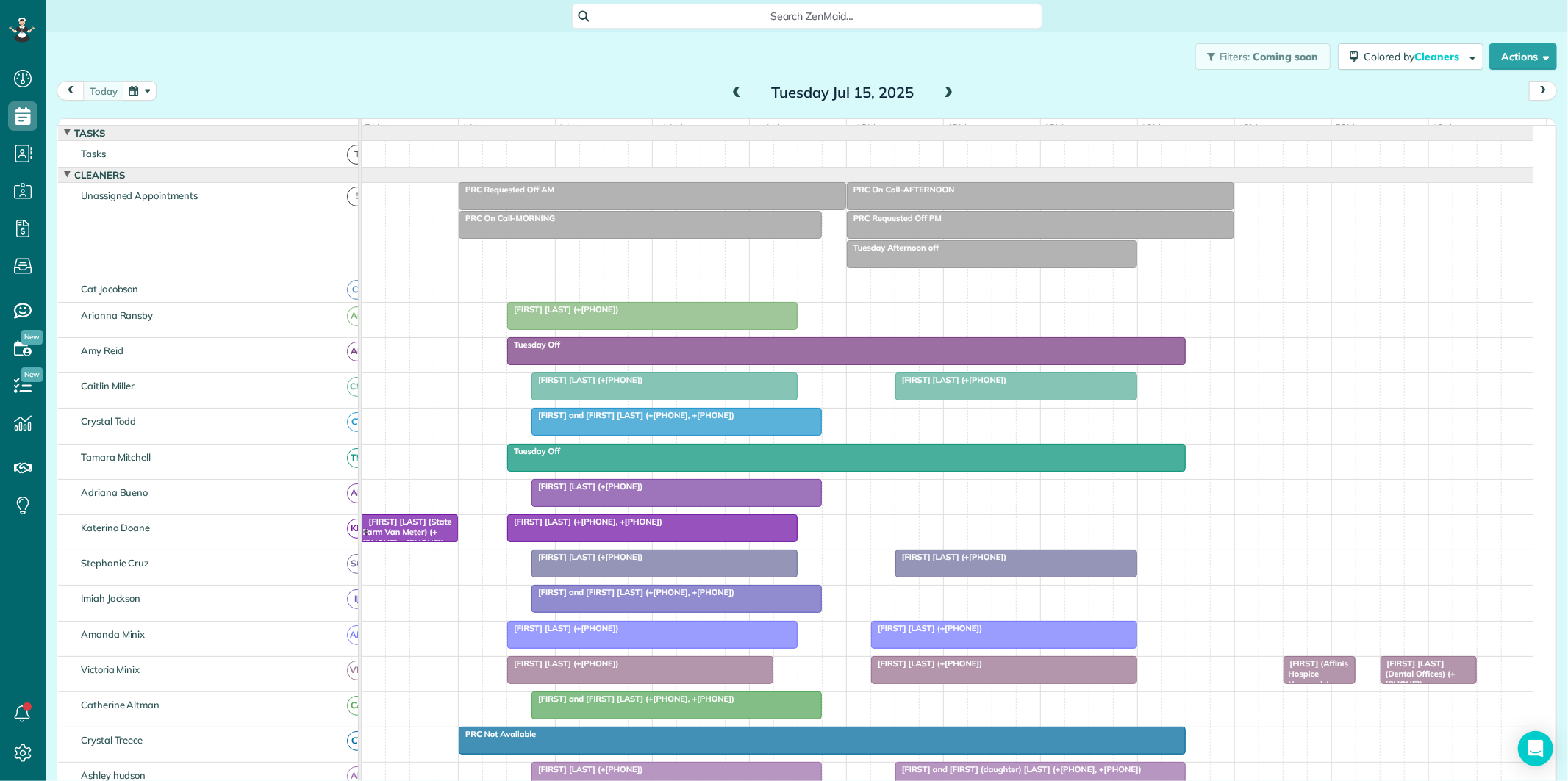 click on "Adrian Williams (+16787945929)" at bounding box center [587, 557] 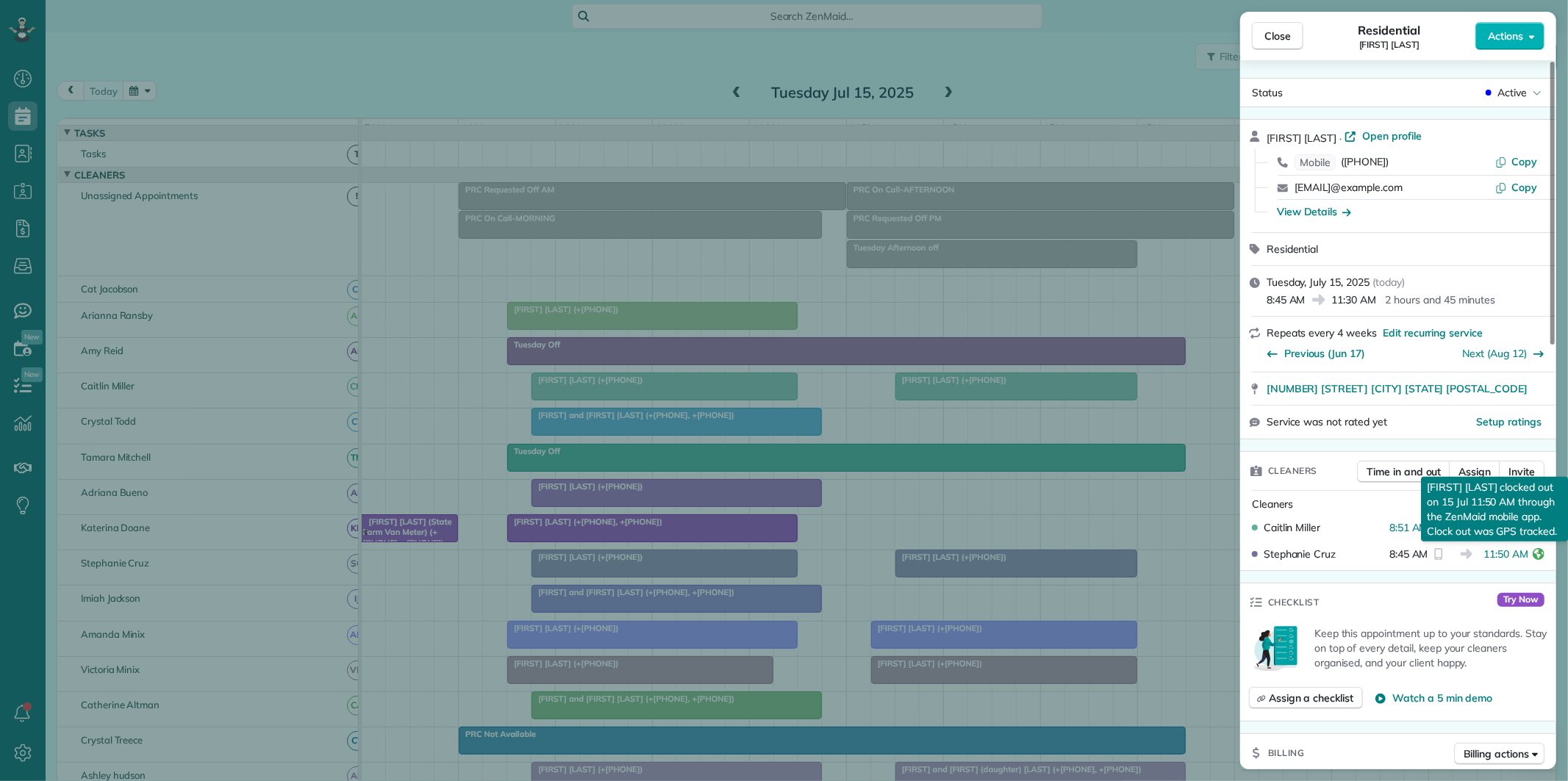 click 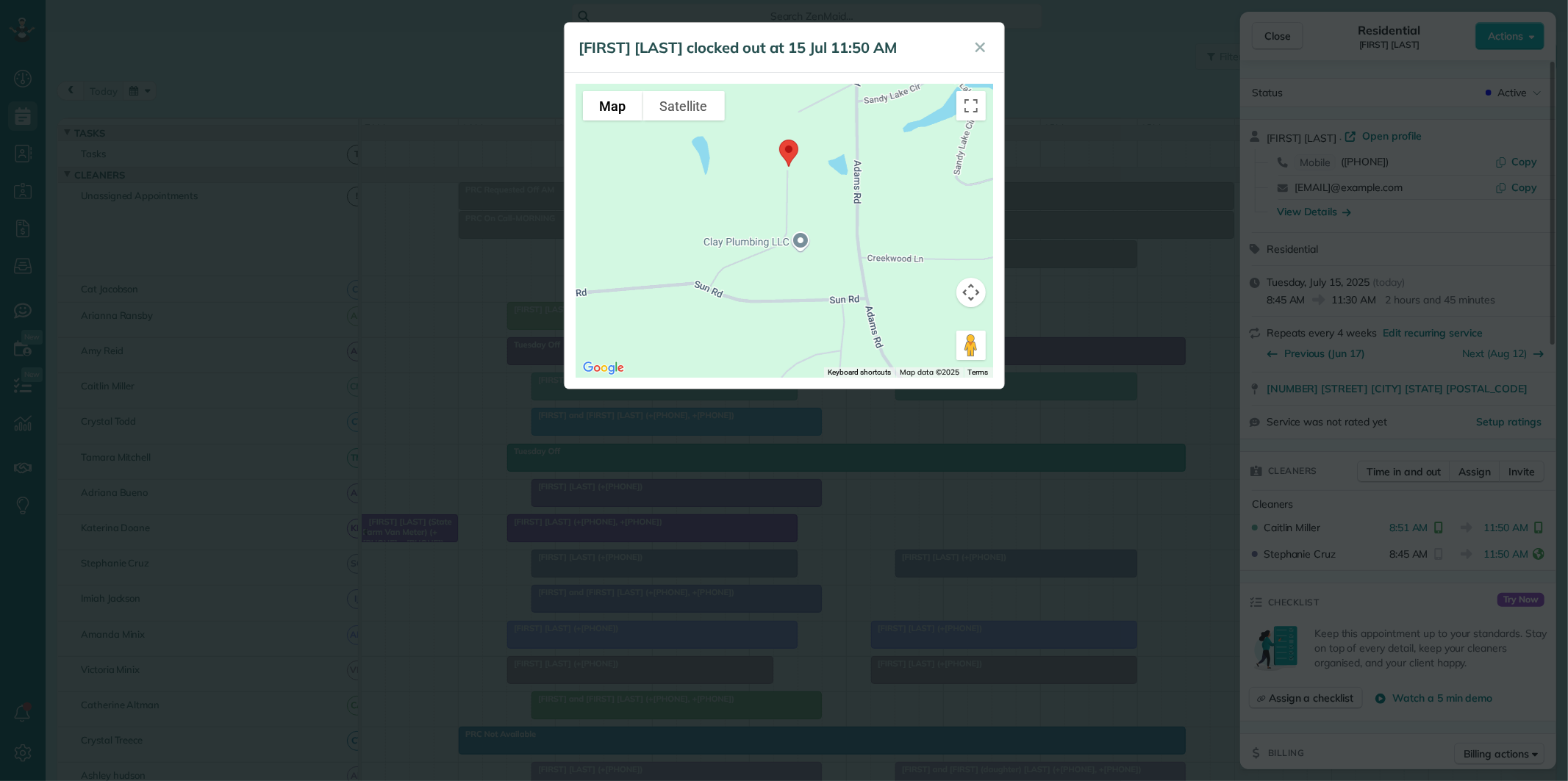 drag, startPoint x: 712, startPoint y: 155, endPoint x: 691, endPoint y: 198, distance: 47.85394 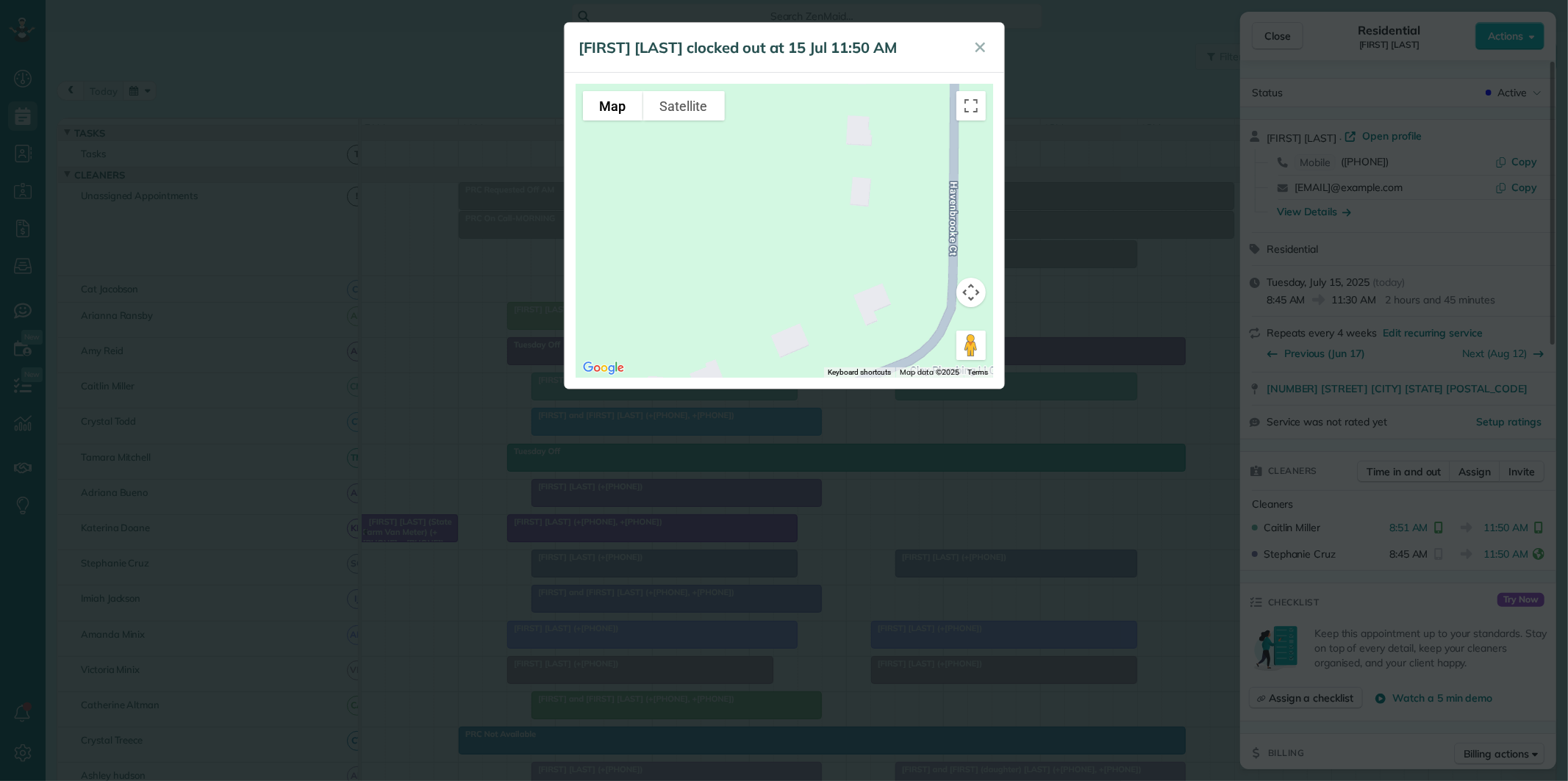 drag, startPoint x: 729, startPoint y: 297, endPoint x: 627, endPoint y: 192, distance: 146.38647 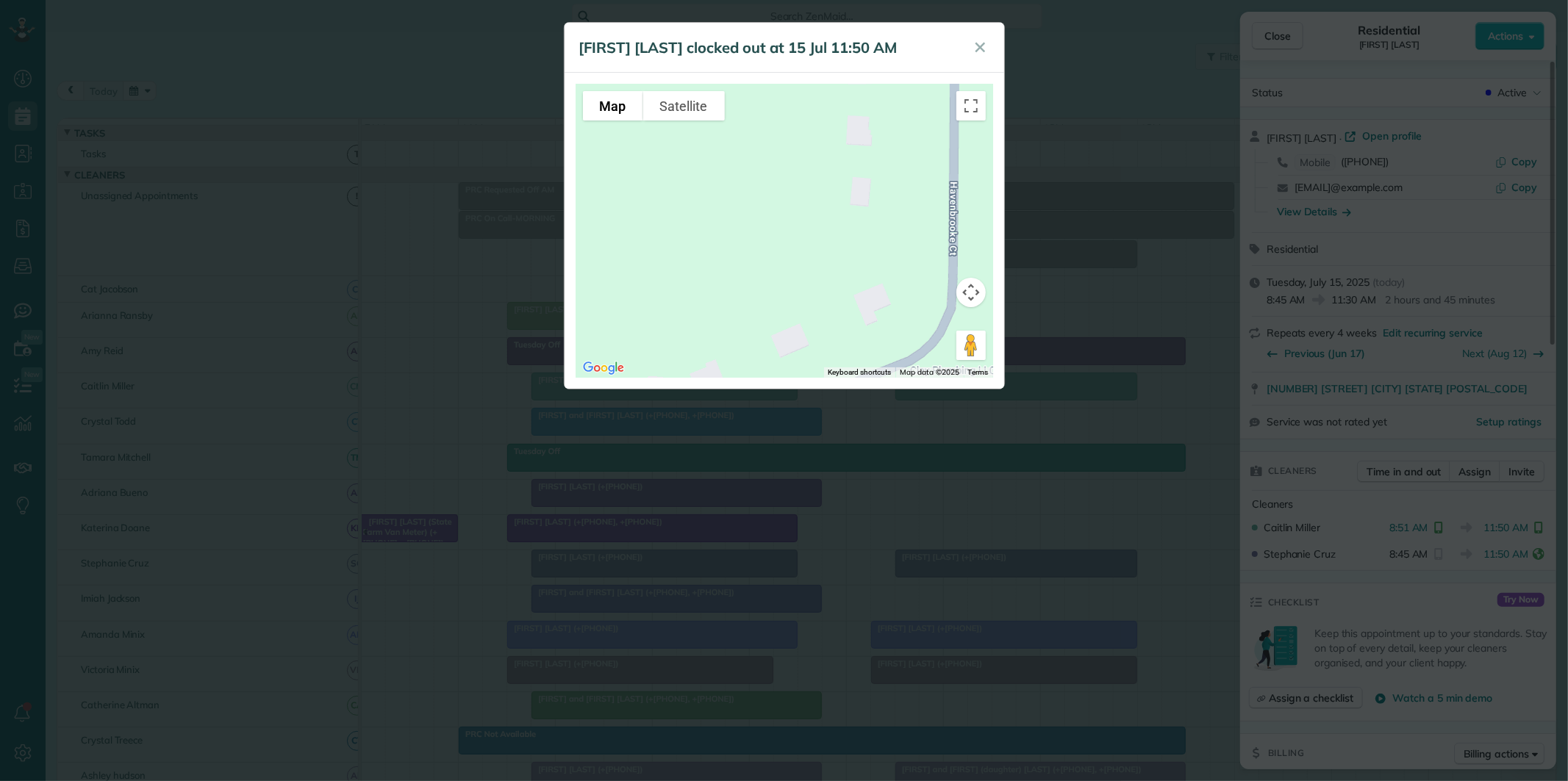 click at bounding box center [784, 231] 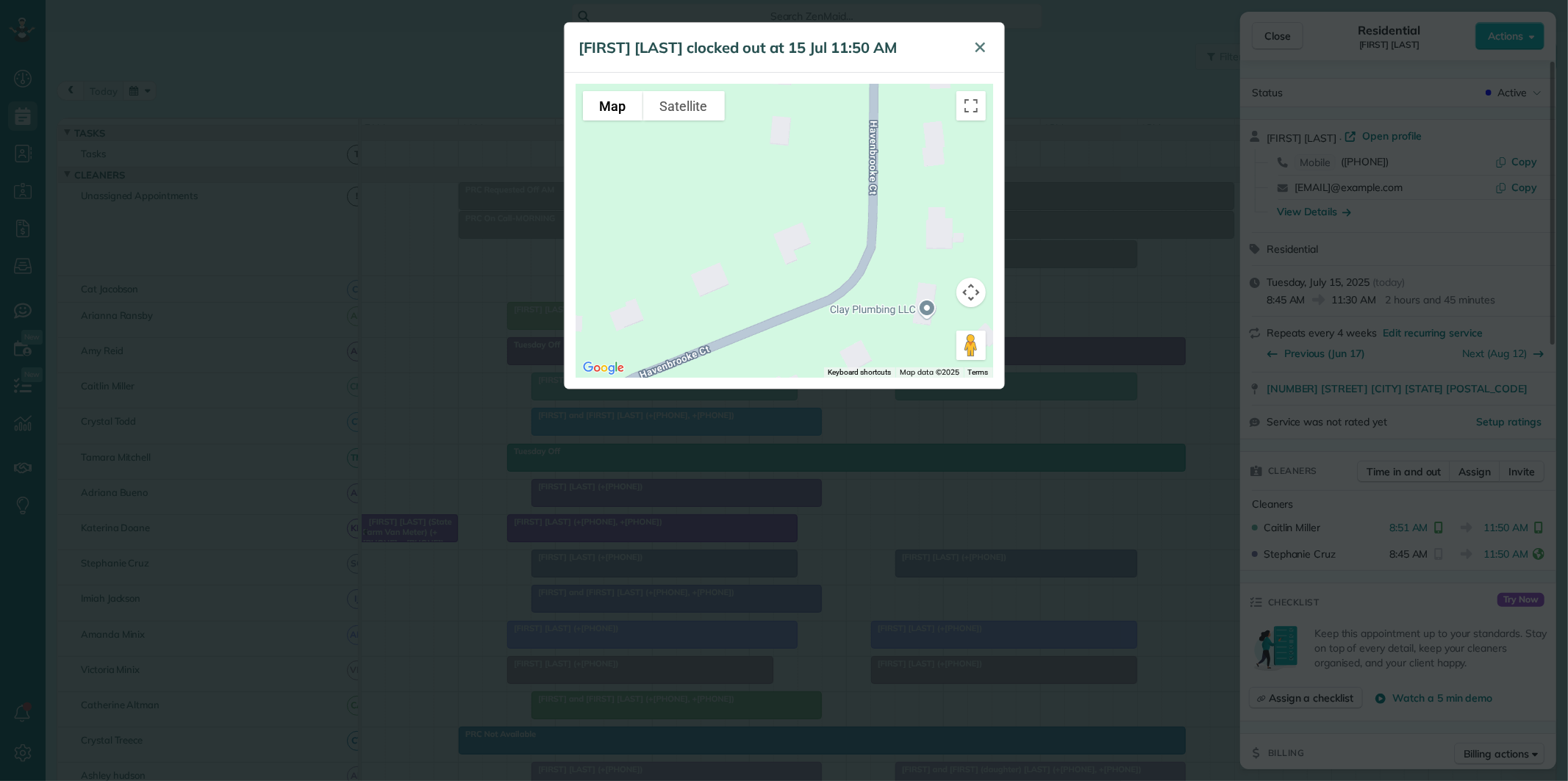 click on "✕" at bounding box center (981, 47) 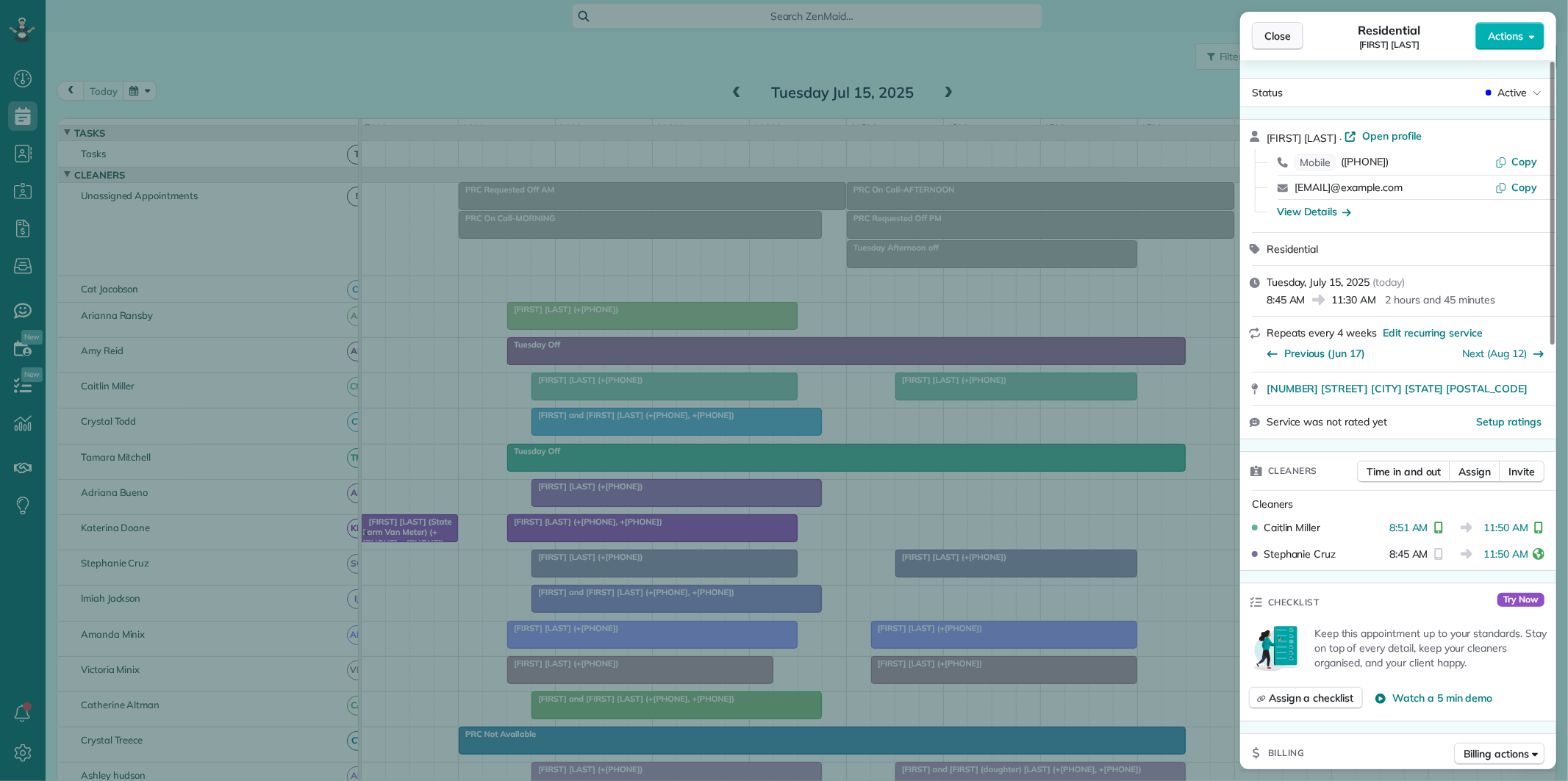 click on "Close" at bounding box center (1278, 36) 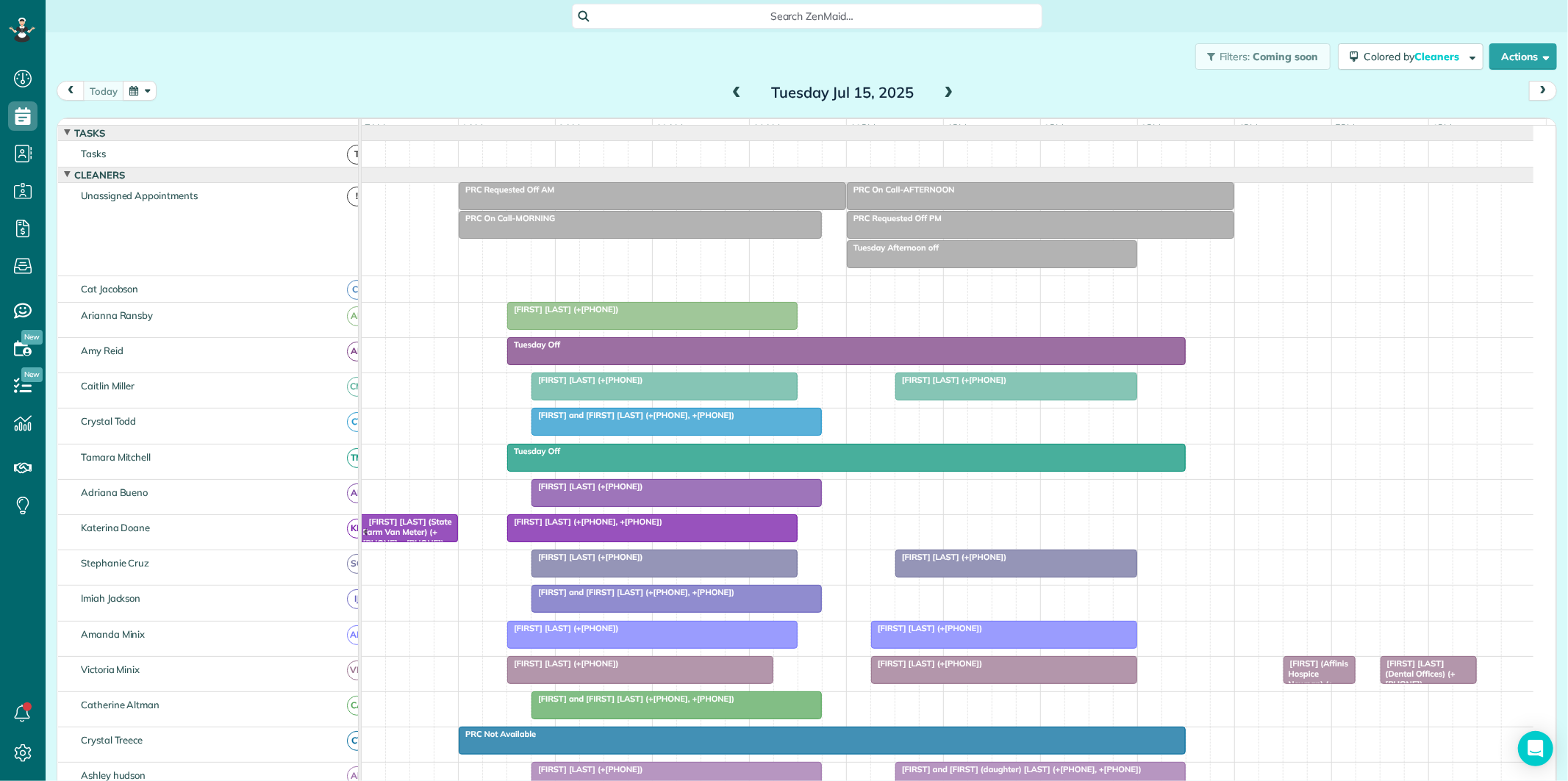 scroll, scrollTop: 101, scrollLeft: 0, axis: vertical 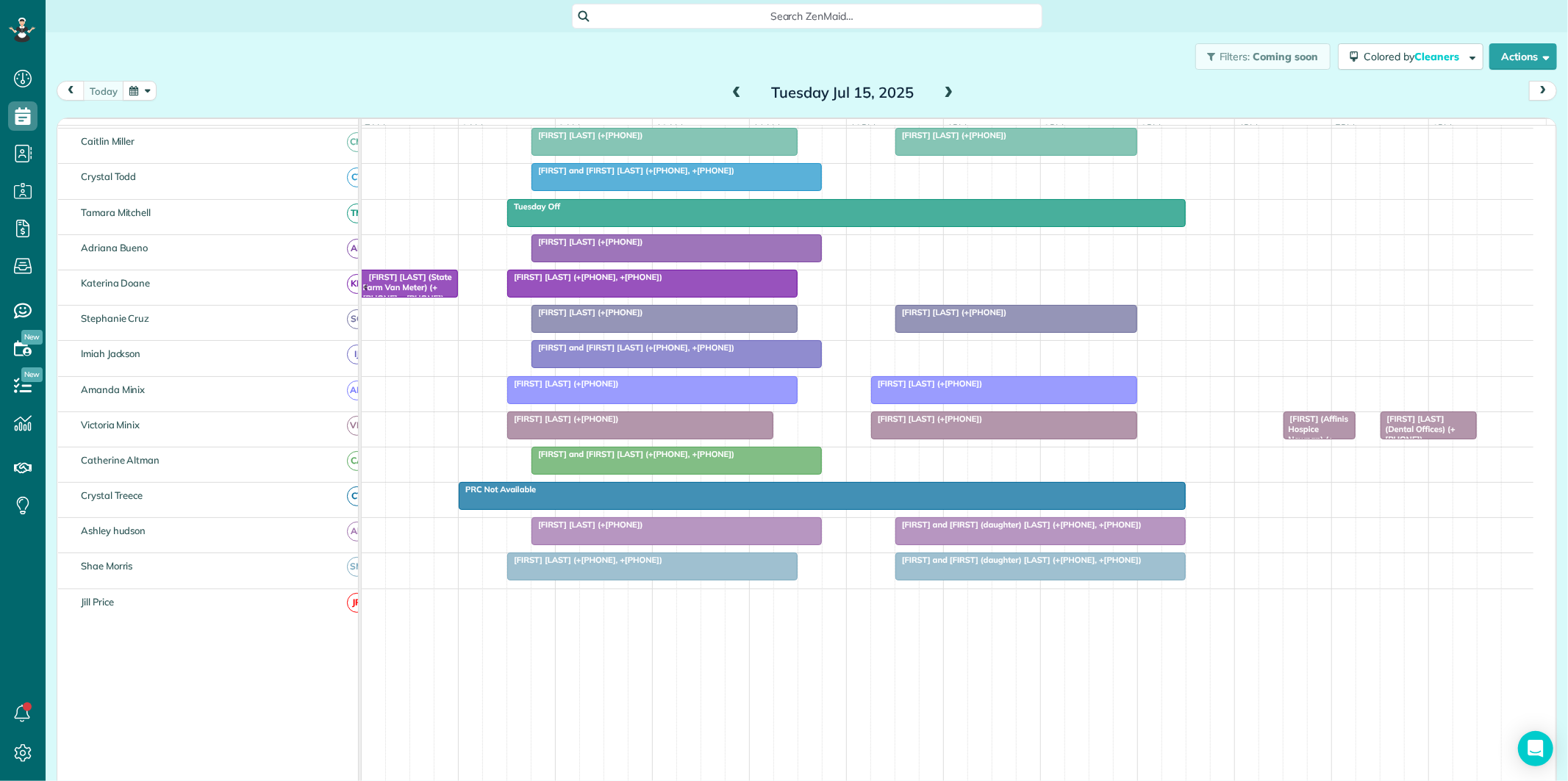 click at bounding box center [652, 284] 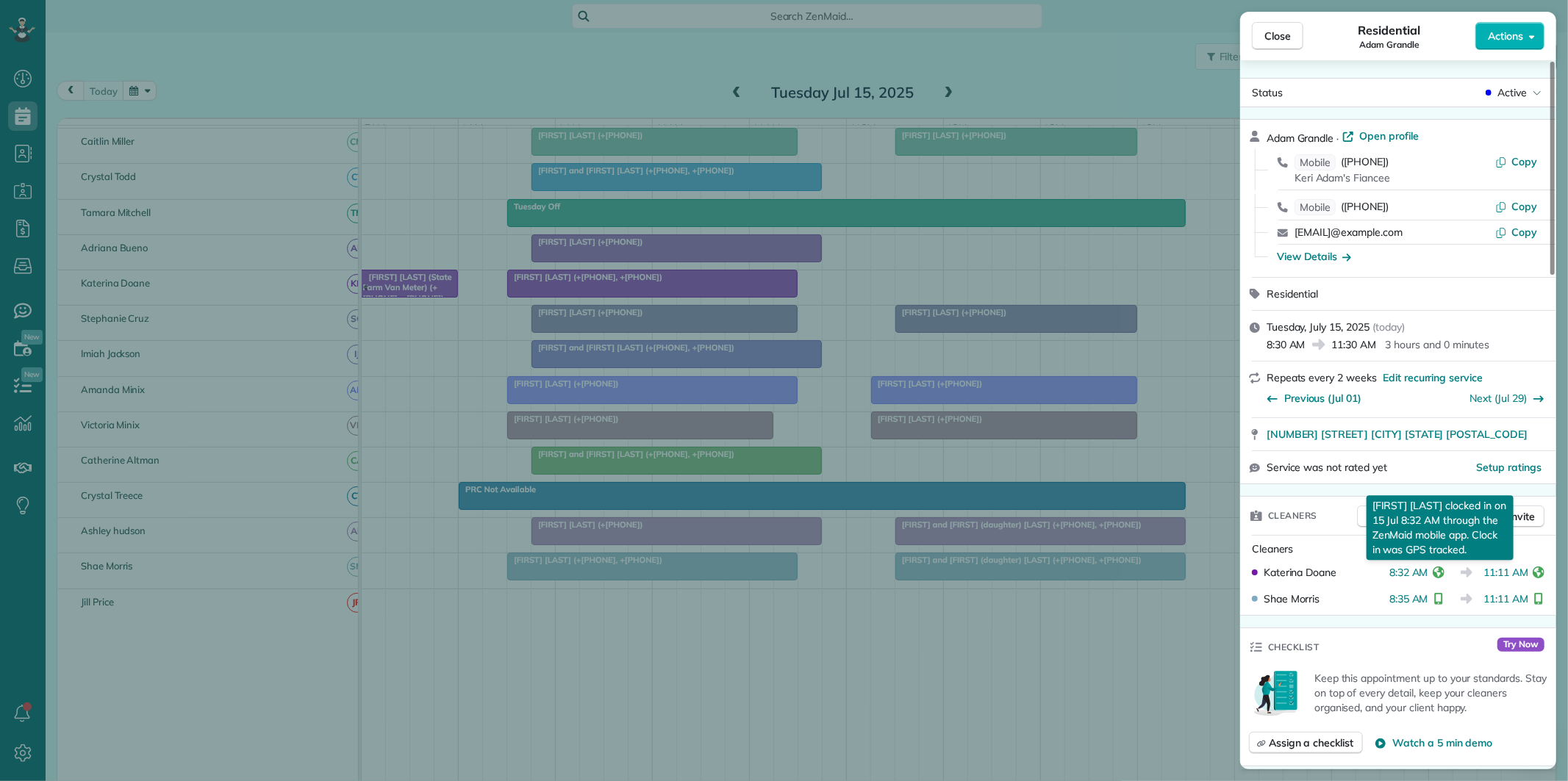 click 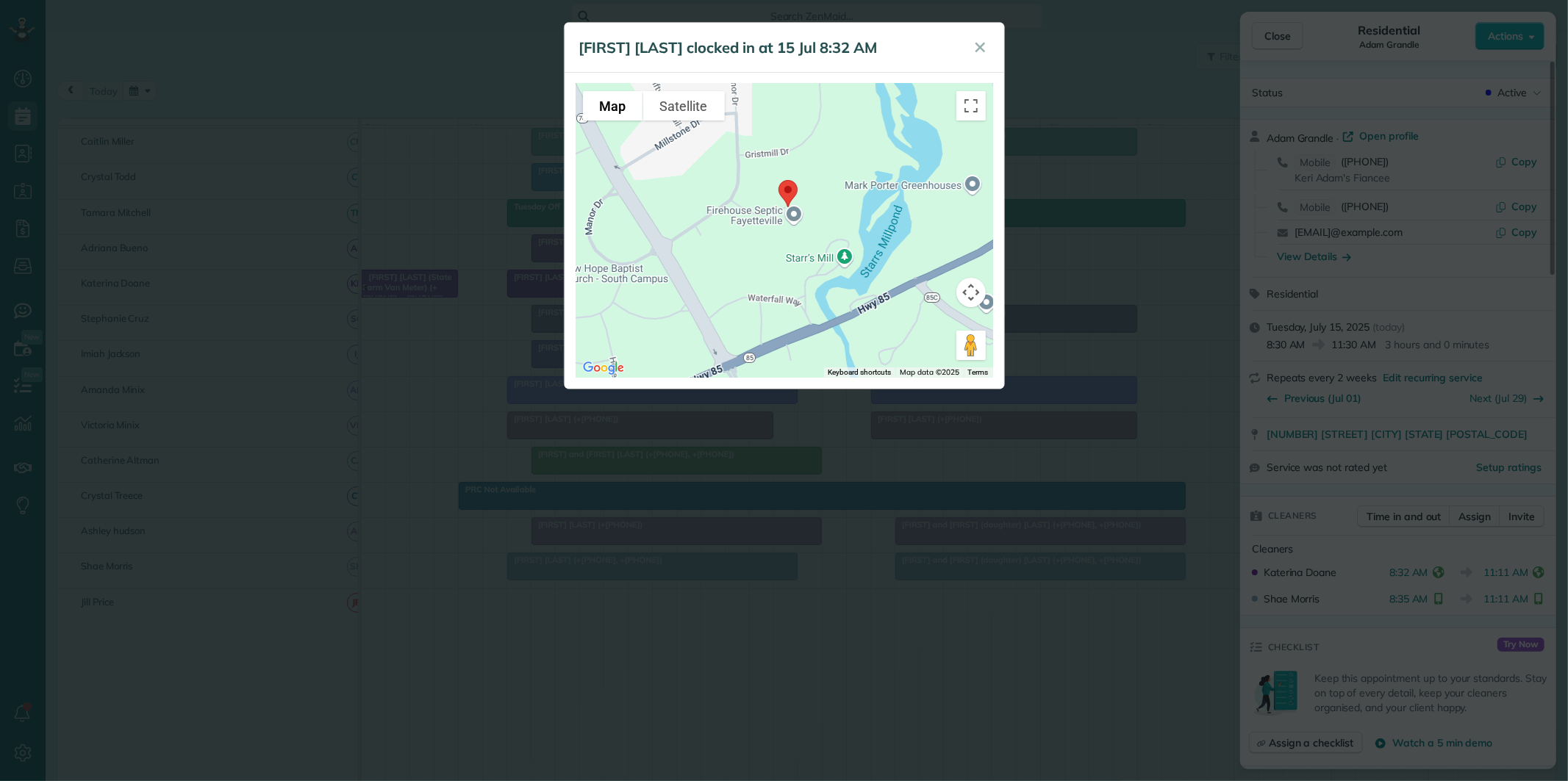 drag, startPoint x: 643, startPoint y: 201, endPoint x: 753, endPoint y: 316, distance: 159.1383 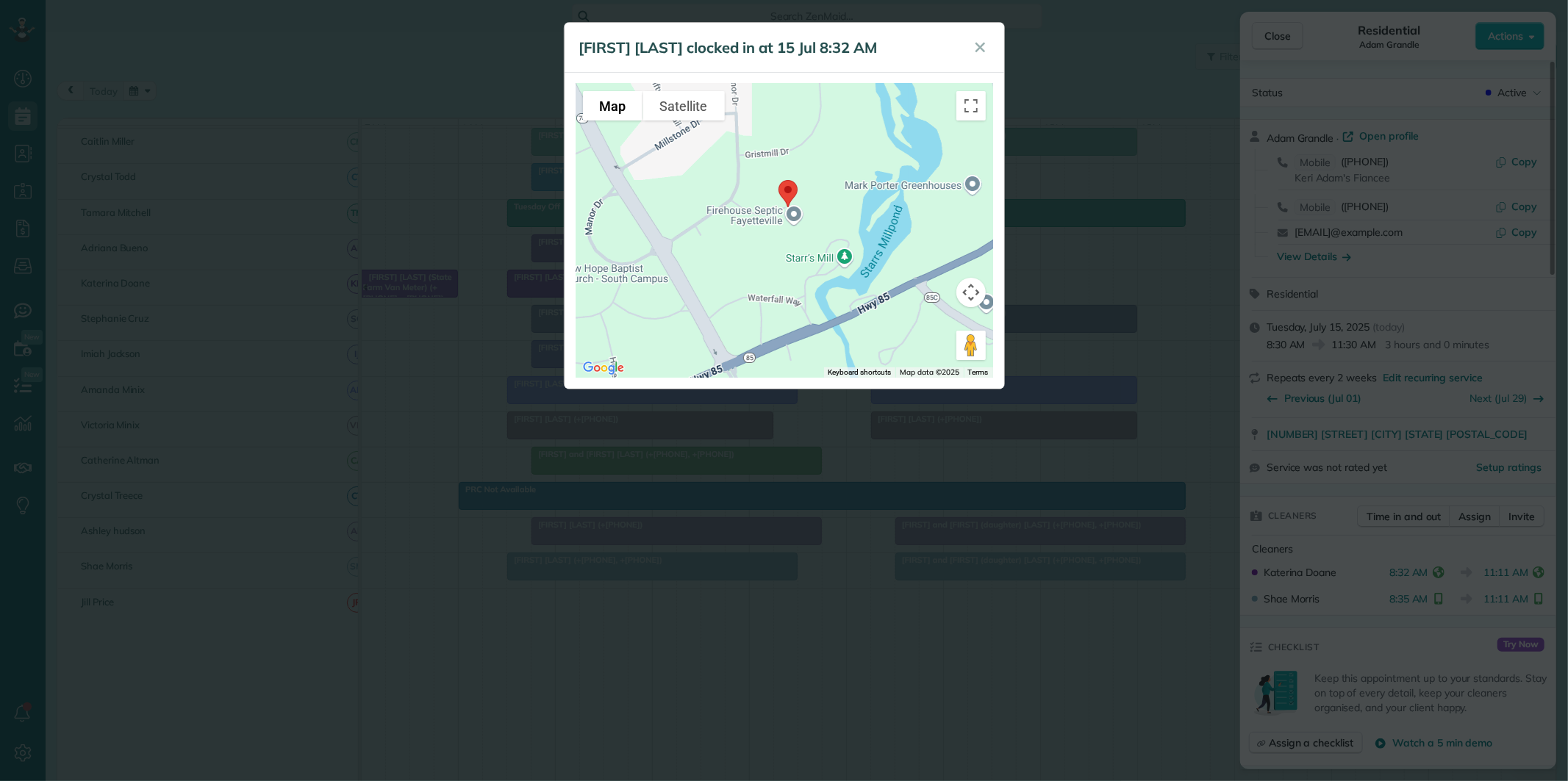 click at bounding box center (784, 231) 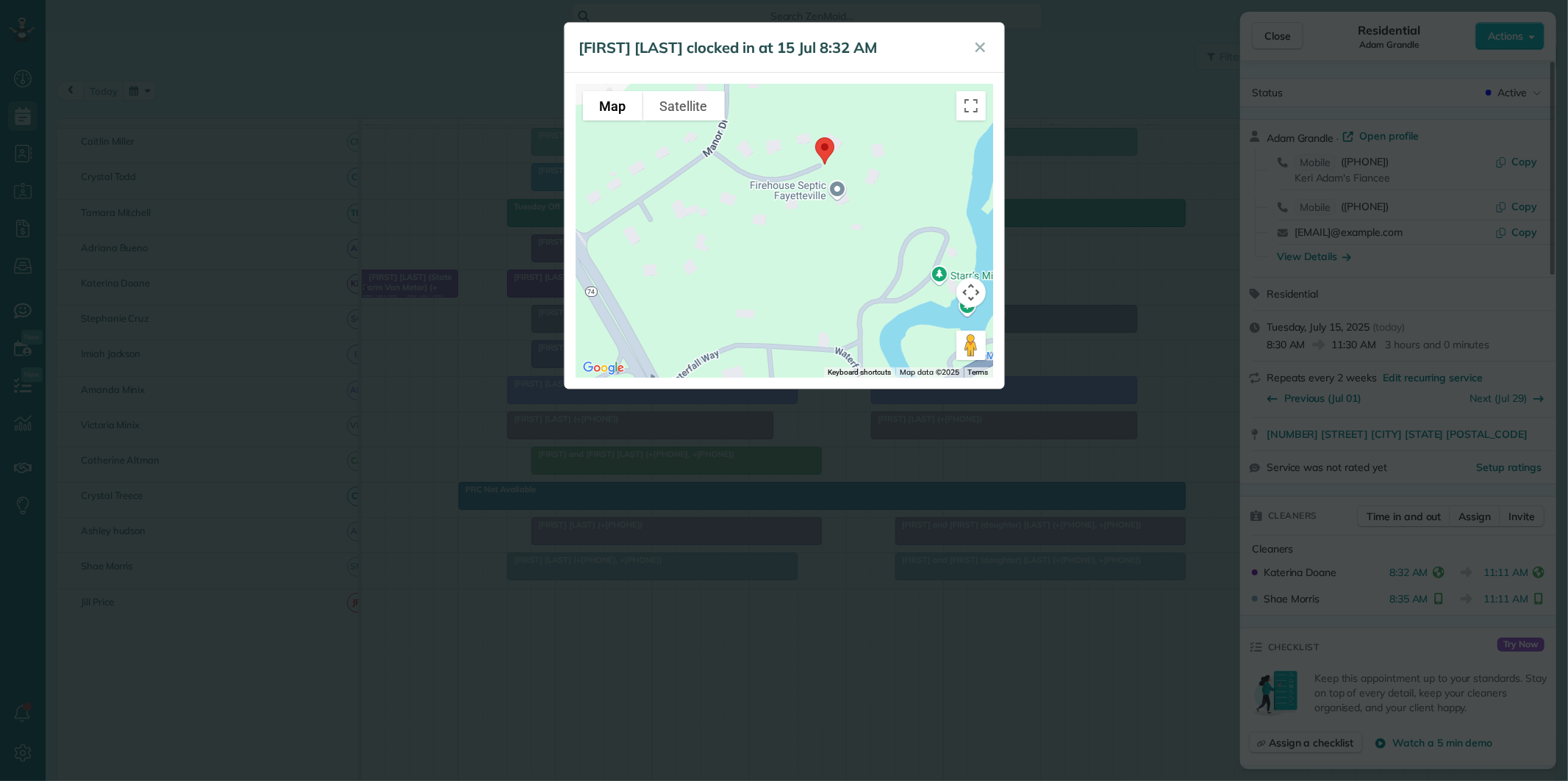 drag, startPoint x: 767, startPoint y: 230, endPoint x: 795, endPoint y: 274, distance: 52.153619 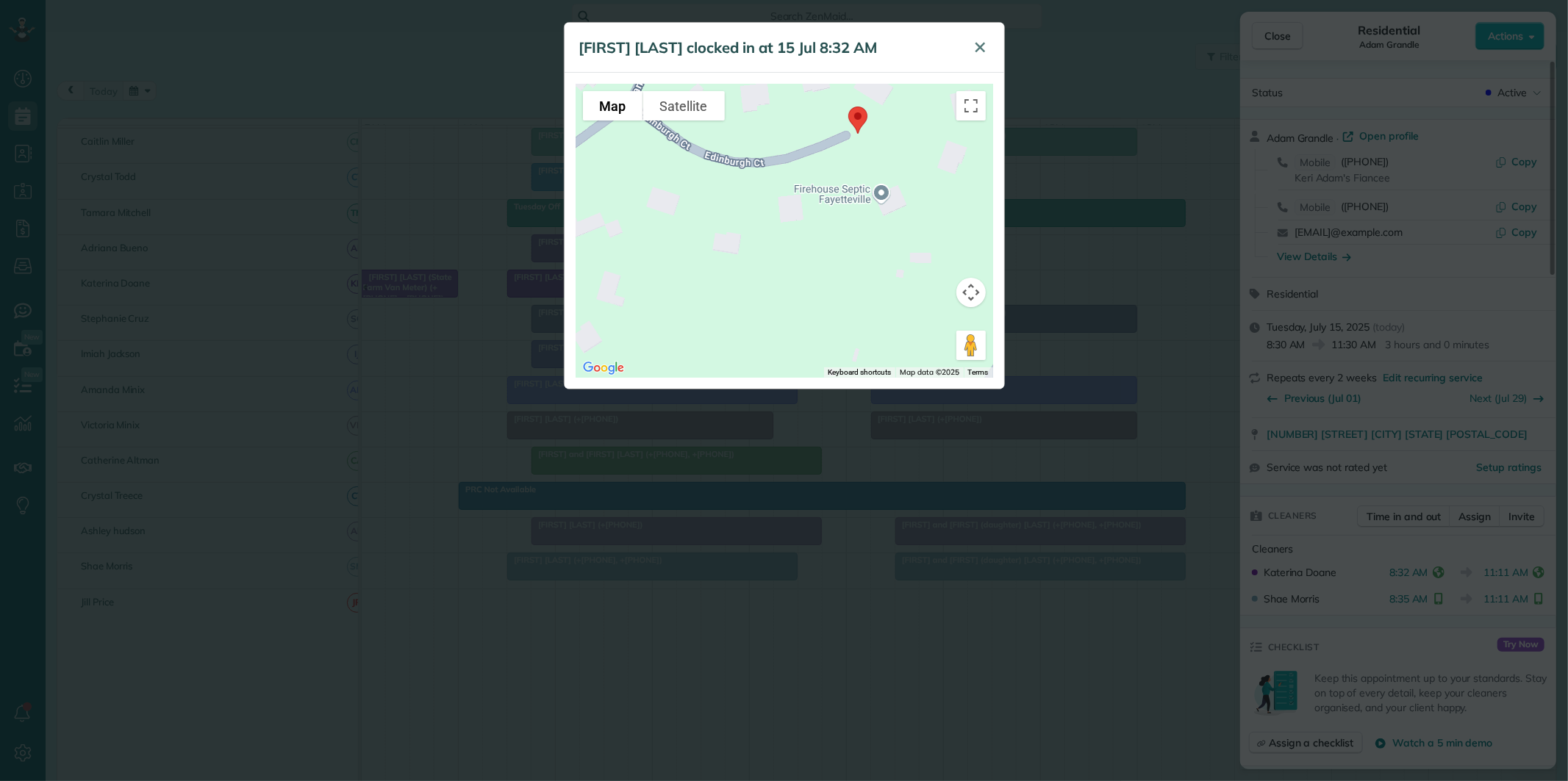 click on "✕" at bounding box center (981, 48) 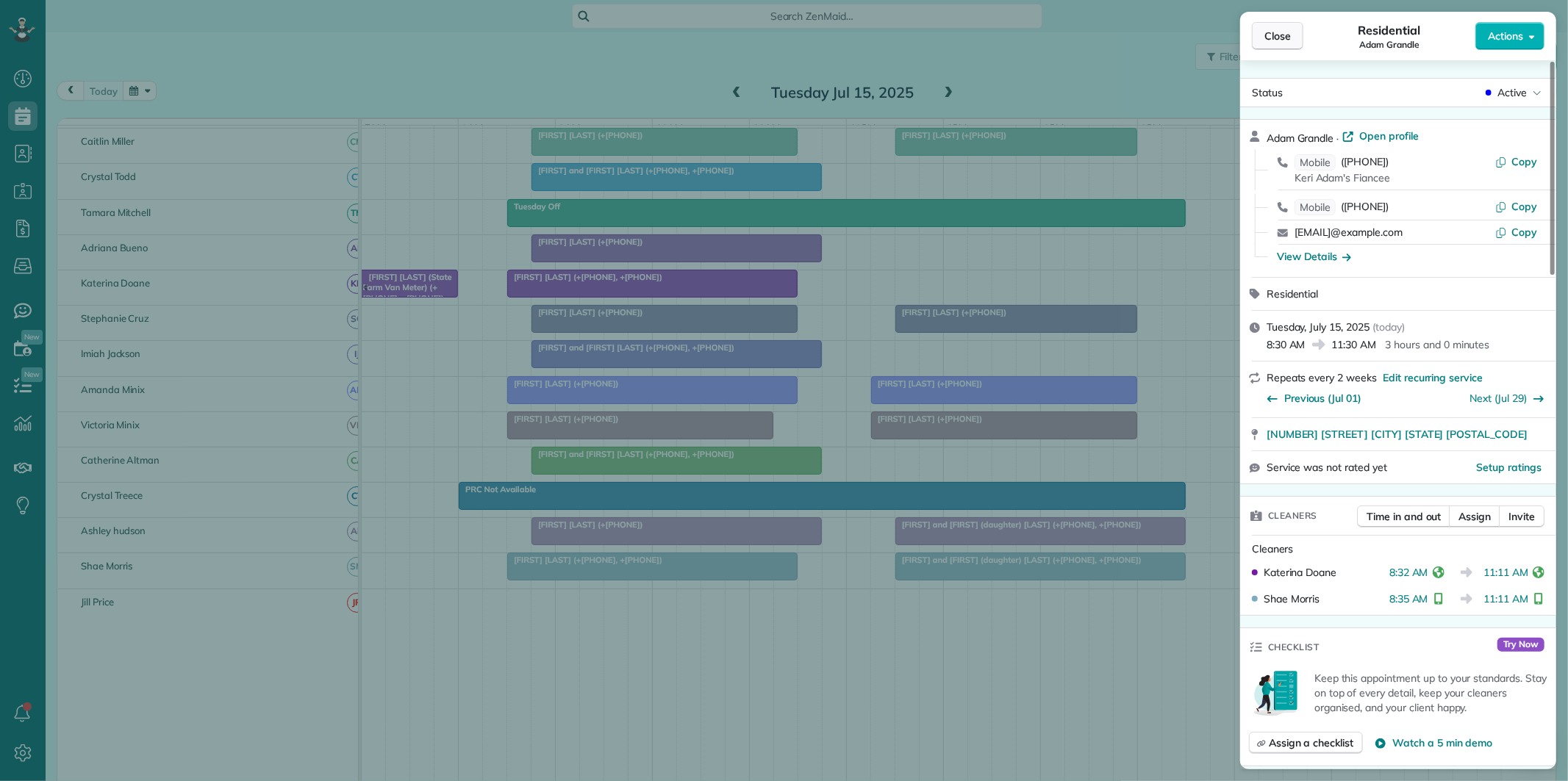 click on "Close" at bounding box center [1278, 36] 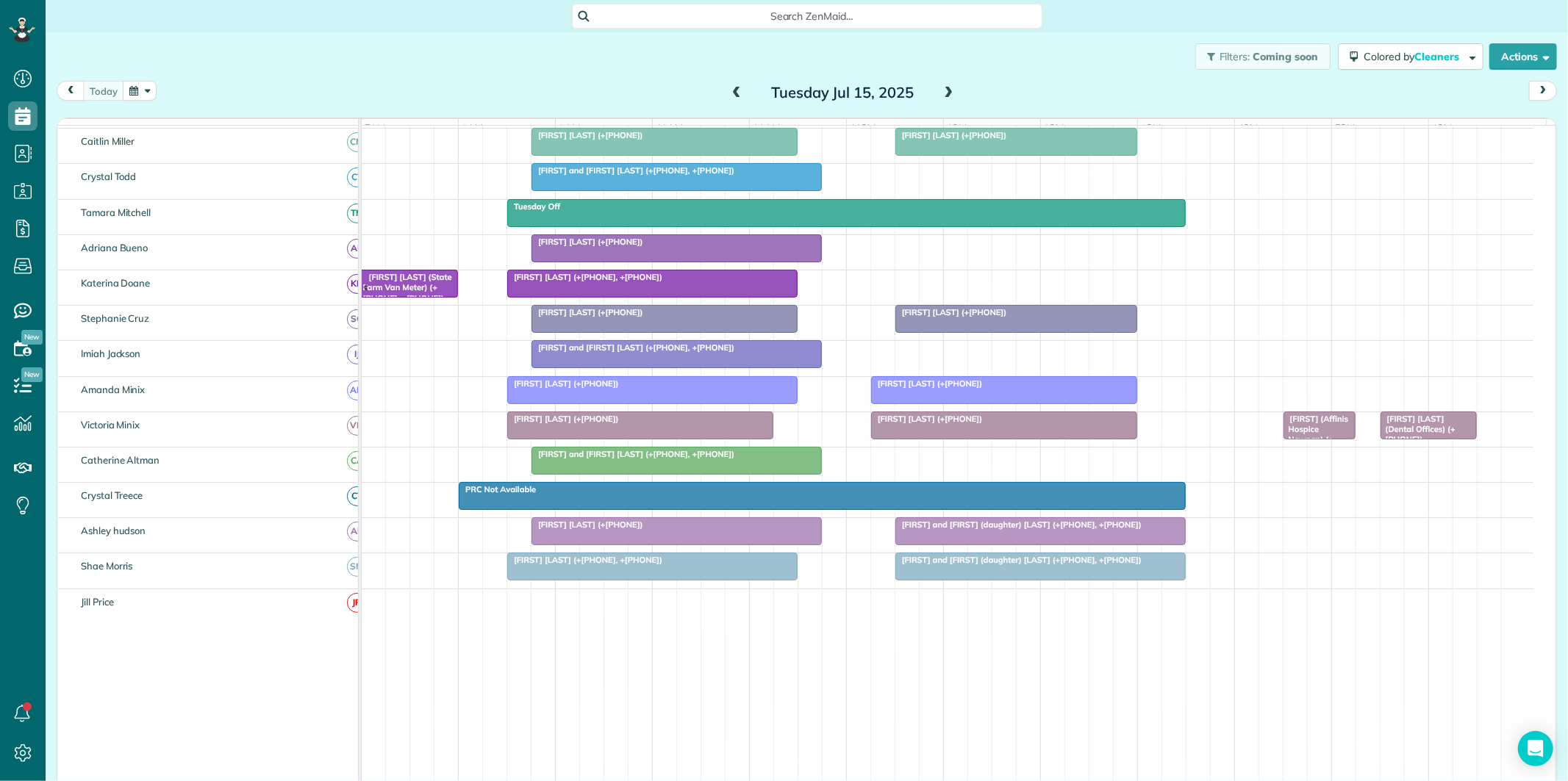 click on "Morgan Lanier (+17703172784)" at bounding box center [676, 525] 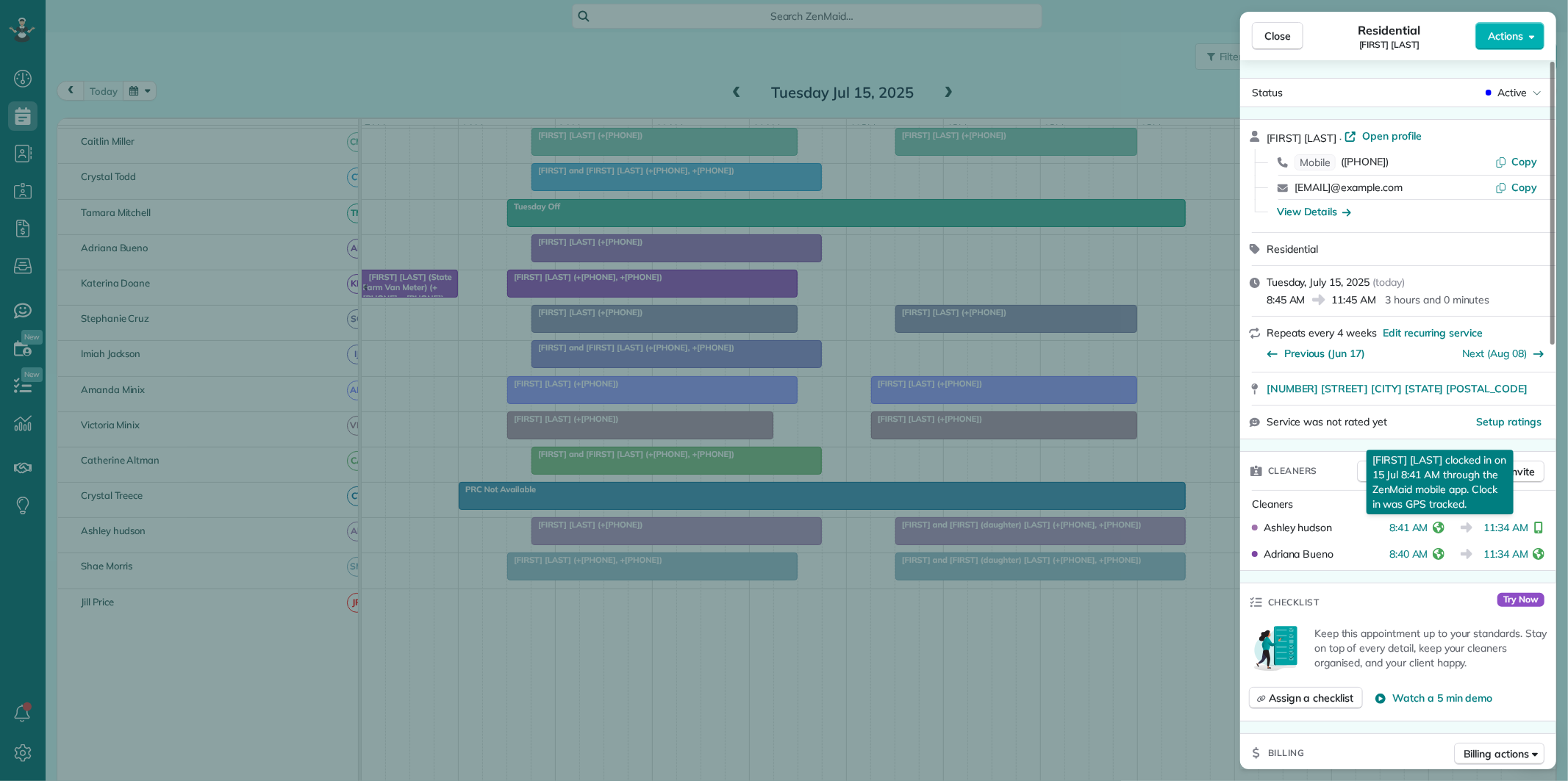 click 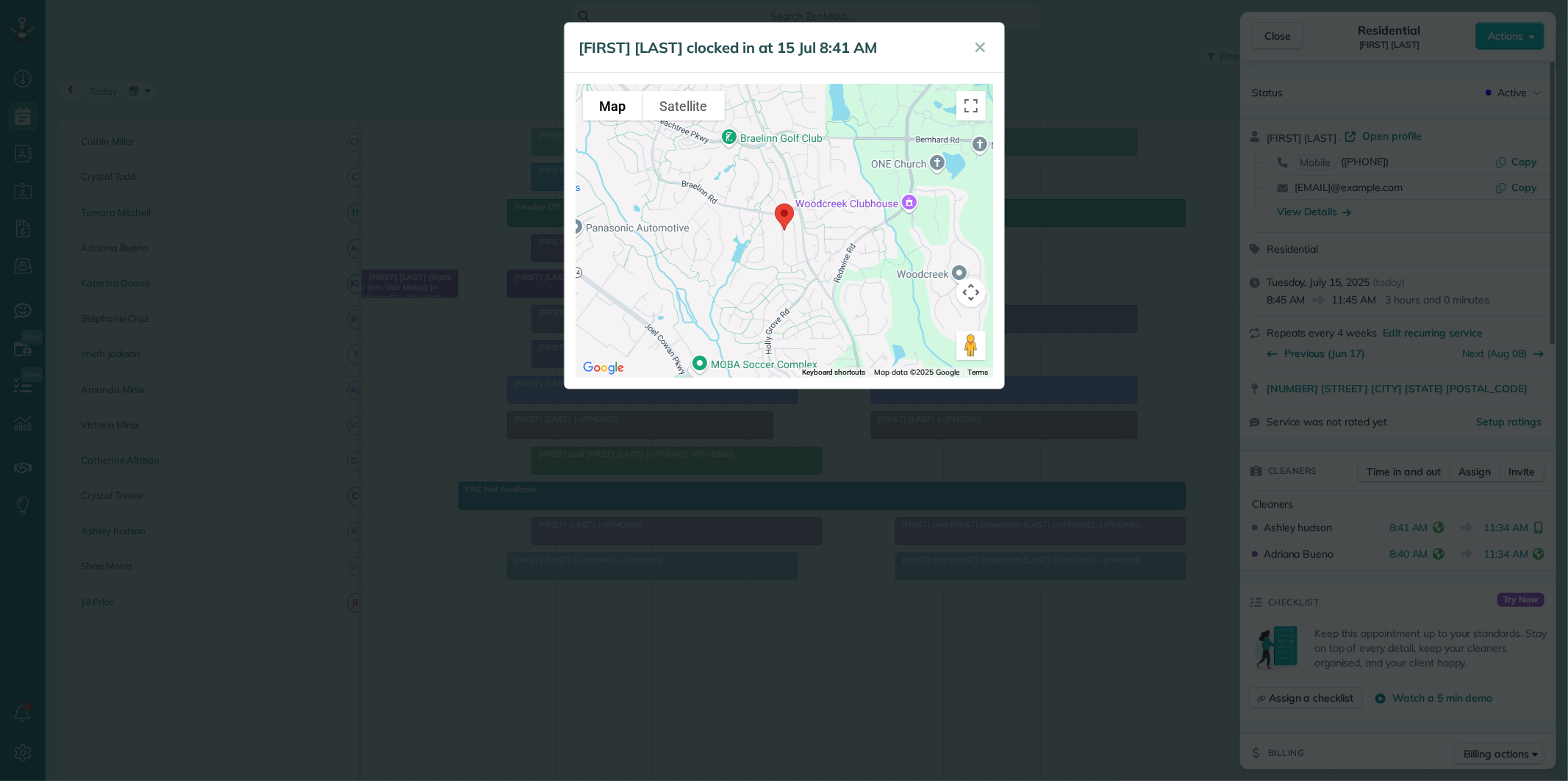 click on "Ashley hudson clocked in at 15 Jul  8:41 AM
✕
To navigate the map with touch gestures double-tap and hold your finger on the map, then drag the map. ← Move left → Move right ↑ Move up ↓ Move down + Zoom in - Zoom out Home Jump left by 75% End Jump right by 75% Page Up Jump up by 75% Page Down Jump down by 75% Map Terrain Satellite Labels Keyboard shortcuts Map Data Map data ©2025 Google Map data ©2025 Google 500 m  Click to toggle between metric and imperial units Terms Report a map error" at bounding box center [784, 390] 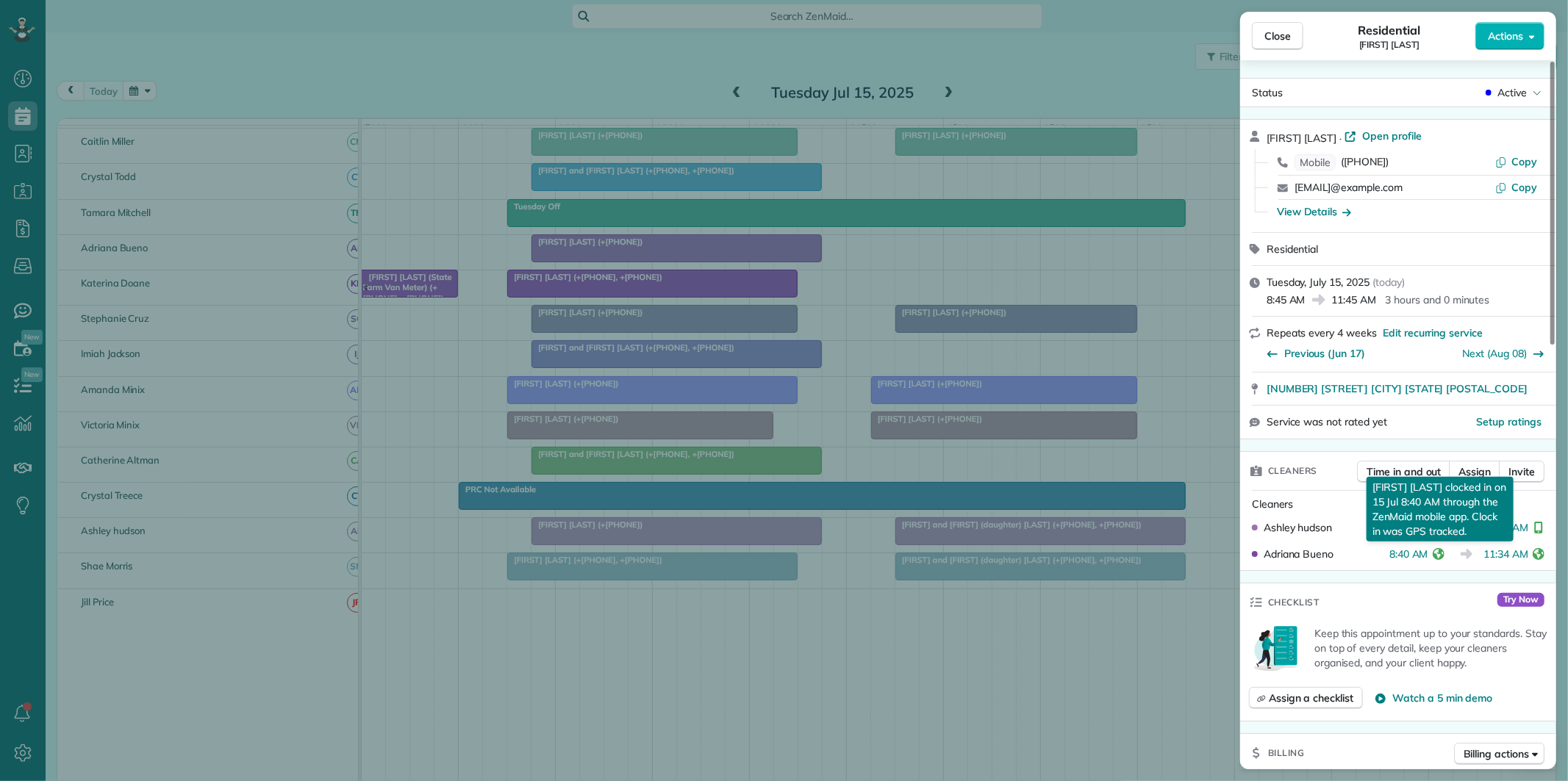 click 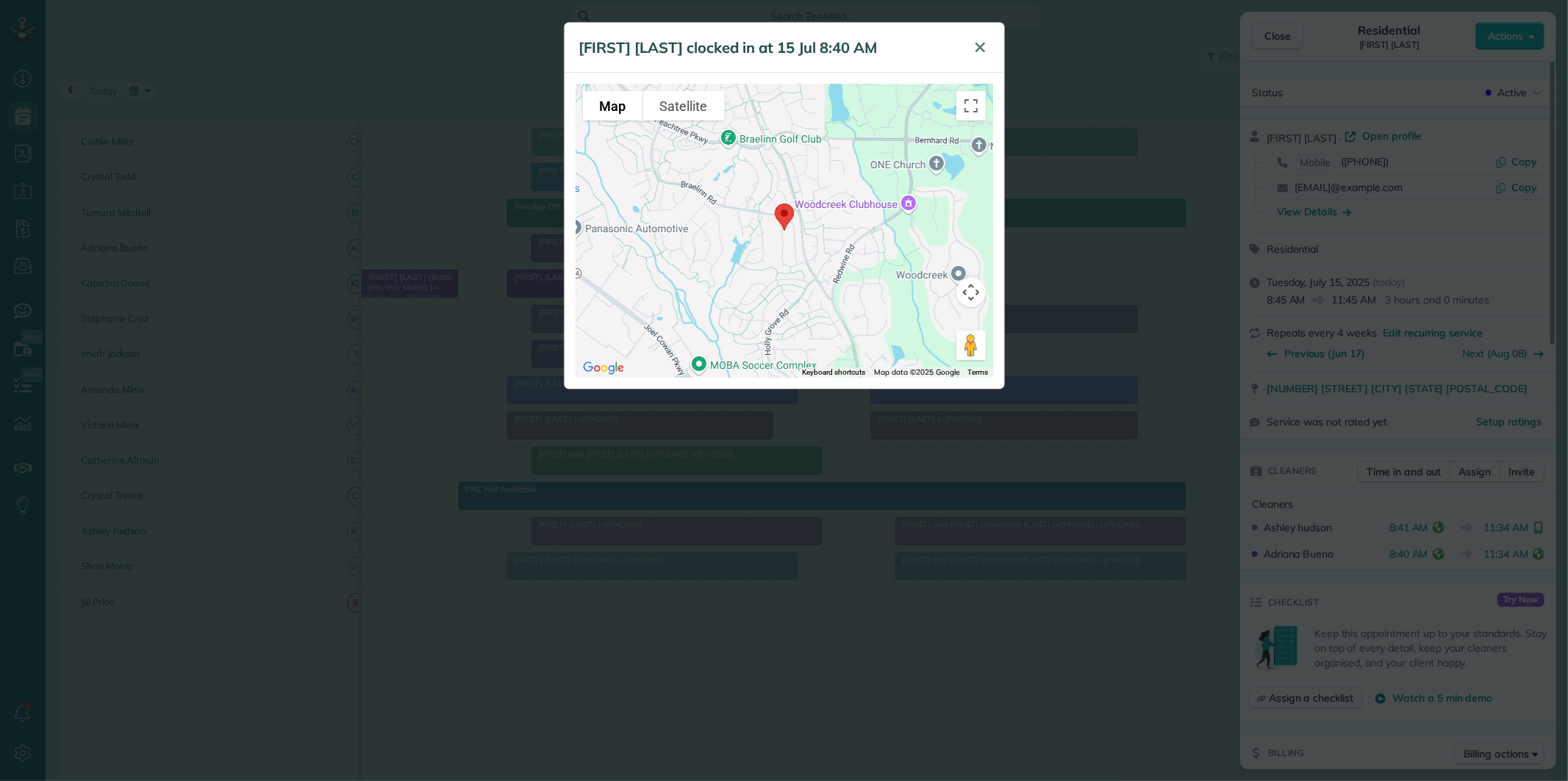 click on "✕" at bounding box center [981, 47] 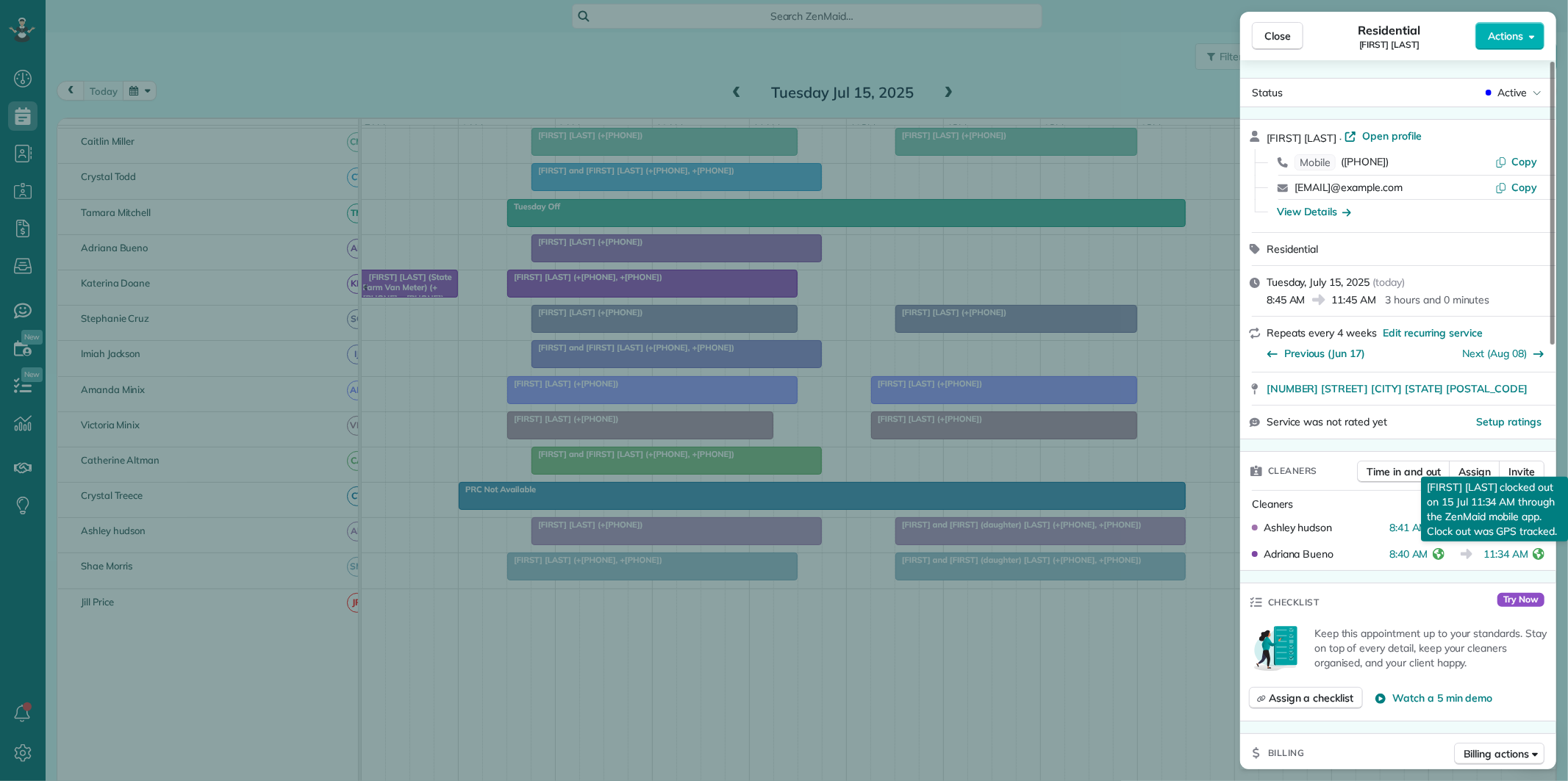 click 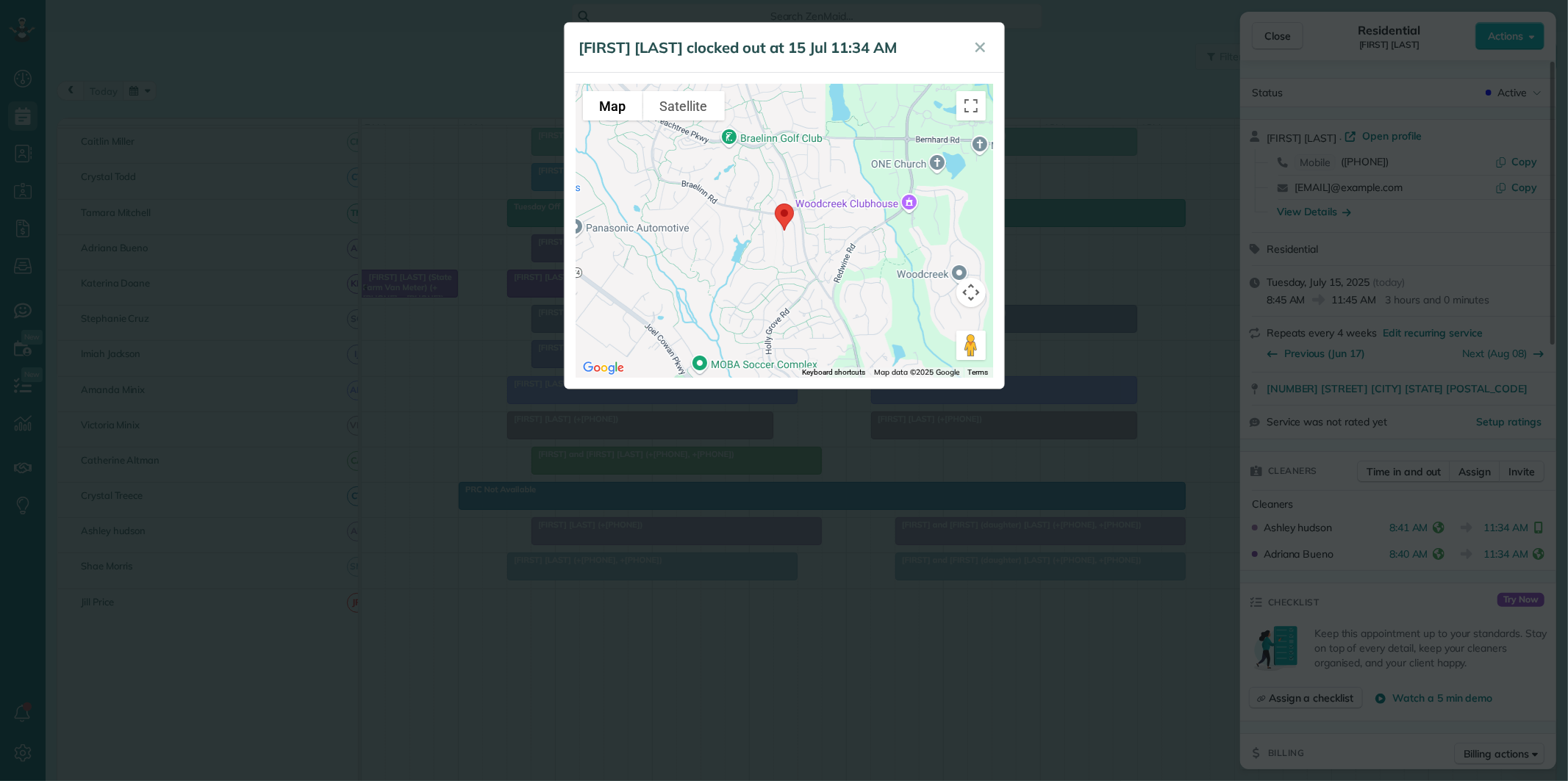 click on "✕" at bounding box center (981, 47) 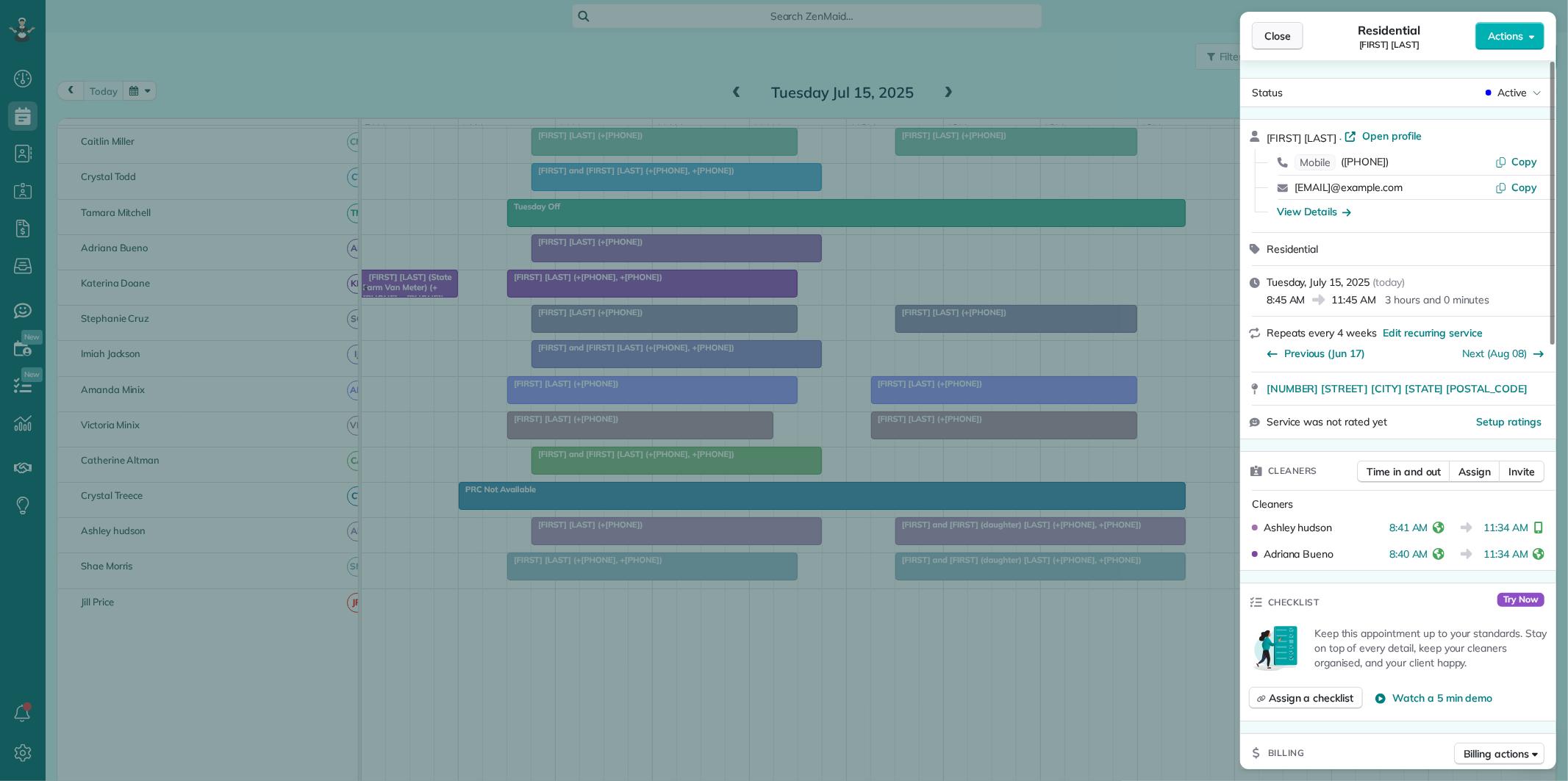 click on "Close" at bounding box center [1278, 36] 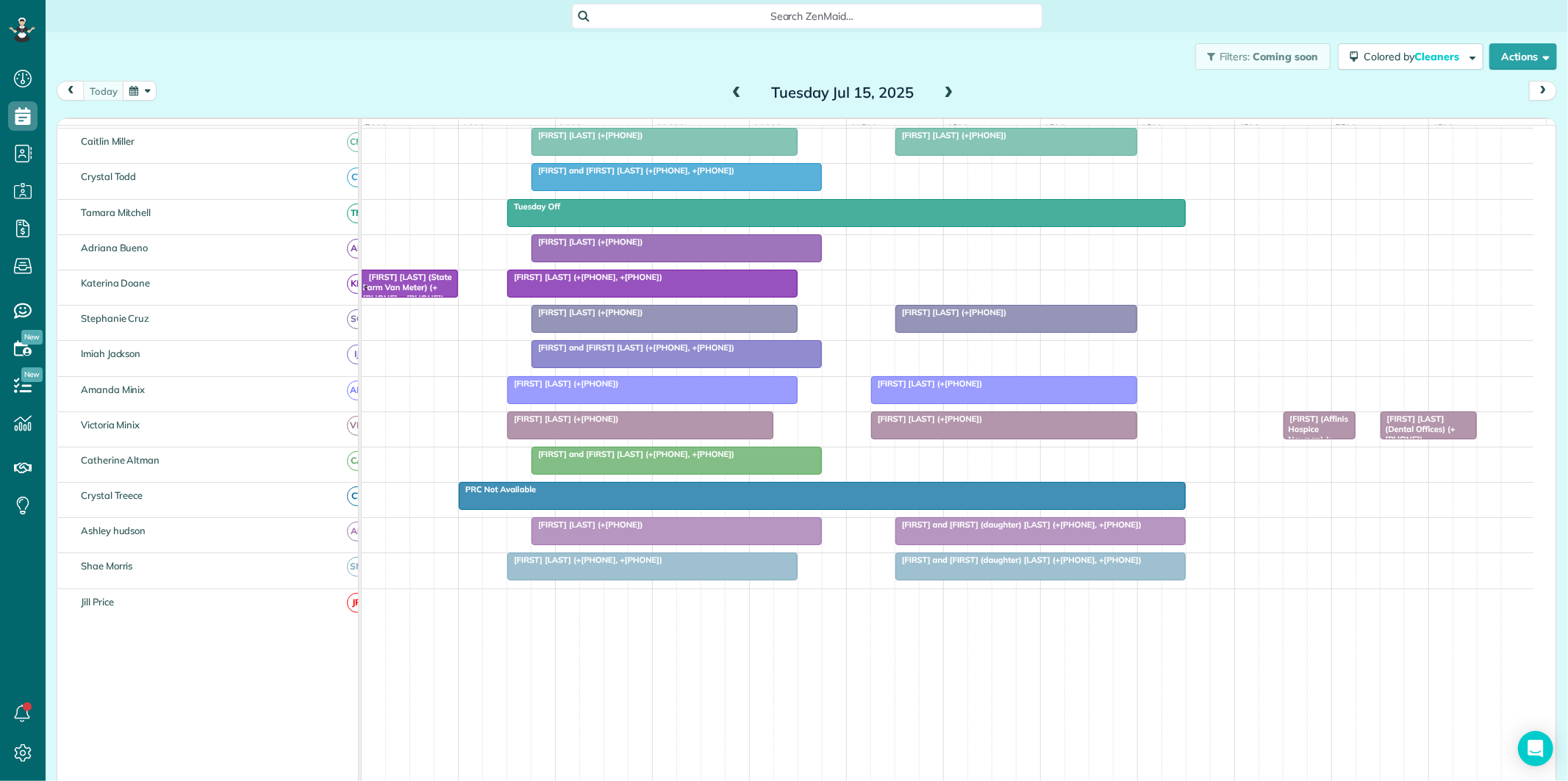 scroll, scrollTop: 190, scrollLeft: 0, axis: vertical 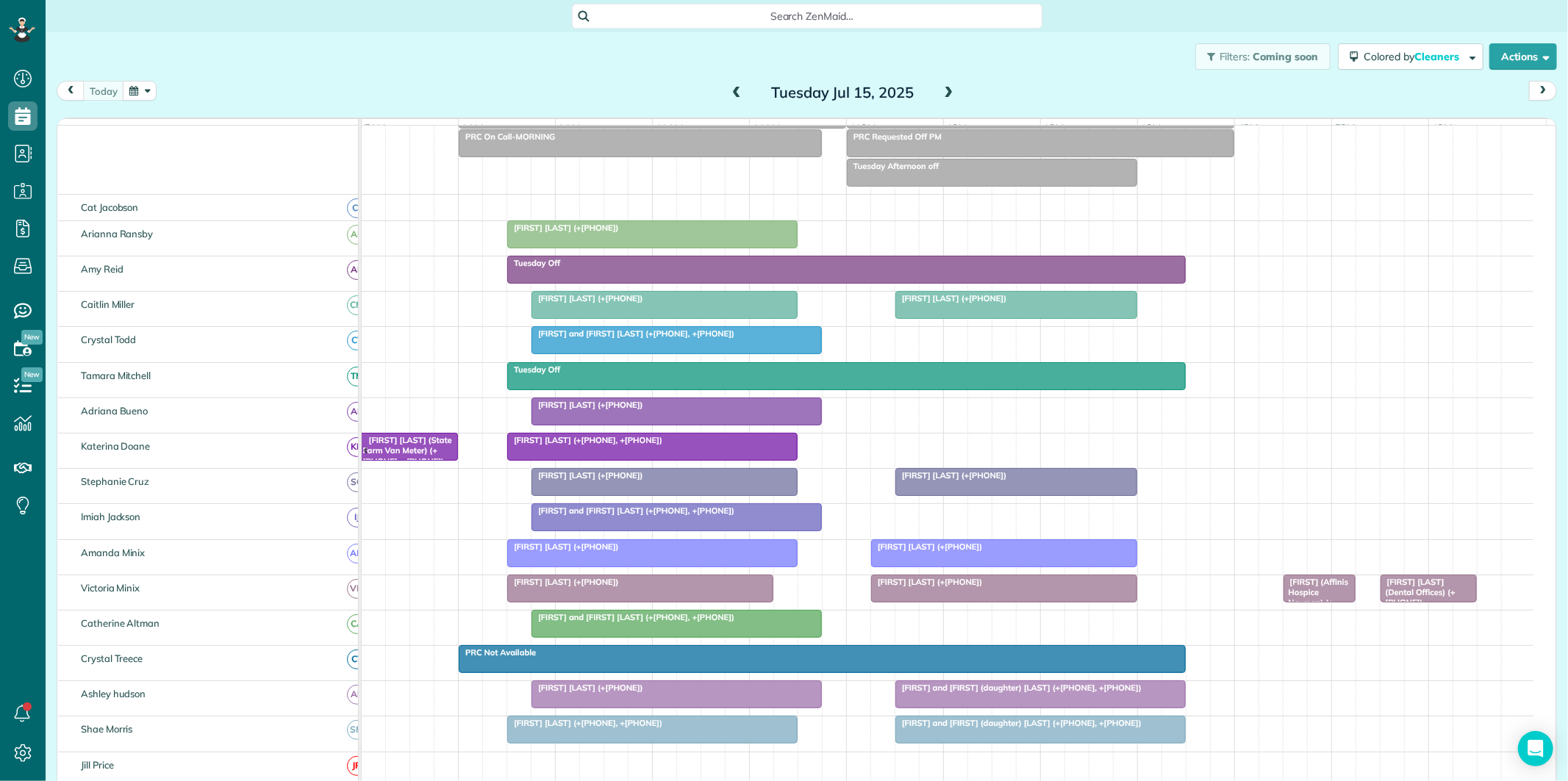click on "Gail and George Wiley (+14706618040, +17064781280)" at bounding box center (633, 334) 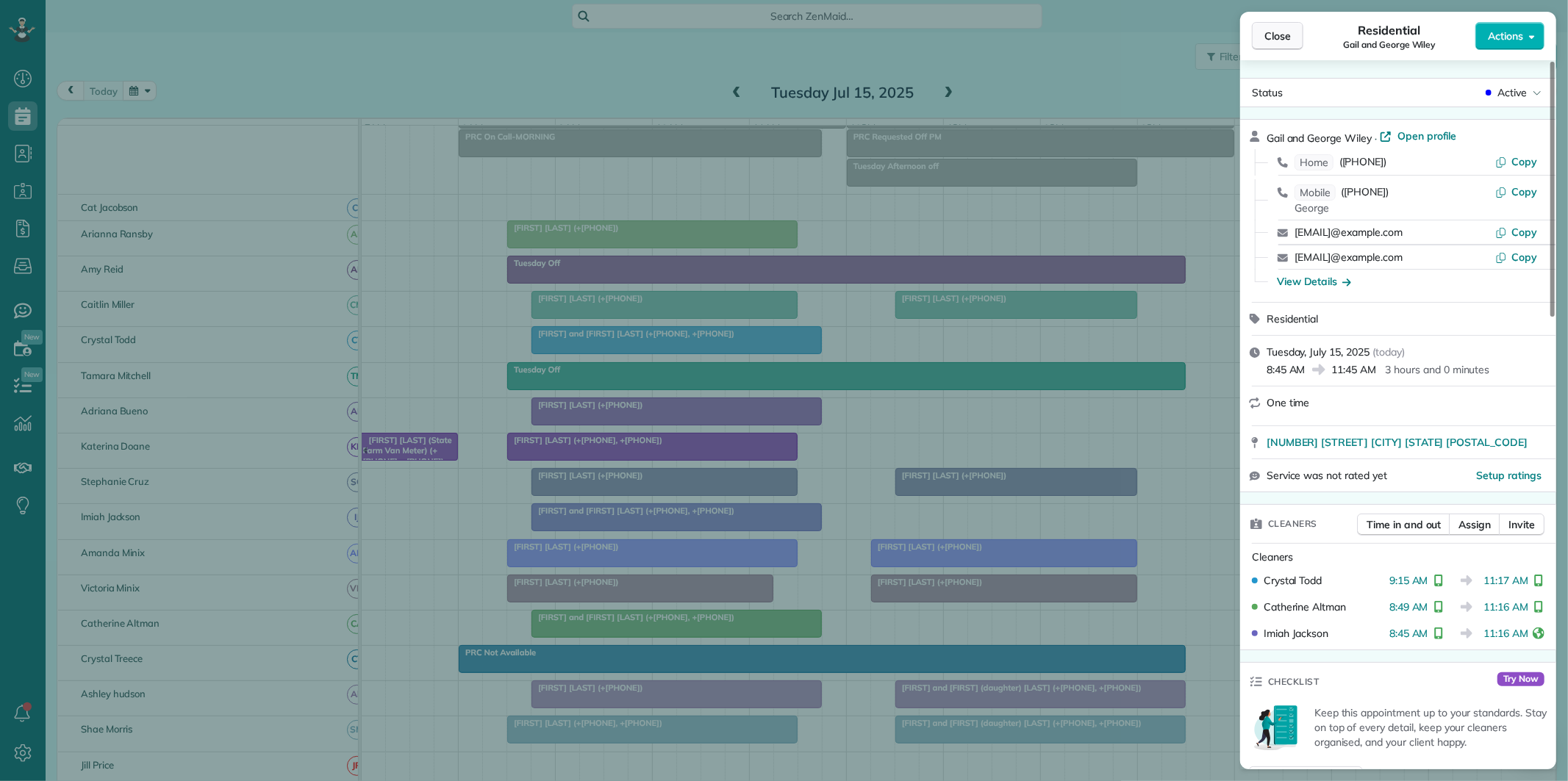 click on "Close" at bounding box center (1278, 36) 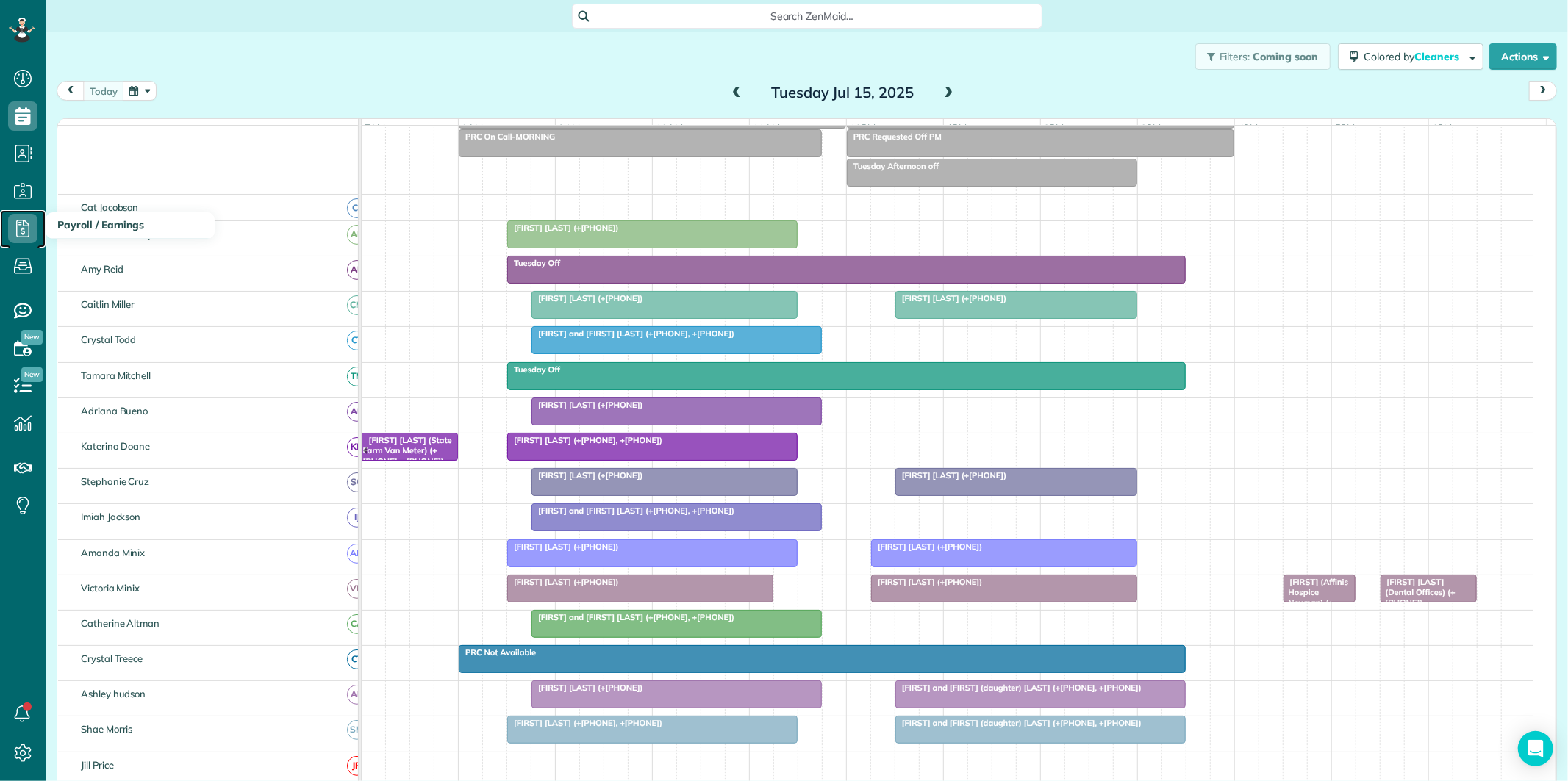 click 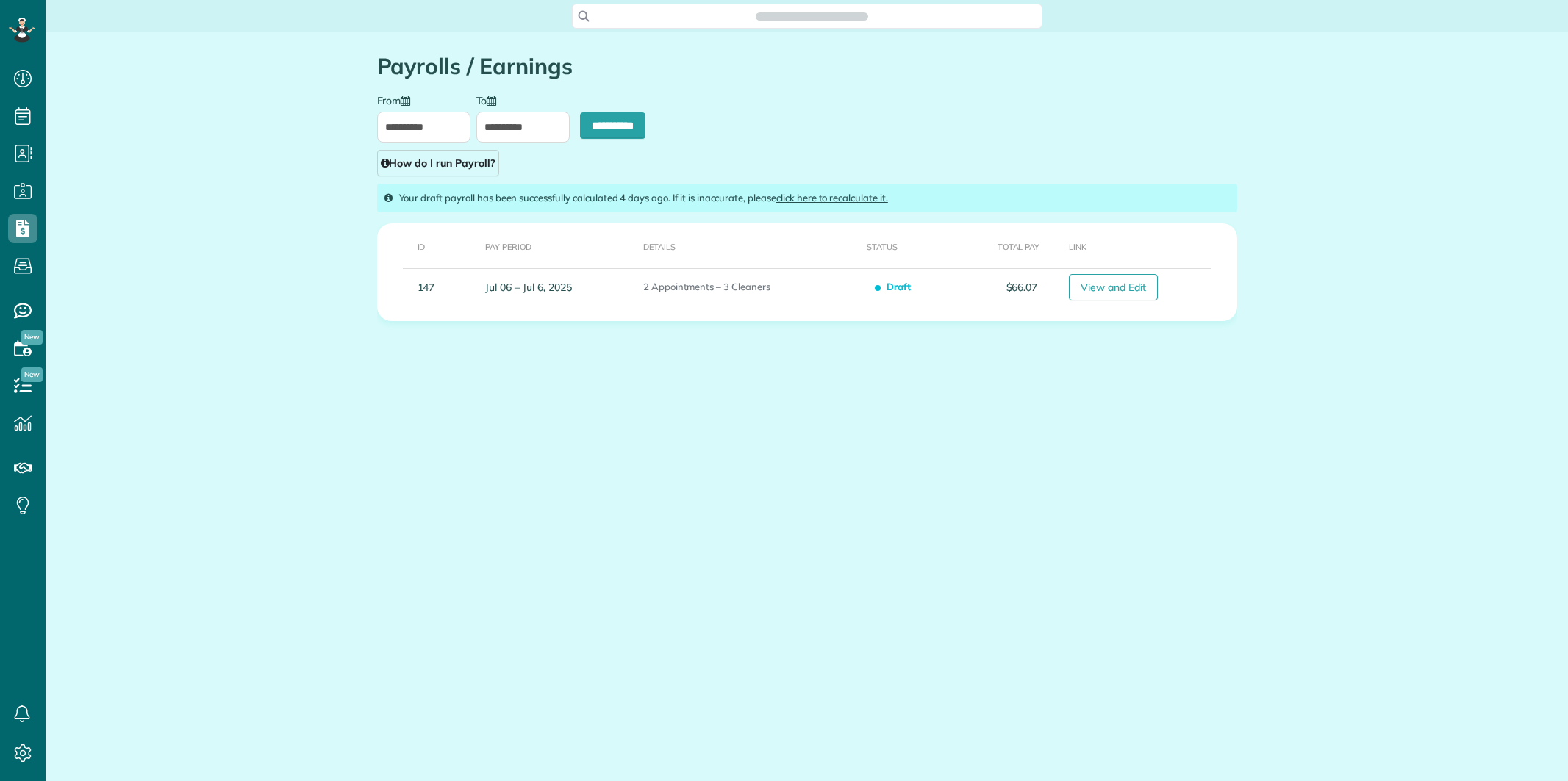 scroll, scrollTop: 0, scrollLeft: 0, axis: both 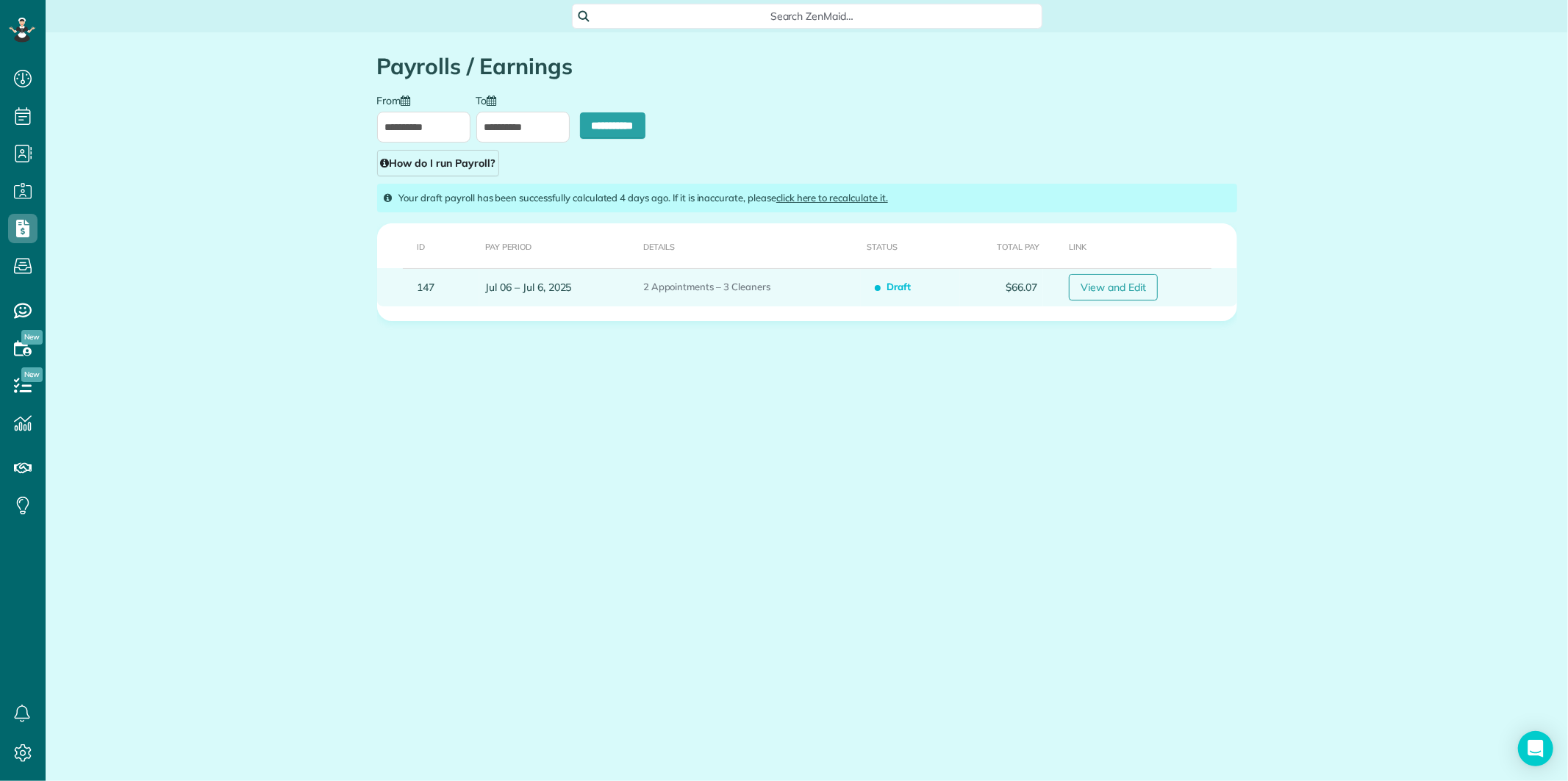 type on "**********" 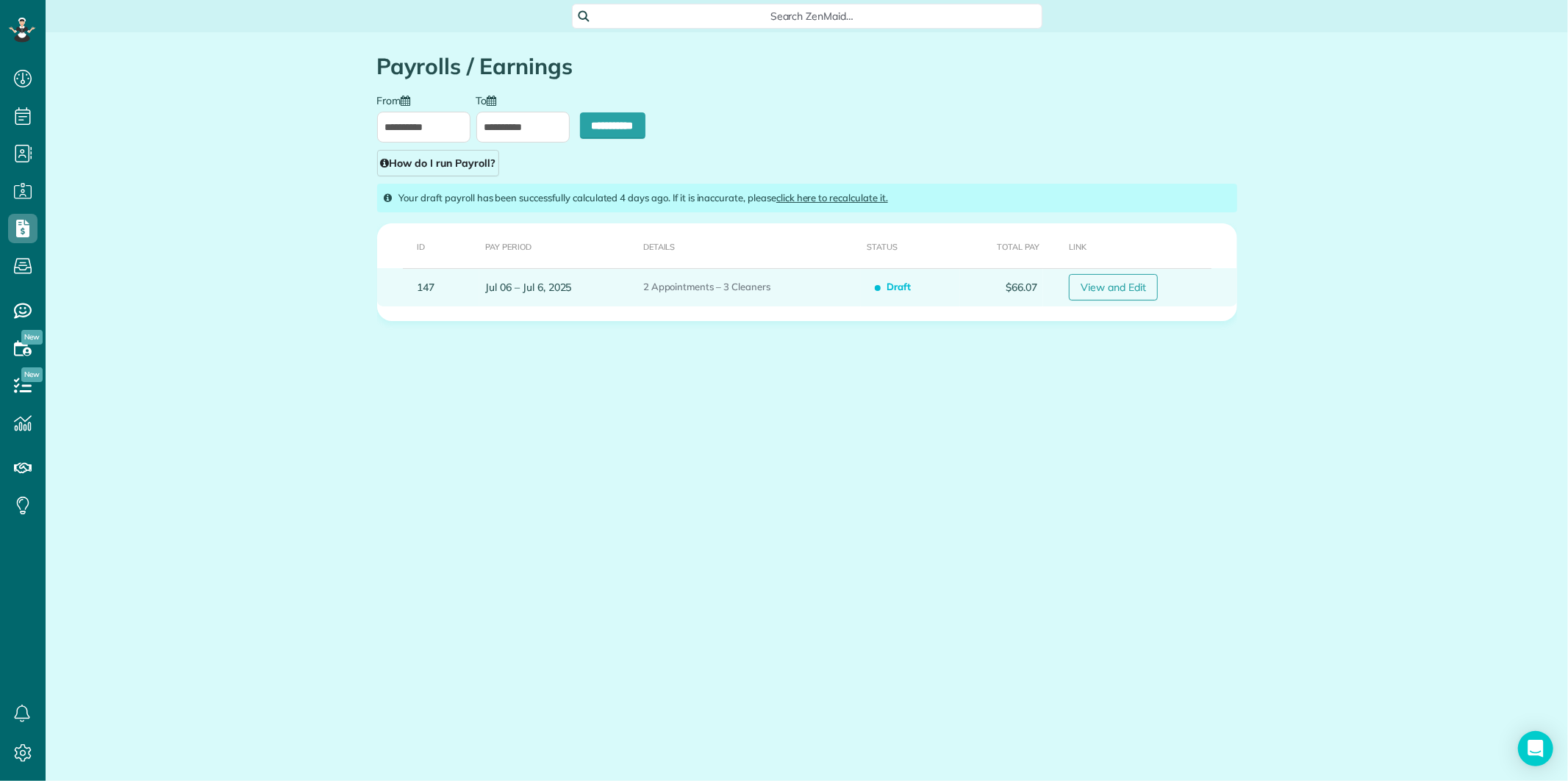 type on "**********" 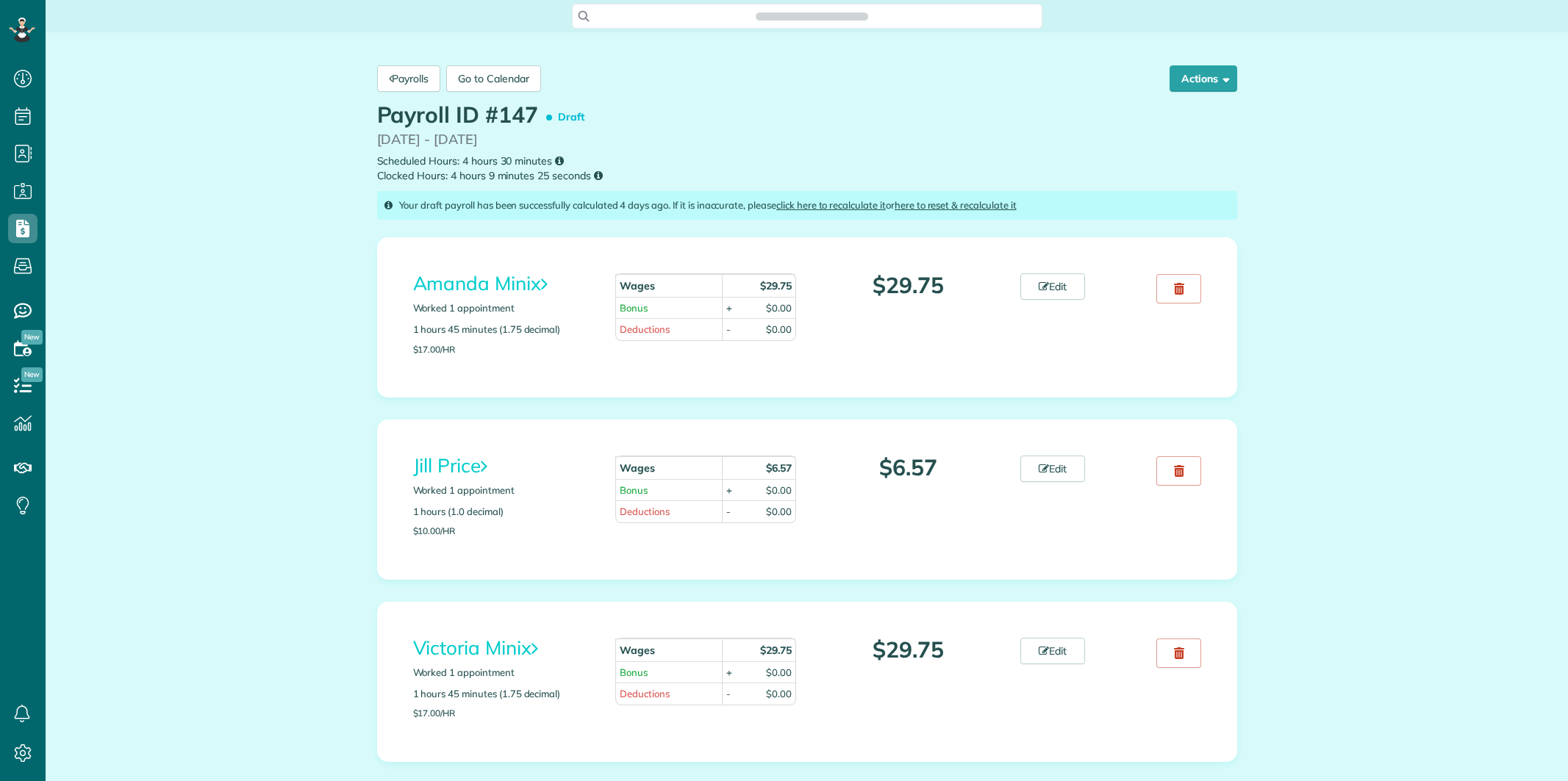 scroll, scrollTop: 0, scrollLeft: 0, axis: both 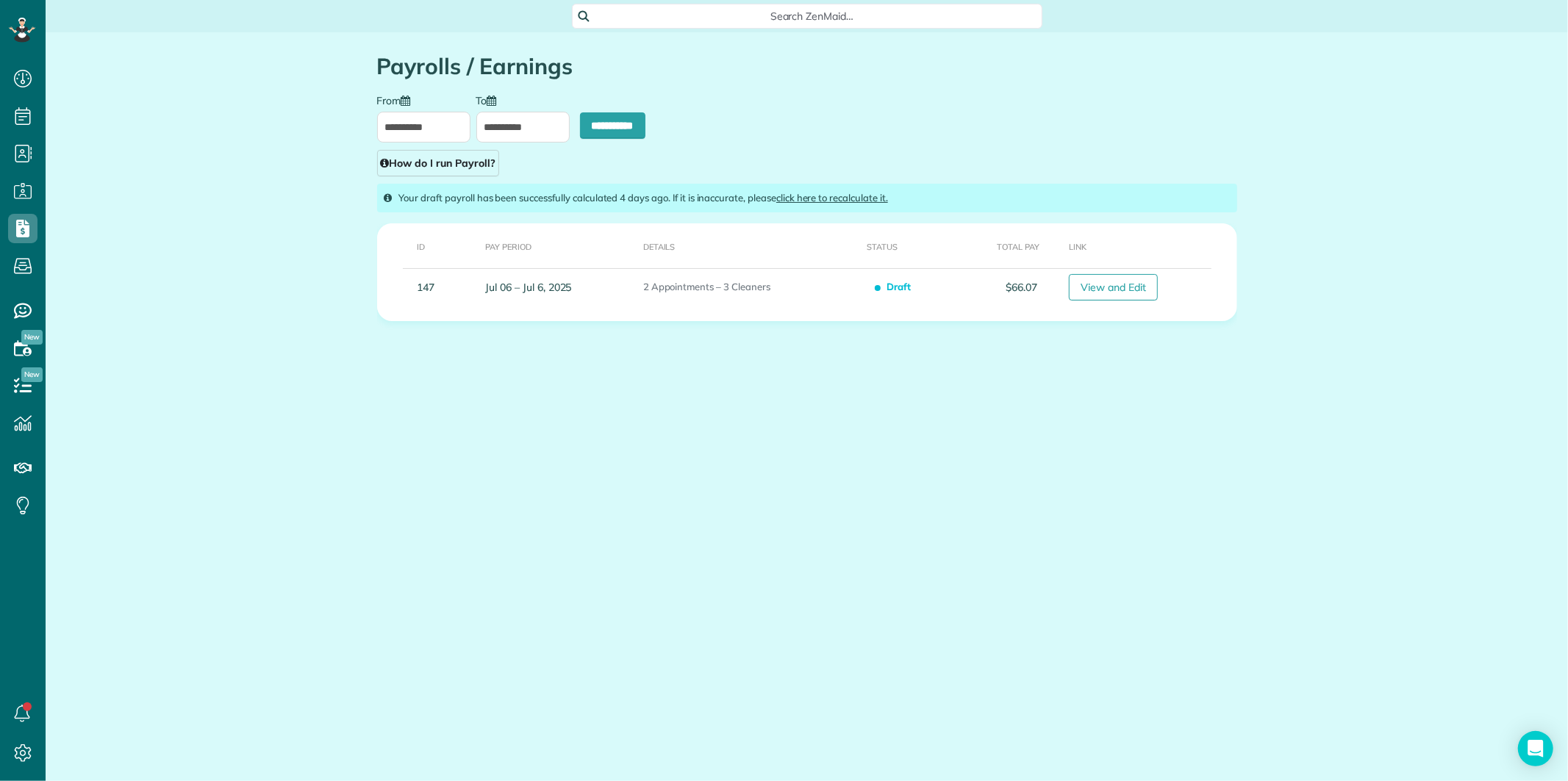 type on "**********" 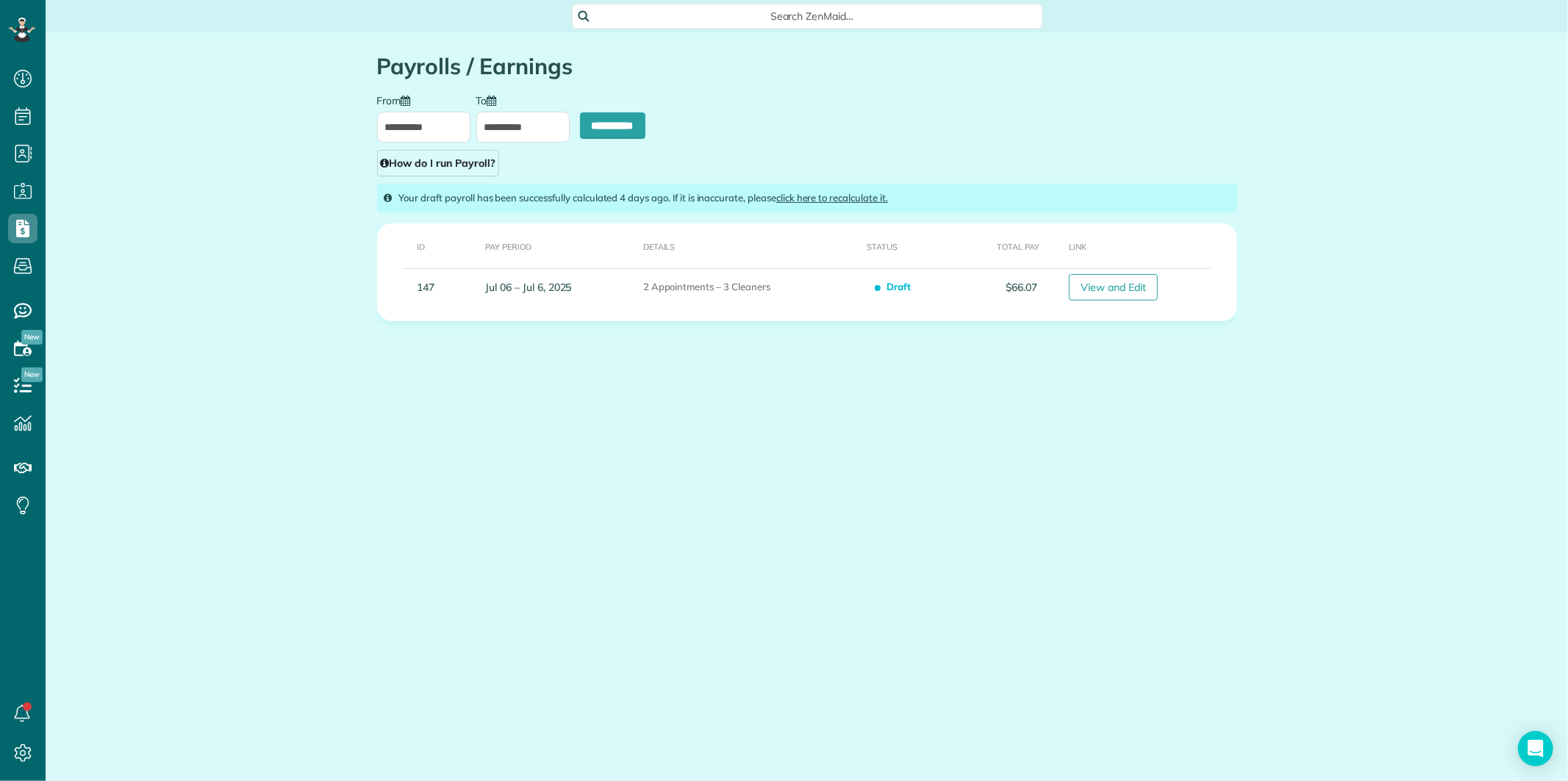 type on "**********" 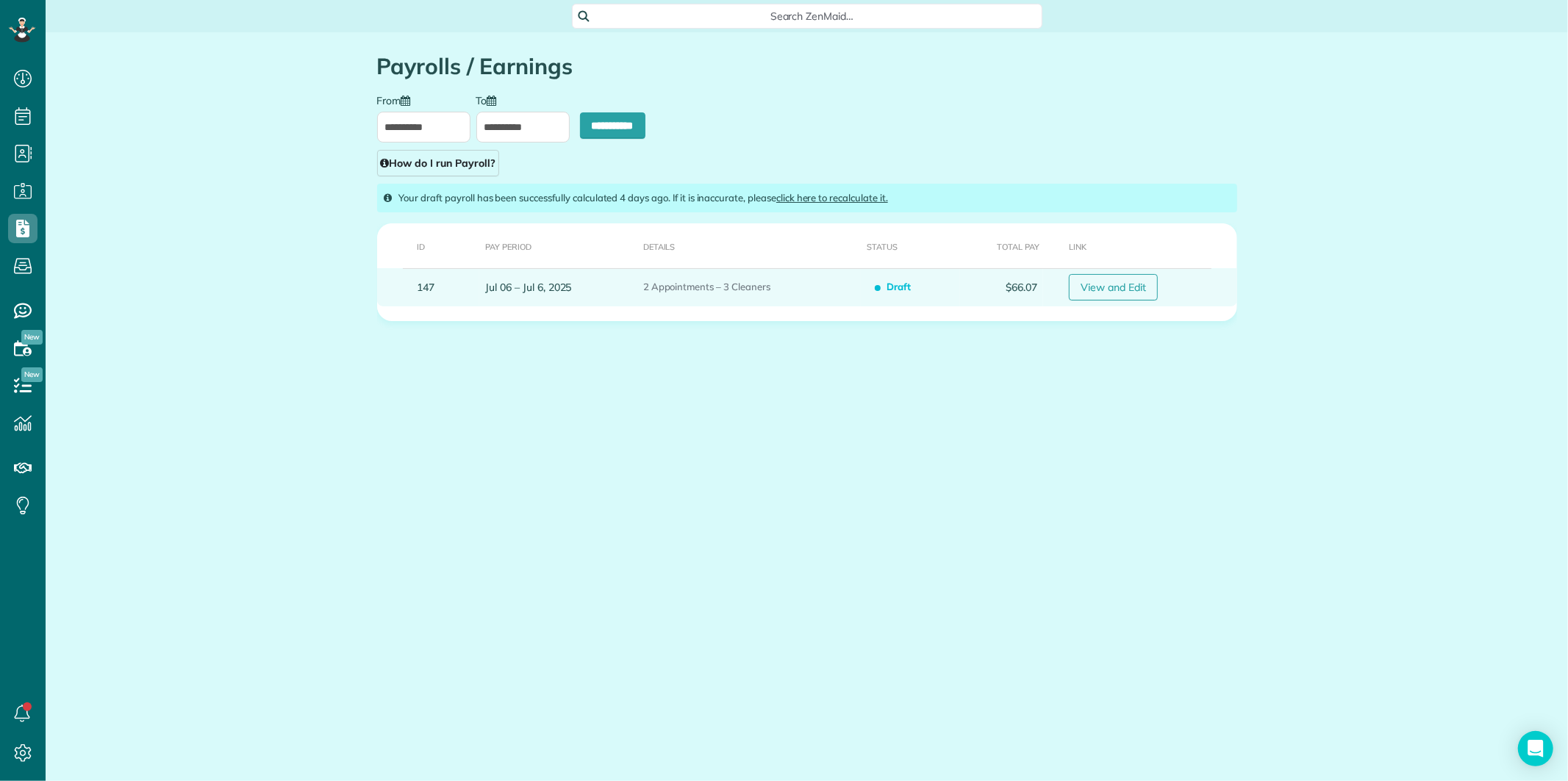 click on "View and Edit" at bounding box center [1113, 287] 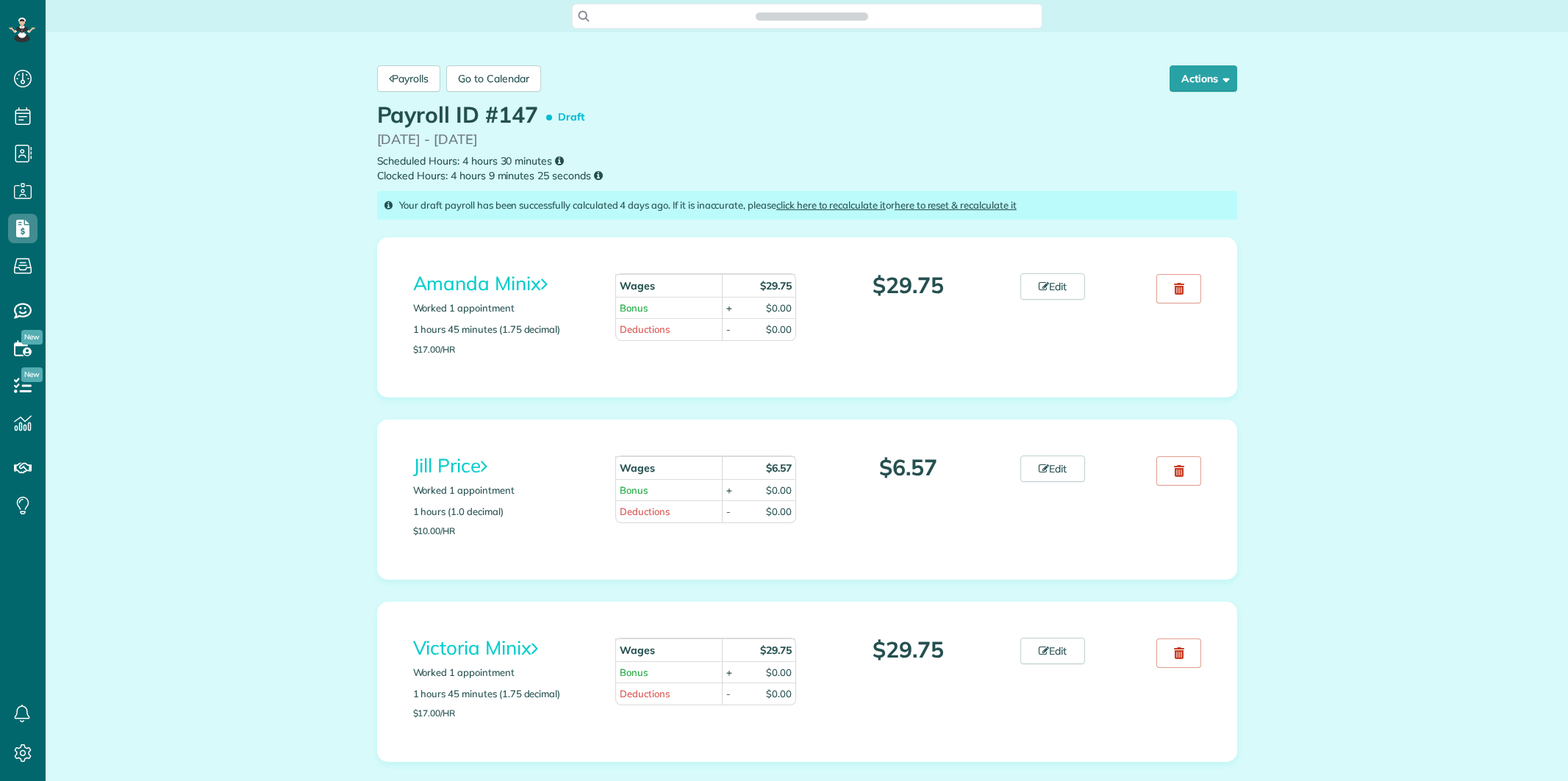 scroll, scrollTop: 0, scrollLeft: 0, axis: both 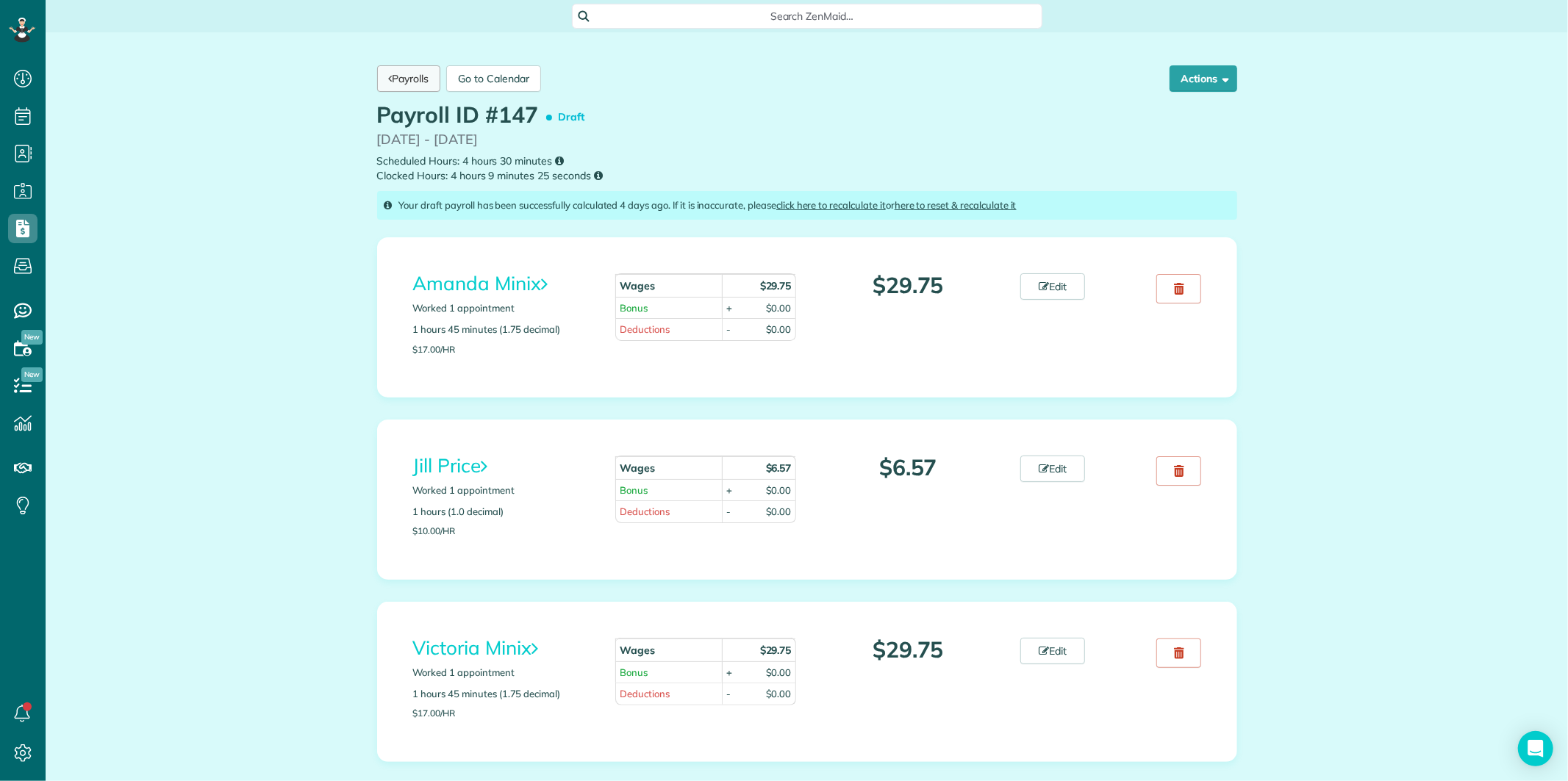 click on "Payrolls" at bounding box center [409, 79] 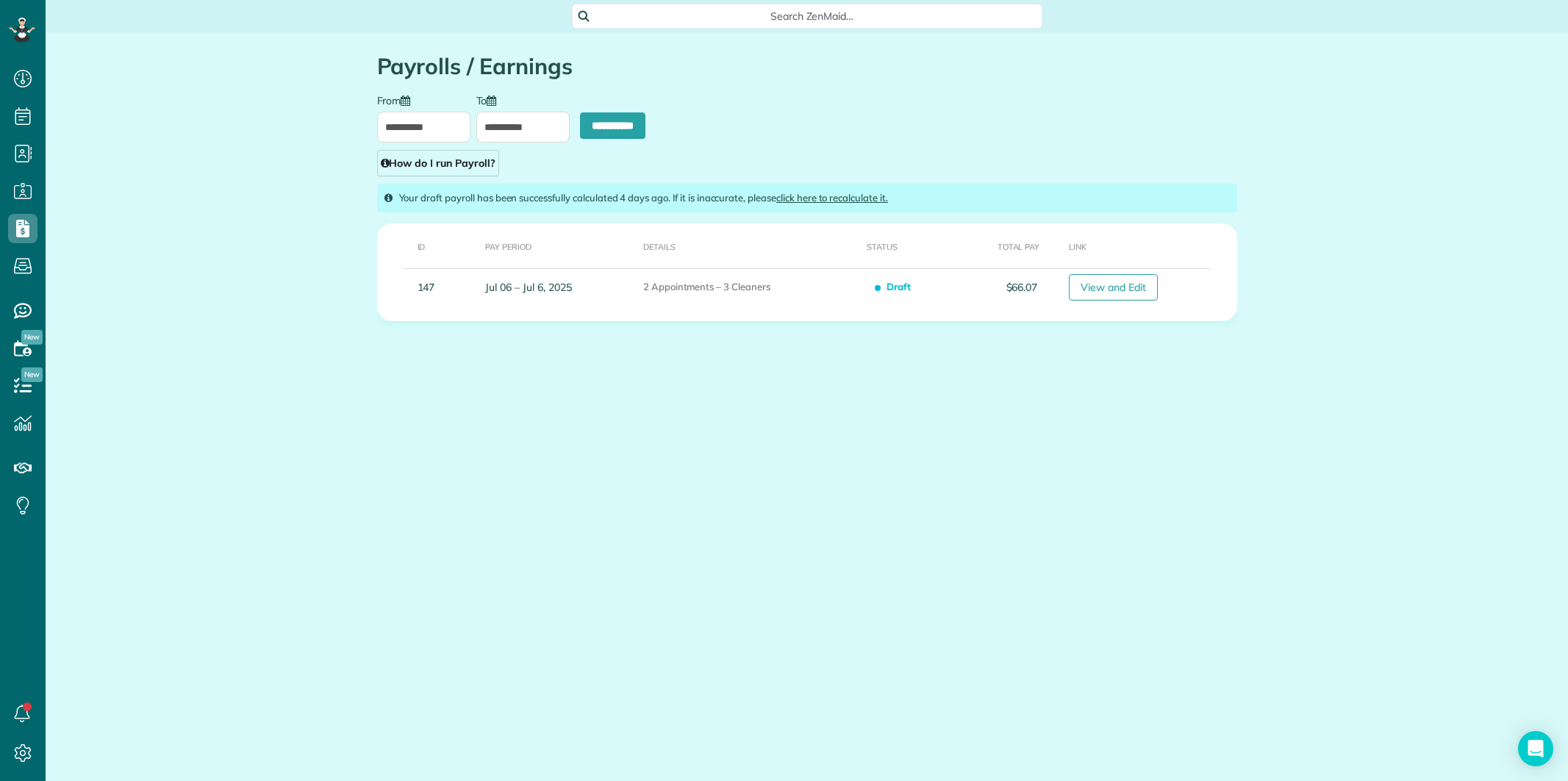 scroll, scrollTop: 0, scrollLeft: 0, axis: both 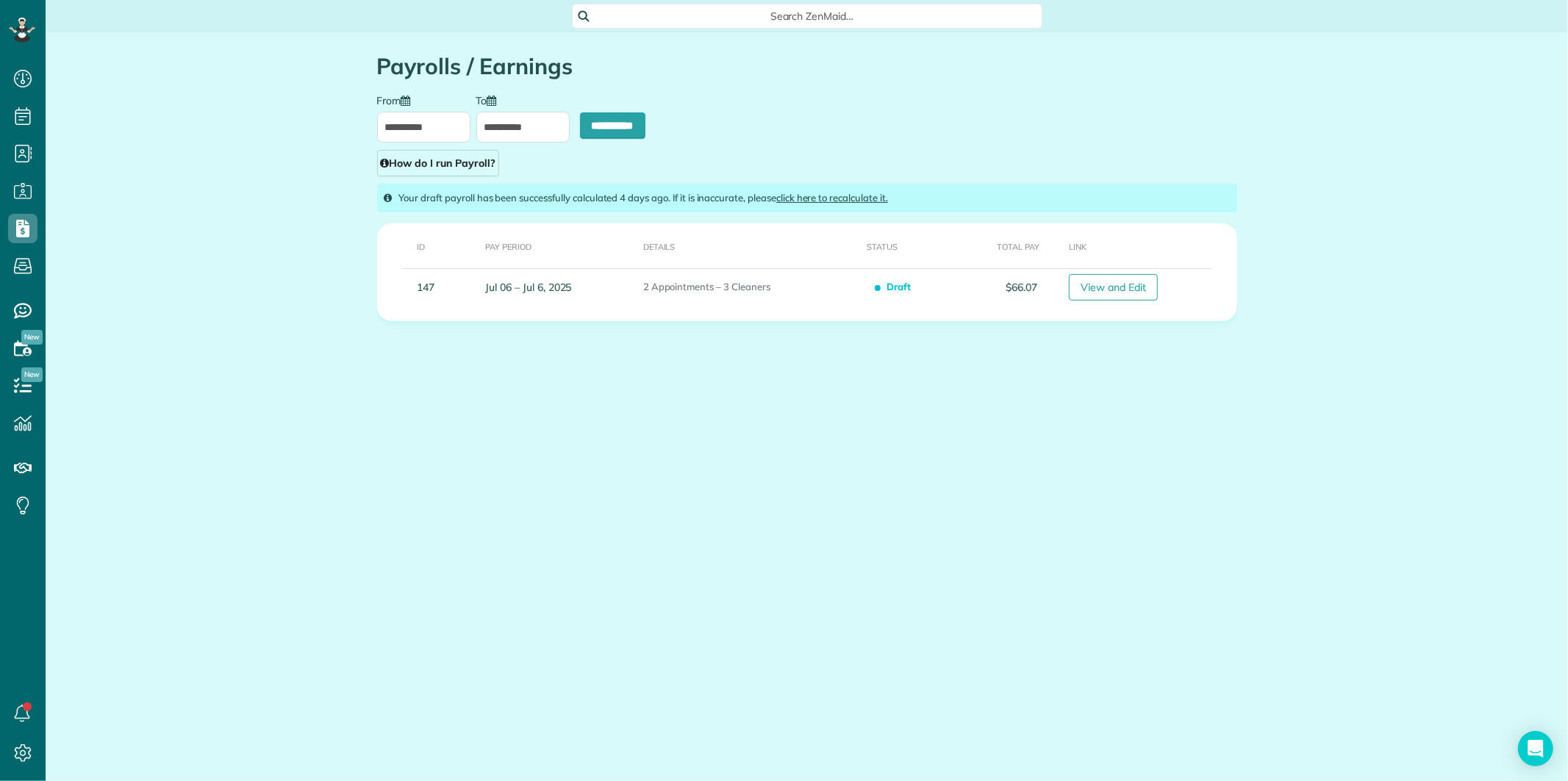 type on "**********" 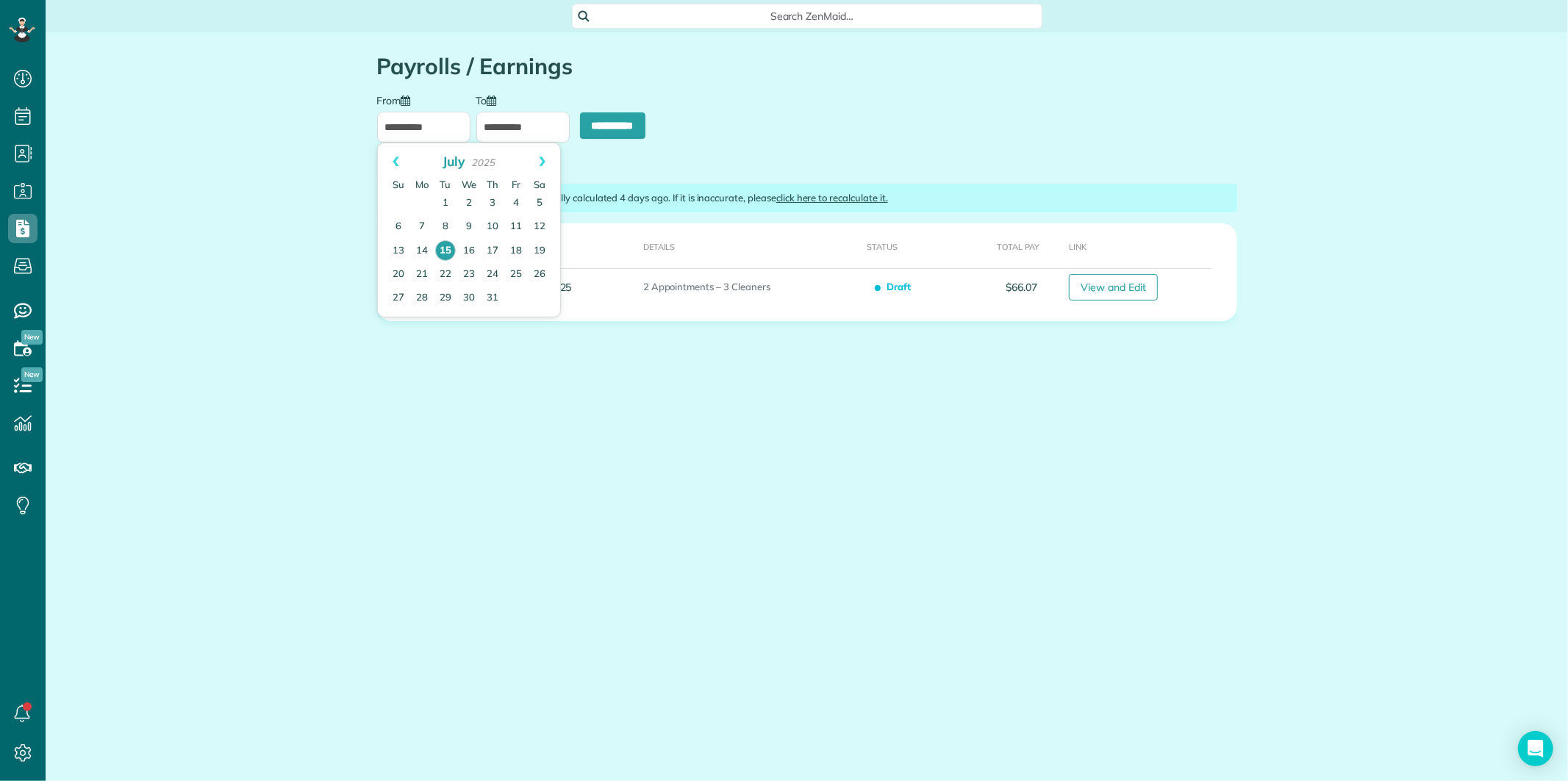click on "**********" at bounding box center [423, 127] 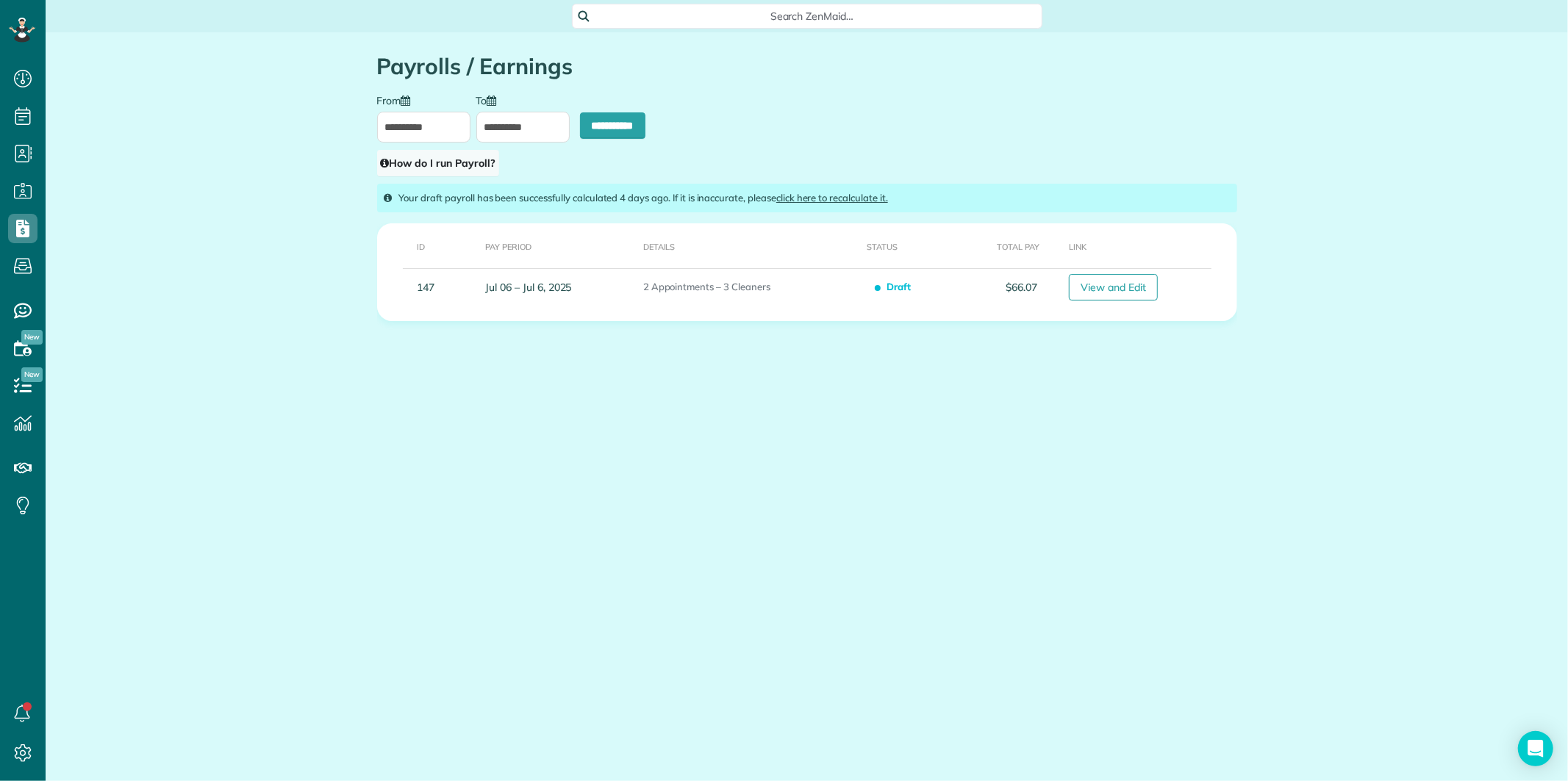 click on "How do I run Payroll?" at bounding box center (438, 163) 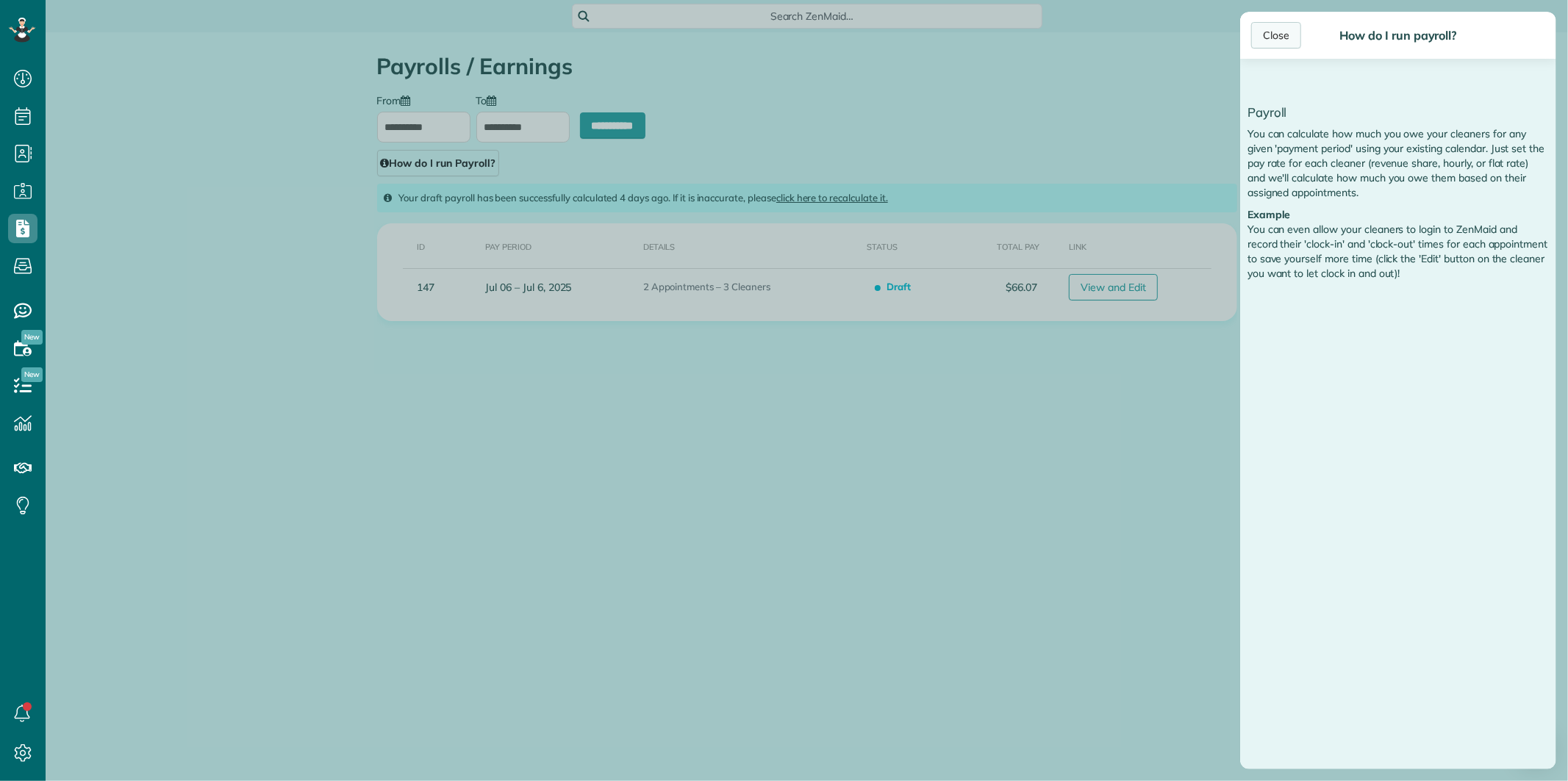 click on "Close" at bounding box center (1276, 35) 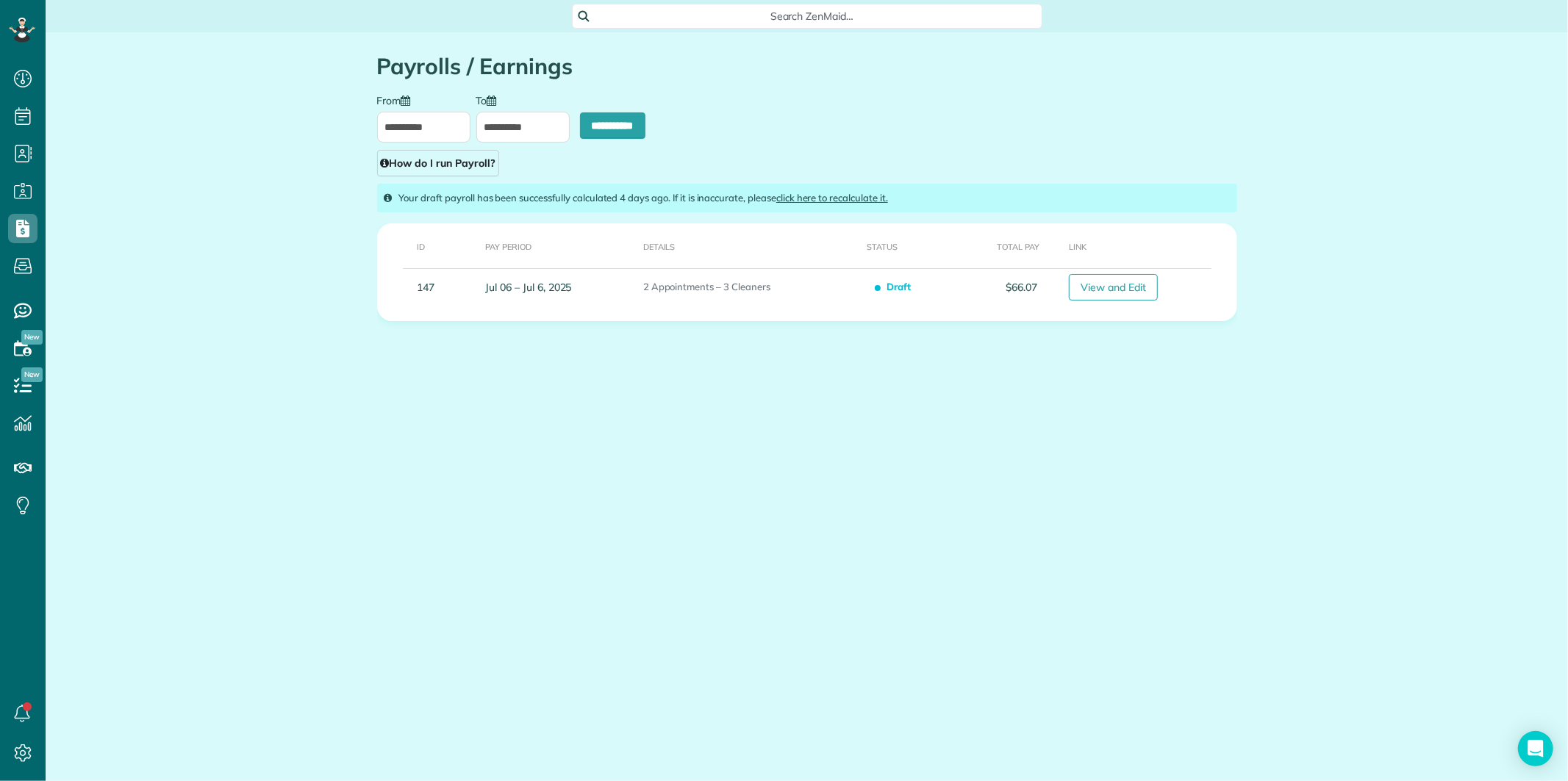 click on "**********" at bounding box center [523, 127] 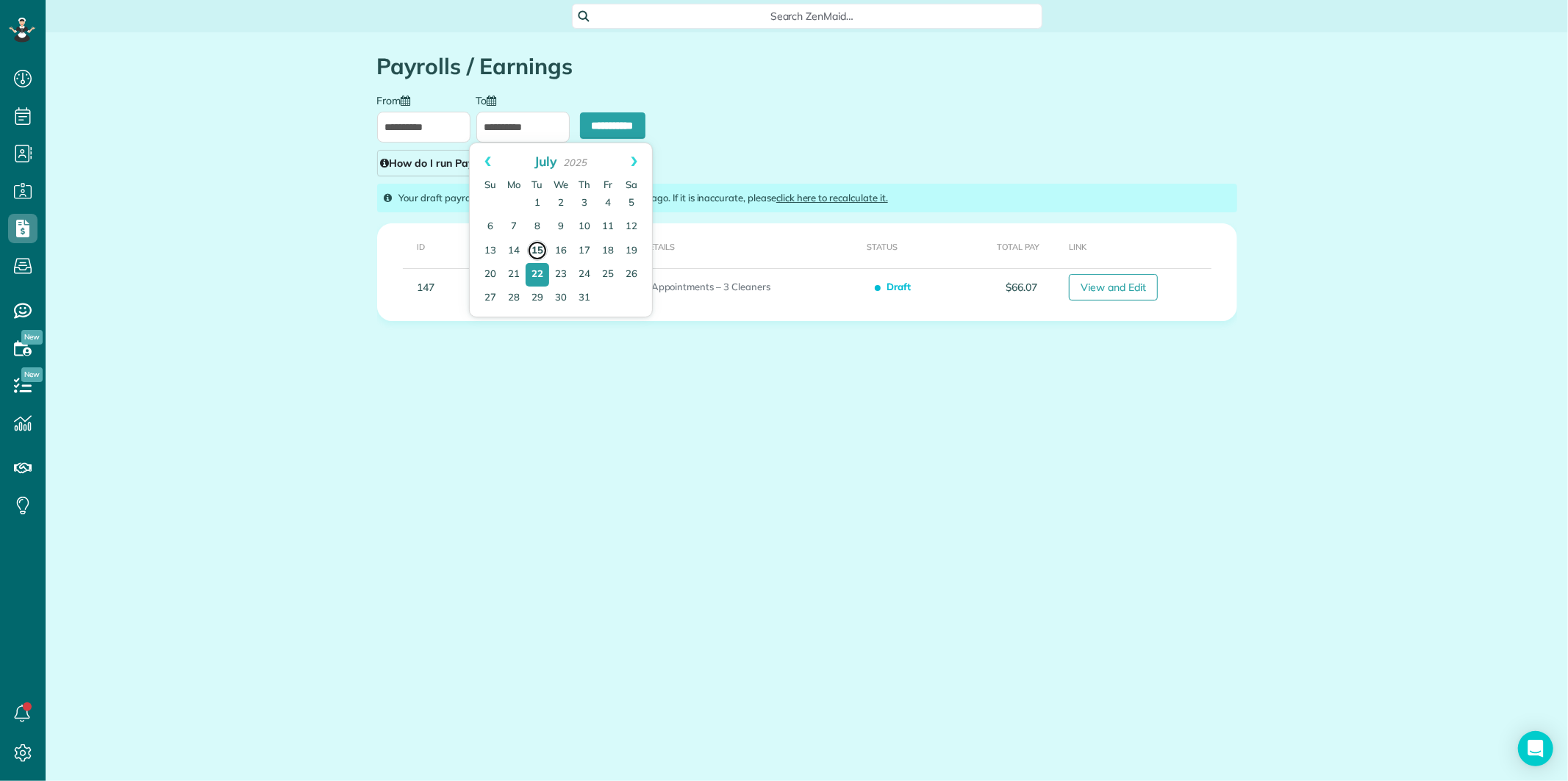 click on "15" at bounding box center (537, 251) 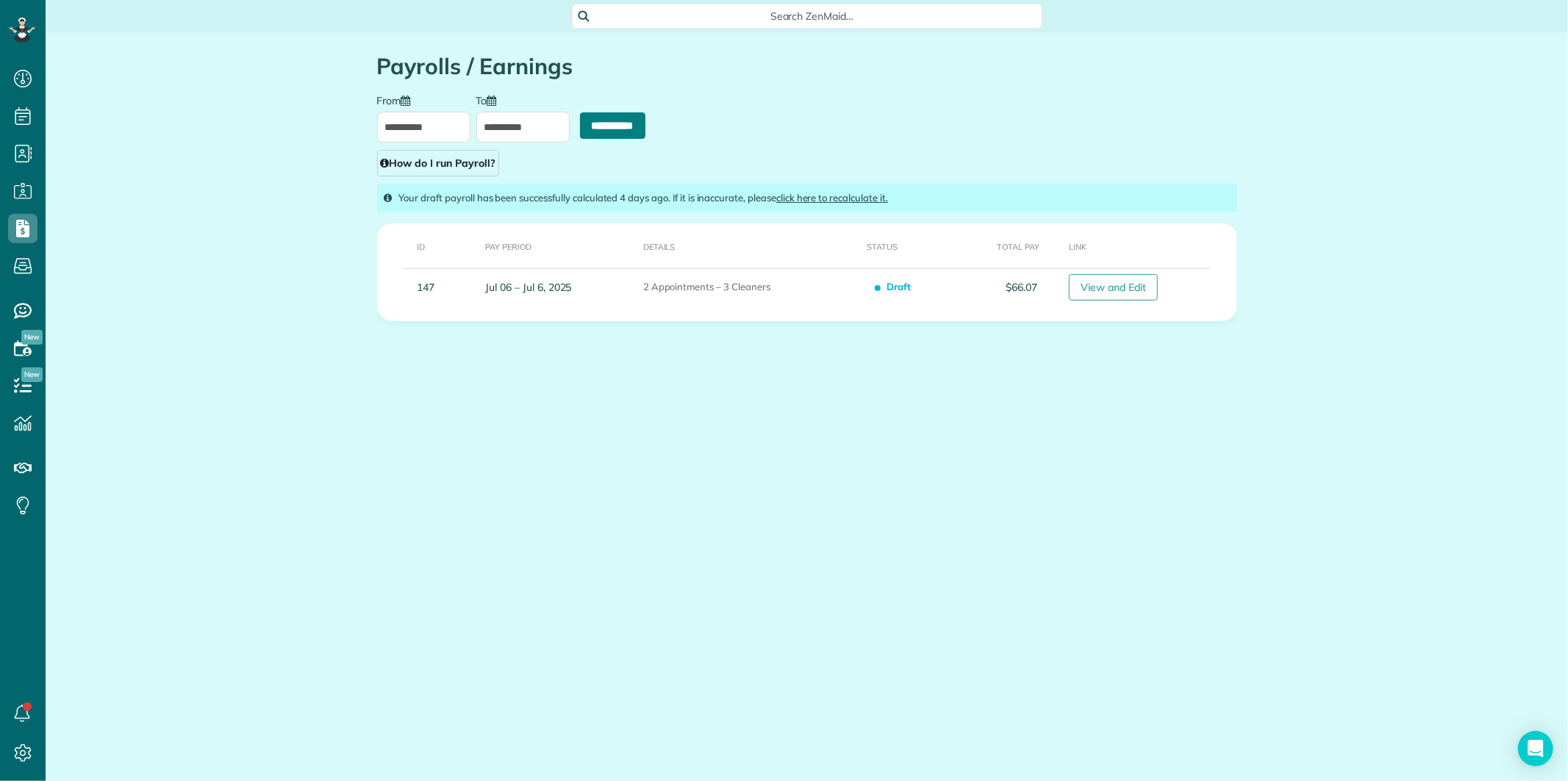 click on "**********" at bounding box center [612, 126] 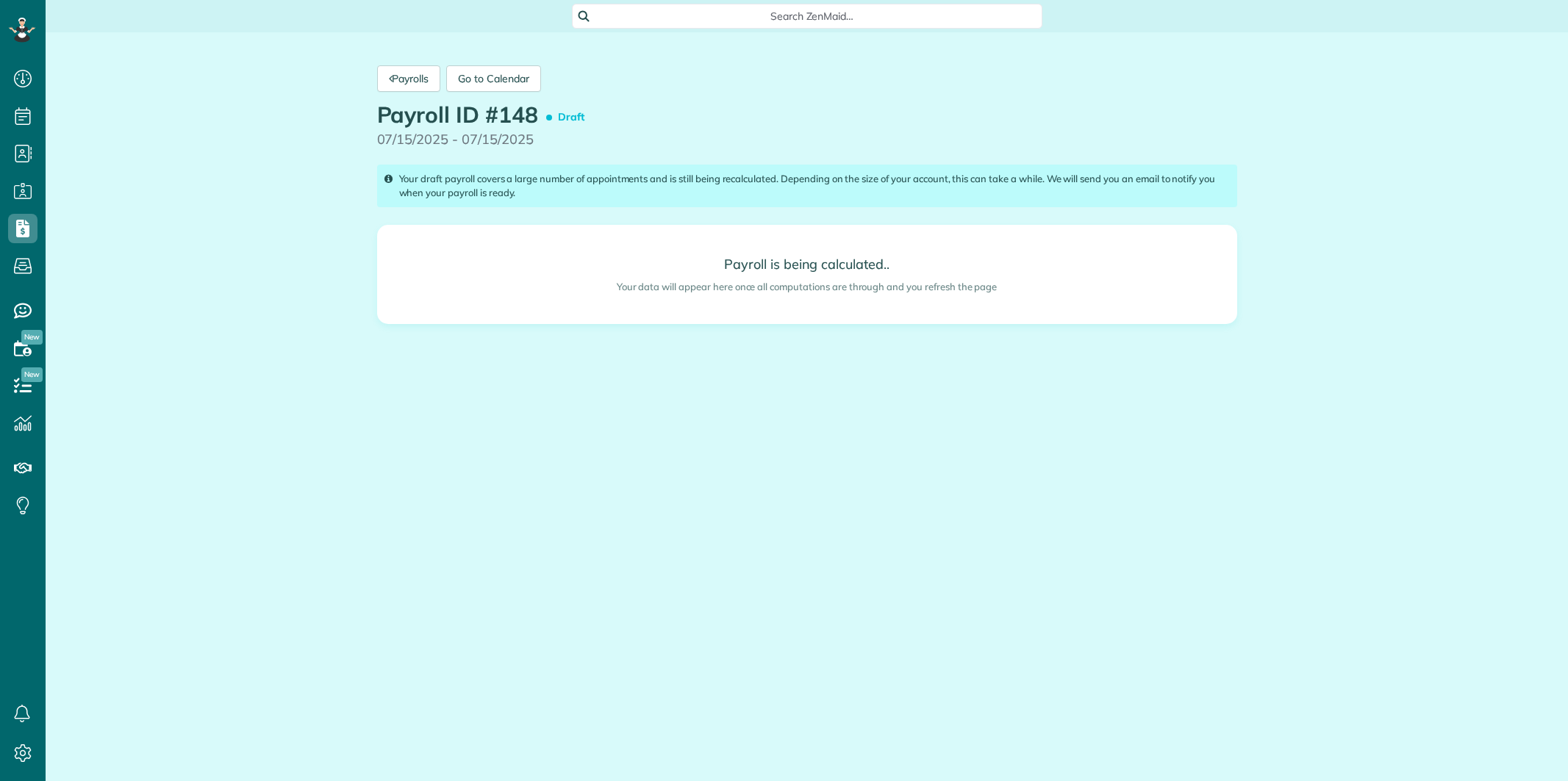 scroll, scrollTop: 0, scrollLeft: 0, axis: both 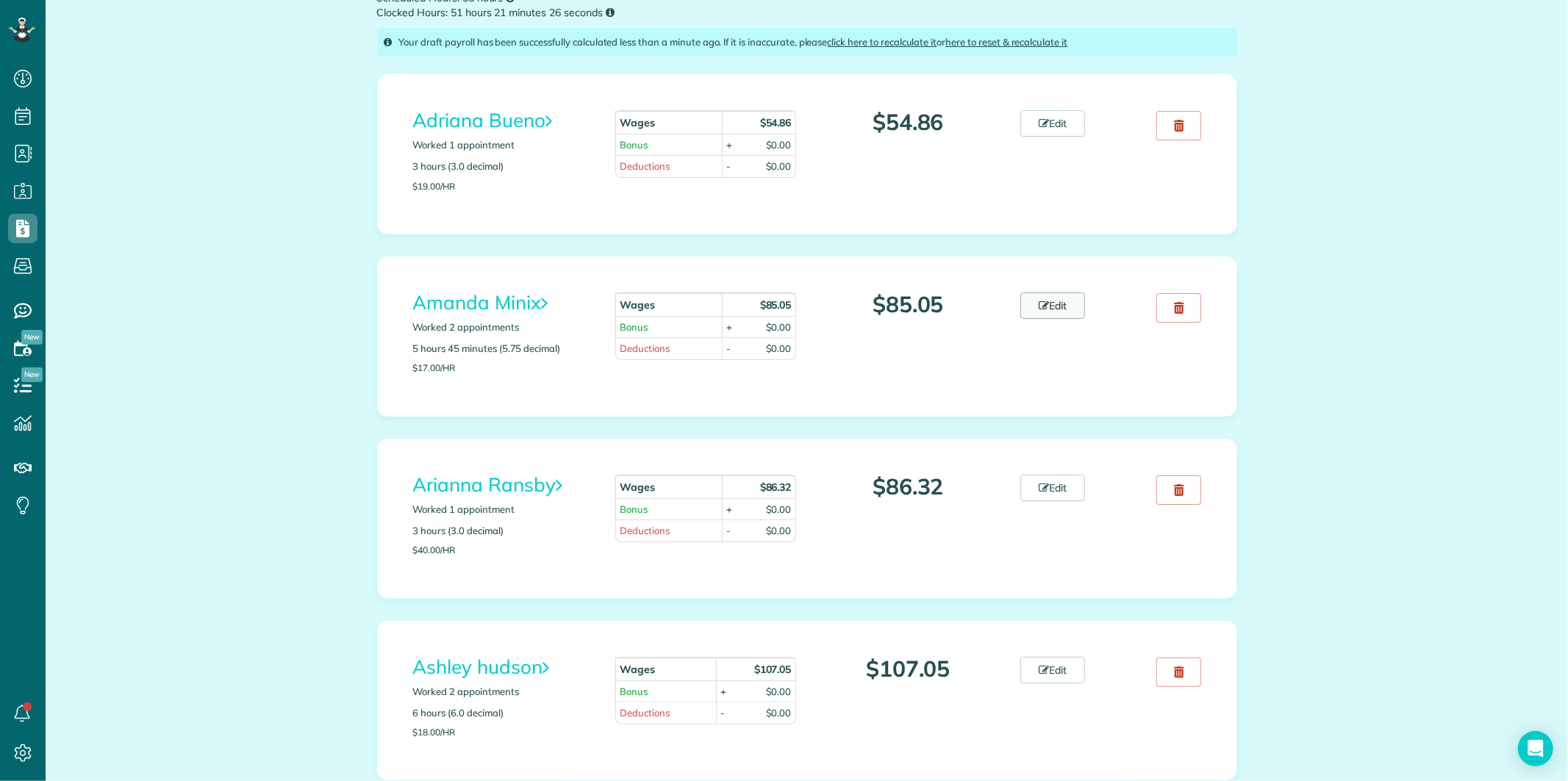 click at bounding box center [1044, 306] 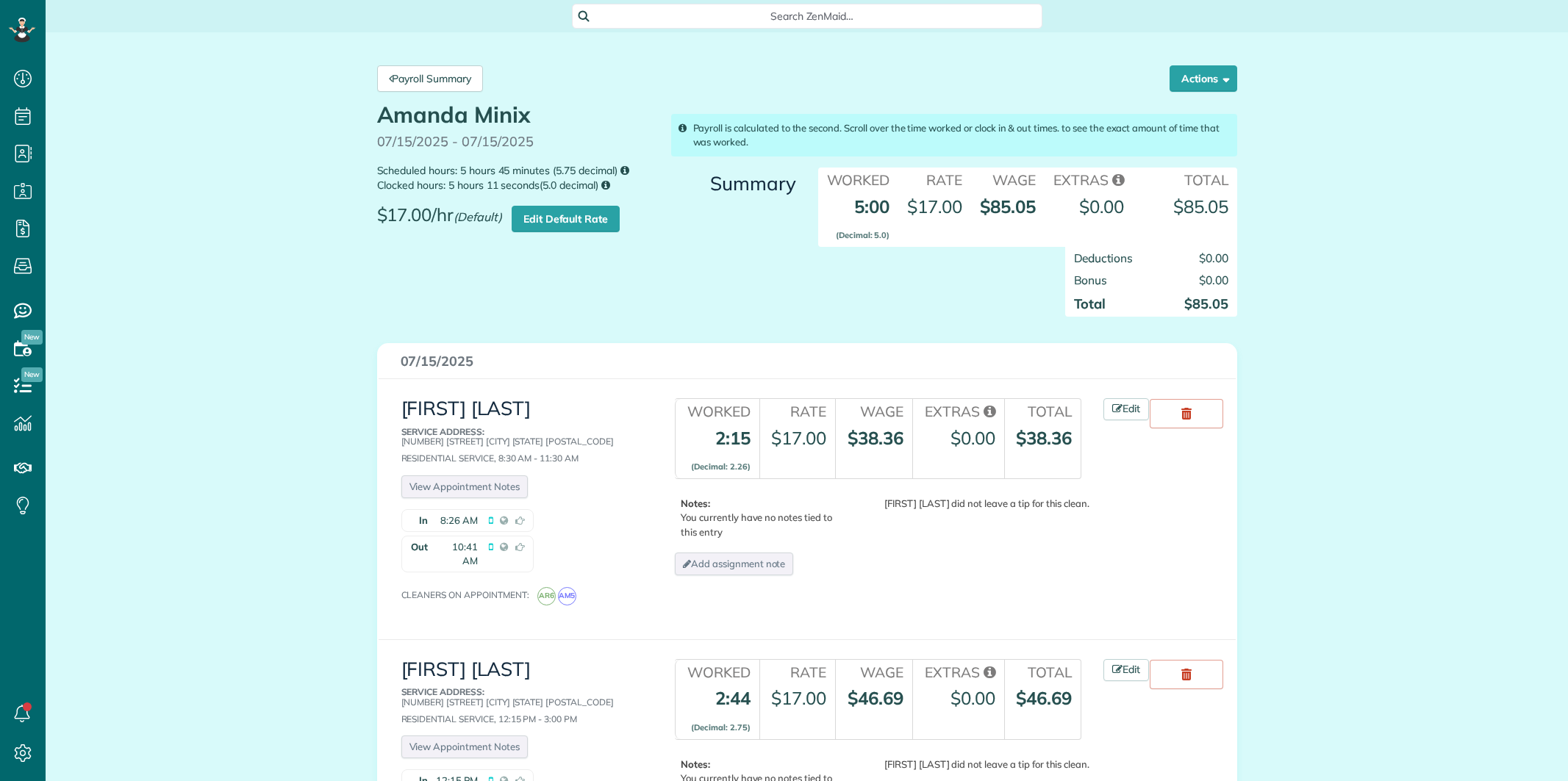 scroll, scrollTop: 0, scrollLeft: 0, axis: both 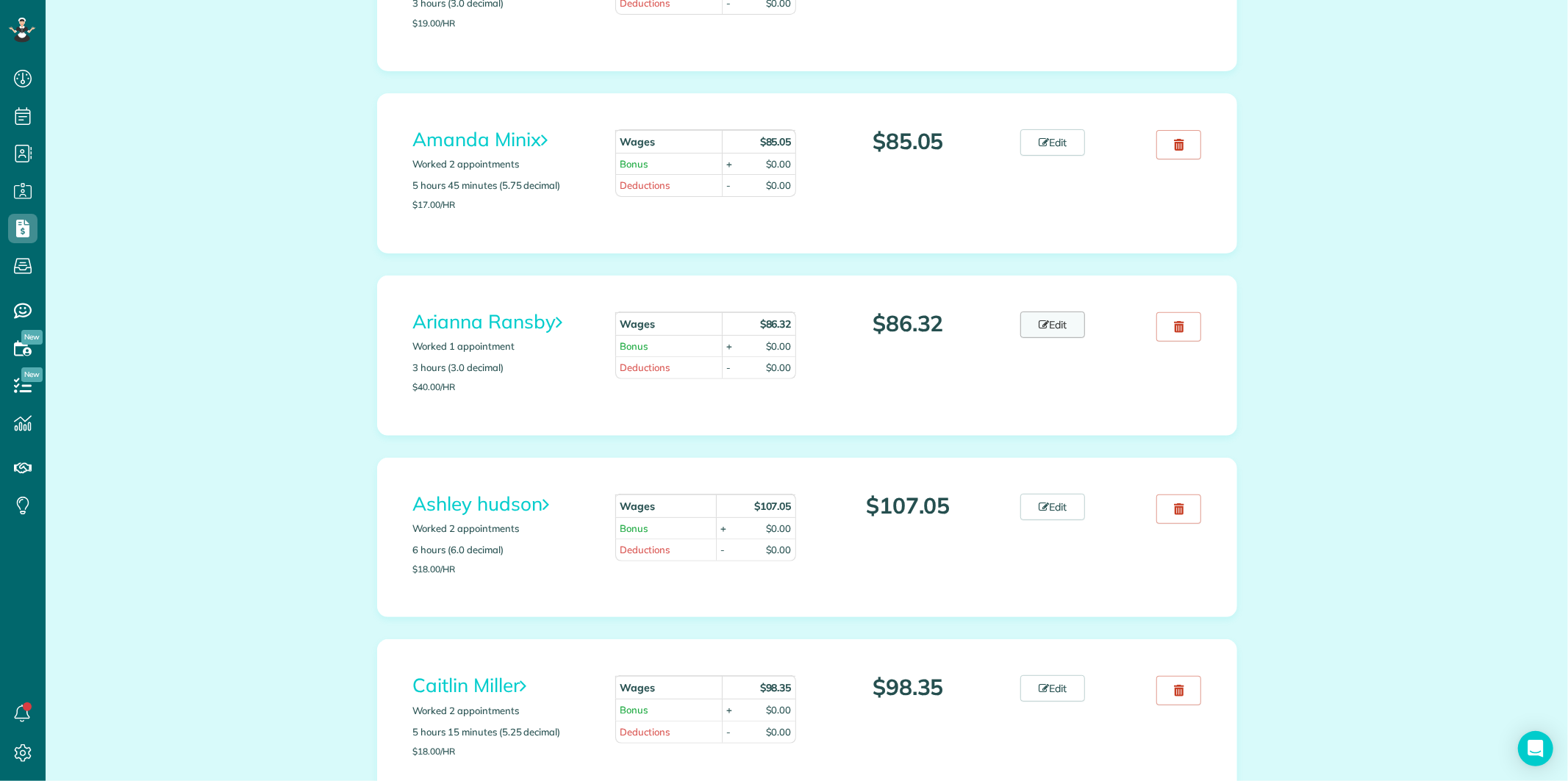 click at bounding box center [1044, 325] 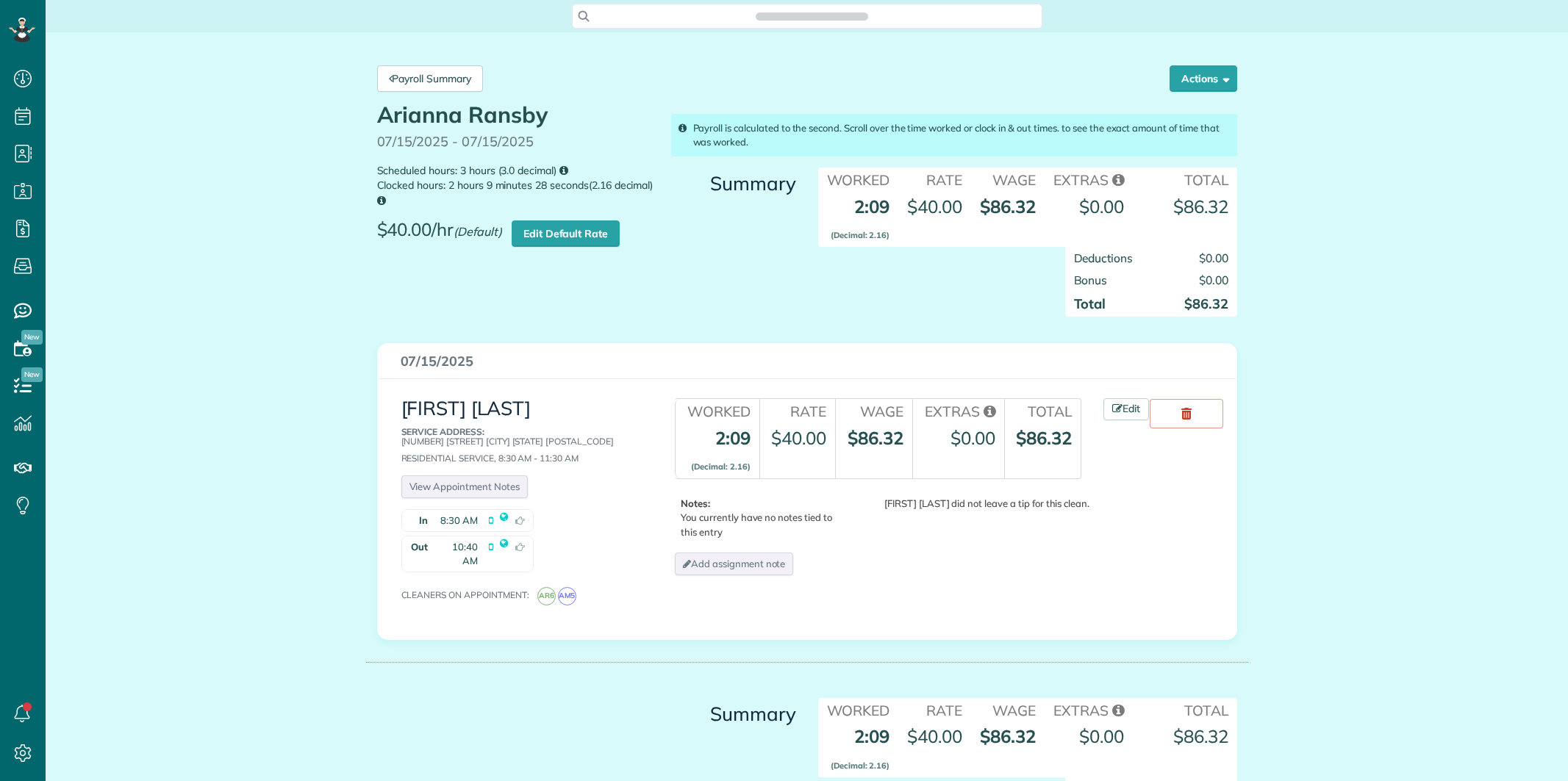 scroll, scrollTop: 0, scrollLeft: 0, axis: both 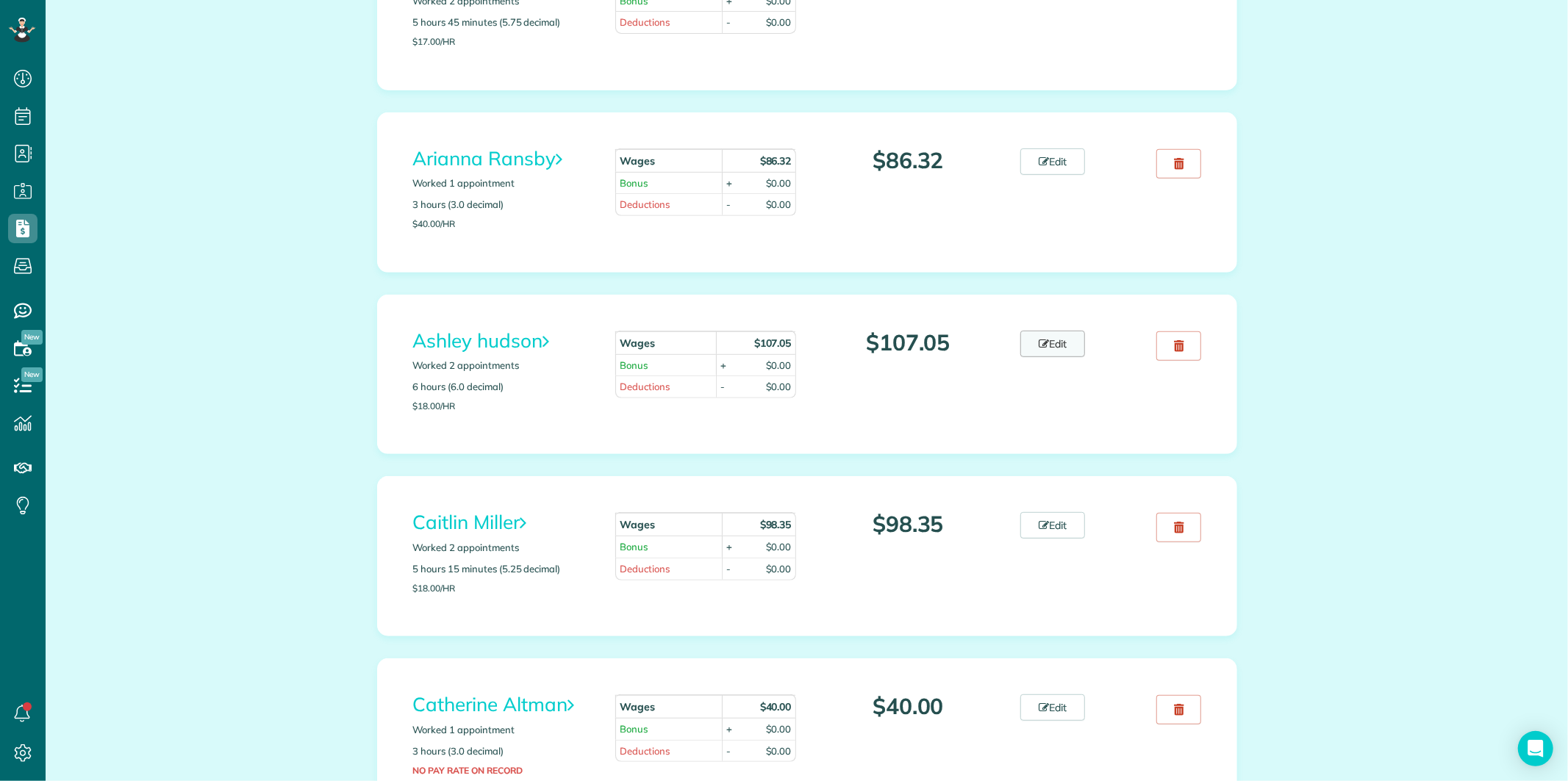 click at bounding box center (1044, 344) 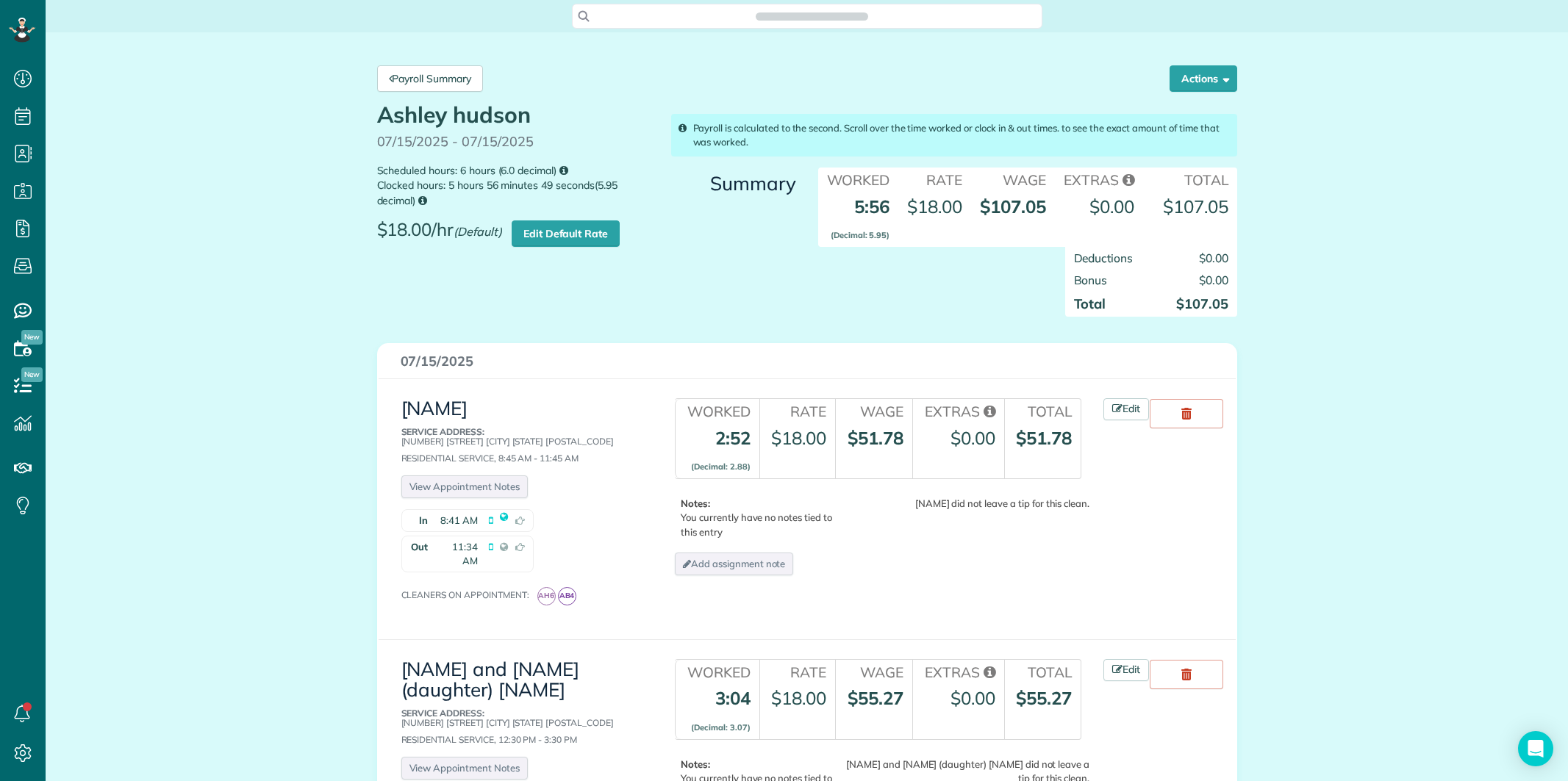 scroll, scrollTop: 0, scrollLeft: 0, axis: both 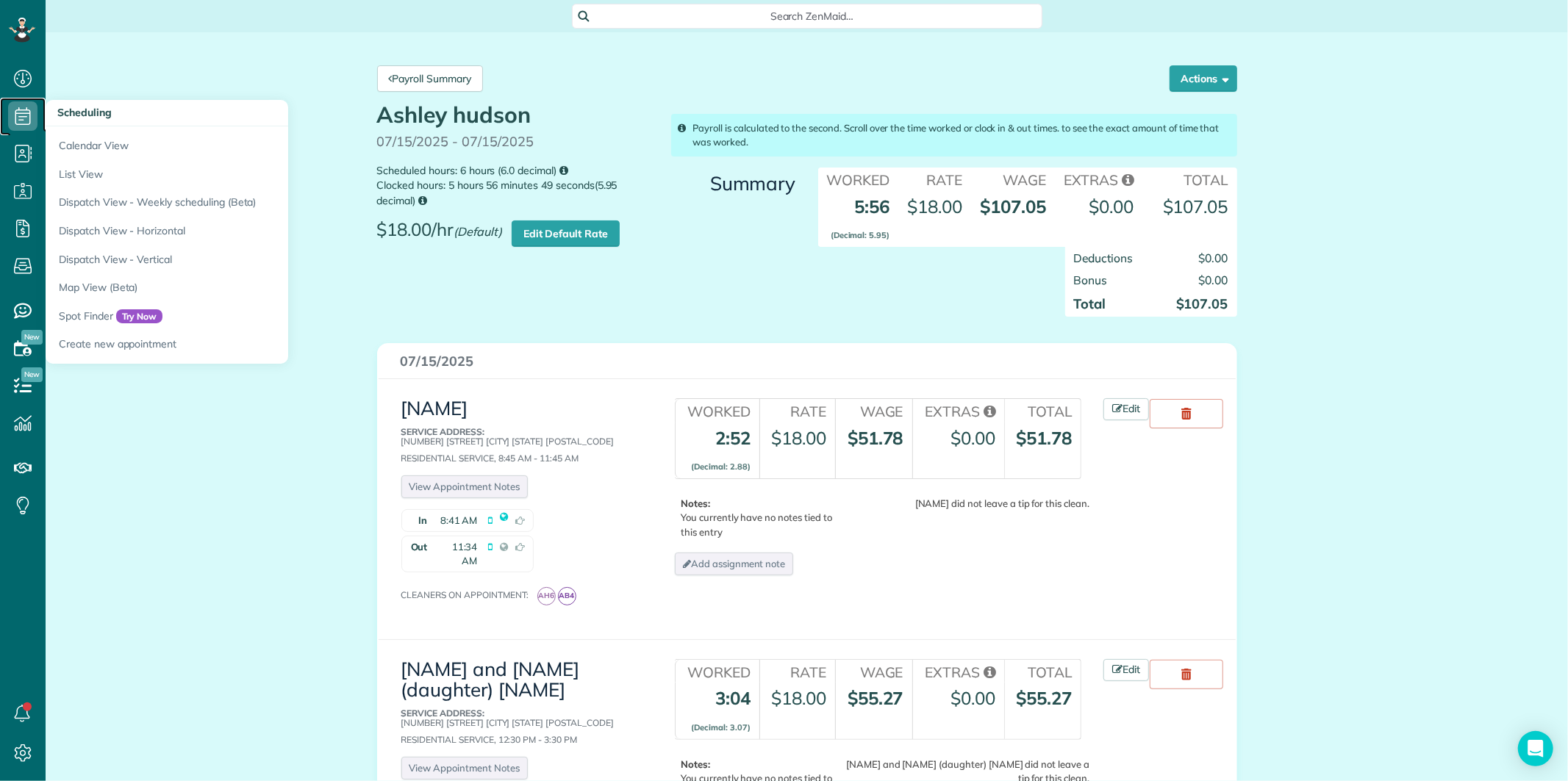 click 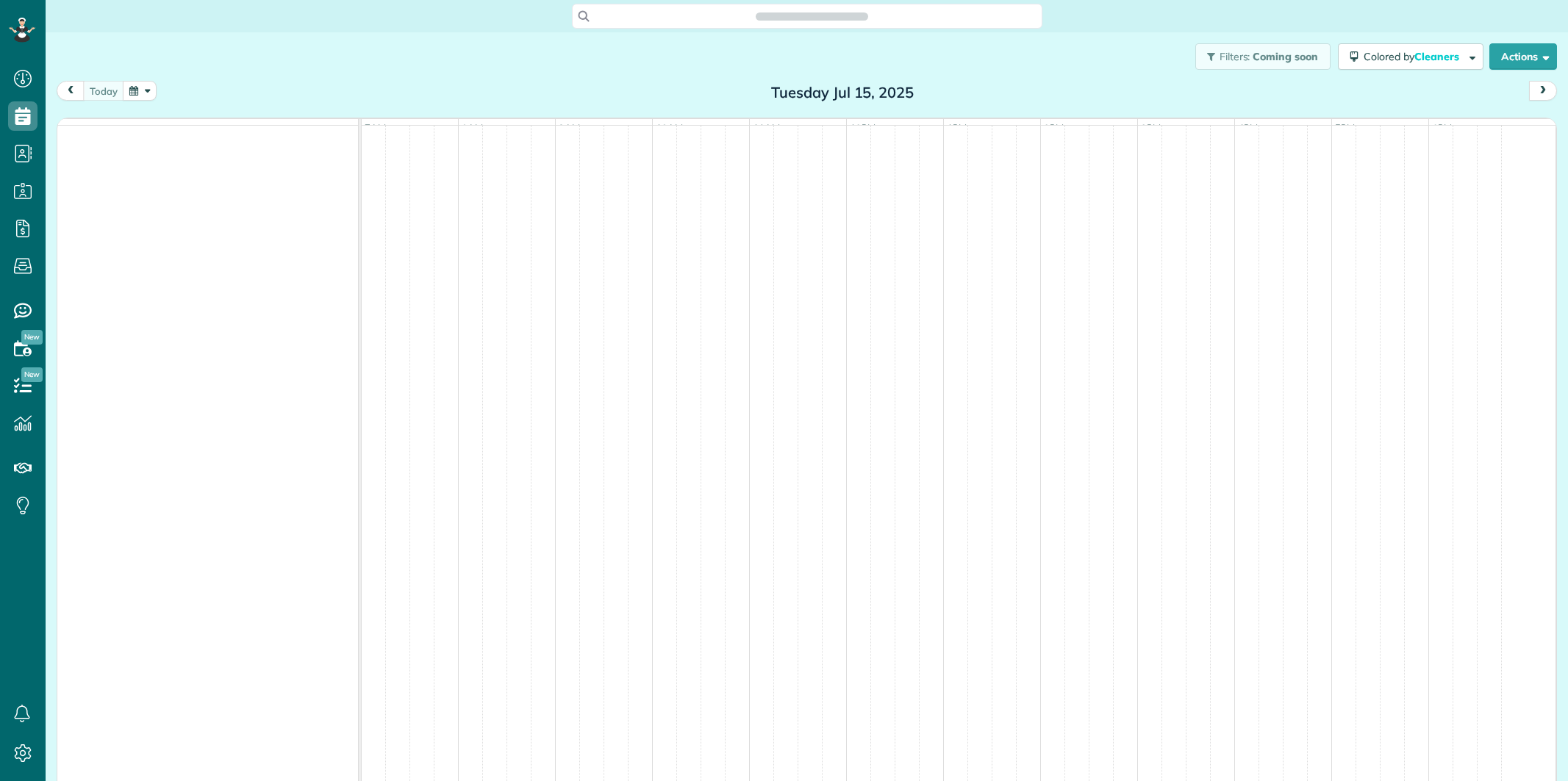 scroll, scrollTop: 0, scrollLeft: 0, axis: both 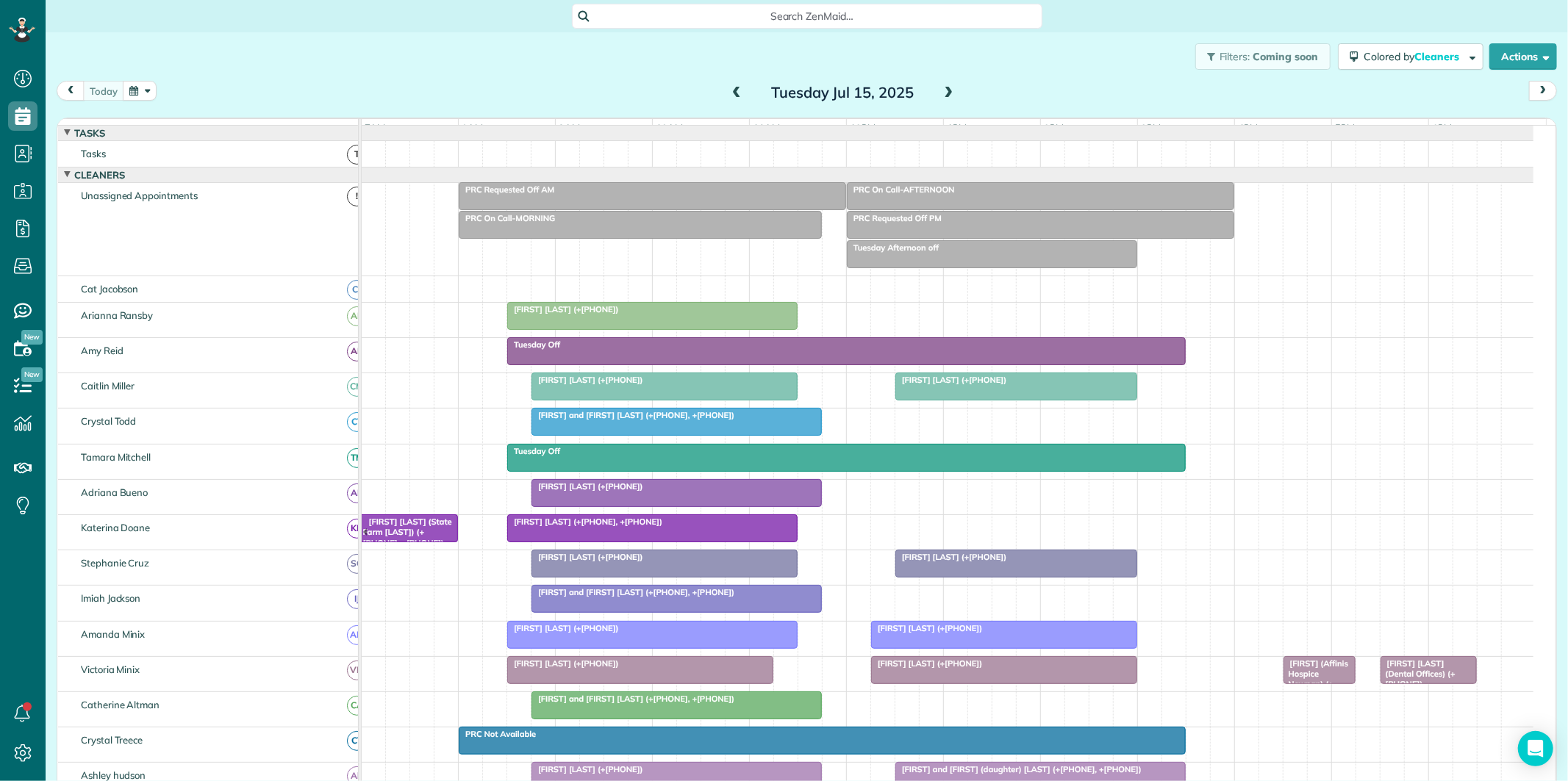 click at bounding box center [140, 90] 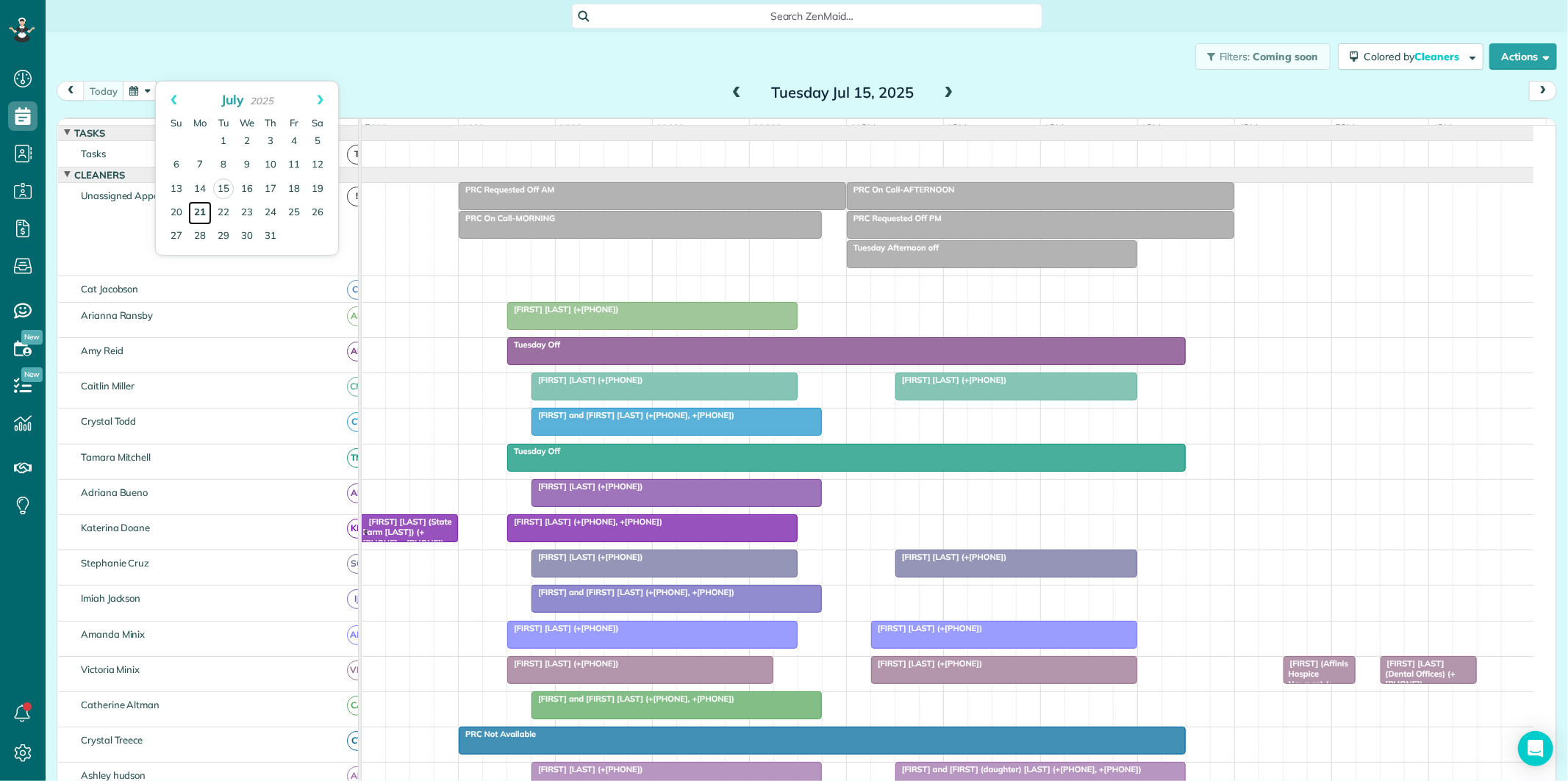 click on "21" at bounding box center (200, 213) 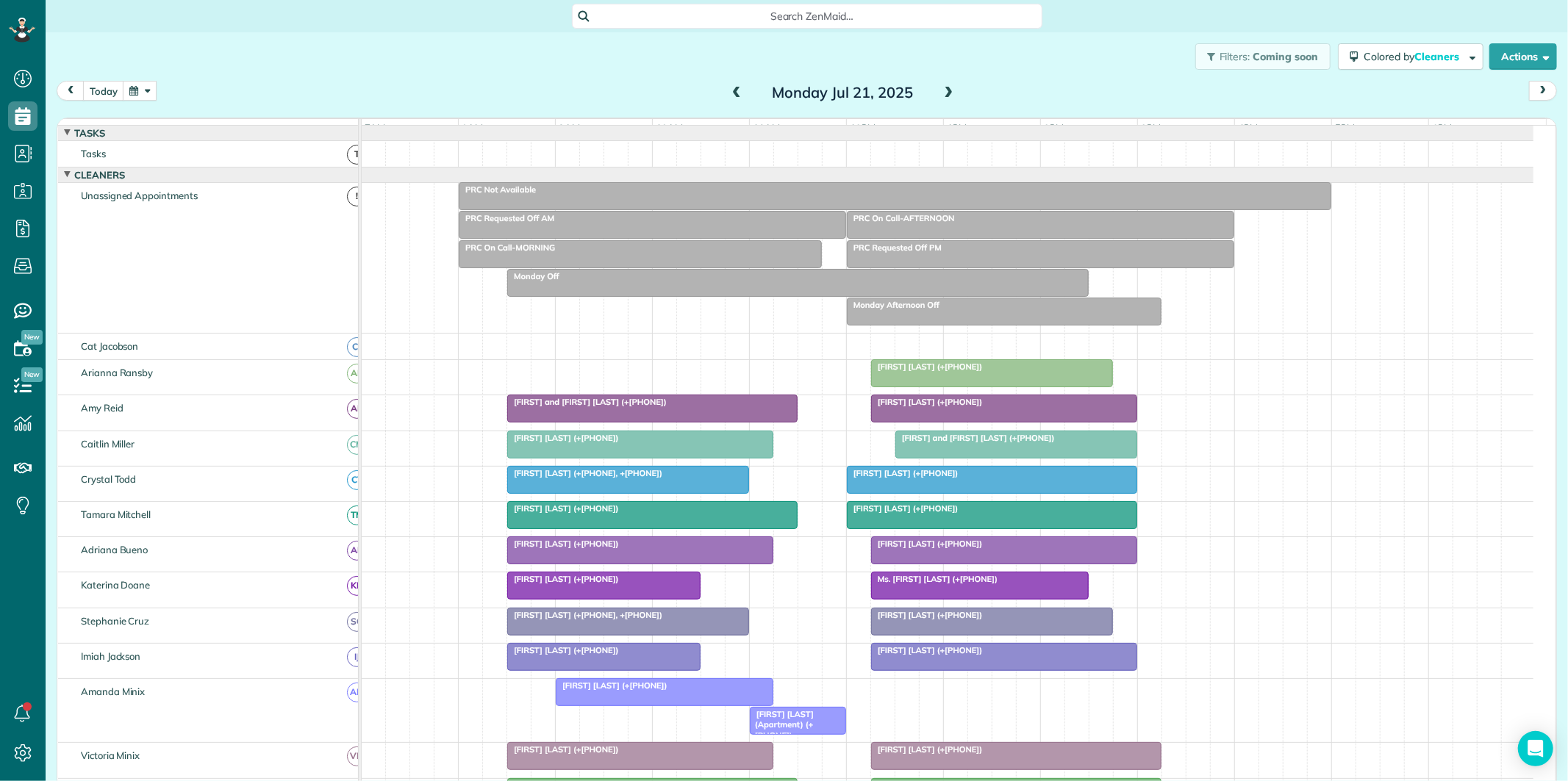 click at bounding box center (140, 90) 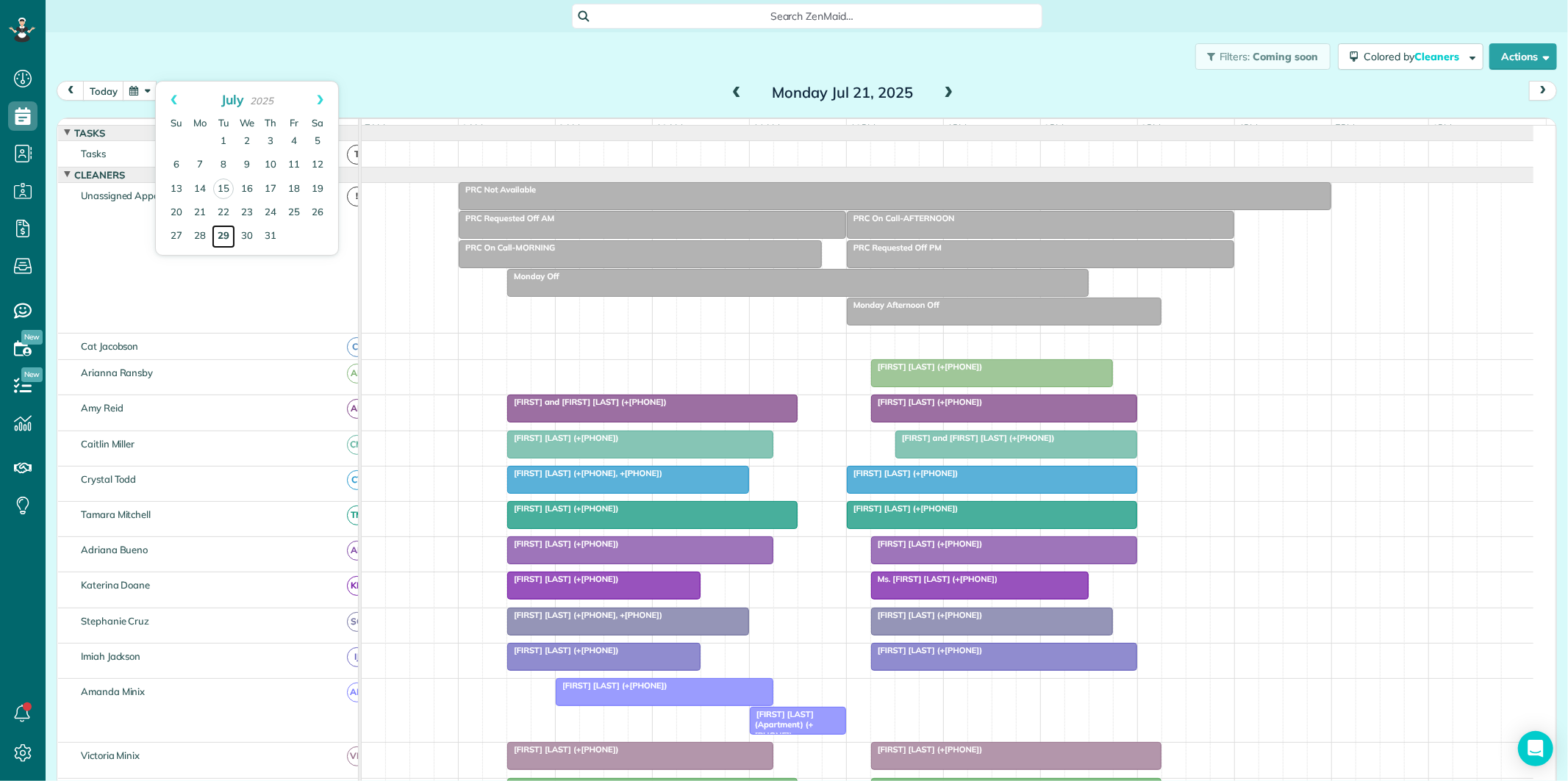click on "29" at bounding box center [223, 237] 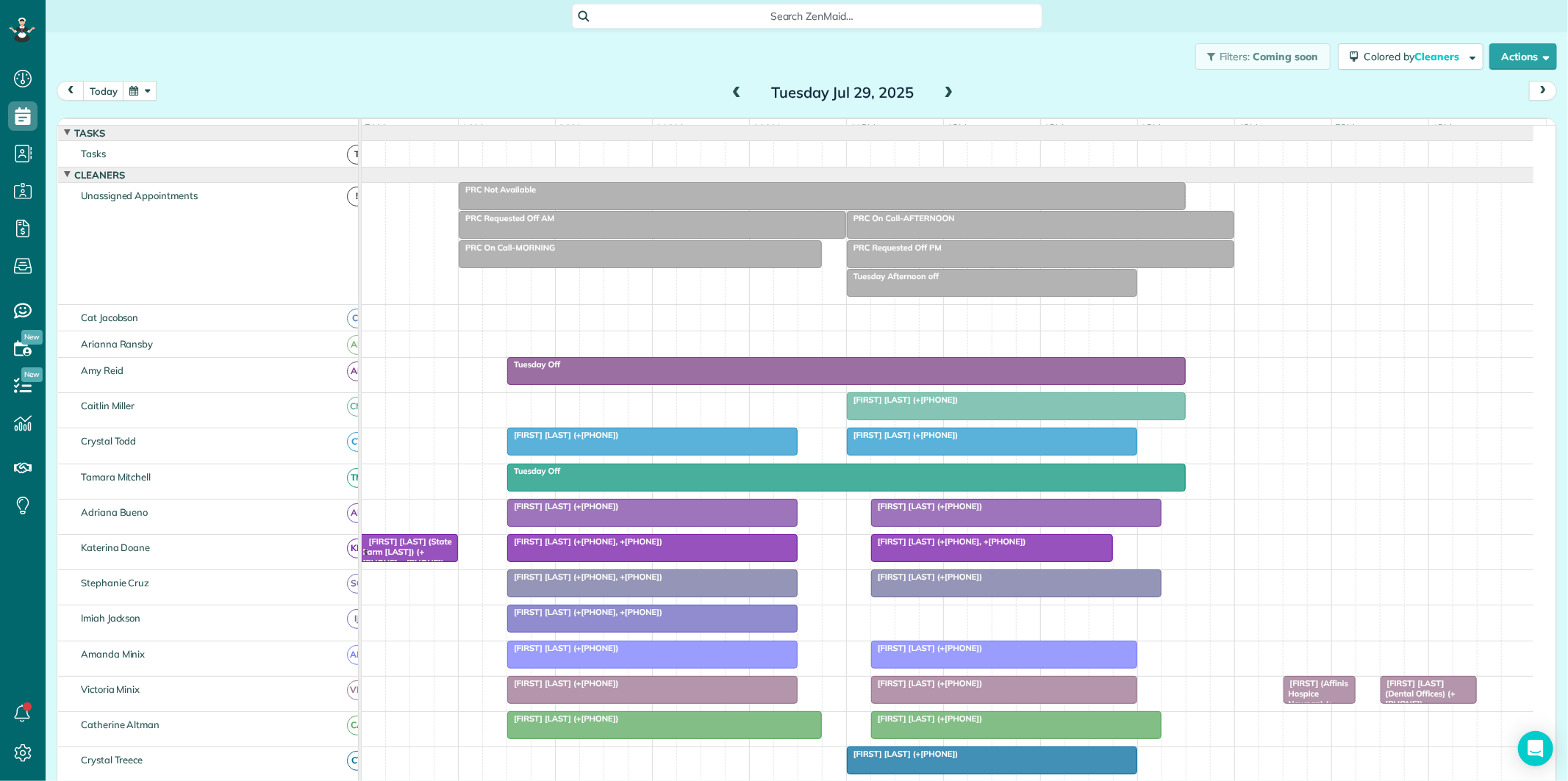 scroll, scrollTop: 143, scrollLeft: 0, axis: vertical 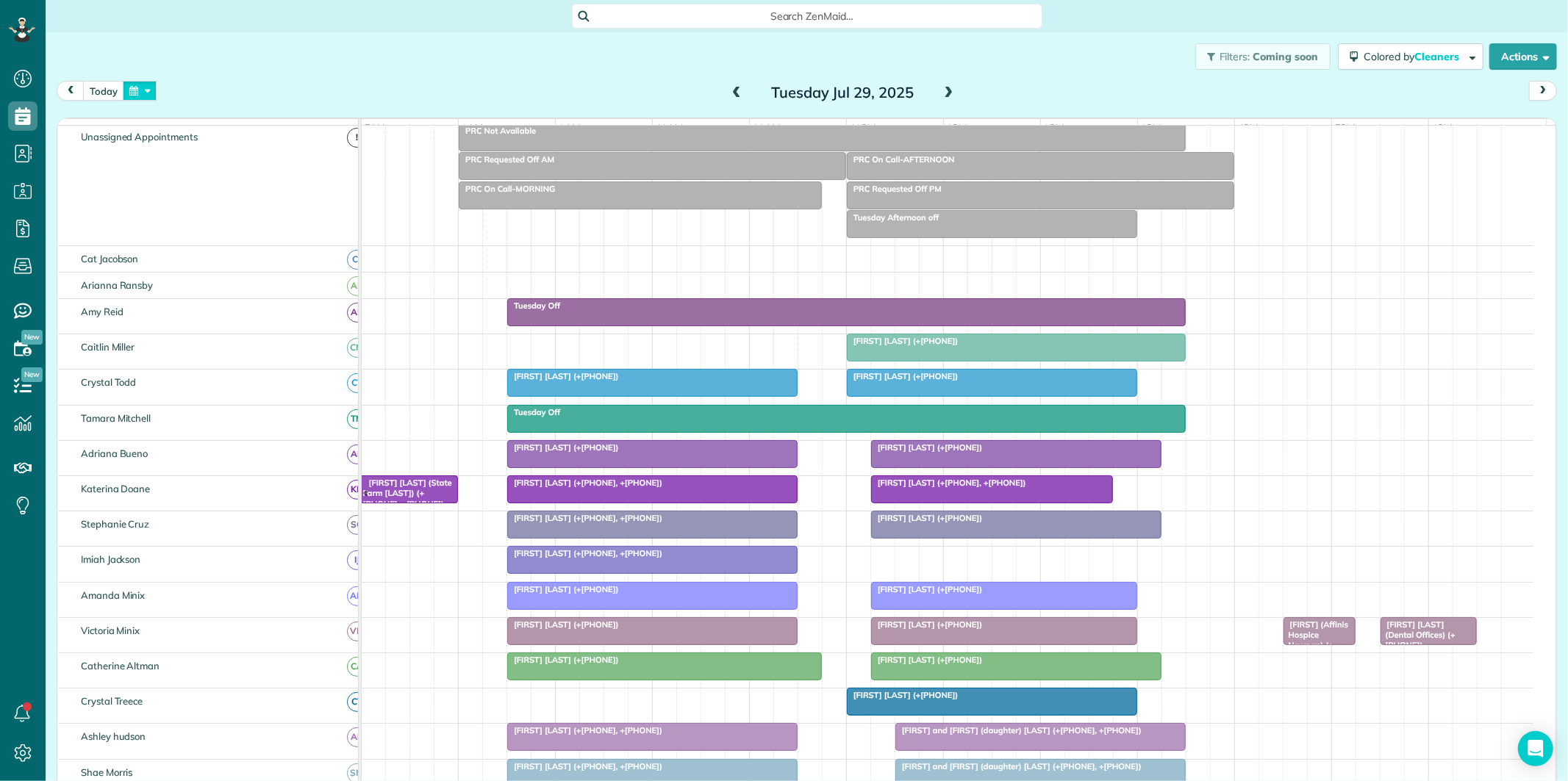 click at bounding box center (140, 90) 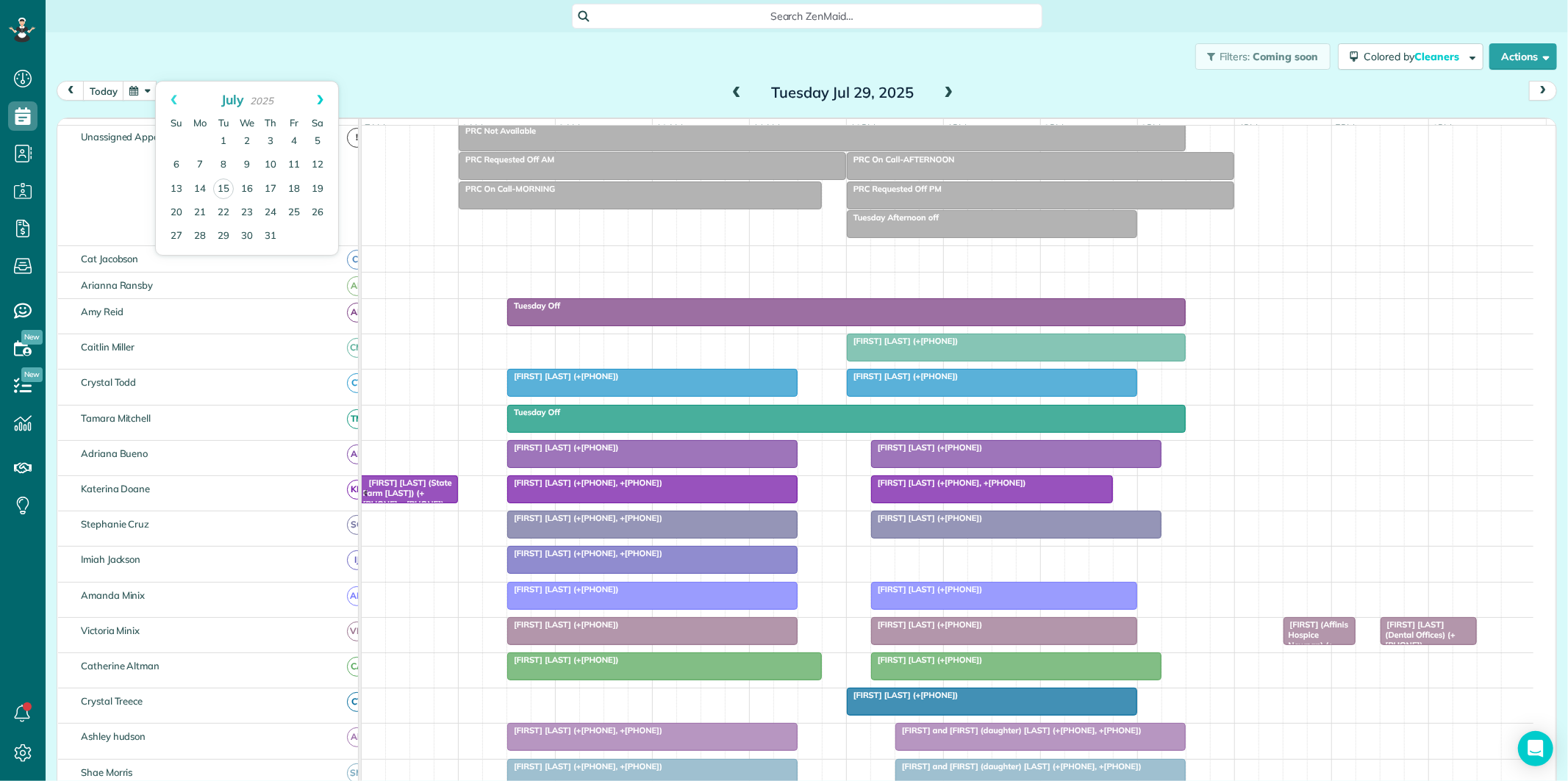click on "Next" at bounding box center (320, 100) 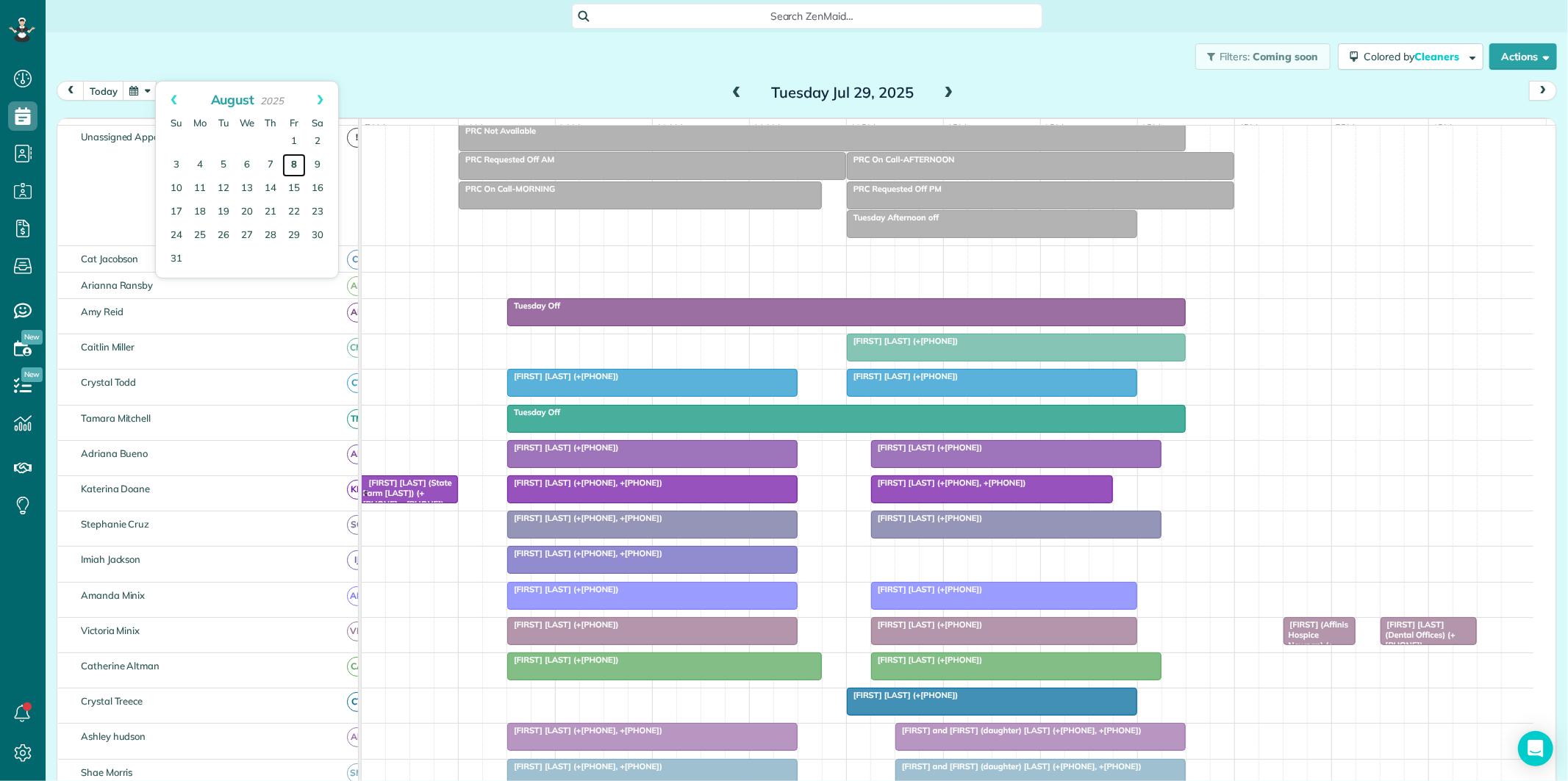 click on "8" at bounding box center [294, 165] 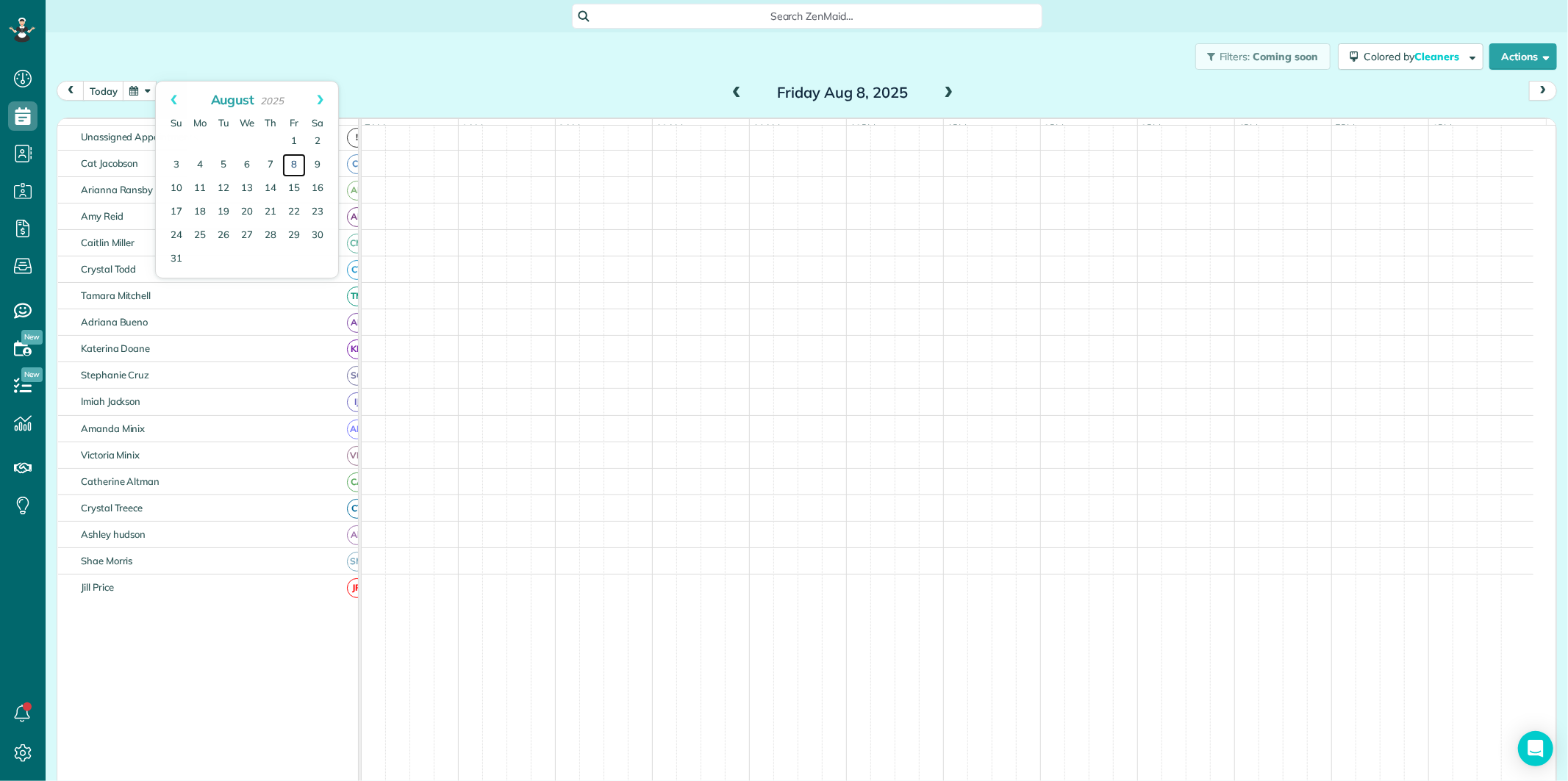 scroll, scrollTop: 0, scrollLeft: 0, axis: both 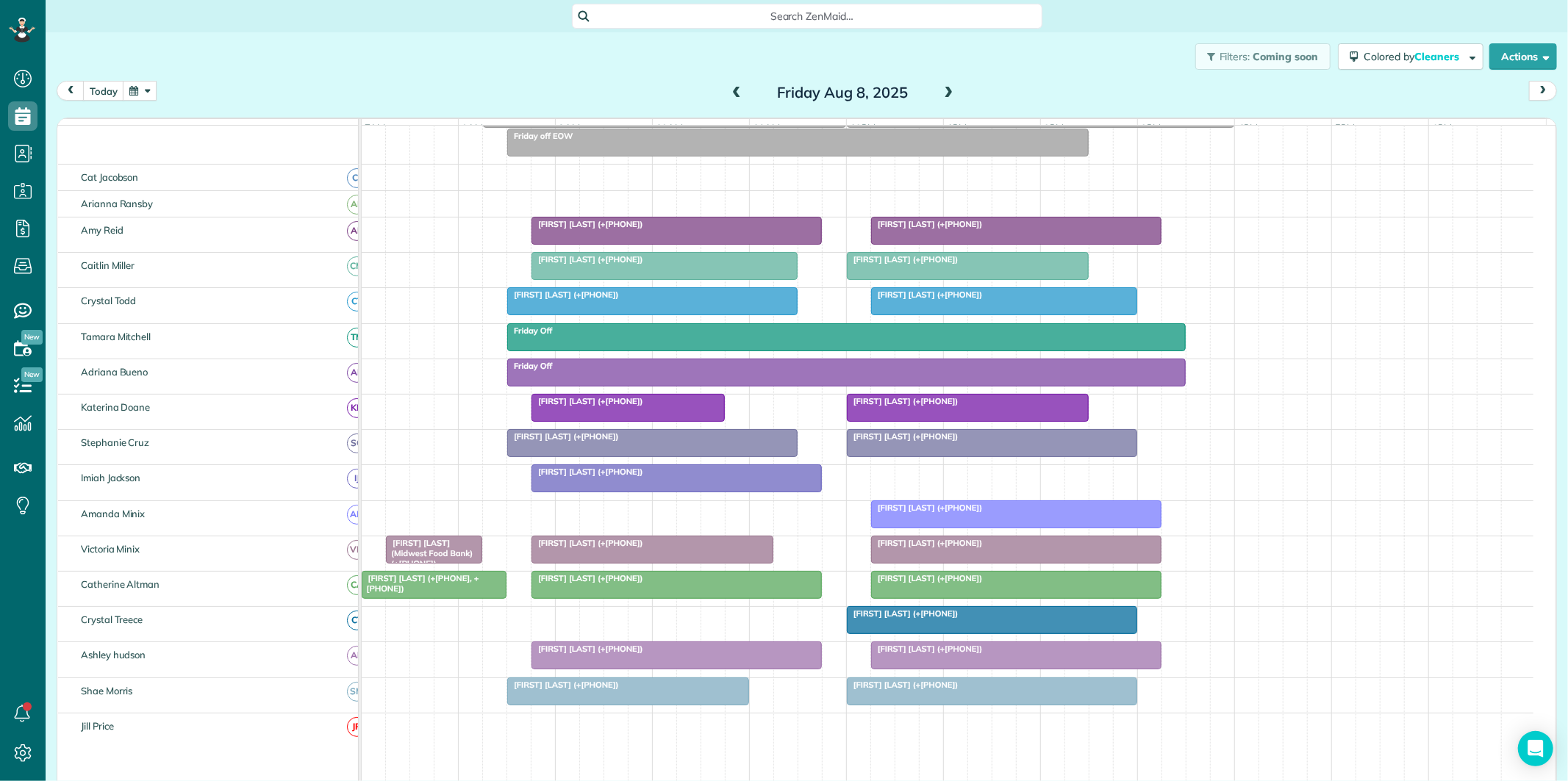 click at bounding box center [140, 90] 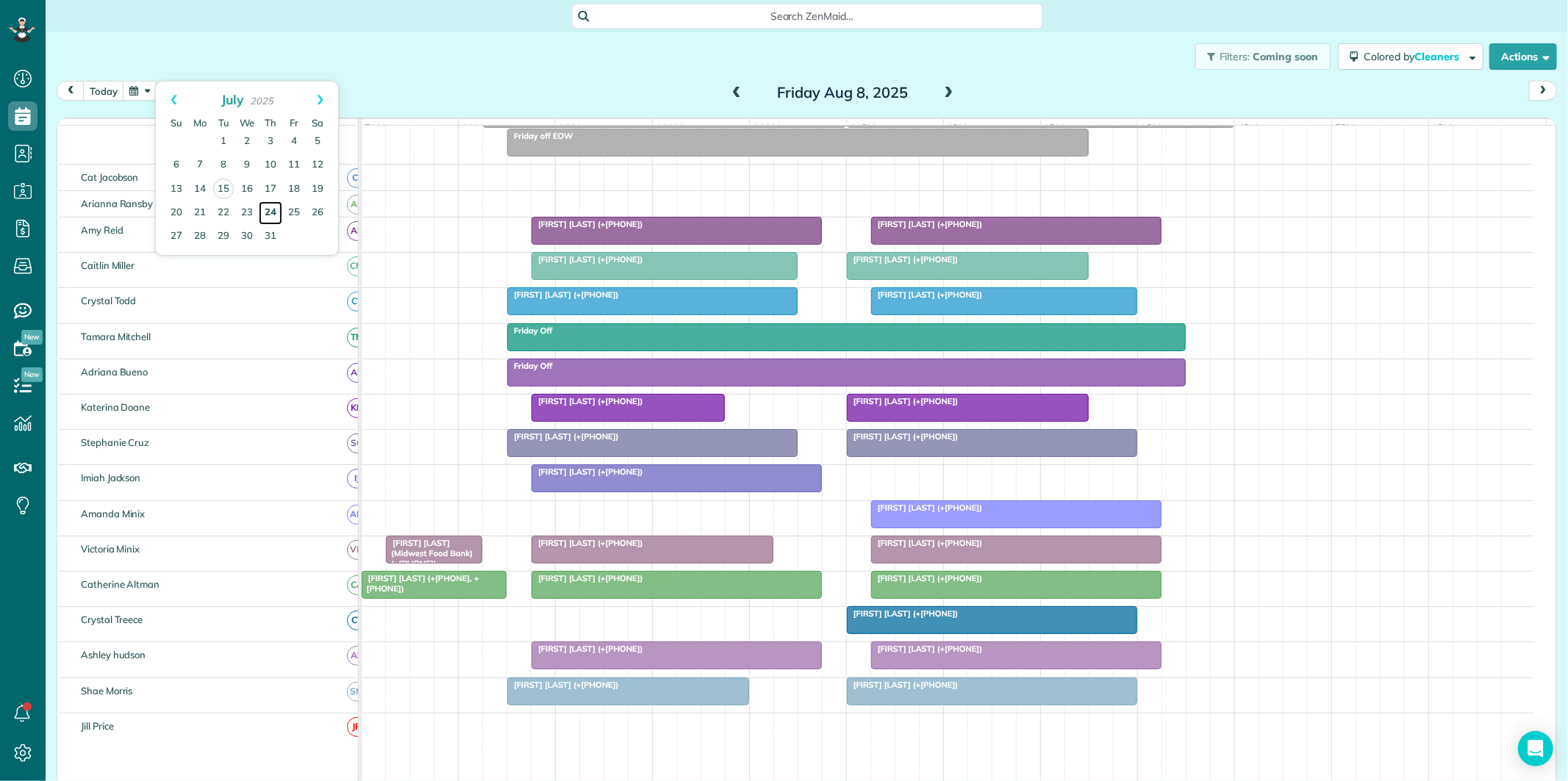 click on "24" at bounding box center (271, 213) 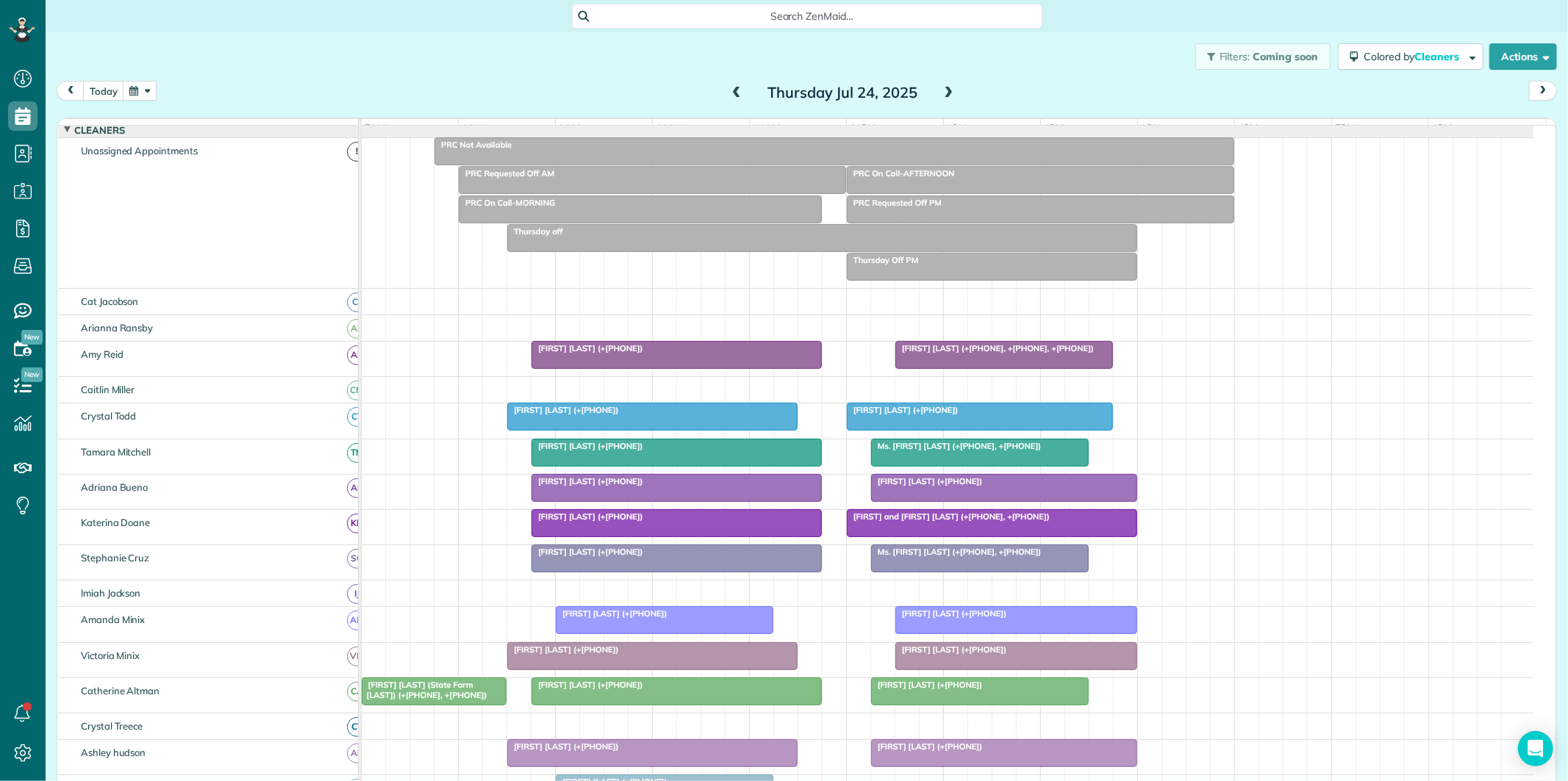 scroll, scrollTop: 169, scrollLeft: 0, axis: vertical 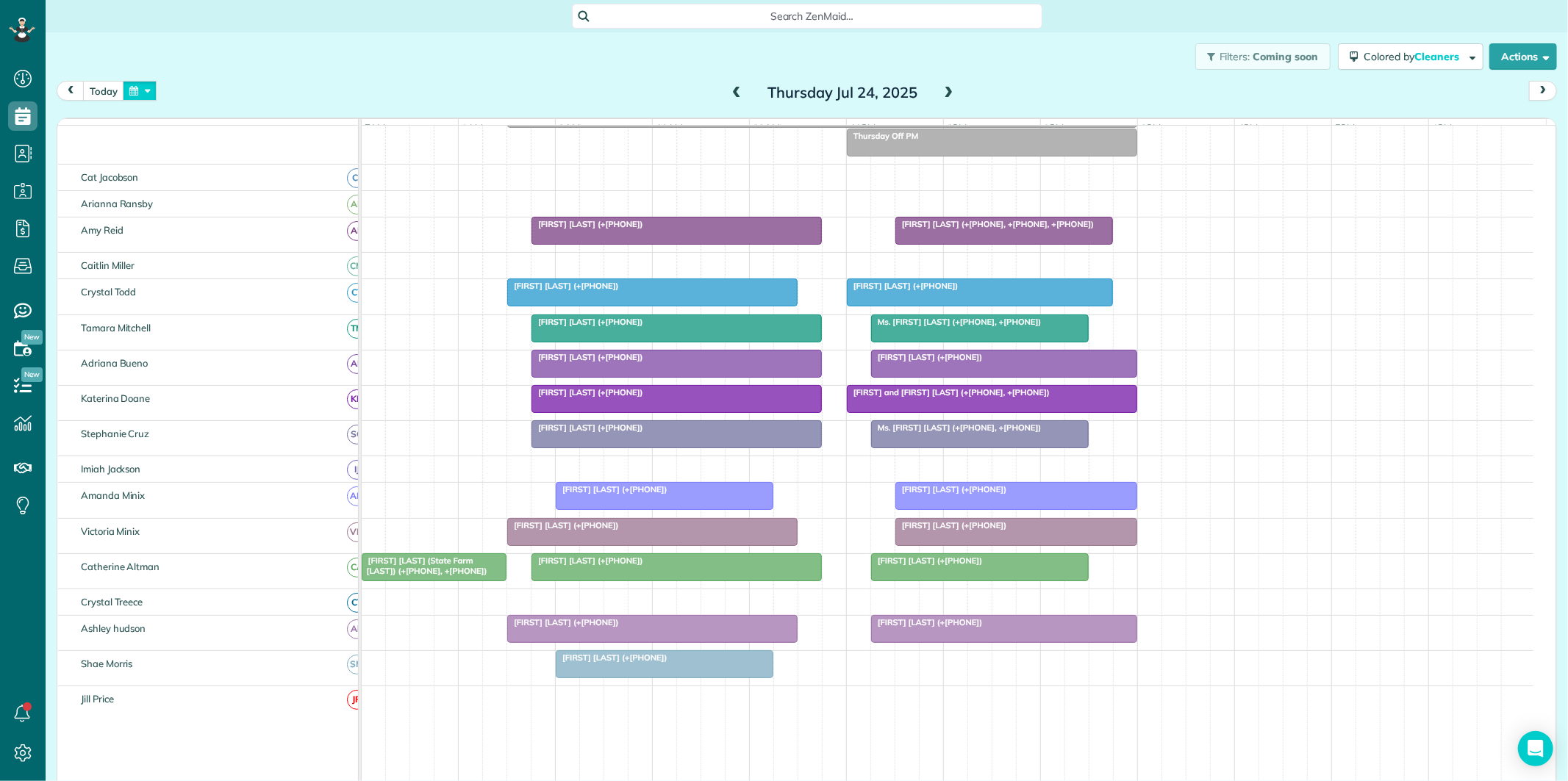 click at bounding box center (140, 90) 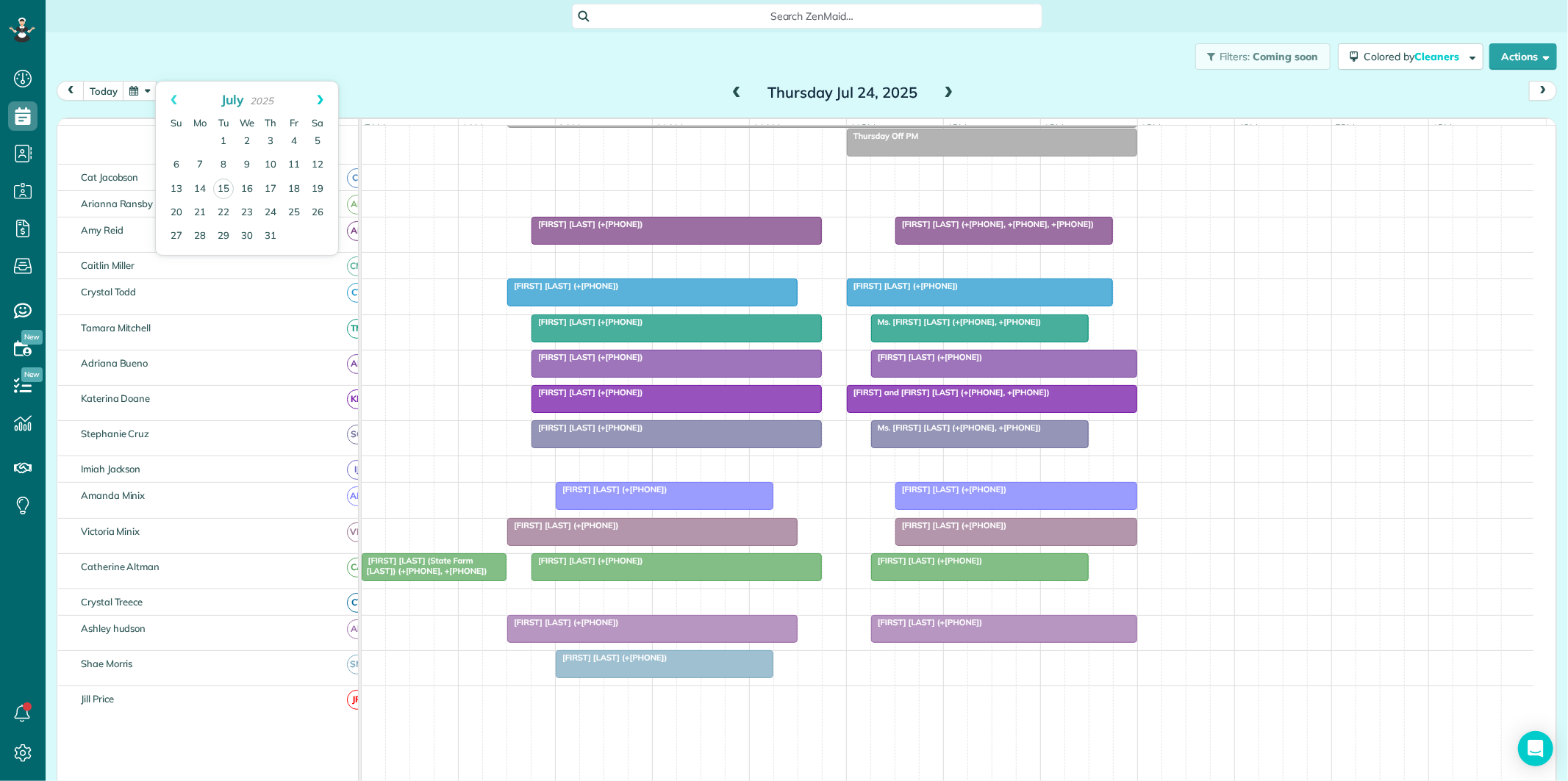 click on "Next" at bounding box center (320, 100) 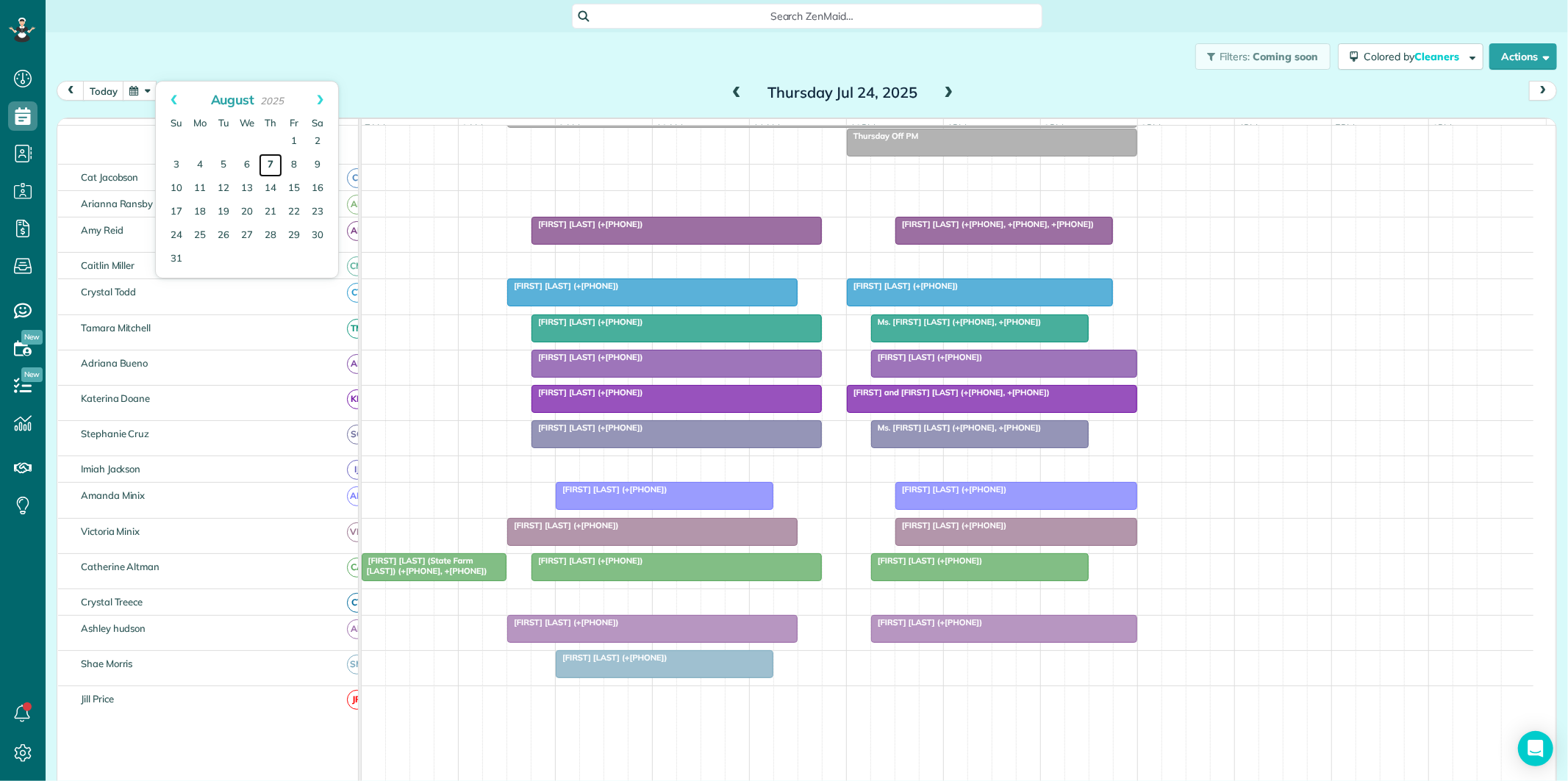click on "7" at bounding box center [271, 165] 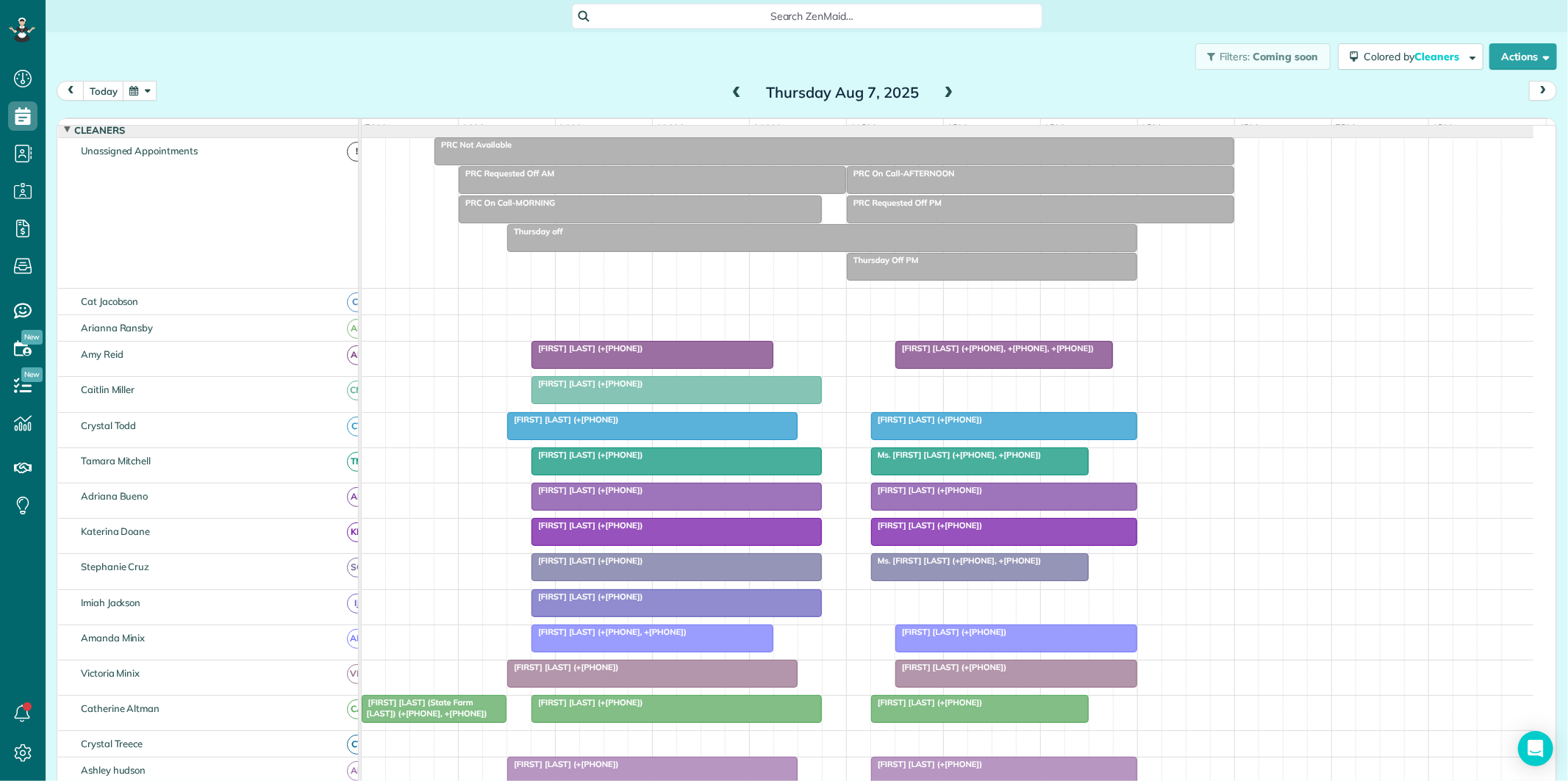 scroll, scrollTop: 169, scrollLeft: 0, axis: vertical 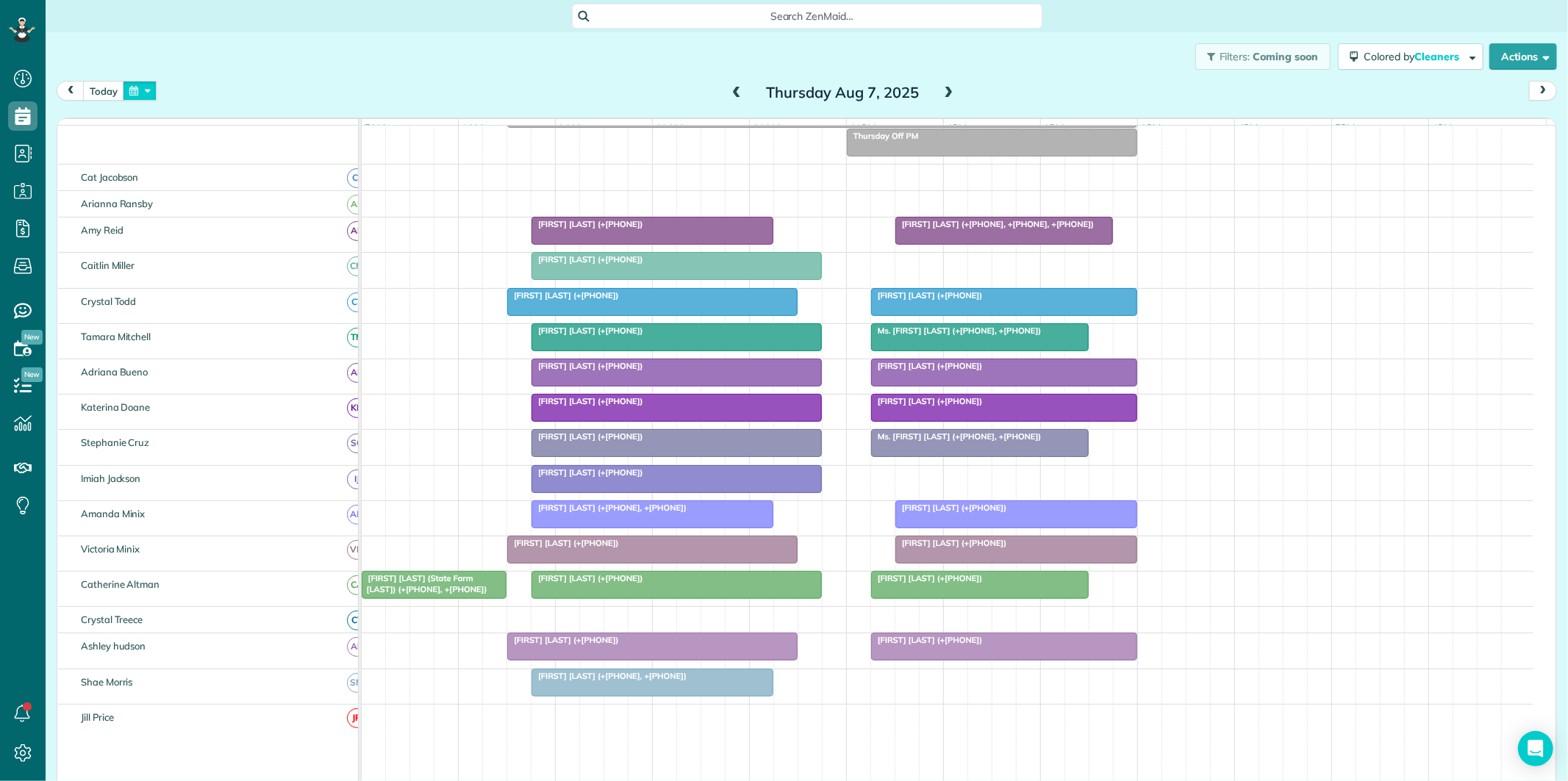 click at bounding box center (140, 90) 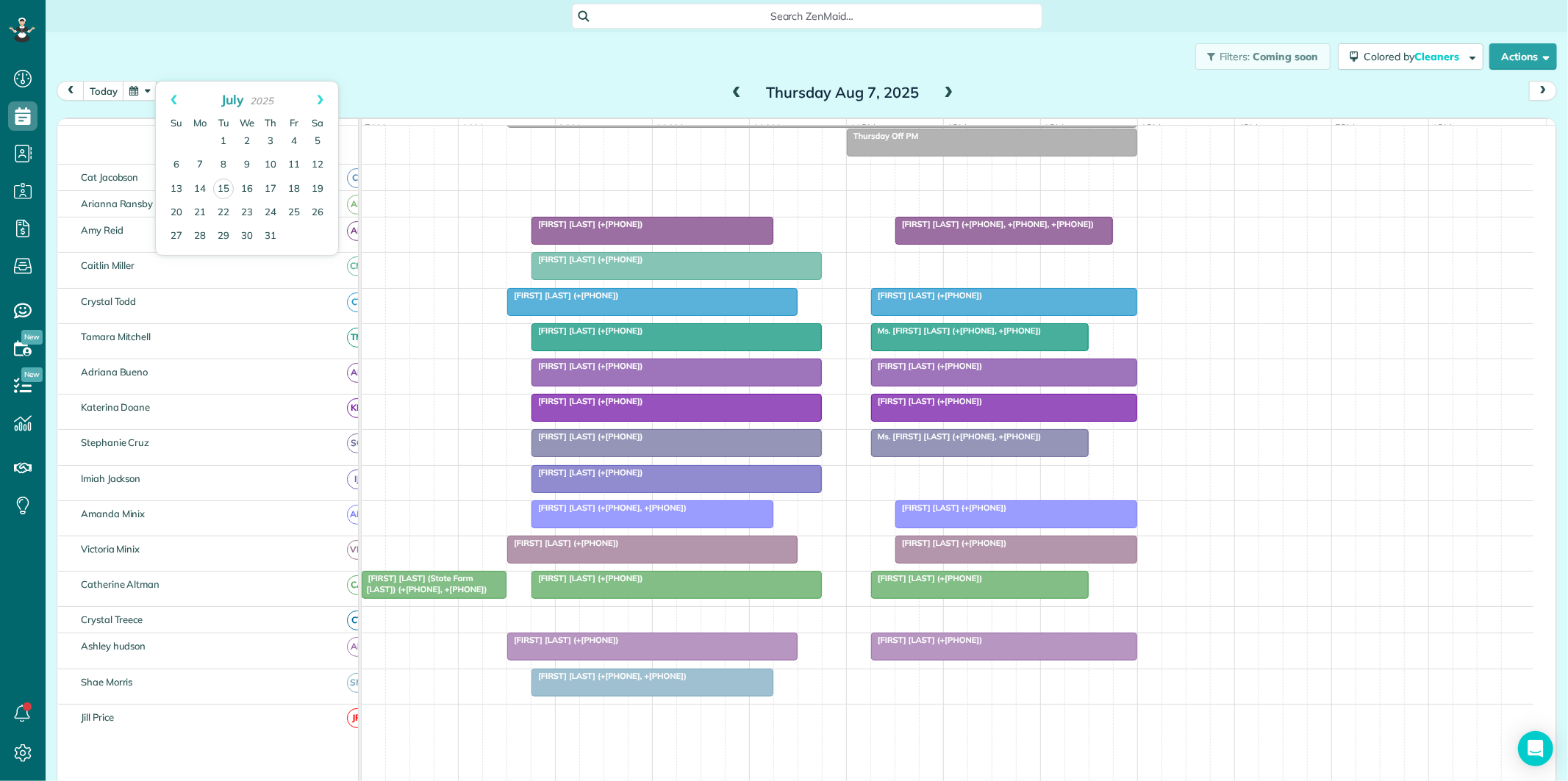 click on "Filters:   Coming soon
Colored by  Cleaners
Color by Cleaner
Color by Team
Color by Status
Color by Recurrence
Color by Paid/Unpaid
Filters  Default
Schedule Changes
Actions
Create Appointment
Create Task
Clock In/Out
Send Work Orders
Print Route Sheets
Today's Emails/Texts
Export data.." at bounding box center [806, 57] 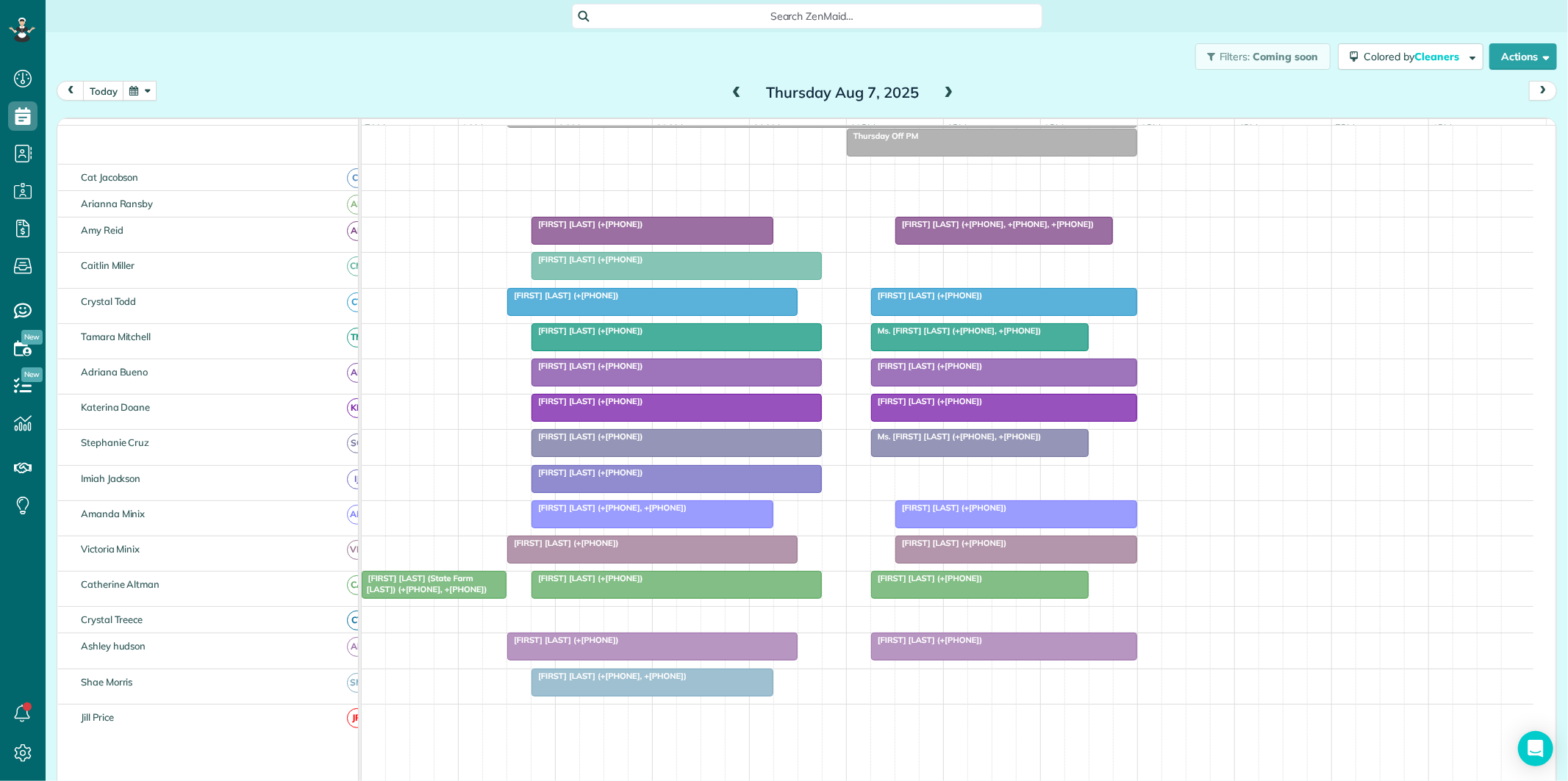 click at bounding box center [949, 93] 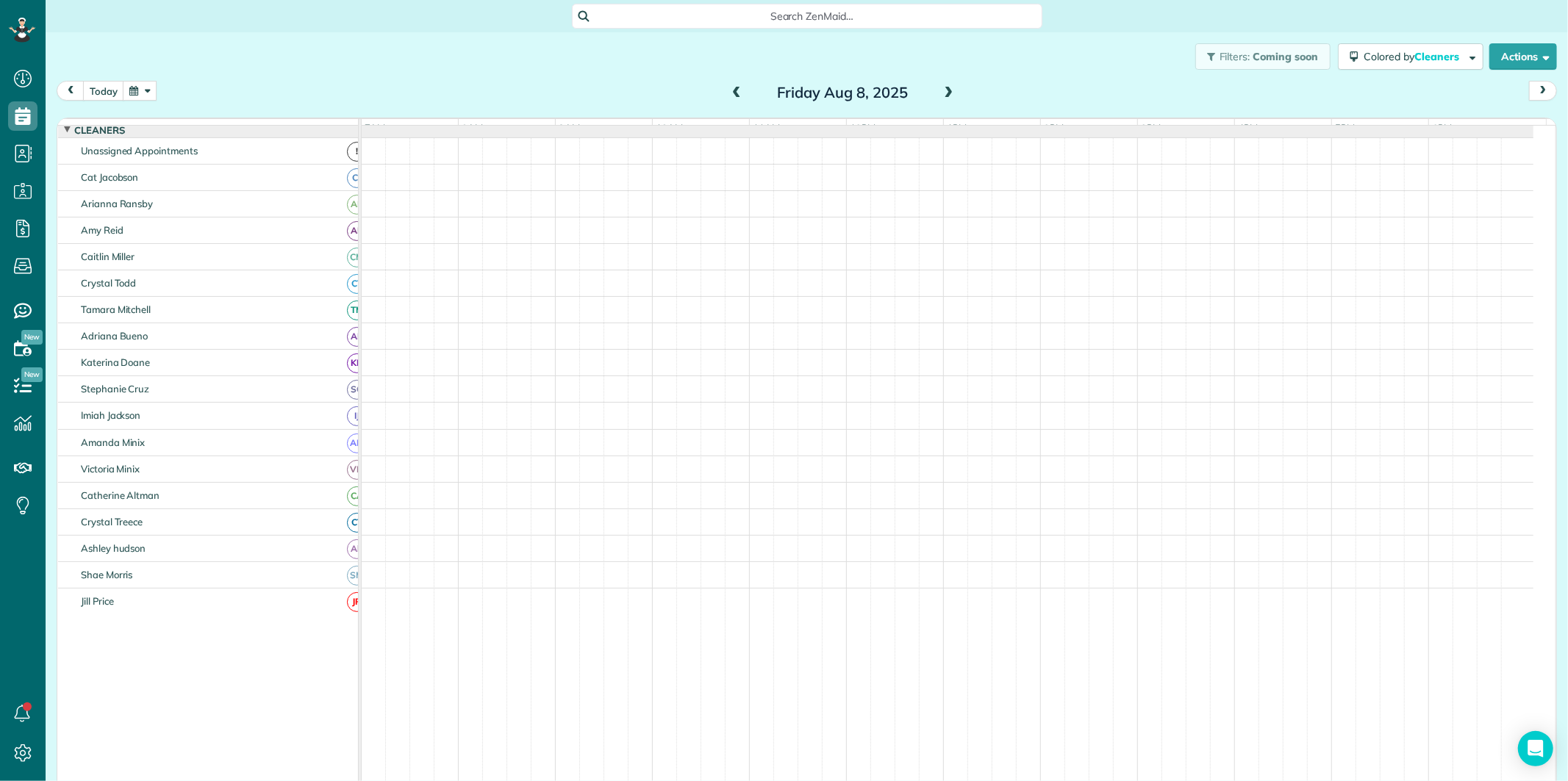 scroll, scrollTop: 140, scrollLeft: 0, axis: vertical 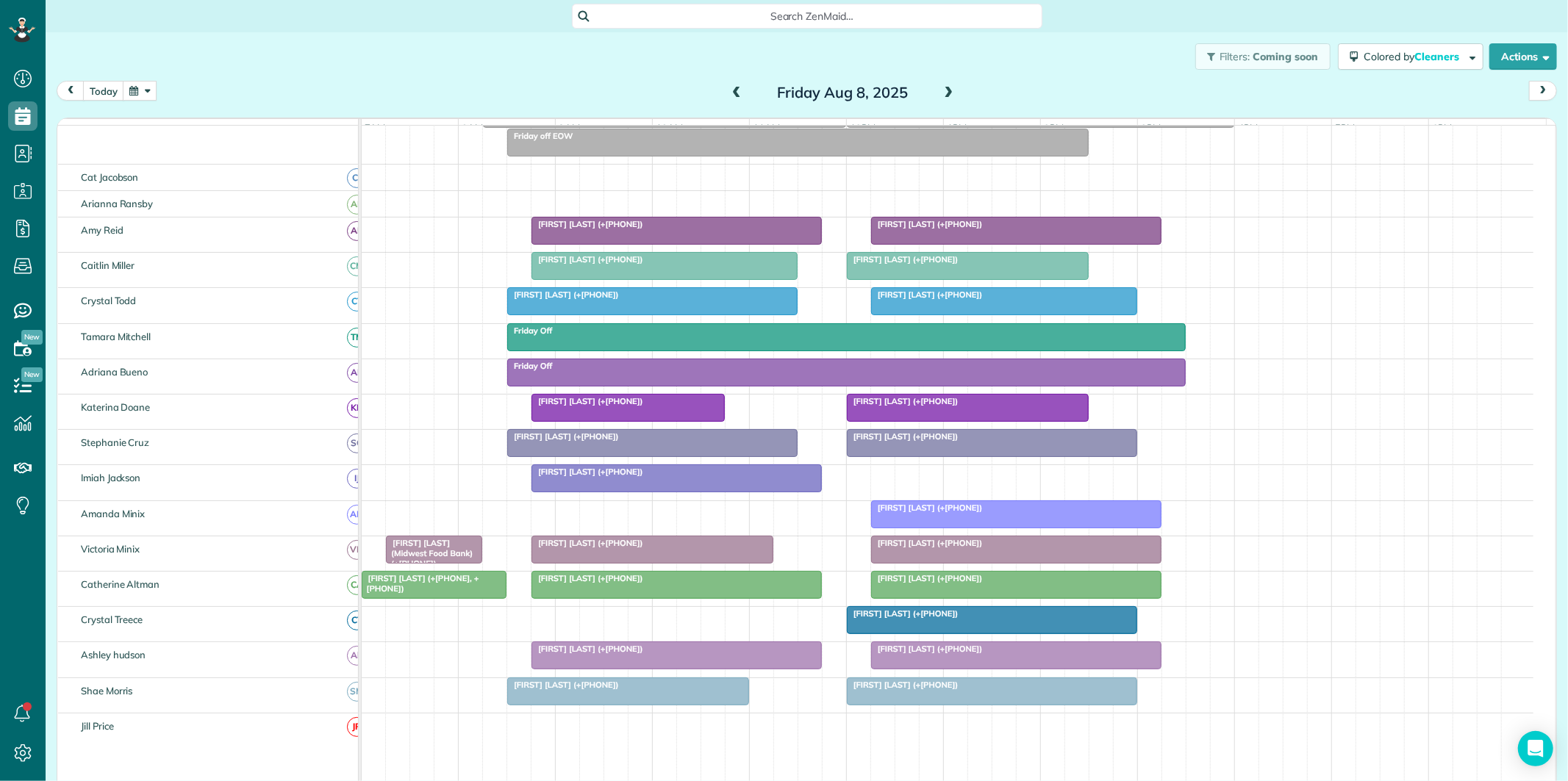 click at bounding box center [140, 90] 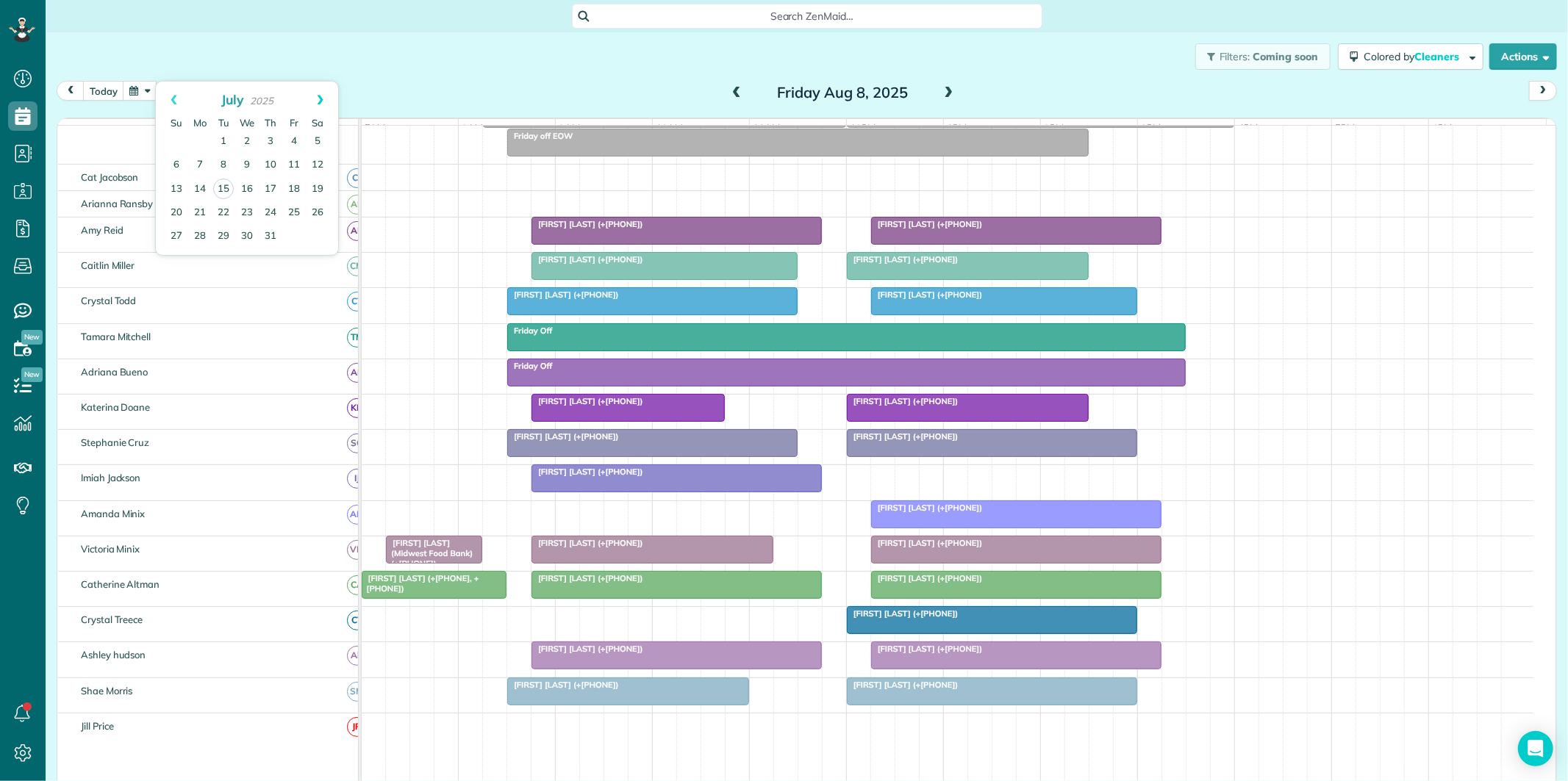 click on "Next" at bounding box center [320, 100] 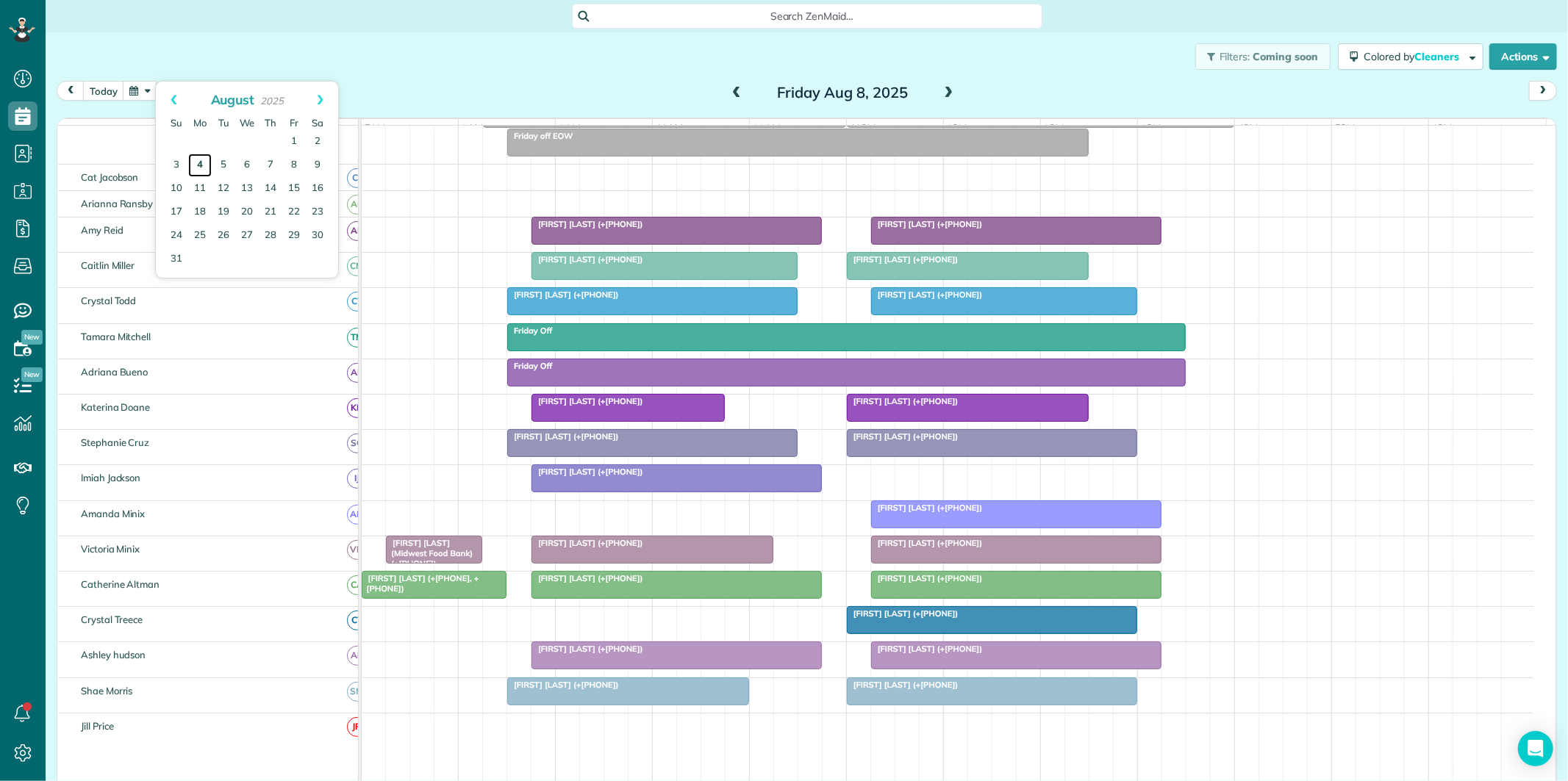 click on "4" at bounding box center (200, 165) 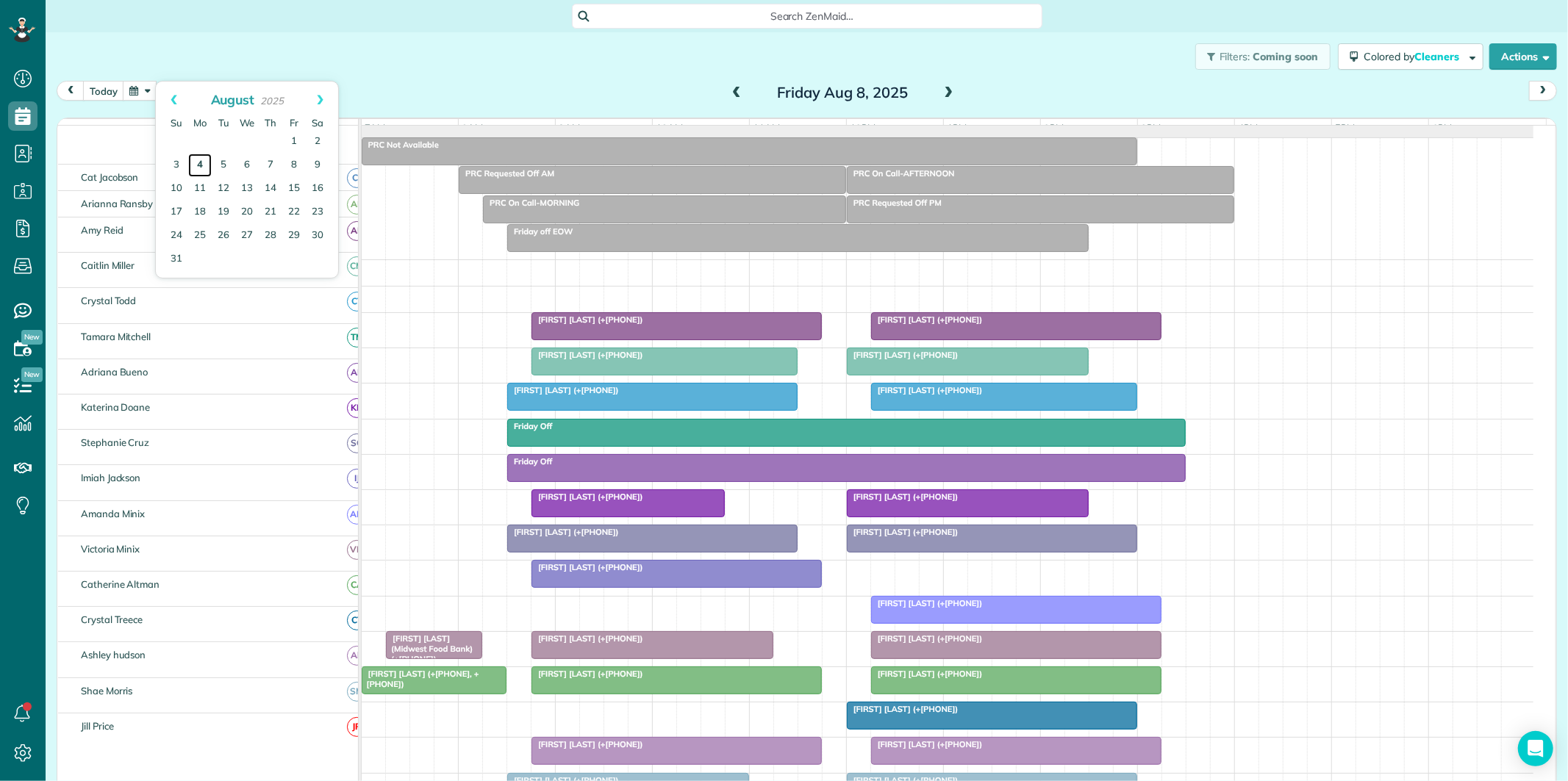 scroll, scrollTop: 45, scrollLeft: 0, axis: vertical 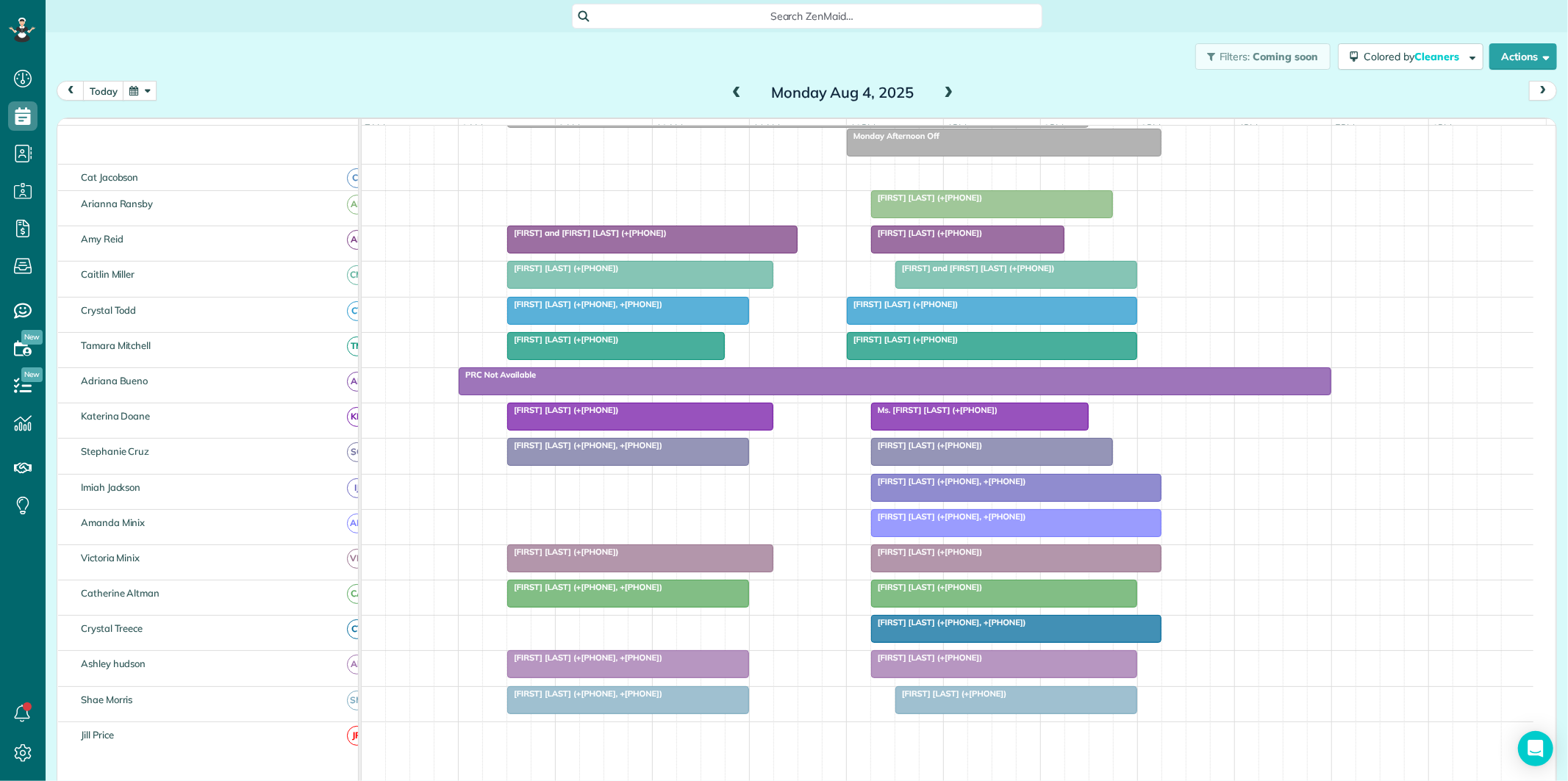 click at bounding box center (992, 204) 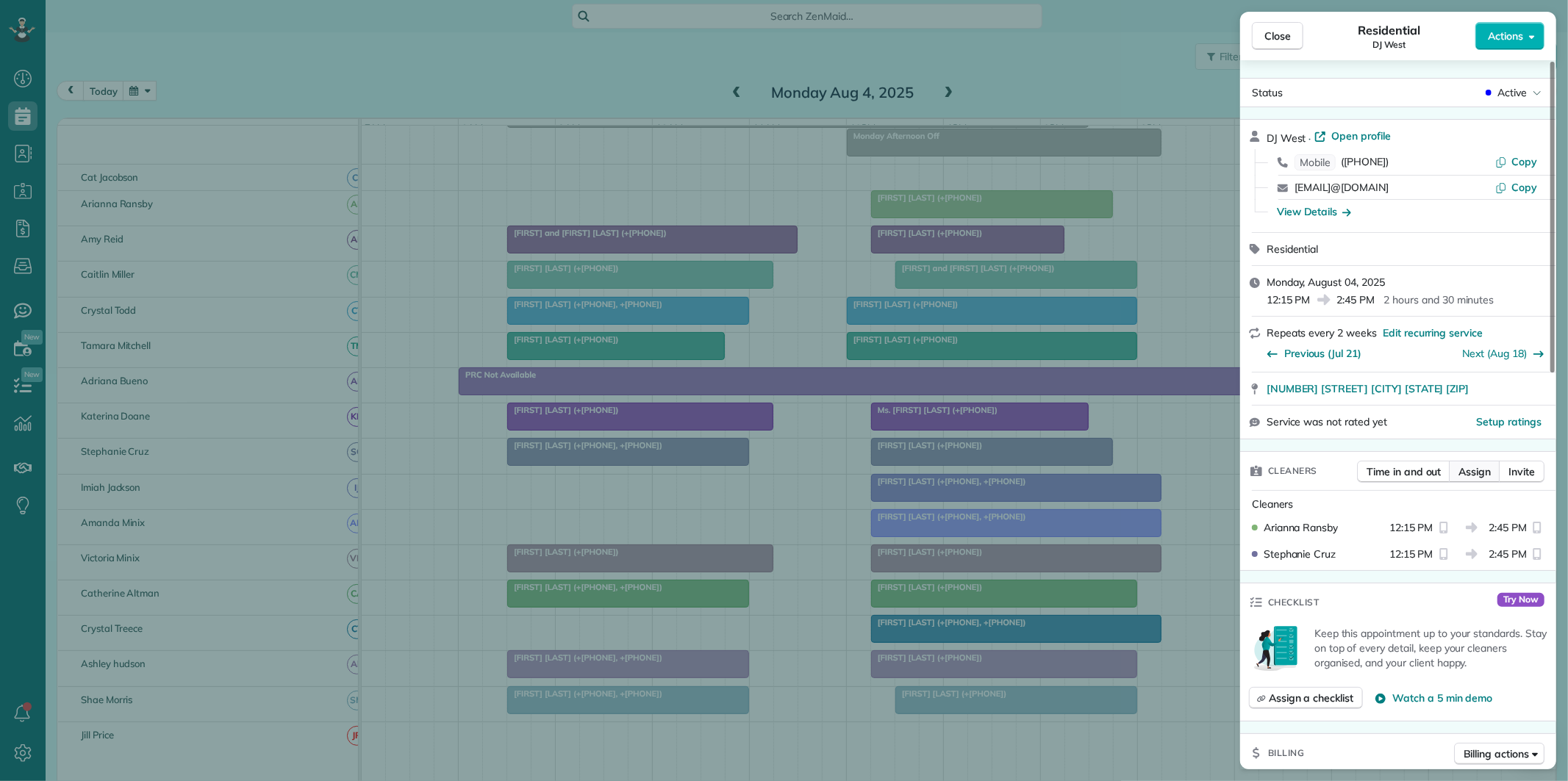 click on "Assign" at bounding box center (1475, 472) 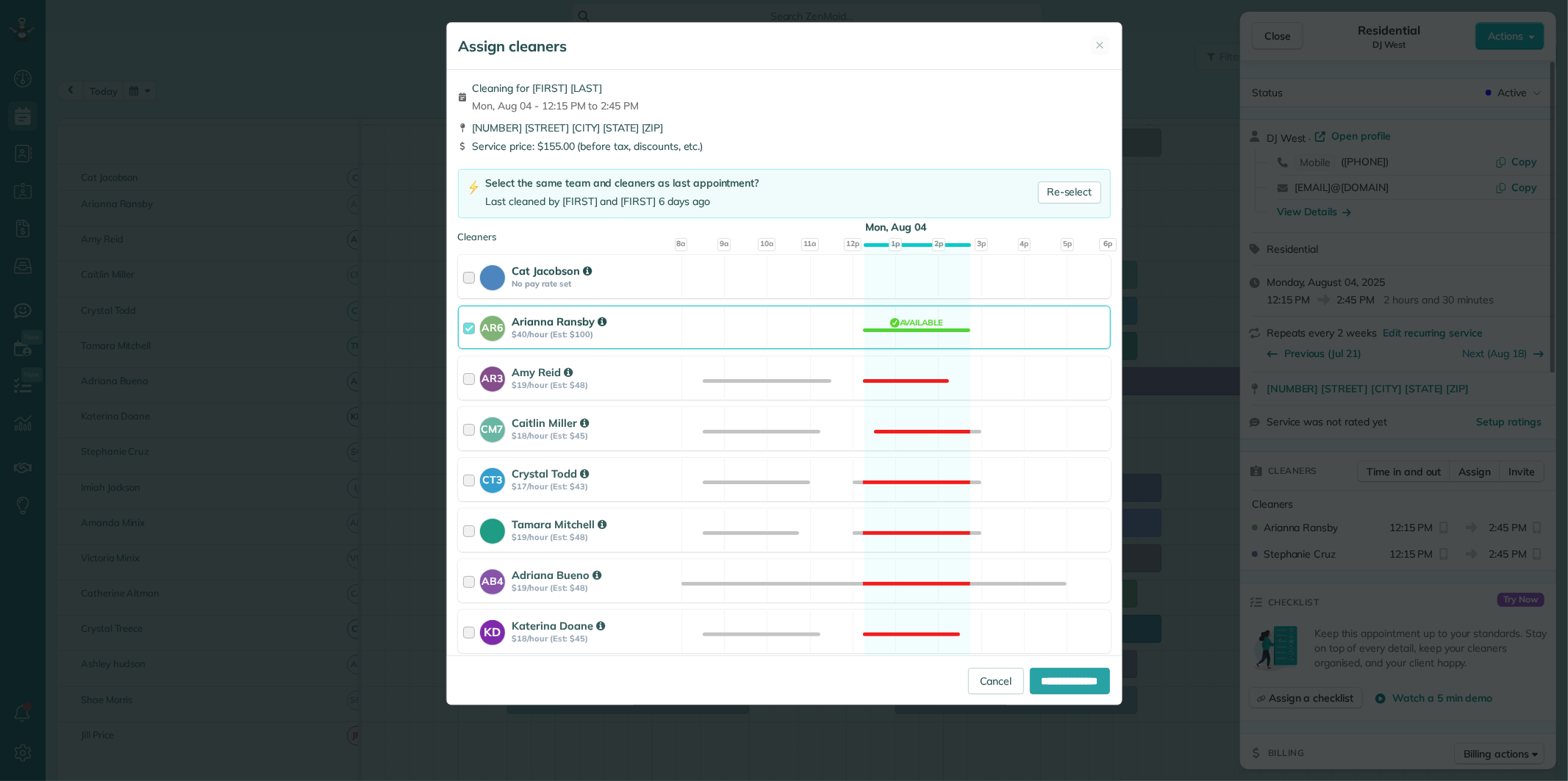 click on "Cat Jacobson
No pay rate set
Available" at bounding box center [784, 276] 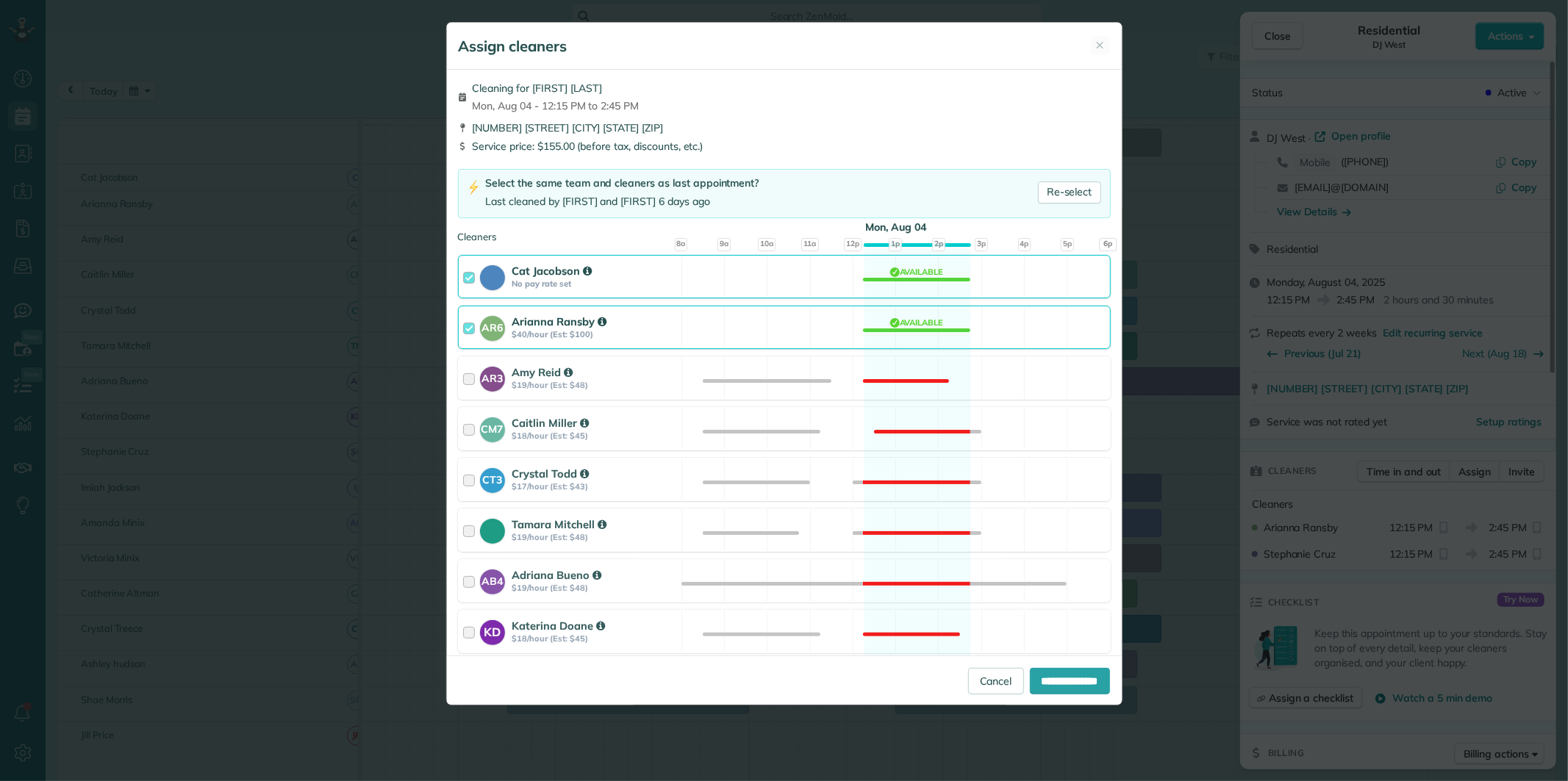 click on "AR6
Arianna Ransby
$40/hour (Est: $100)
Available" at bounding box center (784, 327) 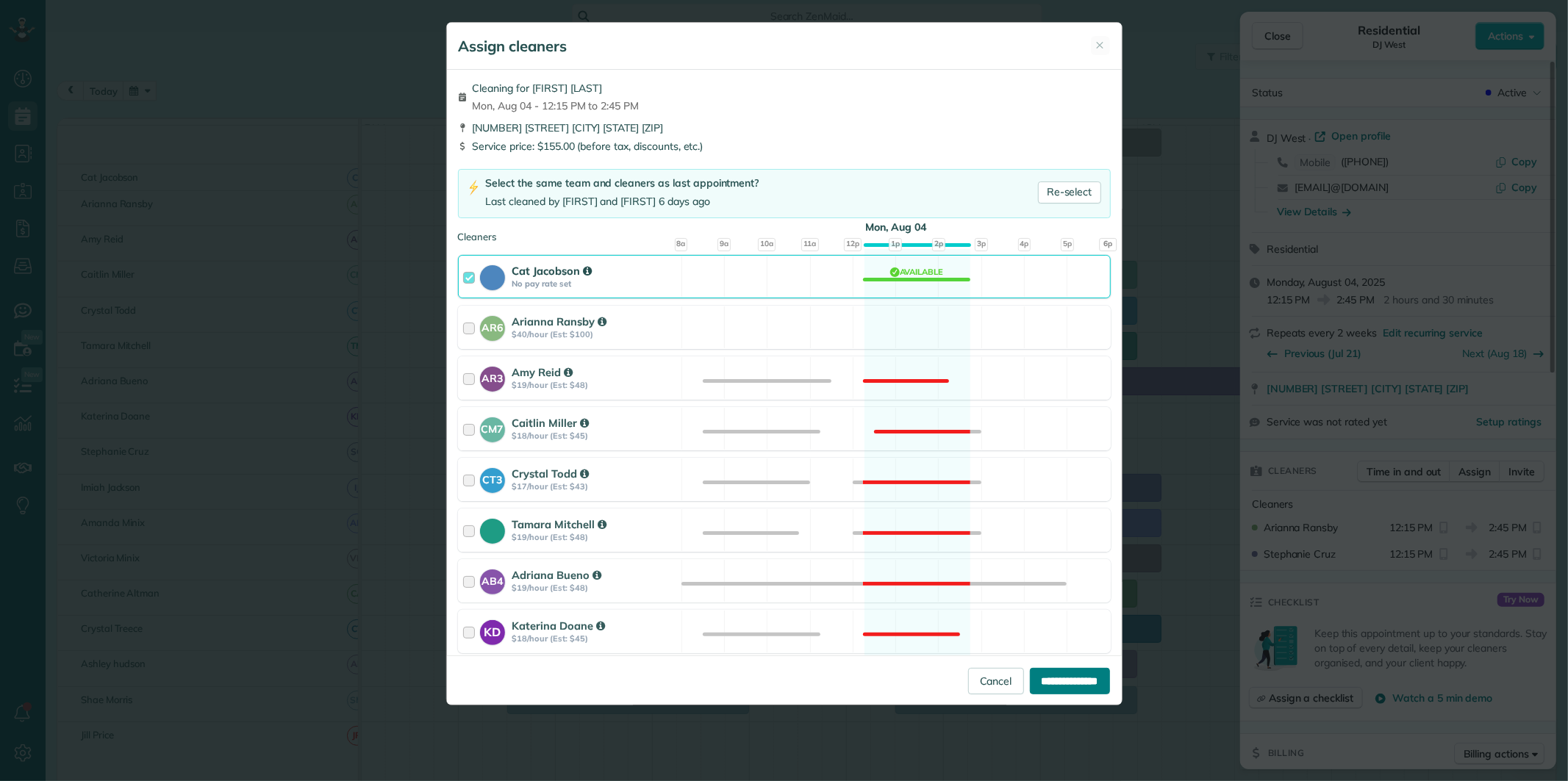 click on "**********" at bounding box center [1070, 681] 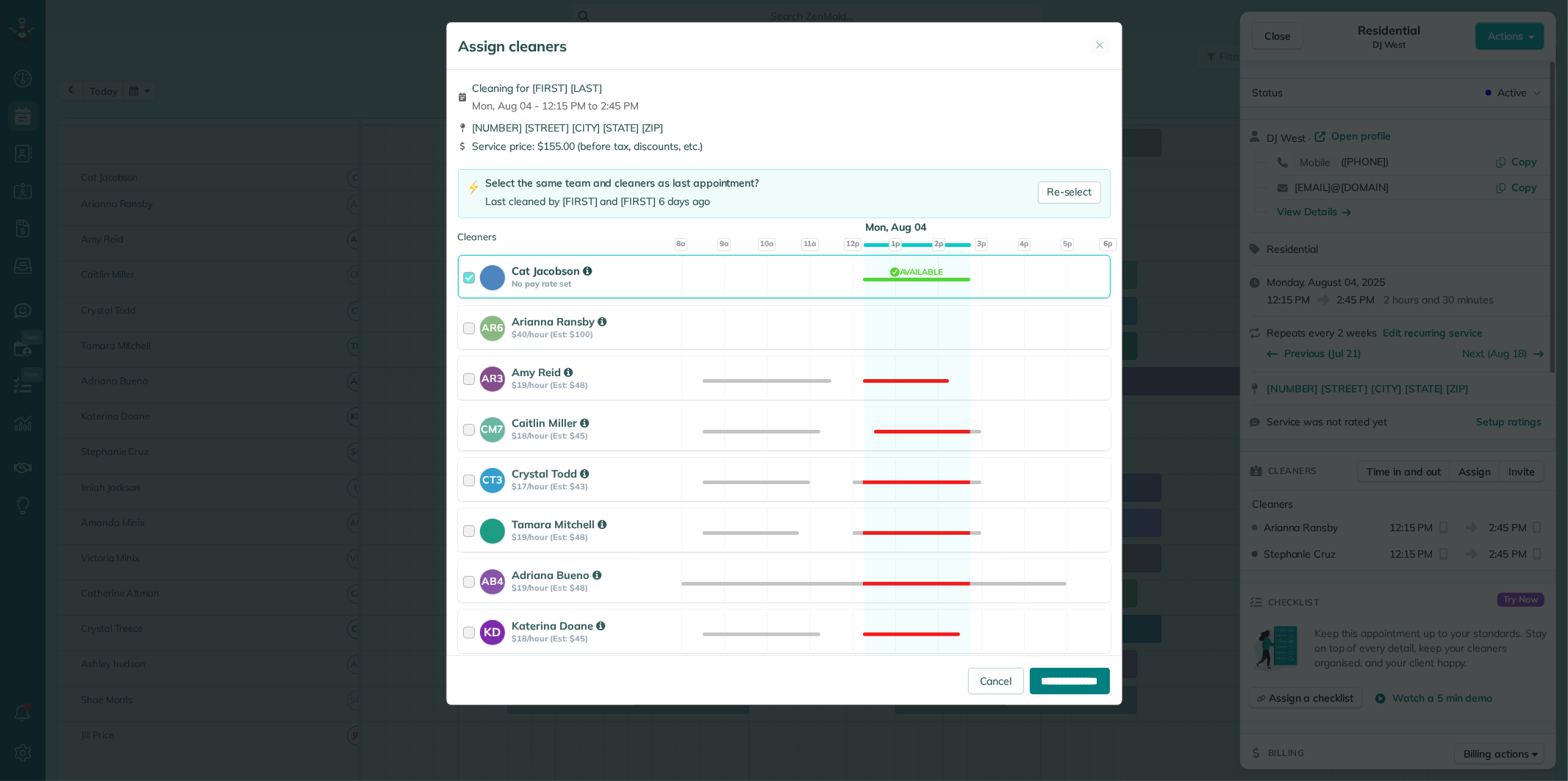 type on "**********" 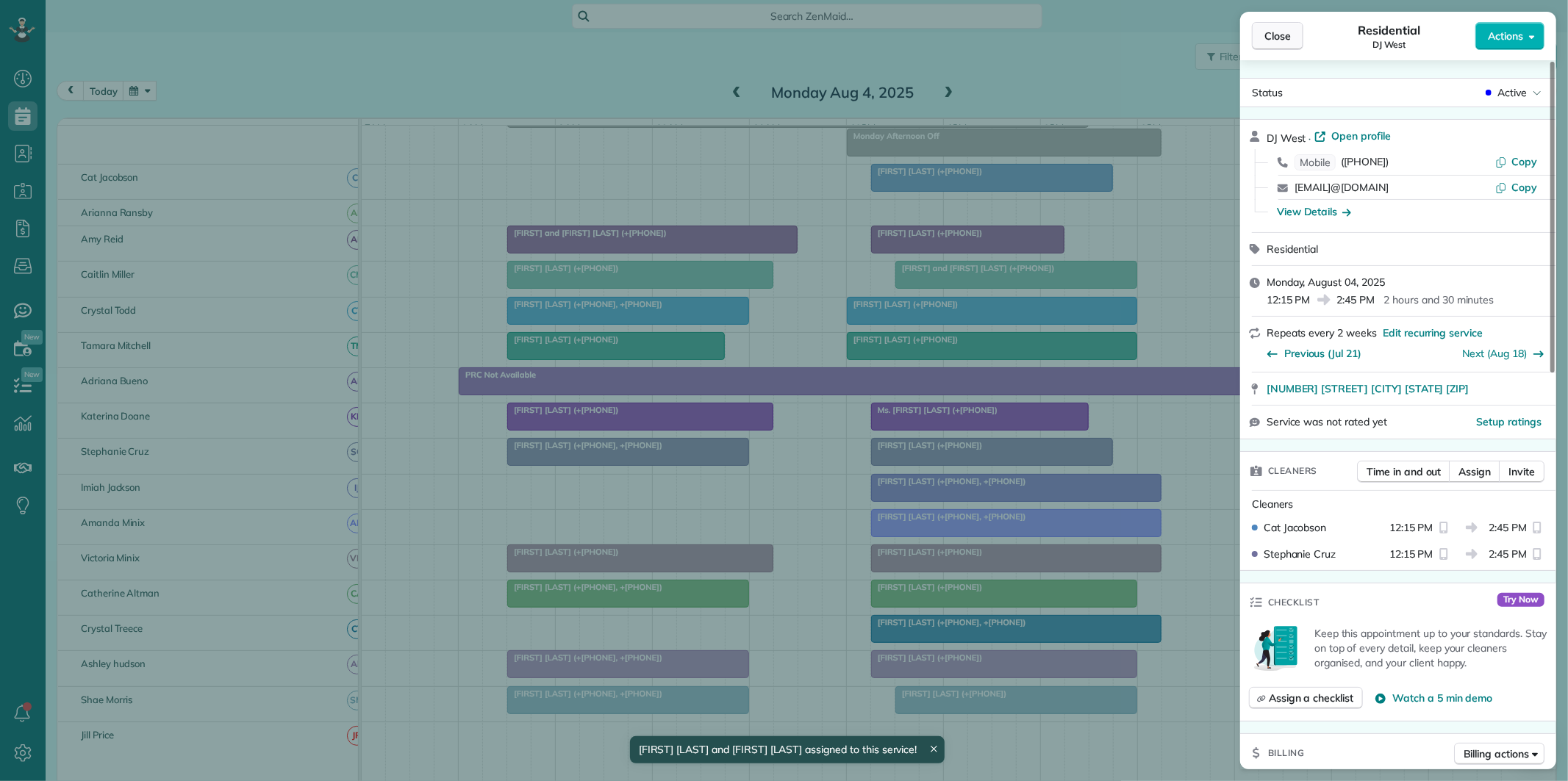 click on "Close" at bounding box center (1278, 36) 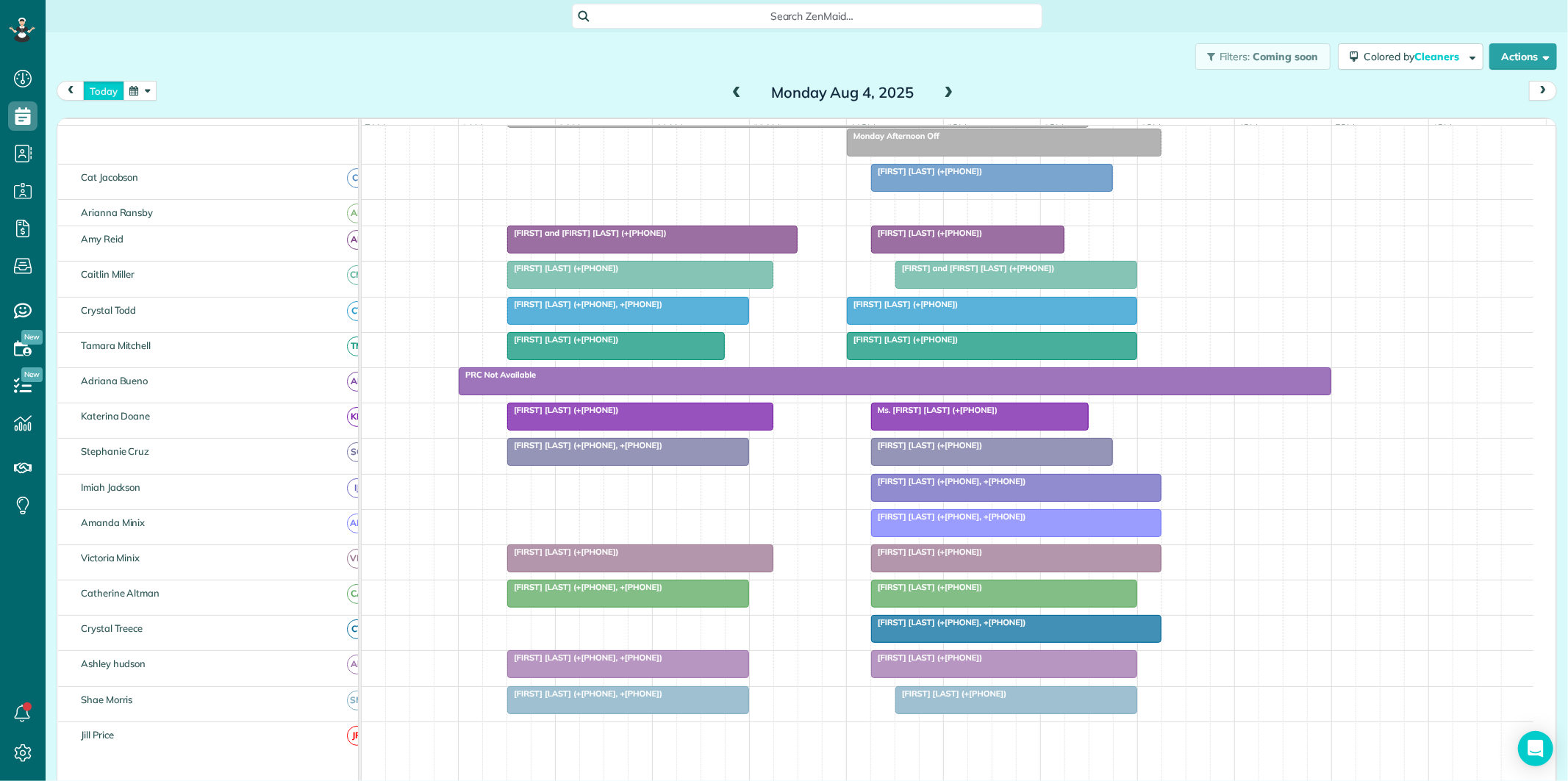 click on "today" at bounding box center [104, 90] 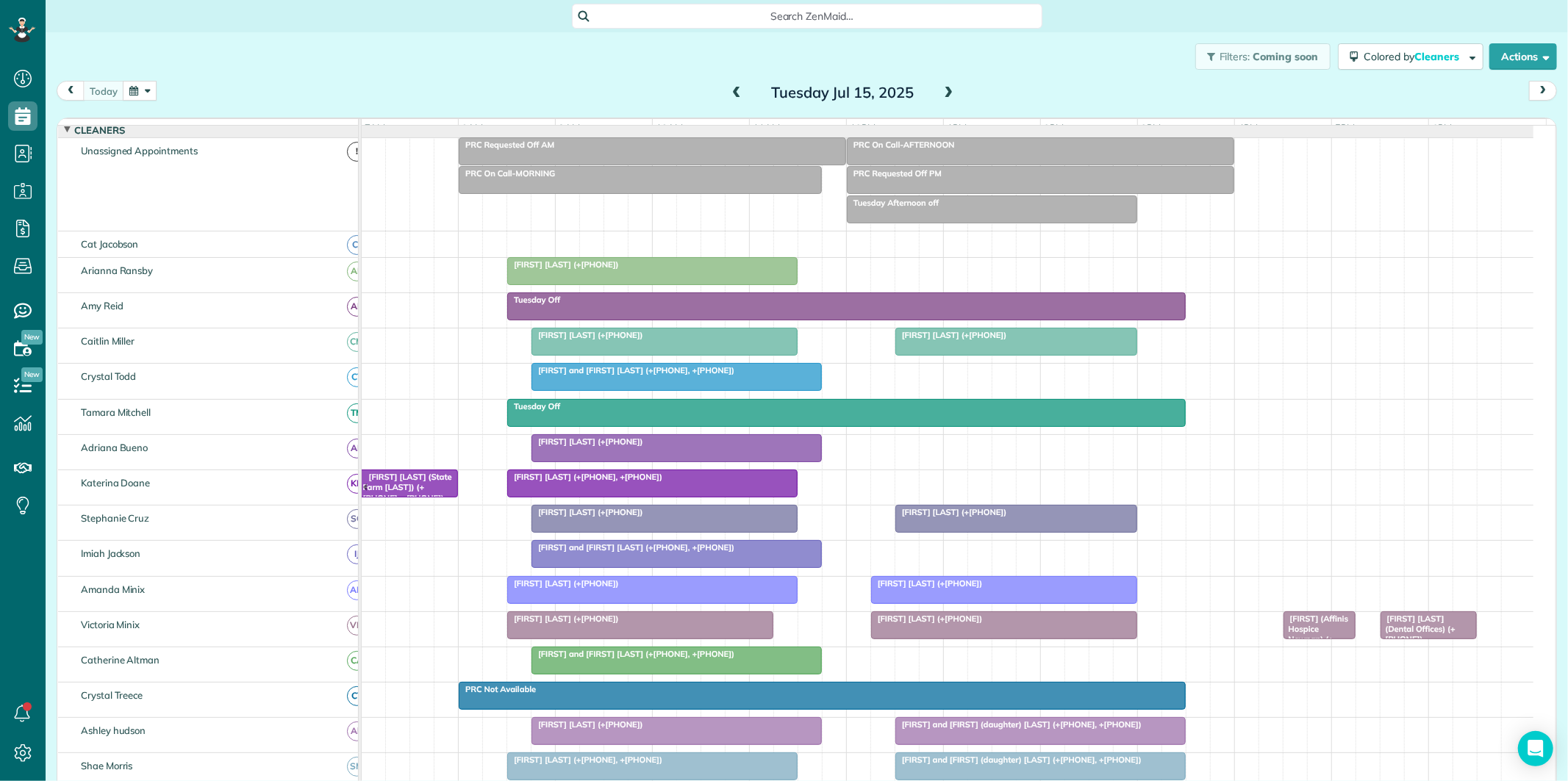 scroll, scrollTop: 112, scrollLeft: 0, axis: vertical 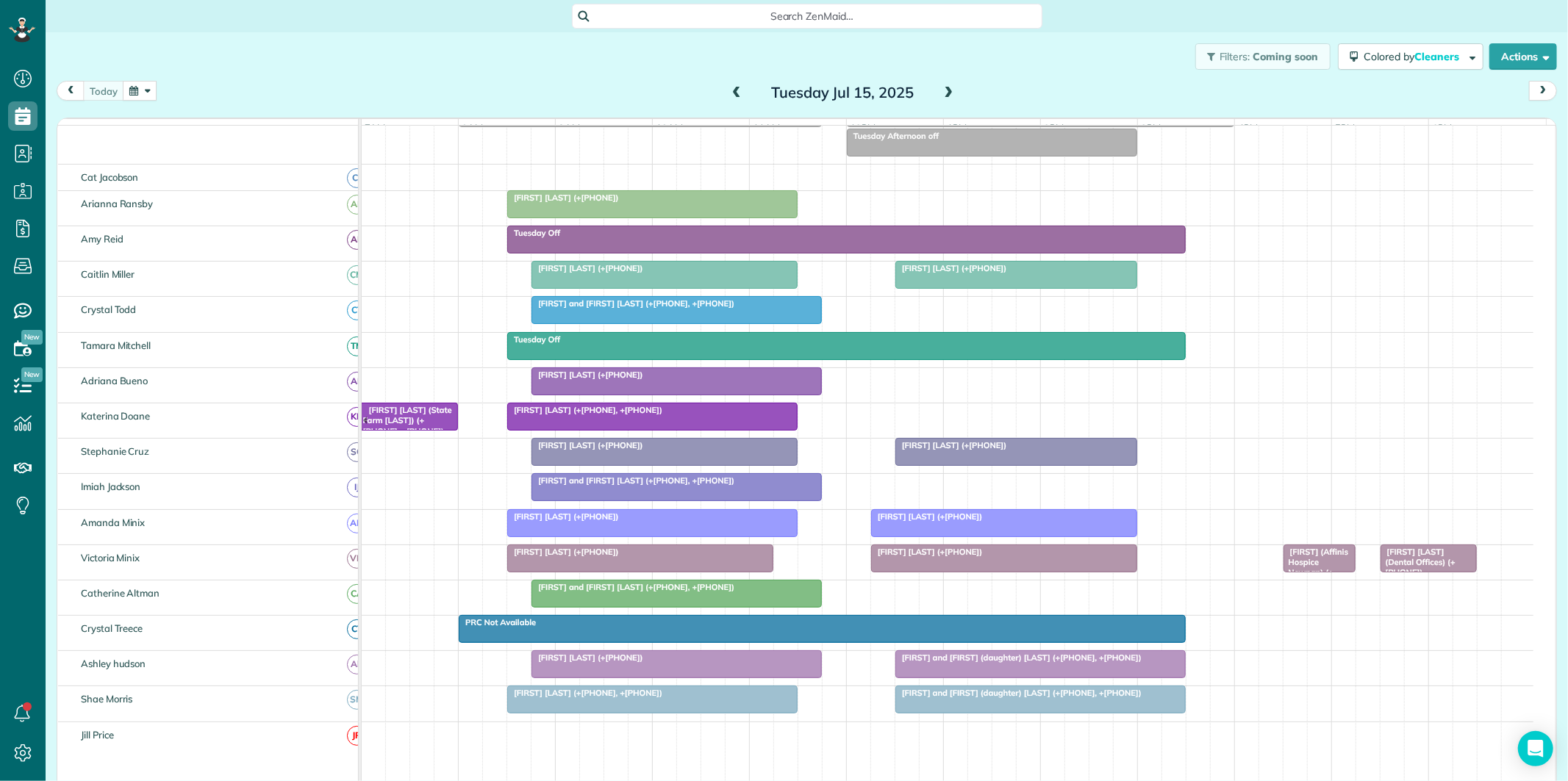 click at bounding box center (949, 93) 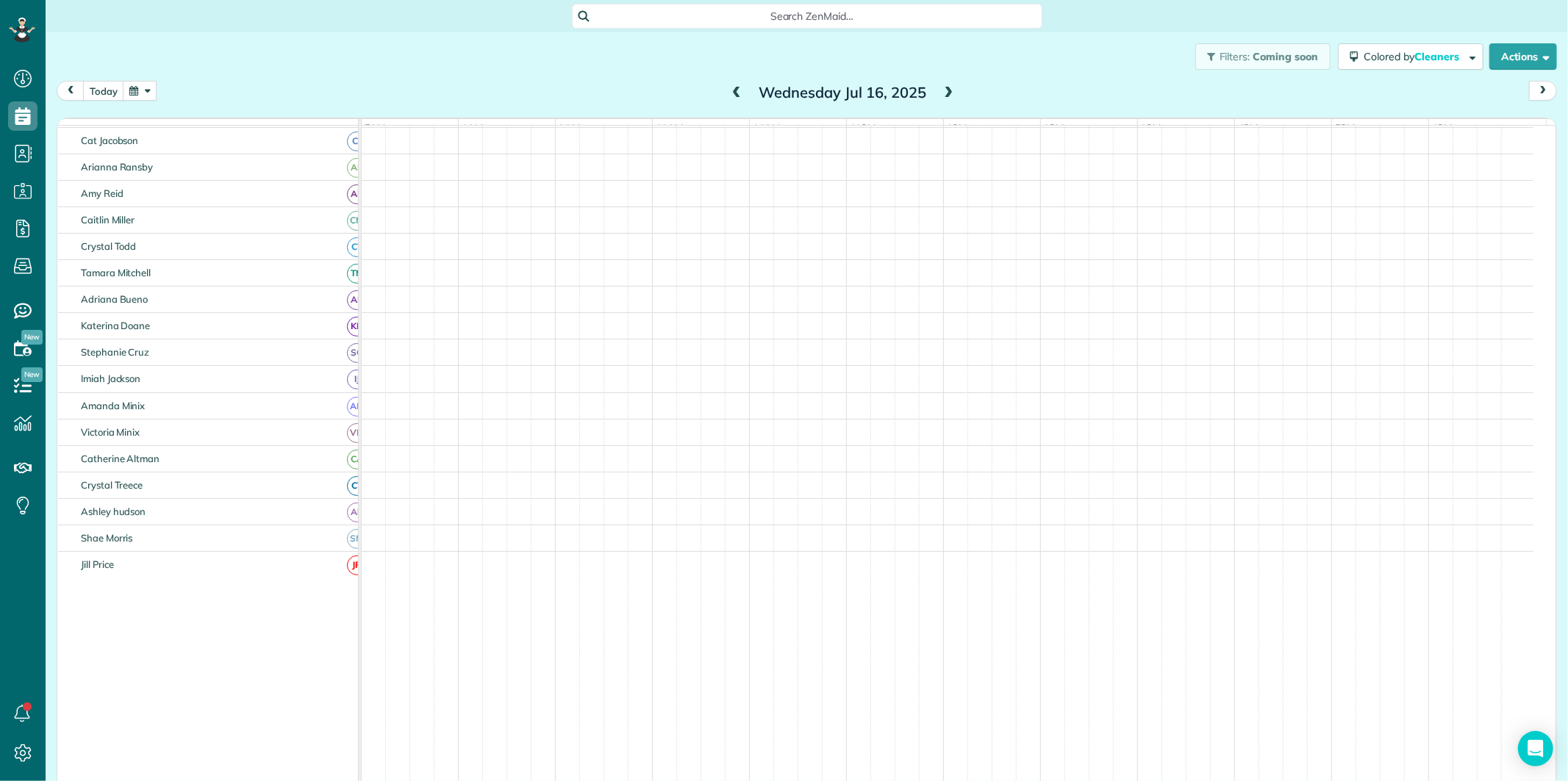 scroll, scrollTop: 45, scrollLeft: 0, axis: vertical 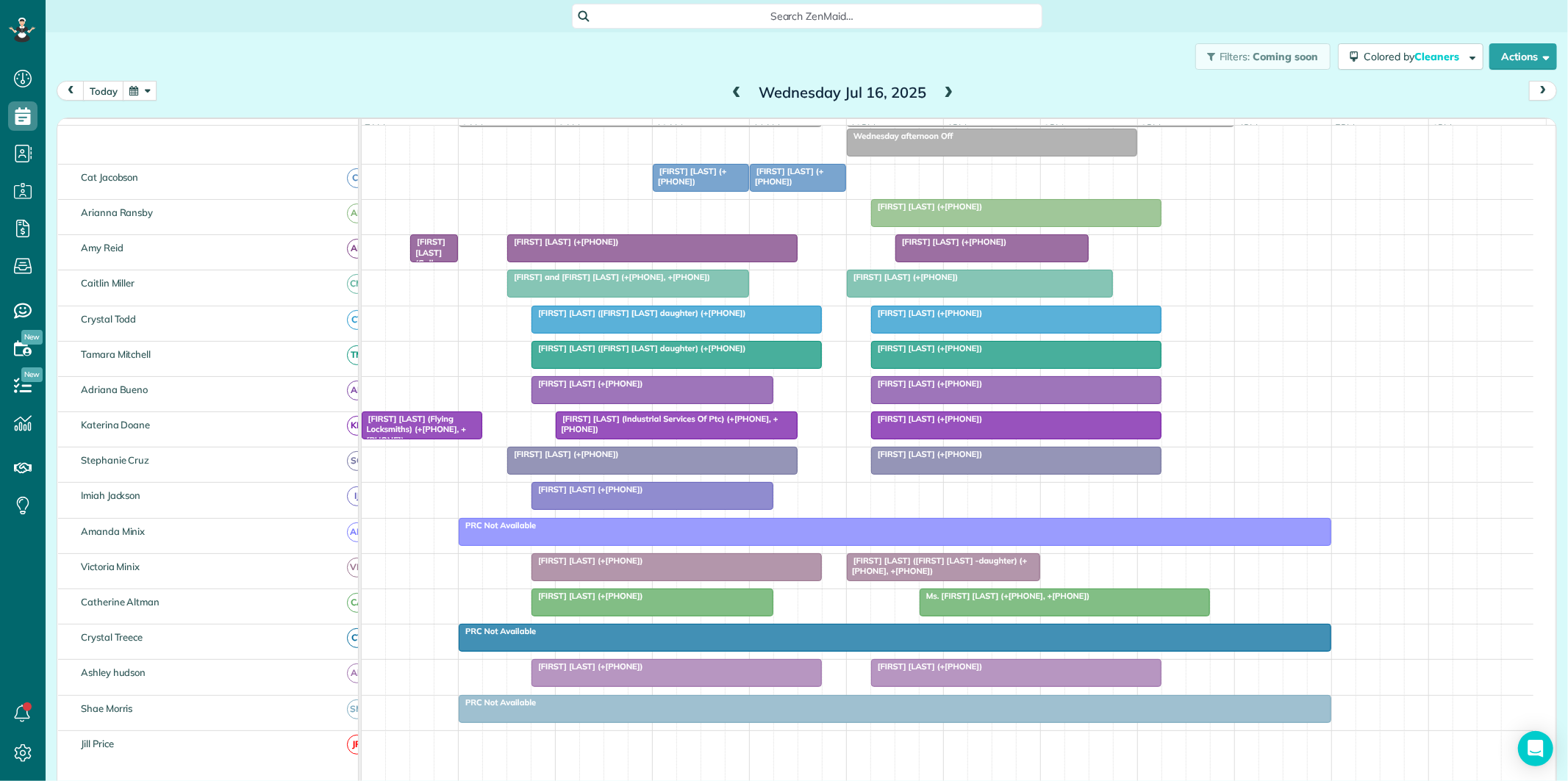 click at bounding box center (949, 93) 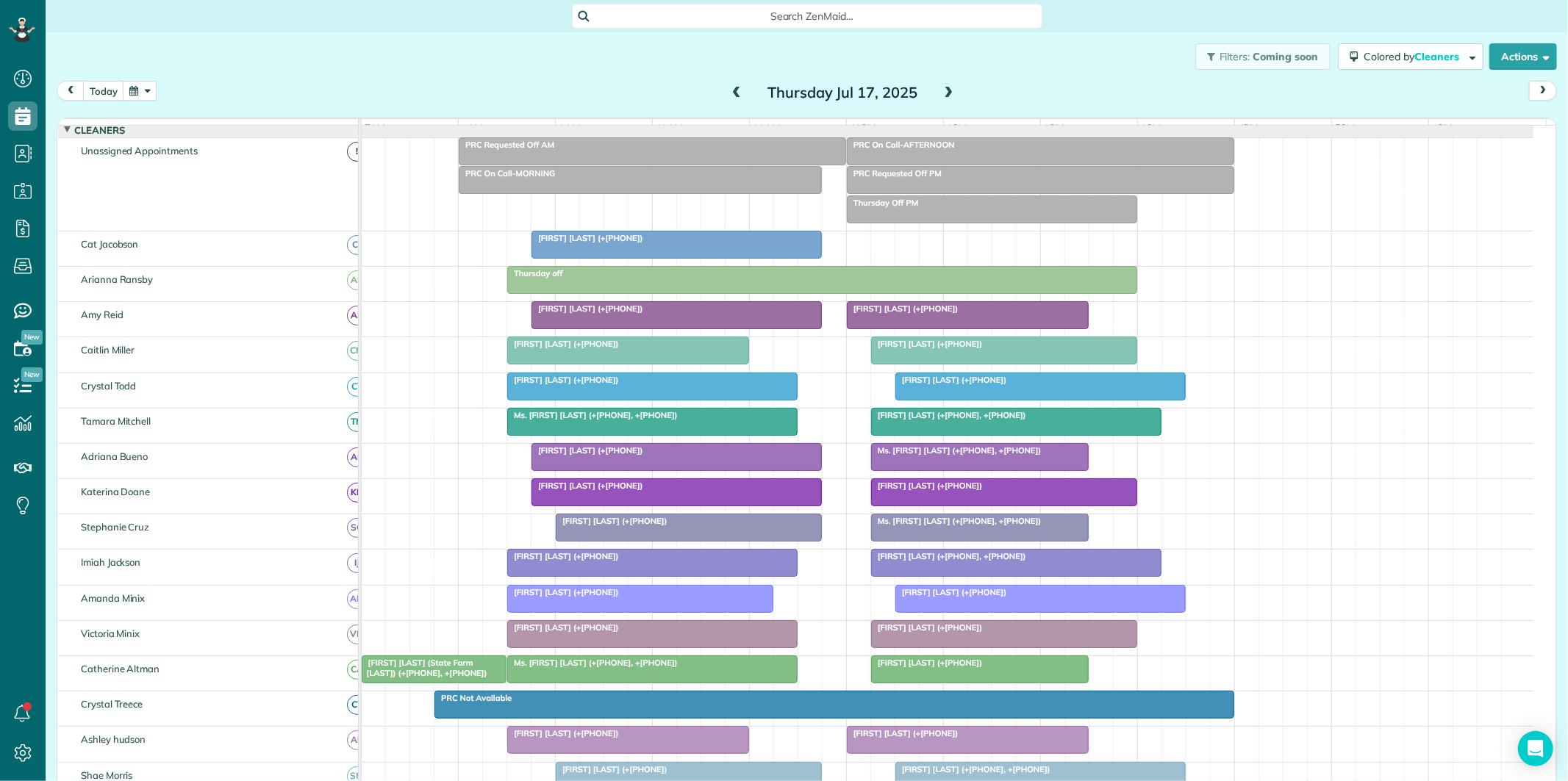 scroll, scrollTop: 112, scrollLeft: 0, axis: vertical 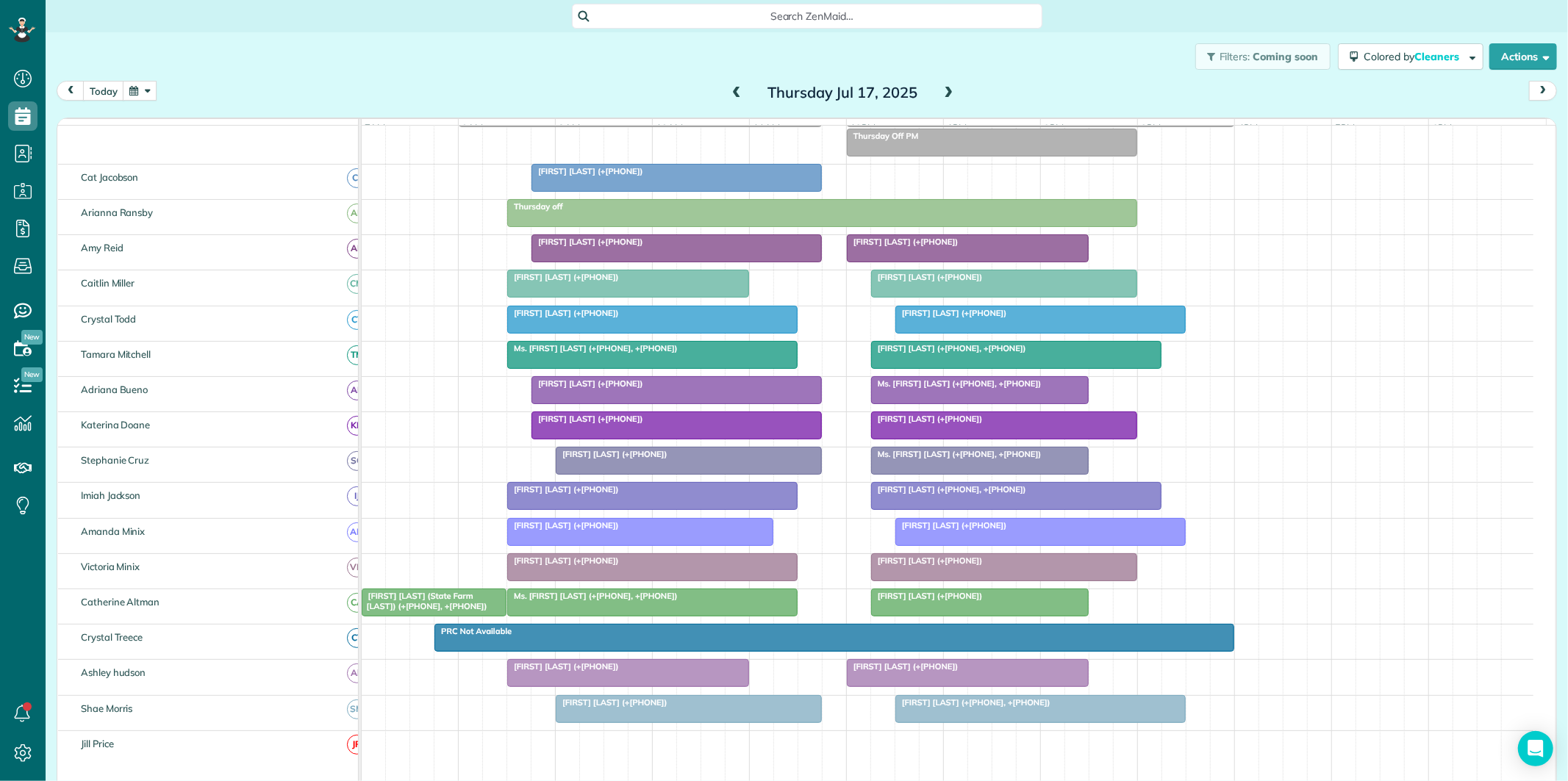 click on "Thursday Jul 17, 2025" at bounding box center [842, 93] 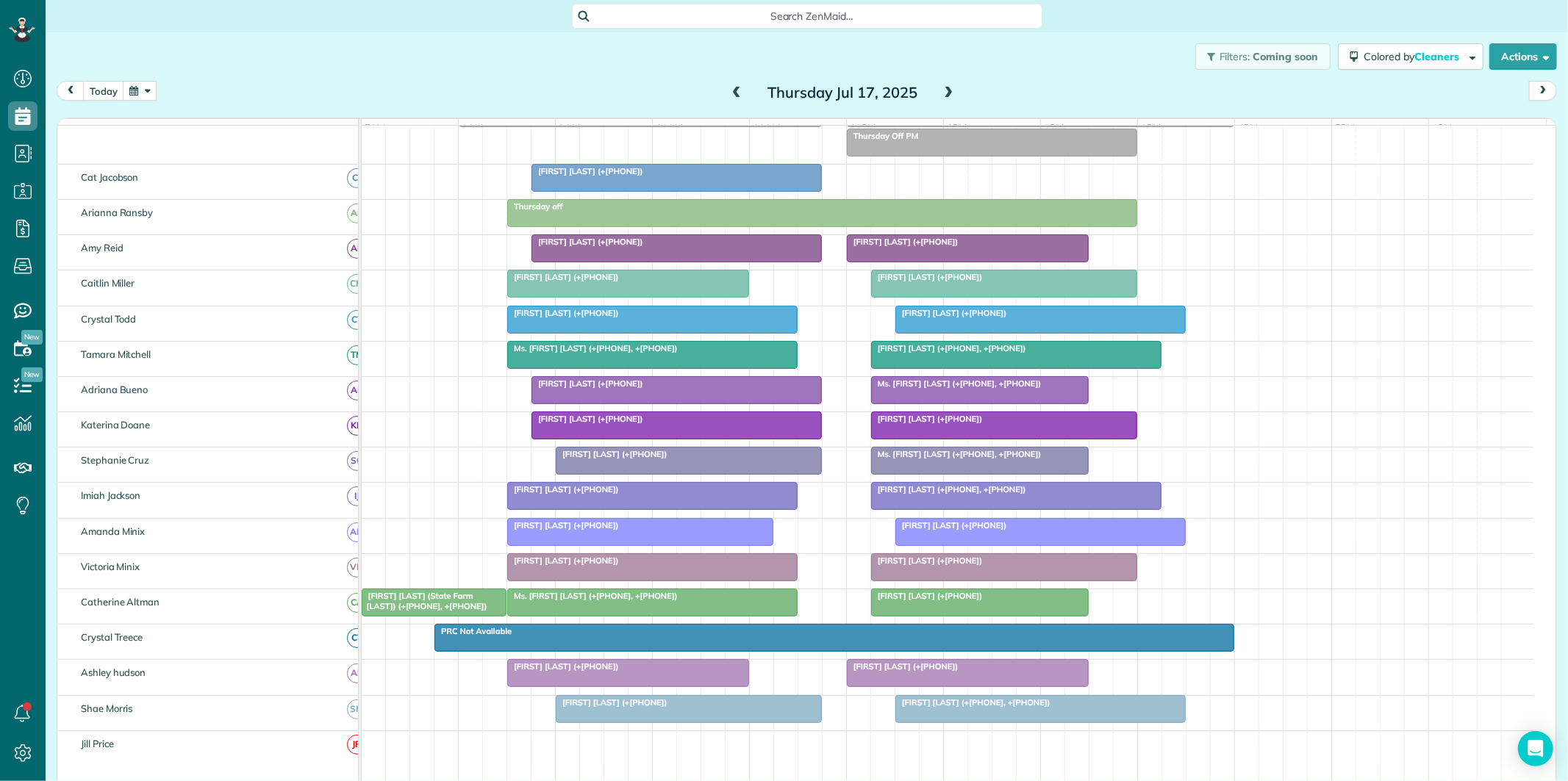 click on "Thursday Jul 17, 2025" at bounding box center [842, 93] 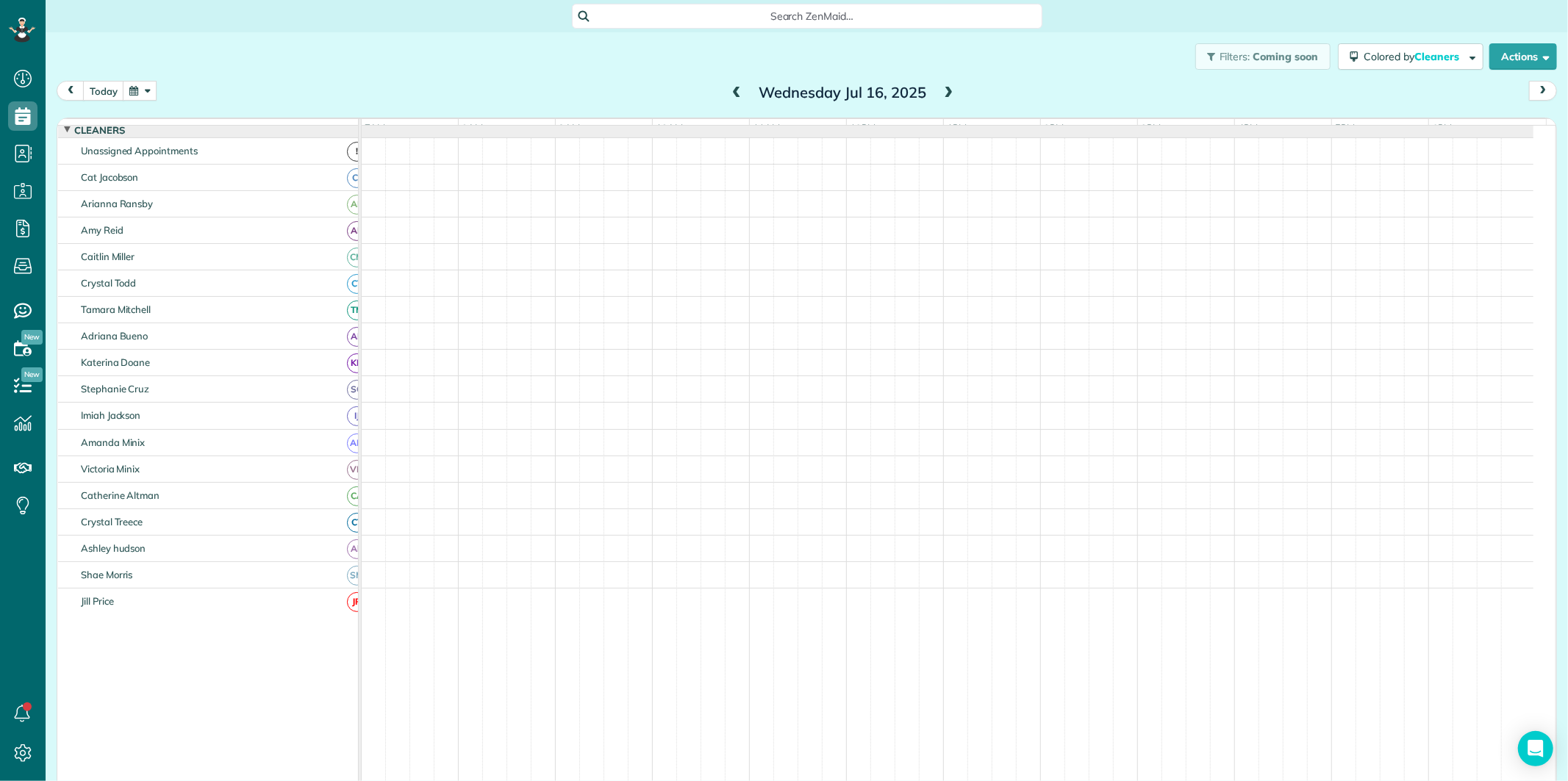 scroll, scrollTop: 112, scrollLeft: 0, axis: vertical 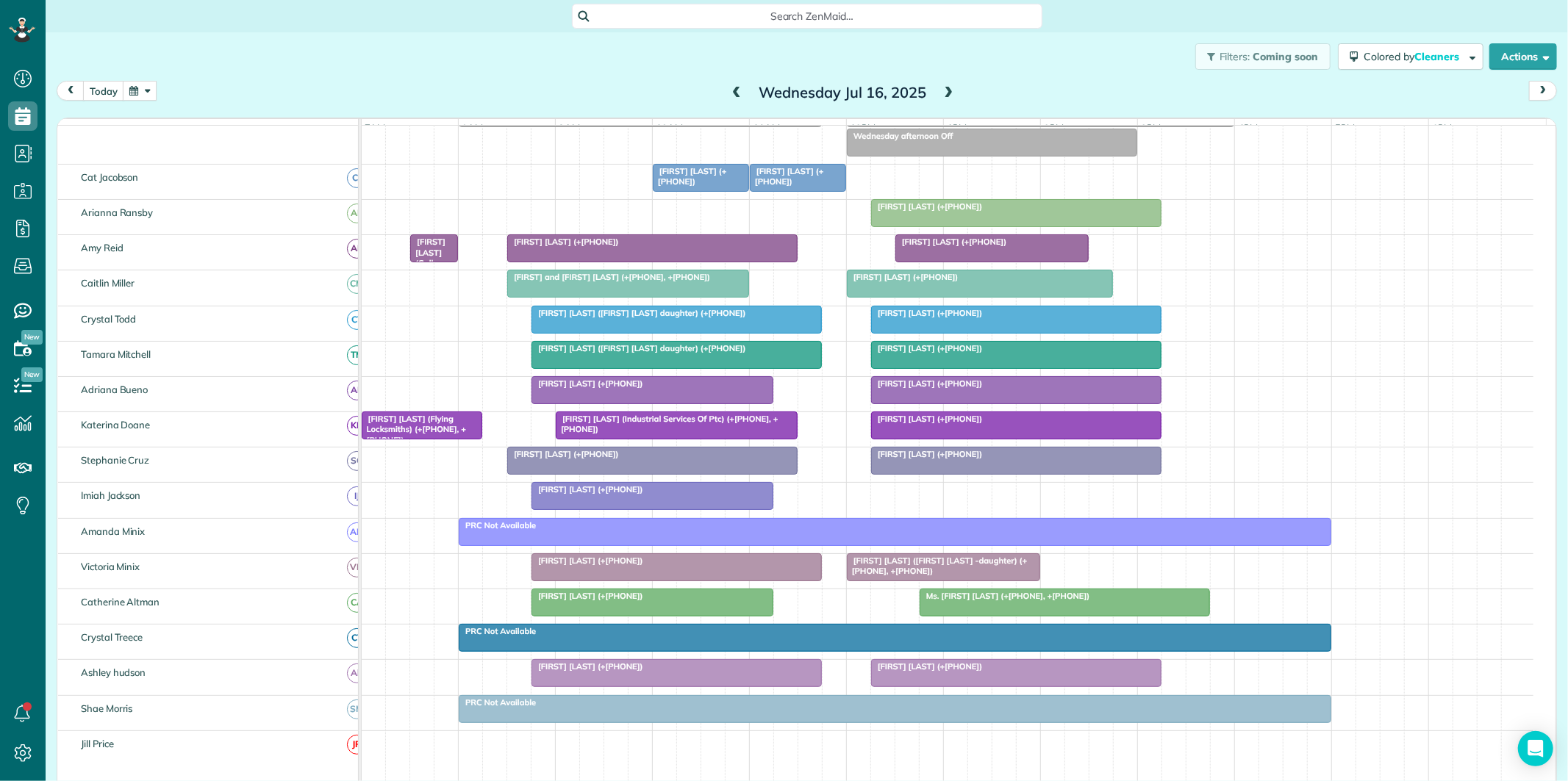 click at bounding box center [949, 93] 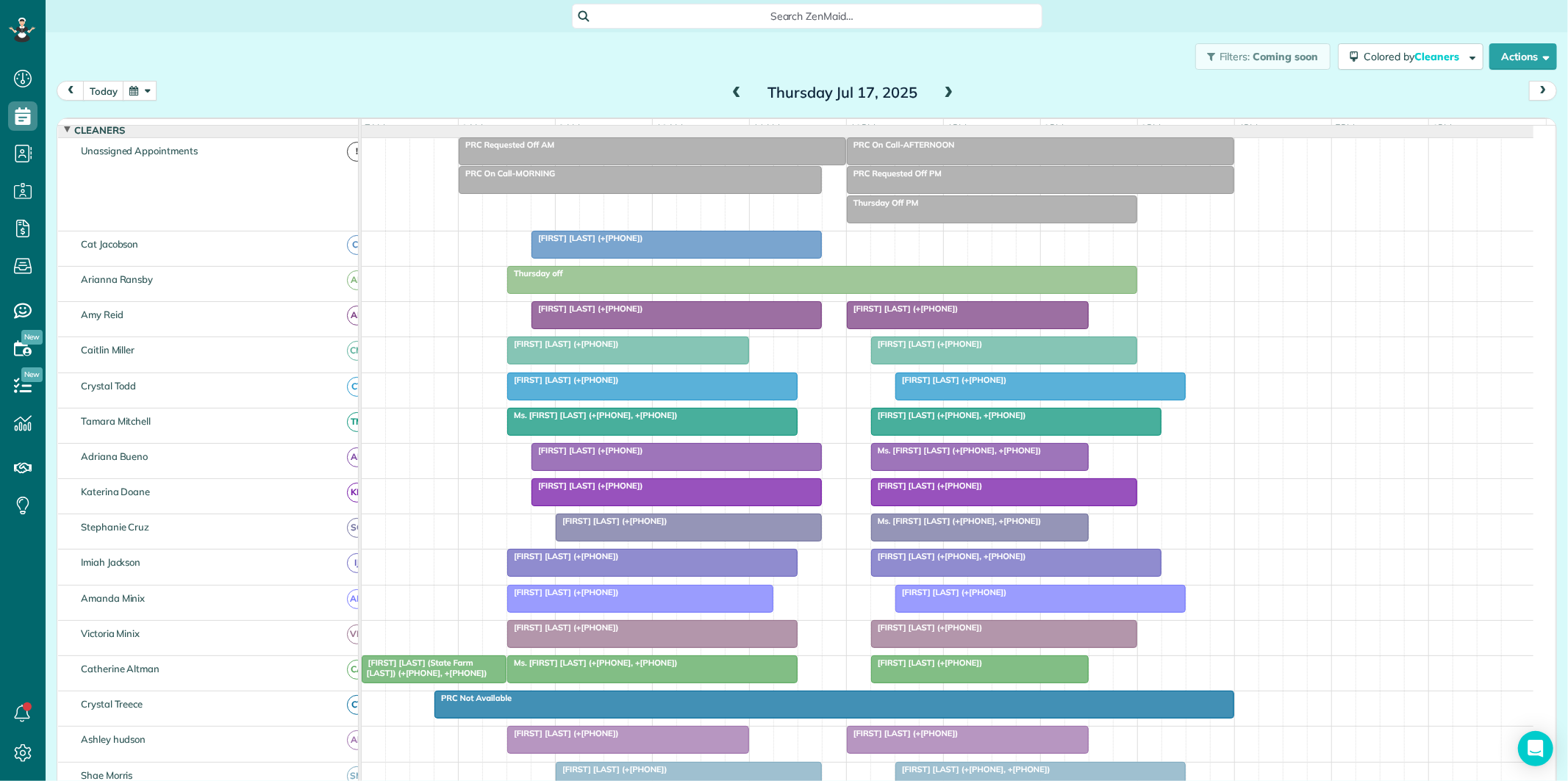 scroll, scrollTop: 112, scrollLeft: 0, axis: vertical 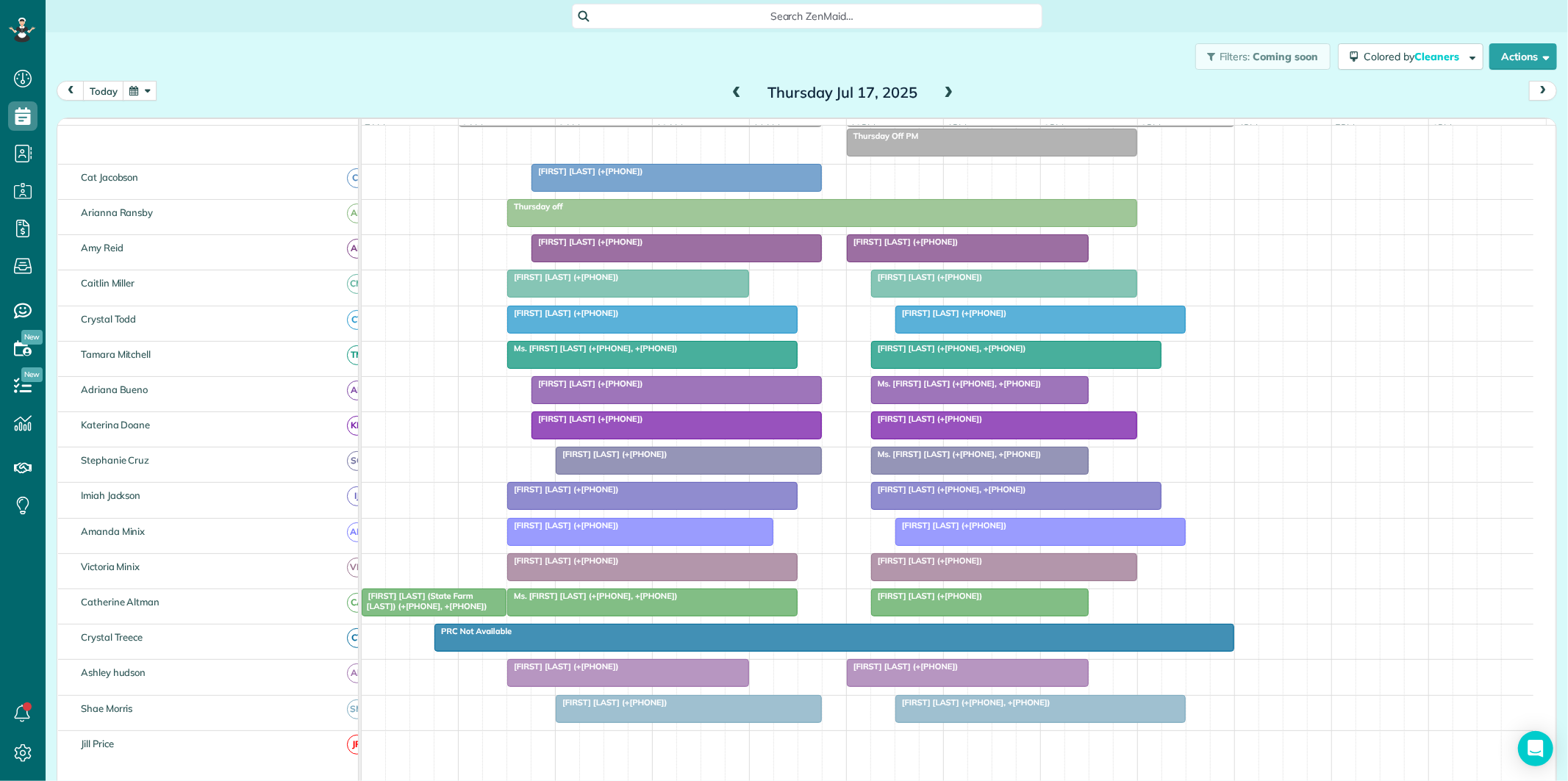 click at bounding box center [949, 93] 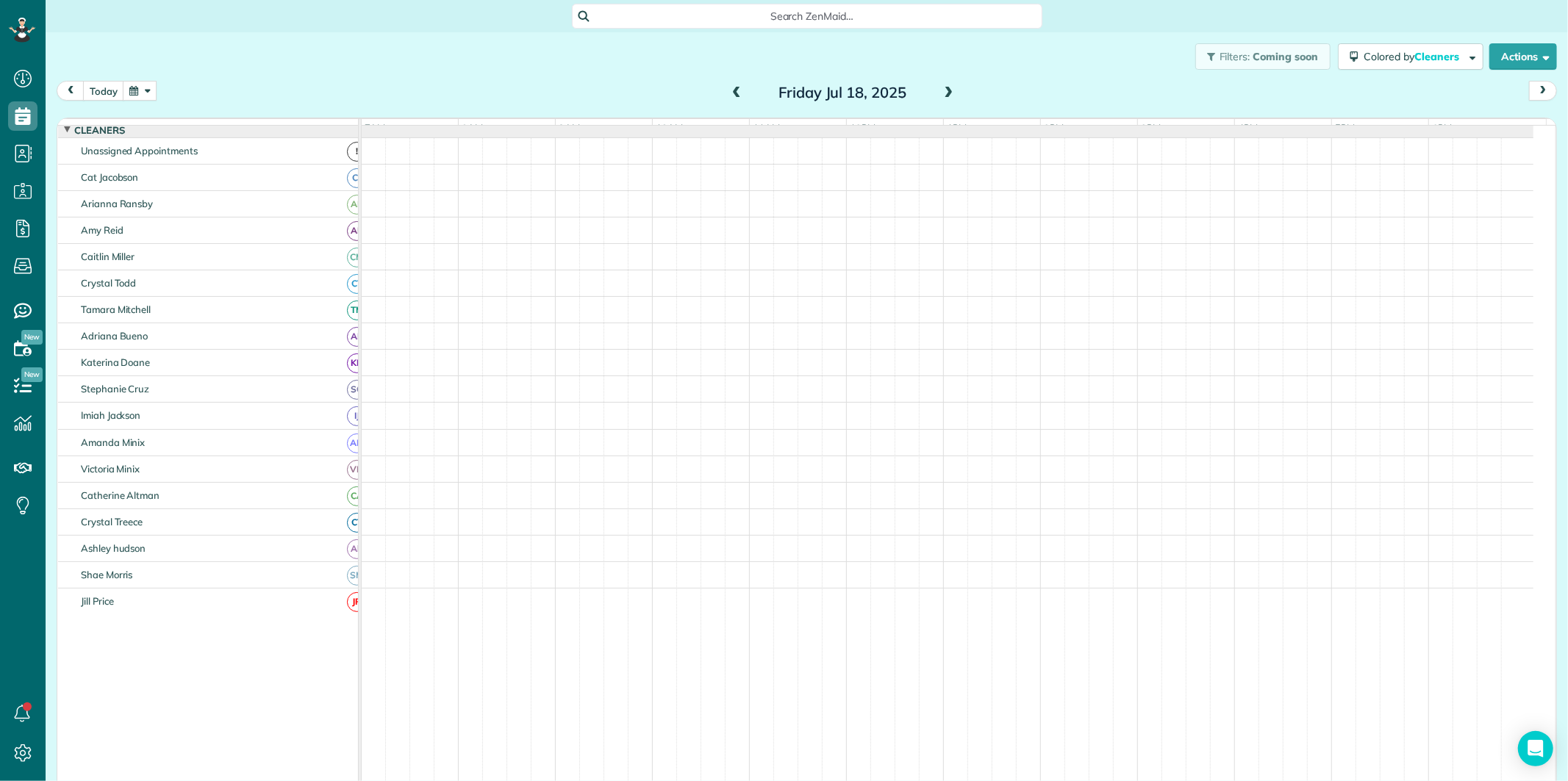 scroll, scrollTop: 112, scrollLeft: 0, axis: vertical 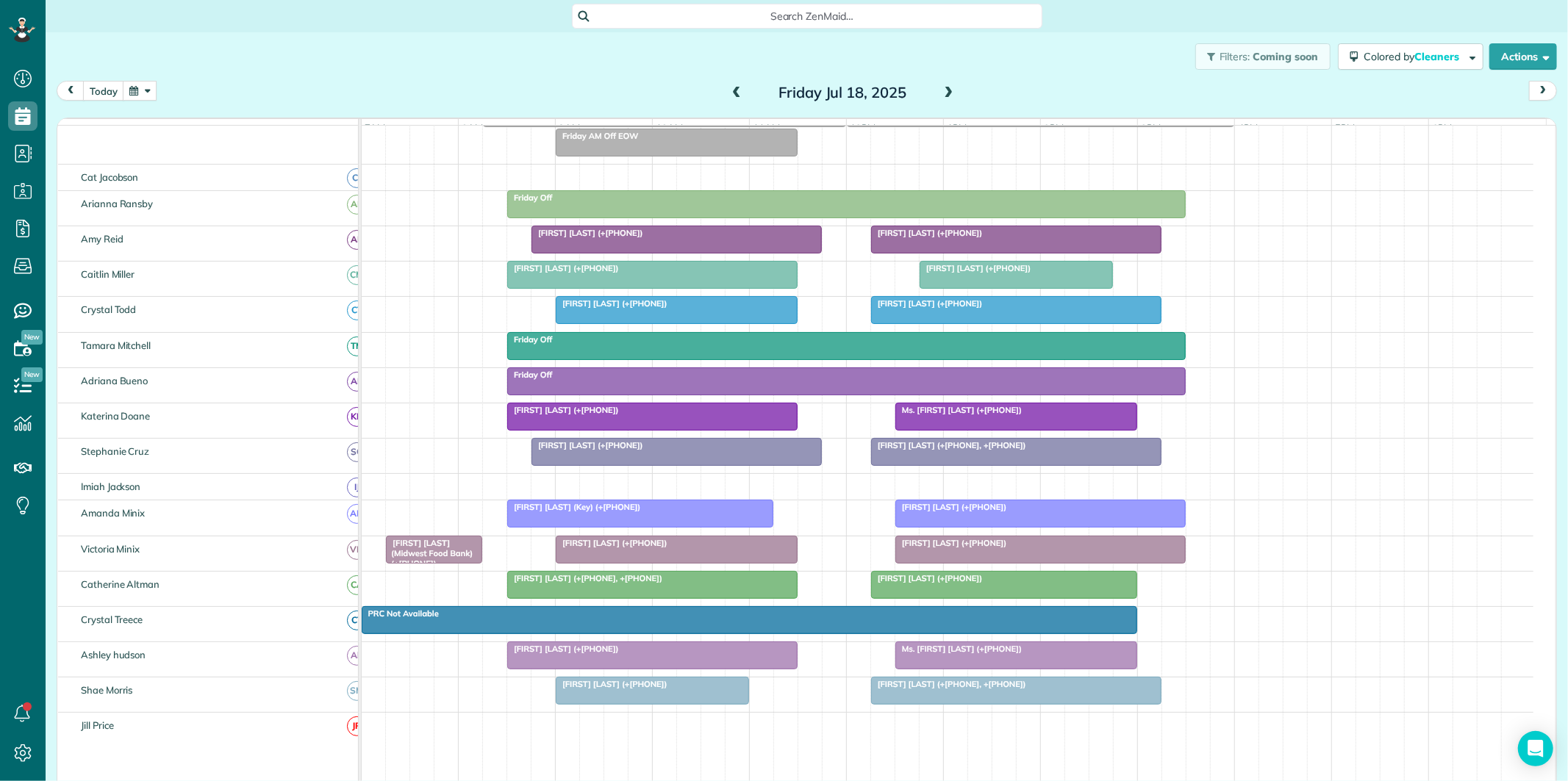 click at bounding box center [1016, 310] 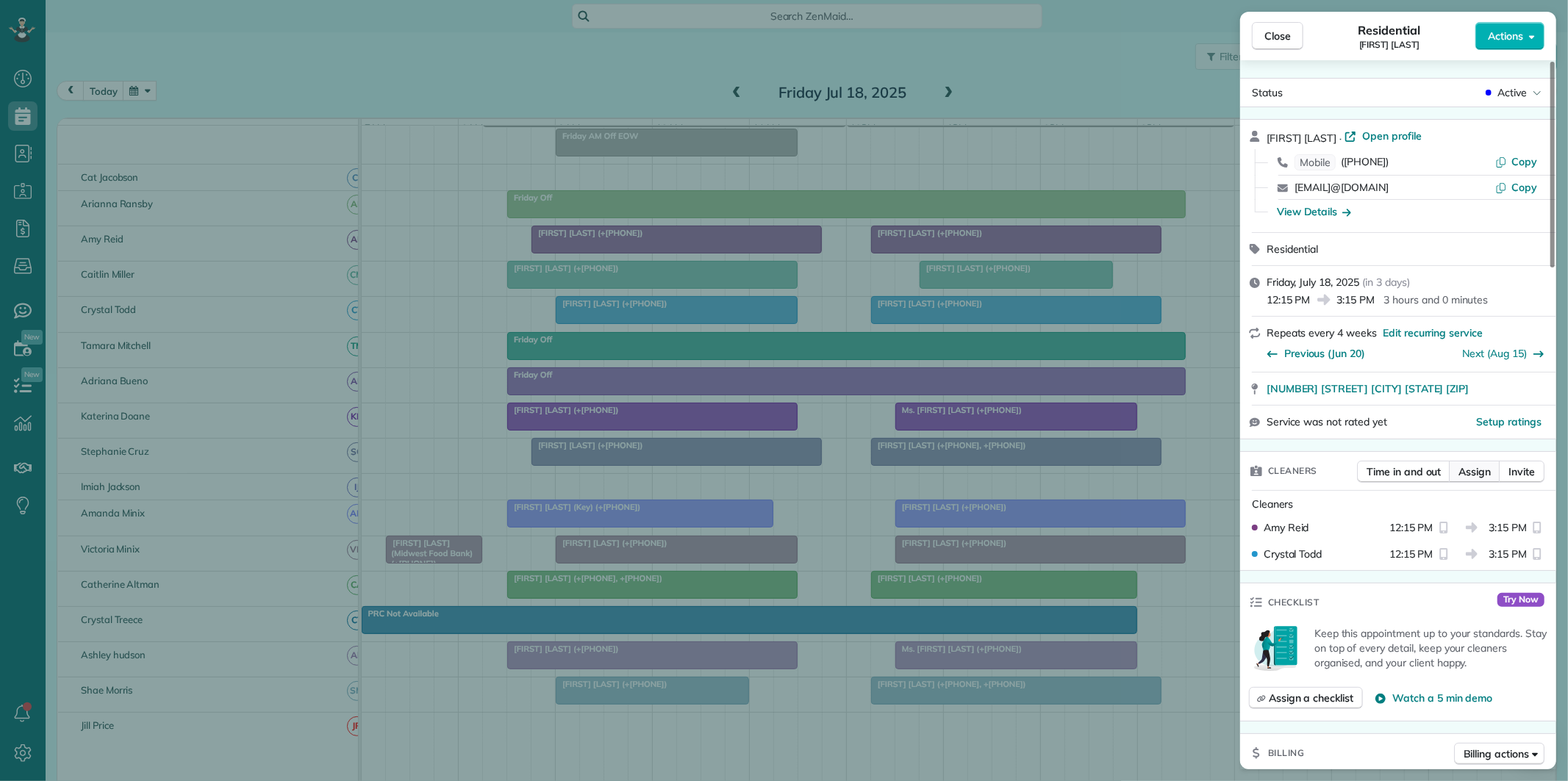 click on "Assign" at bounding box center (1475, 472) 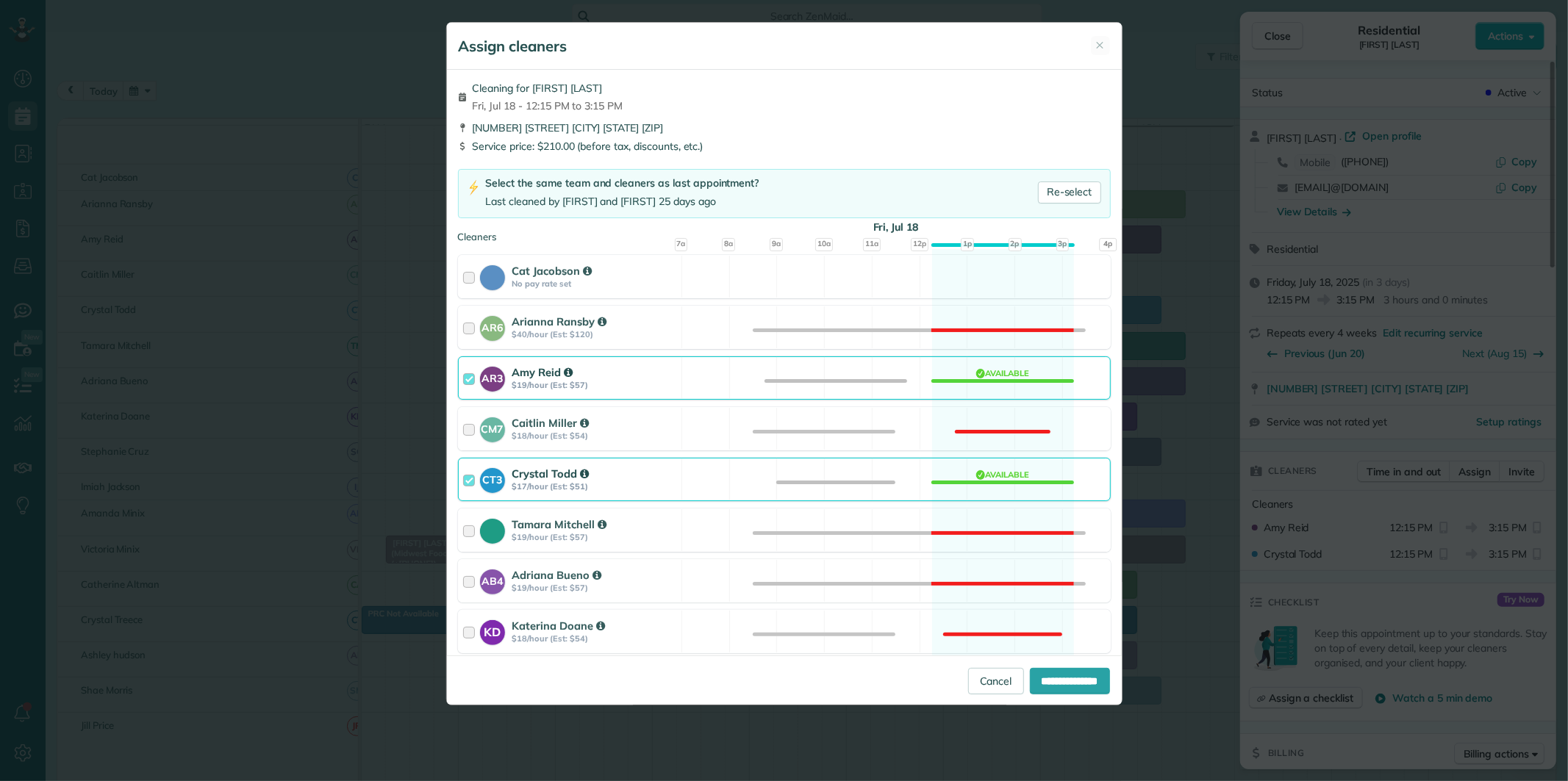 click on "CT3
Crystal Todd
$17/hour (Est: $51)
Available" at bounding box center [784, 479] 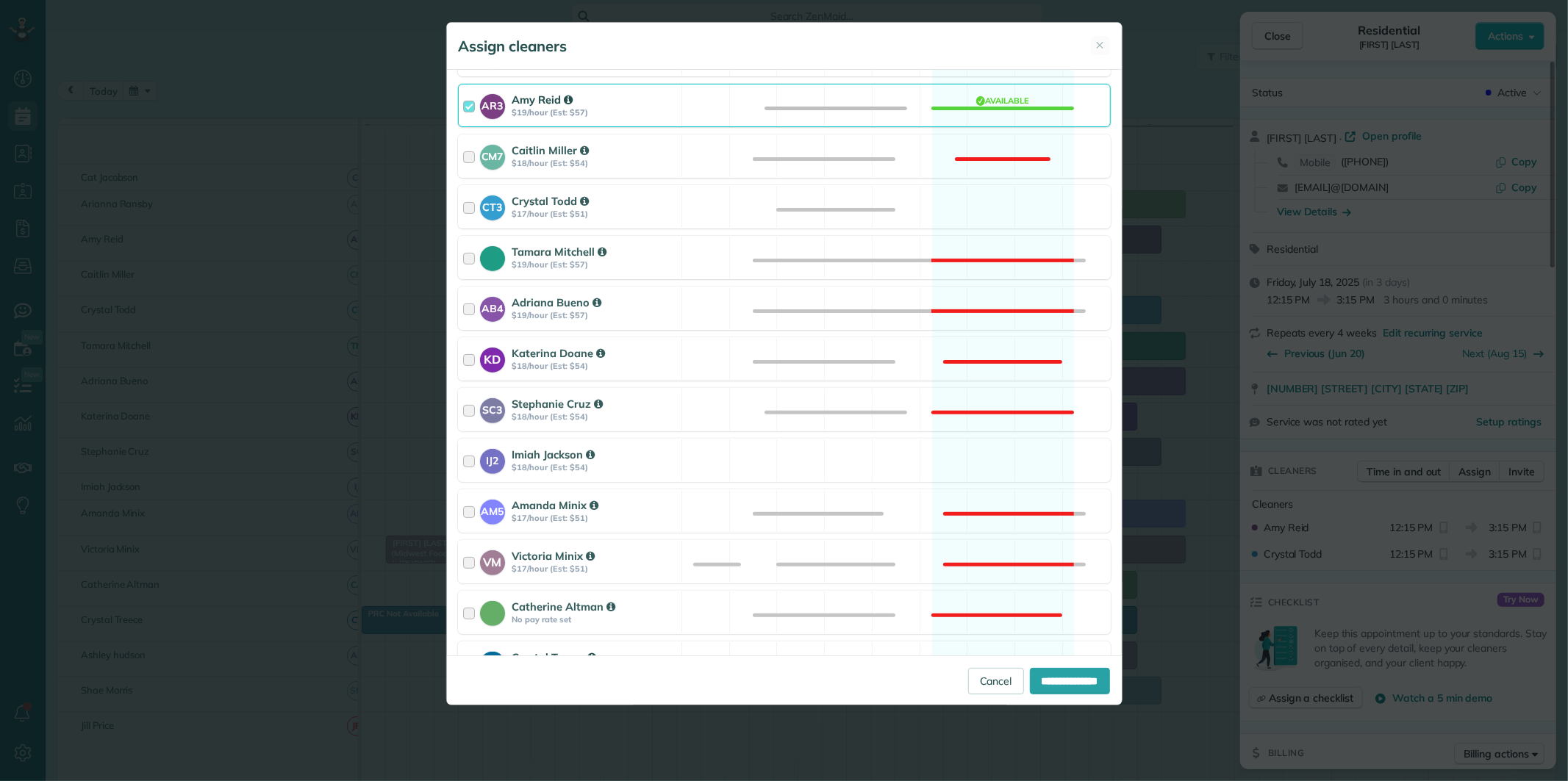 scroll, scrollTop: 408, scrollLeft: 0, axis: vertical 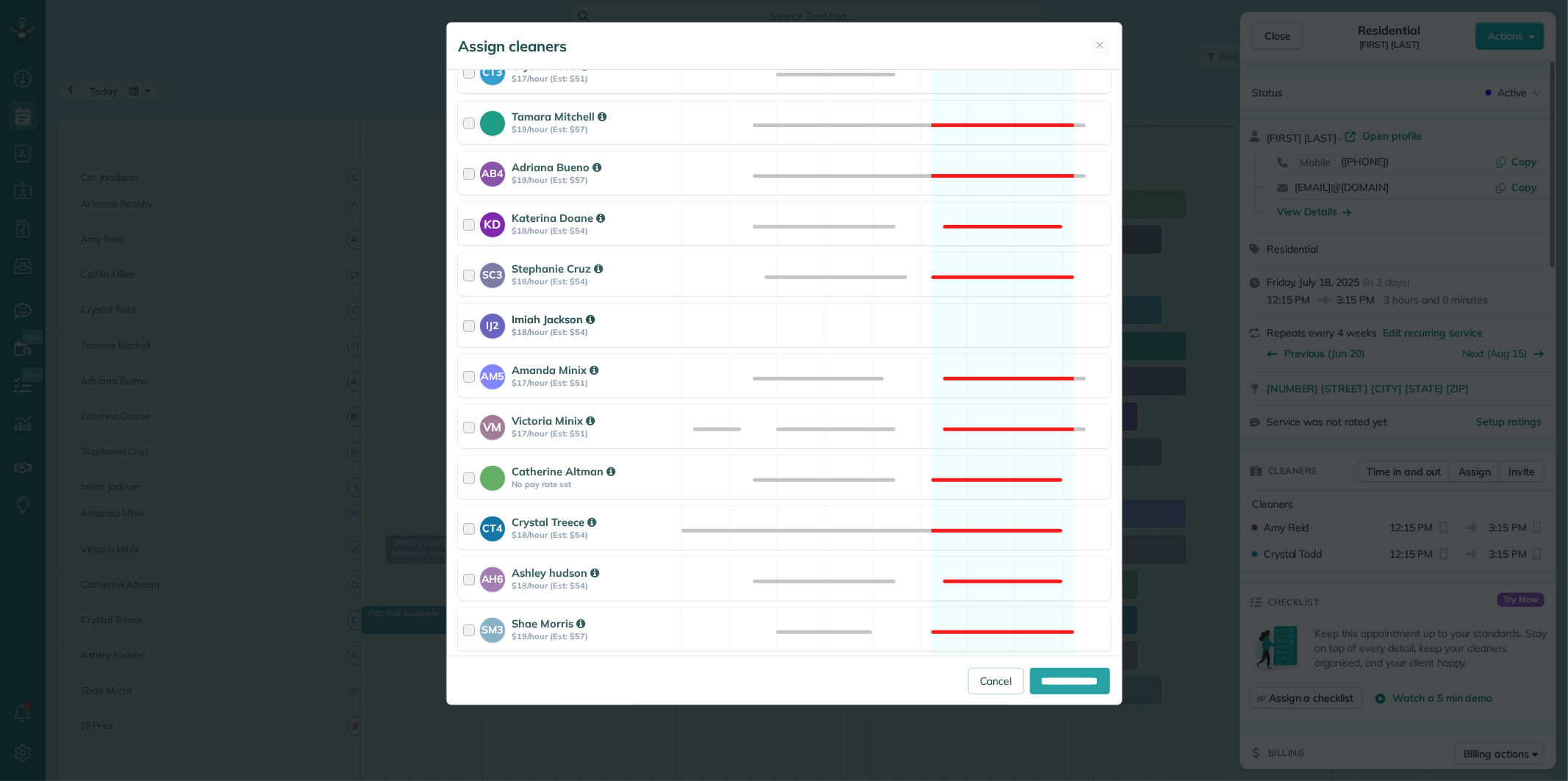 drag, startPoint x: 985, startPoint y: 325, endPoint x: 987, endPoint y: 334, distance: 9.219544 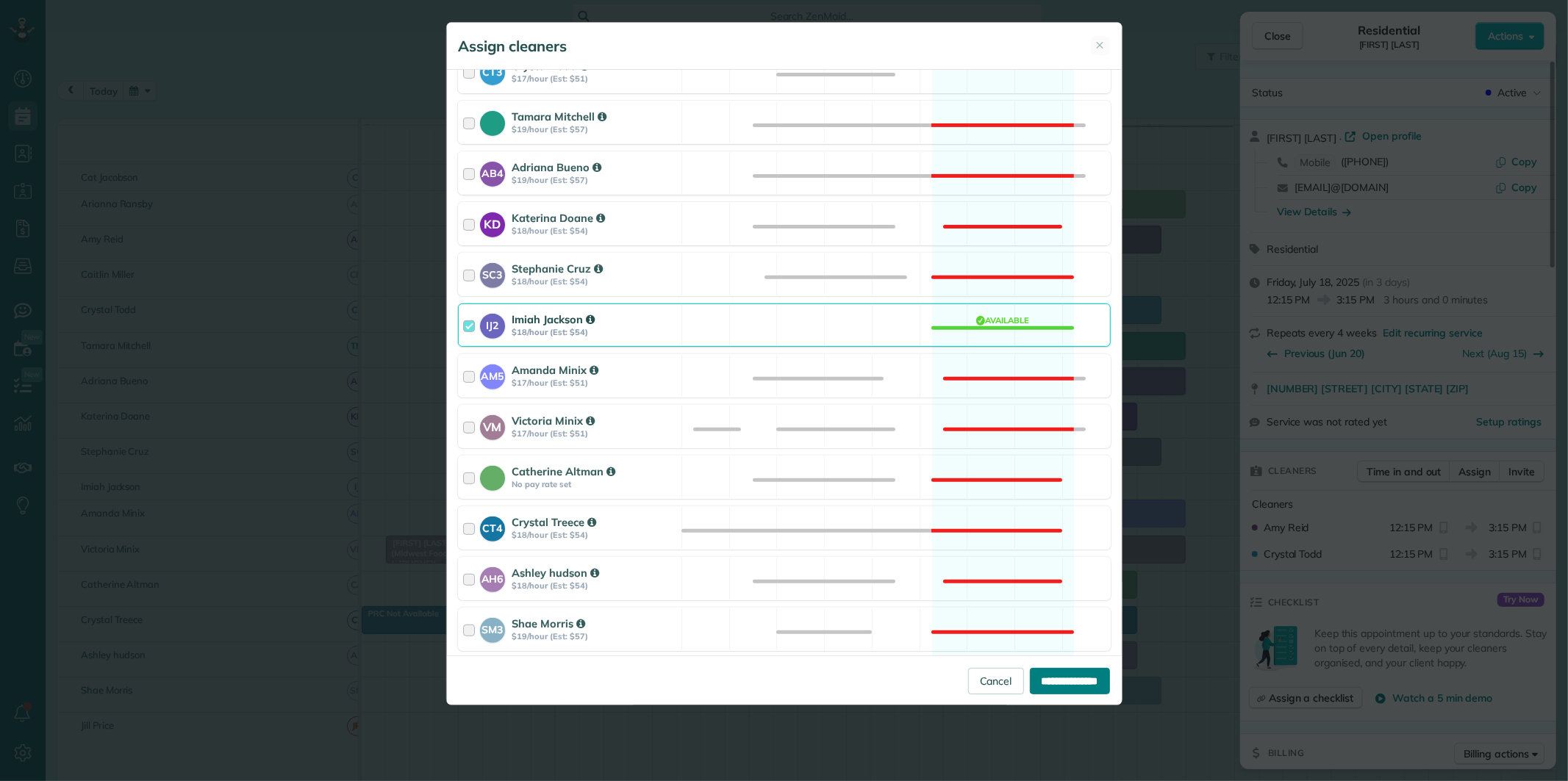 click on "**********" at bounding box center [1070, 681] 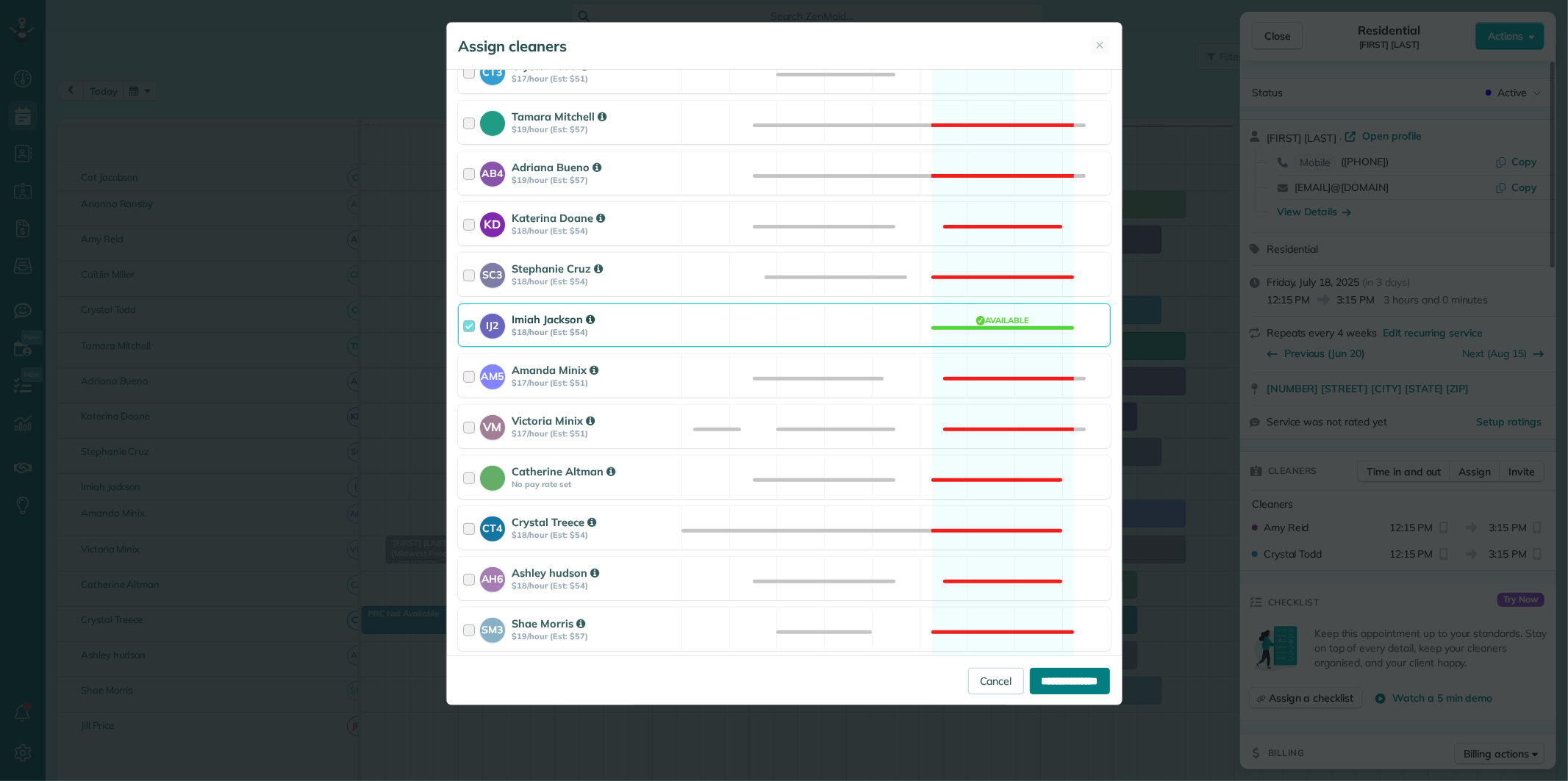 type on "**********" 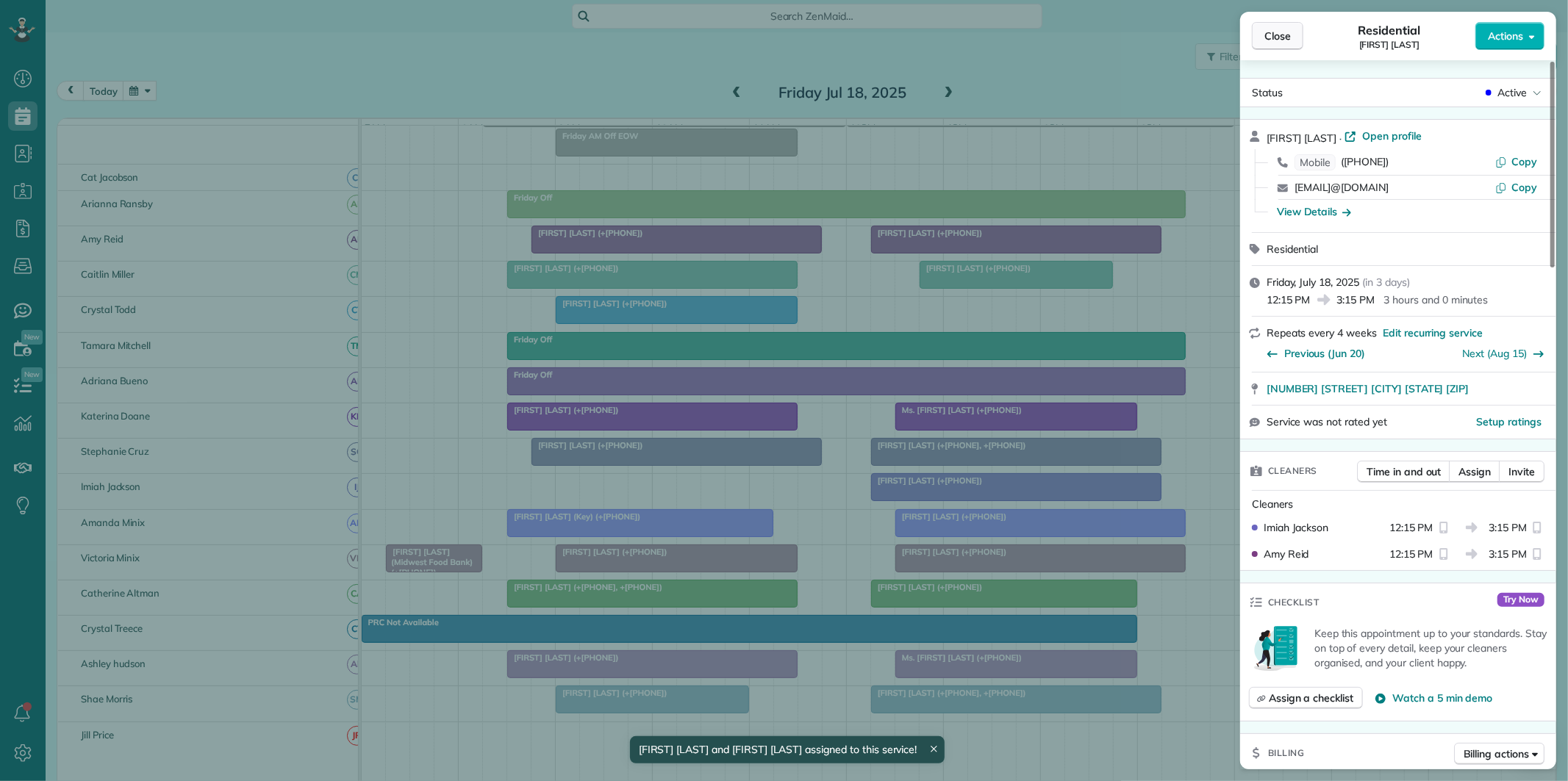 click on "Close" at bounding box center (1278, 36) 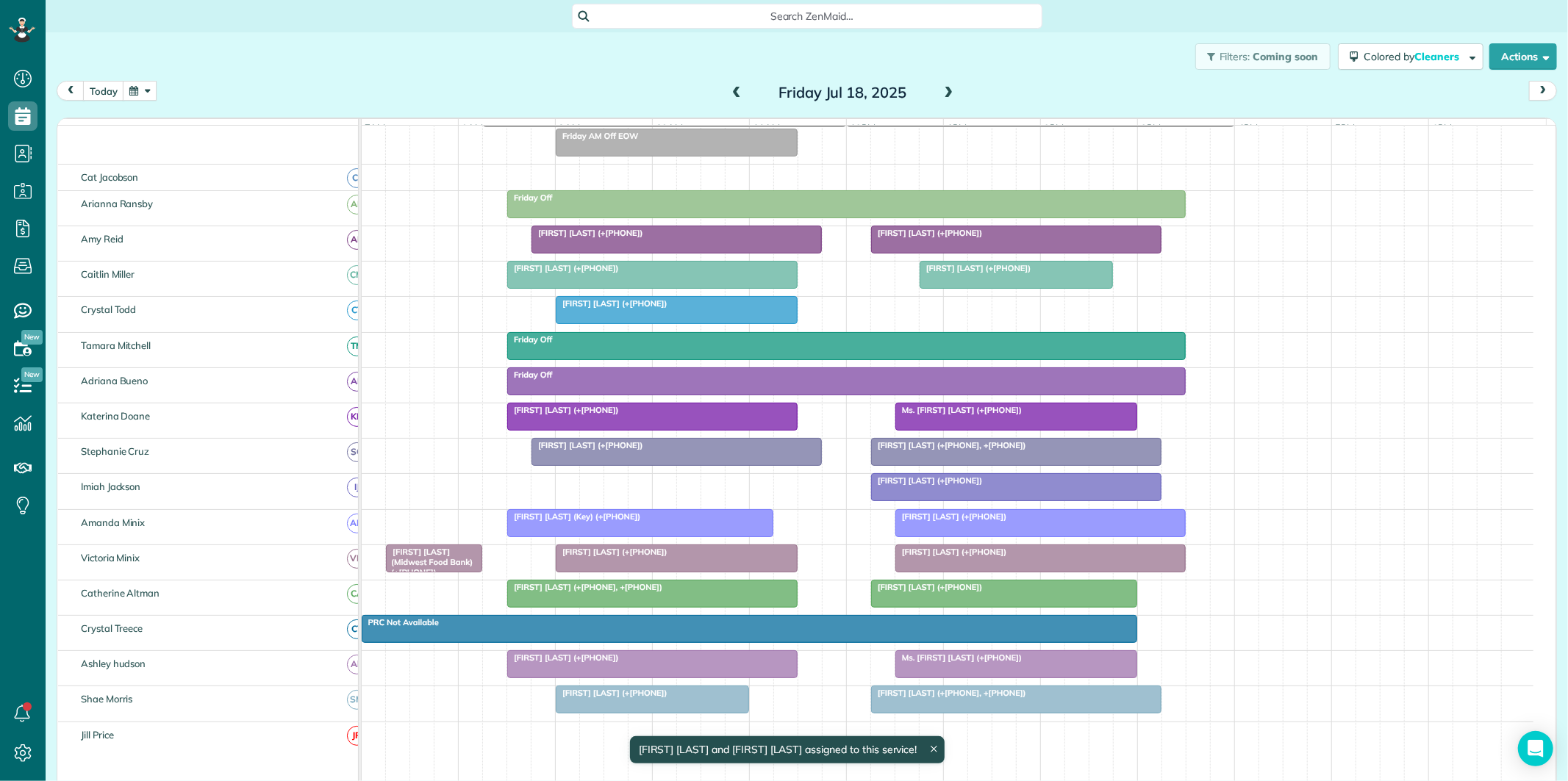 click at bounding box center (737, 93) 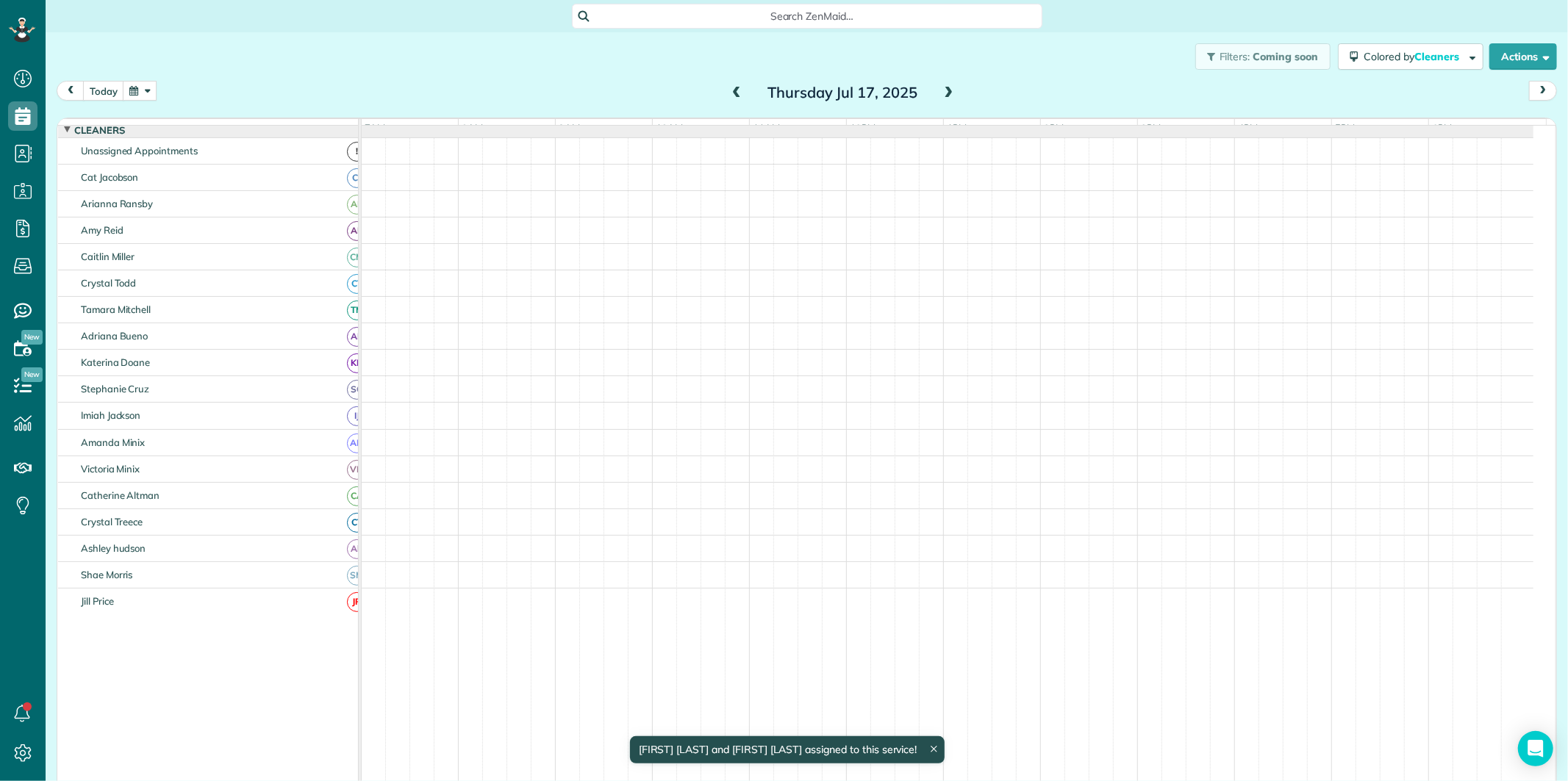 scroll, scrollTop: 112, scrollLeft: 0, axis: vertical 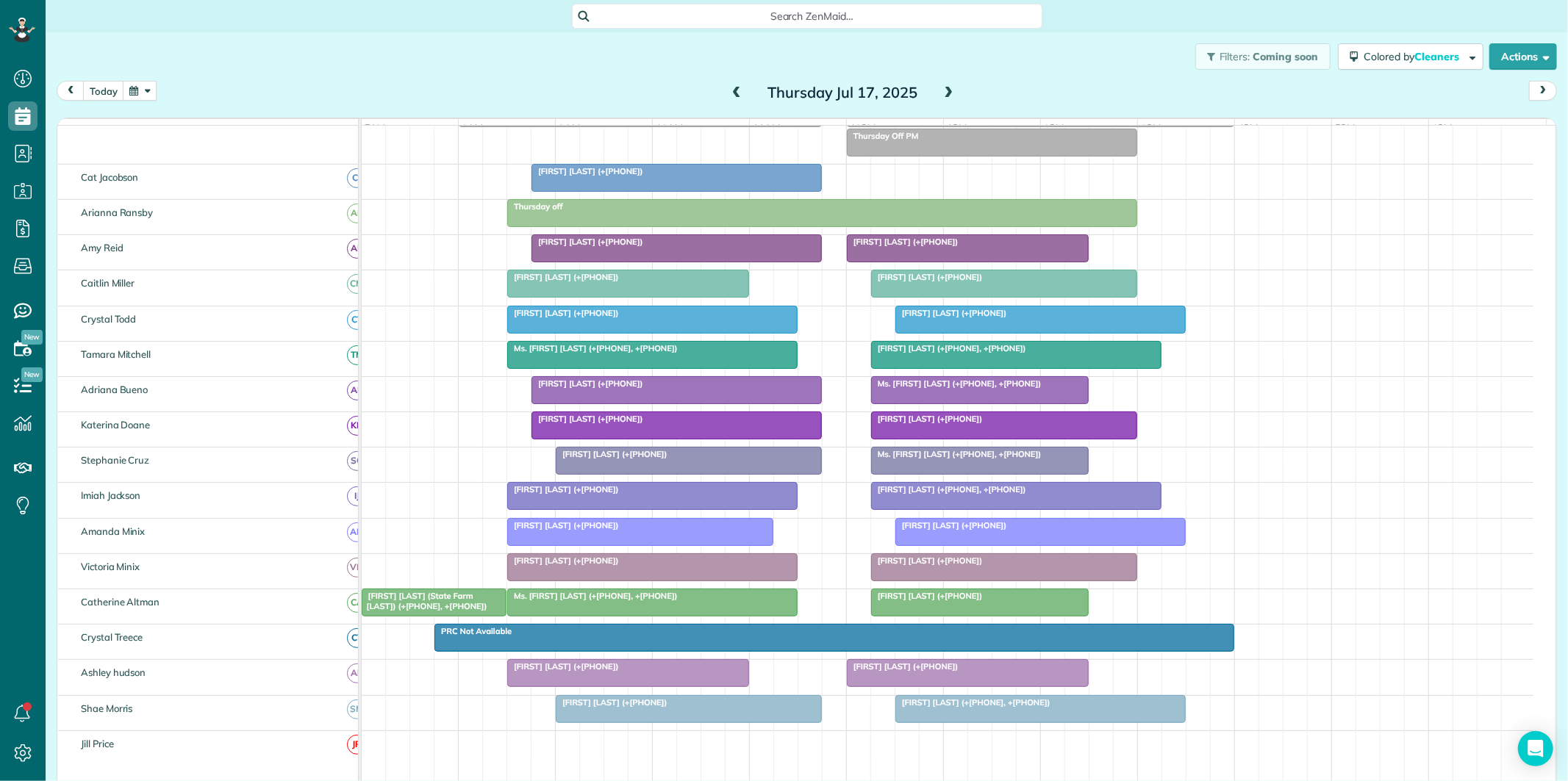 click at bounding box center [737, 93] 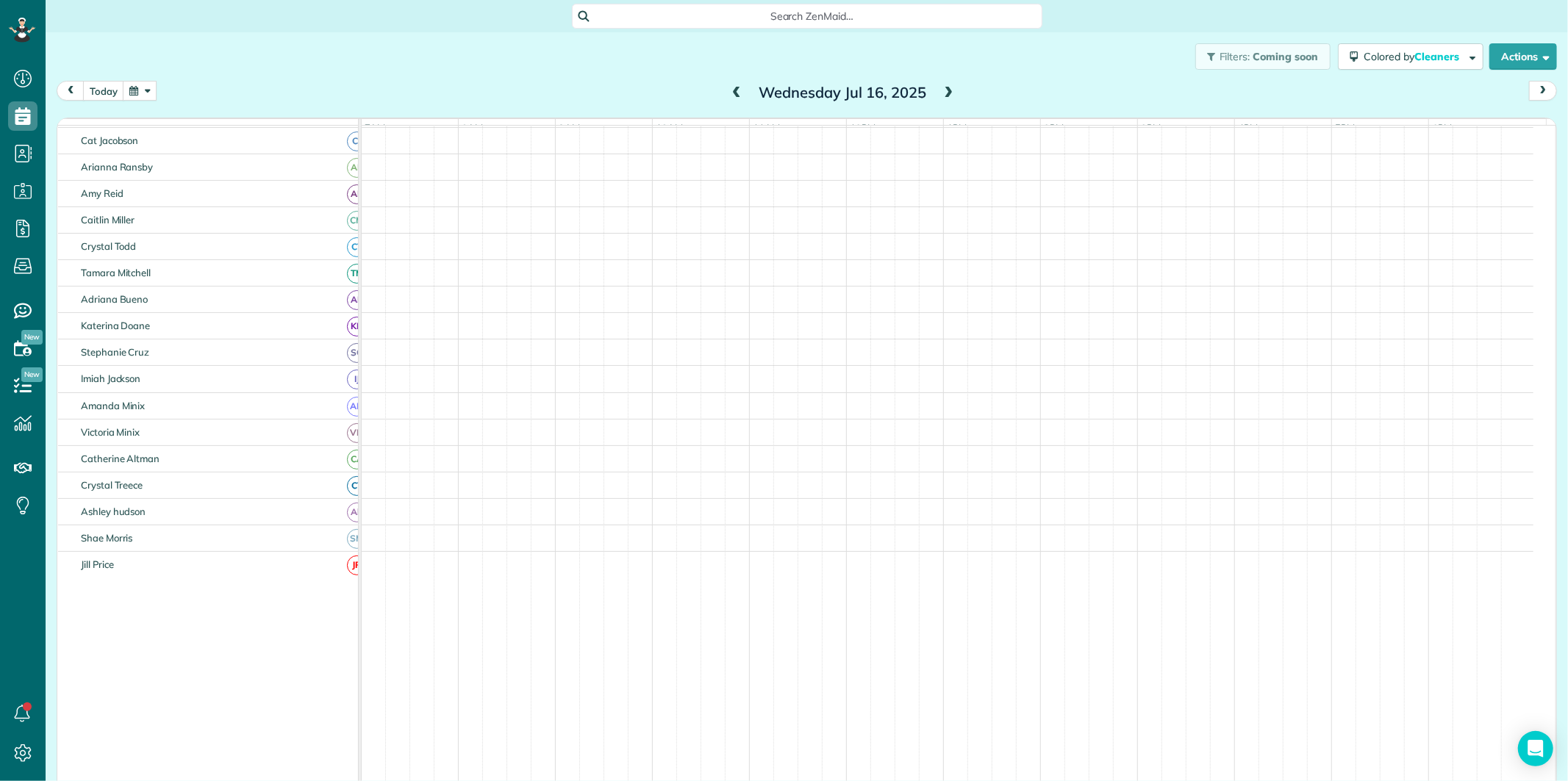 scroll, scrollTop: 45, scrollLeft: 0, axis: vertical 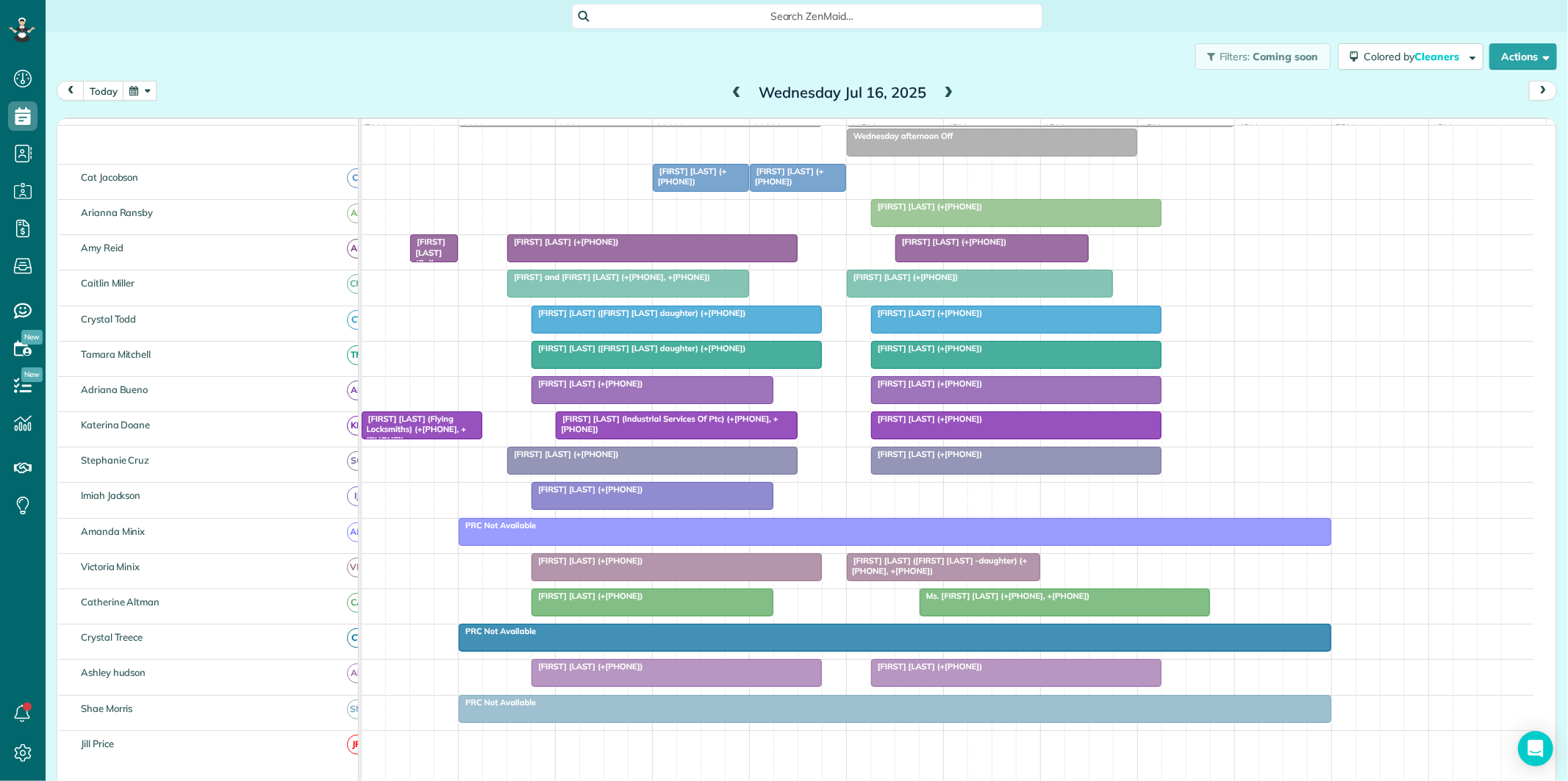 click at bounding box center [949, 93] 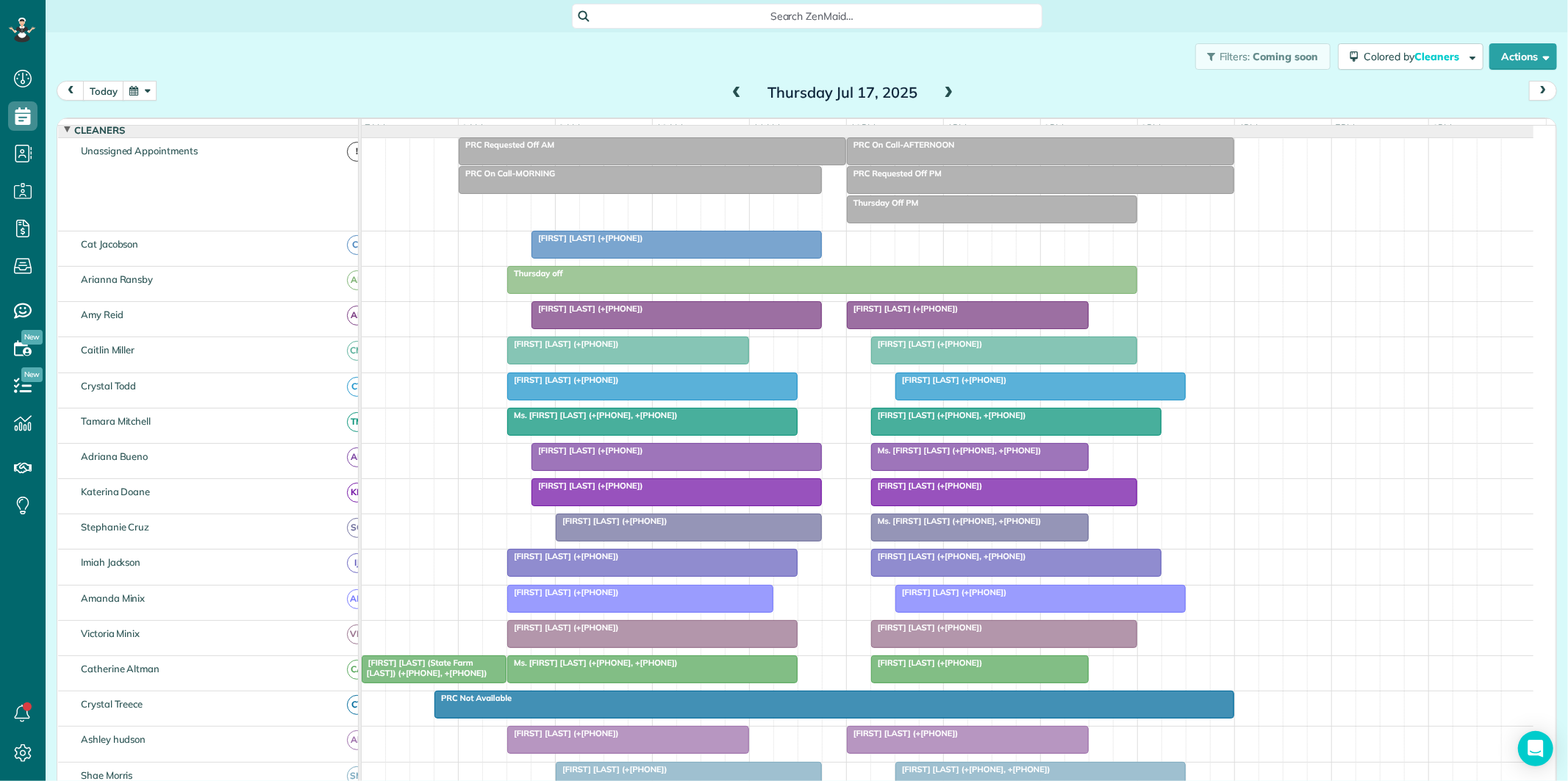 scroll, scrollTop: 112, scrollLeft: 0, axis: vertical 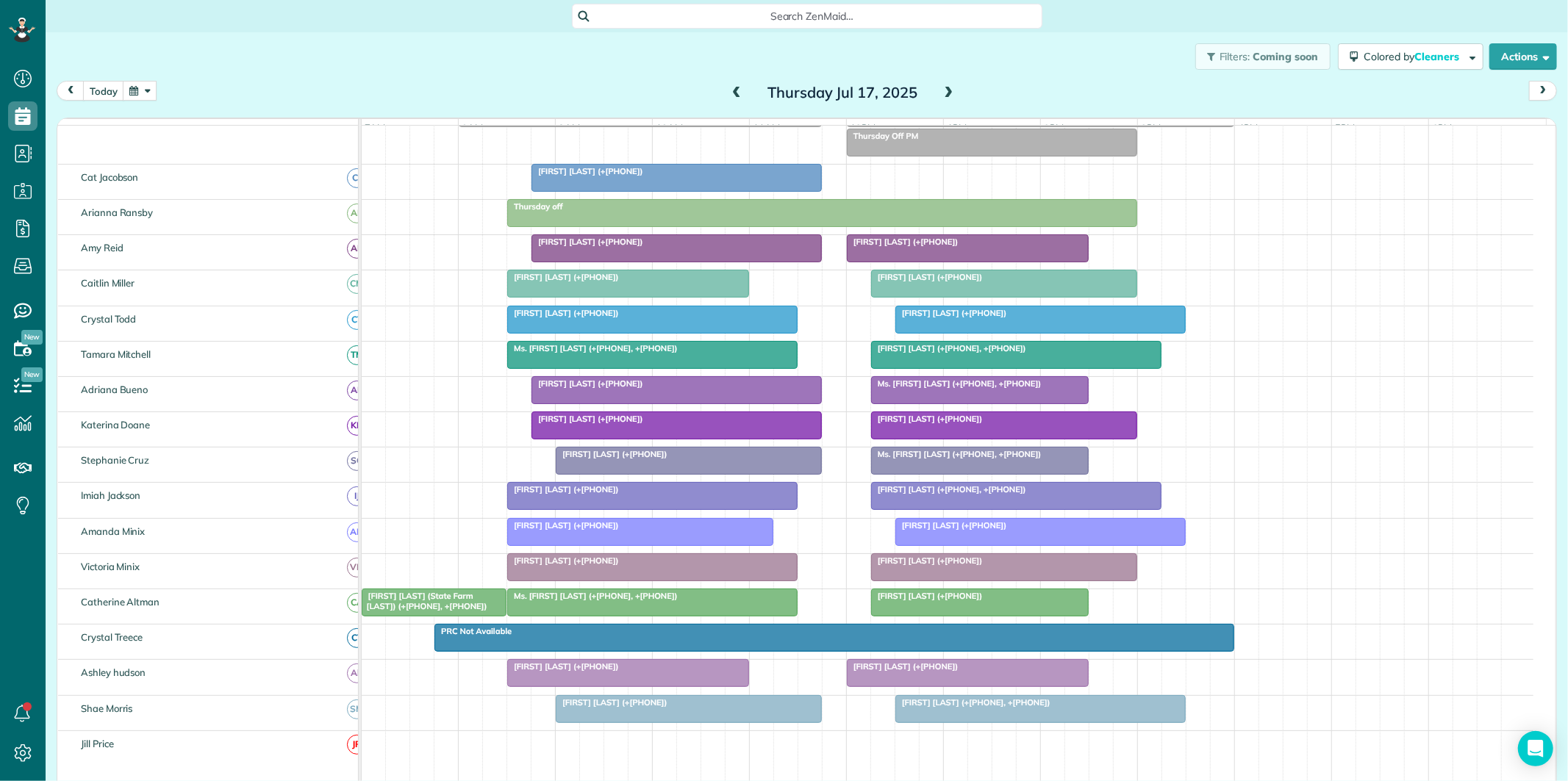 click at bounding box center (949, 93) 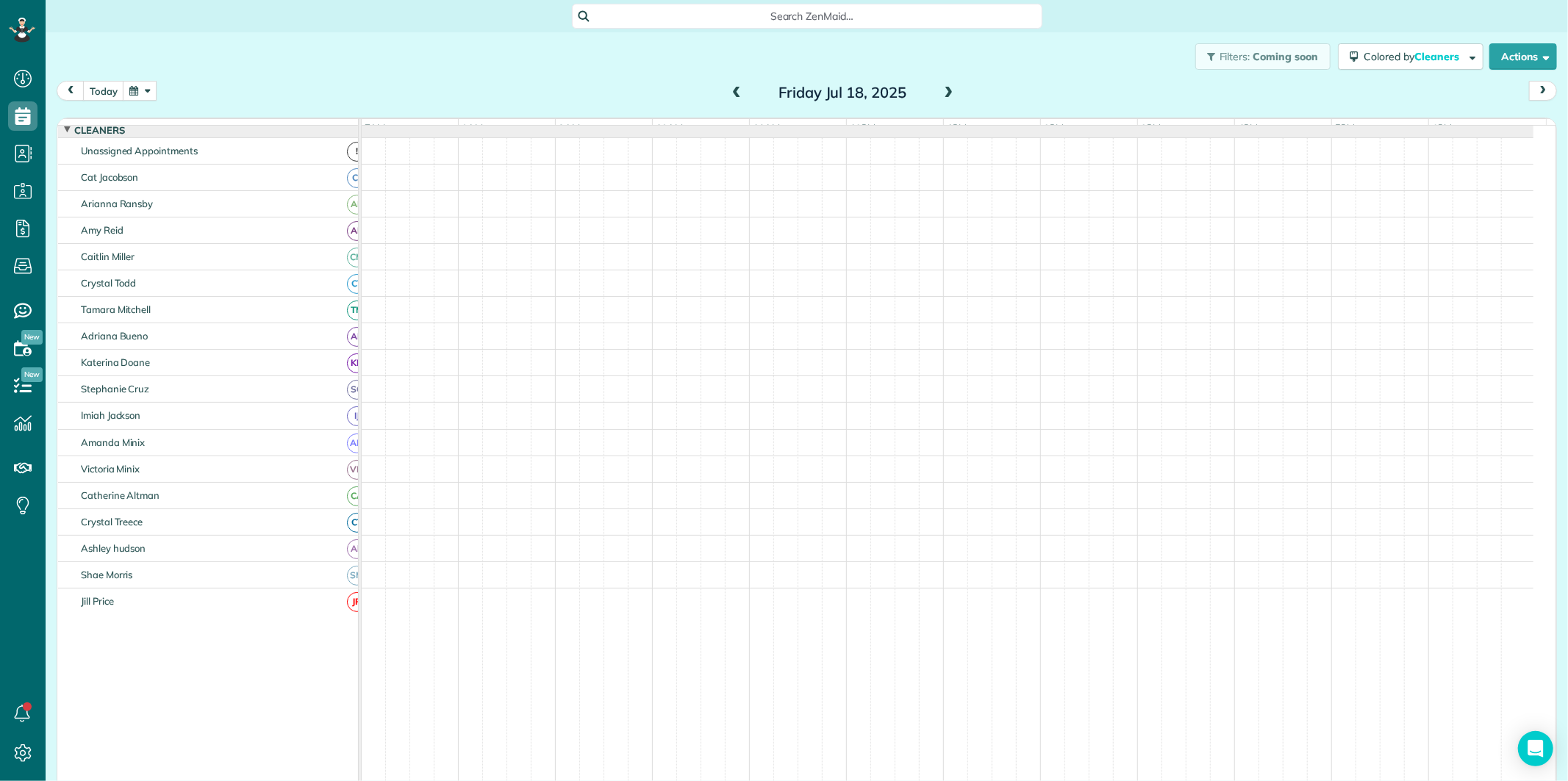 scroll, scrollTop: 112, scrollLeft: 0, axis: vertical 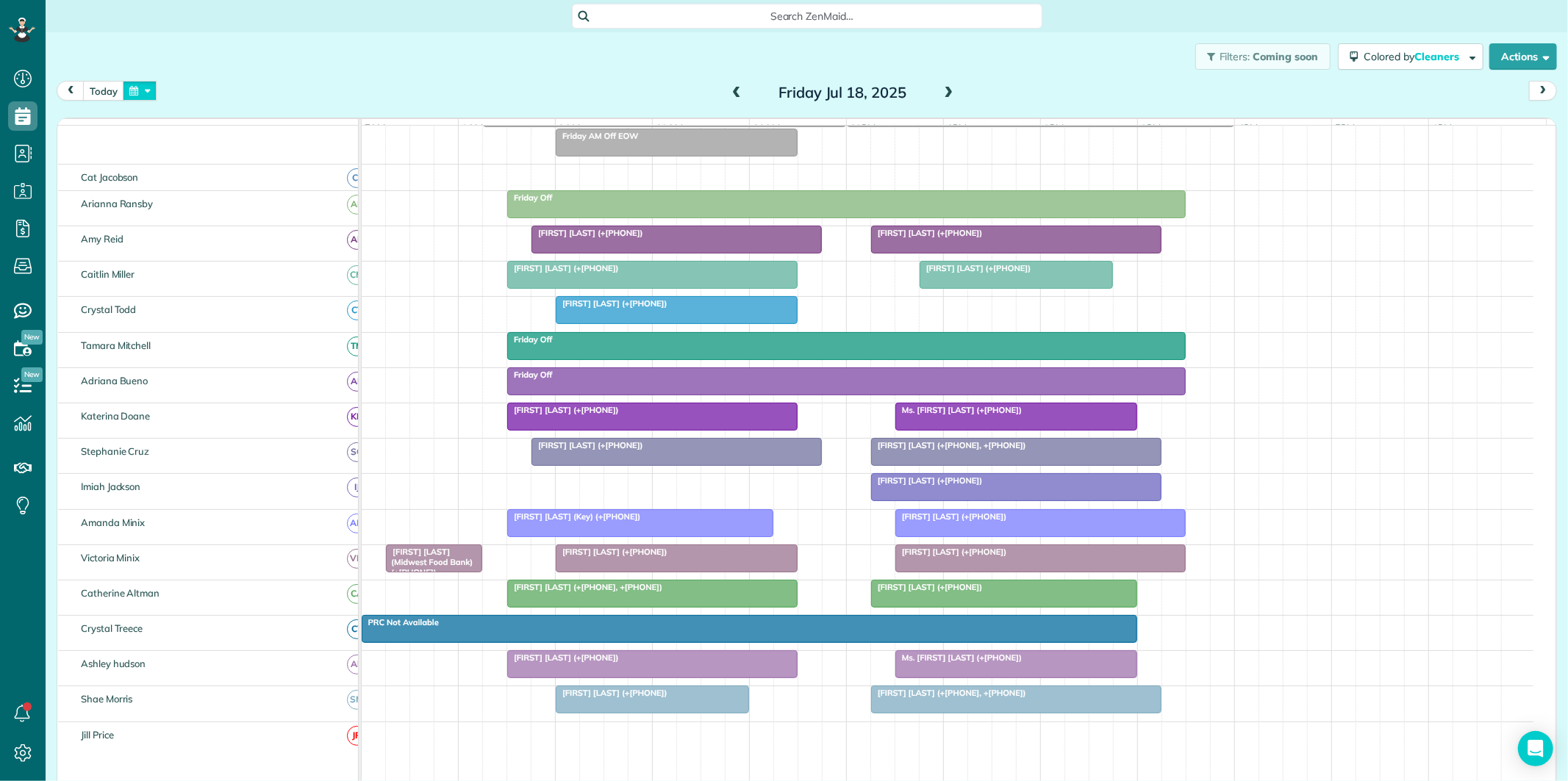 click at bounding box center [140, 90] 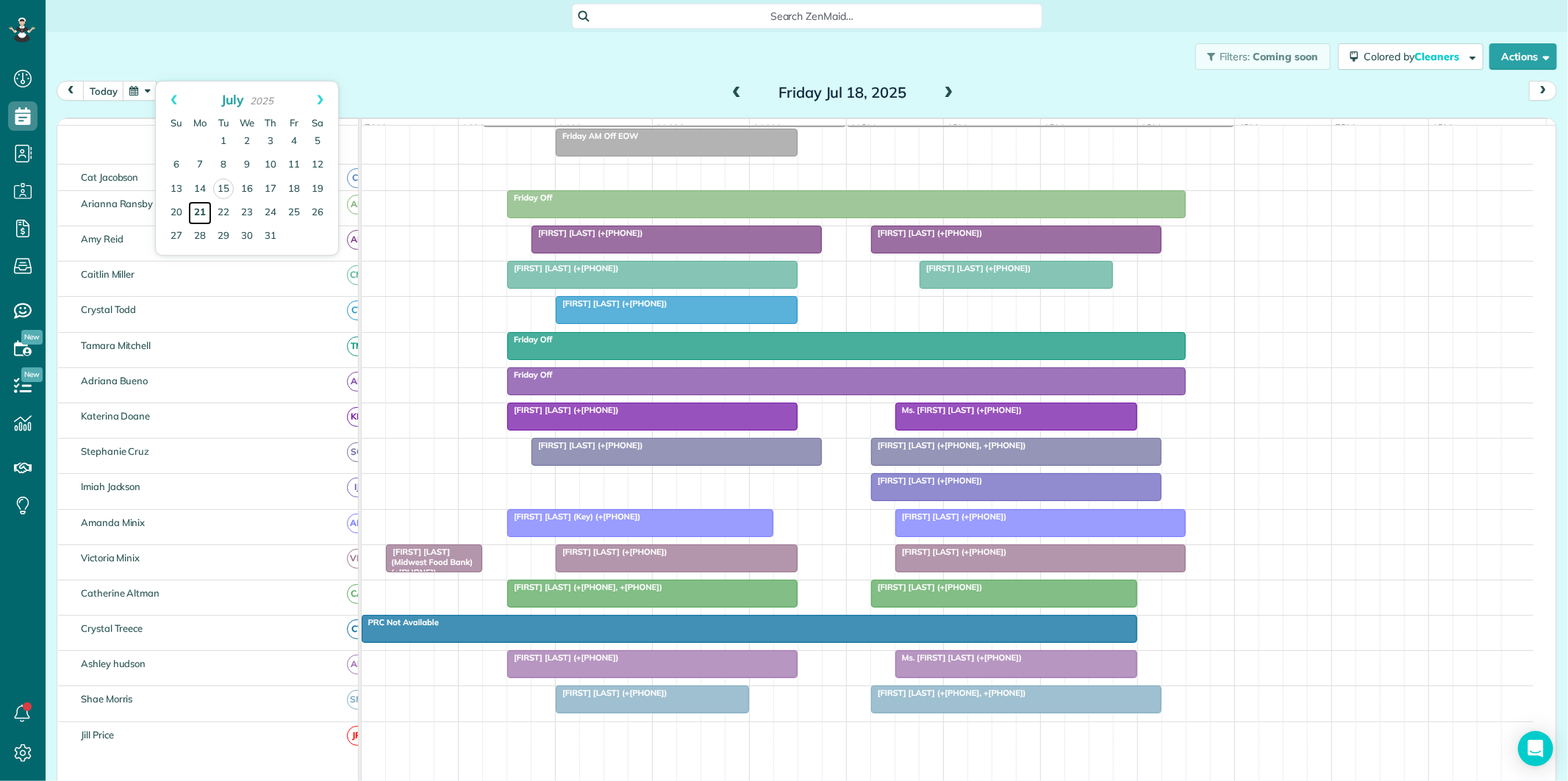 click on "21" at bounding box center (200, 213) 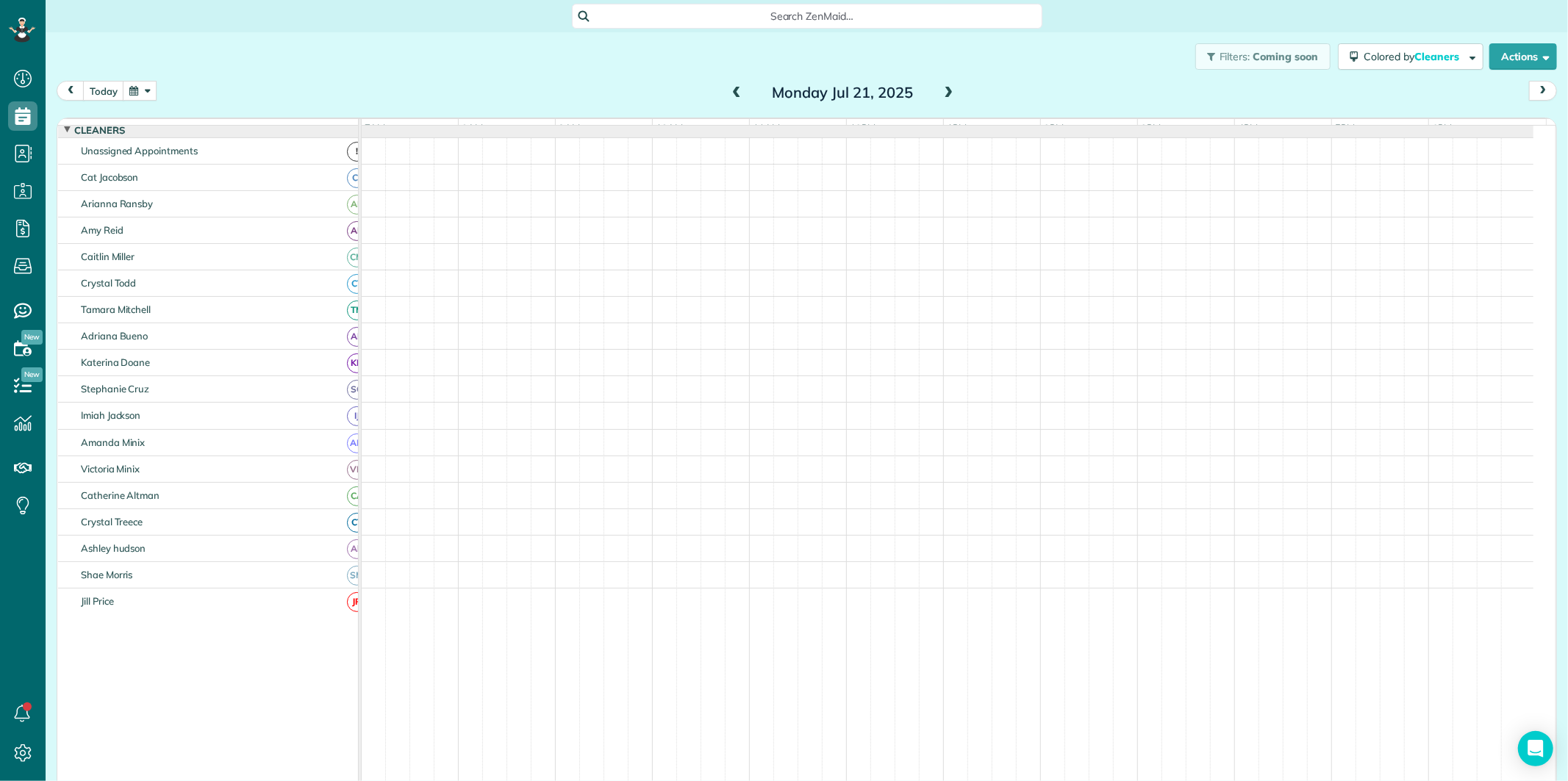 scroll, scrollTop: 169, scrollLeft: 0, axis: vertical 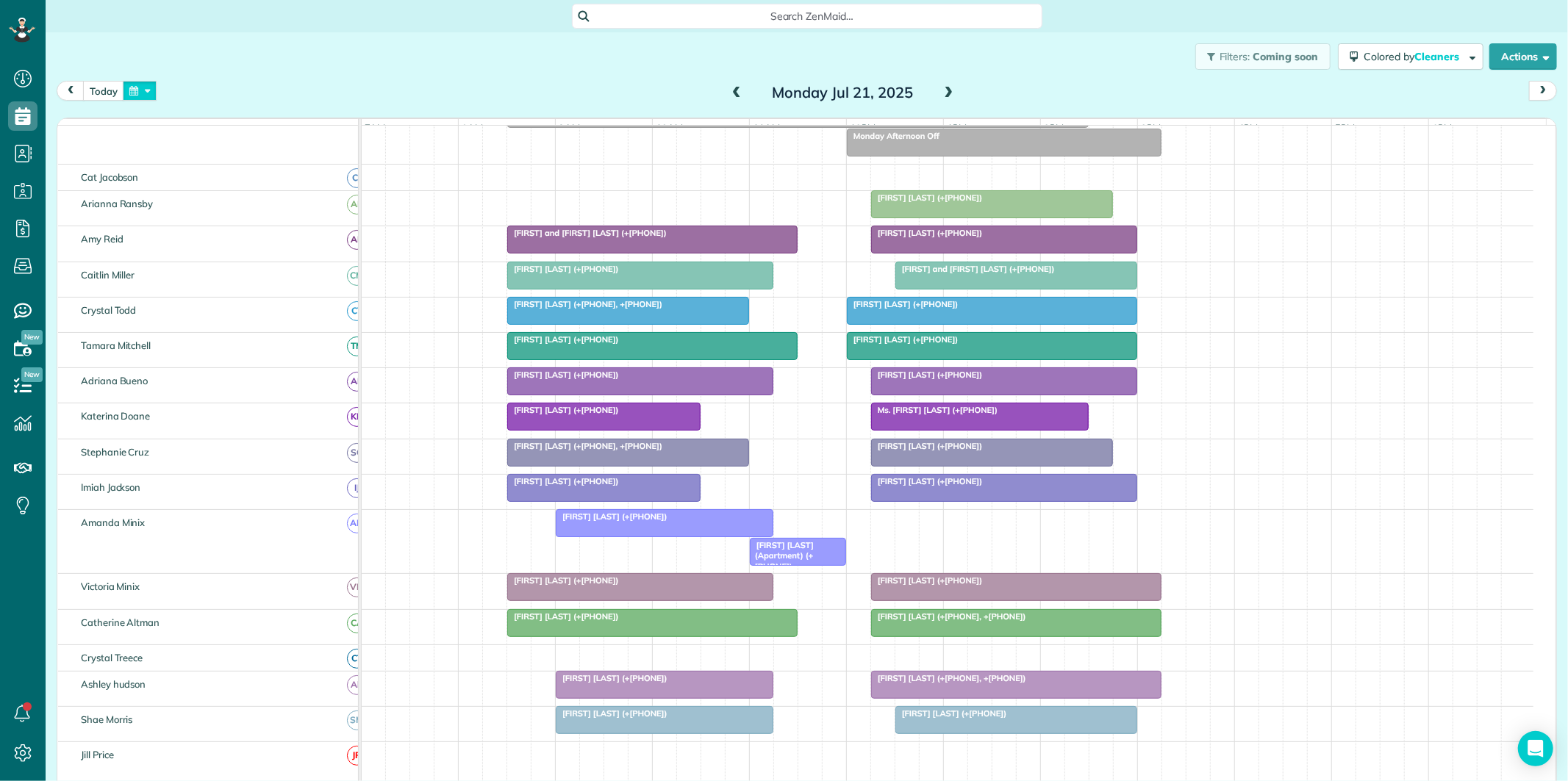 click at bounding box center (140, 90) 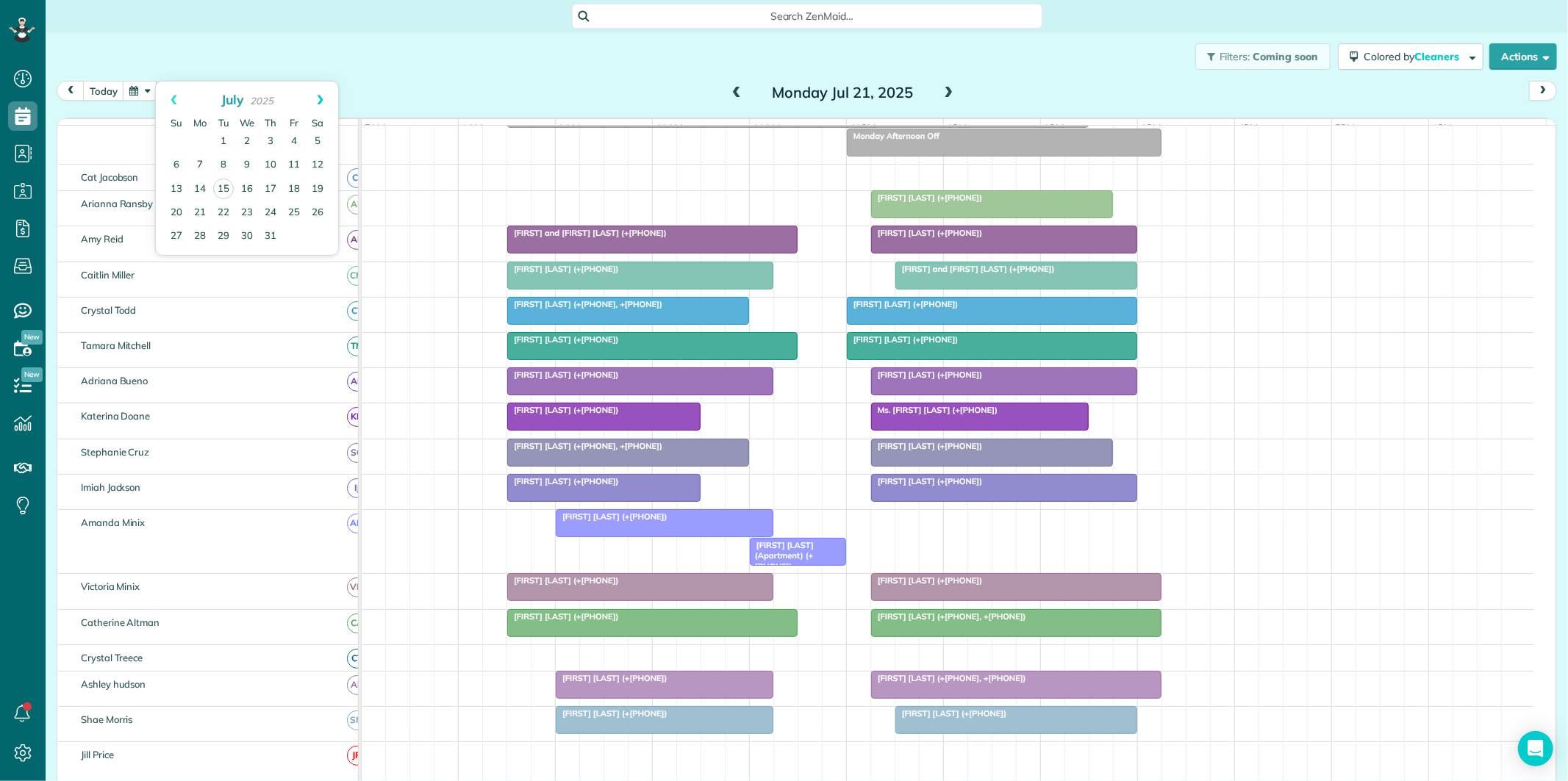 click on "Next" at bounding box center [320, 100] 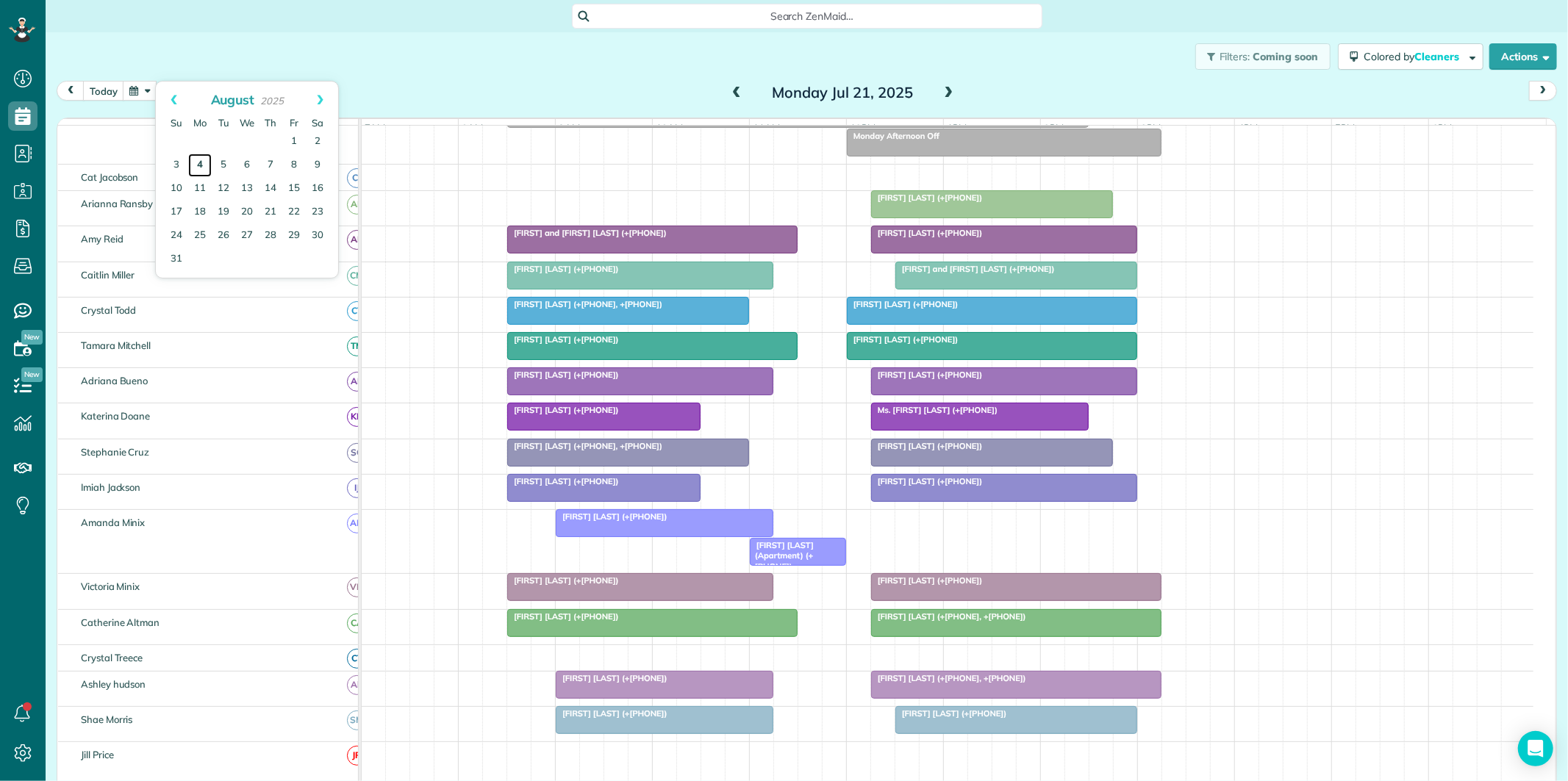 click on "4" at bounding box center [200, 165] 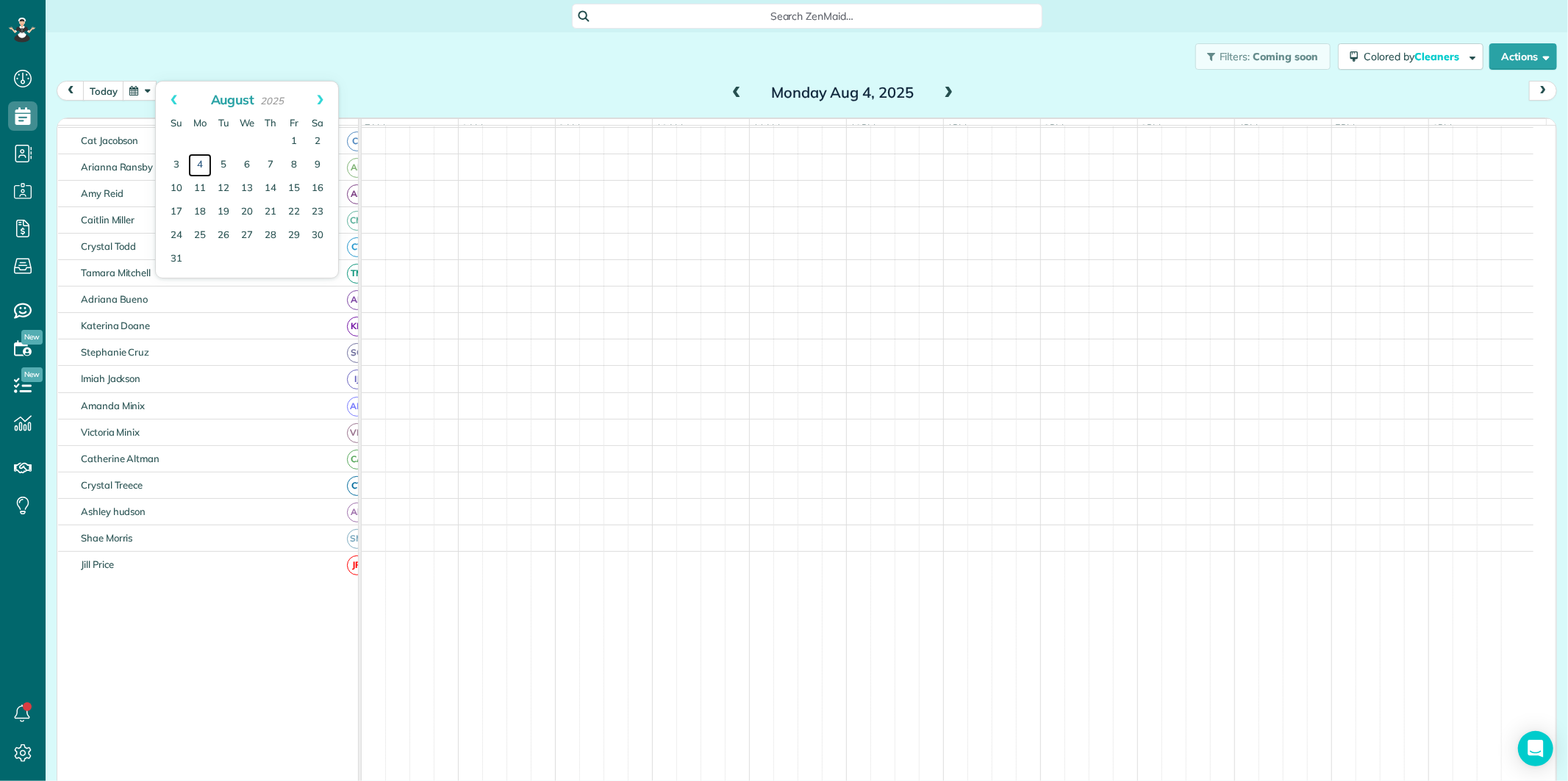 scroll, scrollTop: 45, scrollLeft: 0, axis: vertical 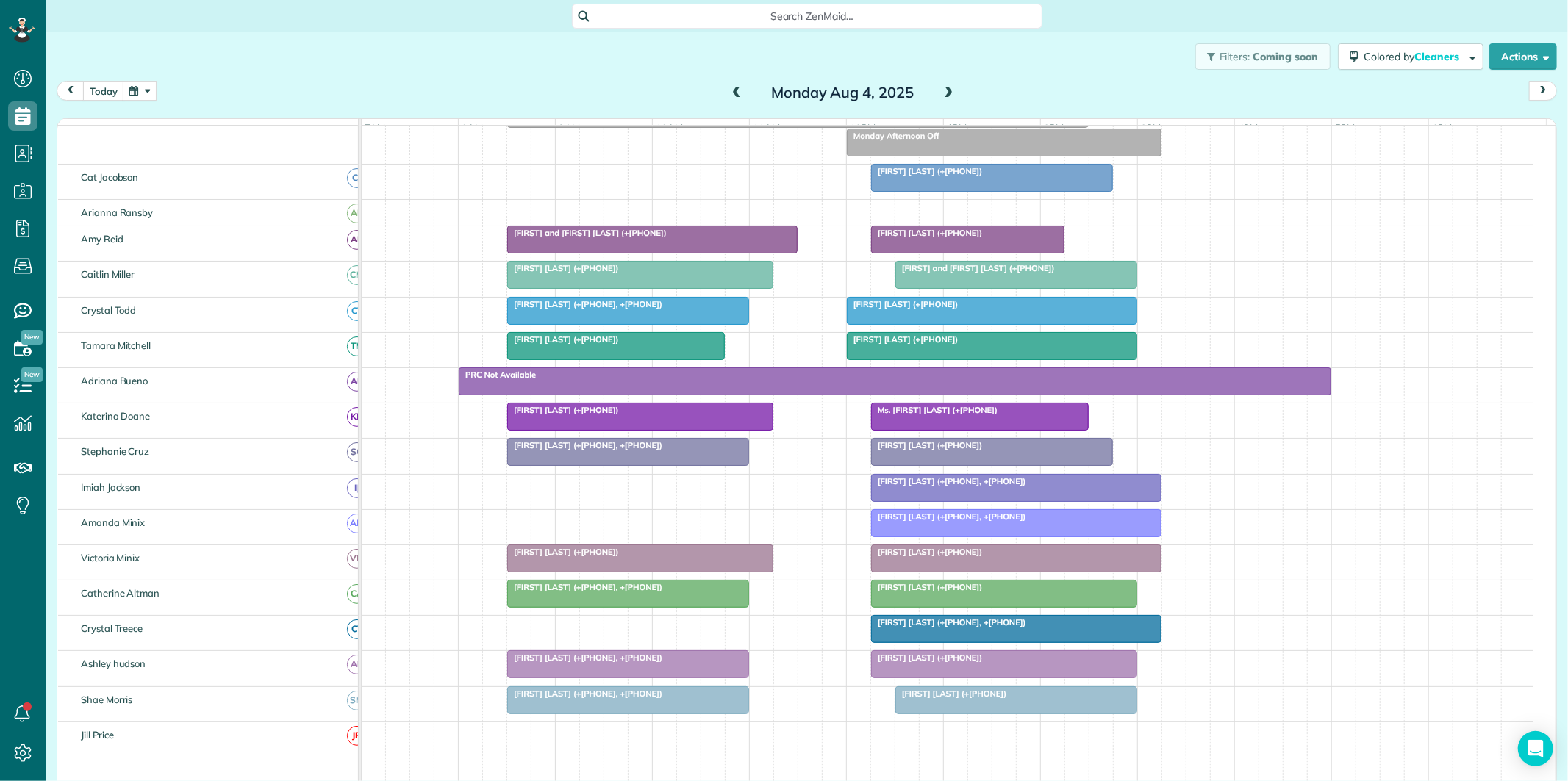 click at bounding box center [949, 93] 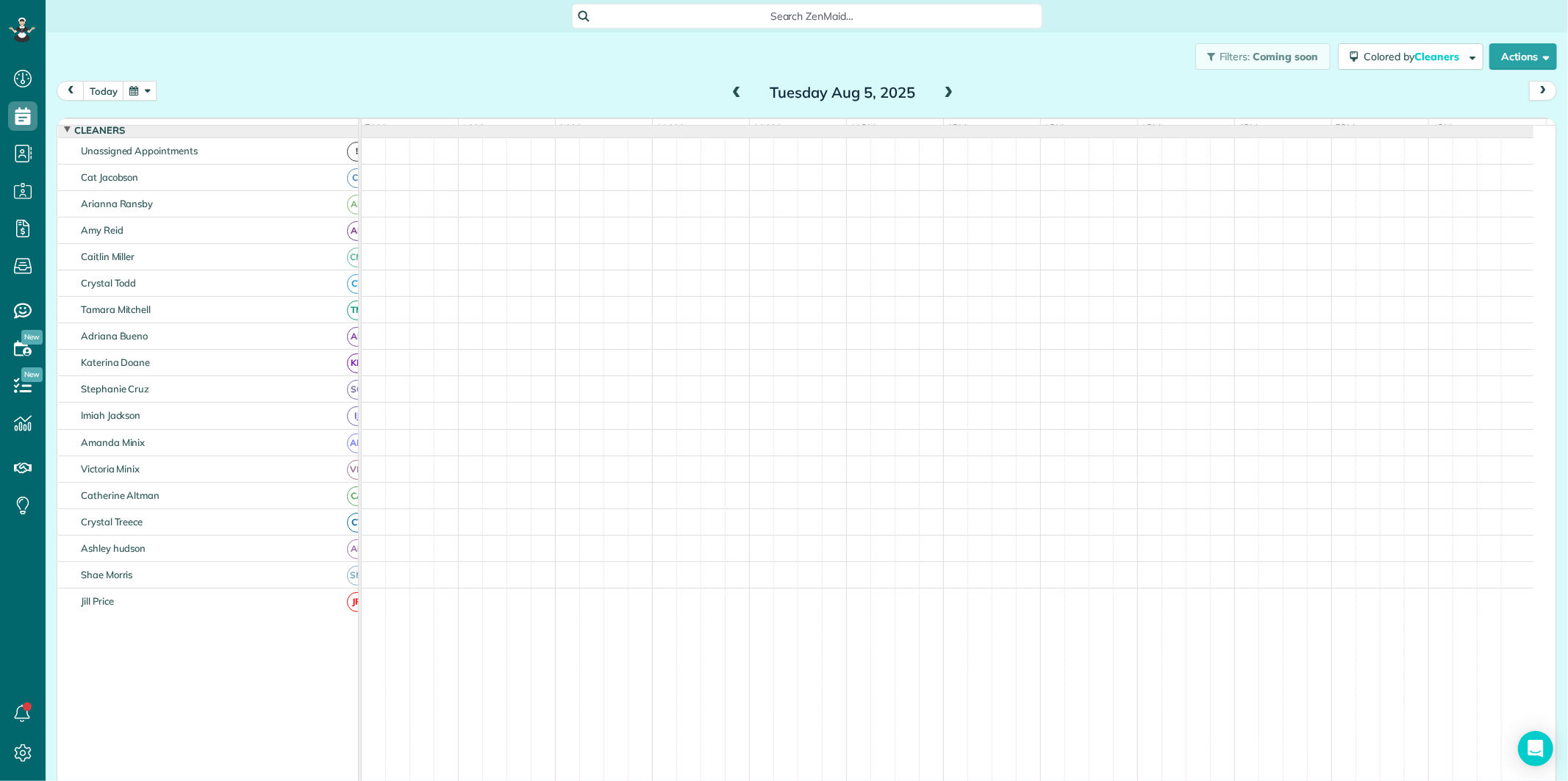 scroll, scrollTop: 140, scrollLeft: 0, axis: vertical 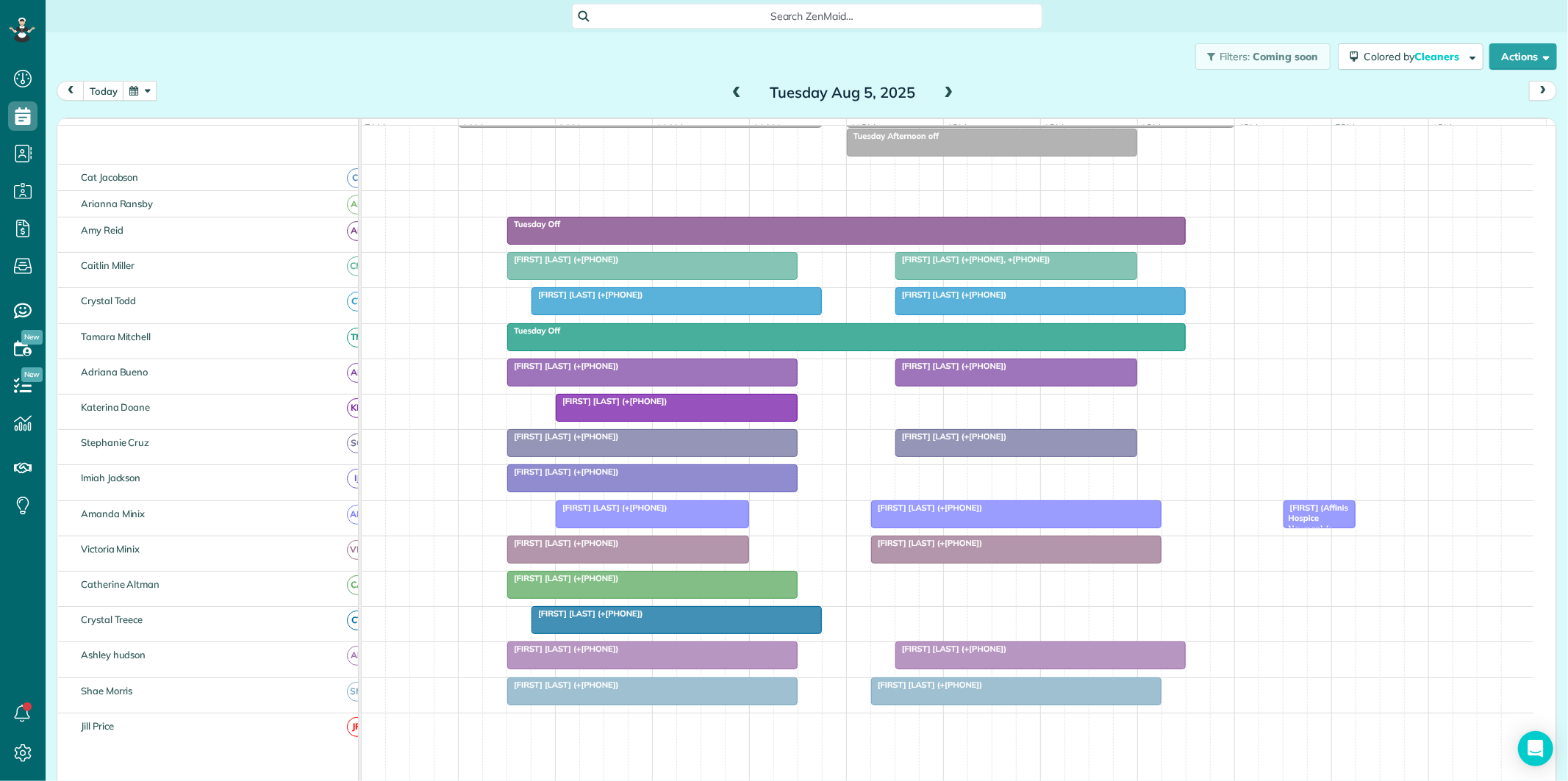 click at bounding box center [140, 90] 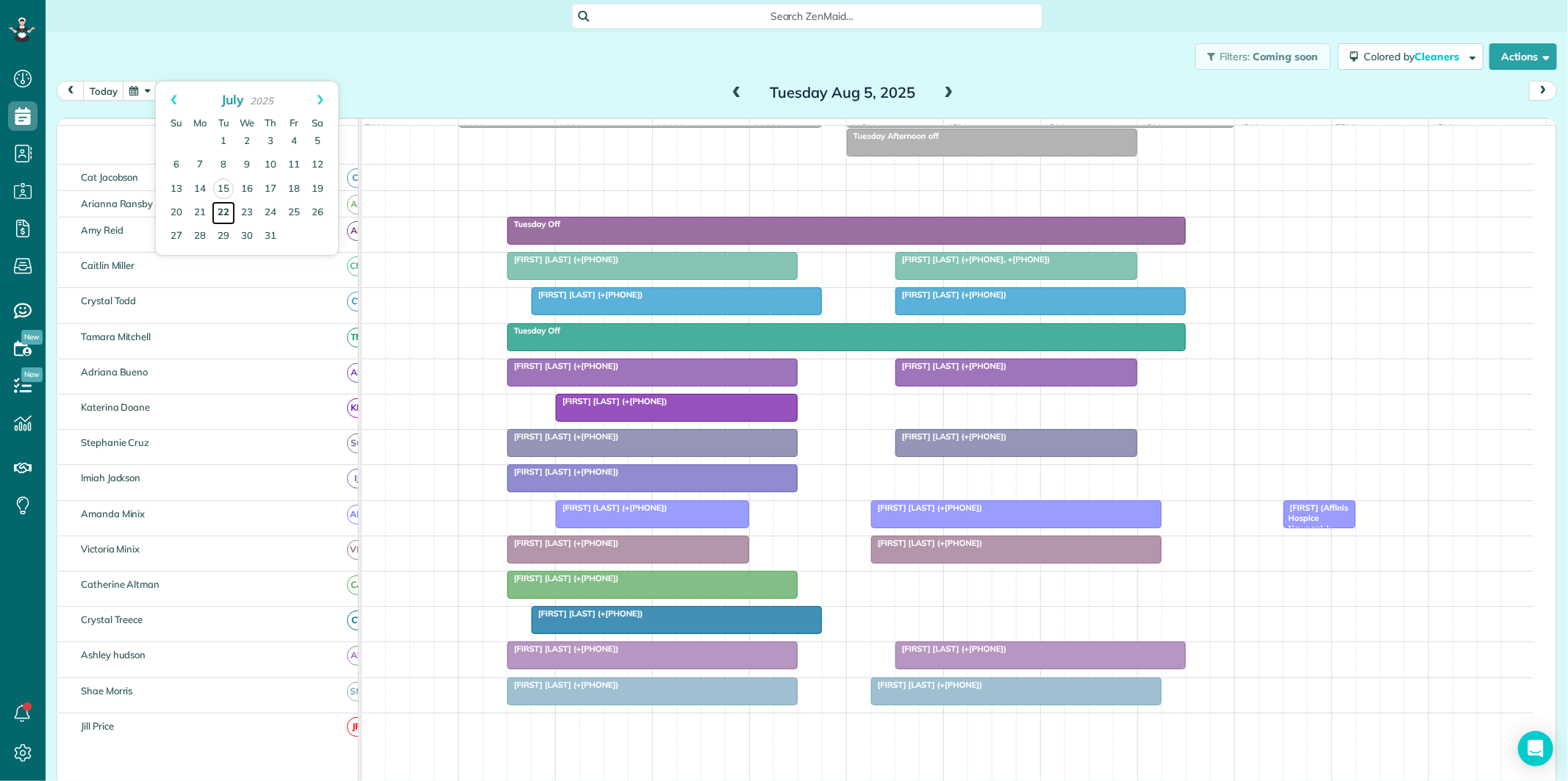 click on "22" at bounding box center [223, 213] 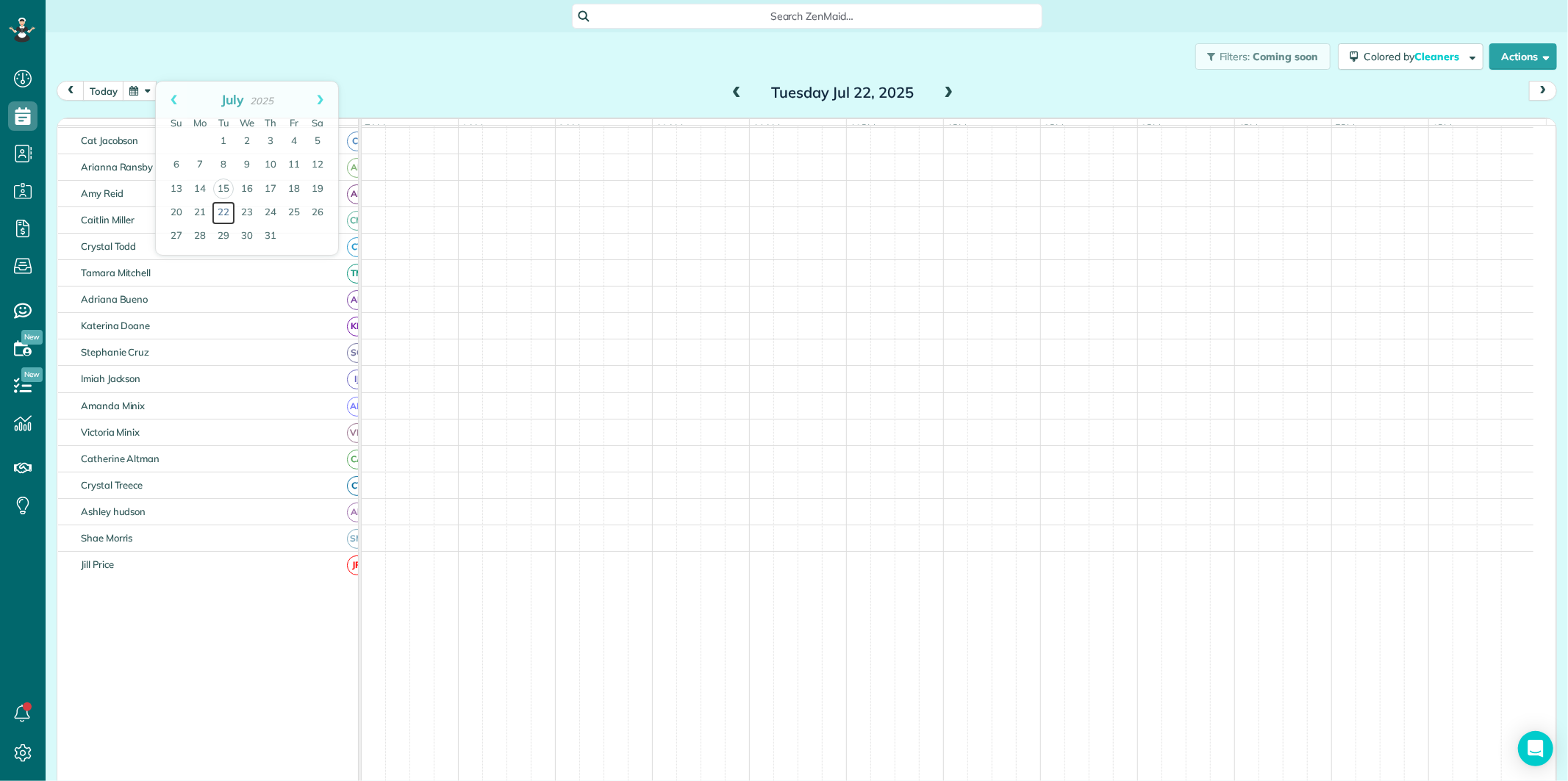 scroll, scrollTop: 45, scrollLeft: 0, axis: vertical 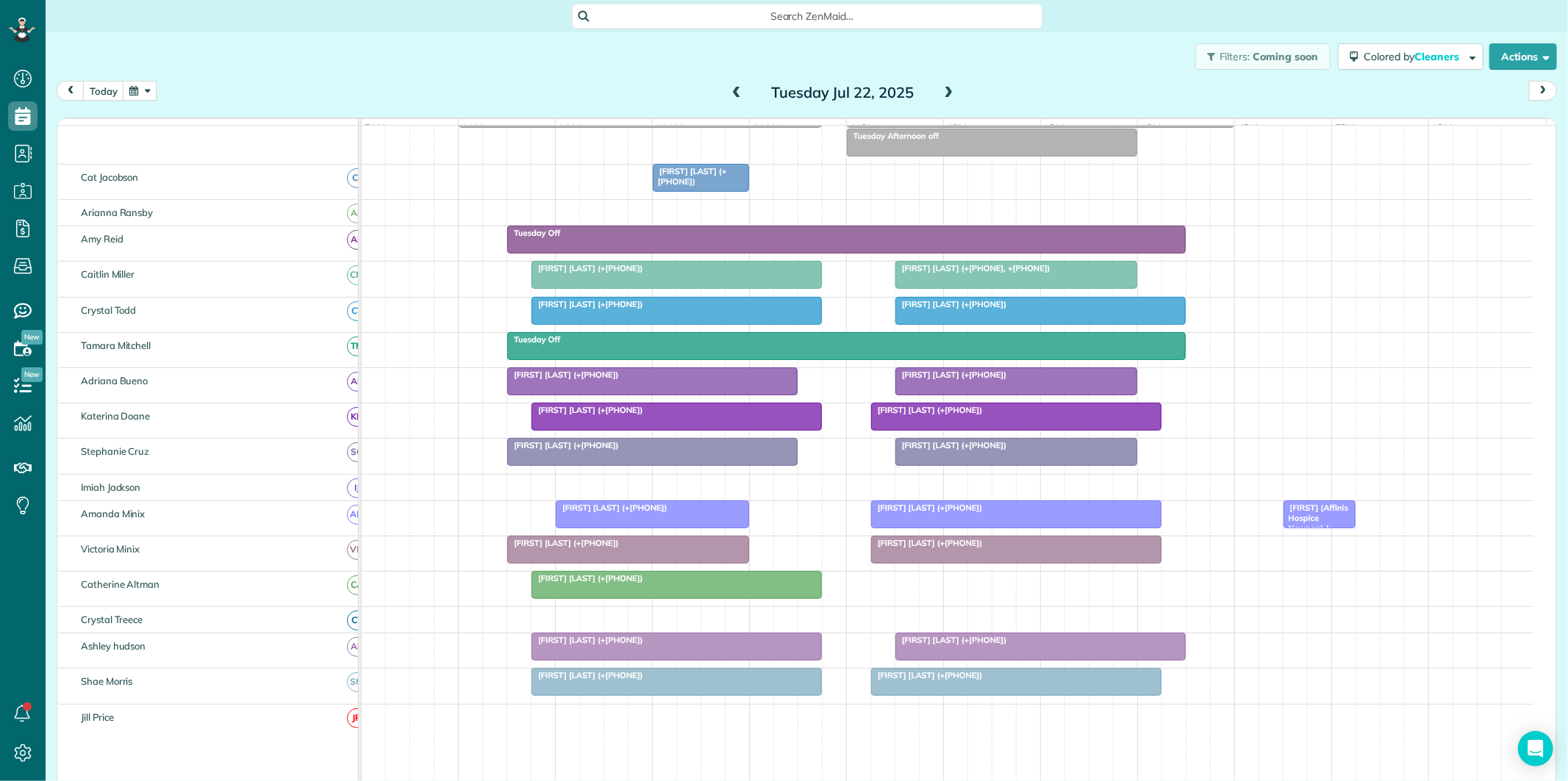 click at bounding box center (140, 90) 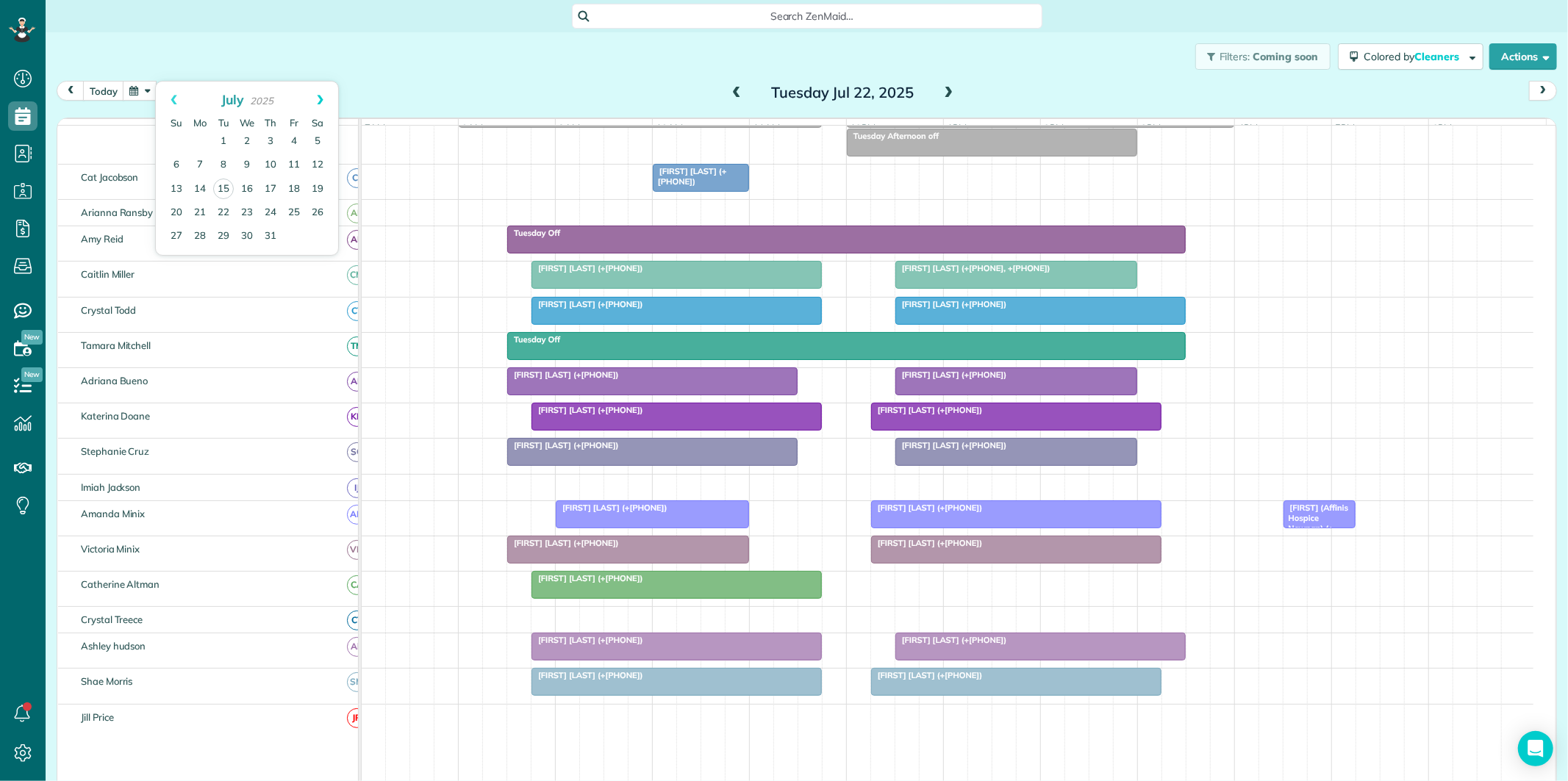 click on "Next" at bounding box center [320, 100] 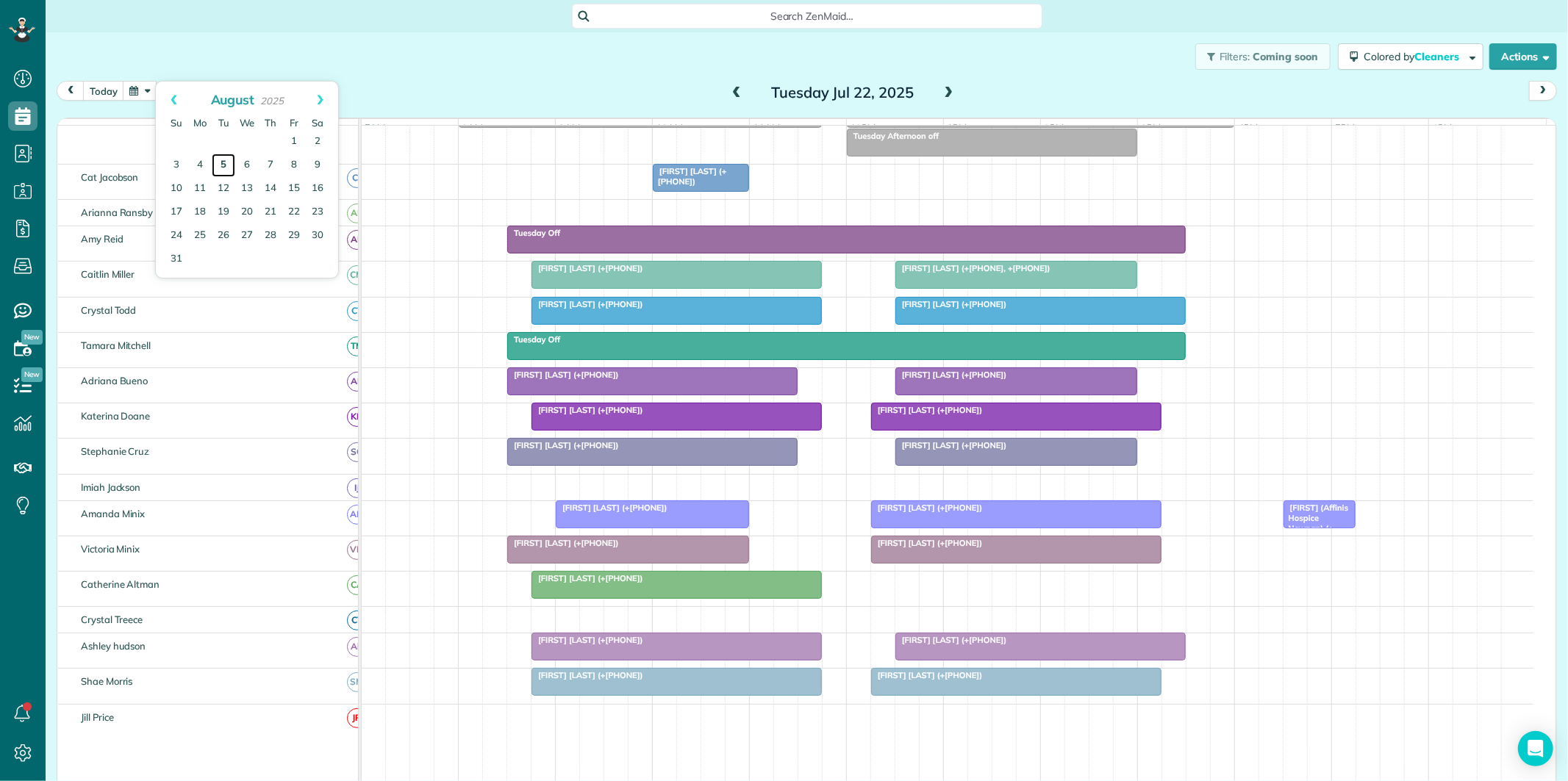 click on "5" at bounding box center (223, 165) 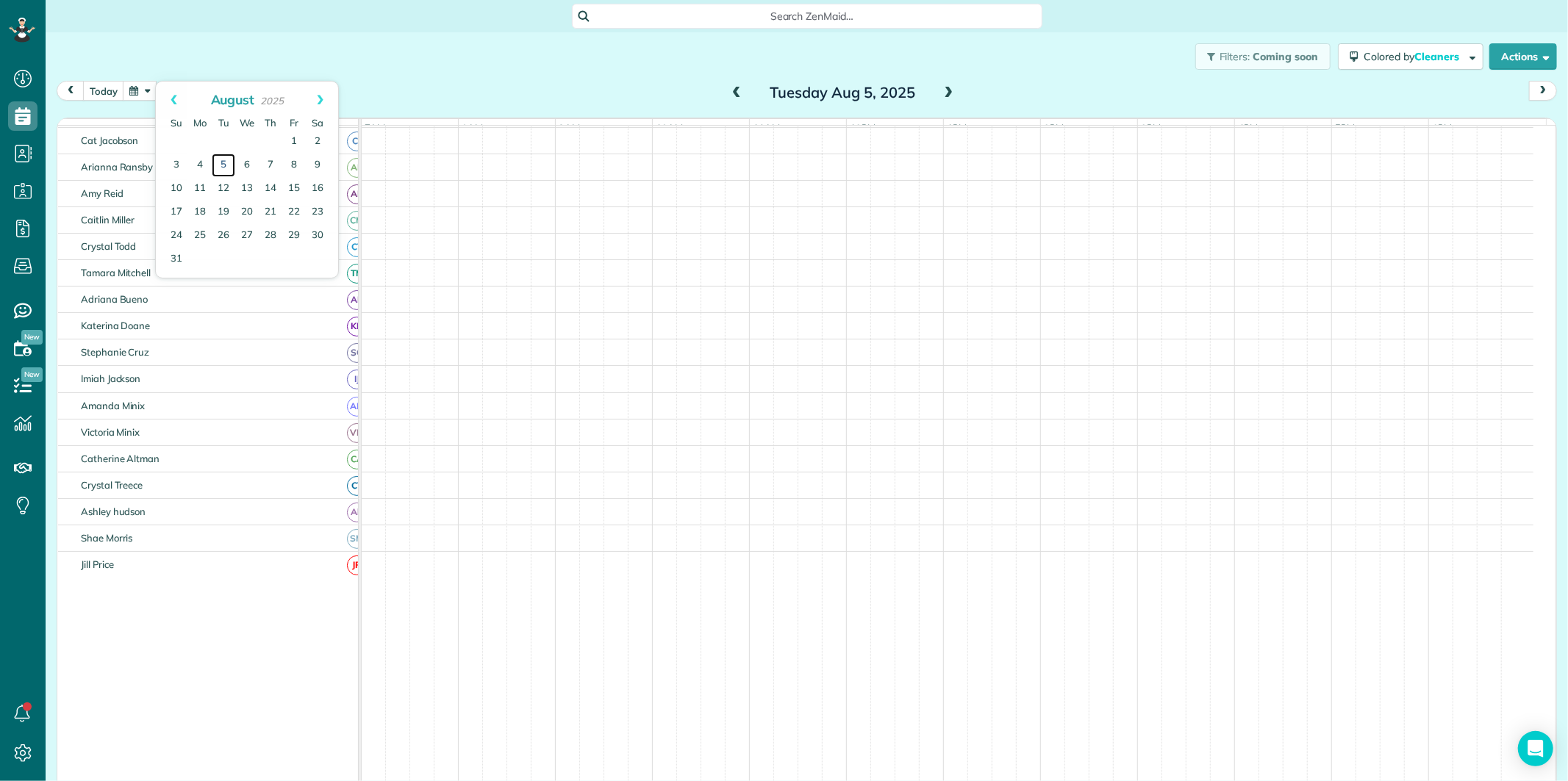 scroll, scrollTop: 45, scrollLeft: 0, axis: vertical 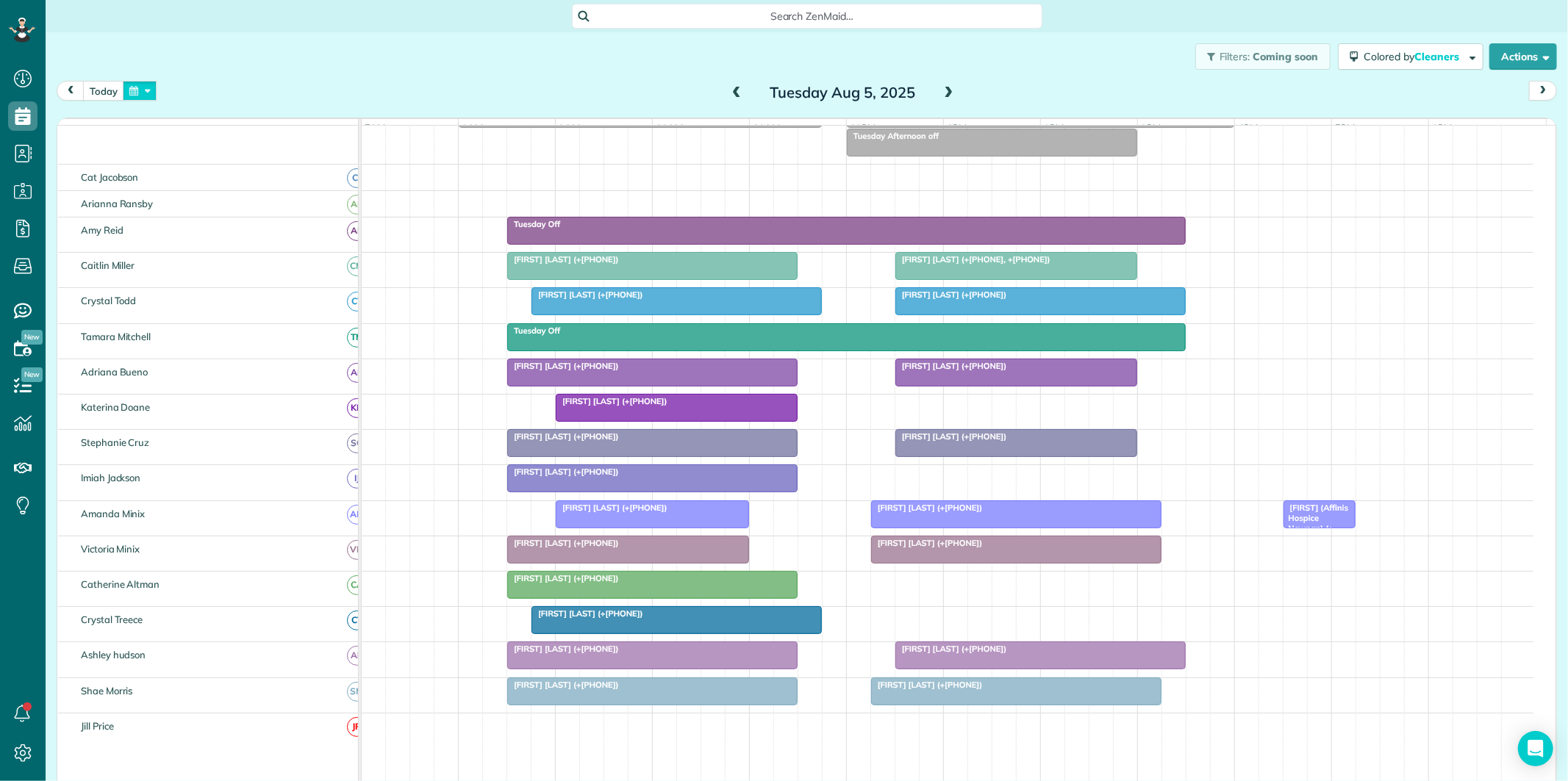 click at bounding box center [140, 90] 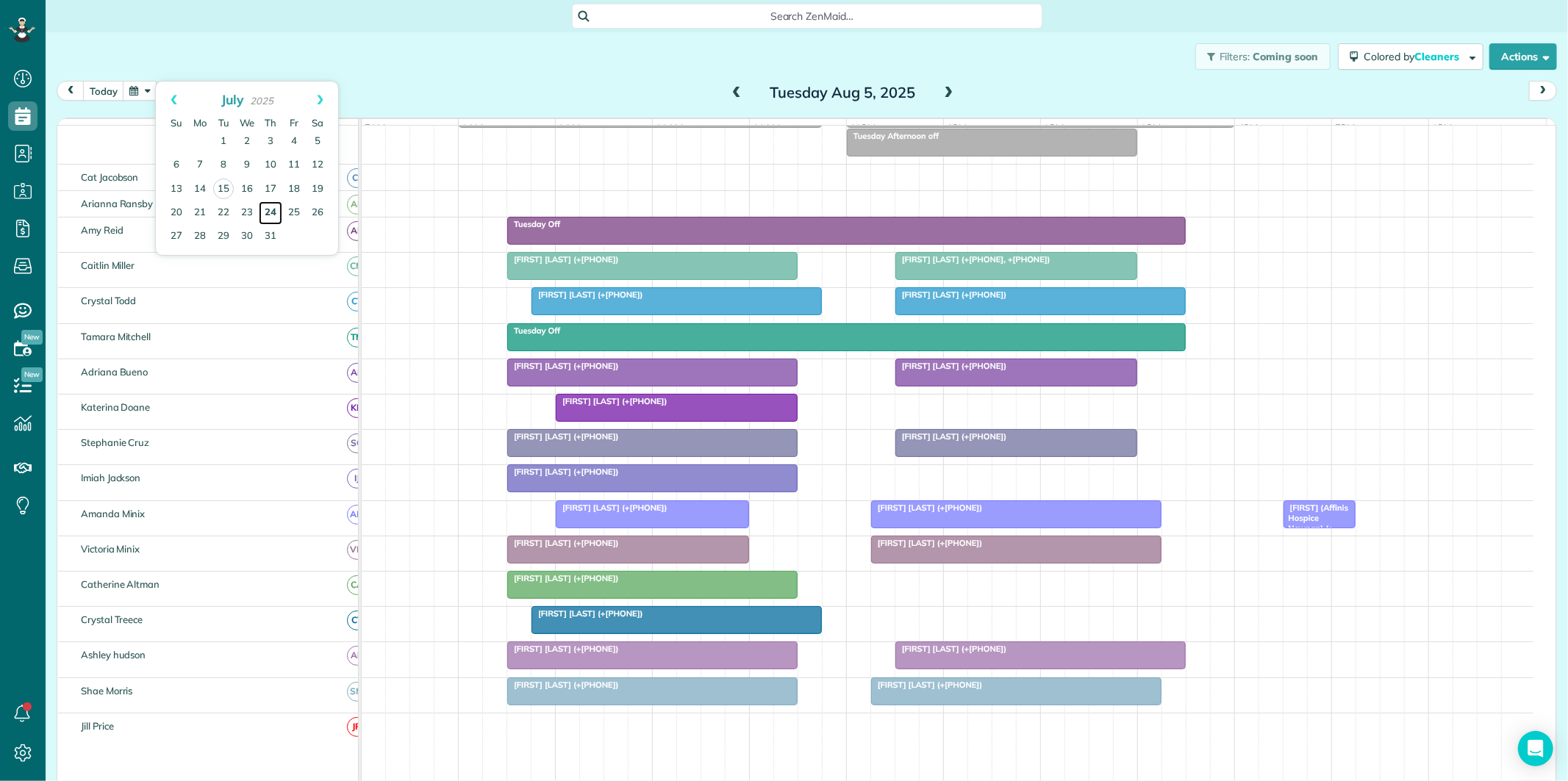 click on "24" at bounding box center (271, 213) 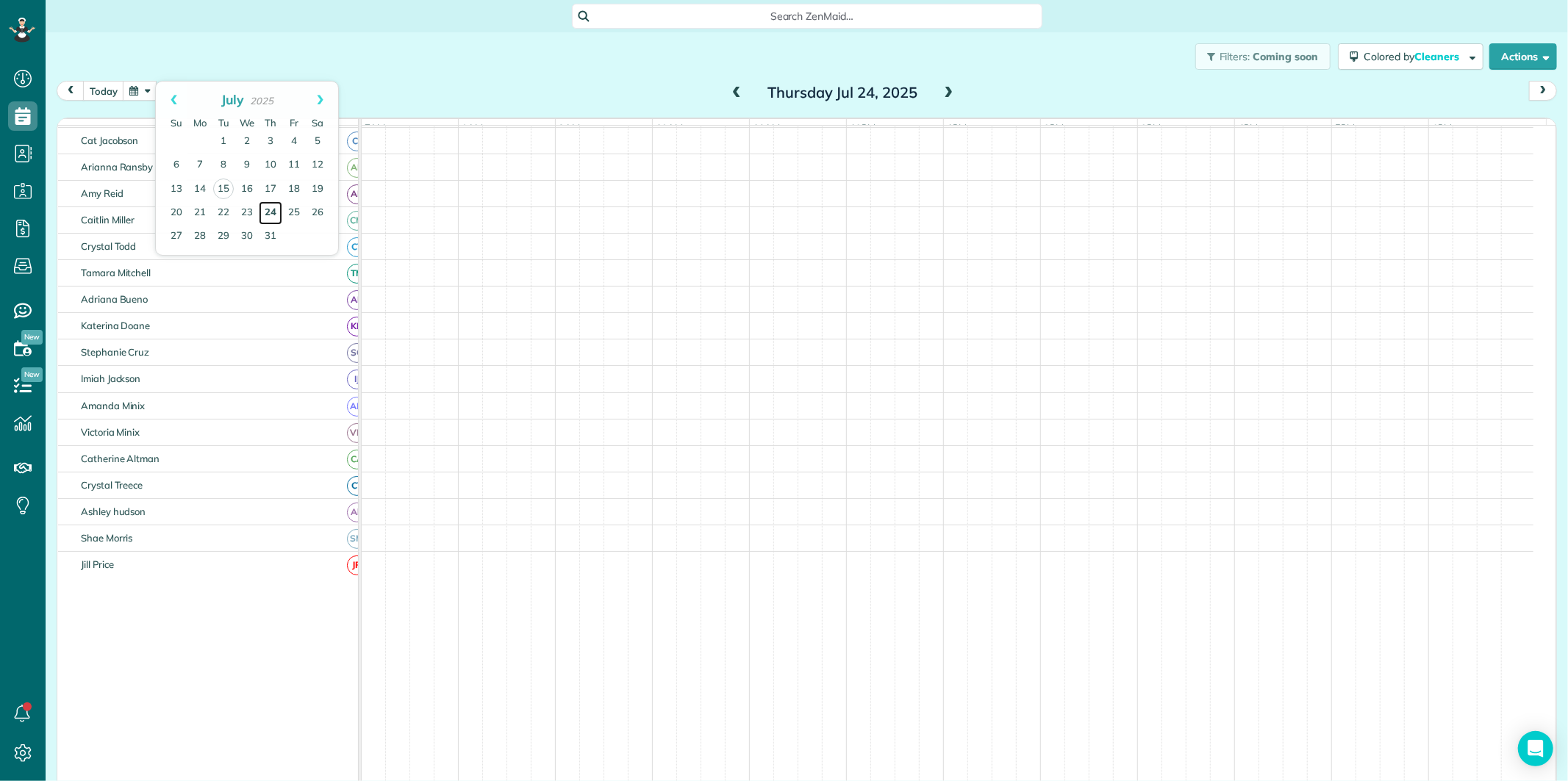 scroll, scrollTop: 45, scrollLeft: 0, axis: vertical 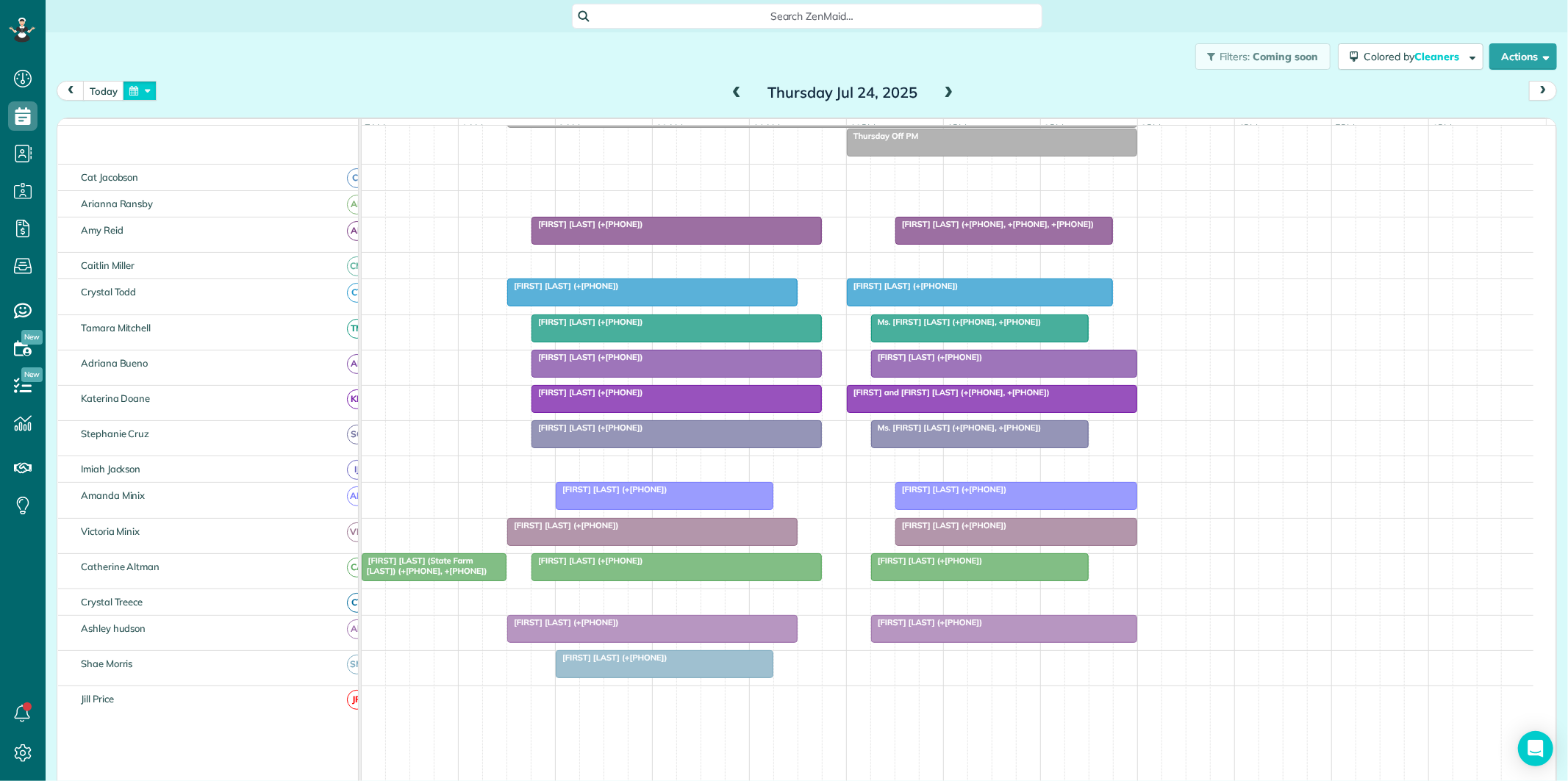 click at bounding box center (140, 90) 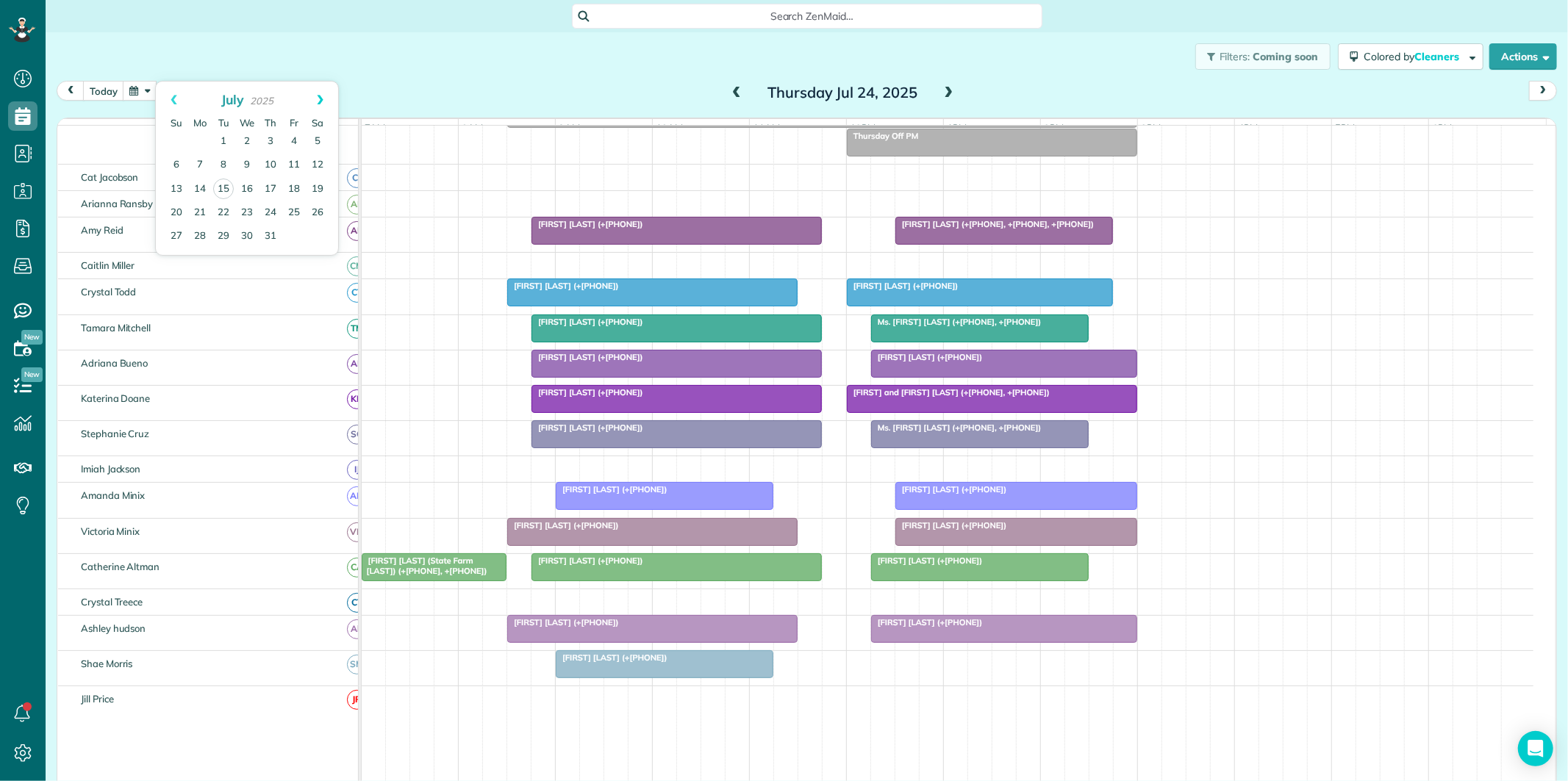 click on "Next" at bounding box center [320, 100] 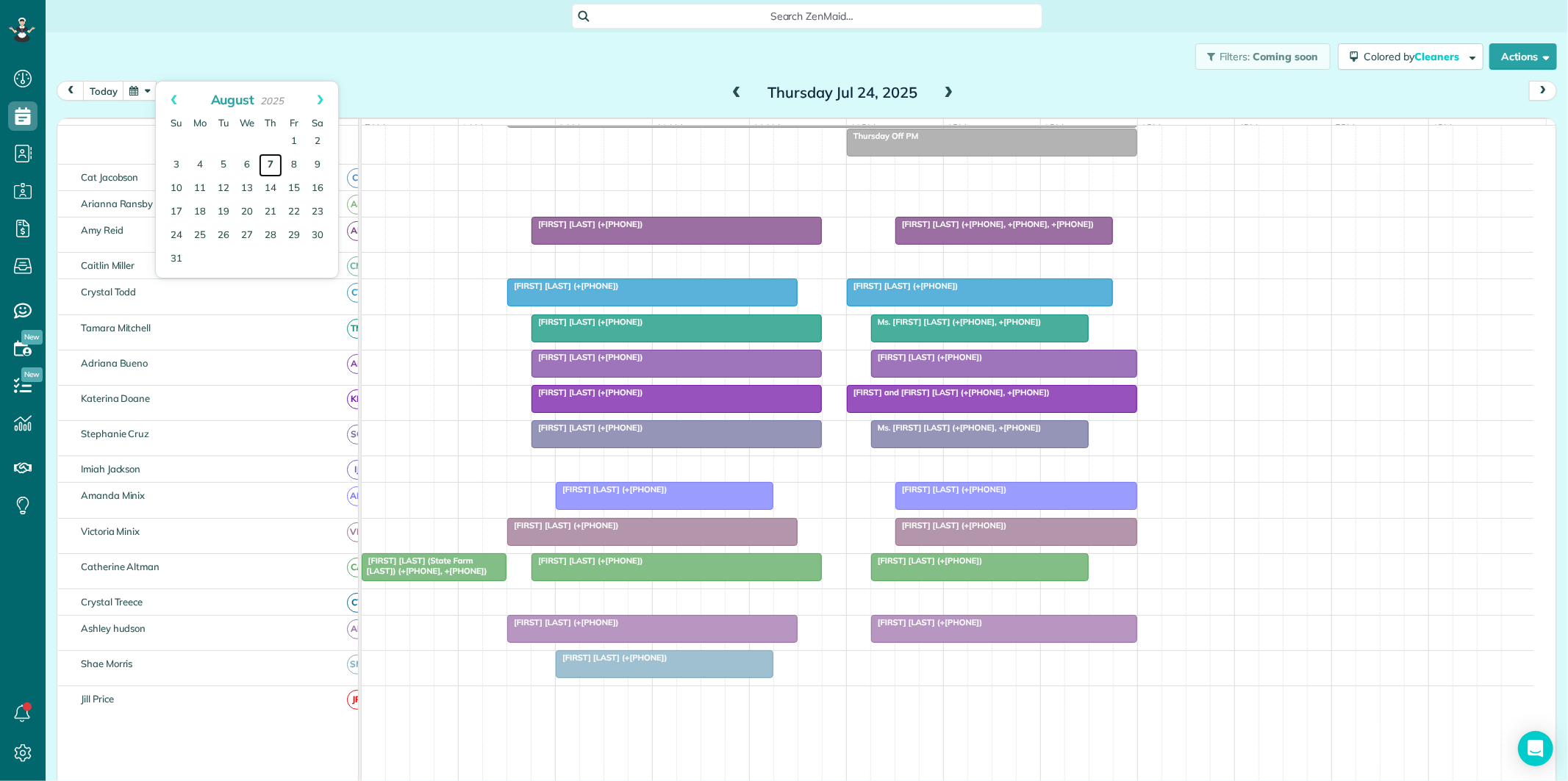 click on "7" at bounding box center (271, 165) 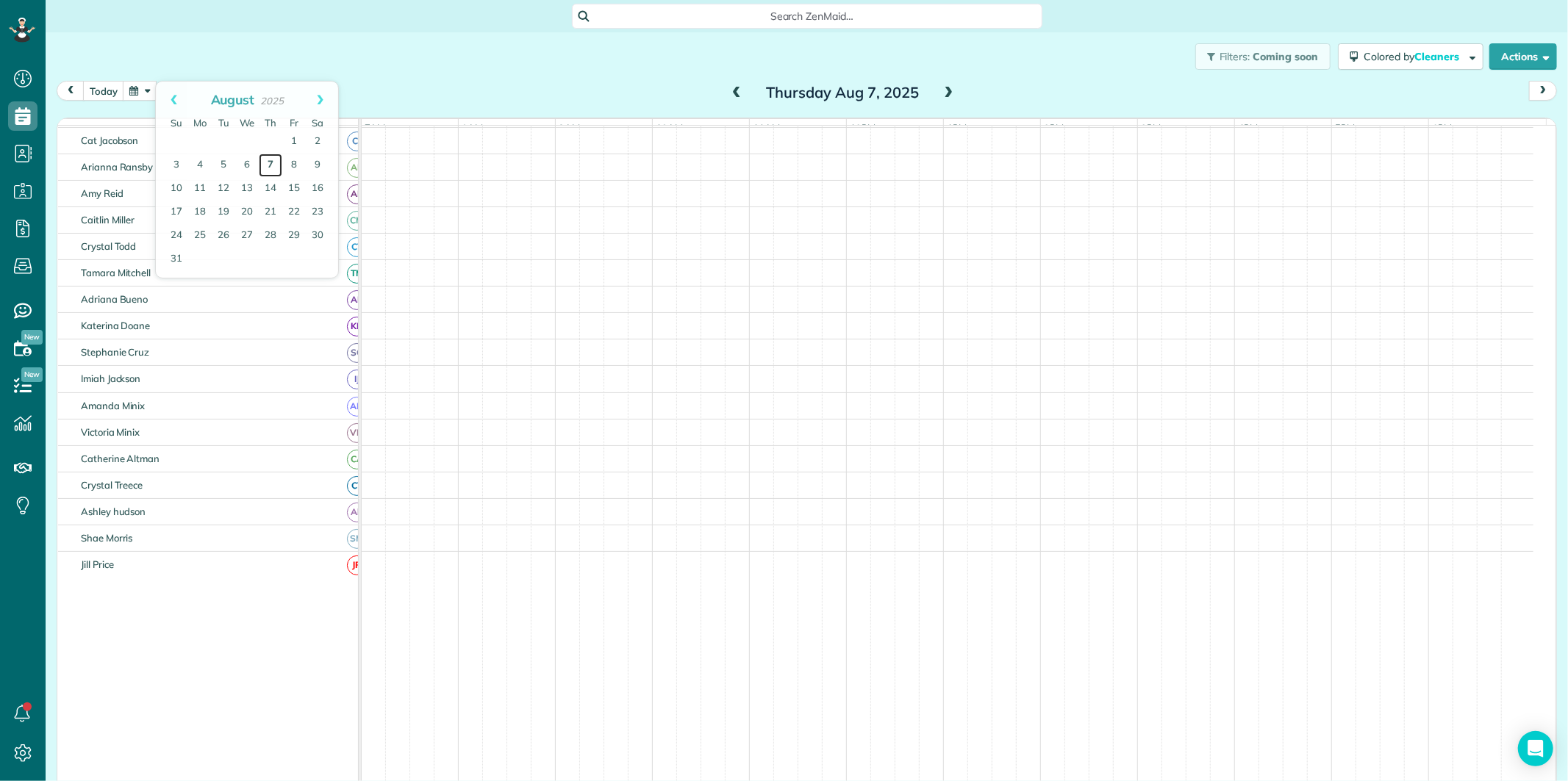 scroll, scrollTop: 45, scrollLeft: 0, axis: vertical 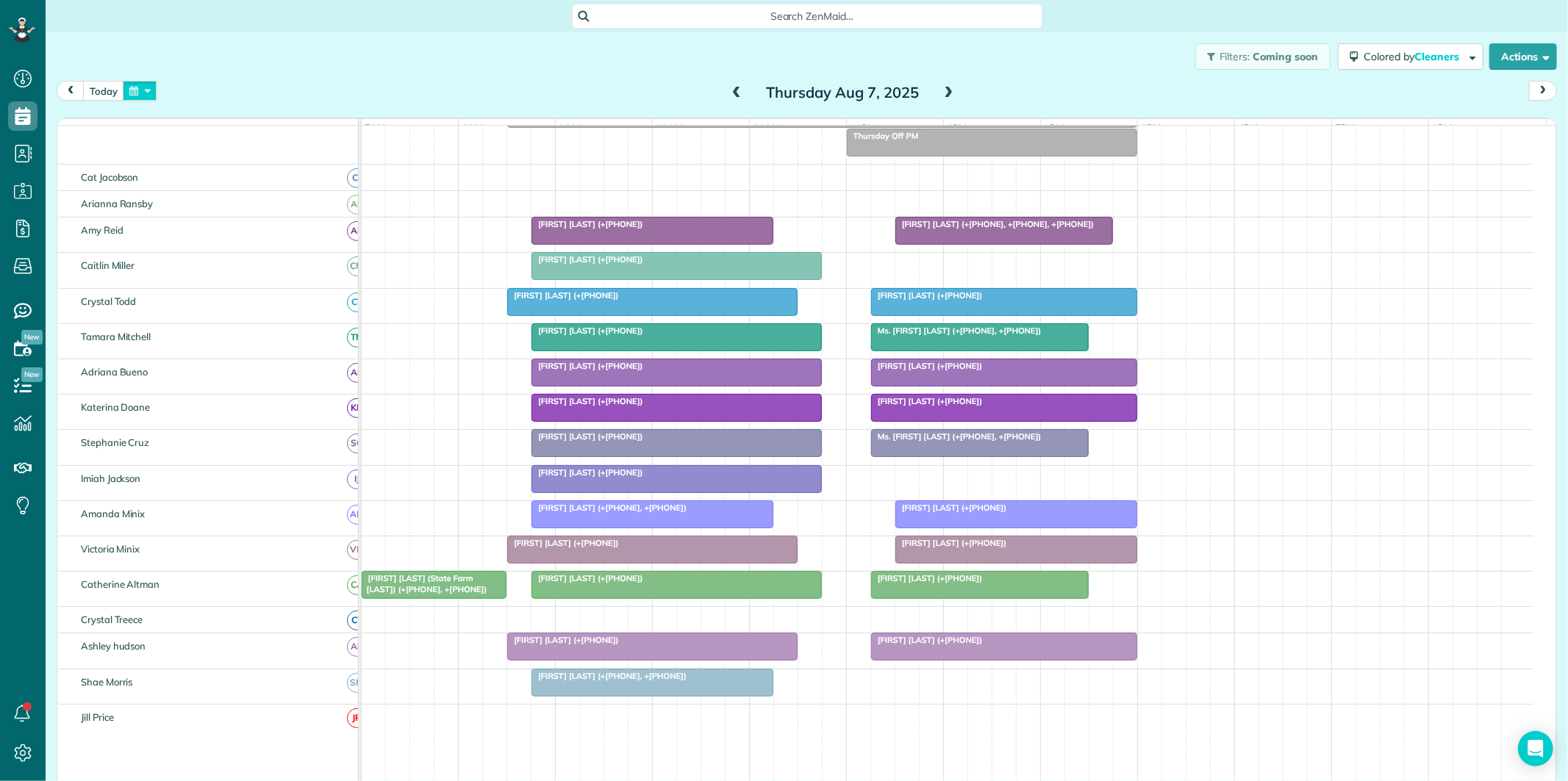 click at bounding box center (140, 90) 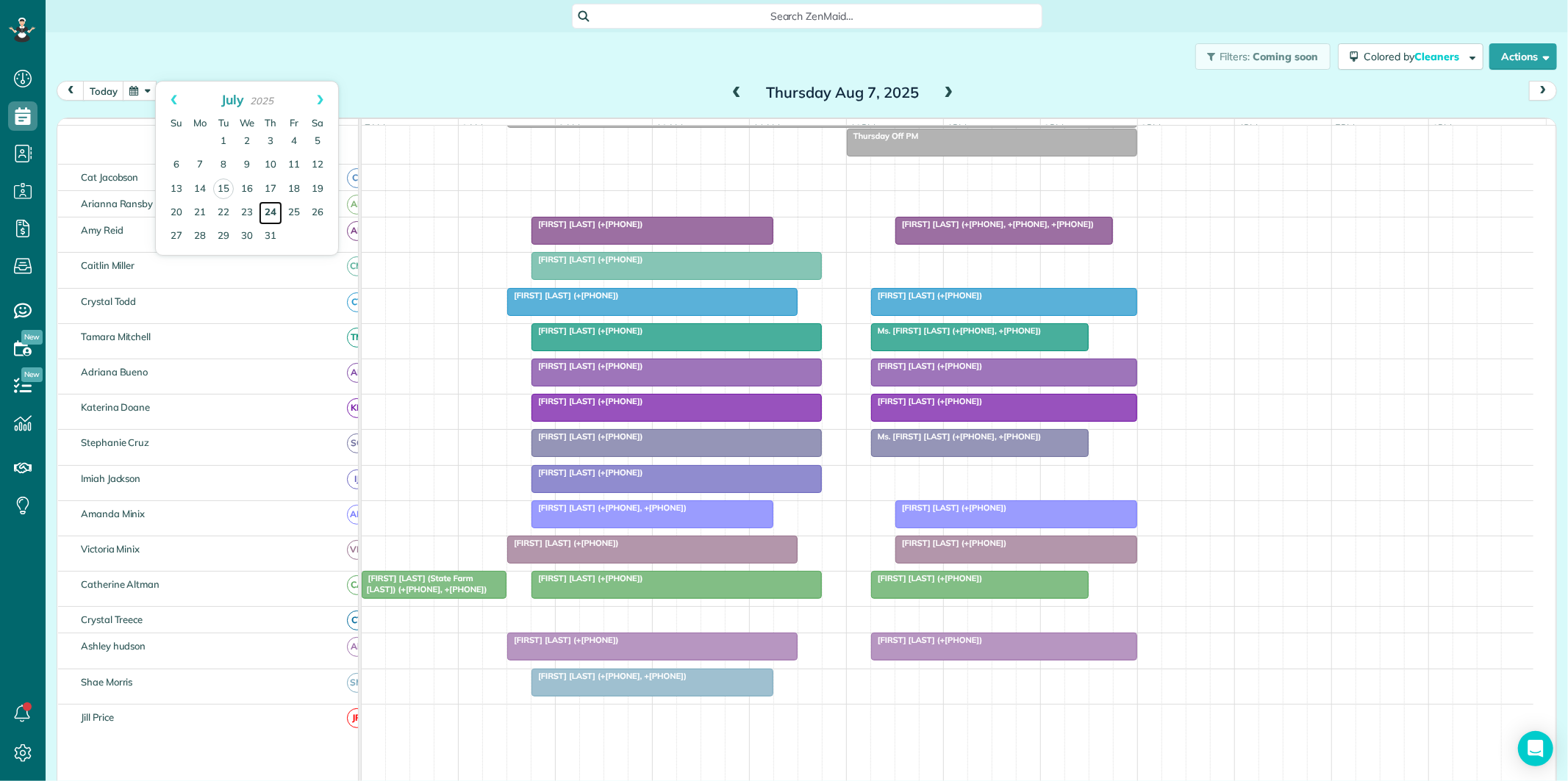click on "24" at bounding box center (271, 213) 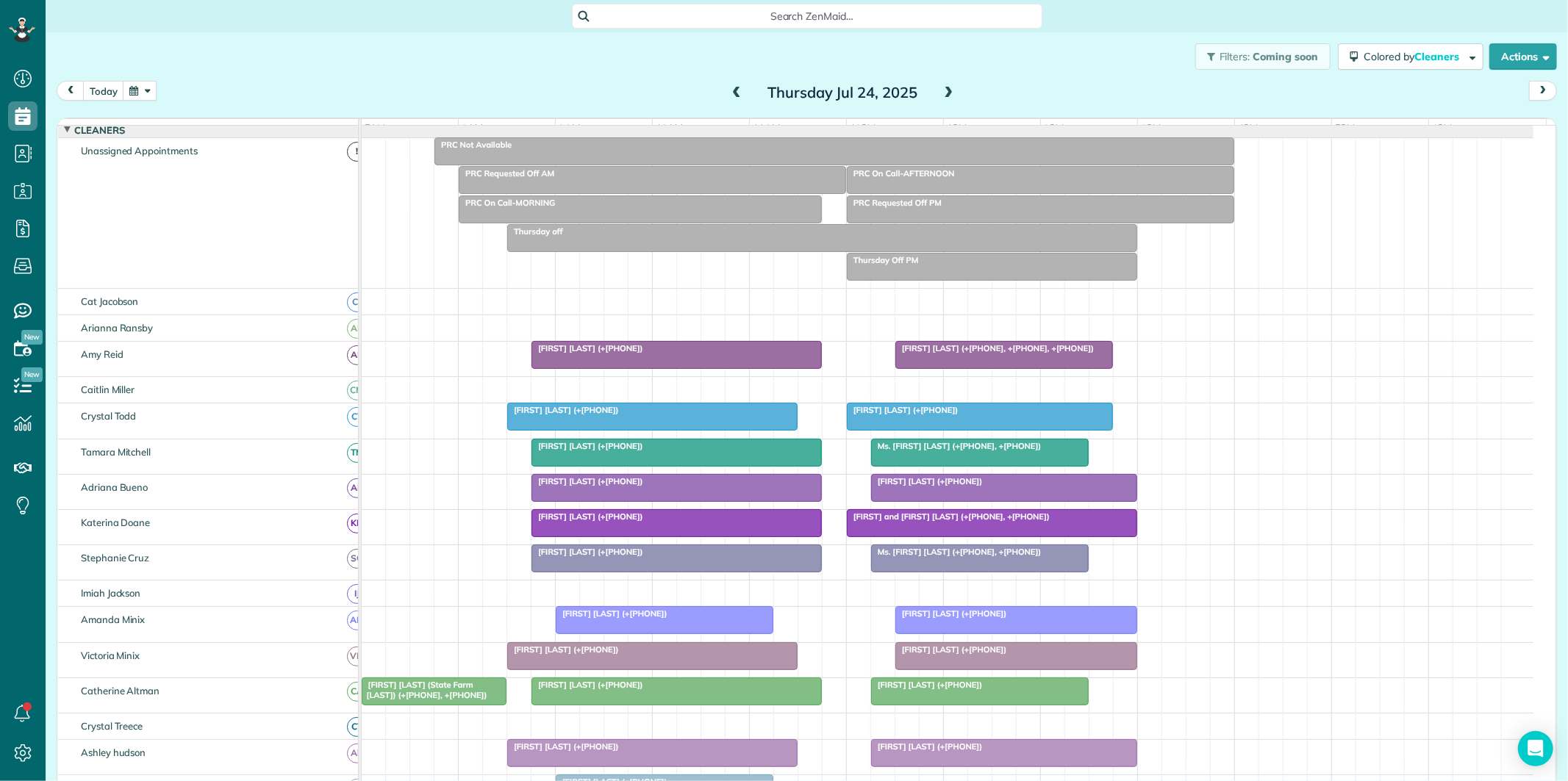 scroll, scrollTop: 169, scrollLeft: 0, axis: vertical 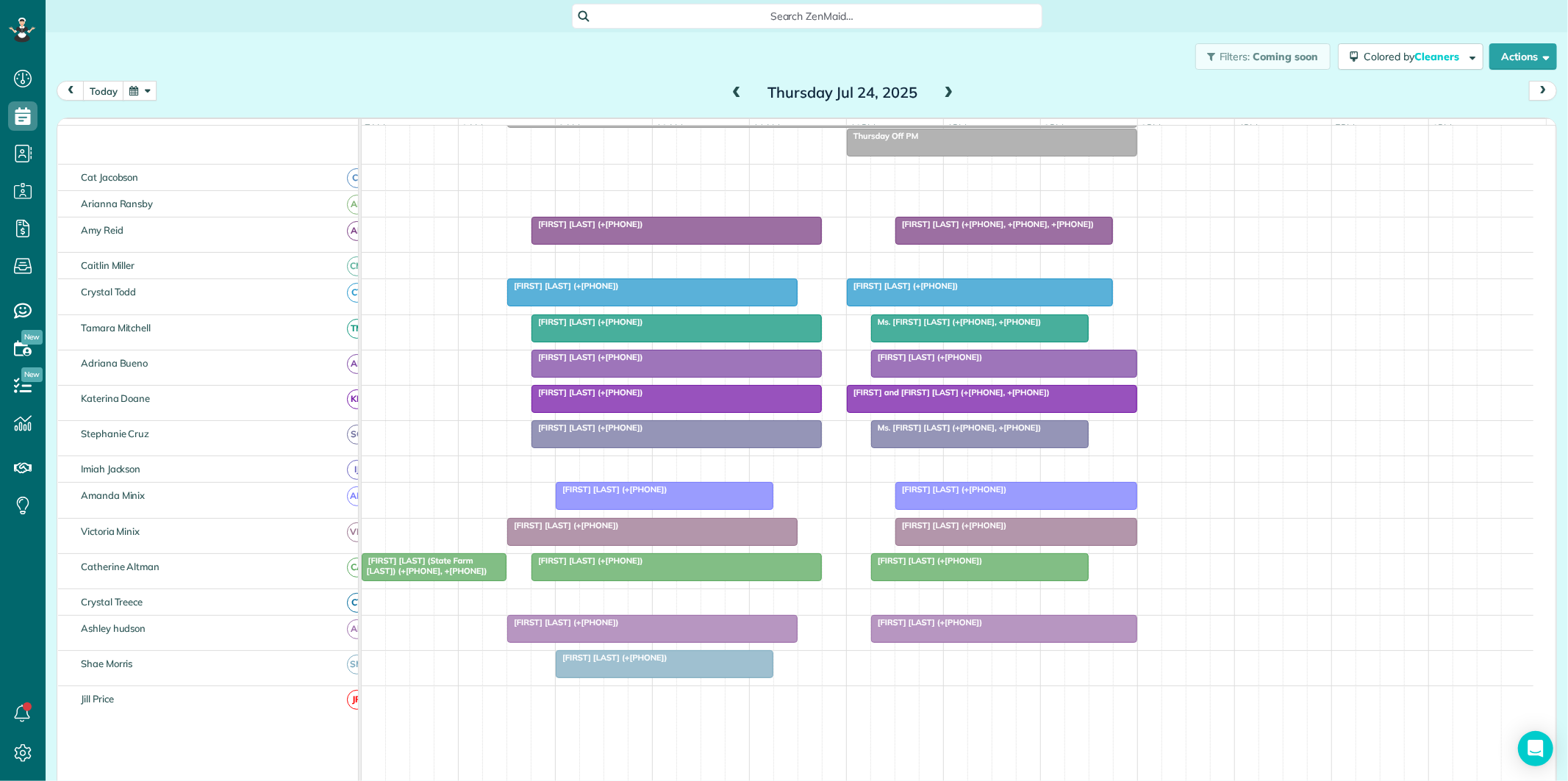 click at bounding box center (140, 90) 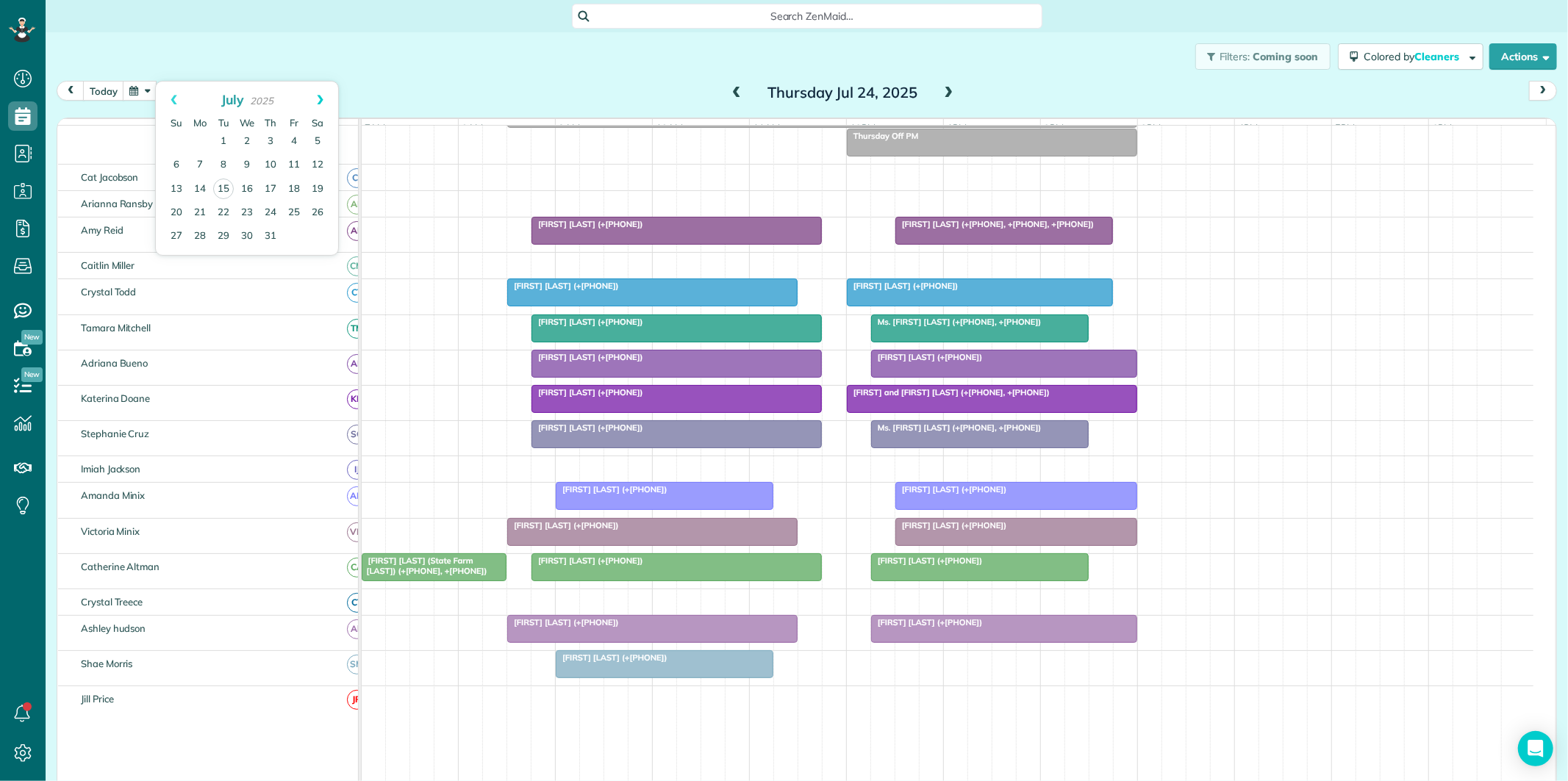 click on "Next" at bounding box center [320, 100] 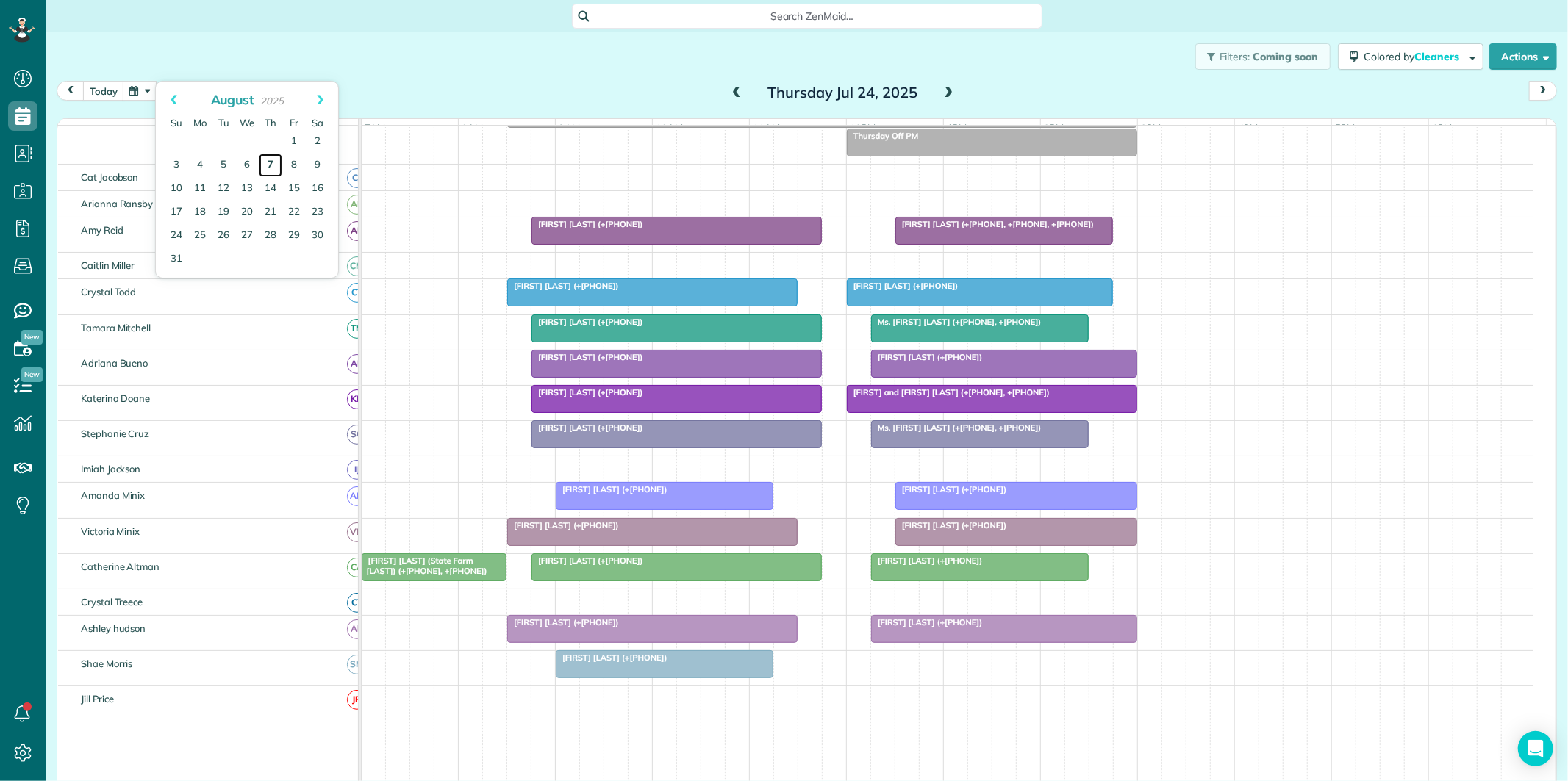 click on "7" at bounding box center (271, 165) 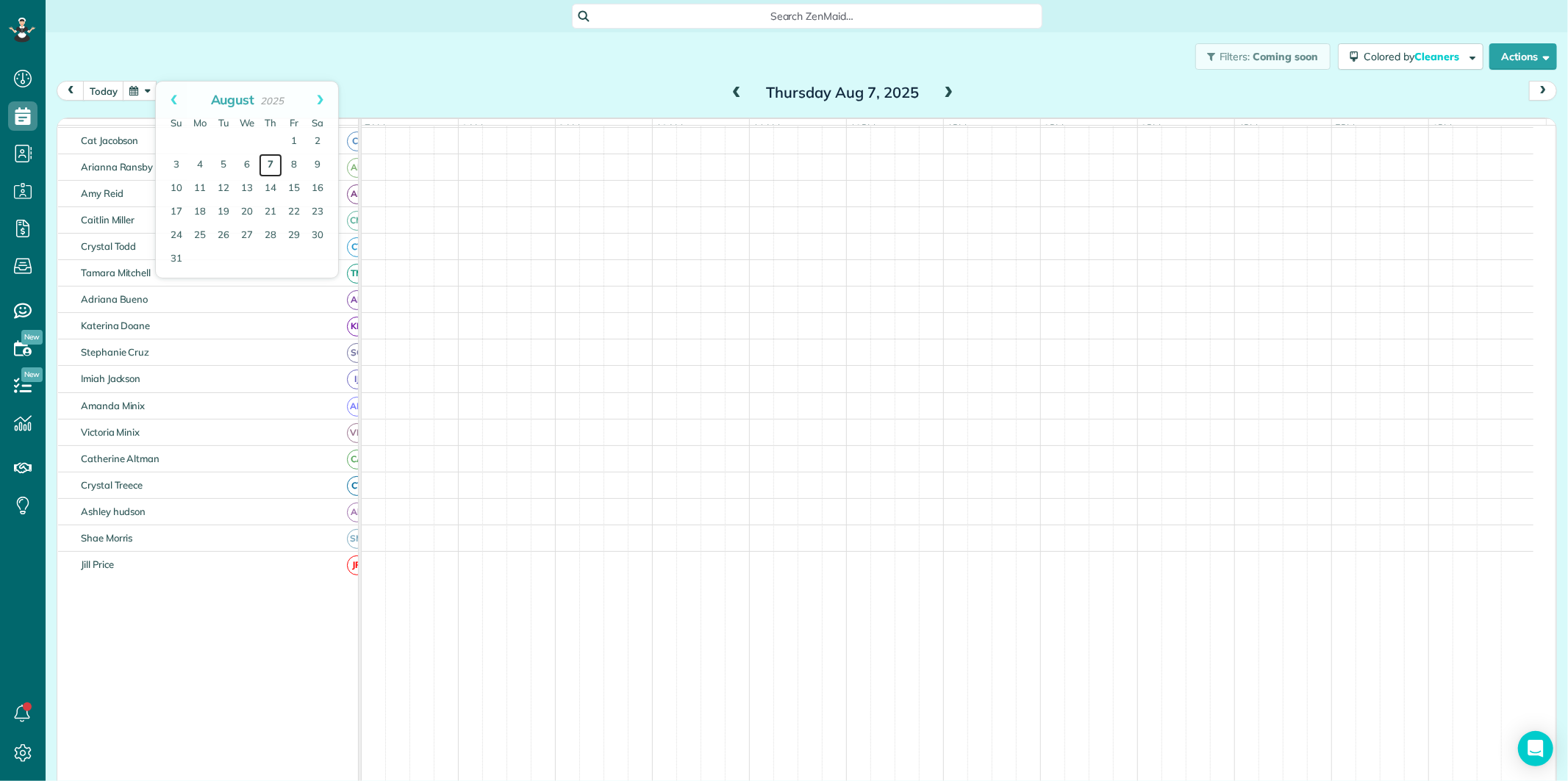 scroll, scrollTop: 45, scrollLeft: 0, axis: vertical 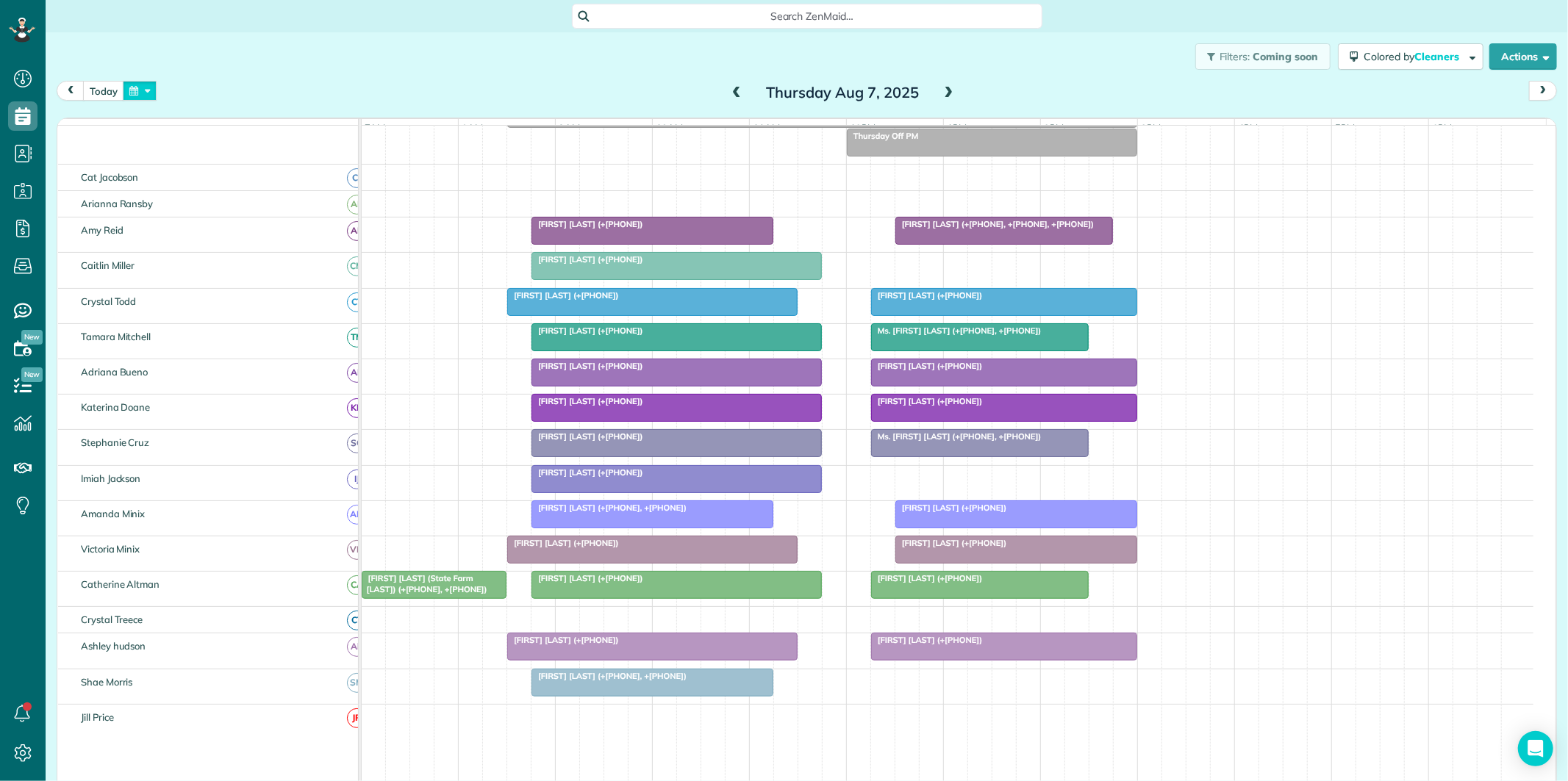 click at bounding box center [140, 90] 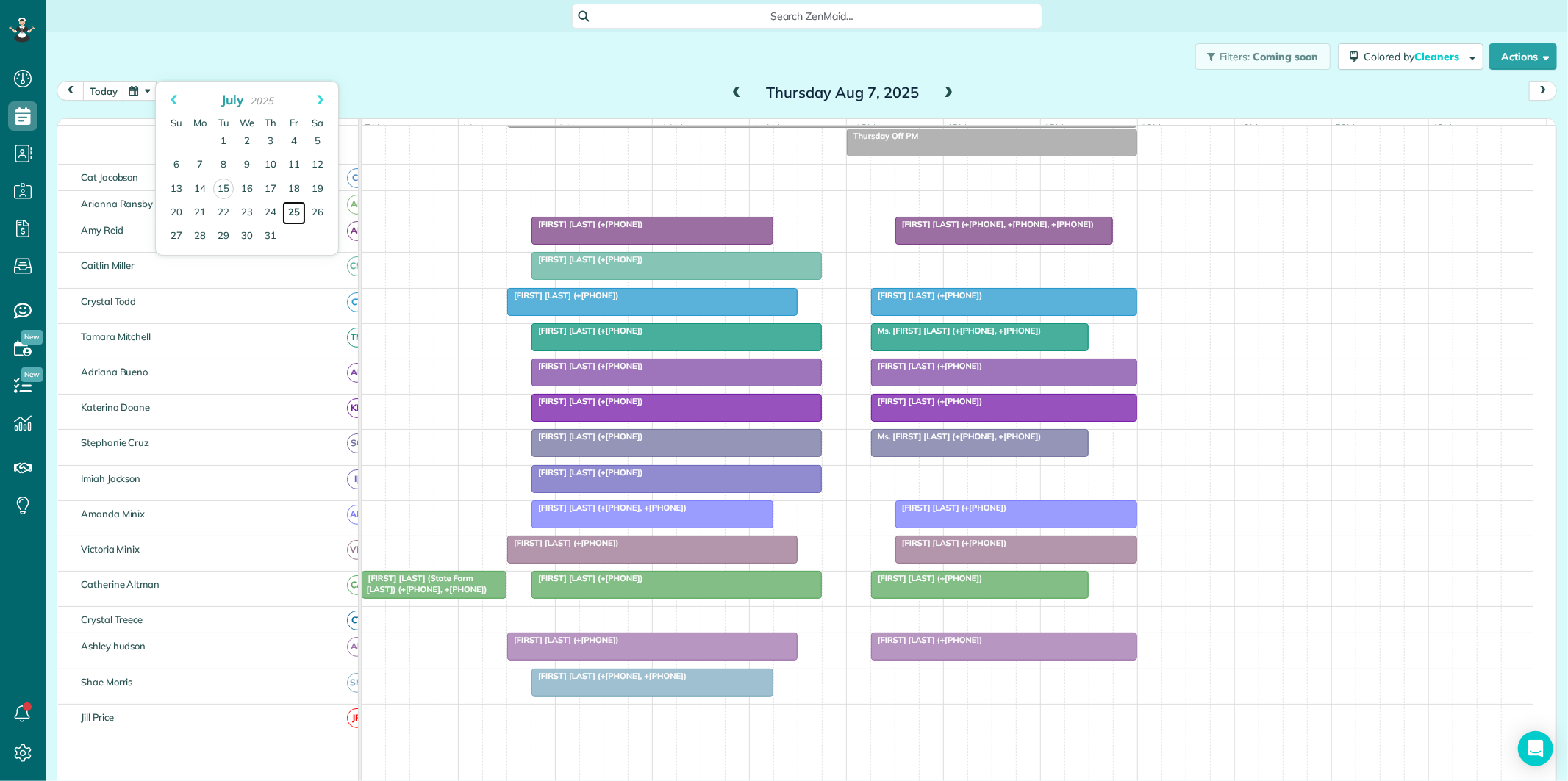 click on "25" at bounding box center (294, 213) 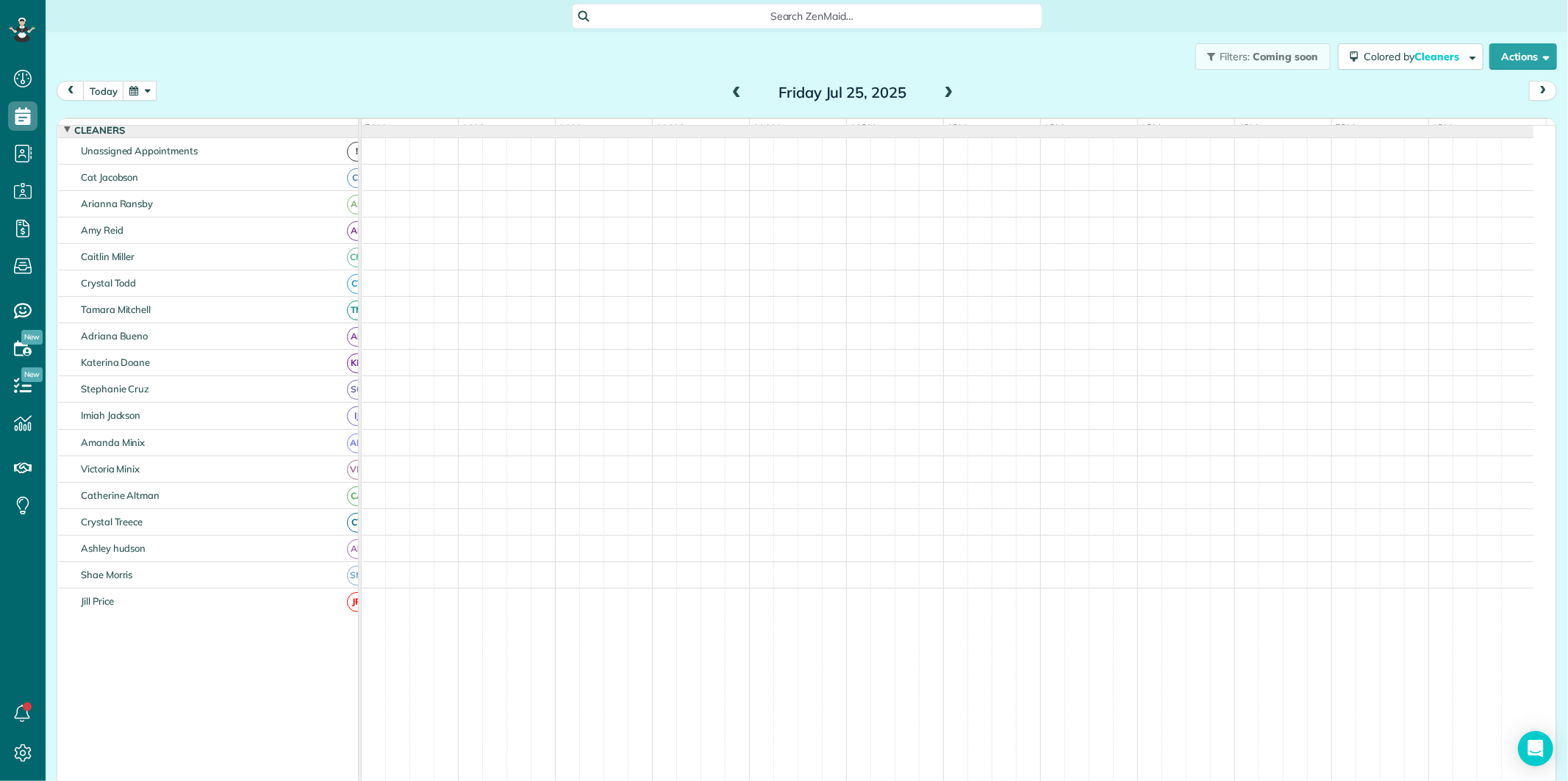 scroll, scrollTop: 140, scrollLeft: 0, axis: vertical 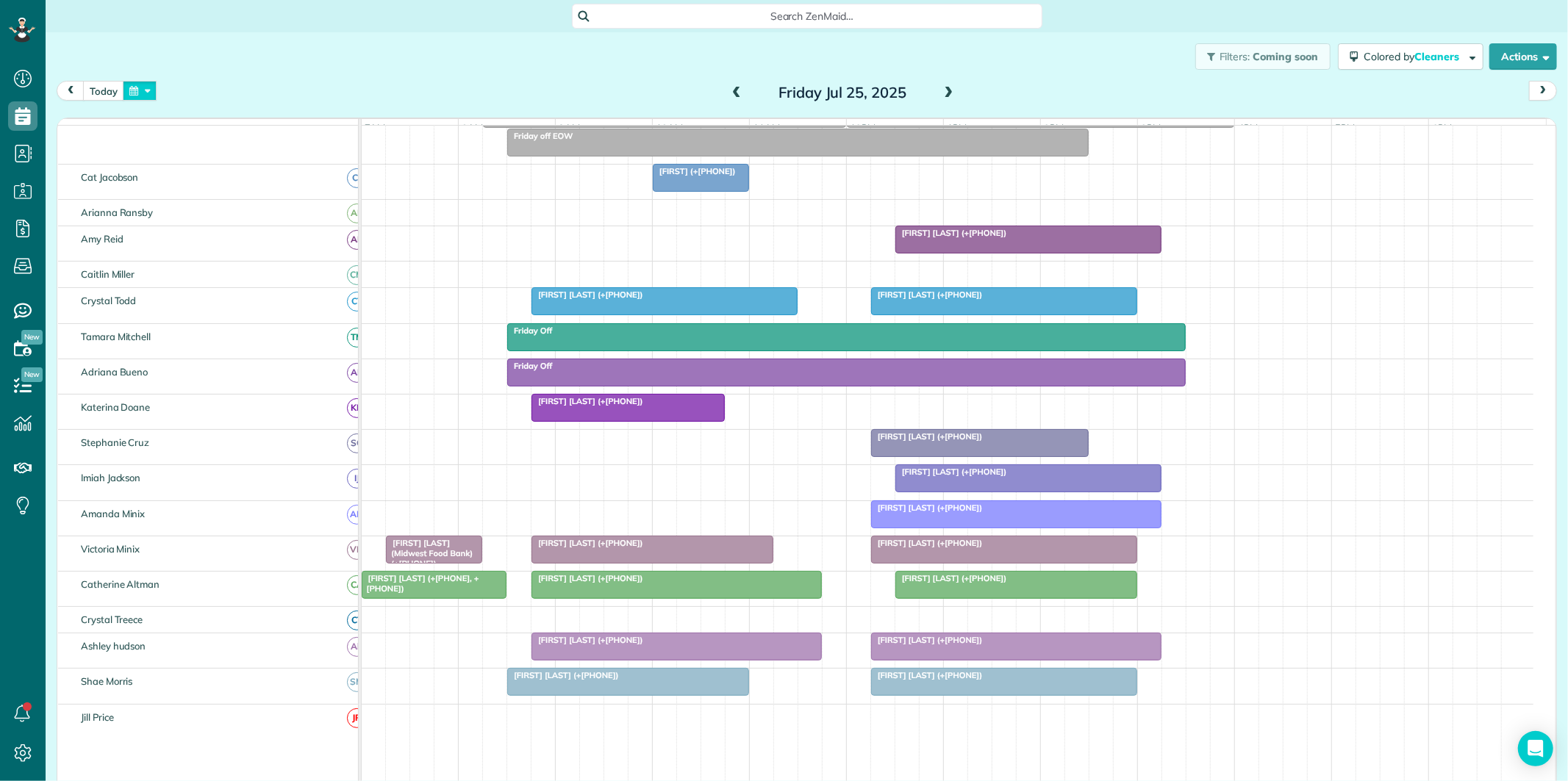 click at bounding box center (140, 90) 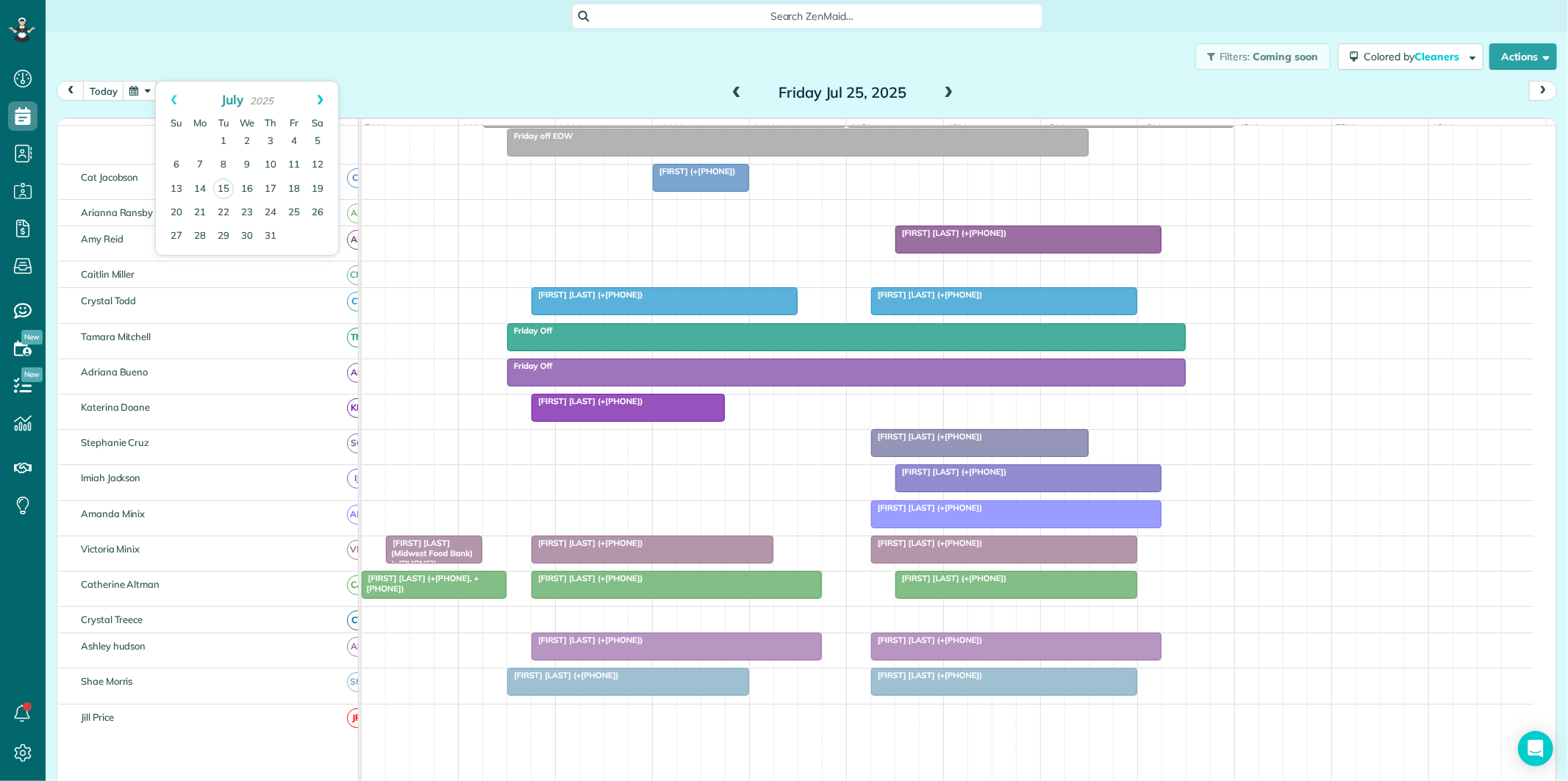 click on "Next" at bounding box center (320, 100) 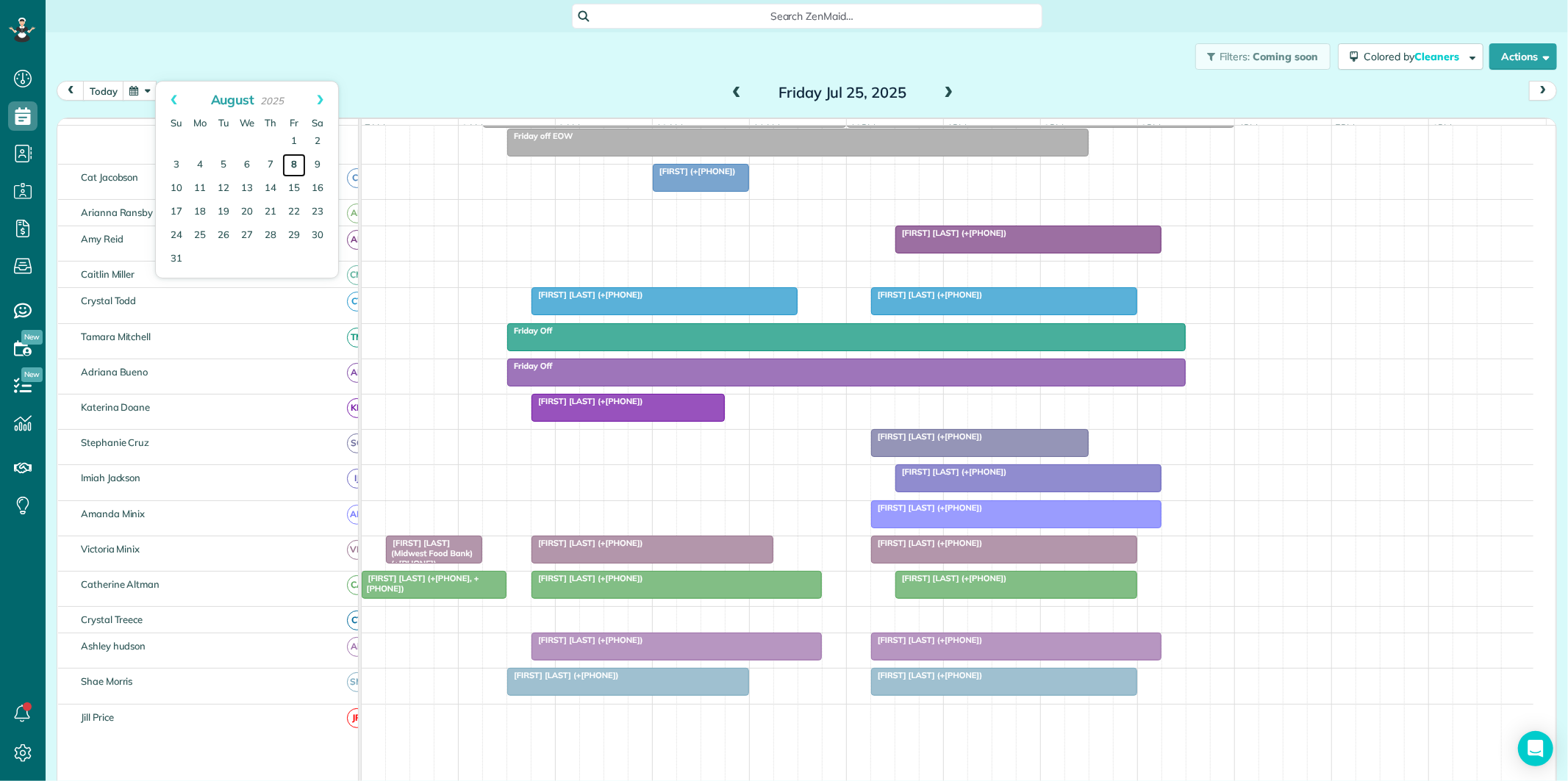 click on "8" at bounding box center (294, 165) 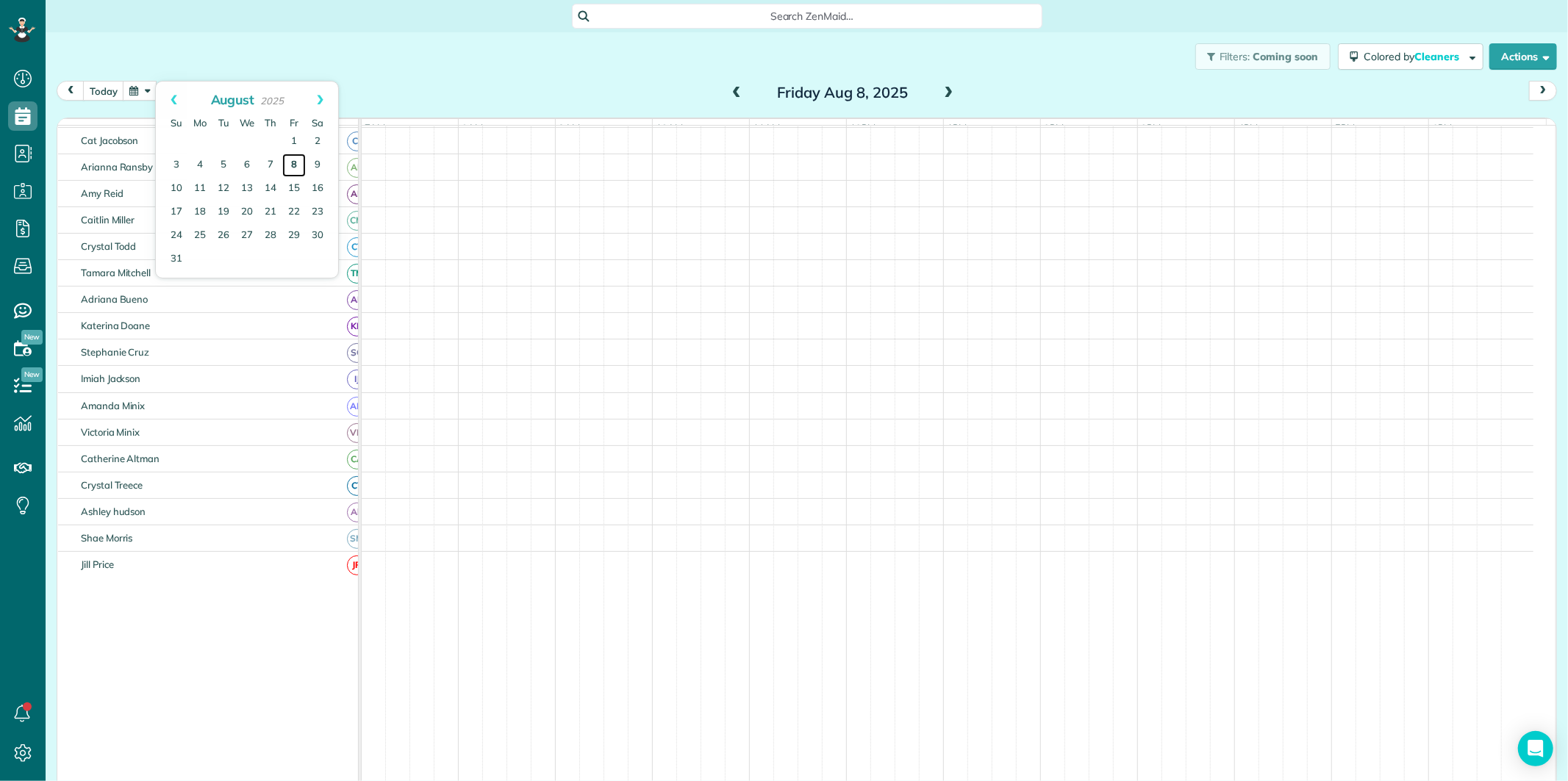 scroll, scrollTop: 45, scrollLeft: 0, axis: vertical 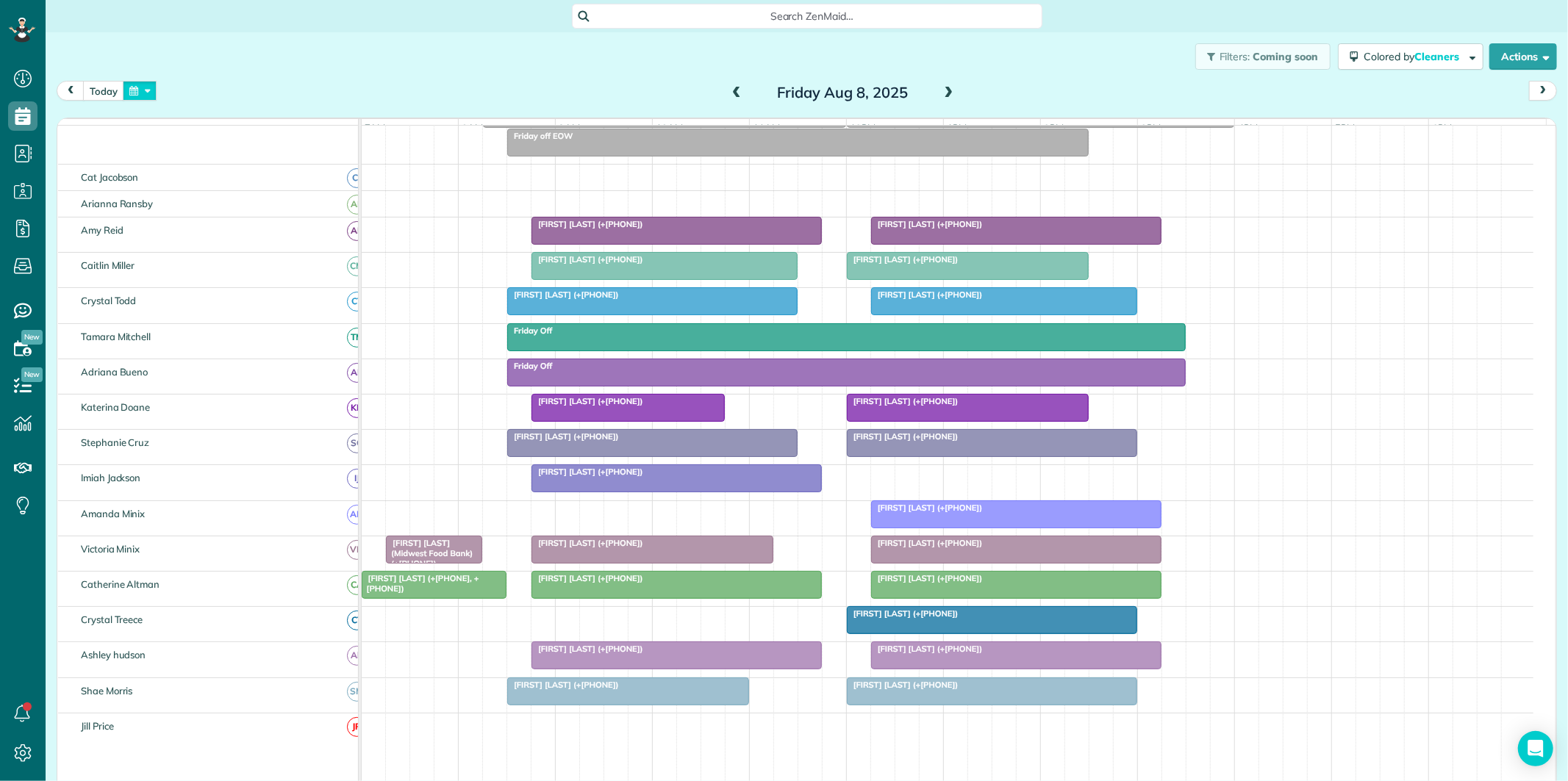 click at bounding box center [140, 90] 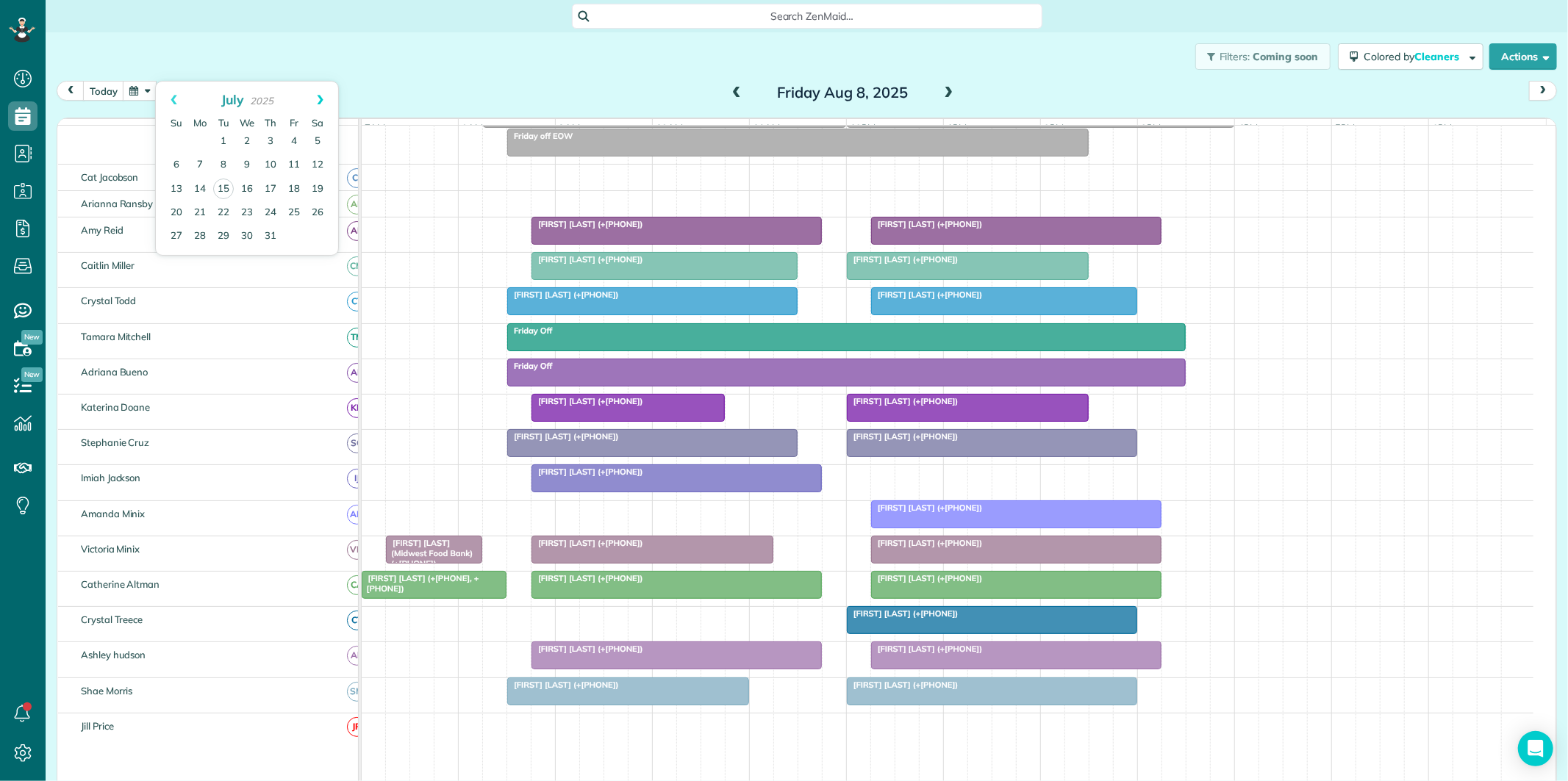 click on "Next" at bounding box center (320, 100) 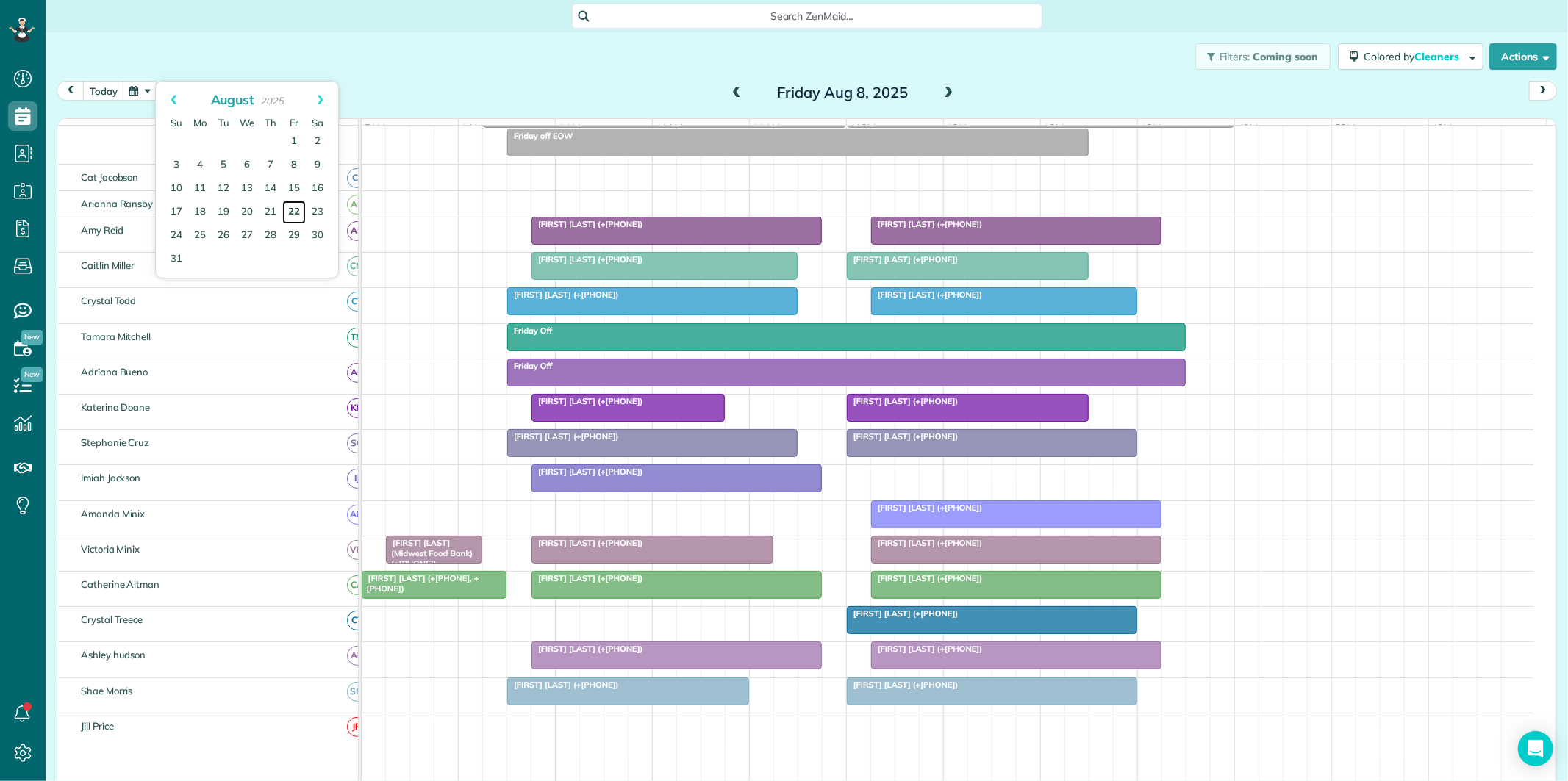 click on "22" at bounding box center (294, 212) 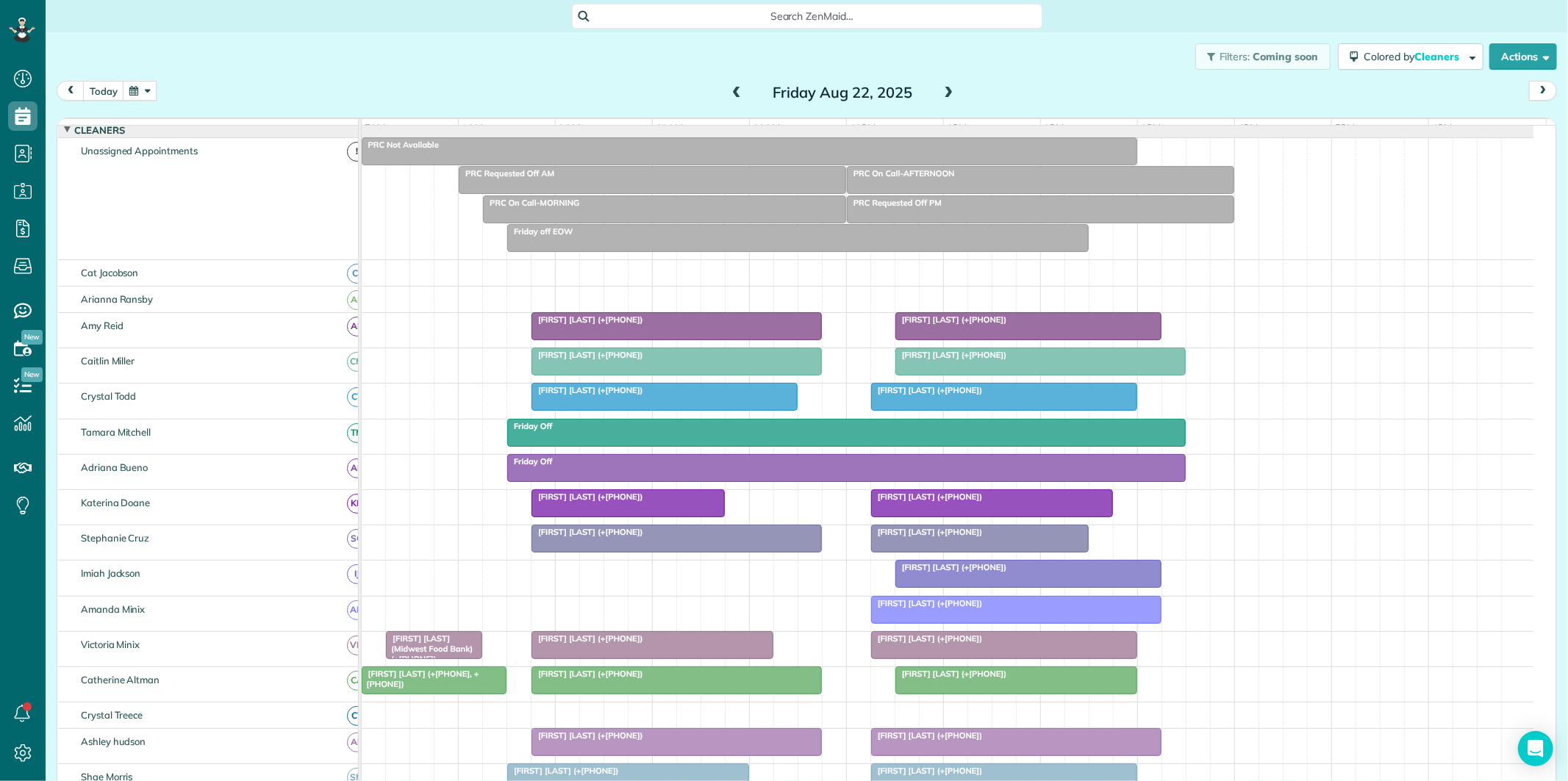 scroll, scrollTop: 140, scrollLeft: 0, axis: vertical 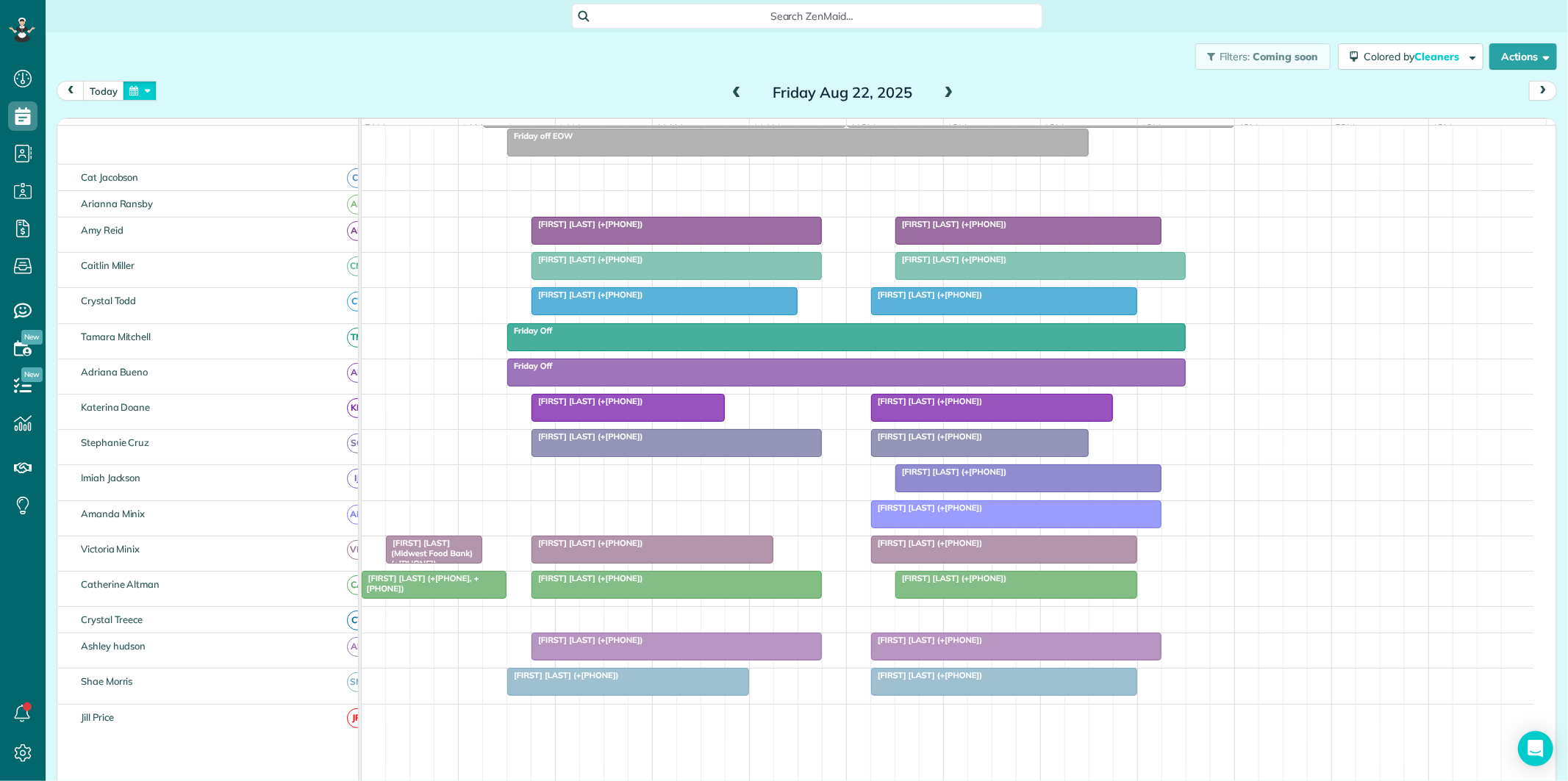 click at bounding box center (140, 90) 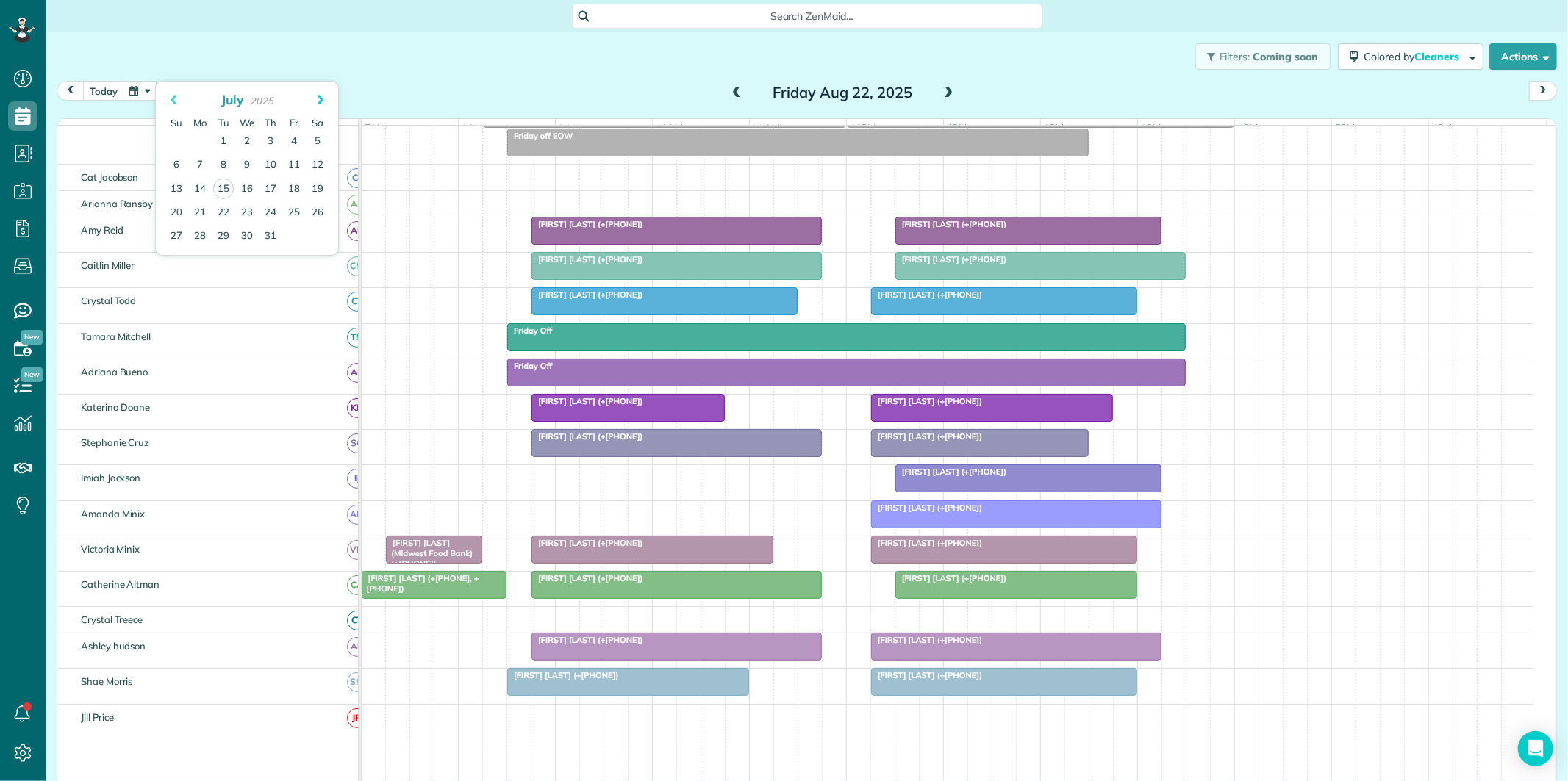 click on "Next" at bounding box center [320, 100] 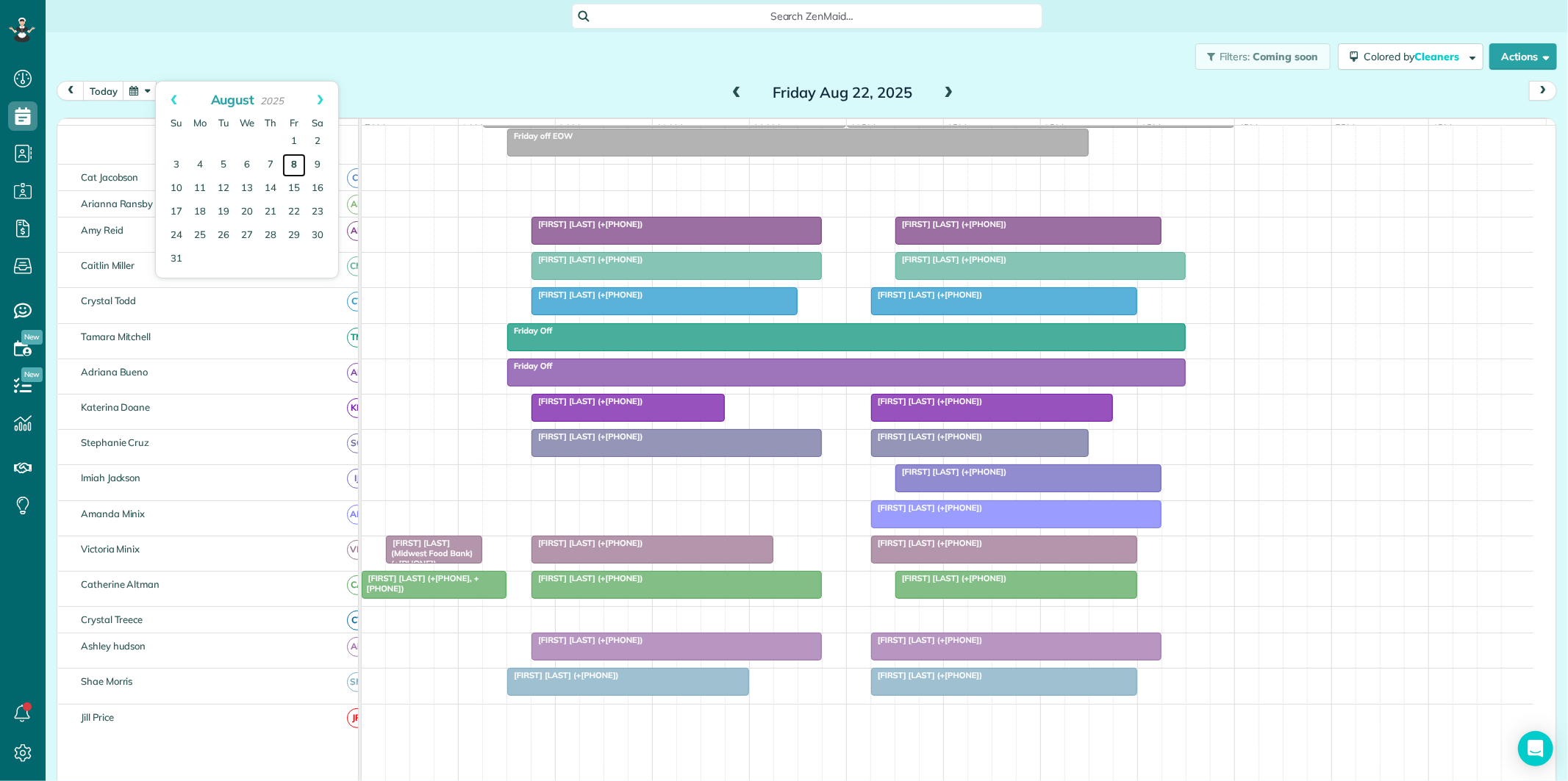 click on "8" at bounding box center [294, 165] 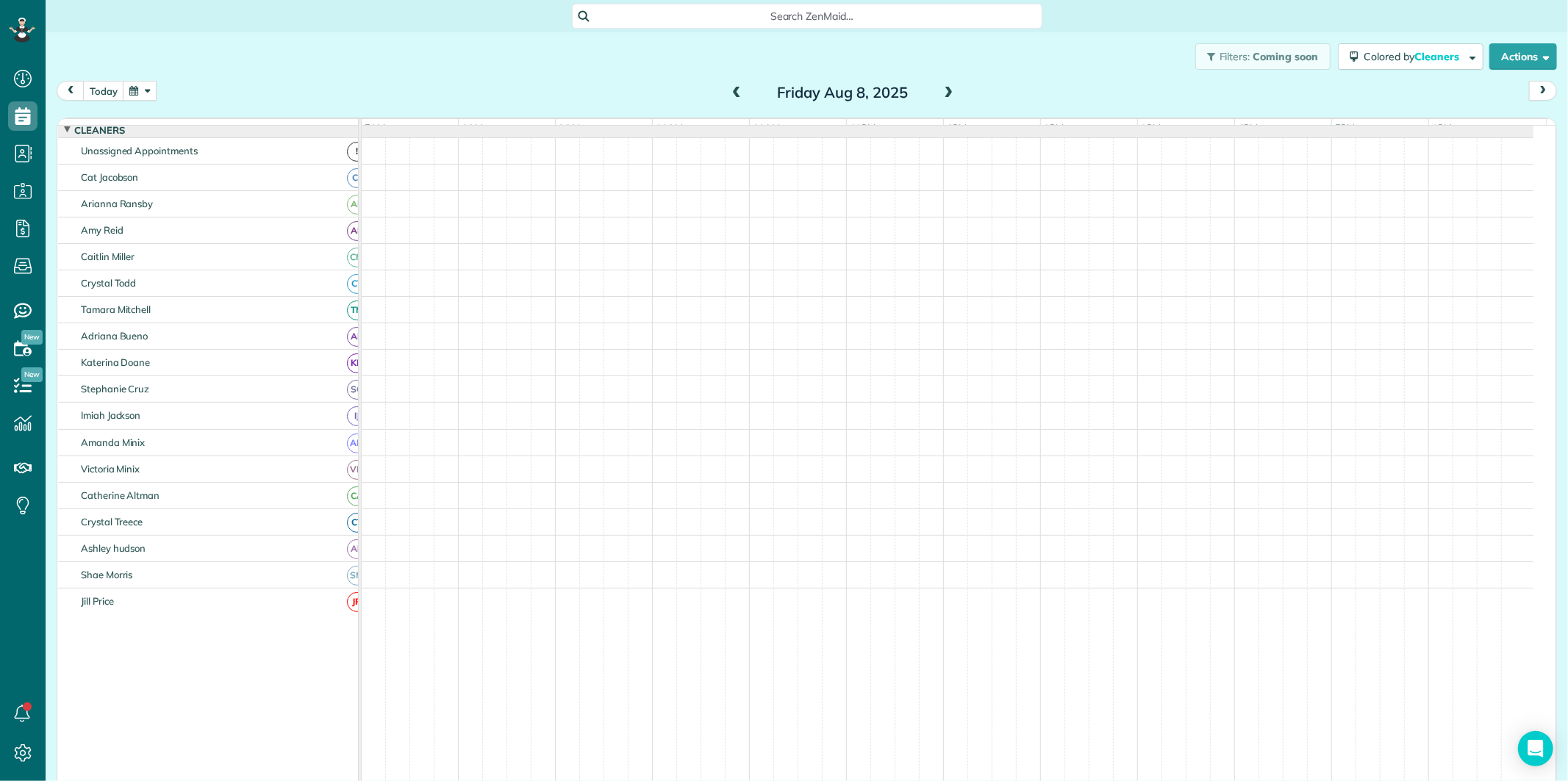 scroll, scrollTop: 140, scrollLeft: 0, axis: vertical 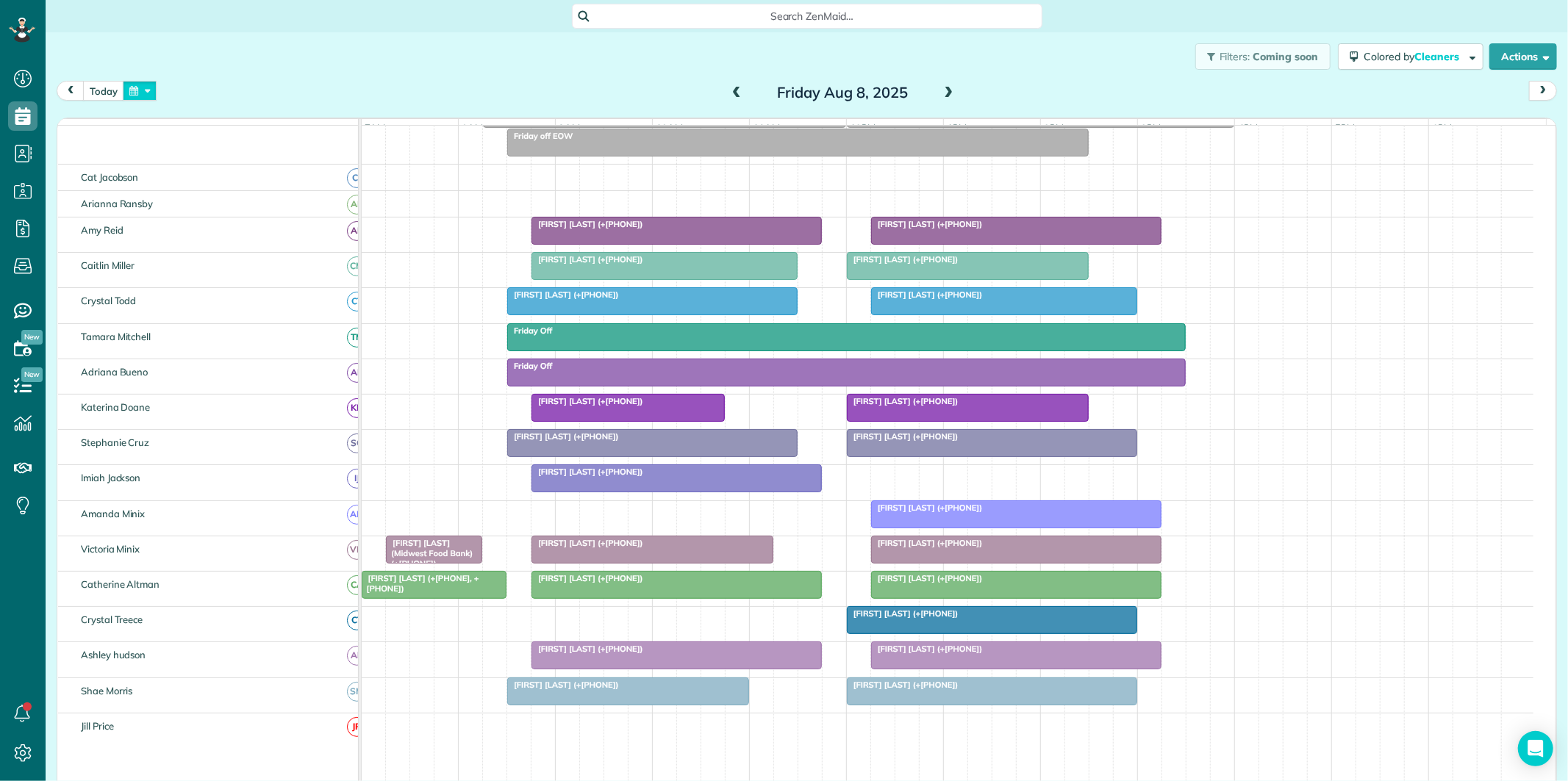 click at bounding box center [140, 90] 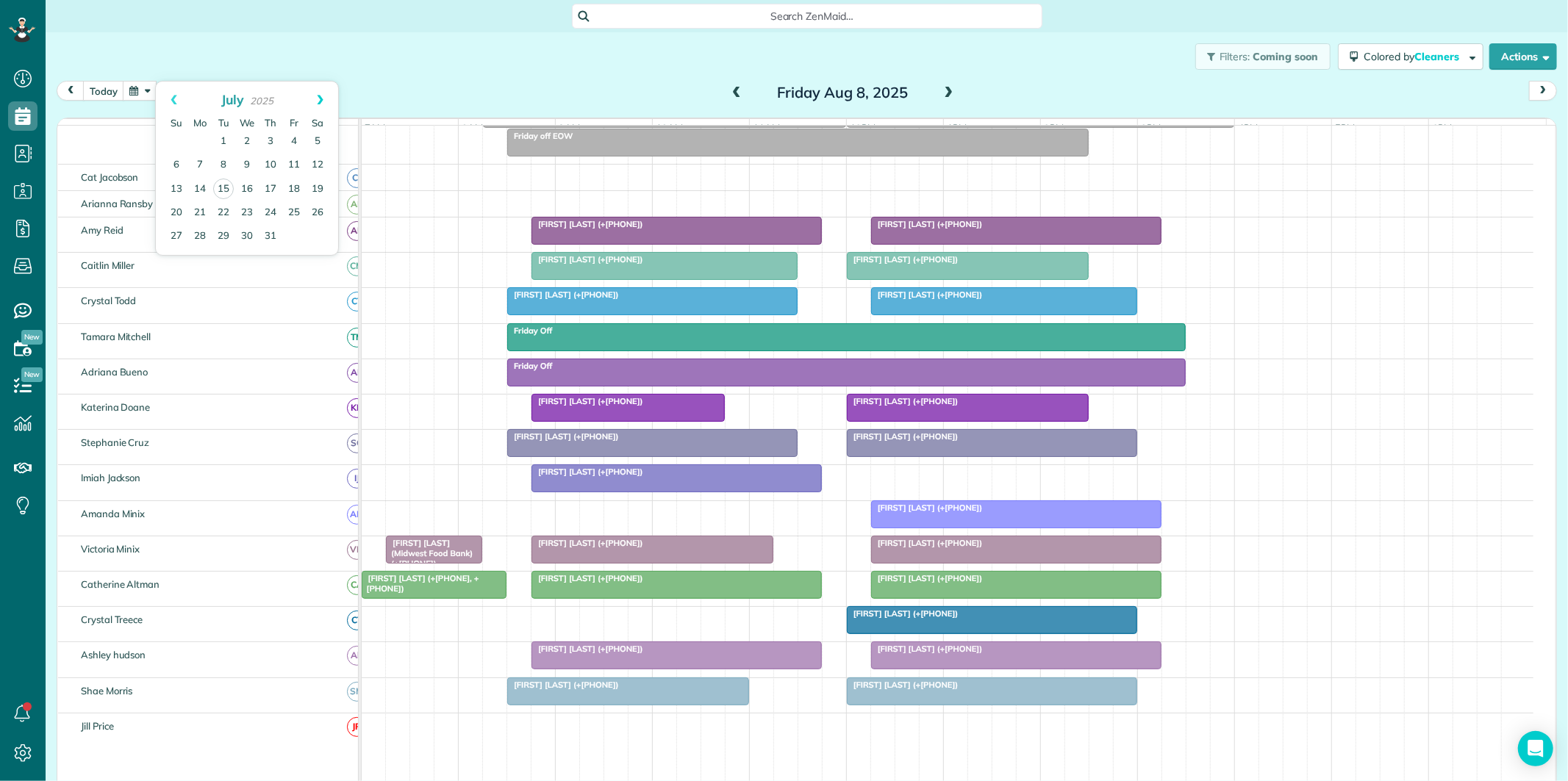 click on "Next" at bounding box center [320, 100] 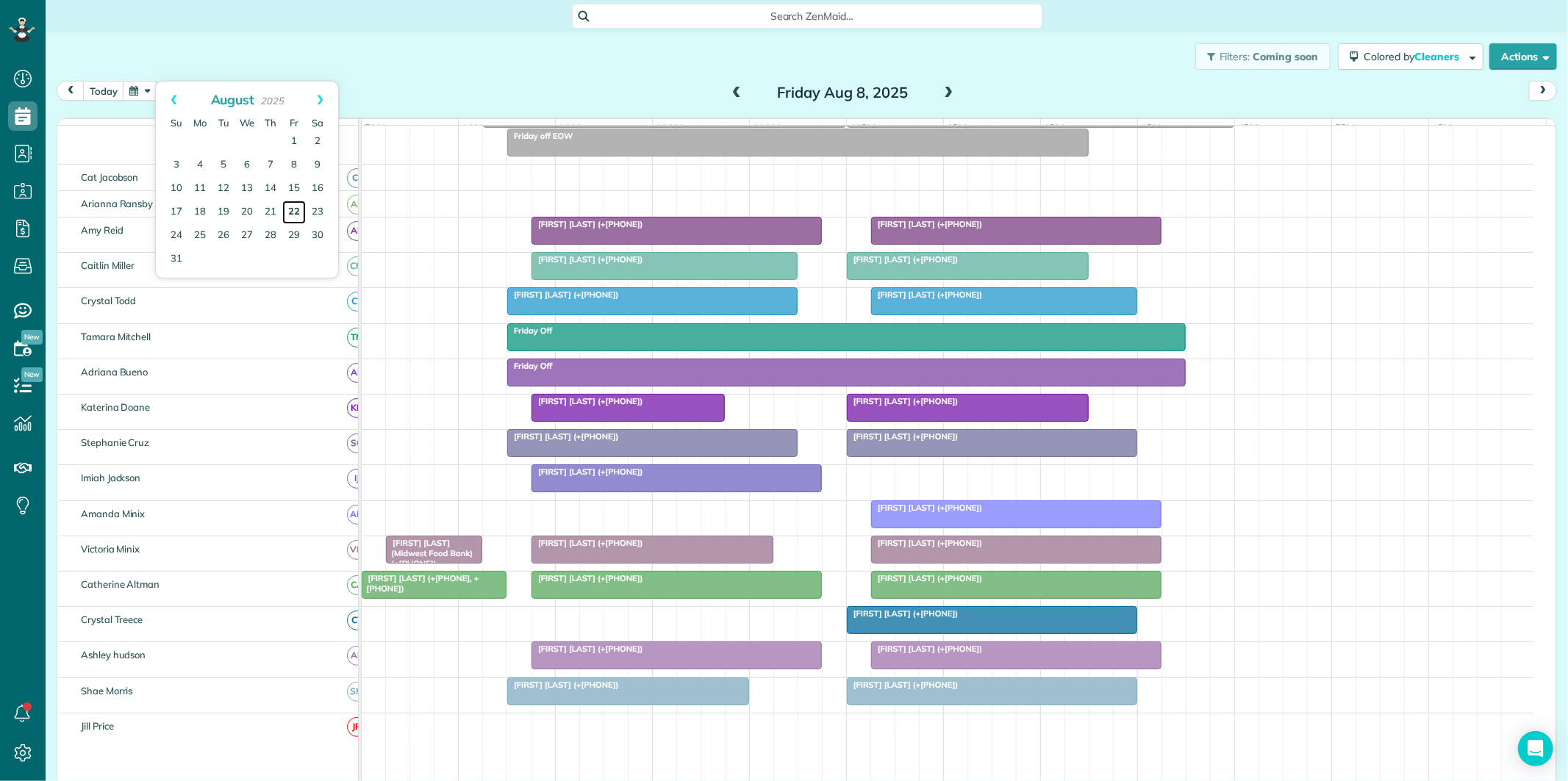 click on "22" at bounding box center (294, 212) 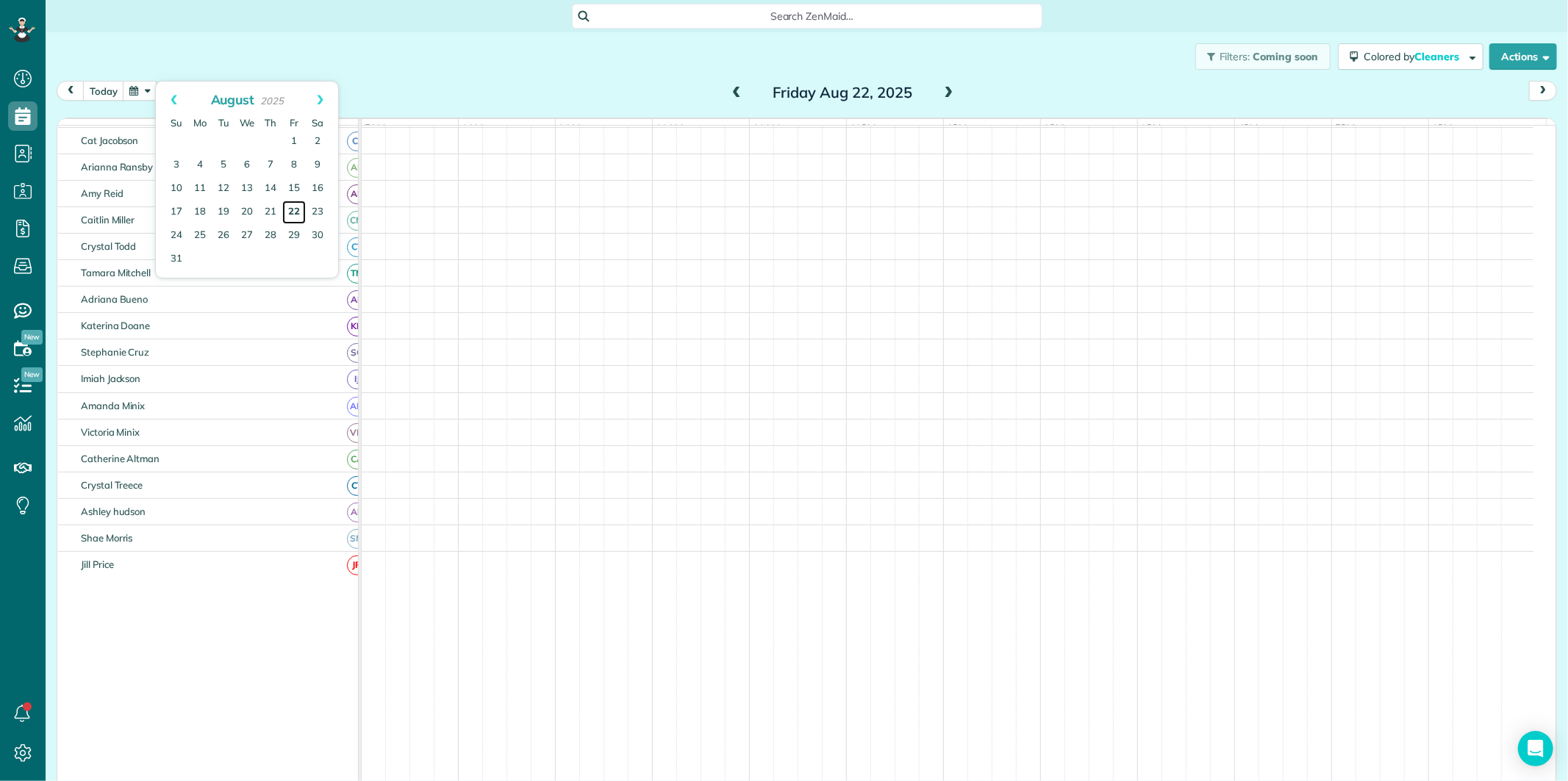 scroll, scrollTop: 45, scrollLeft: 0, axis: vertical 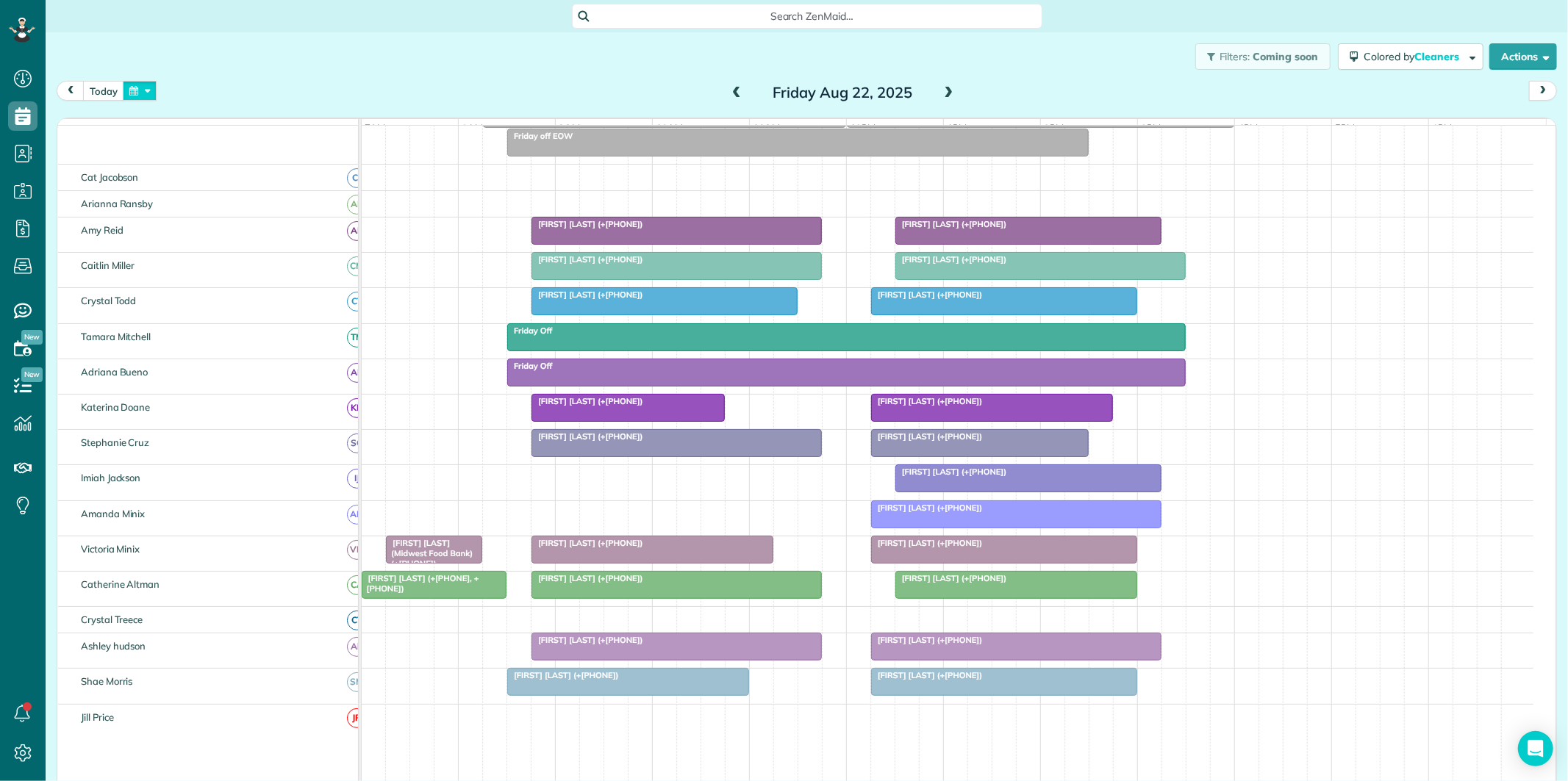 click at bounding box center [140, 90] 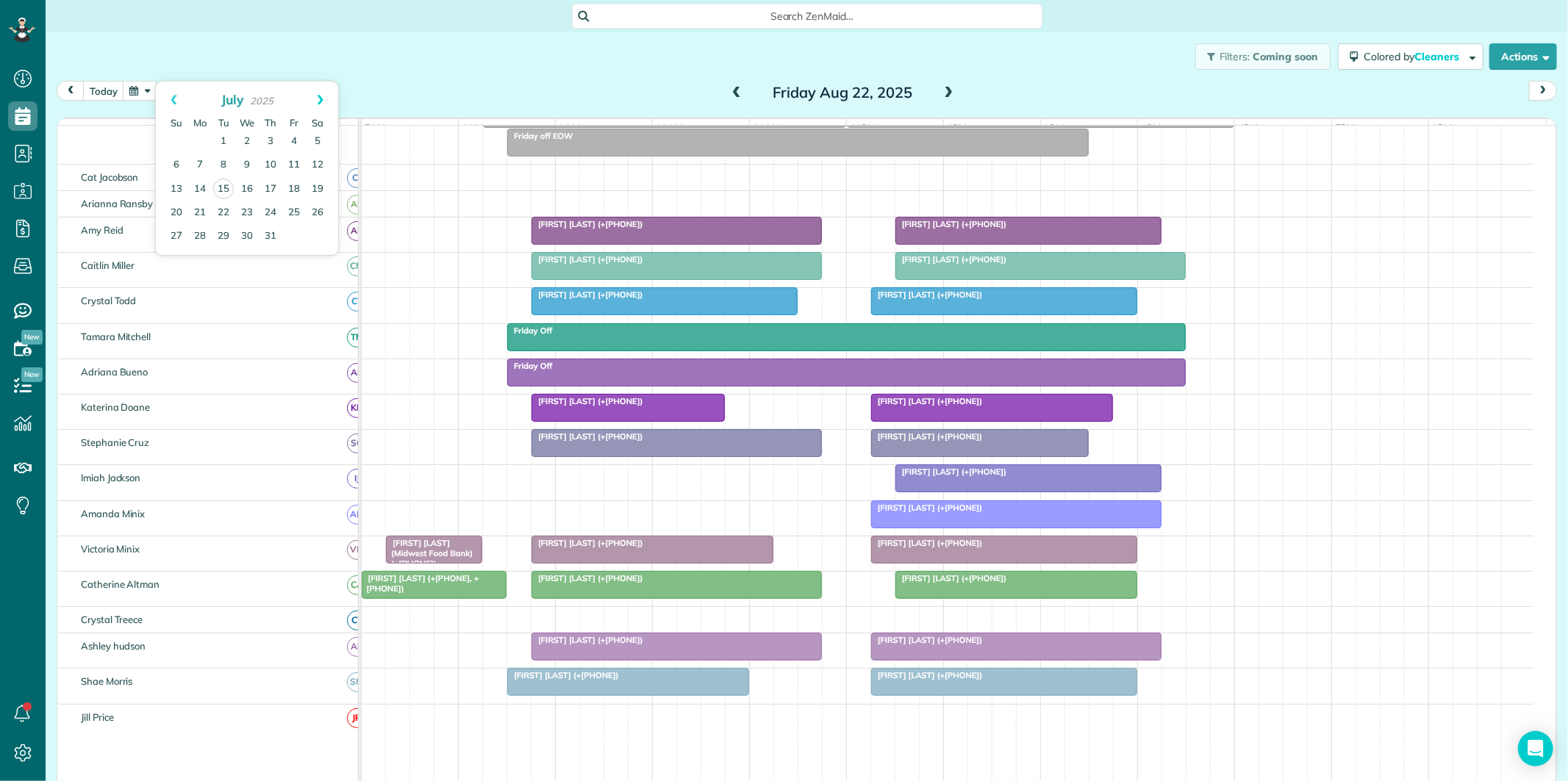 click on "Next" at bounding box center (320, 100) 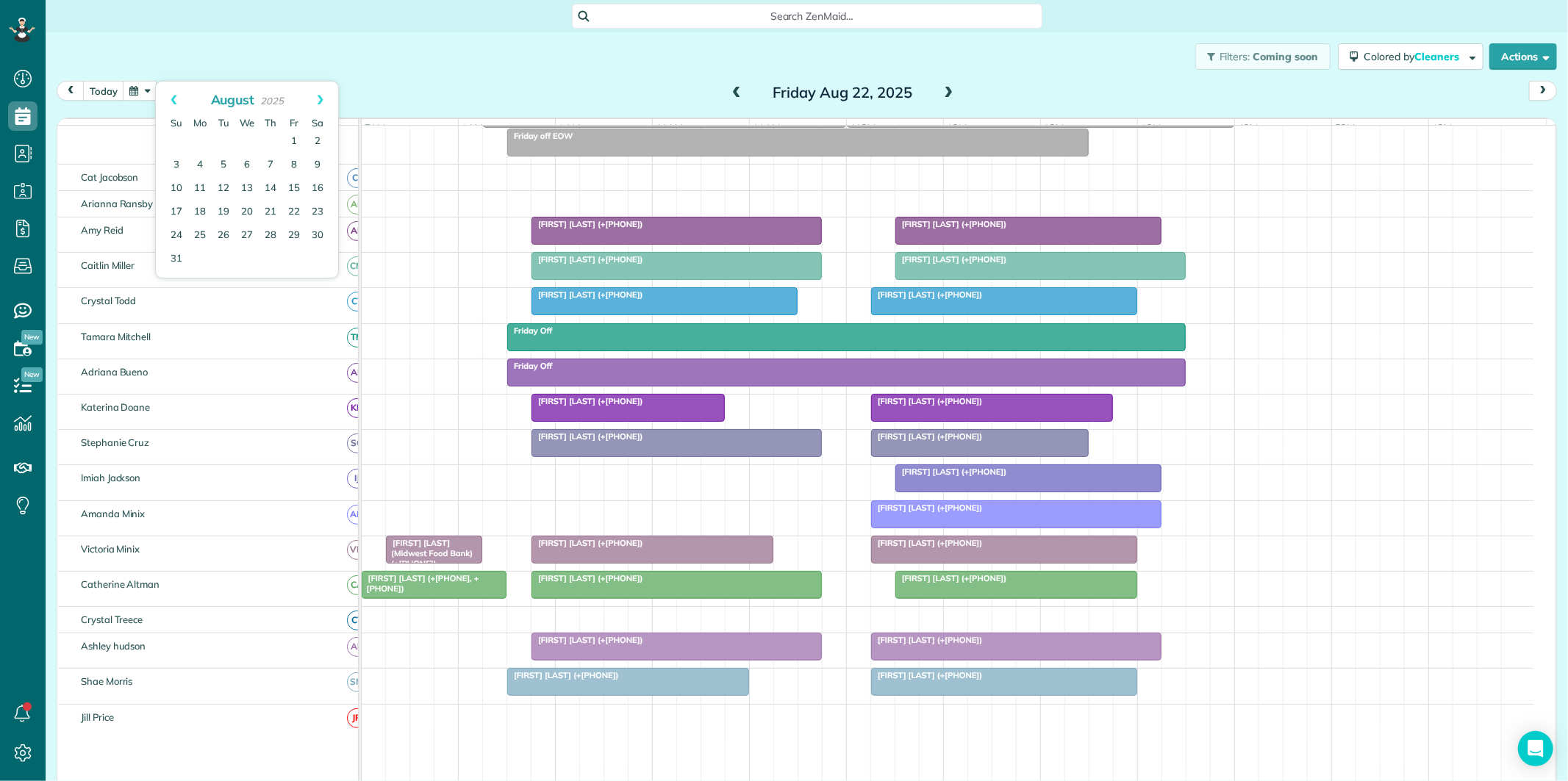 click on "Next" at bounding box center (320, 100) 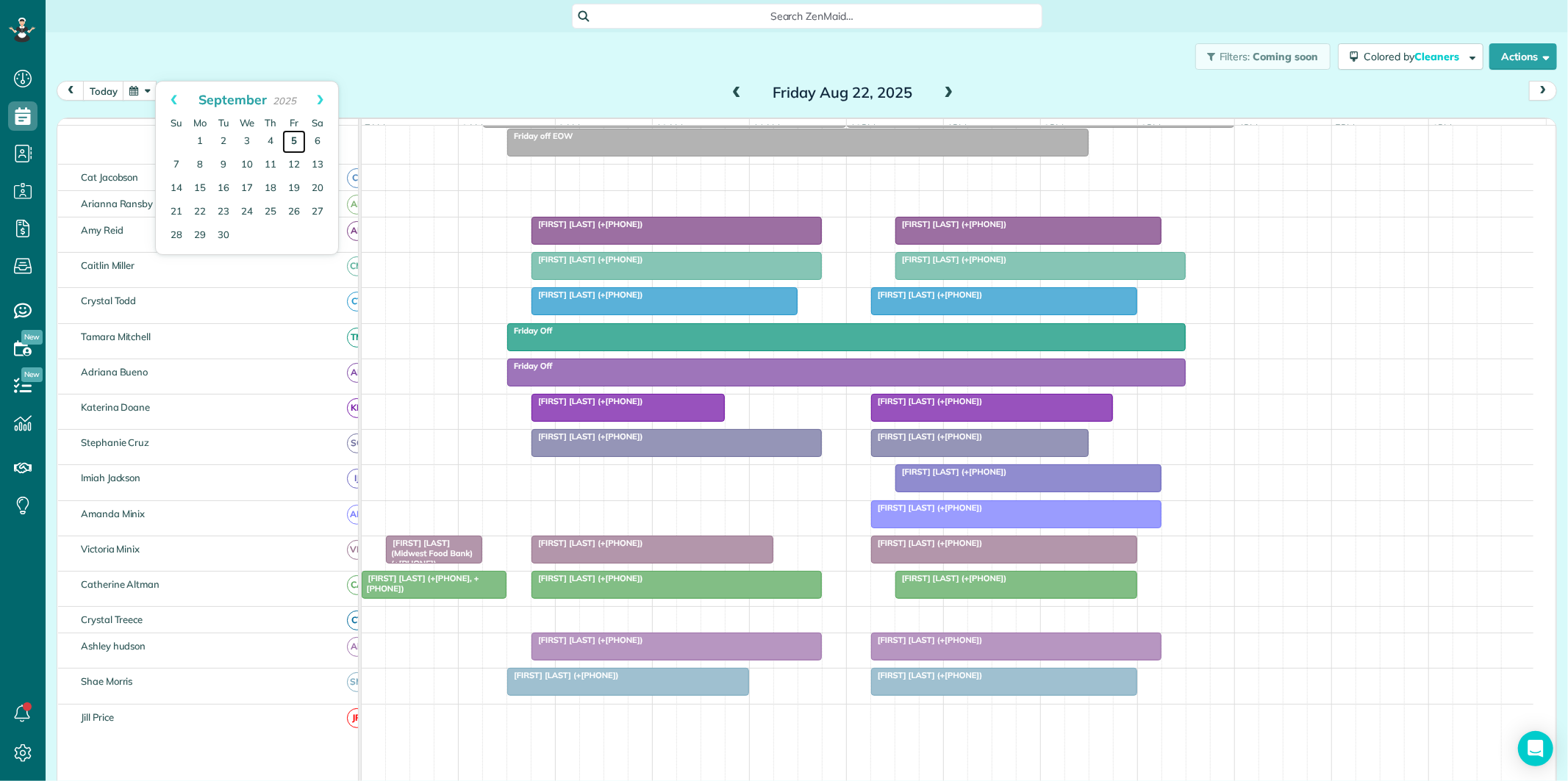 click on "5" at bounding box center [294, 142] 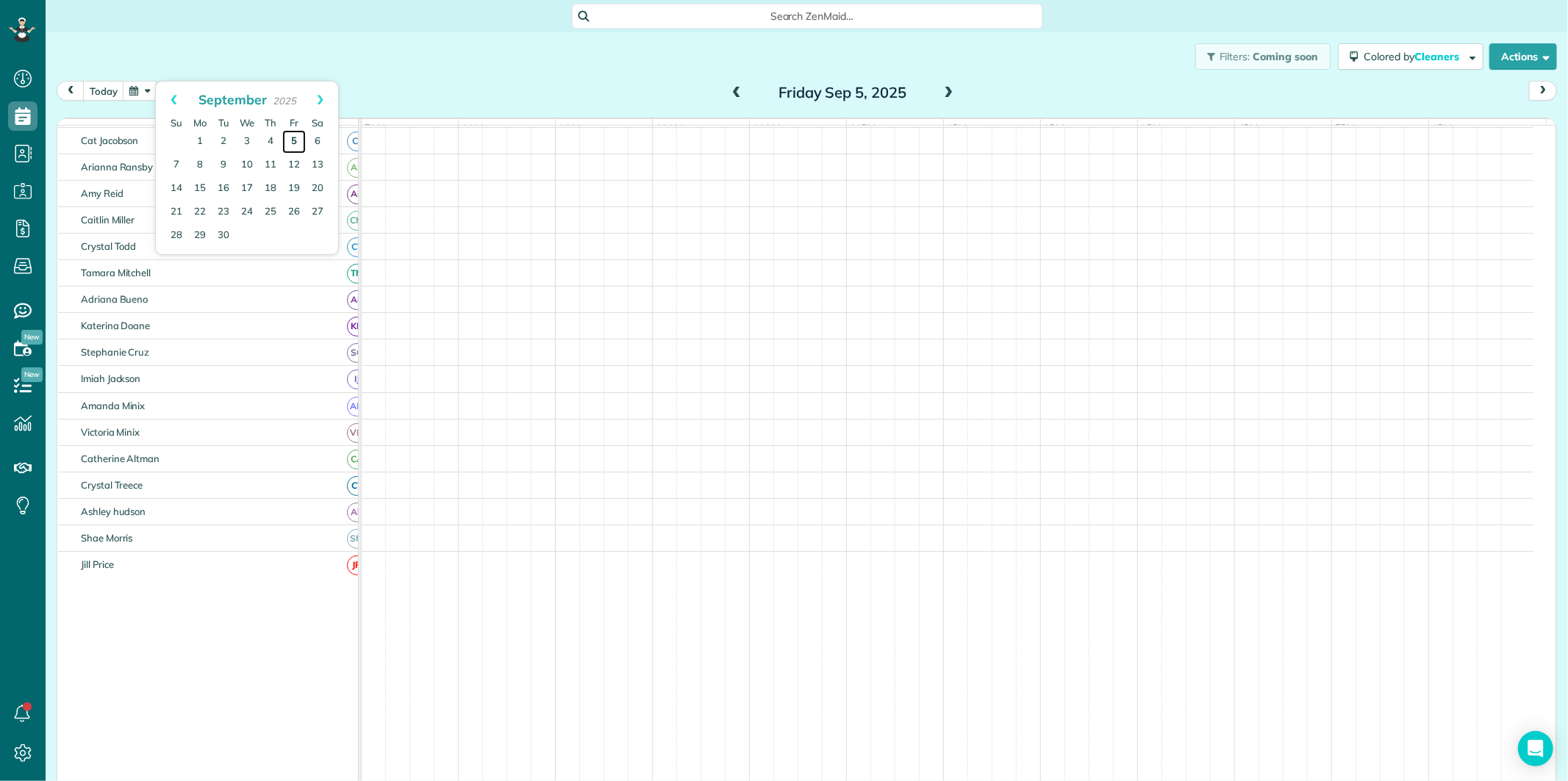 scroll, scrollTop: 45, scrollLeft: 0, axis: vertical 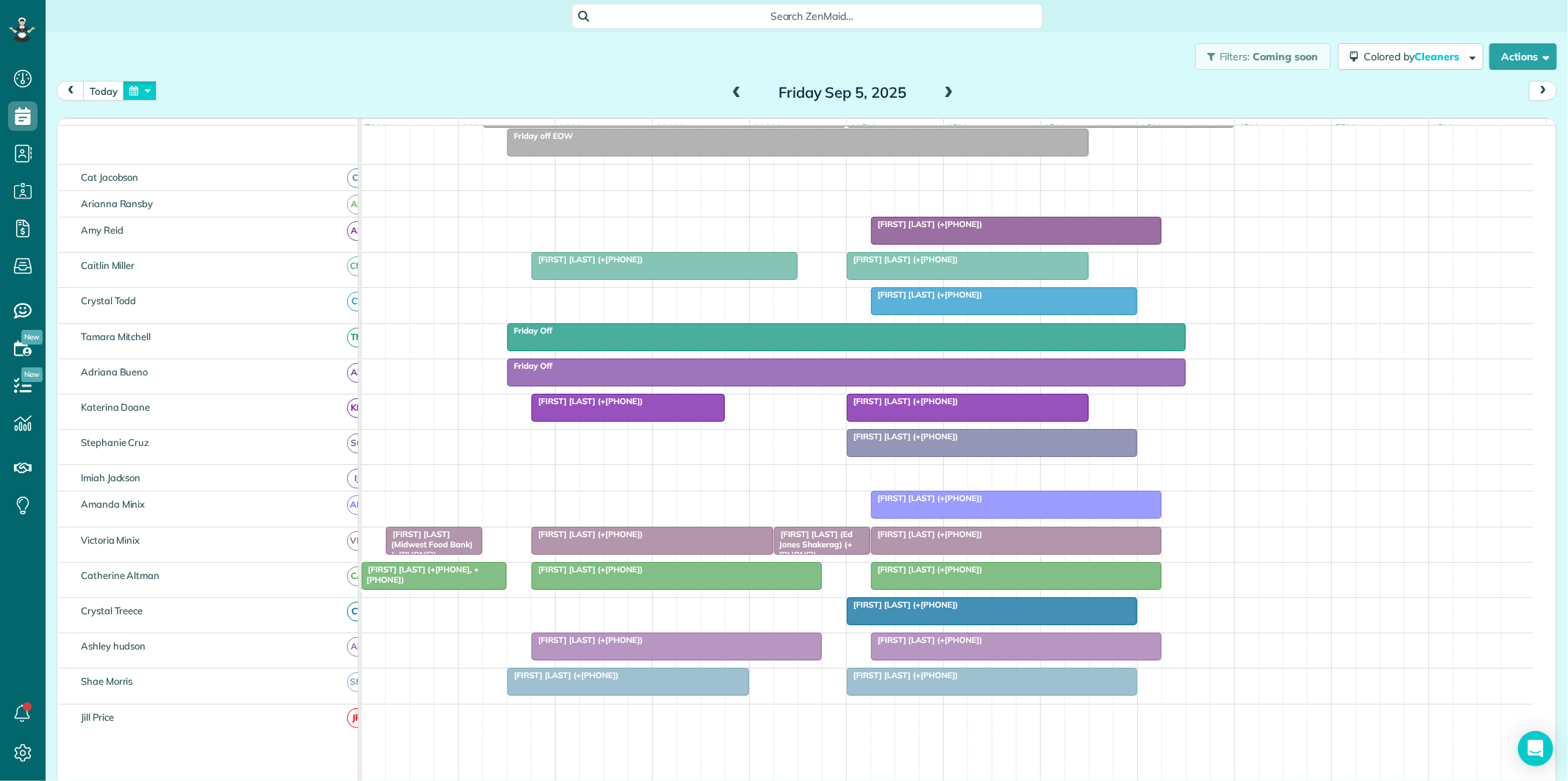 click at bounding box center [140, 90] 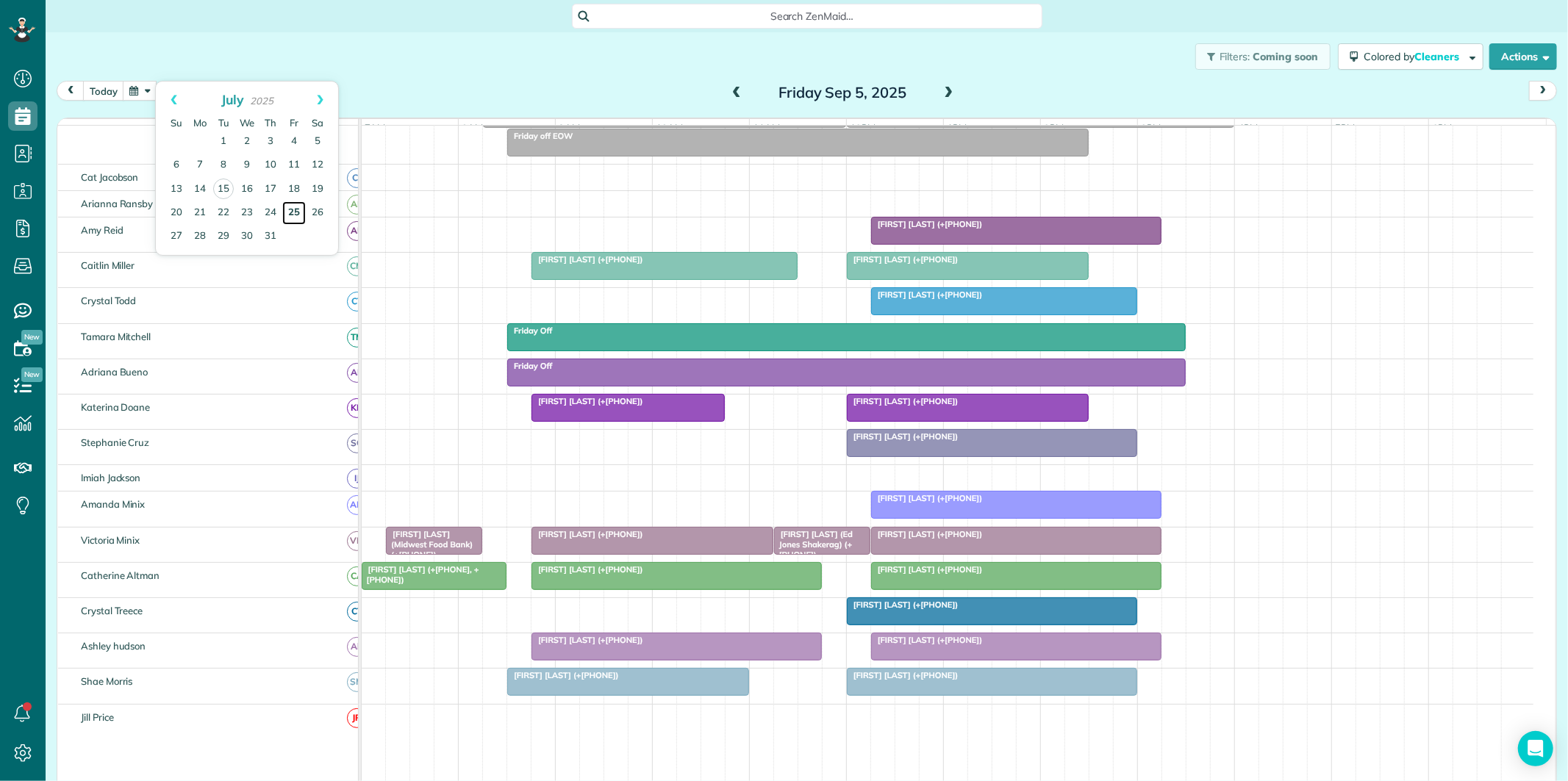click on "25" at bounding box center (294, 213) 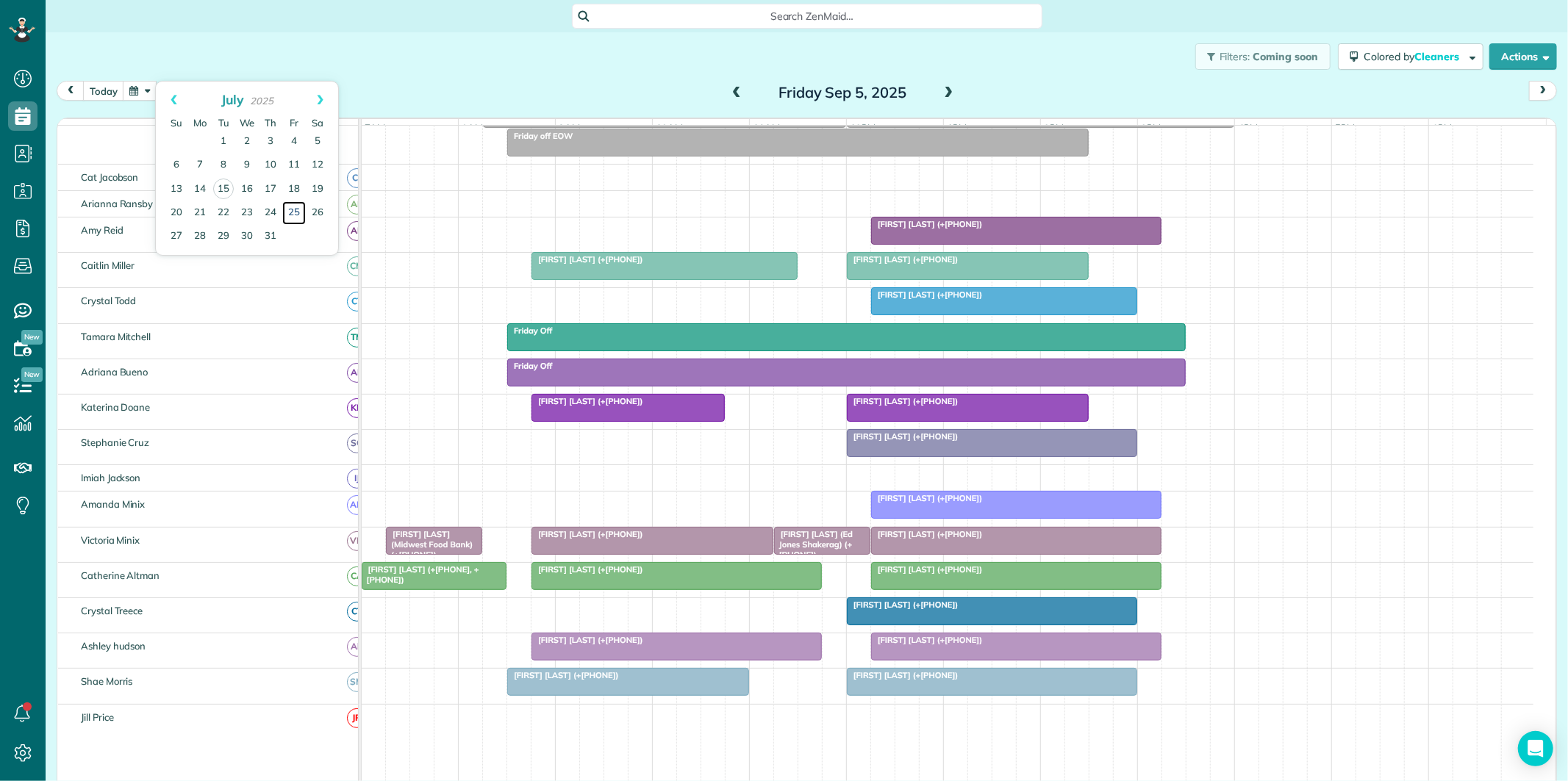 scroll, scrollTop: 45, scrollLeft: 0, axis: vertical 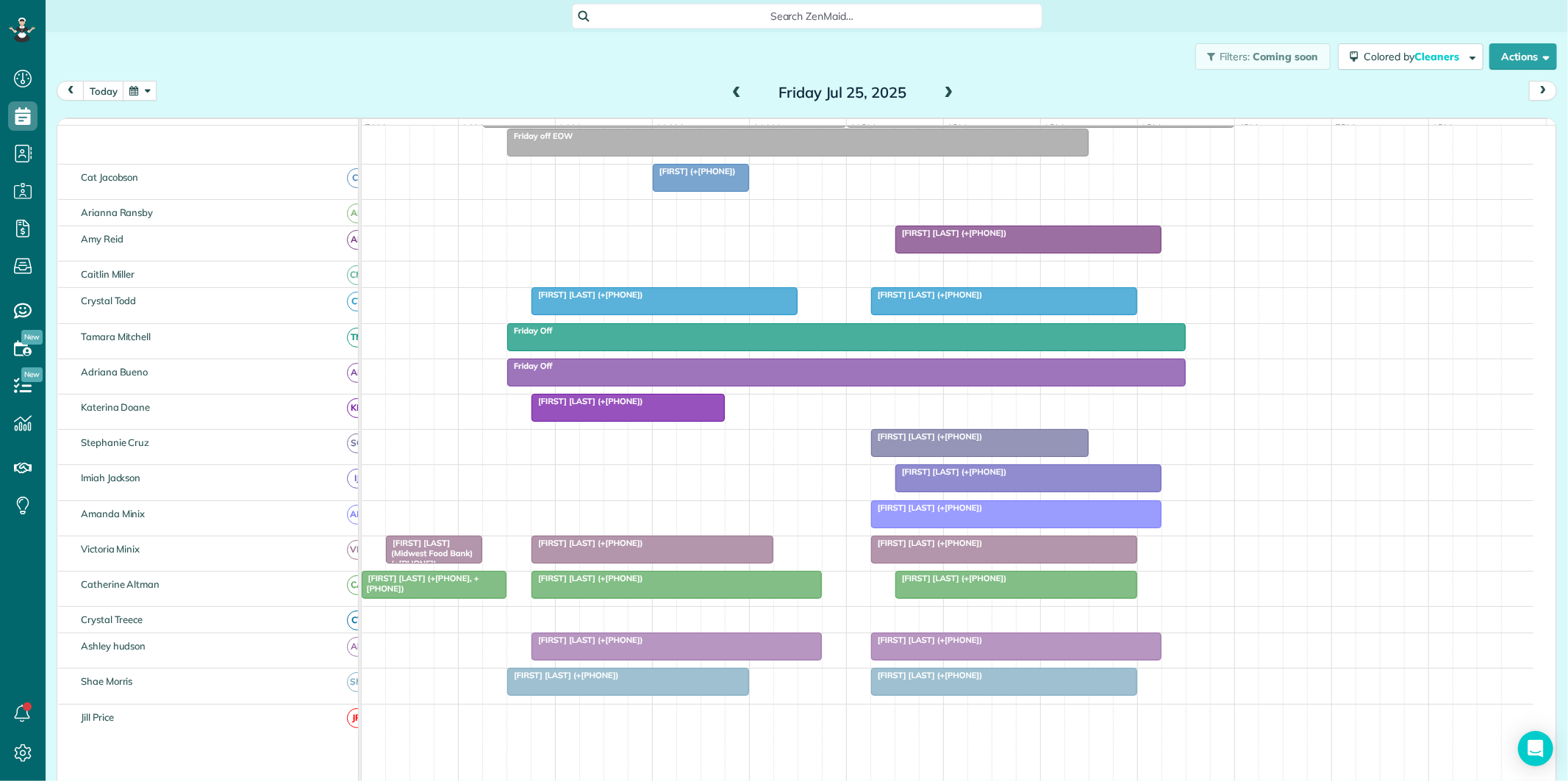 click at bounding box center (140, 90) 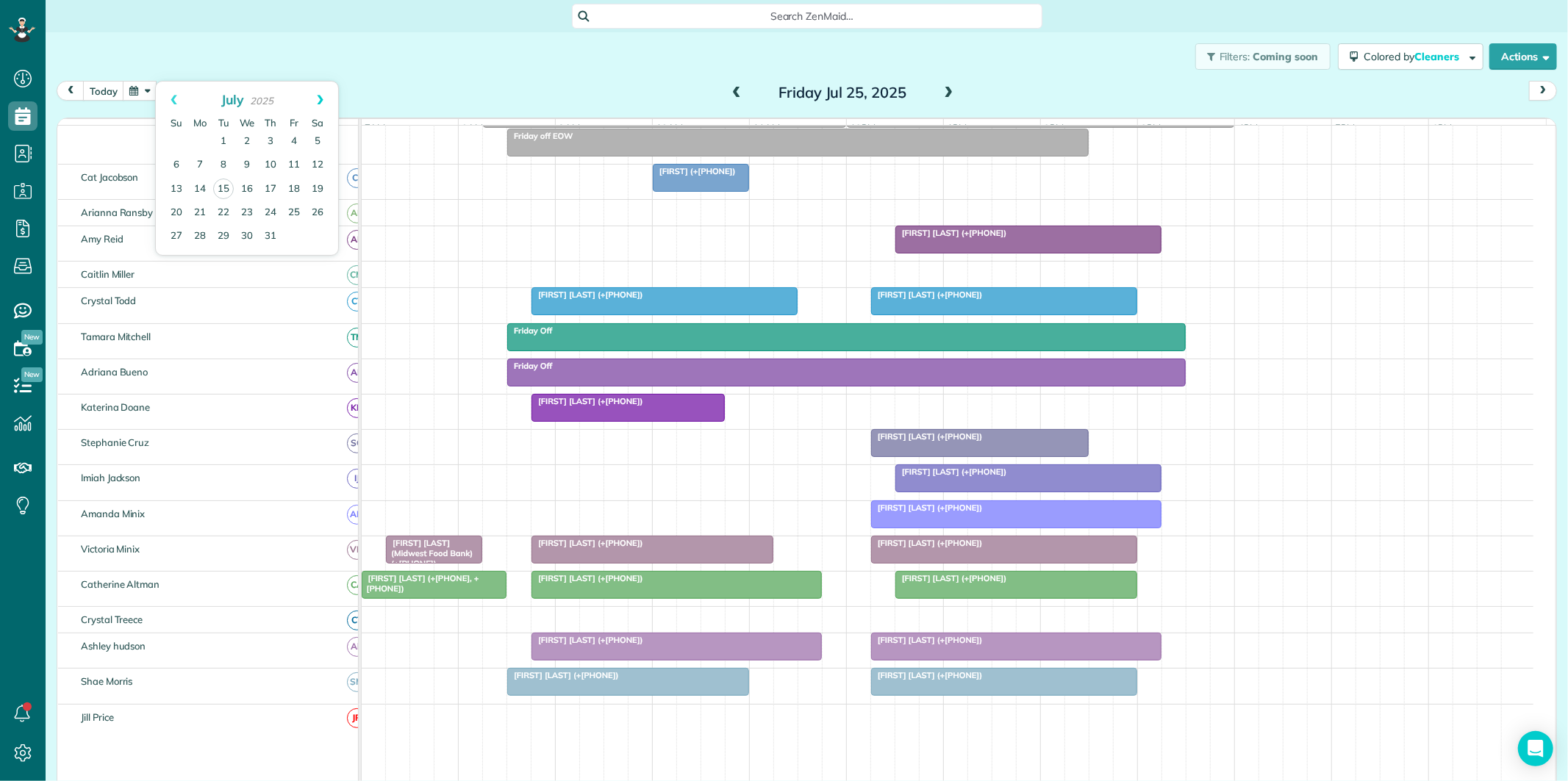 click on "Next" at bounding box center [320, 100] 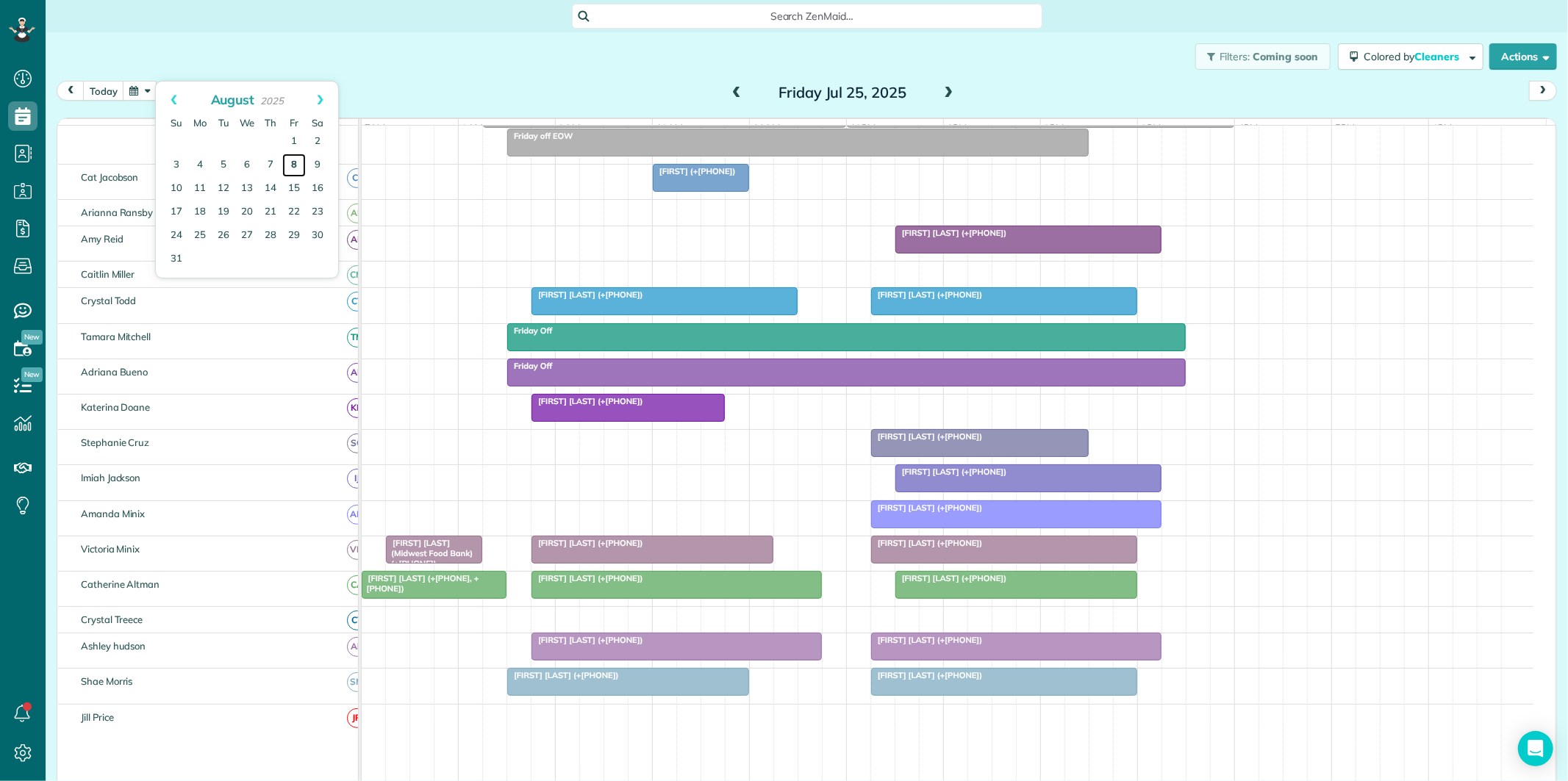 click on "8" at bounding box center [294, 165] 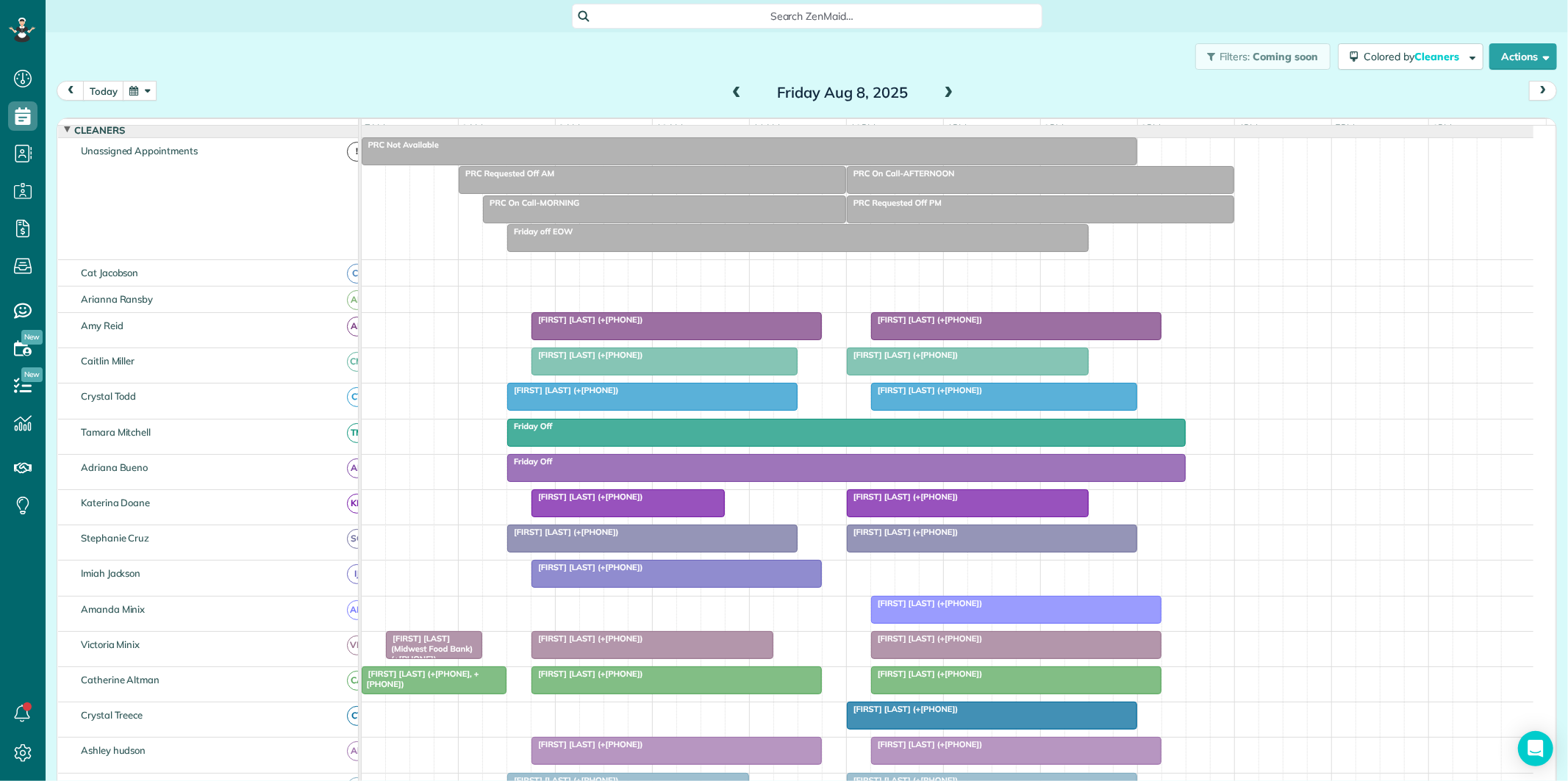 scroll, scrollTop: 140, scrollLeft: 0, axis: vertical 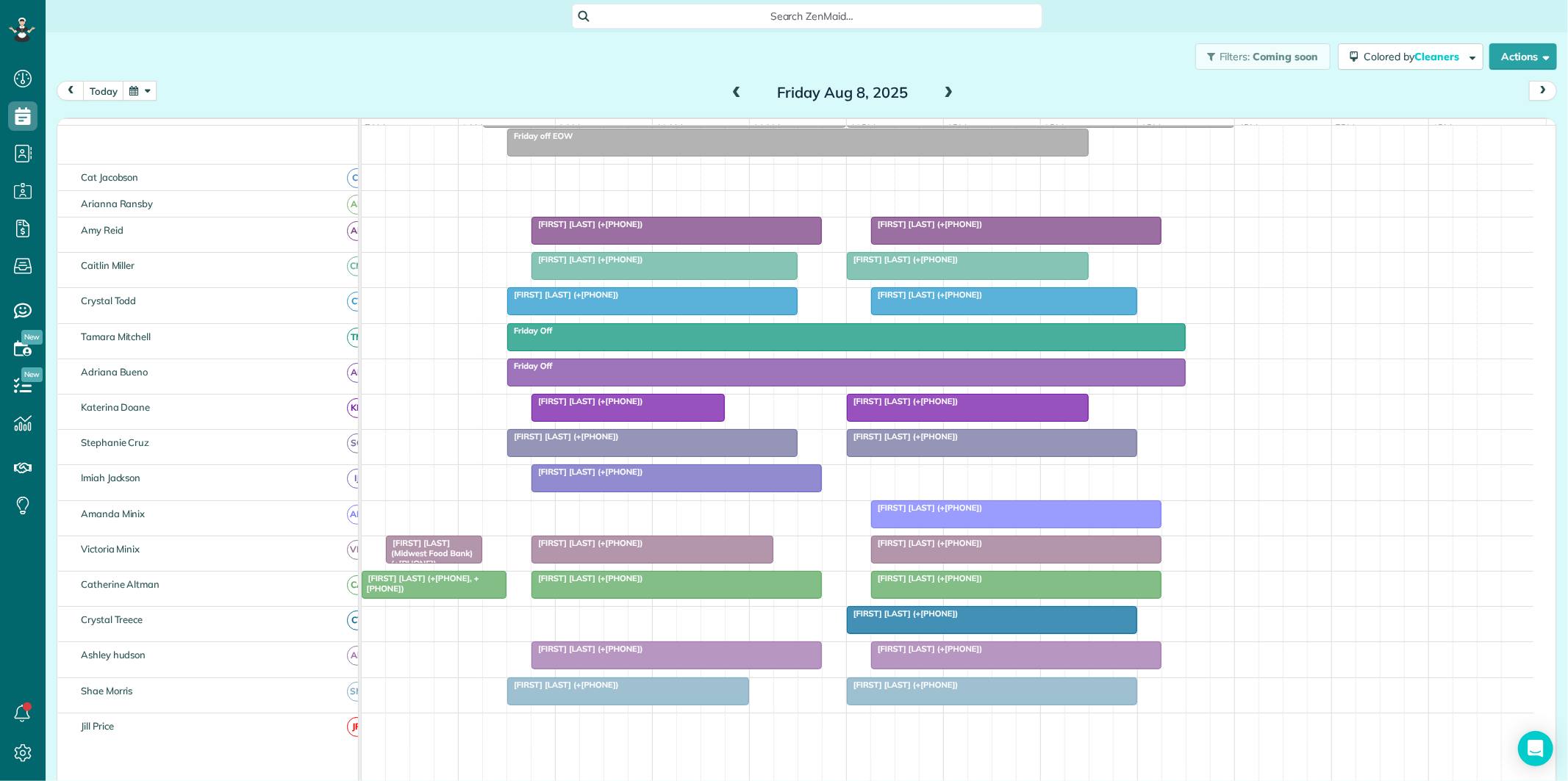 click at bounding box center (140, 90) 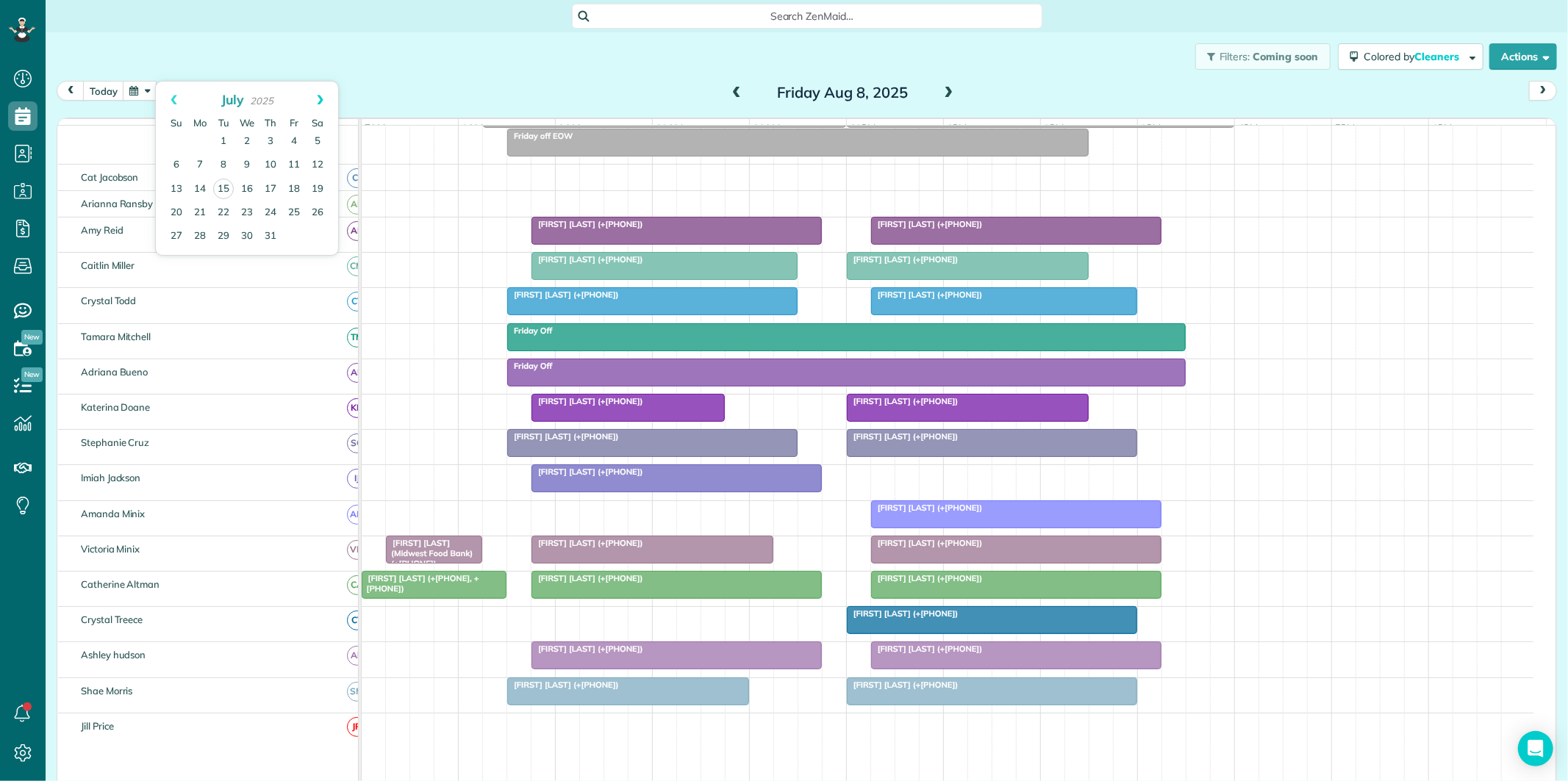 click on "Next" at bounding box center [320, 100] 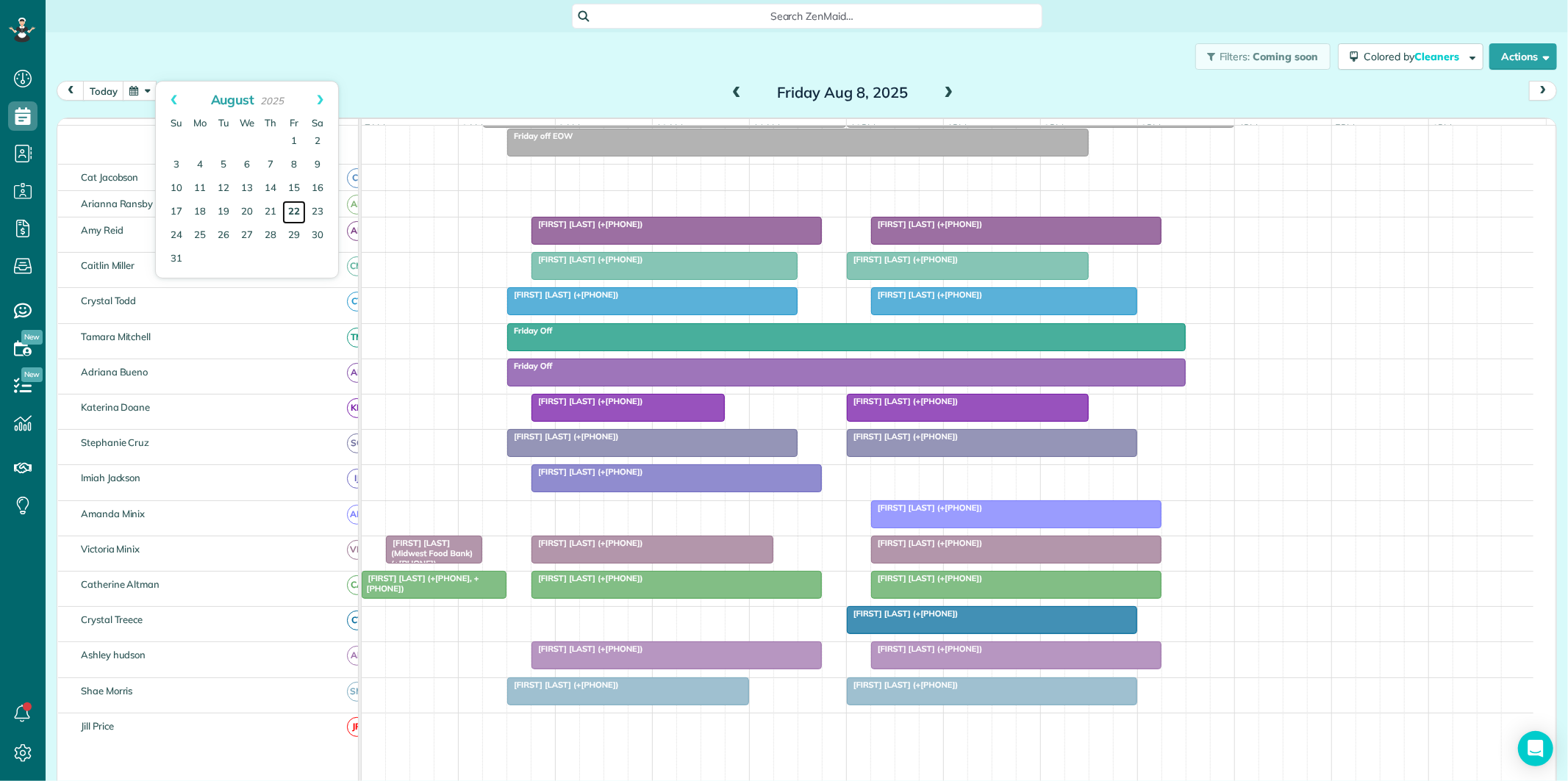 click on "22" at bounding box center [294, 212] 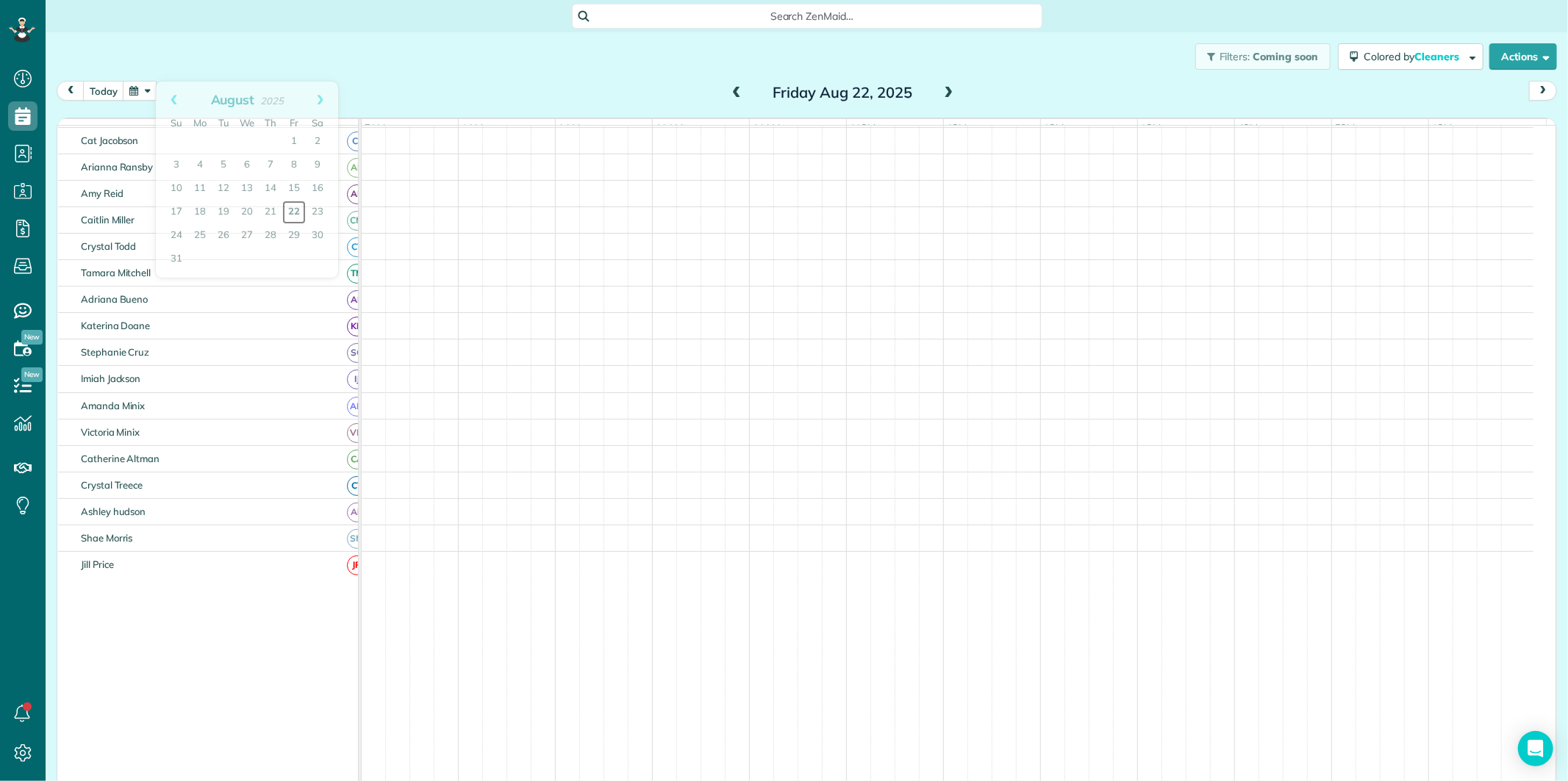 scroll, scrollTop: 45, scrollLeft: 0, axis: vertical 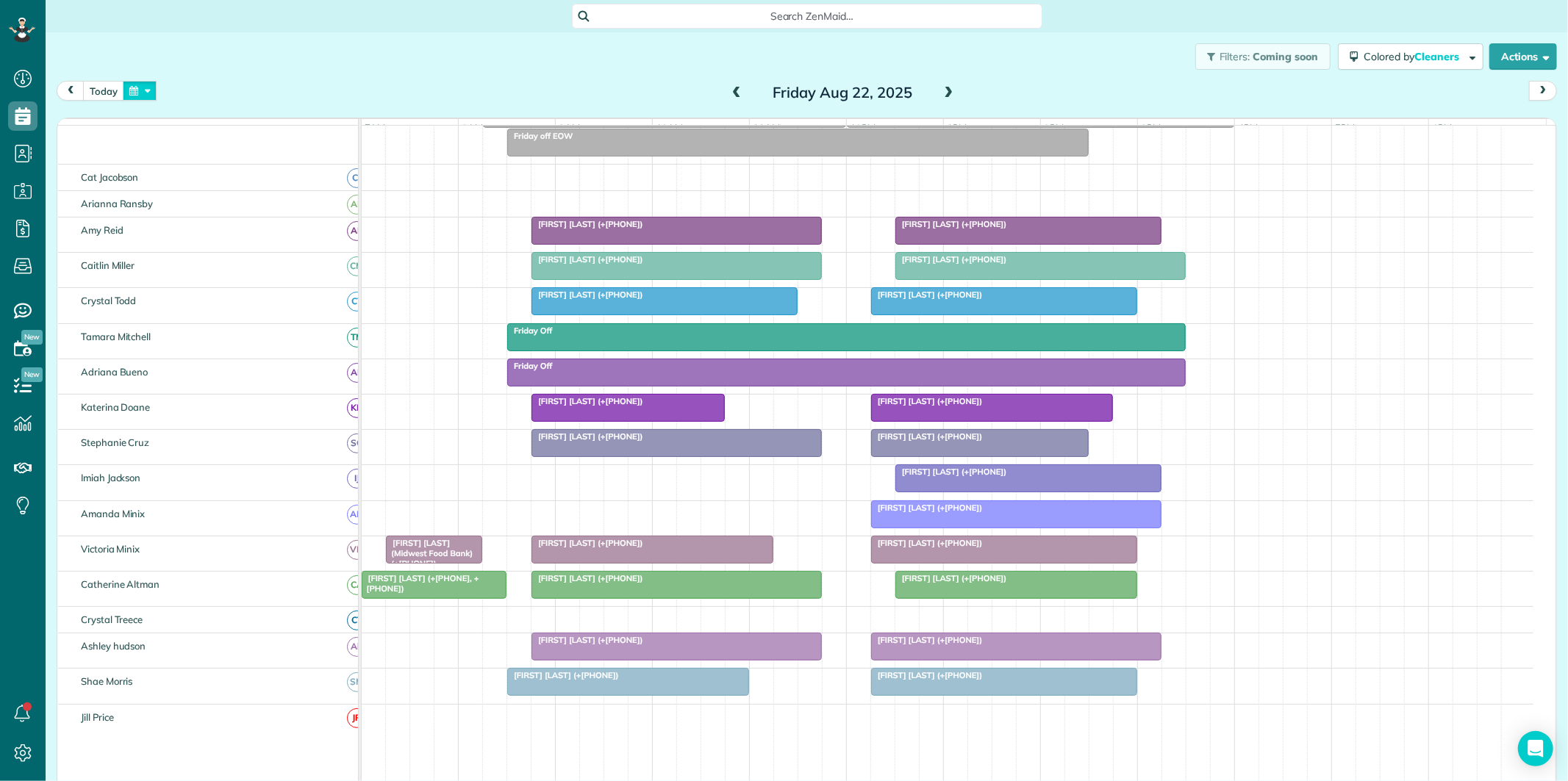 click at bounding box center [140, 90] 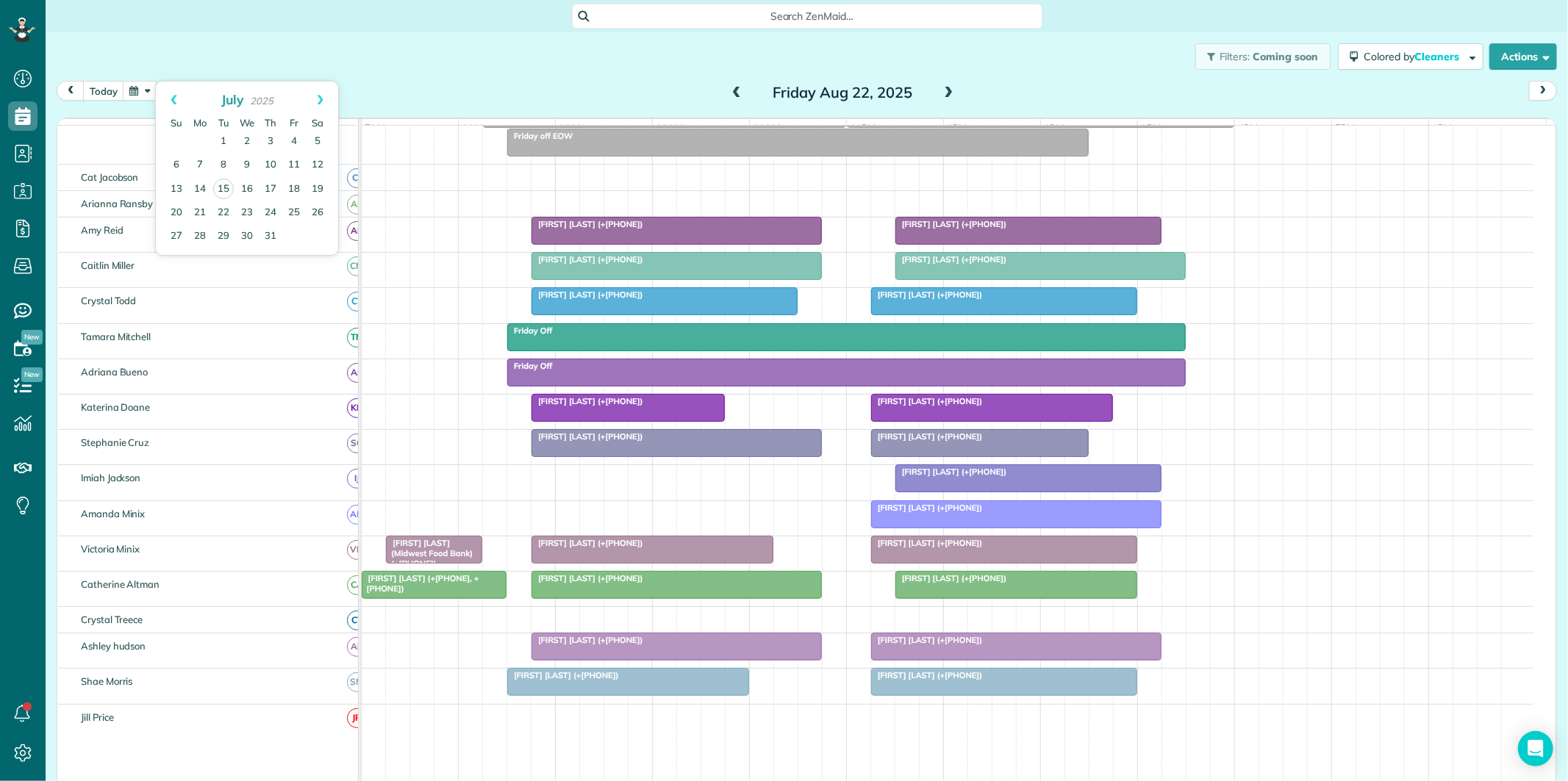 click on "Filters:   Coming soon
Colored by  Cleaners
Color by Cleaner
Color by Team
Color by Status
Color by Recurrence
Color by Paid/Unpaid
Filters  Default
Schedule Changes
Actions
Create Appointment
Create Task
Clock In/Out
Send Work Orders
Print Route Sheets
Today's Emails/Texts
Export data.." at bounding box center (806, 57) 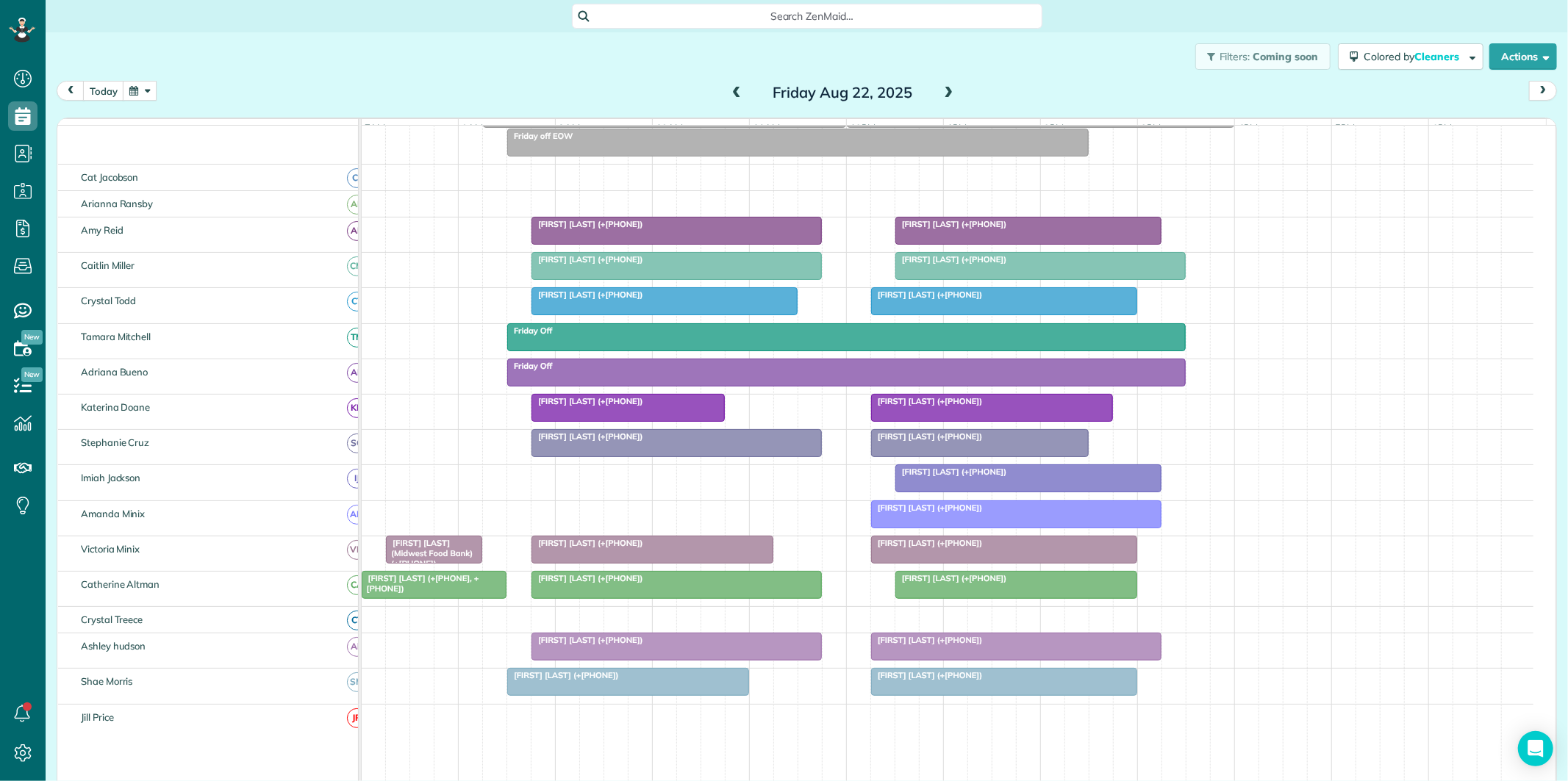 click at bounding box center (737, 93) 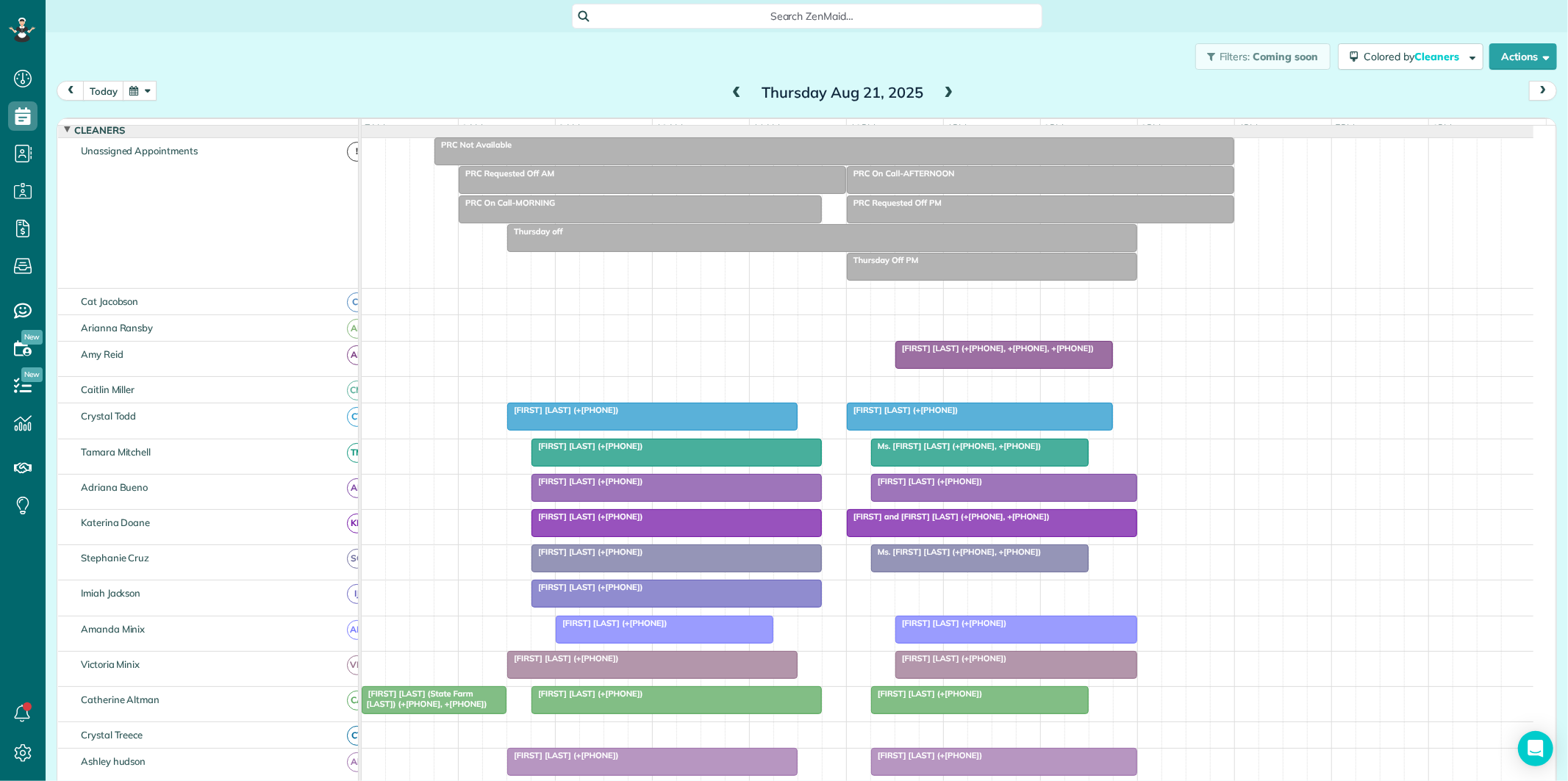 scroll, scrollTop: 169, scrollLeft: 0, axis: vertical 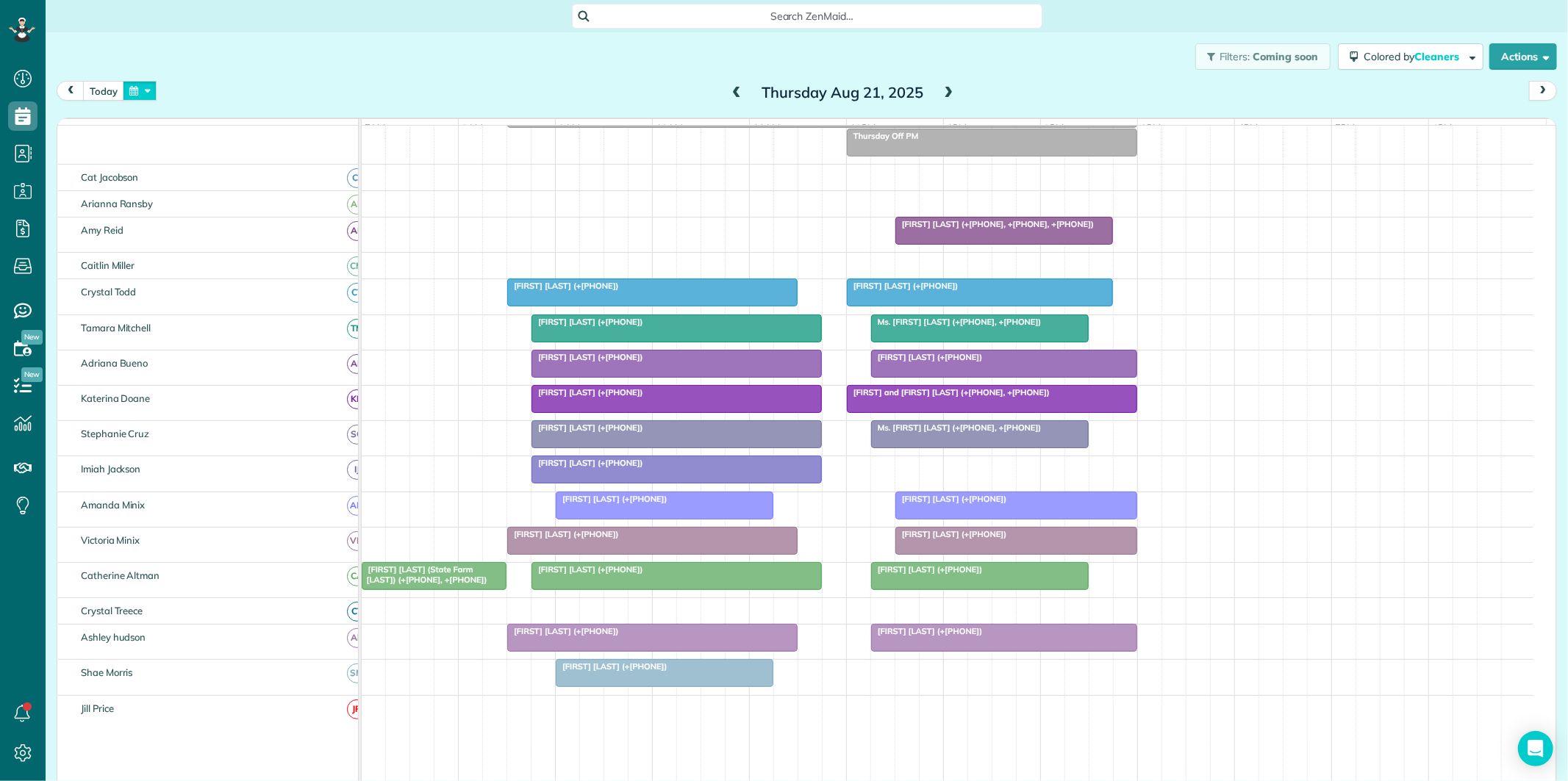 click at bounding box center (140, 90) 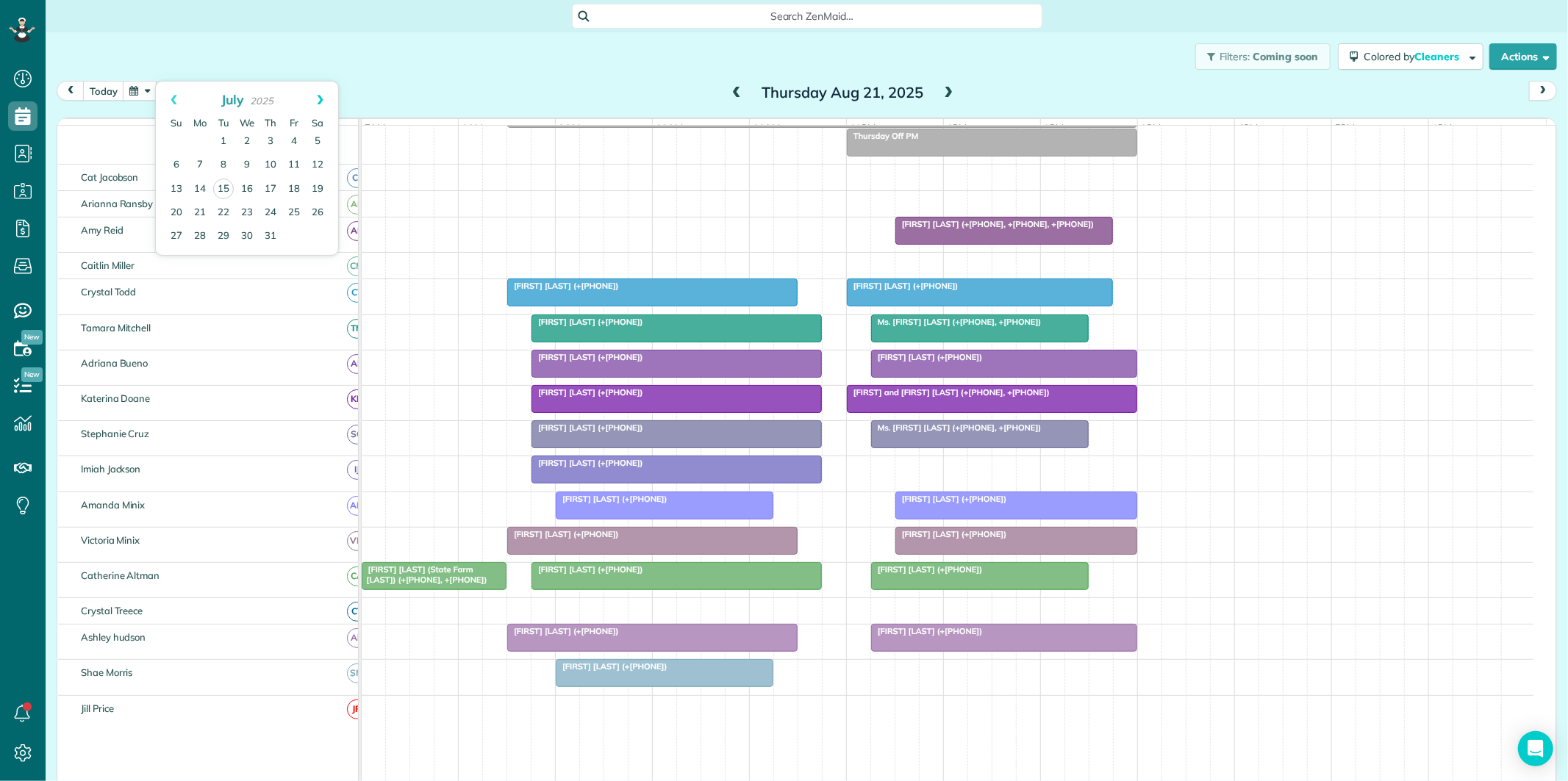 click on "Next" at bounding box center (320, 100) 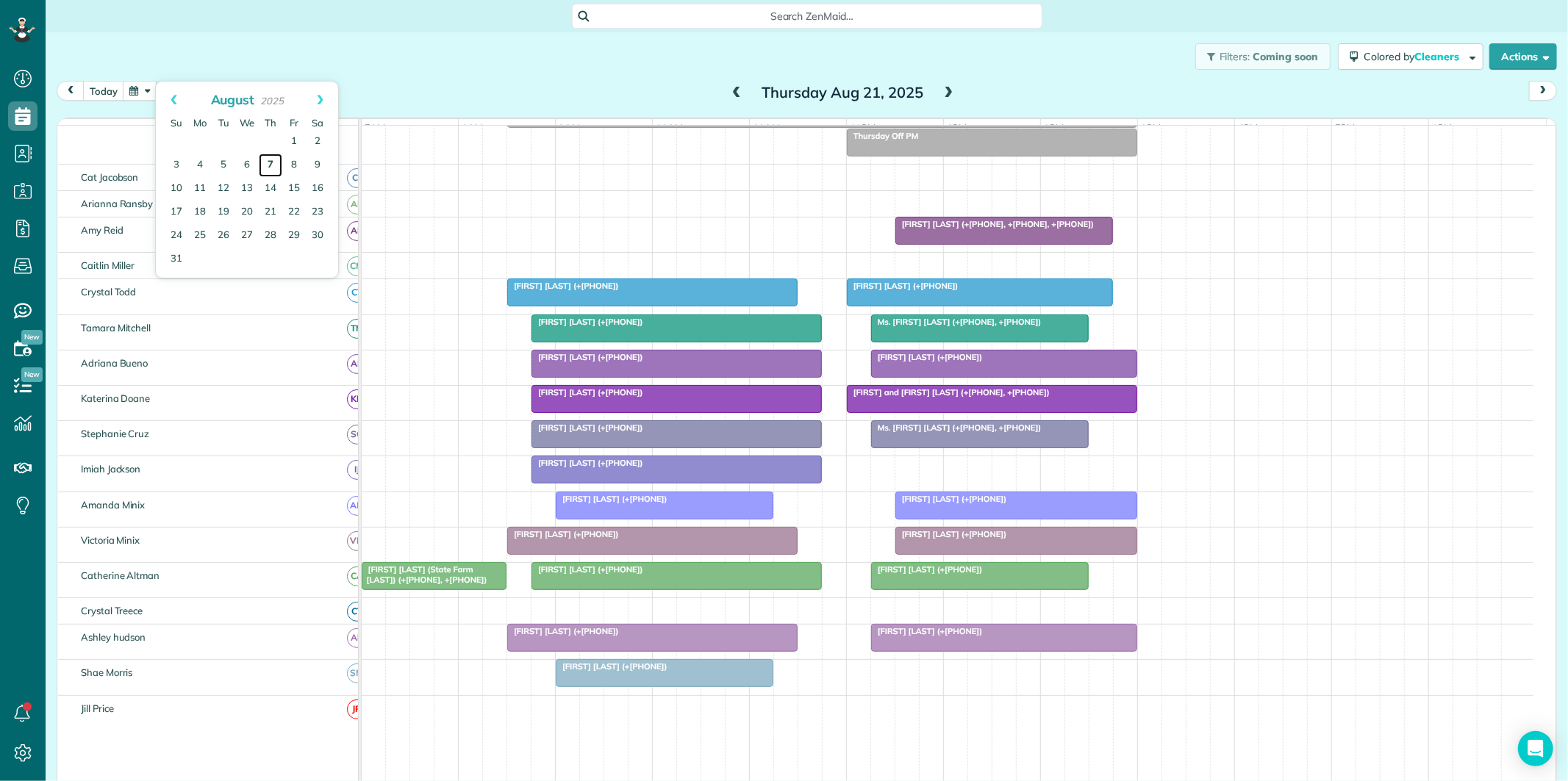 click on "7" at bounding box center [271, 165] 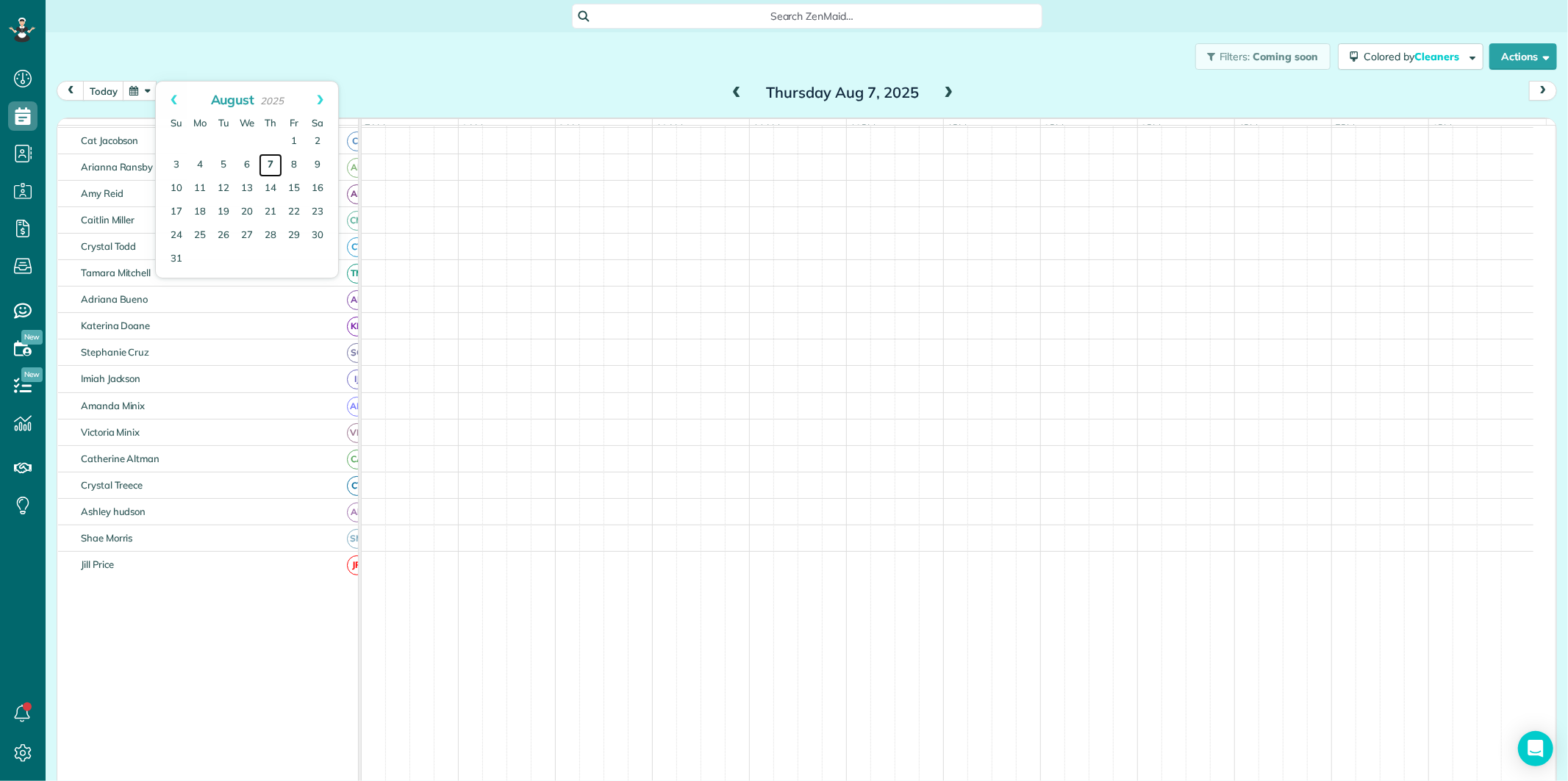 scroll, scrollTop: 45, scrollLeft: 0, axis: vertical 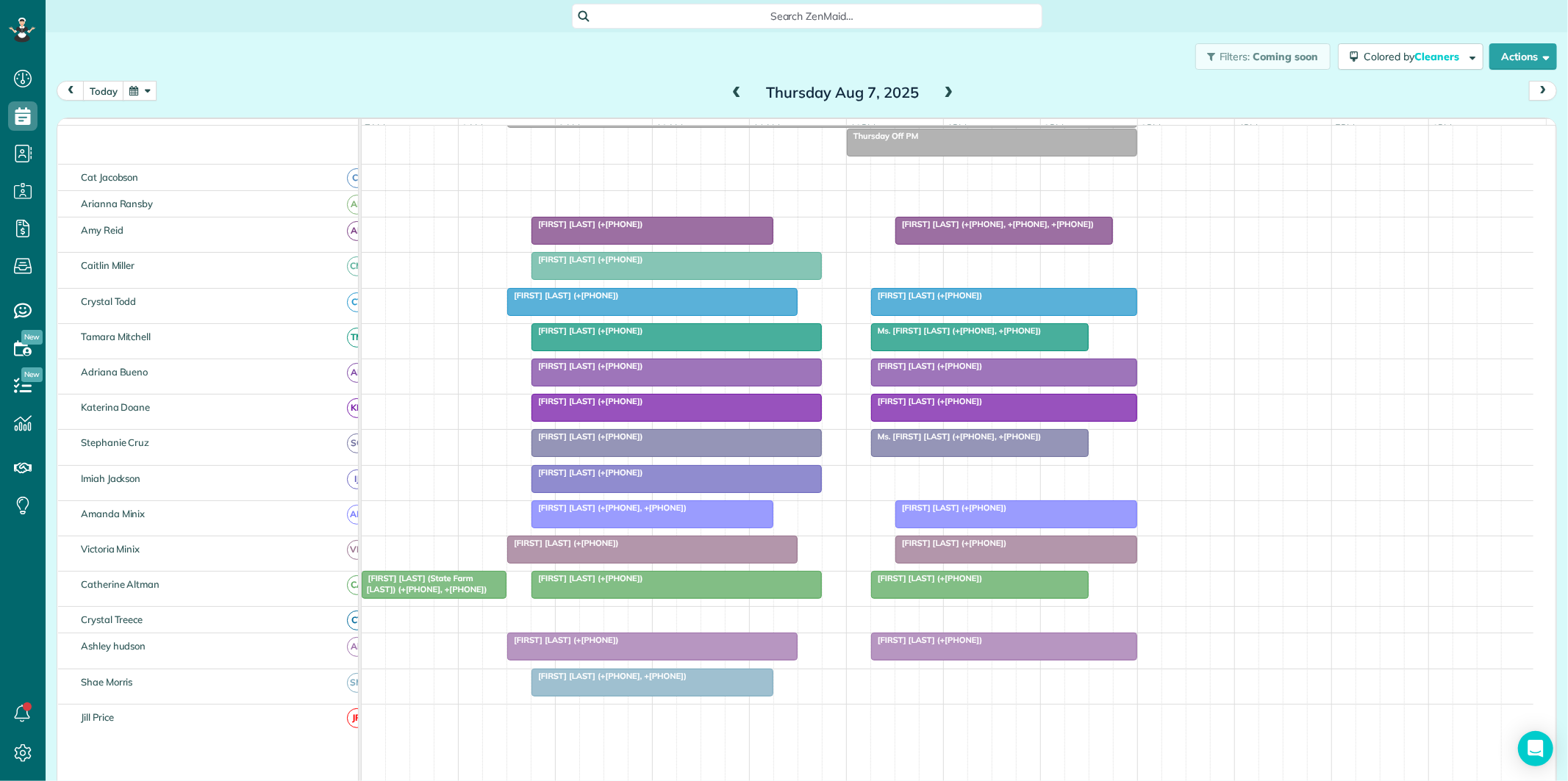click at bounding box center (140, 90) 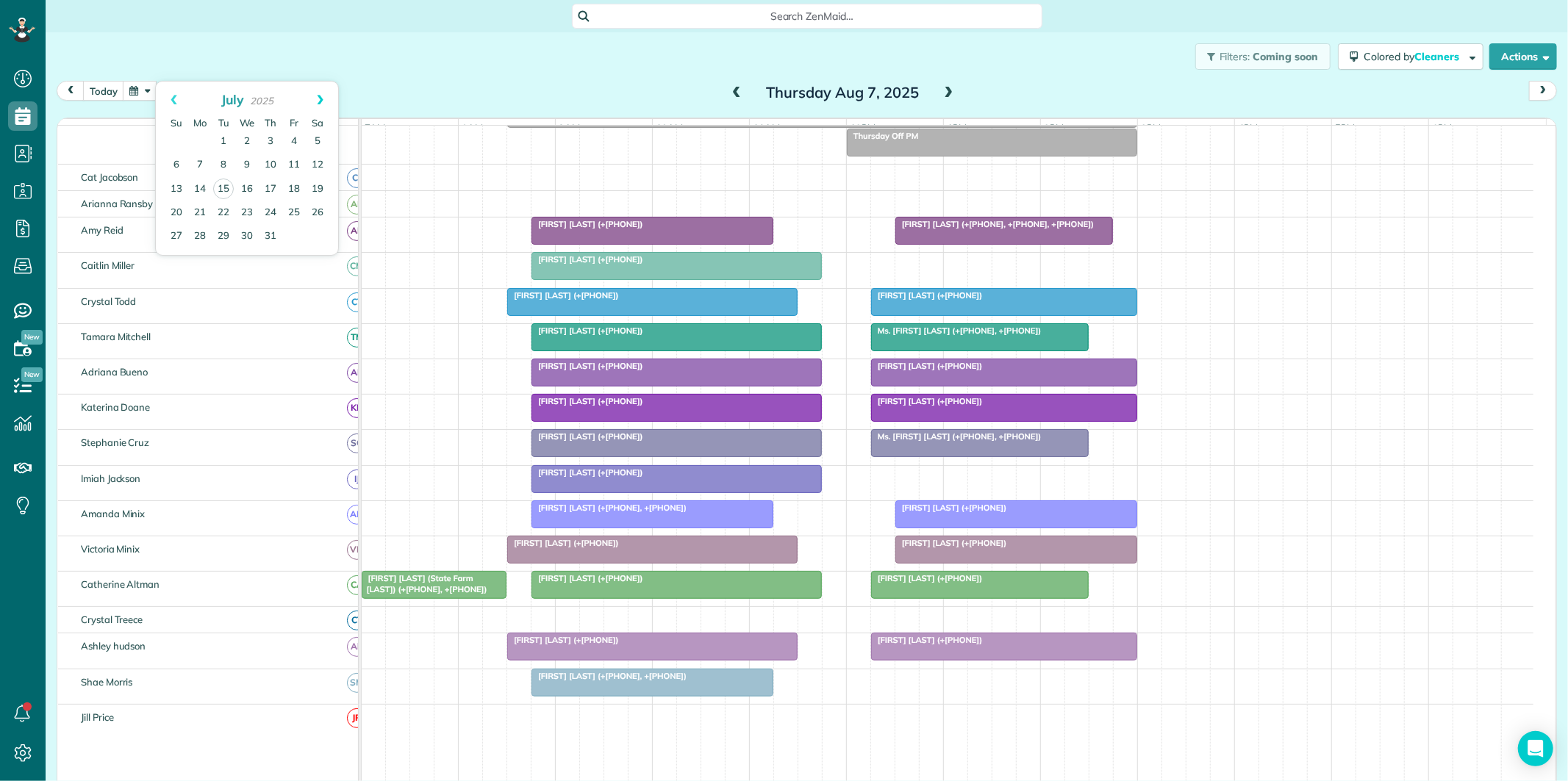 click on "Next" at bounding box center [320, 100] 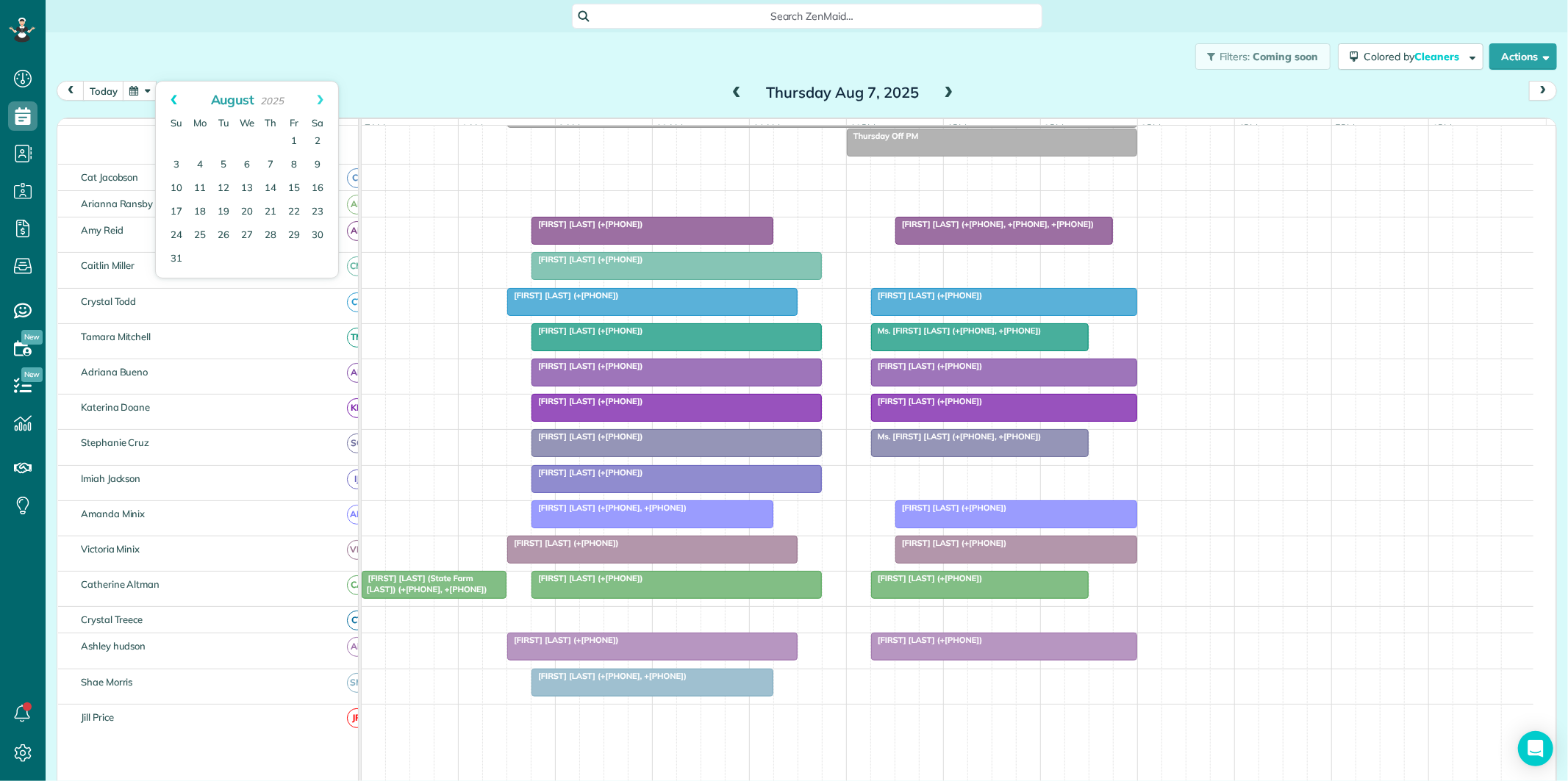 click on "Prev" at bounding box center (173, 100) 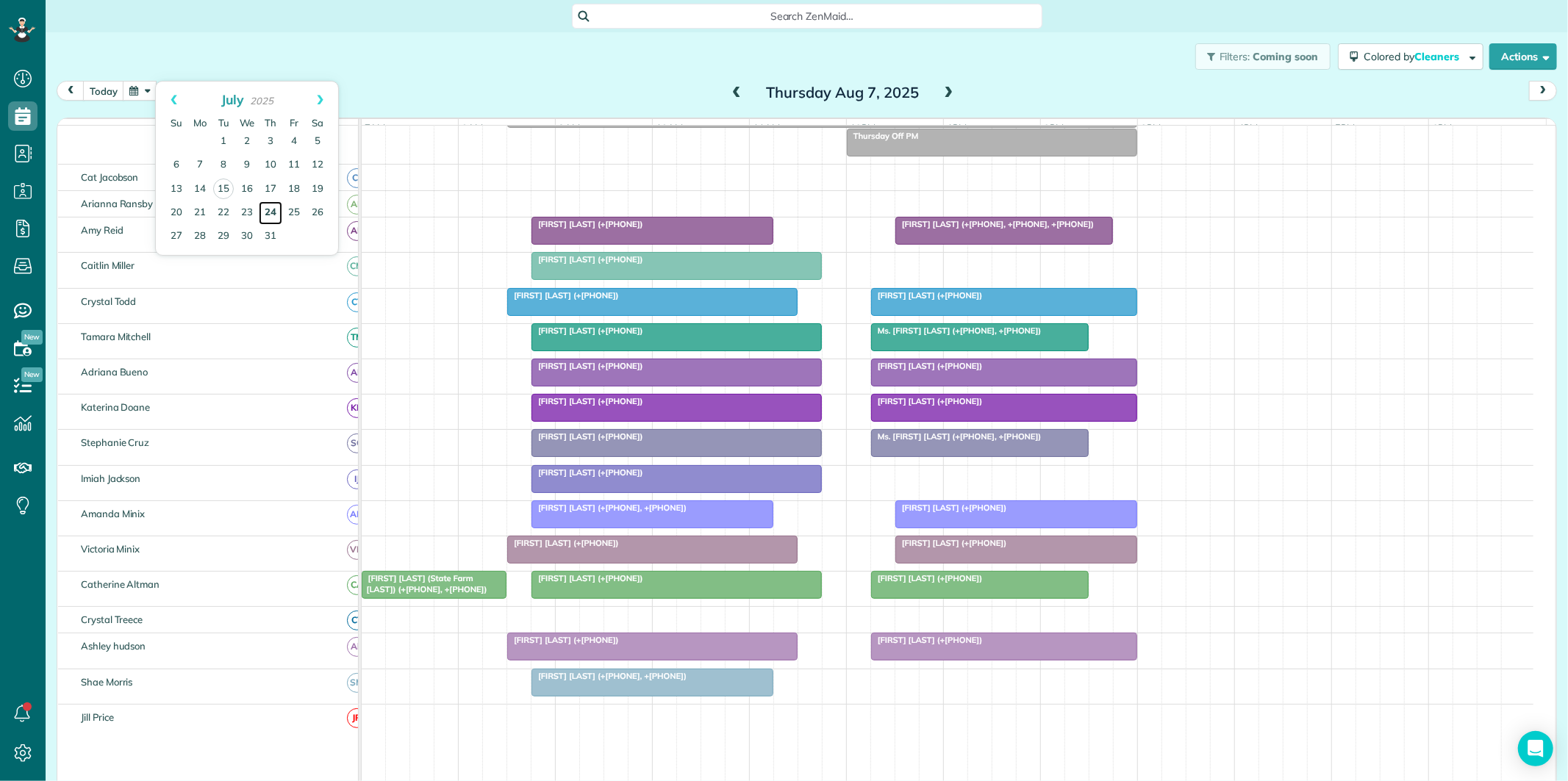 click on "24" at bounding box center (271, 213) 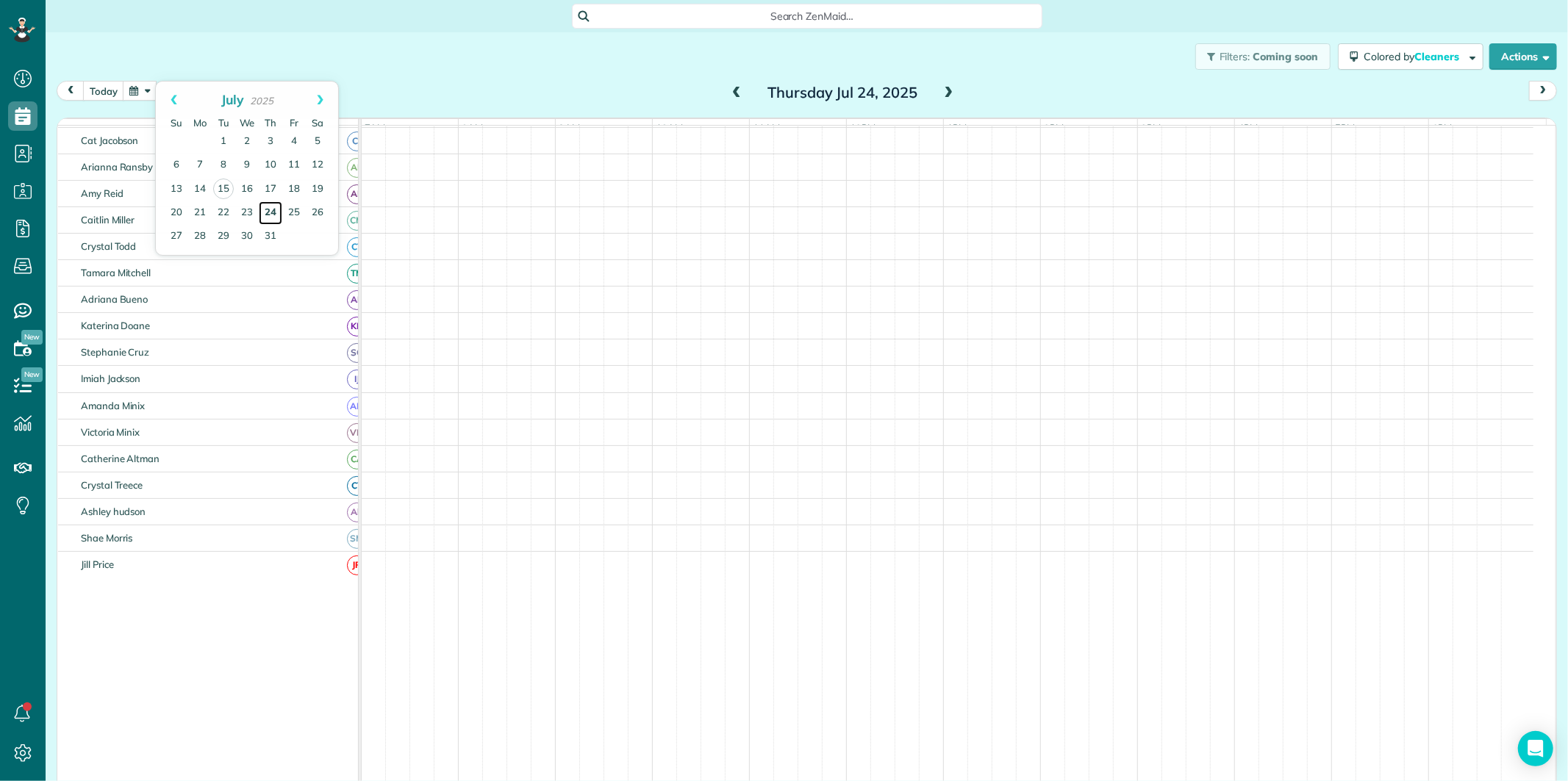 scroll, scrollTop: 45, scrollLeft: 0, axis: vertical 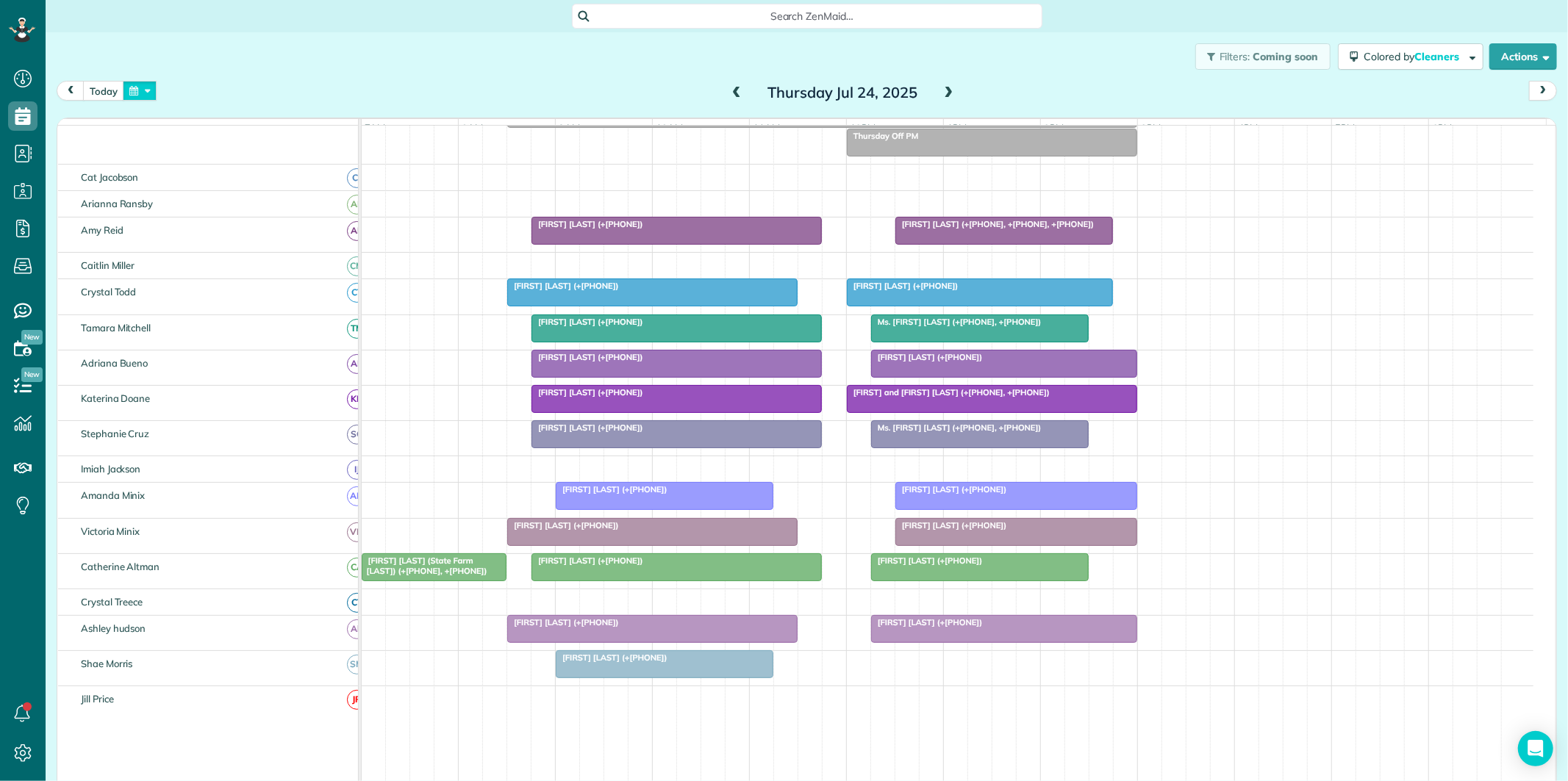 click at bounding box center [140, 90] 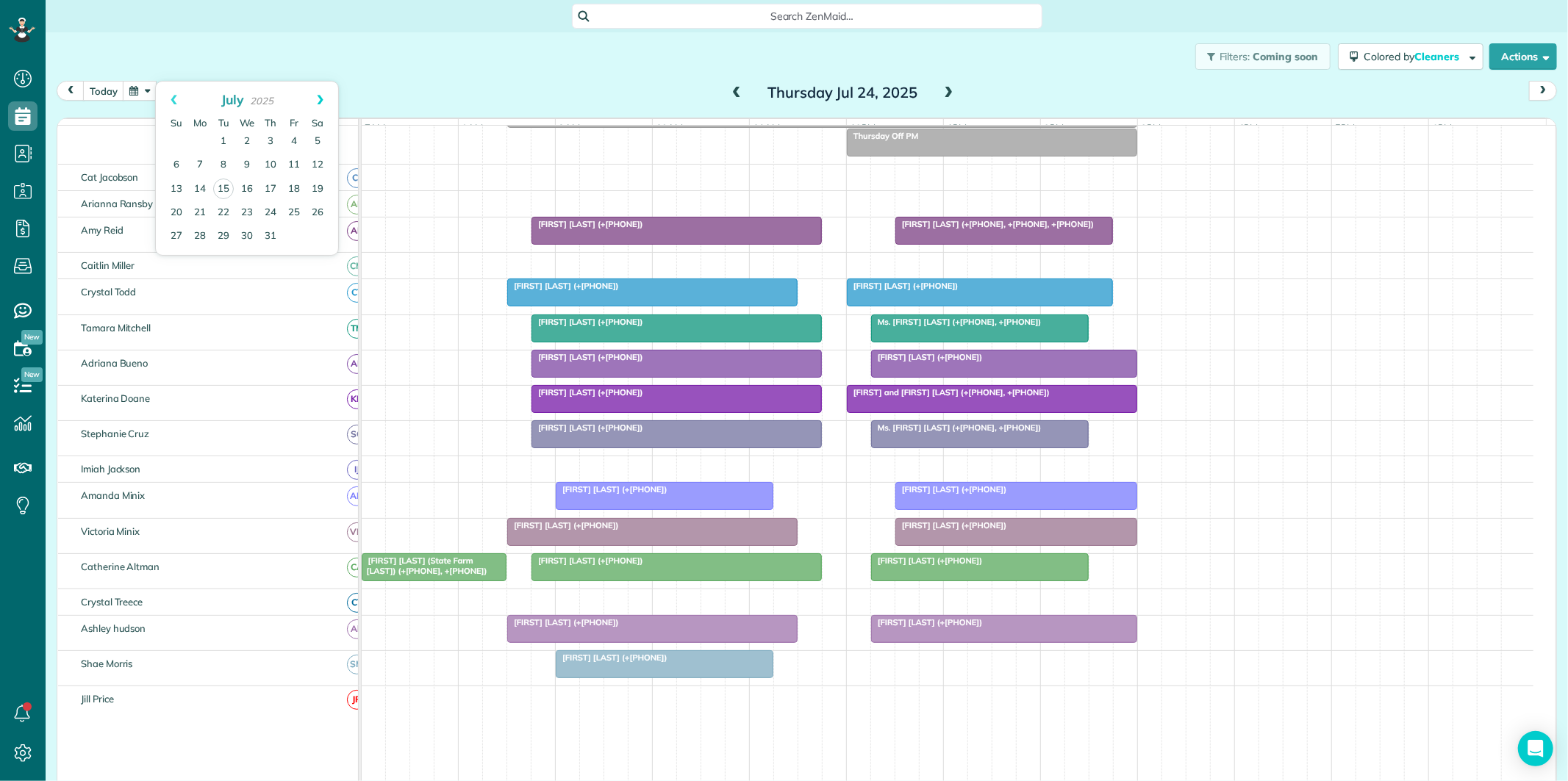 click on "Next" at bounding box center (320, 100) 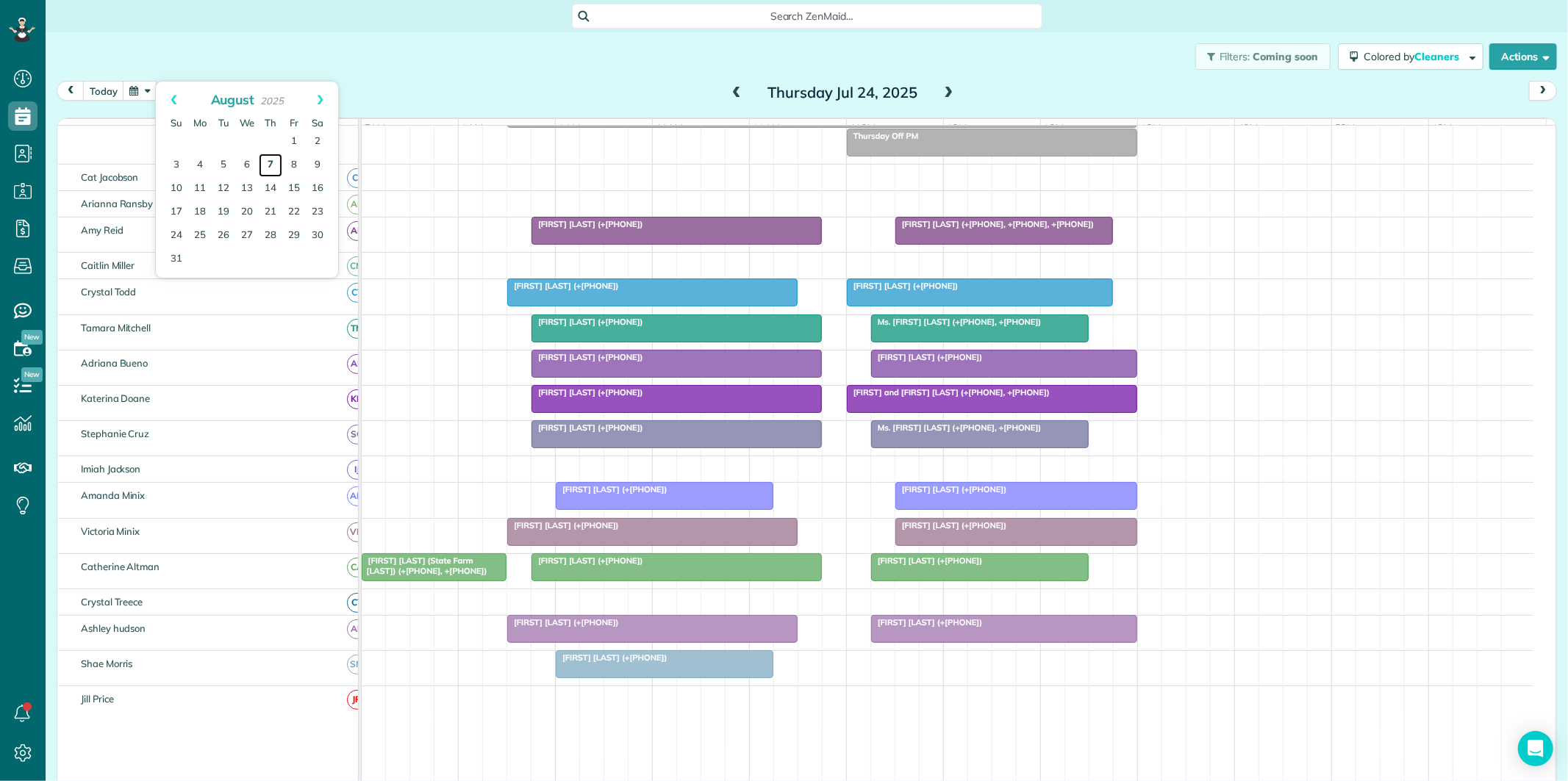 click on "7" at bounding box center [271, 165] 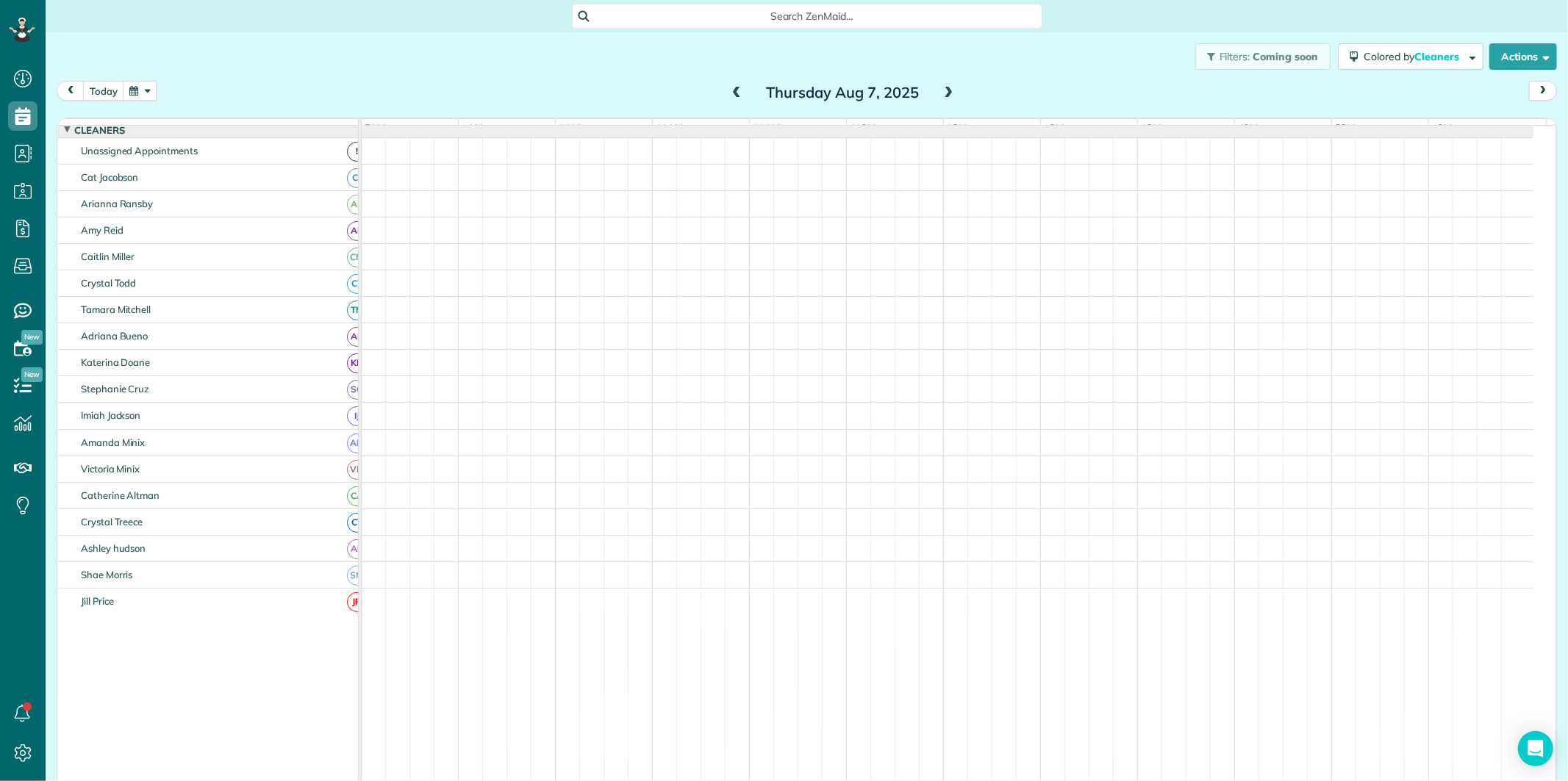 scroll, scrollTop: 169, scrollLeft: 0, axis: vertical 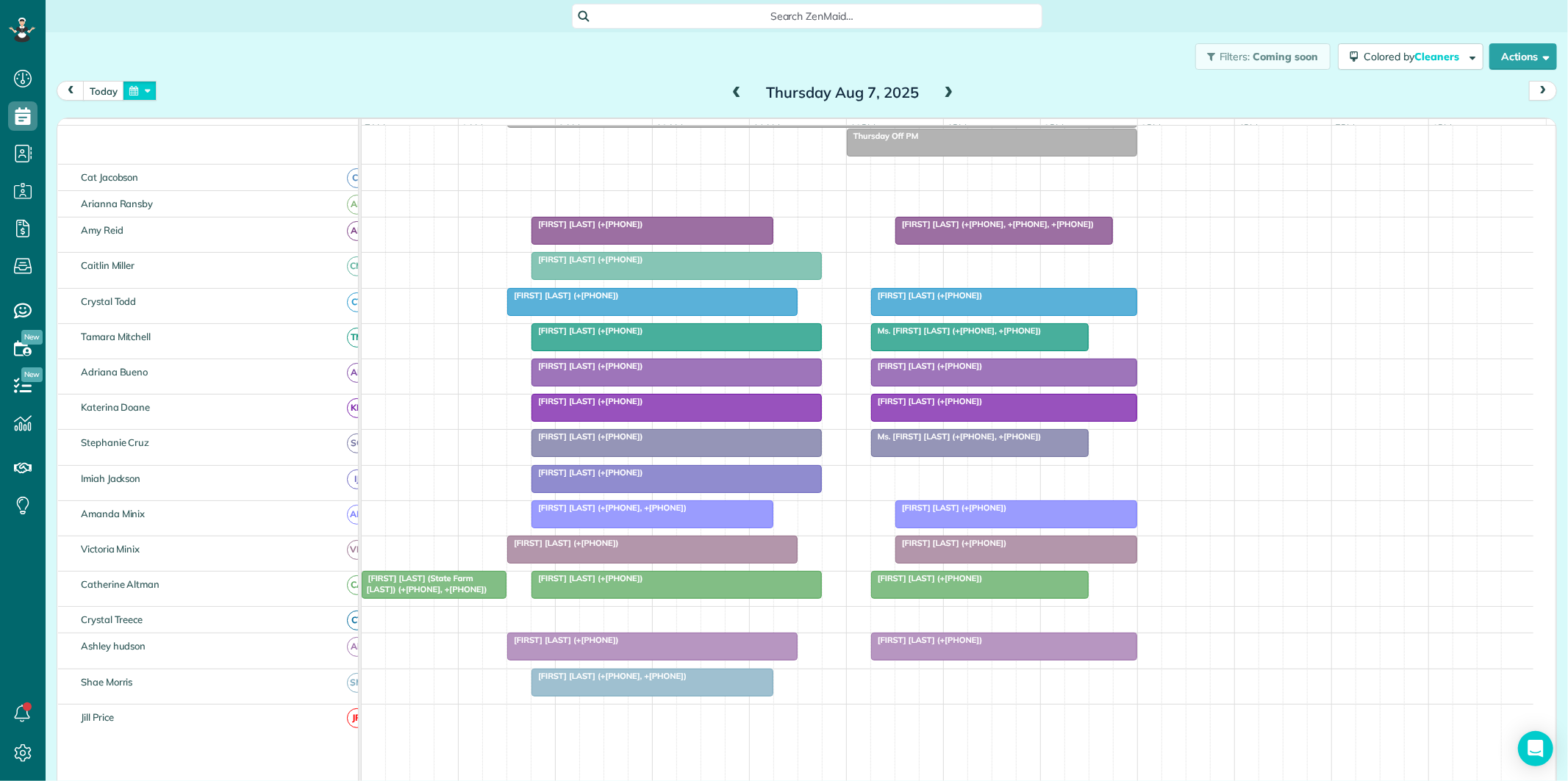 click at bounding box center [140, 90] 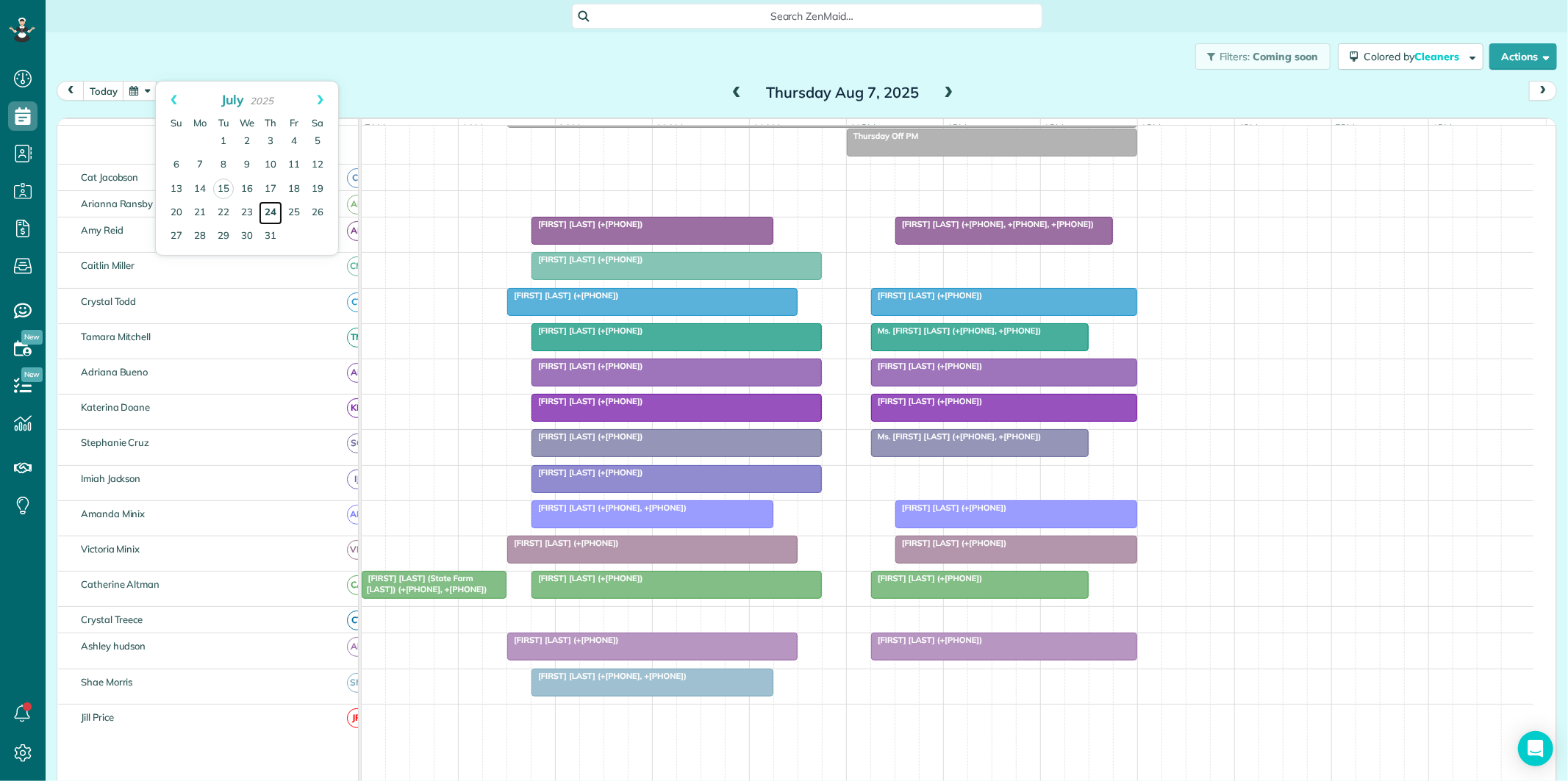 click on "24" at bounding box center (271, 213) 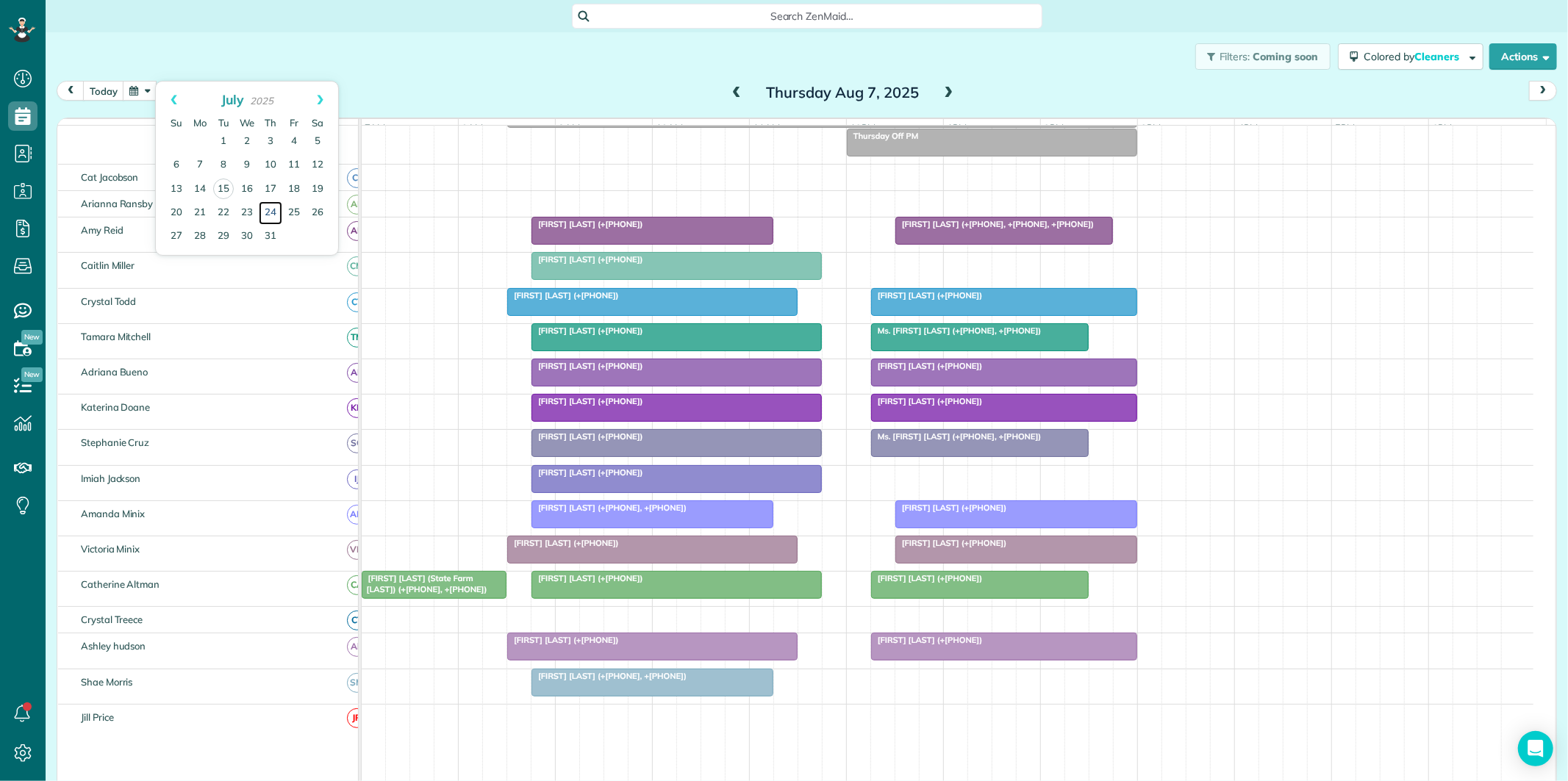 scroll, scrollTop: 45, scrollLeft: 0, axis: vertical 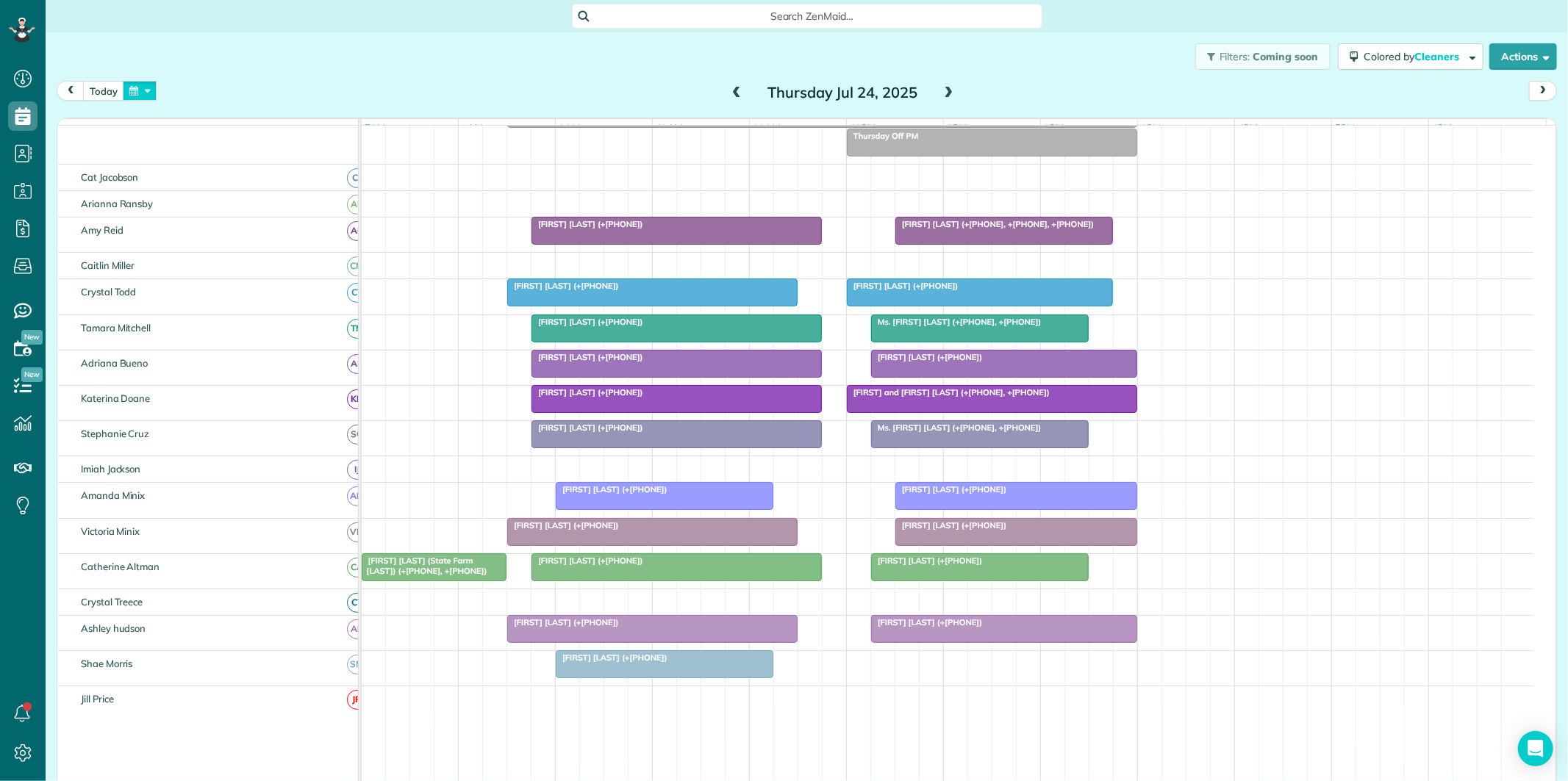 click at bounding box center (140, 90) 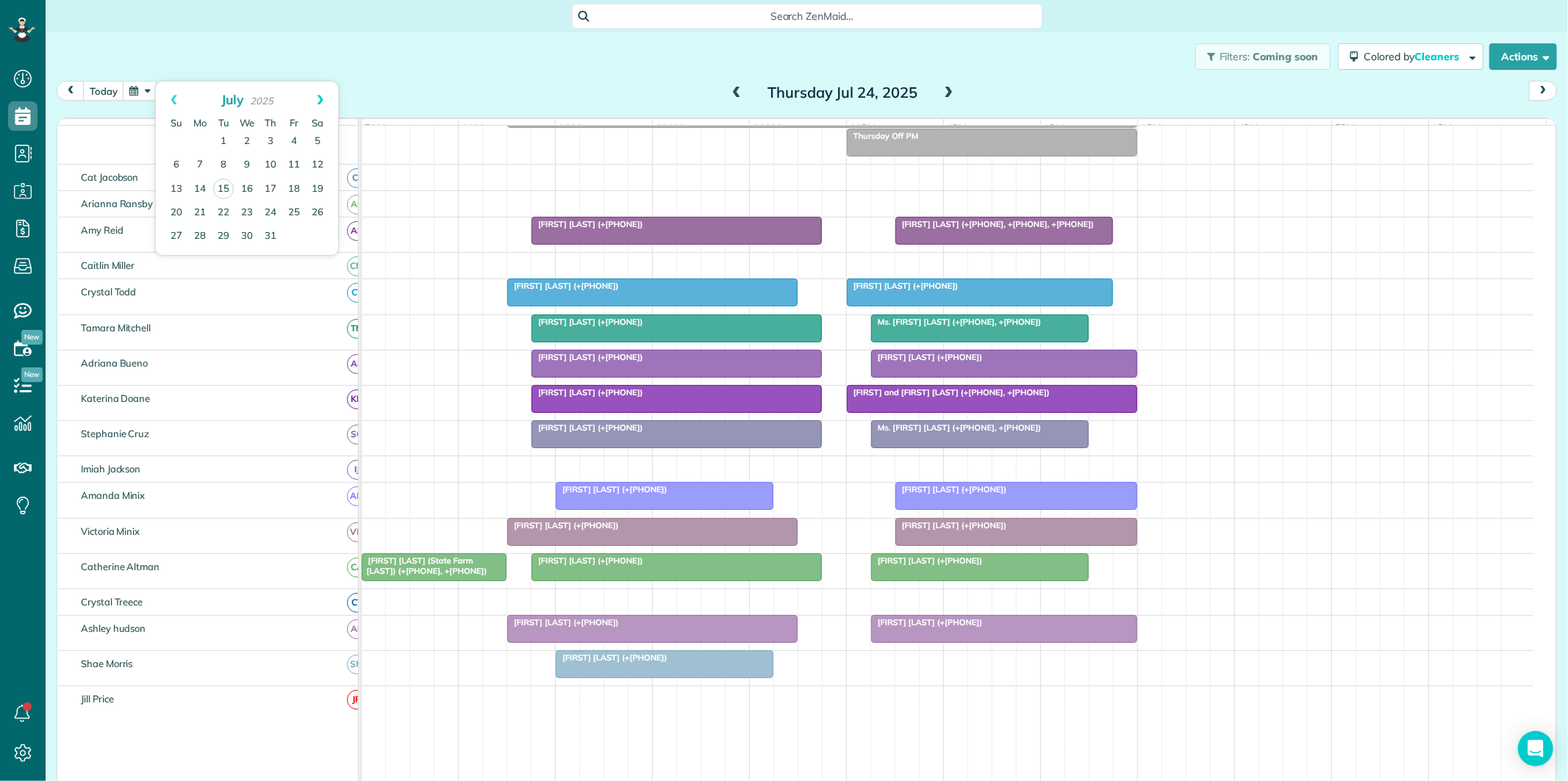 click on "Next" at bounding box center (320, 100) 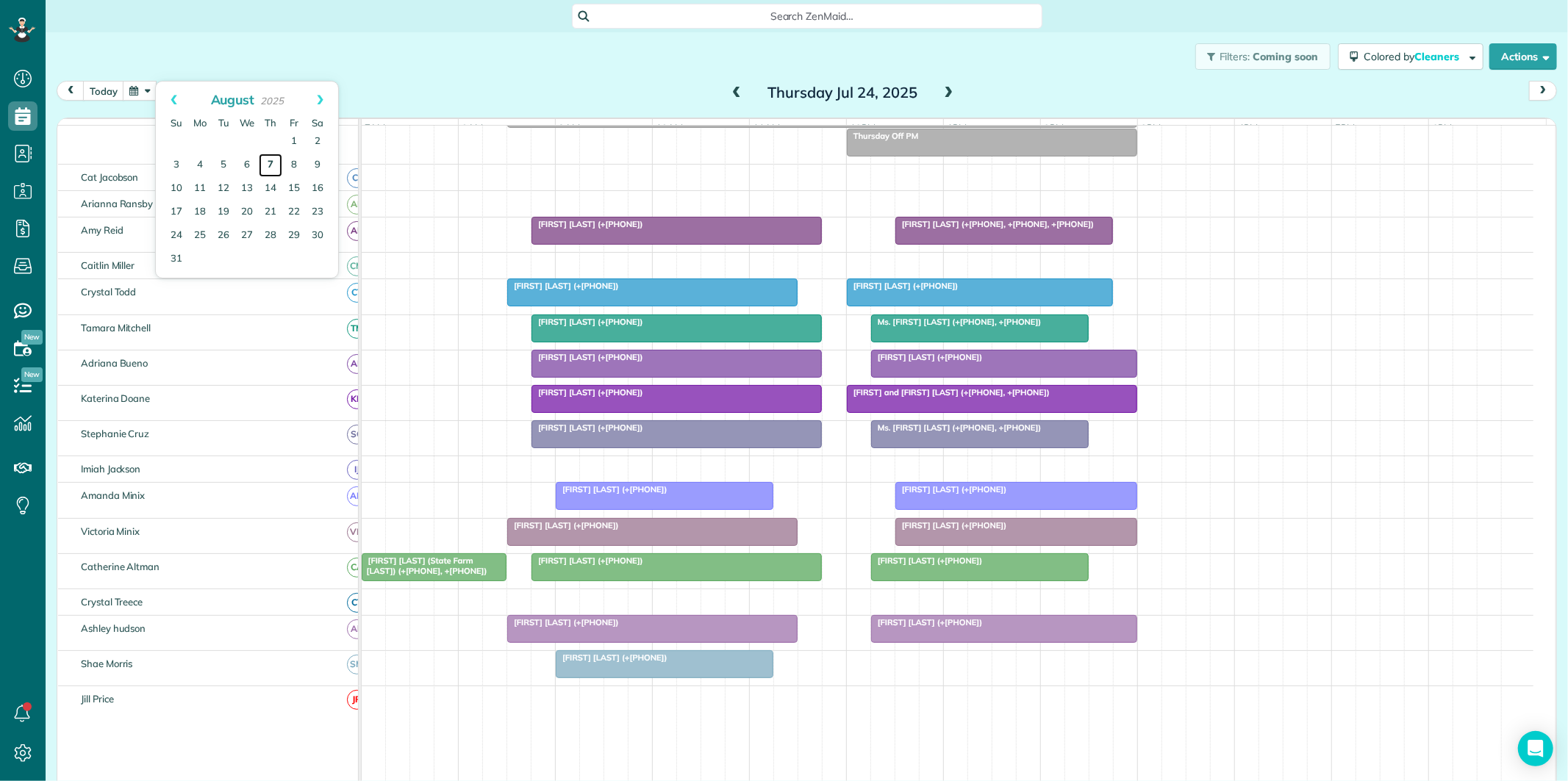 click on "7" at bounding box center (271, 165) 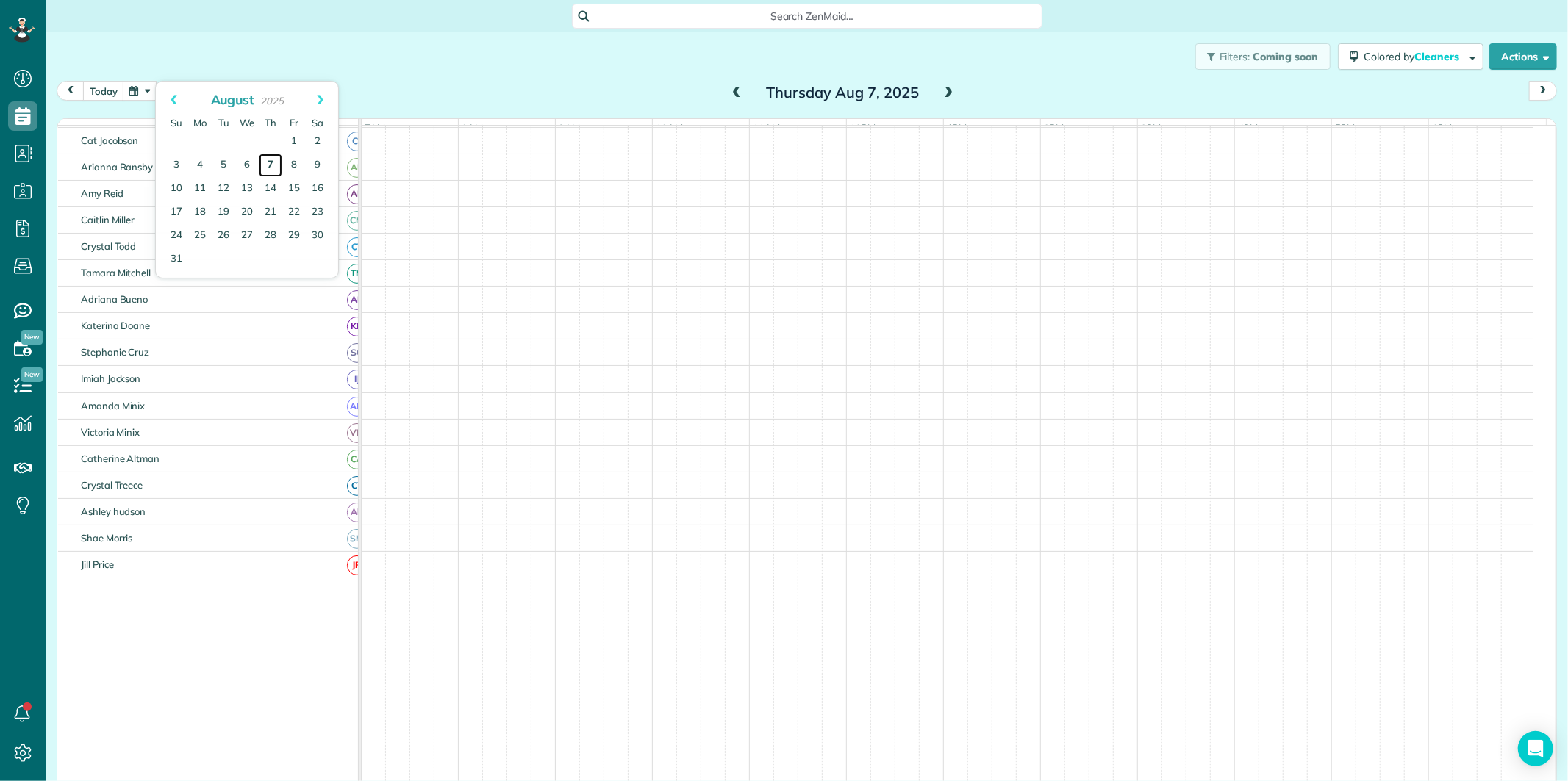 scroll, scrollTop: 45, scrollLeft: 0, axis: vertical 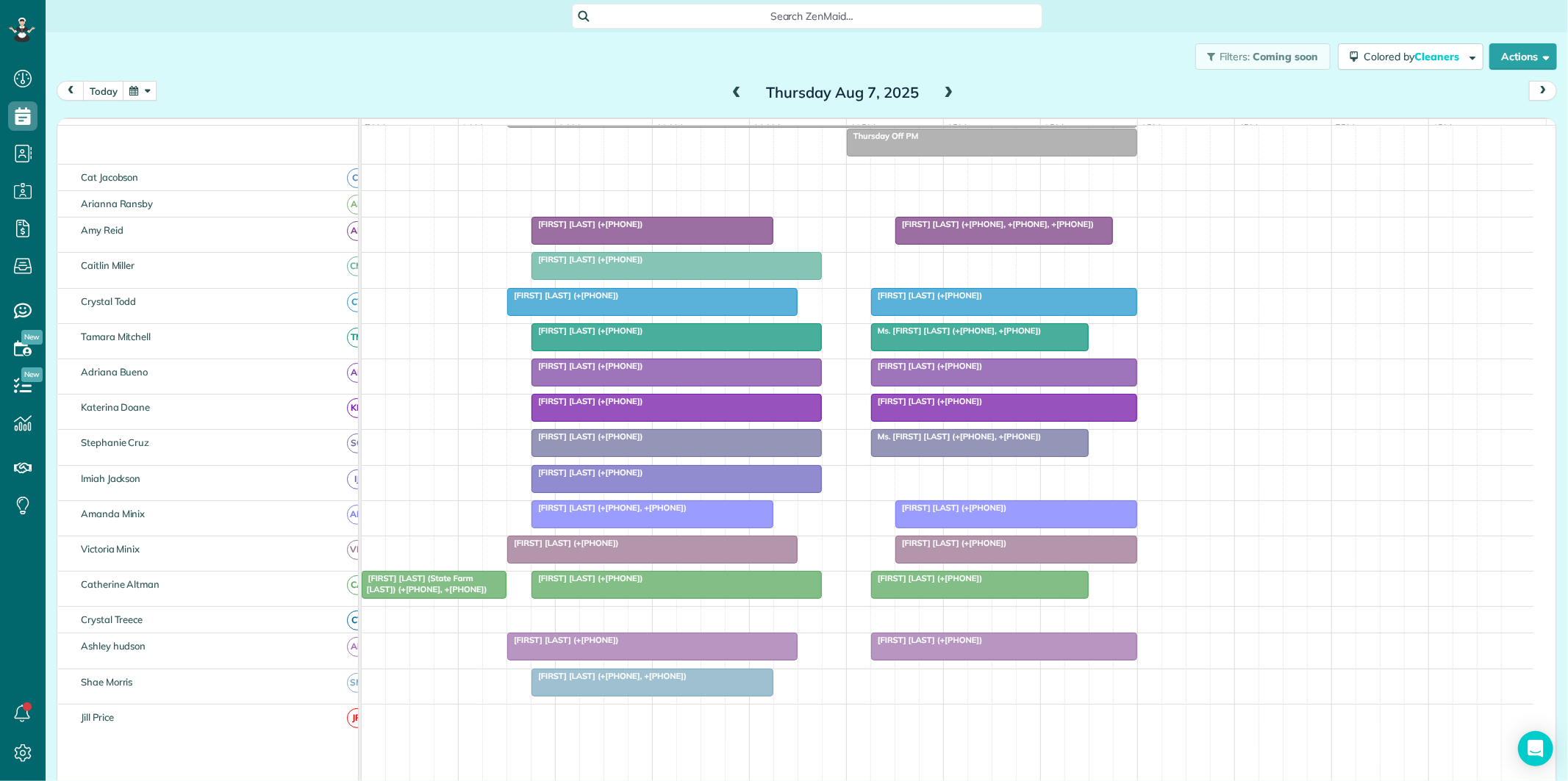 click at bounding box center [140, 90] 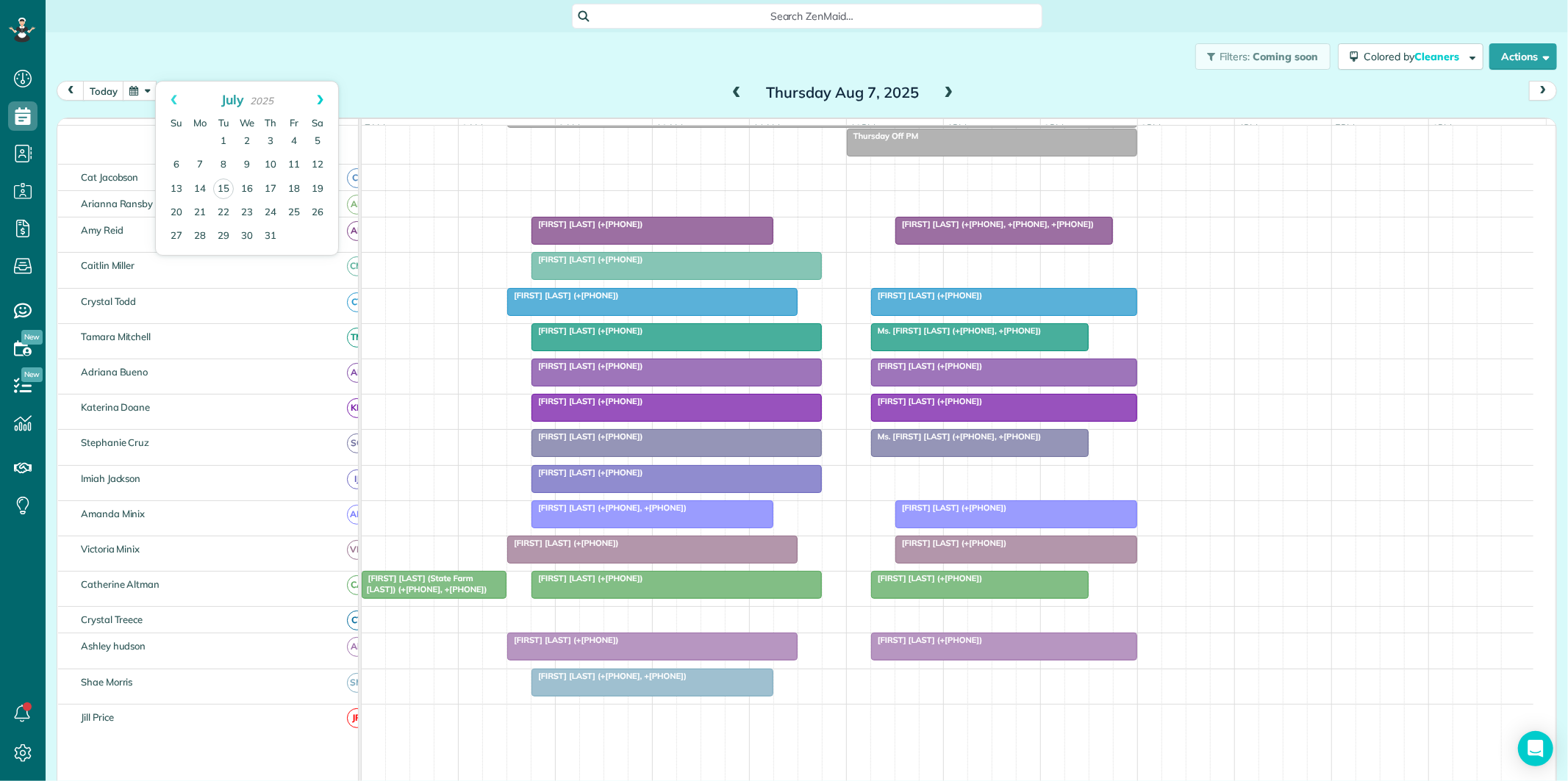 click on "Next" at bounding box center (320, 100) 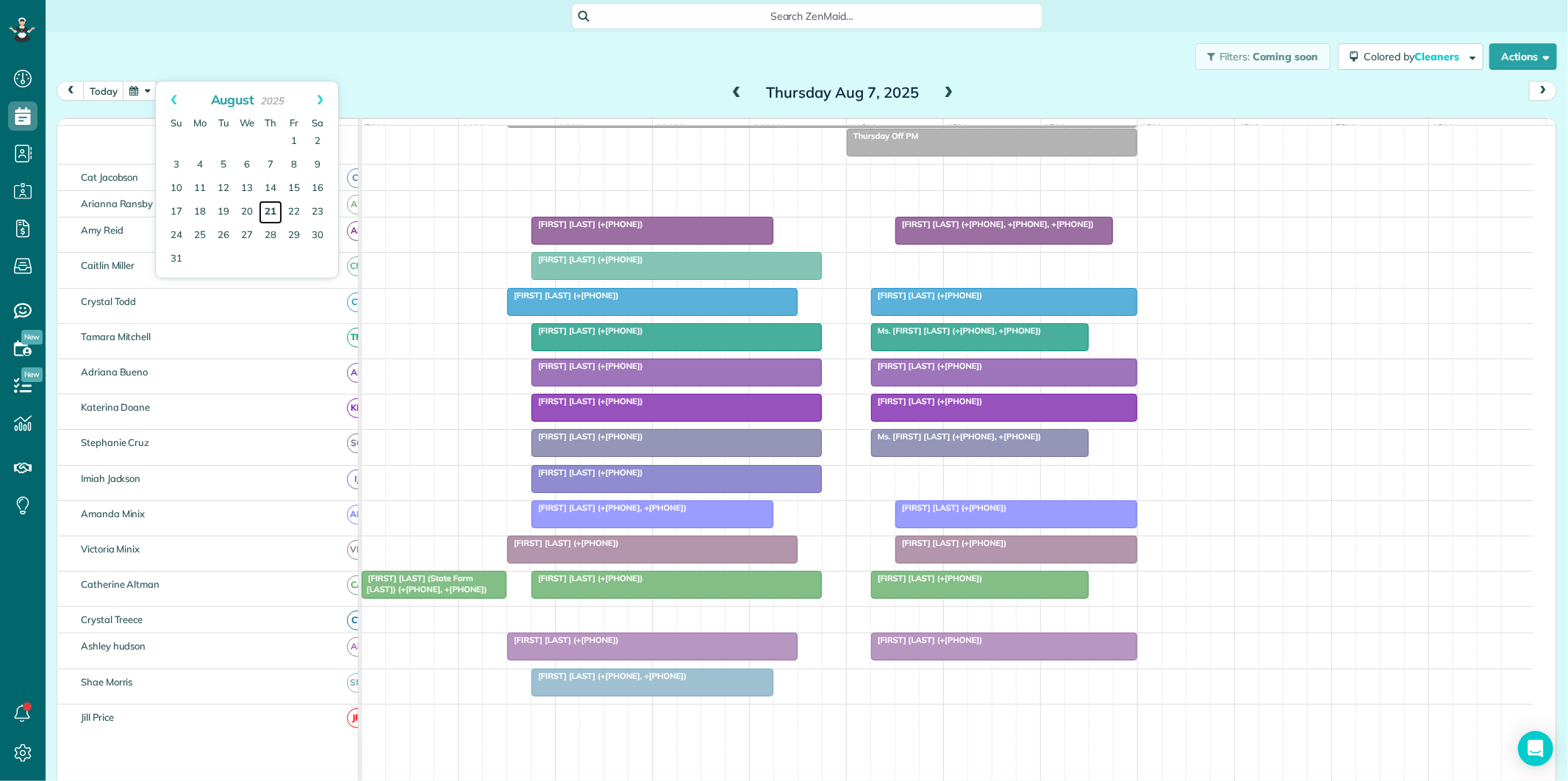 click on "21" at bounding box center [271, 212] 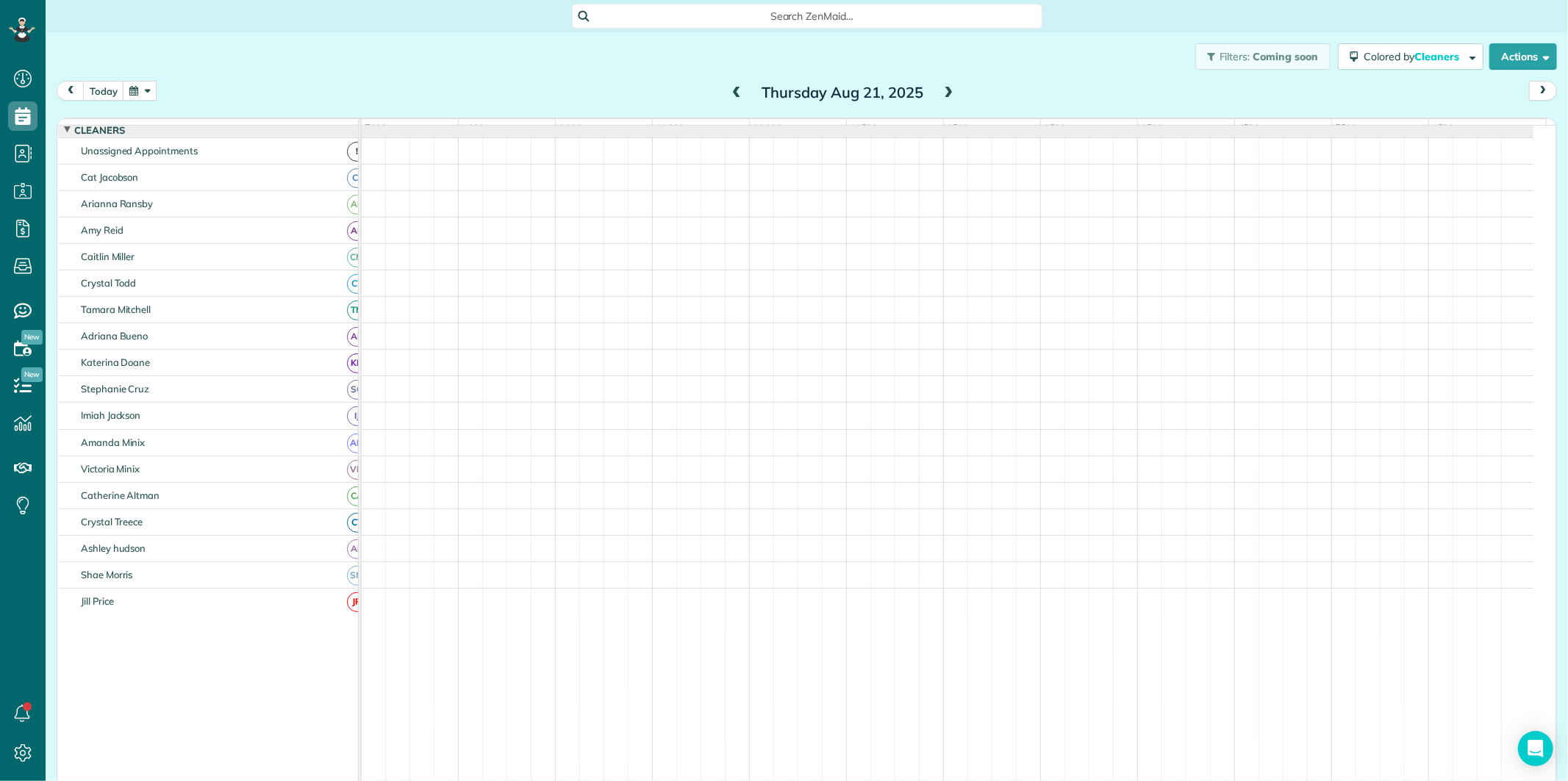 scroll, scrollTop: 169, scrollLeft: 0, axis: vertical 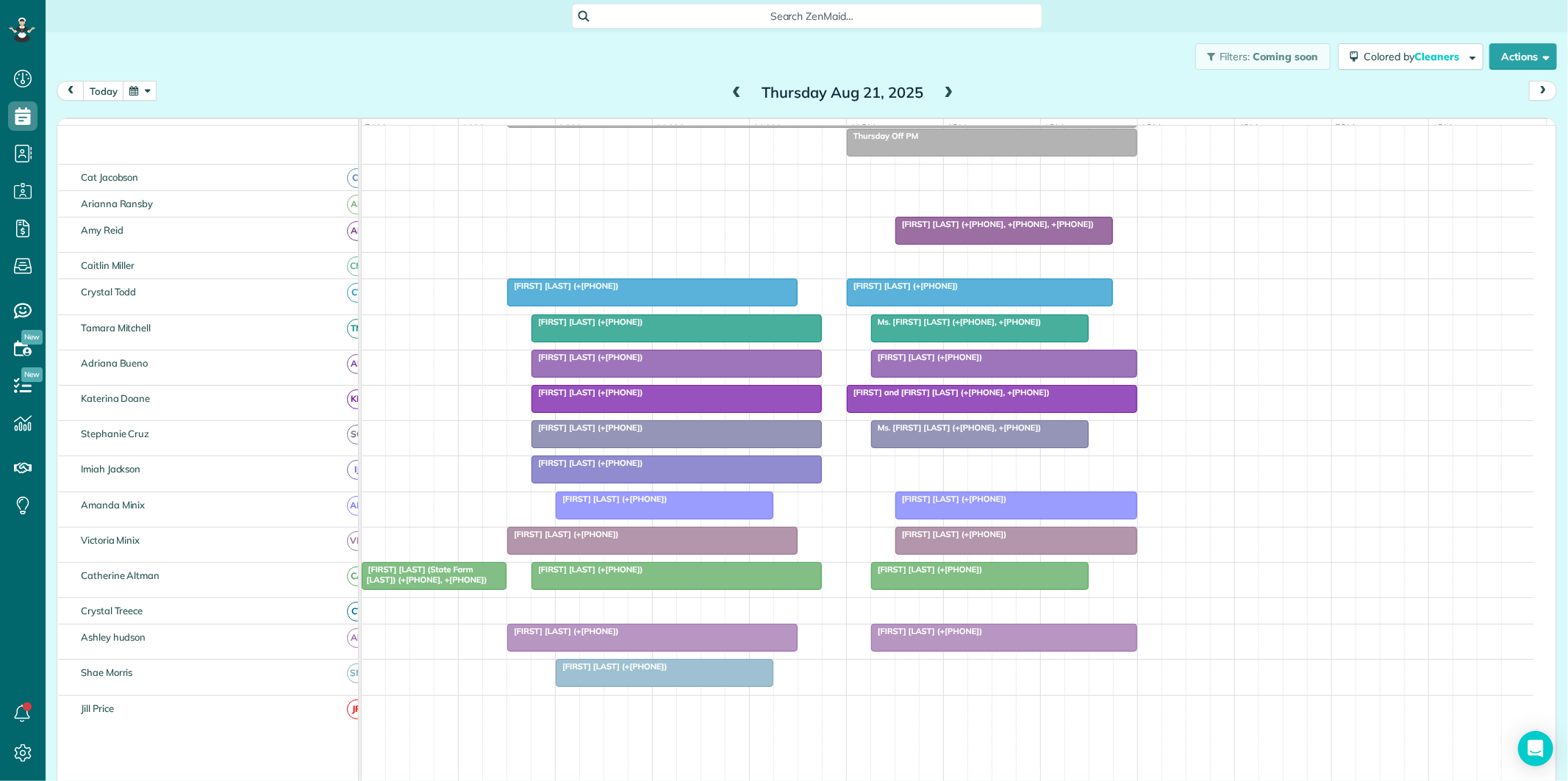 click at bounding box center [140, 90] 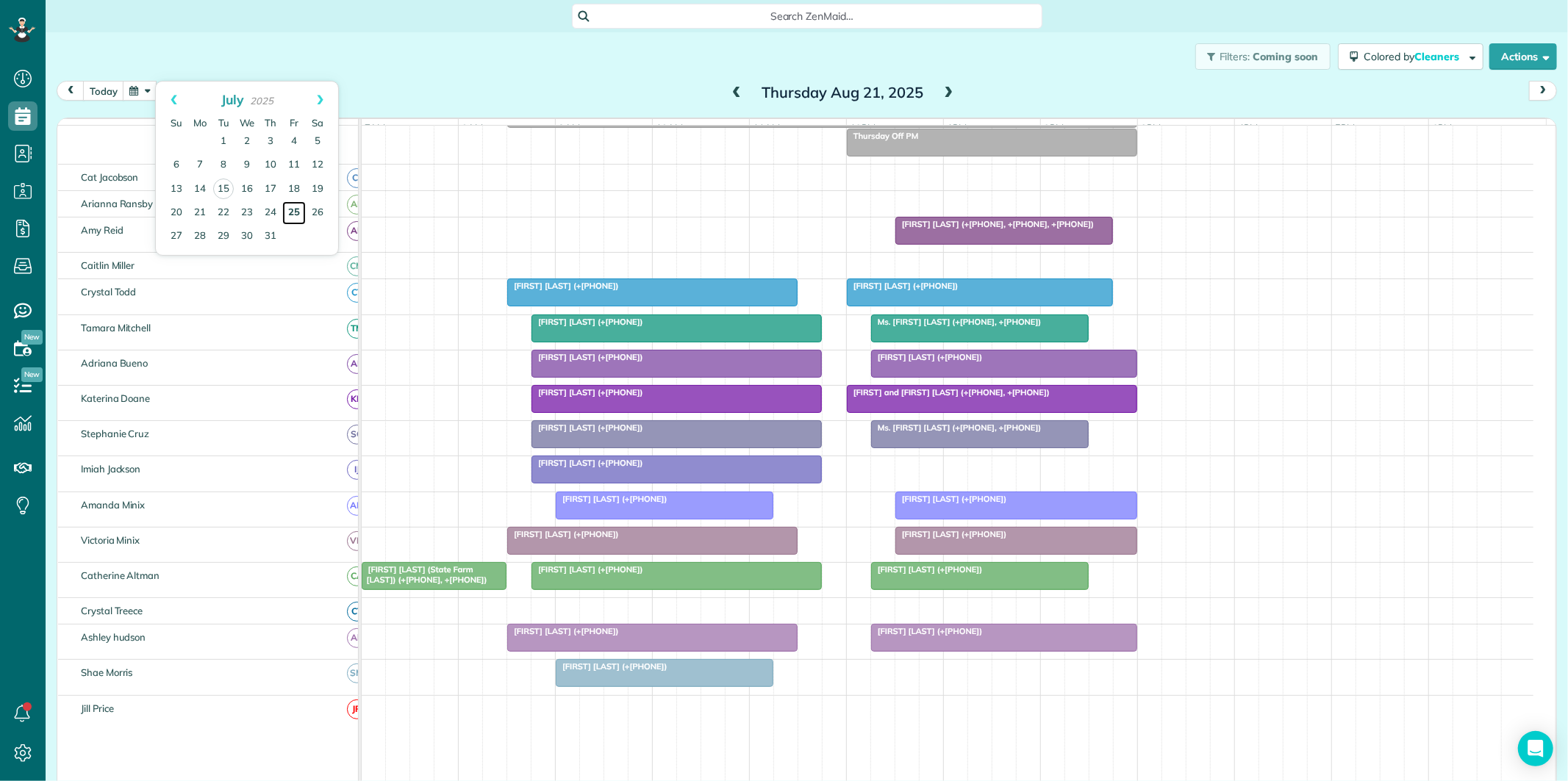 click on "25" at bounding box center (294, 213) 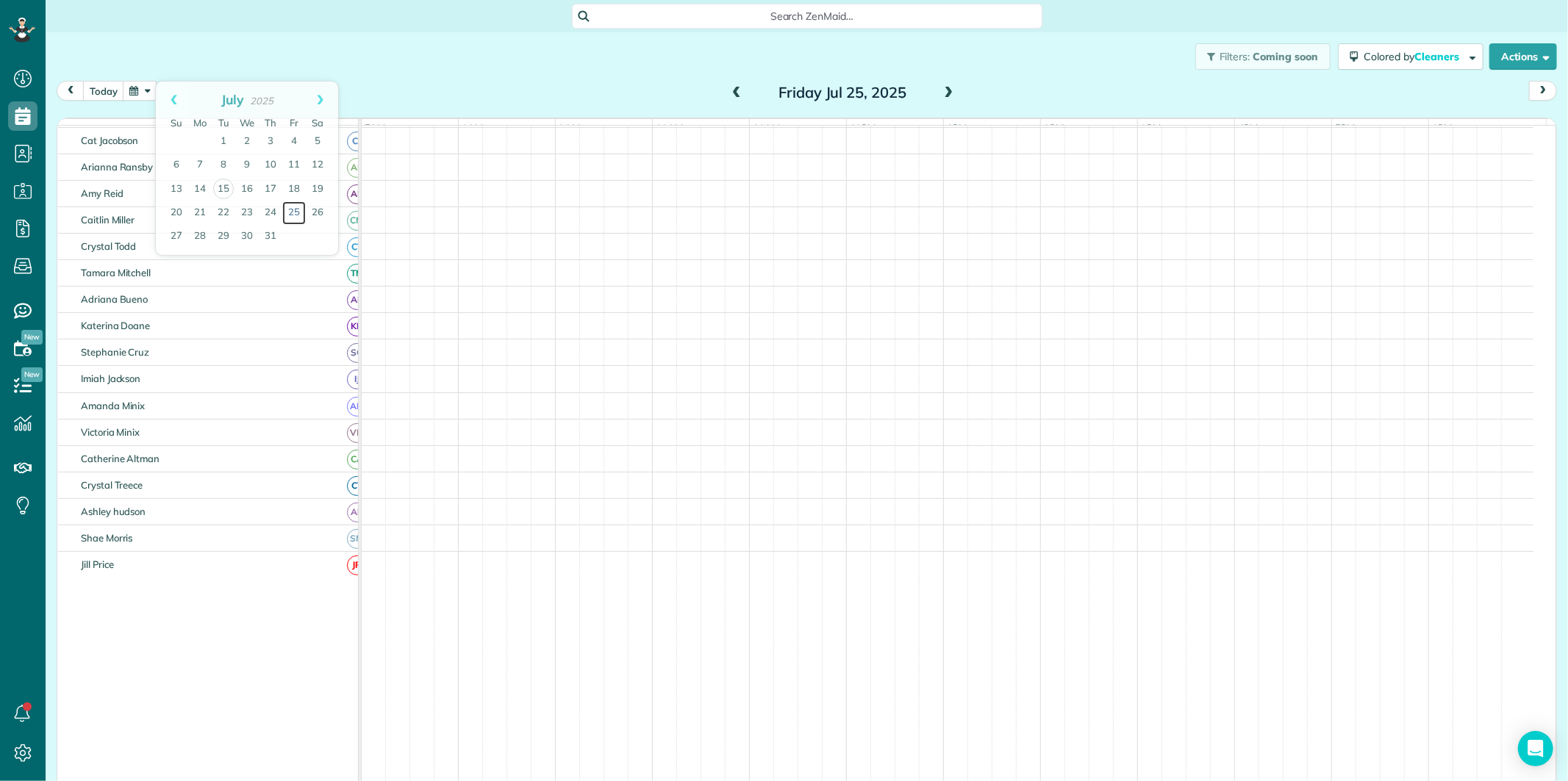scroll, scrollTop: 45, scrollLeft: 0, axis: vertical 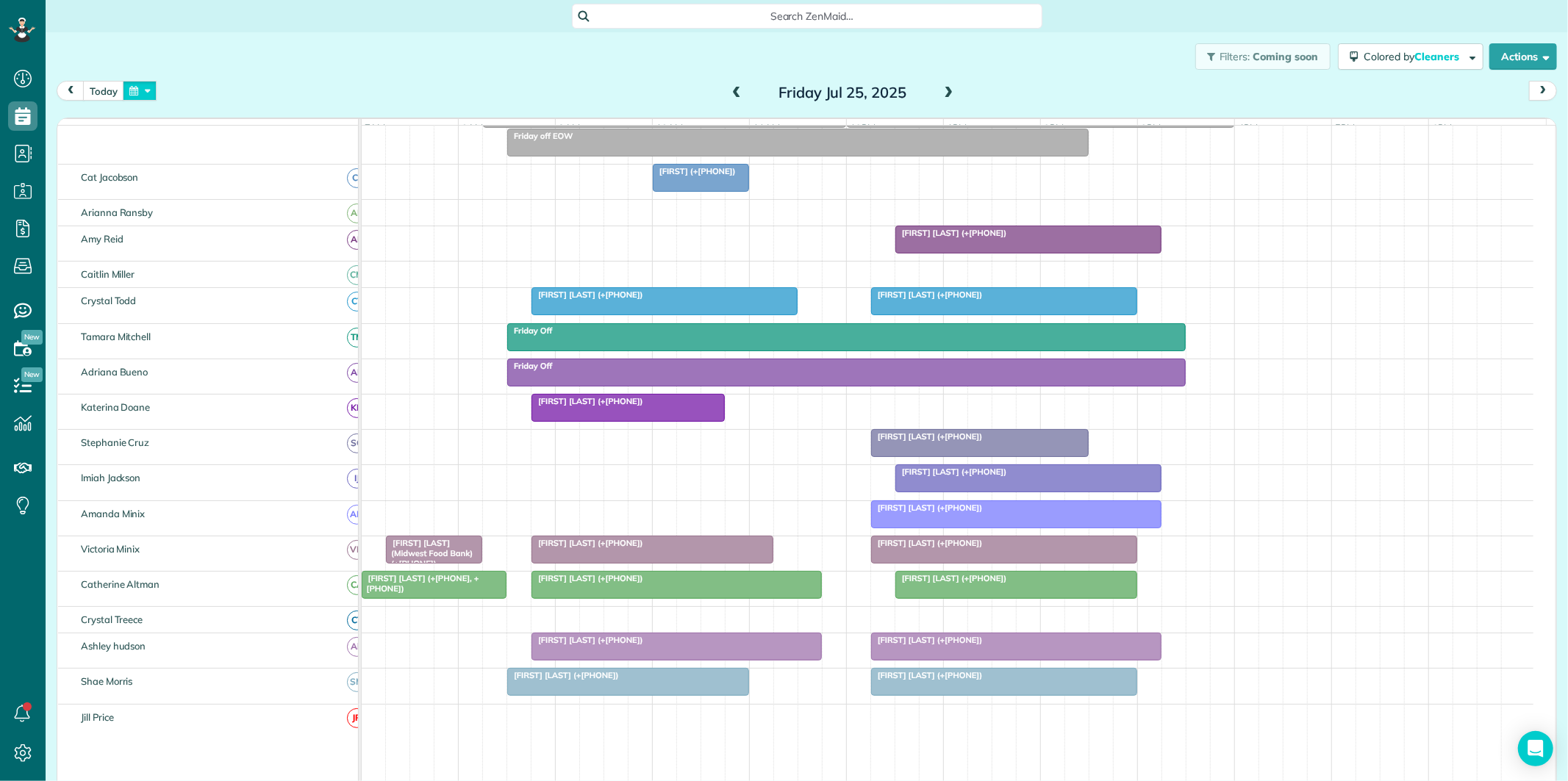 click at bounding box center [140, 90] 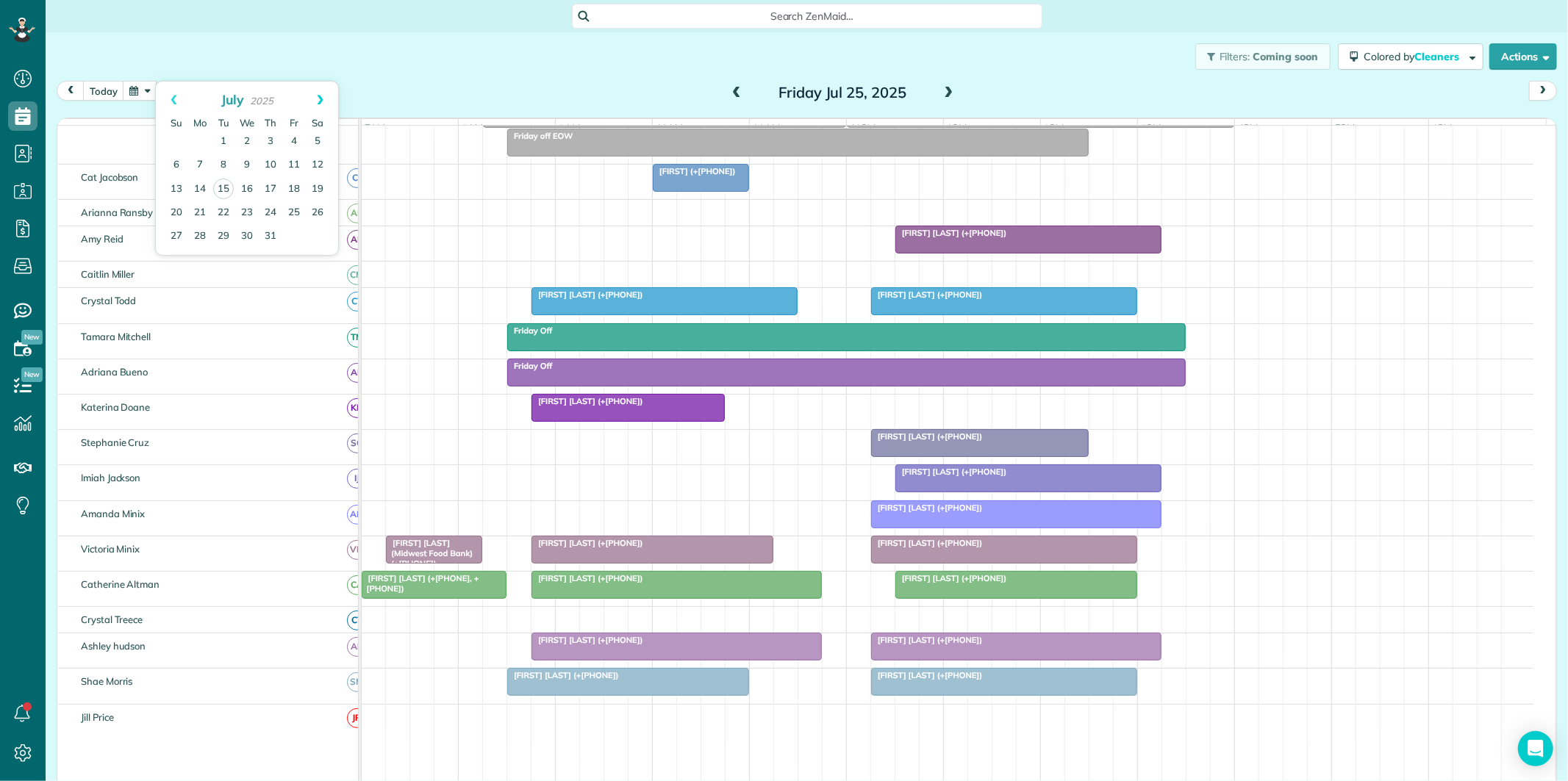 click on "Next" at bounding box center (320, 100) 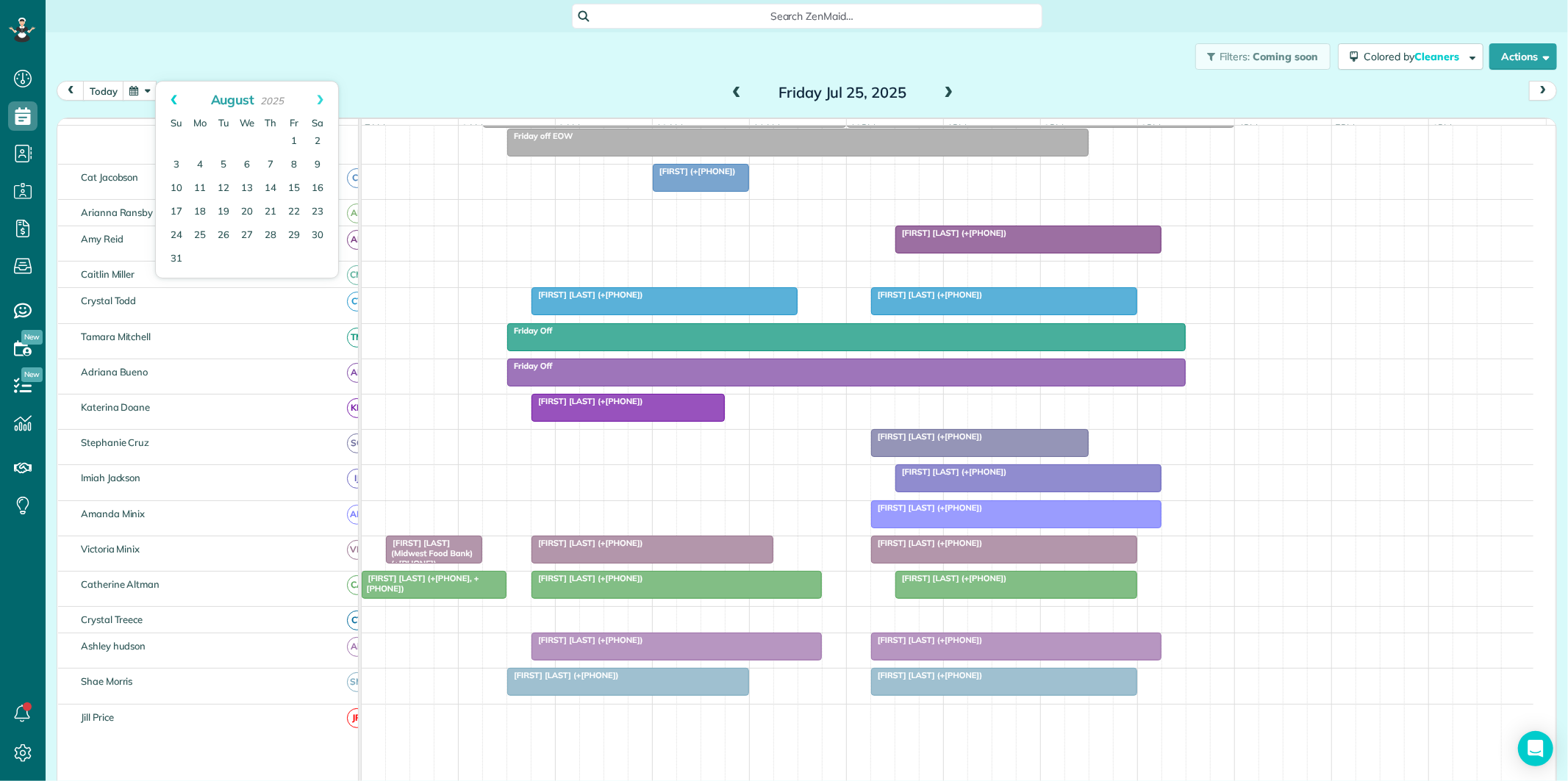 click on "Prev" at bounding box center (173, 100) 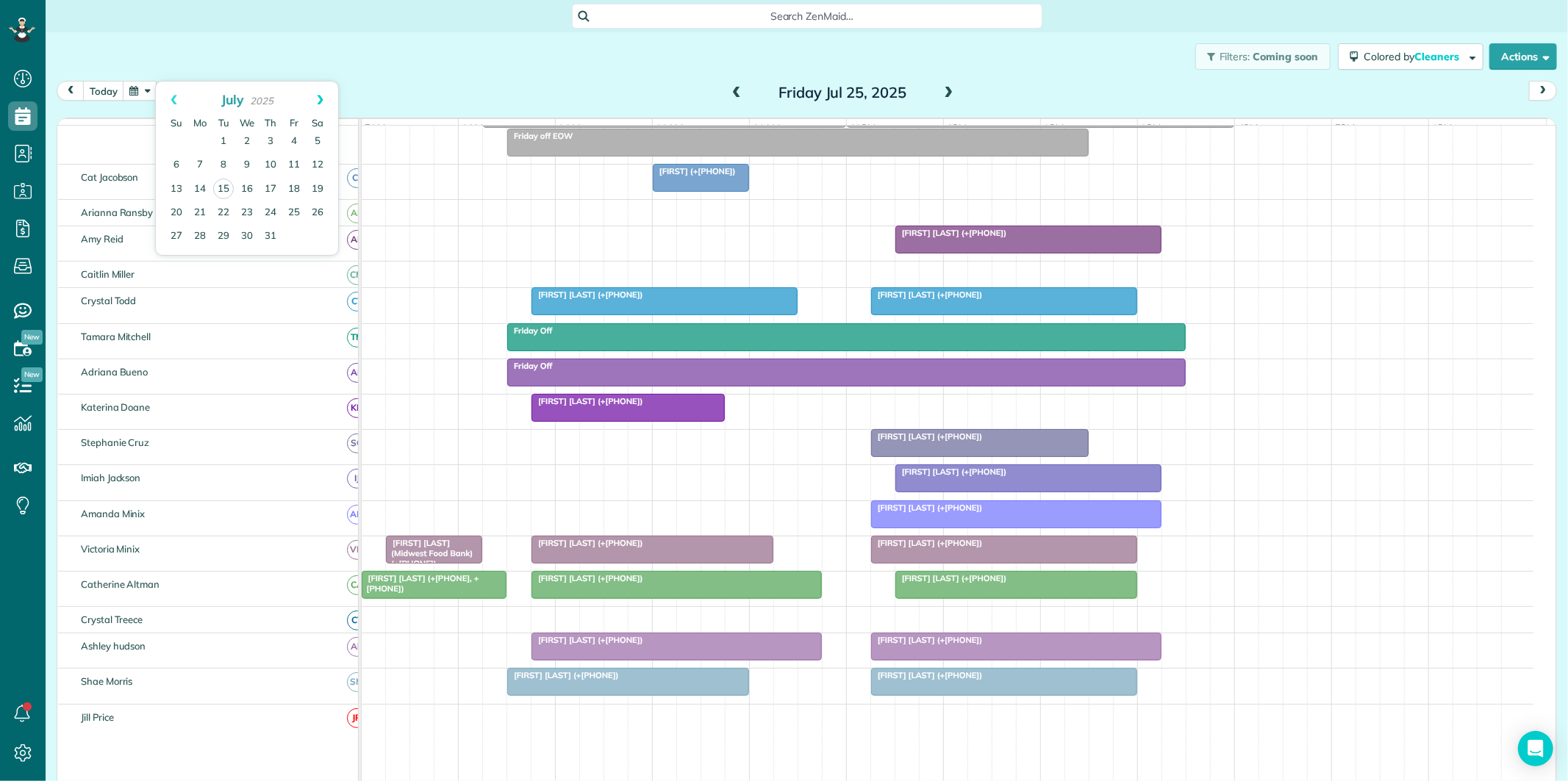 click on "Next" at bounding box center [320, 100] 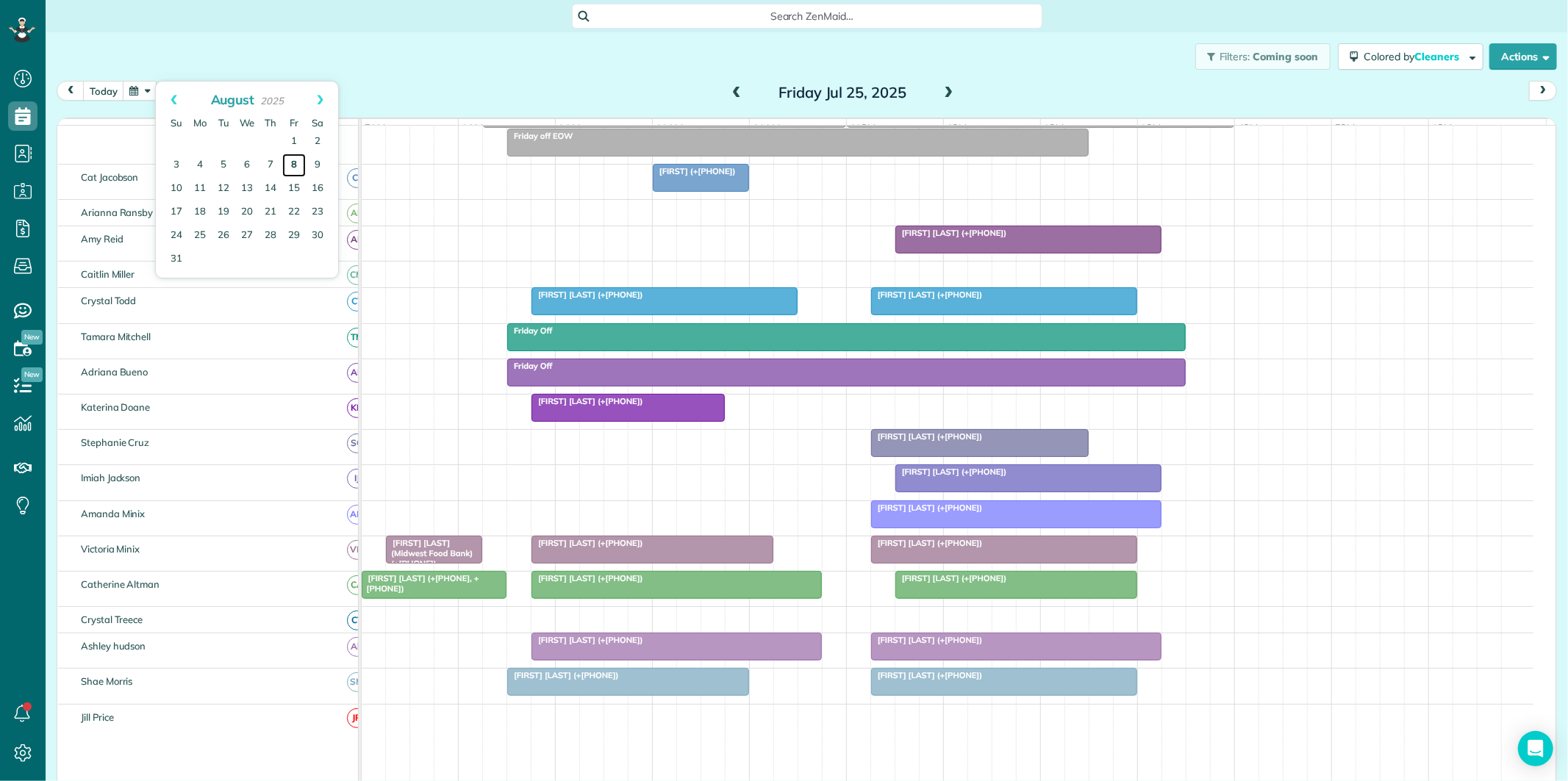 click on "8" at bounding box center [294, 165] 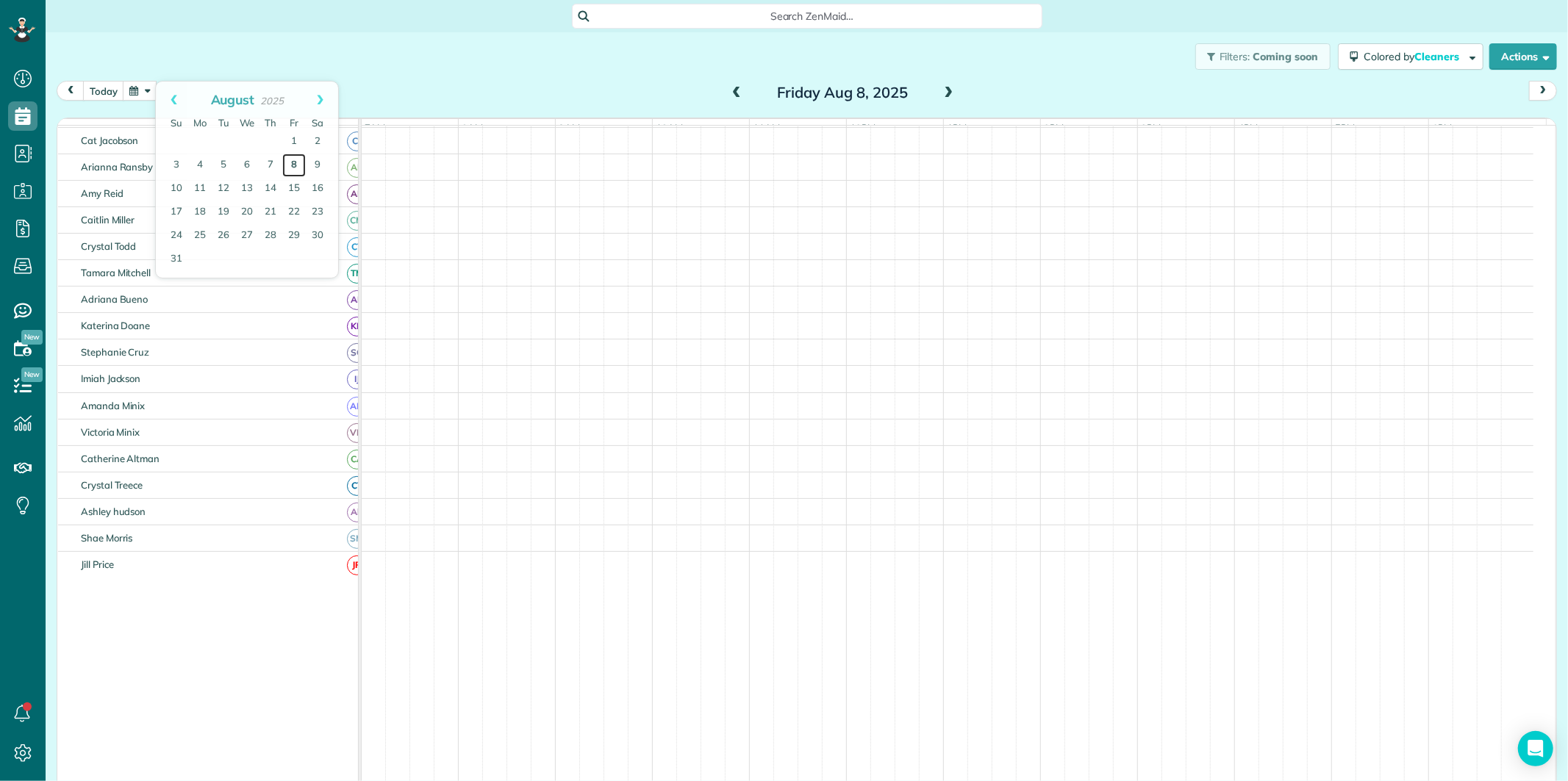 scroll, scrollTop: 45, scrollLeft: 0, axis: vertical 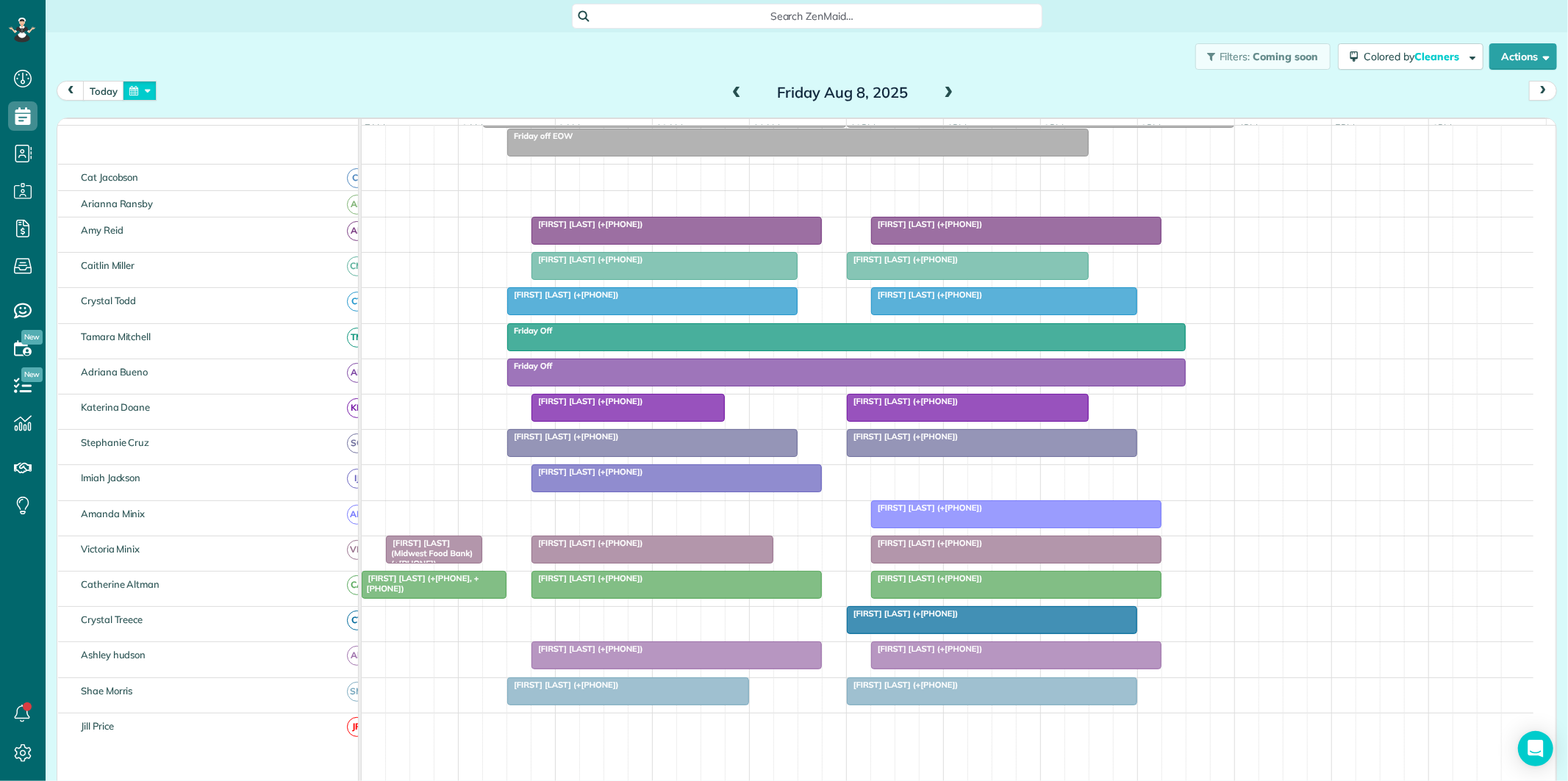 click at bounding box center (140, 90) 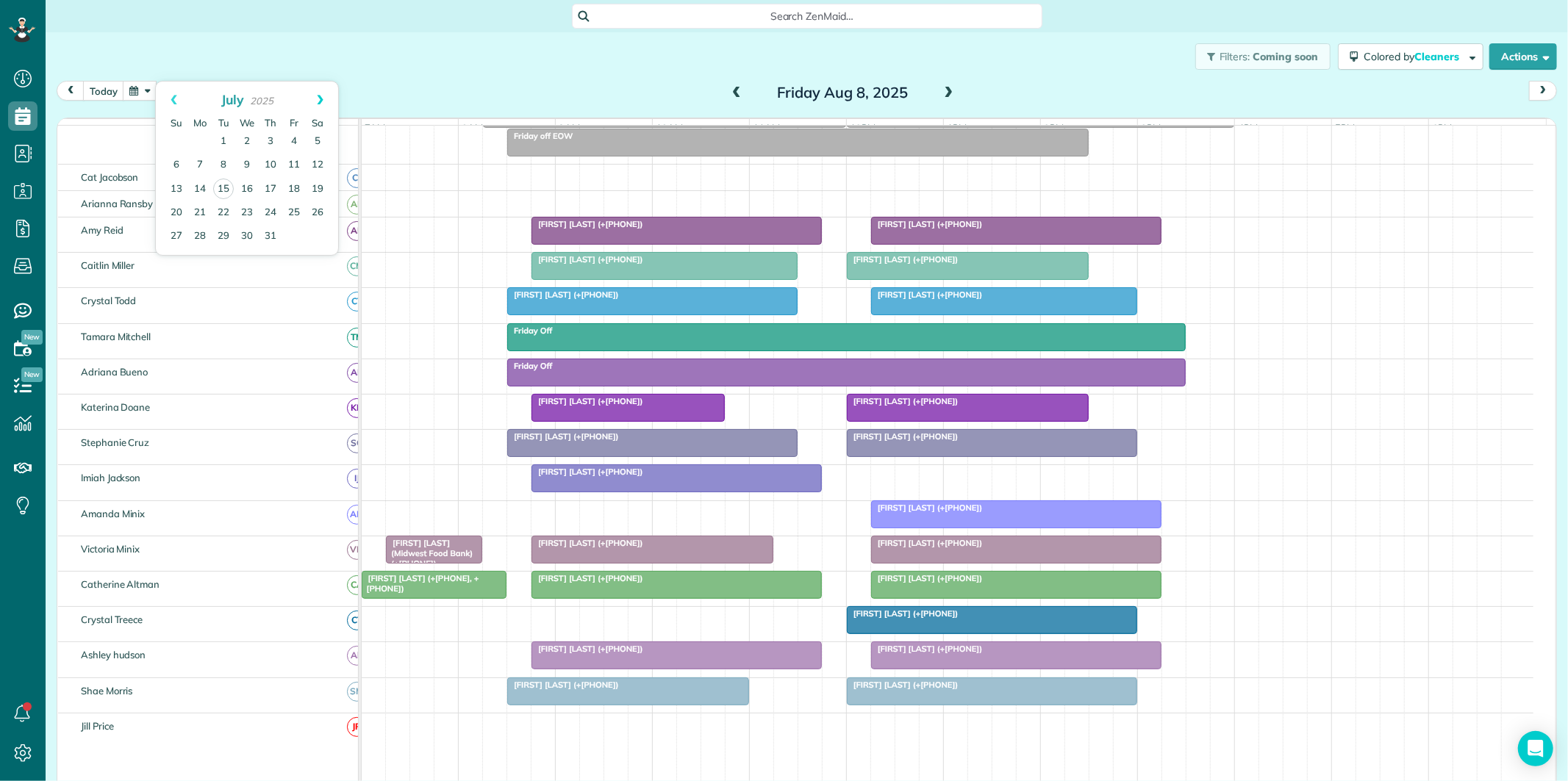 click on "Next" at bounding box center [320, 100] 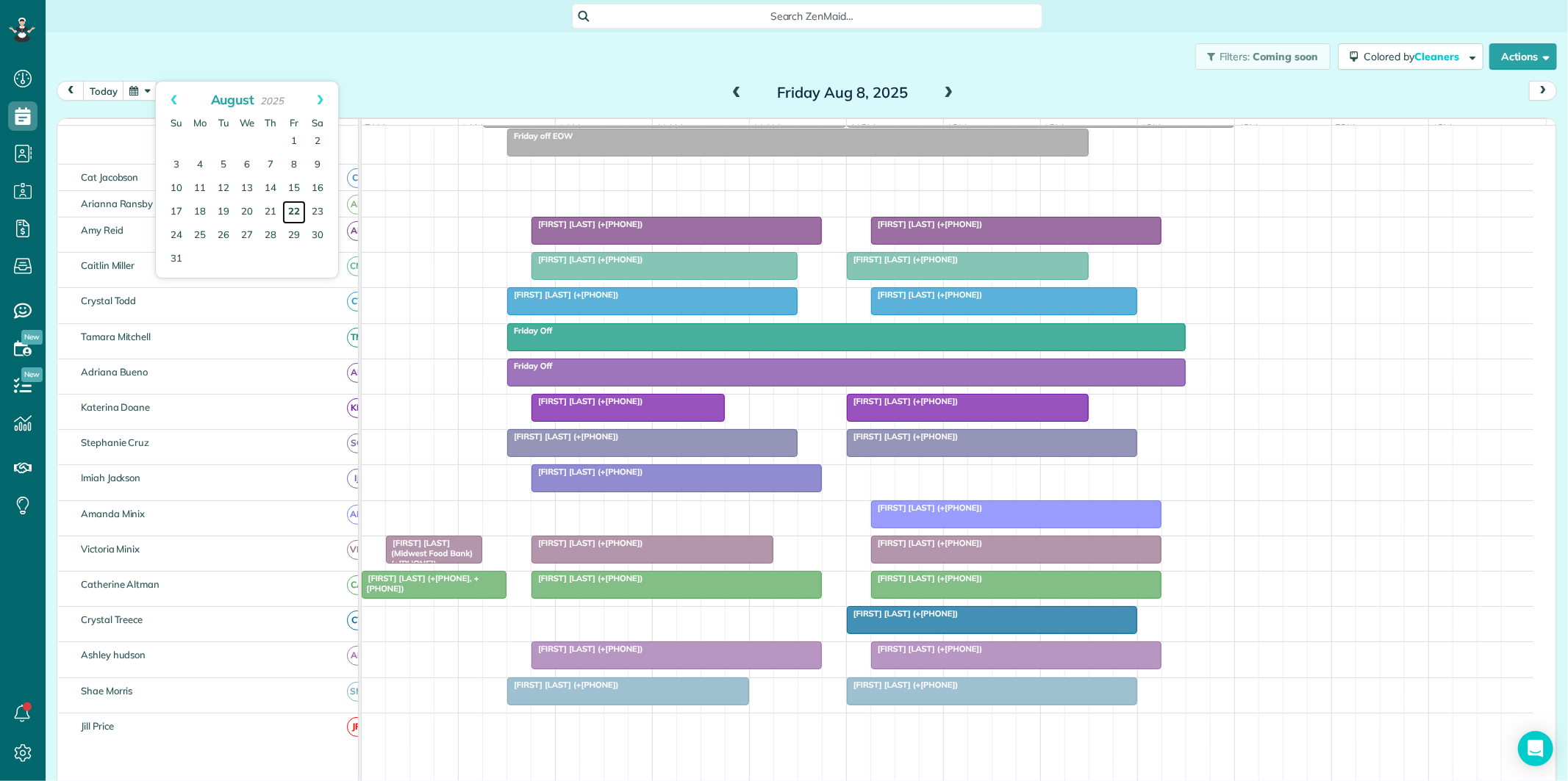 click on "22" at bounding box center (294, 212) 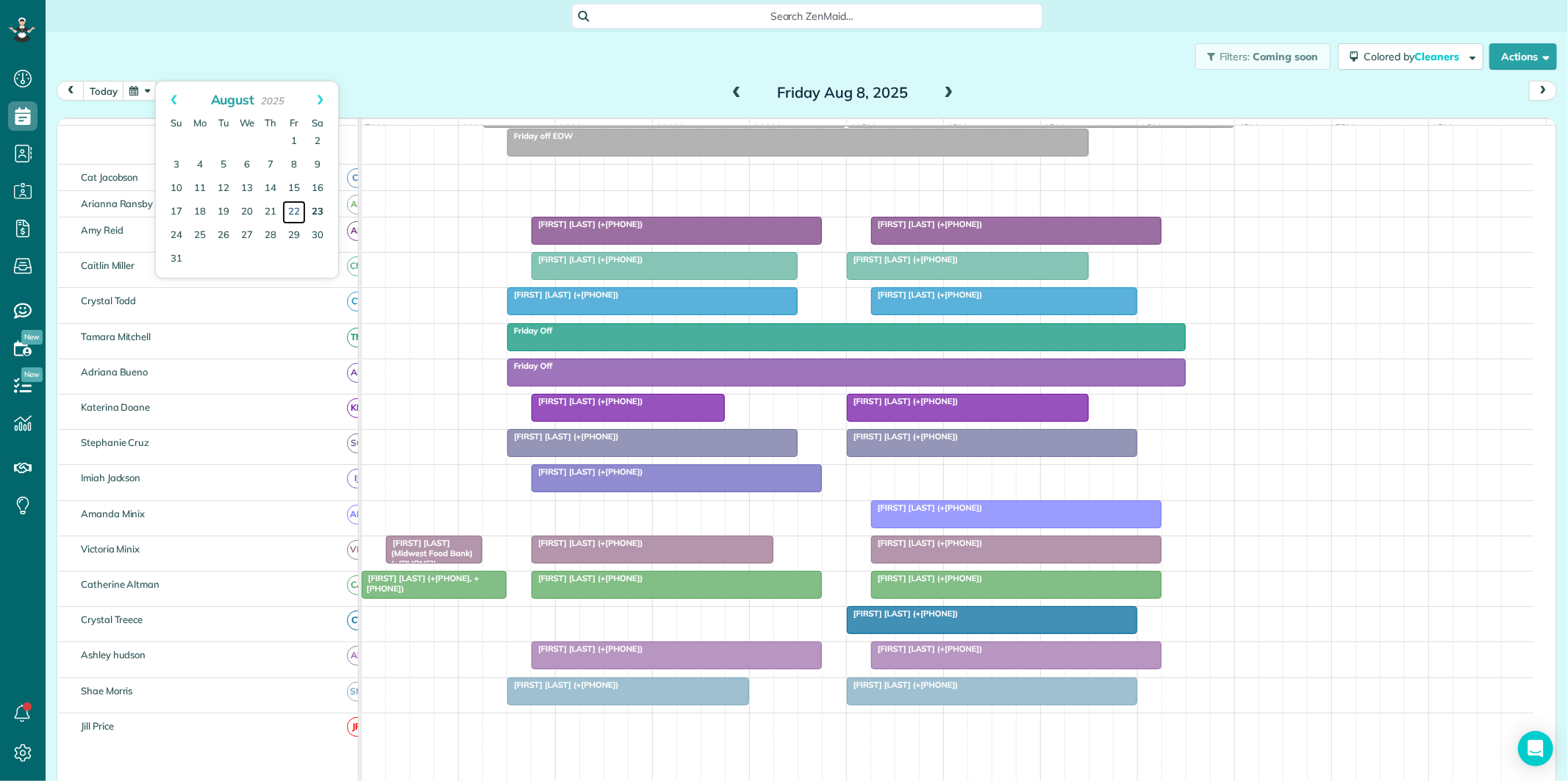 scroll, scrollTop: 45, scrollLeft: 0, axis: vertical 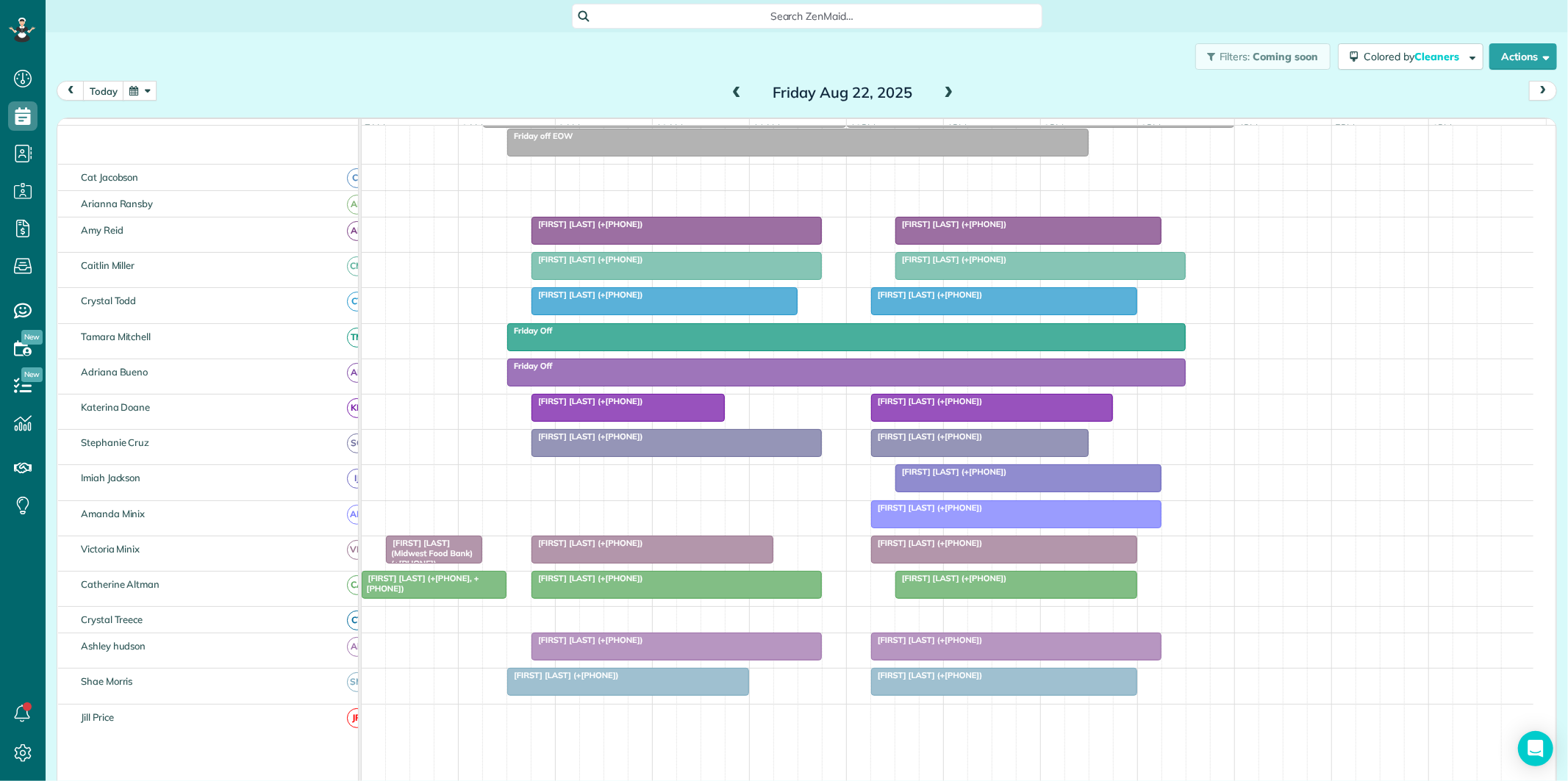 click at bounding box center [140, 90] 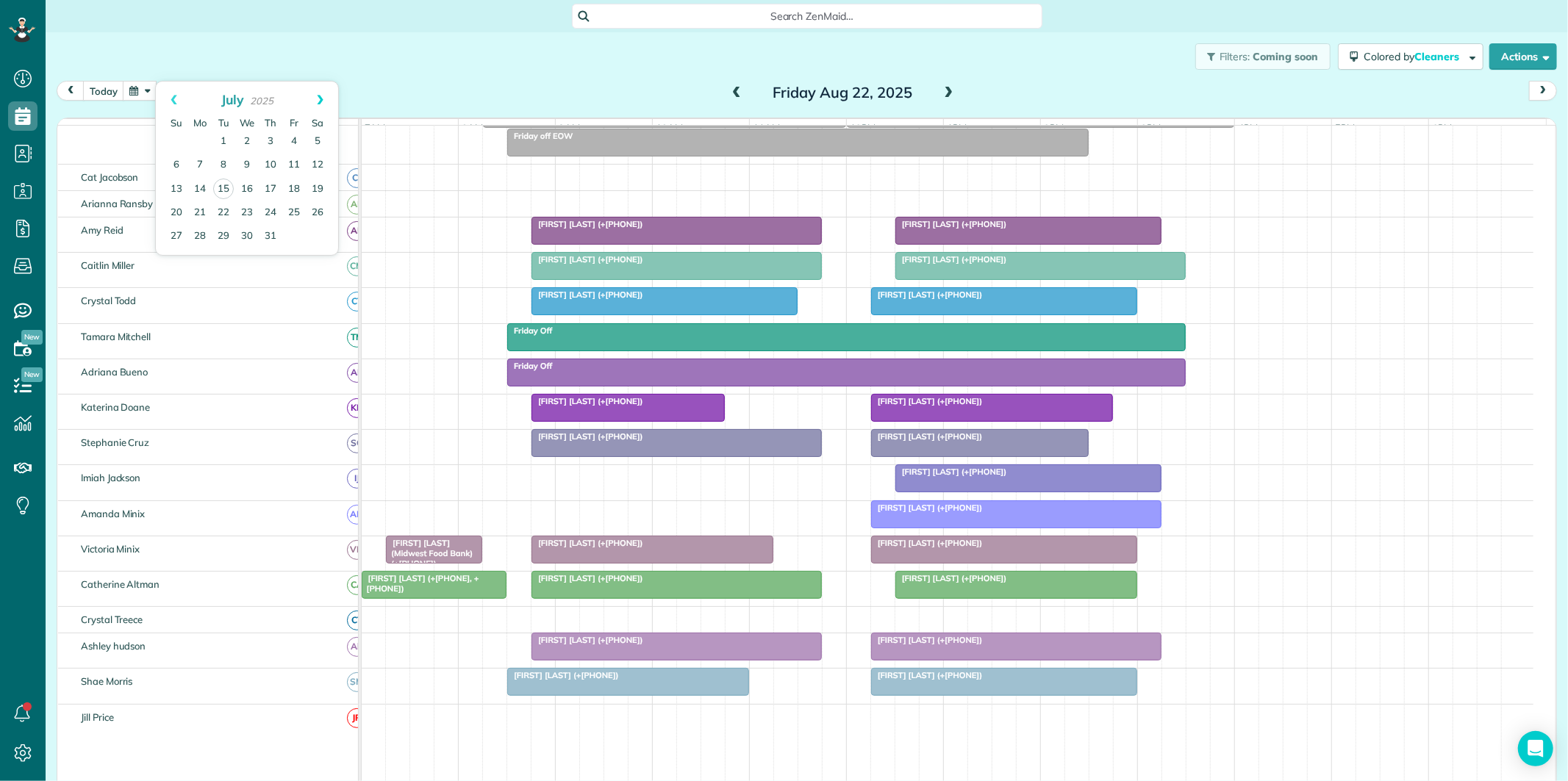 click on "Next" at bounding box center [320, 100] 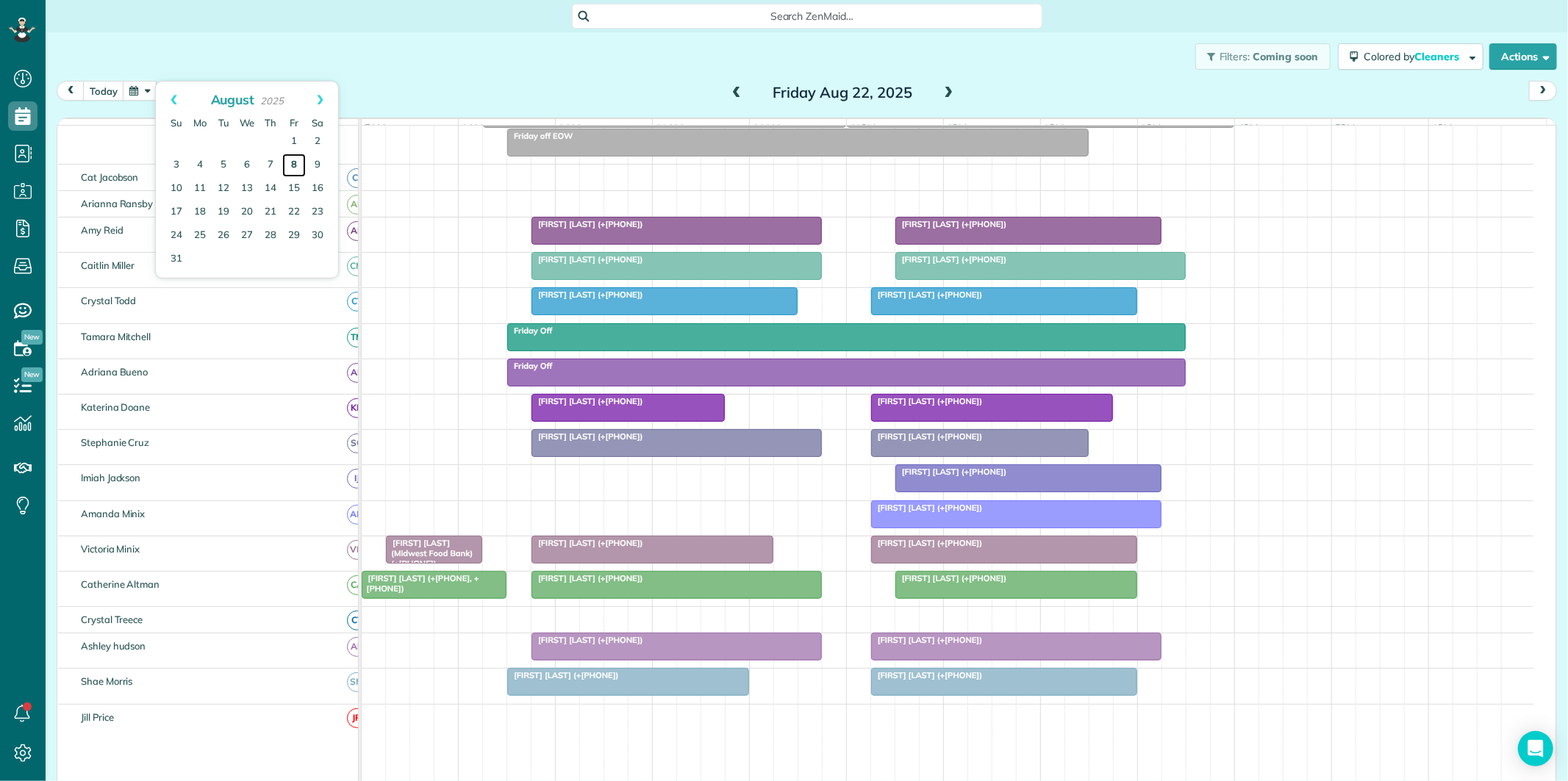 click on "8" at bounding box center (294, 165) 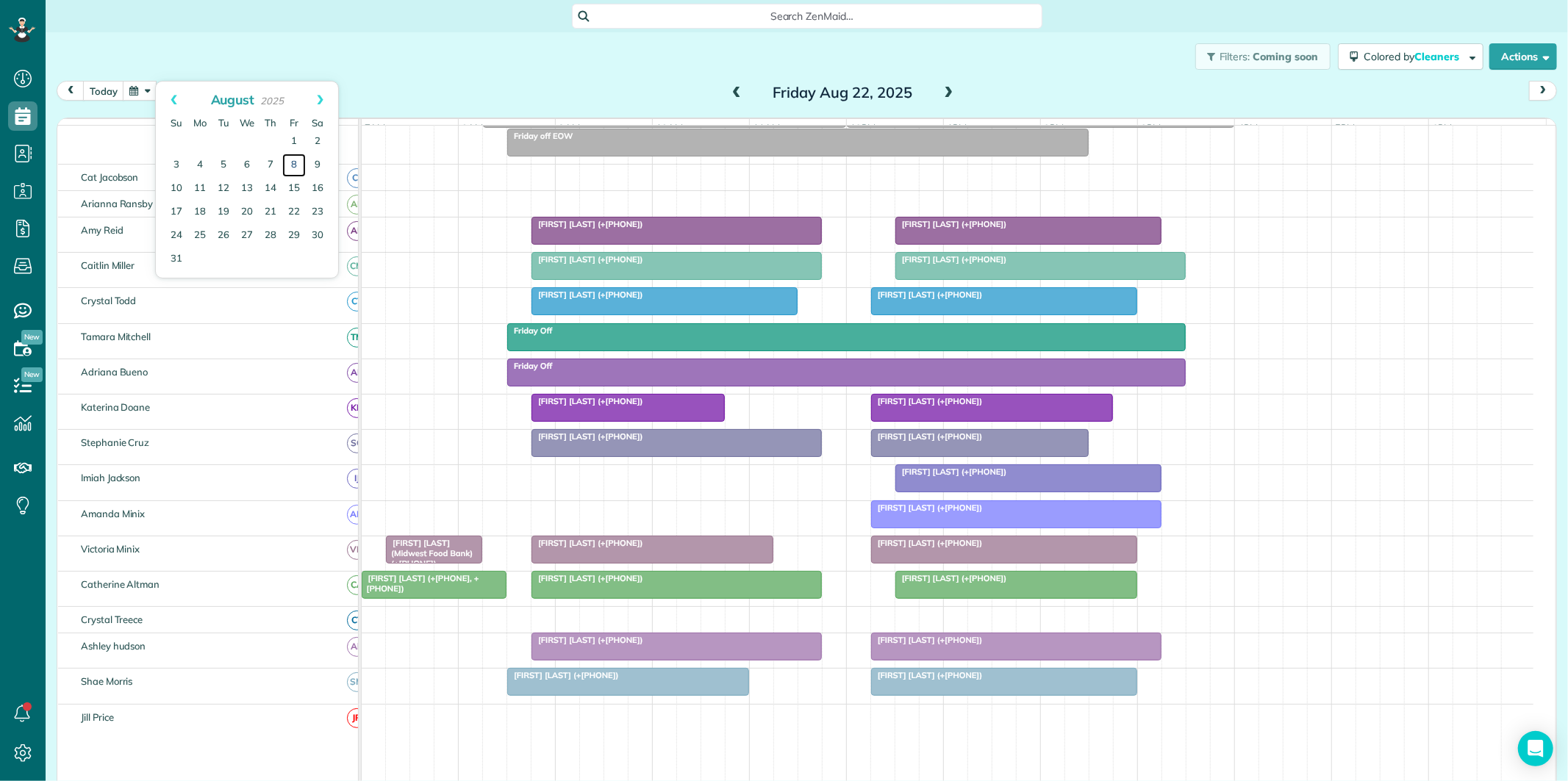 scroll, scrollTop: 45, scrollLeft: 0, axis: vertical 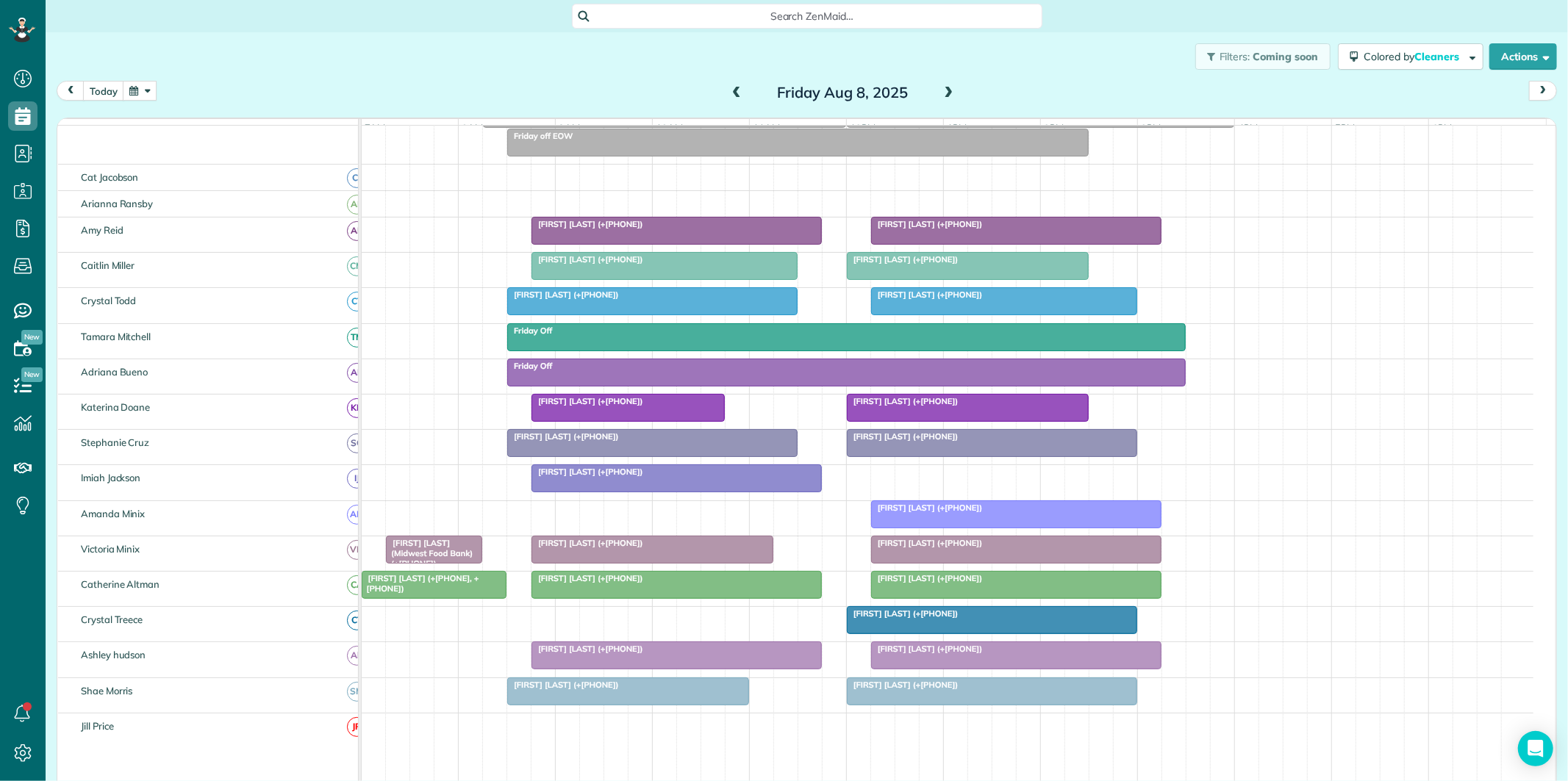 click at bounding box center (140, 90) 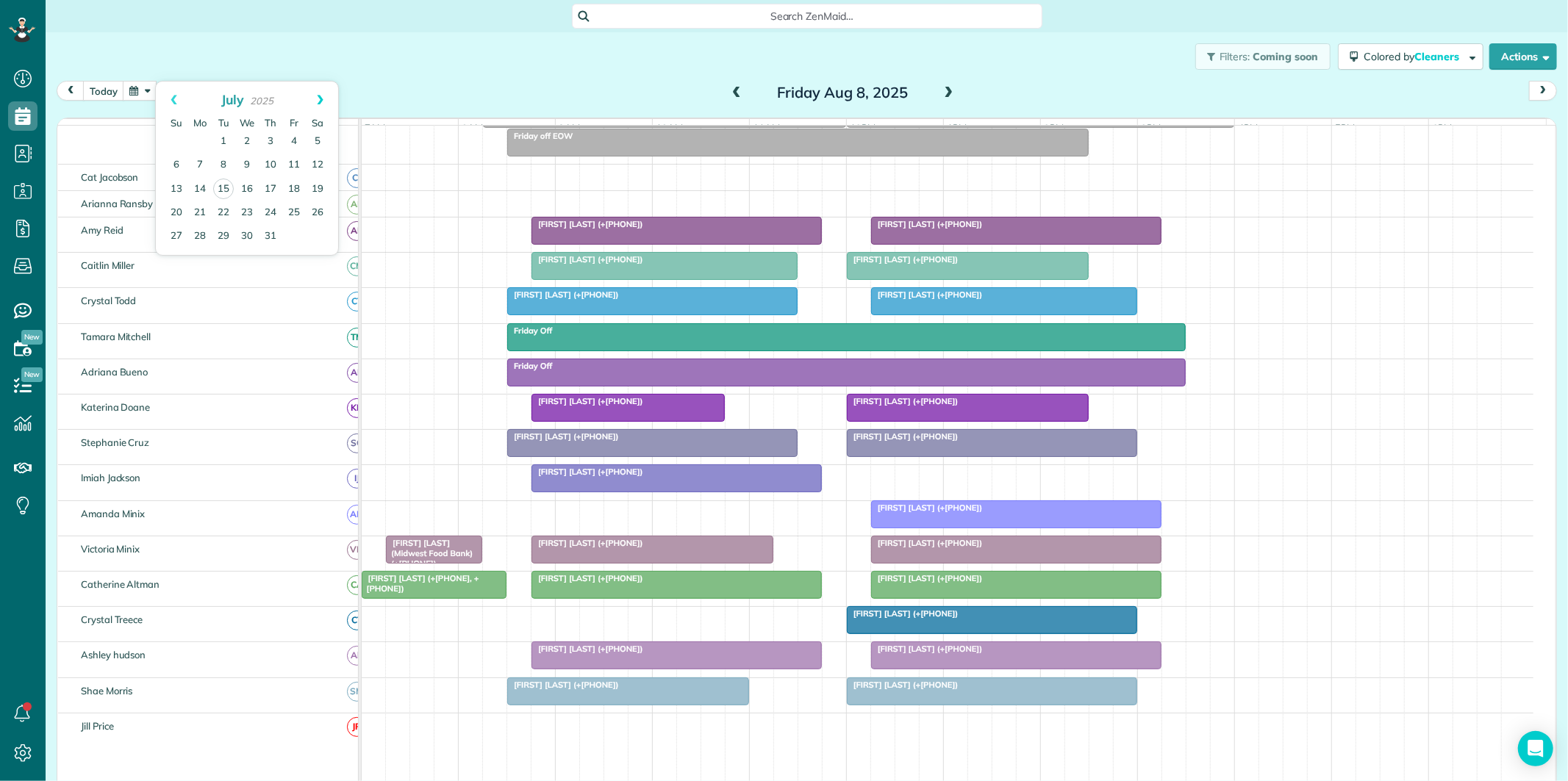 click on "Next" at bounding box center (320, 100) 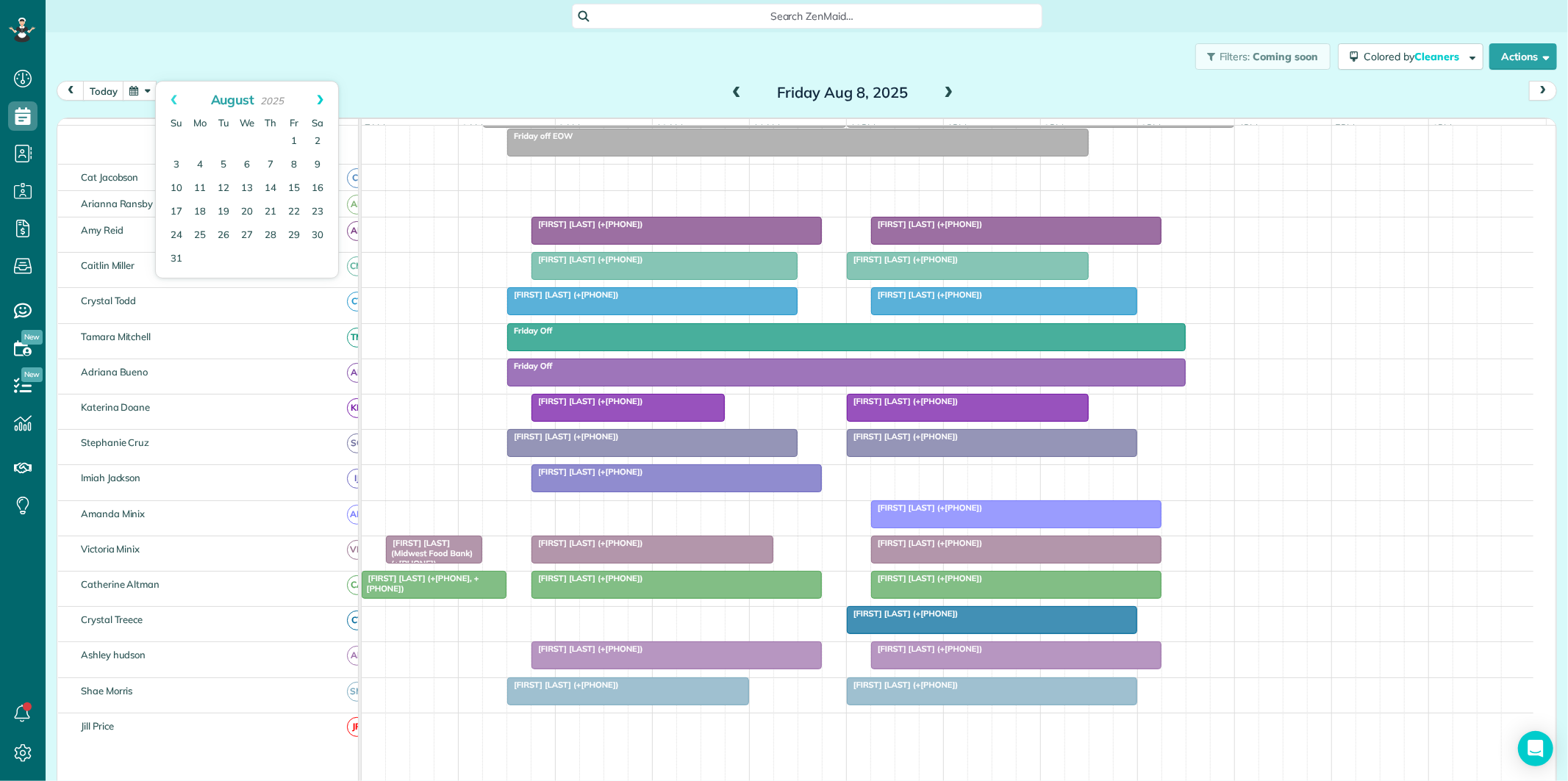 click on "Next" at bounding box center [320, 100] 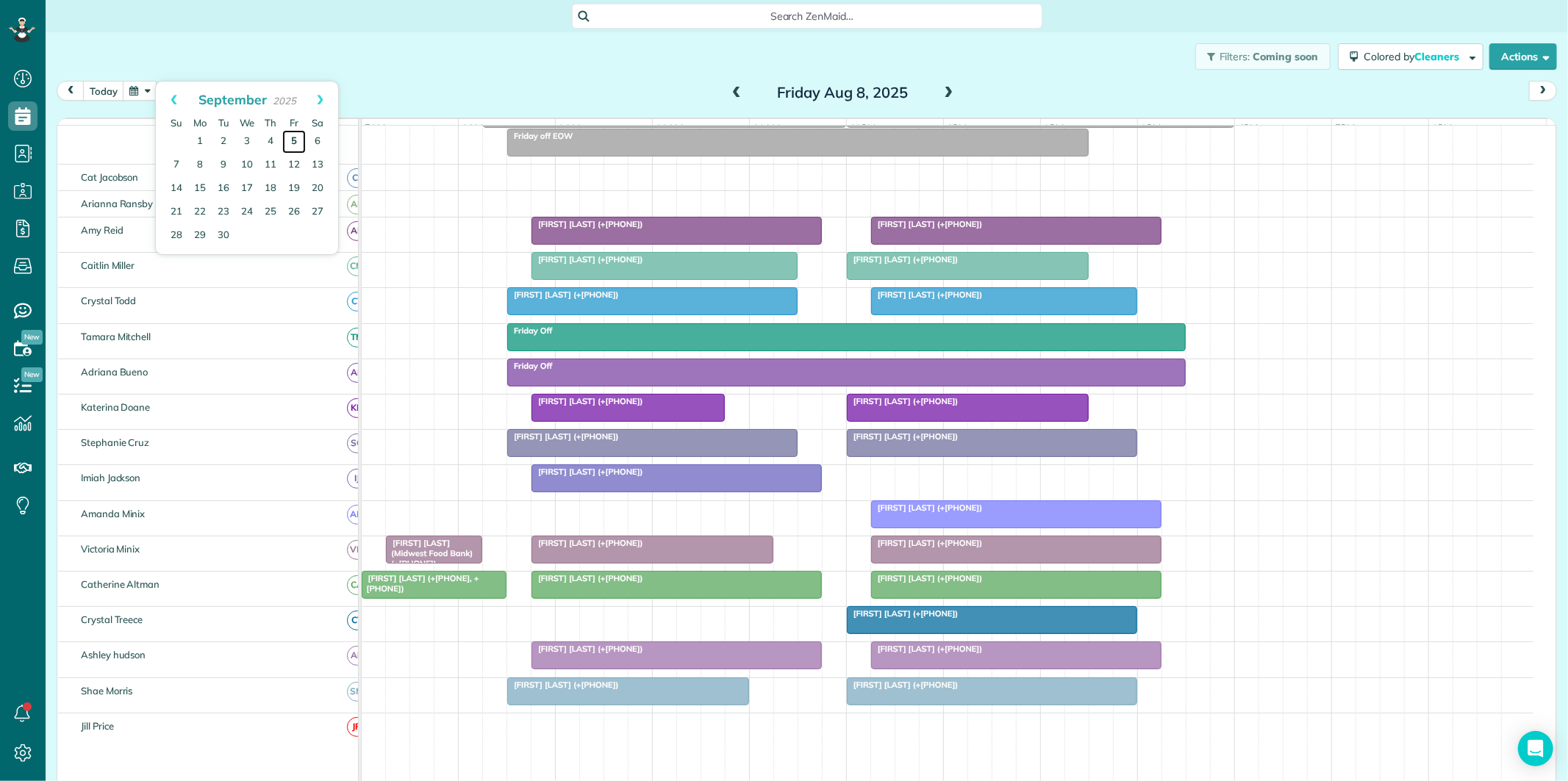 click on "5" at bounding box center [294, 142] 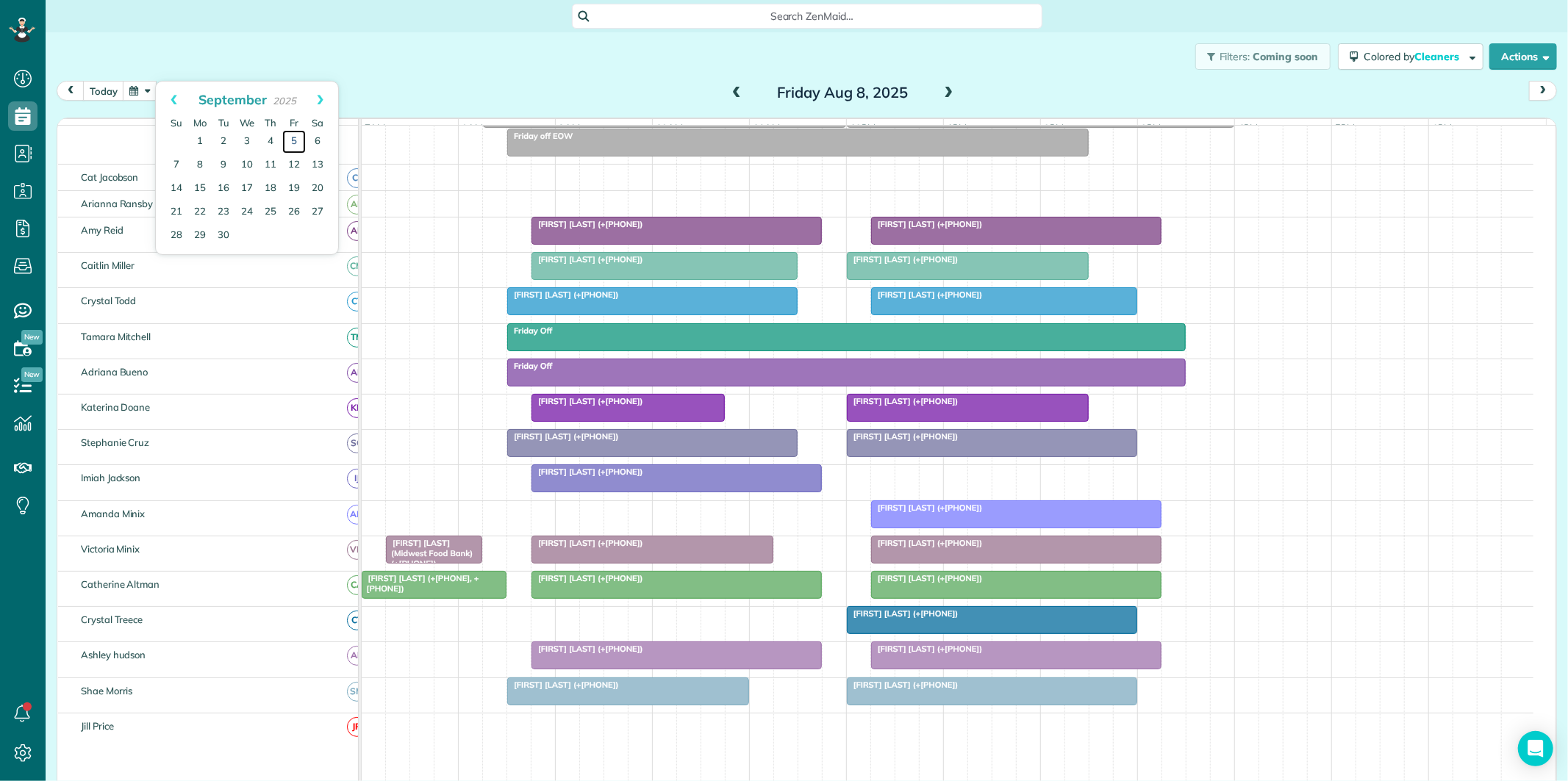 scroll, scrollTop: 45, scrollLeft: 0, axis: vertical 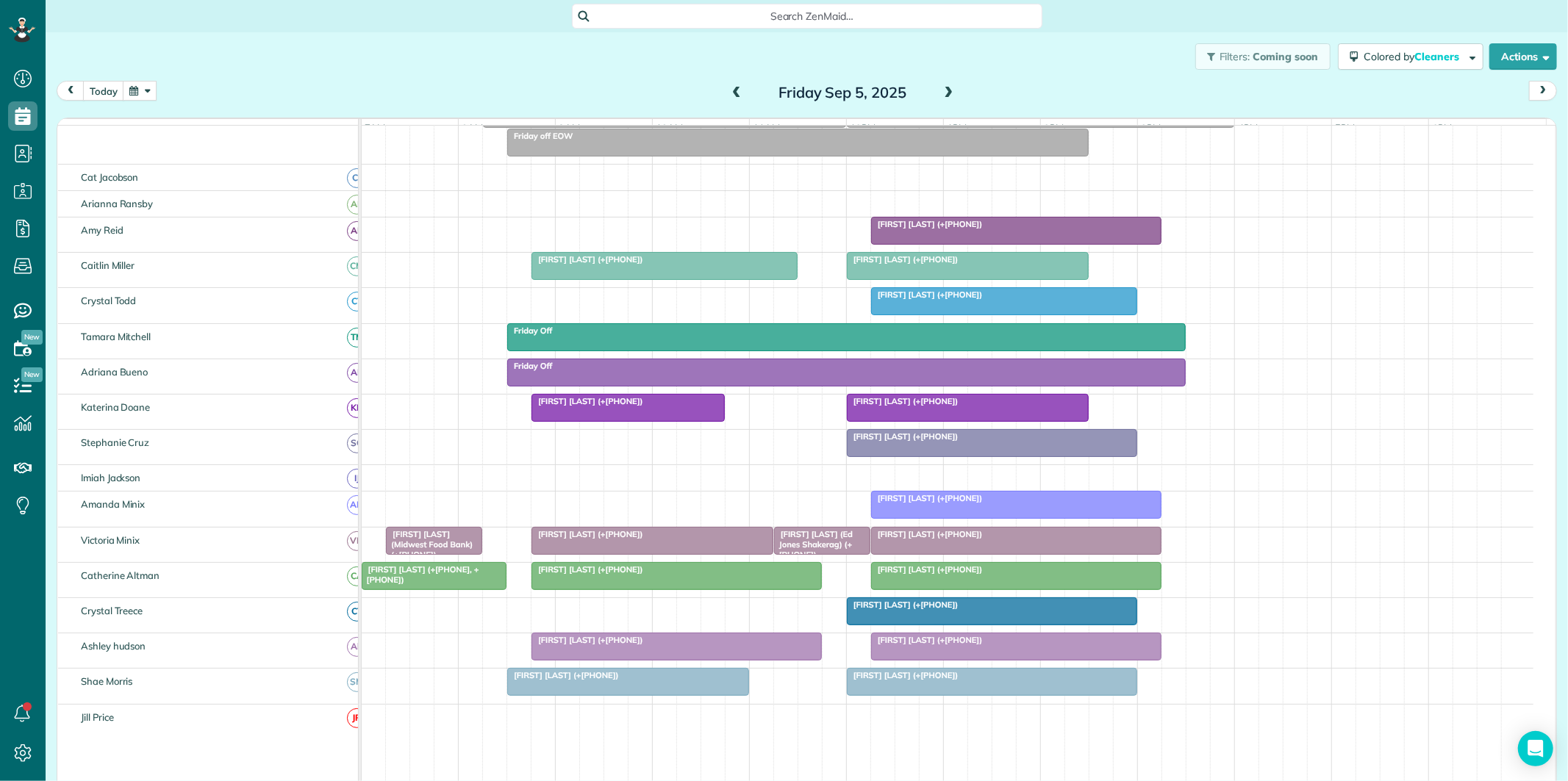 click at bounding box center (140, 90) 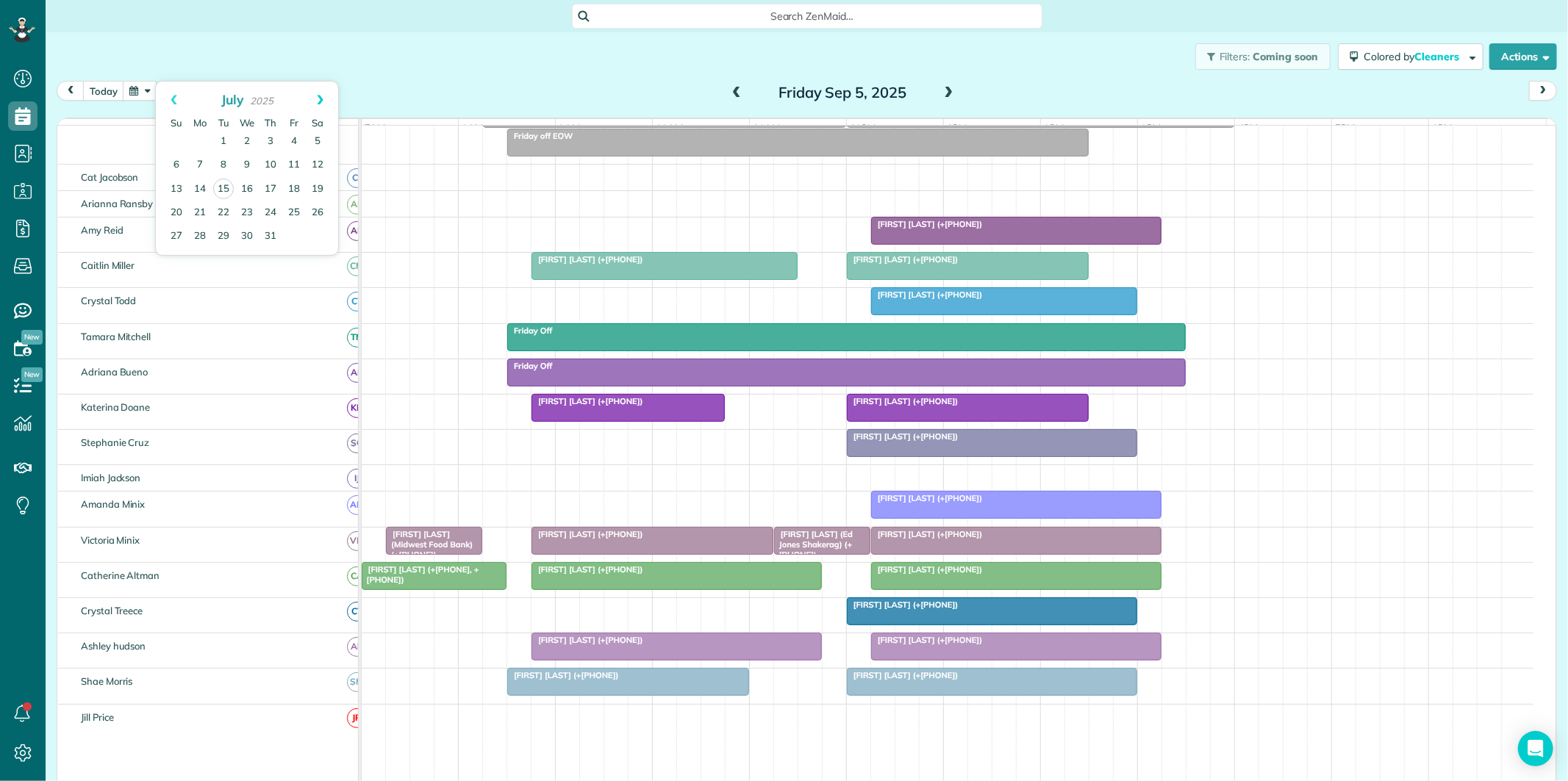 click on "Next" at bounding box center [320, 100] 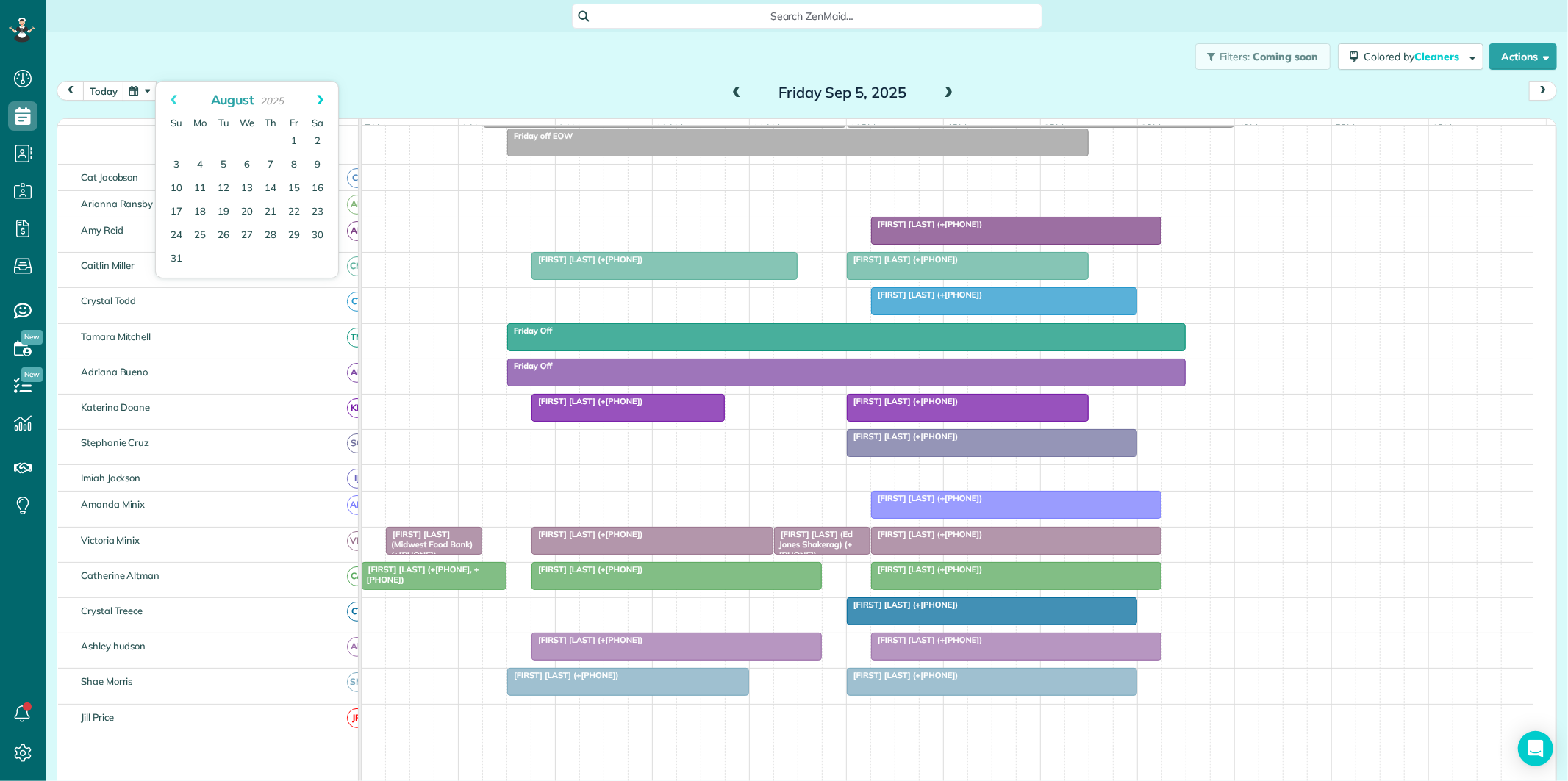 click on "Next" at bounding box center [320, 100] 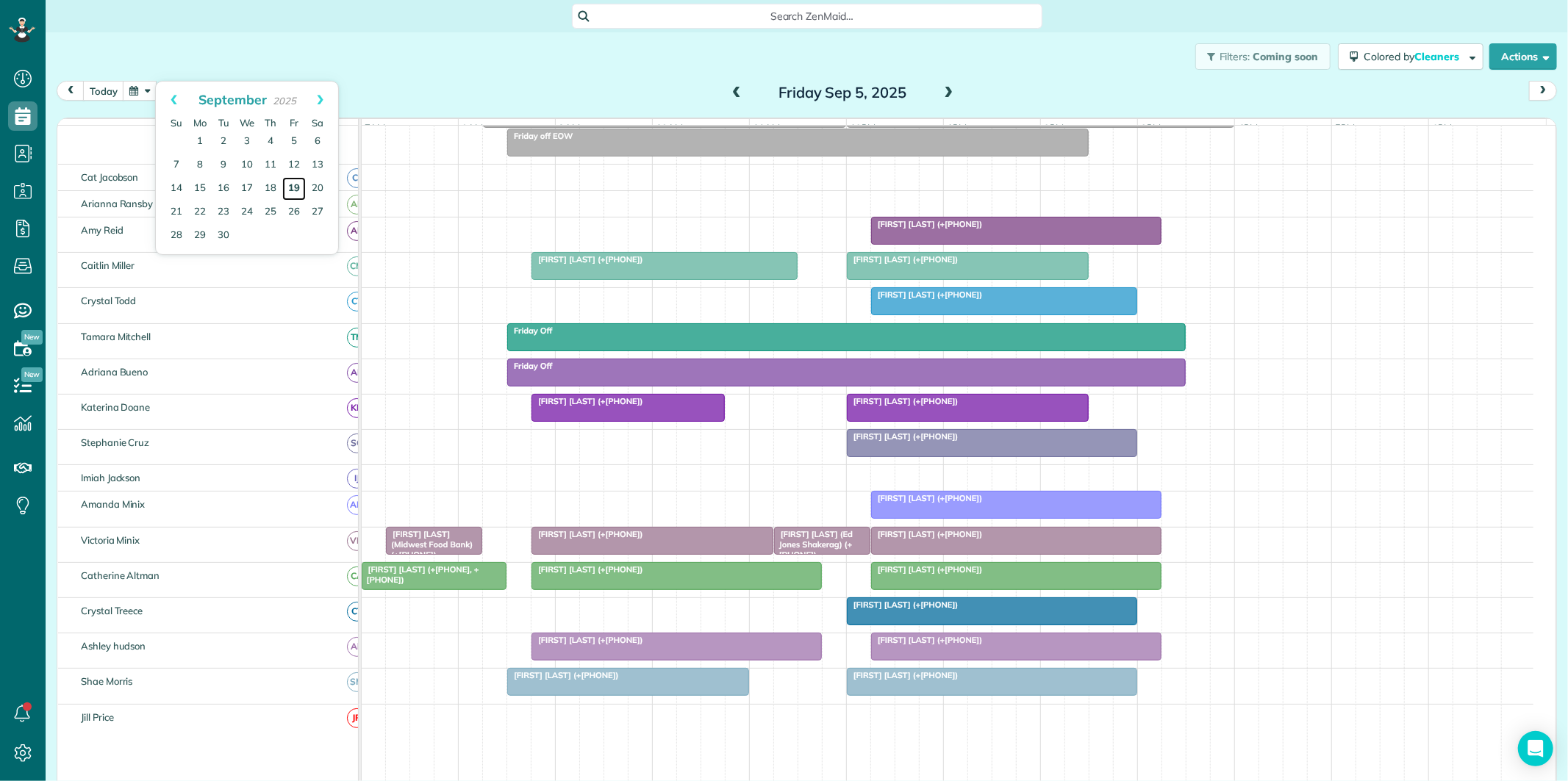 click on "19" at bounding box center (294, 189) 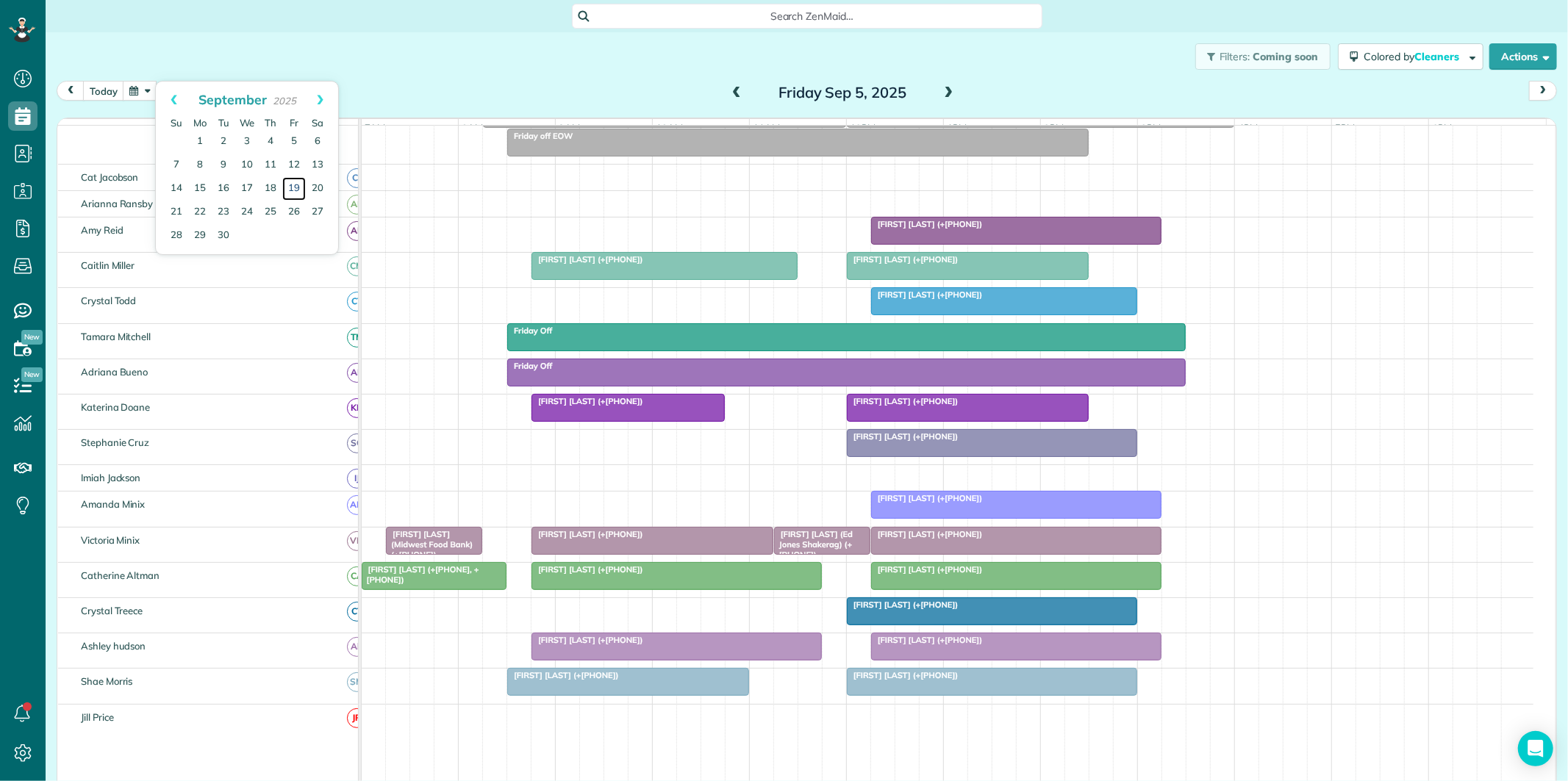 scroll, scrollTop: 45, scrollLeft: 0, axis: vertical 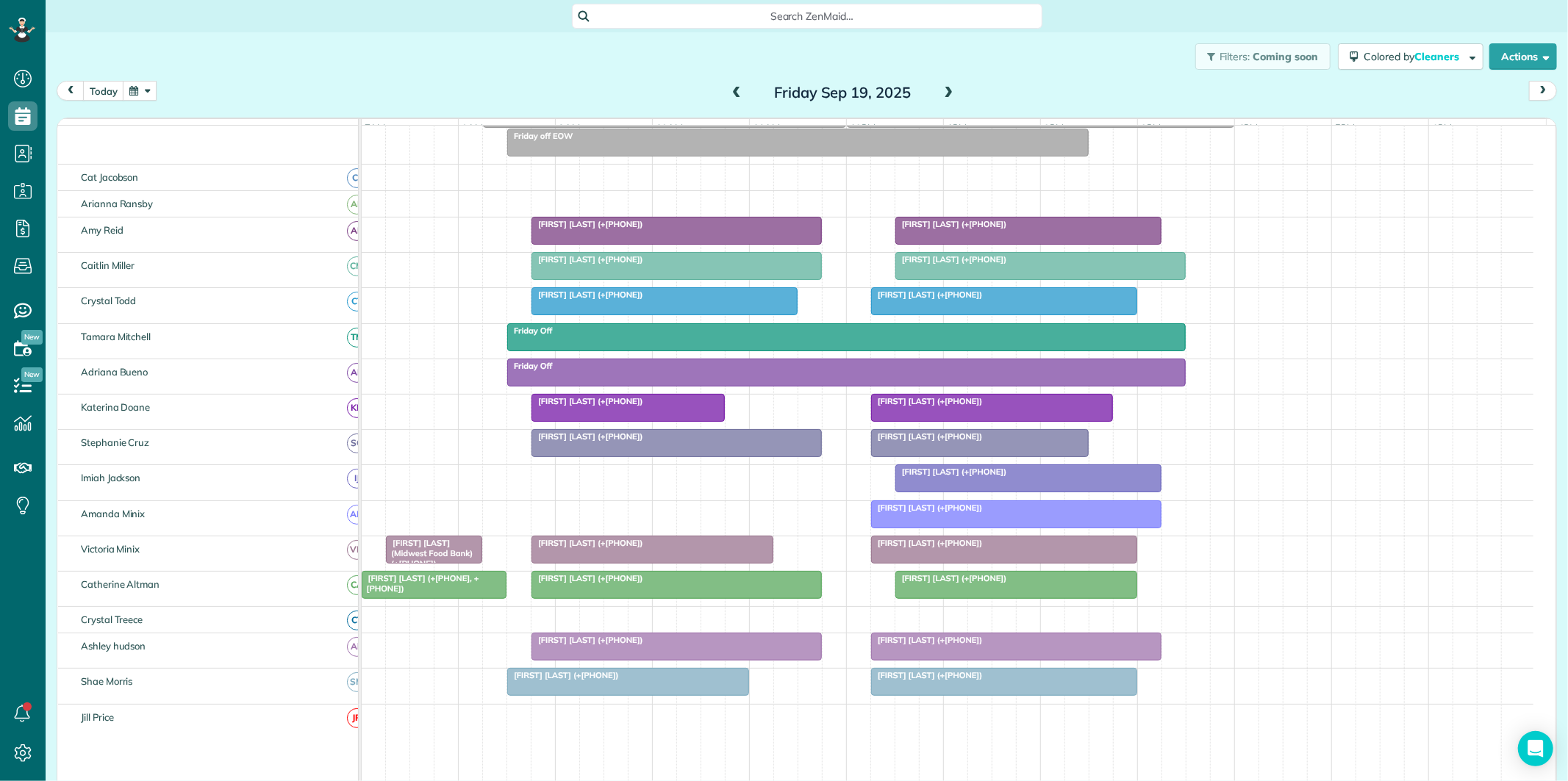 click at bounding box center (140, 90) 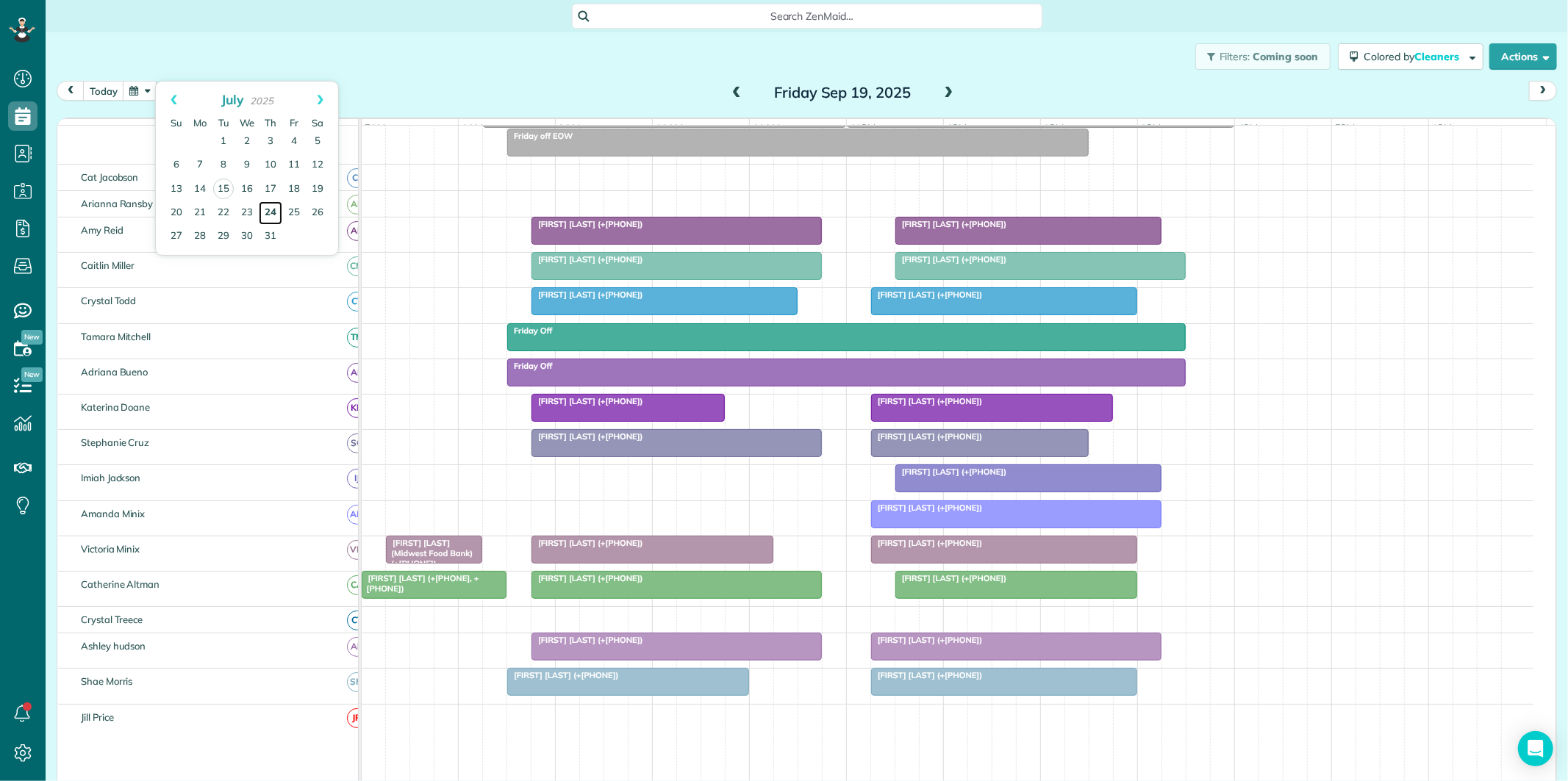 click on "24" at bounding box center [271, 213] 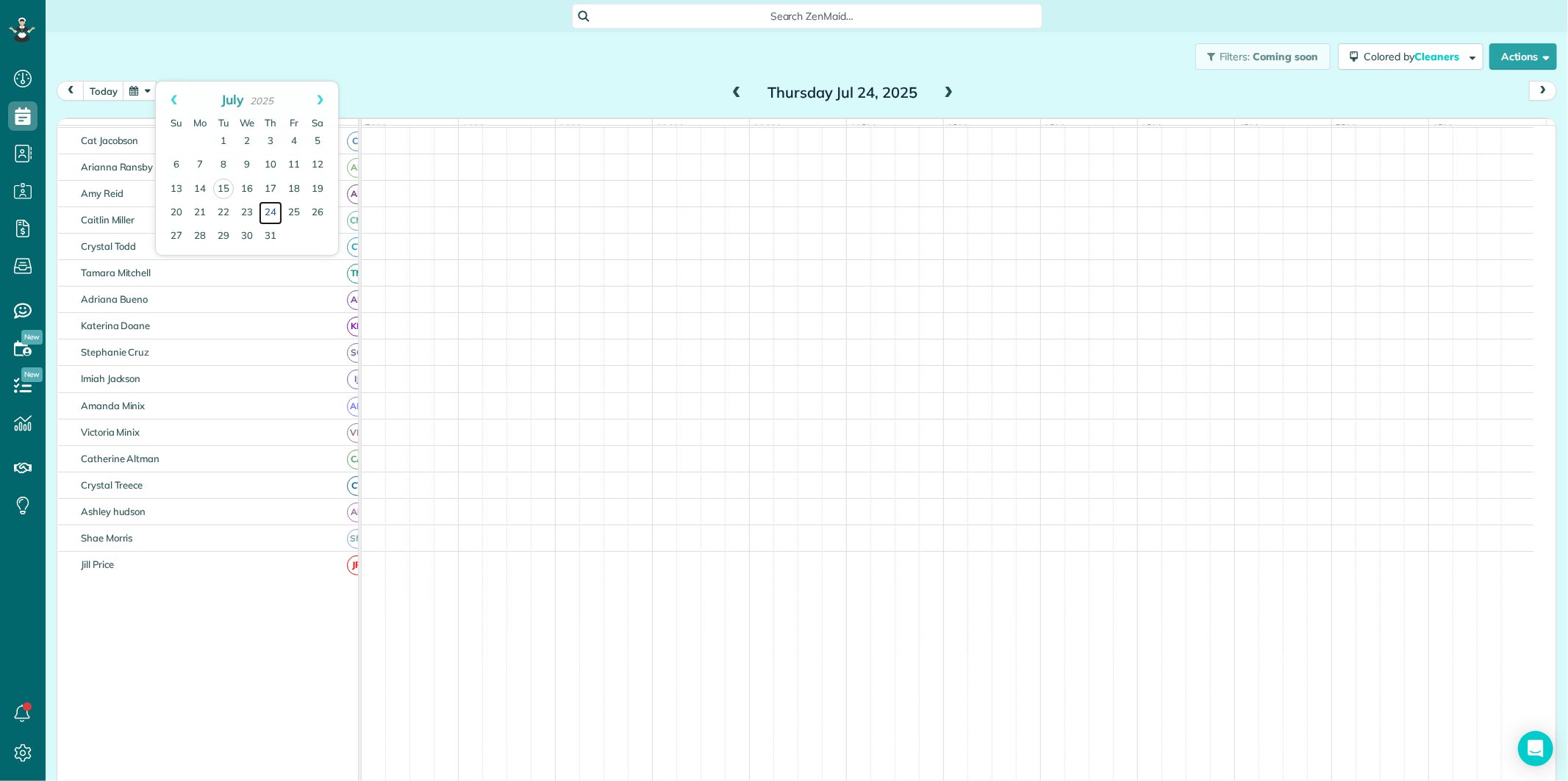 scroll, scrollTop: 45, scrollLeft: 0, axis: vertical 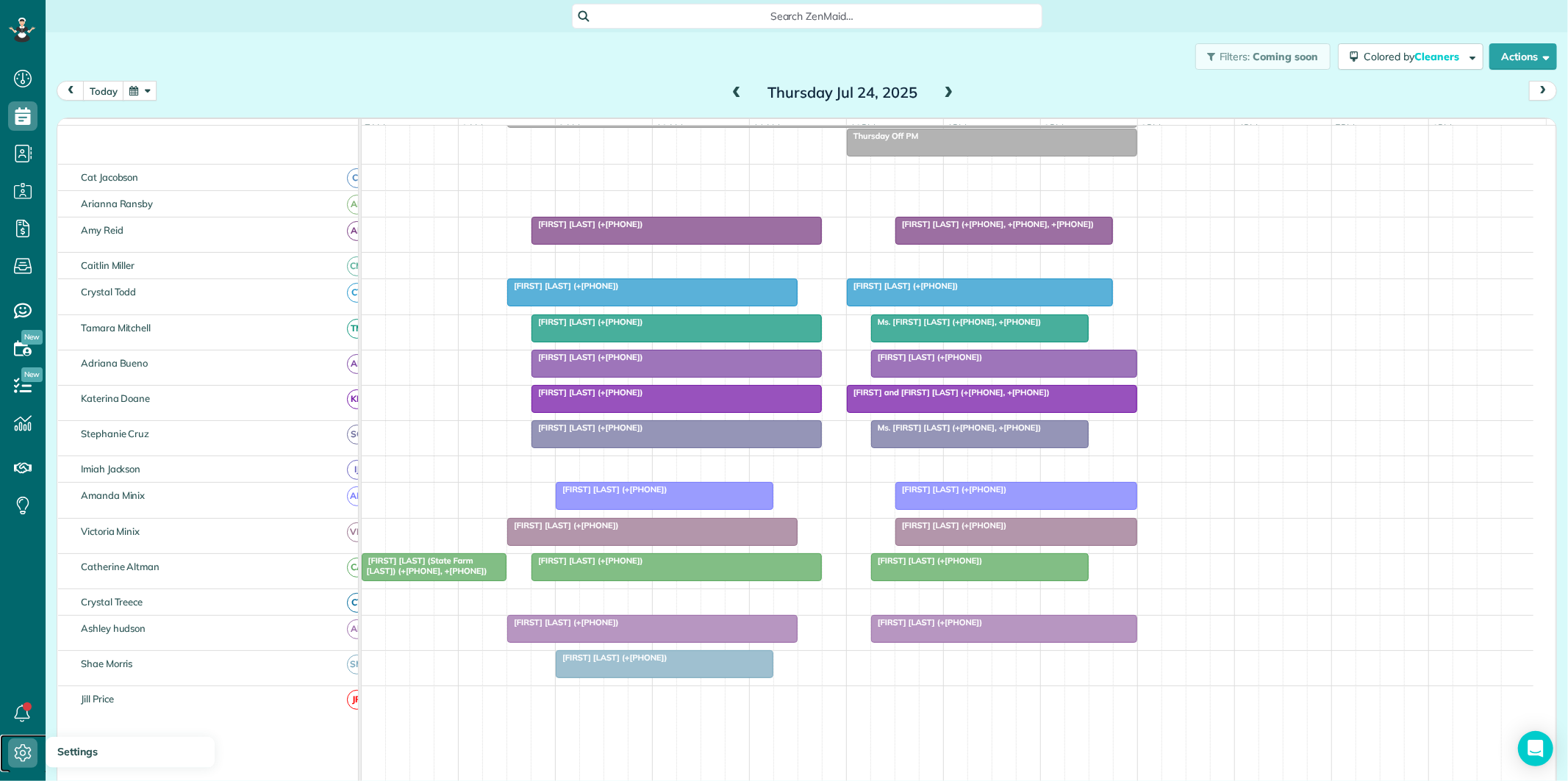 click 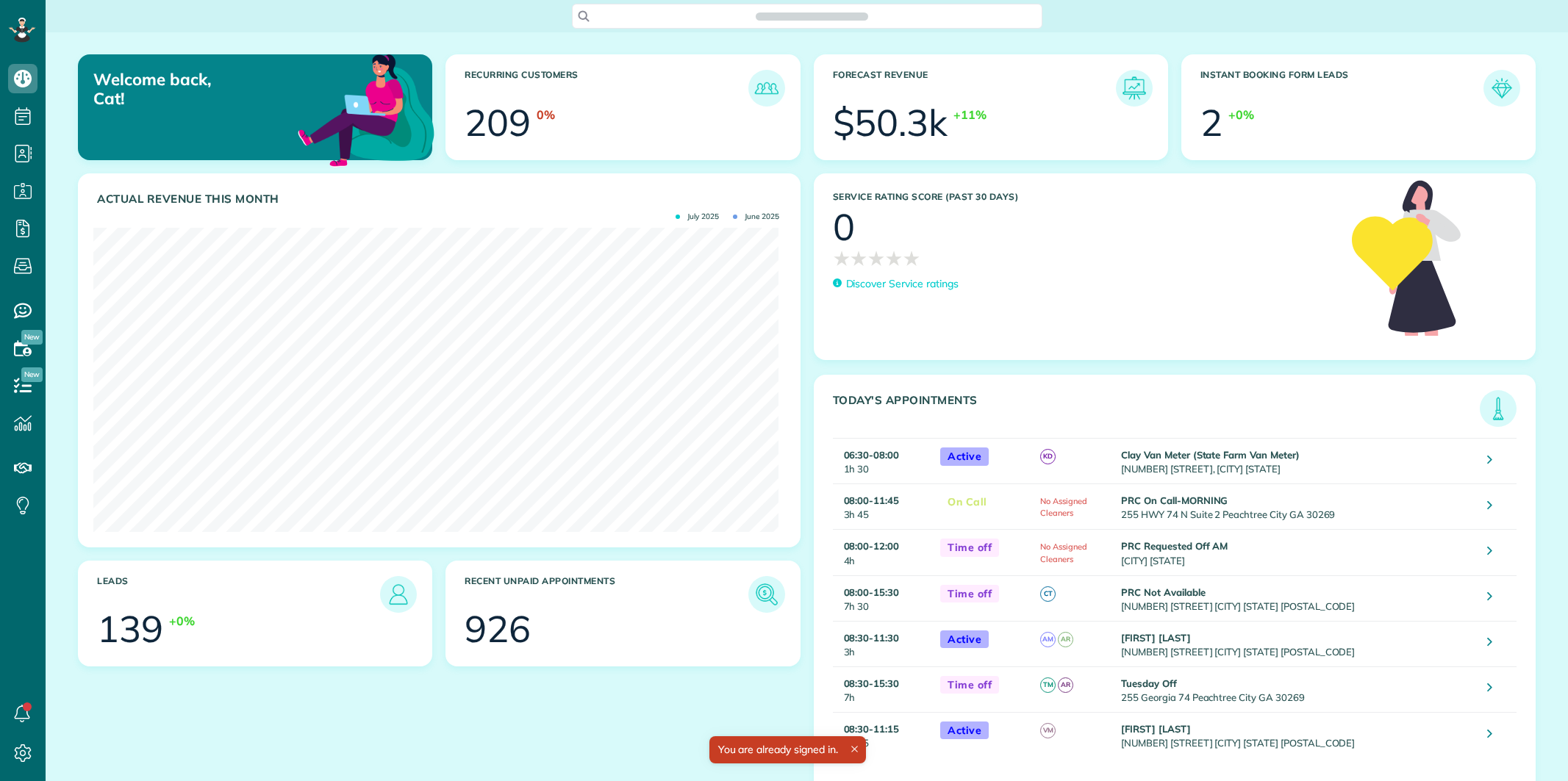 scroll, scrollTop: 0, scrollLeft: 0, axis: both 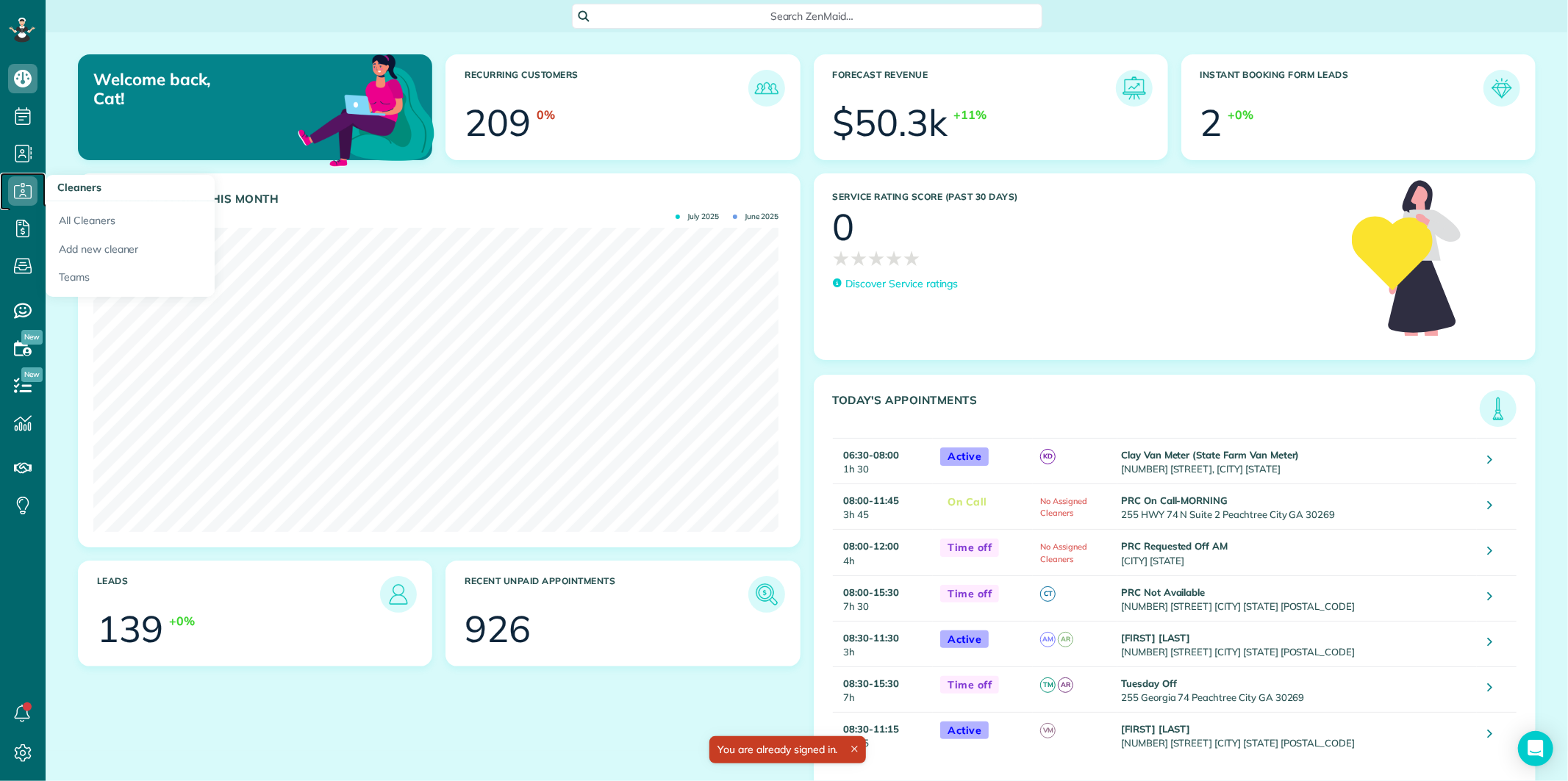 click 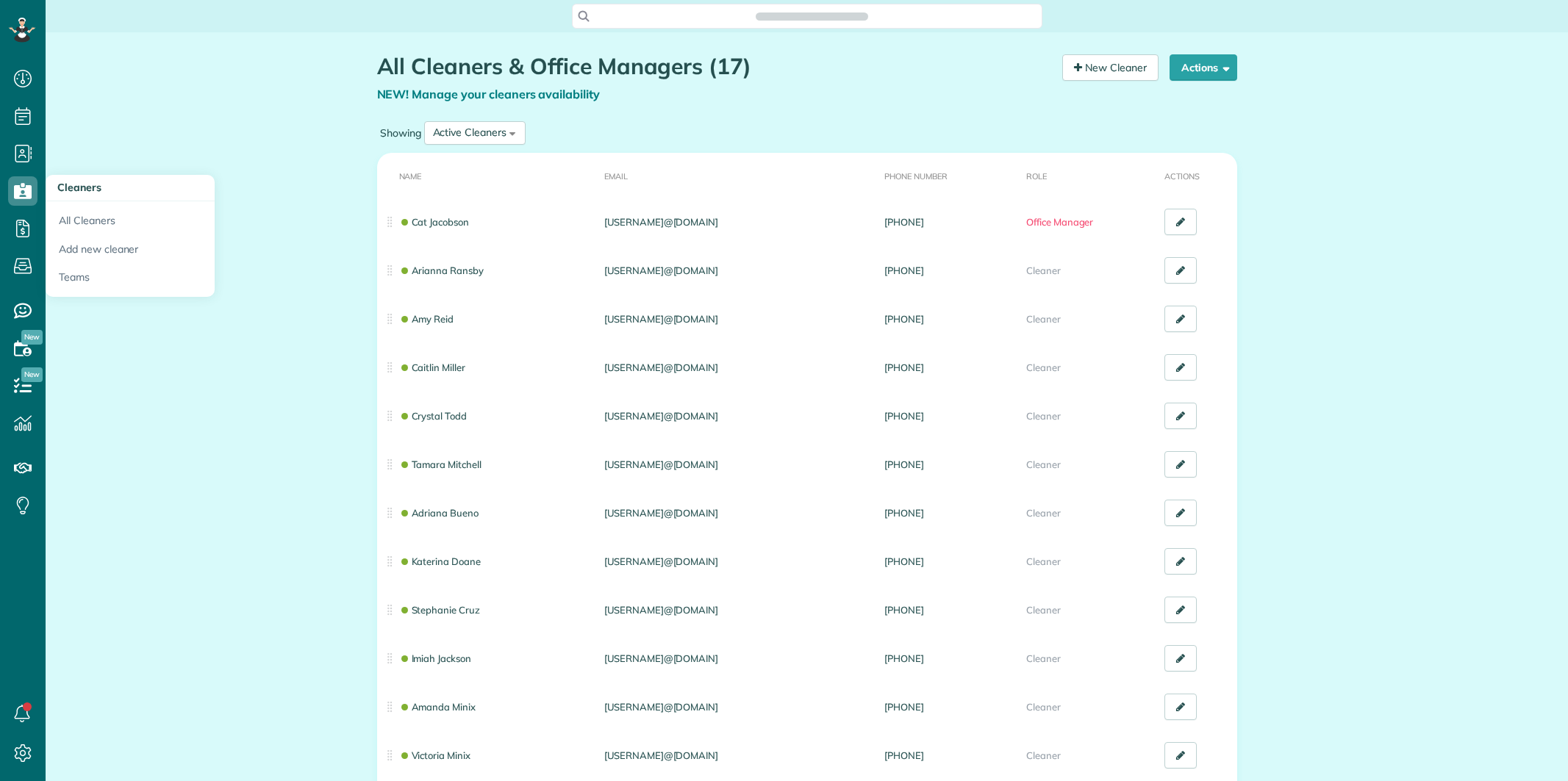 scroll, scrollTop: 0, scrollLeft: 0, axis: both 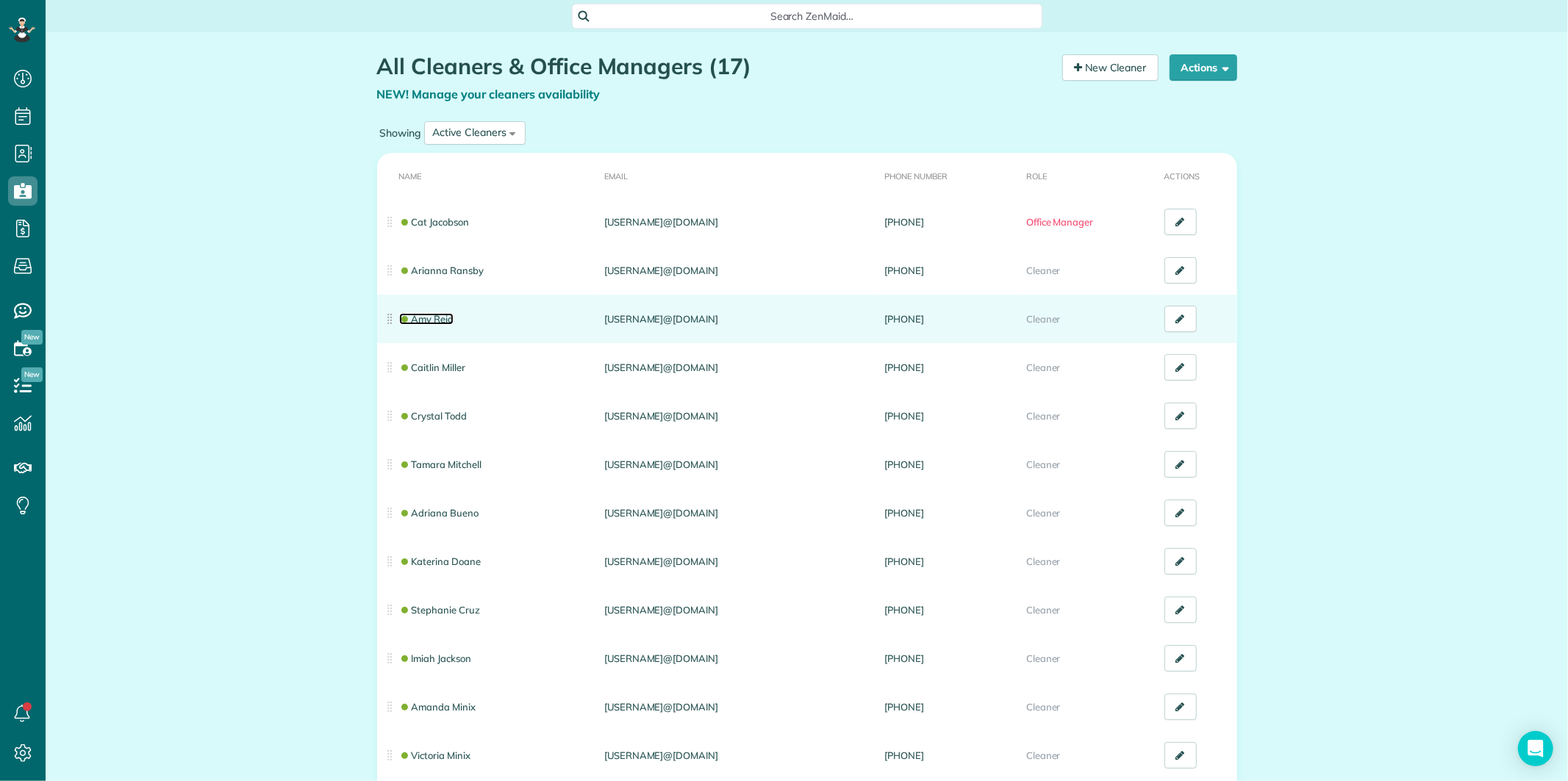 click on "Amy Reid" at bounding box center [426, 319] 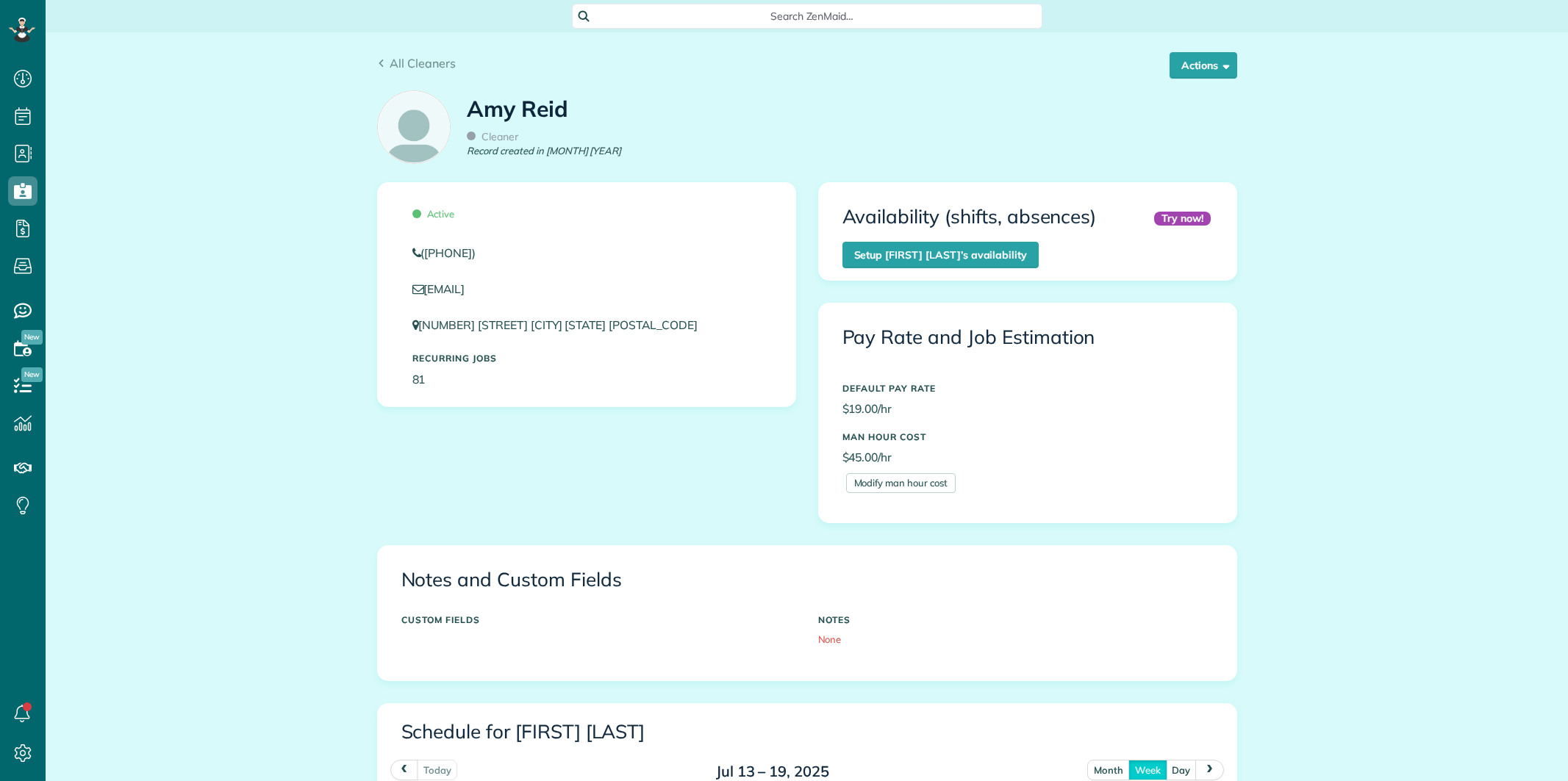 scroll, scrollTop: 0, scrollLeft: 0, axis: both 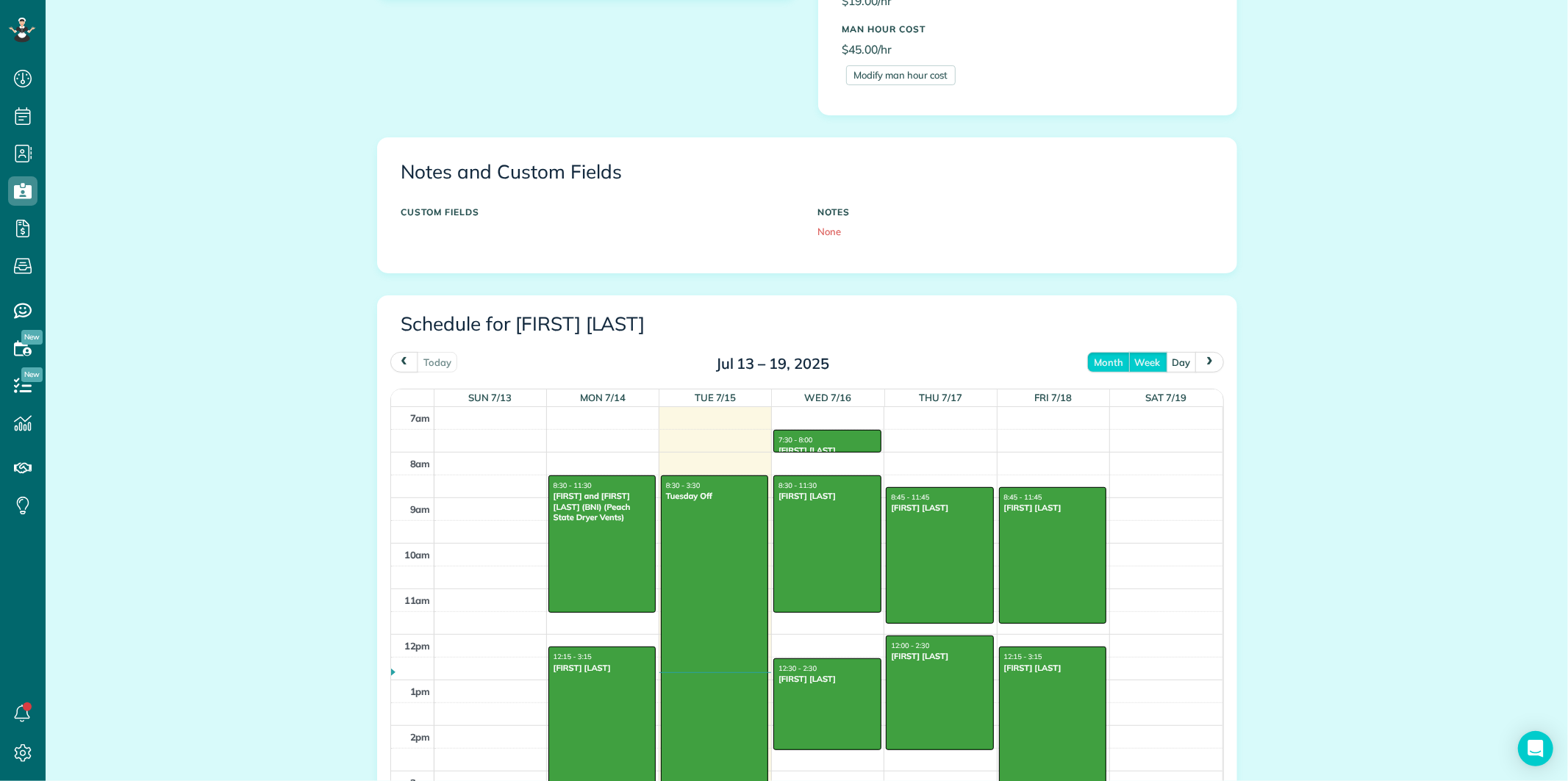 click on "month" at bounding box center (1109, 361) 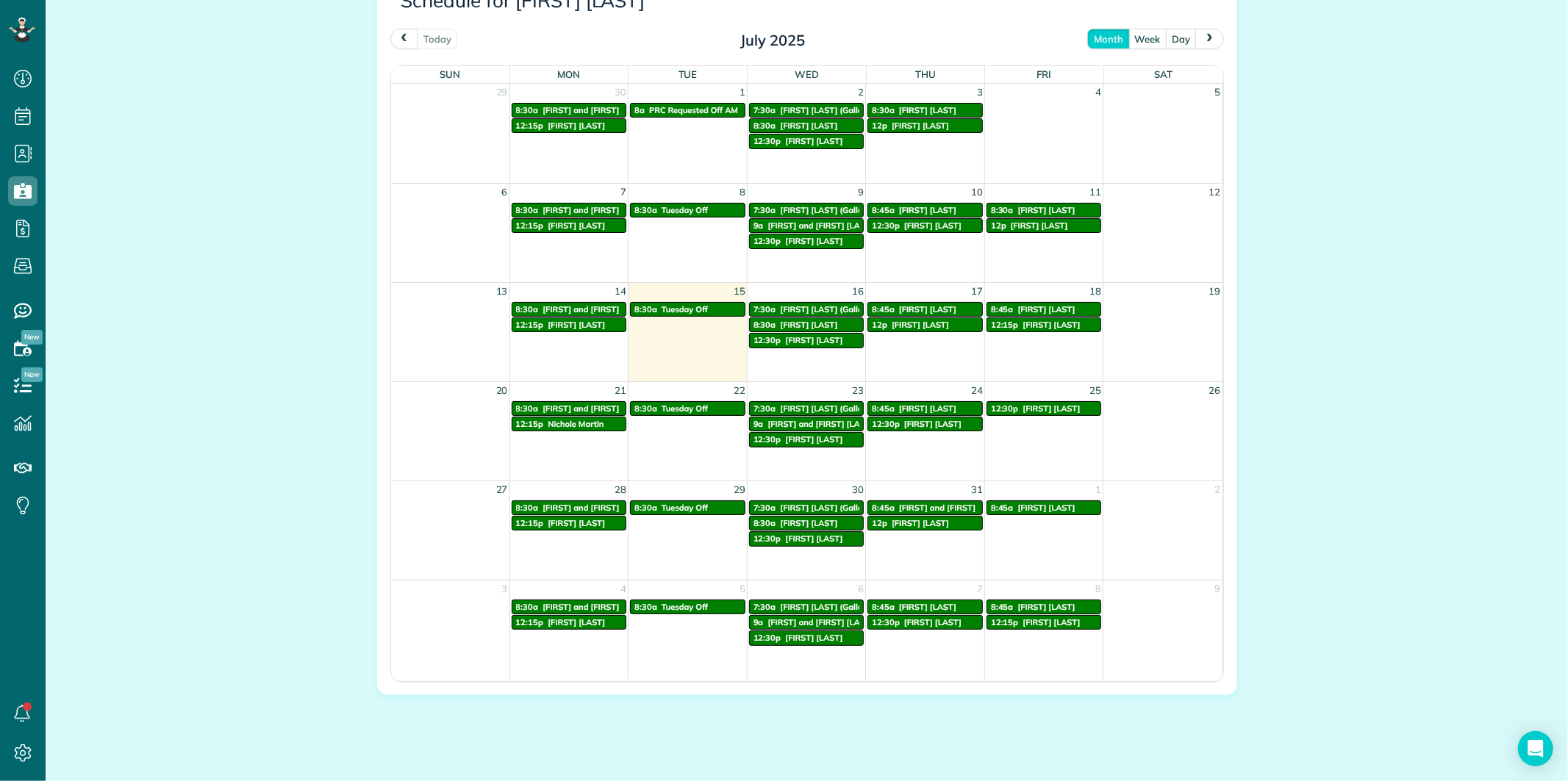 scroll, scrollTop: 735, scrollLeft: 0, axis: vertical 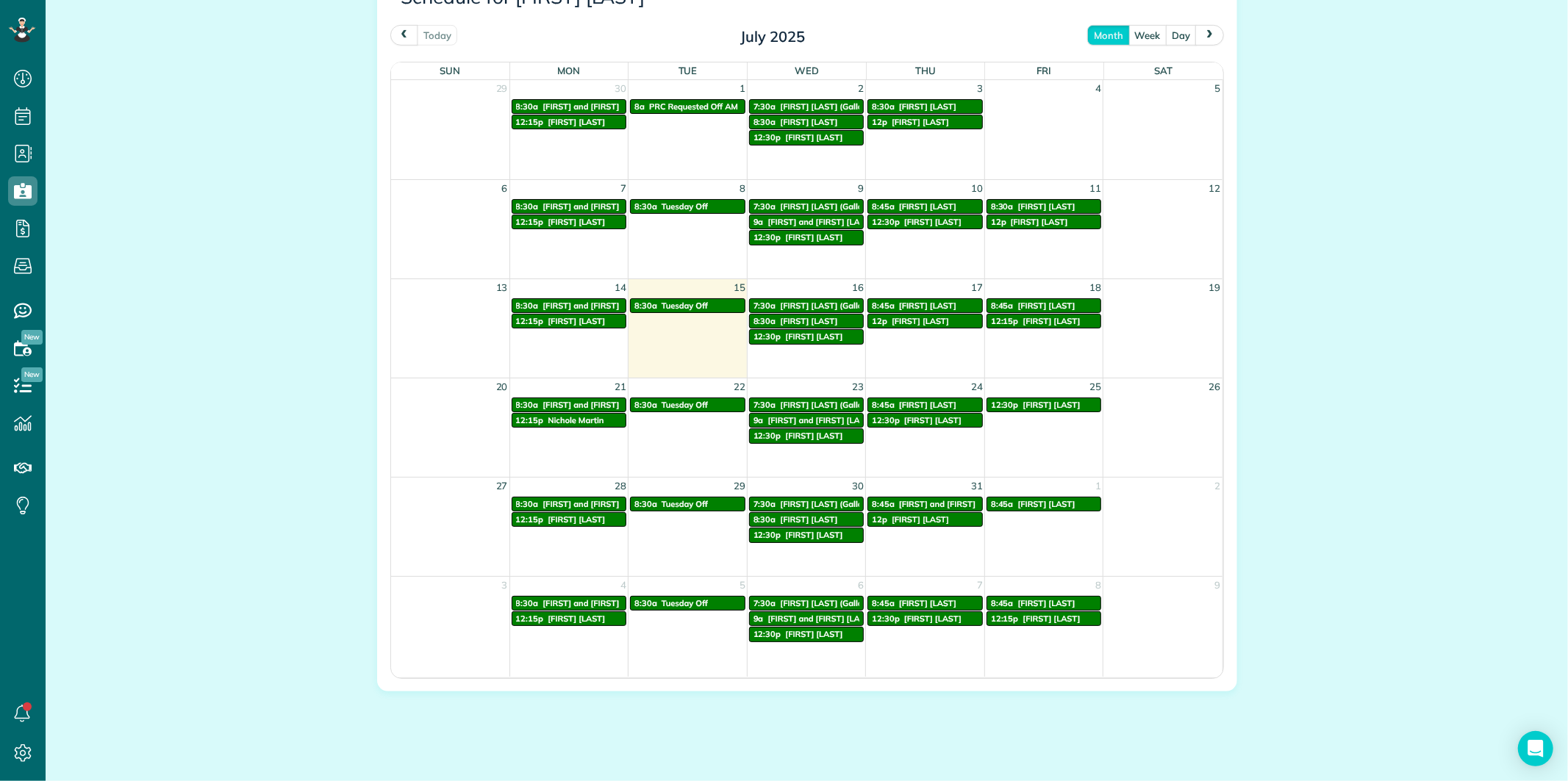 click at bounding box center [1210, 35] 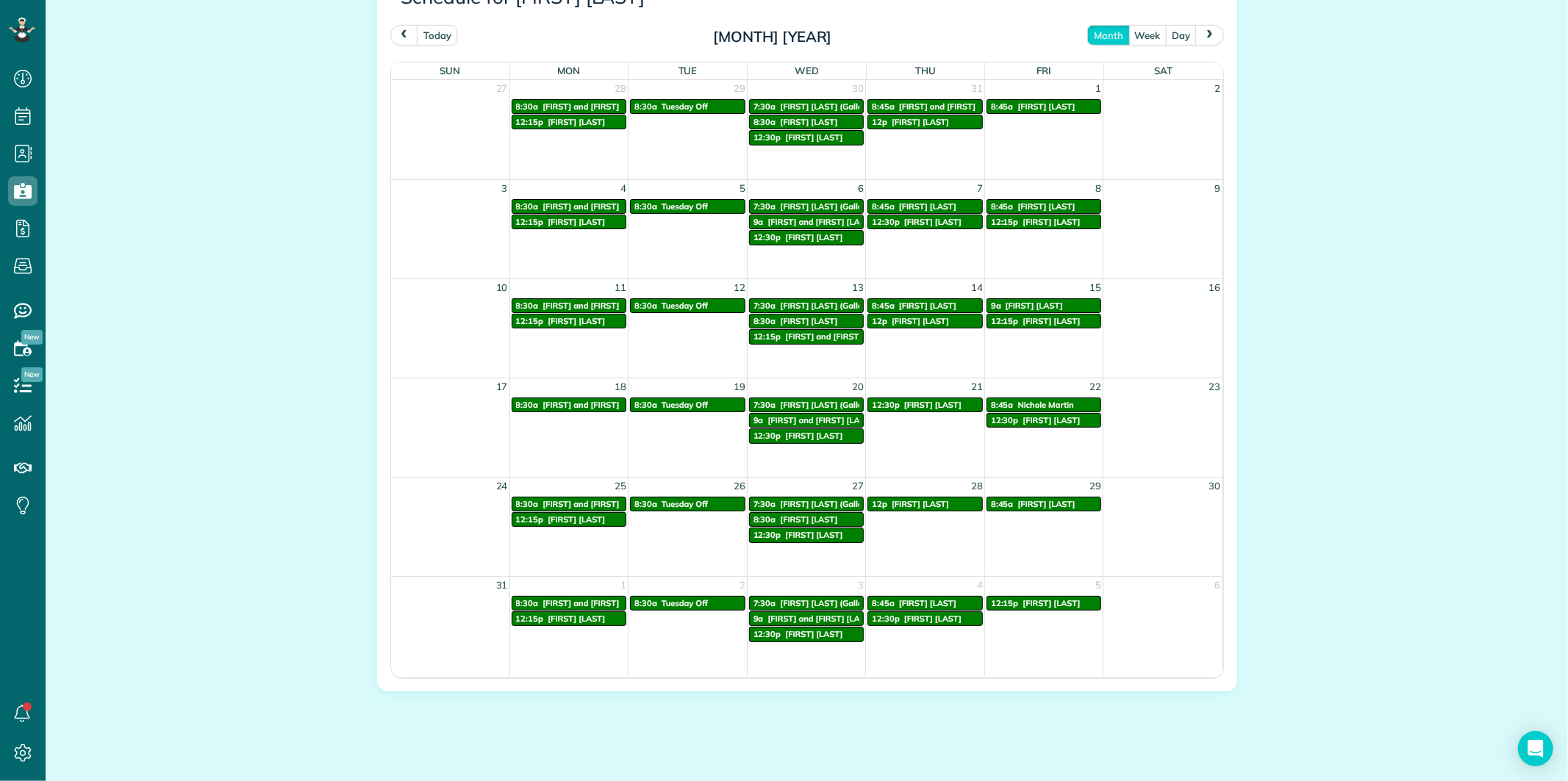 scroll, scrollTop: 652, scrollLeft: 0, axis: vertical 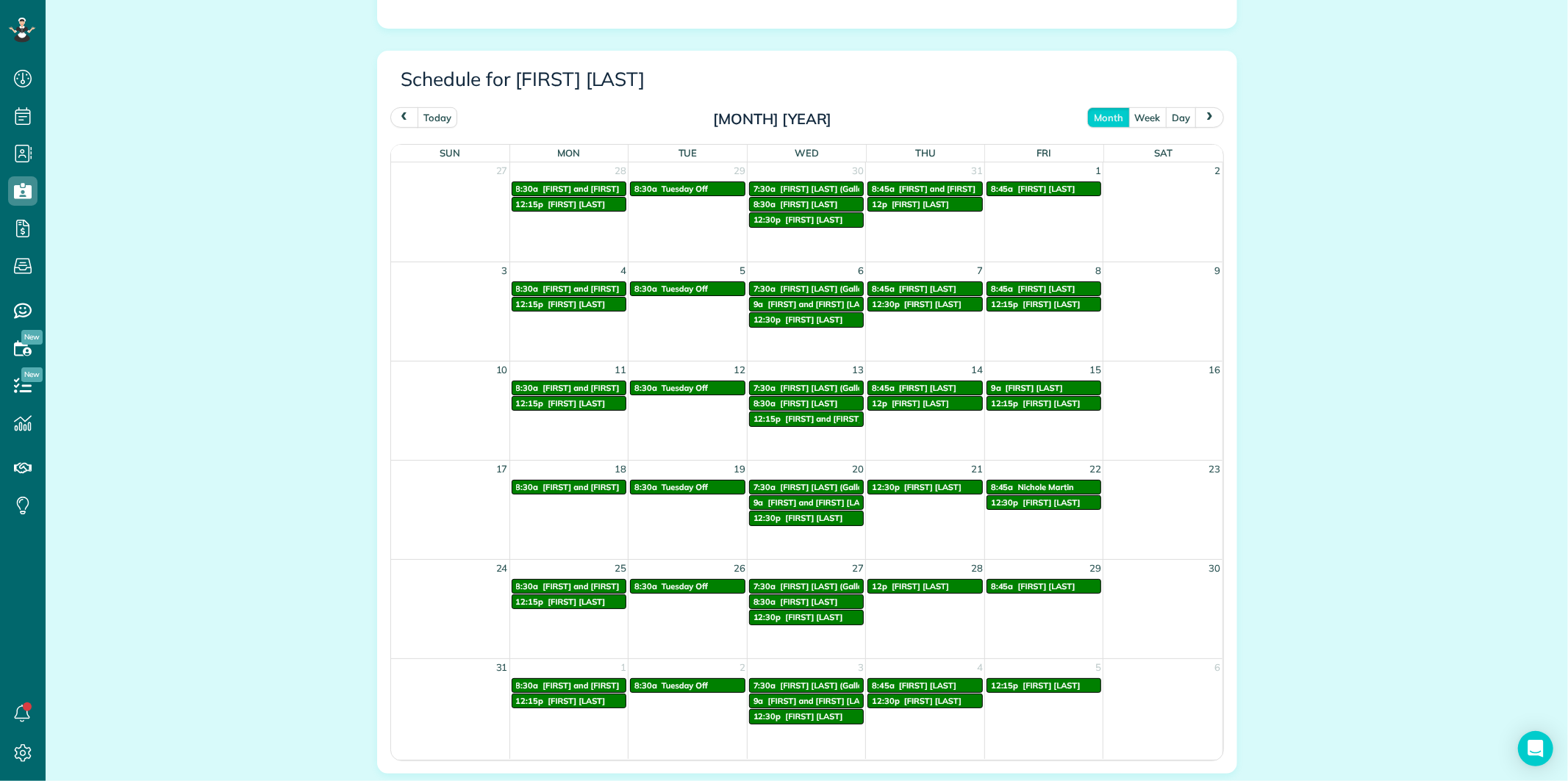 click at bounding box center (404, 117) 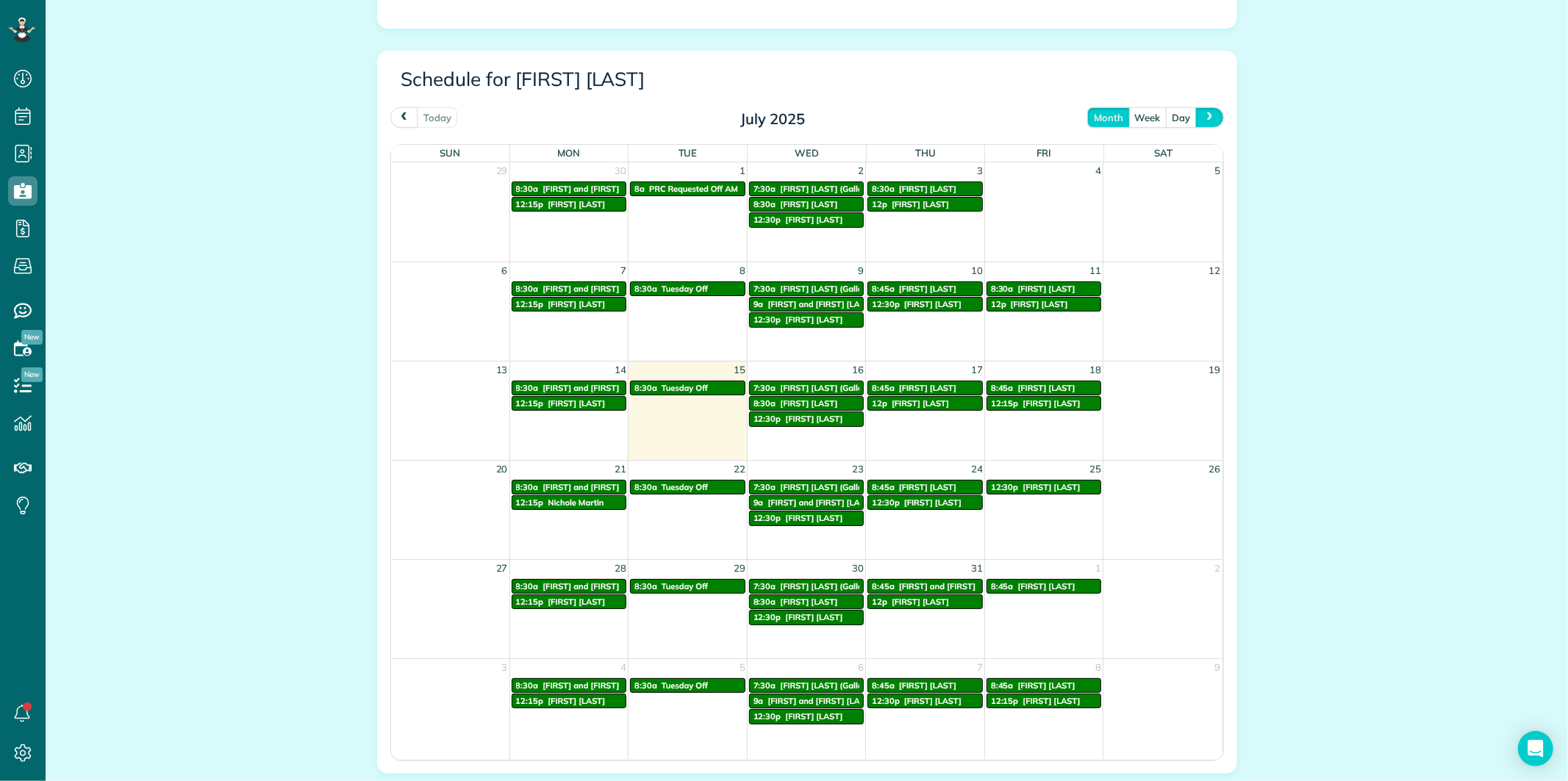 click at bounding box center (1210, 117) 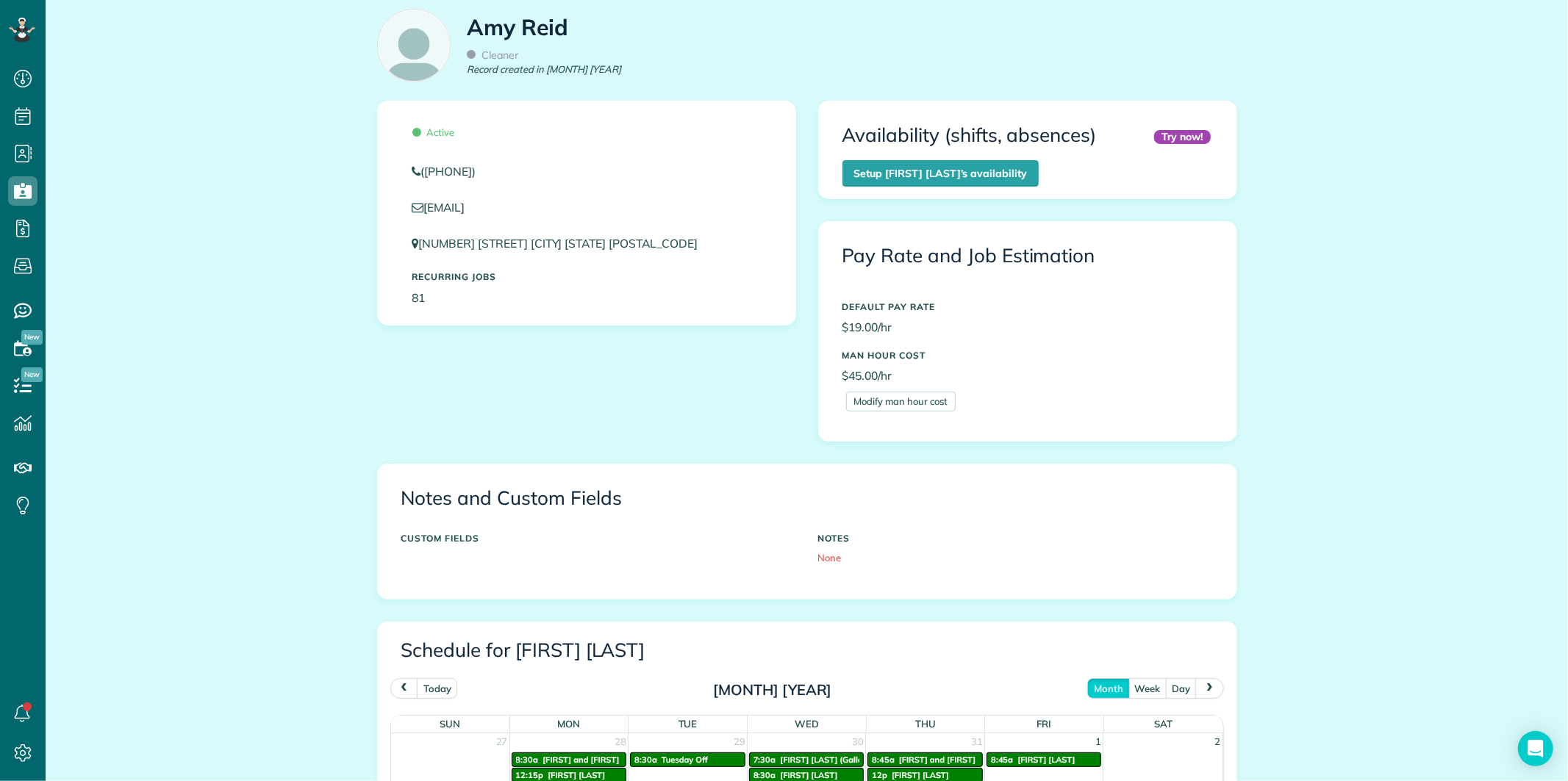 scroll, scrollTop: 0, scrollLeft: 0, axis: both 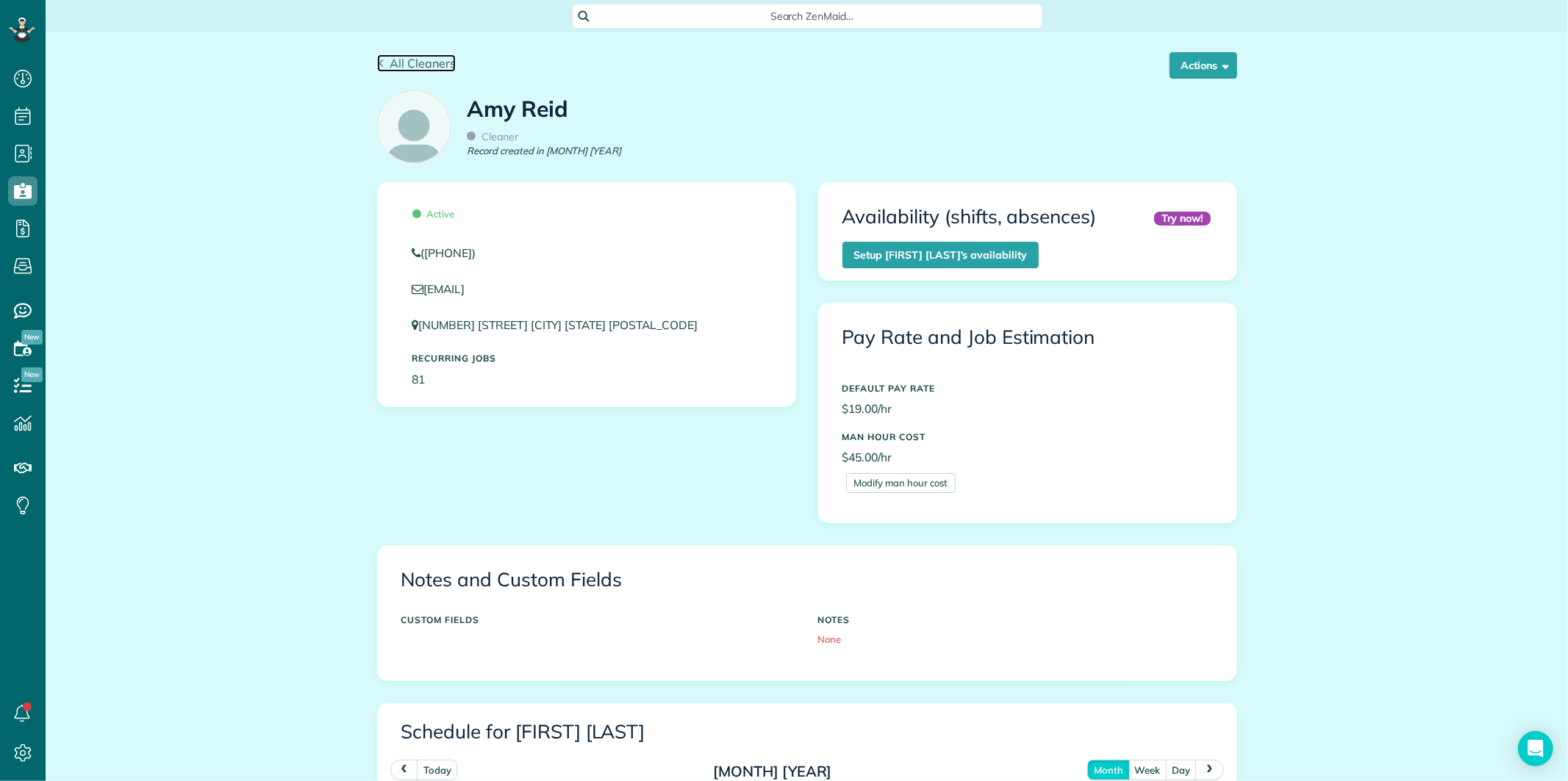 click on "All Cleaners" at bounding box center (423, 63) 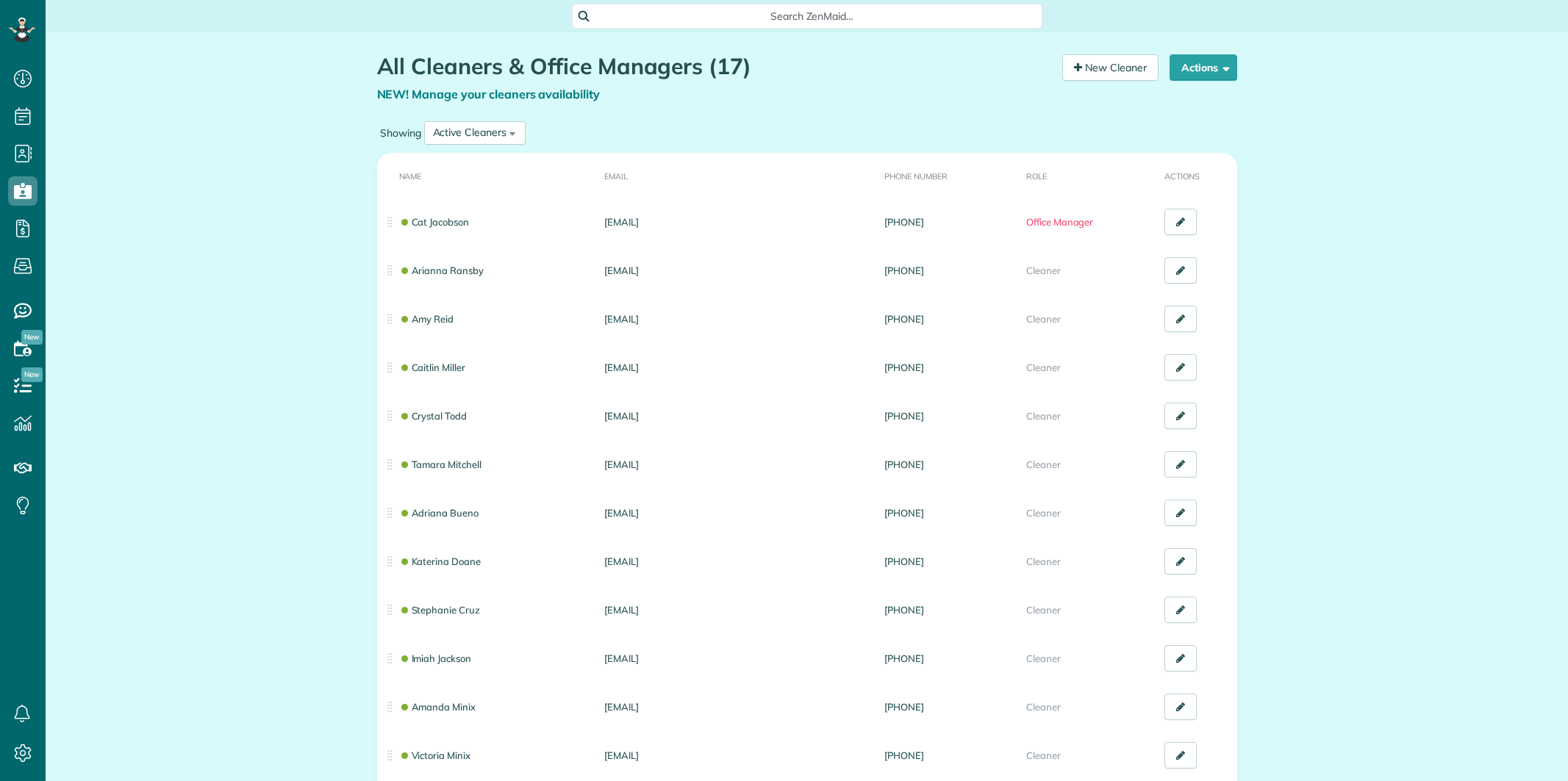 scroll, scrollTop: 0, scrollLeft: 0, axis: both 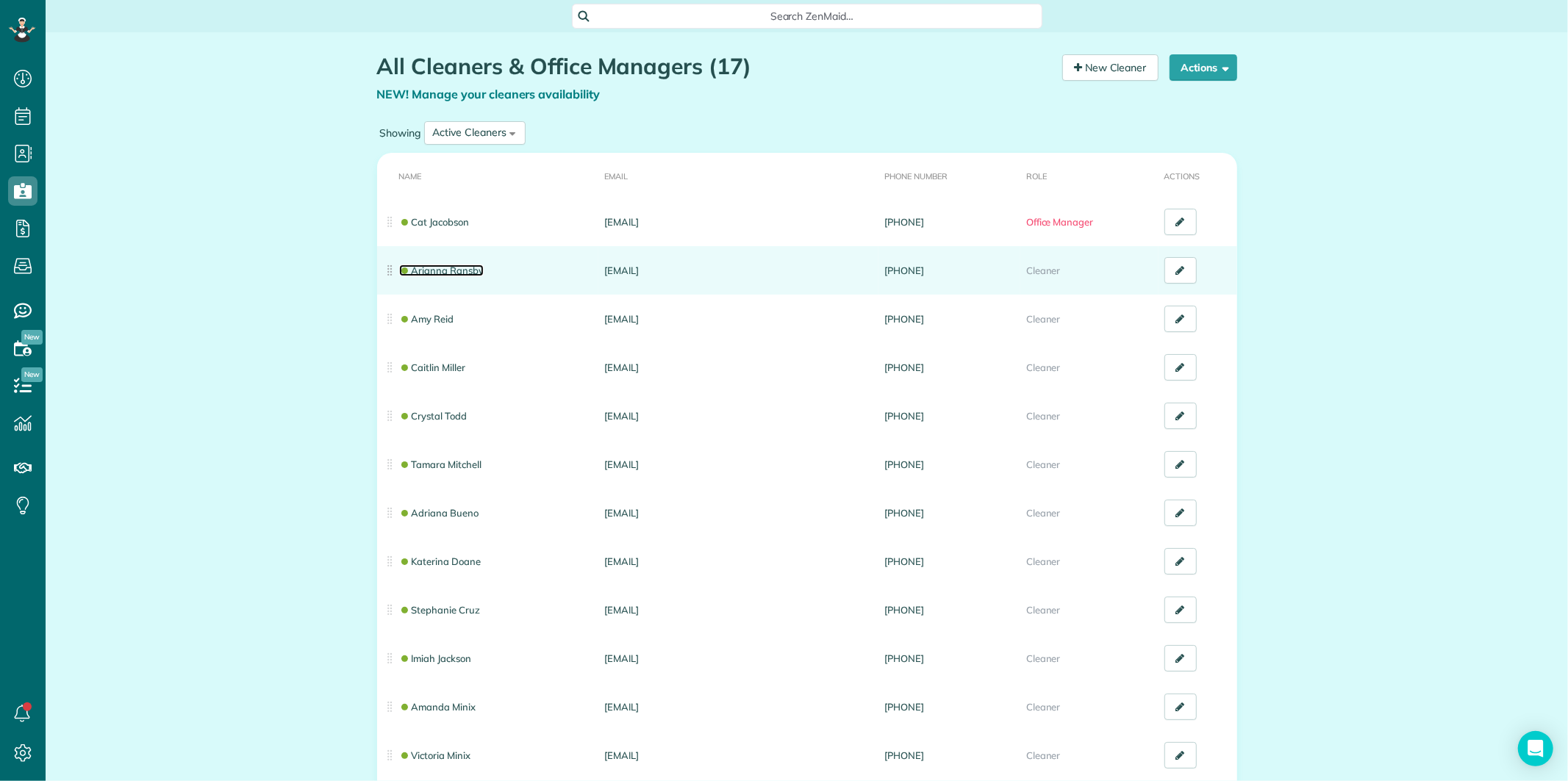 click on "Arianna Ransby" at bounding box center (441, 270) 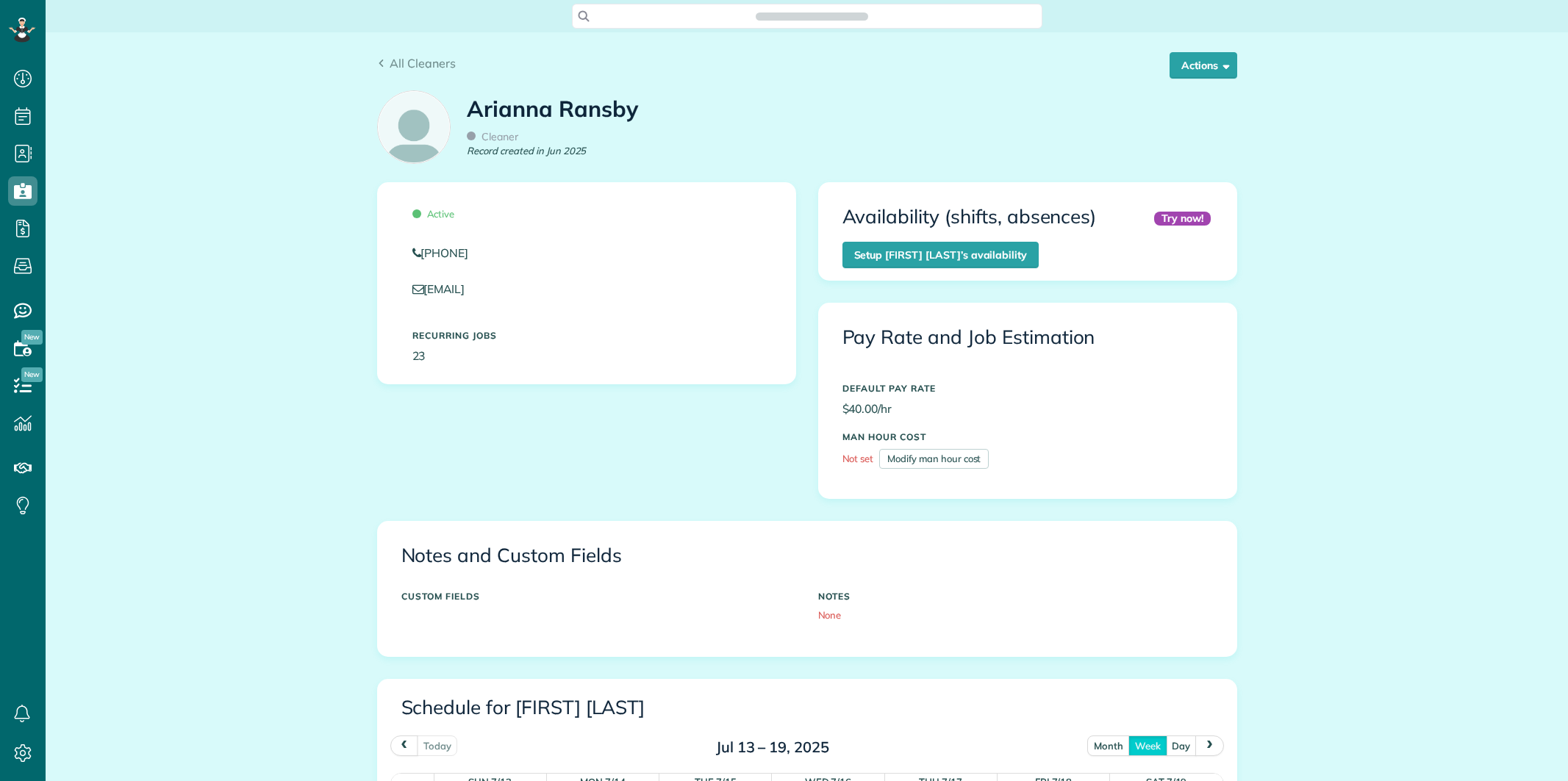 scroll, scrollTop: 0, scrollLeft: 0, axis: both 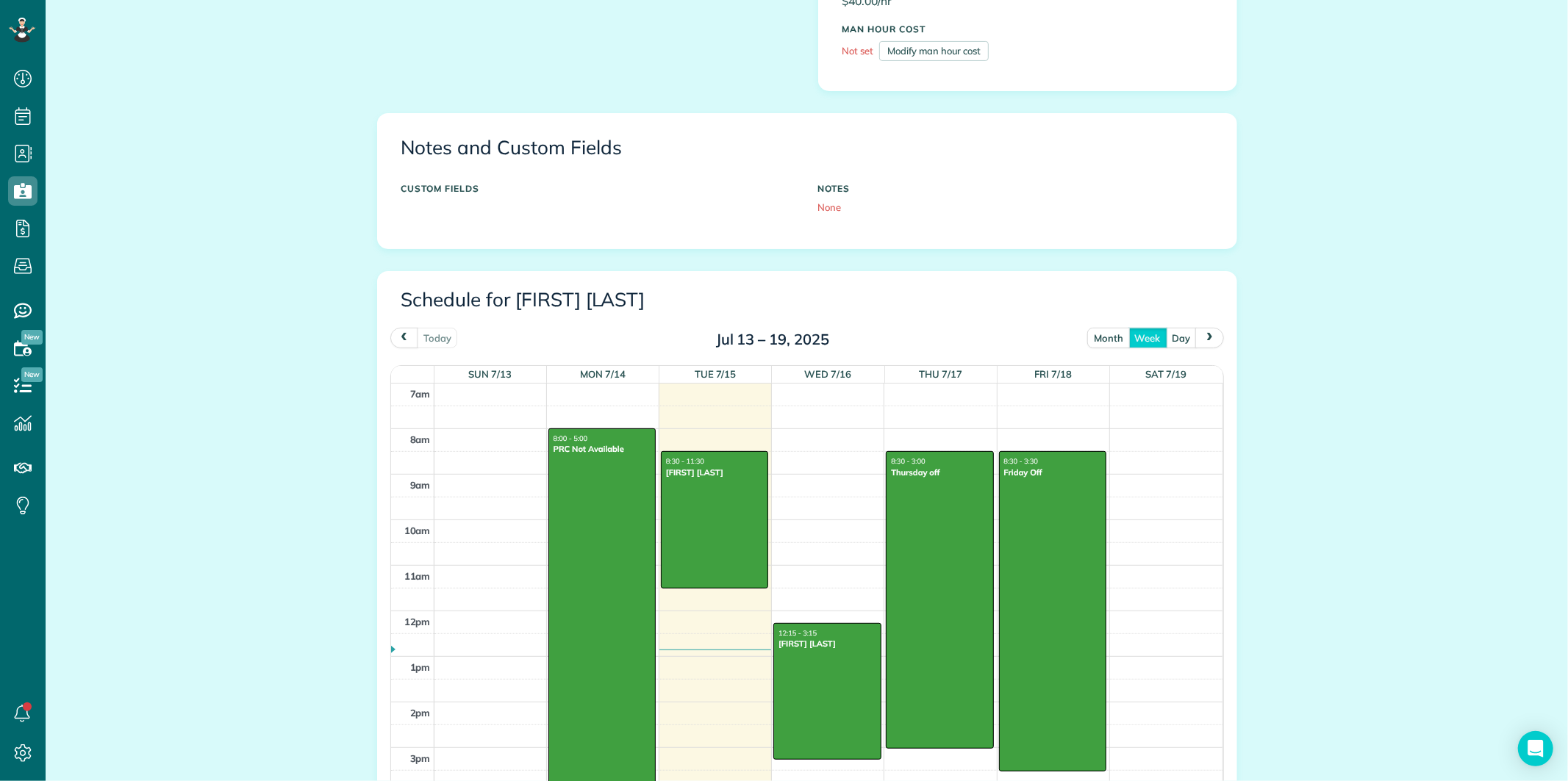 click on "month" at bounding box center [1109, 337] 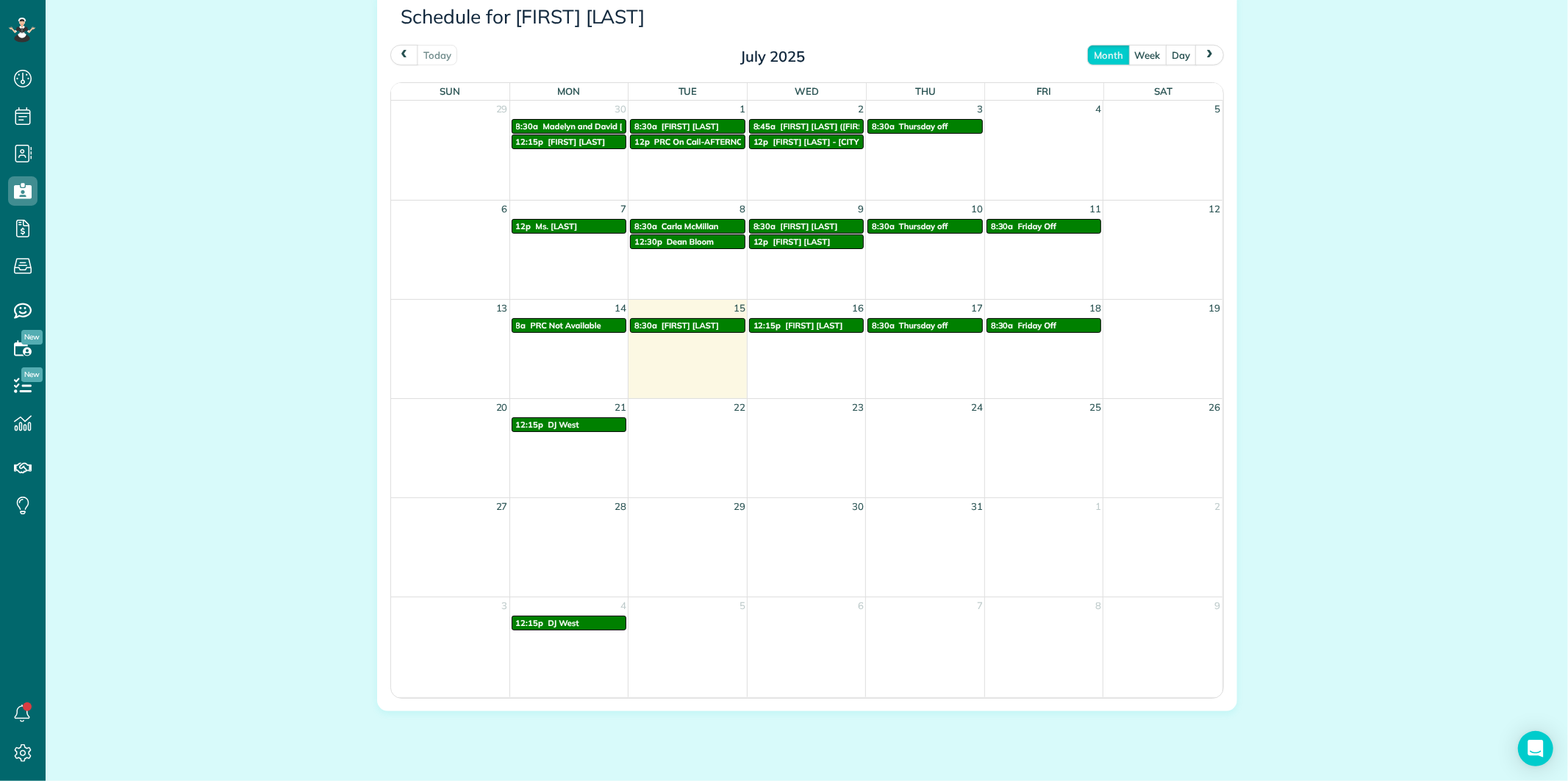 scroll, scrollTop: 650, scrollLeft: 0, axis: vertical 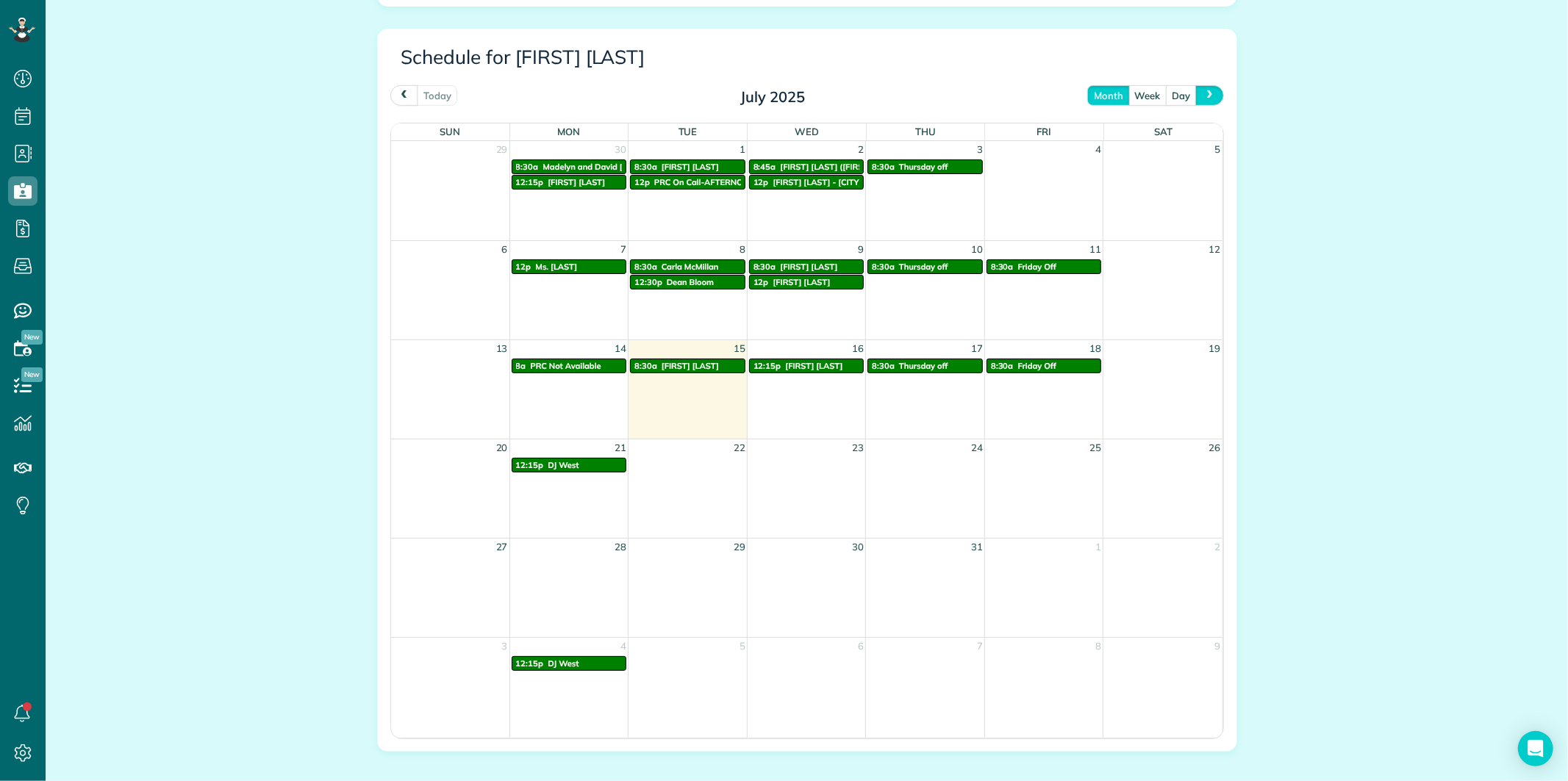 click at bounding box center [1210, 95] 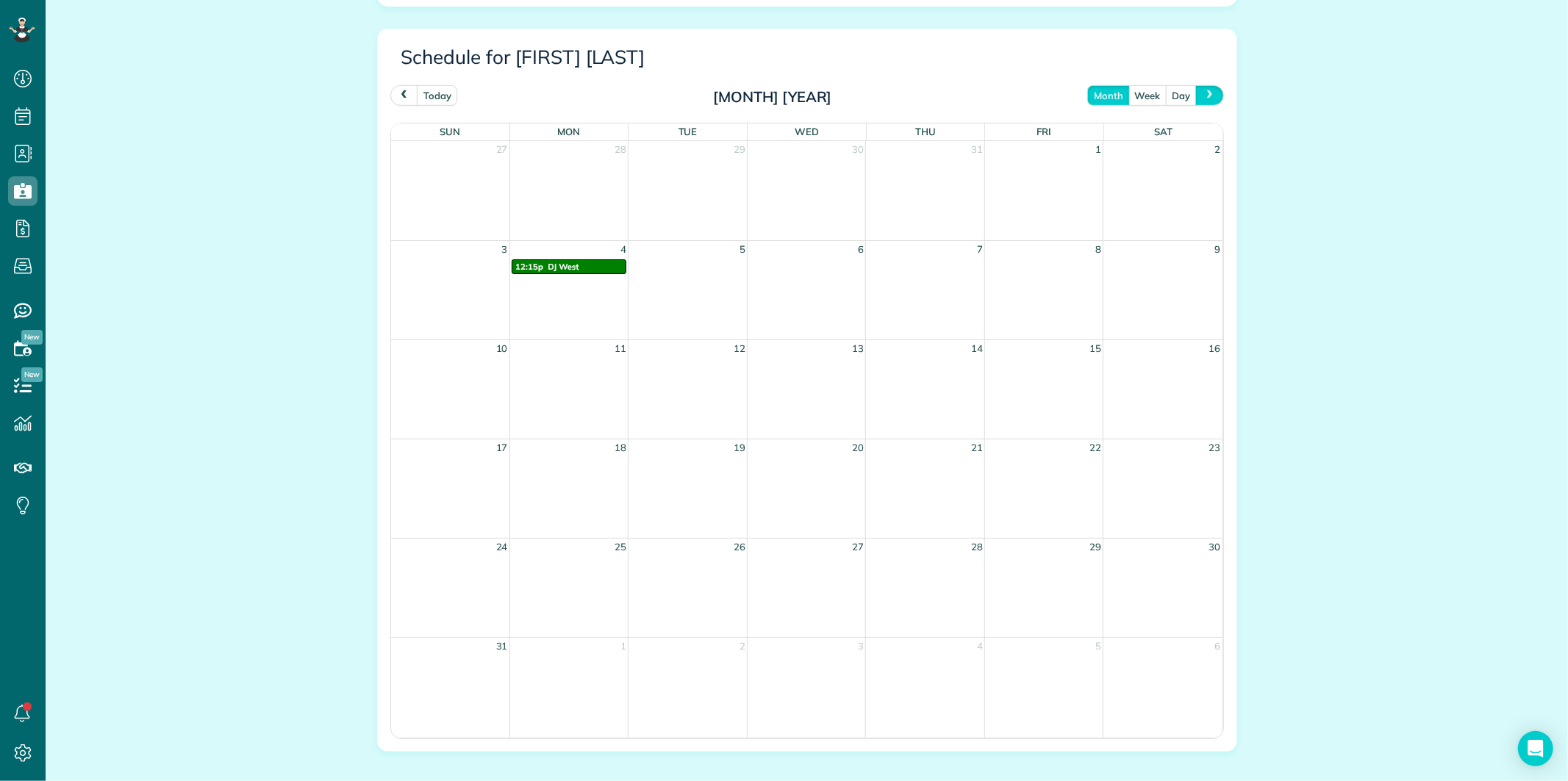 click at bounding box center (1210, 95) 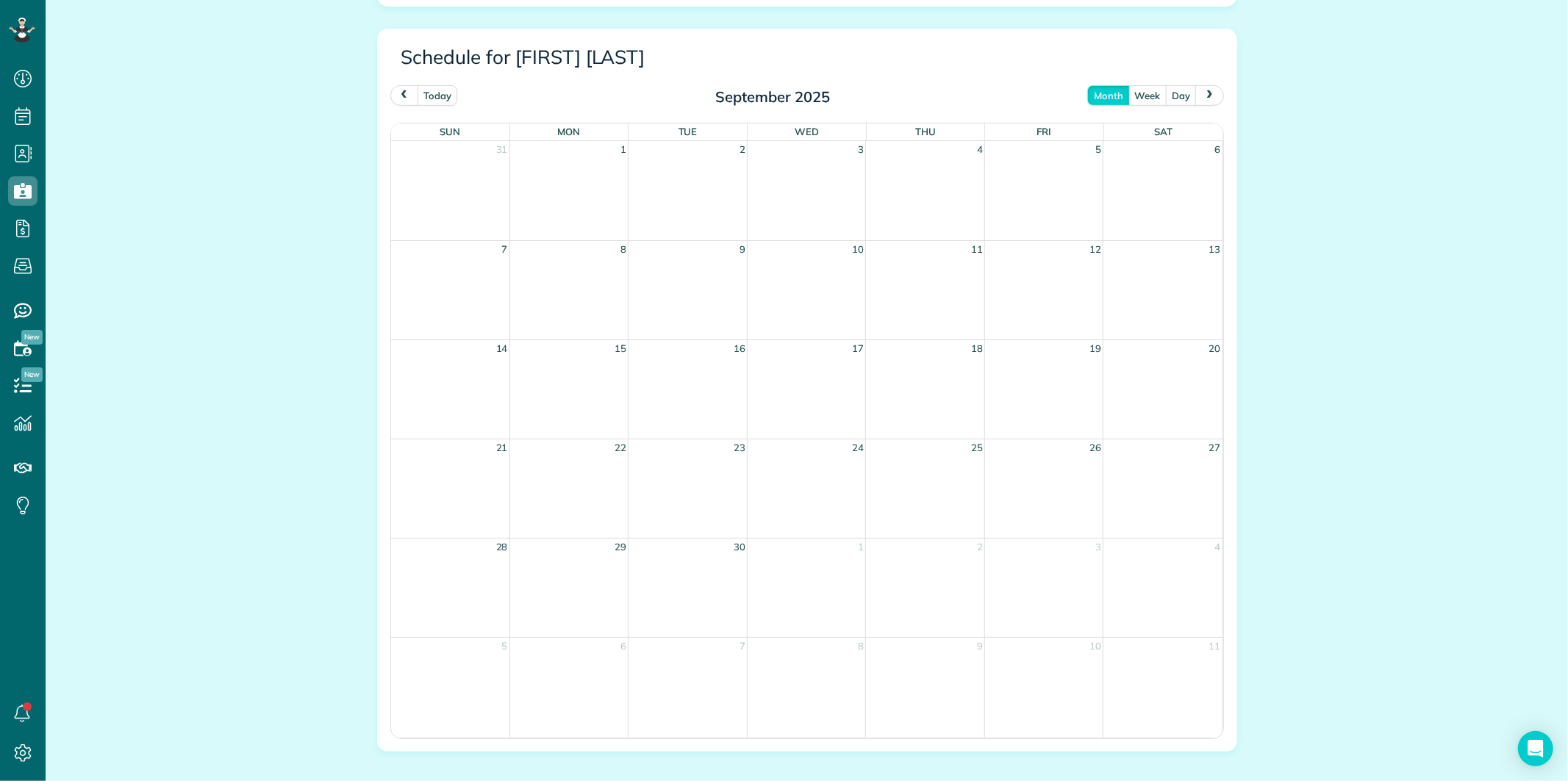 click at bounding box center [404, 95] 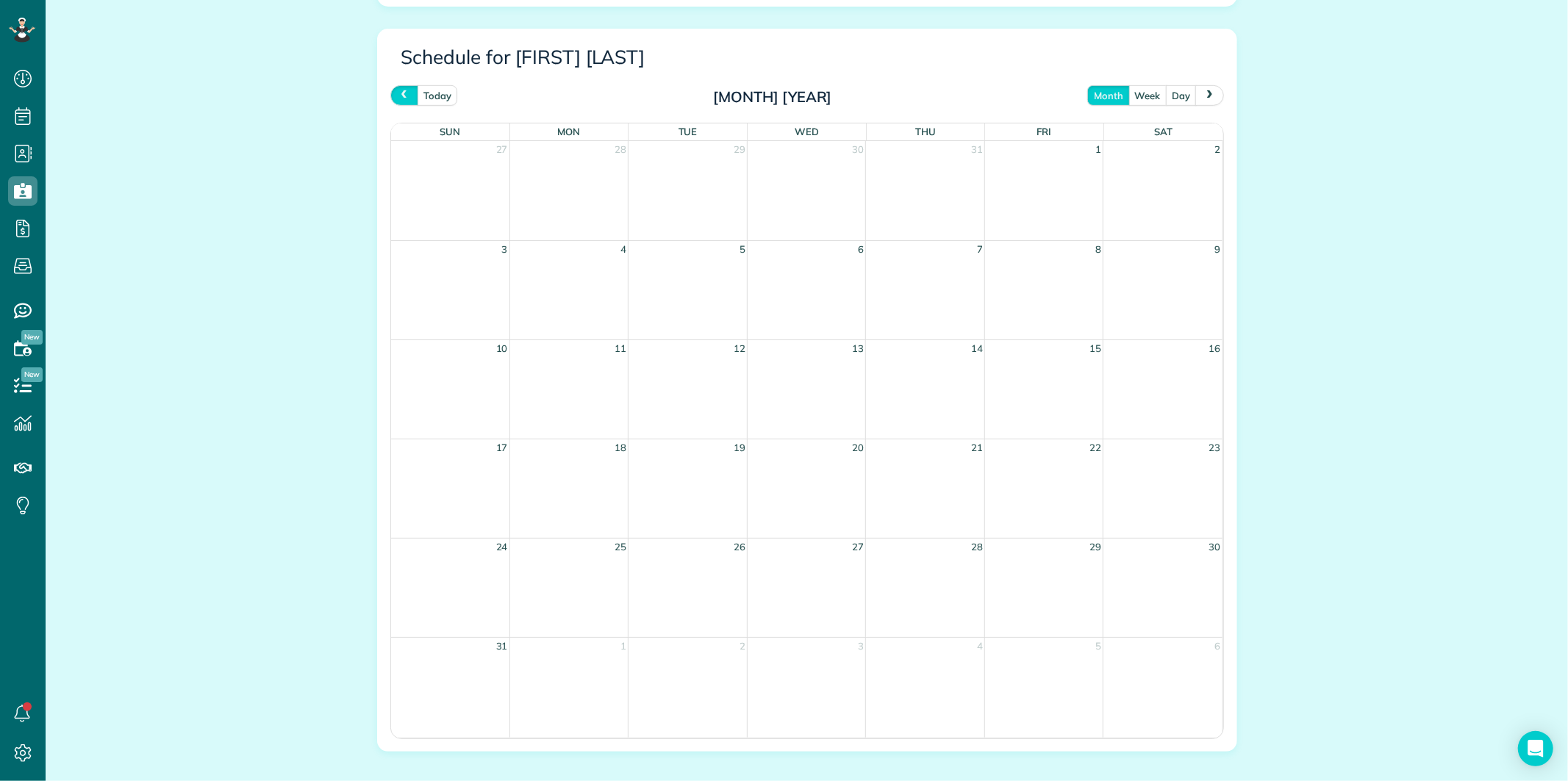 click at bounding box center (404, 95) 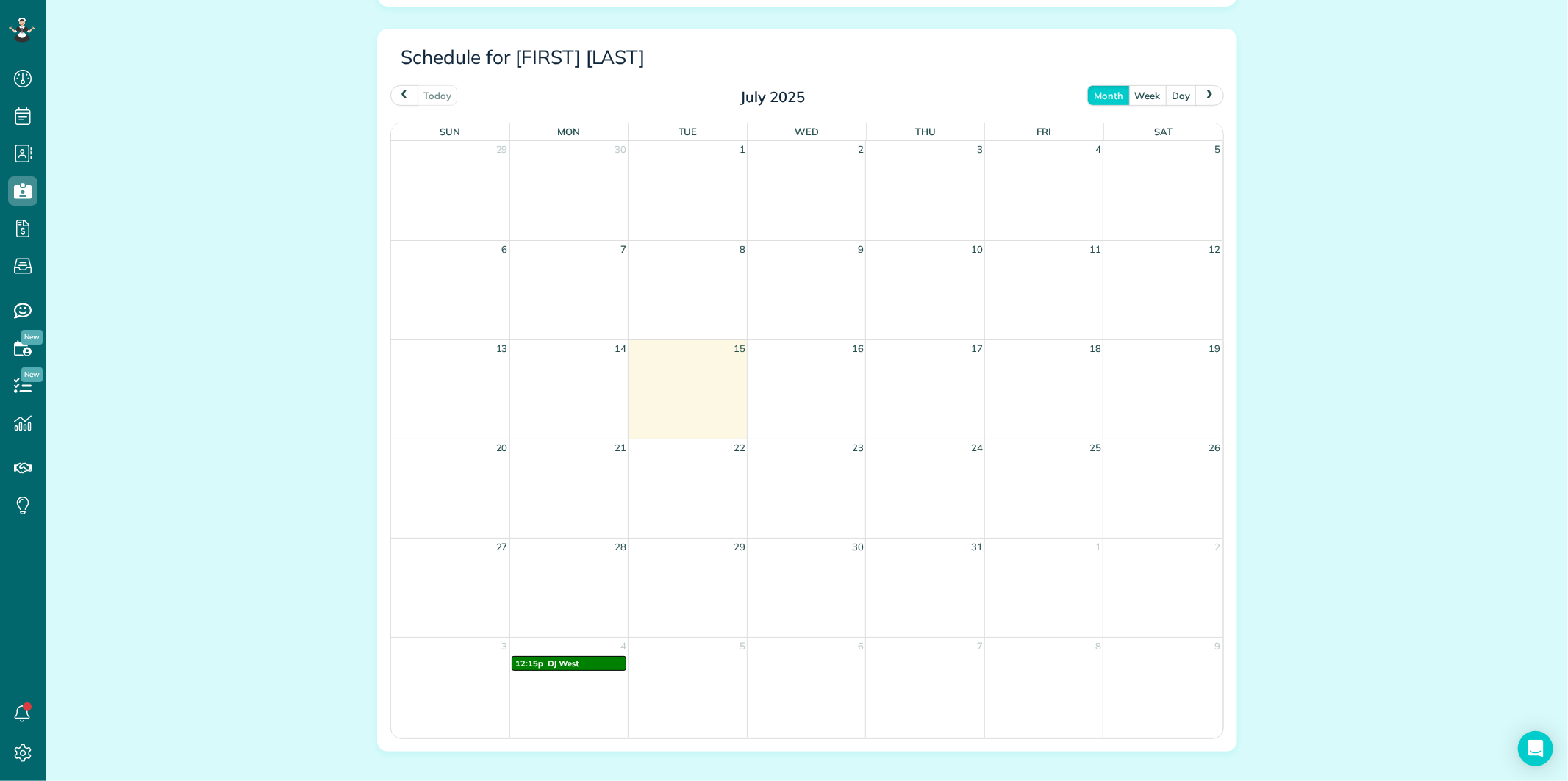 click at bounding box center [404, 95] 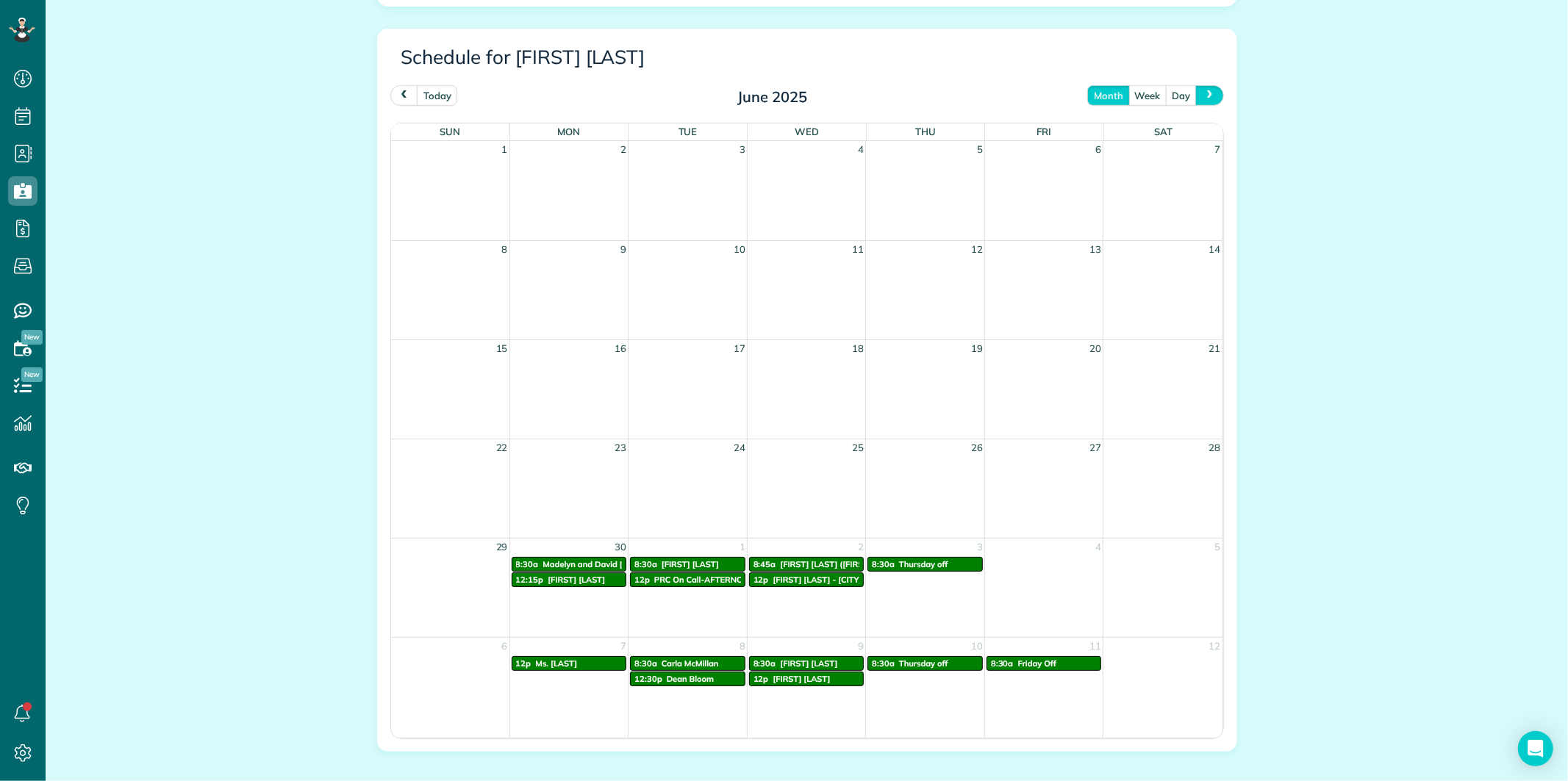click at bounding box center [1209, 95] 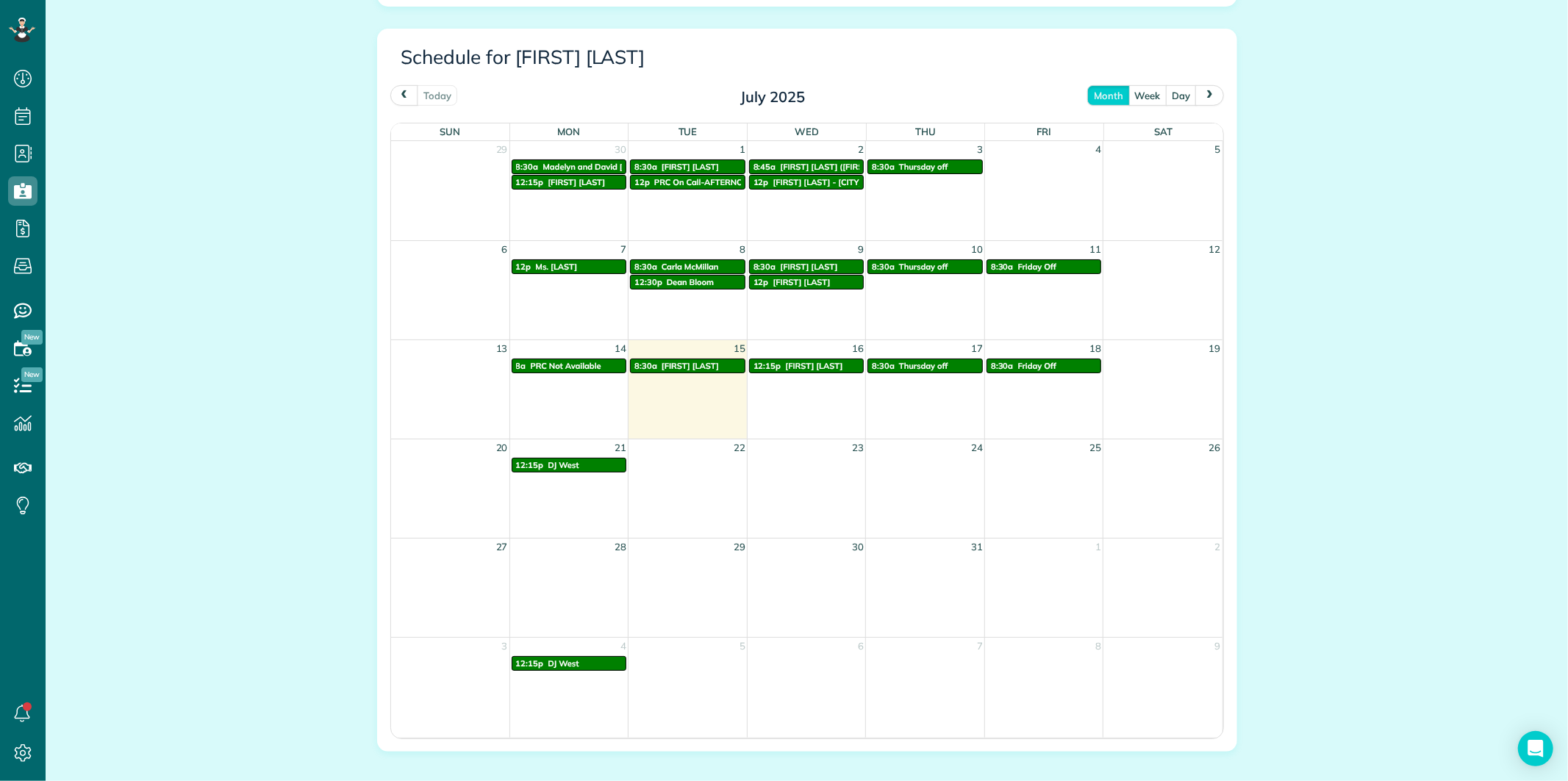 click at bounding box center [1210, 95] 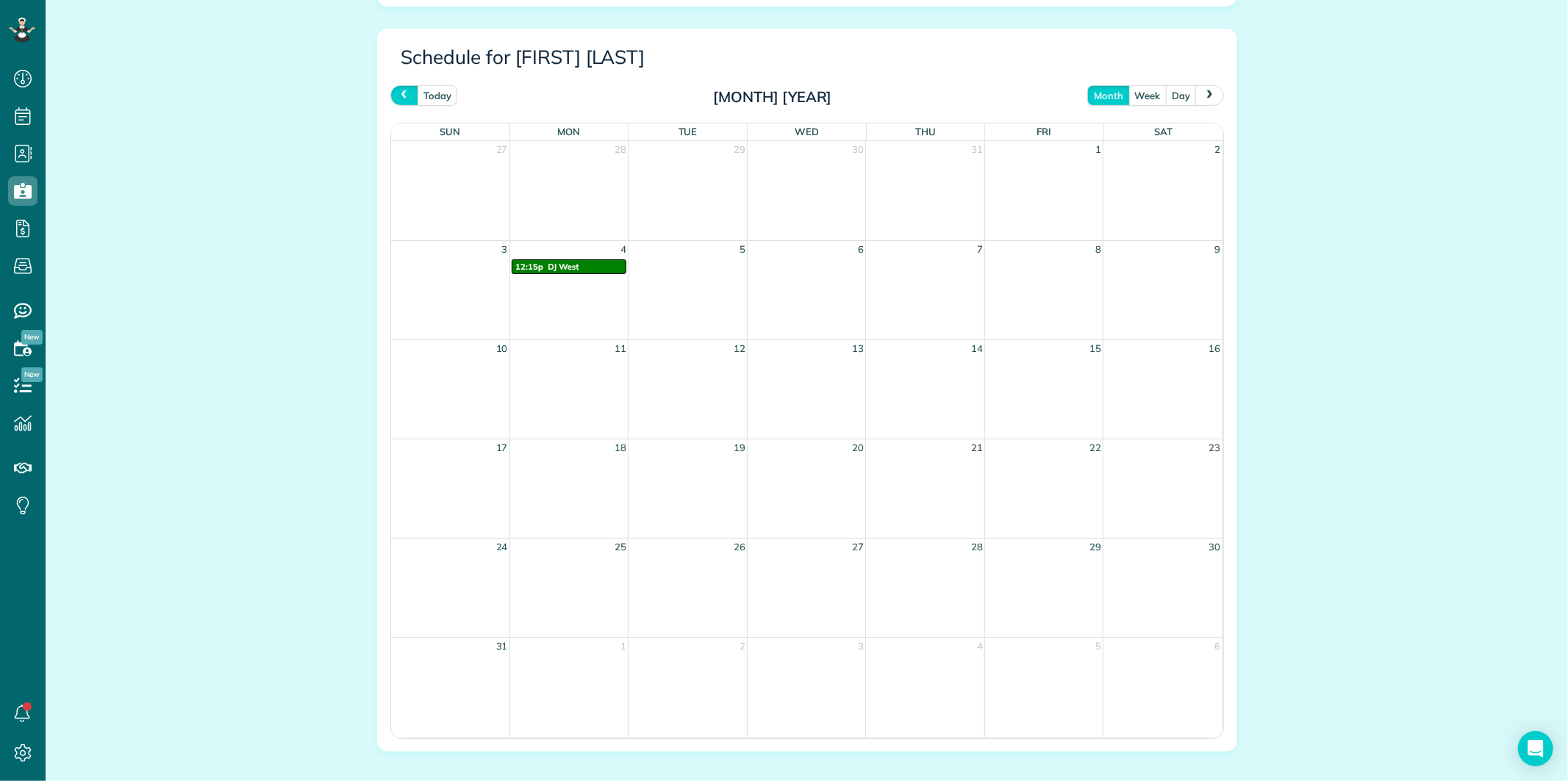 click at bounding box center (404, 95) 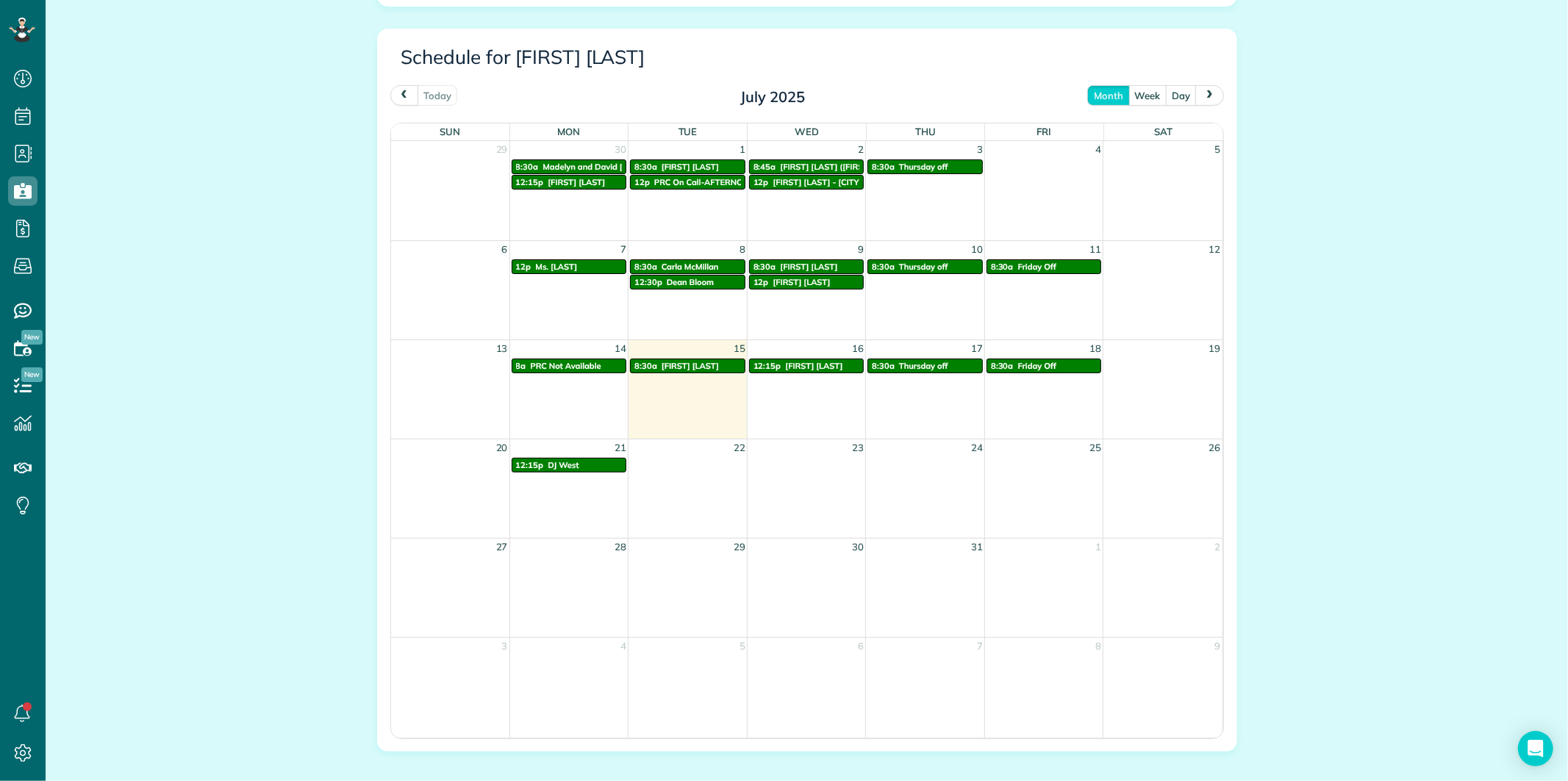 click at bounding box center [404, 95] 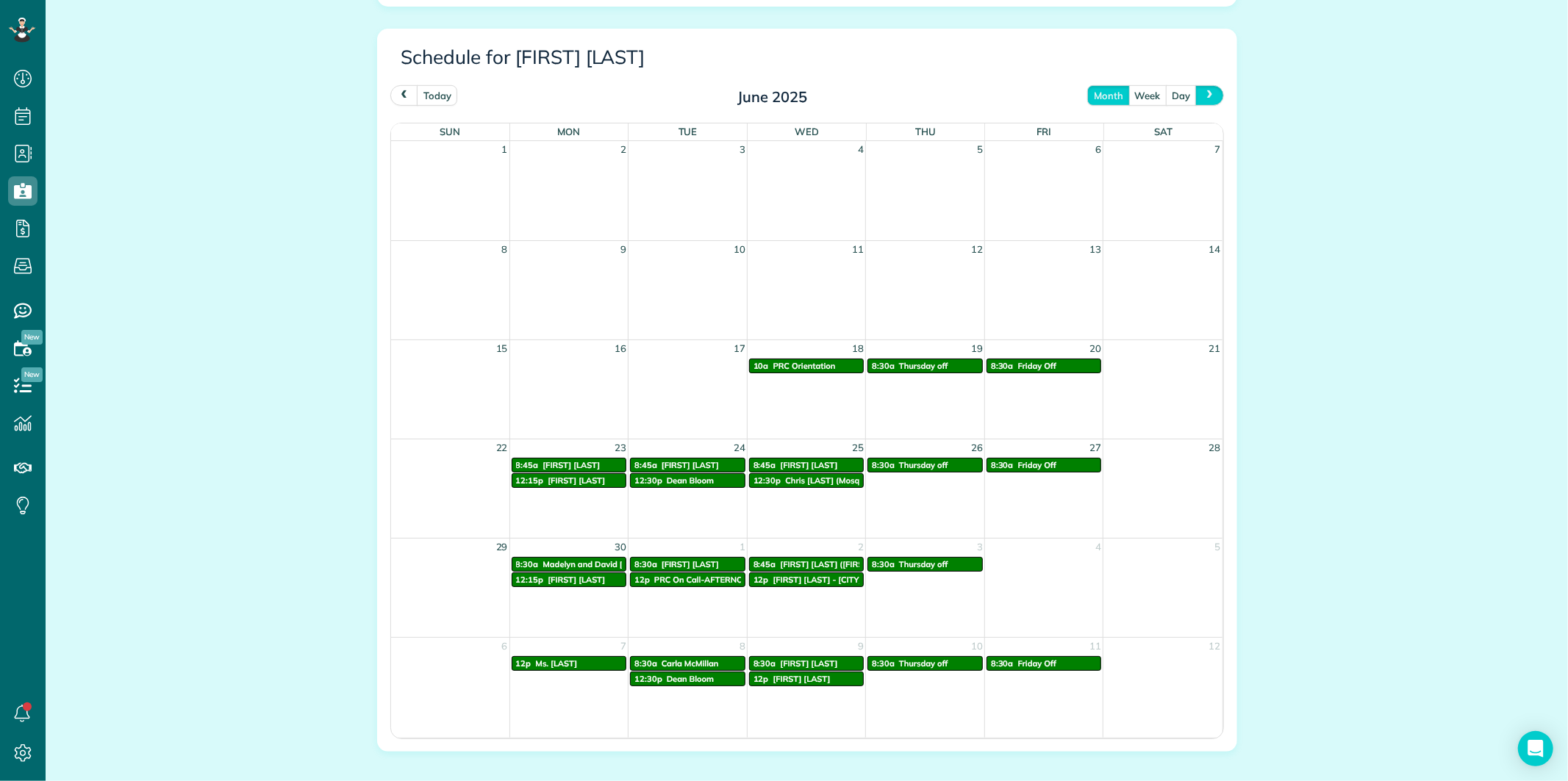 click at bounding box center (1210, 95) 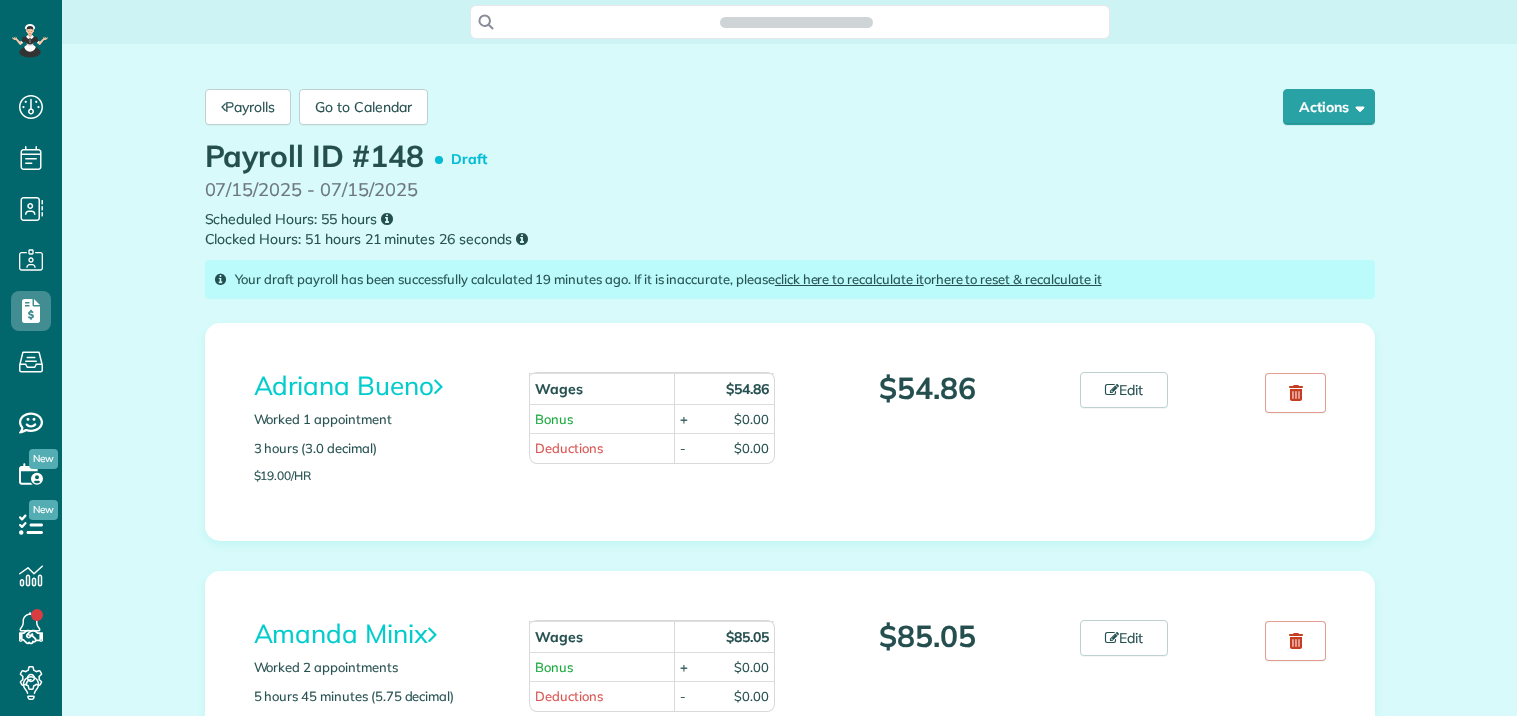 scroll, scrollTop: 0, scrollLeft: 0, axis: both 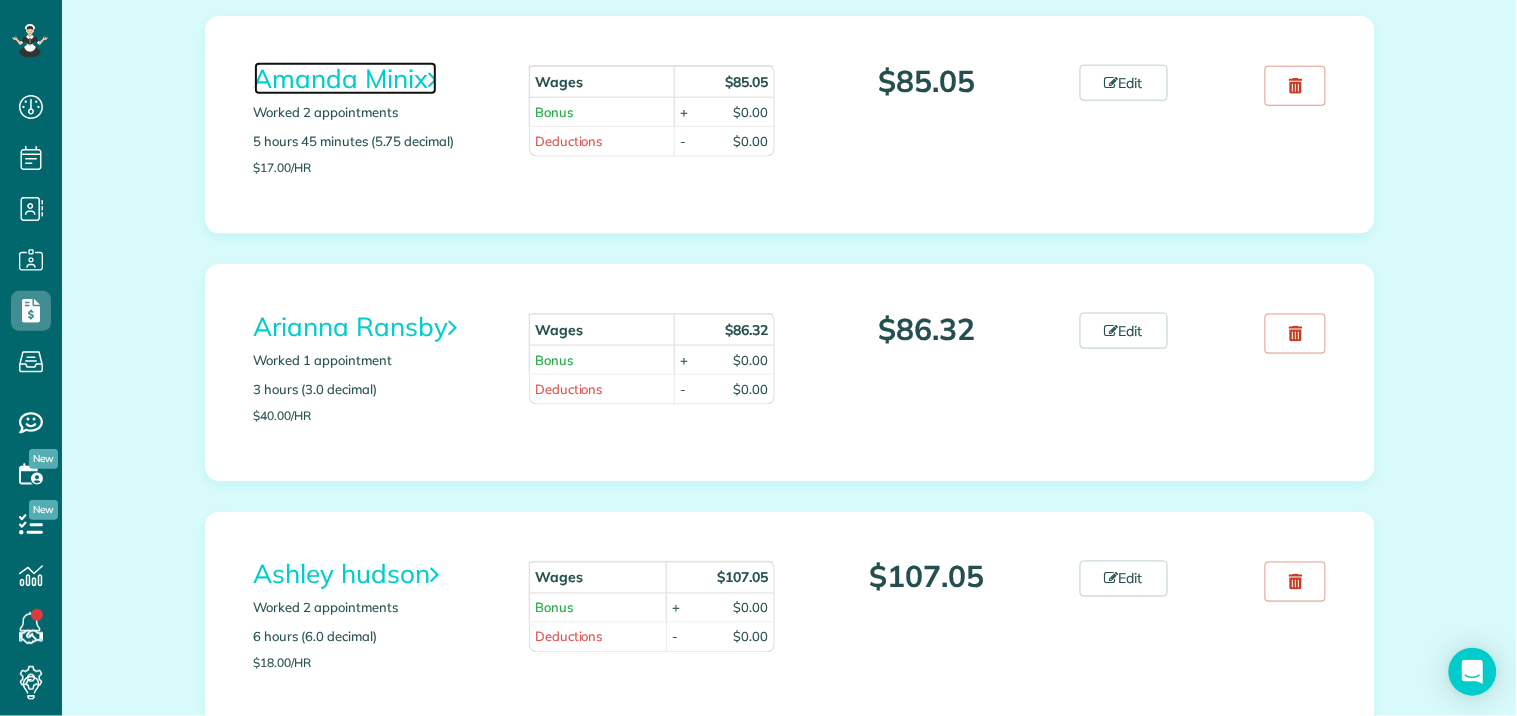 click on "Amanda Minix" at bounding box center (346, 78) 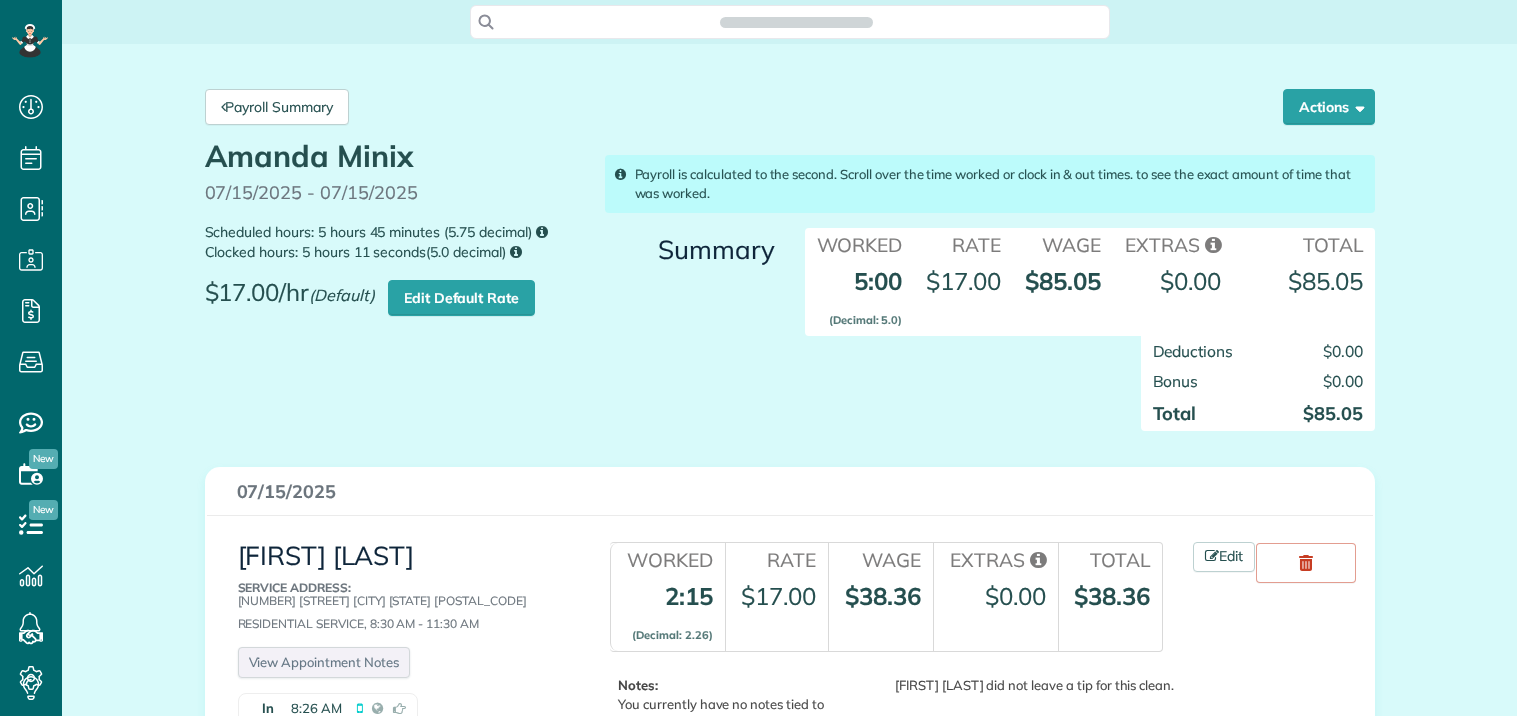 scroll, scrollTop: 0, scrollLeft: 0, axis: both 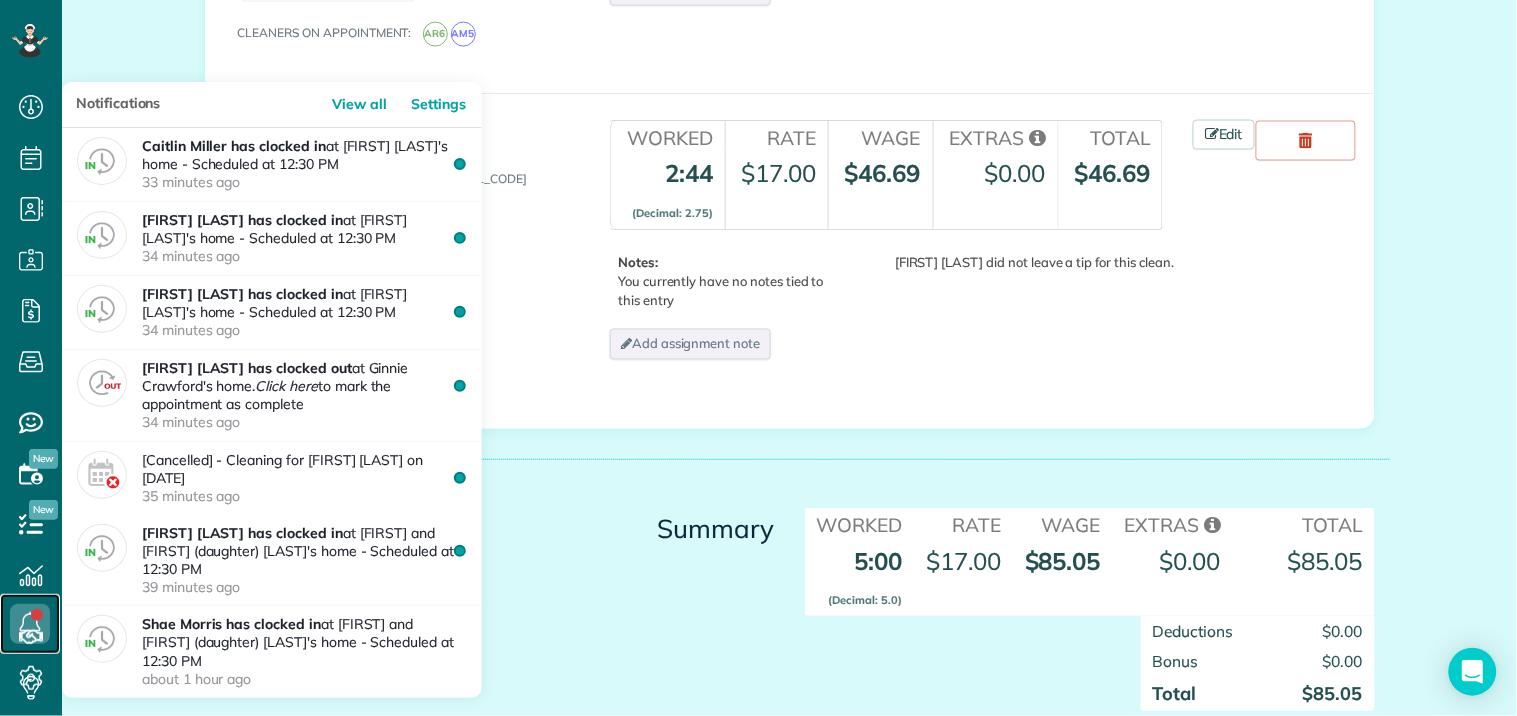 click at bounding box center (30, 624) 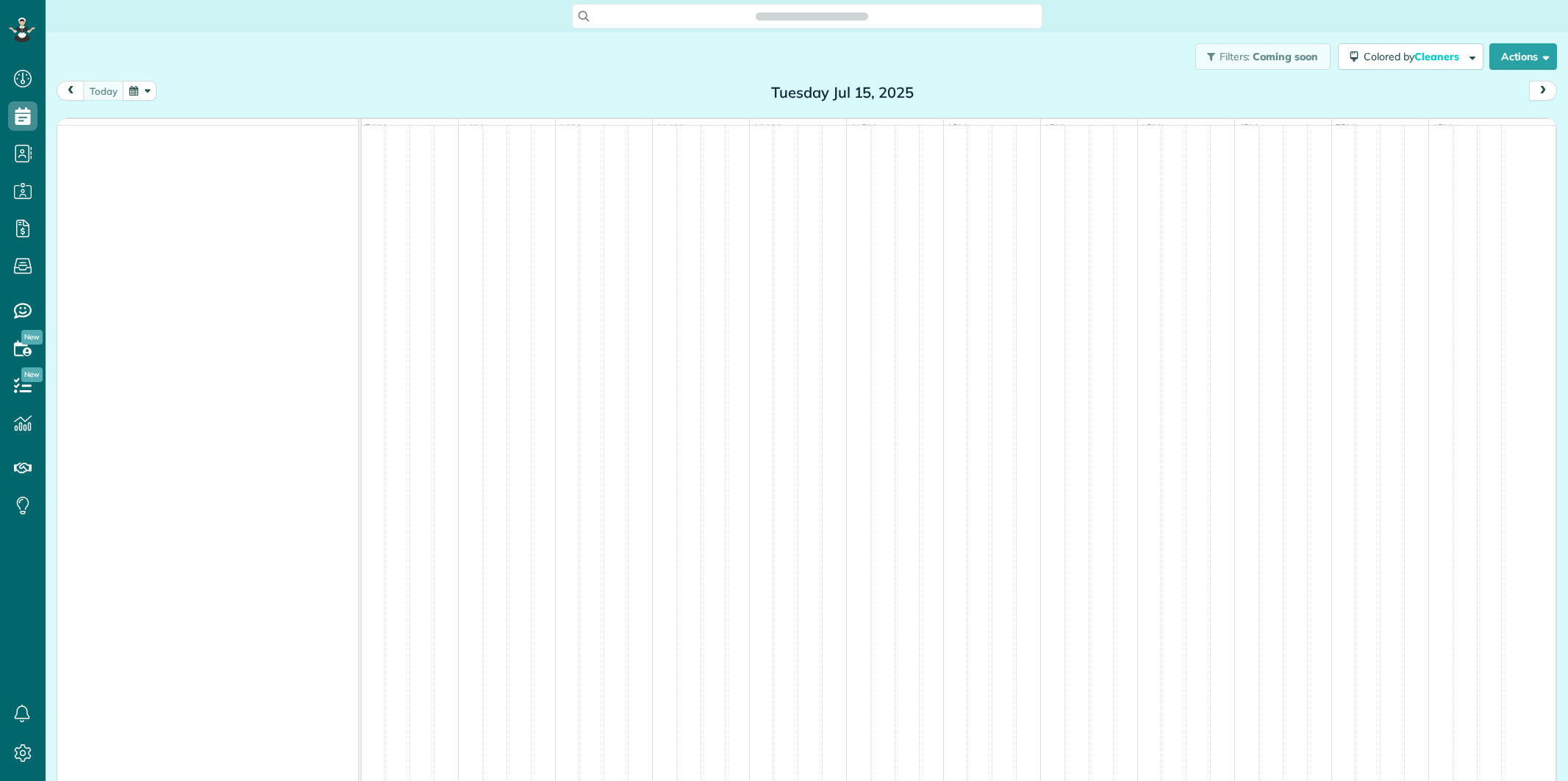 scroll, scrollTop: 0, scrollLeft: 0, axis: both 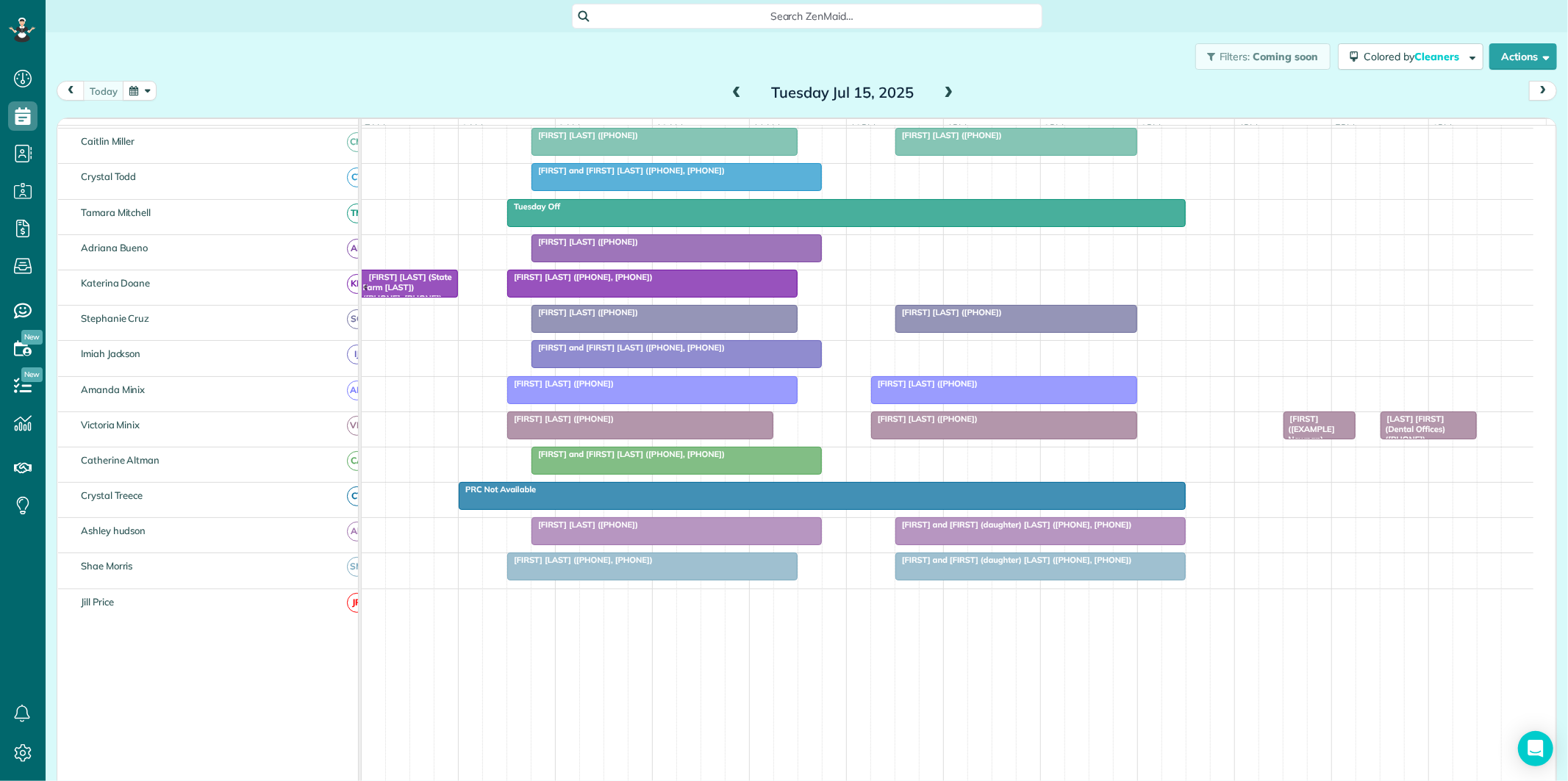 click on "[FIRST] [LAST] ([PHONE])" at bounding box center (924, 384) 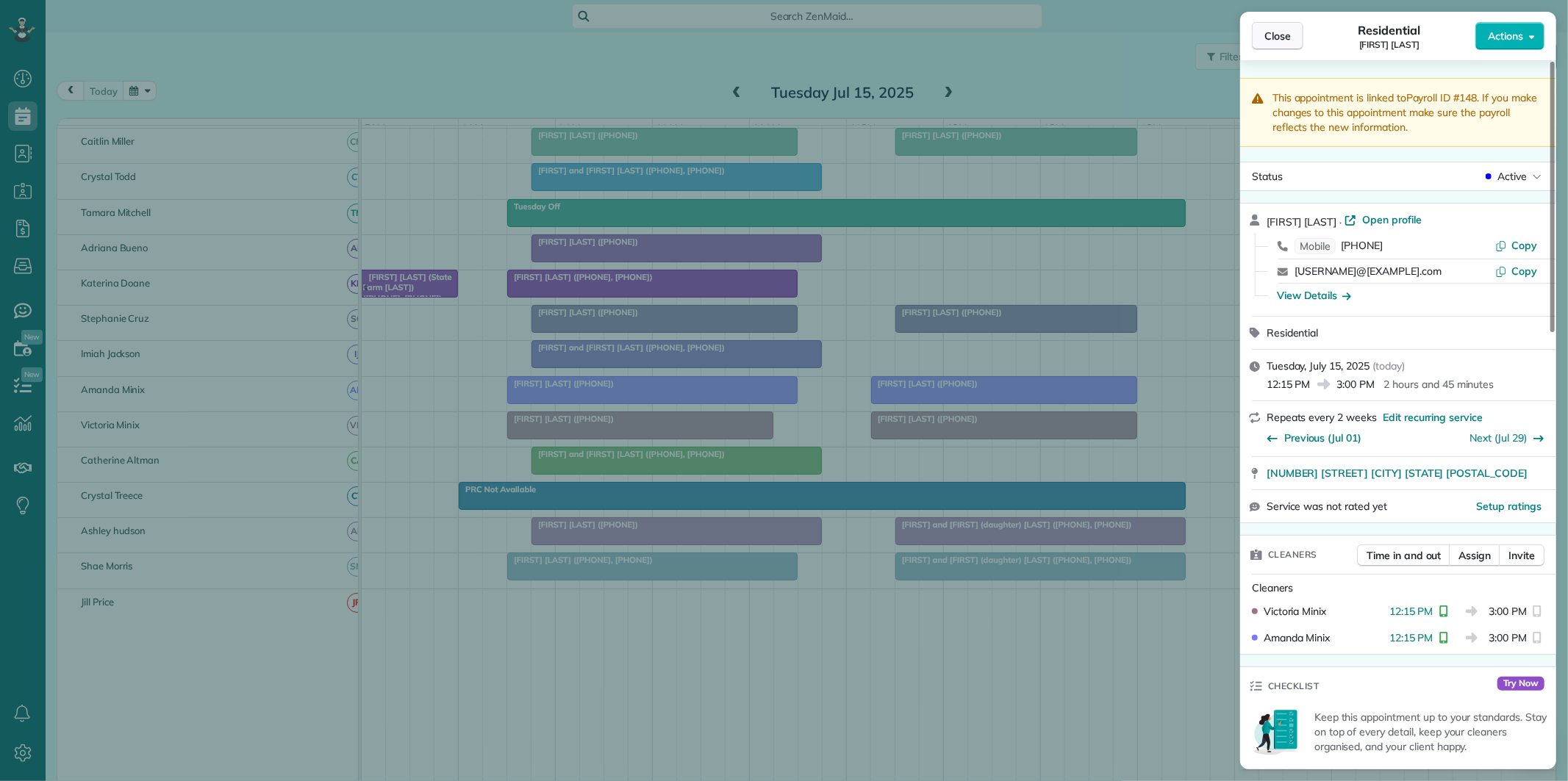click on "Close" at bounding box center [1278, 36] 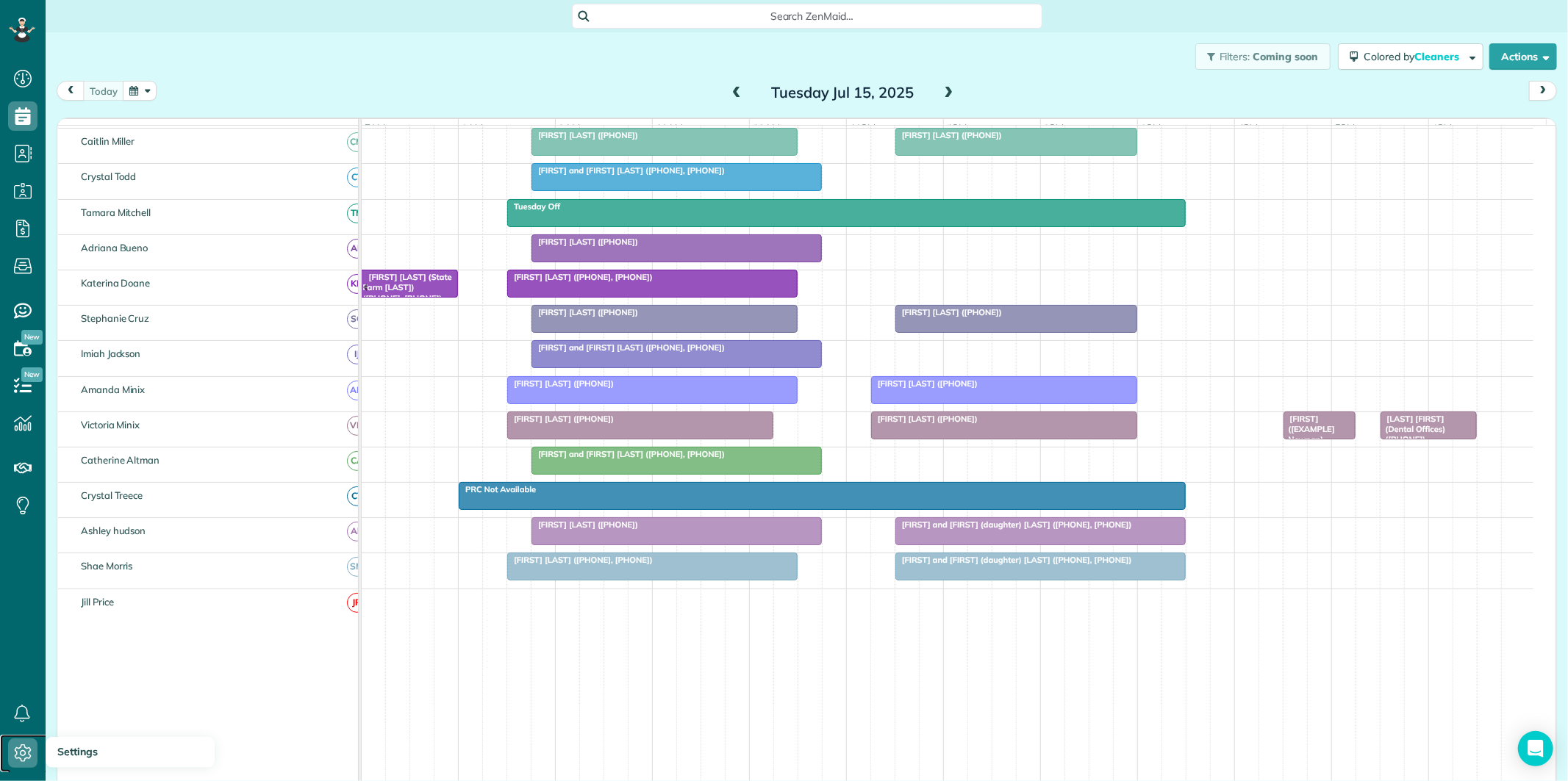 click 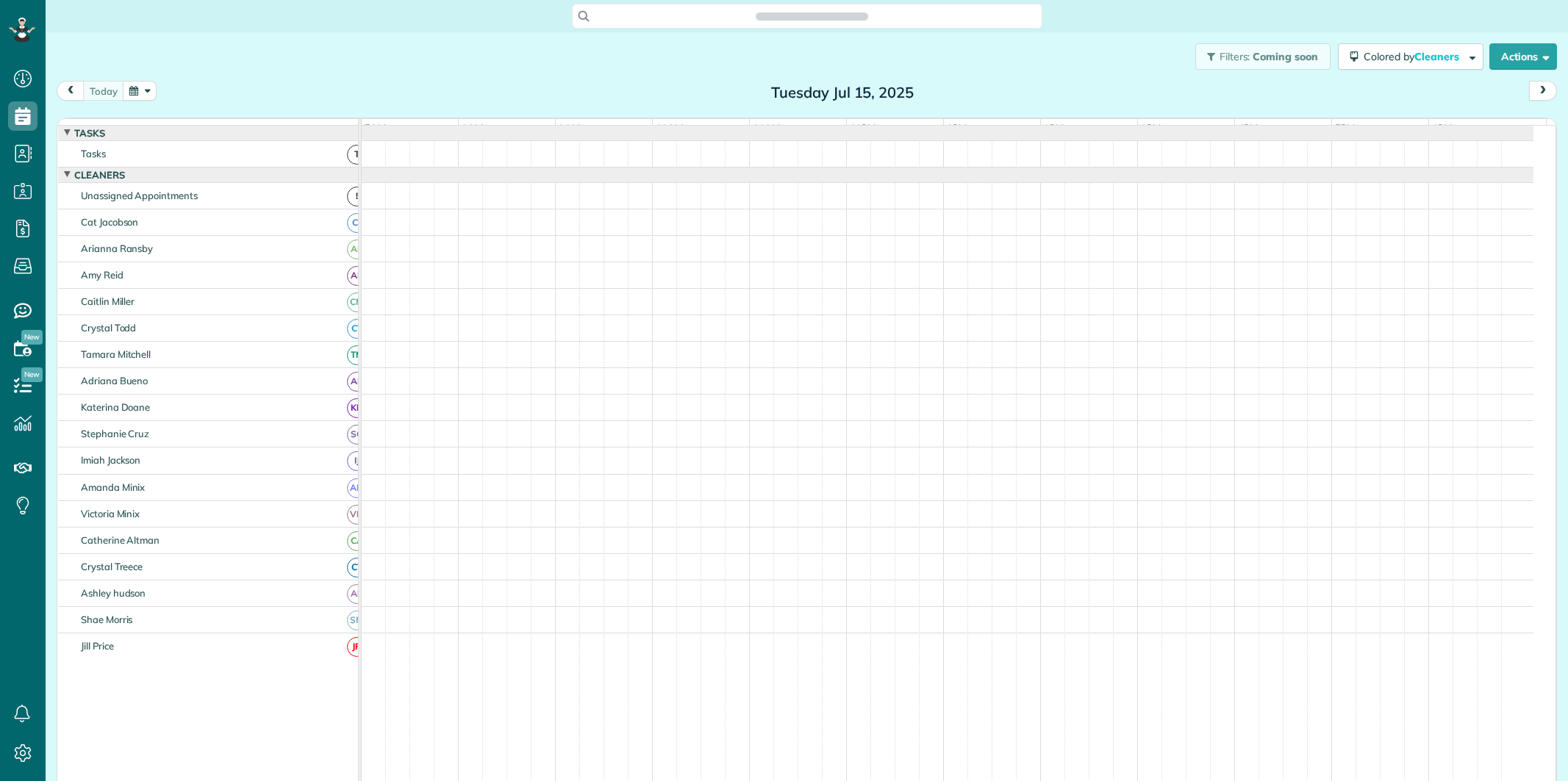 scroll, scrollTop: 0, scrollLeft: 0, axis: both 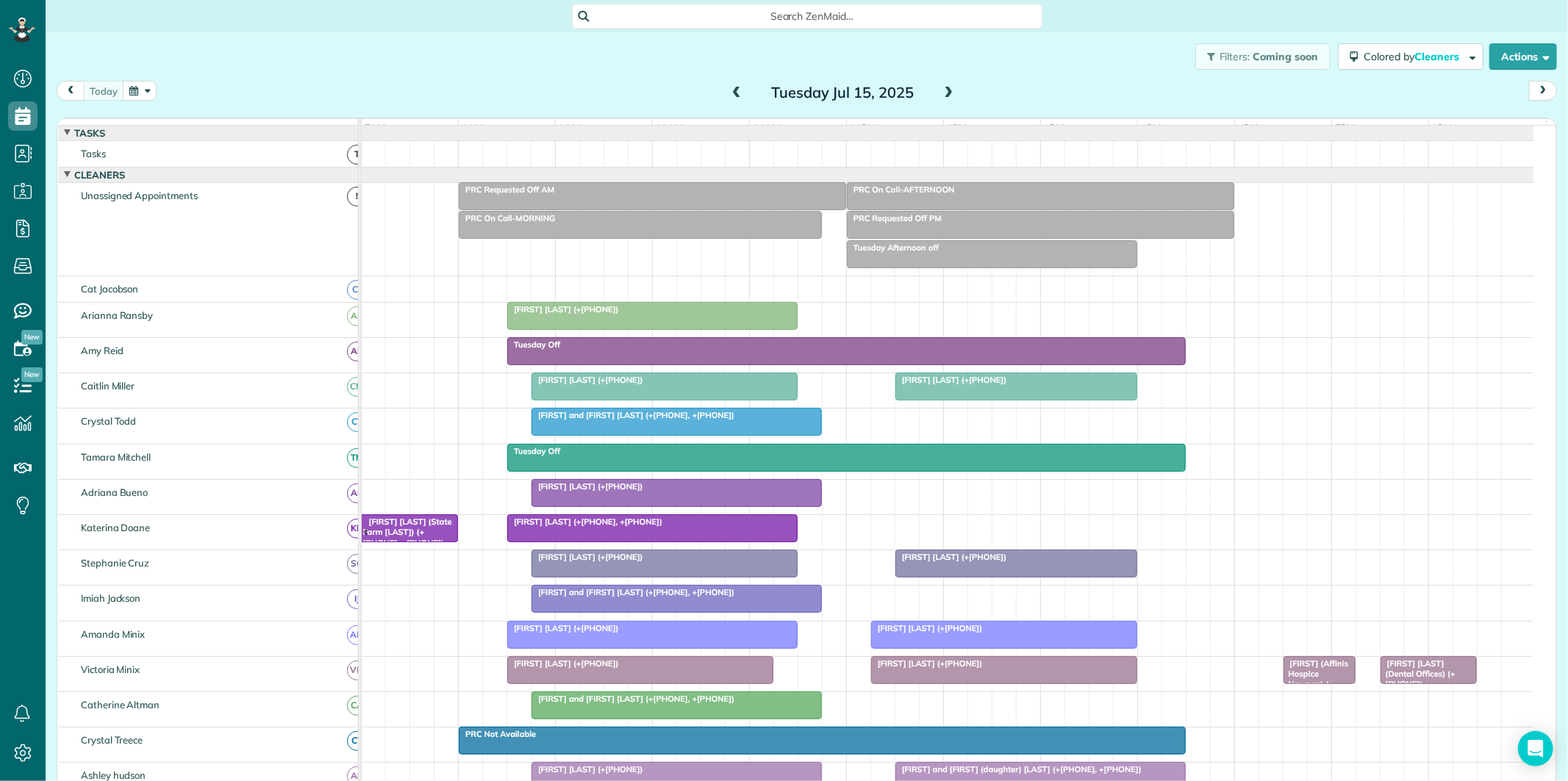 click at bounding box center [949, 93] 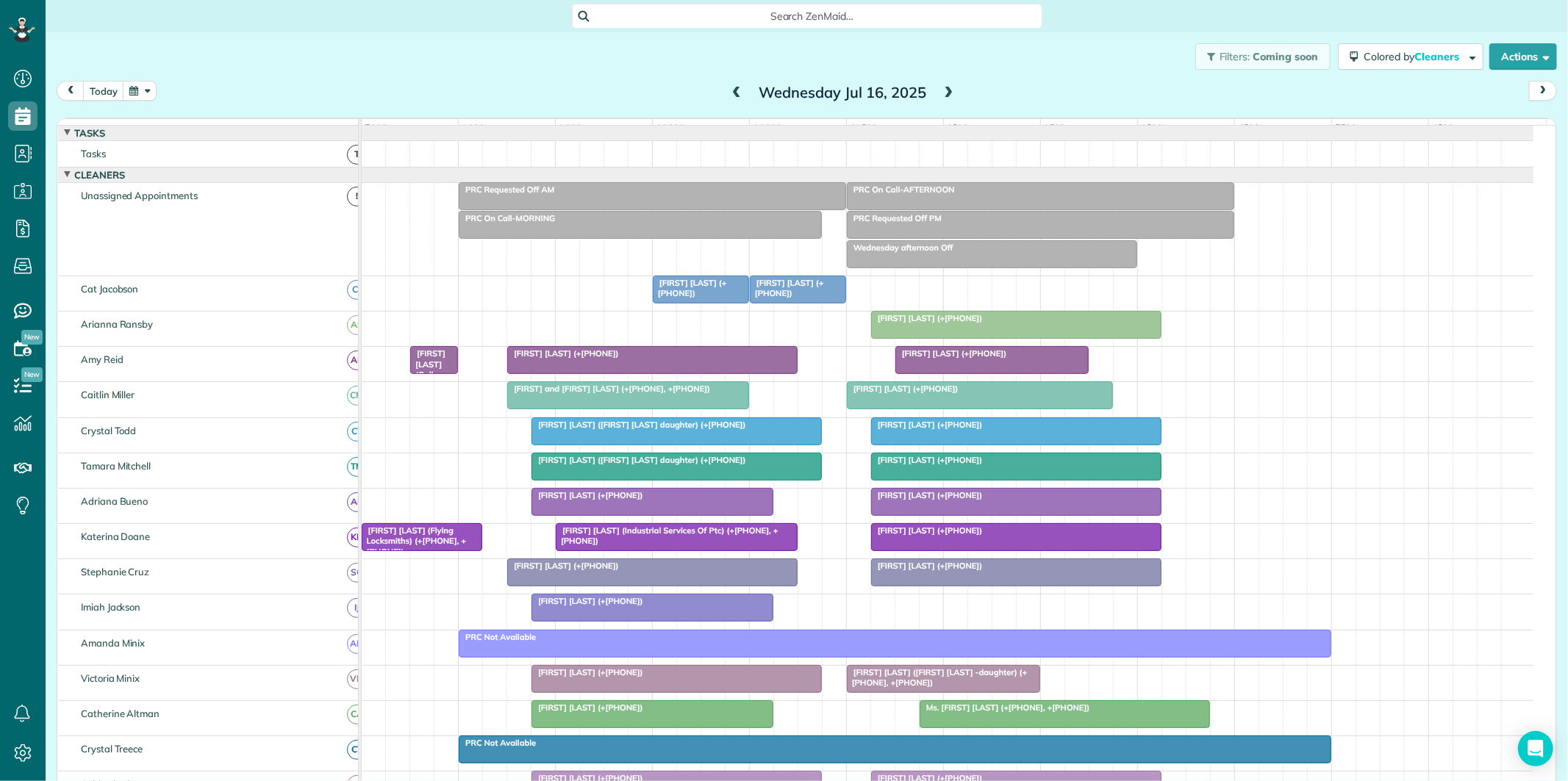 scroll, scrollTop: 94, scrollLeft: 0, axis: vertical 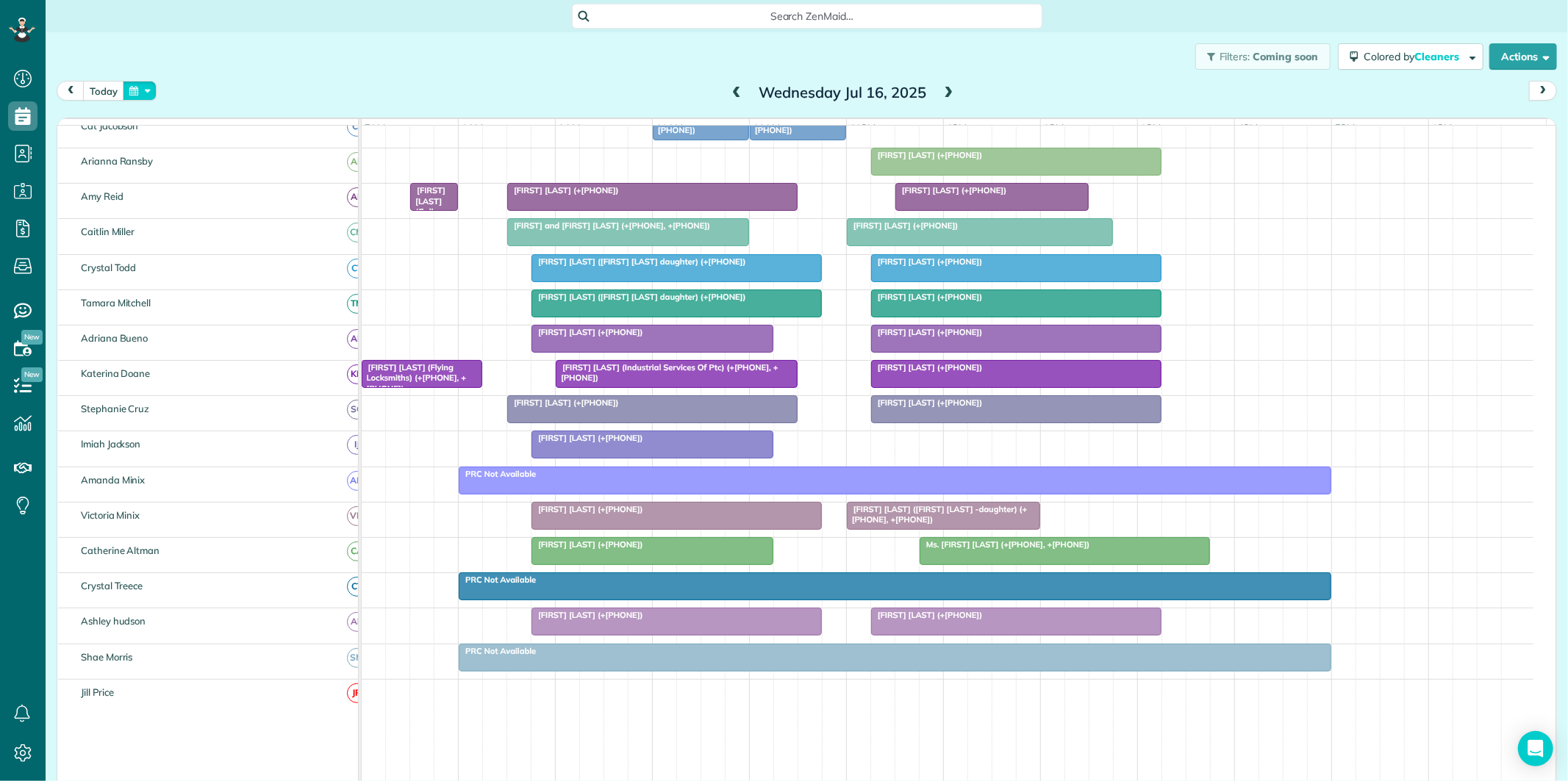 click at bounding box center [140, 90] 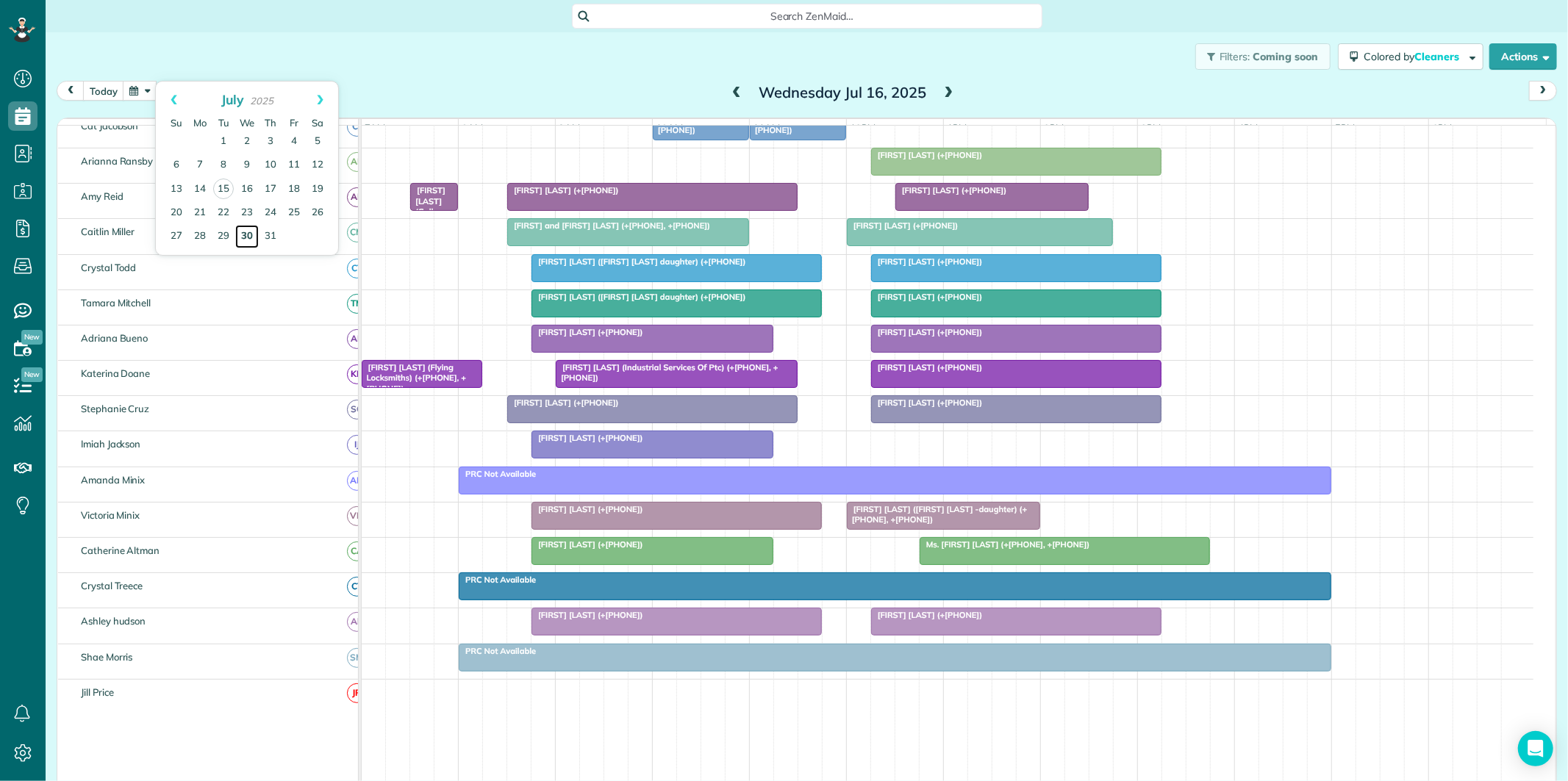 click on "30" at bounding box center [247, 237] 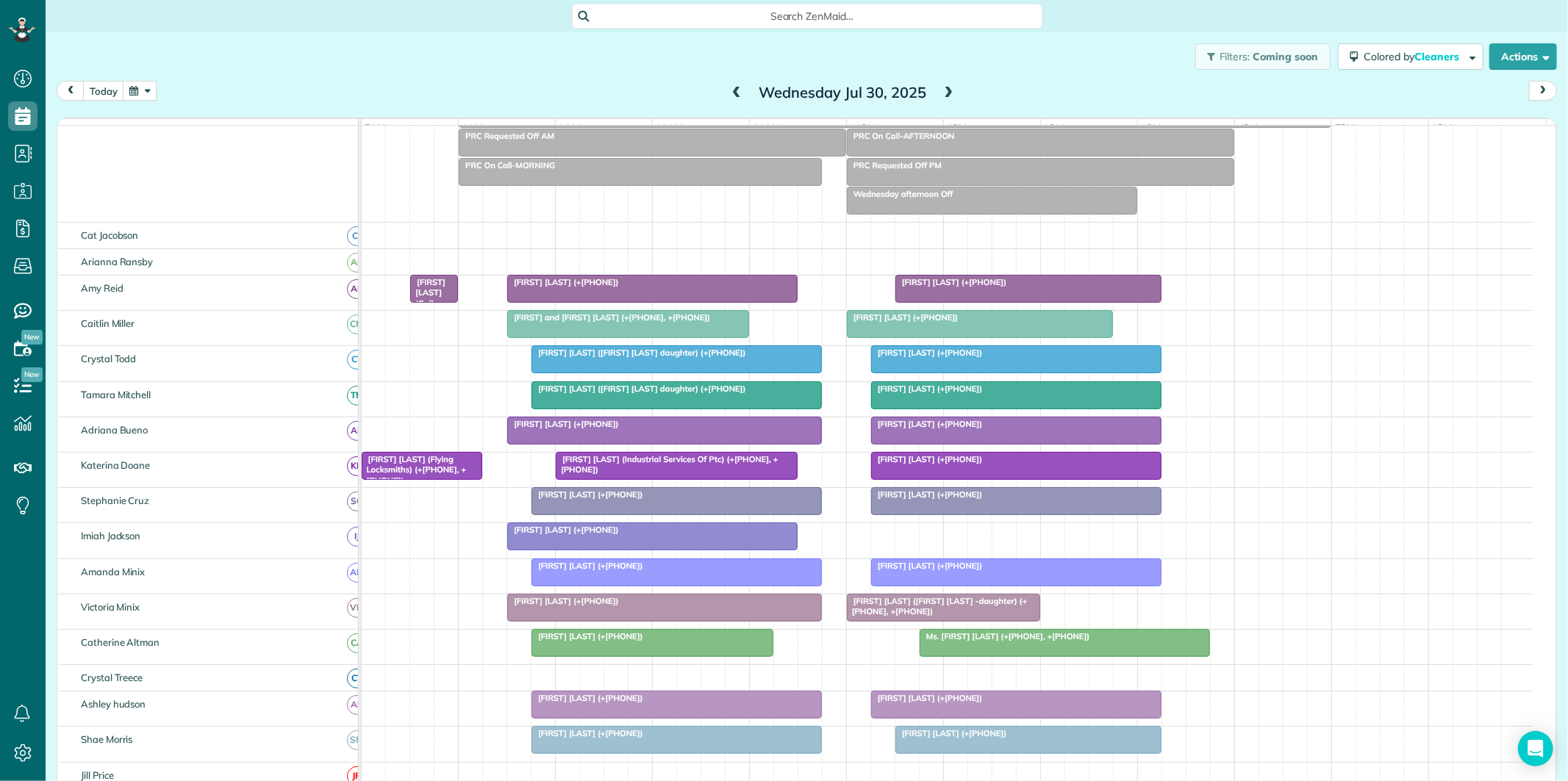 scroll, scrollTop: 178, scrollLeft: 0, axis: vertical 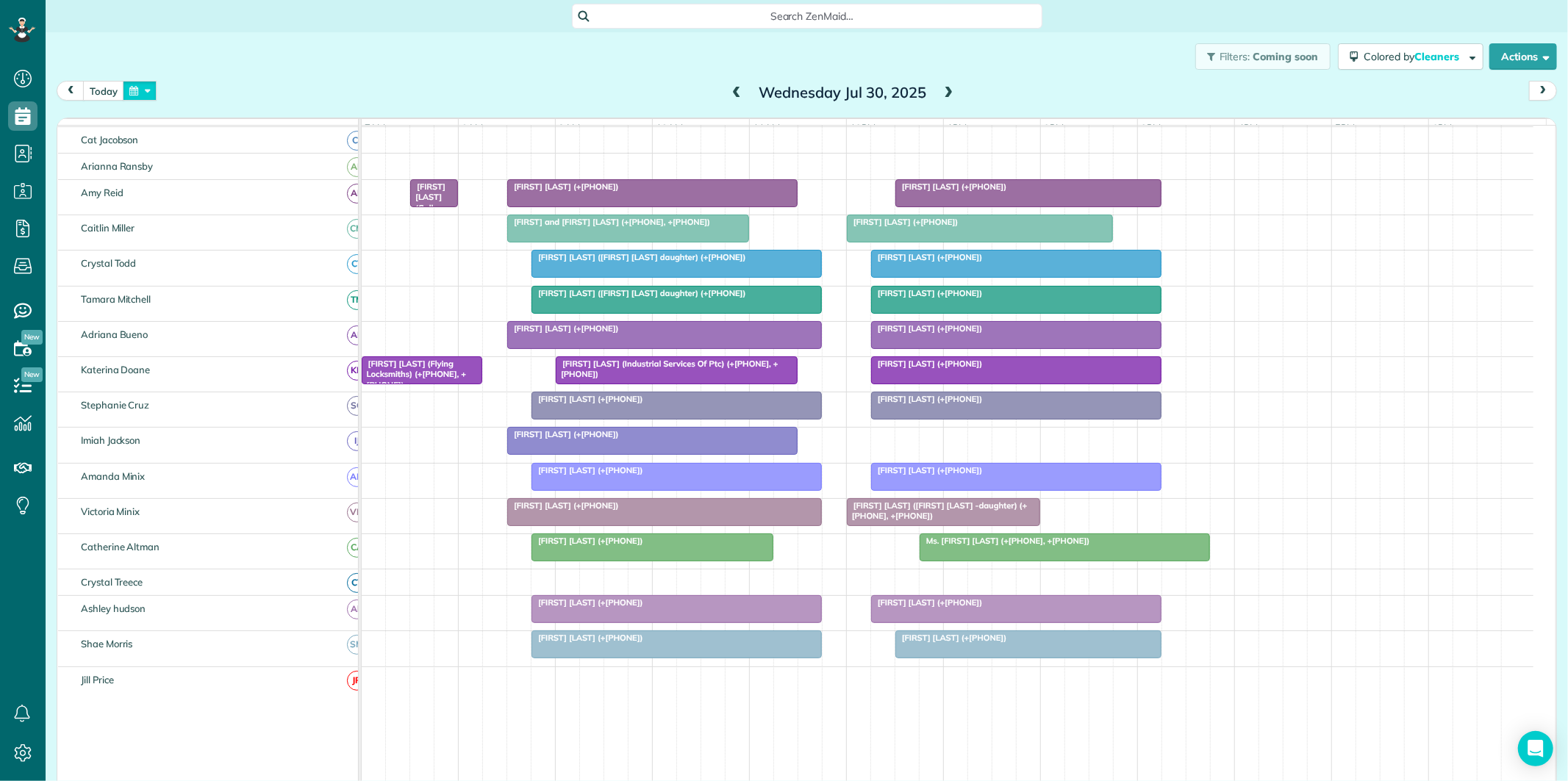 click at bounding box center [140, 90] 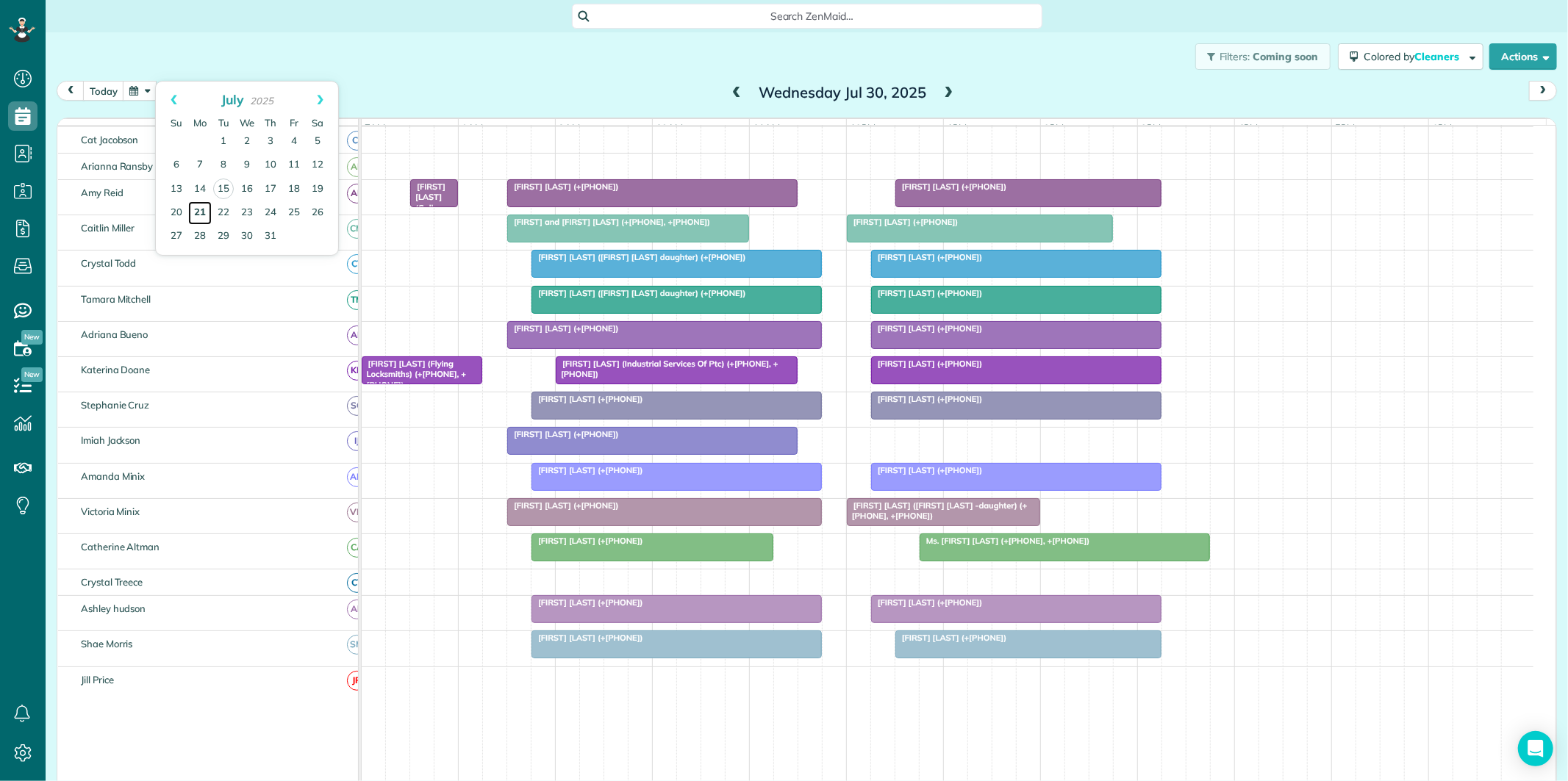 click on "21" at bounding box center (200, 213) 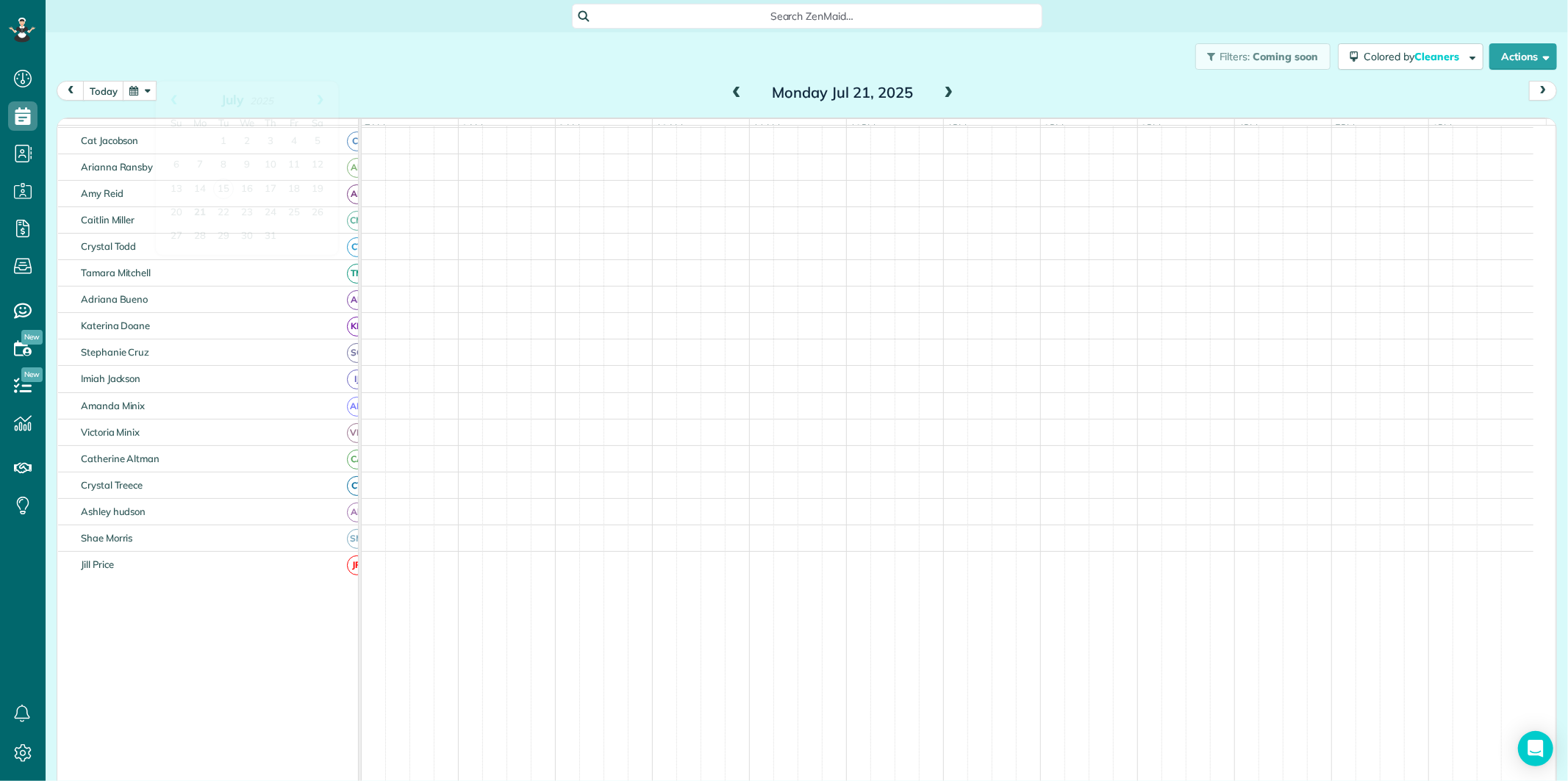scroll, scrollTop: 206, scrollLeft: 0, axis: vertical 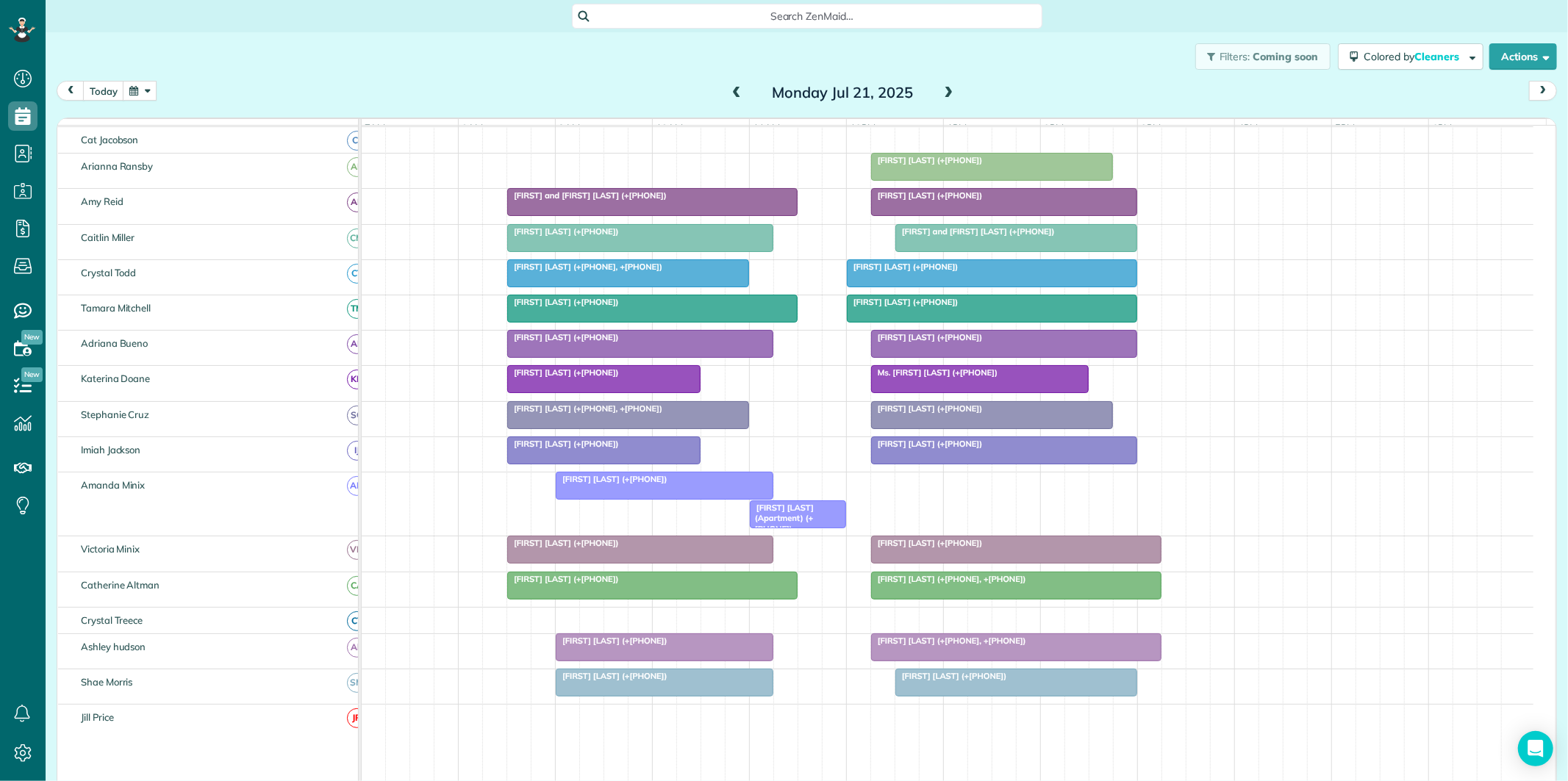 click at bounding box center (949, 93) 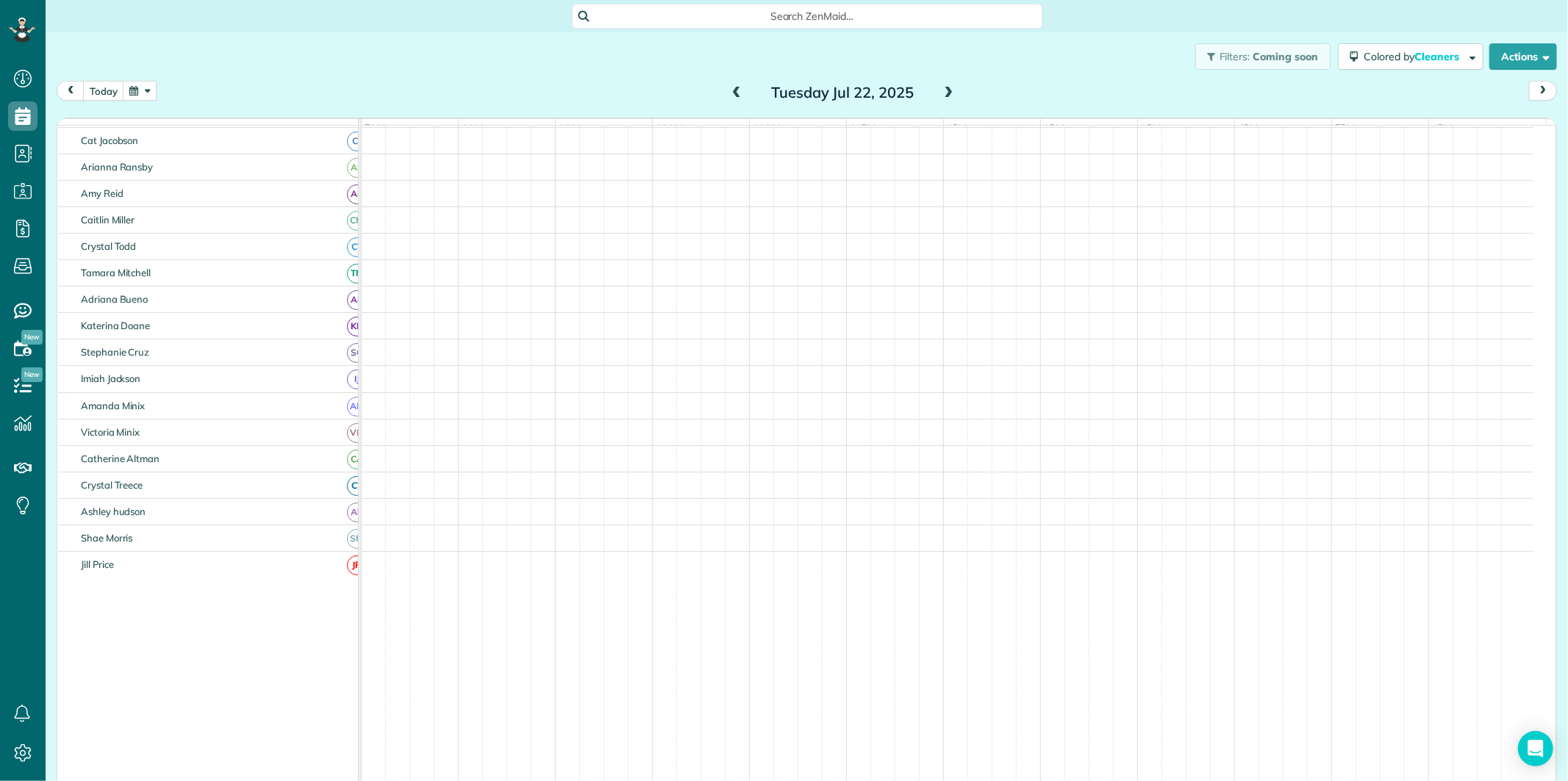 scroll, scrollTop: 82, scrollLeft: 0, axis: vertical 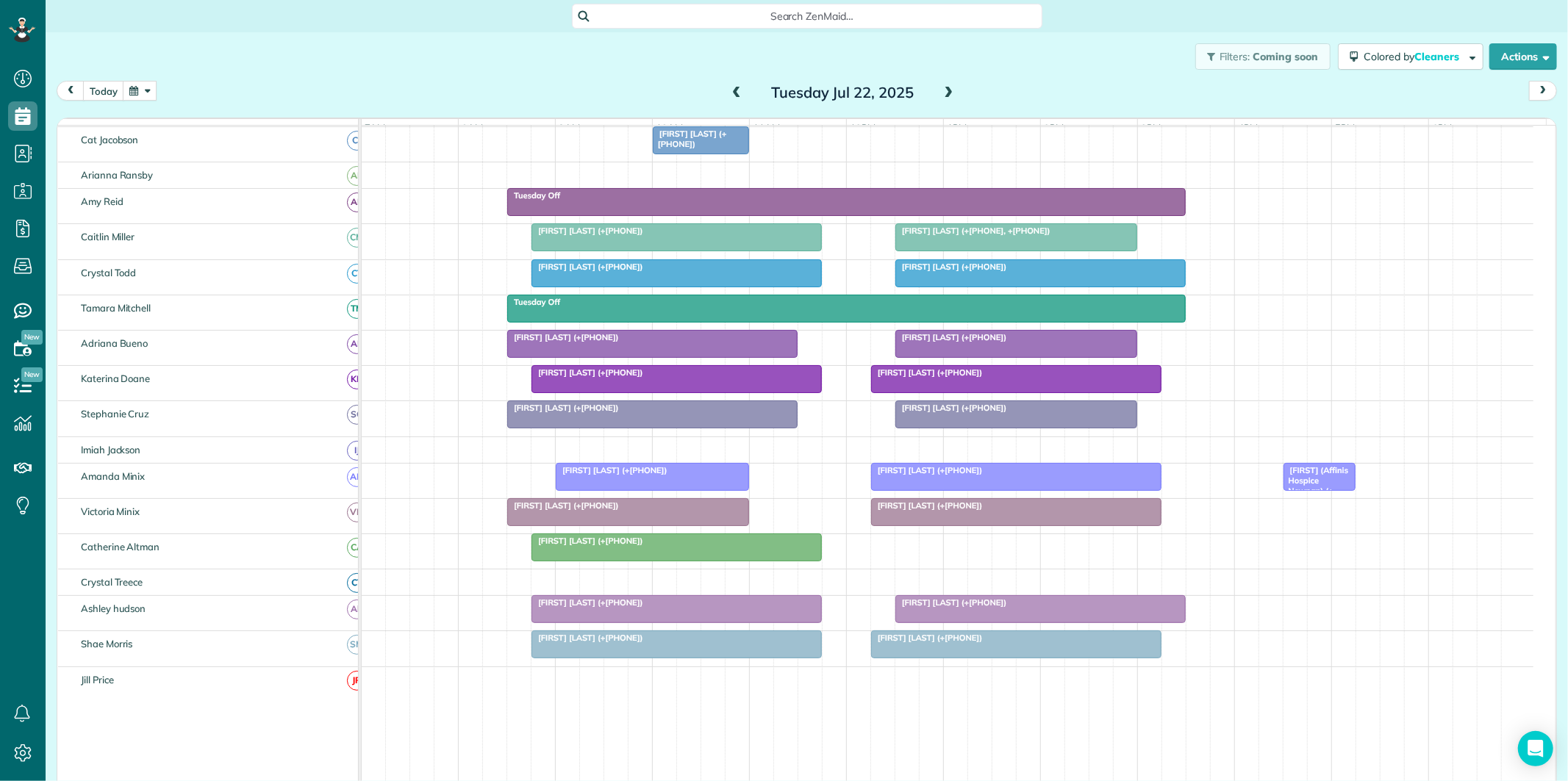 click at bounding box center [949, 93] 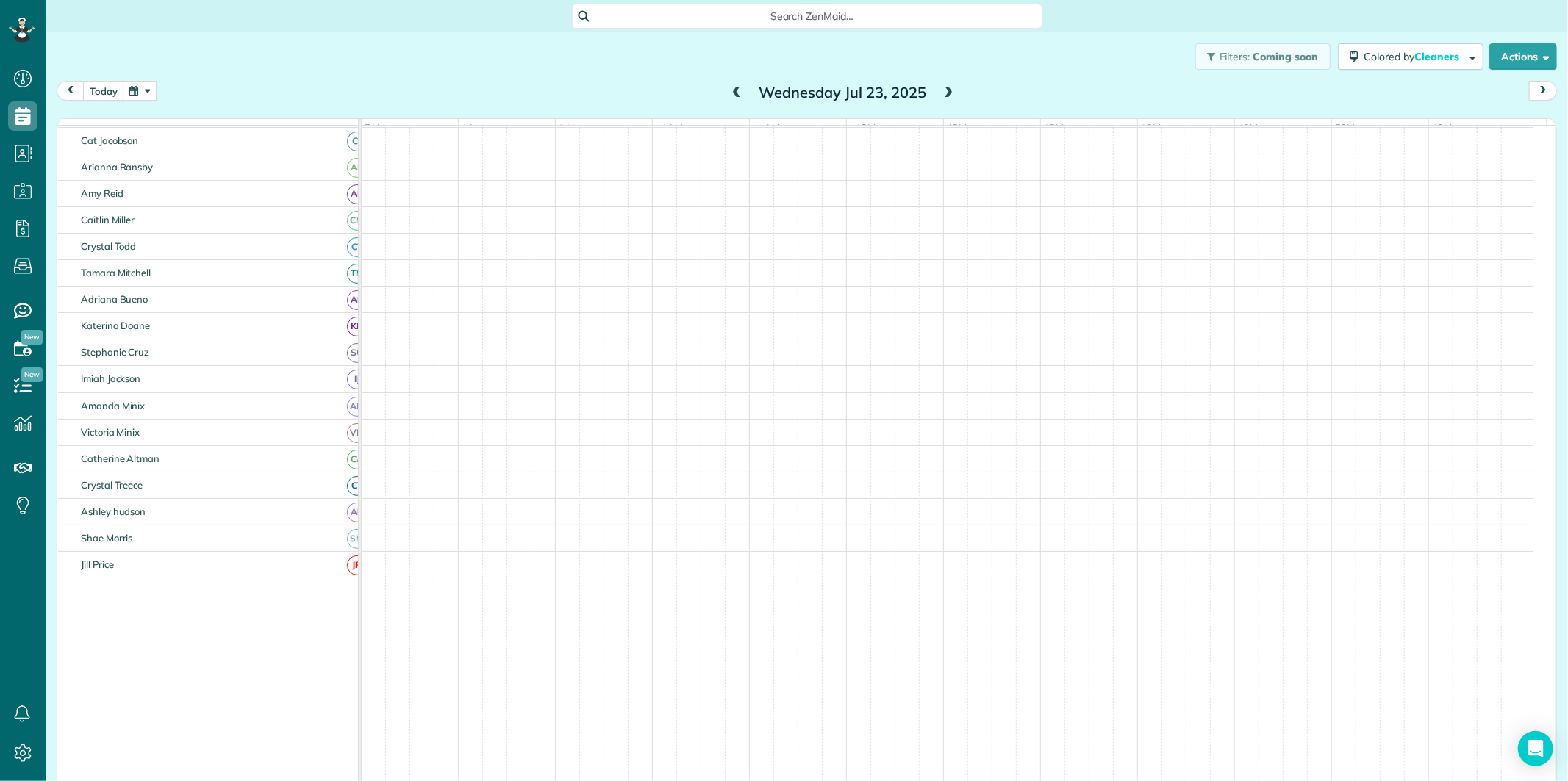scroll, scrollTop: 82, scrollLeft: 0, axis: vertical 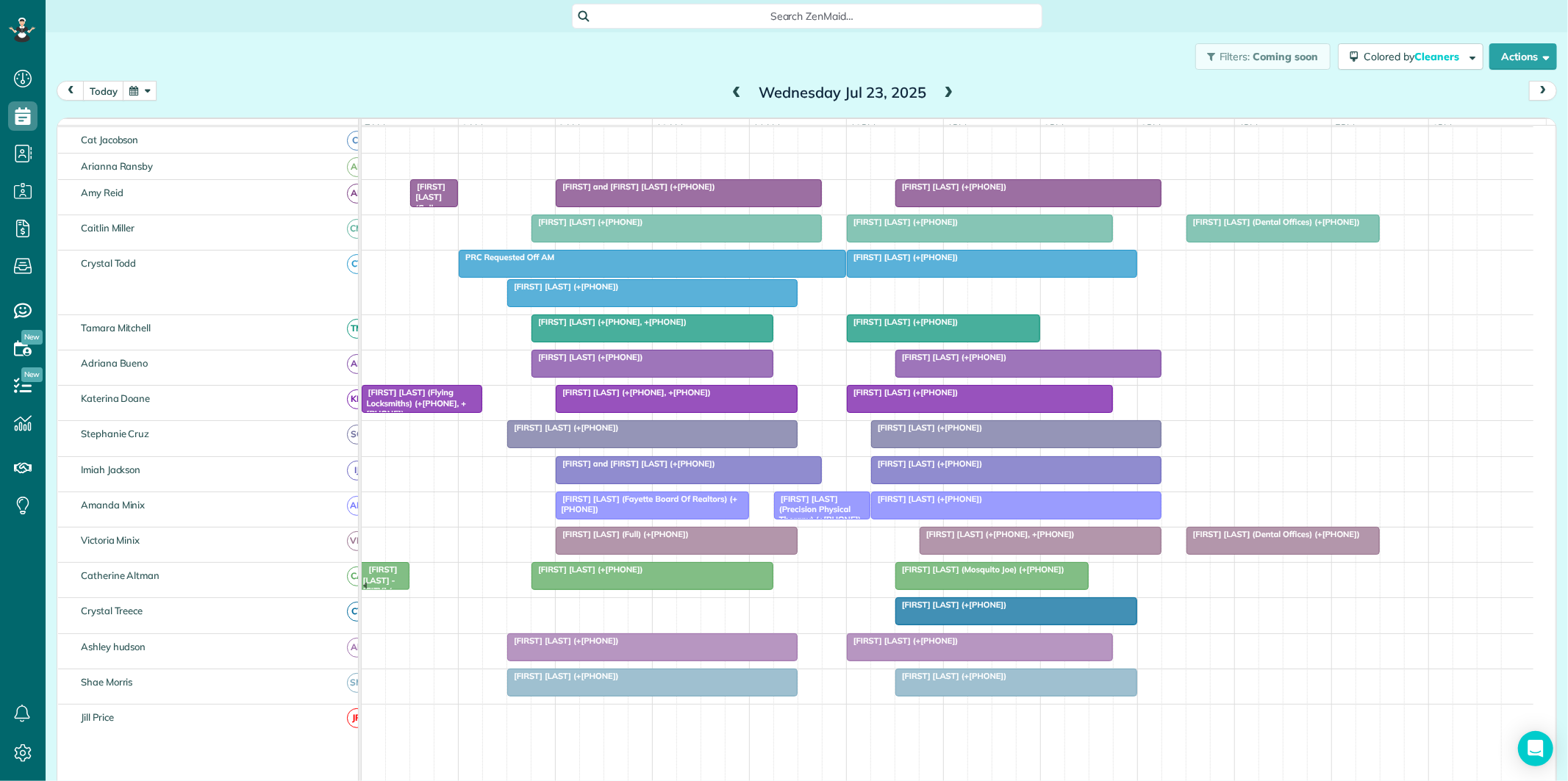 click on "Ed Jones - Fayetteville (+17704612228)" at bounding box center (384, 585) 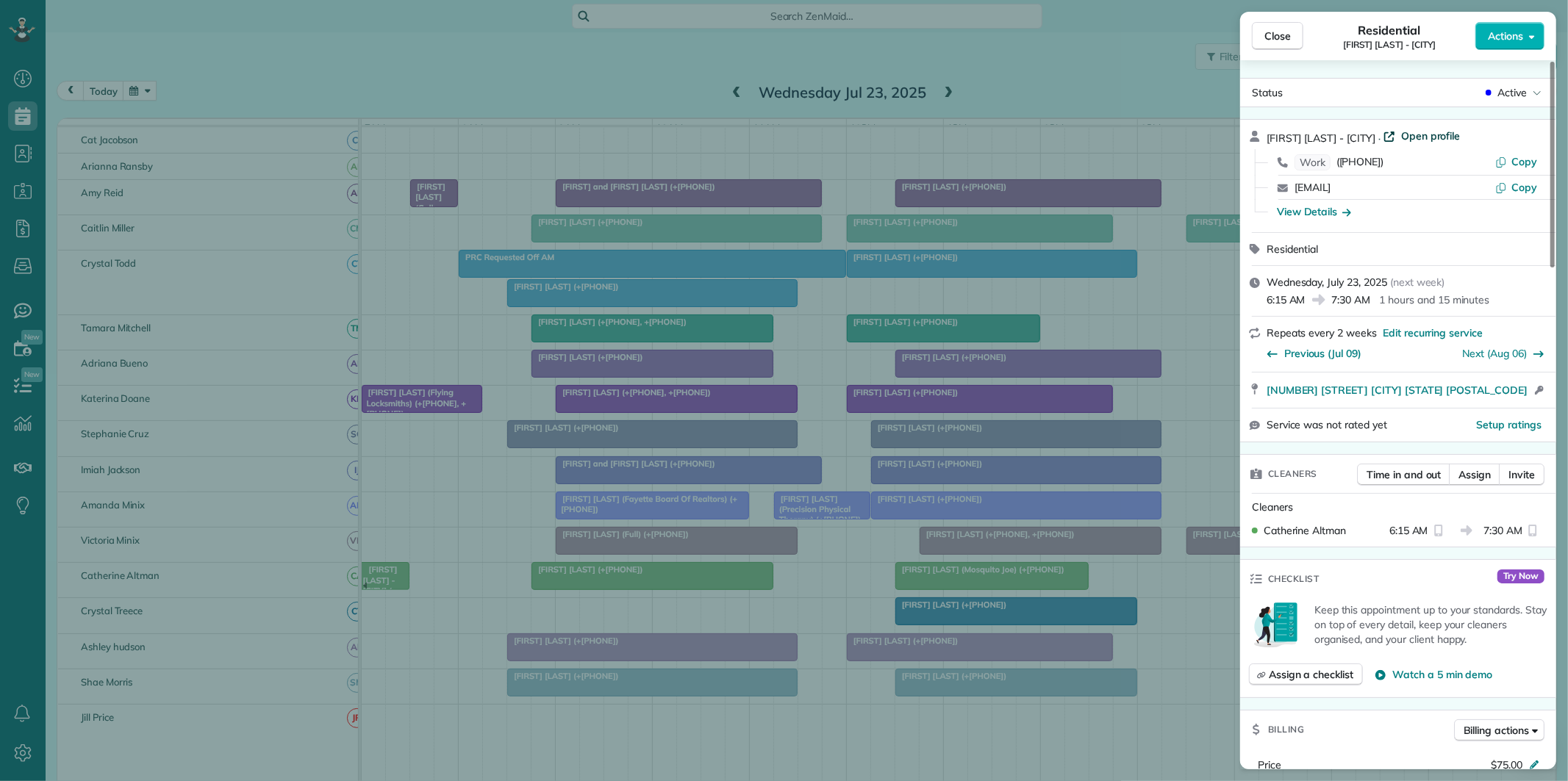 click on "Open profile" at bounding box center (1431, 136) 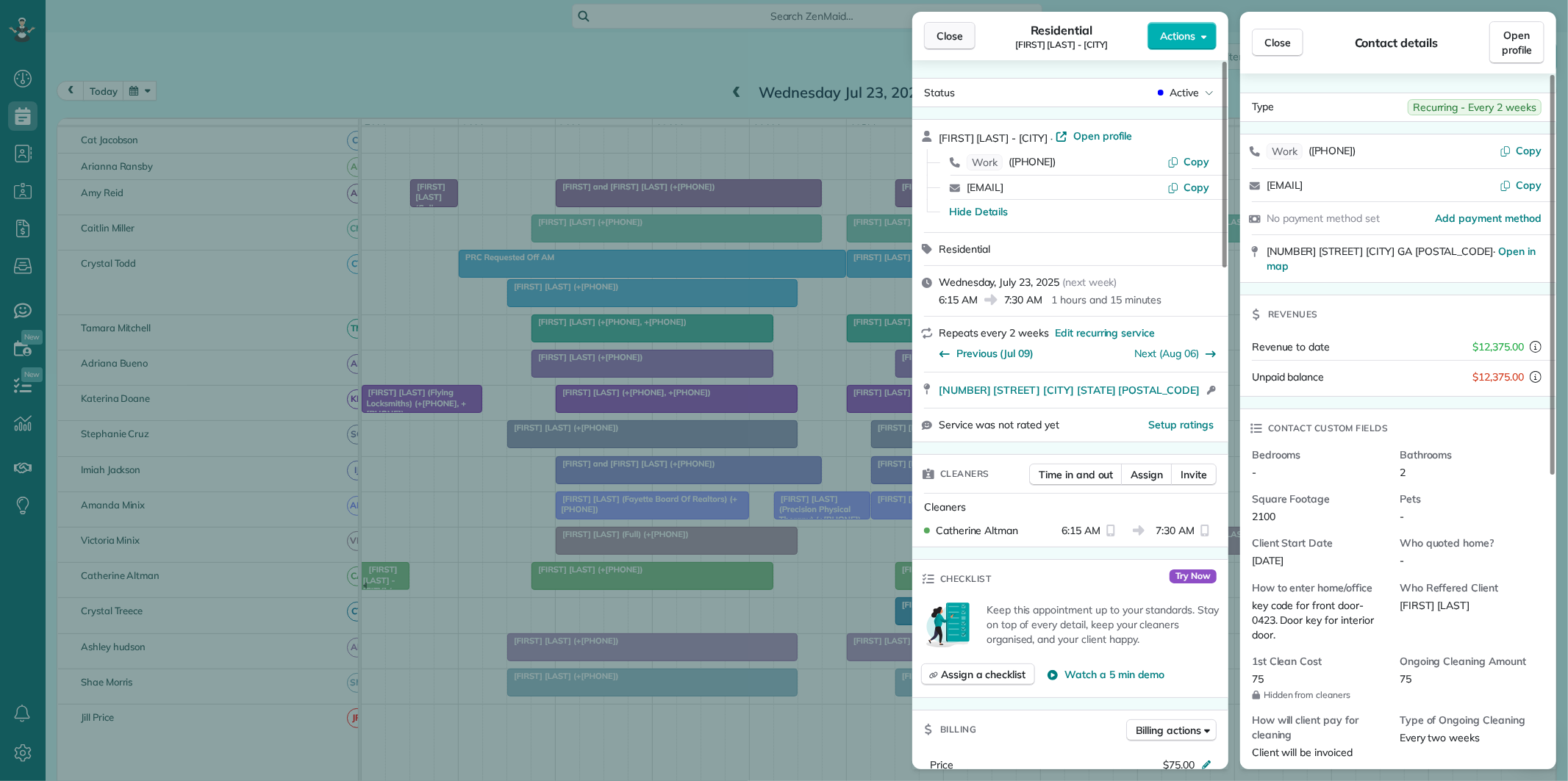 click on "Close" at bounding box center (950, 36) 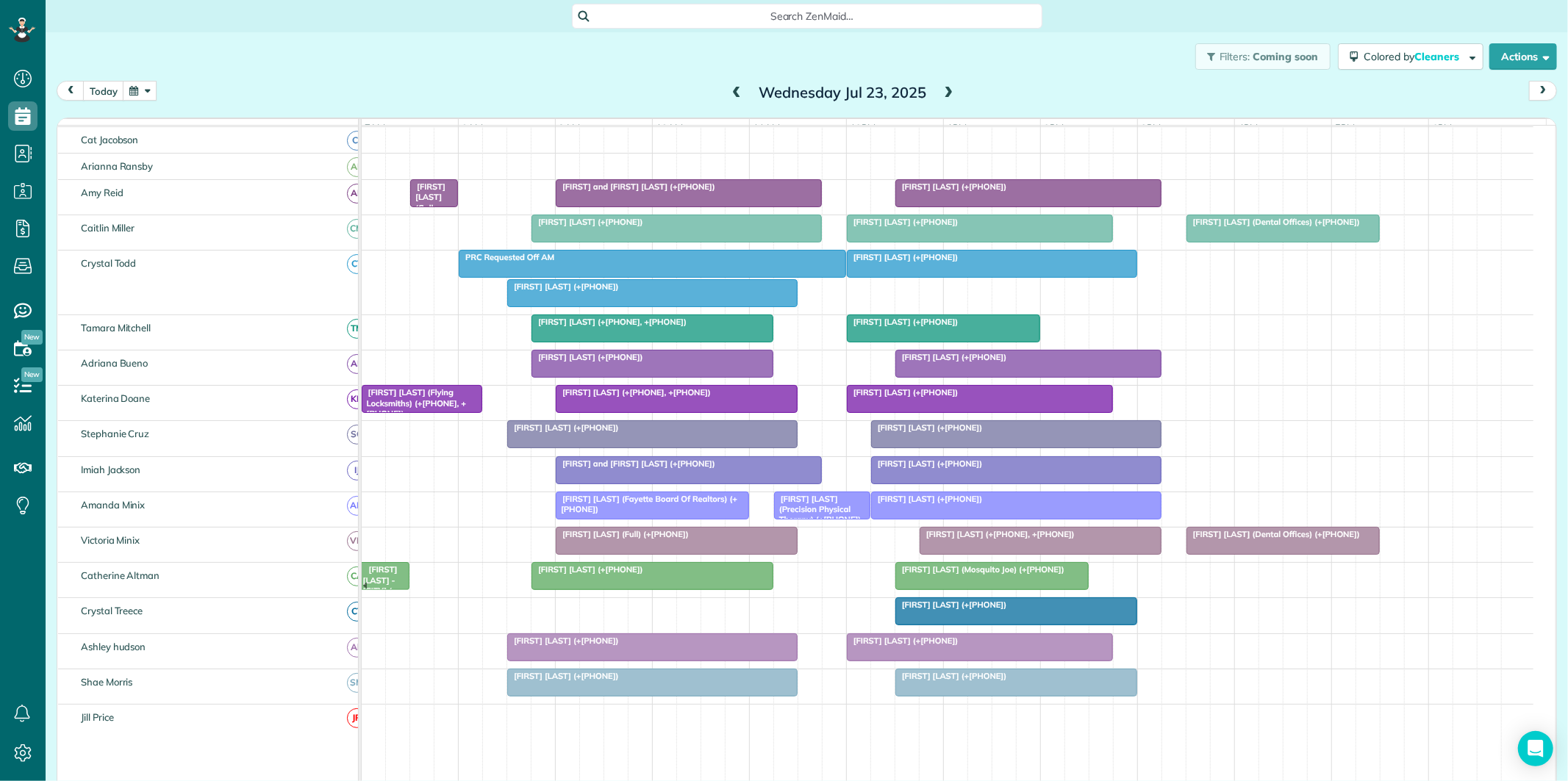 click at bounding box center (949, 93) 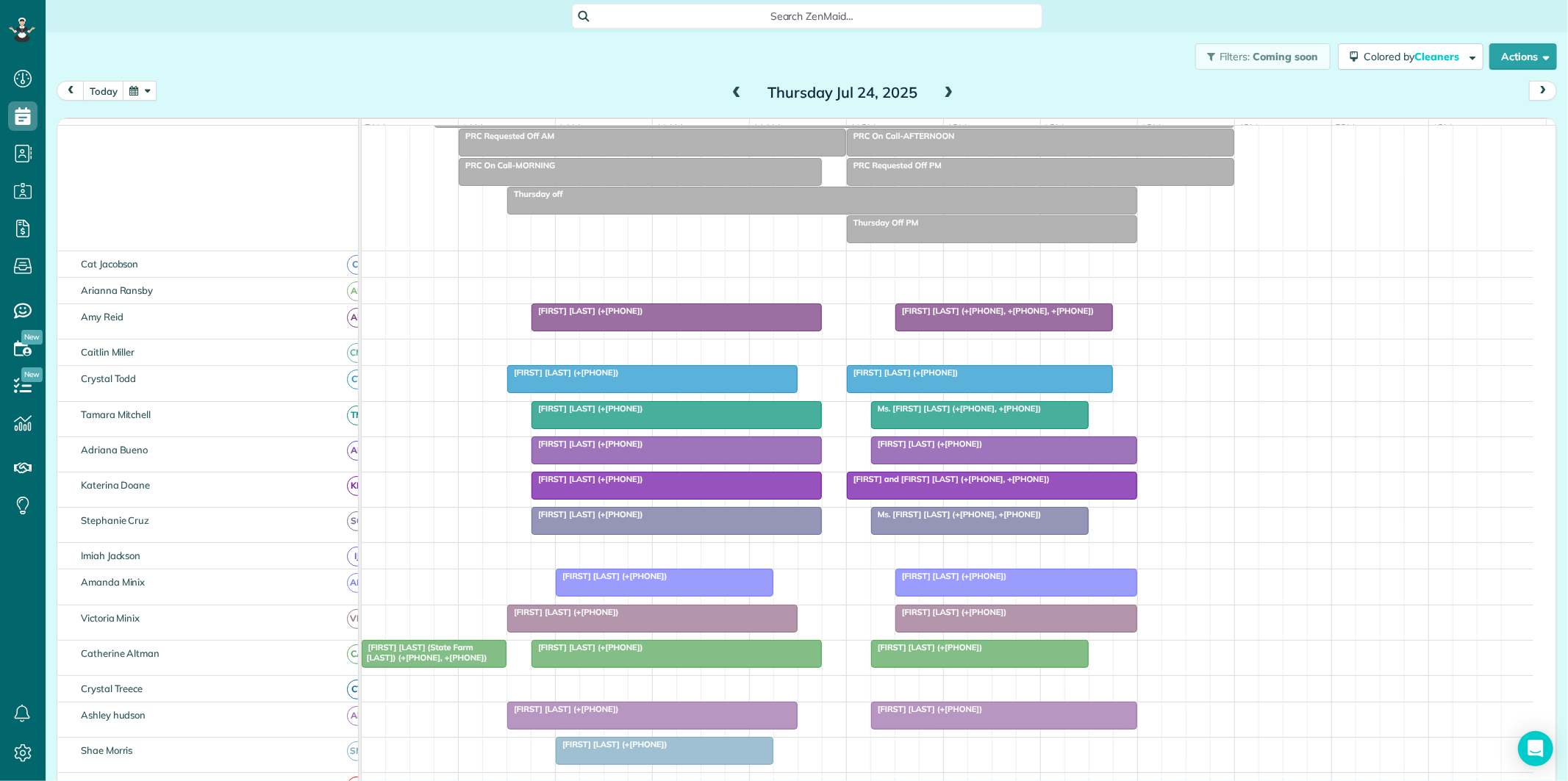 scroll, scrollTop: 206, scrollLeft: 0, axis: vertical 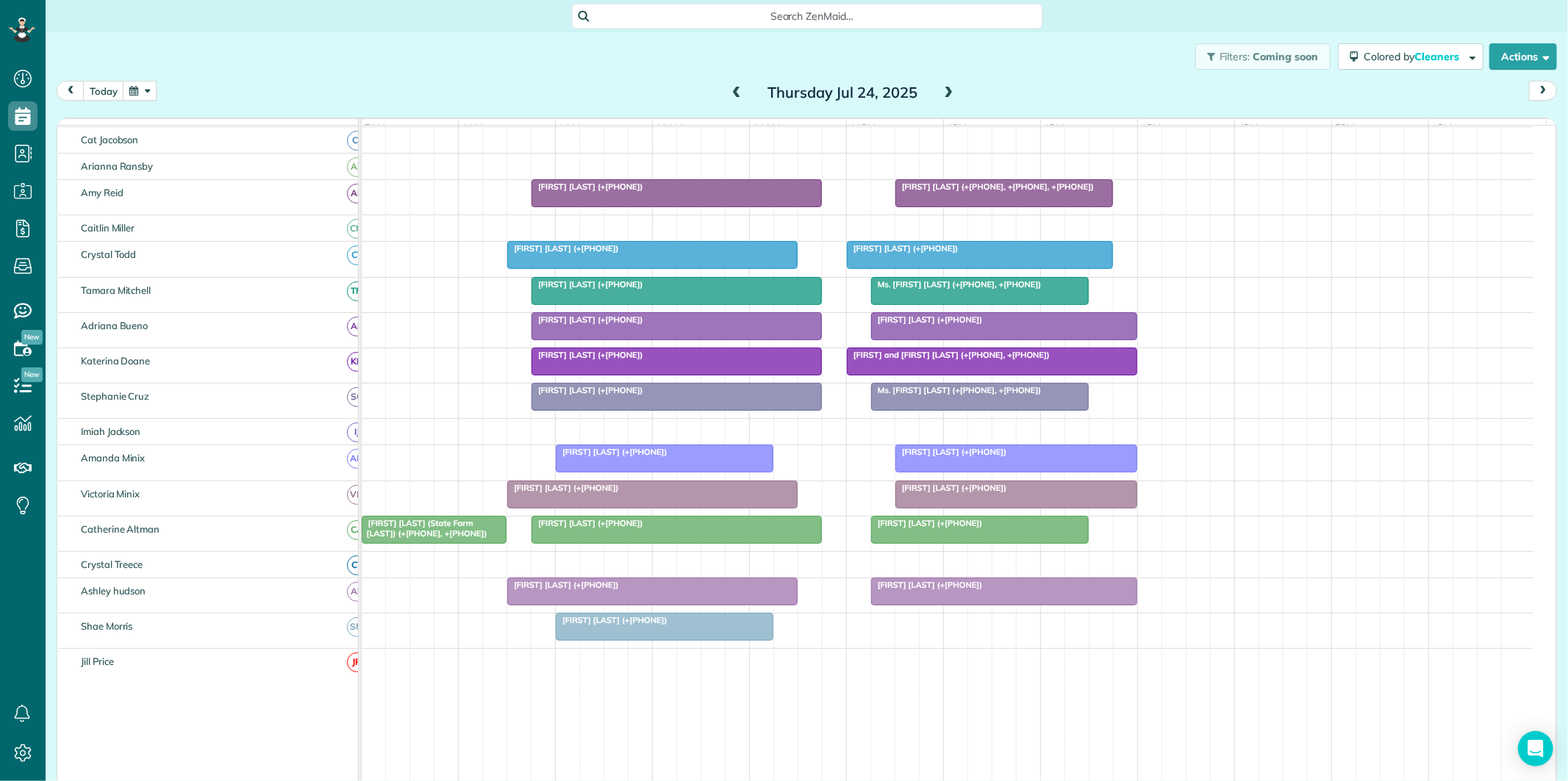 click at bounding box center (1004, 326) 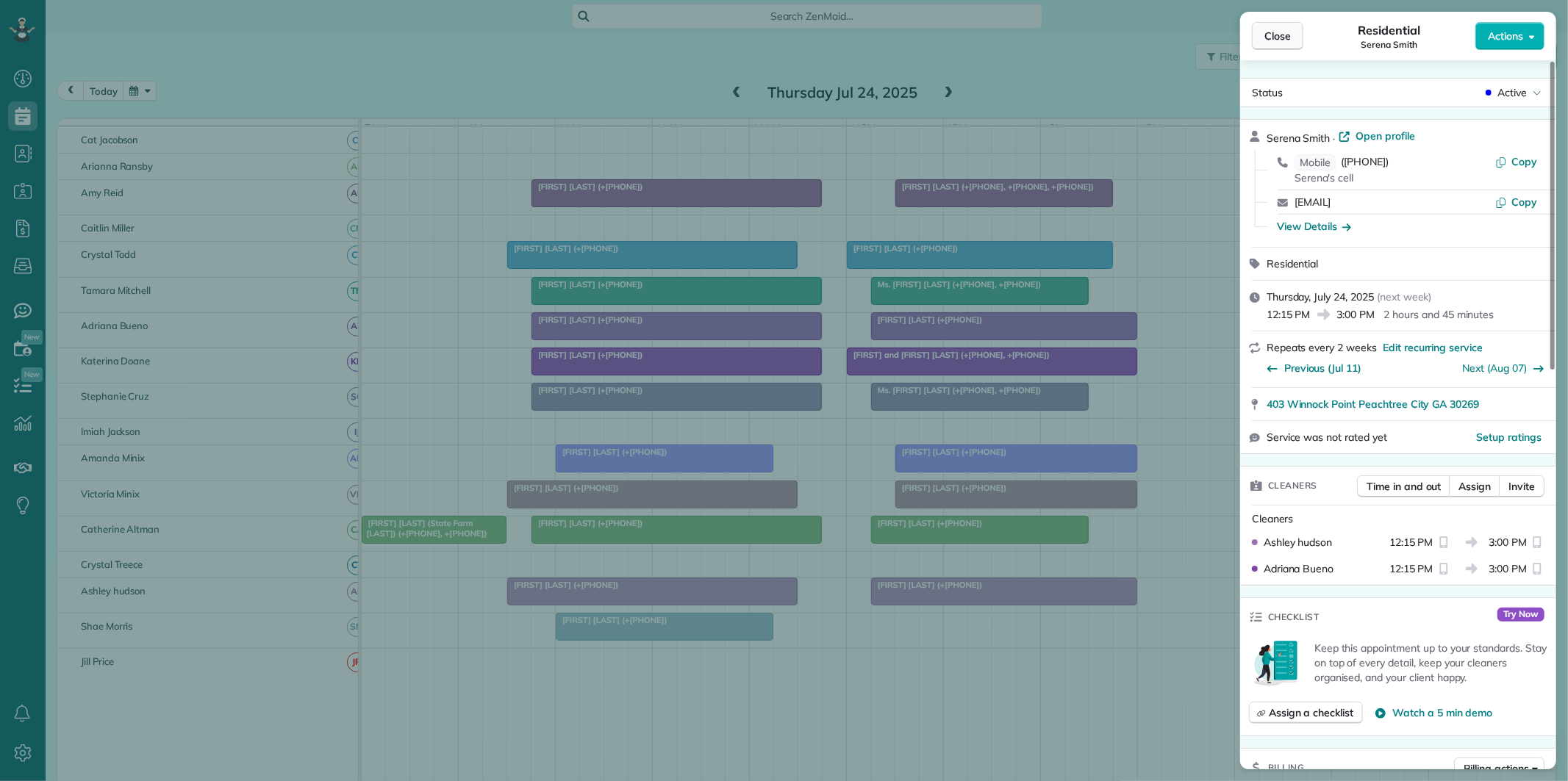 click on "Close" at bounding box center (1278, 36) 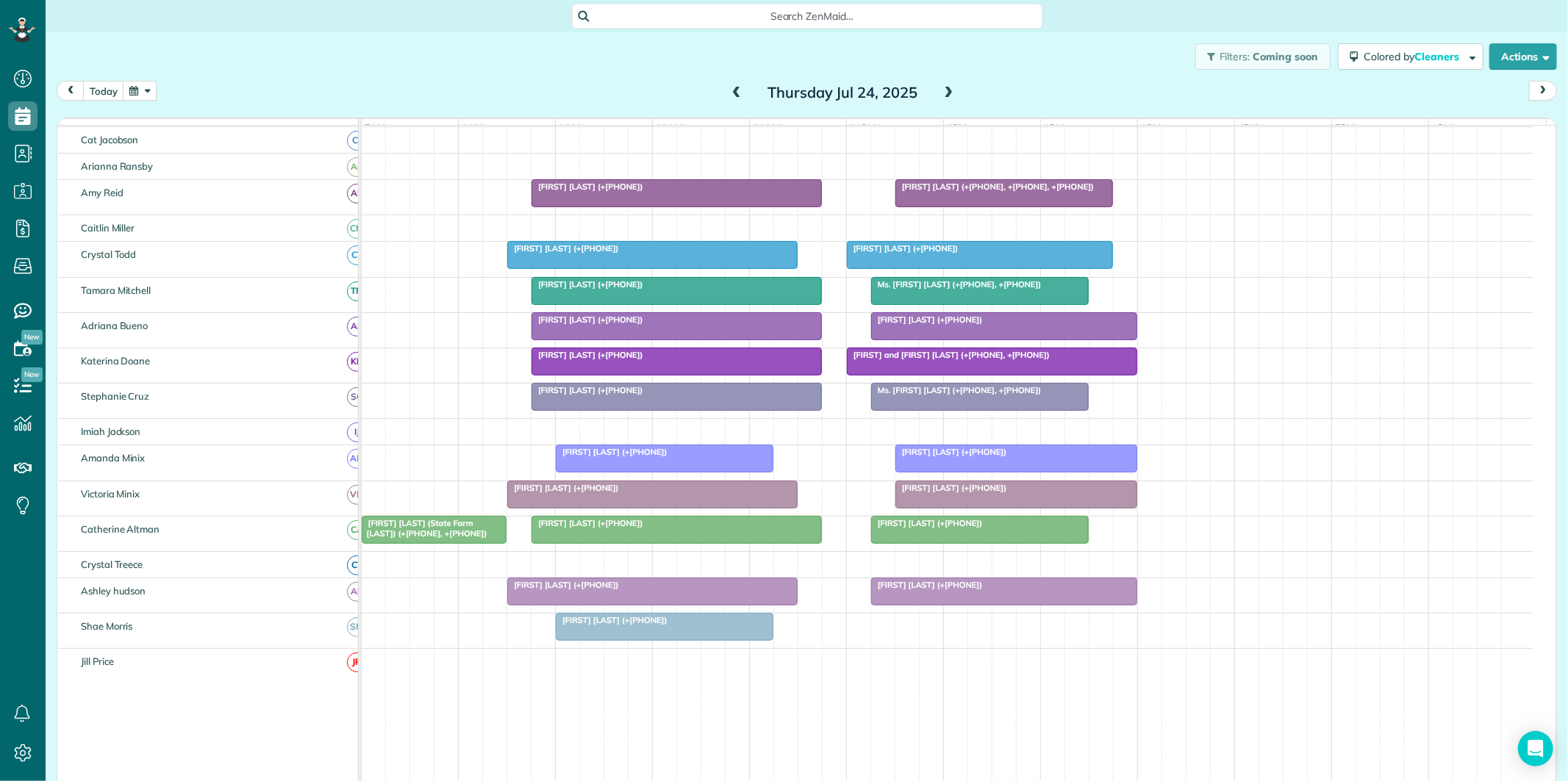 click at bounding box center (140, 90) 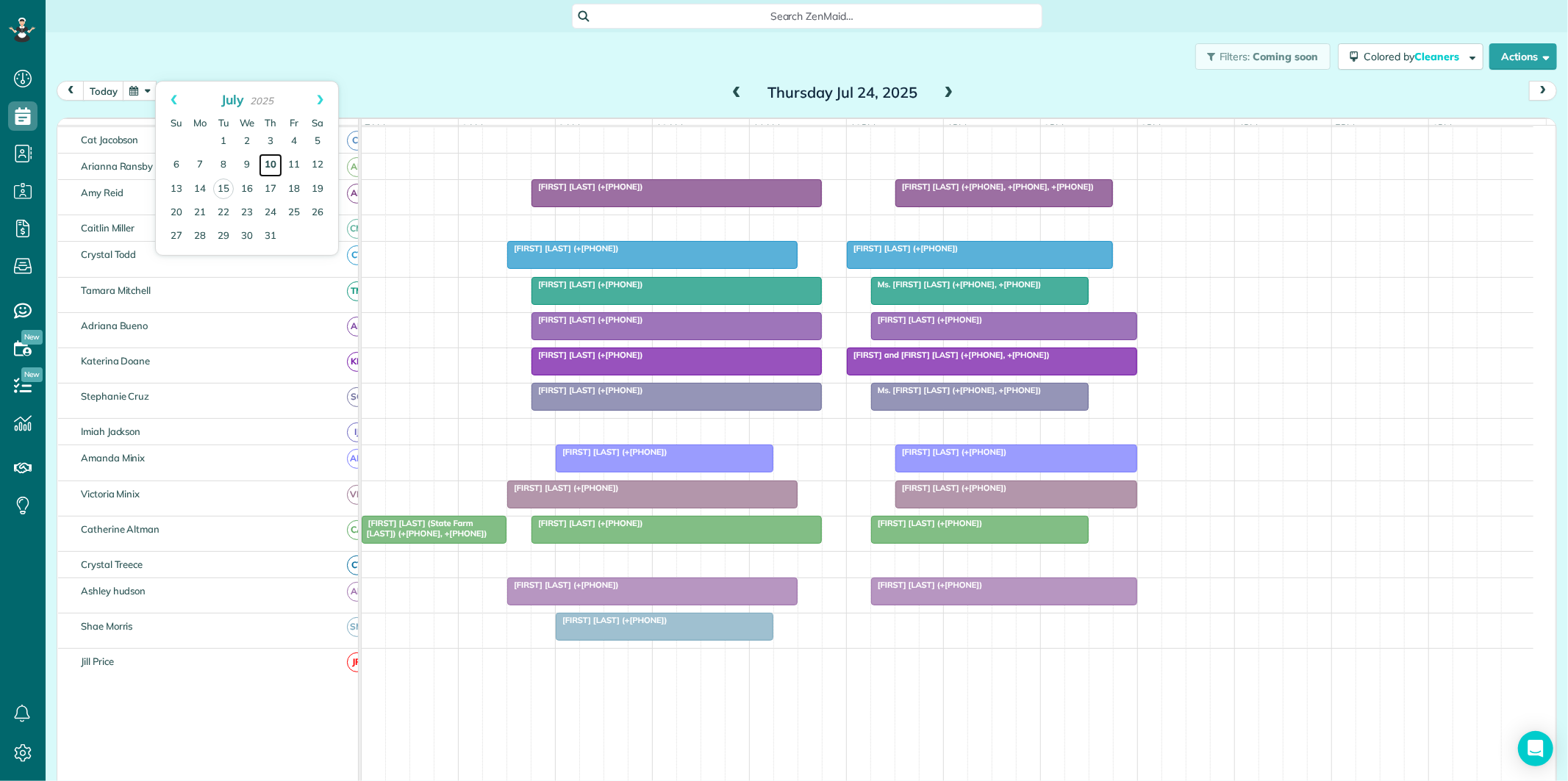 click on "10" at bounding box center [271, 165] 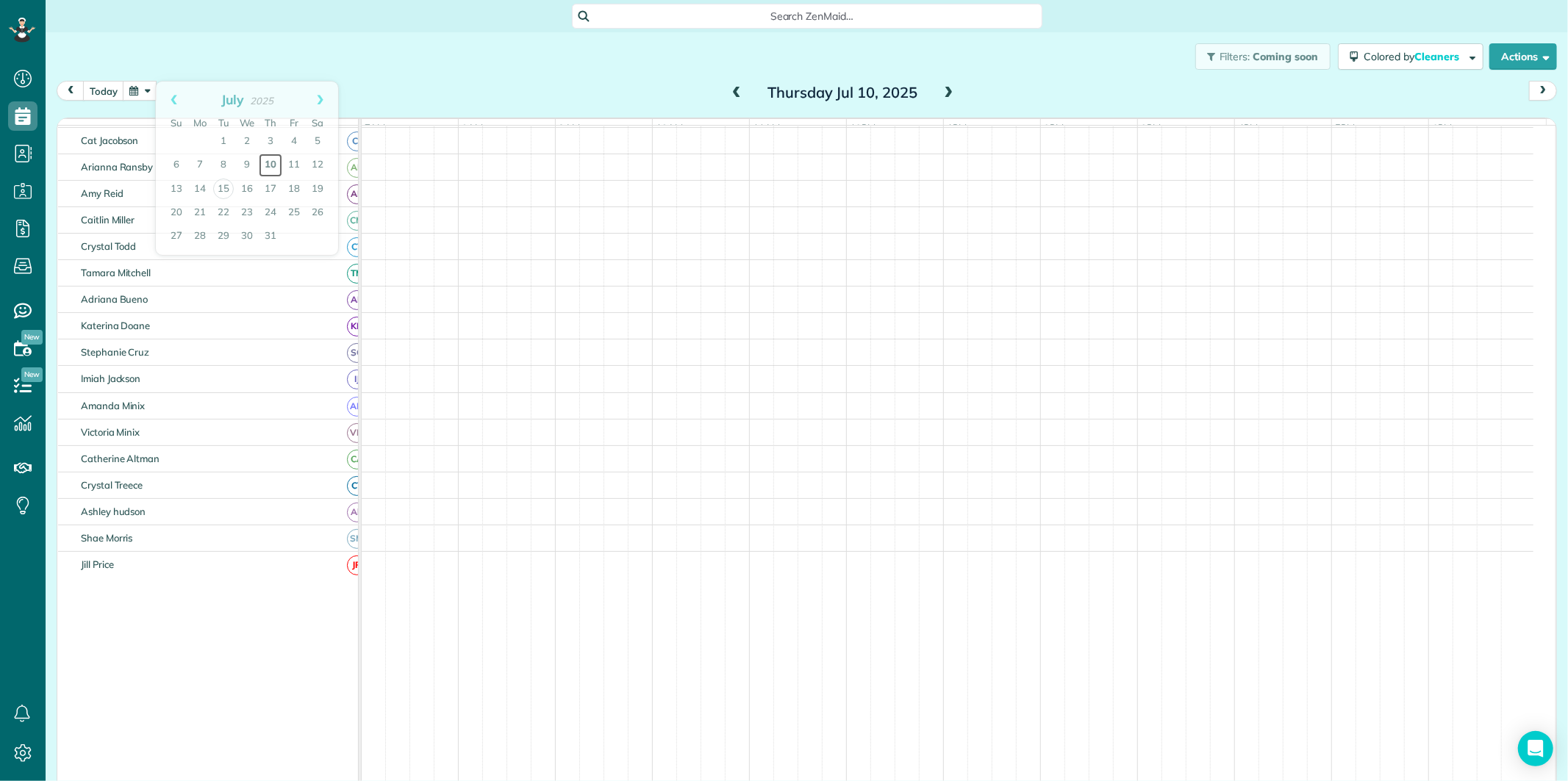 scroll, scrollTop: 82, scrollLeft: 0, axis: vertical 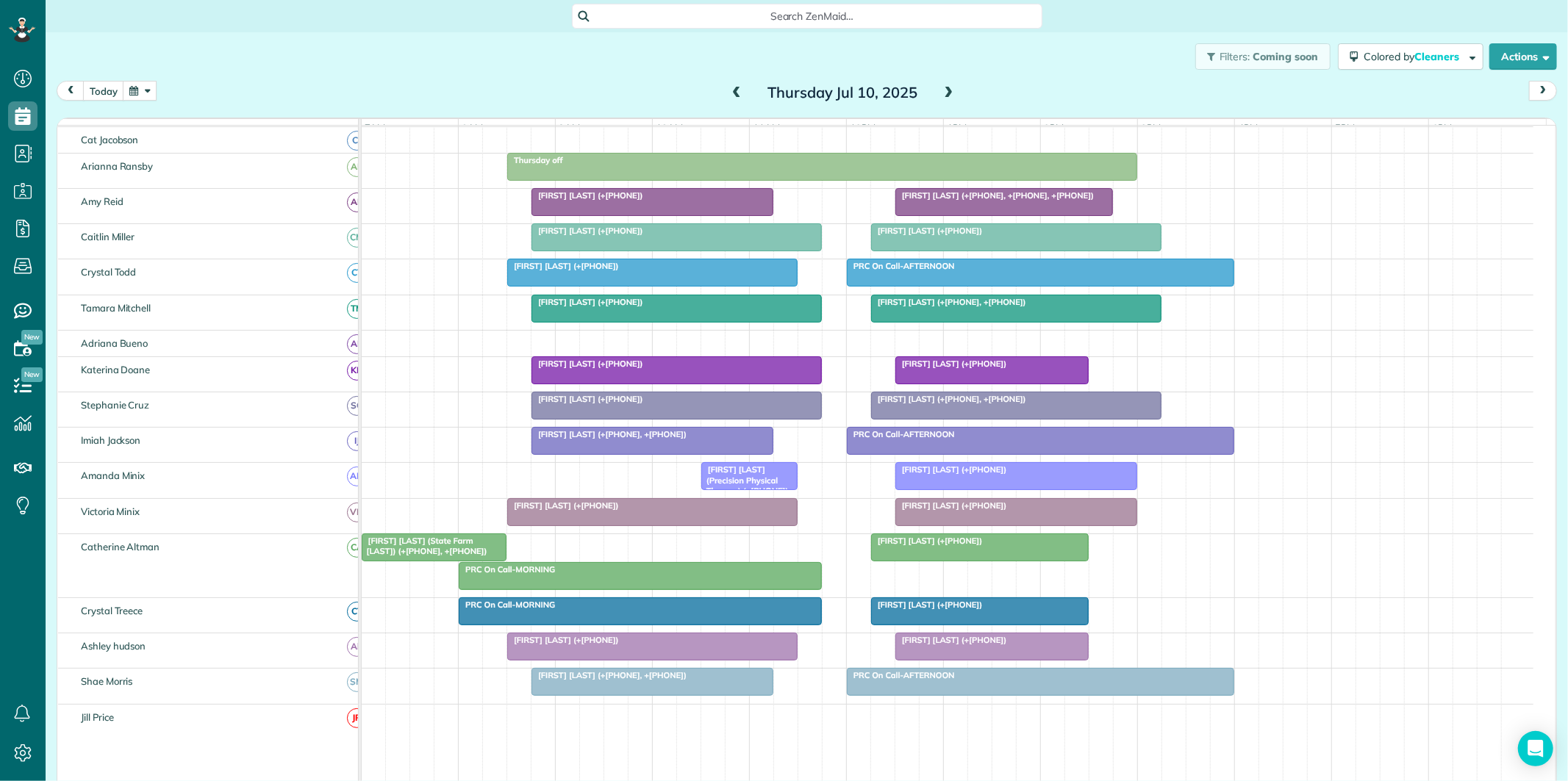 click at bounding box center [140, 90] 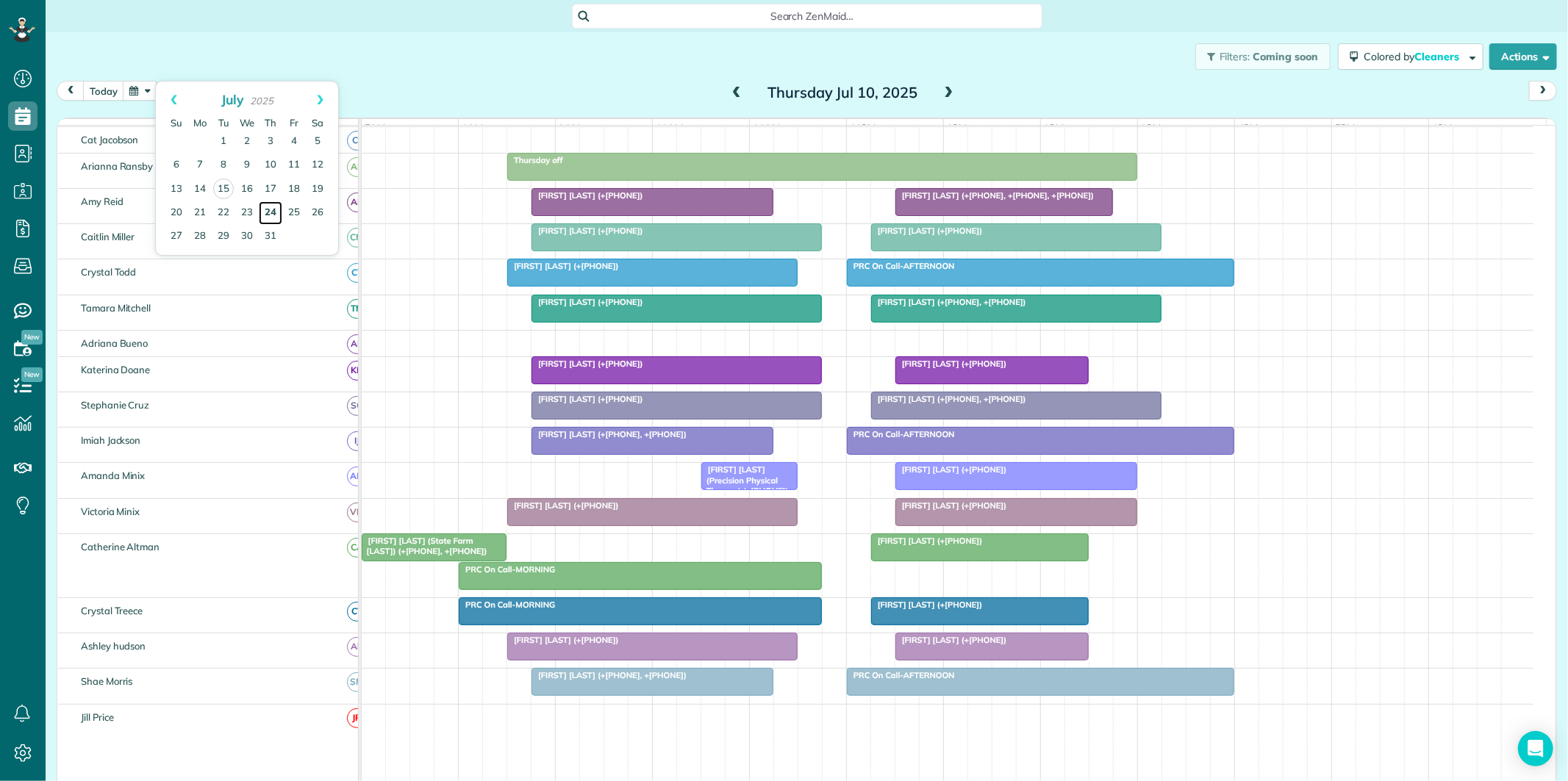 click on "24" at bounding box center [271, 213] 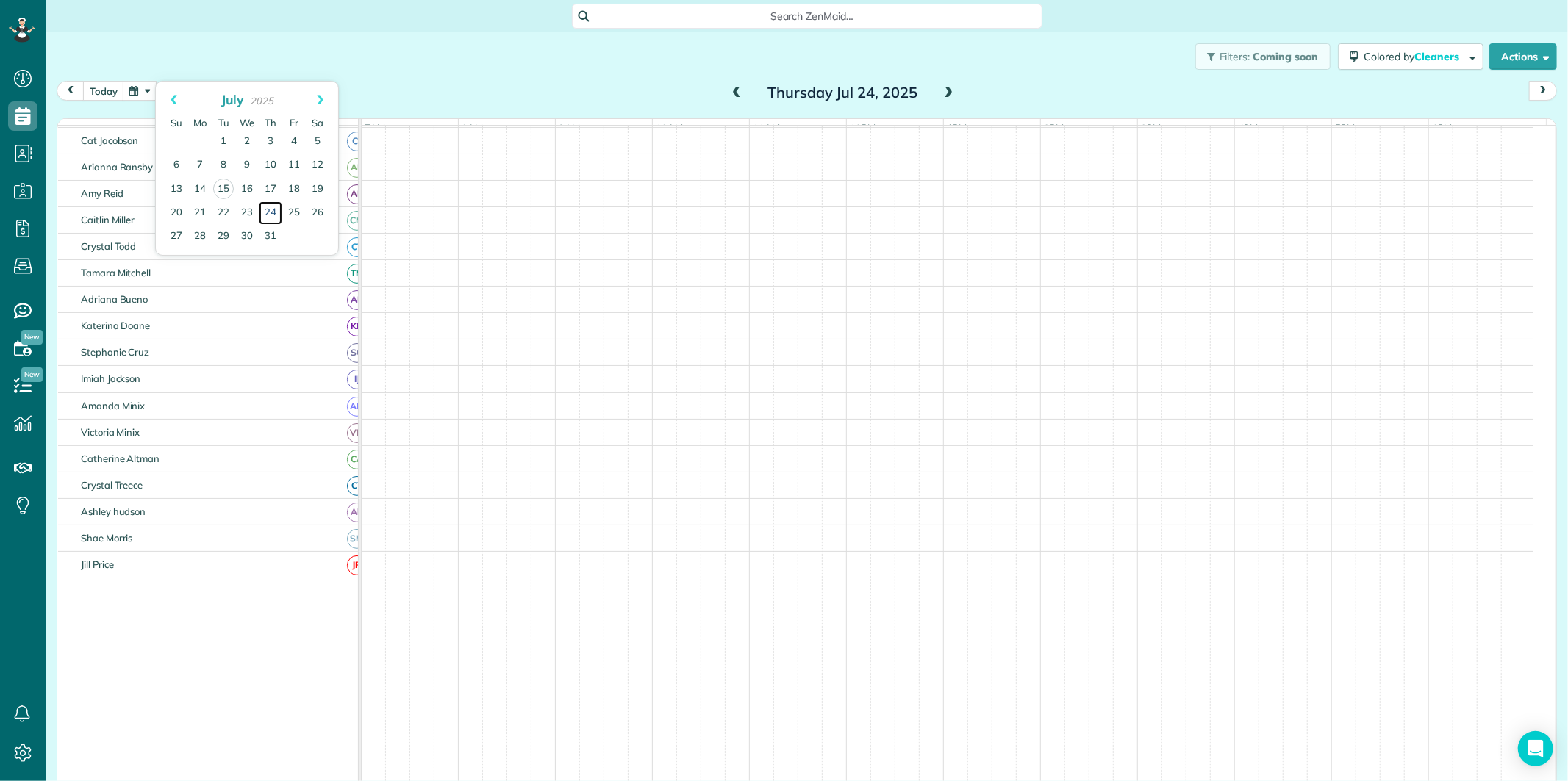 scroll, scrollTop: 82, scrollLeft: 0, axis: vertical 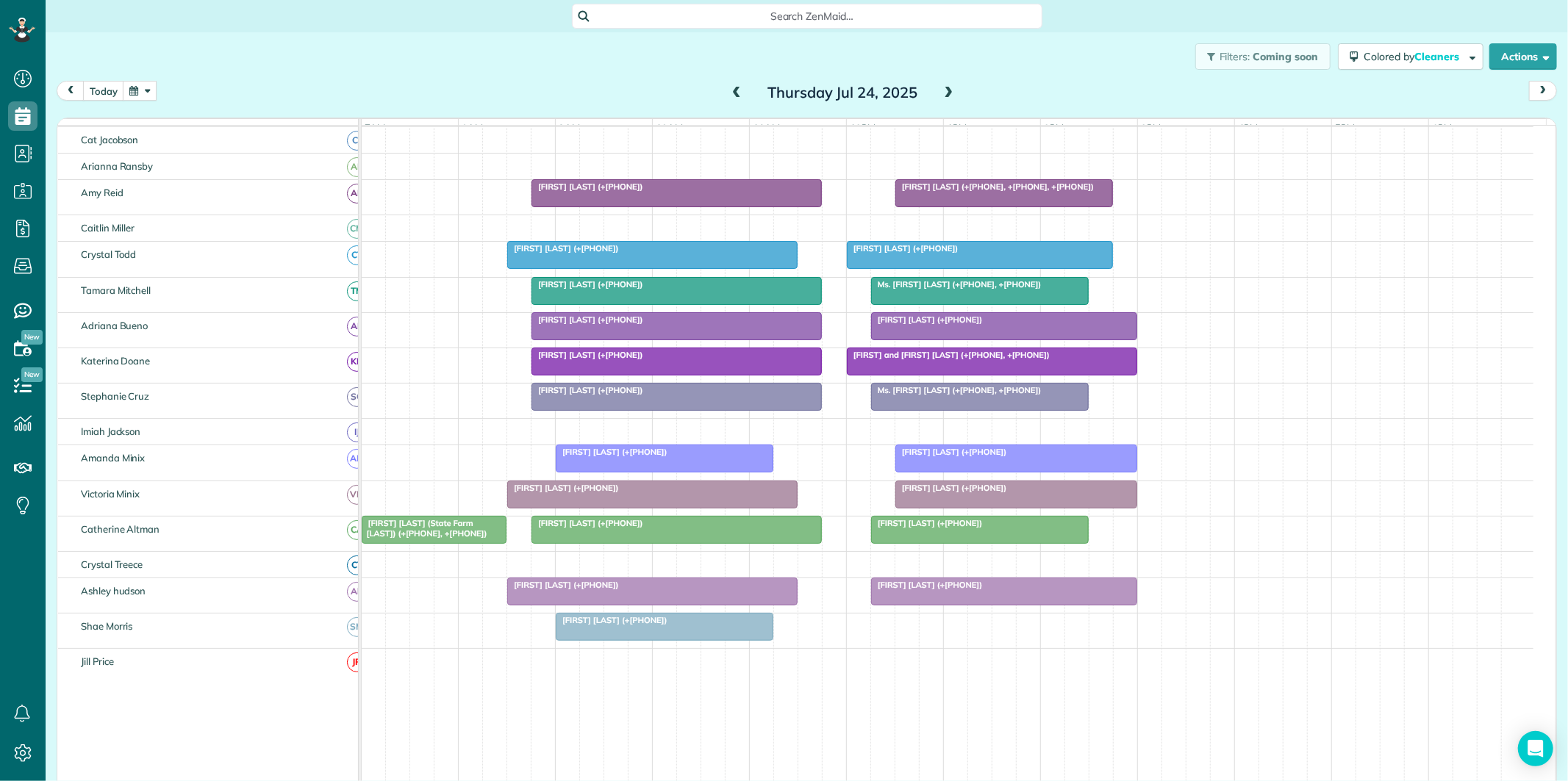 click at bounding box center [140, 90] 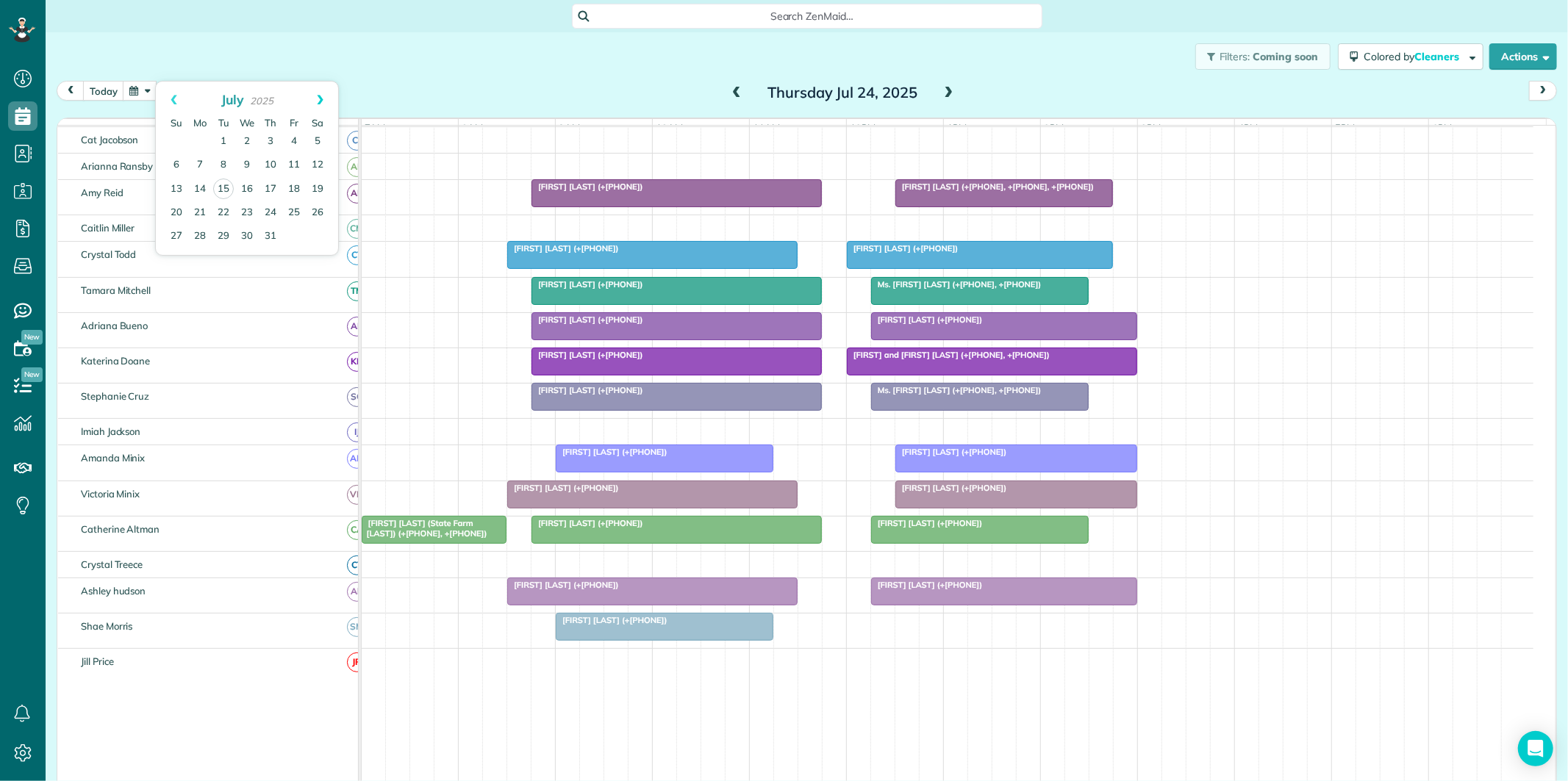 click on "Next" at bounding box center (320, 100) 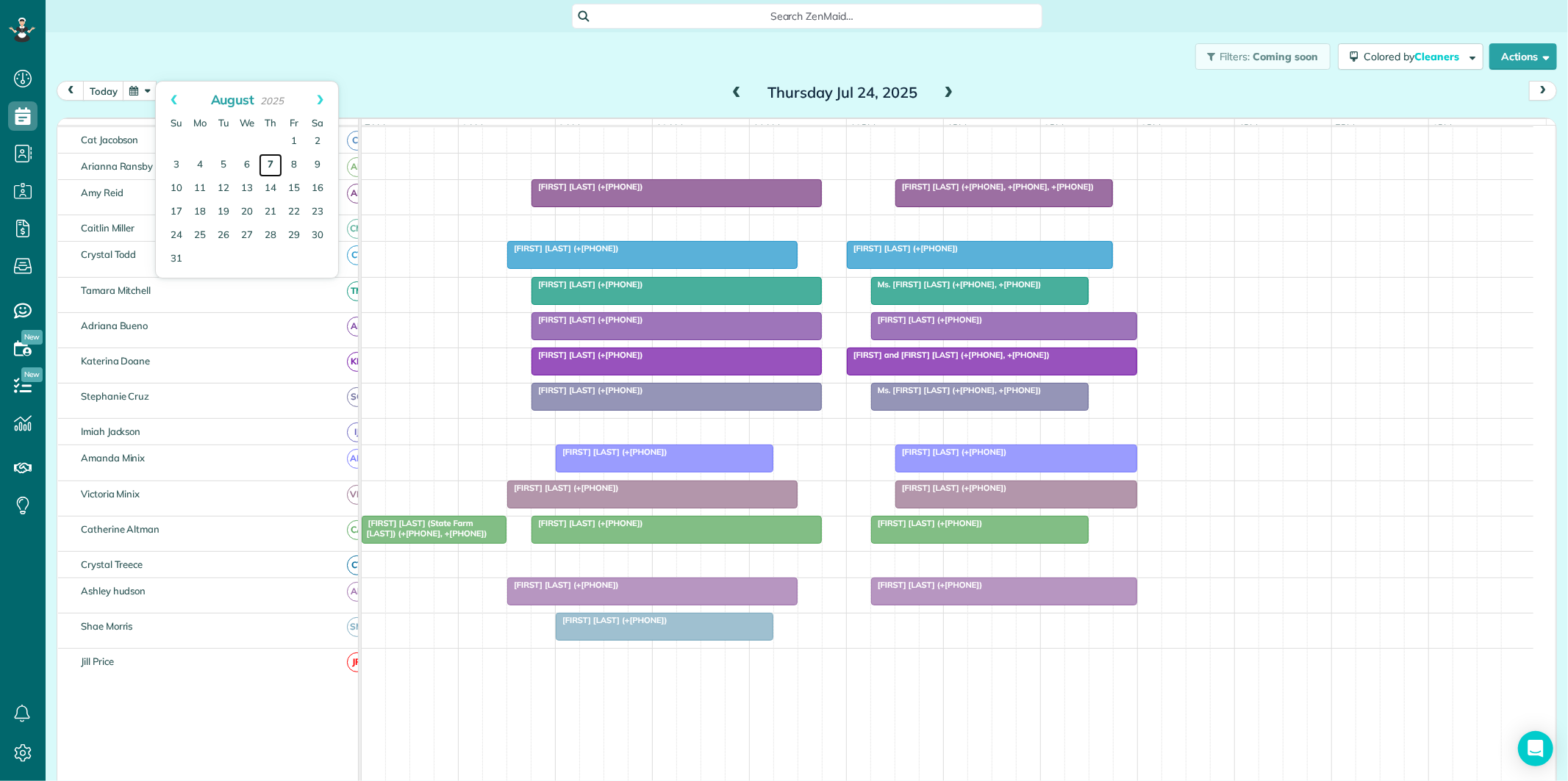 click on "7" at bounding box center (271, 165) 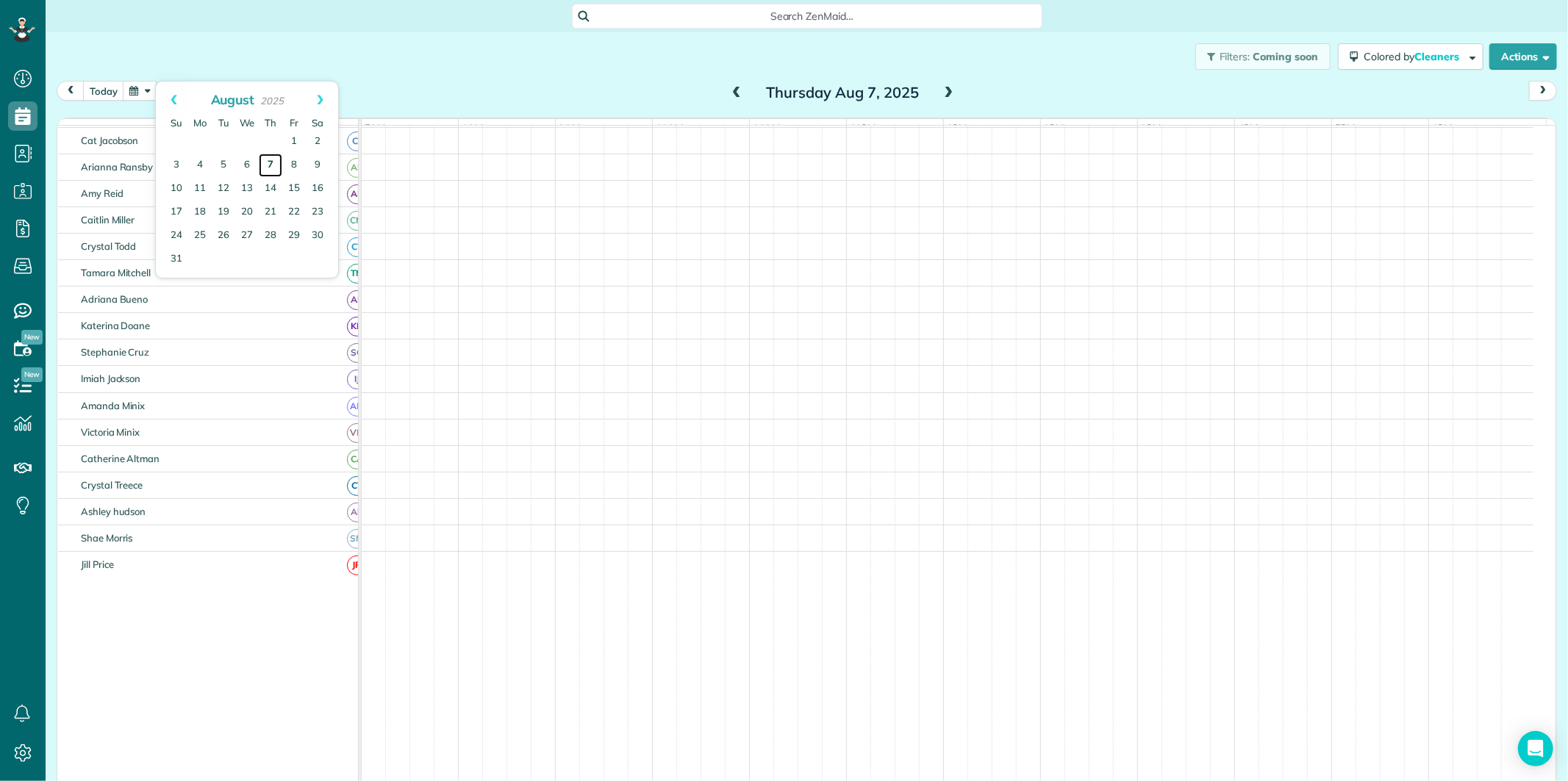 scroll, scrollTop: 82, scrollLeft: 0, axis: vertical 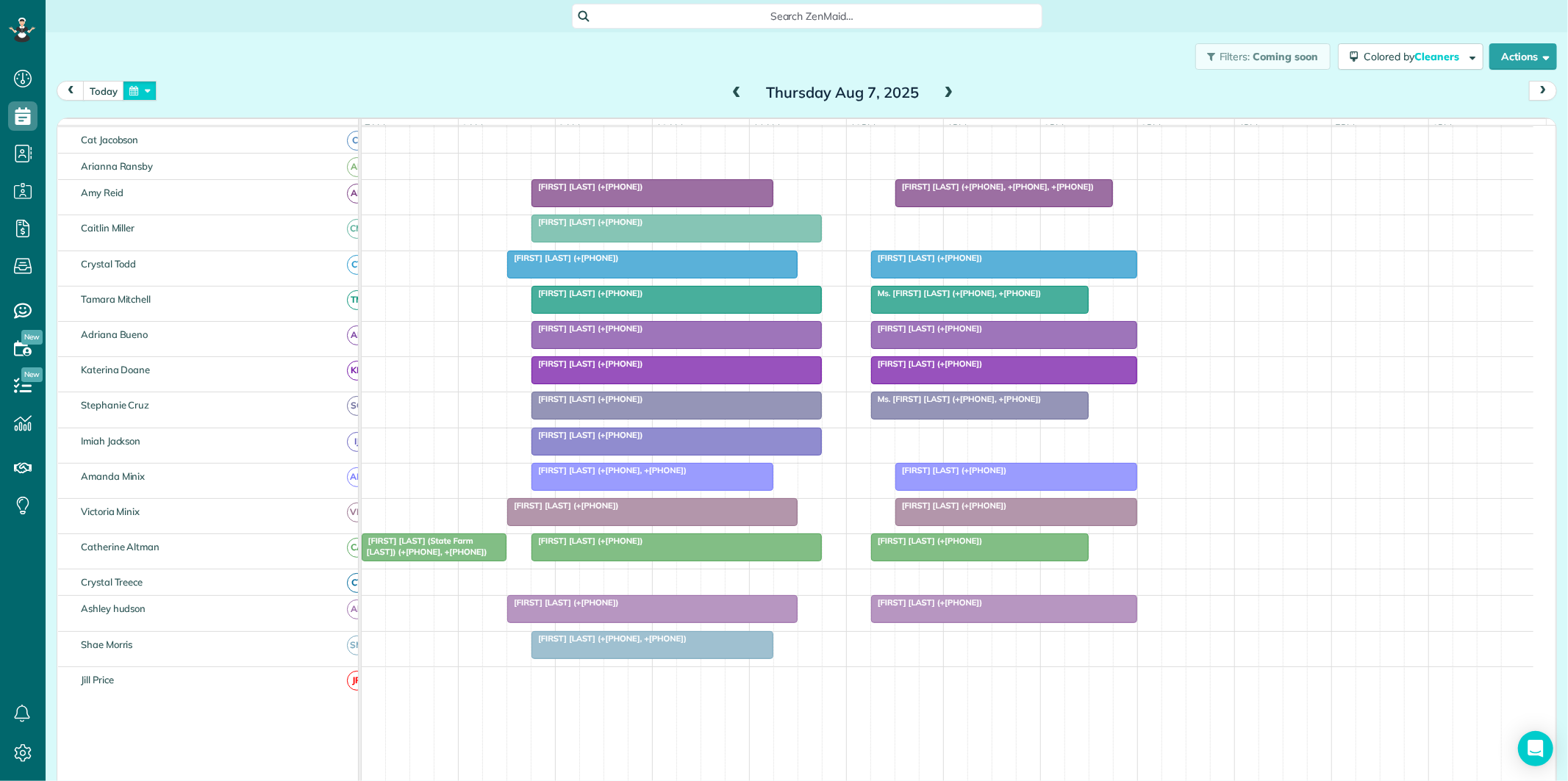 click at bounding box center (140, 90) 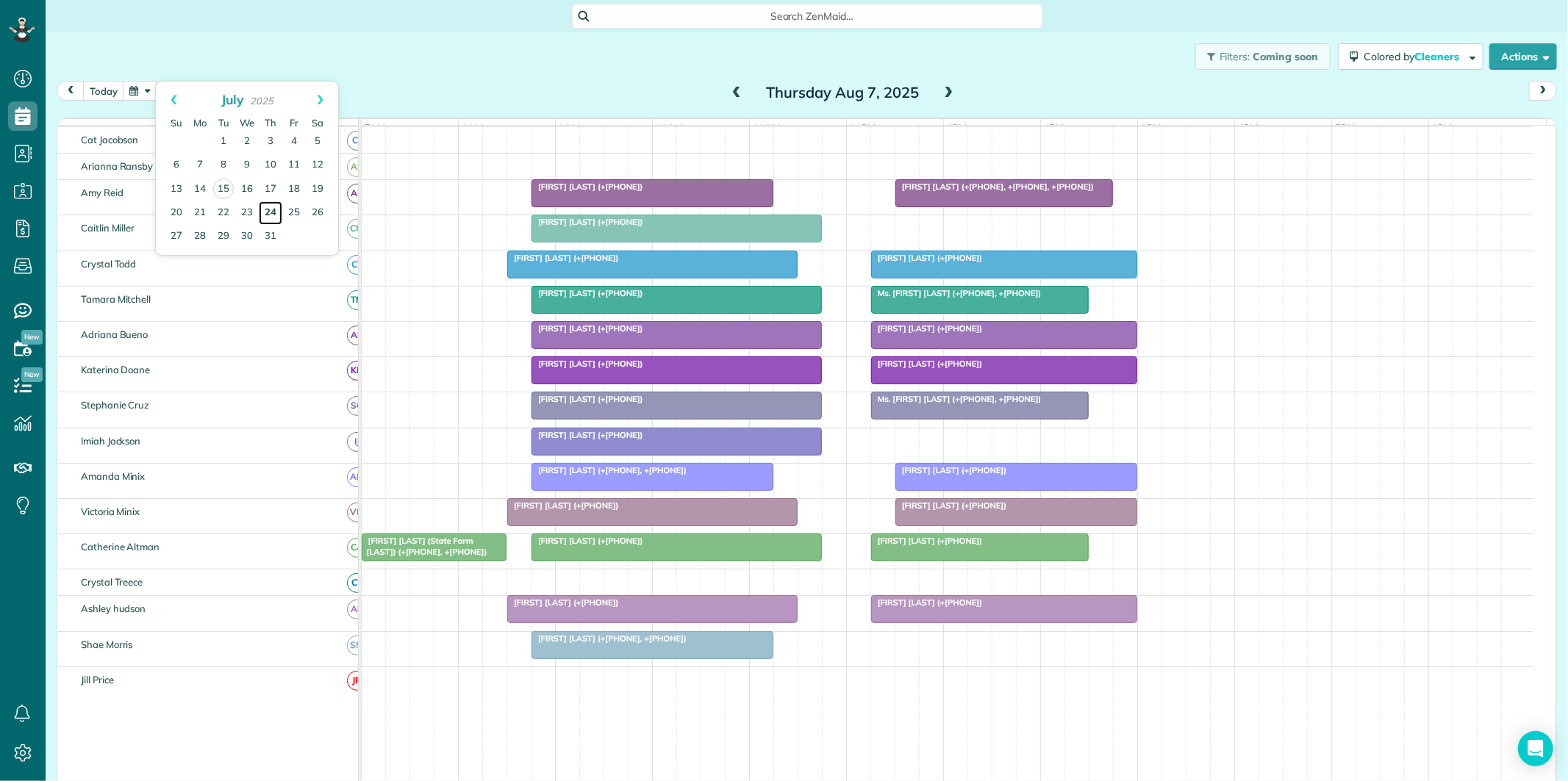 click on "24" at bounding box center (271, 213) 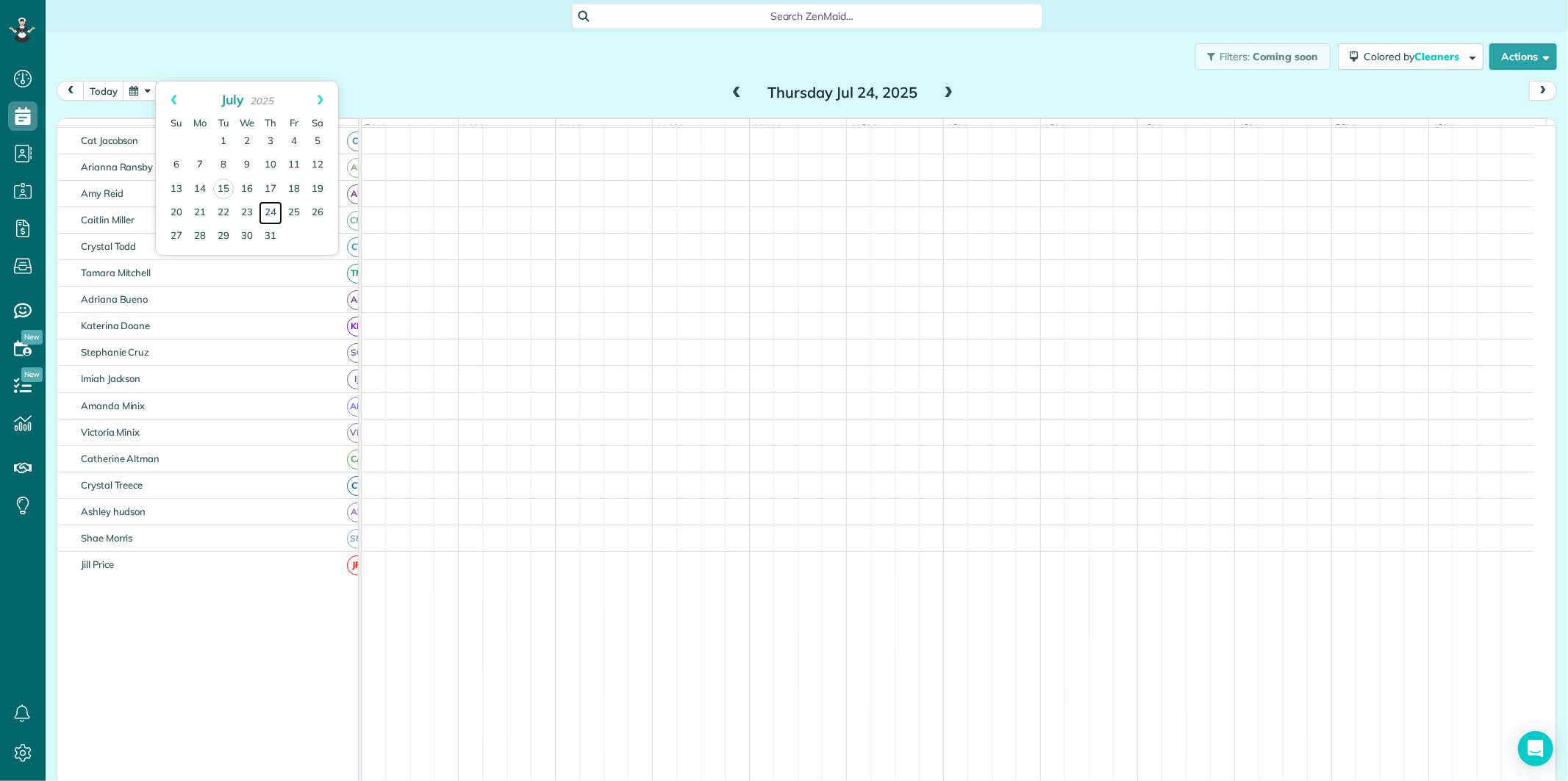 scroll, scrollTop: 82, scrollLeft: 0, axis: vertical 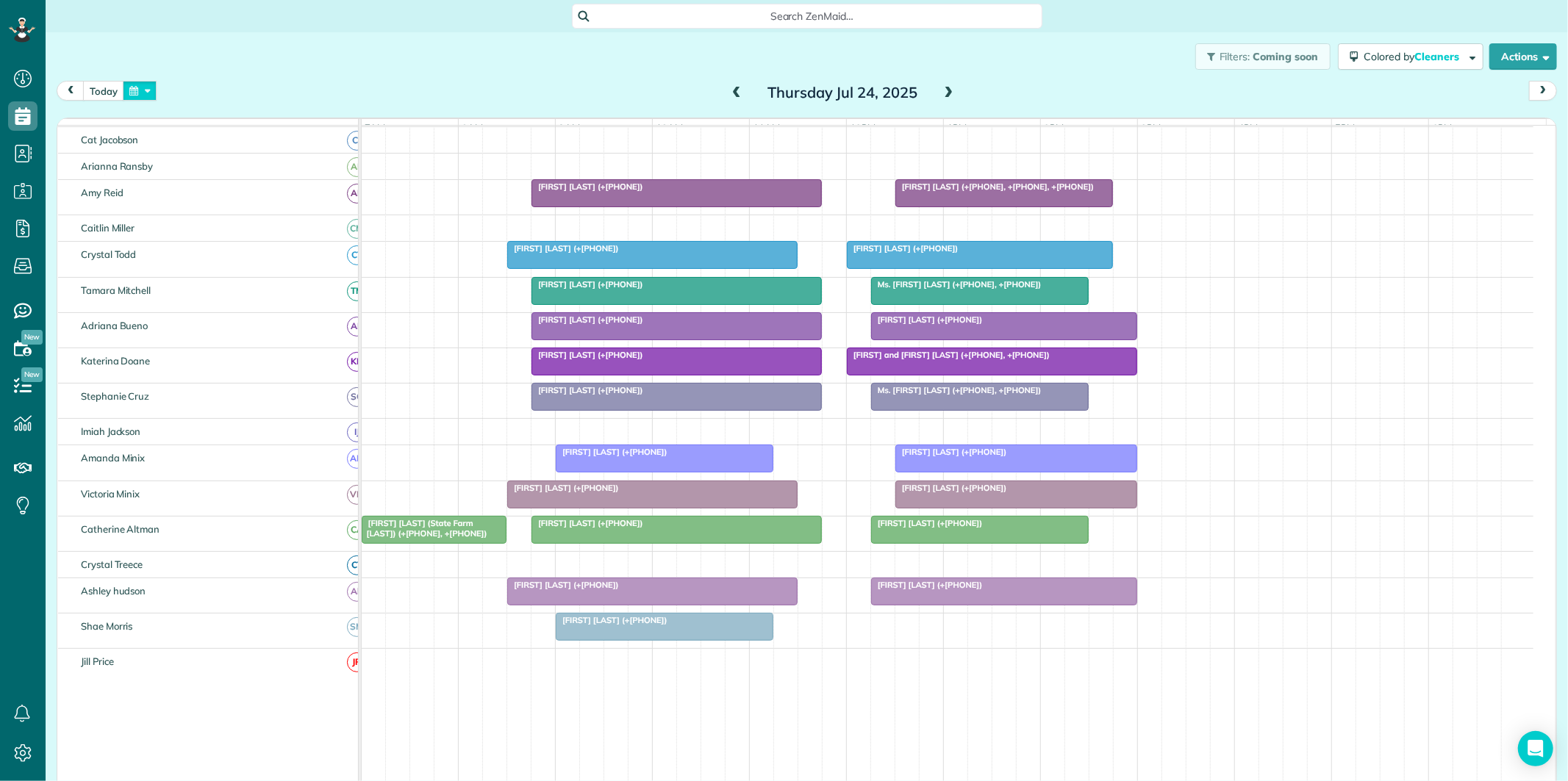 click at bounding box center (140, 90) 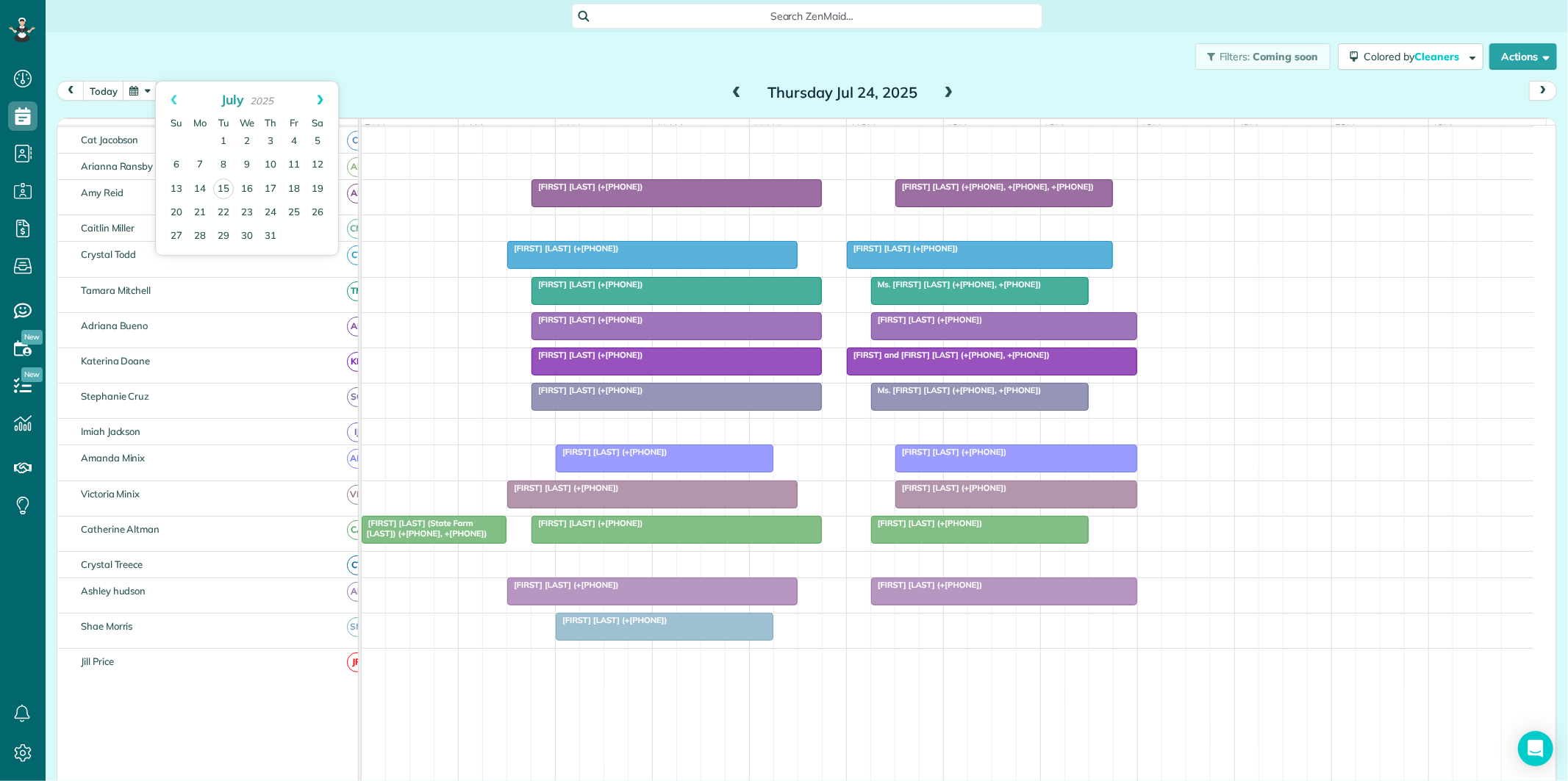 click on "Next" at bounding box center [320, 100] 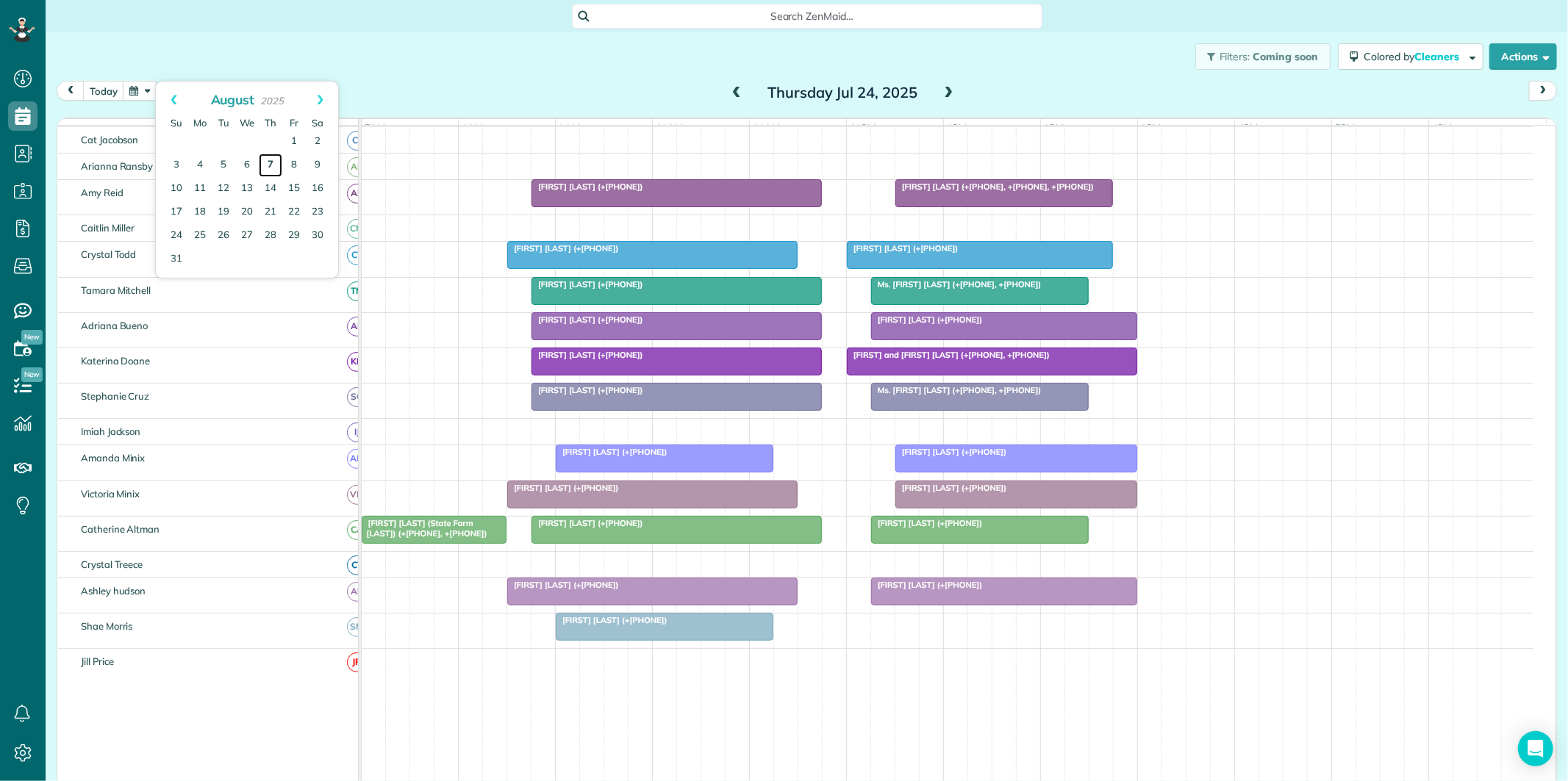 click on "7" at bounding box center [271, 165] 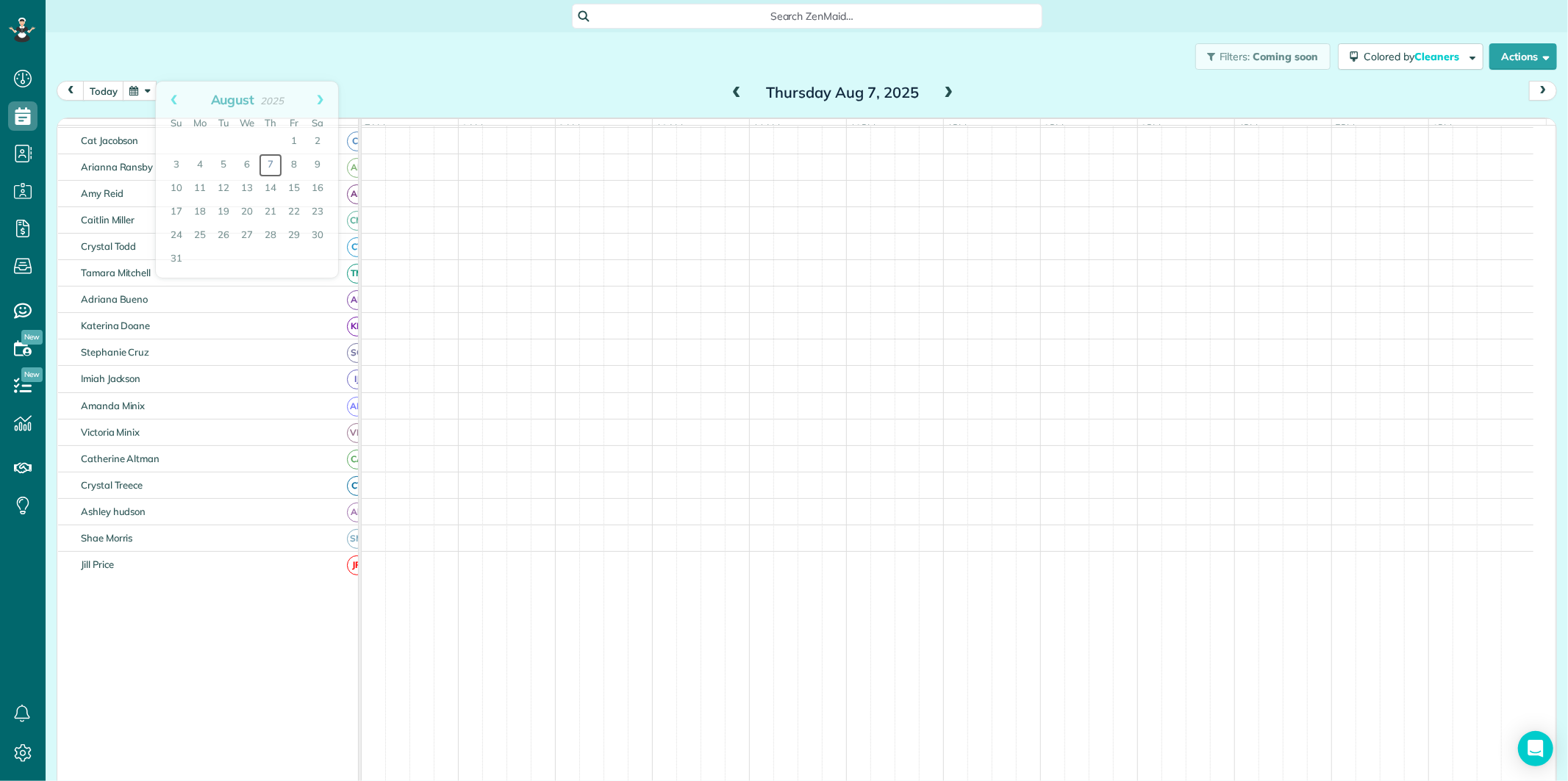 scroll, scrollTop: 82, scrollLeft: 0, axis: vertical 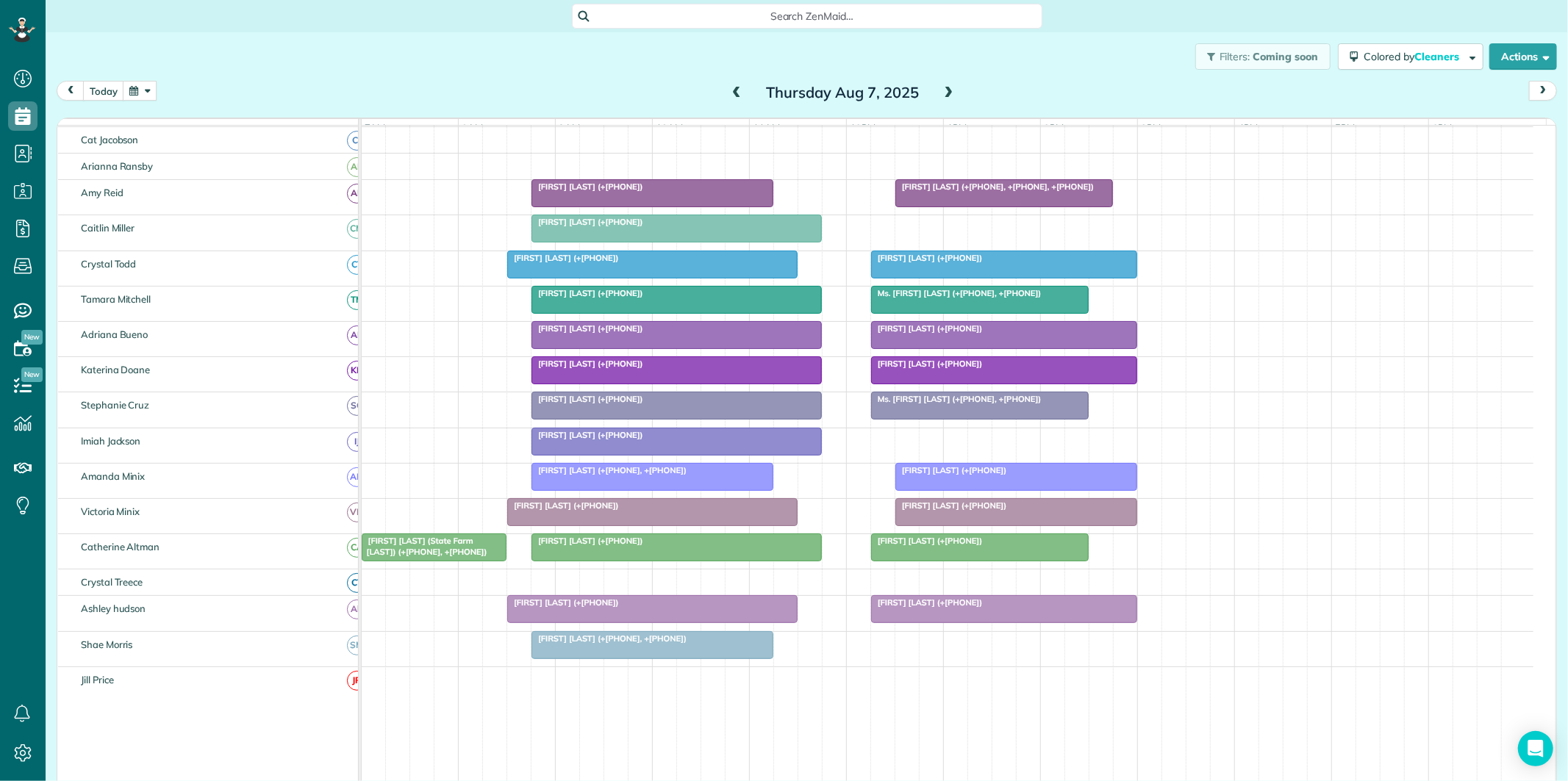 click at bounding box center (1004, 609) 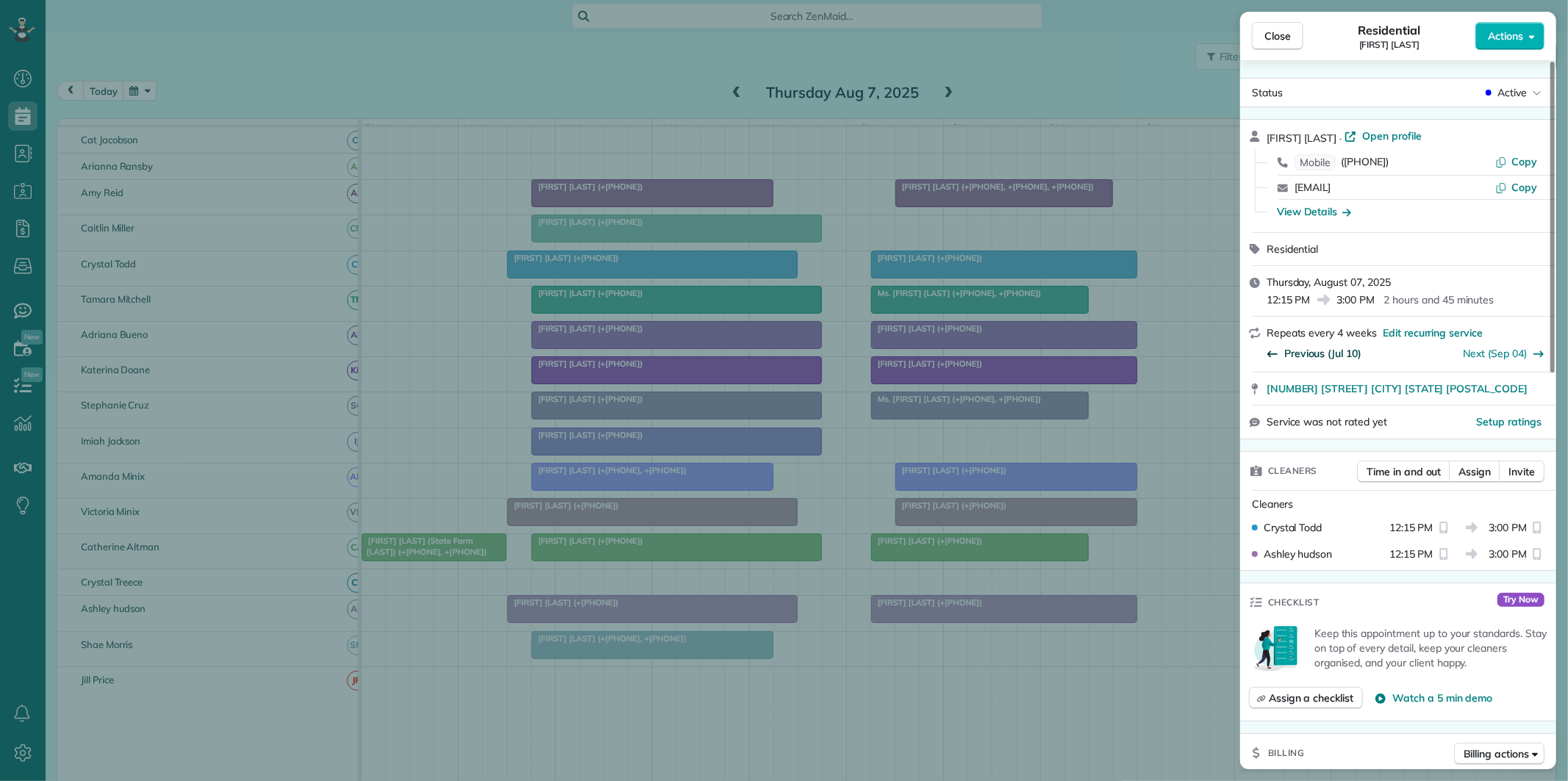 click on "Previous (Jul 10)" at bounding box center (1322, 353) 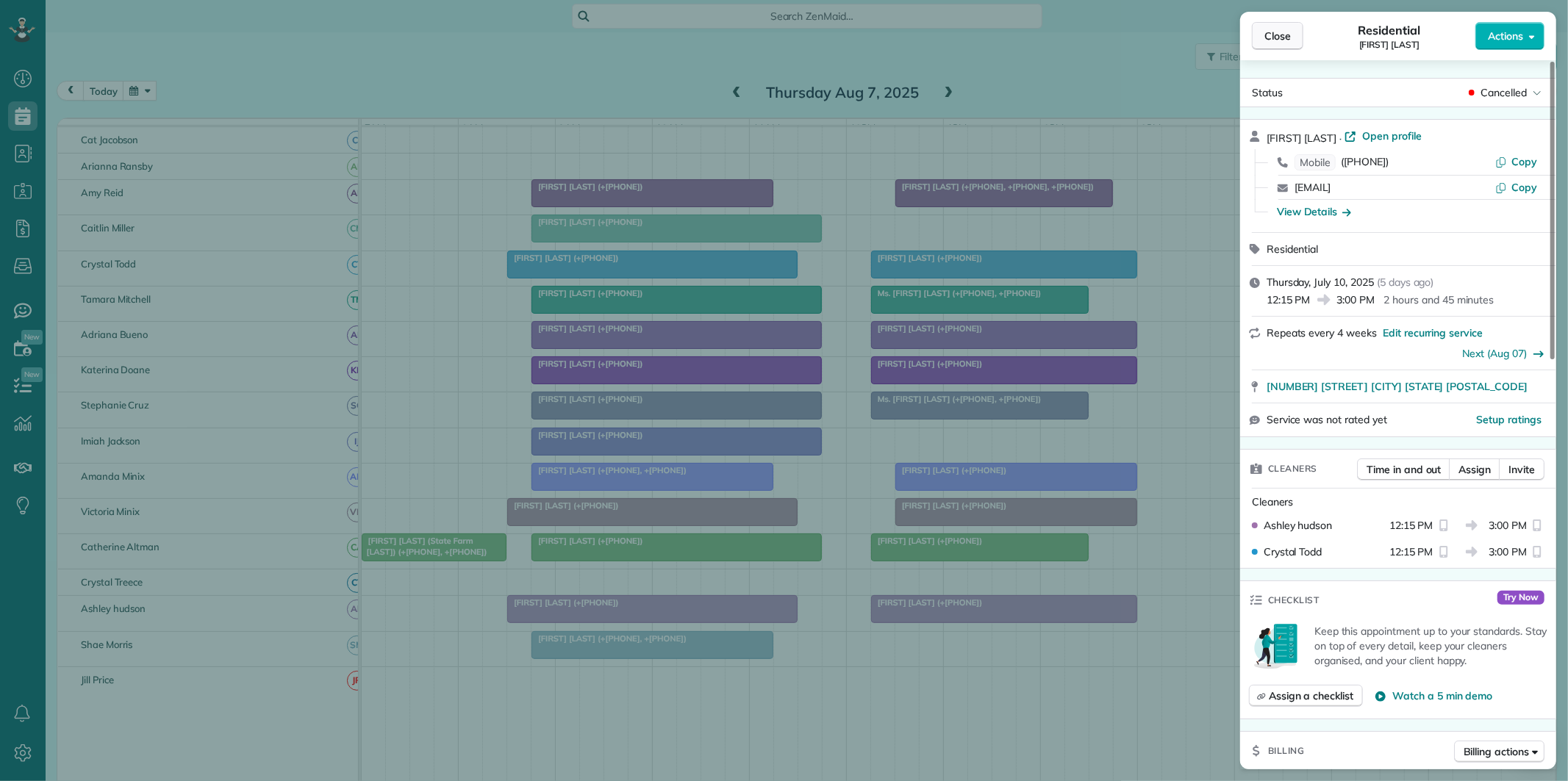 click on "Close" at bounding box center [1278, 36] 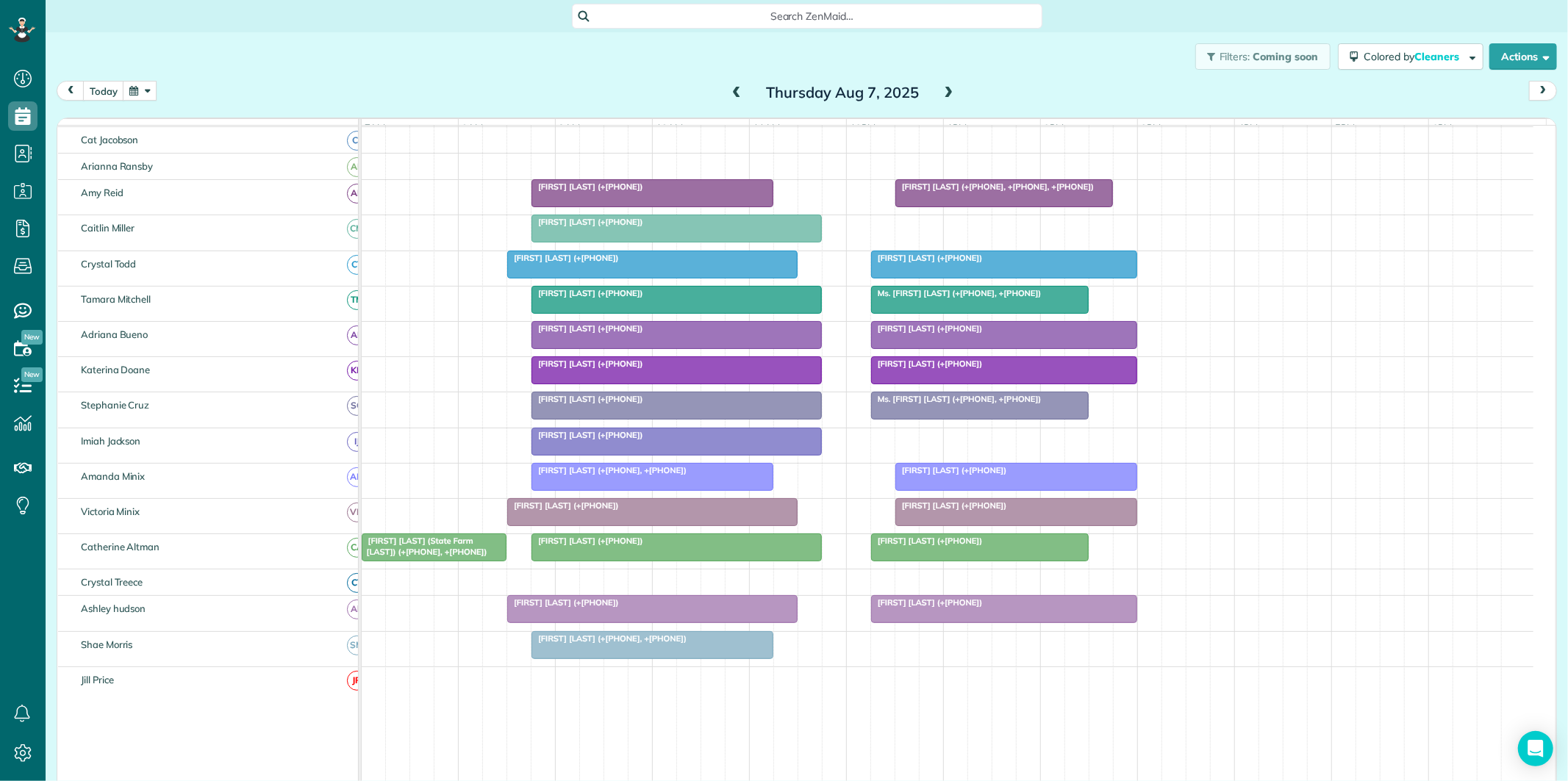 click at bounding box center [140, 90] 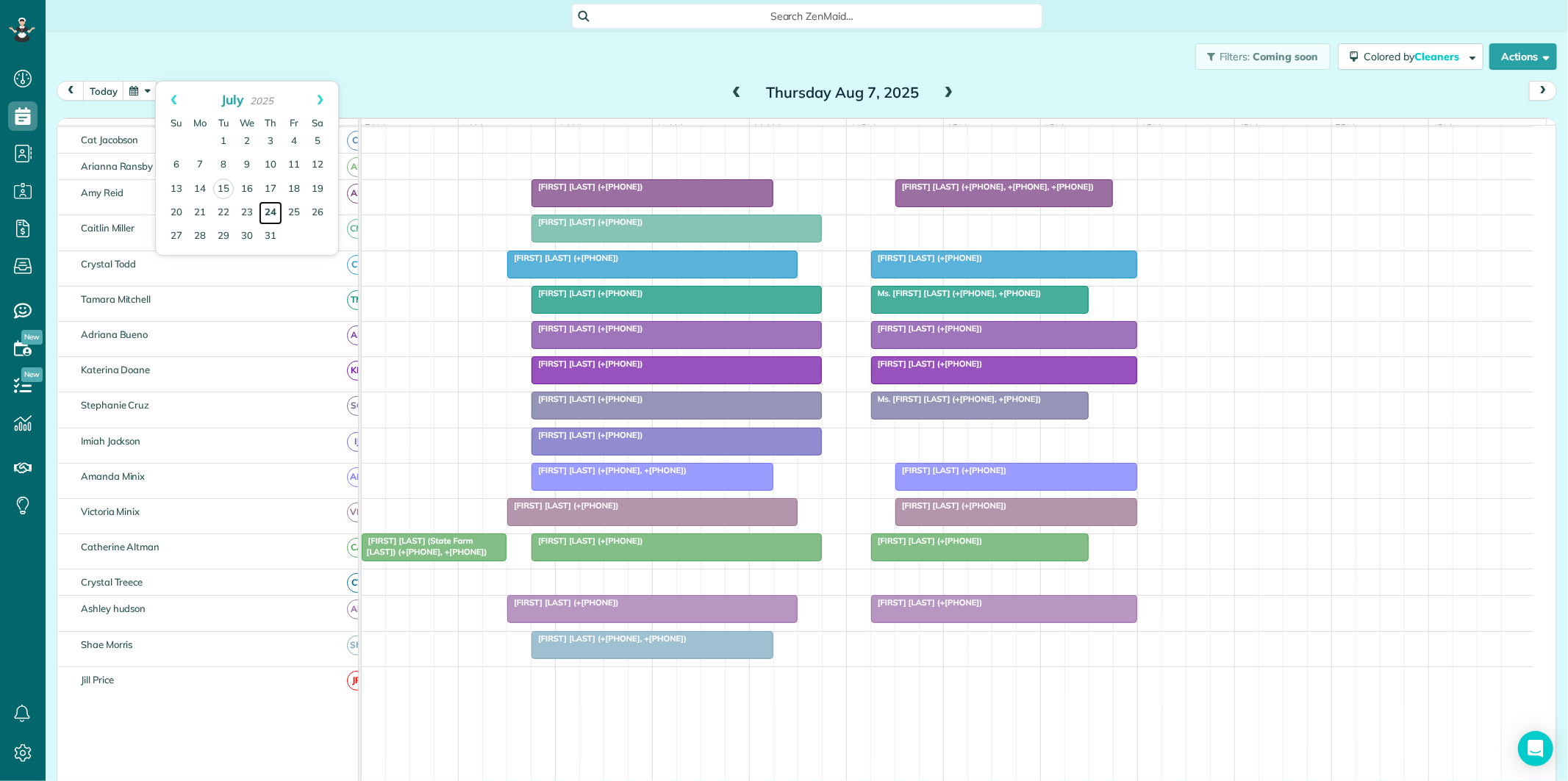 click on "24" at bounding box center [271, 213] 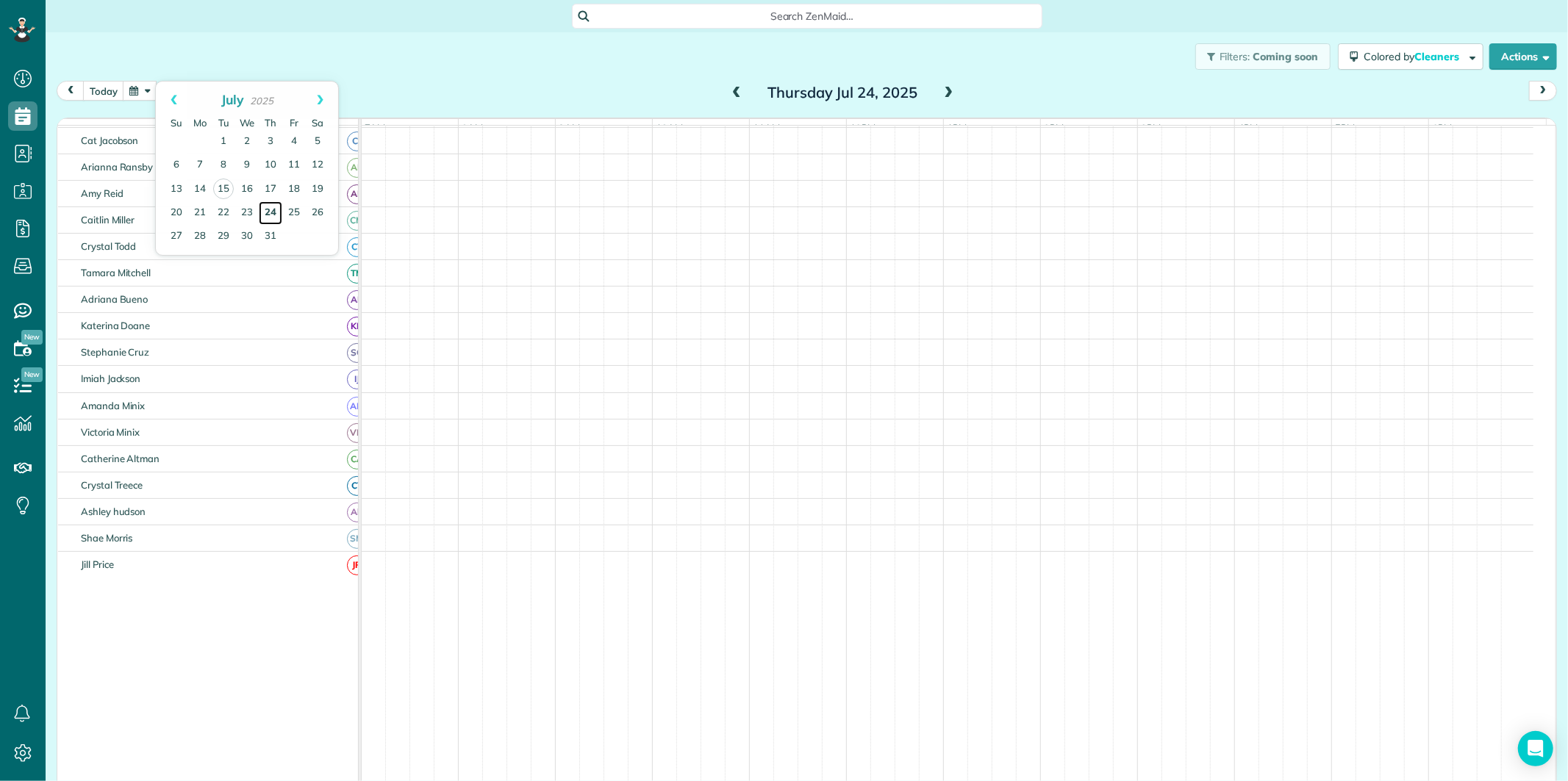 scroll, scrollTop: 82, scrollLeft: 0, axis: vertical 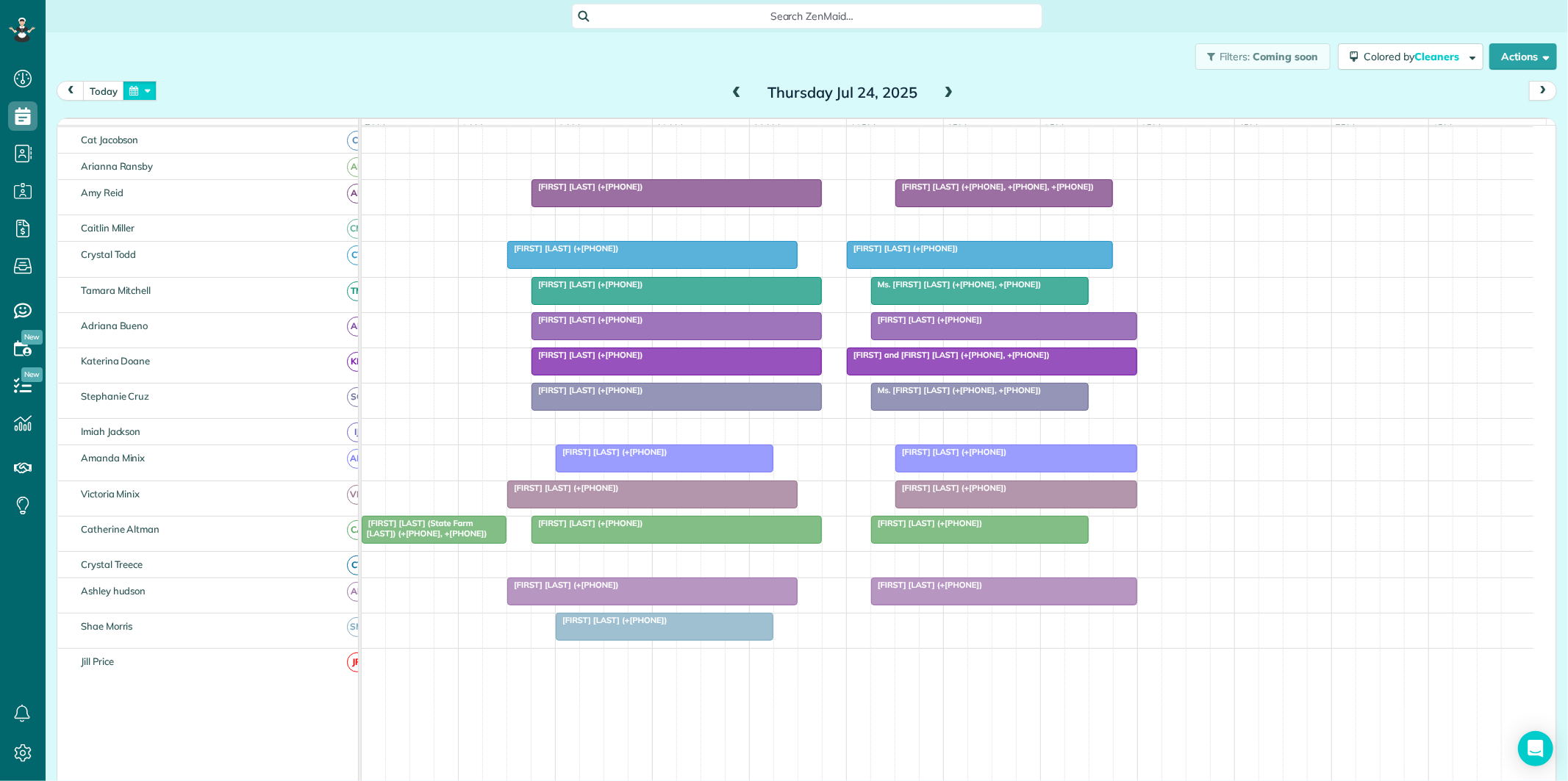click at bounding box center [140, 90] 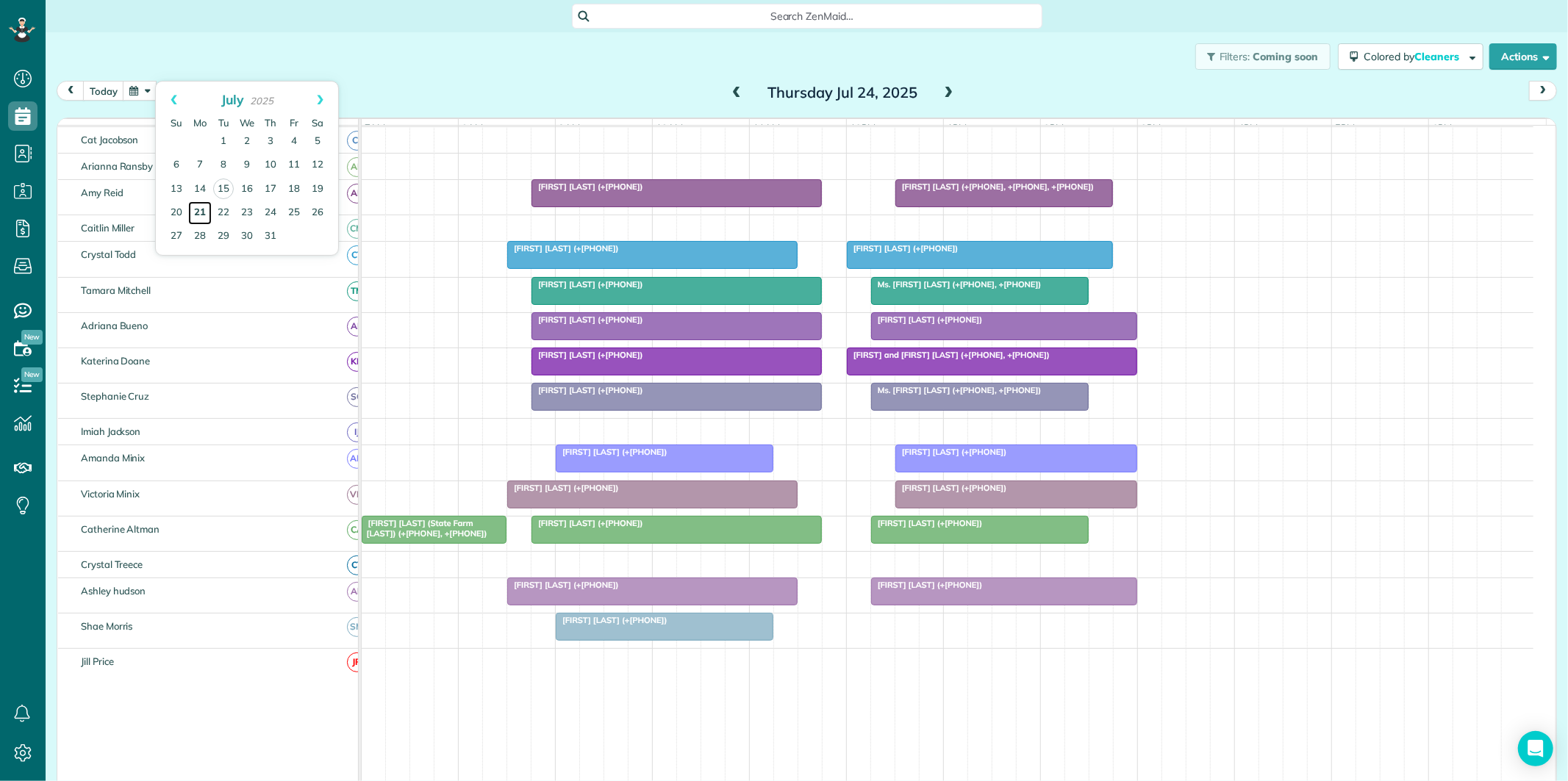 click on "21" at bounding box center [200, 213] 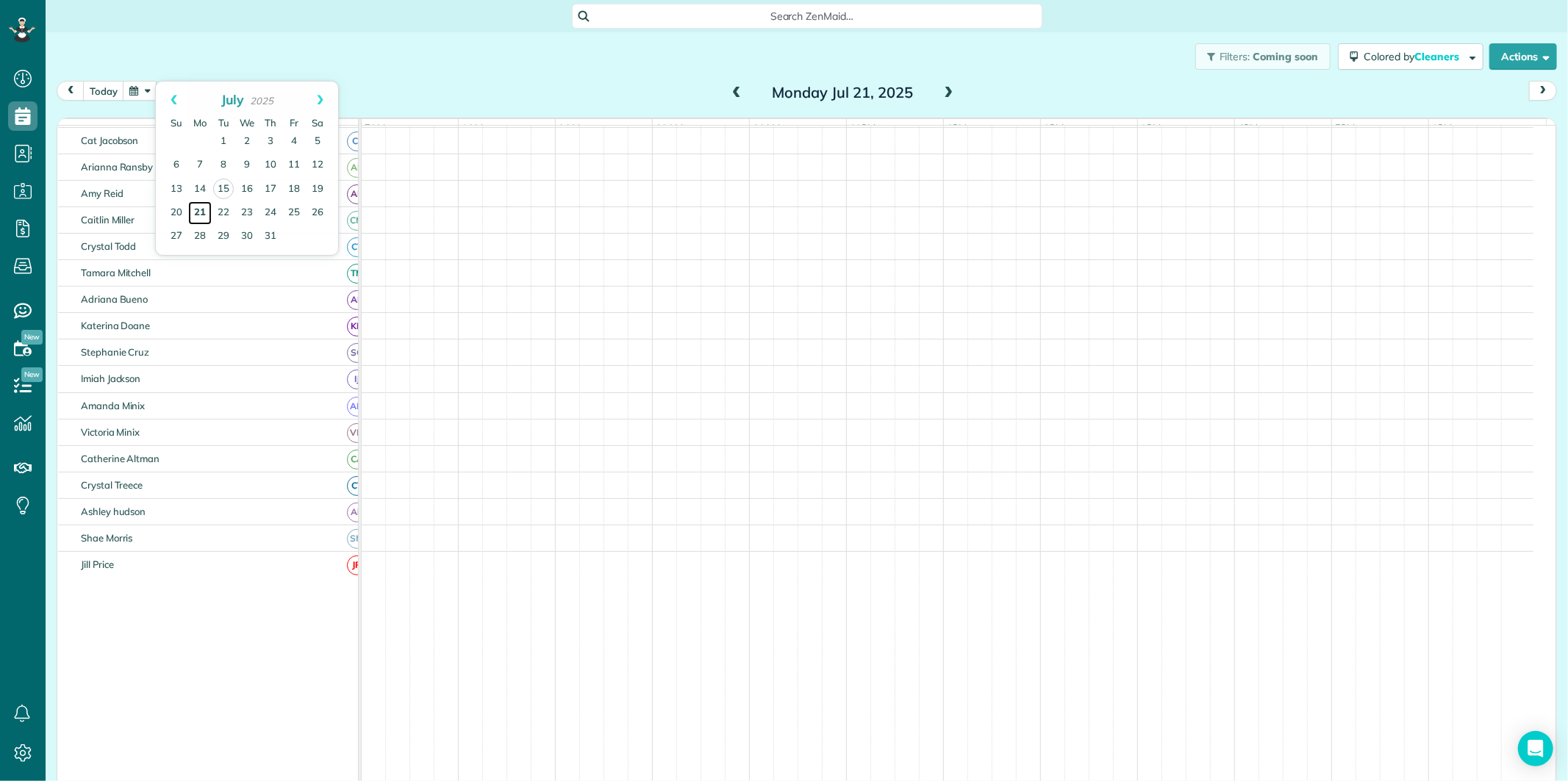 scroll, scrollTop: 82, scrollLeft: 0, axis: vertical 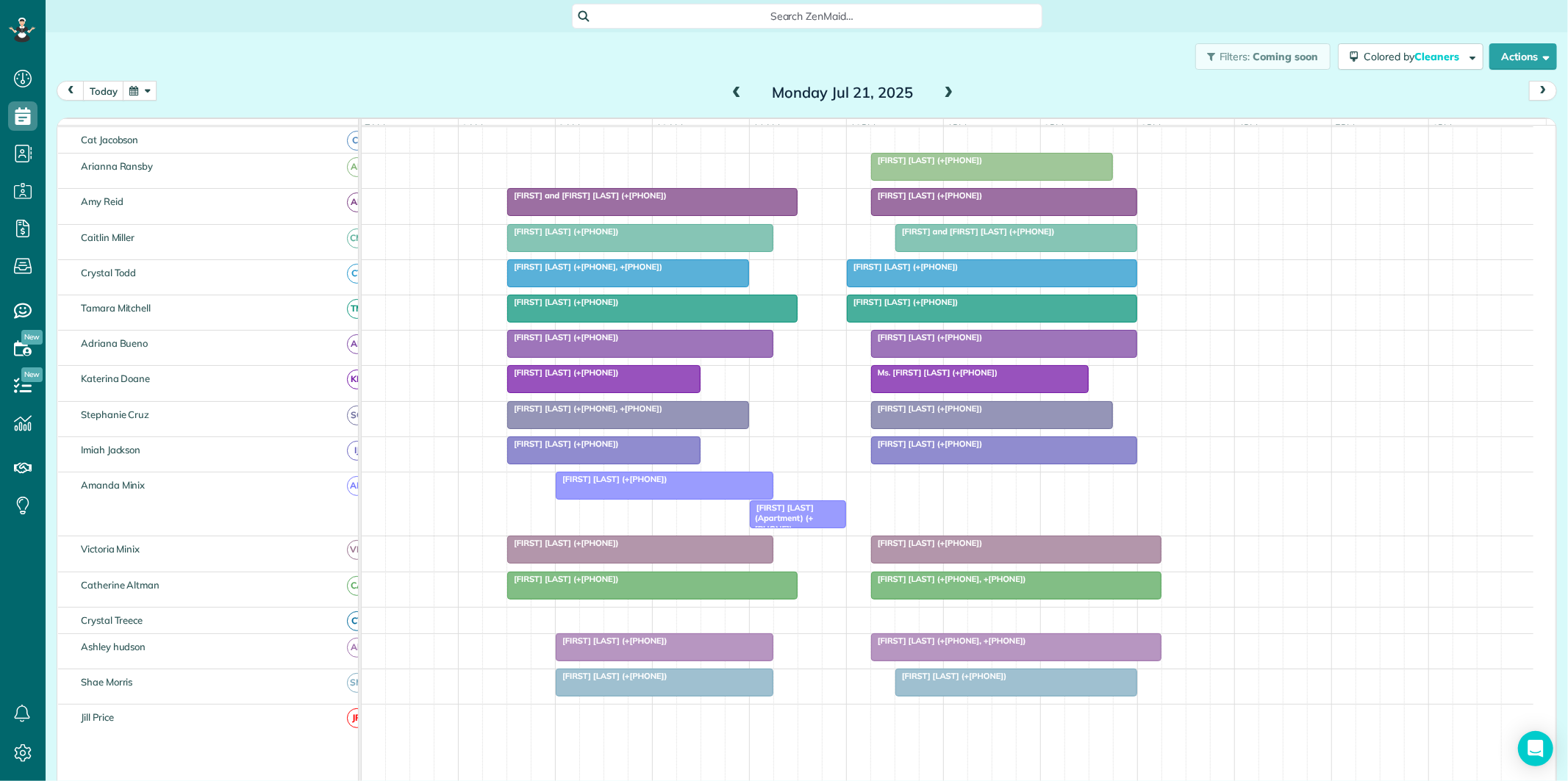 click at bounding box center (1004, 202) 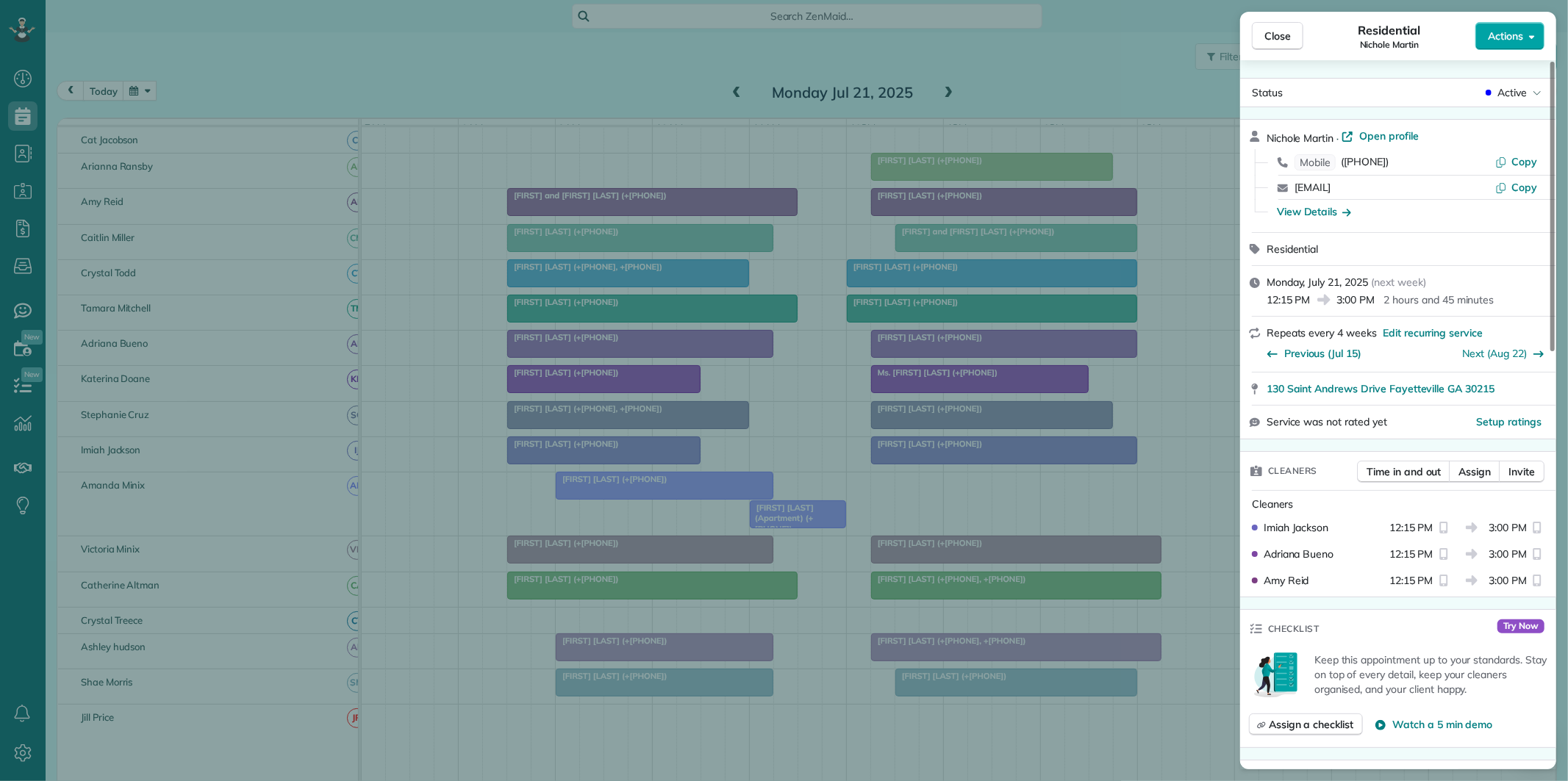 click on "Actions" at bounding box center [1510, 36] 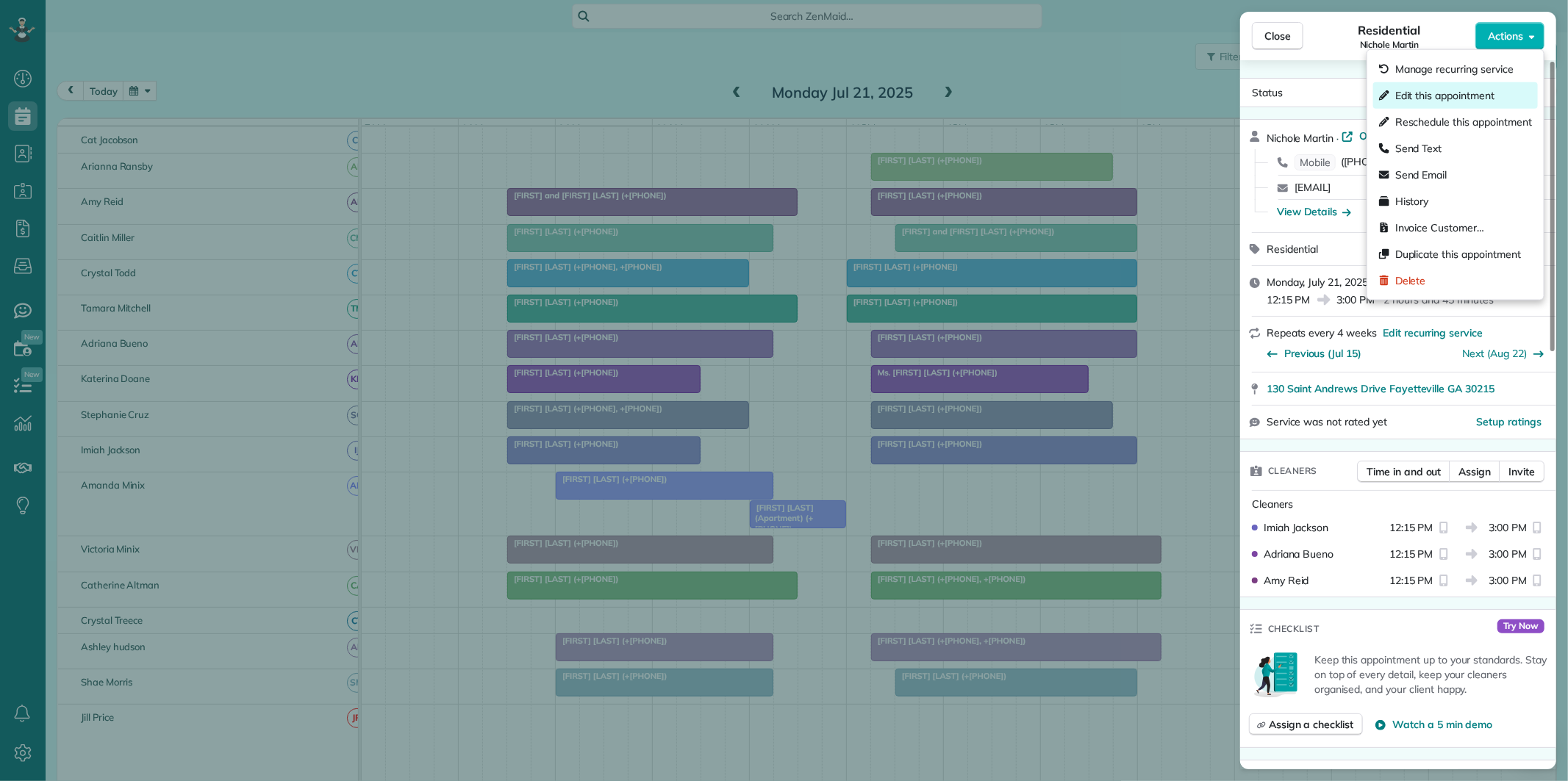 click on "Edit this appointment" at bounding box center (1445, 96) 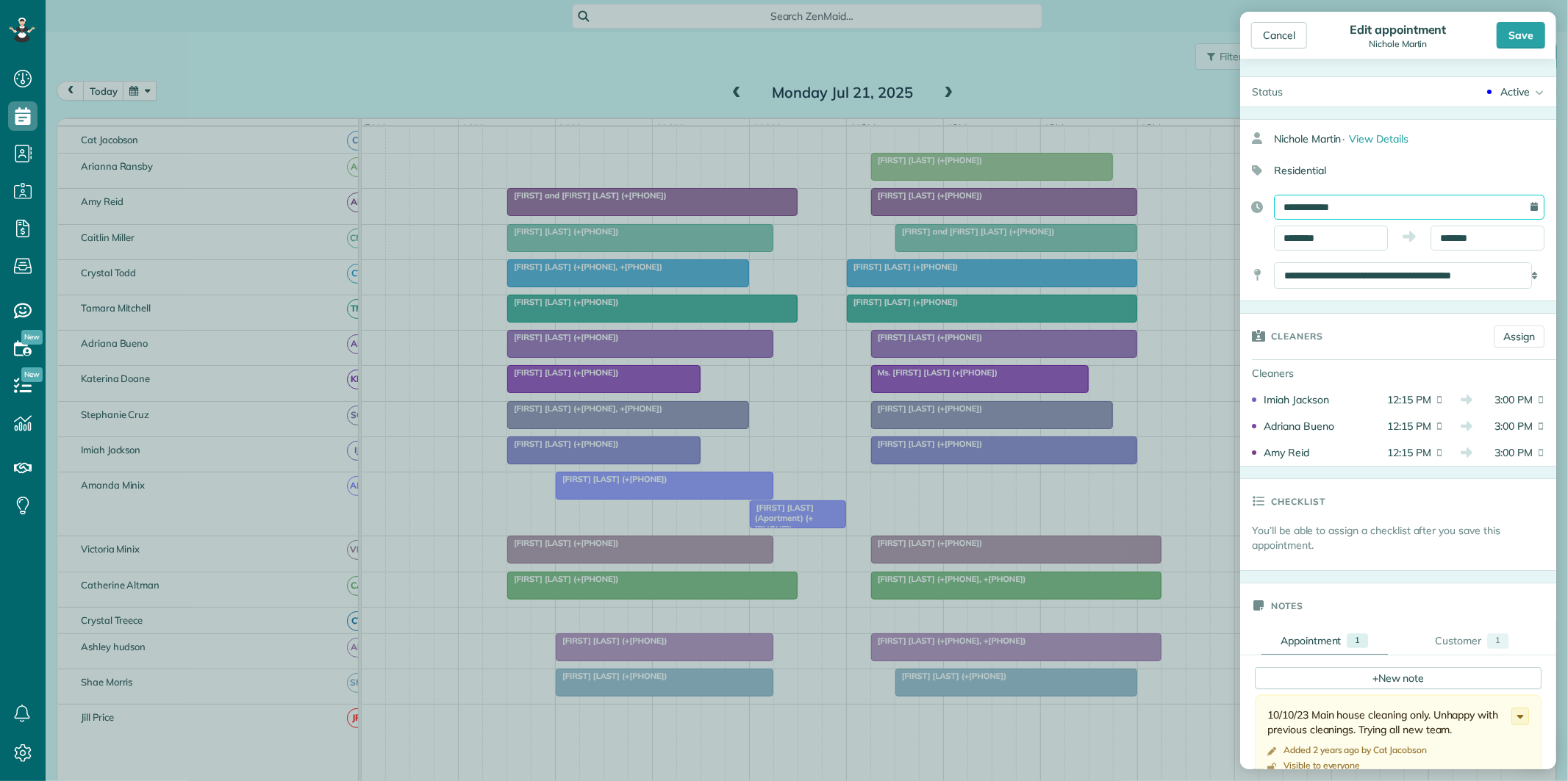 click on "**********" at bounding box center (1409, 207) 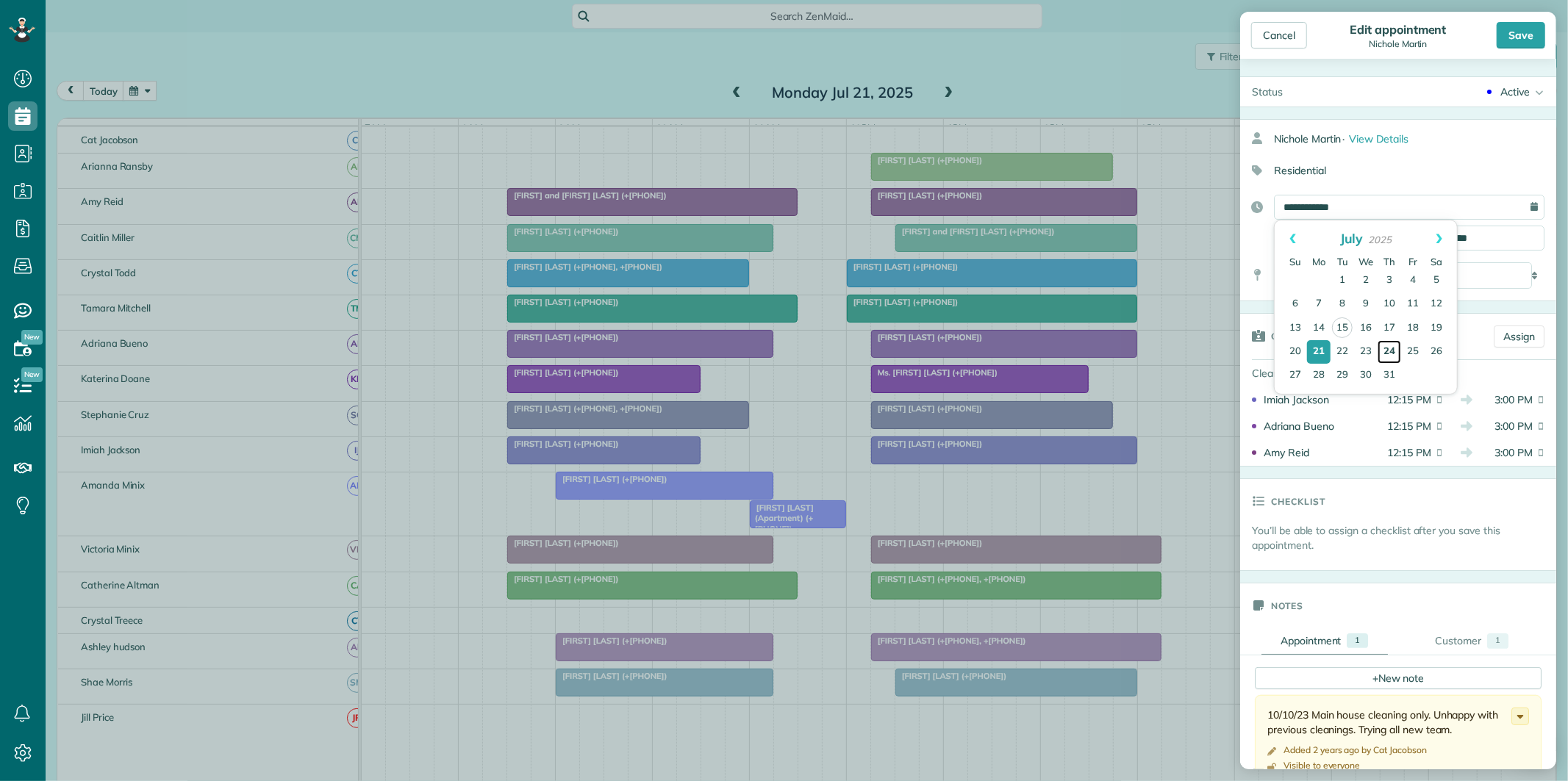 click on "24" at bounding box center [1389, 352] 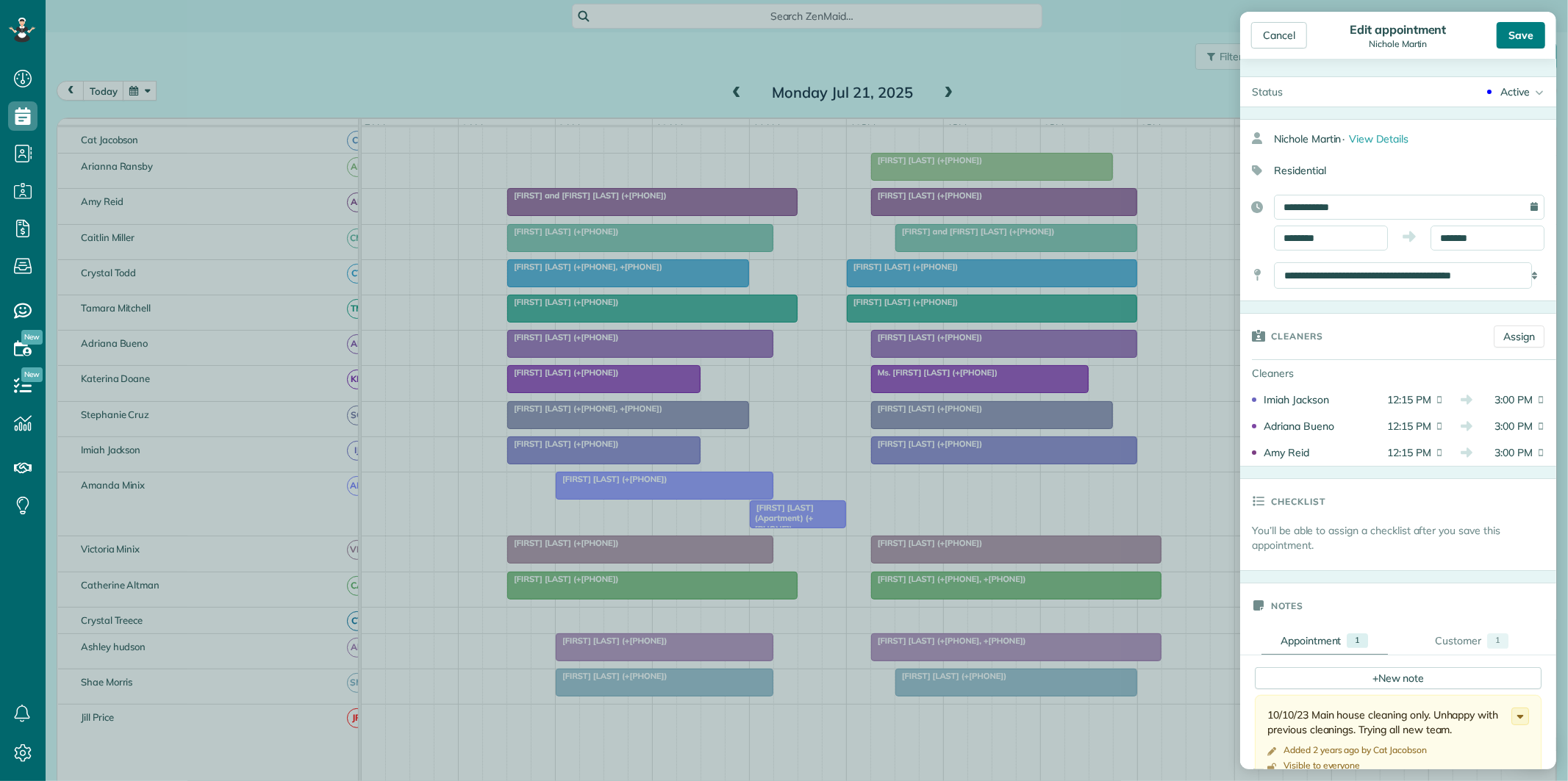 click on "Save" at bounding box center (1521, 35) 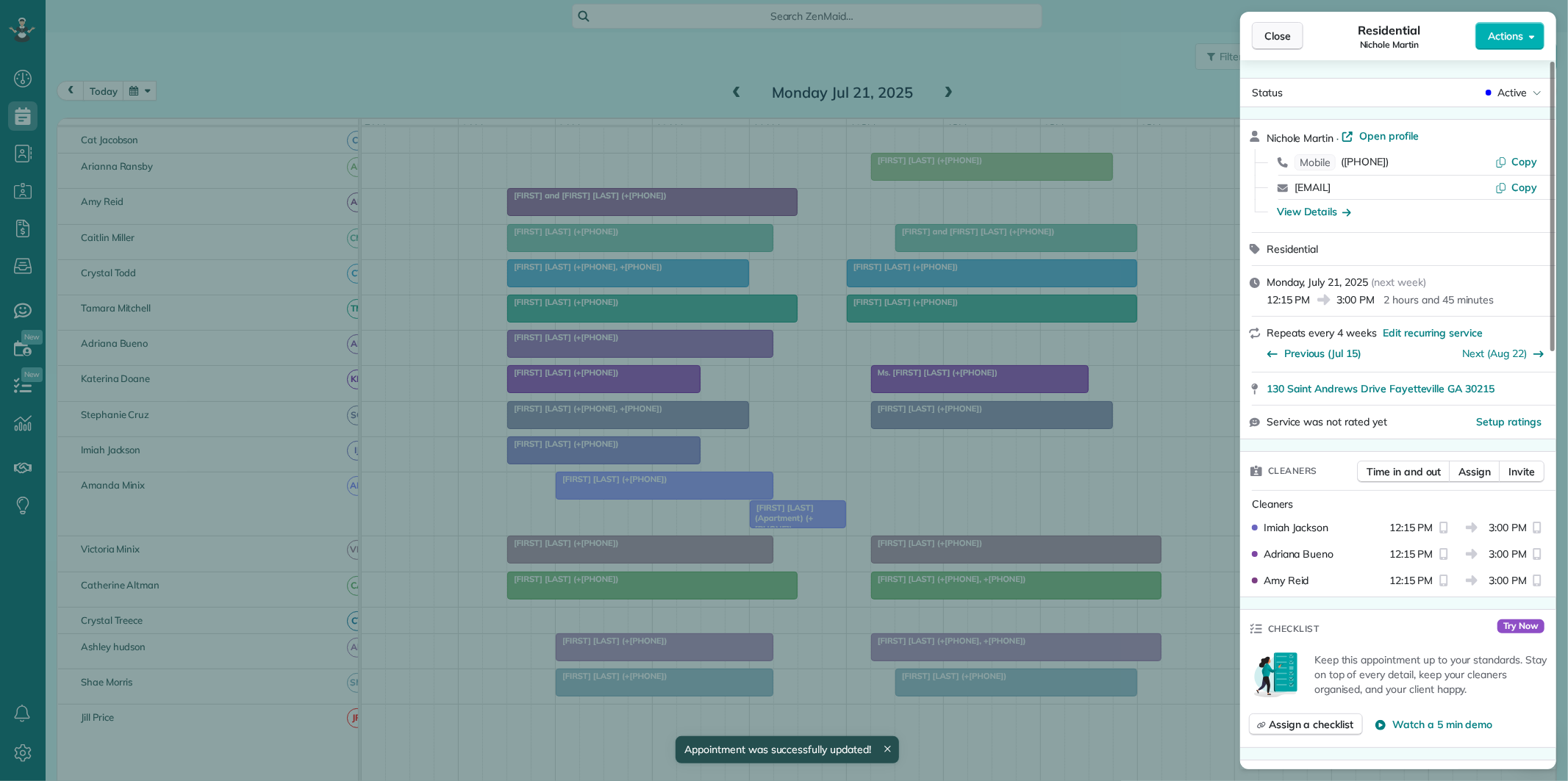 click on "Close" at bounding box center [1278, 36] 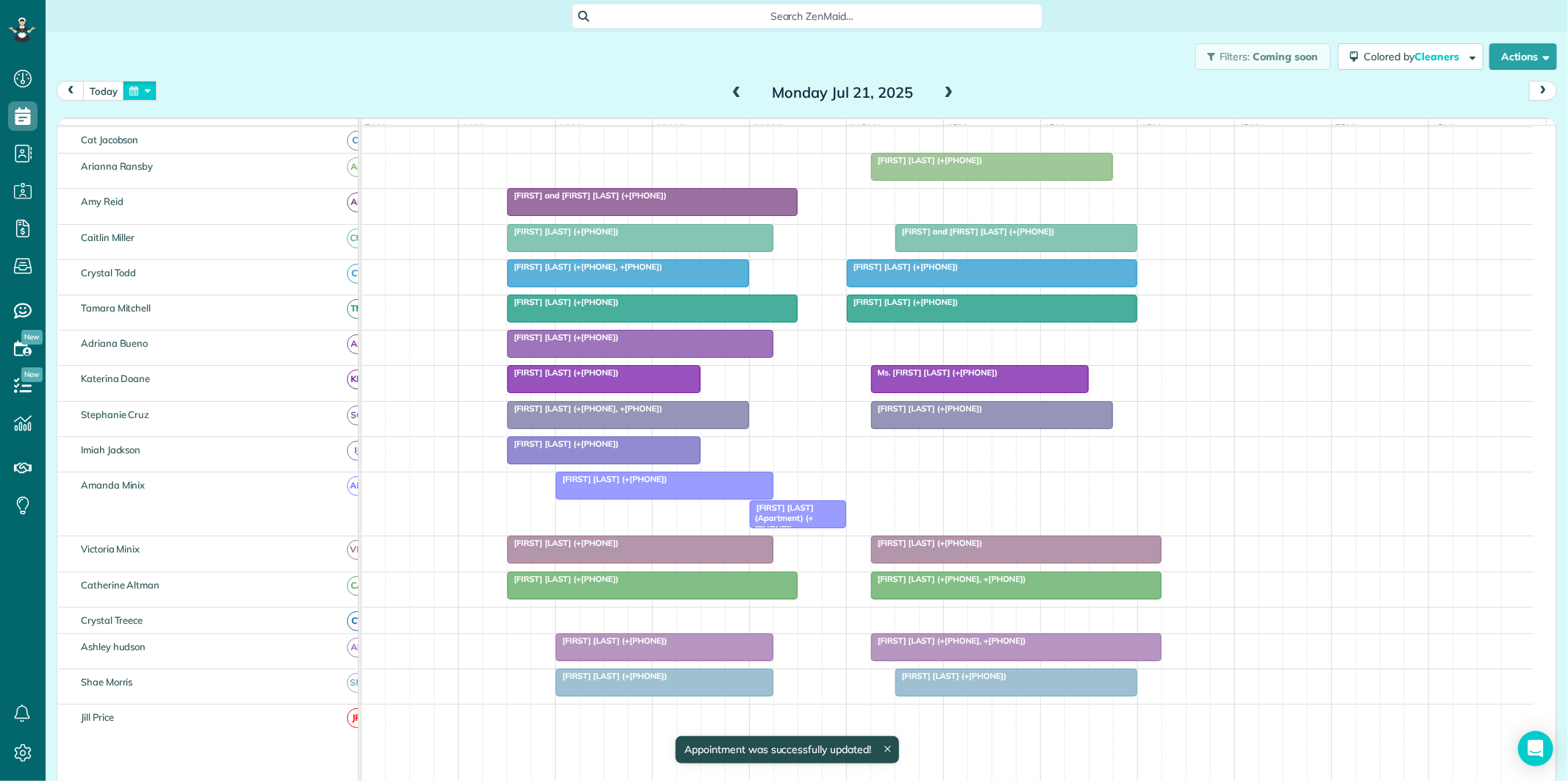 click at bounding box center (140, 90) 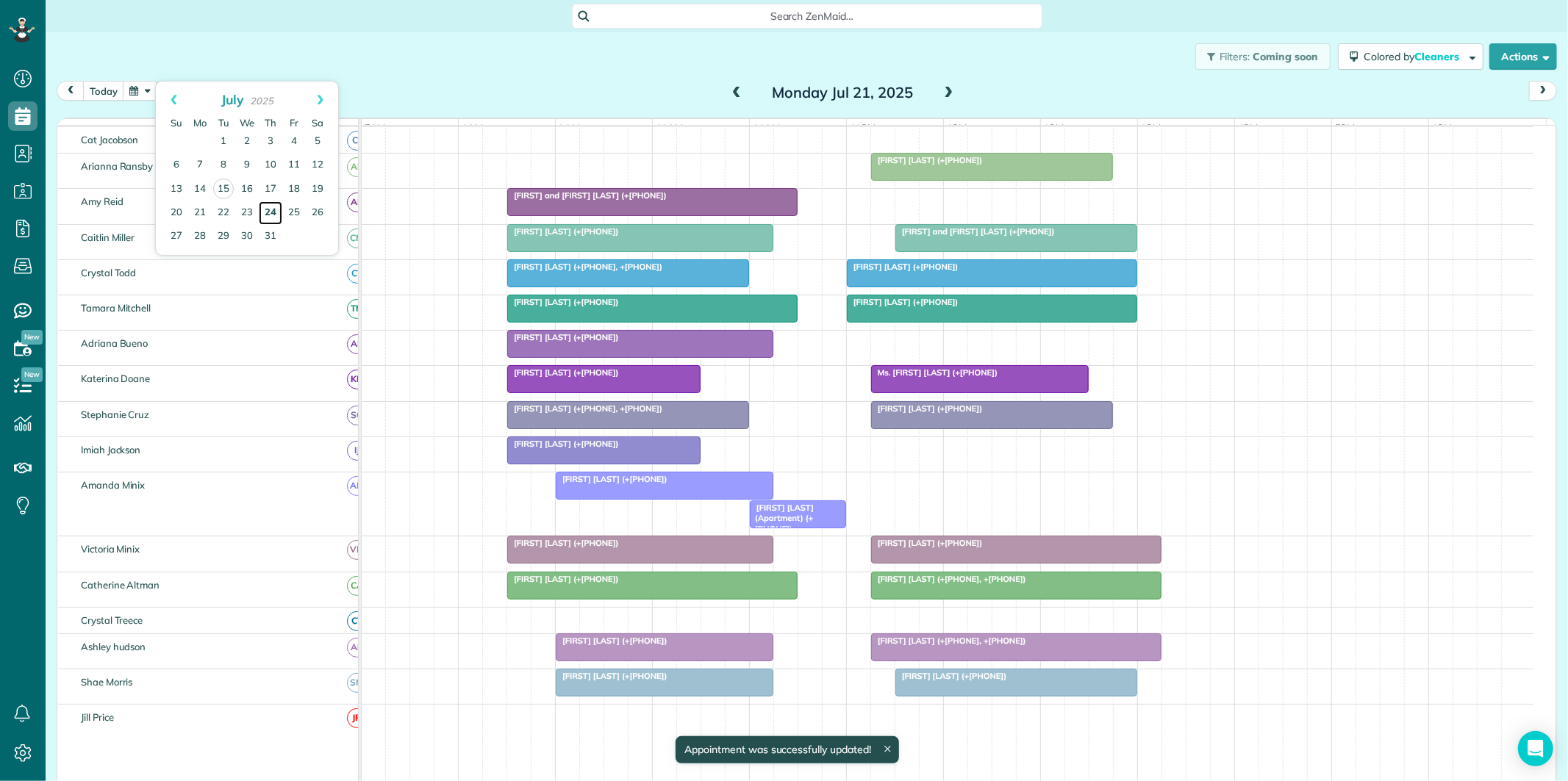 click on "24" at bounding box center [271, 213] 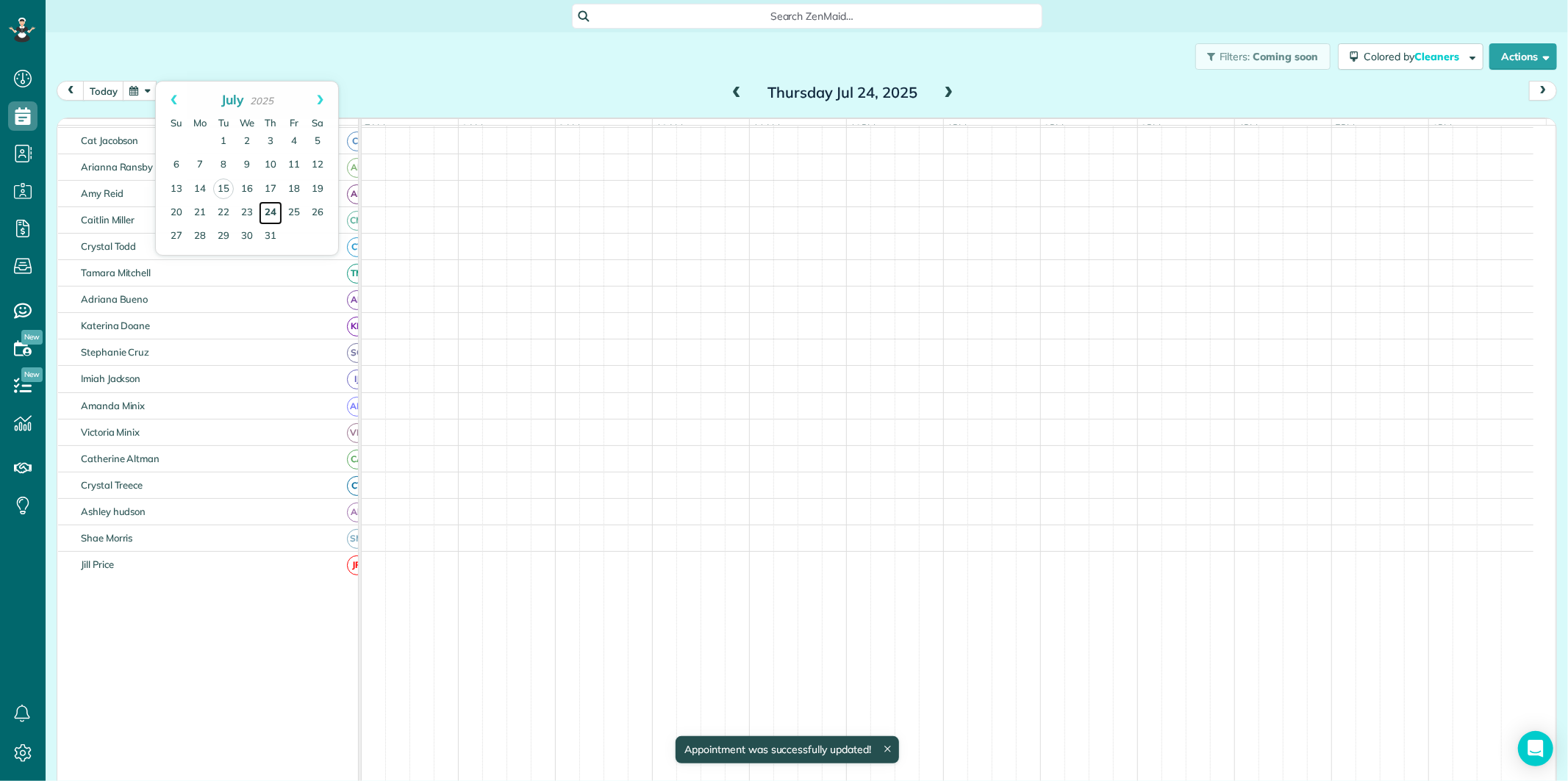 scroll, scrollTop: 82, scrollLeft: 0, axis: vertical 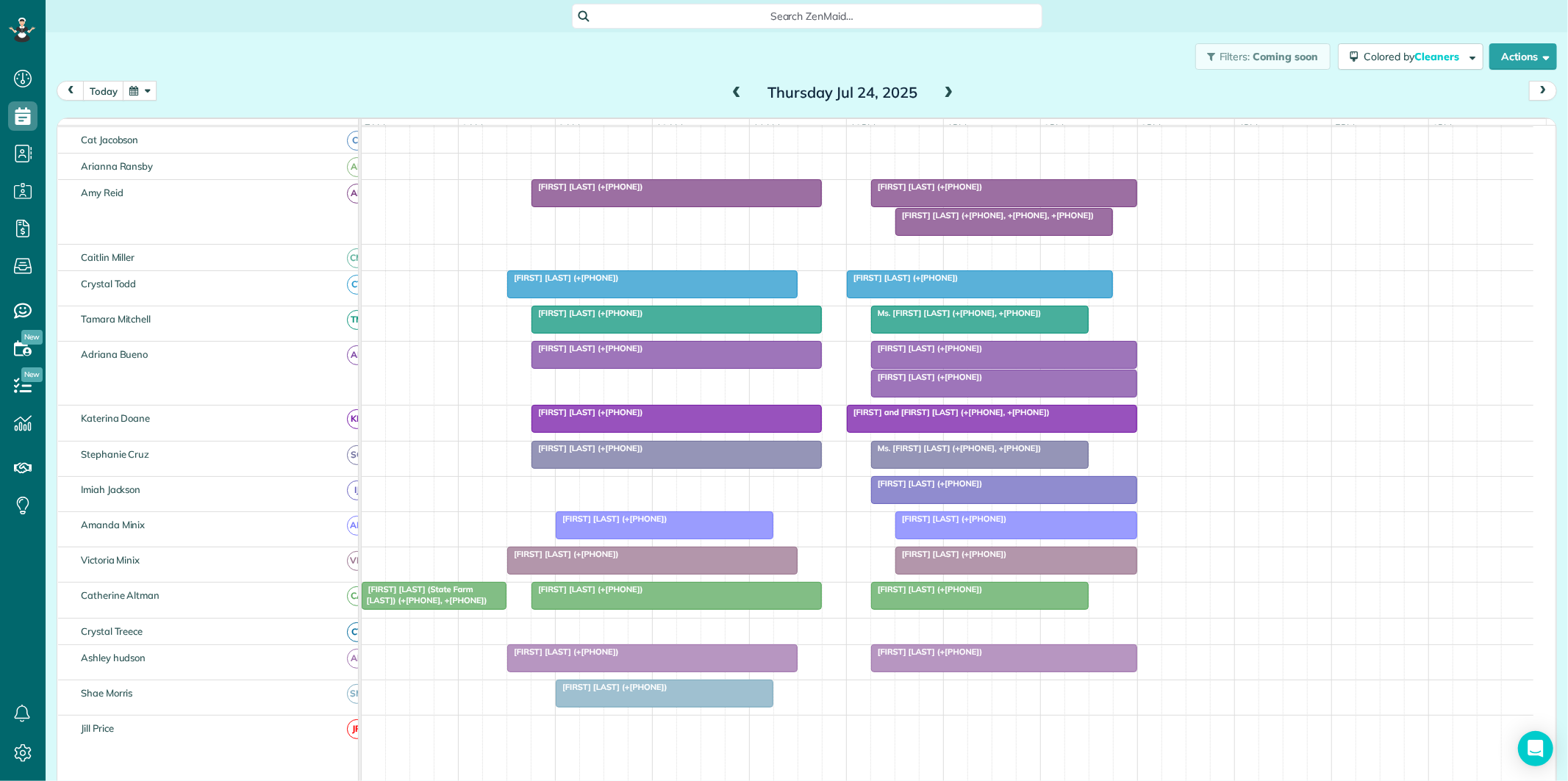 click at bounding box center [1004, 384] 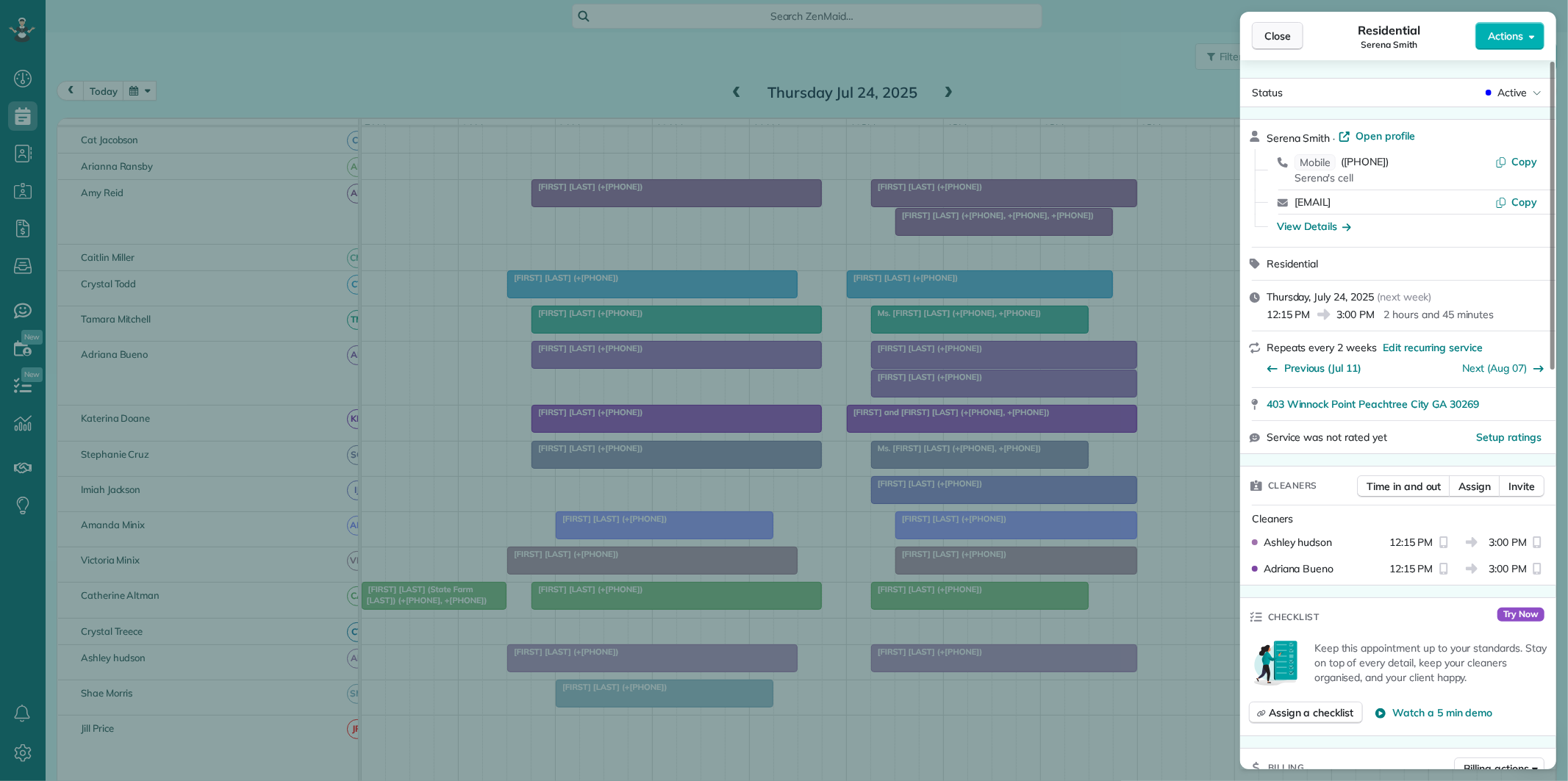click on "Close" at bounding box center (1278, 36) 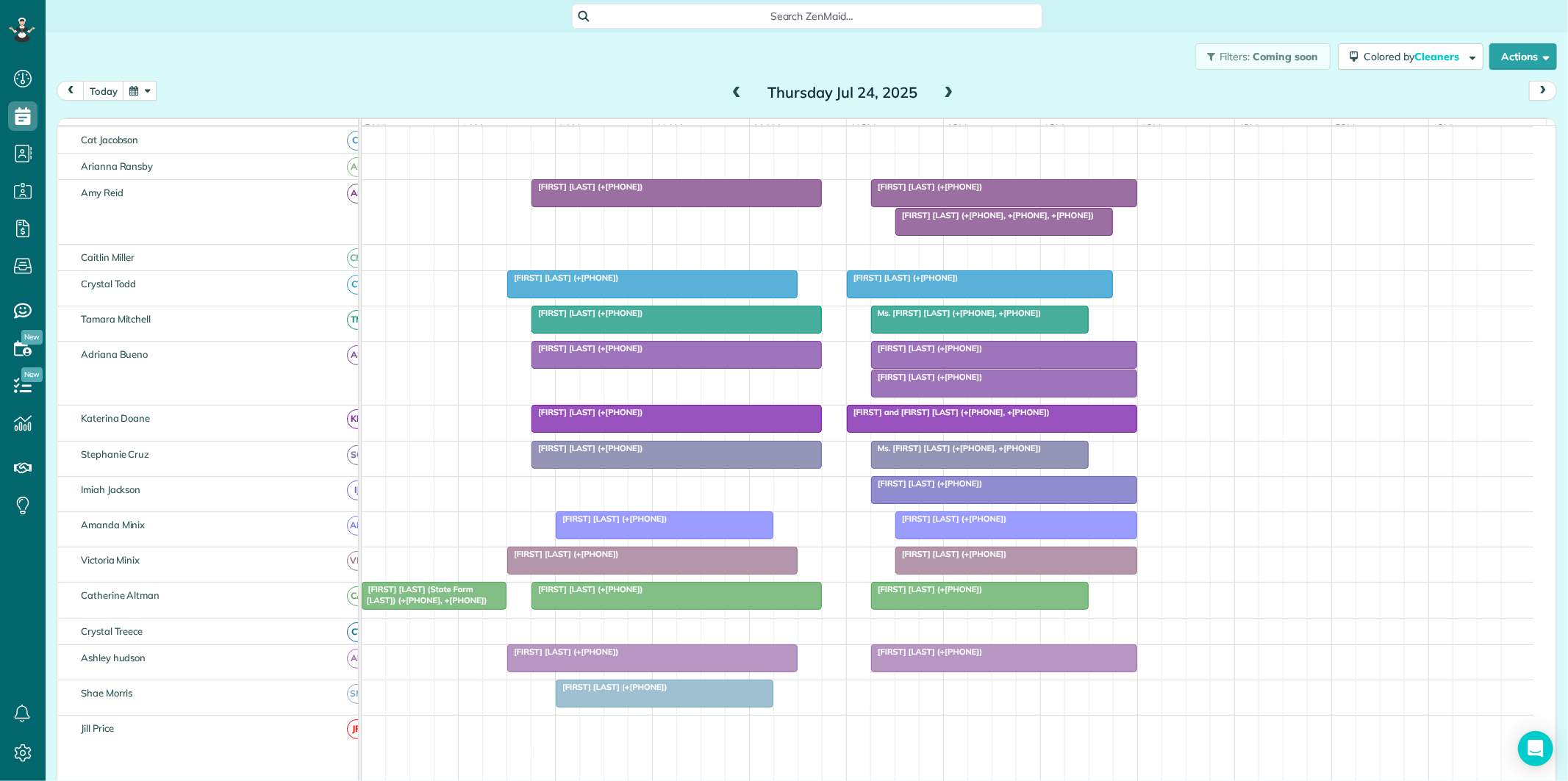 scroll, scrollTop: 288, scrollLeft: 0, axis: vertical 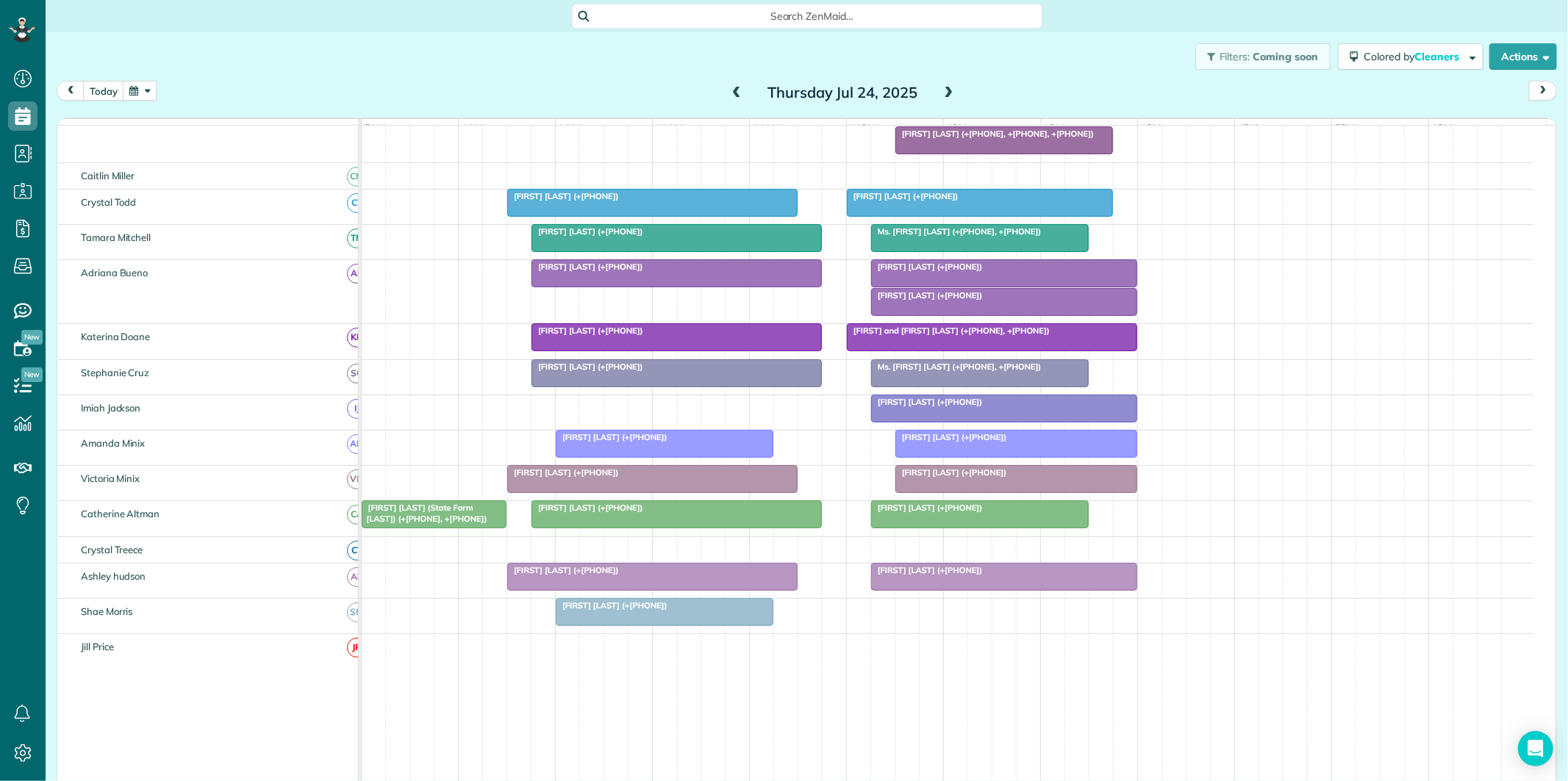 click at bounding box center [1004, 302] 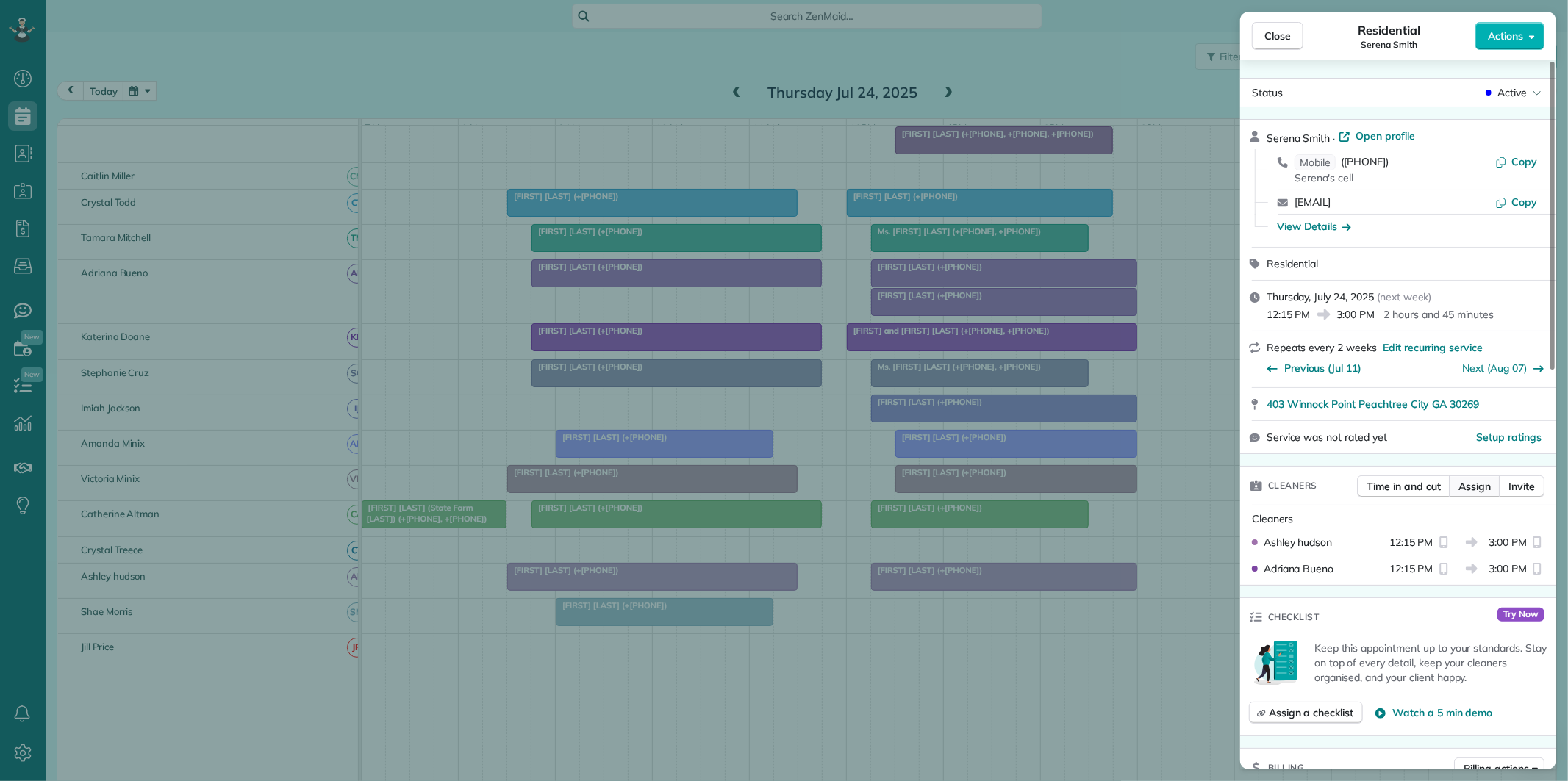 click on "Assign" at bounding box center [1475, 486] 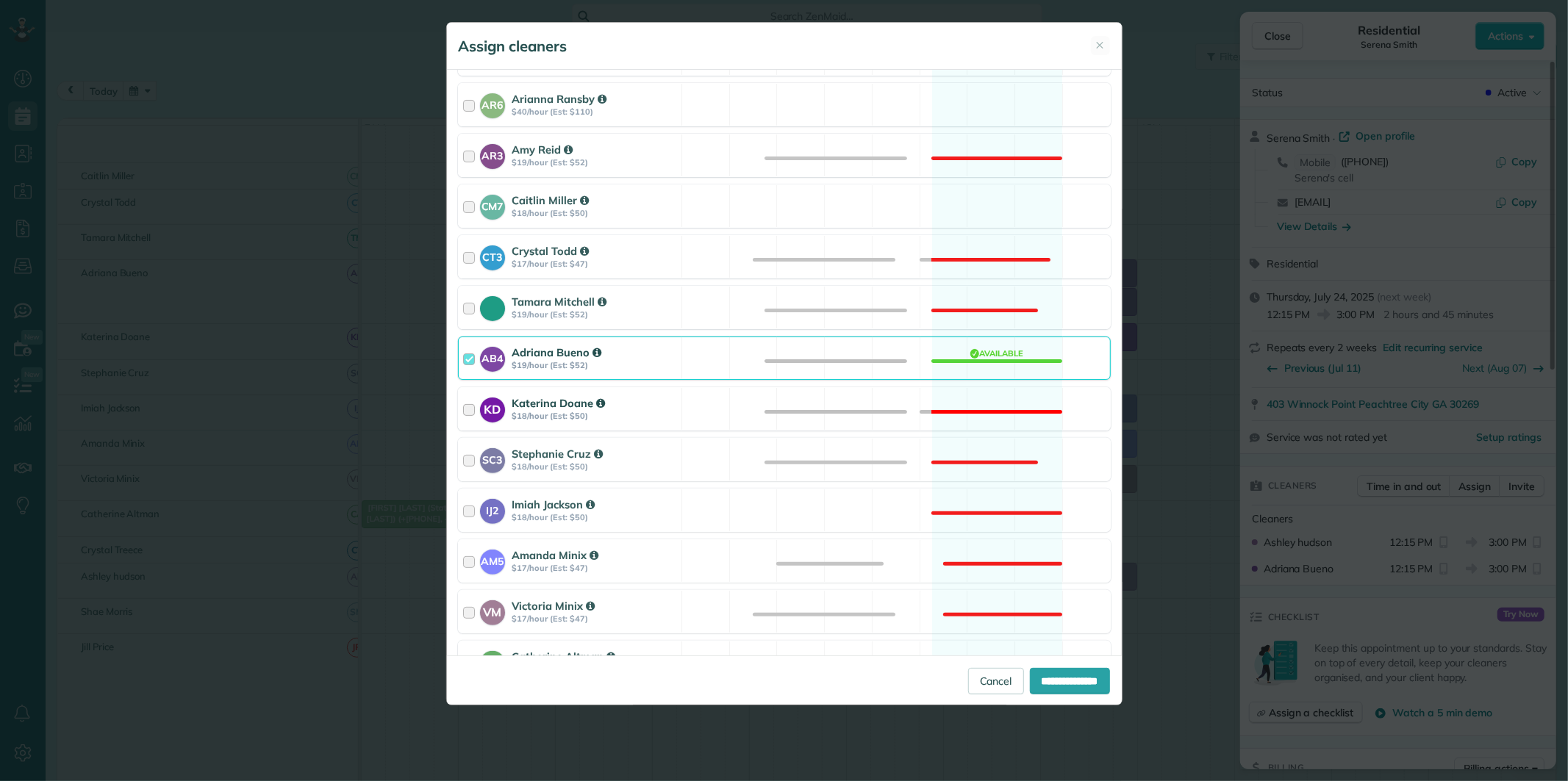 scroll, scrollTop: 245, scrollLeft: 0, axis: vertical 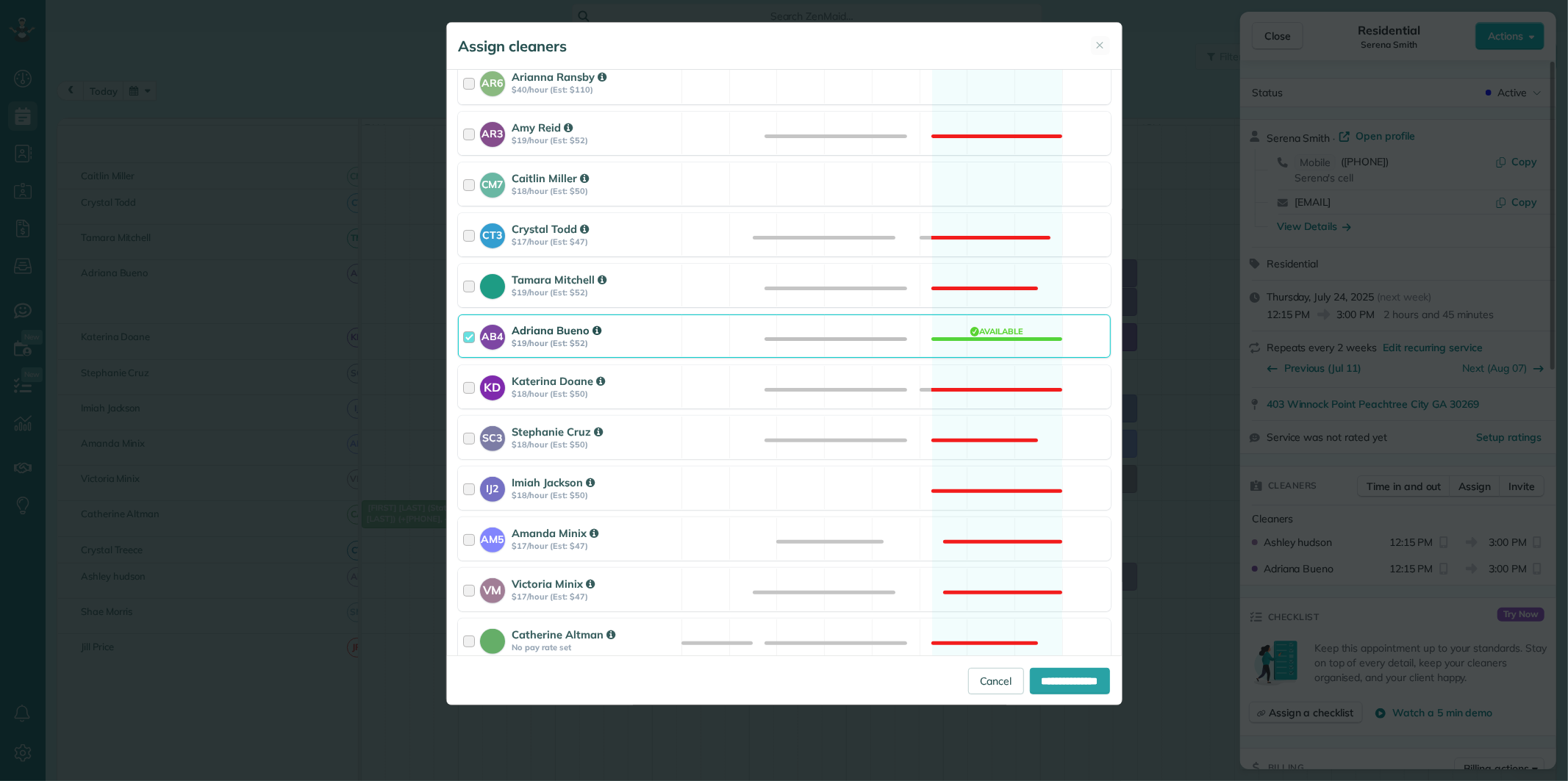 click on "AB4
Adriana Bueno
$19/hour (Est: $52)
Available" at bounding box center [784, 336] 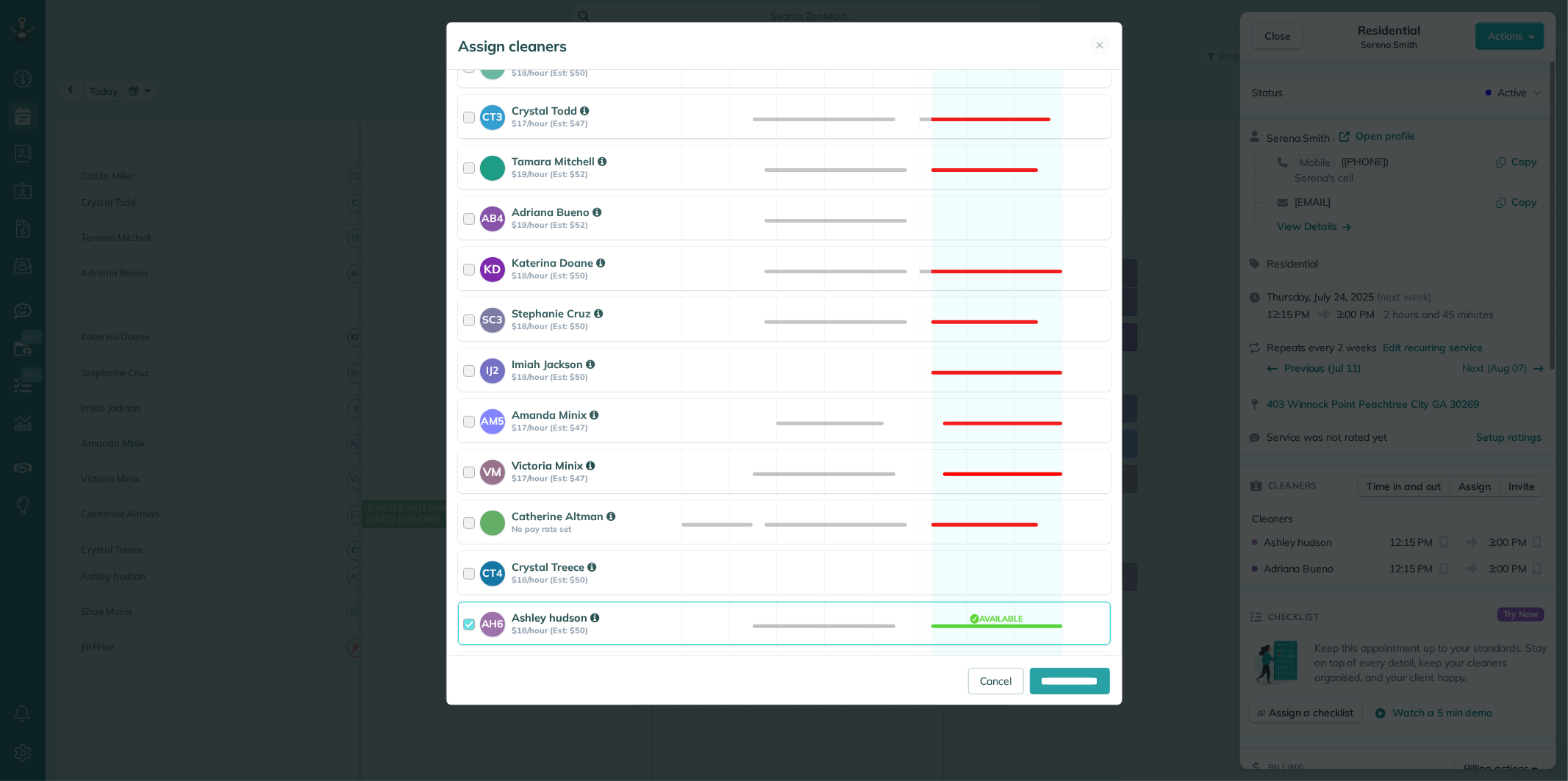 scroll, scrollTop: 509, scrollLeft: 0, axis: vertical 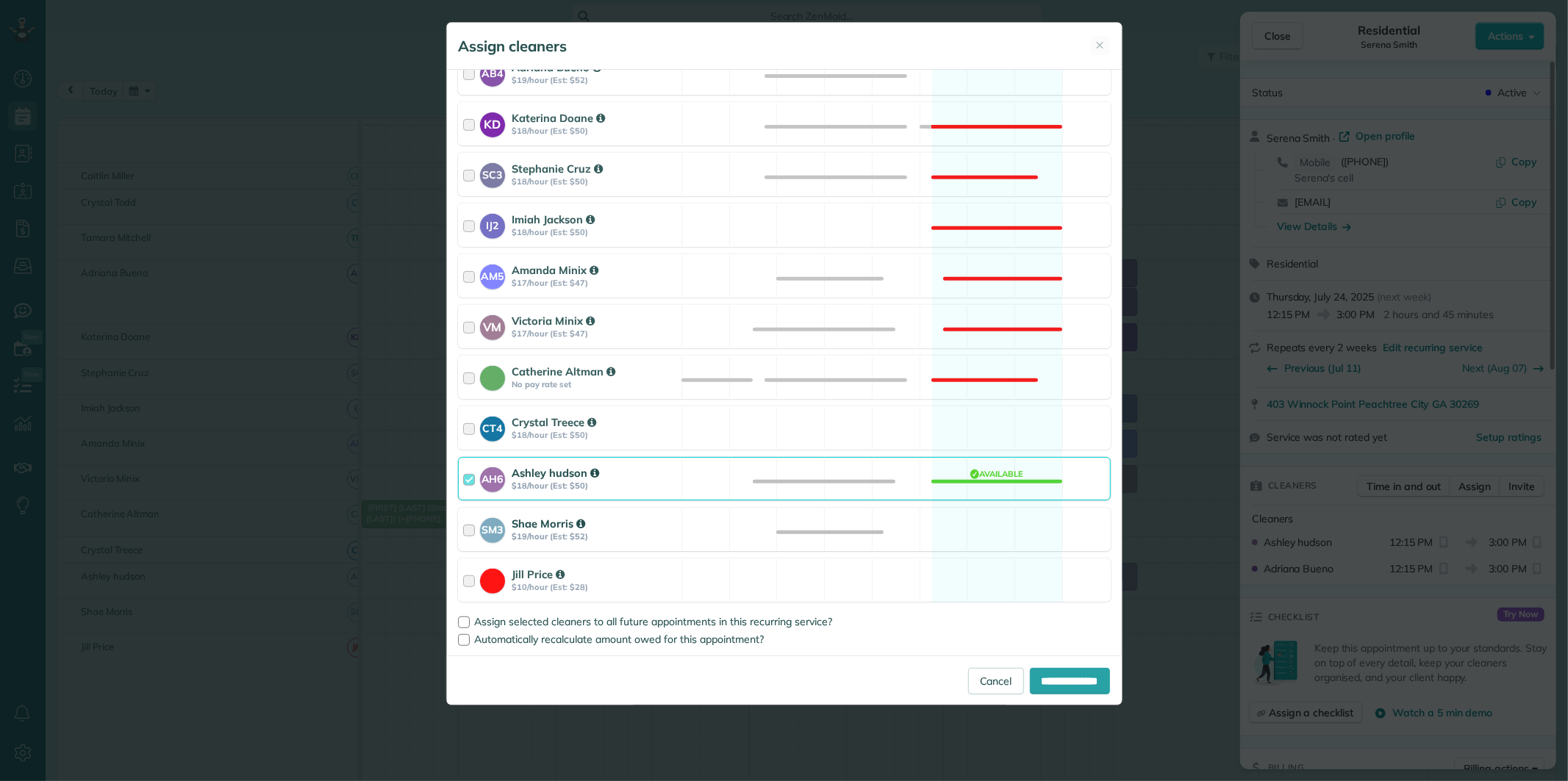 click on "SM3
Shae Morris
$19/hour (Est: $52)
Available" at bounding box center (784, 529) 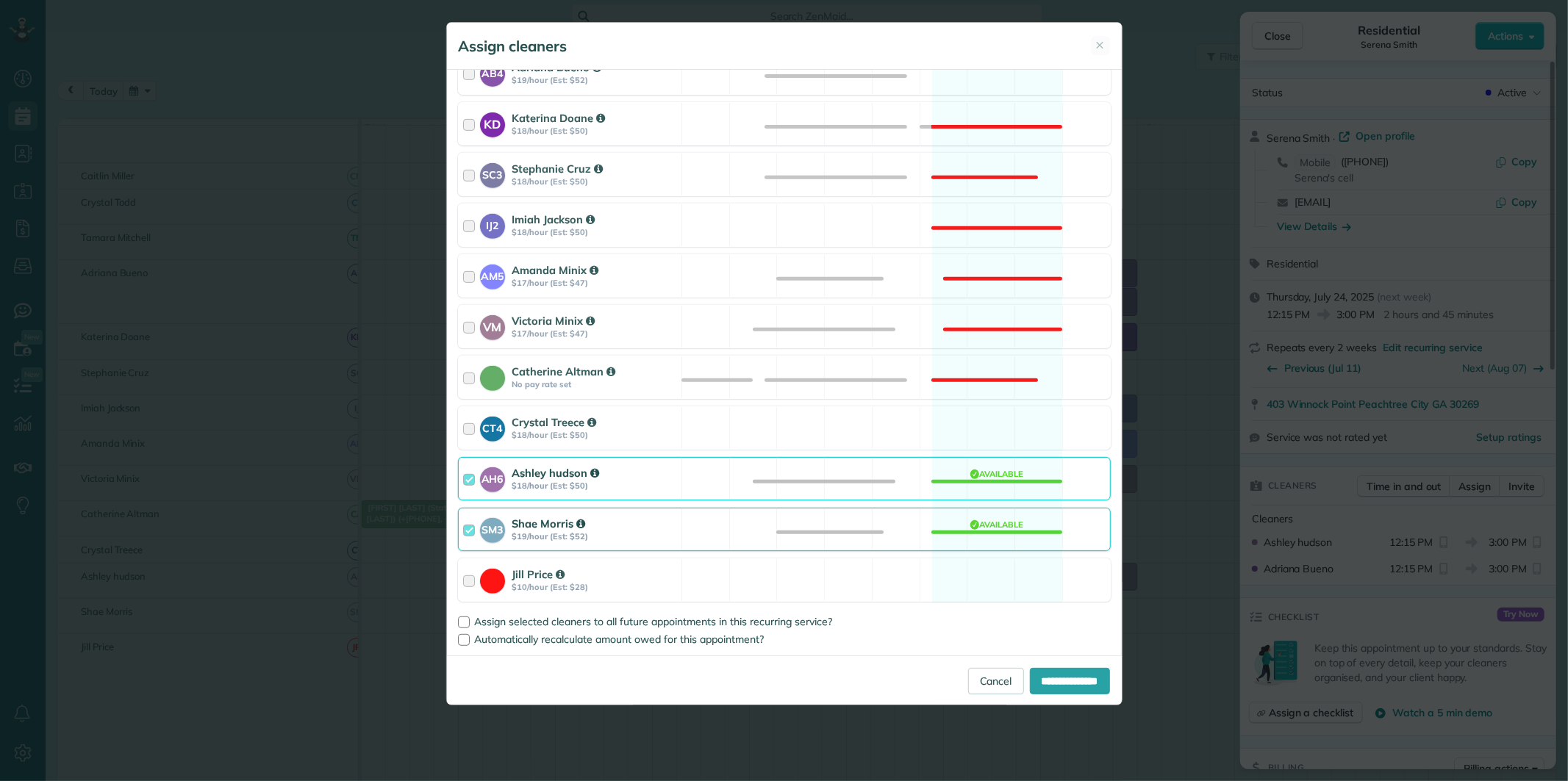 click on "Assign selected cleaners to all future appointments in this recurring service?
Automatically recalculate amount owed for this appointment?" at bounding box center [784, 627] 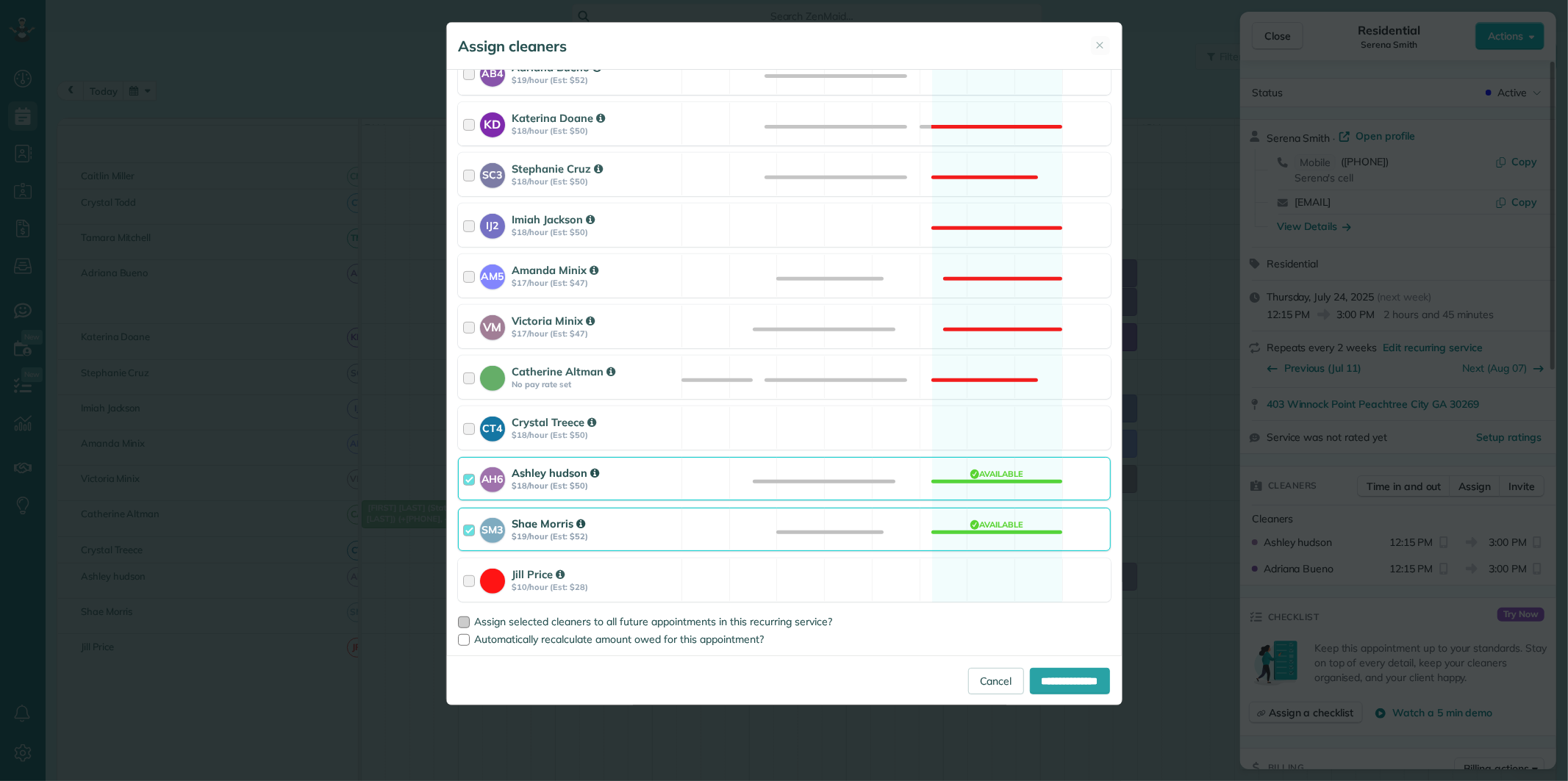 click at bounding box center [464, 622] 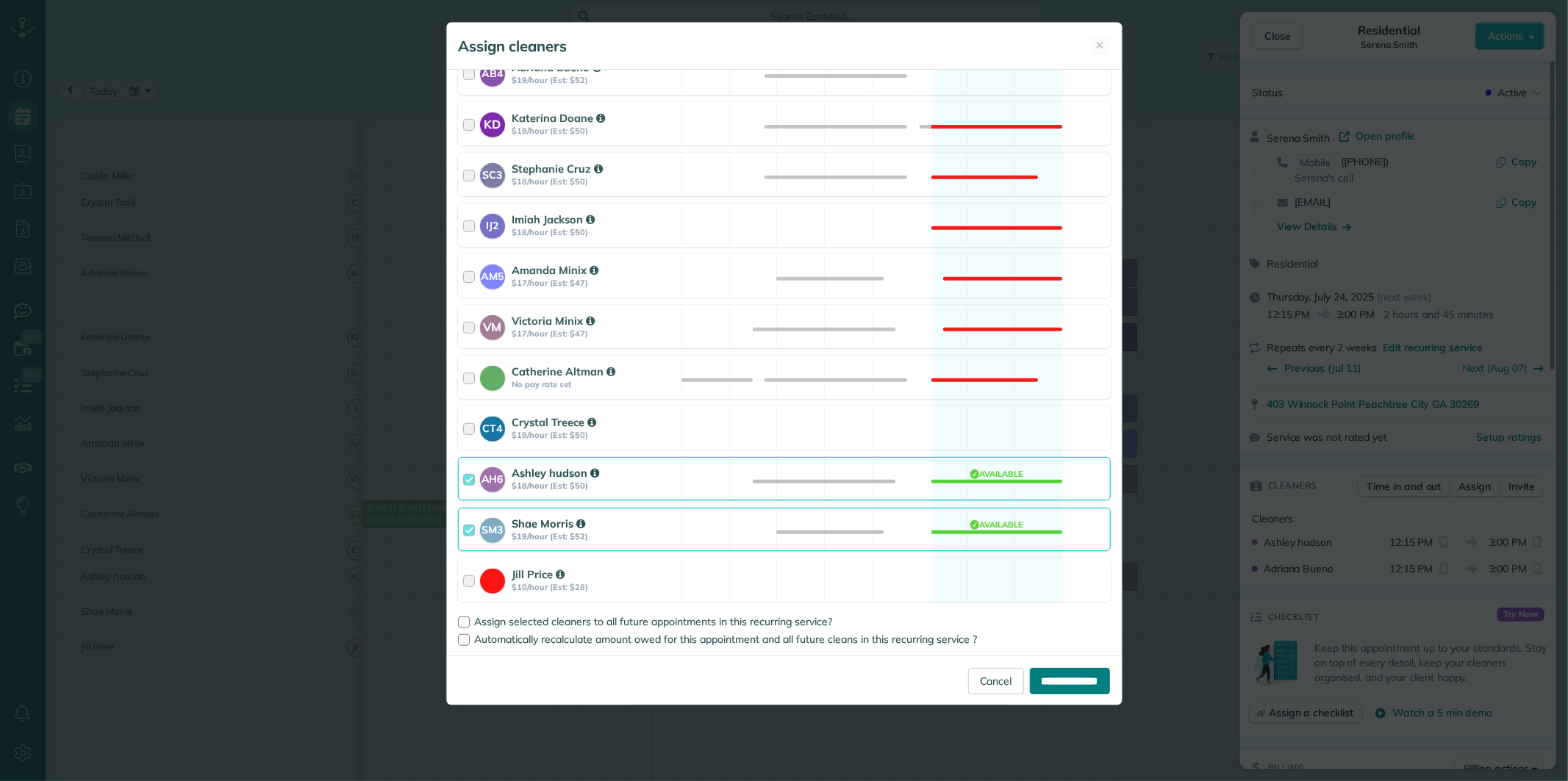 click on "**********" at bounding box center [1070, 681] 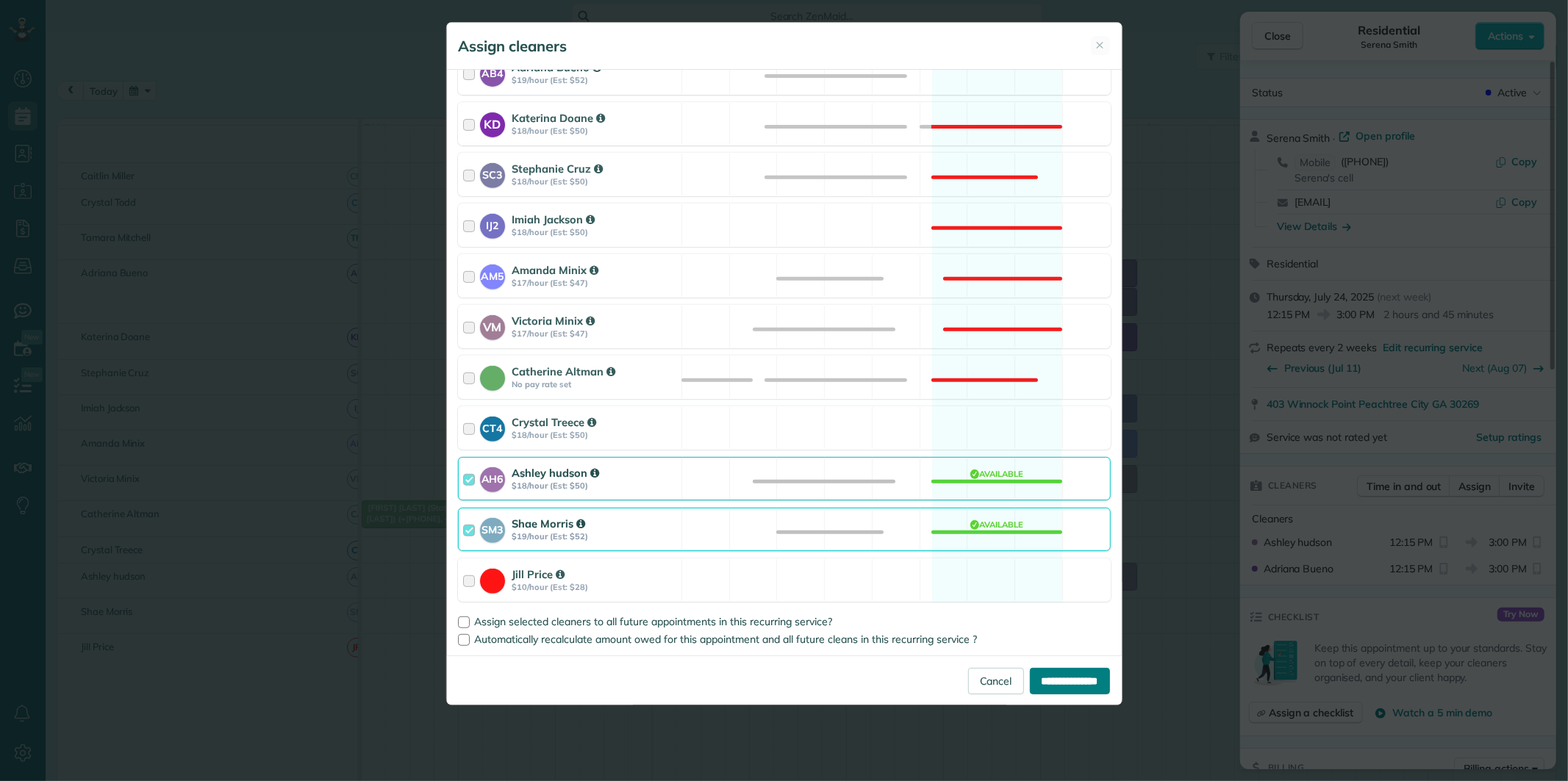 type on "**********" 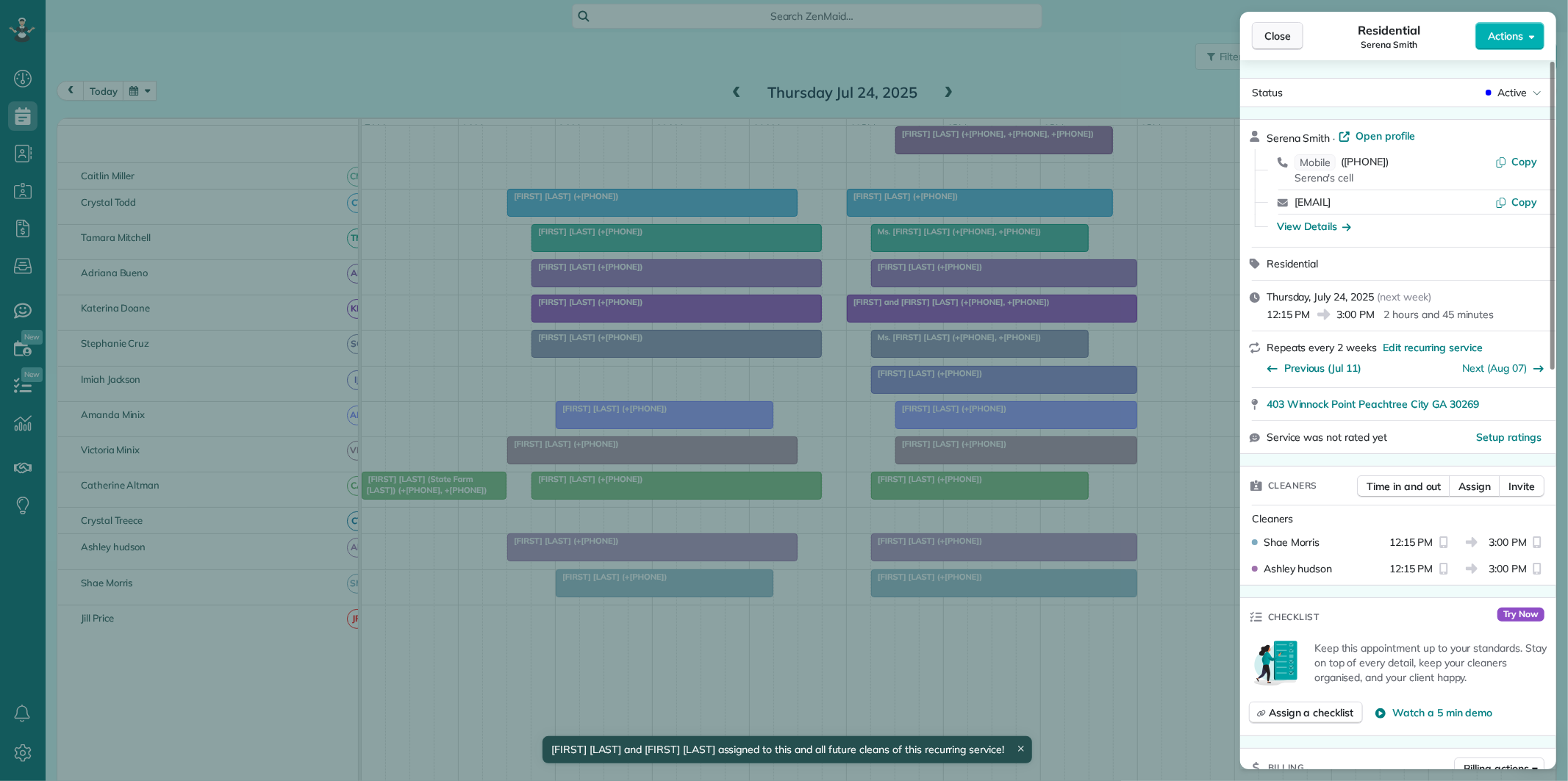 click on "Close" at bounding box center (1278, 36) 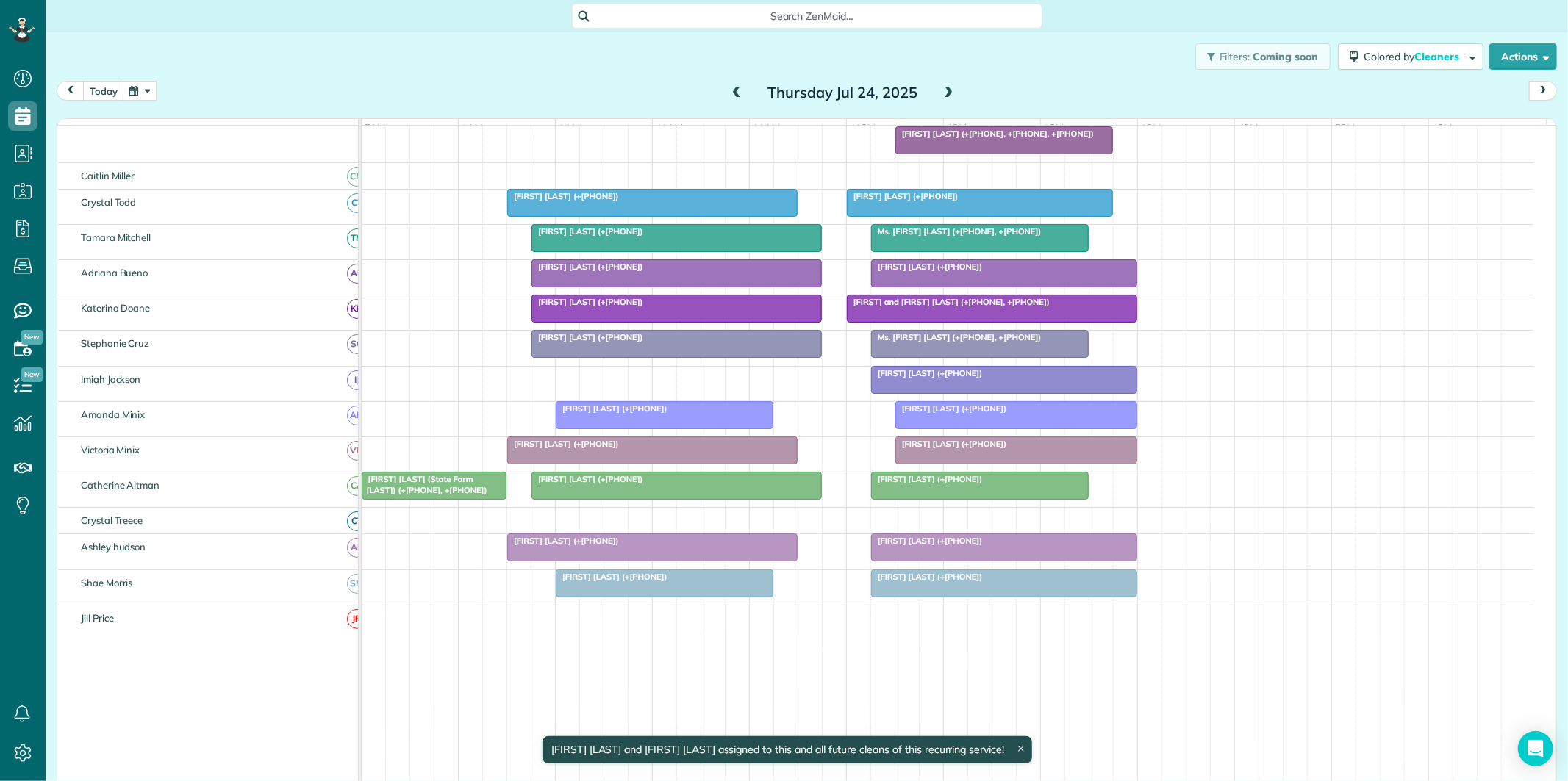 scroll, scrollTop: 229, scrollLeft: 0, axis: vertical 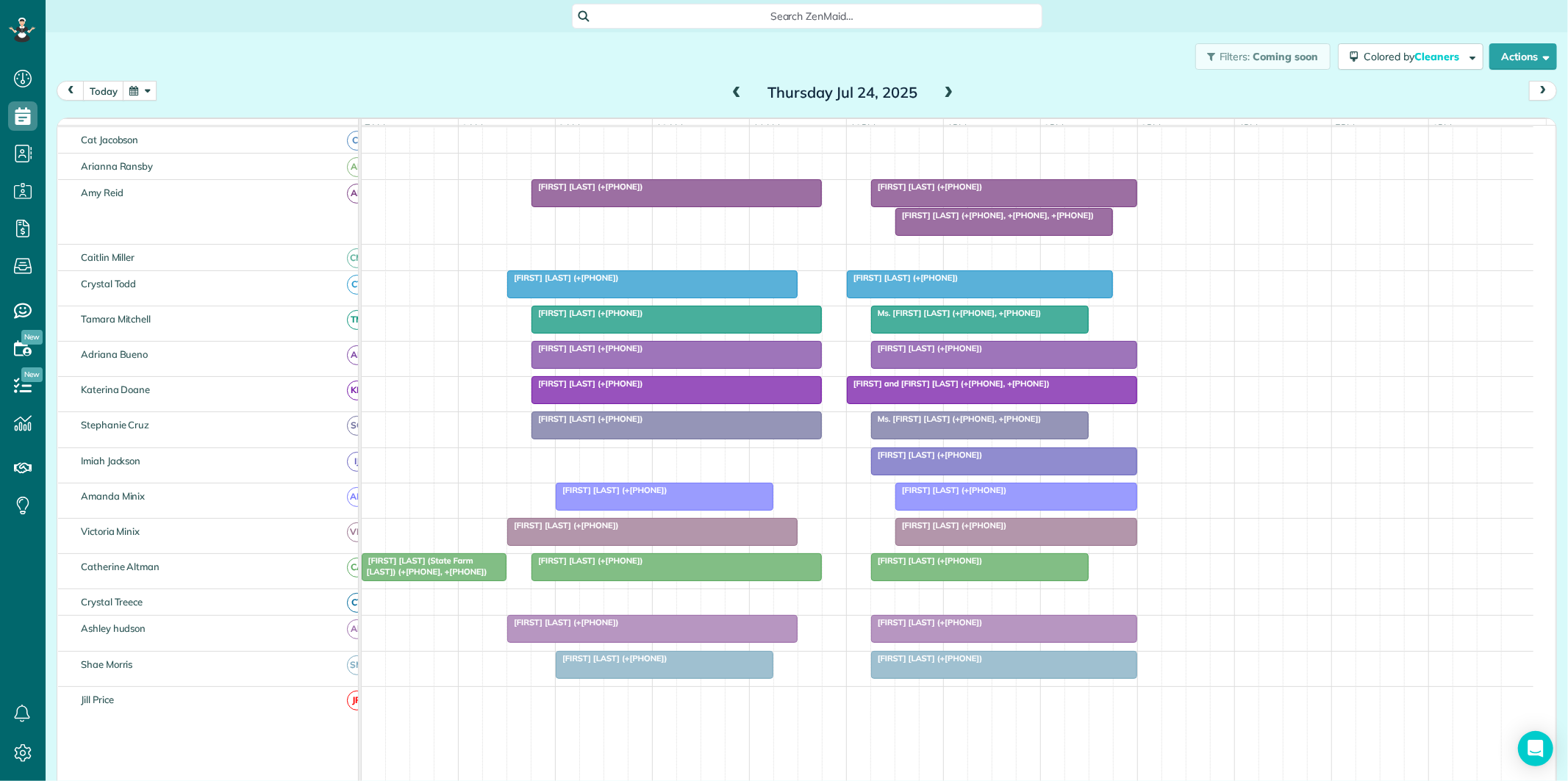 click at bounding box center (1004, 193) 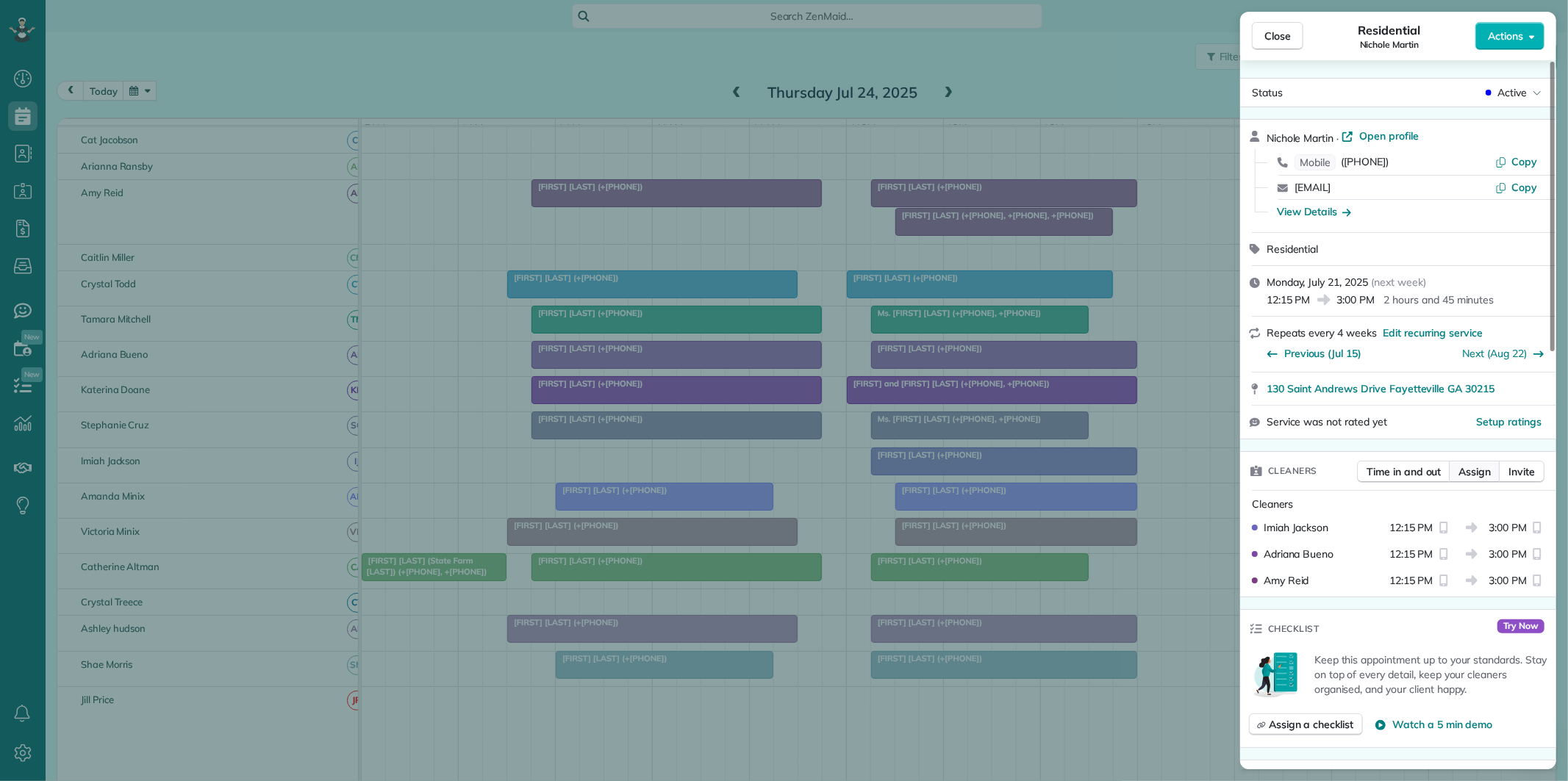 click on "Assign" at bounding box center (1475, 472) 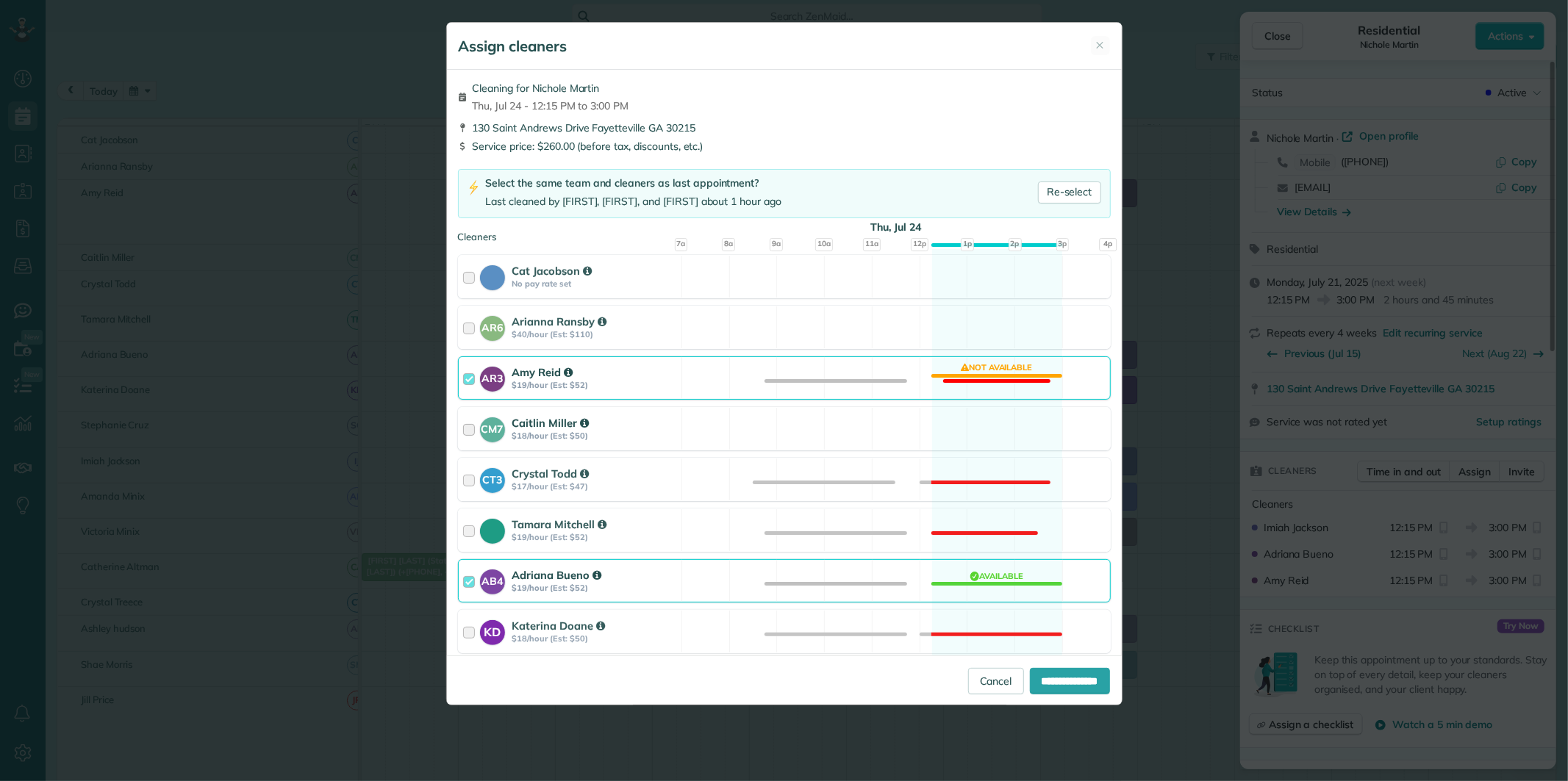 click on "CM7
Caitlin Miller
$18/hour (Est: $50)
Available" at bounding box center [784, 428] 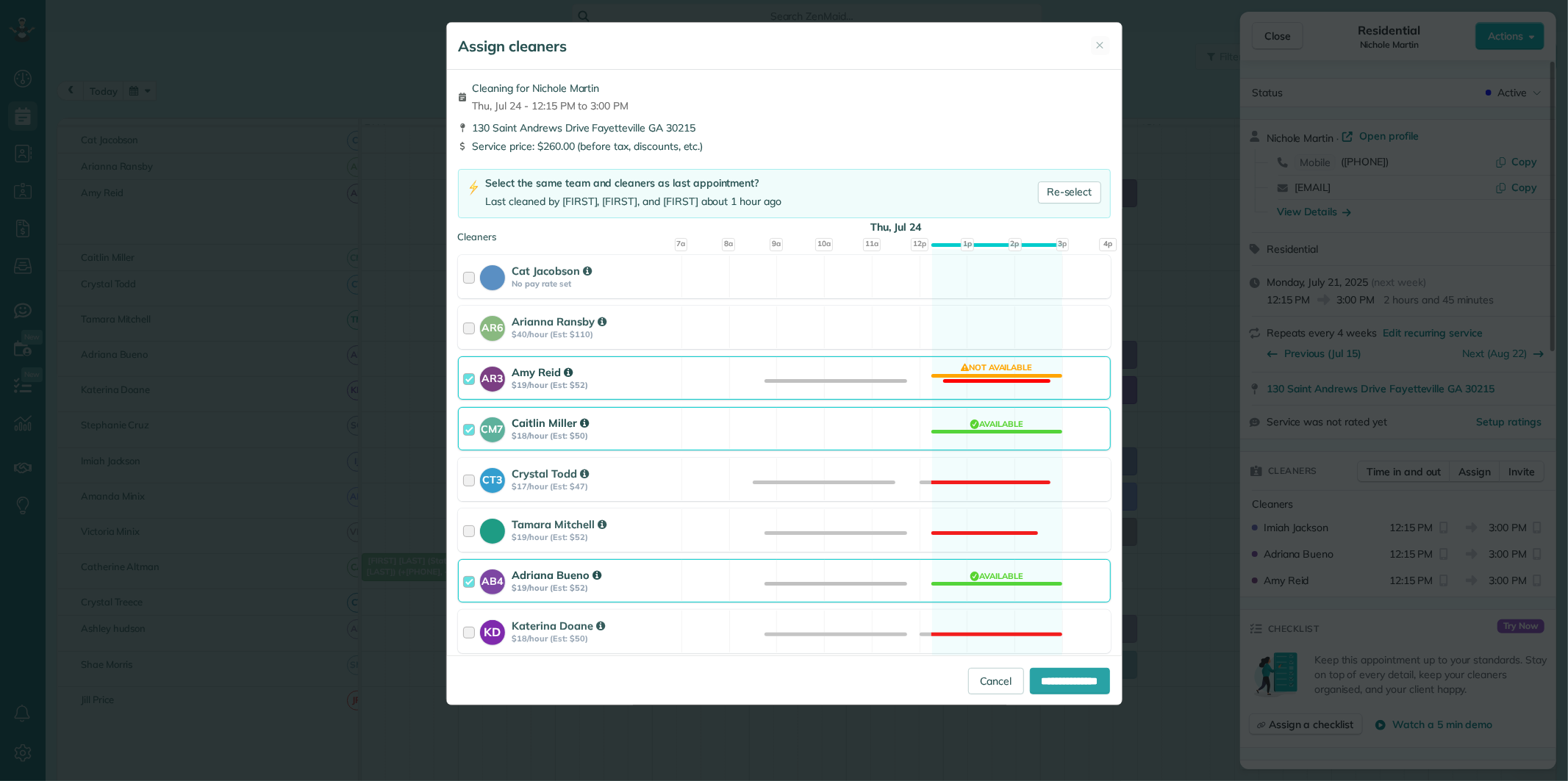 click on "AR3
Amy Reid
$19/hour (Est: $52)
Not available" at bounding box center [784, 378] 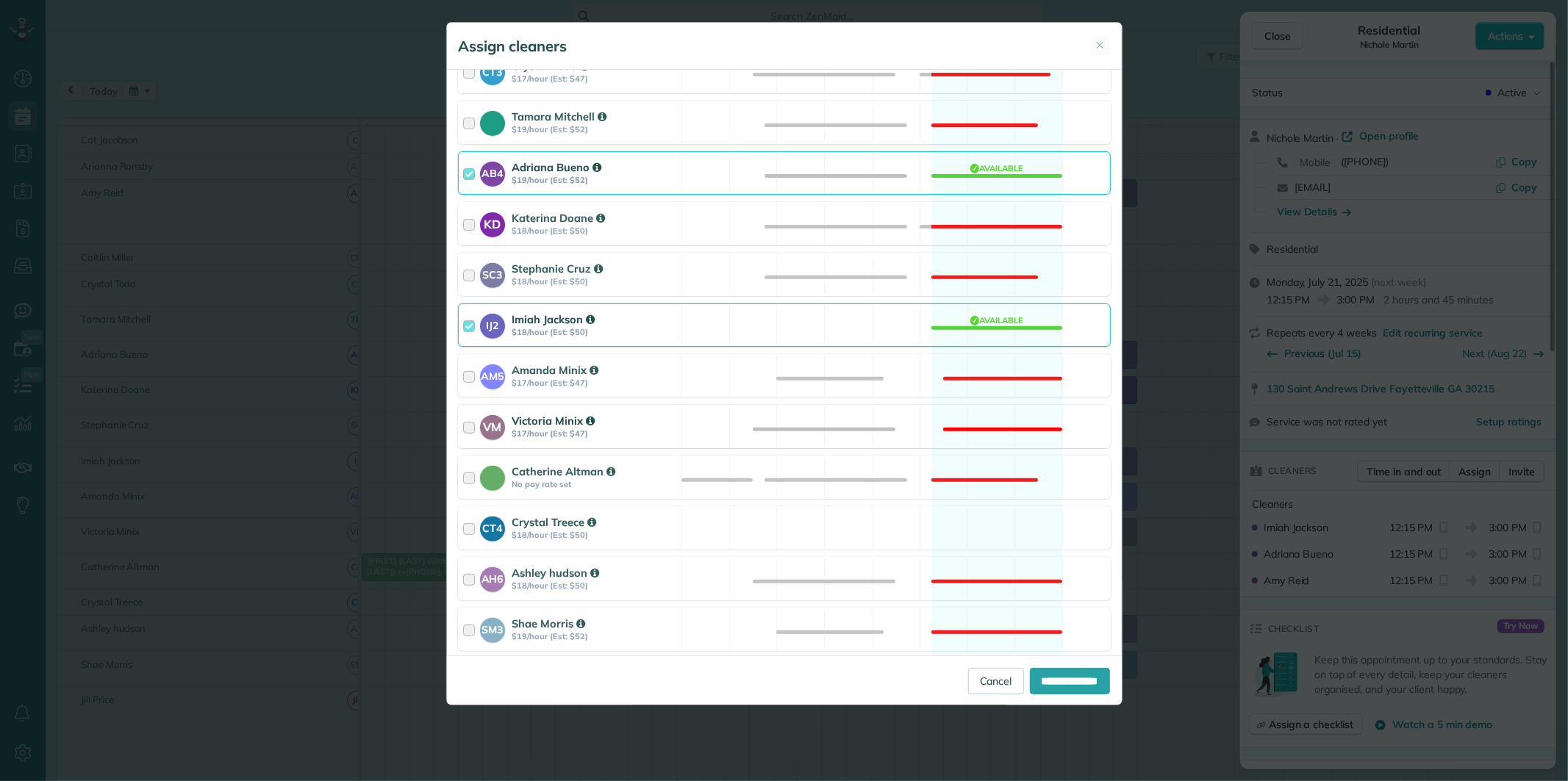 scroll, scrollTop: 509, scrollLeft: 0, axis: vertical 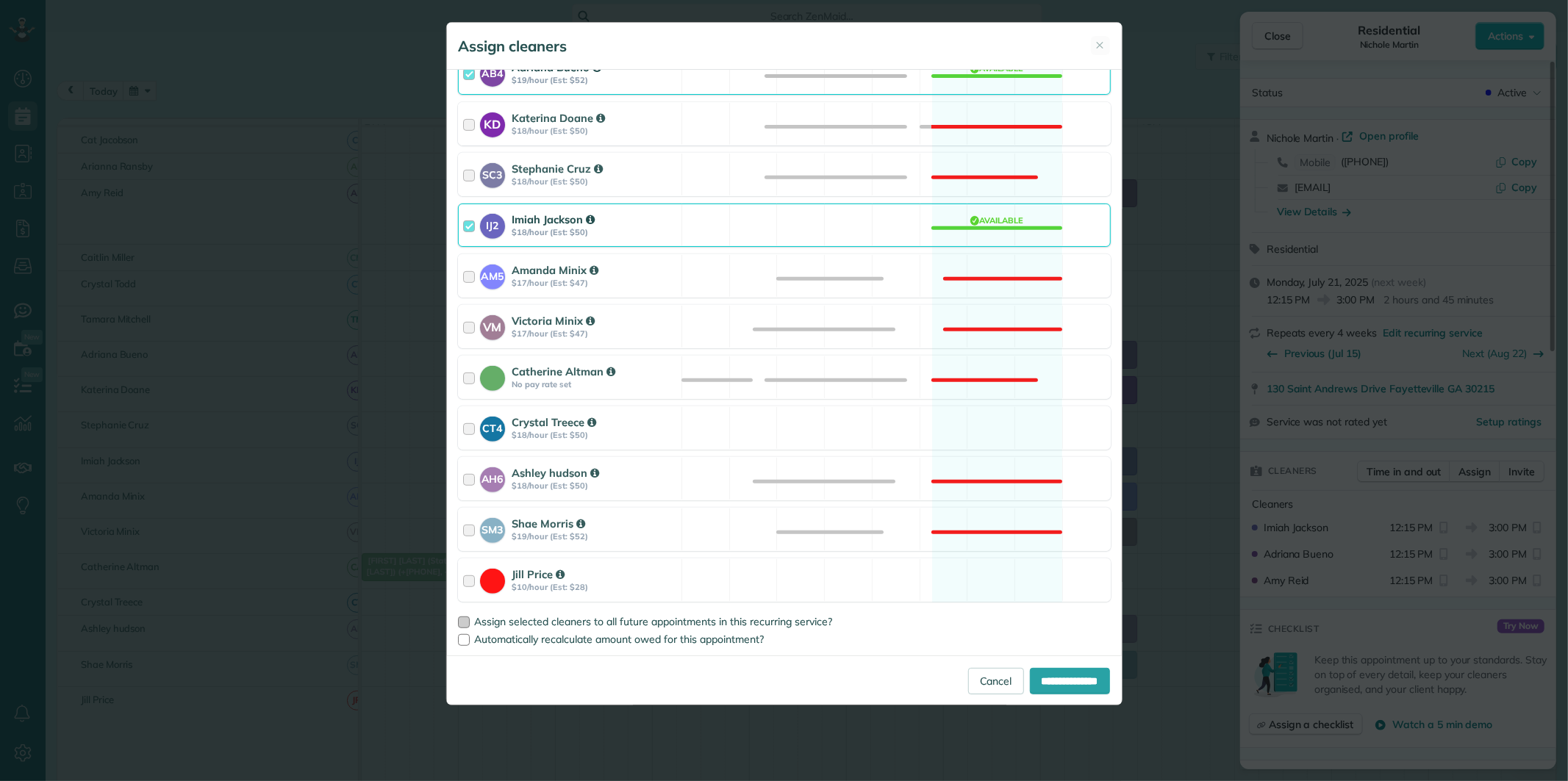 click at bounding box center (464, 622) 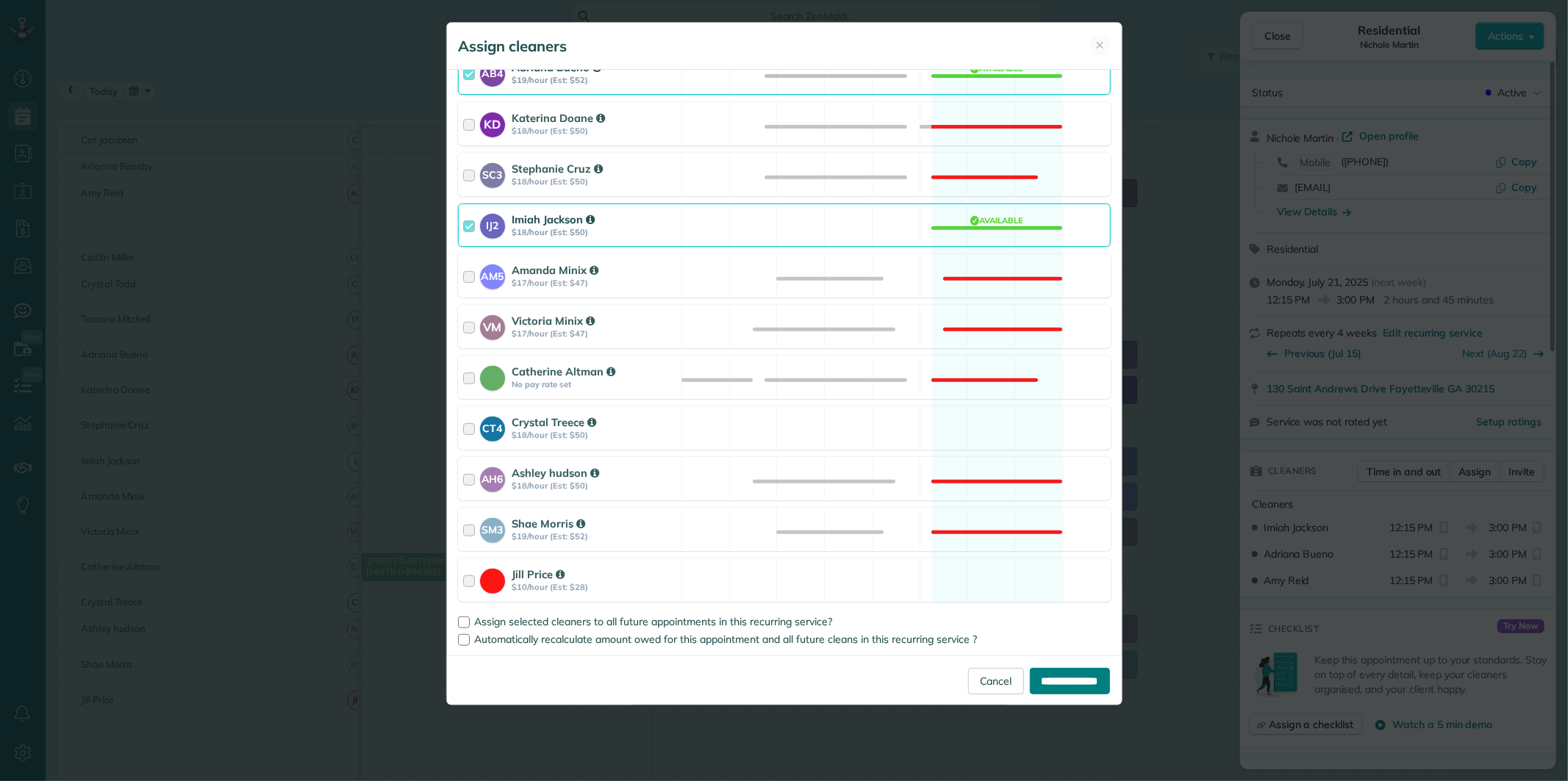 click on "**********" at bounding box center [1070, 681] 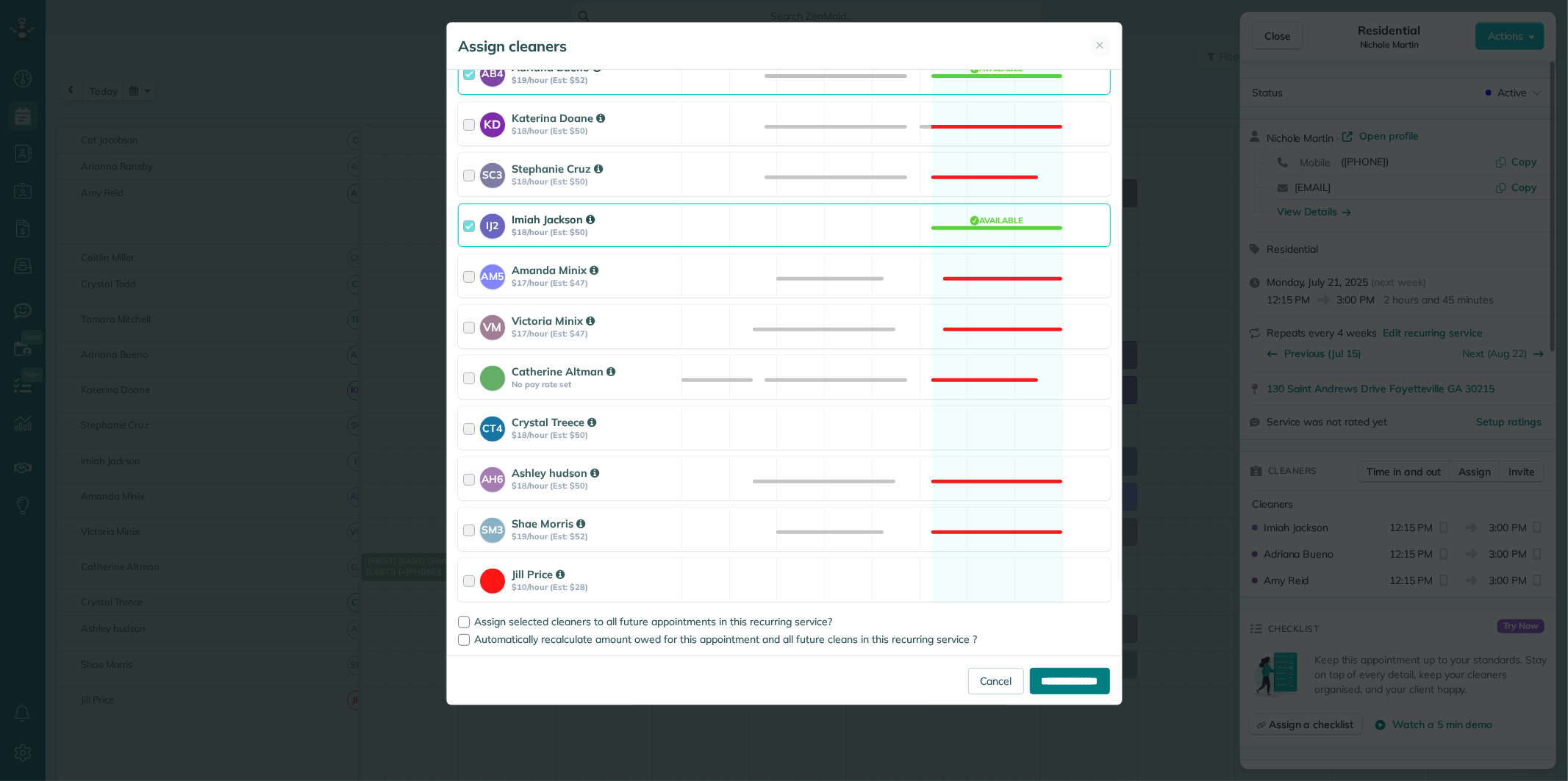 type on "**********" 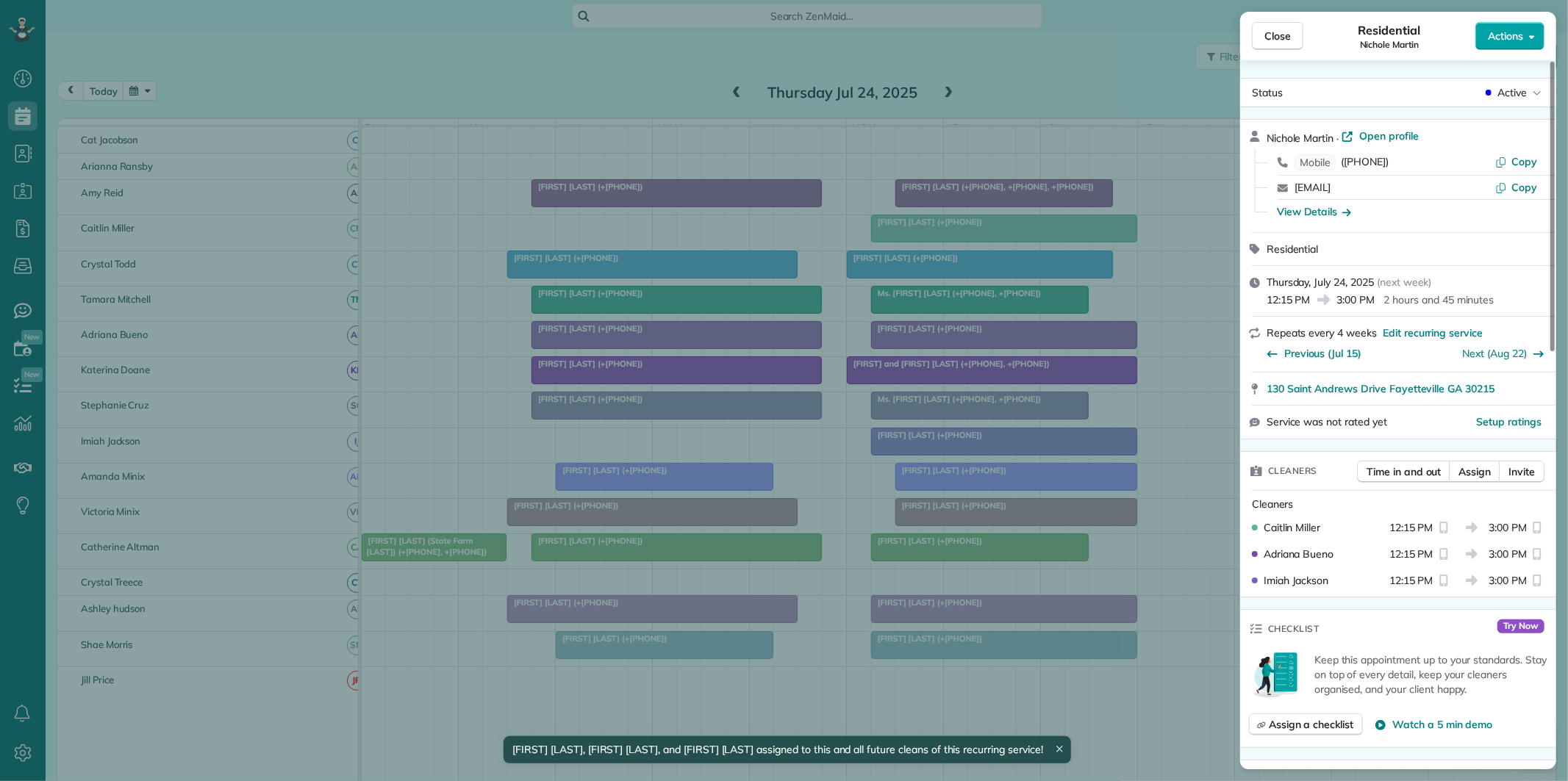 click on "Actions" at bounding box center [1506, 36] 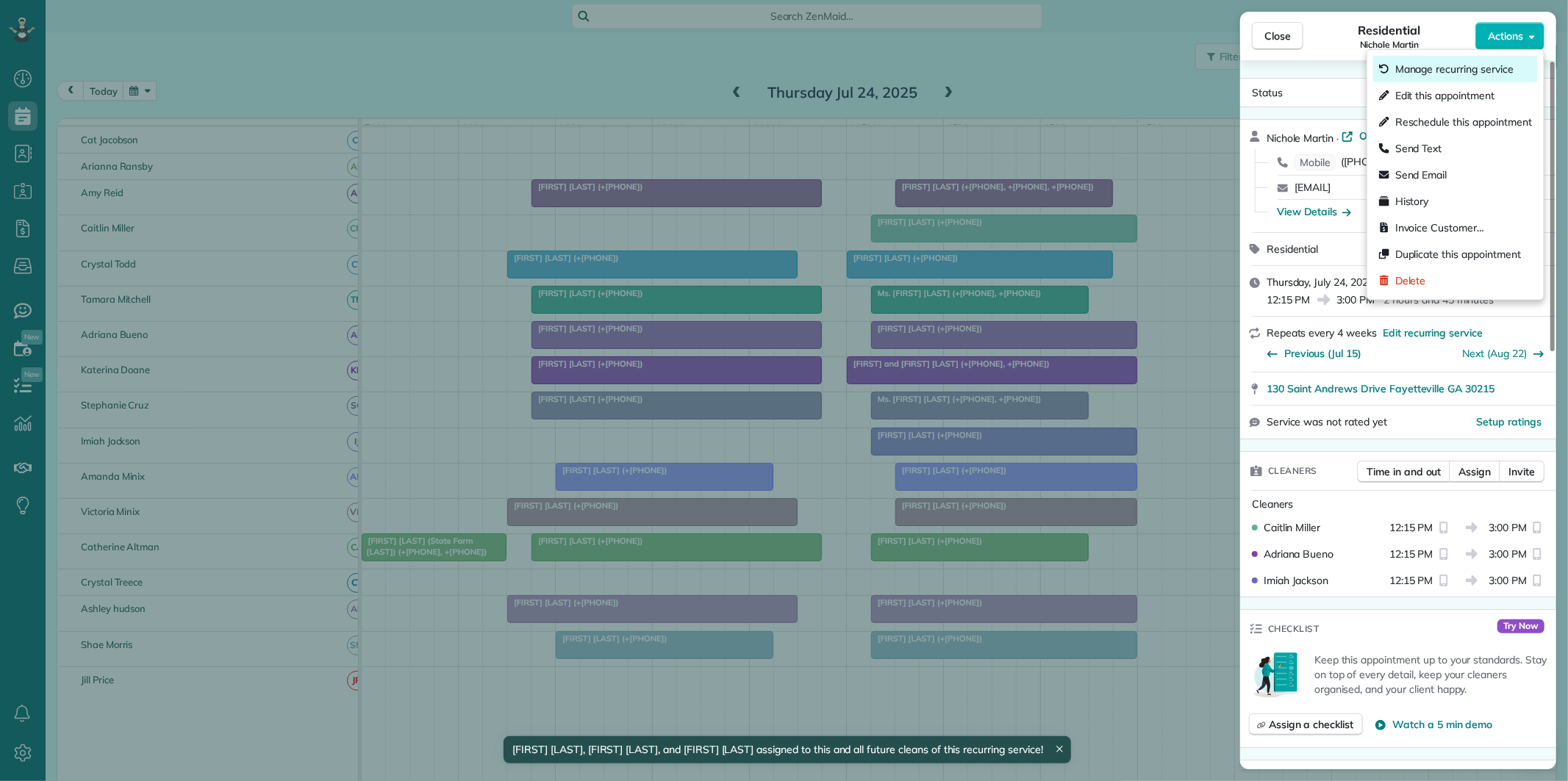 click on "Manage recurring service" at bounding box center (1454, 69) 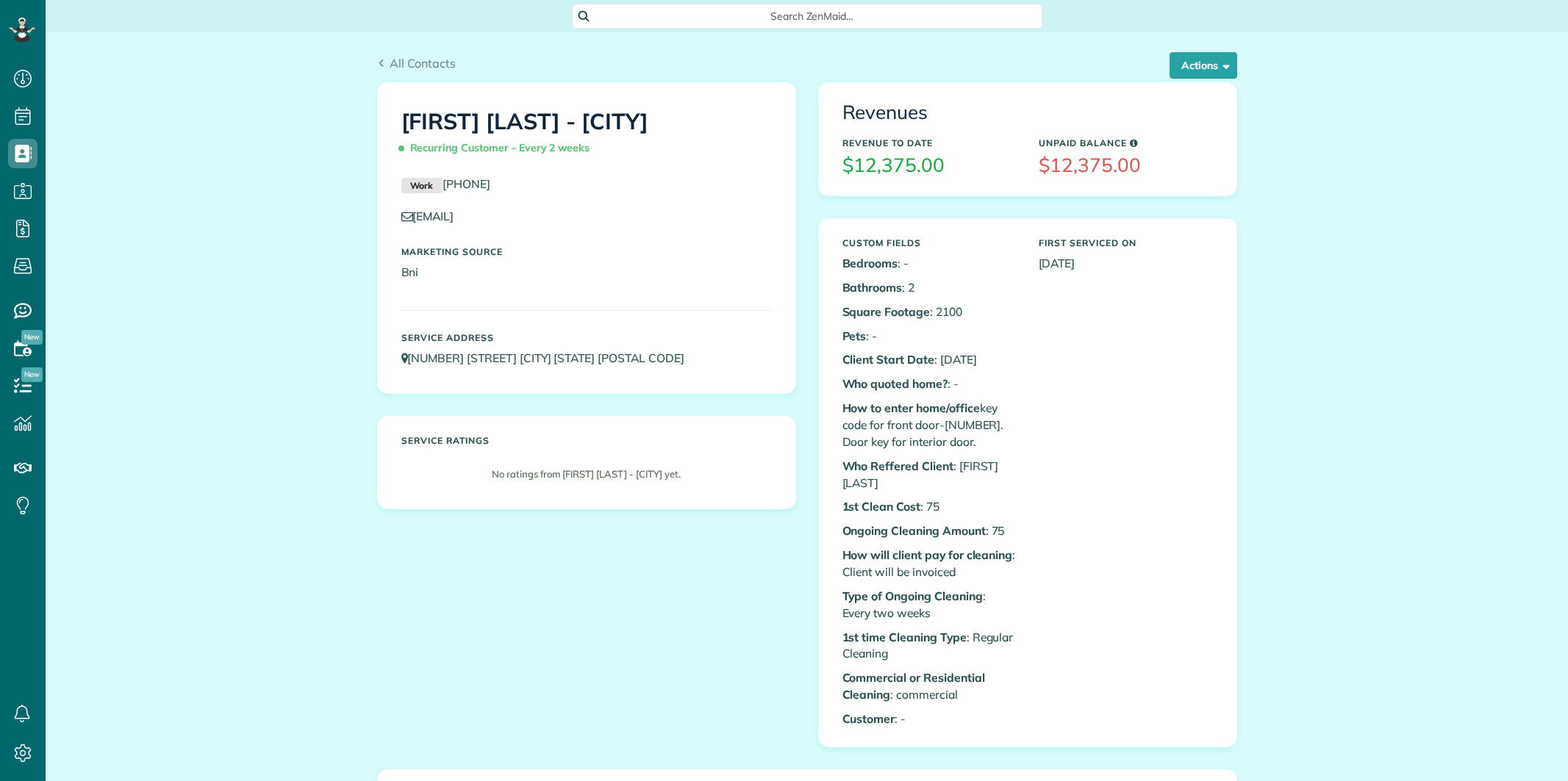 scroll, scrollTop: 0, scrollLeft: 0, axis: both 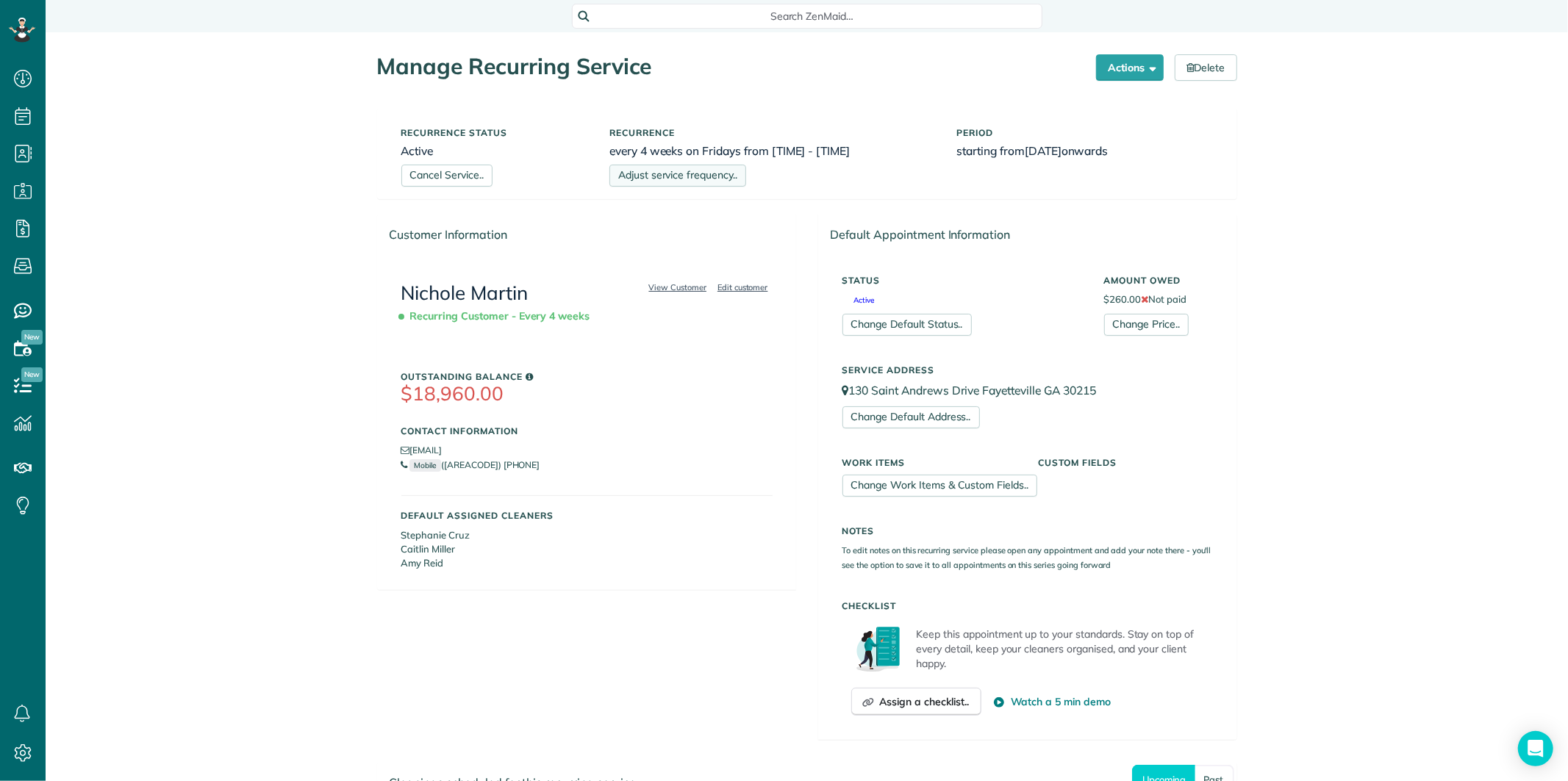 click on "Adjust service frequency.." at bounding box center [678, 176] 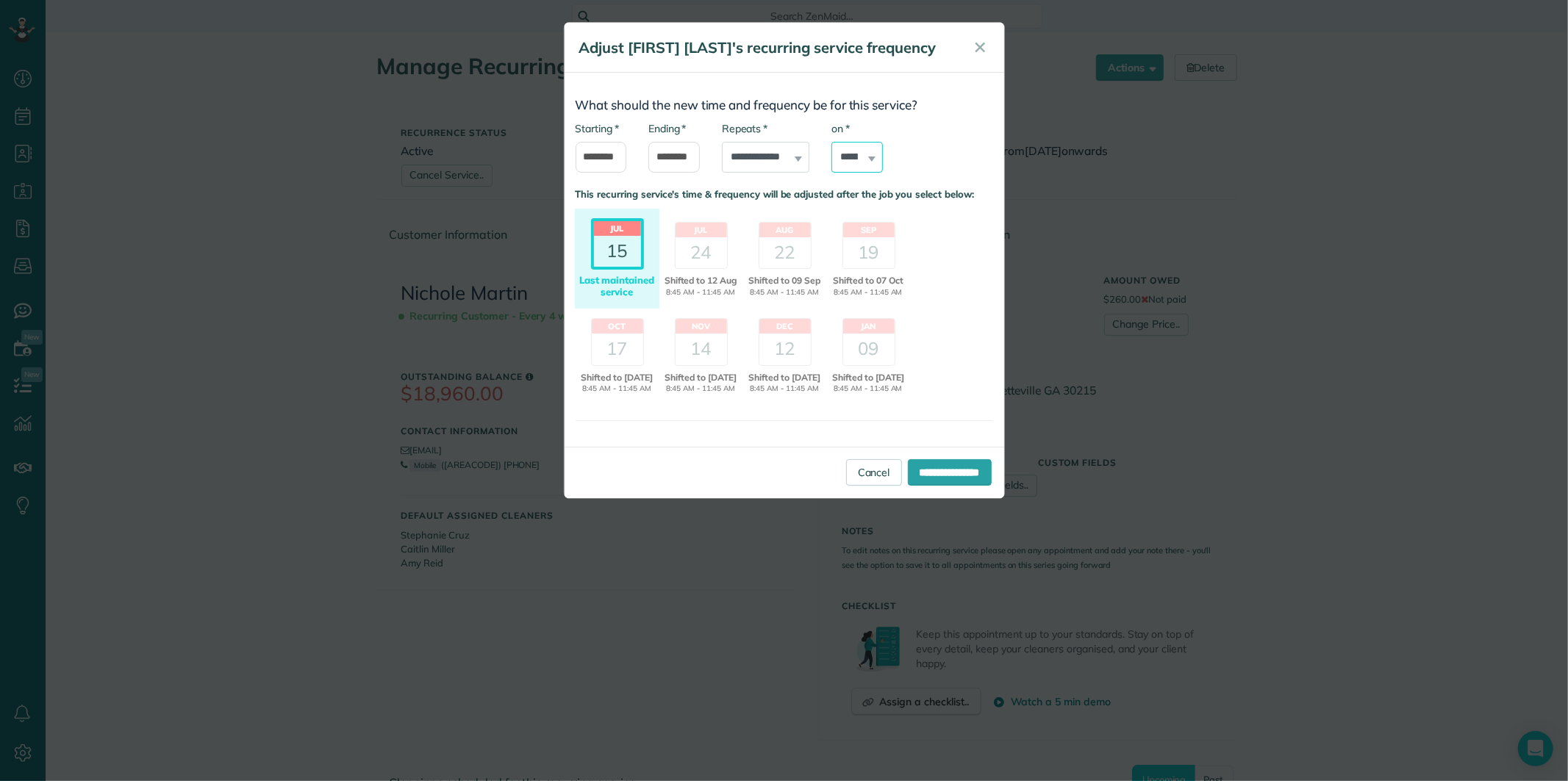 click on "******
******
*******
*********
********
******
********" at bounding box center (857, 157) 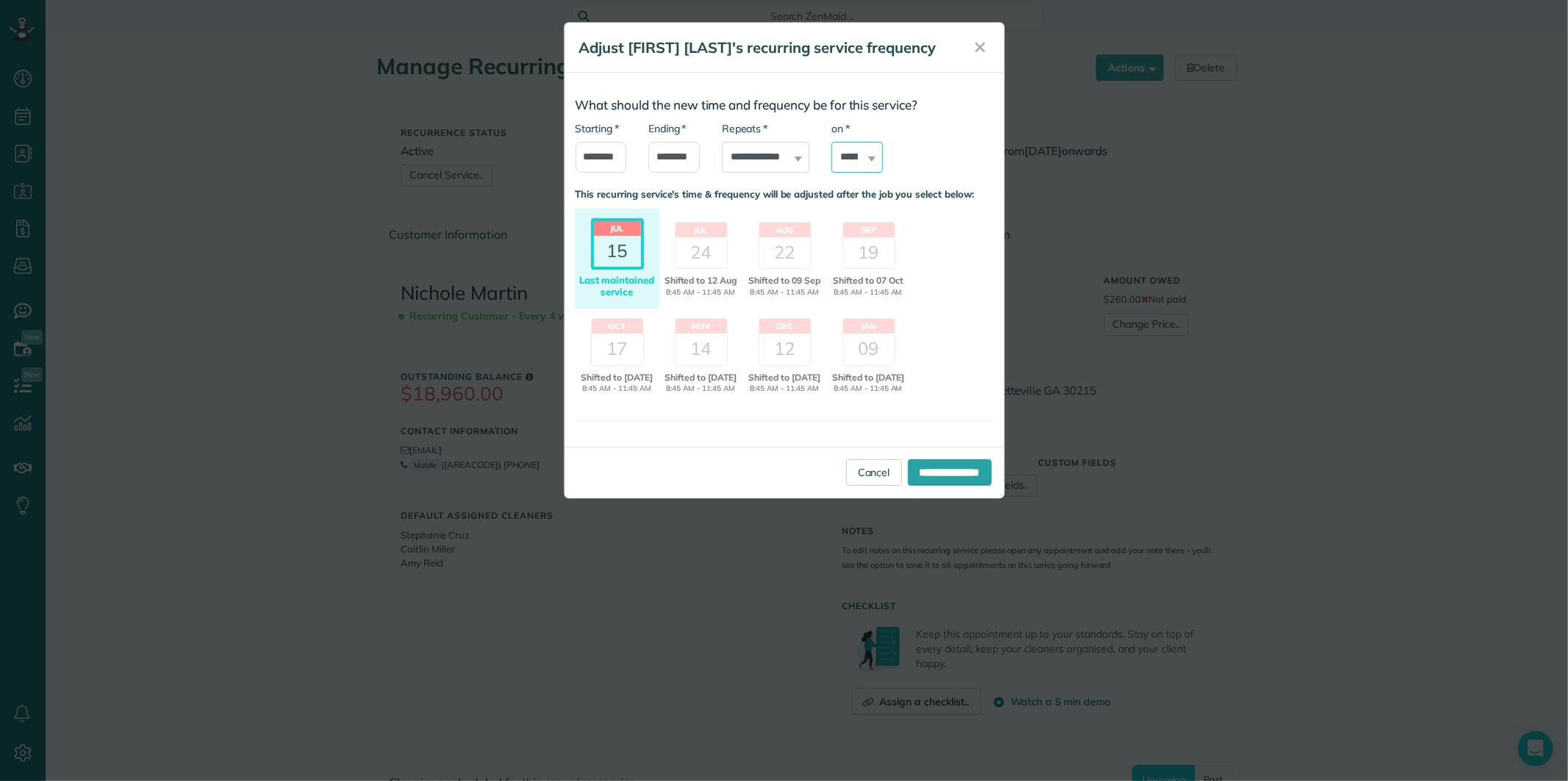 select on "*" 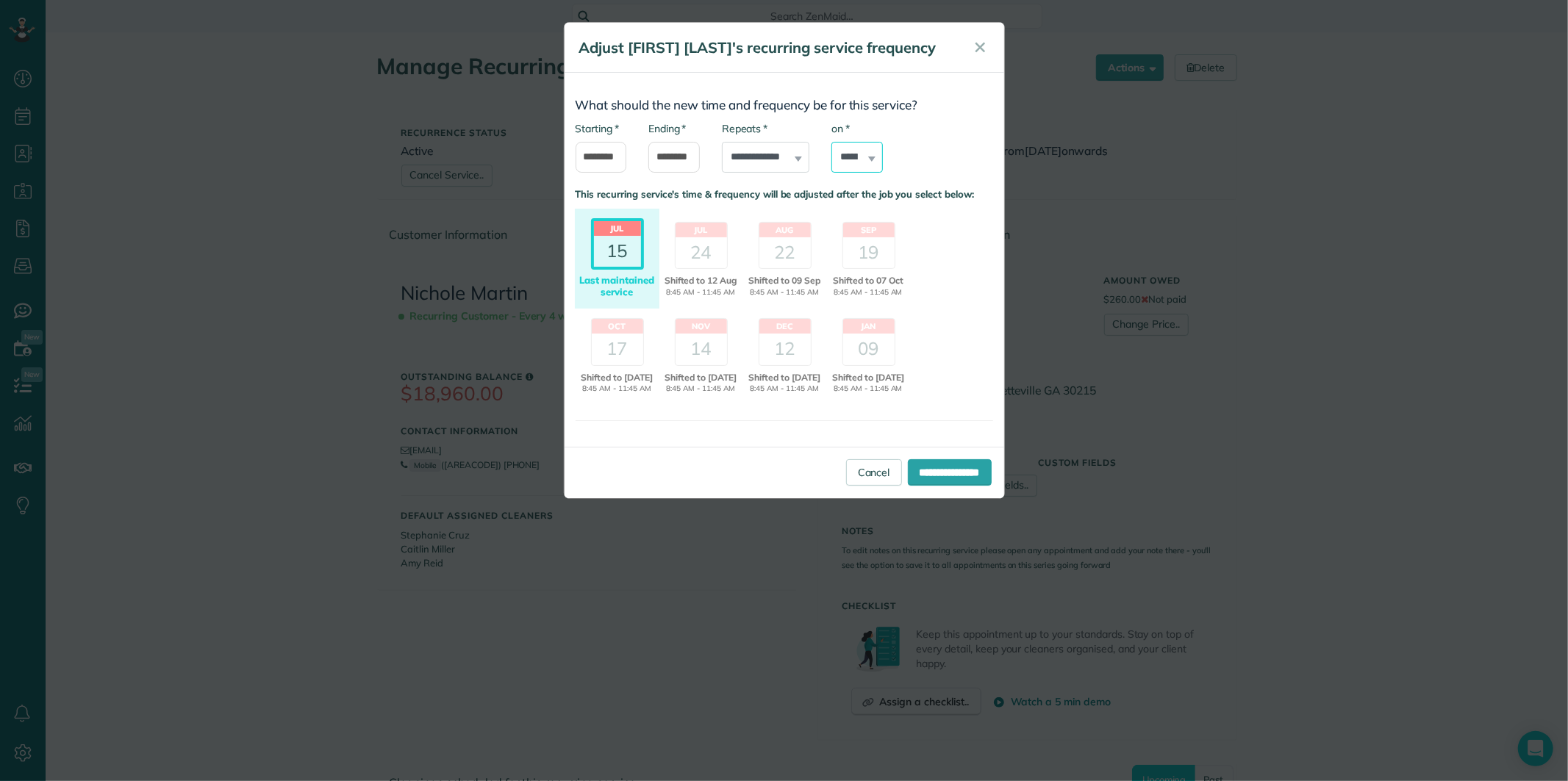 click on "******
******
*******
*********
********
******
********" at bounding box center (857, 157) 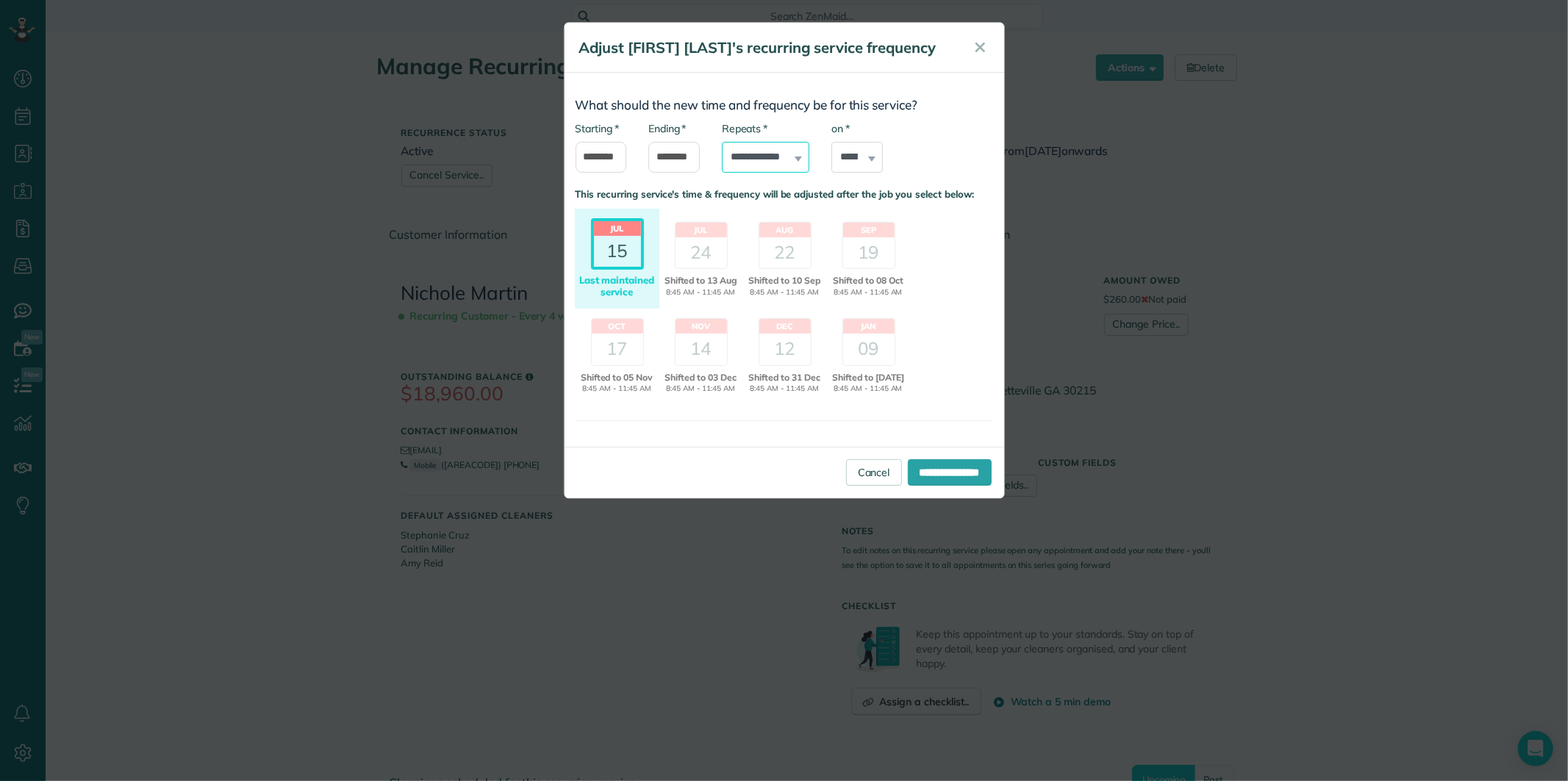 click on "**********" at bounding box center (765, 157) 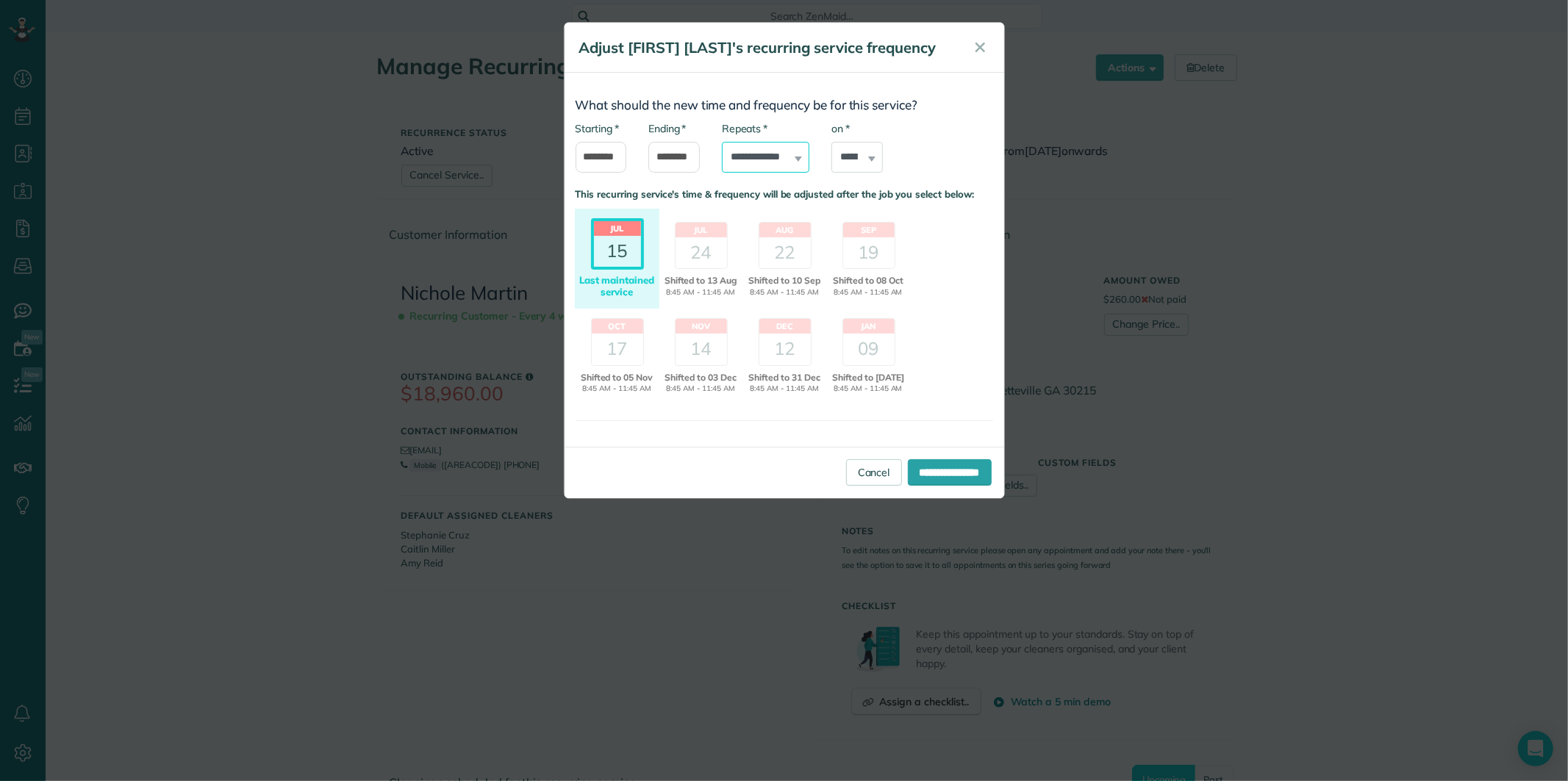 select on "**********" 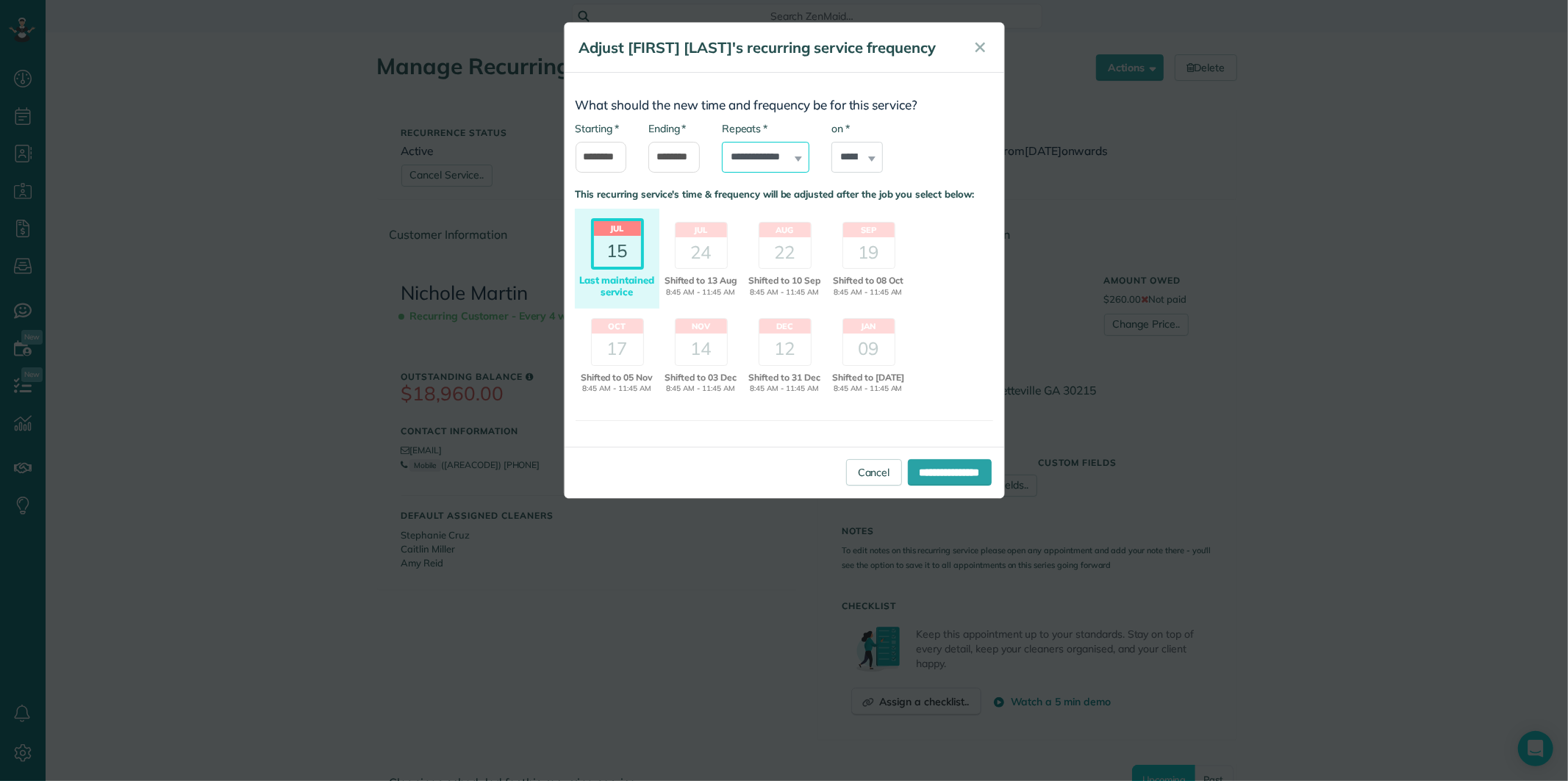 click on "**********" at bounding box center [765, 157] 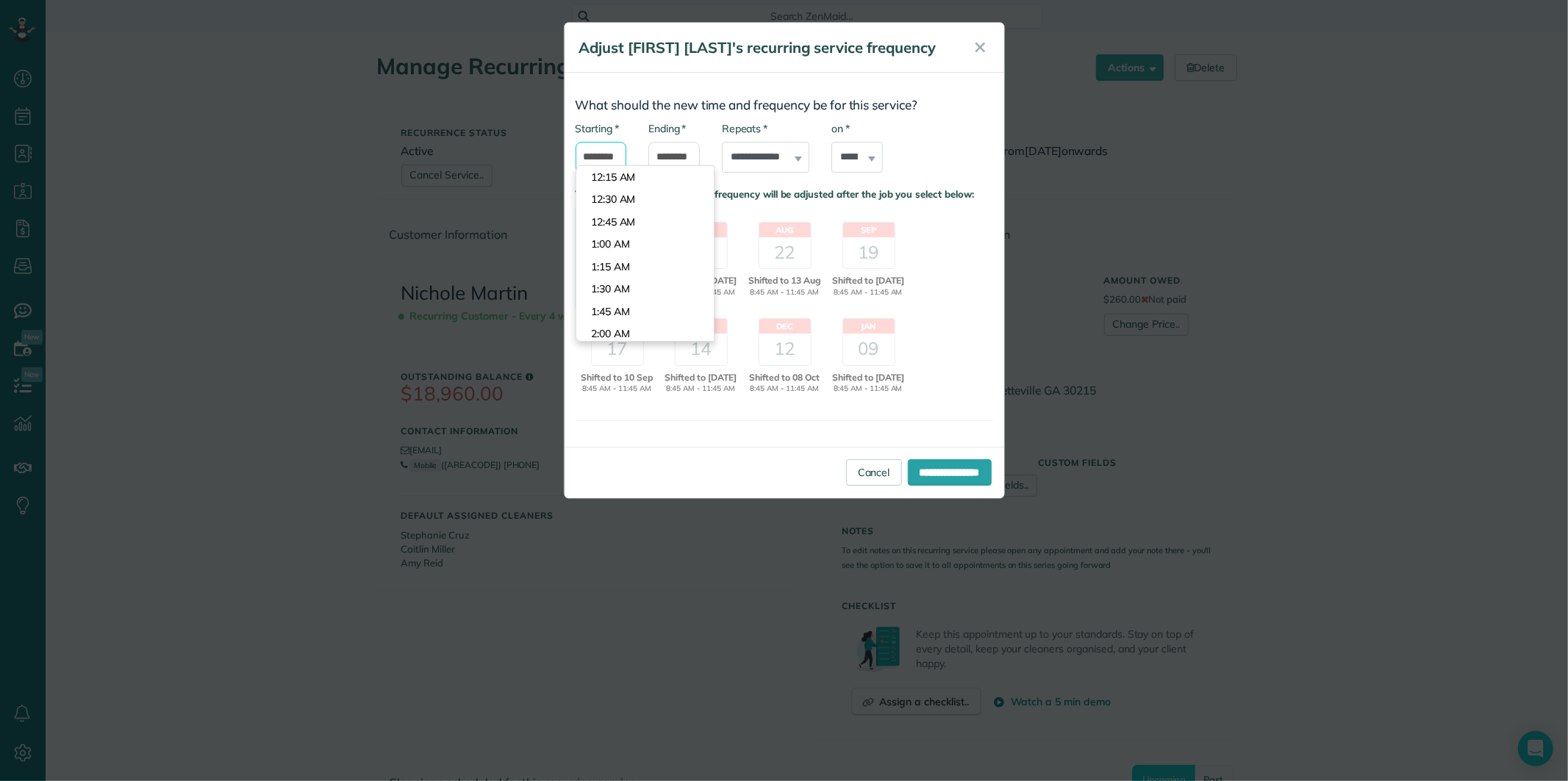 click on "*******" at bounding box center [601, 157] 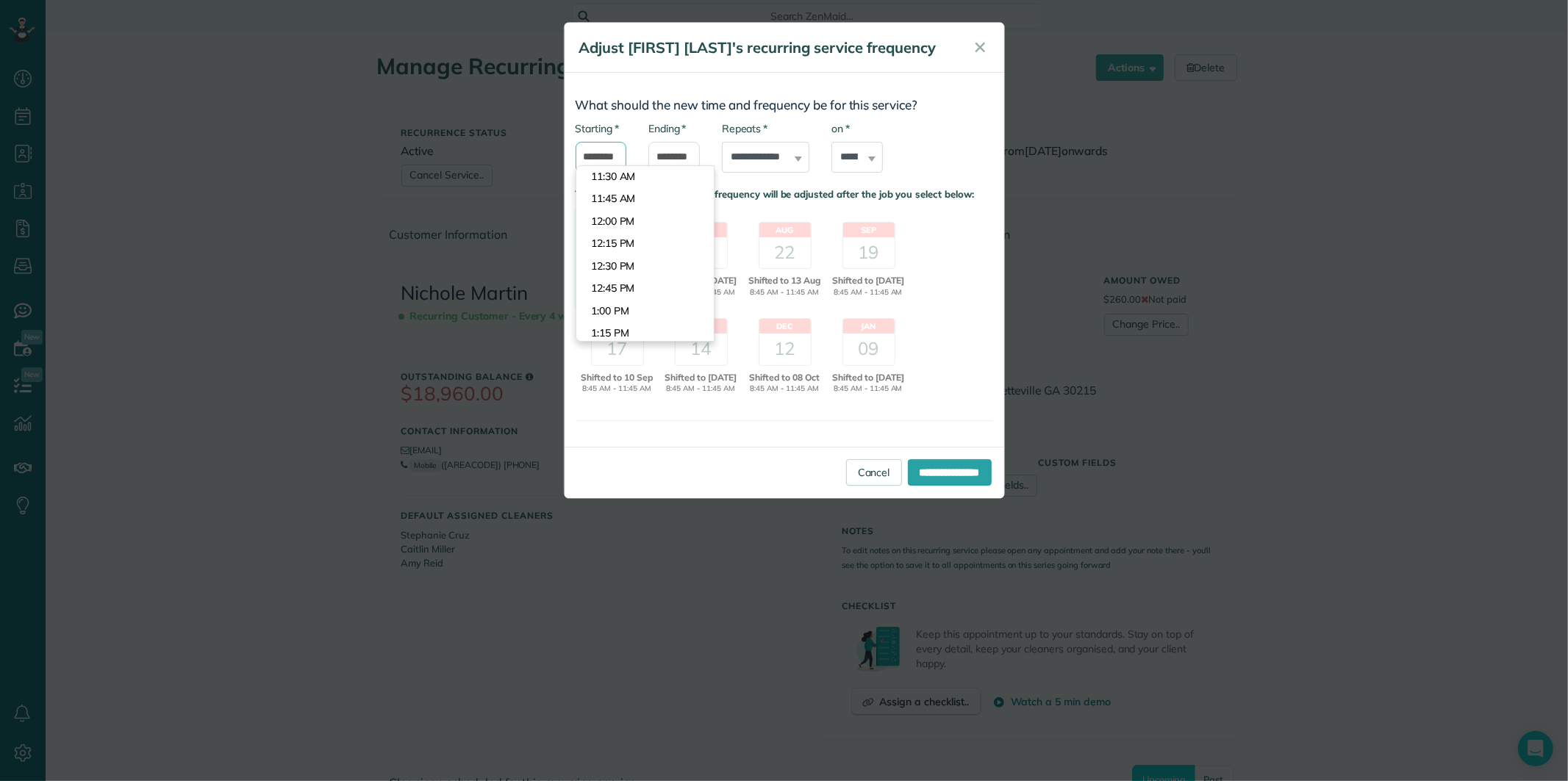 scroll, scrollTop: 1066, scrollLeft: 0, axis: vertical 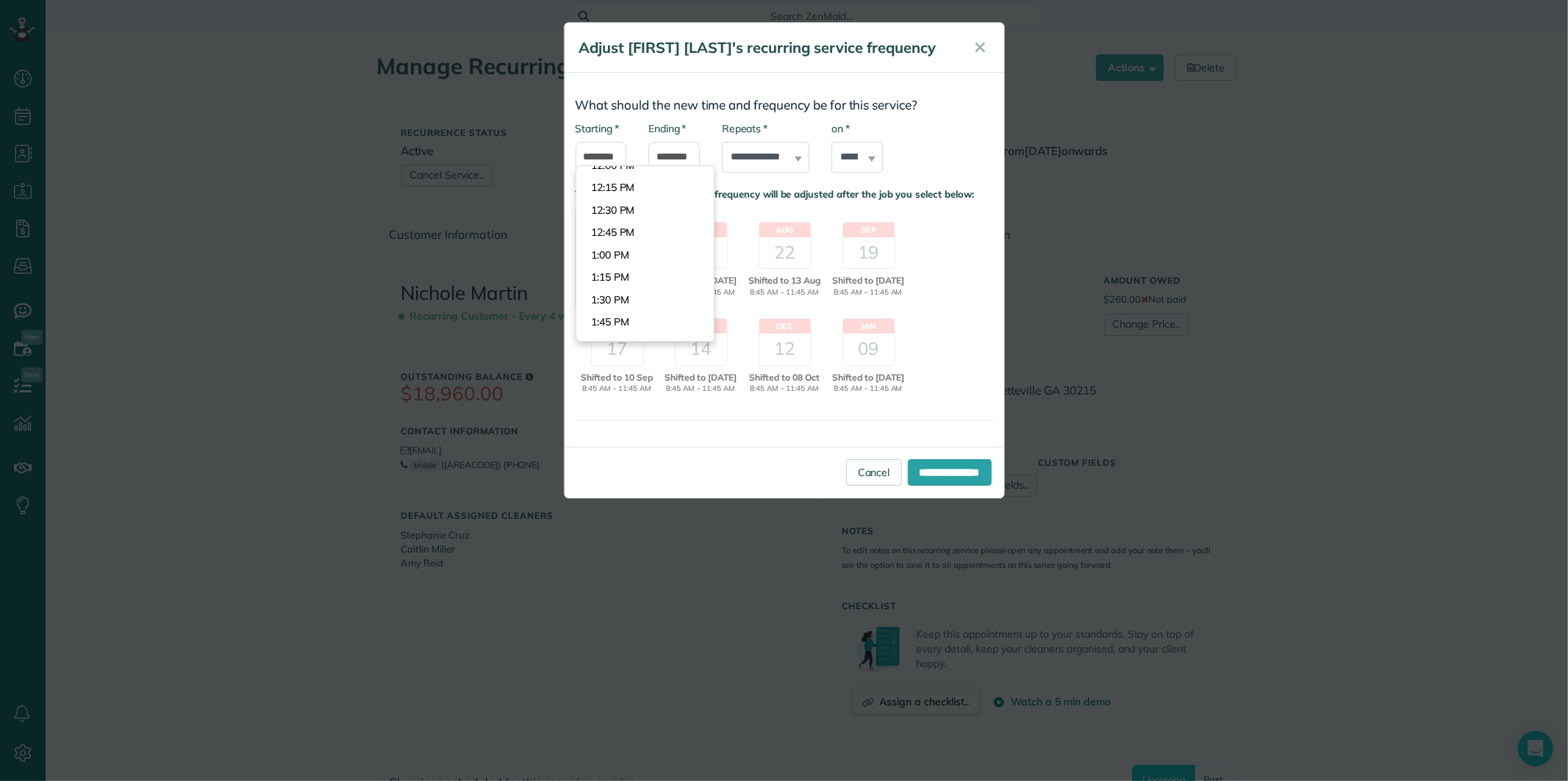 type on "********" 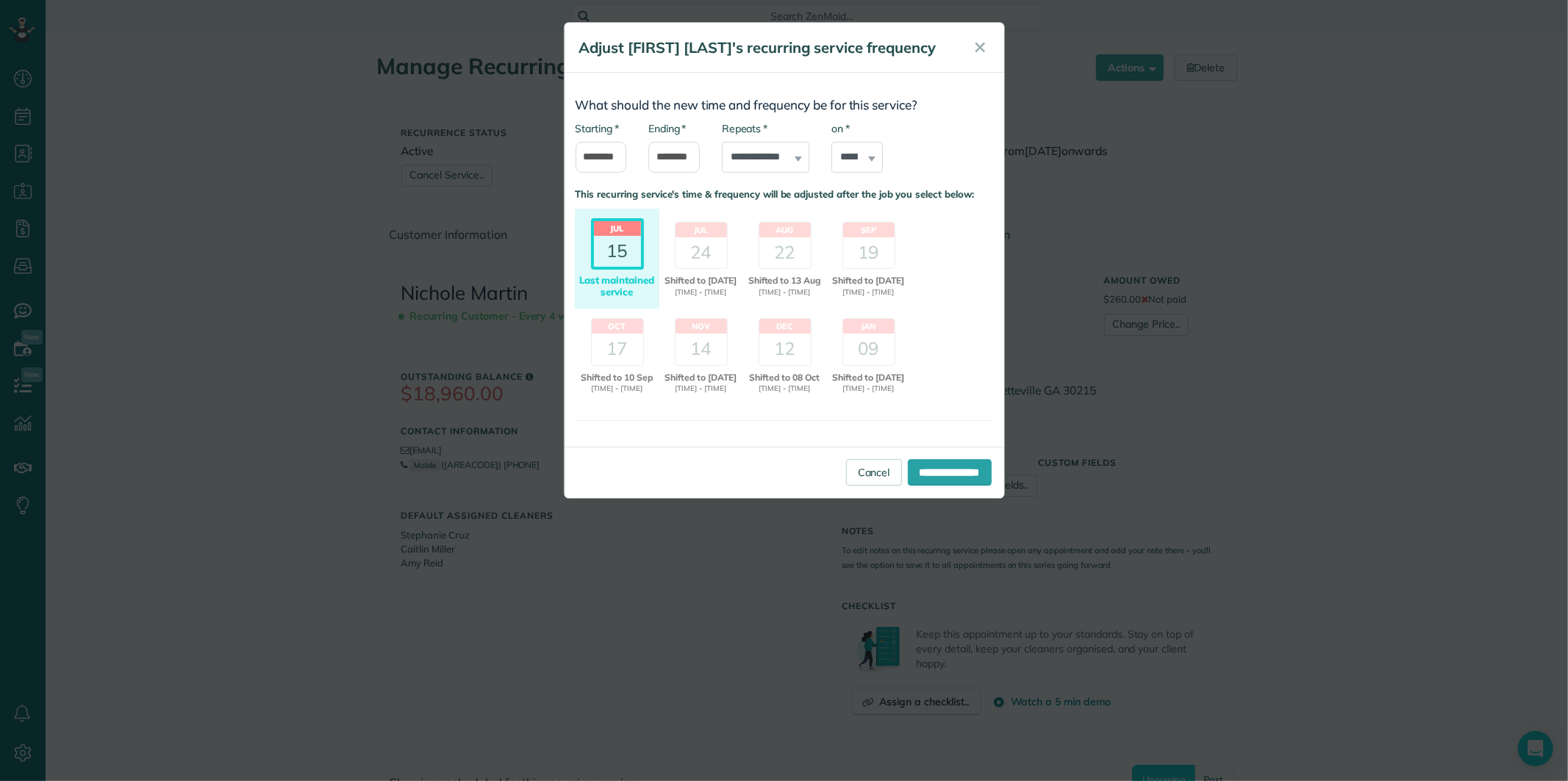 click on "Dashboard
Scheduling
Calendar View
List View
Dispatch View - Weekly scheduling (Beta)" at bounding box center (784, 390) 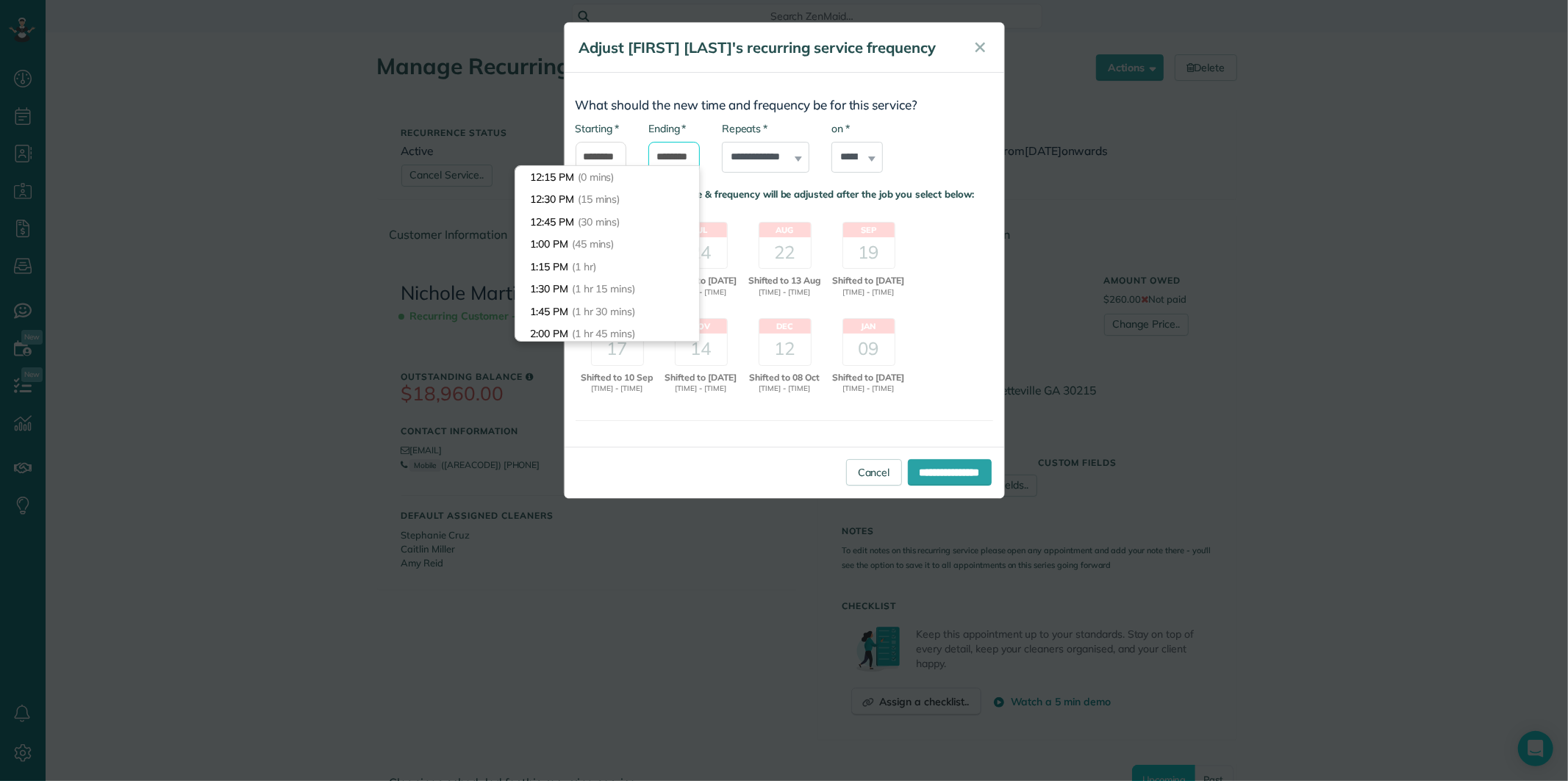 click on "********" at bounding box center (674, 157) 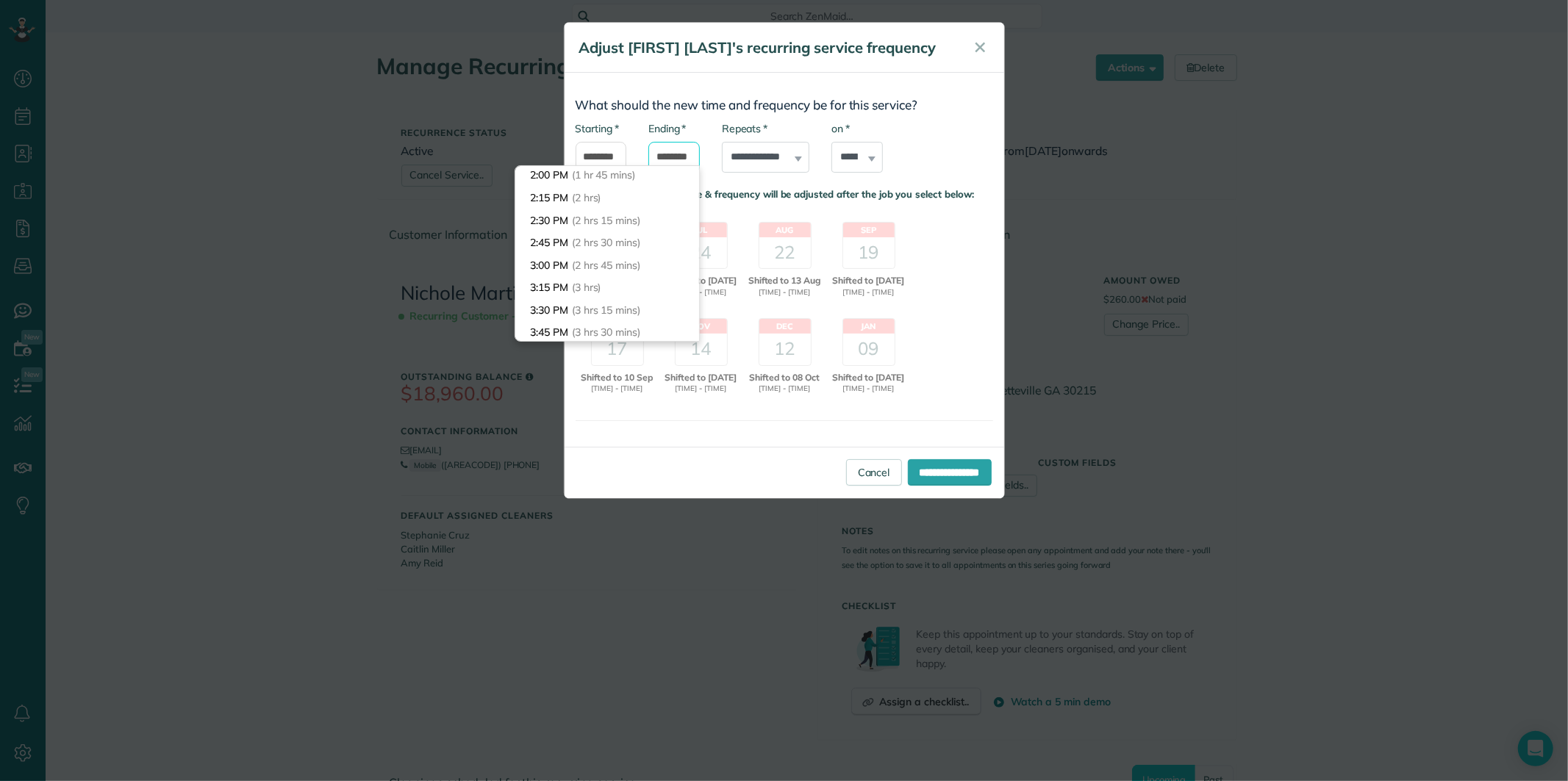 scroll, scrollTop: 163, scrollLeft: 0, axis: vertical 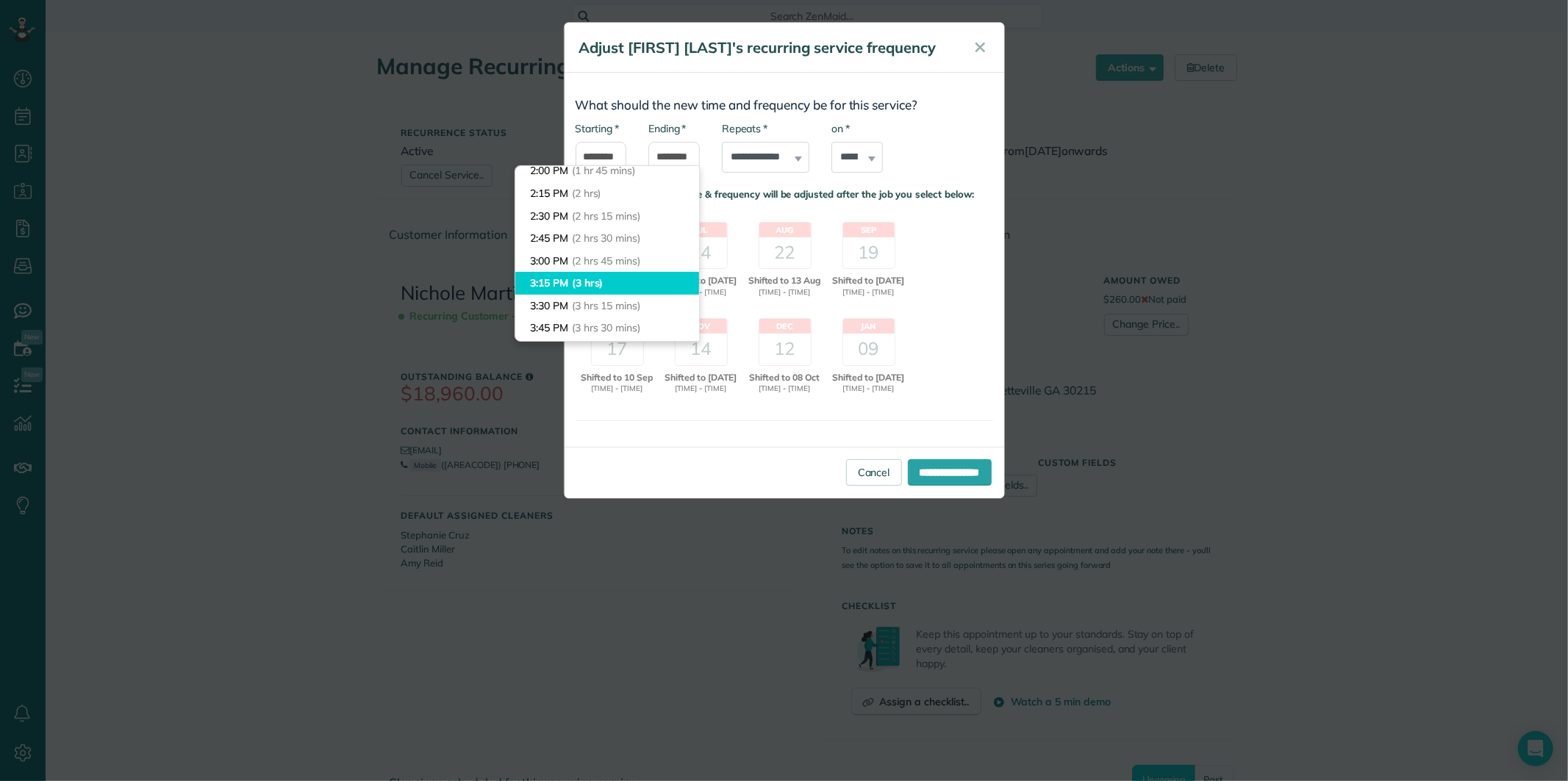 type on "*******" 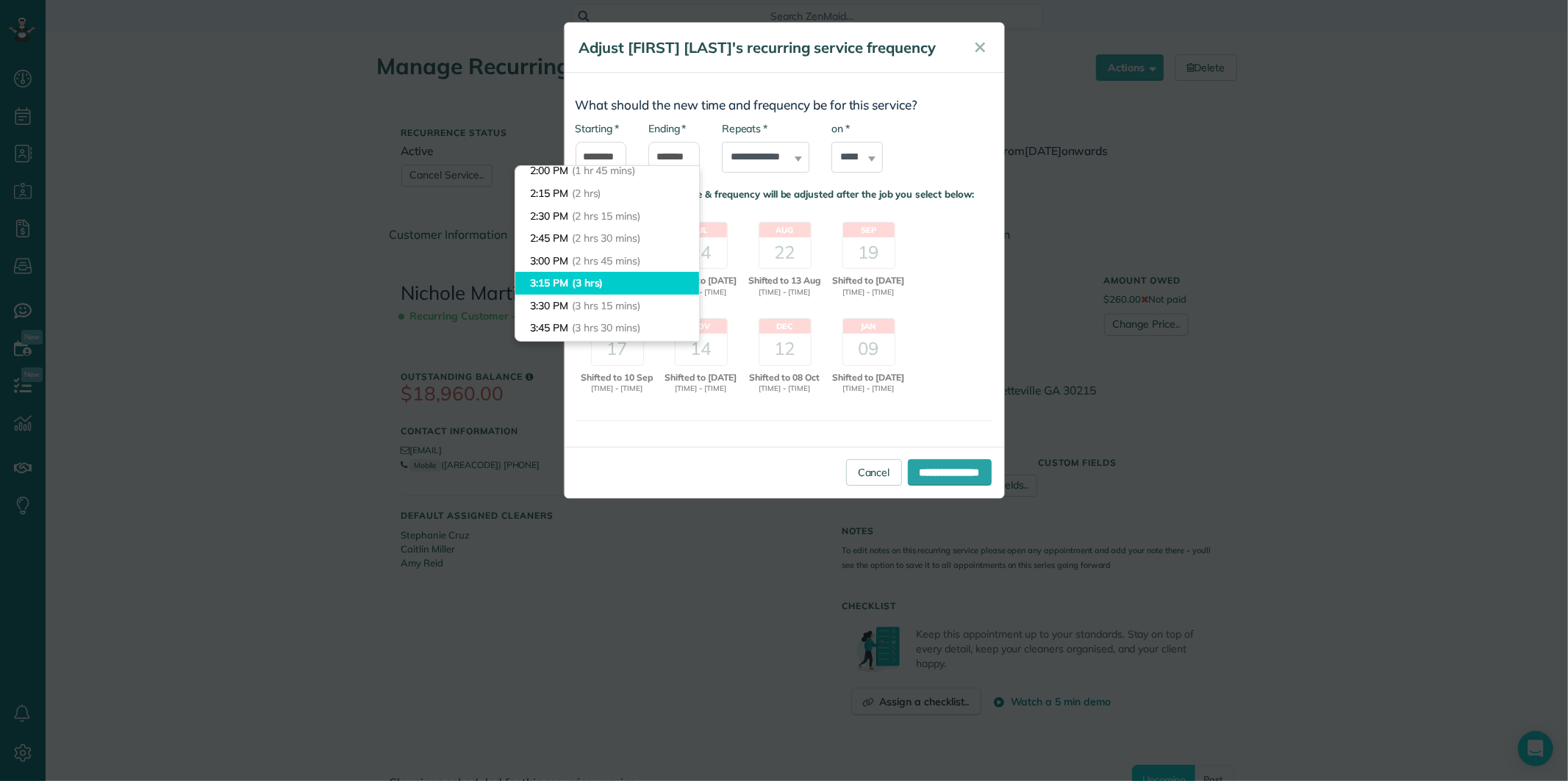 click on "Dashboard
Scheduling
Calendar View
List View
Dispatch View - Weekly scheduling (Beta)" at bounding box center [784, 390] 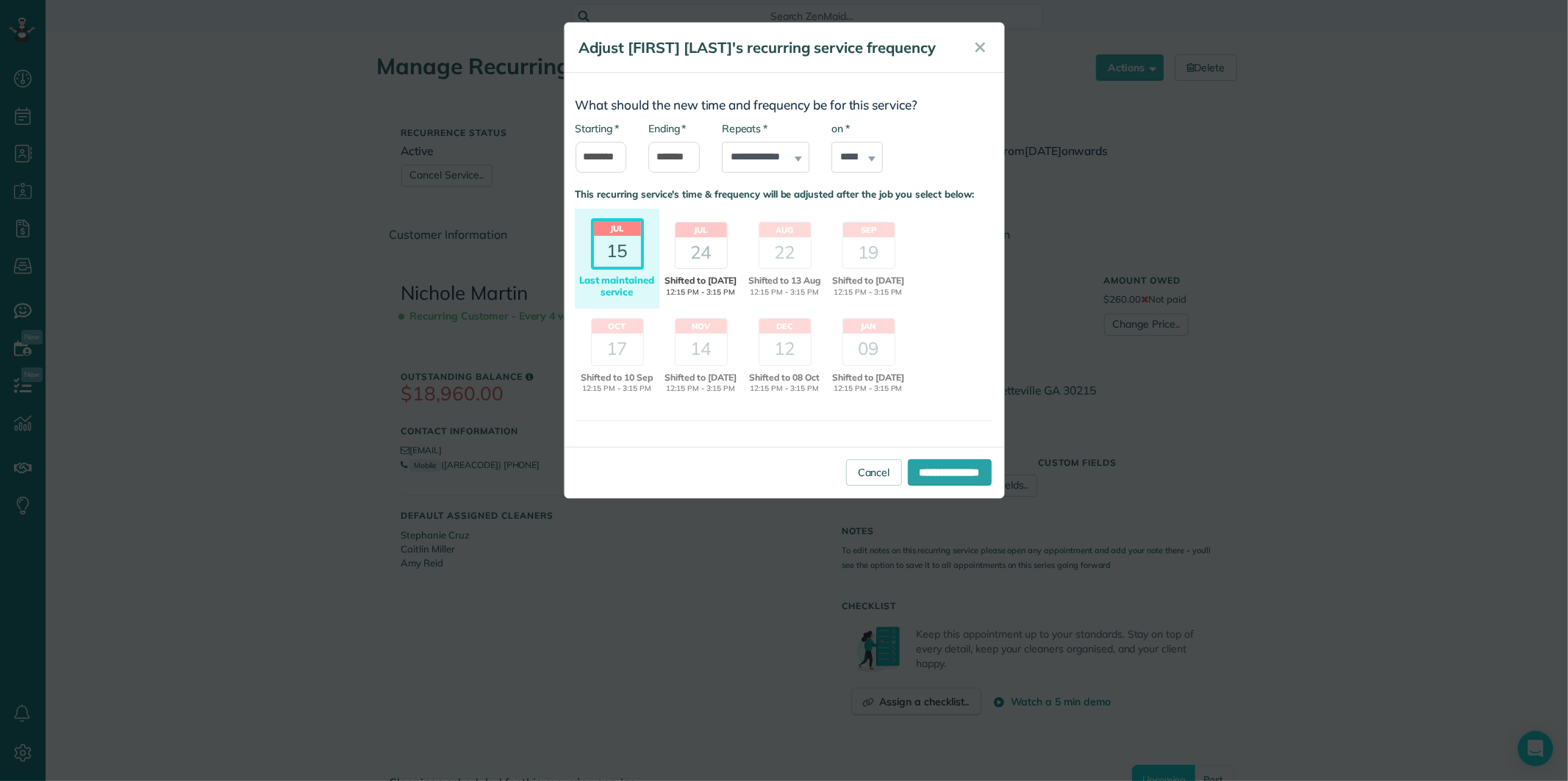 click on "24" at bounding box center (701, 253) 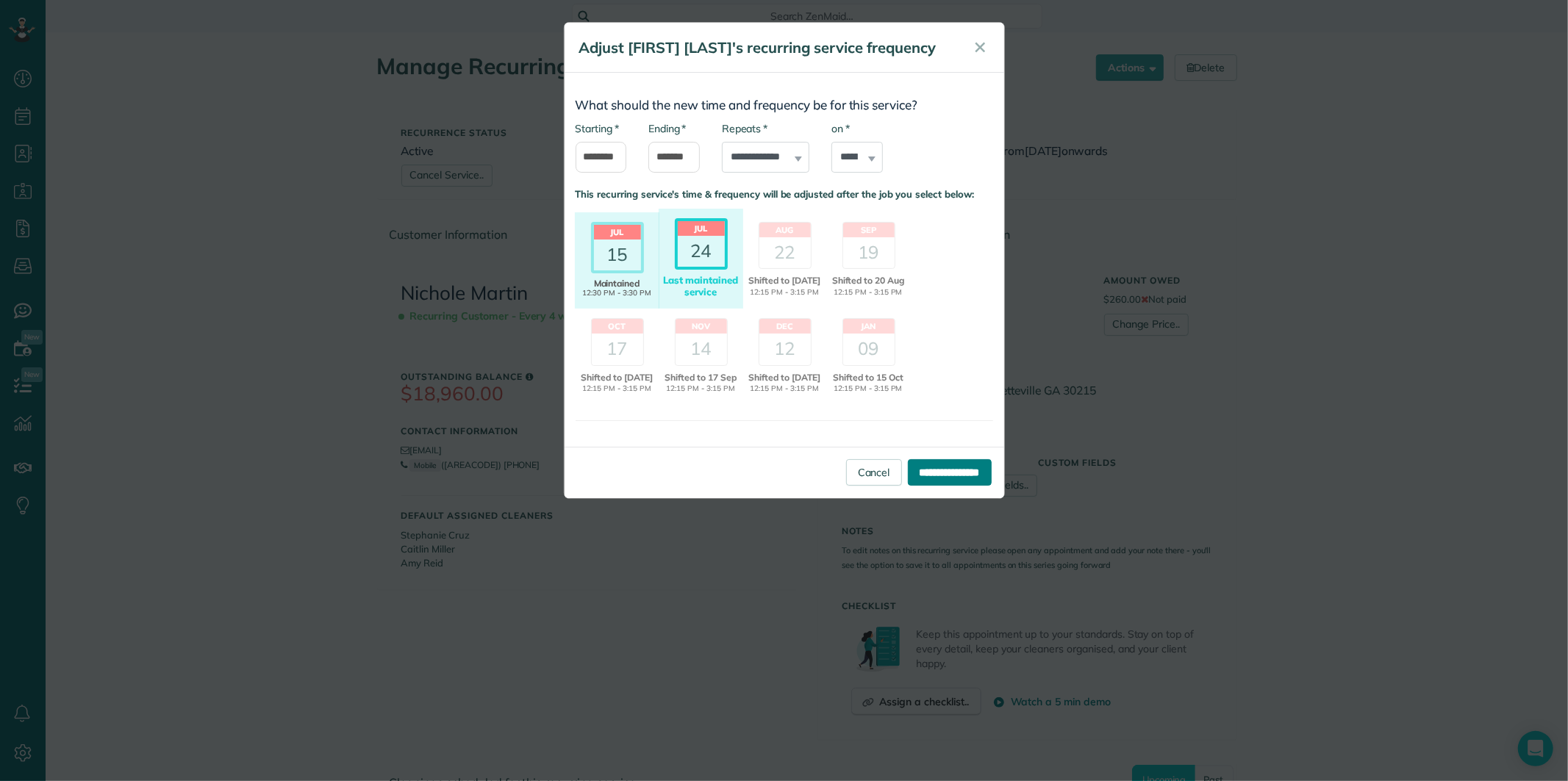 click on "**********" at bounding box center (950, 472) 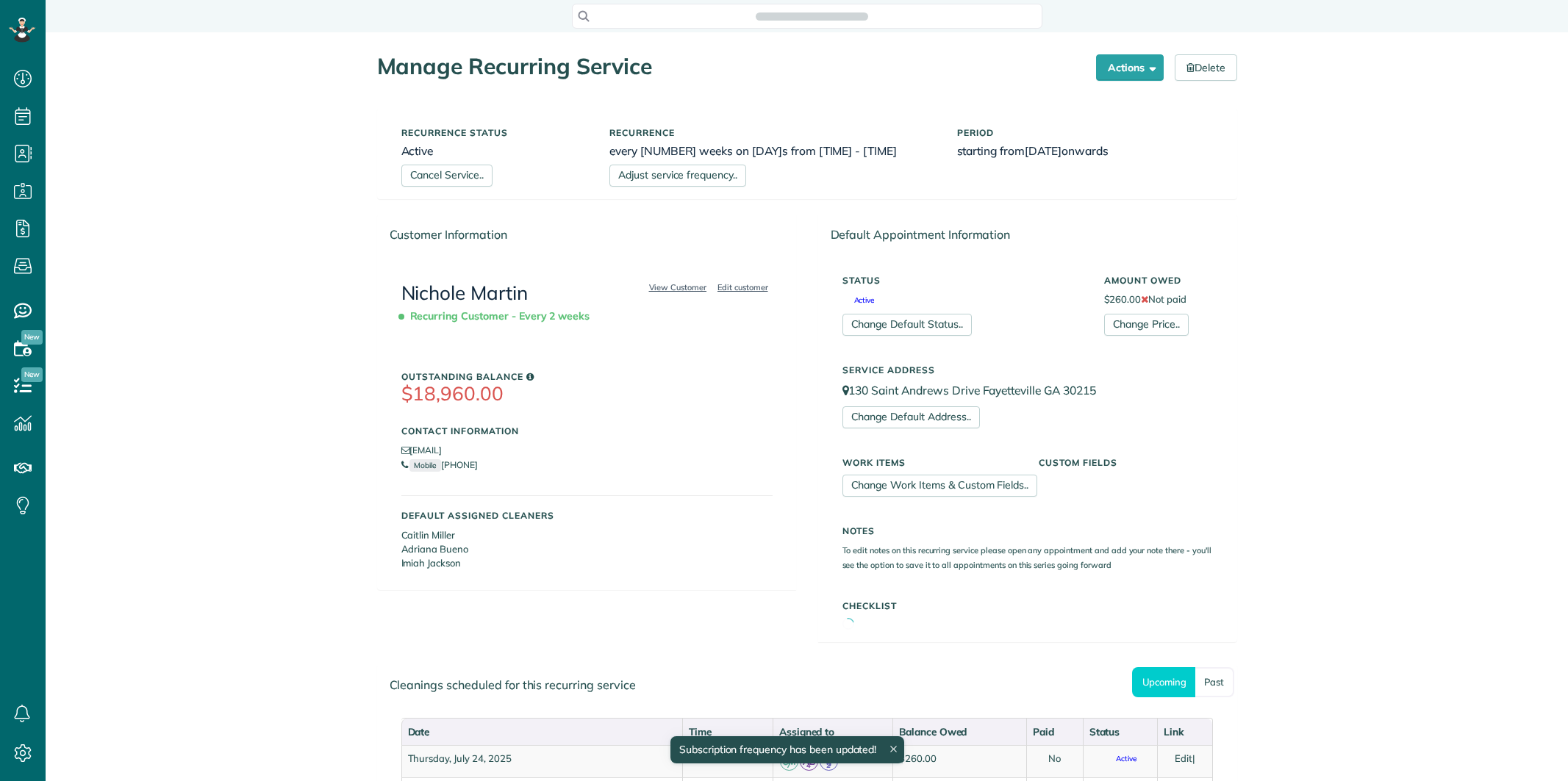 scroll, scrollTop: 0, scrollLeft: 0, axis: both 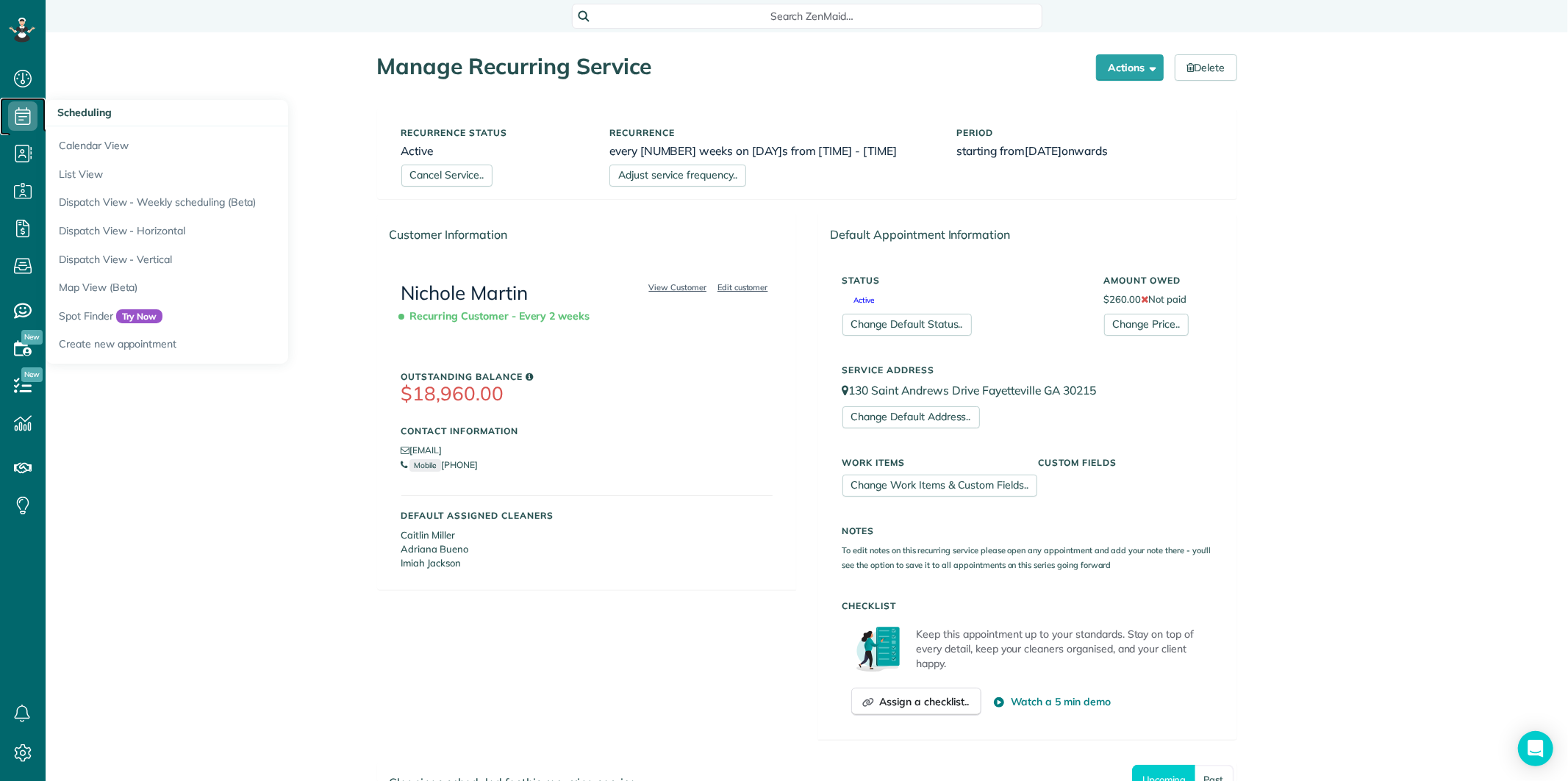 click 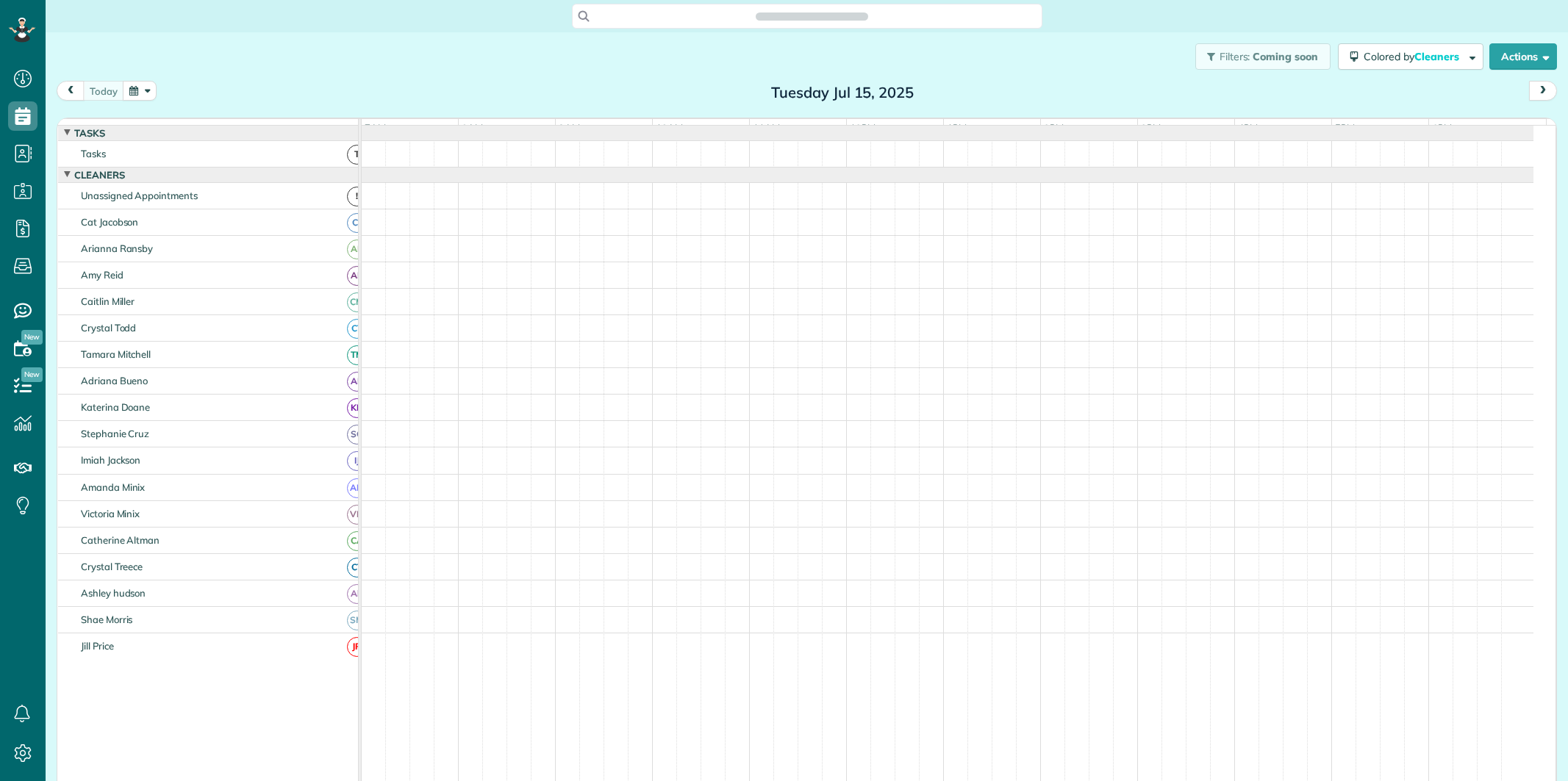 scroll, scrollTop: 0, scrollLeft: 0, axis: both 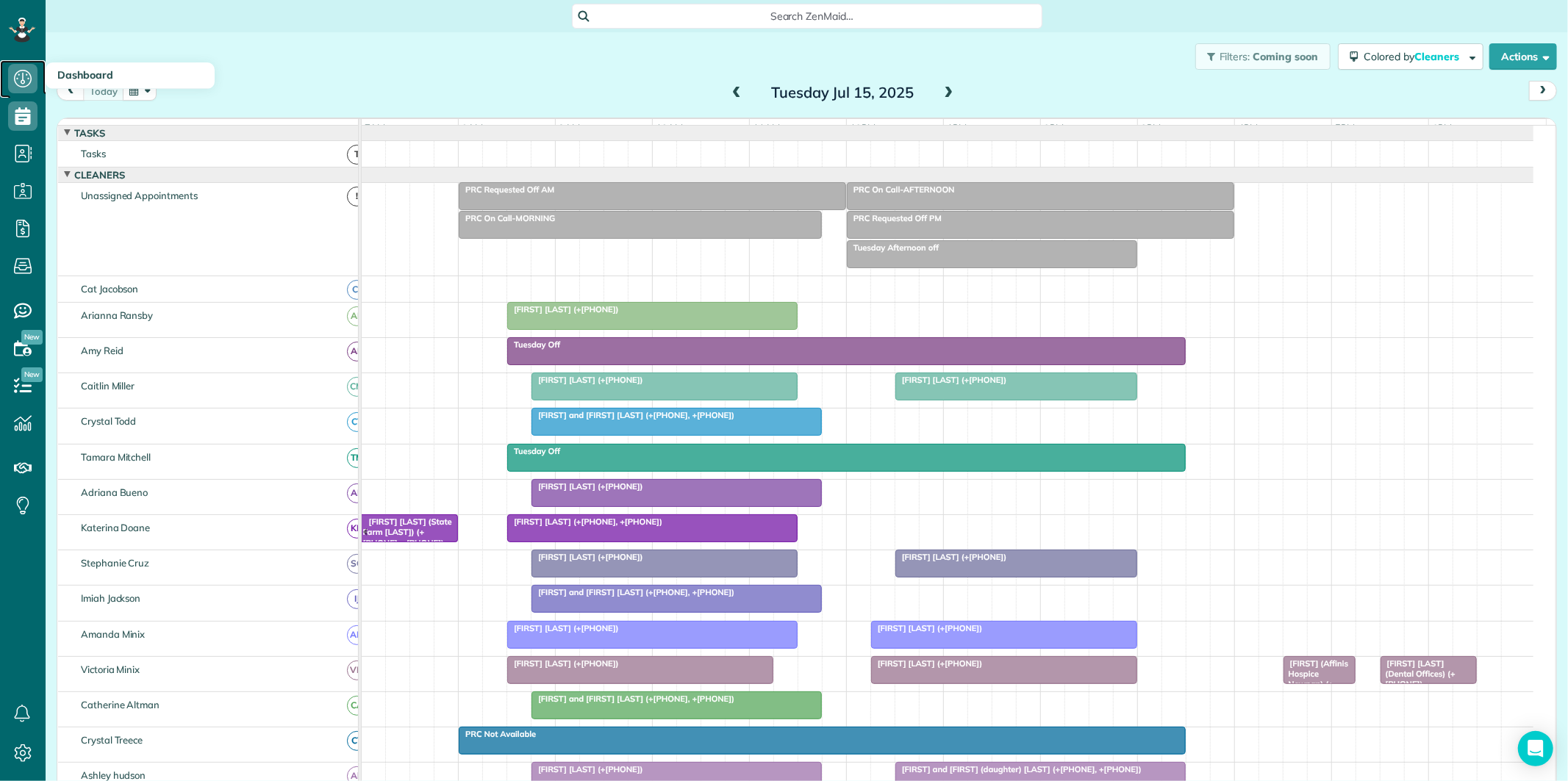 click 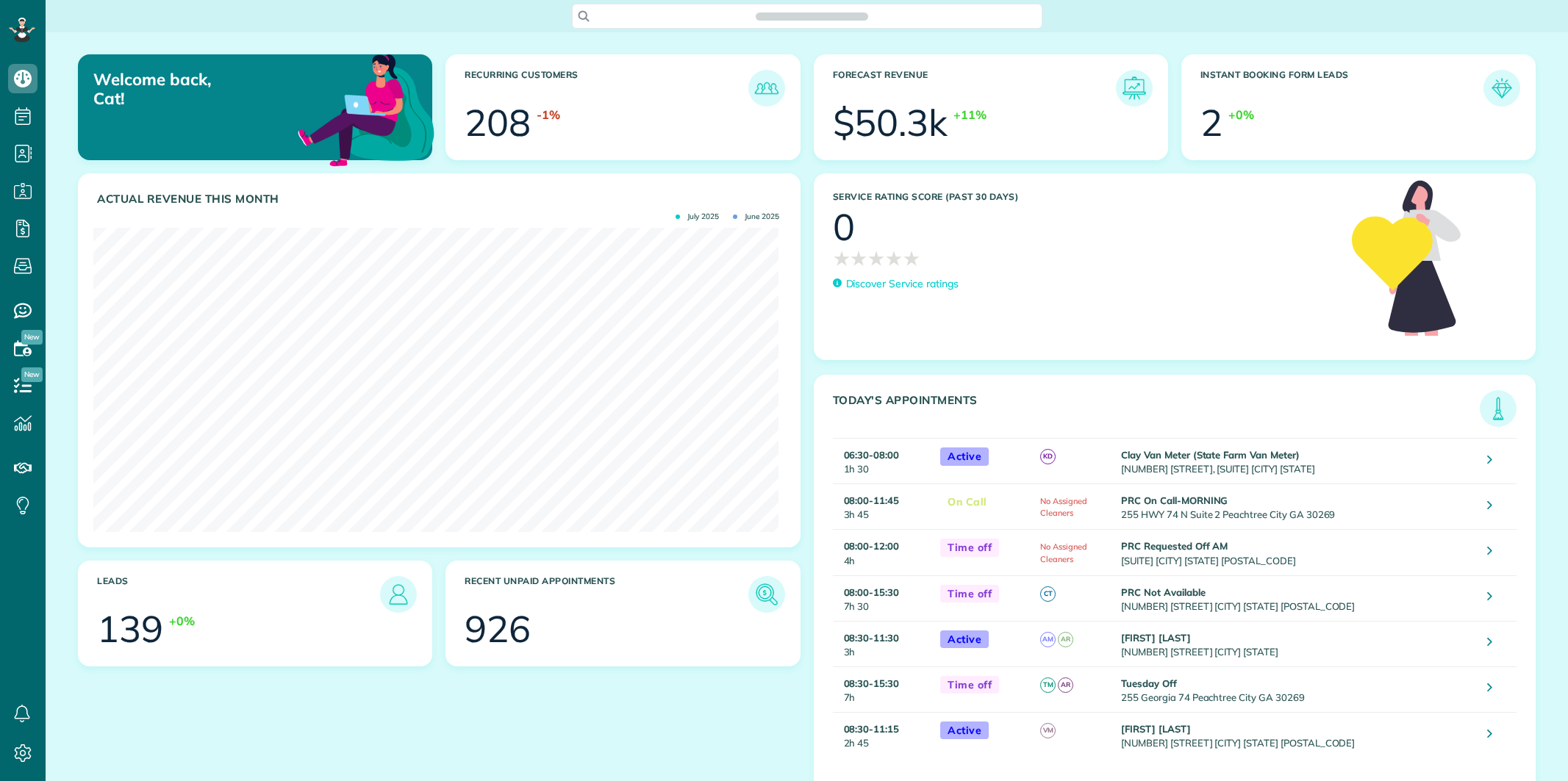 scroll, scrollTop: 0, scrollLeft: 0, axis: both 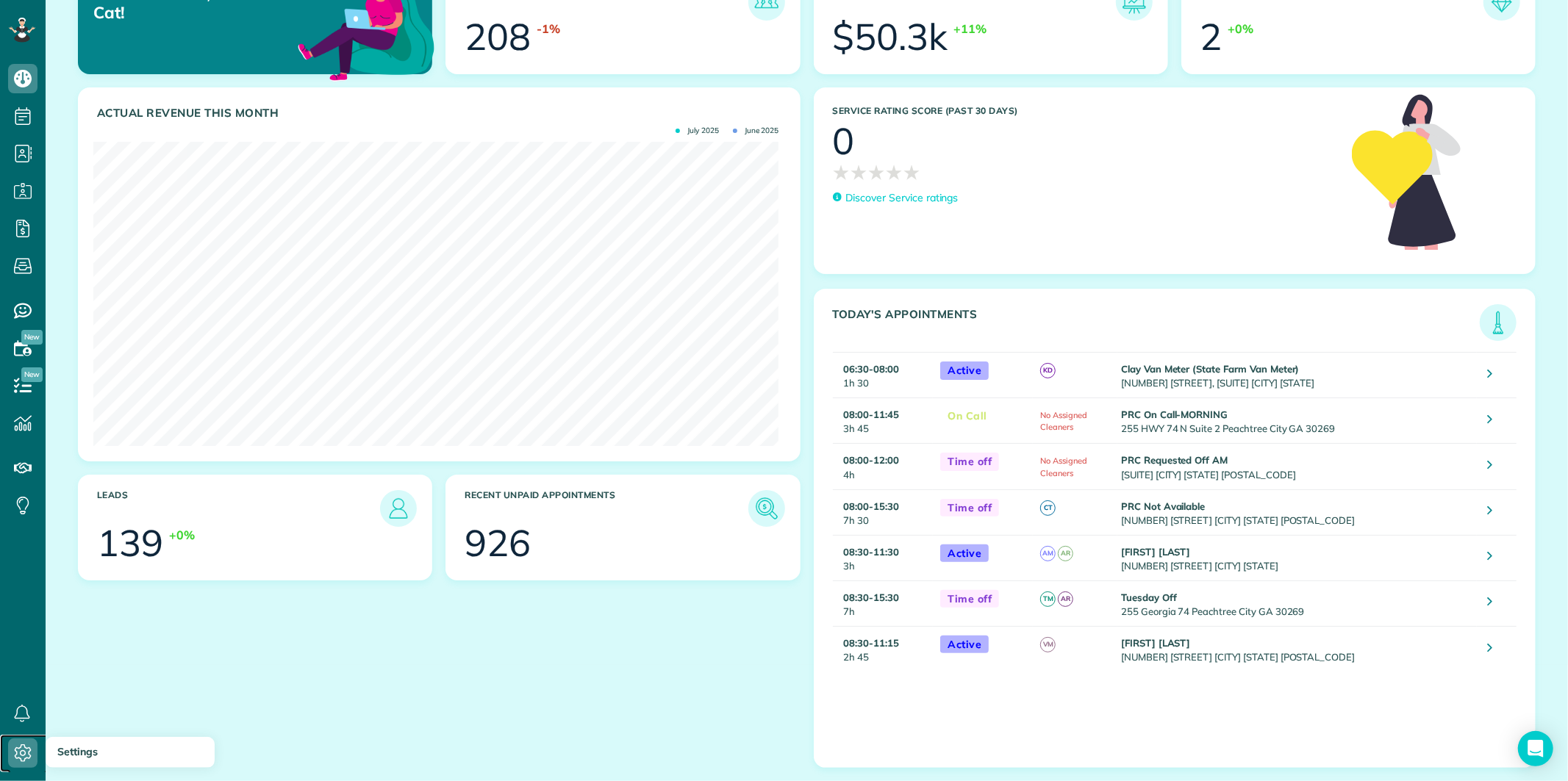 click 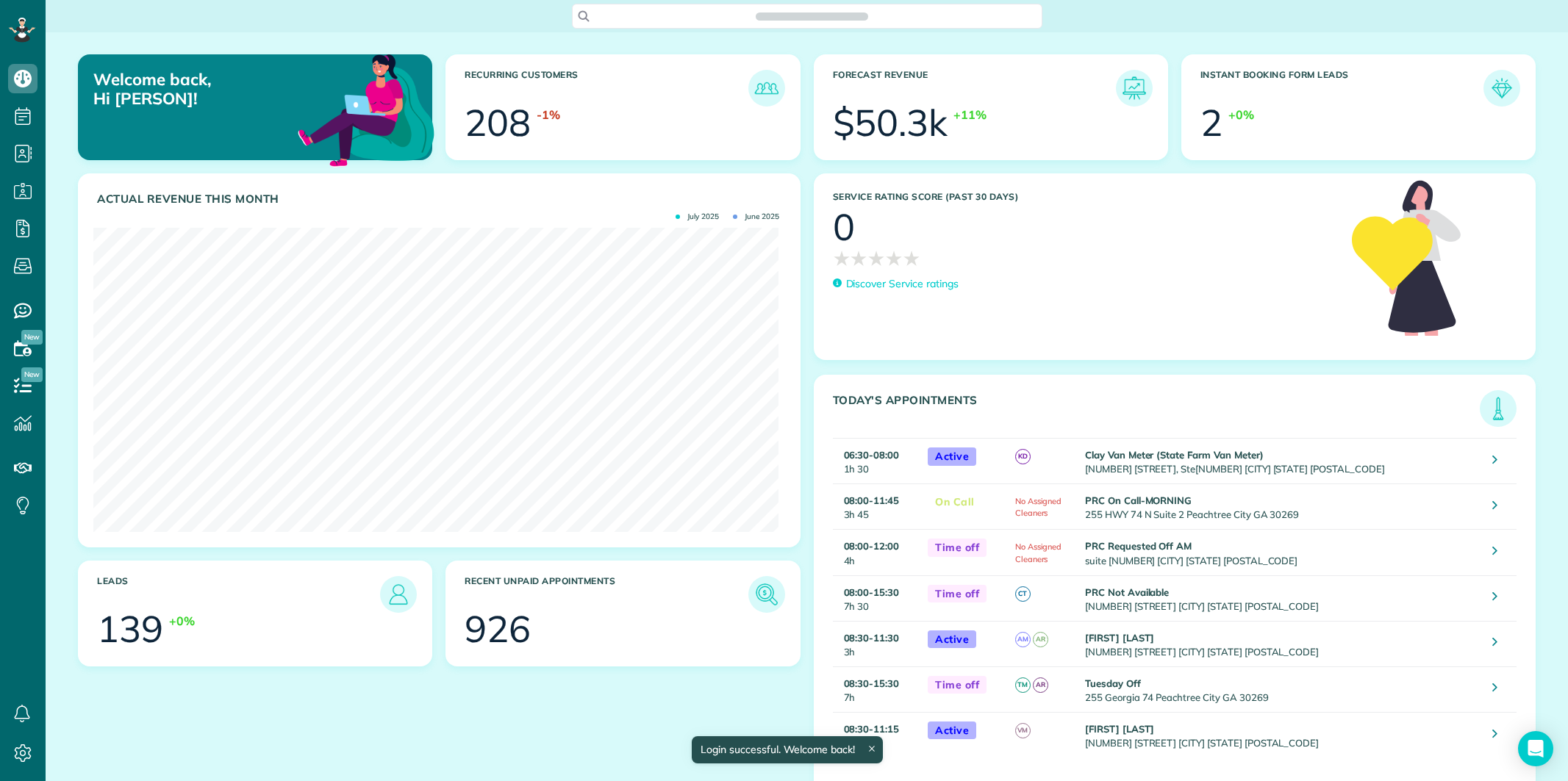 scroll, scrollTop: 0, scrollLeft: 0, axis: both 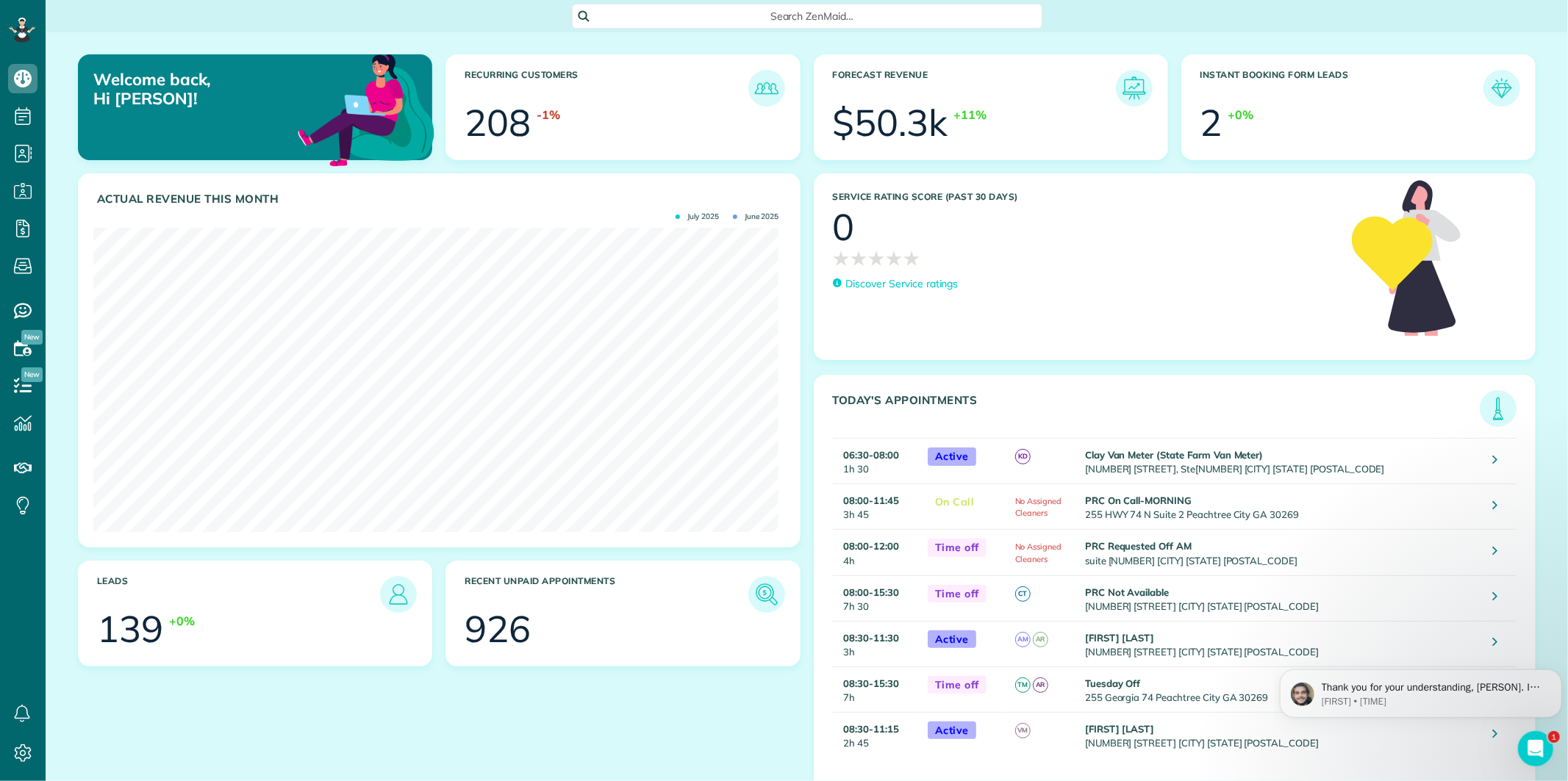 click 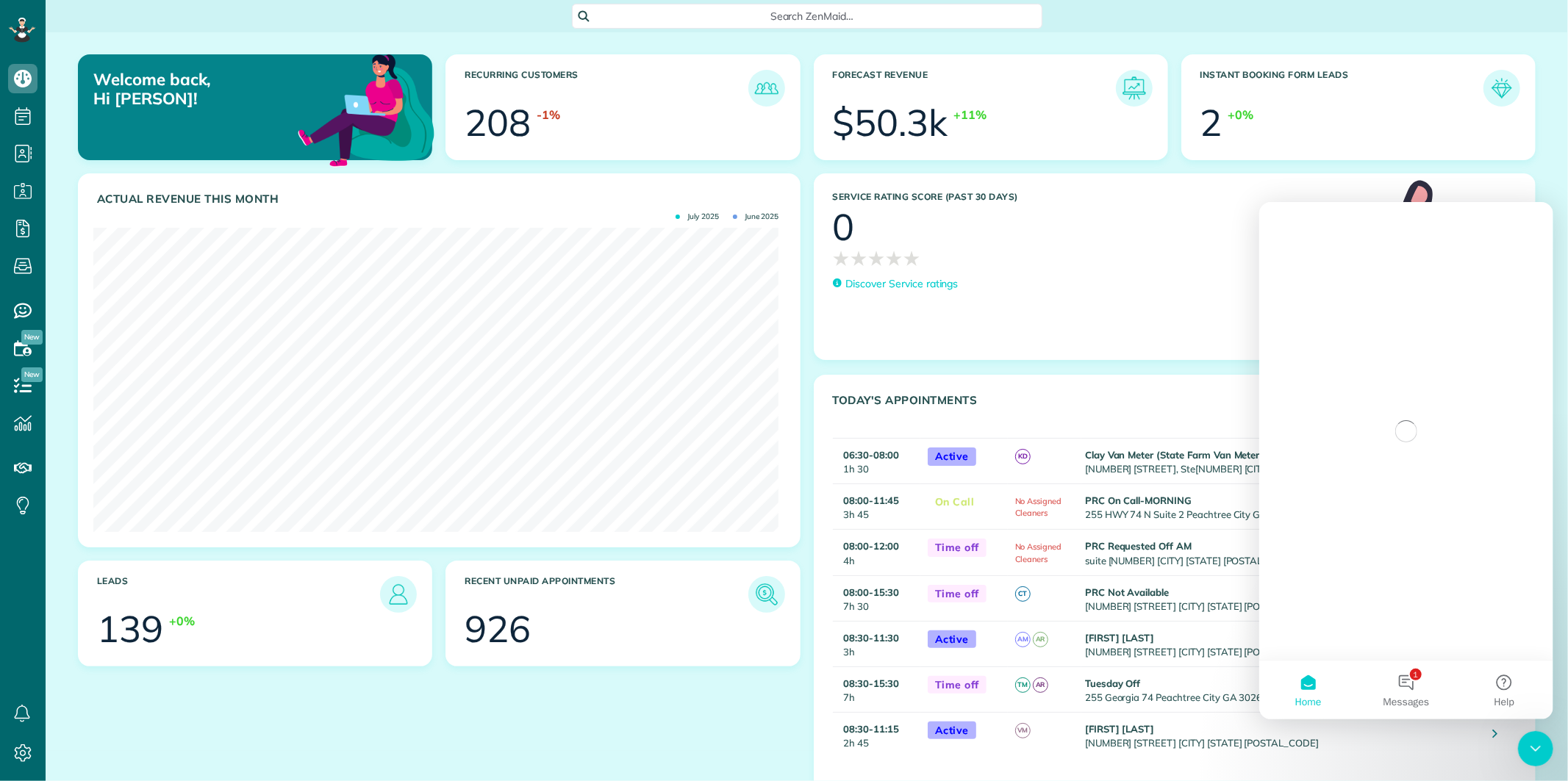 scroll, scrollTop: 0, scrollLeft: 0, axis: both 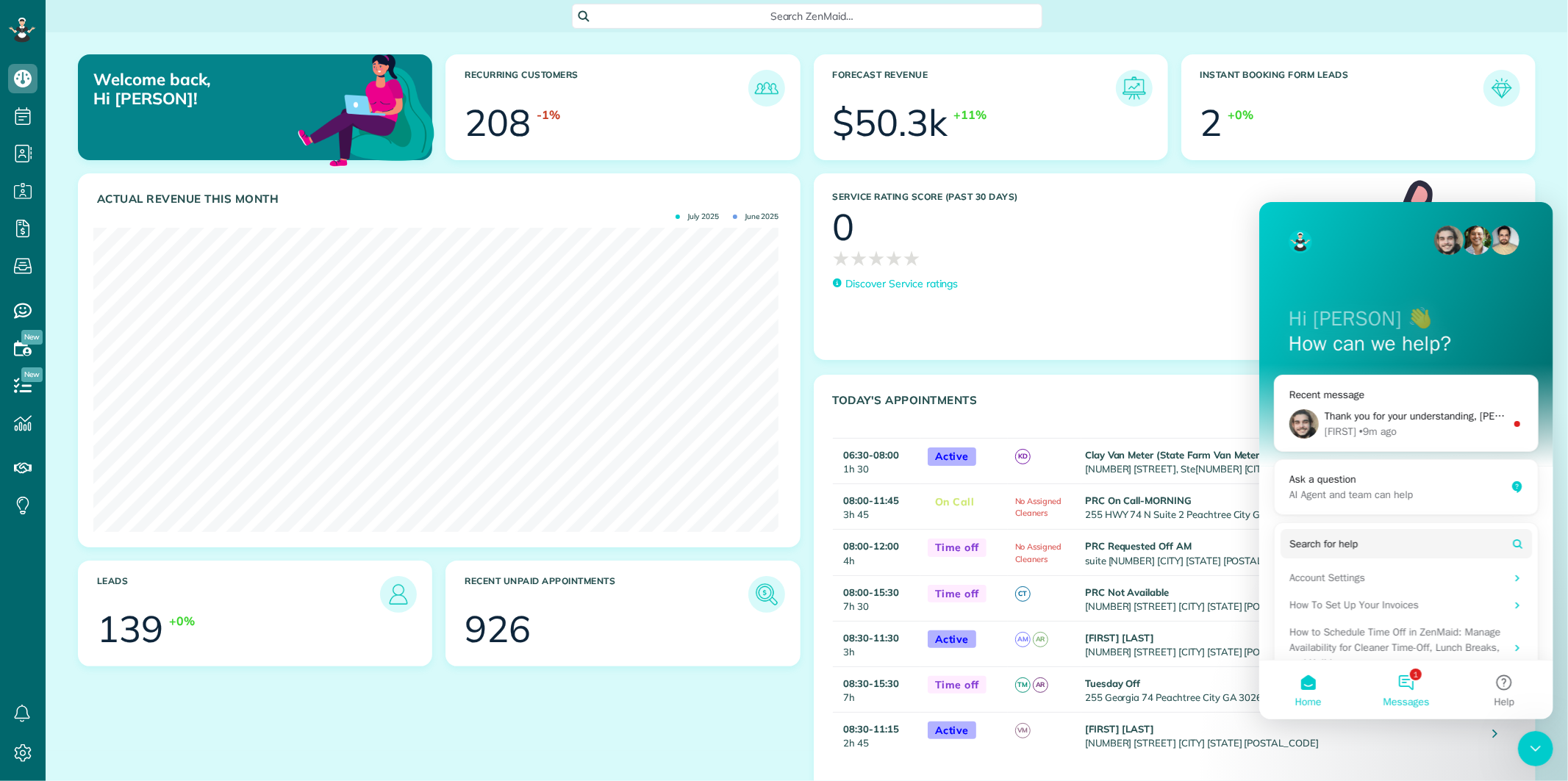 click on "1 Messages" at bounding box center (1405, 689) 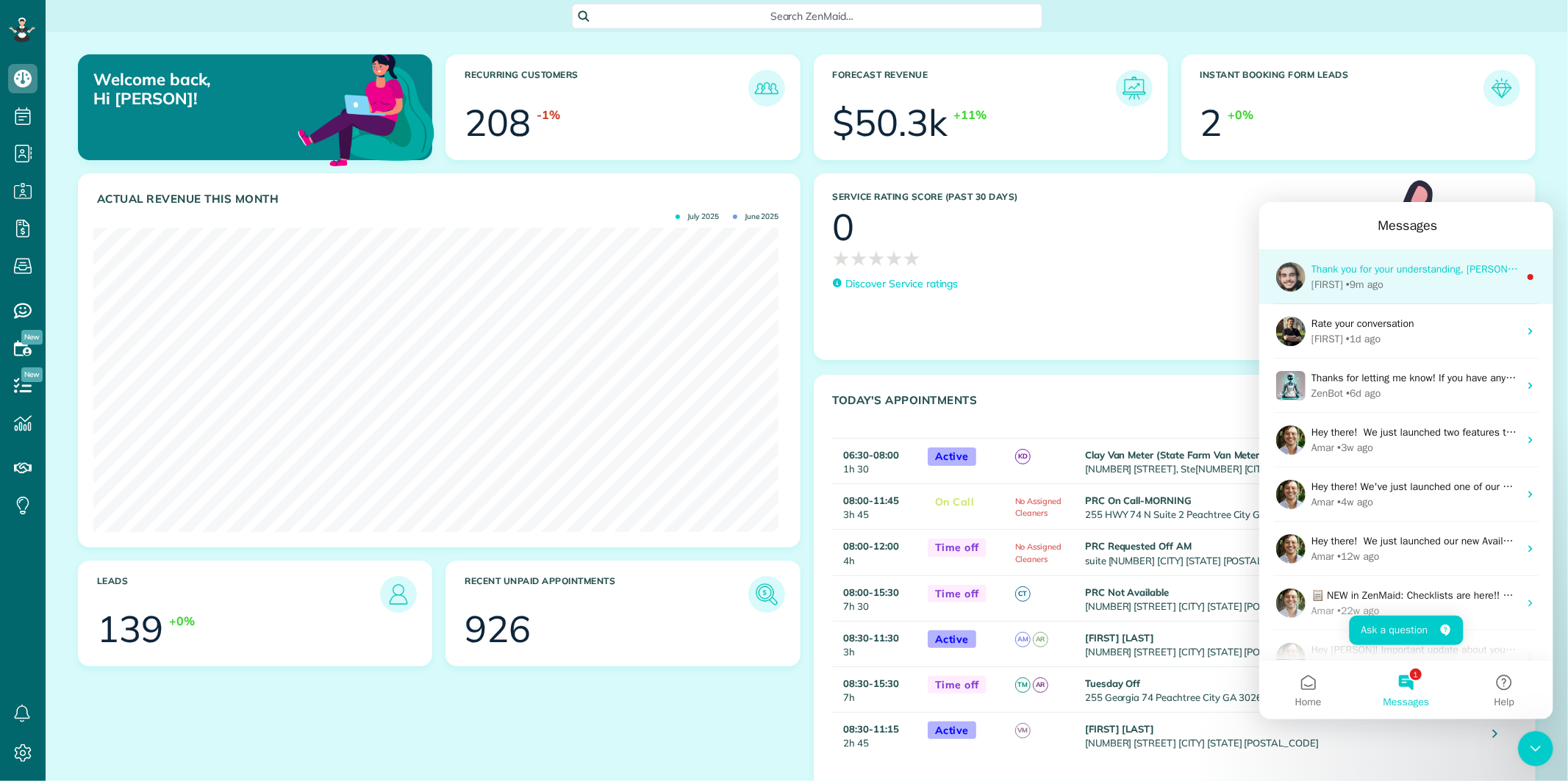 click on "Jorge •  9m ago" at bounding box center [1414, 284] 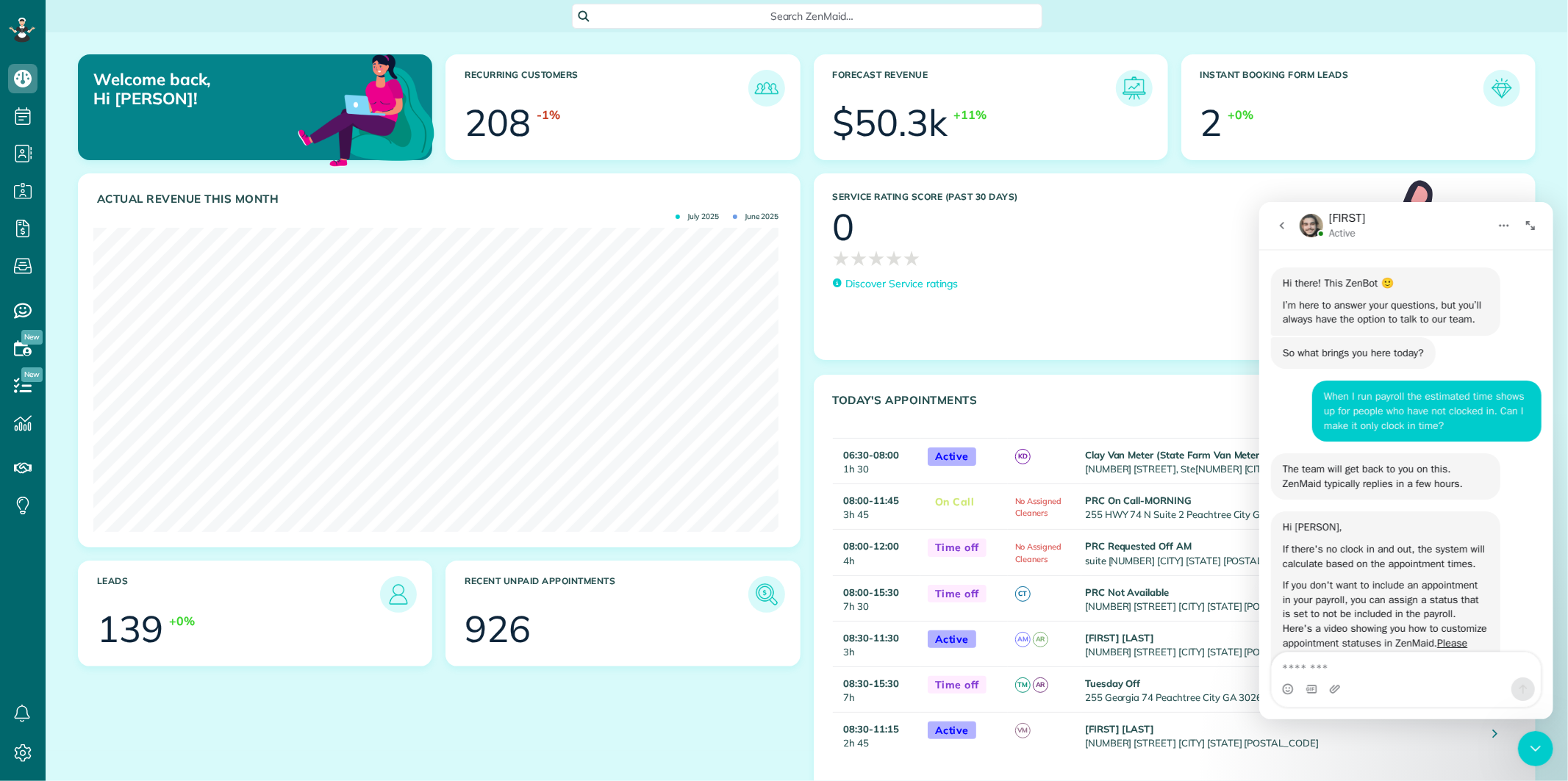 scroll, scrollTop: 16, scrollLeft: 0, axis: vertical 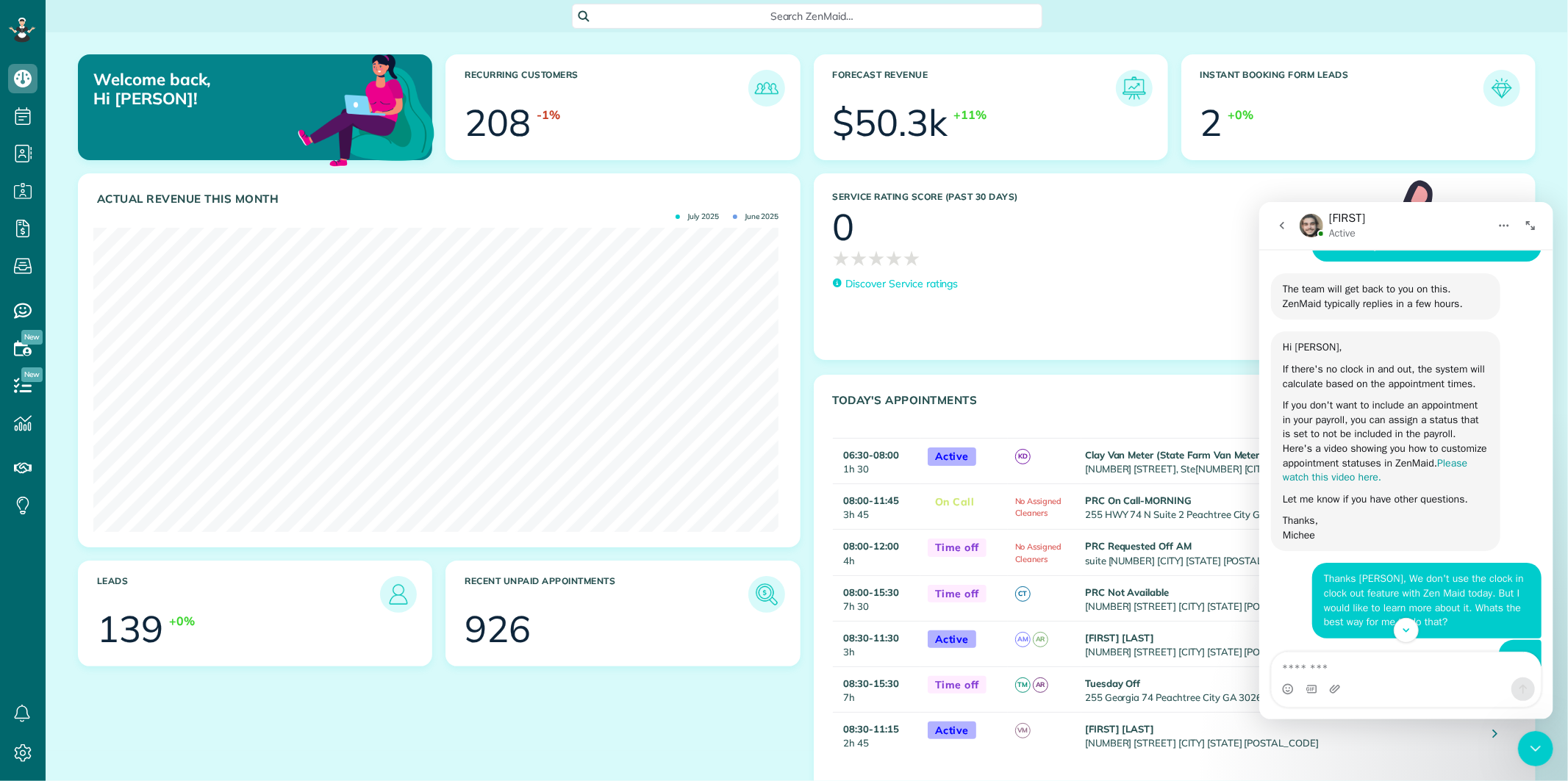 click on "Please watch this video here." at bounding box center (1374, 469) 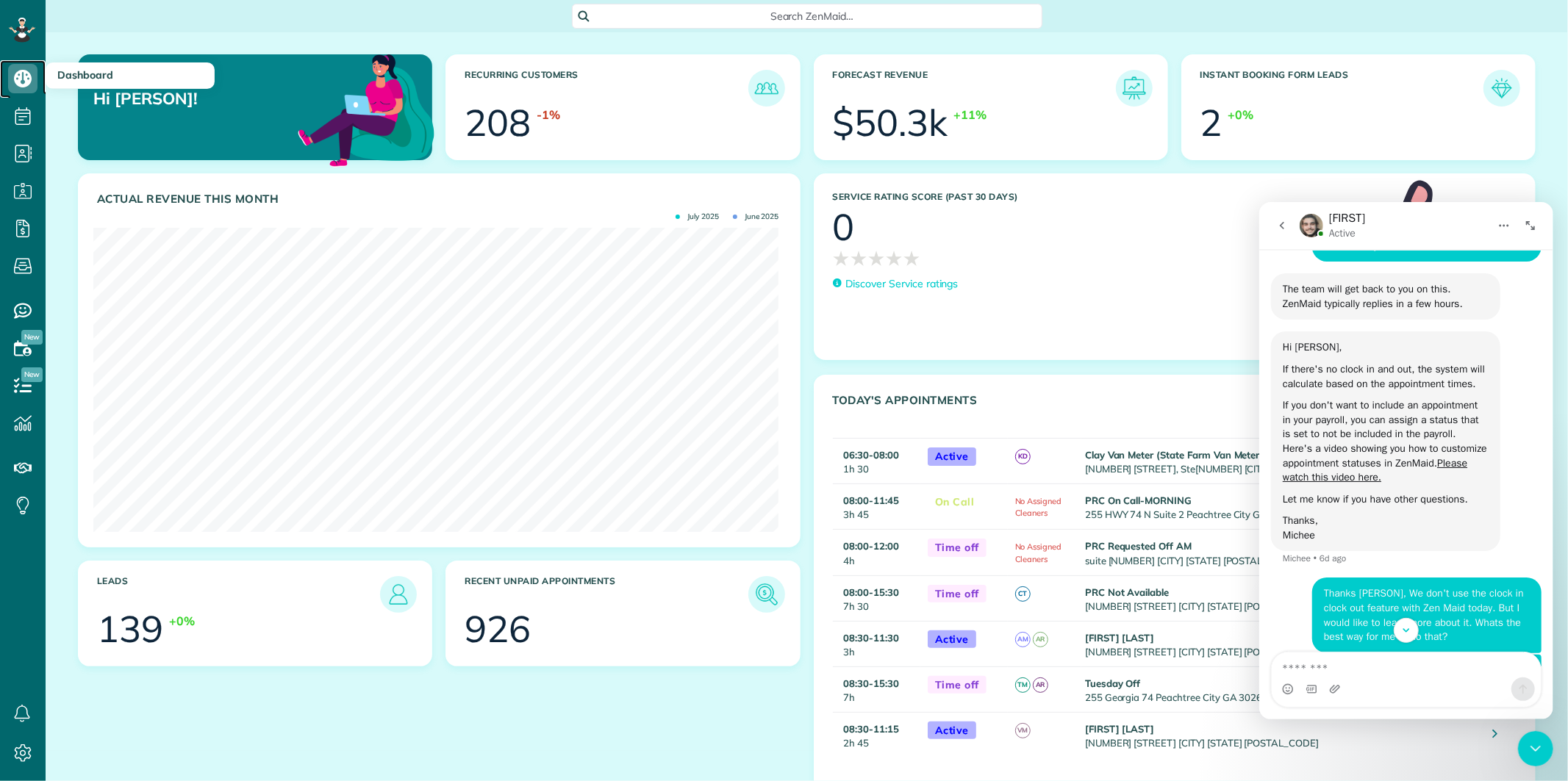 click 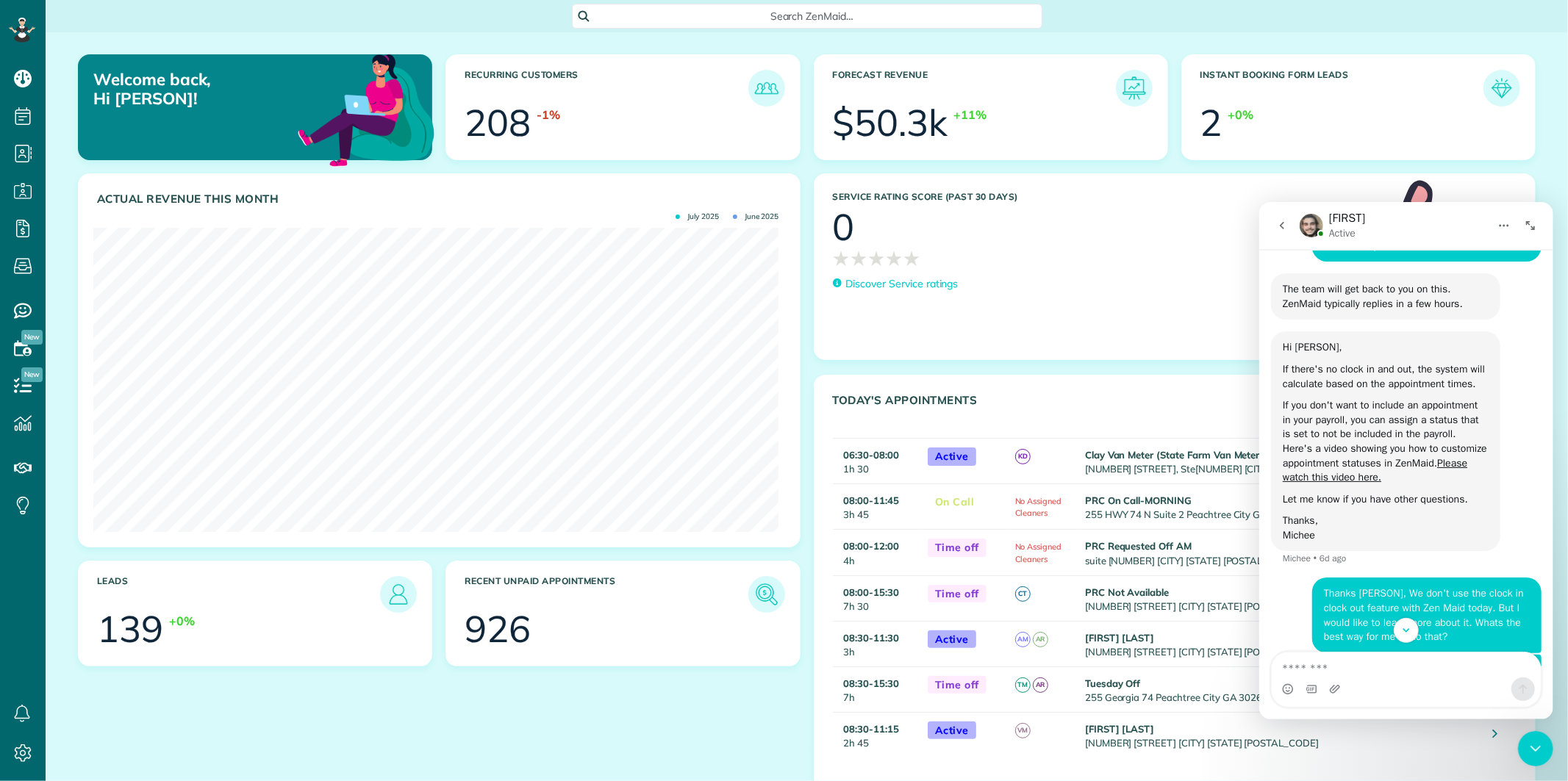 click 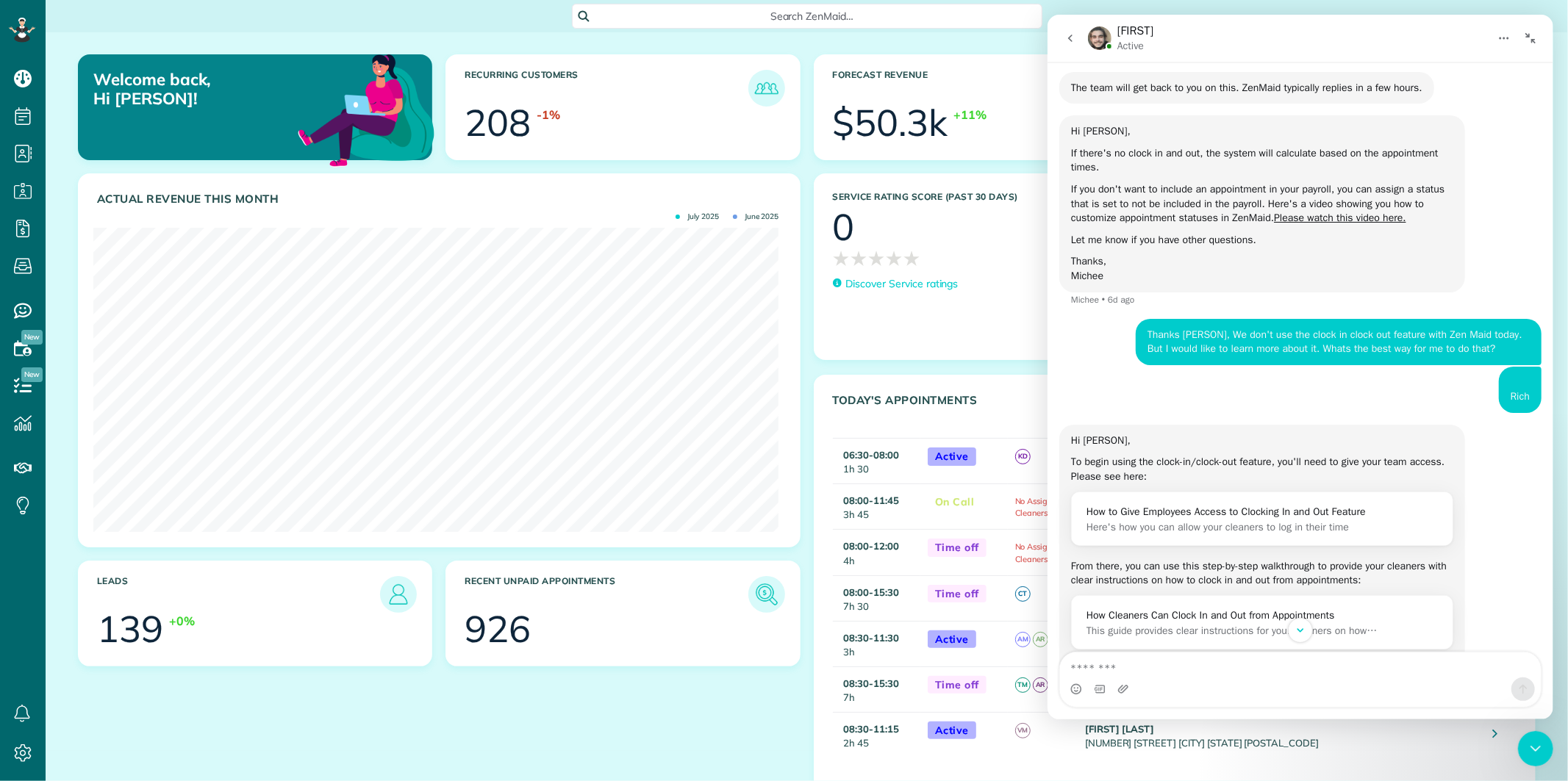 click 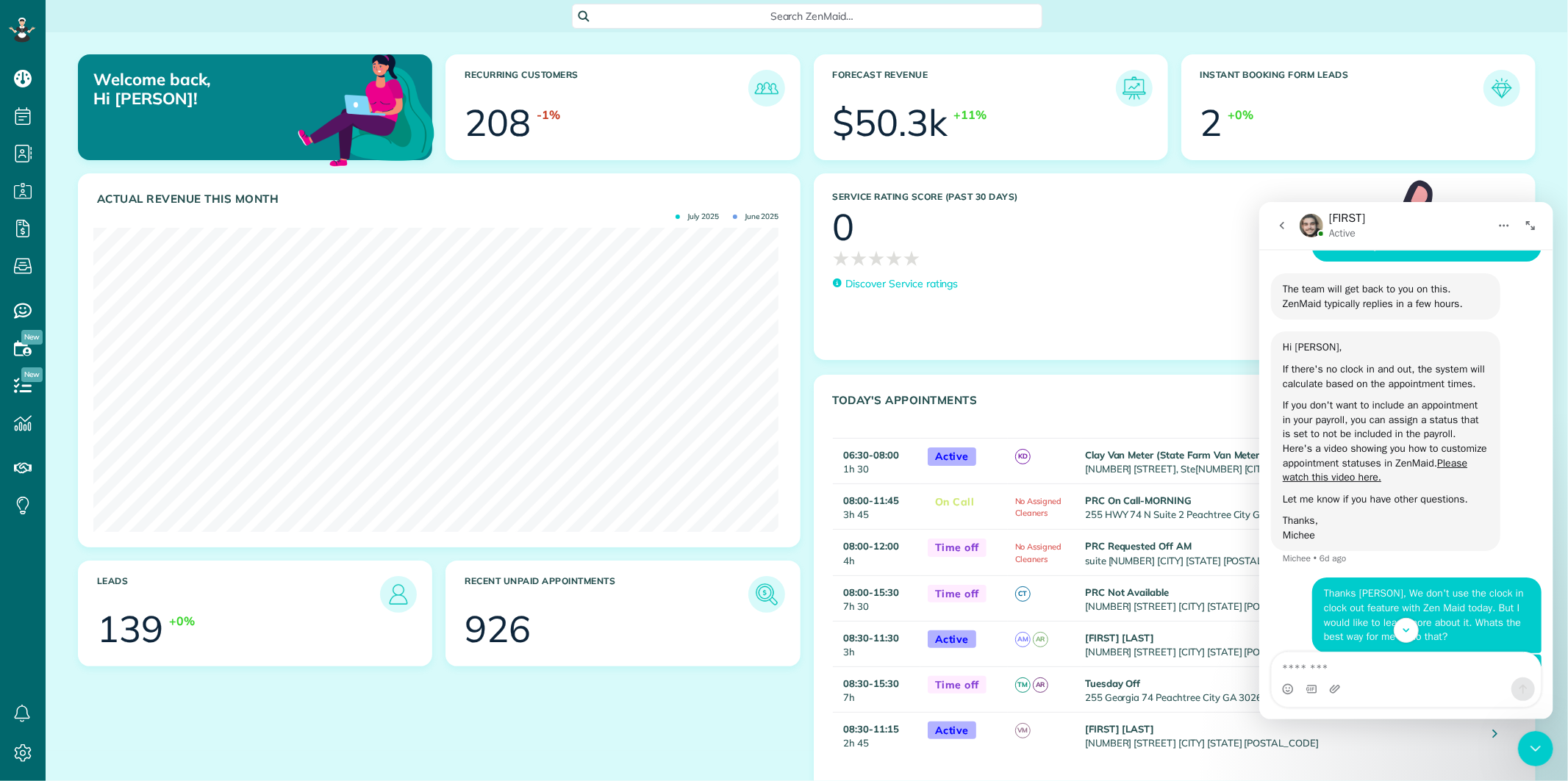 drag, startPoint x: 1541, startPoint y: 750, endPoint x: 3043, endPoint y: 1444, distance: 1654.58 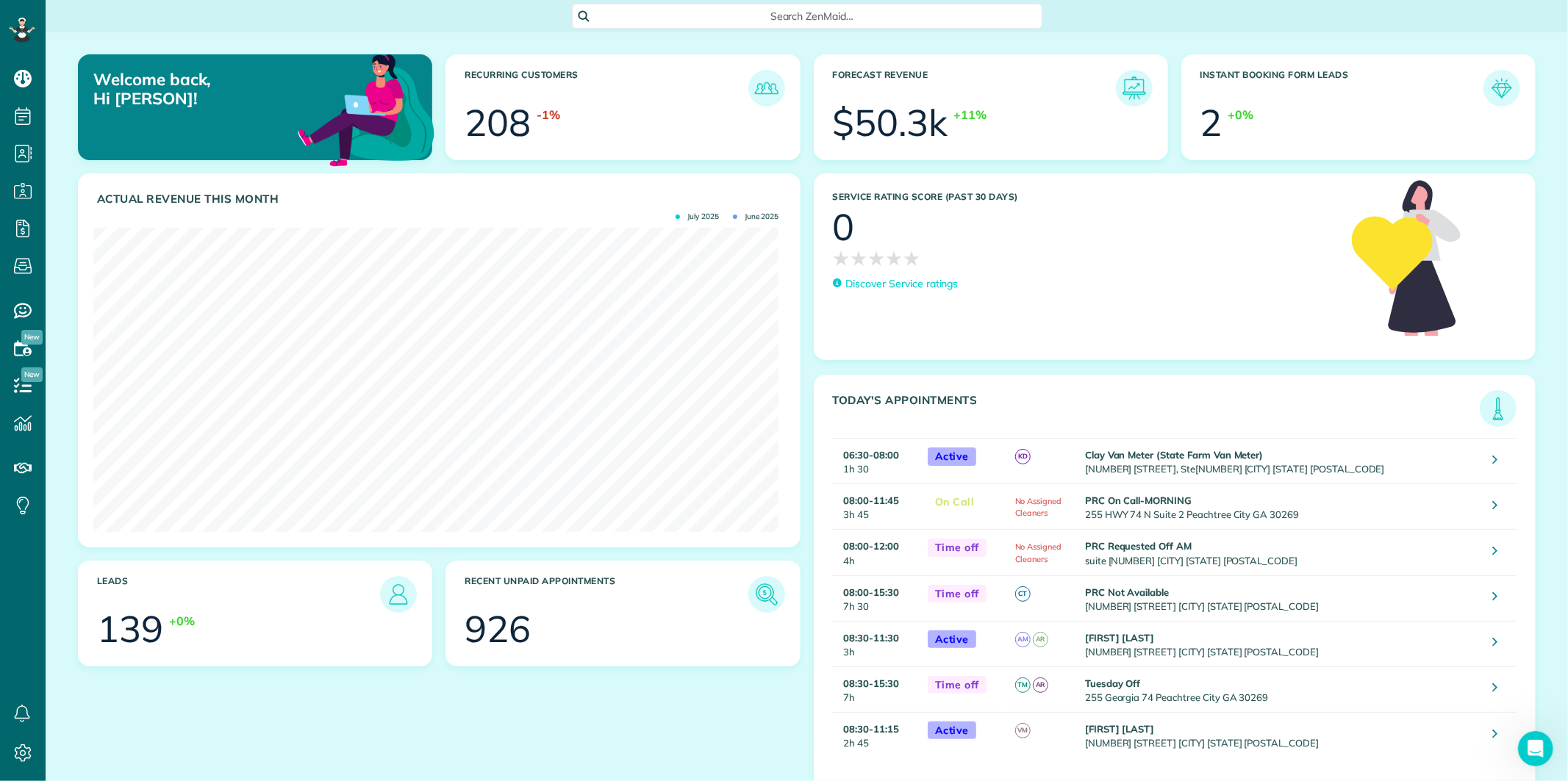 scroll, scrollTop: 0, scrollLeft: 0, axis: both 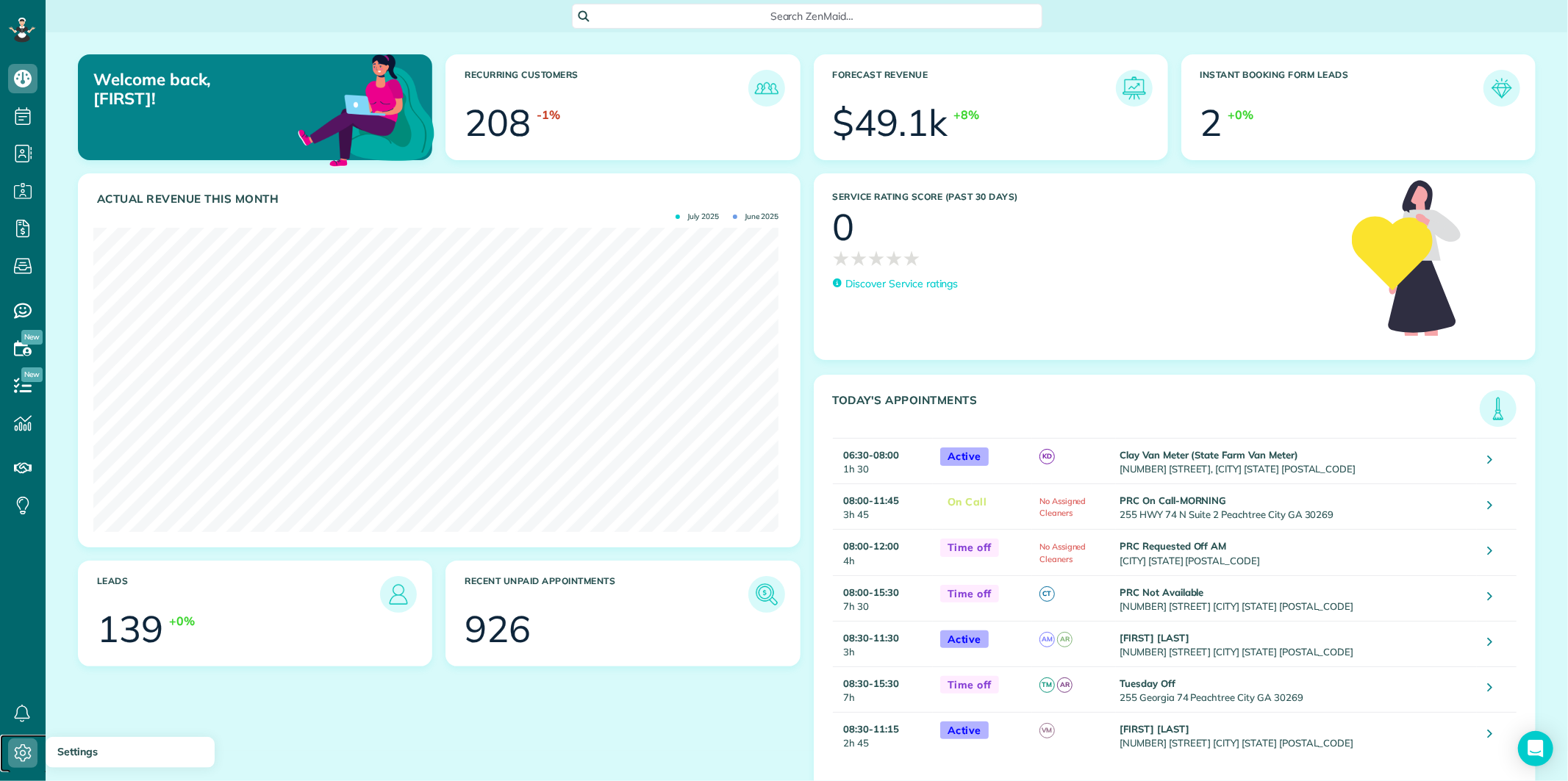 click 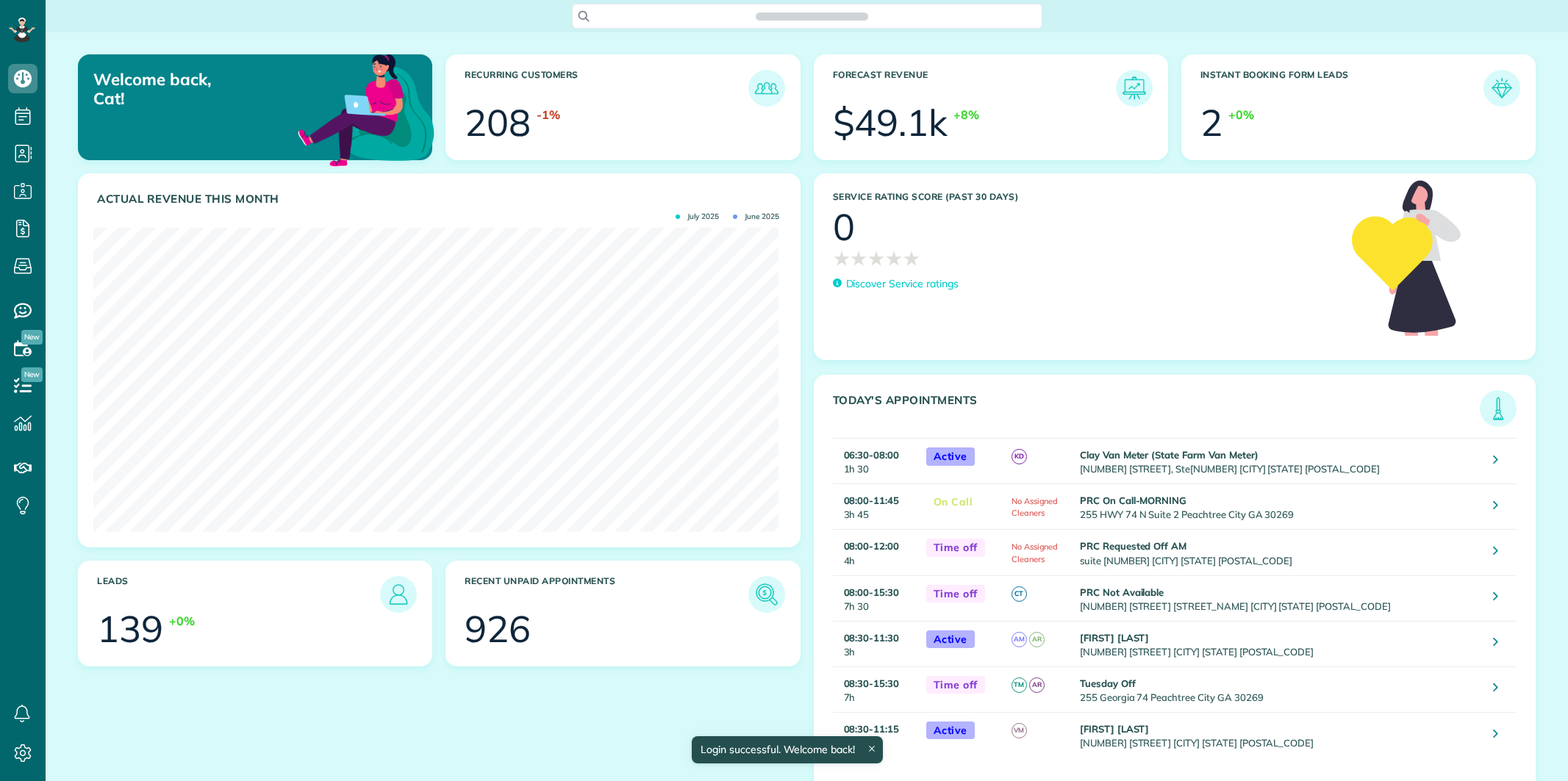 scroll, scrollTop: 0, scrollLeft: 0, axis: both 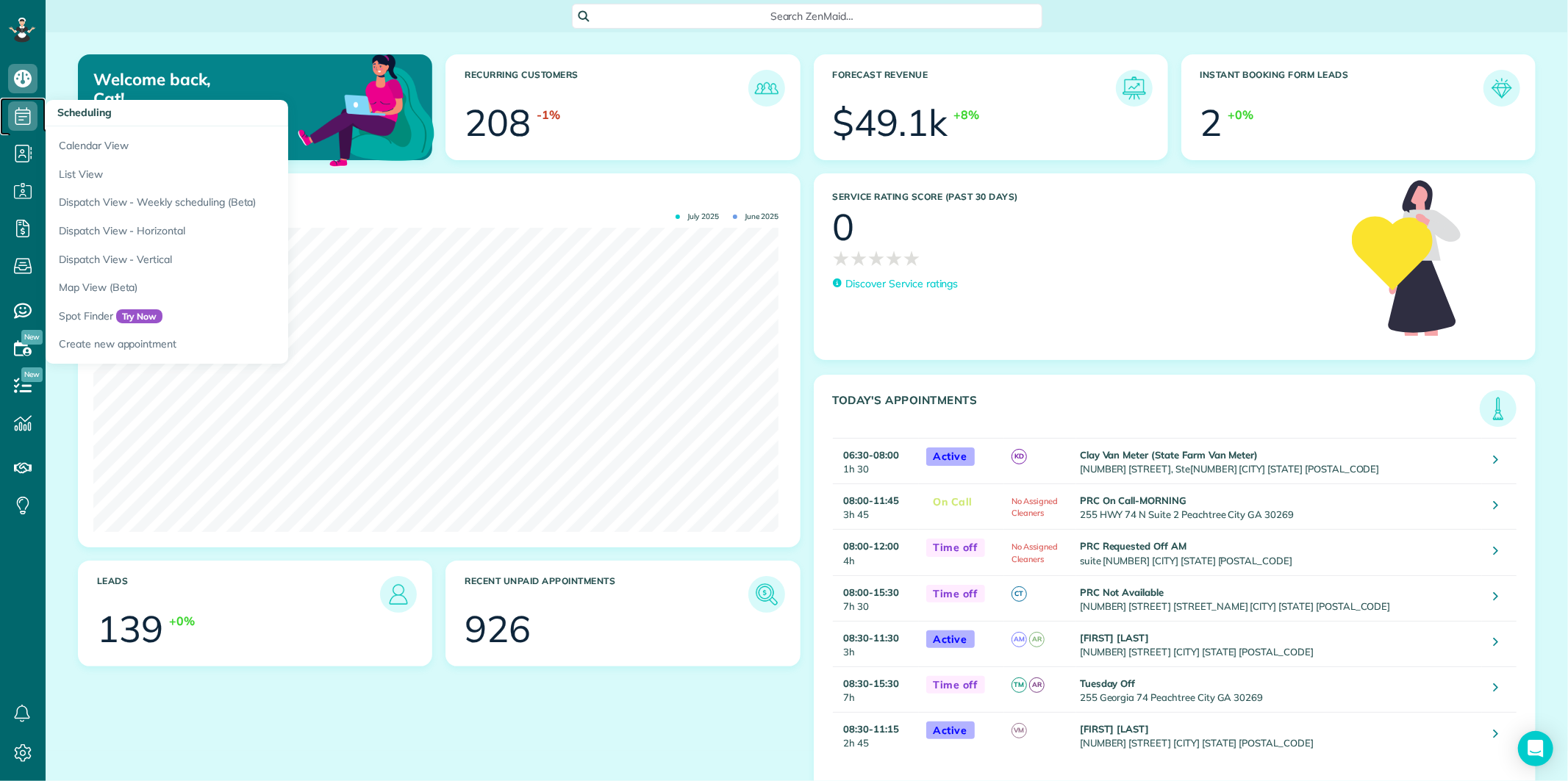 click 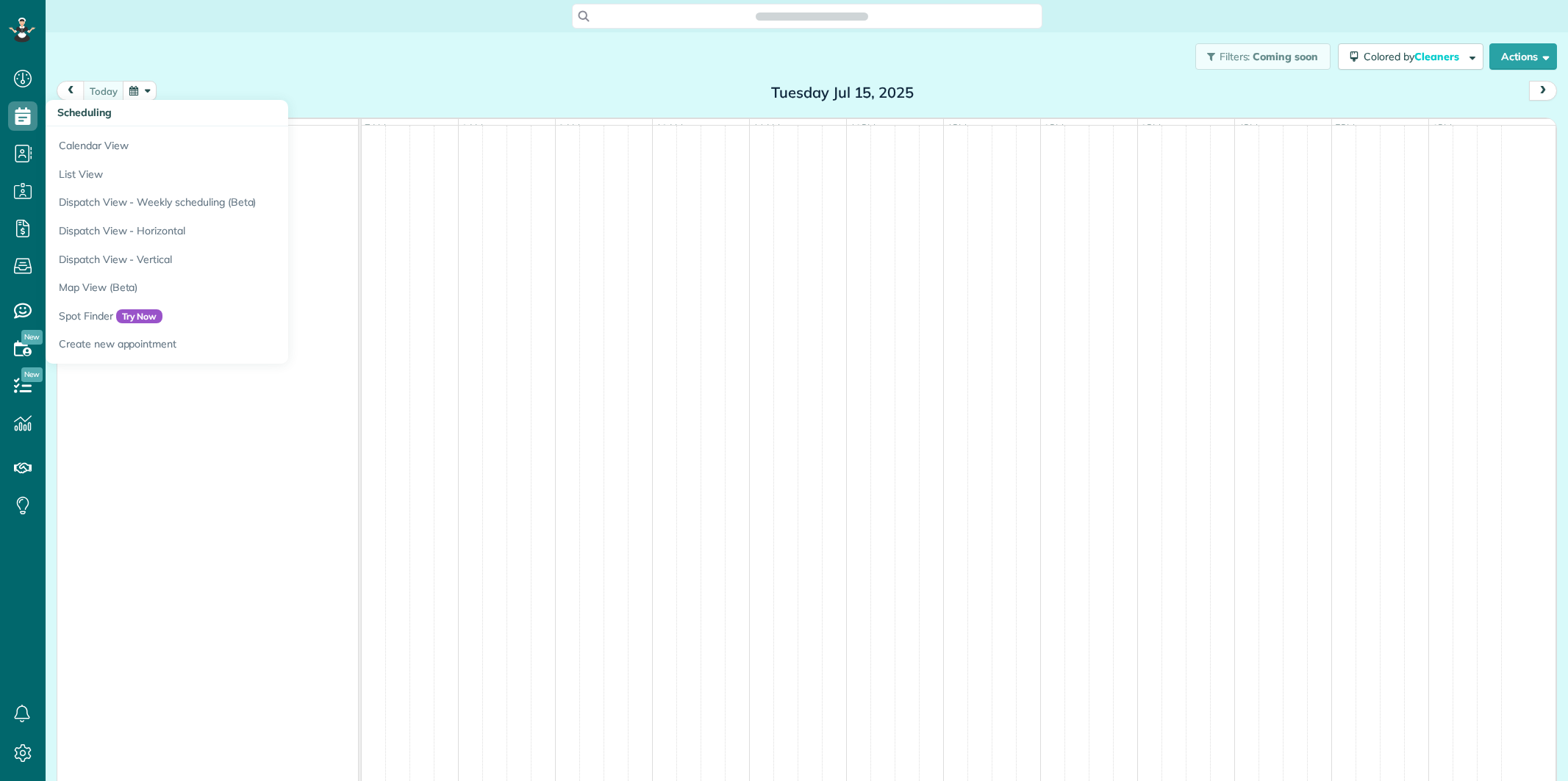 scroll, scrollTop: 0, scrollLeft: 0, axis: both 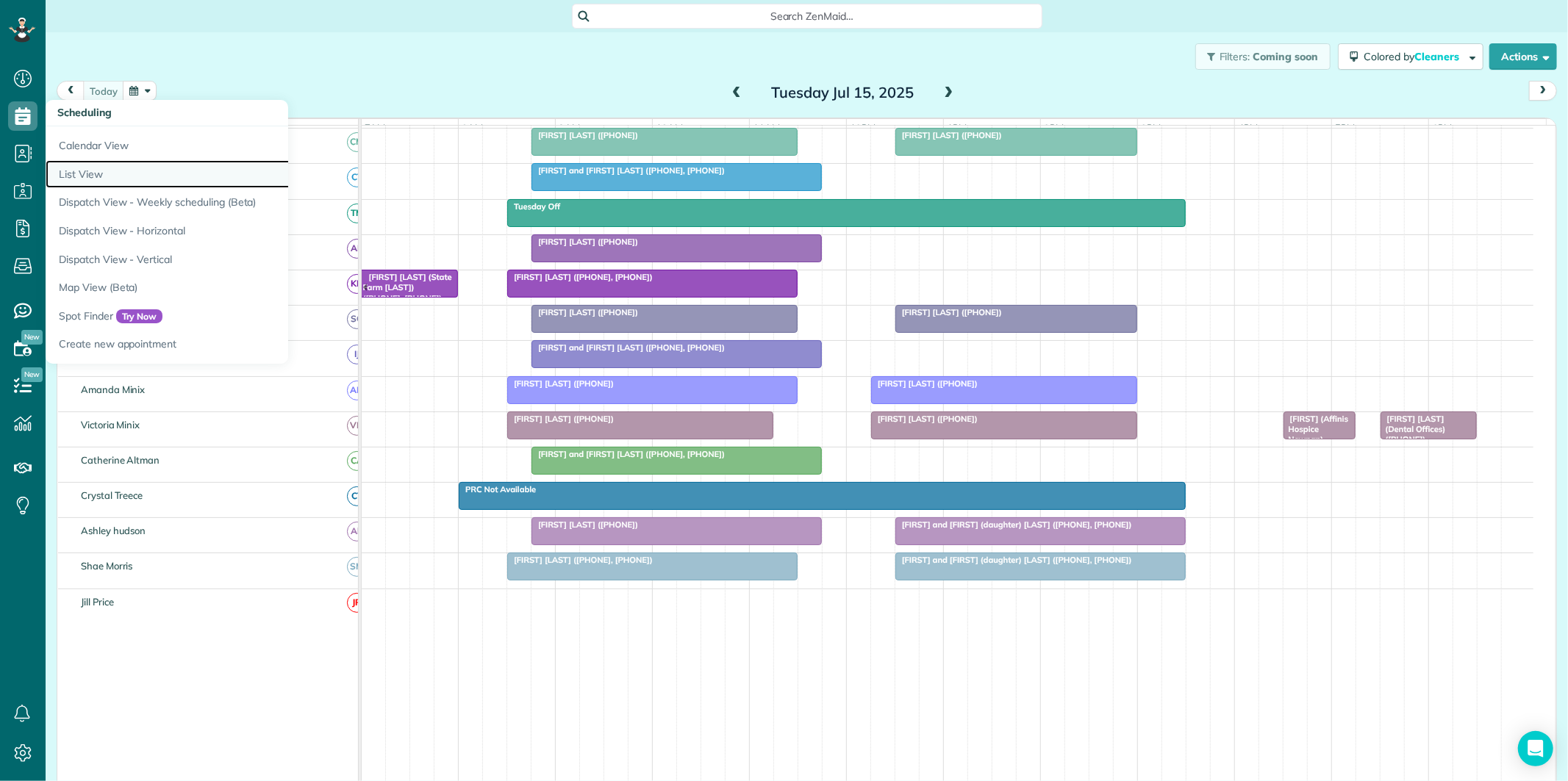 click on "List View" at bounding box center [229, 174] 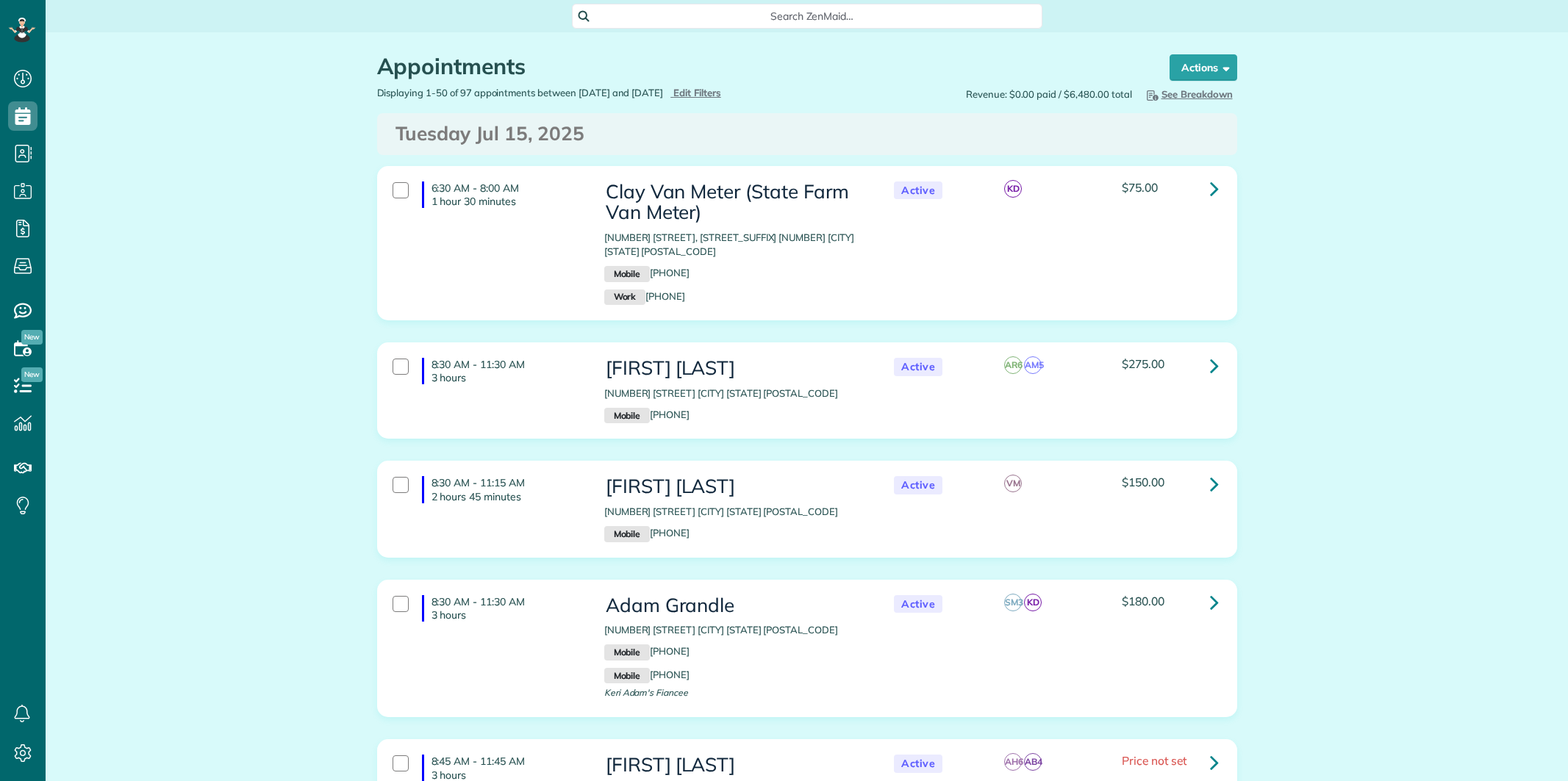 scroll, scrollTop: 0, scrollLeft: 0, axis: both 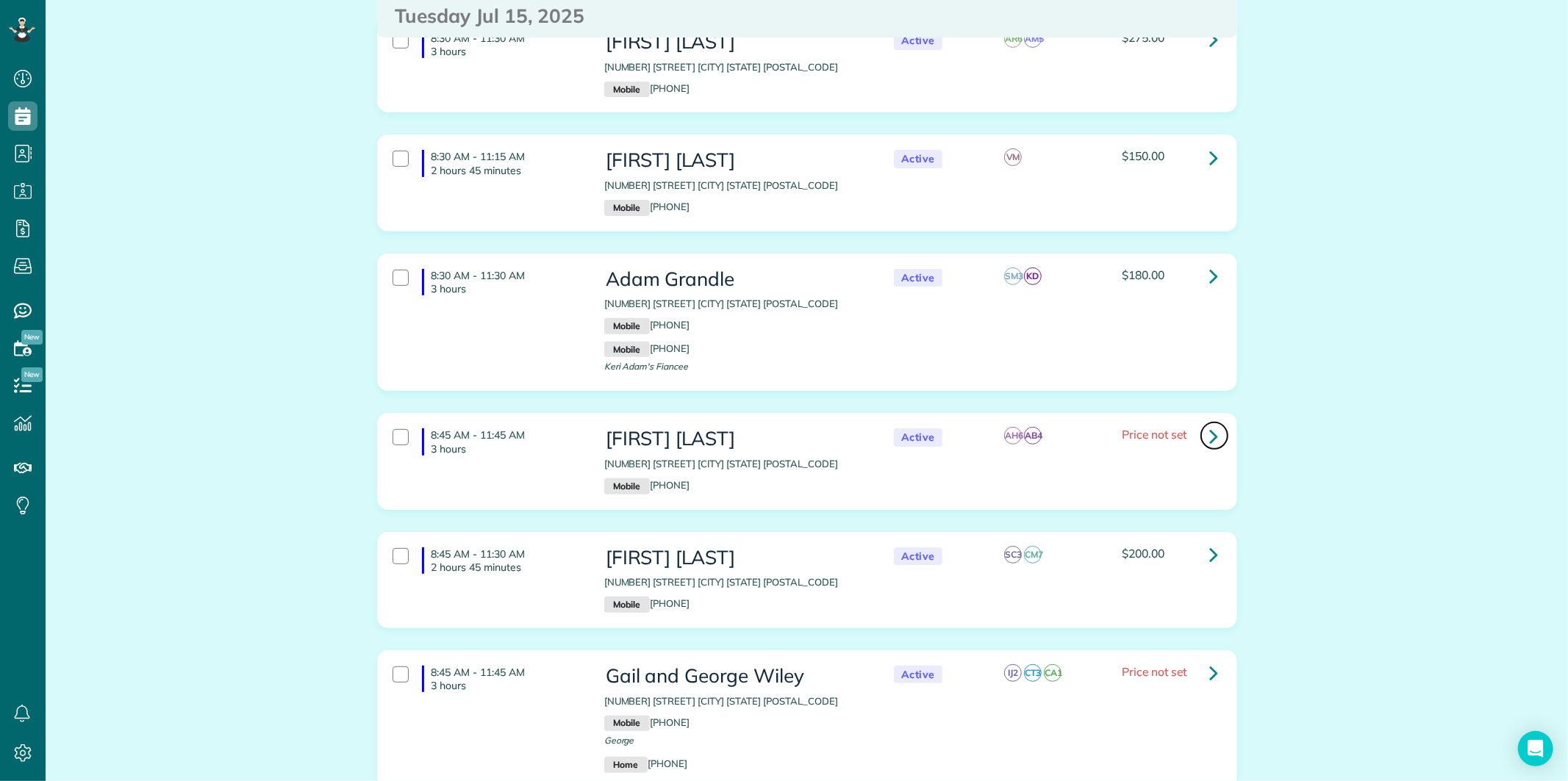 click at bounding box center [1214, 436] 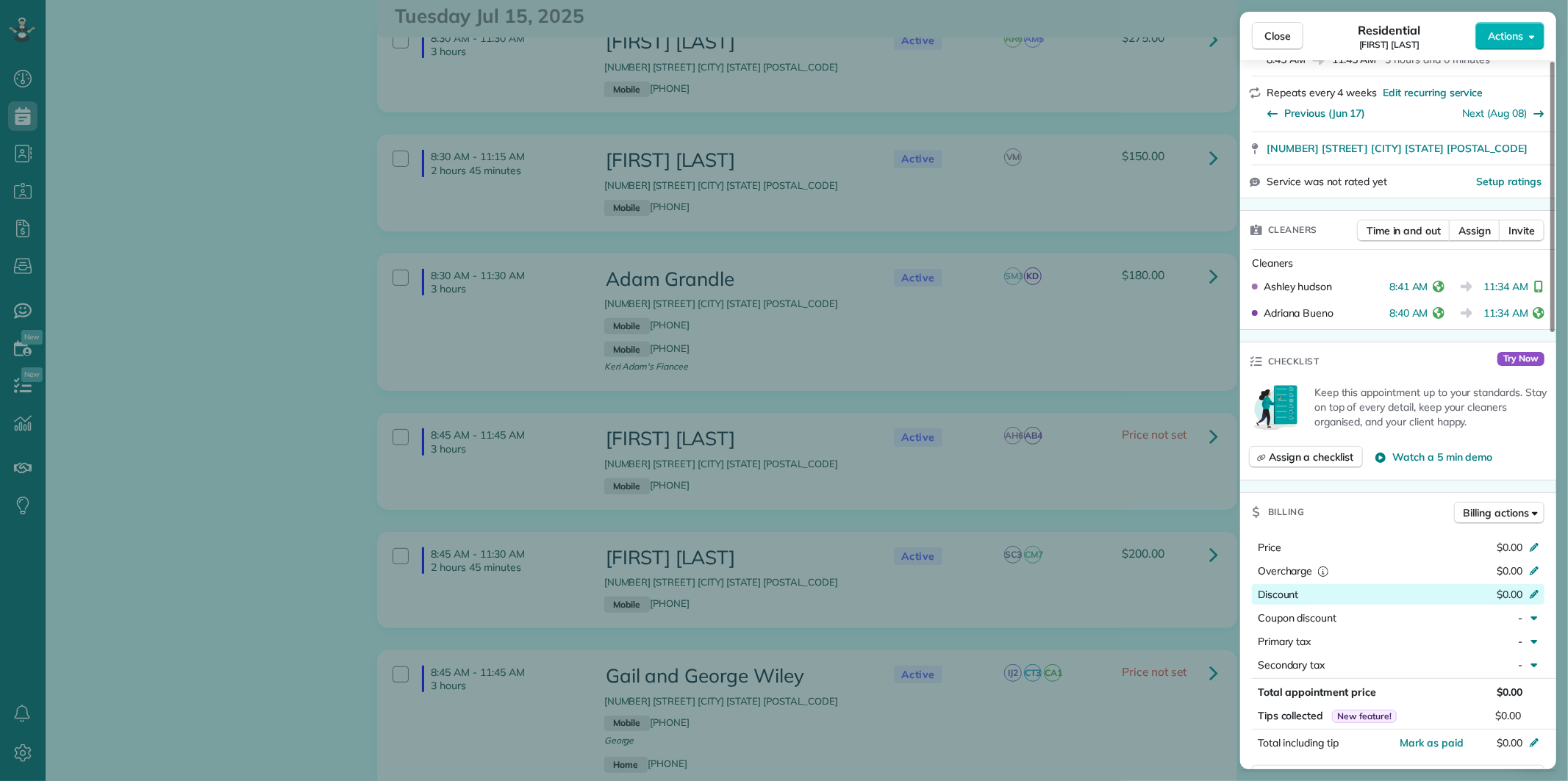 scroll, scrollTop: 326, scrollLeft: 0, axis: vertical 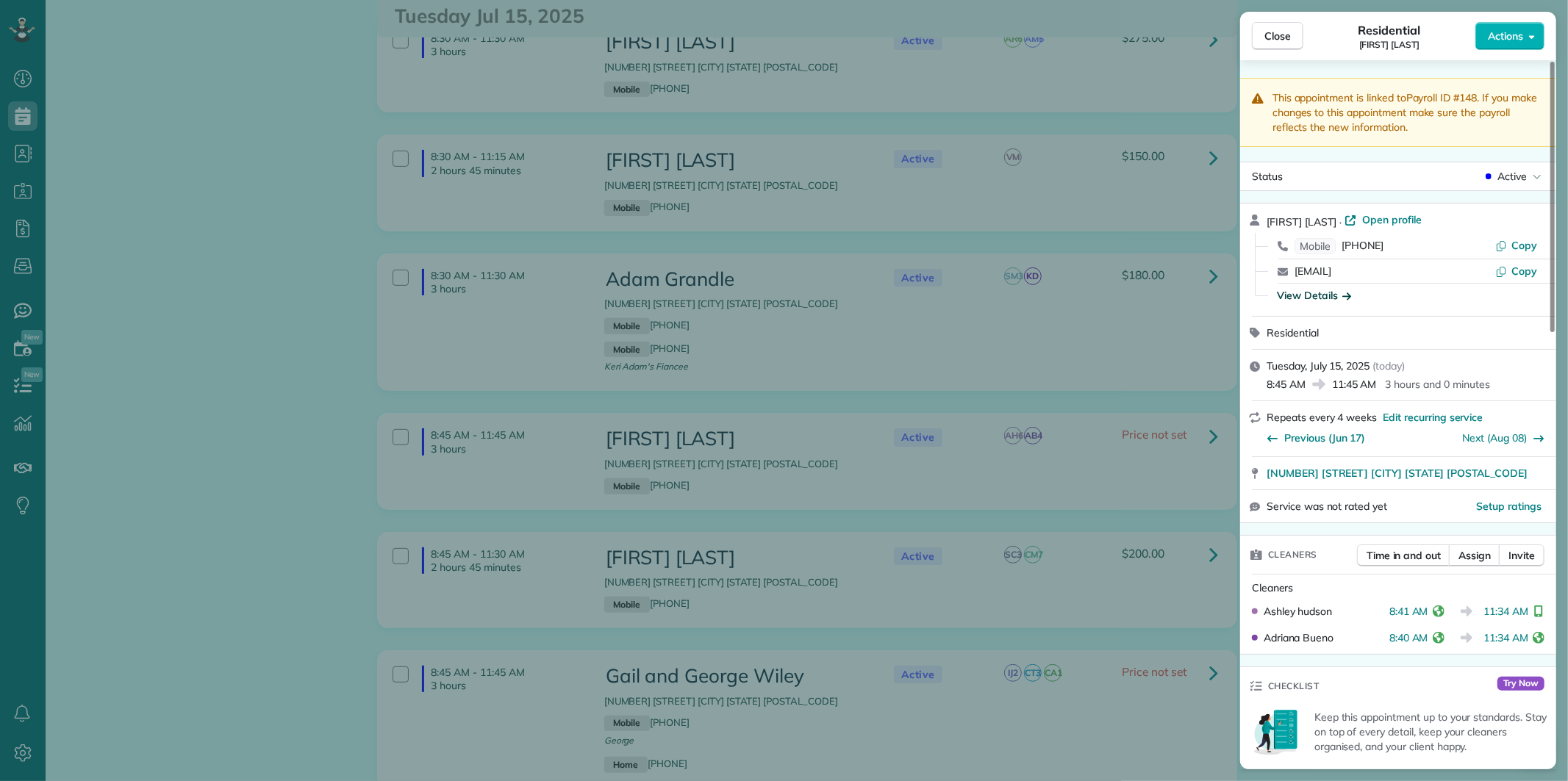 click on "View Details" at bounding box center (1314, 295) 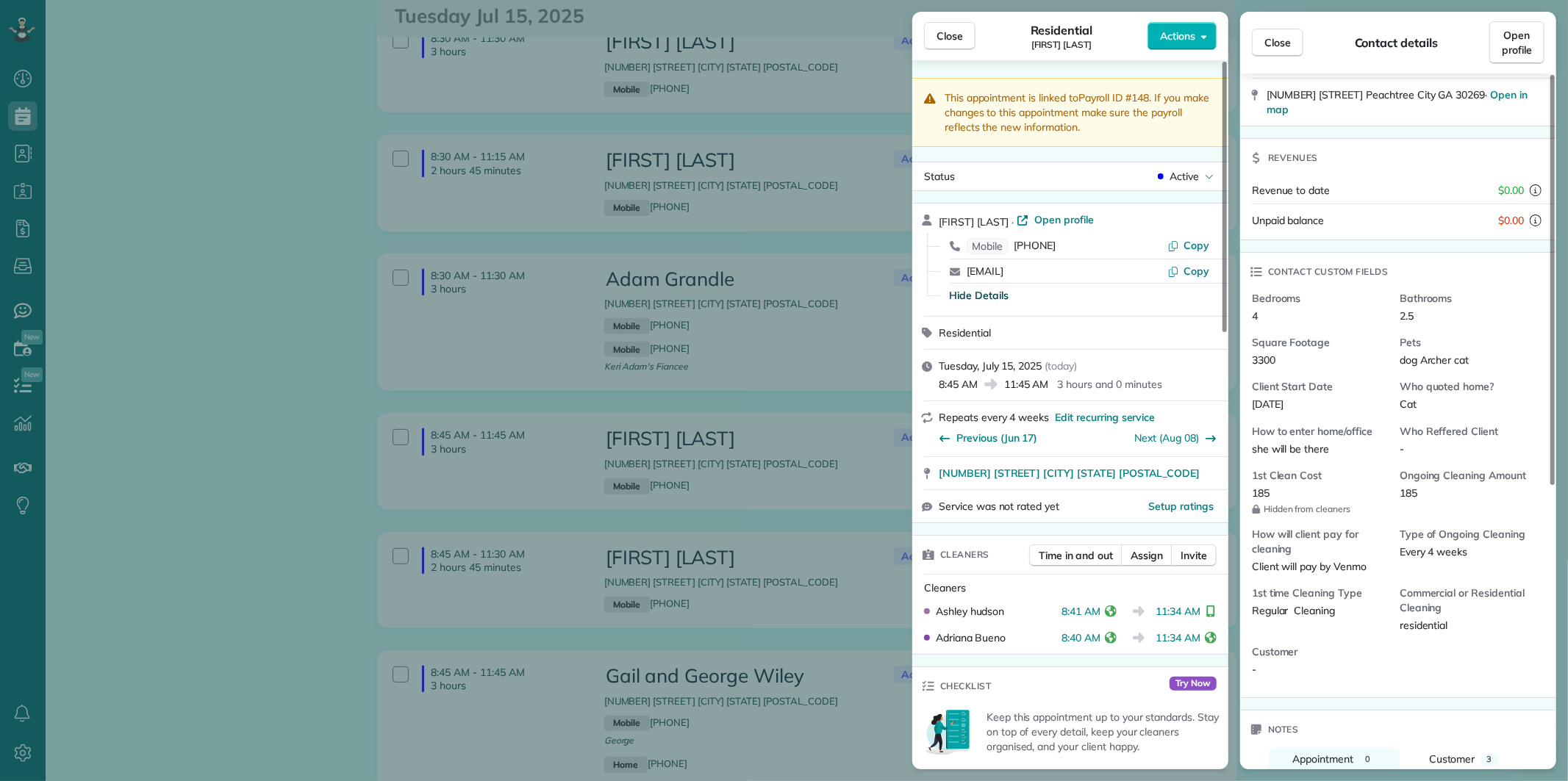 scroll, scrollTop: 245, scrollLeft: 0, axis: vertical 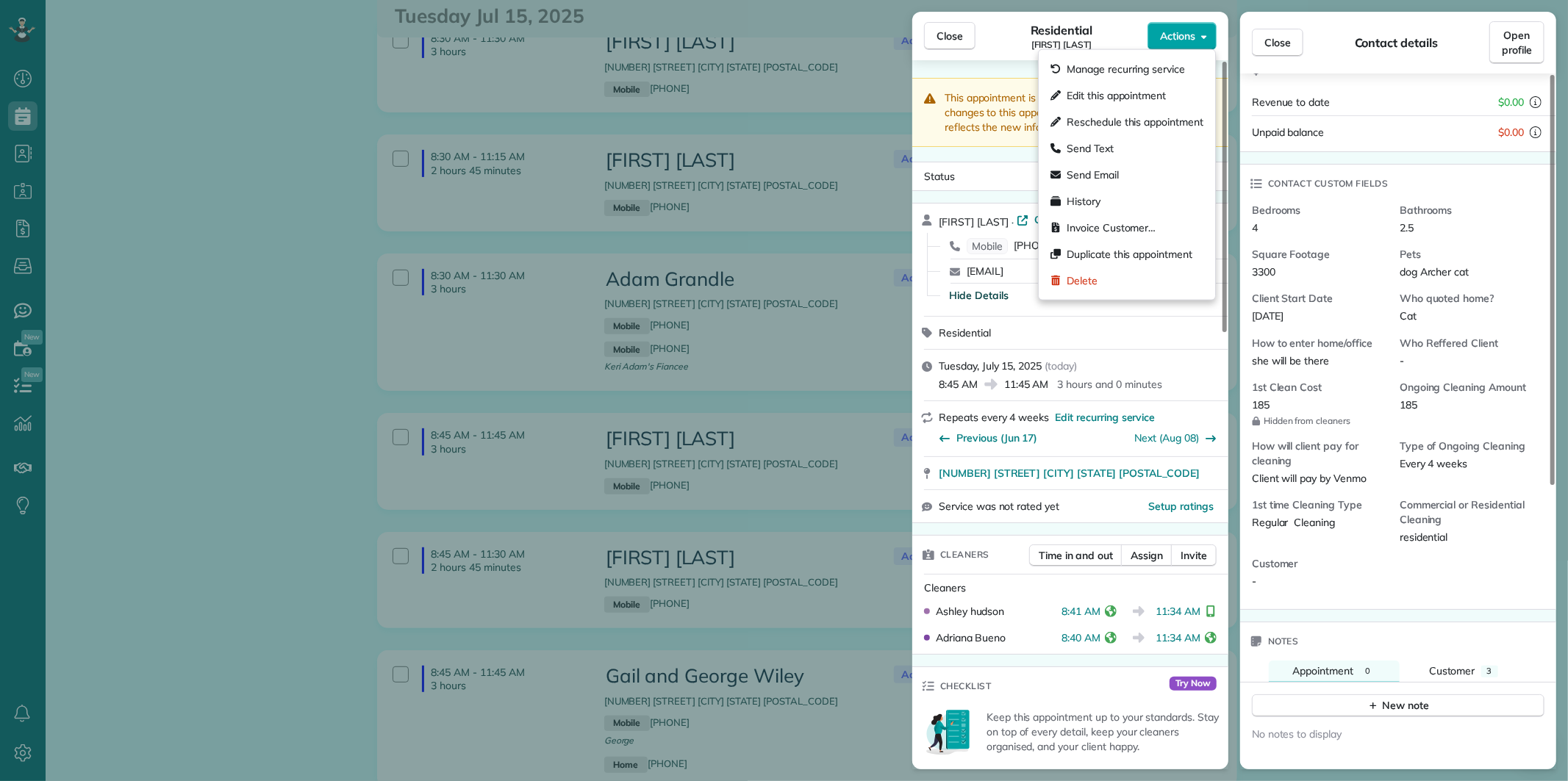 click on "Actions" at bounding box center (1182, 36) 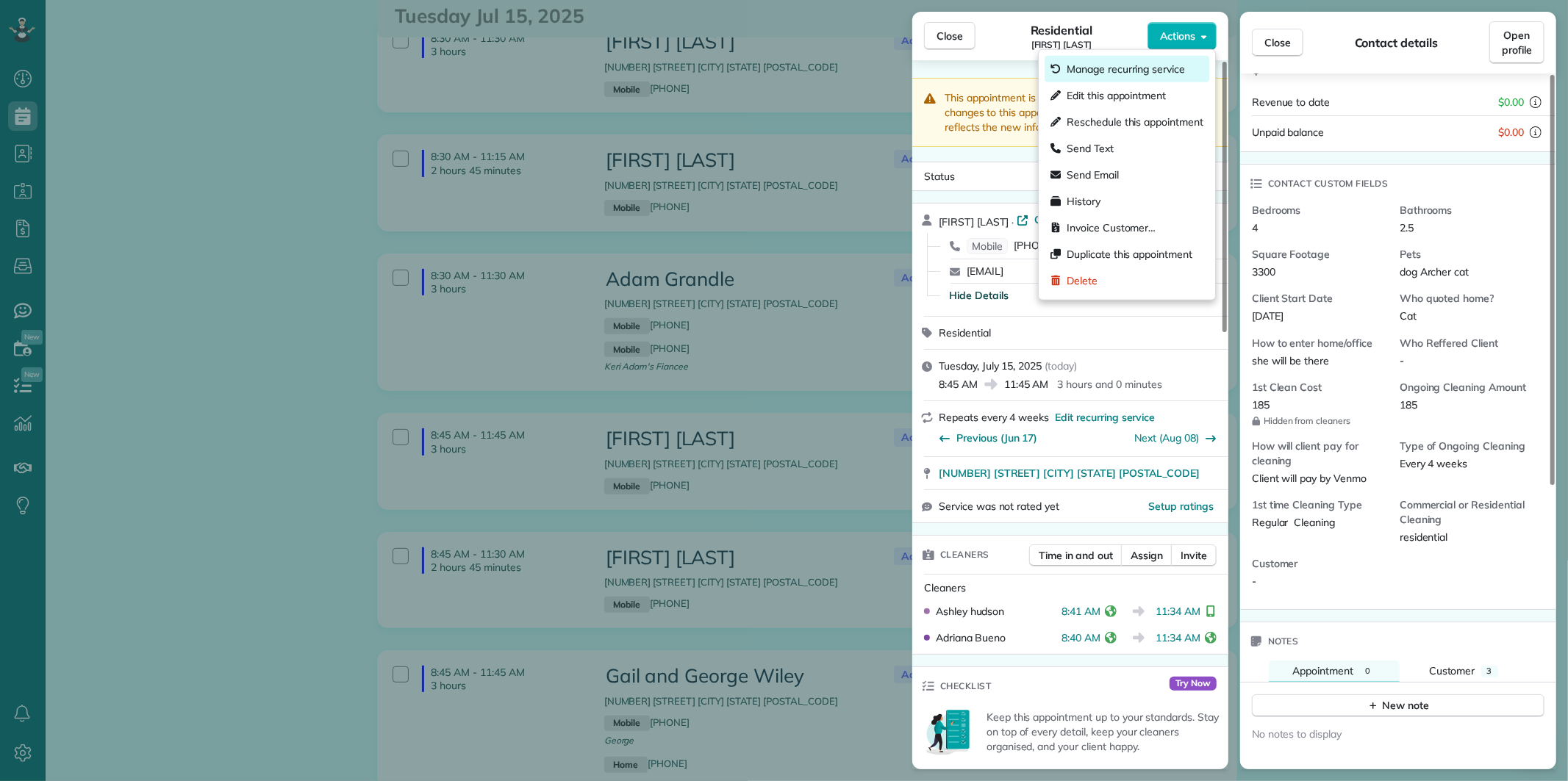 click on "Manage recurring service" at bounding box center [1125, 69] 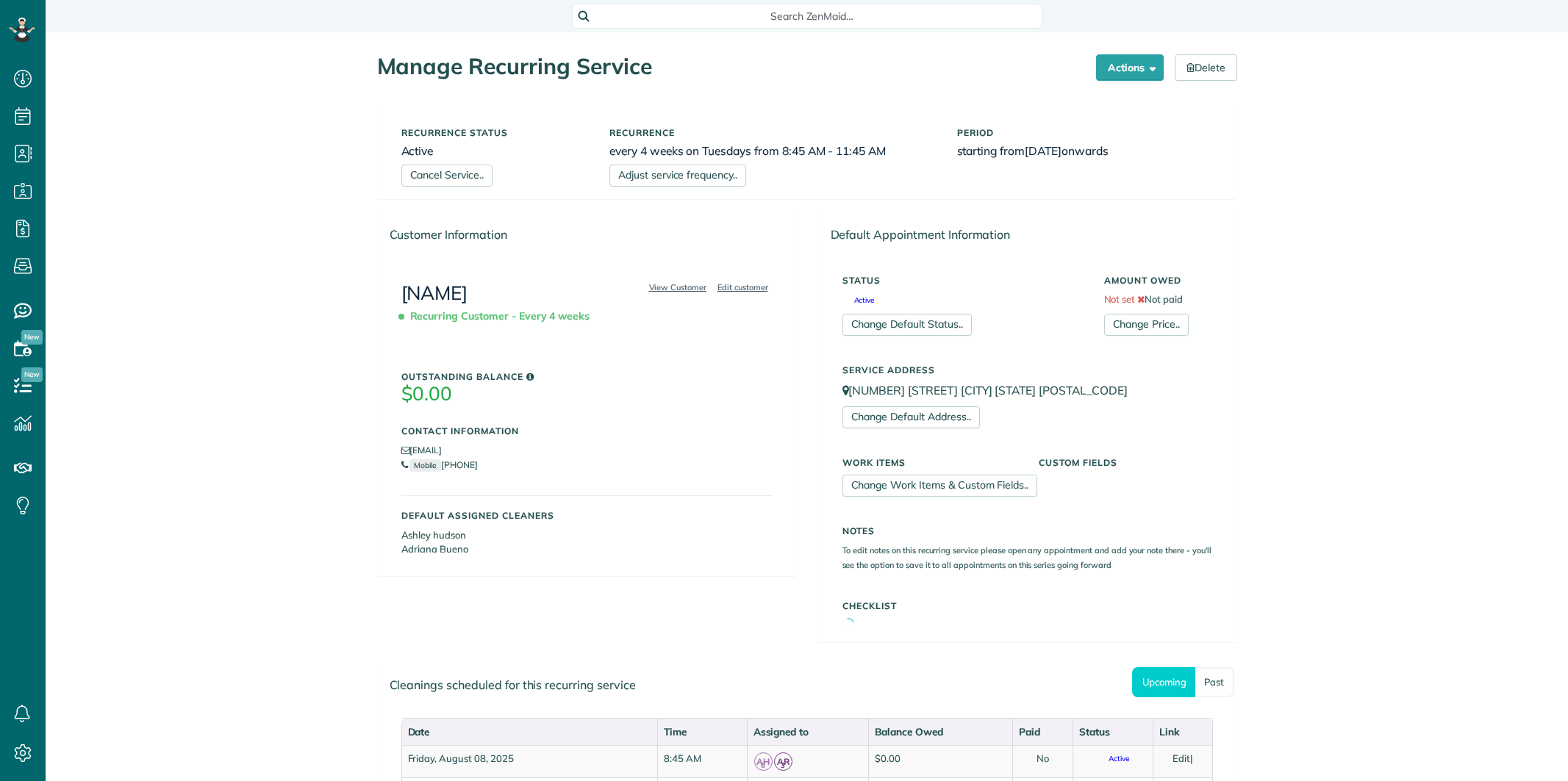 scroll, scrollTop: 0, scrollLeft: 0, axis: both 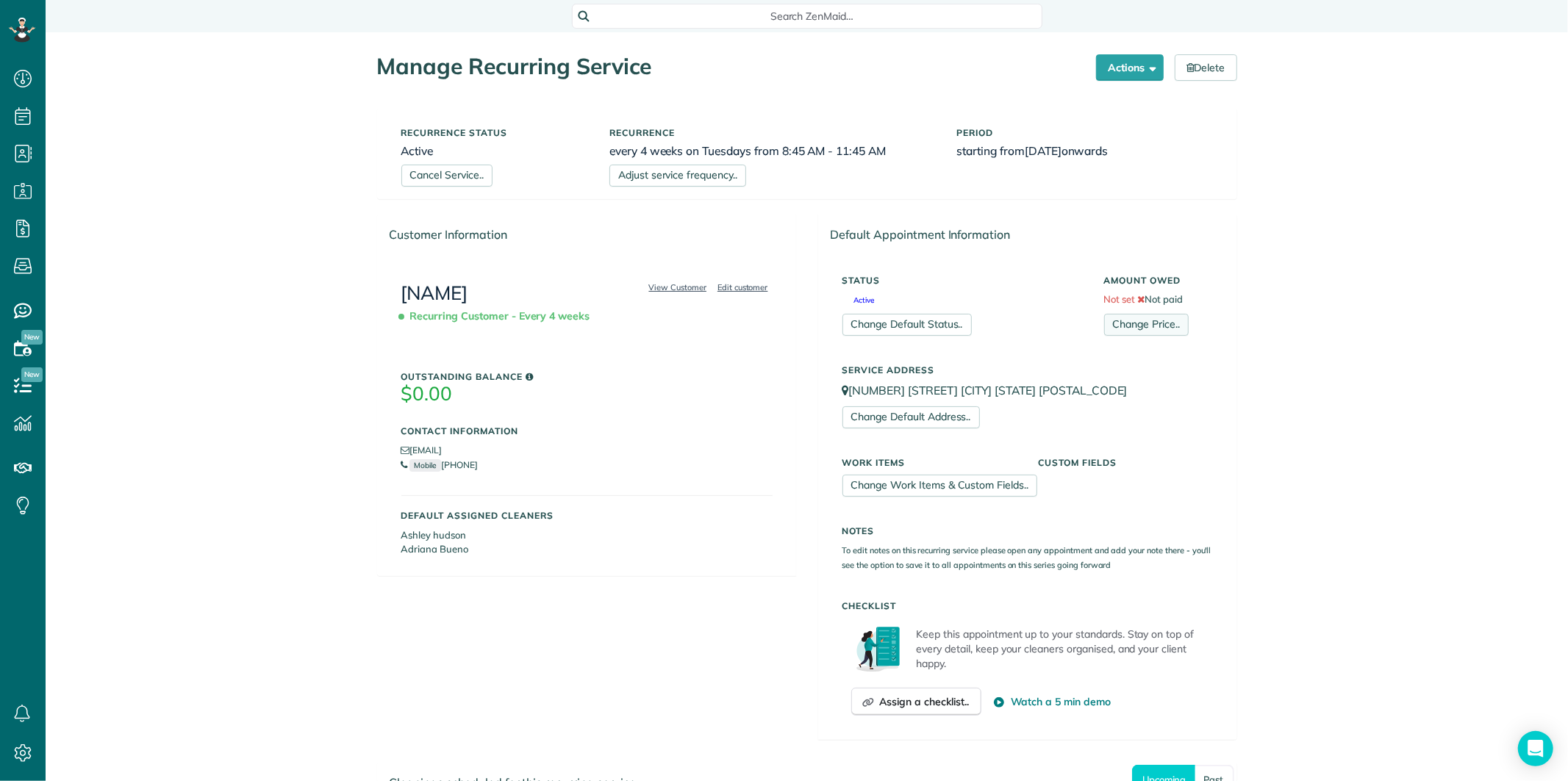 click on "Change Price.." at bounding box center [1146, 325] 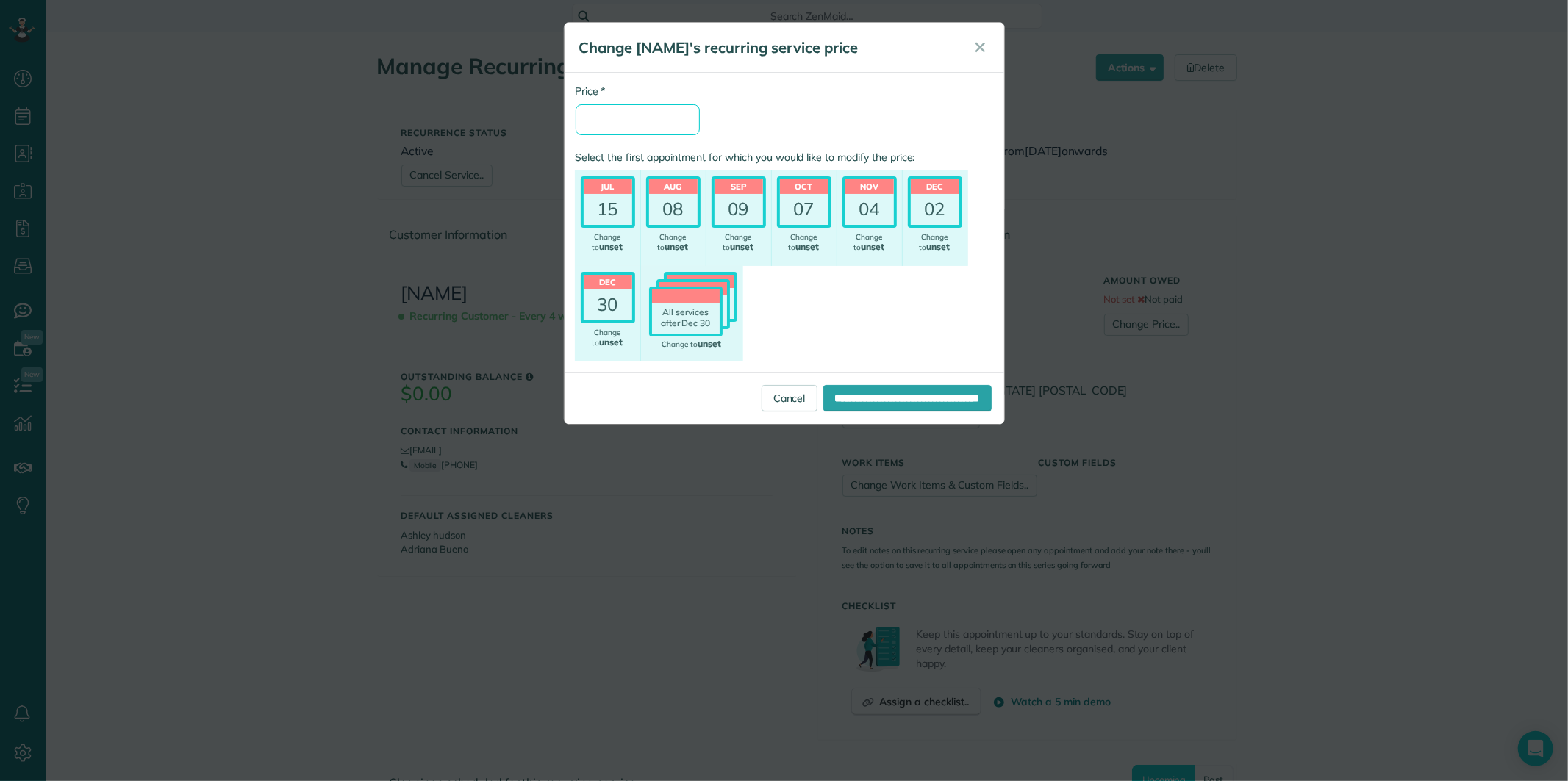 click on "*  Price" at bounding box center [637, 120] 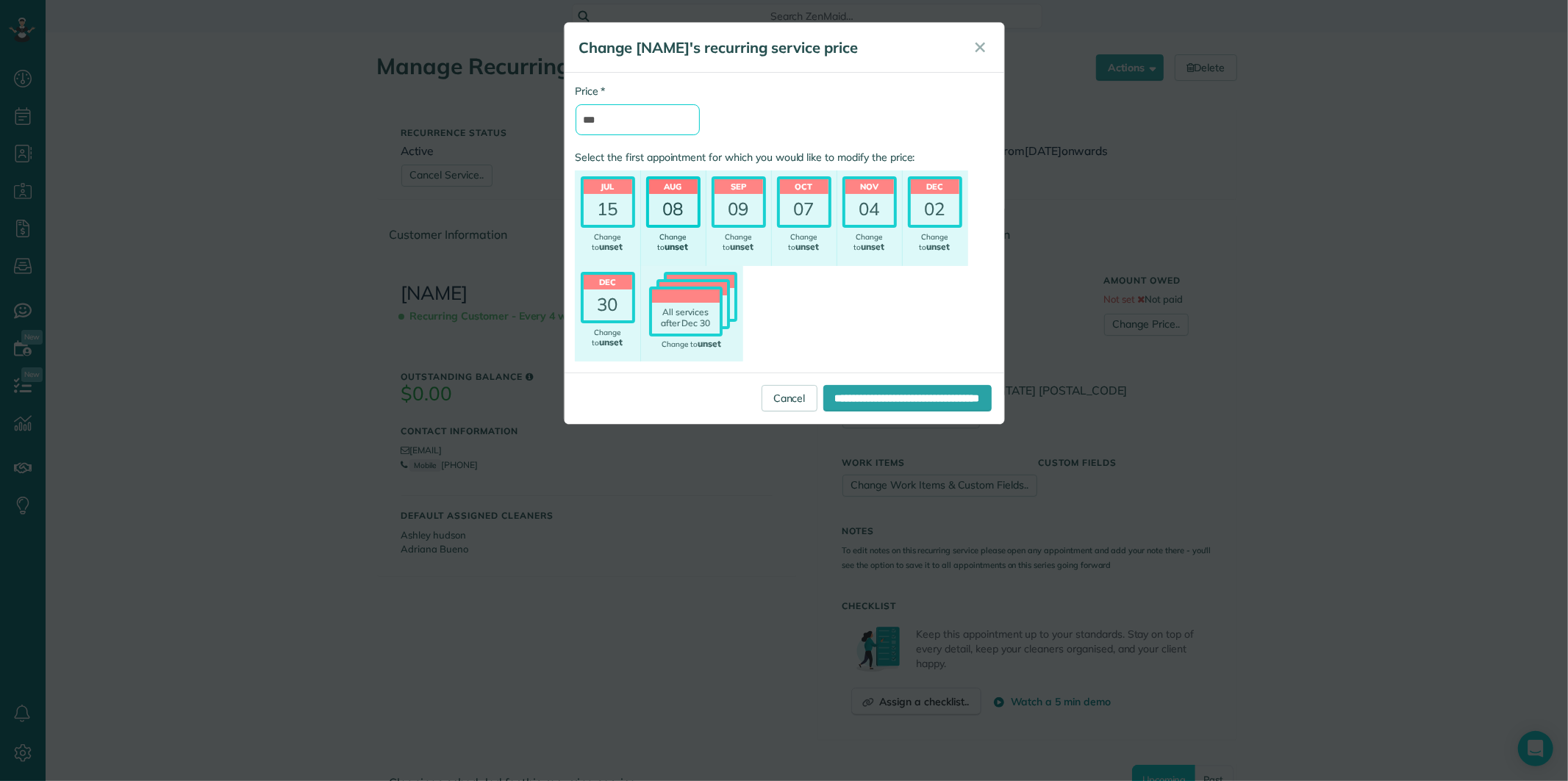 type on "******" 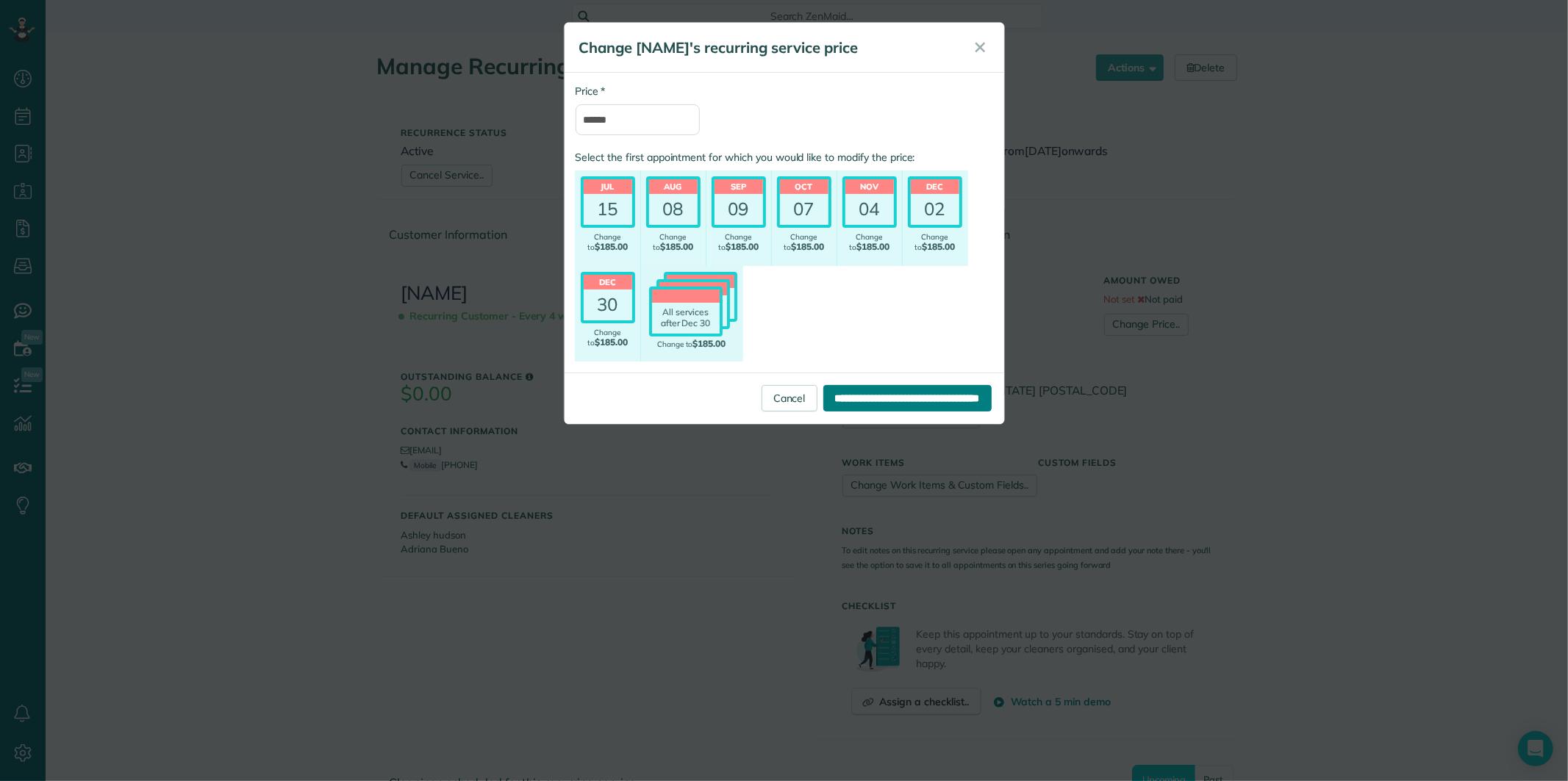 click on "**********" at bounding box center (907, 398) 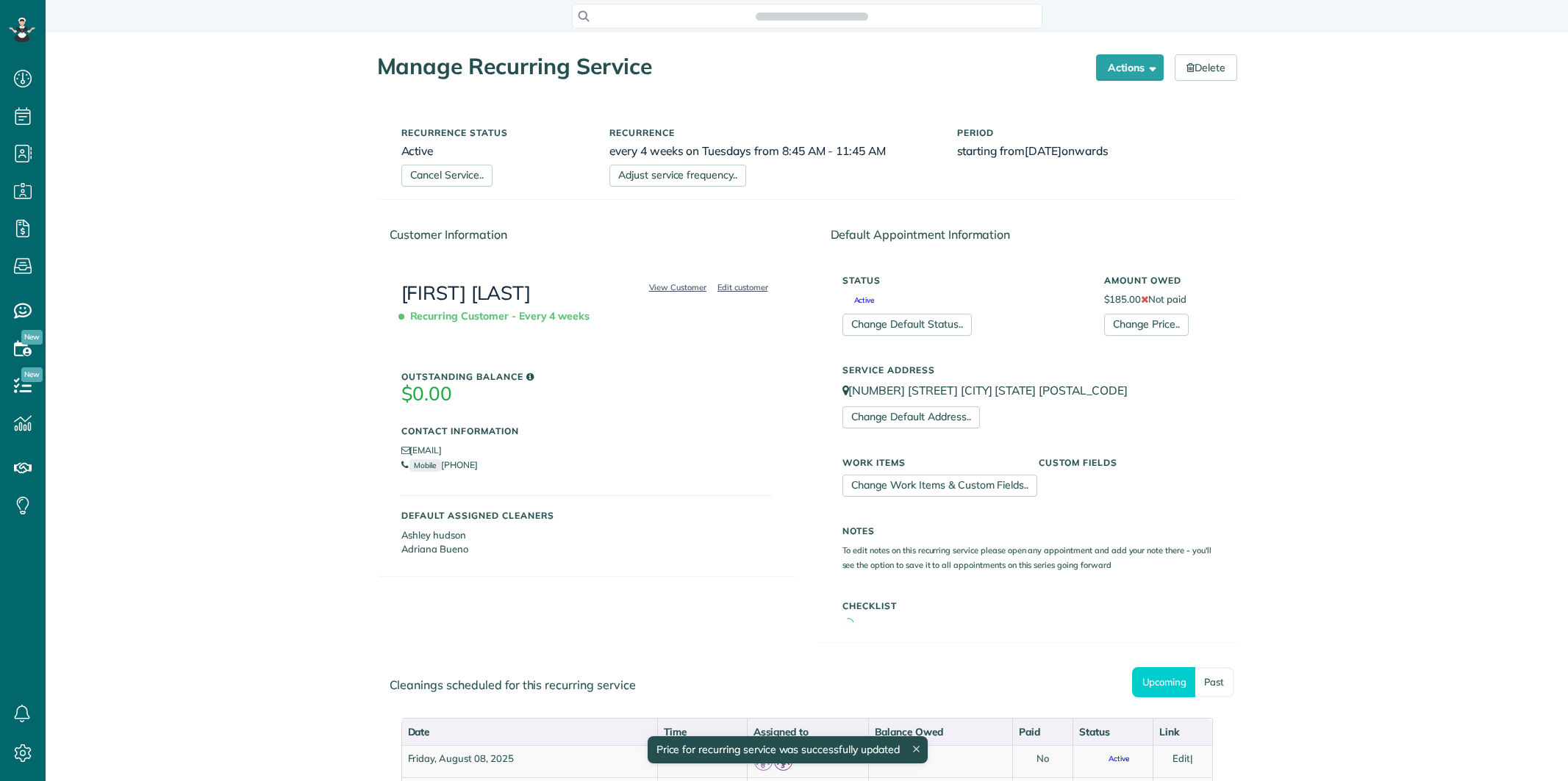 scroll, scrollTop: 0, scrollLeft: 0, axis: both 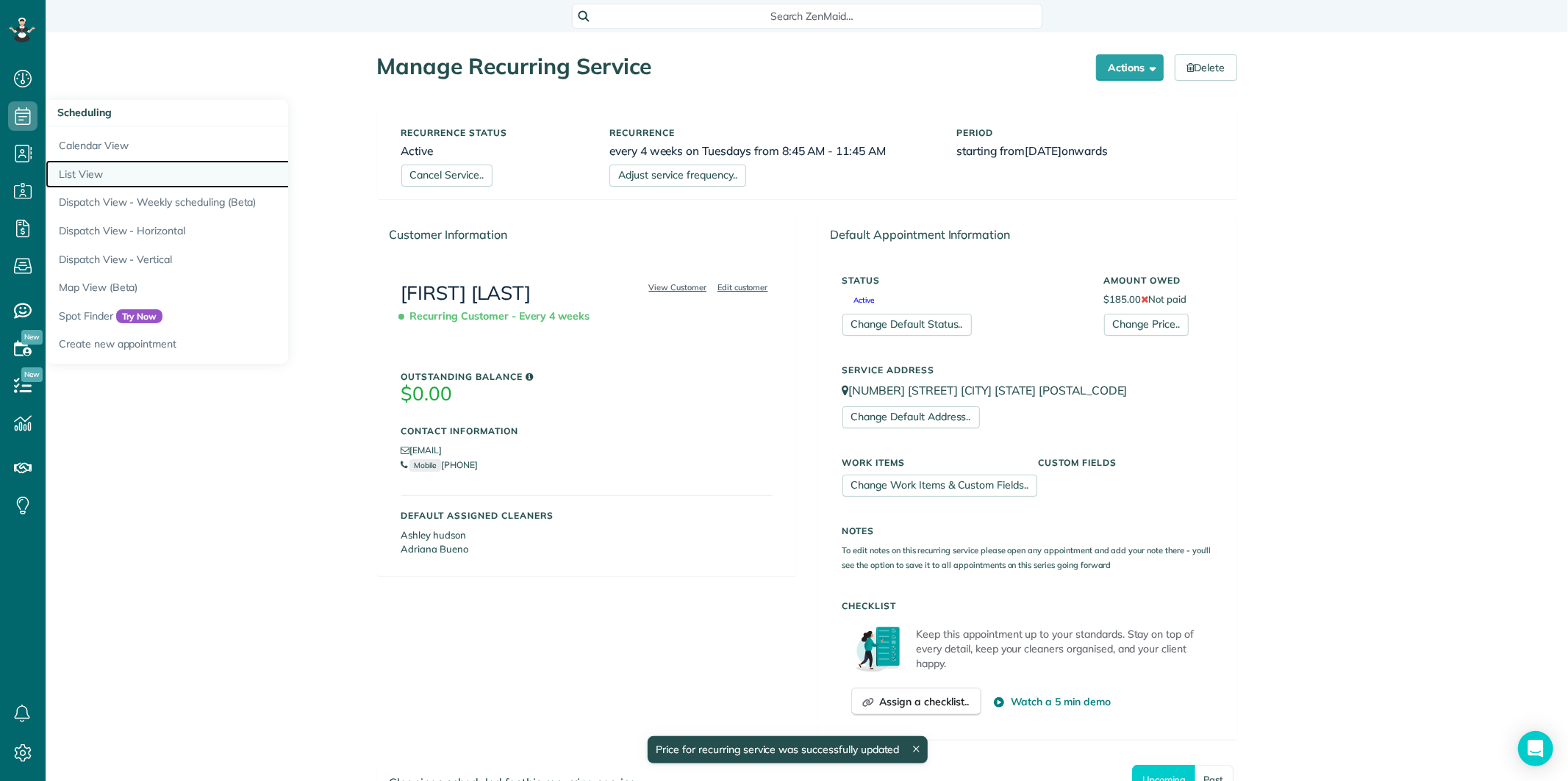 click on "List View" at bounding box center [229, 174] 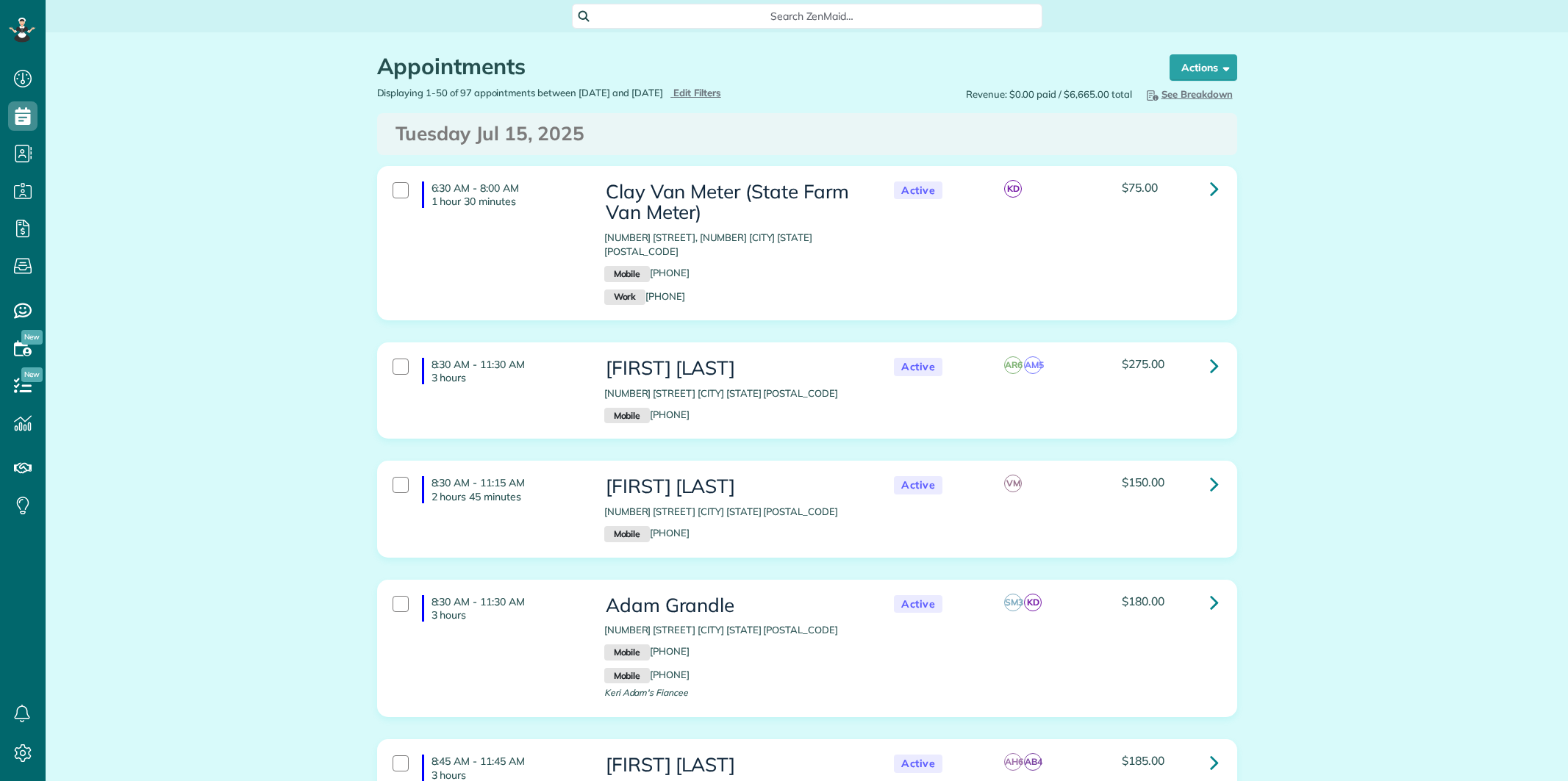 scroll, scrollTop: 0, scrollLeft: 0, axis: both 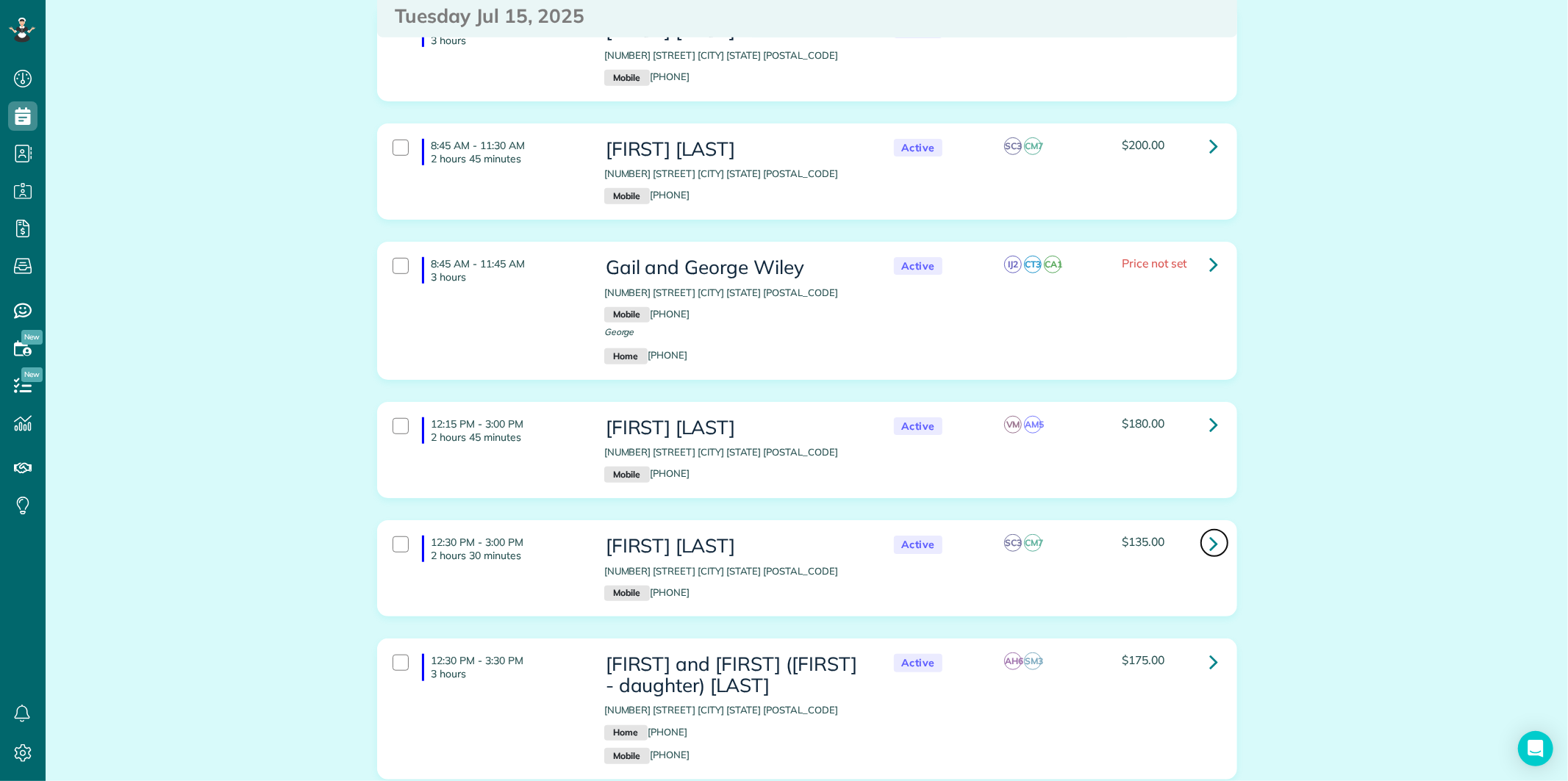 click at bounding box center (1214, 543) 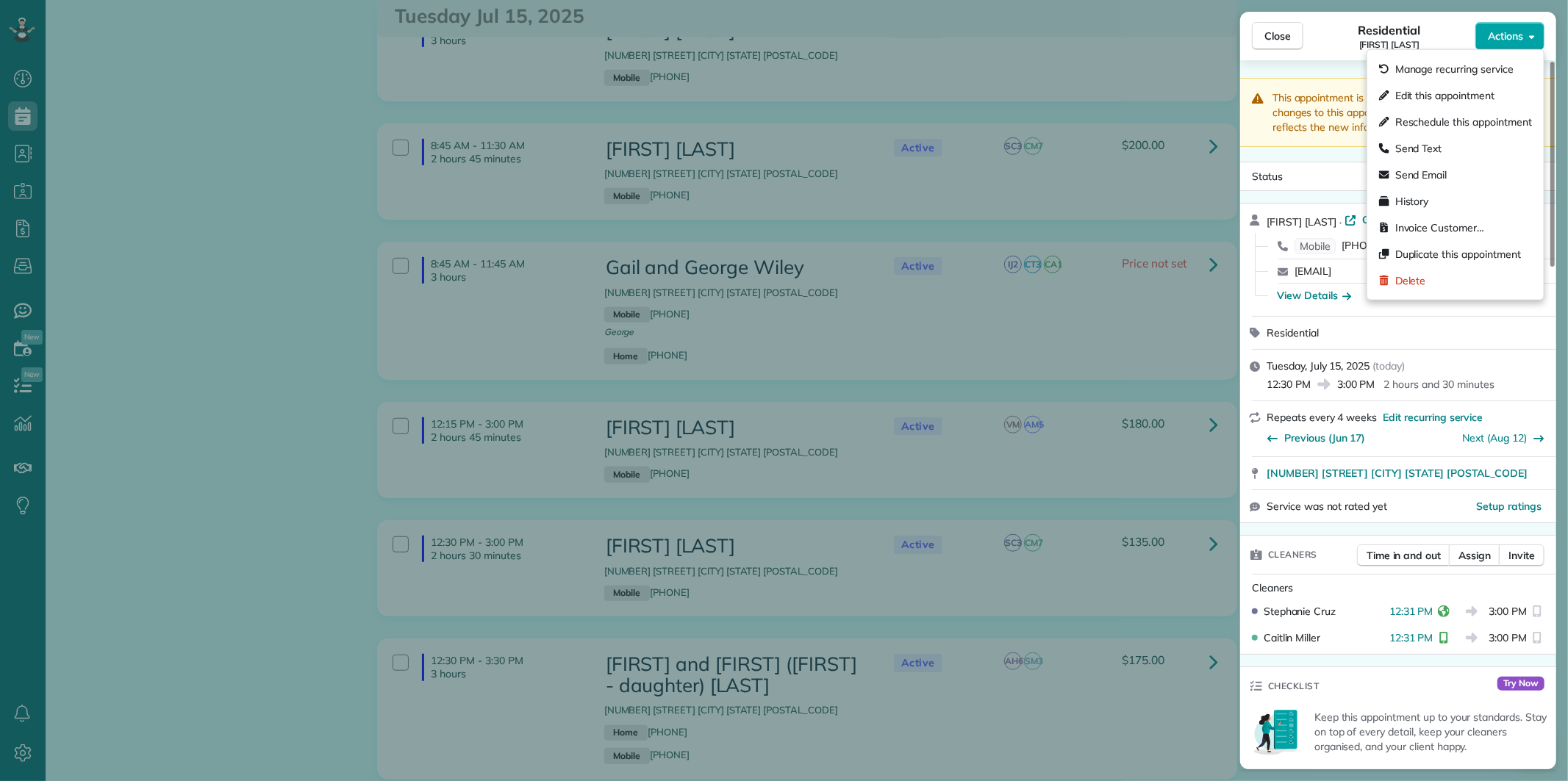 click on "Actions" at bounding box center (1510, 36) 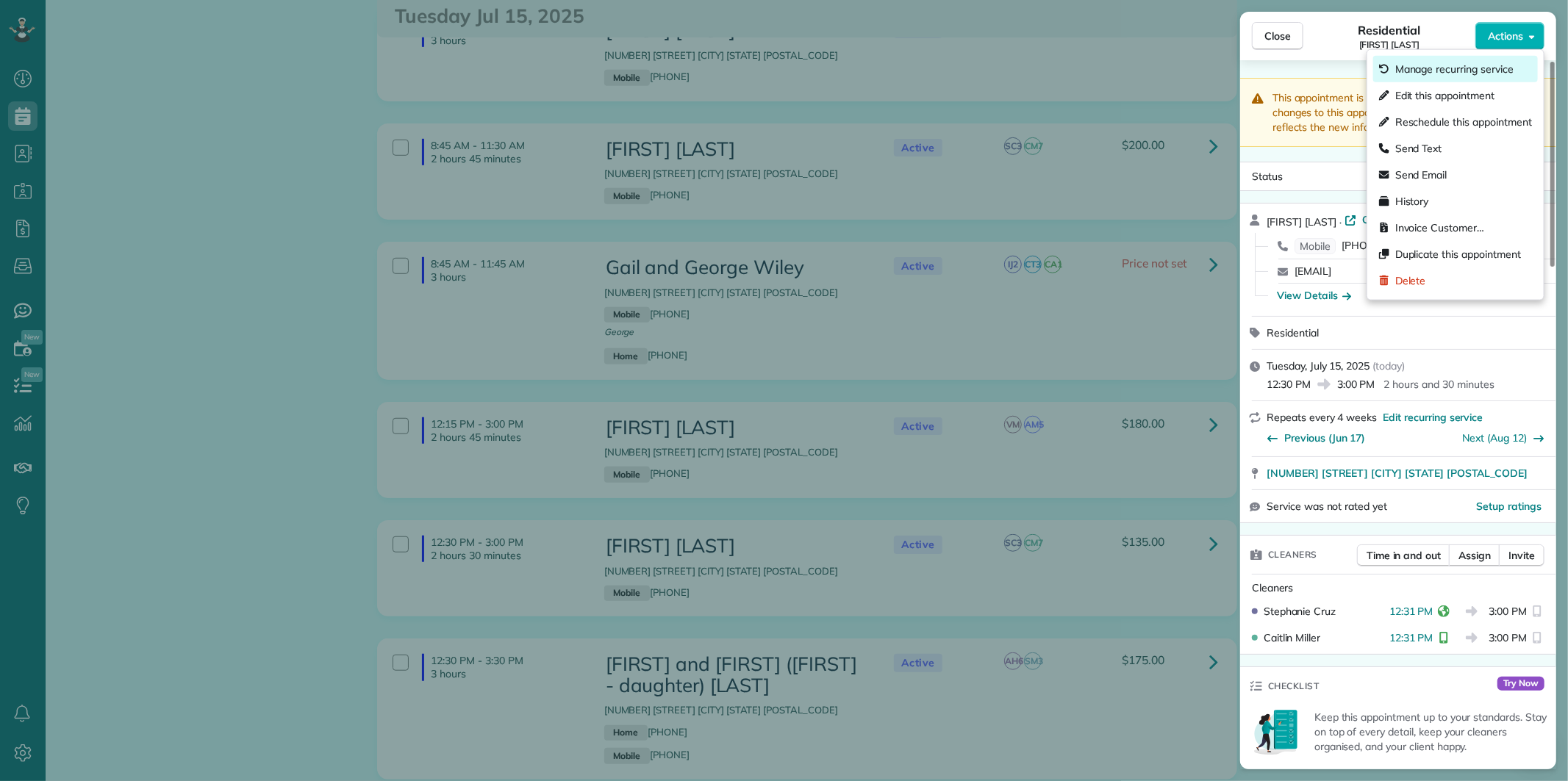 click on "Manage recurring service" at bounding box center [1454, 69] 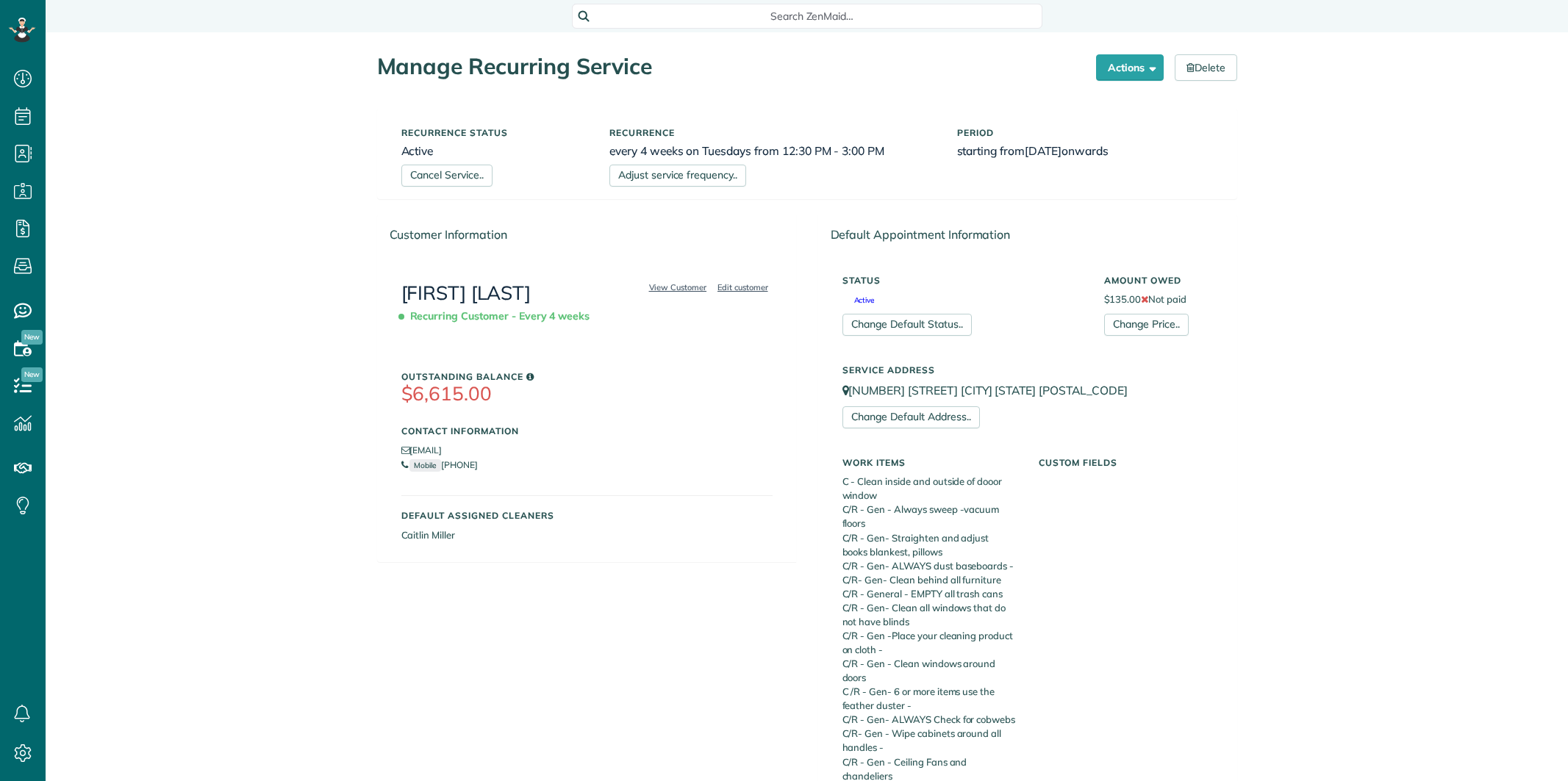 scroll, scrollTop: 0, scrollLeft: 0, axis: both 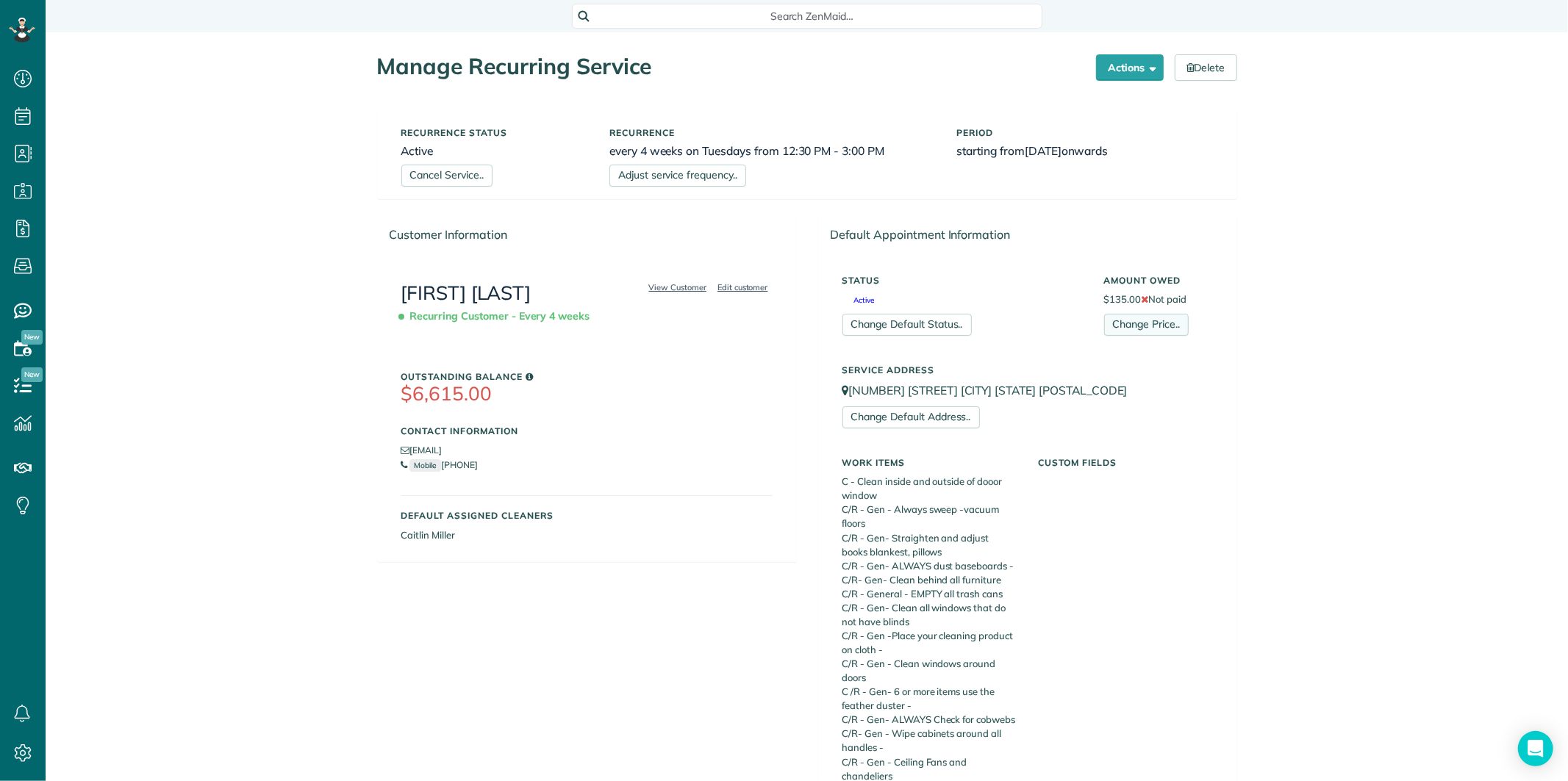 click on "Change Price.." at bounding box center [1146, 325] 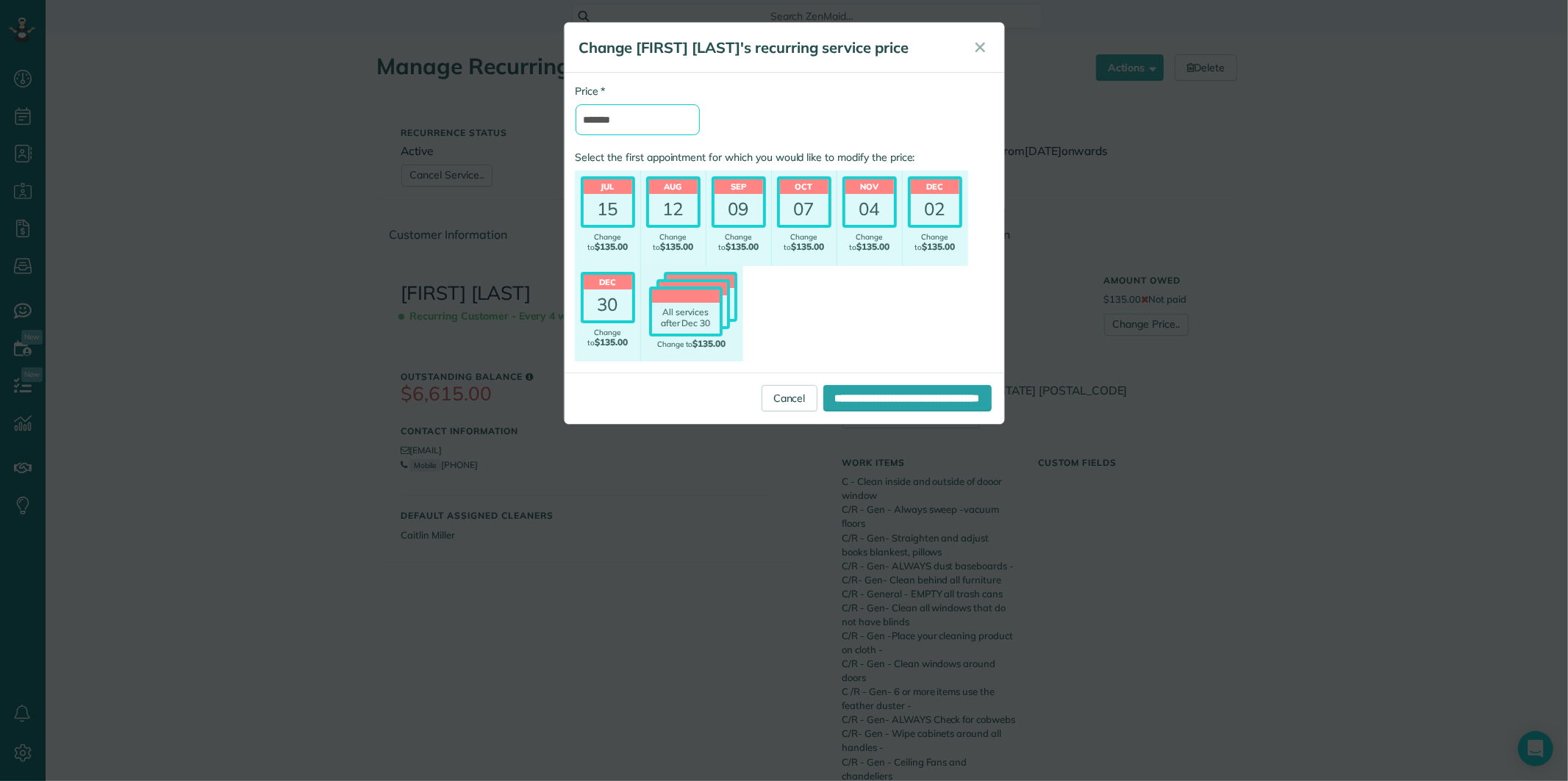 click on "*******" at bounding box center [637, 120] 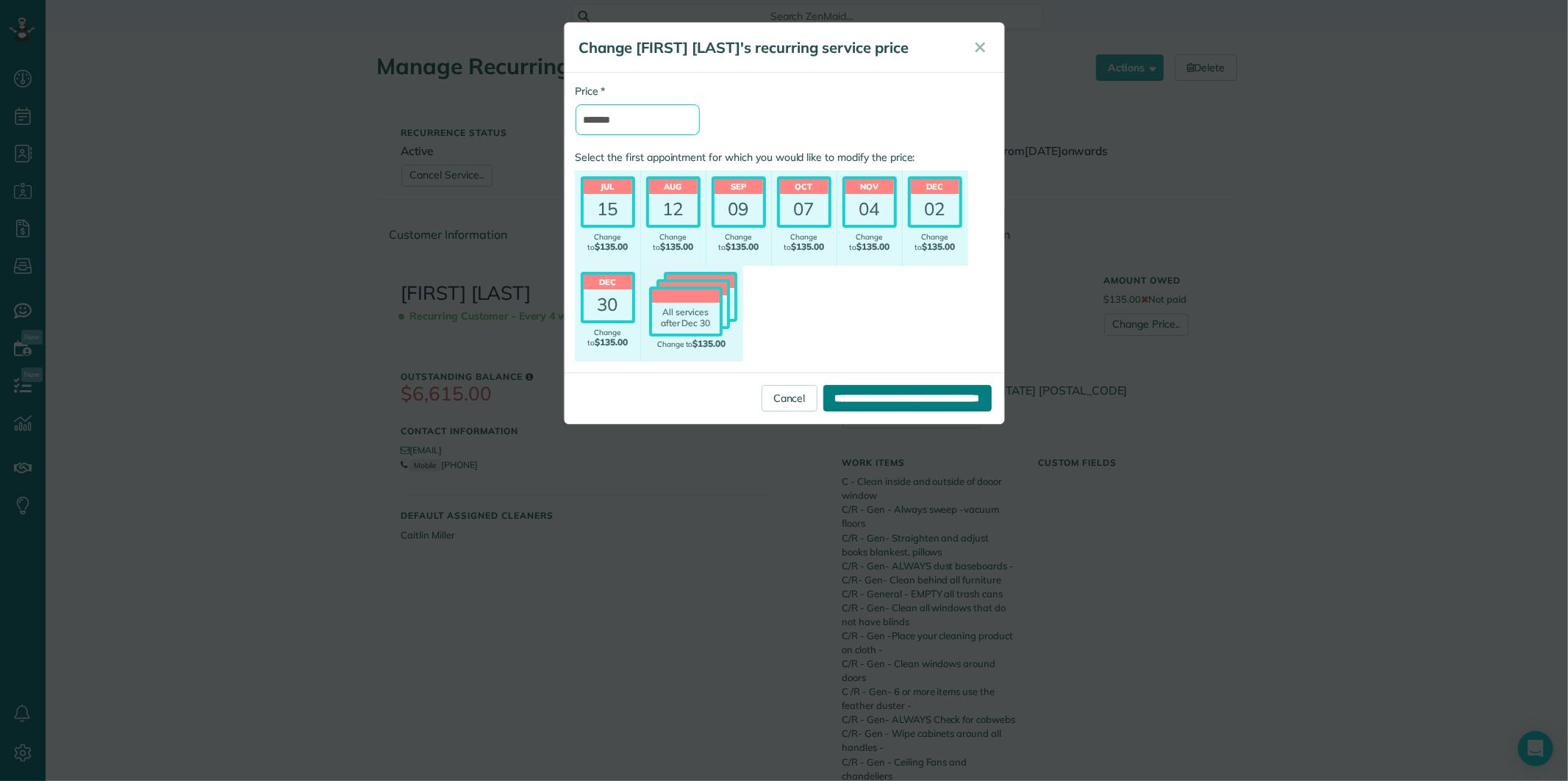 type on "*******" 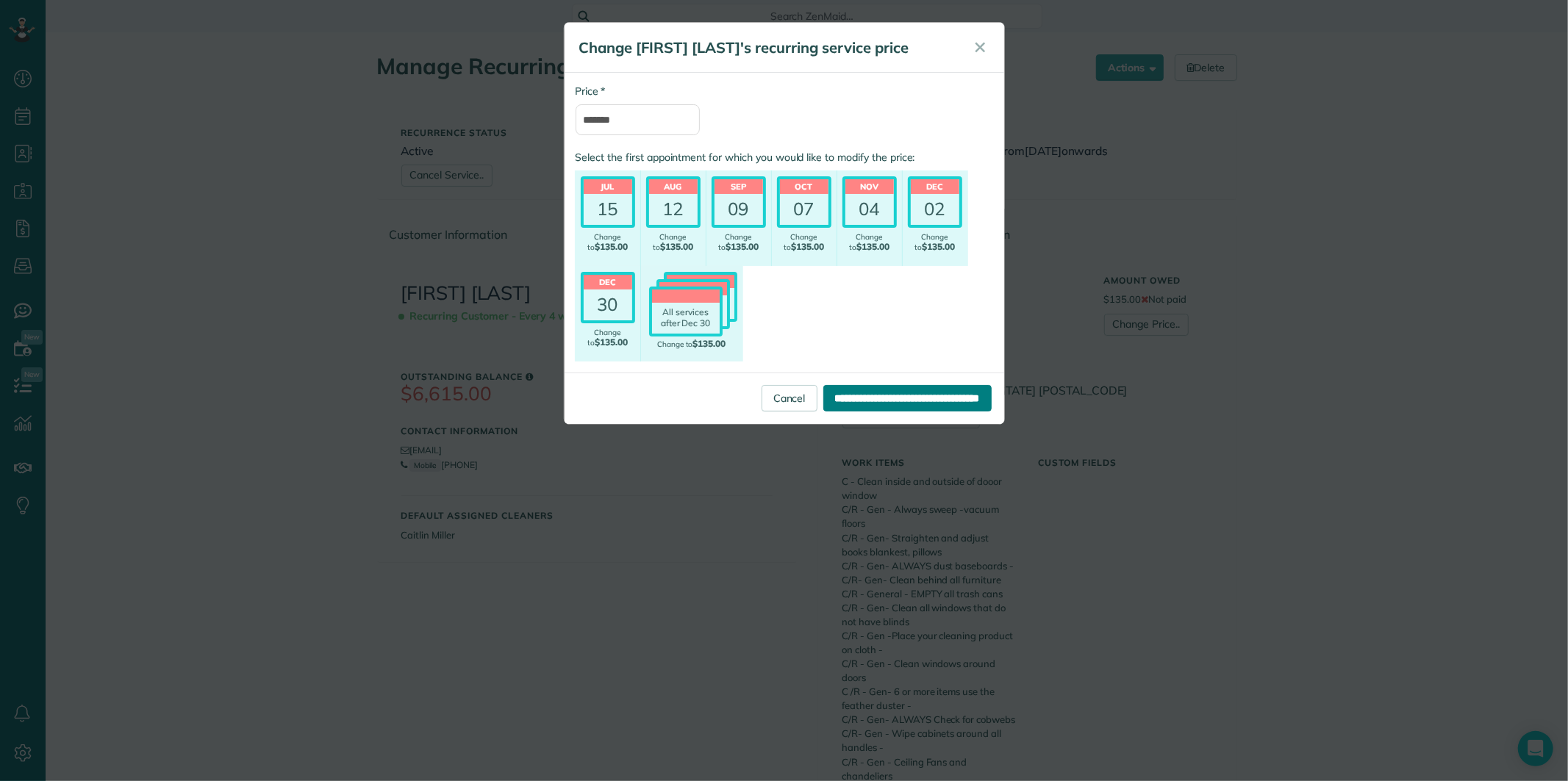 click on "**********" at bounding box center (907, 398) 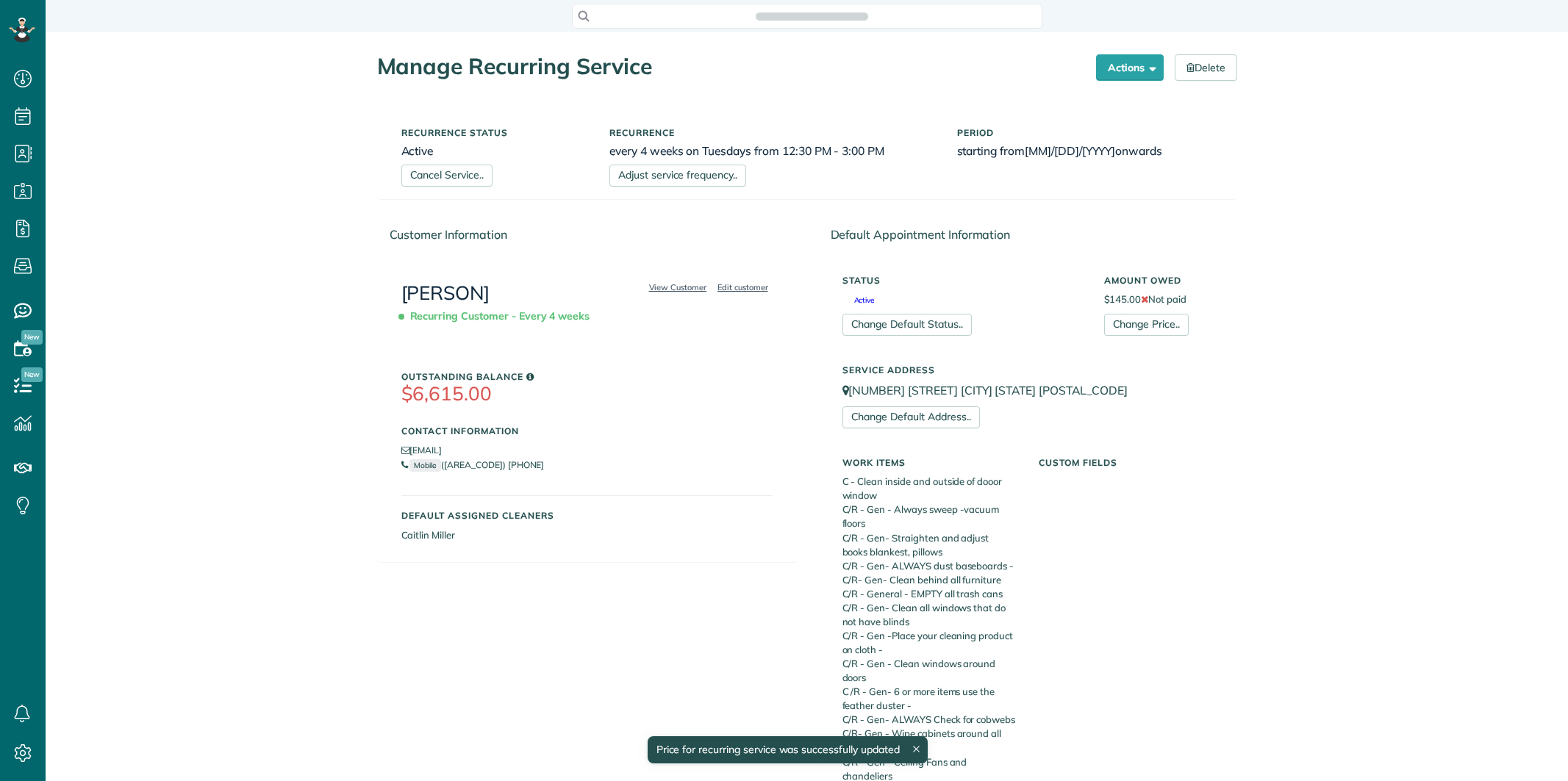 scroll, scrollTop: 0, scrollLeft: 0, axis: both 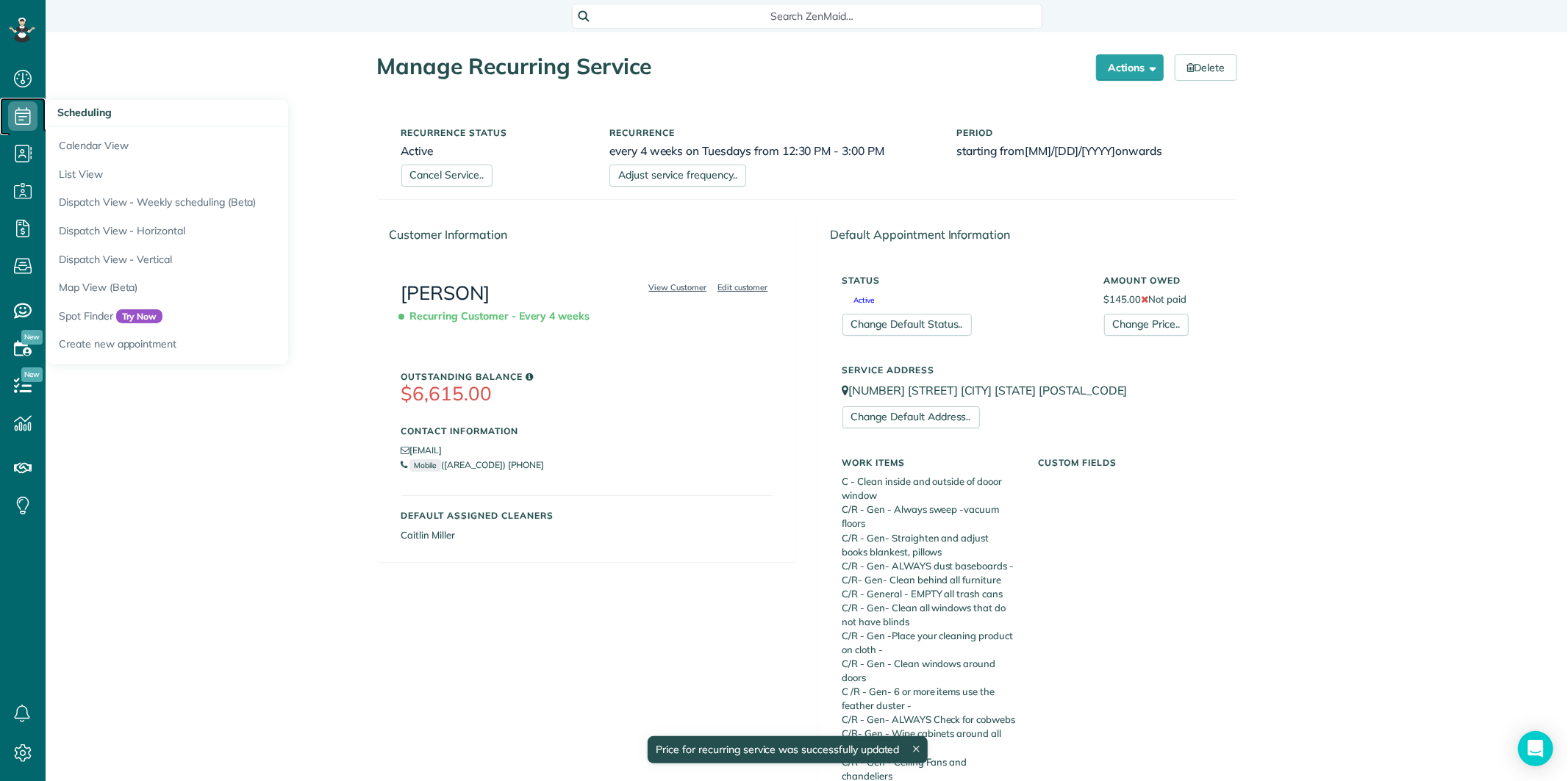 click 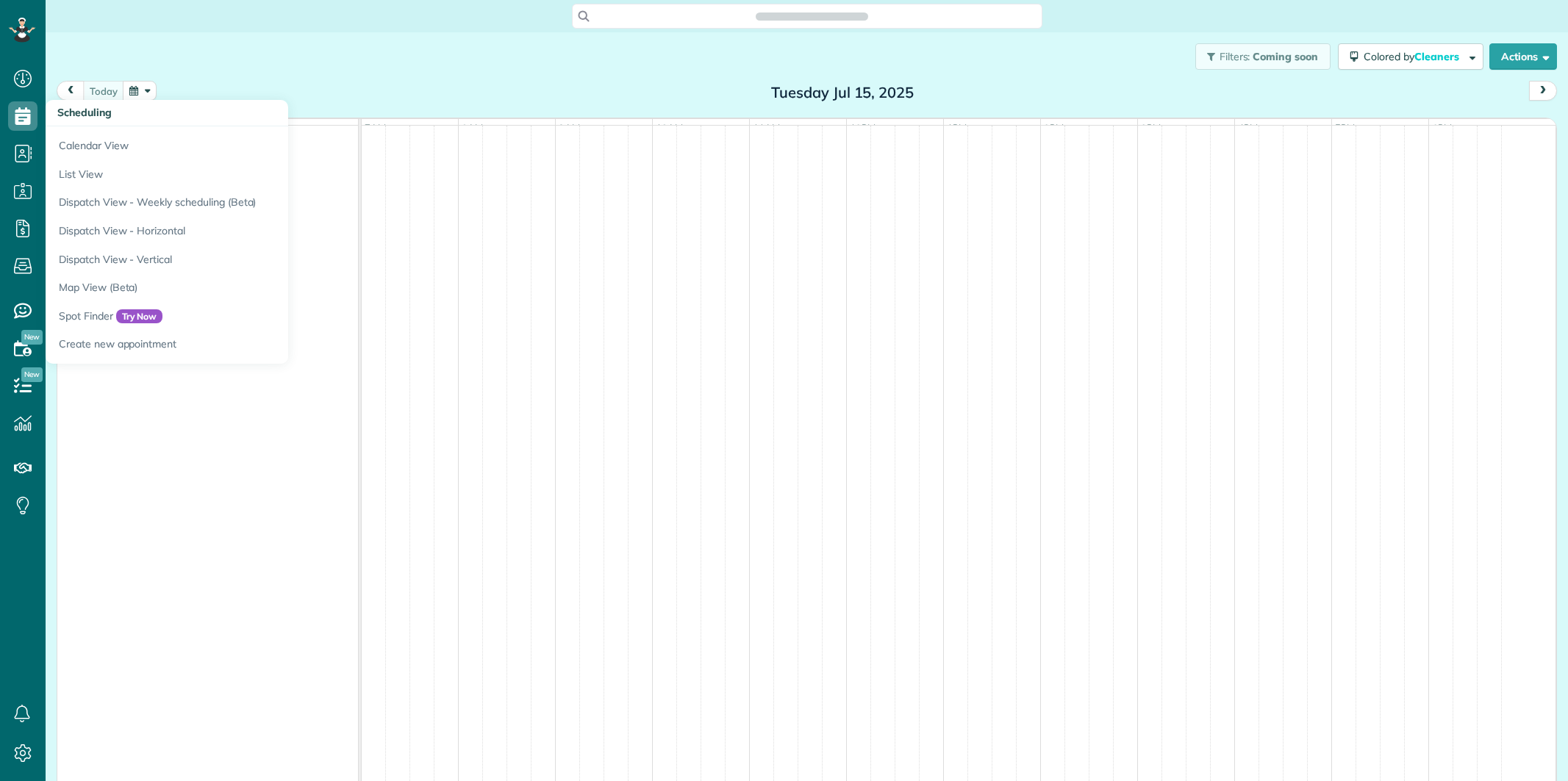 scroll, scrollTop: 0, scrollLeft: 0, axis: both 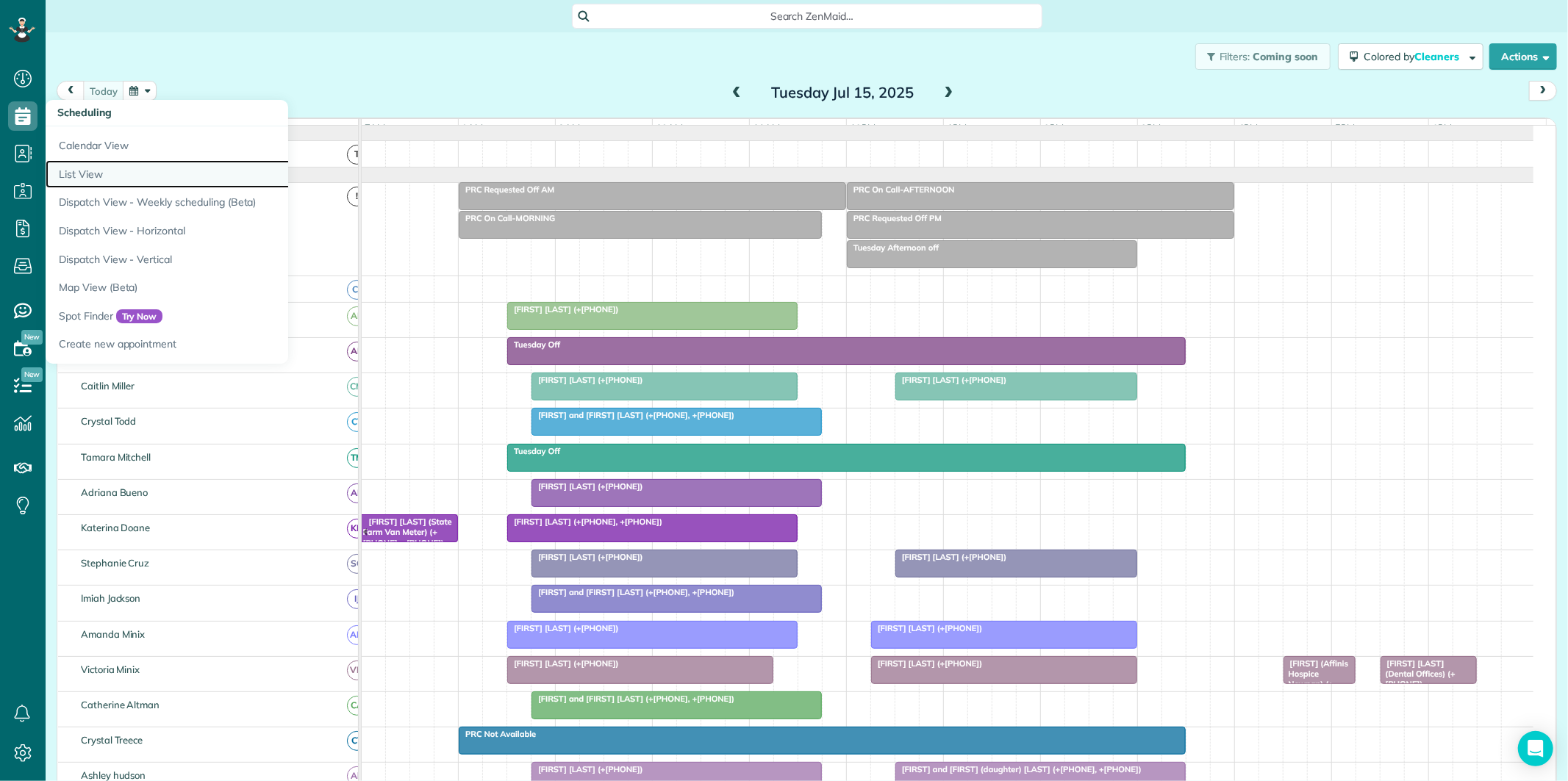 click on "List View" at bounding box center [229, 174] 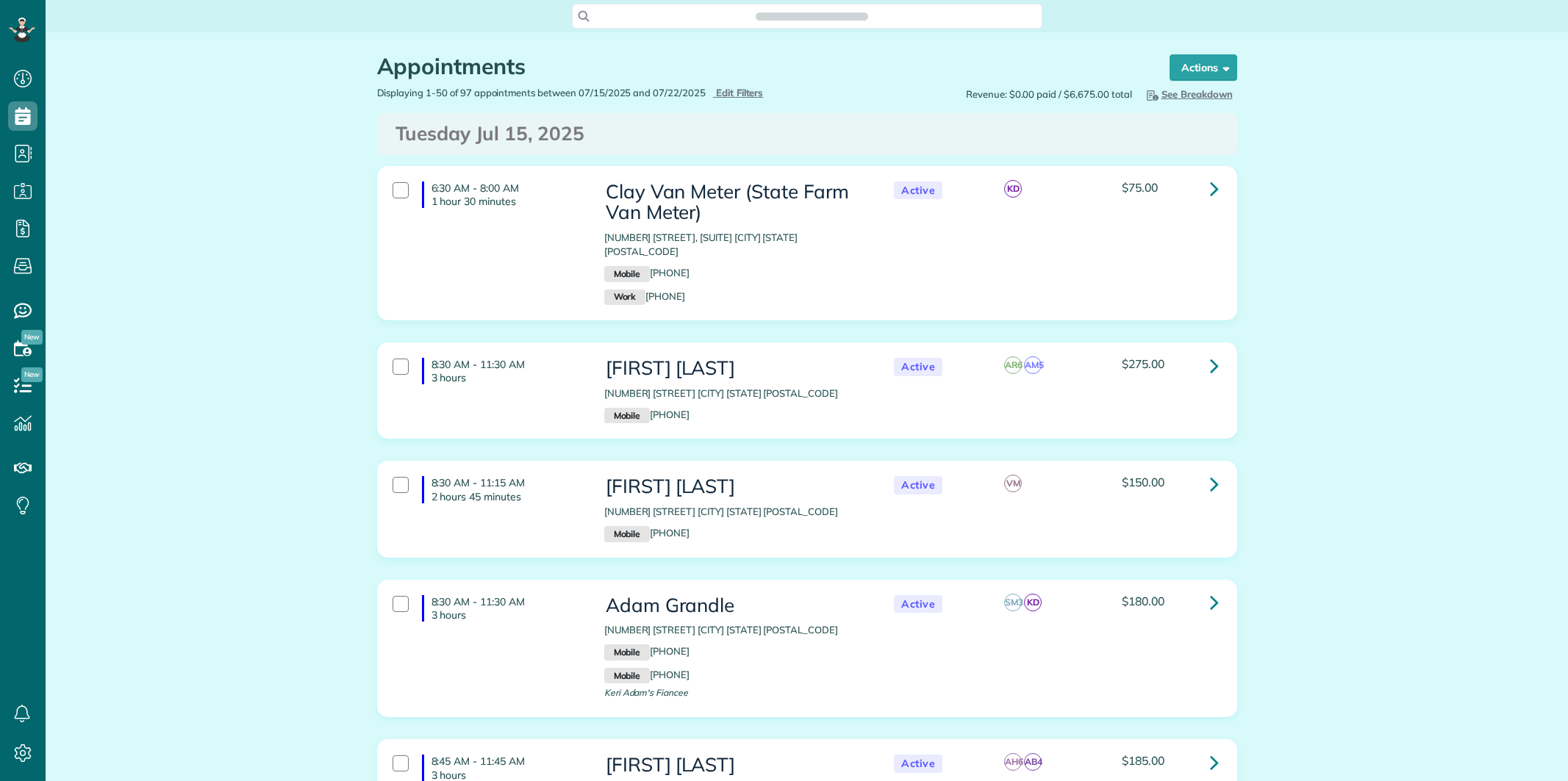 scroll, scrollTop: 0, scrollLeft: 0, axis: both 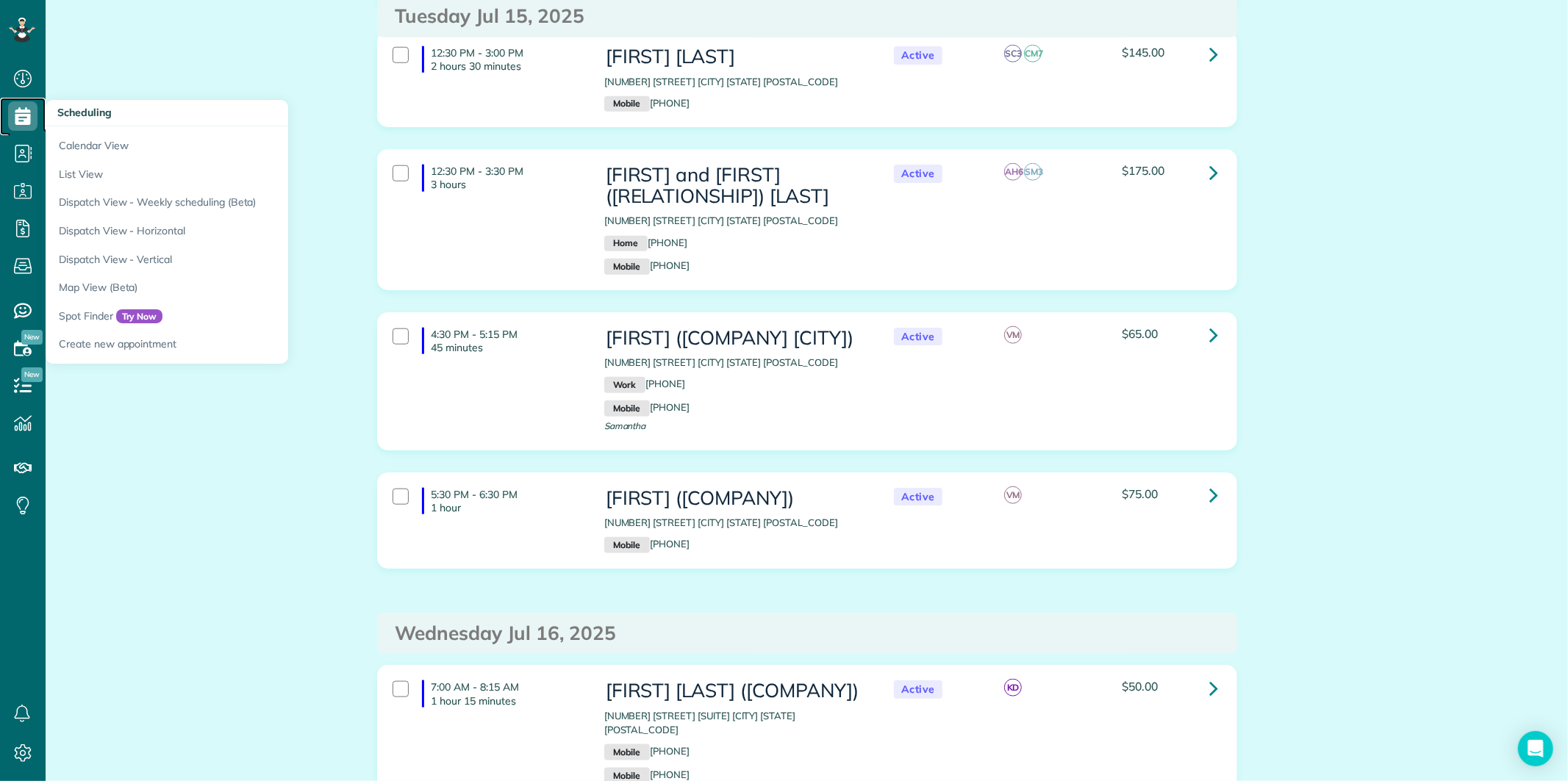 click 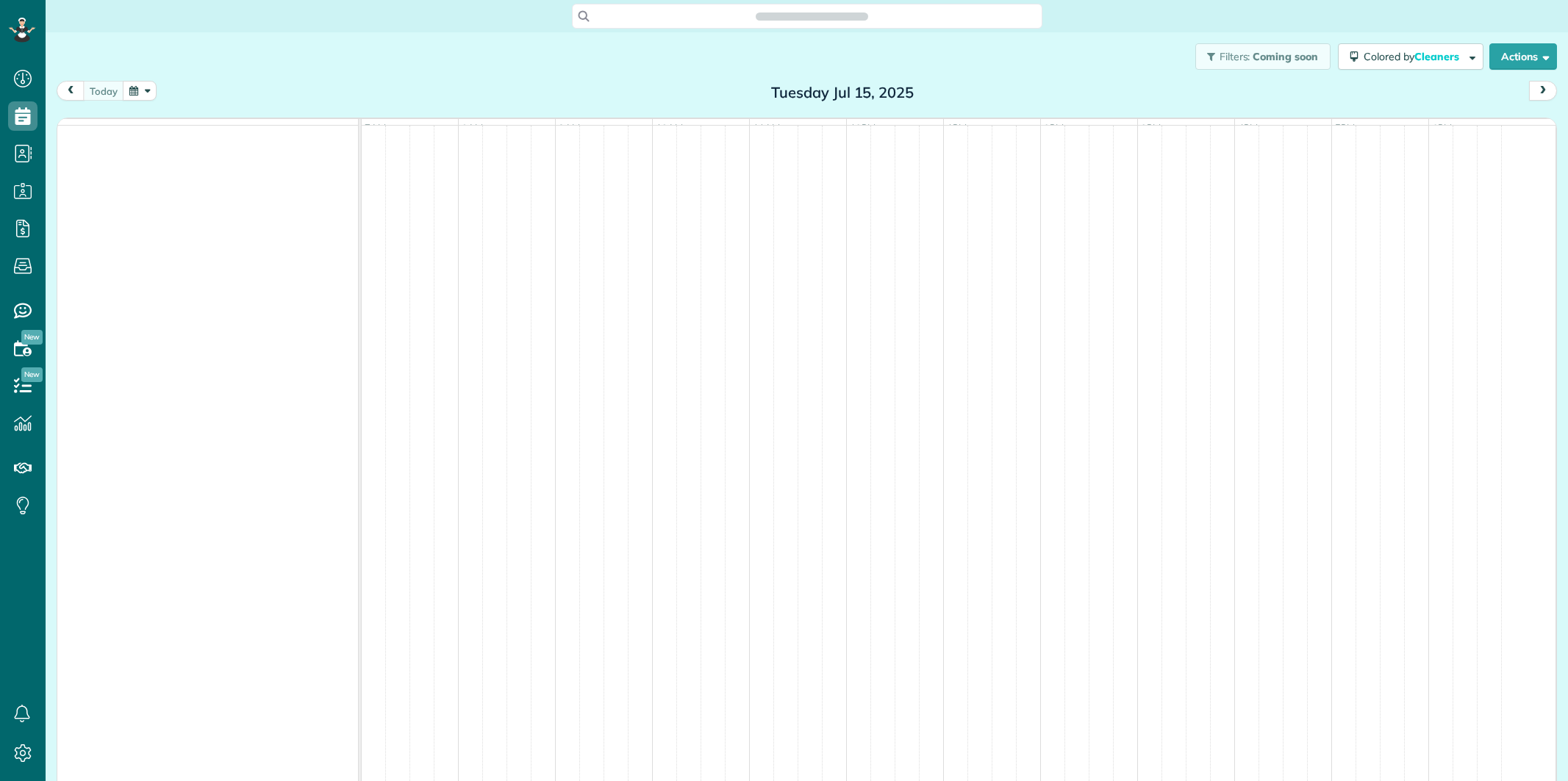 scroll, scrollTop: 0, scrollLeft: 0, axis: both 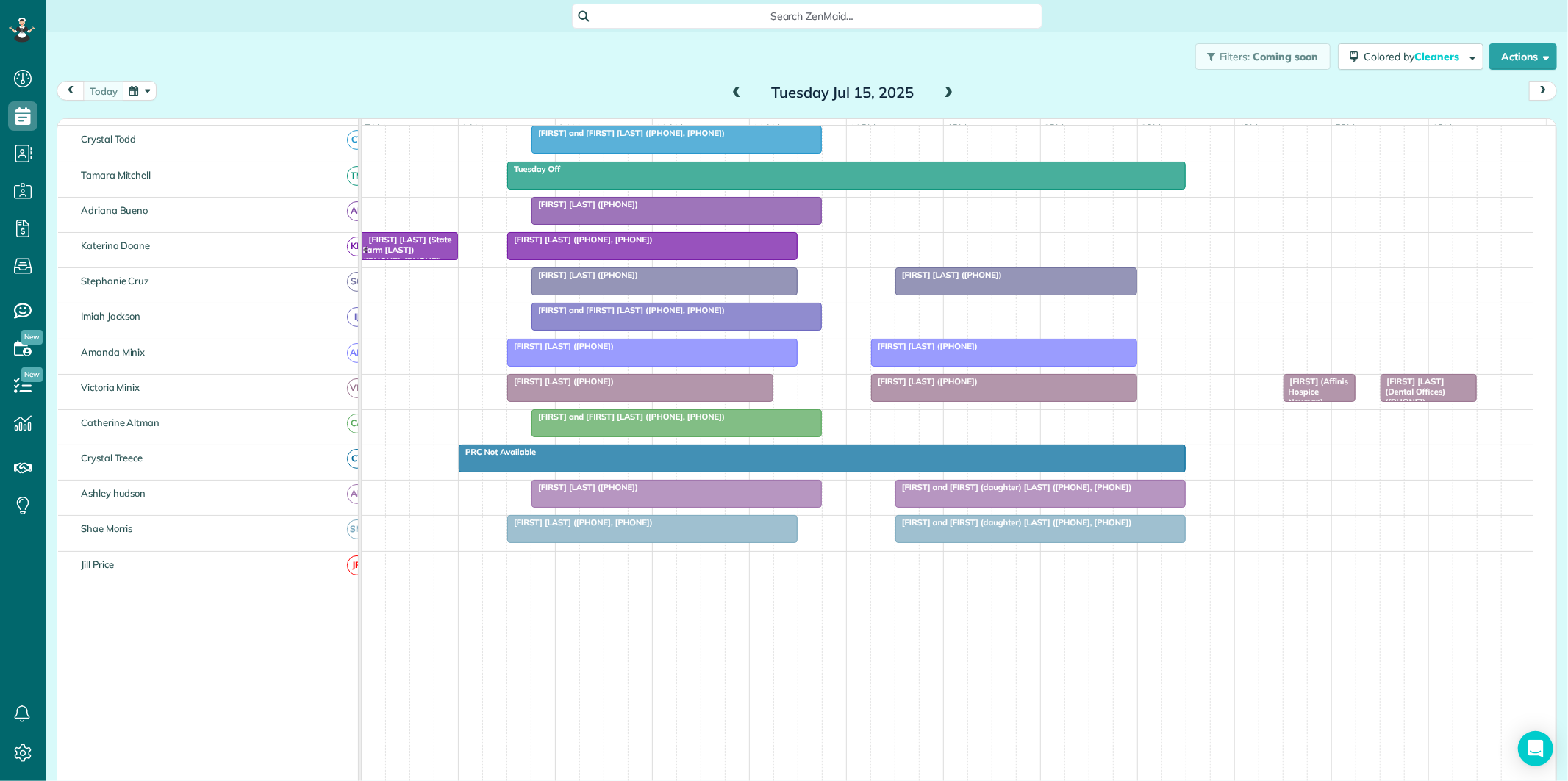 click at bounding box center [652, 529] 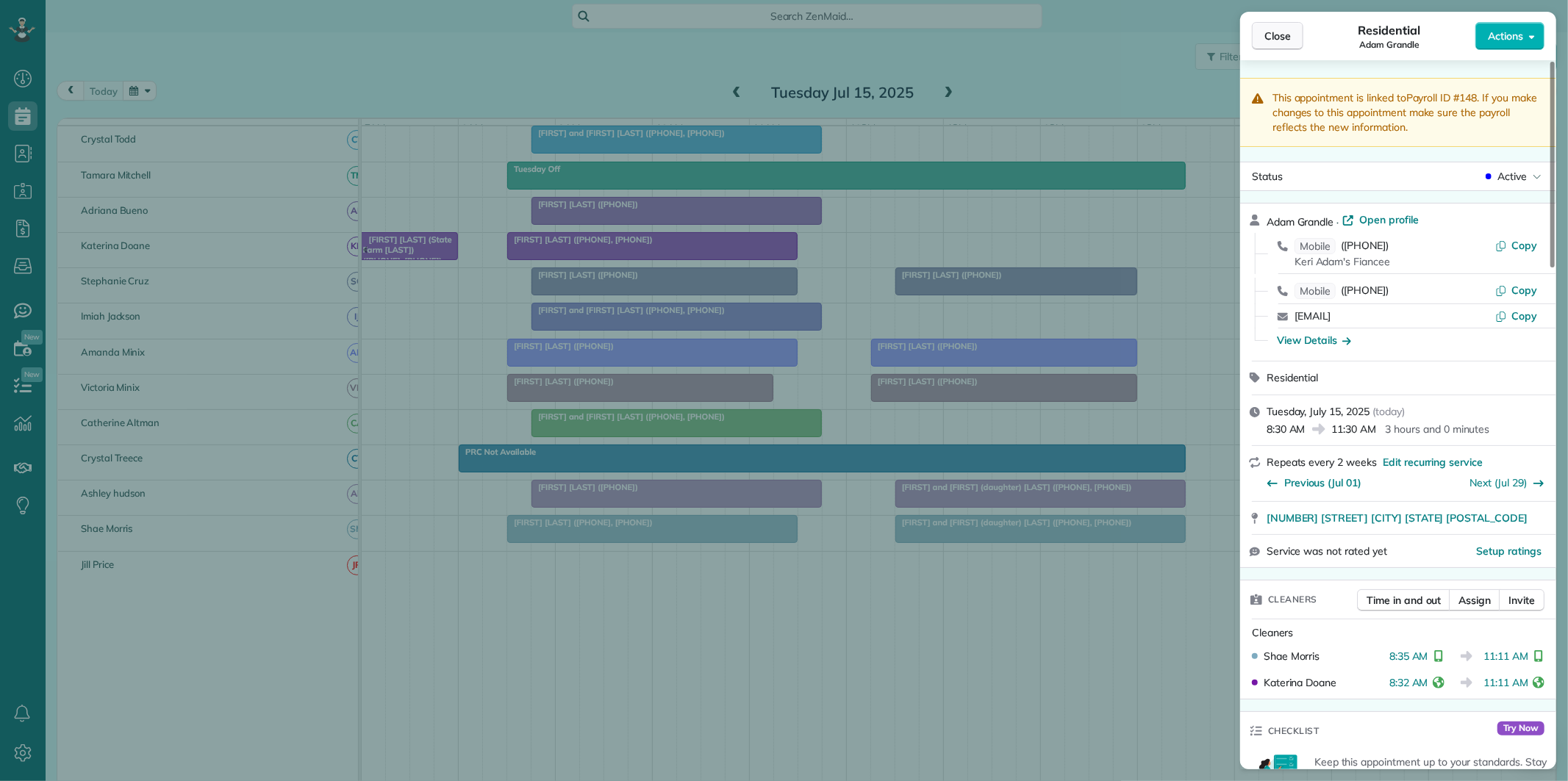 click on "Close" at bounding box center [1278, 36] 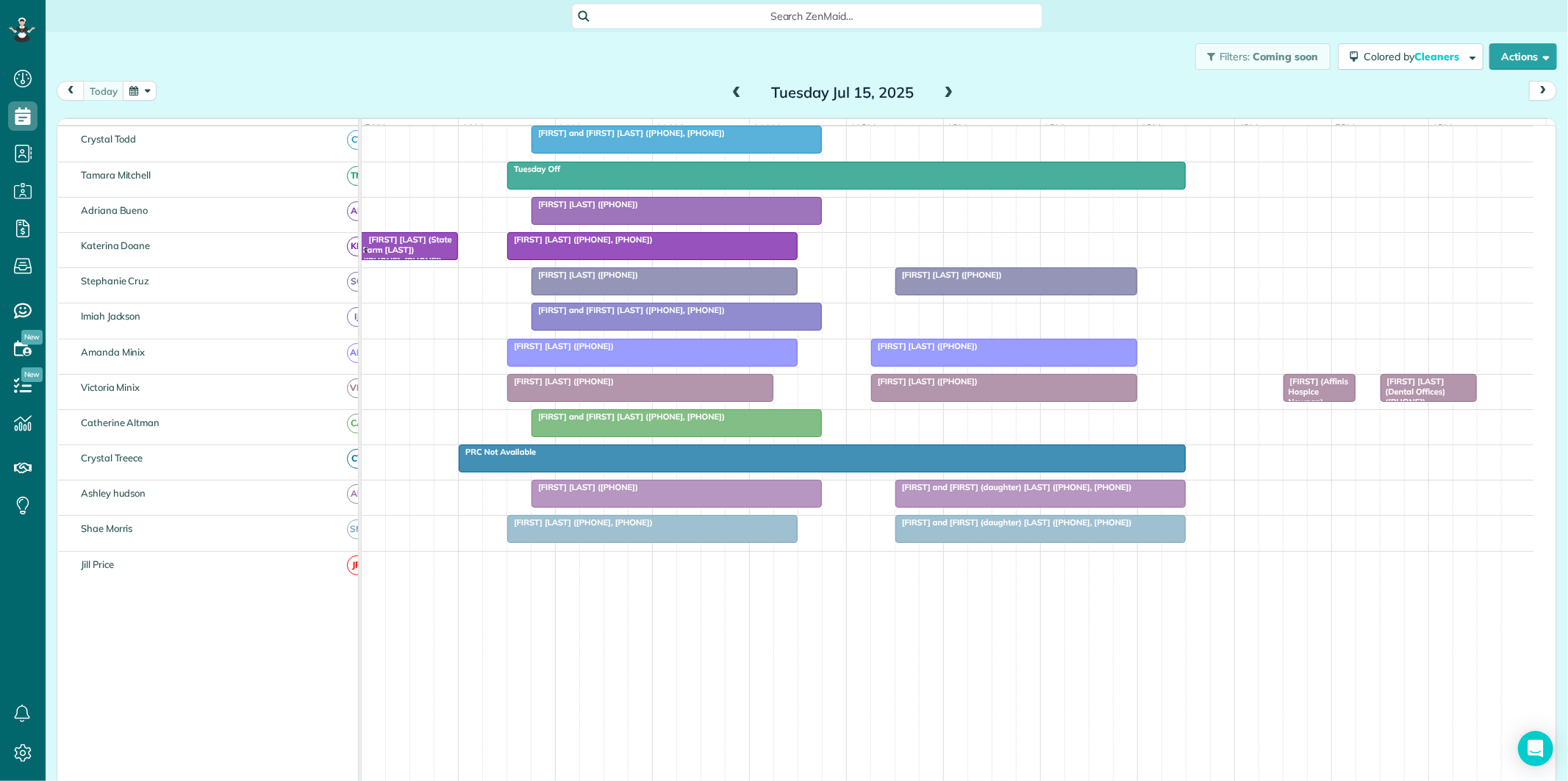click on "[FIRST] [LAST] (State Farm [LAST]) ([PHONE], [PHONE])" at bounding box center [407, 250] 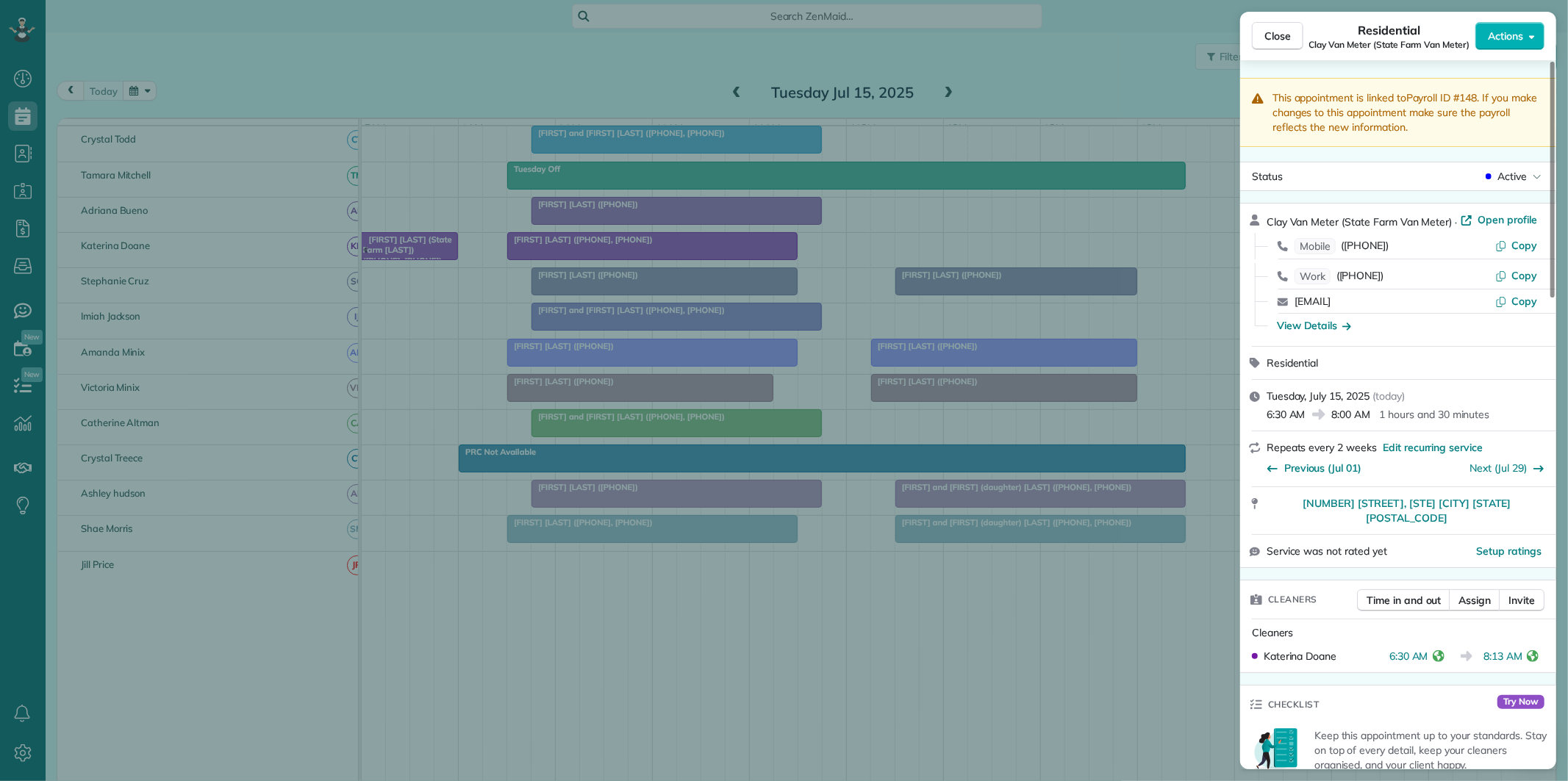 drag, startPoint x: 1279, startPoint y: 35, endPoint x: 1320, endPoint y: 32, distance: 41.10961 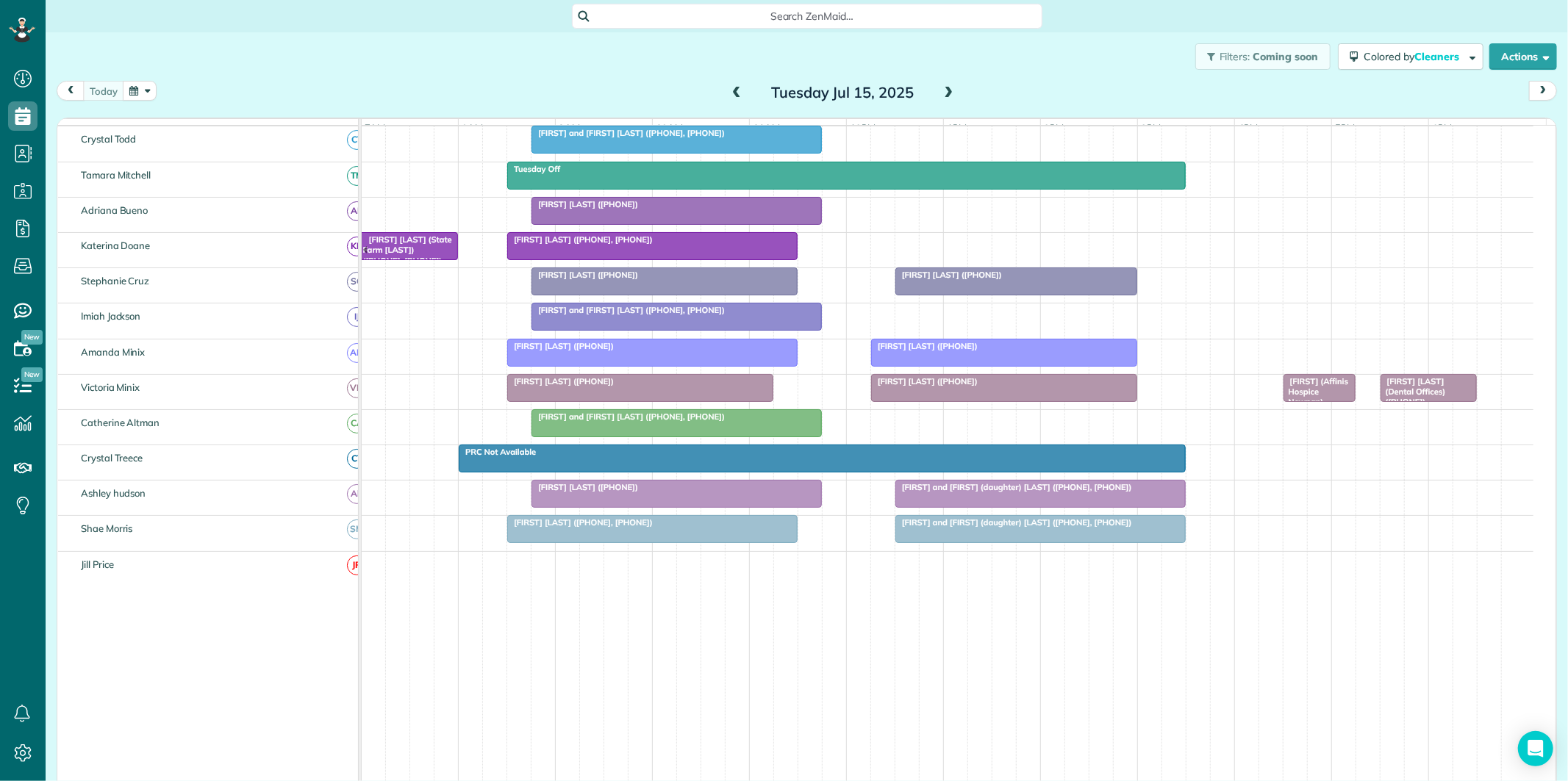 click at bounding box center (652, 353) 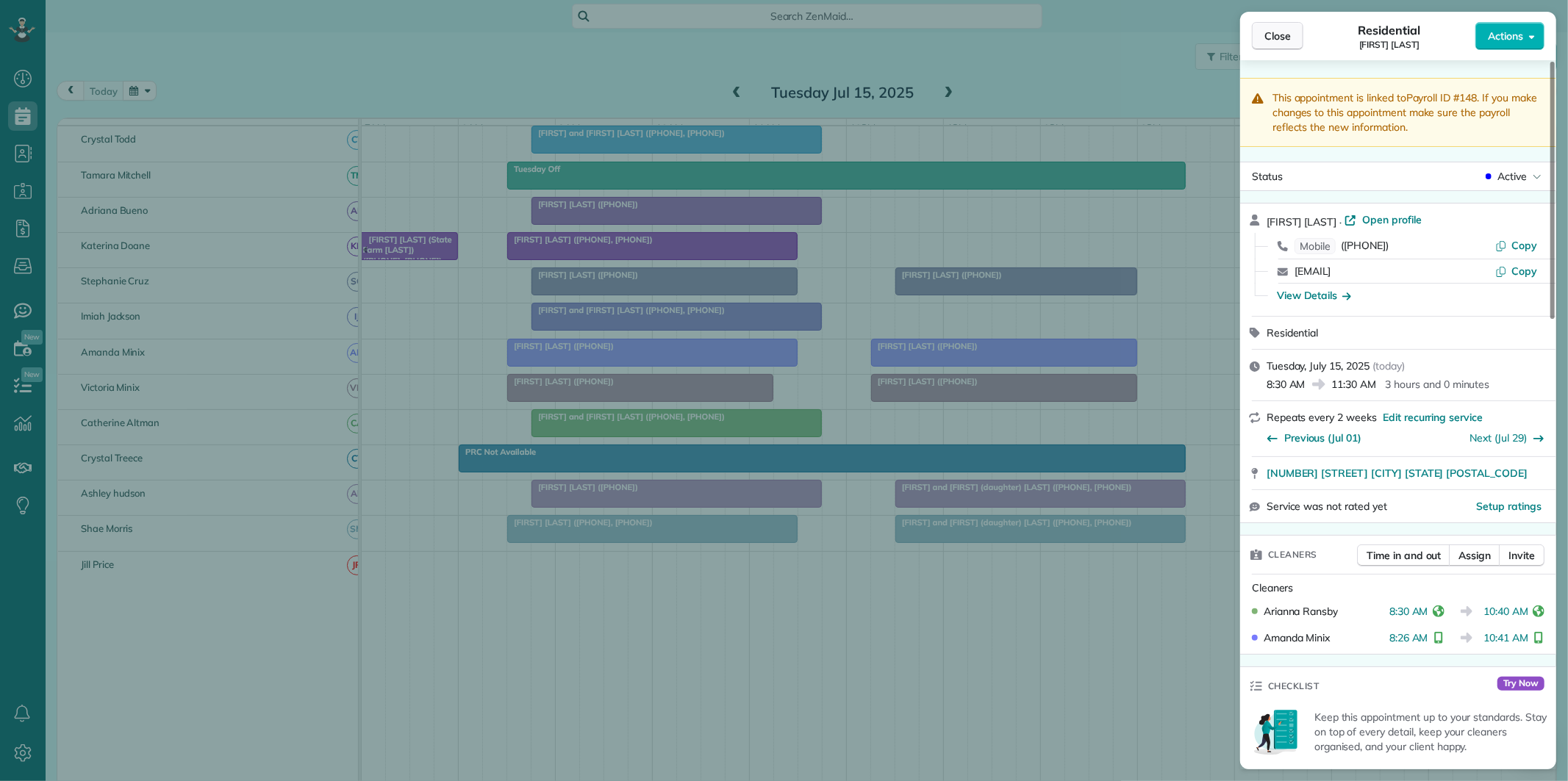 click on "Close" at bounding box center (1278, 36) 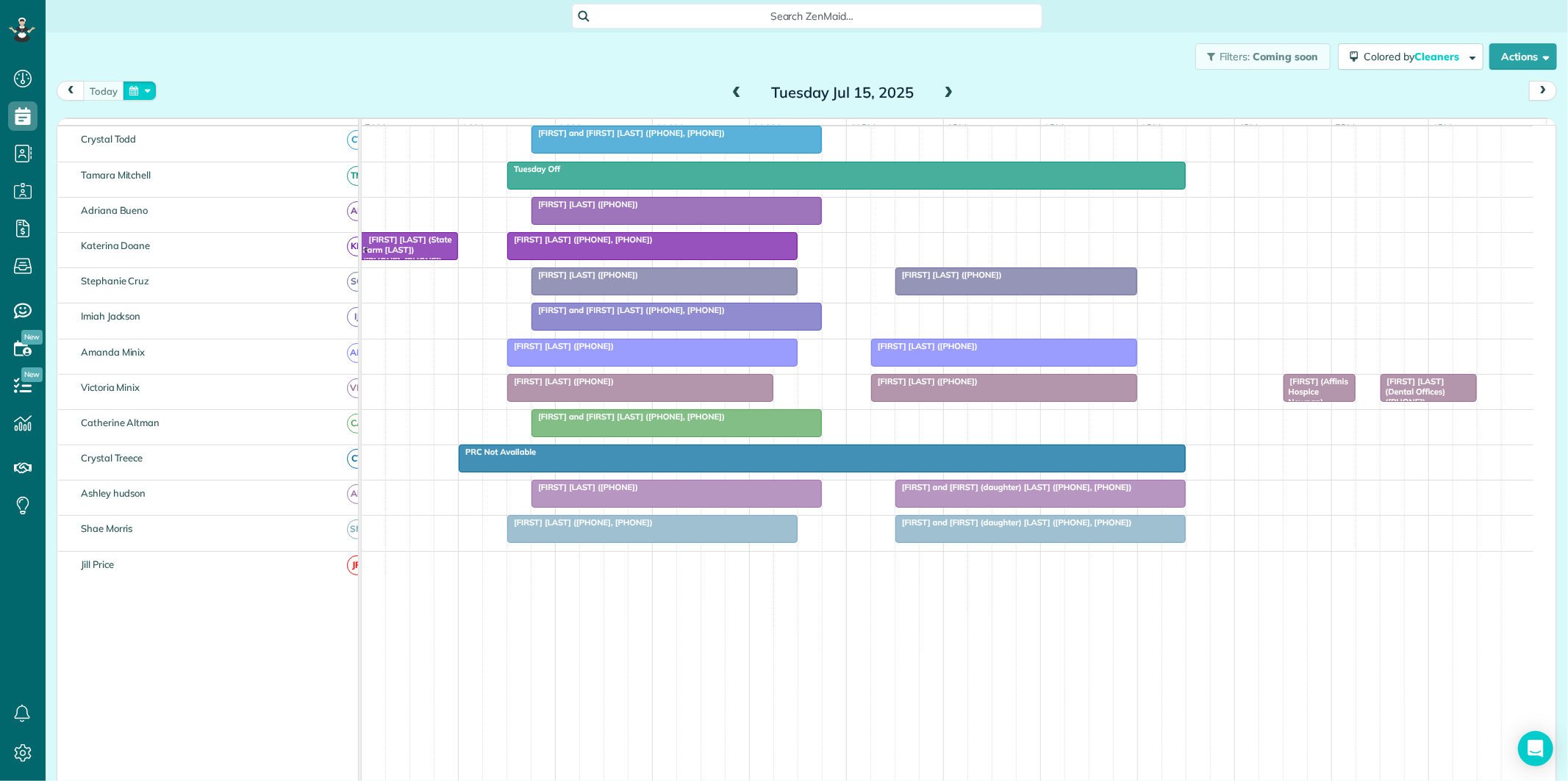 click at bounding box center [140, 90] 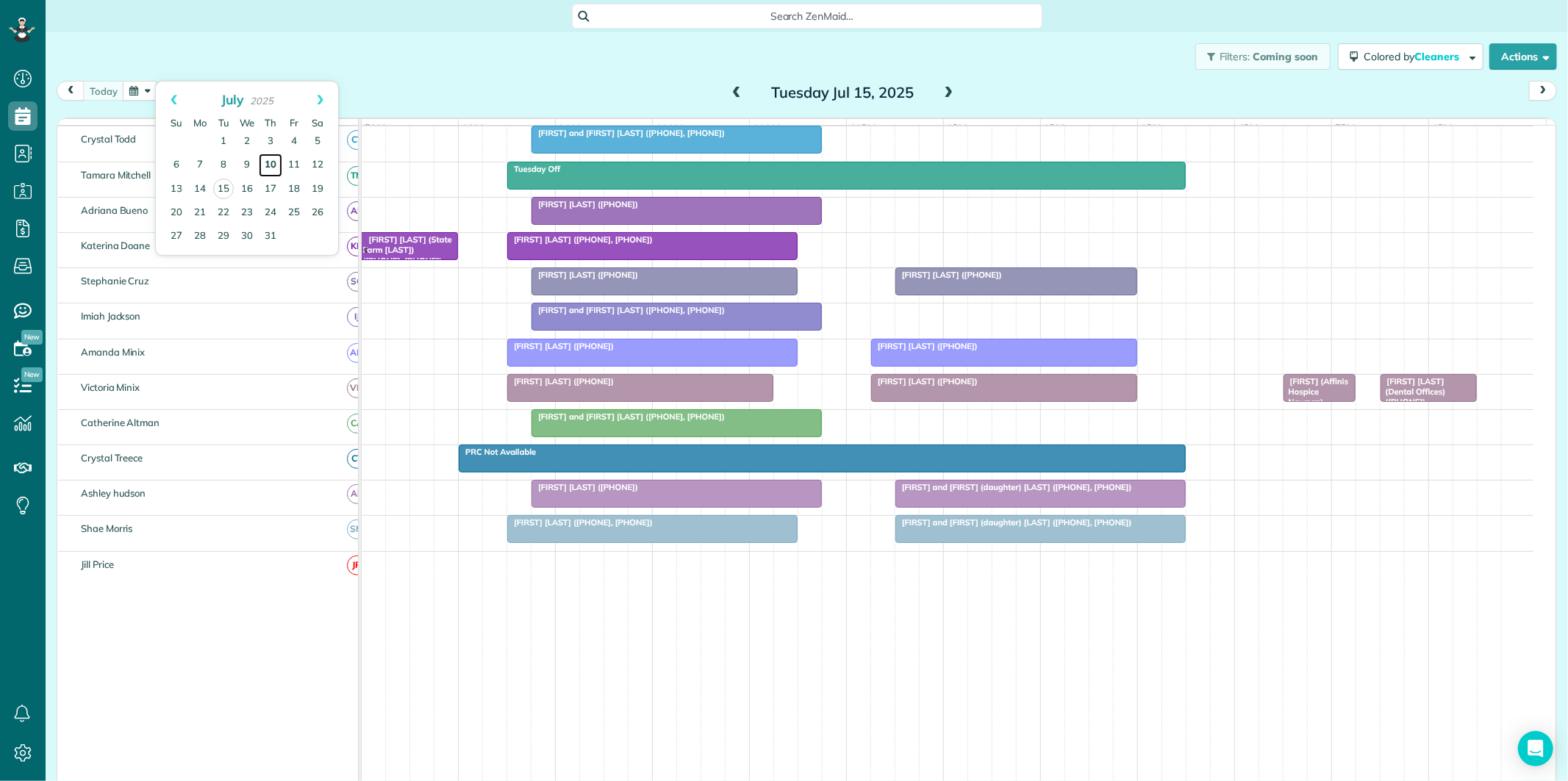 click on "10" at bounding box center (271, 165) 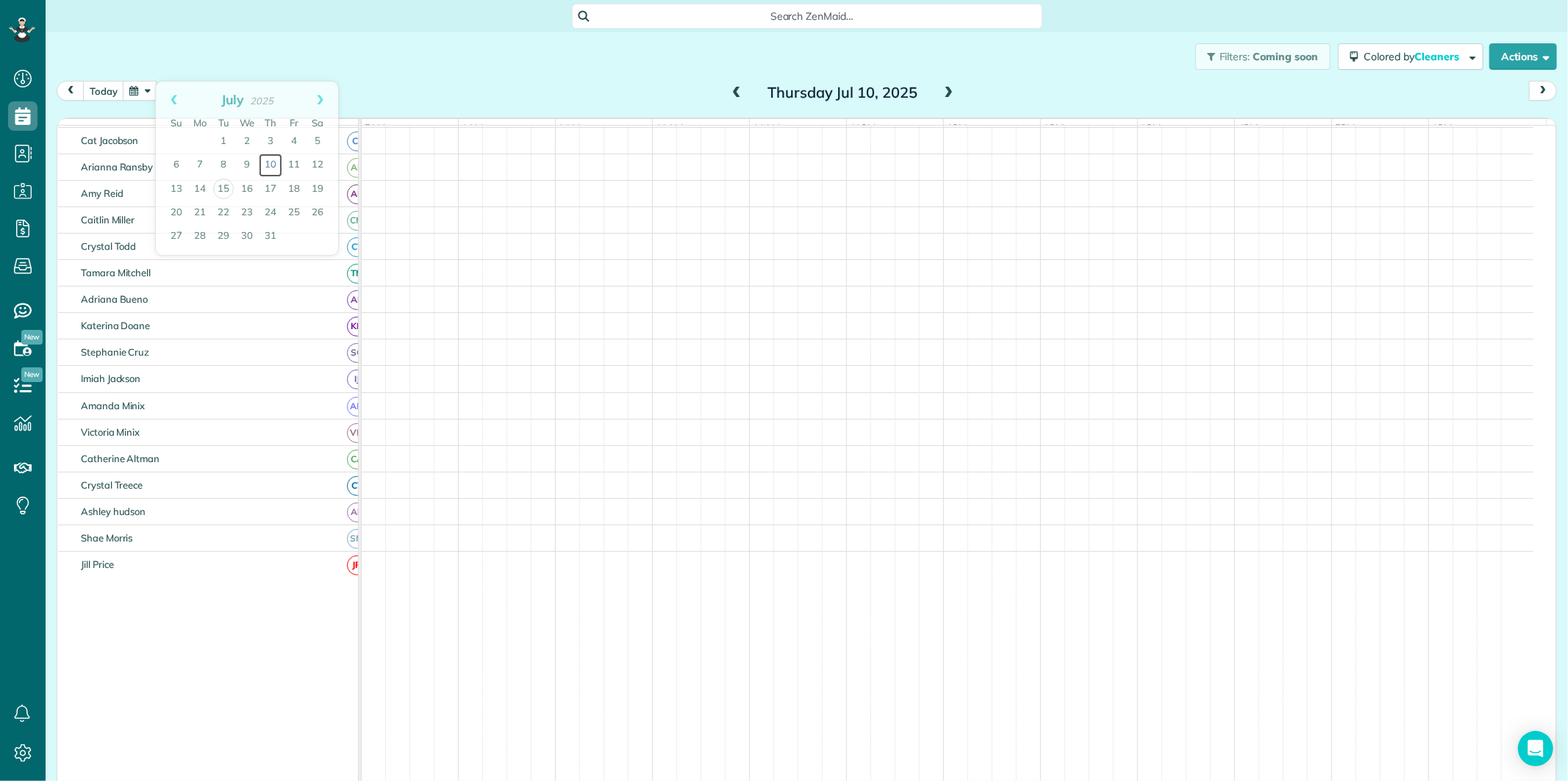 scroll, scrollTop: 82, scrollLeft: 0, axis: vertical 